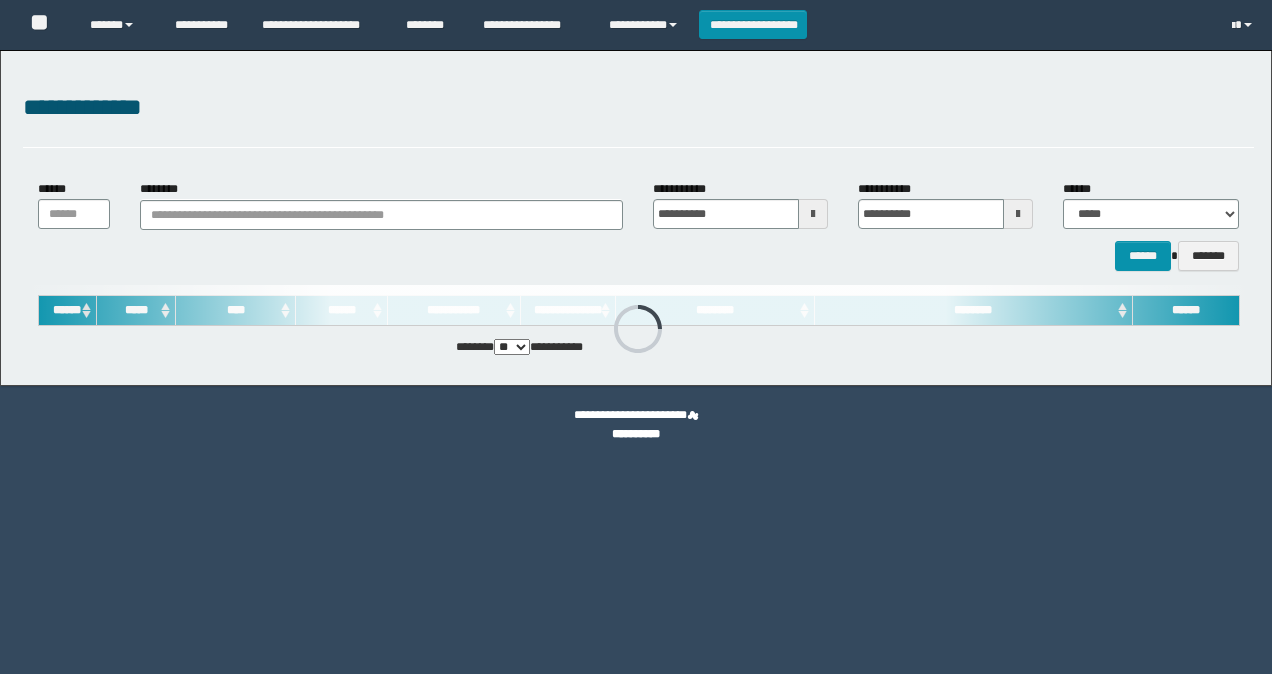 scroll, scrollTop: 0, scrollLeft: 0, axis: both 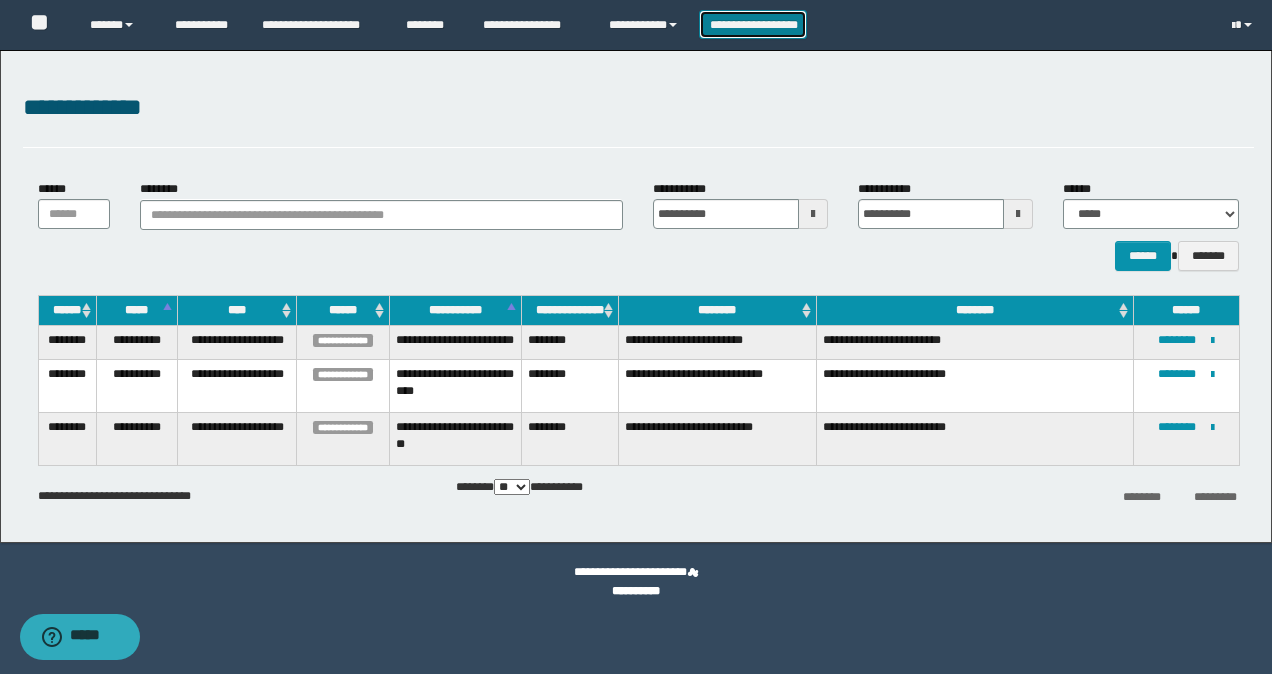 click on "**********" at bounding box center (753, 24) 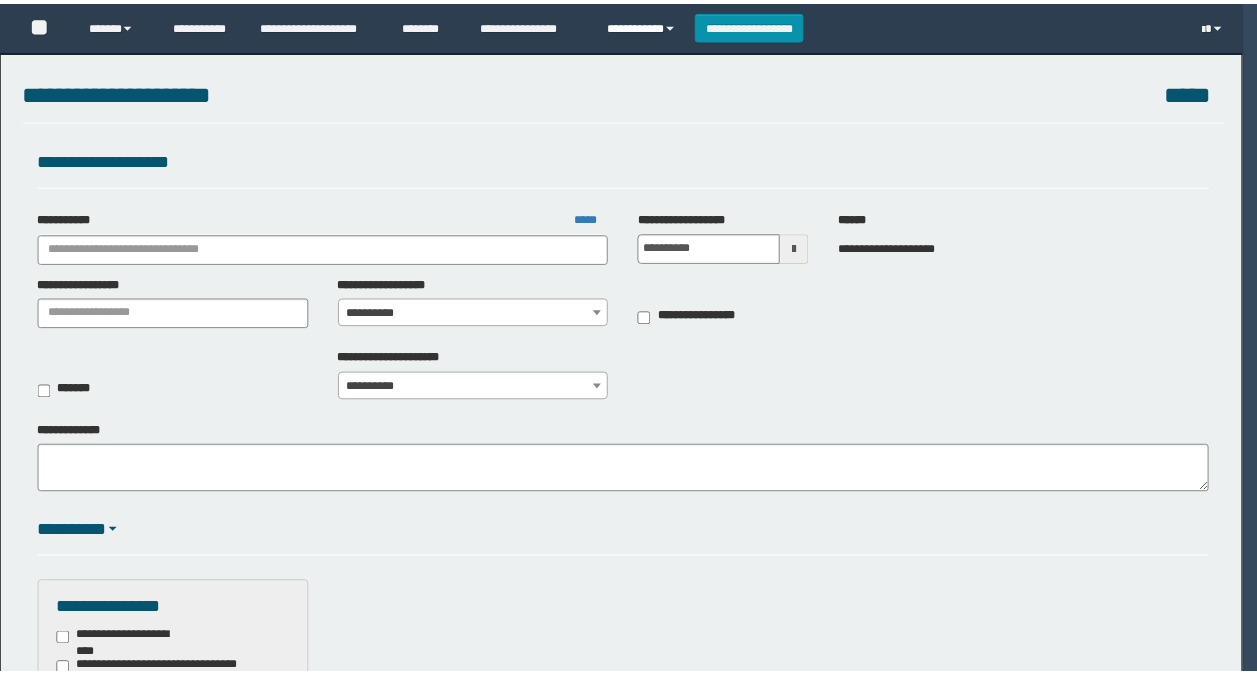 scroll, scrollTop: 0, scrollLeft: 0, axis: both 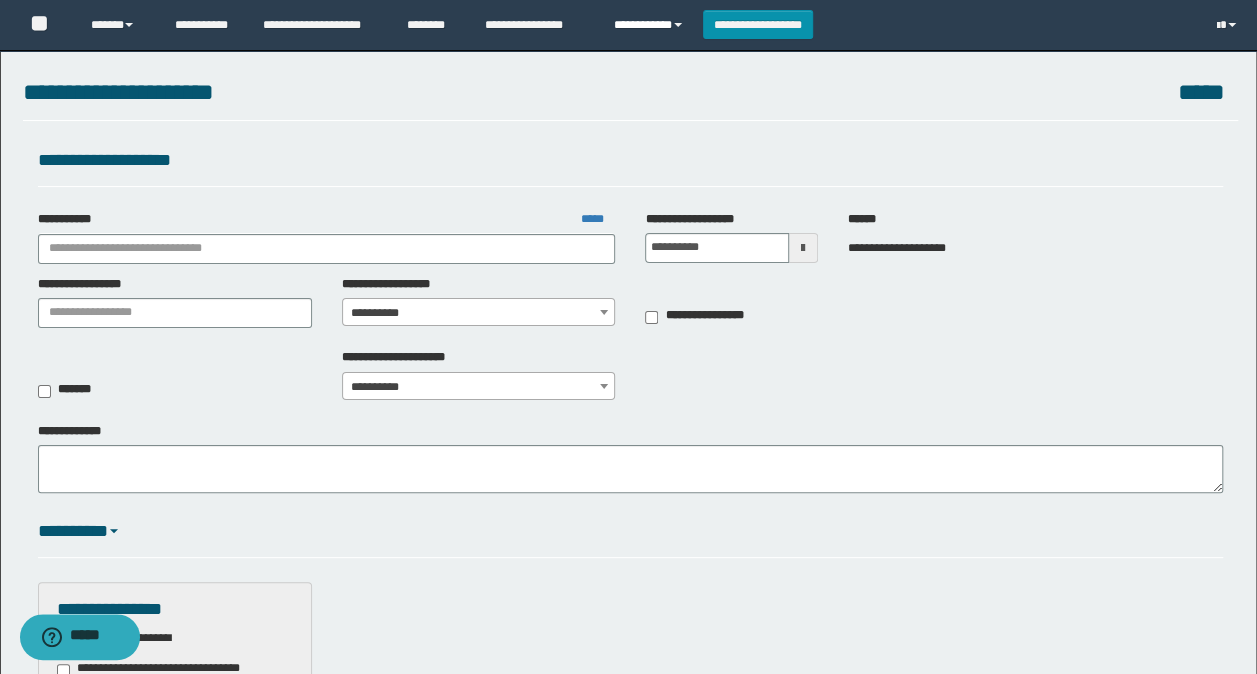 click on "**********" at bounding box center (651, 25) 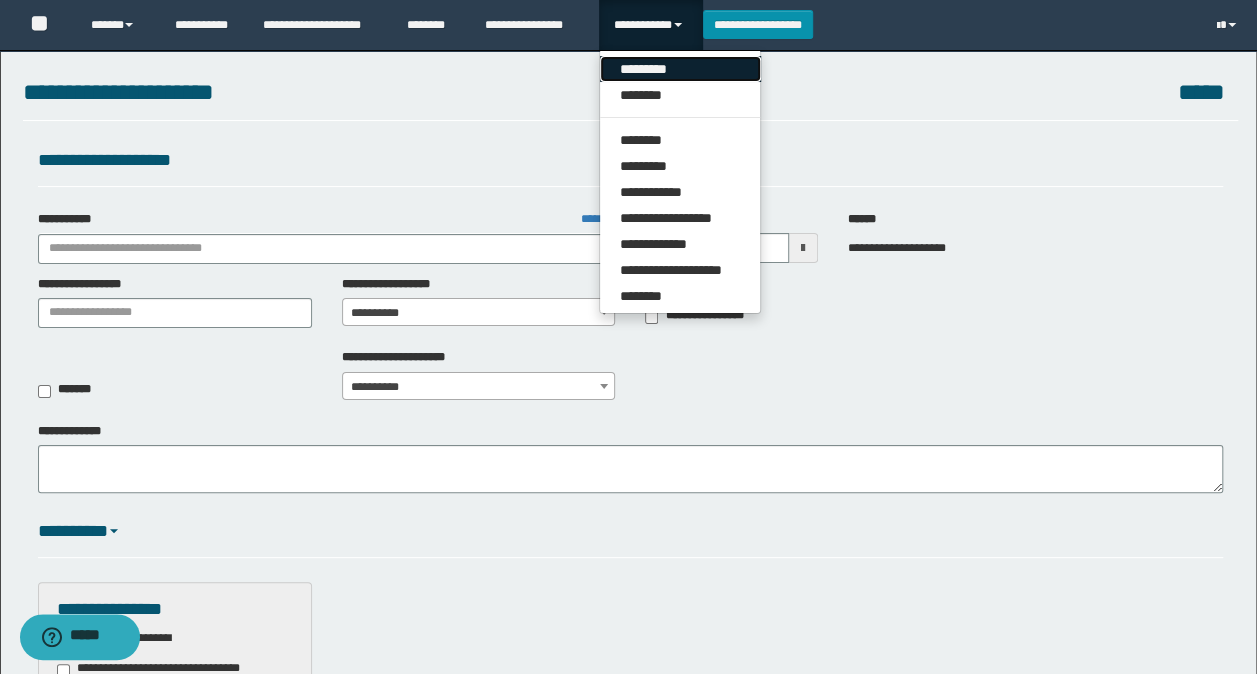 click on "*********" at bounding box center [680, 69] 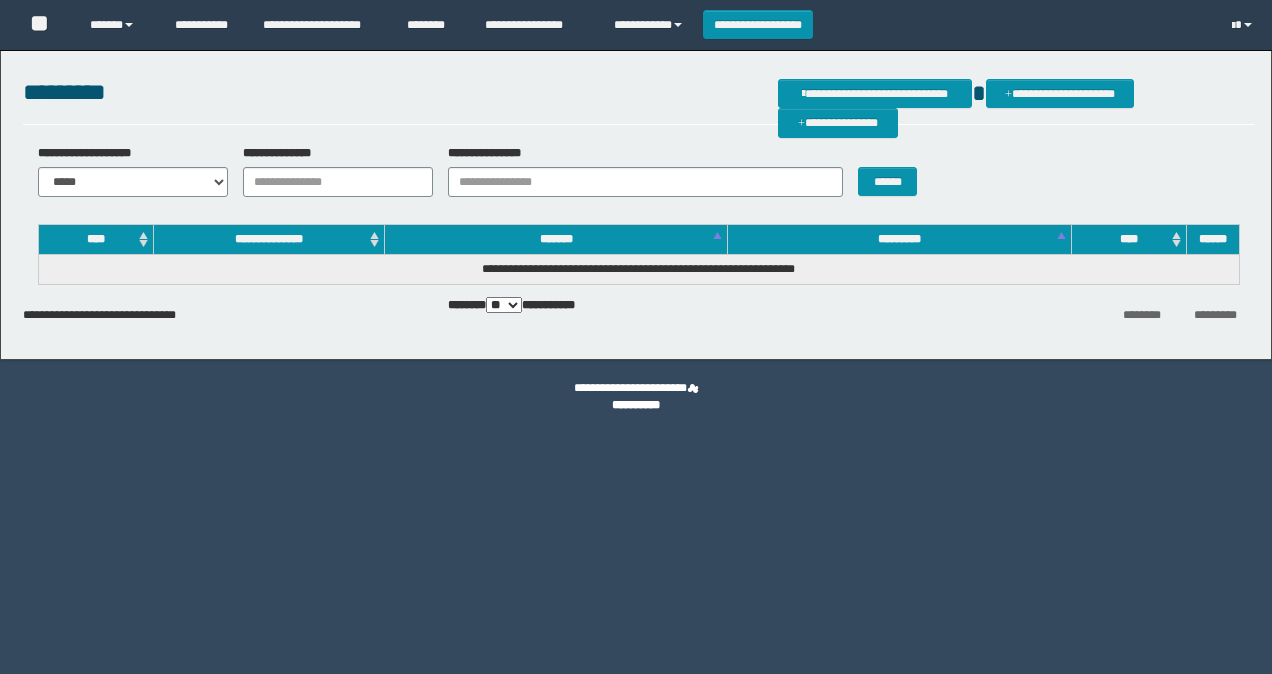 scroll, scrollTop: 0, scrollLeft: 0, axis: both 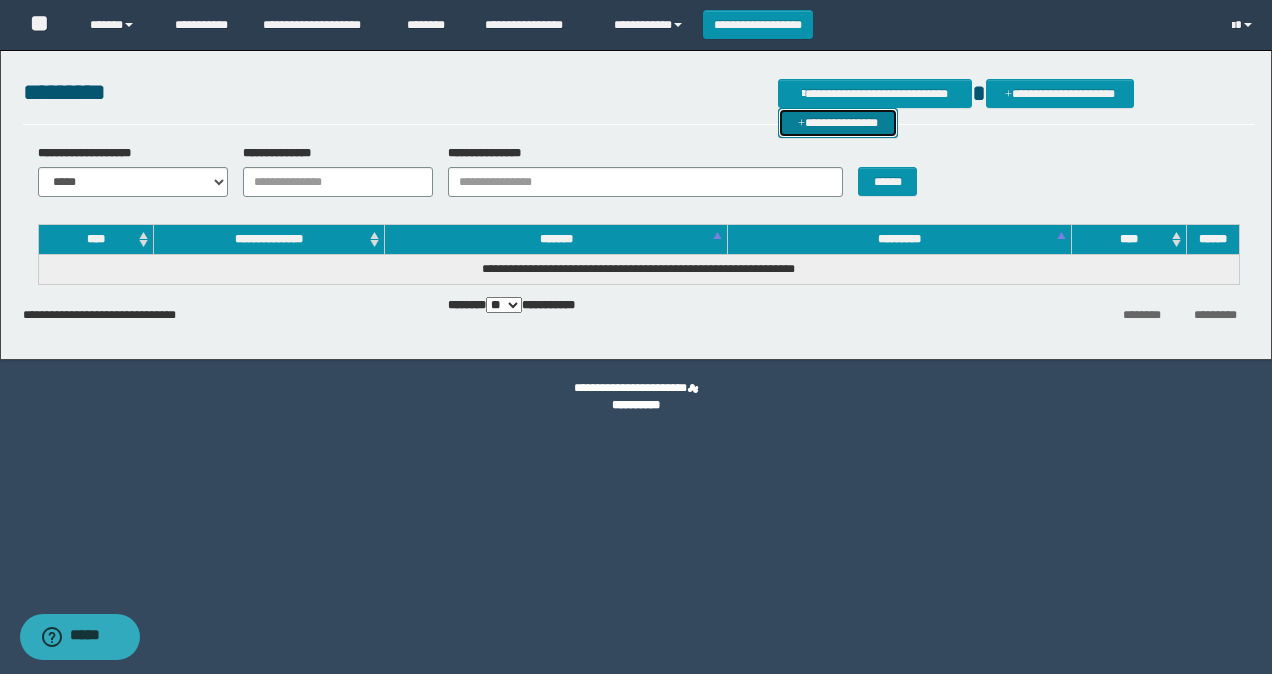click on "**********" at bounding box center [838, 122] 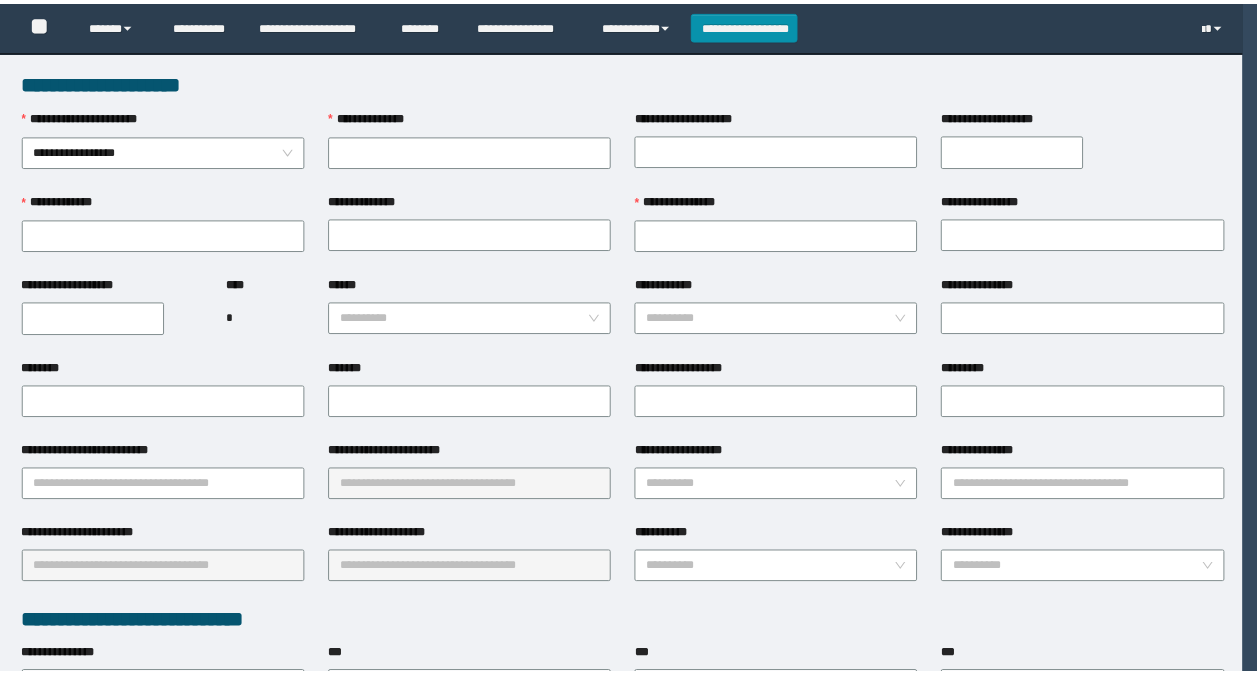 scroll, scrollTop: 0, scrollLeft: 0, axis: both 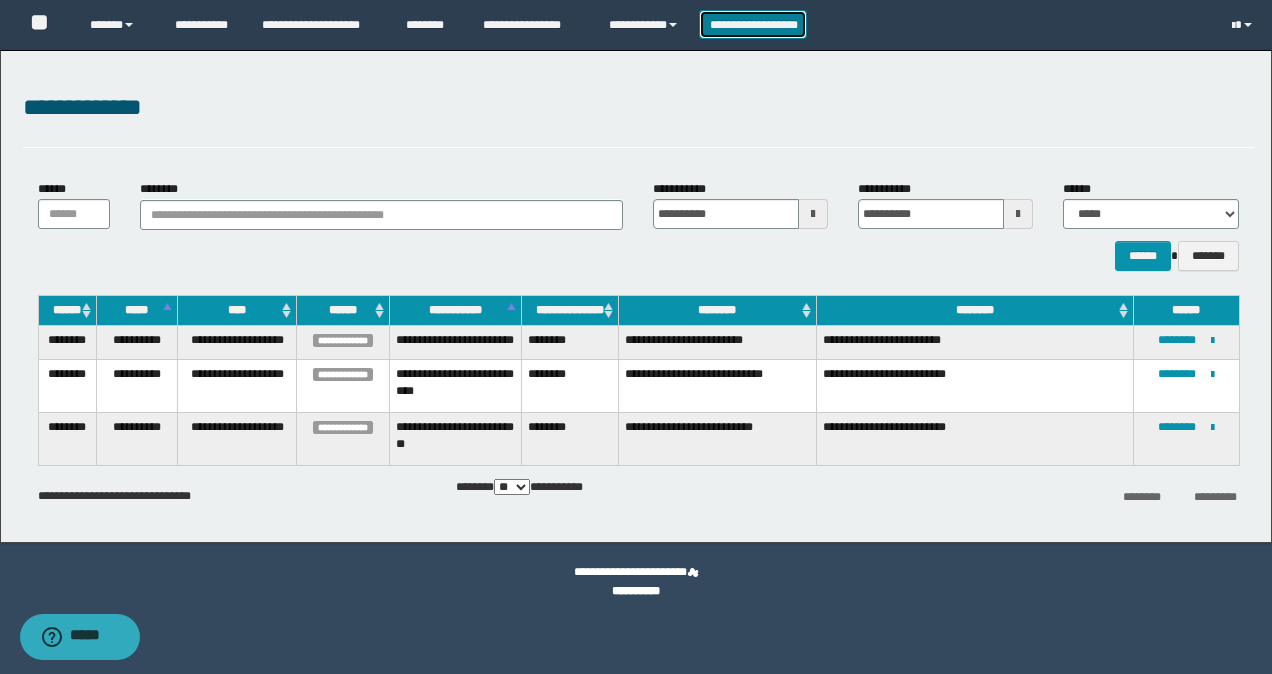 click on "**********" at bounding box center (753, 24) 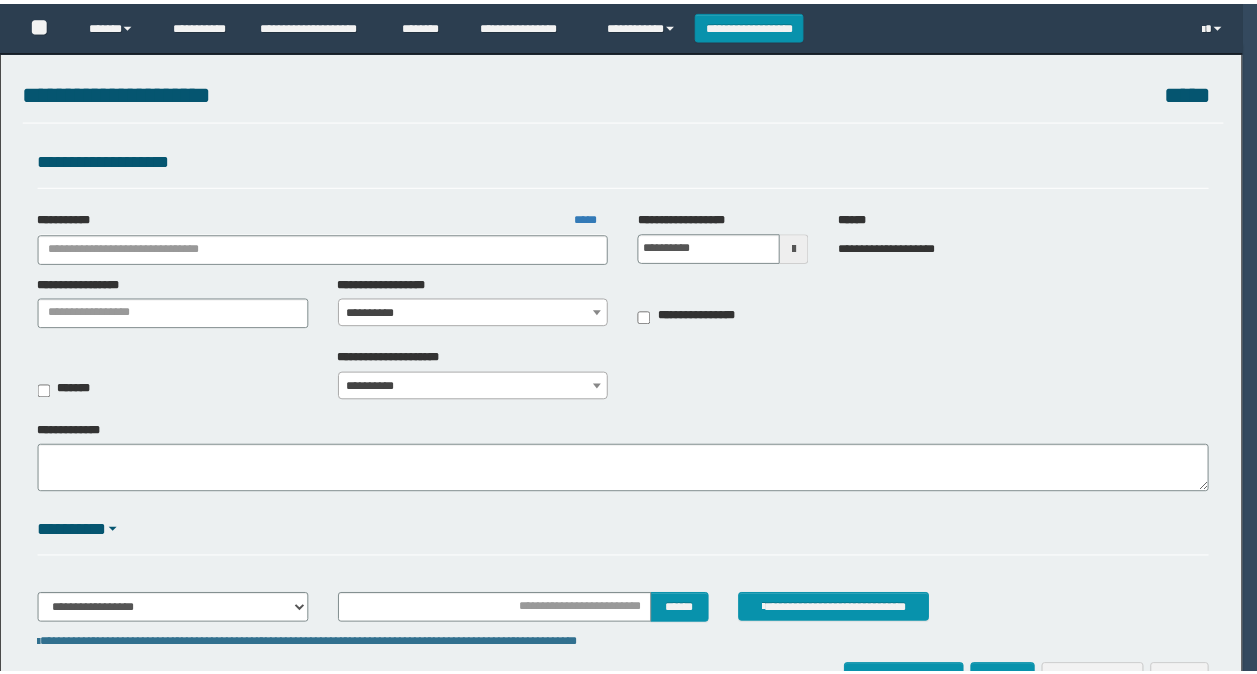 scroll, scrollTop: 0, scrollLeft: 0, axis: both 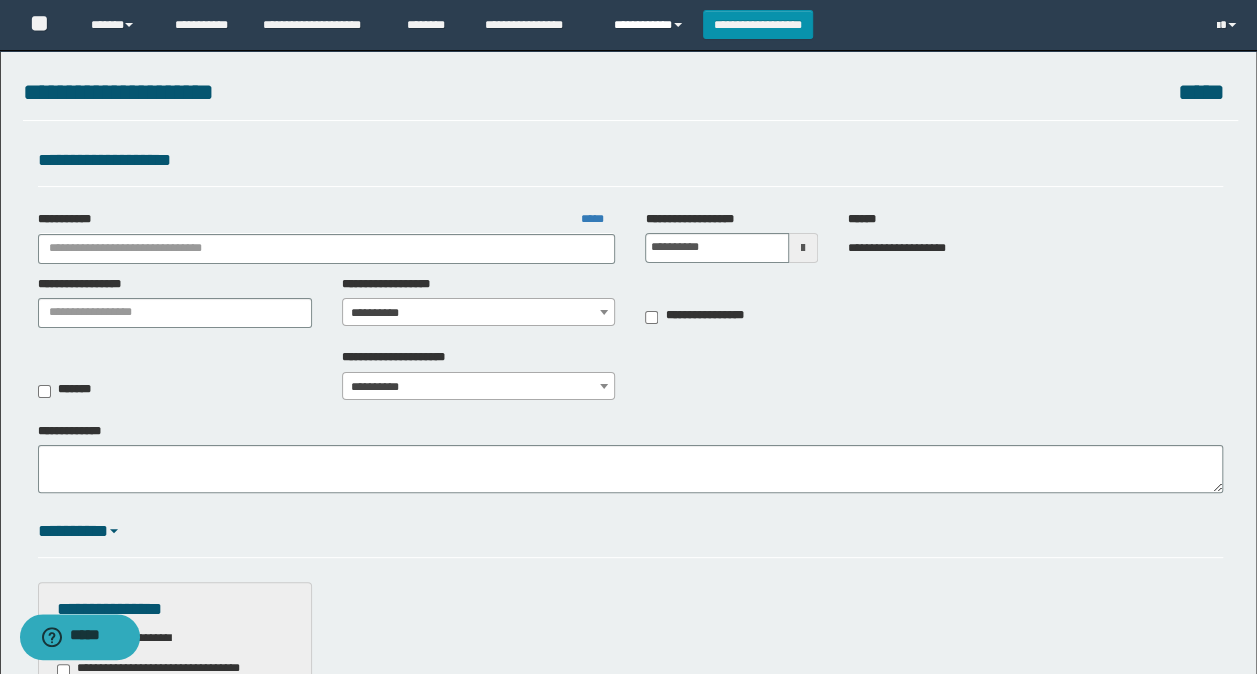 click on "**********" at bounding box center [651, 25] 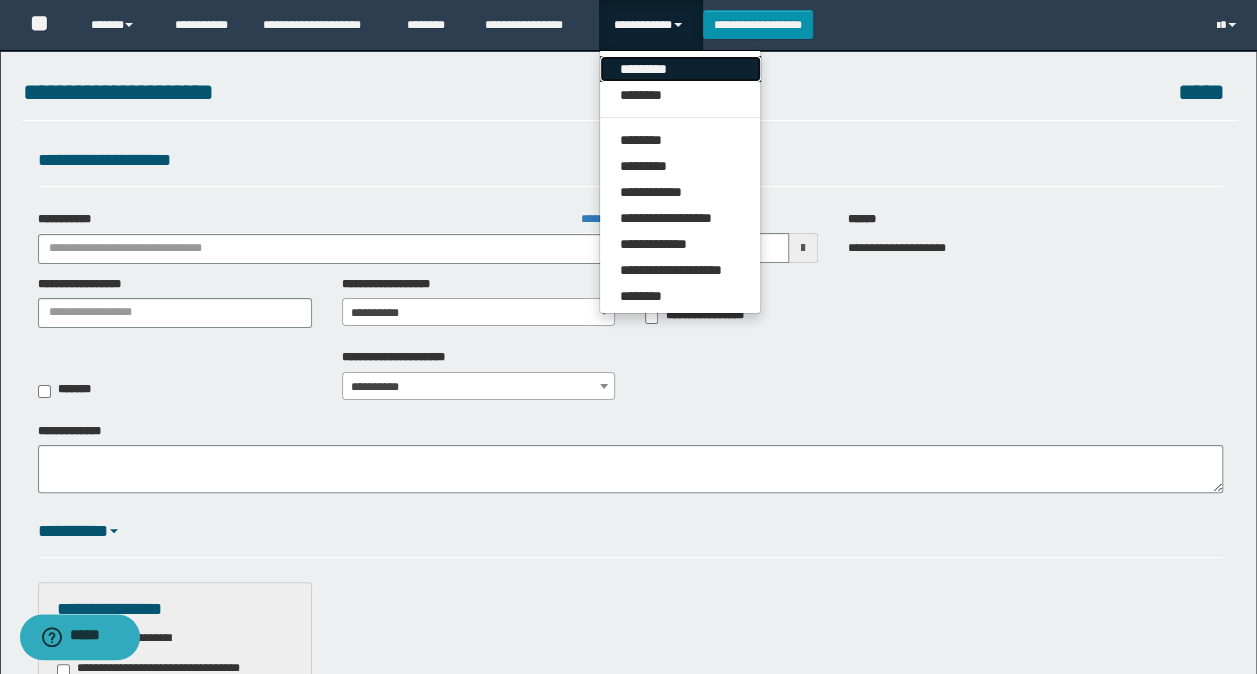 click on "*********" at bounding box center (680, 69) 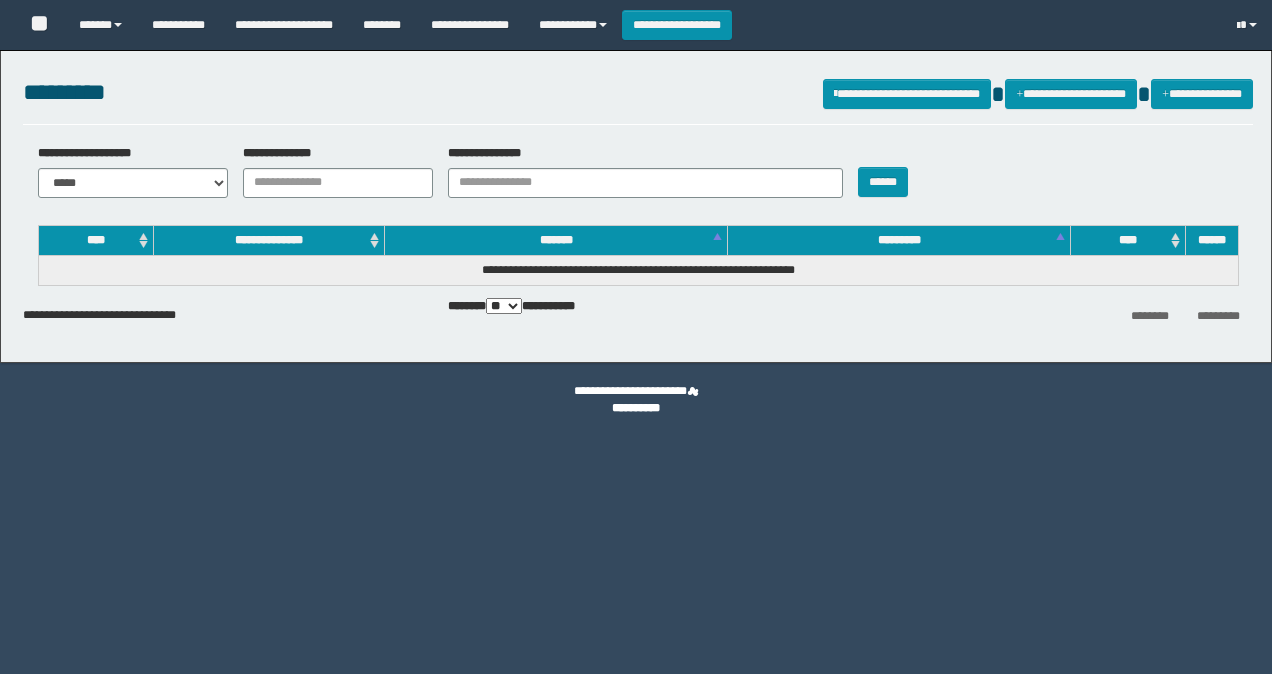 scroll, scrollTop: 0, scrollLeft: 0, axis: both 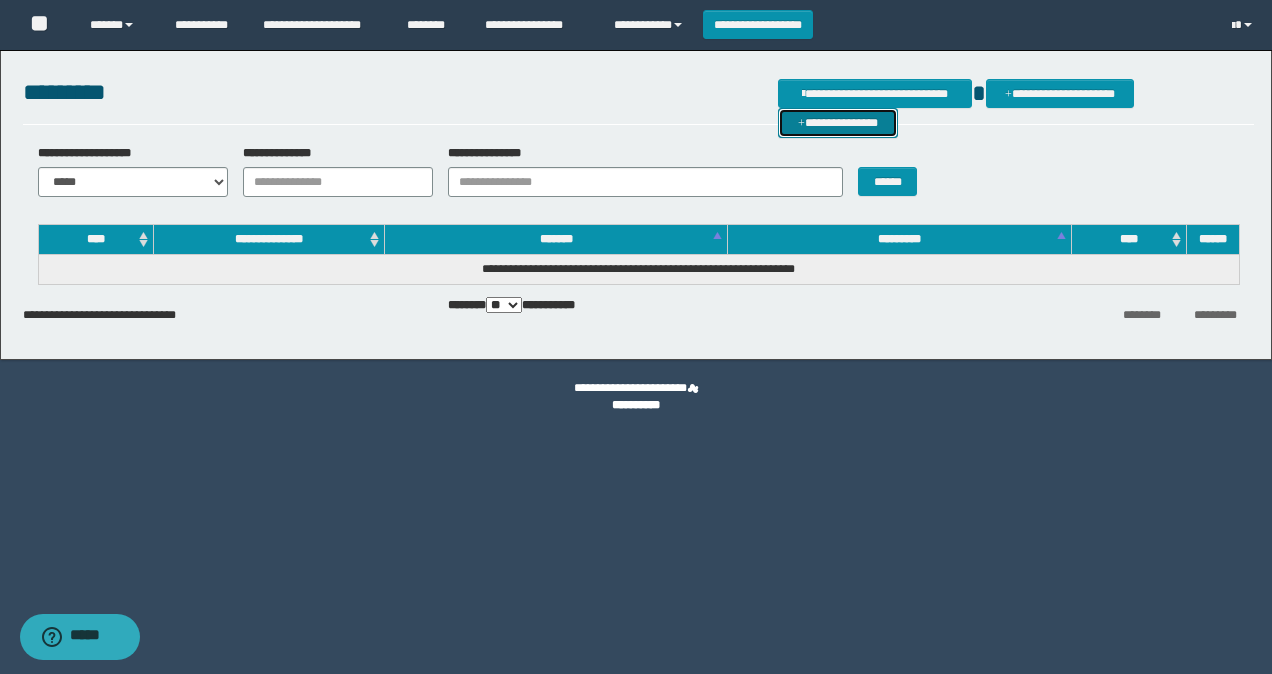 click on "**********" at bounding box center [838, 122] 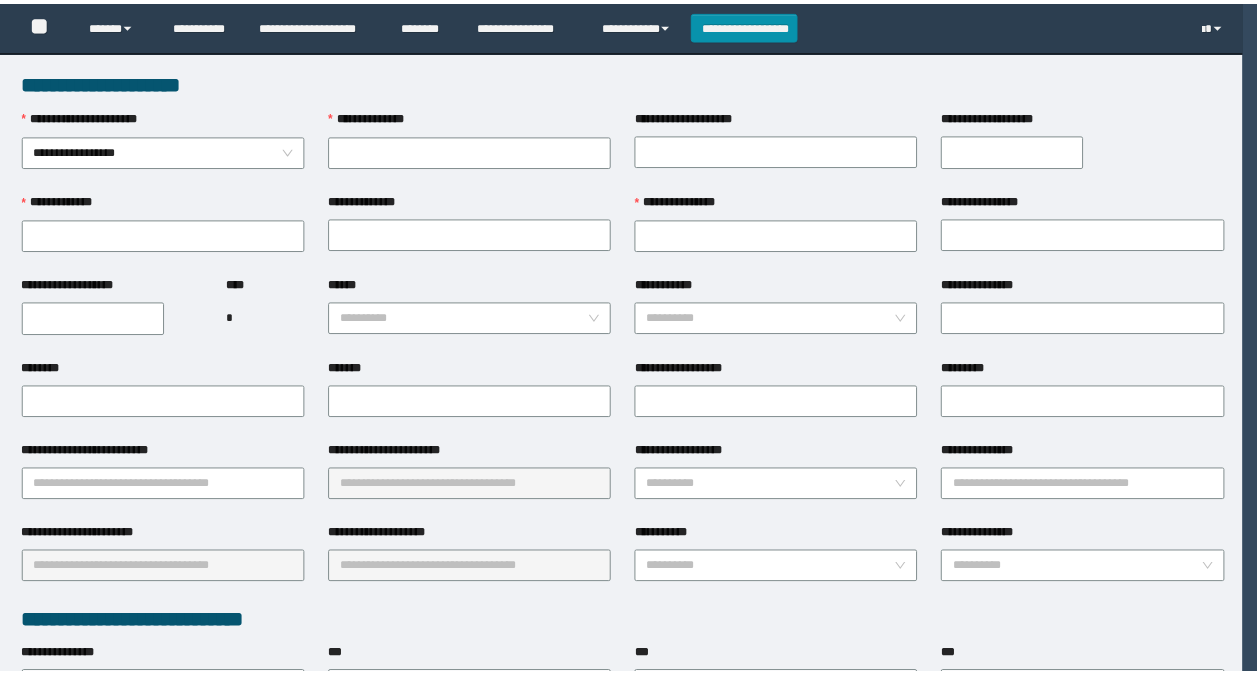 scroll, scrollTop: 0, scrollLeft: 0, axis: both 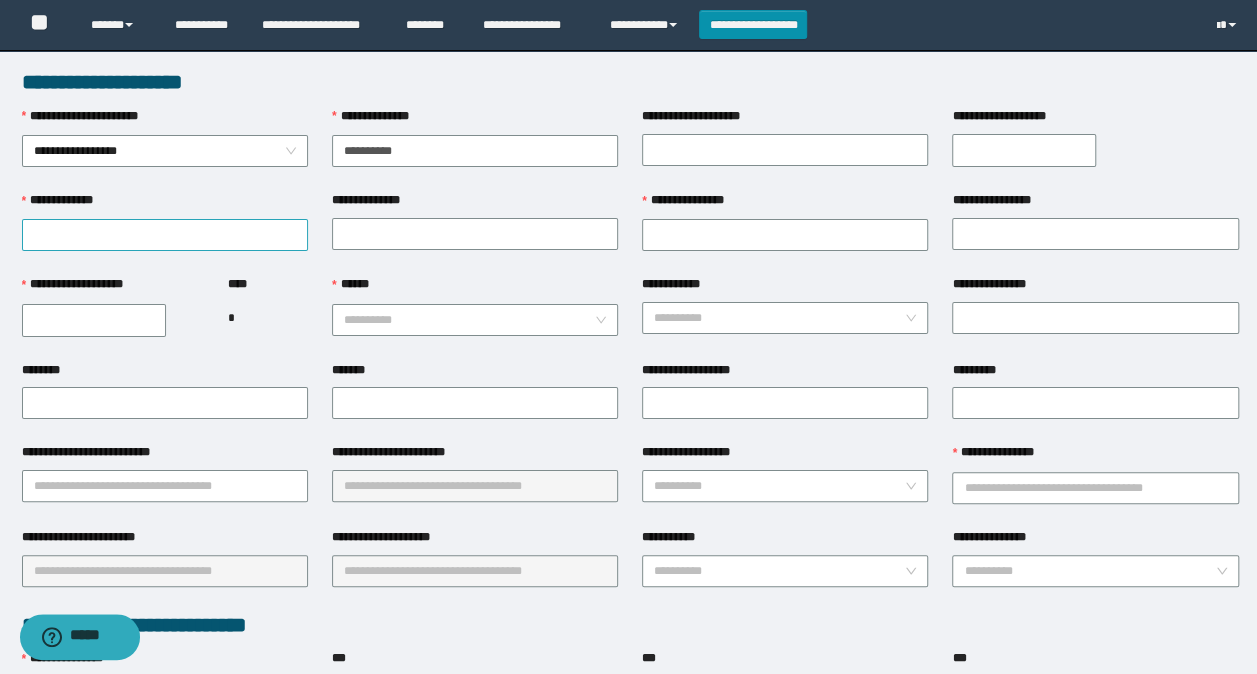 type on "**********" 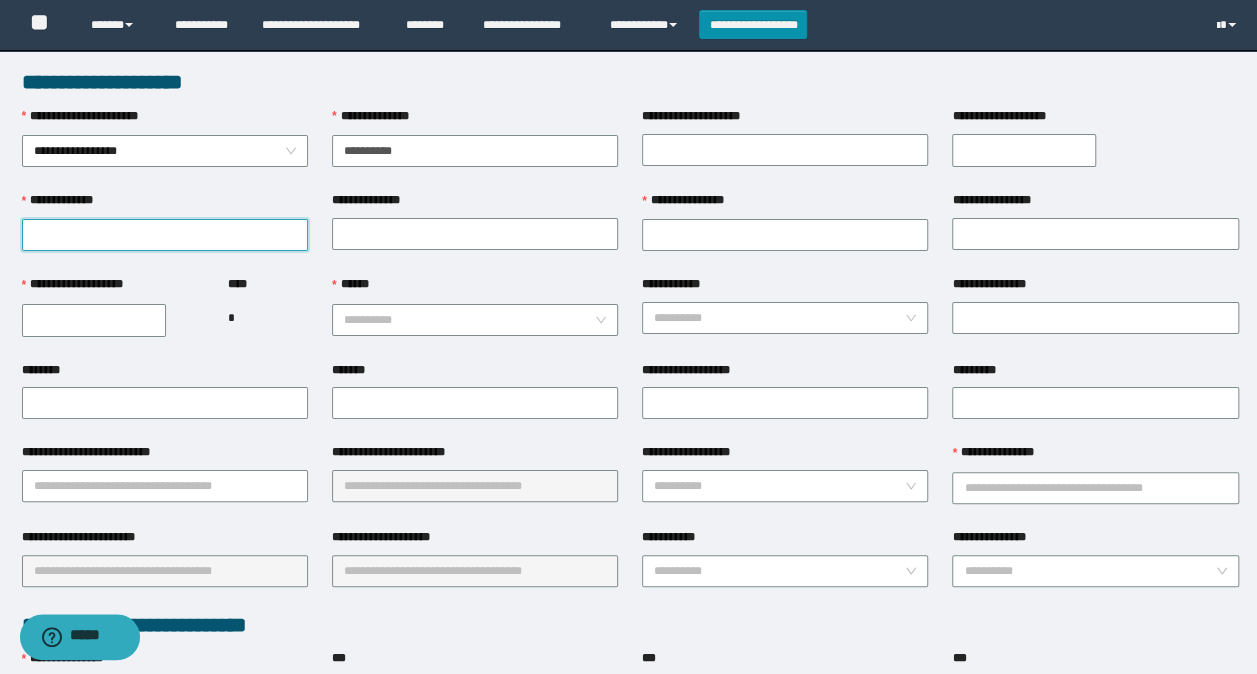 drag, startPoint x: 96, startPoint y: 228, endPoint x: 122, endPoint y: 227, distance: 26.019224 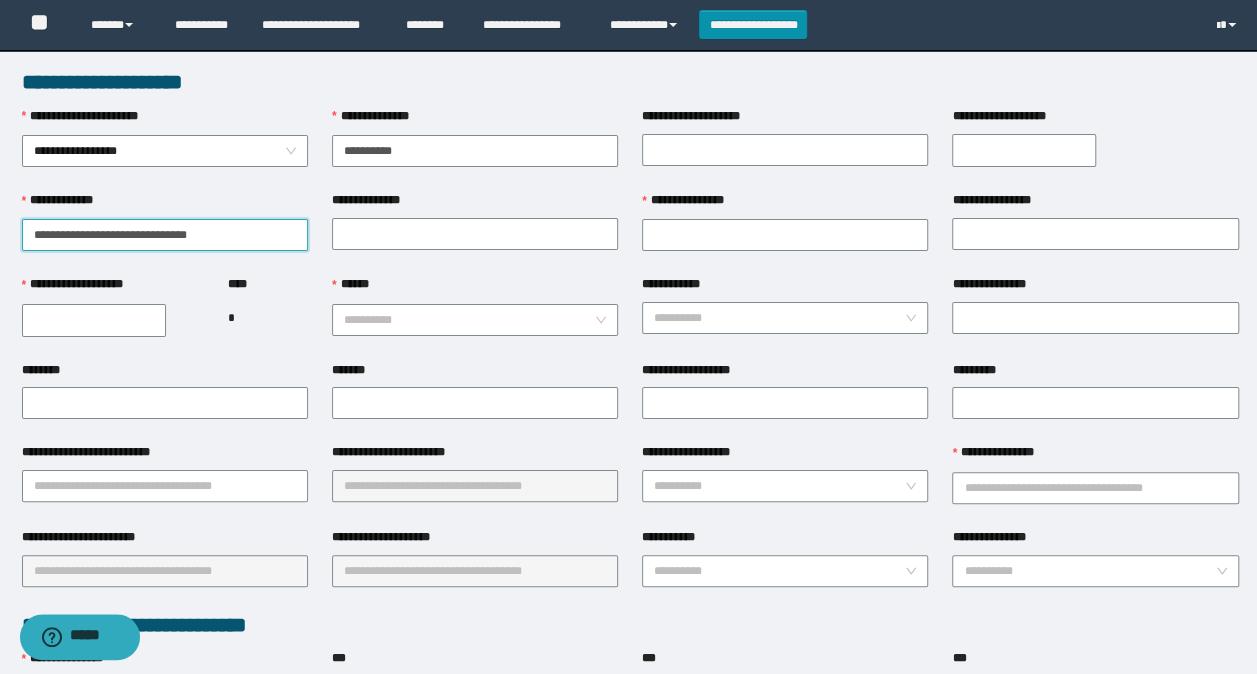 drag, startPoint x: 273, startPoint y: 234, endPoint x: 72, endPoint y: 235, distance: 201.00249 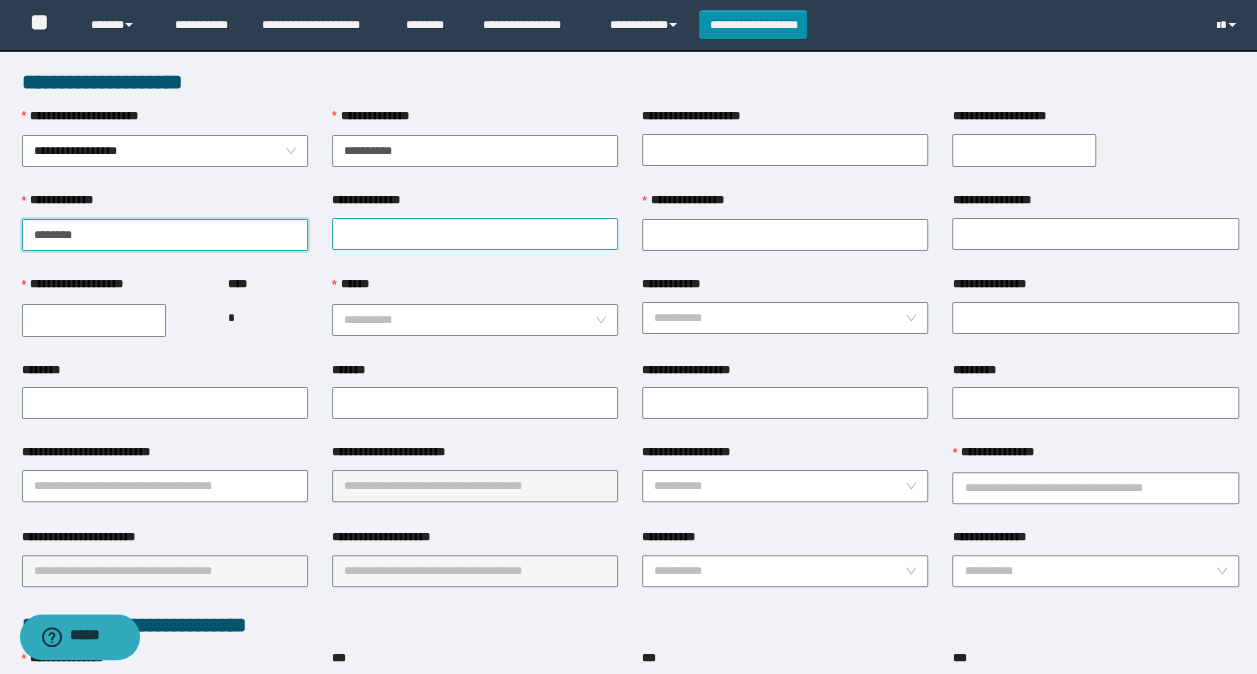 type on "********" 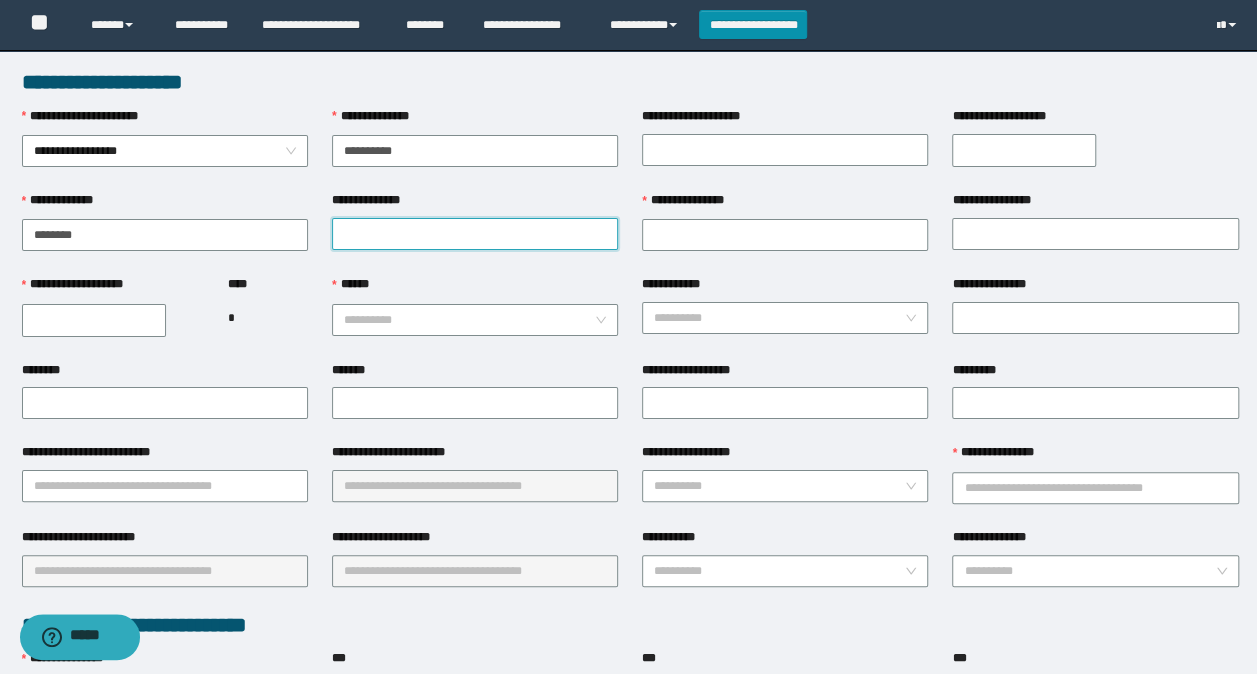 click on "**********" at bounding box center [475, 234] 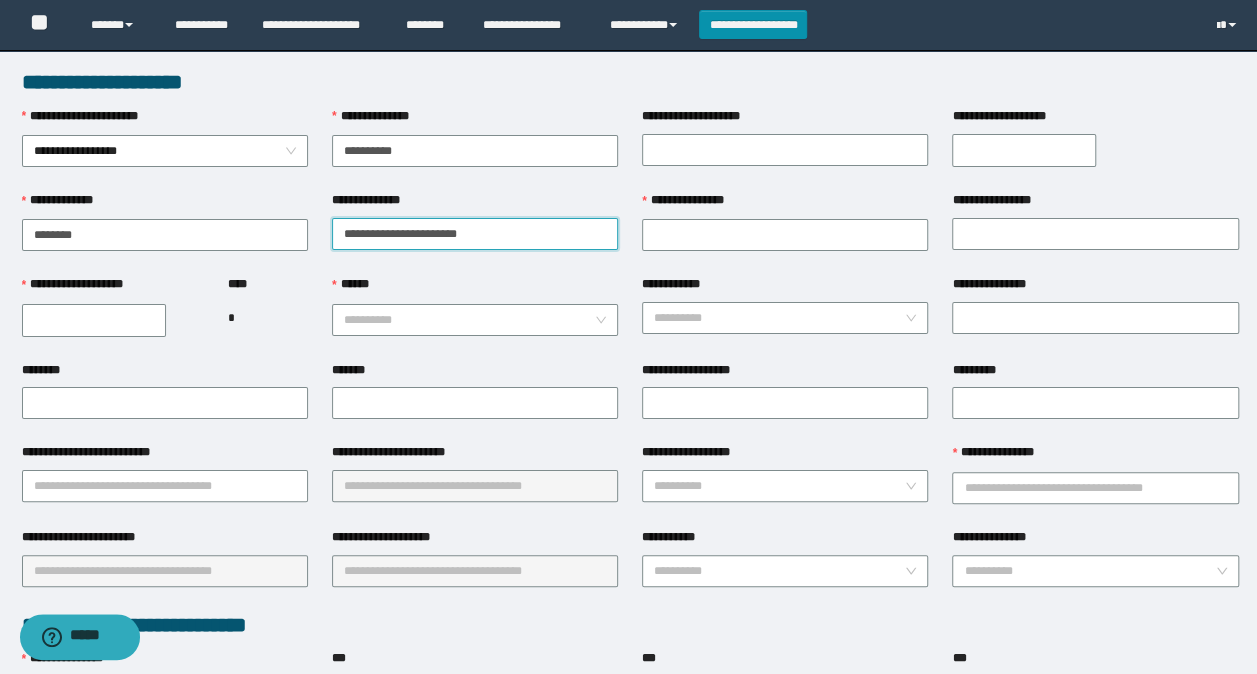 drag, startPoint x: 461, startPoint y: 238, endPoint x: 382, endPoint y: 237, distance: 79.00633 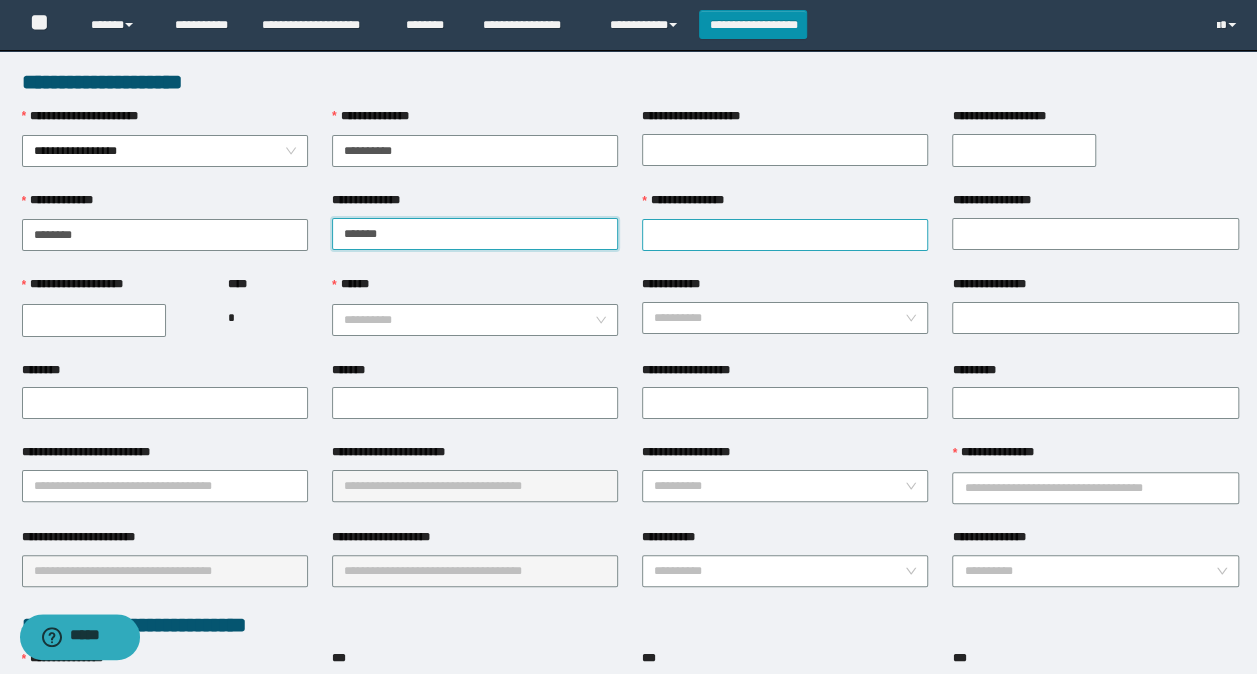 type on "******" 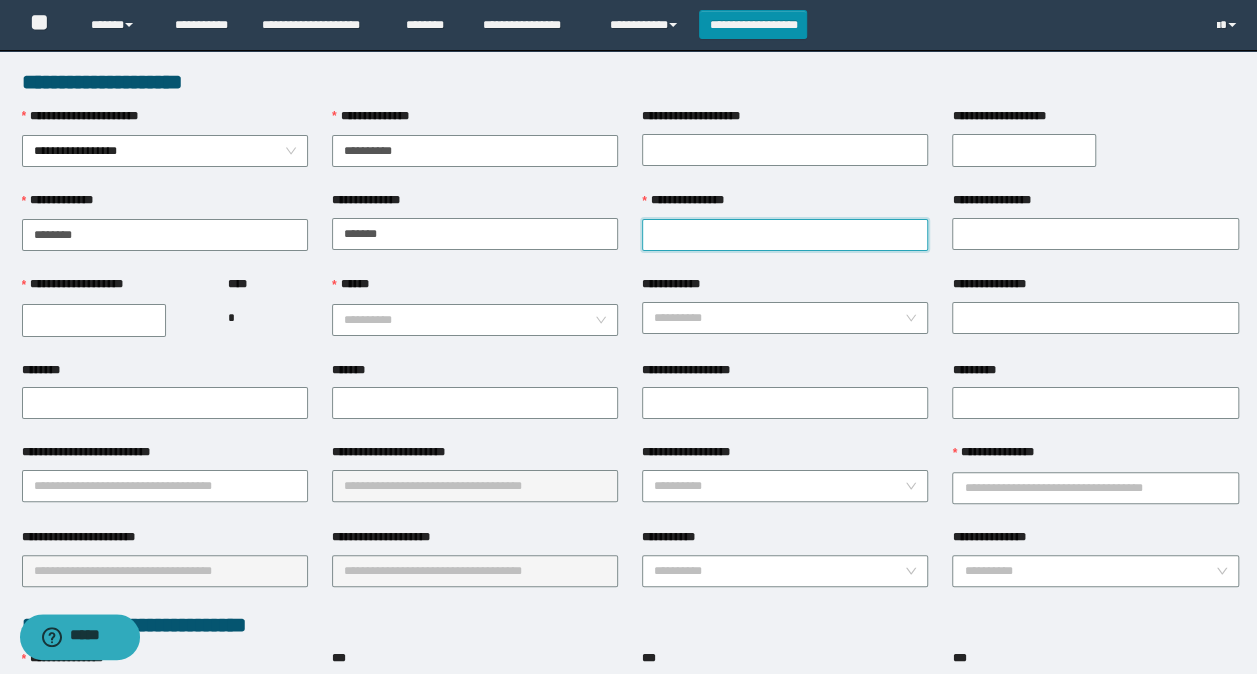 click on "**********" at bounding box center [785, 235] 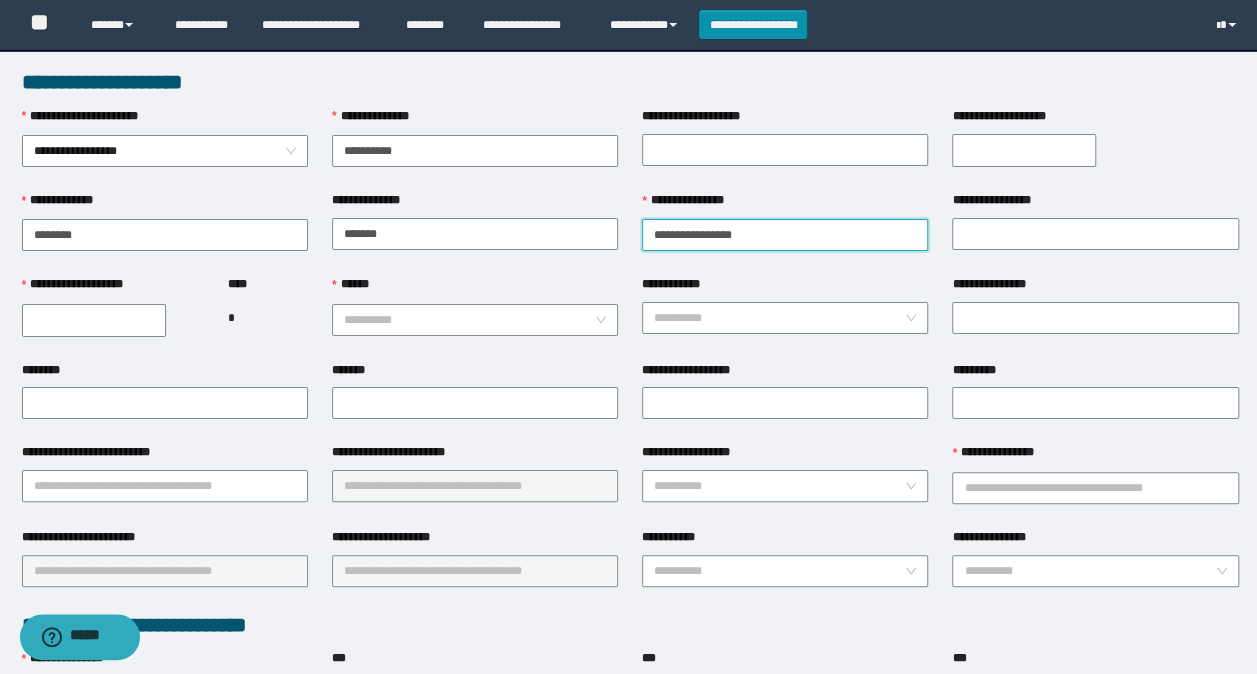 drag, startPoint x: 809, startPoint y: 234, endPoint x: 708, endPoint y: 242, distance: 101.31634 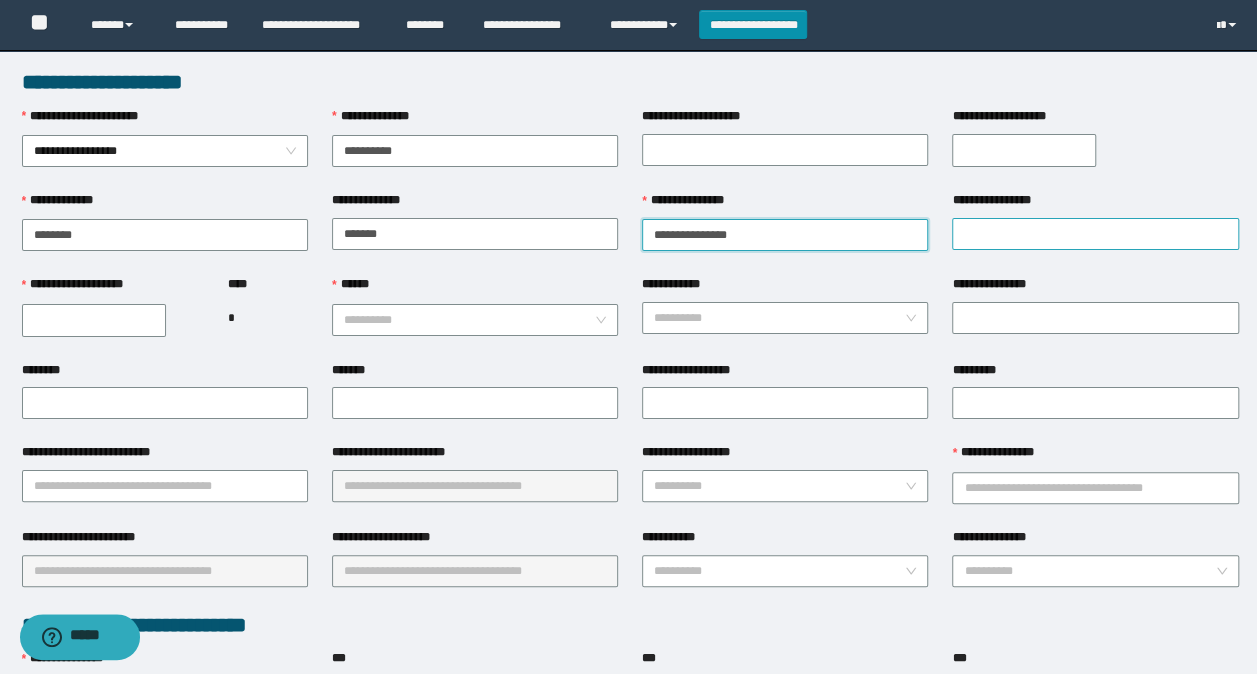 type on "**********" 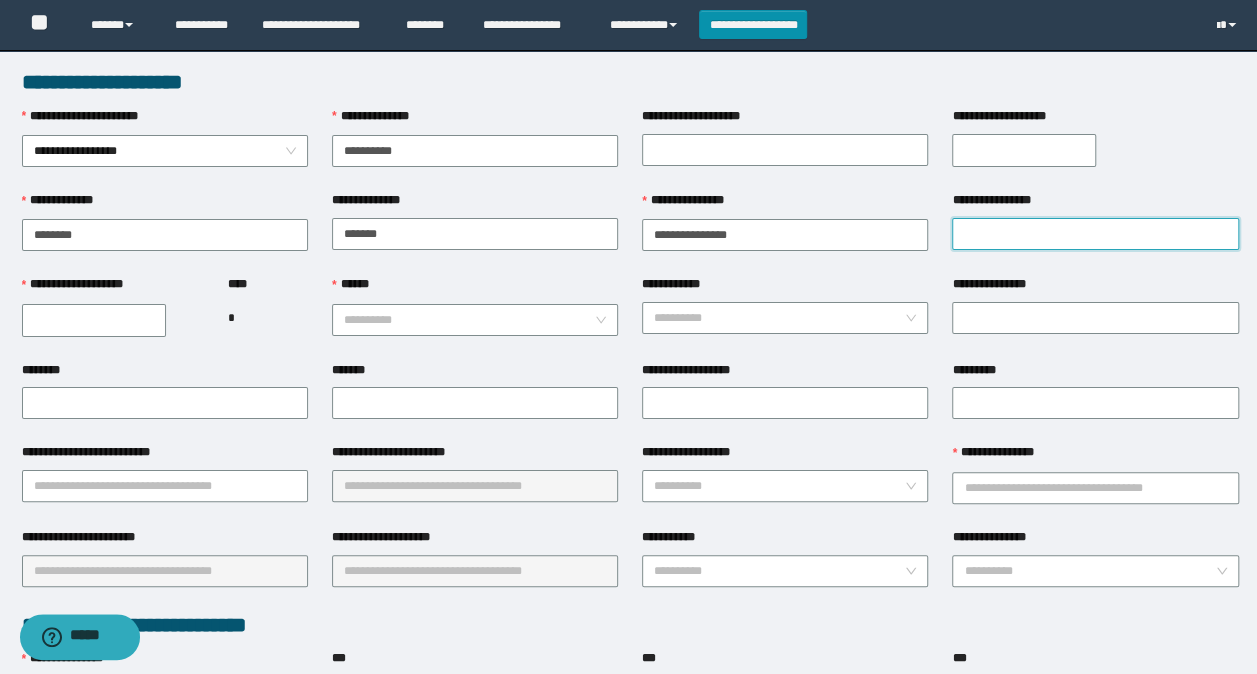 click on "**********" at bounding box center [1095, 234] 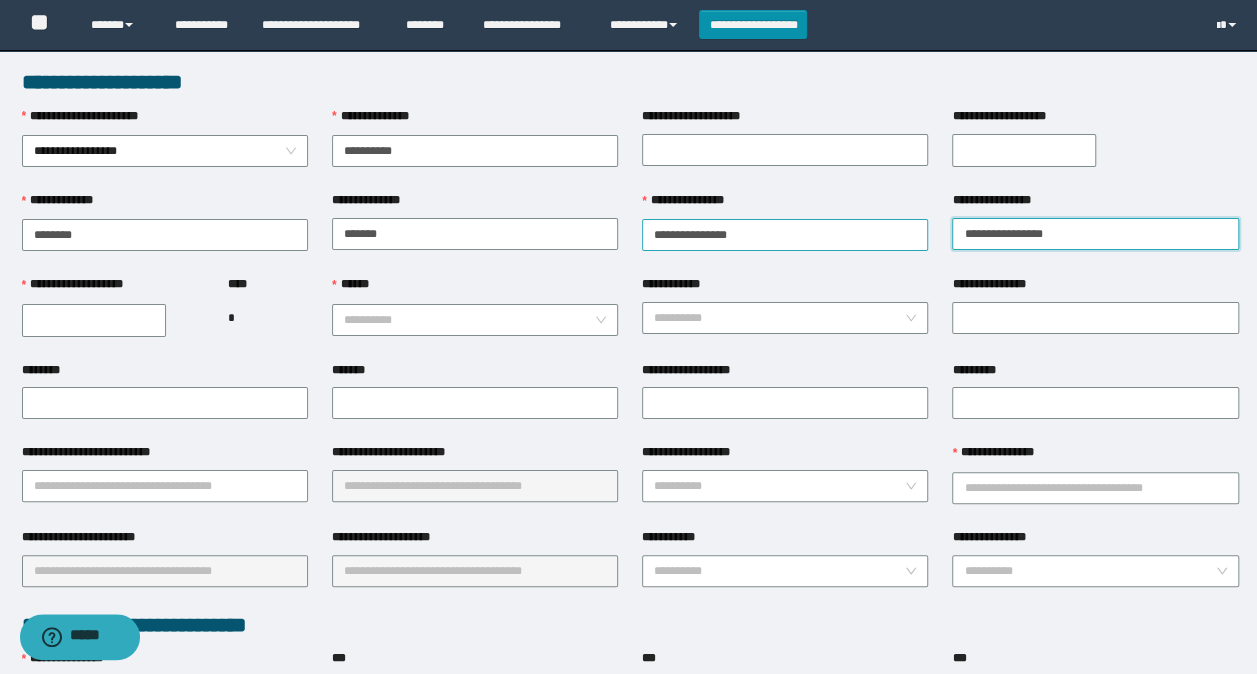 type on "**********" 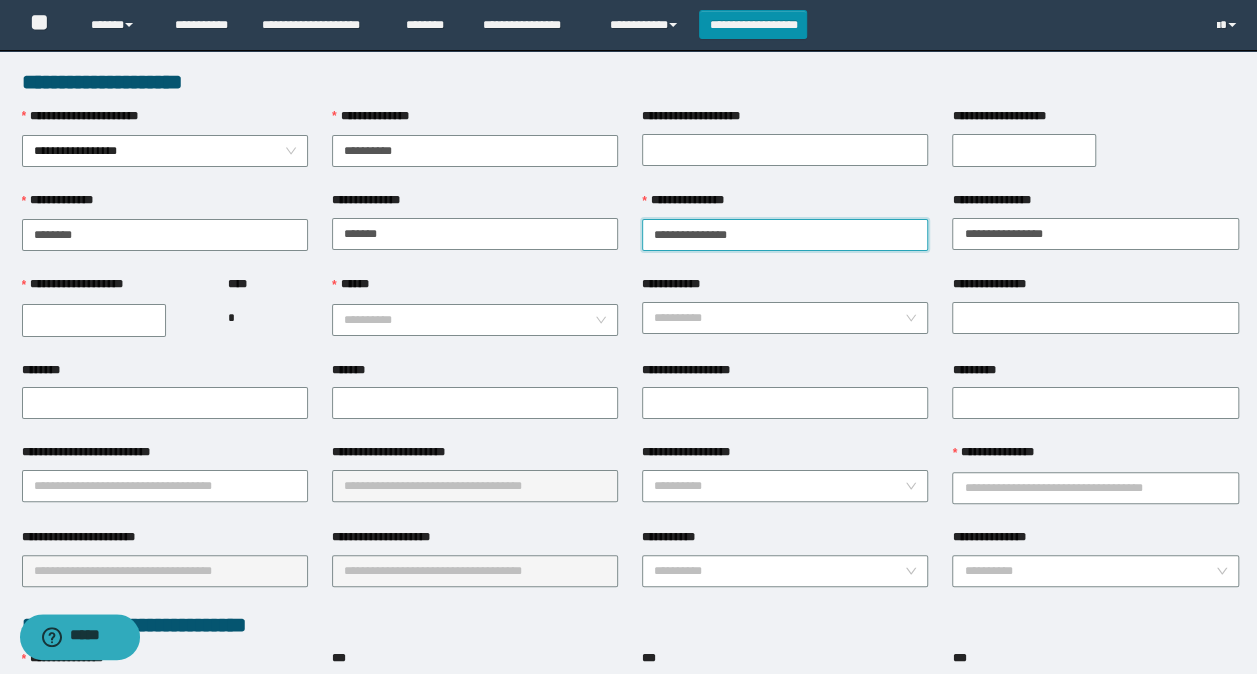 click on "**********" at bounding box center (785, 235) 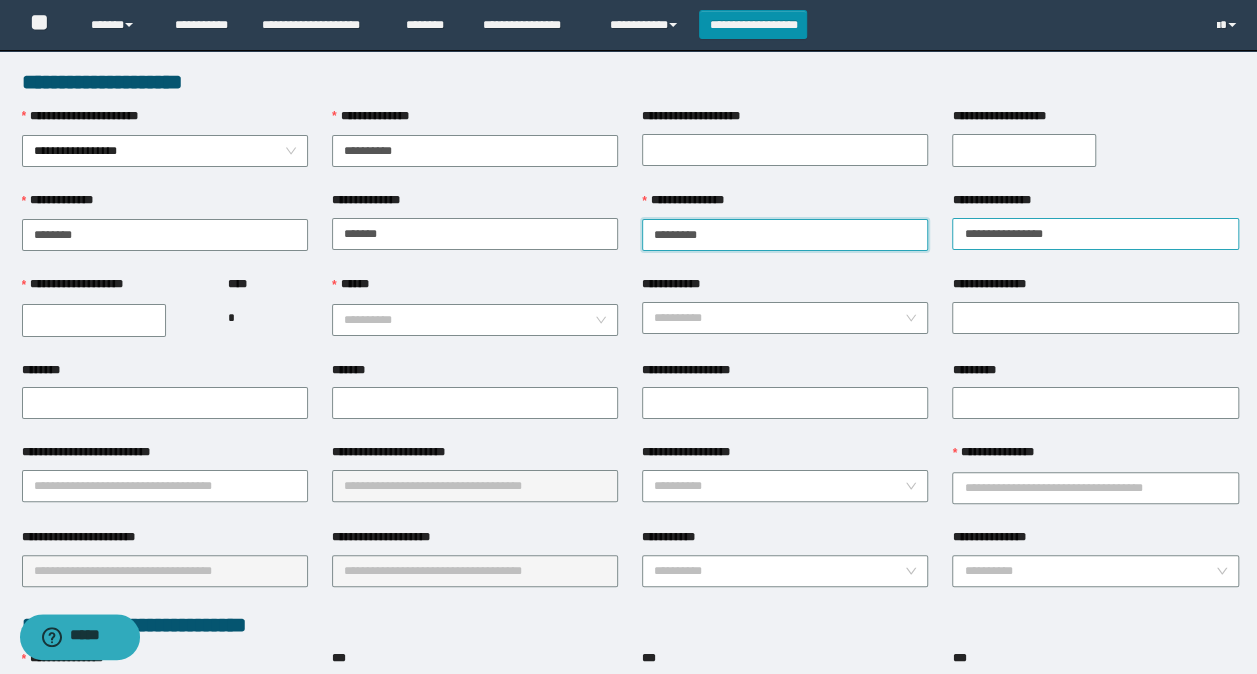 type on "********" 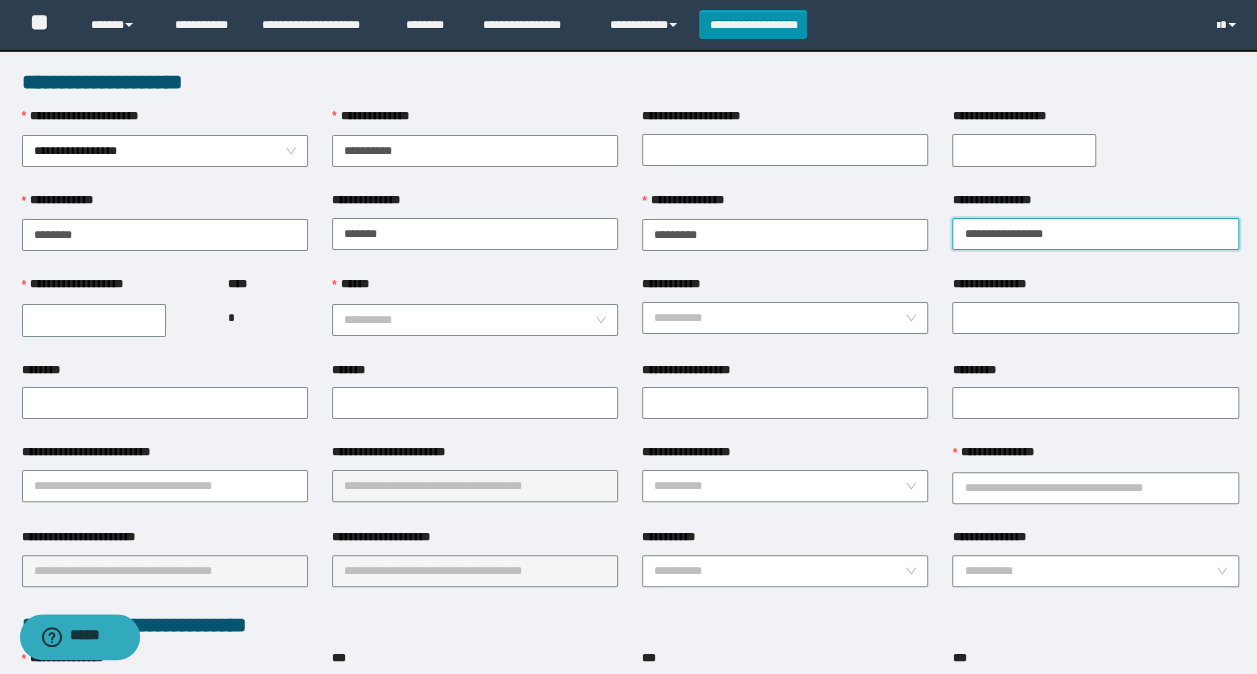click on "**********" at bounding box center [1095, 234] 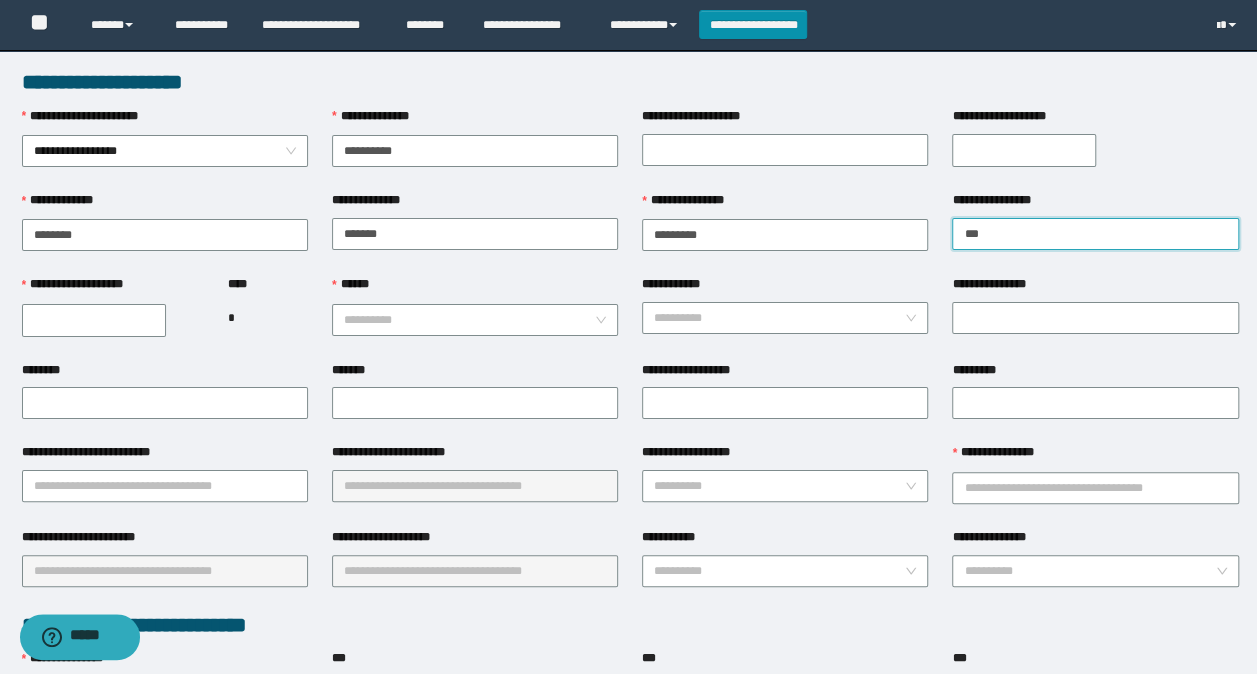 type on "*" 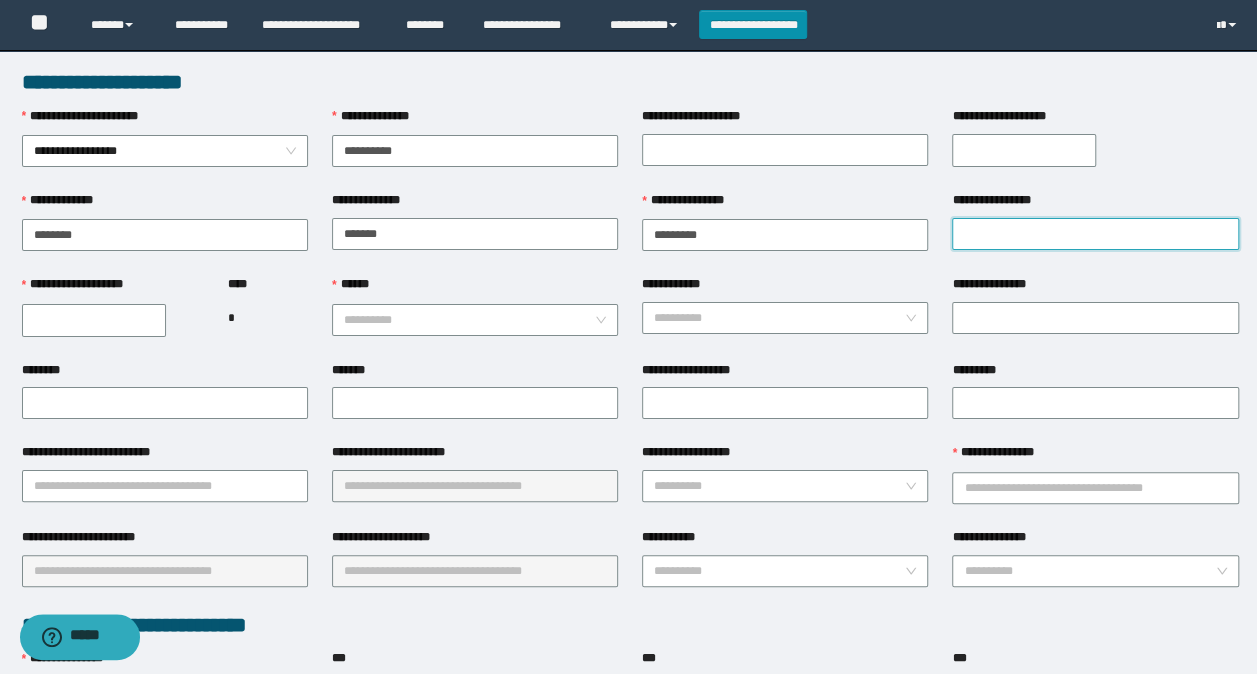 paste on "**********" 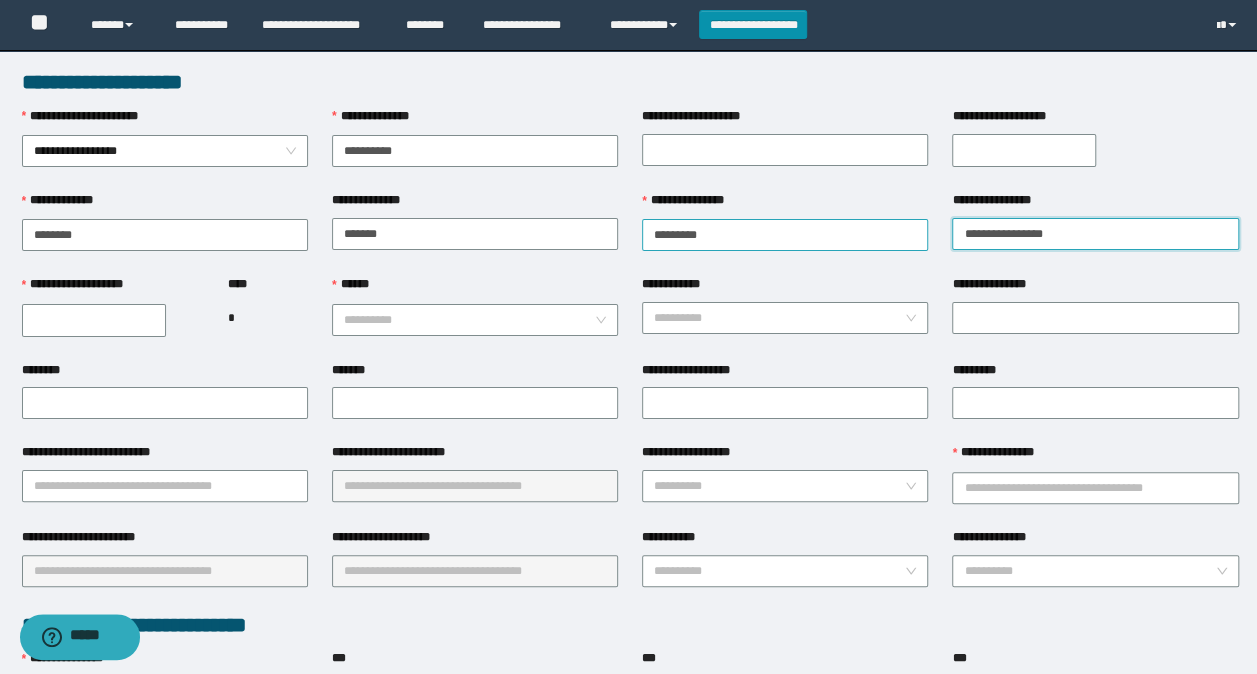 drag, startPoint x: 1018, startPoint y: 226, endPoint x: 868, endPoint y: 228, distance: 150.01334 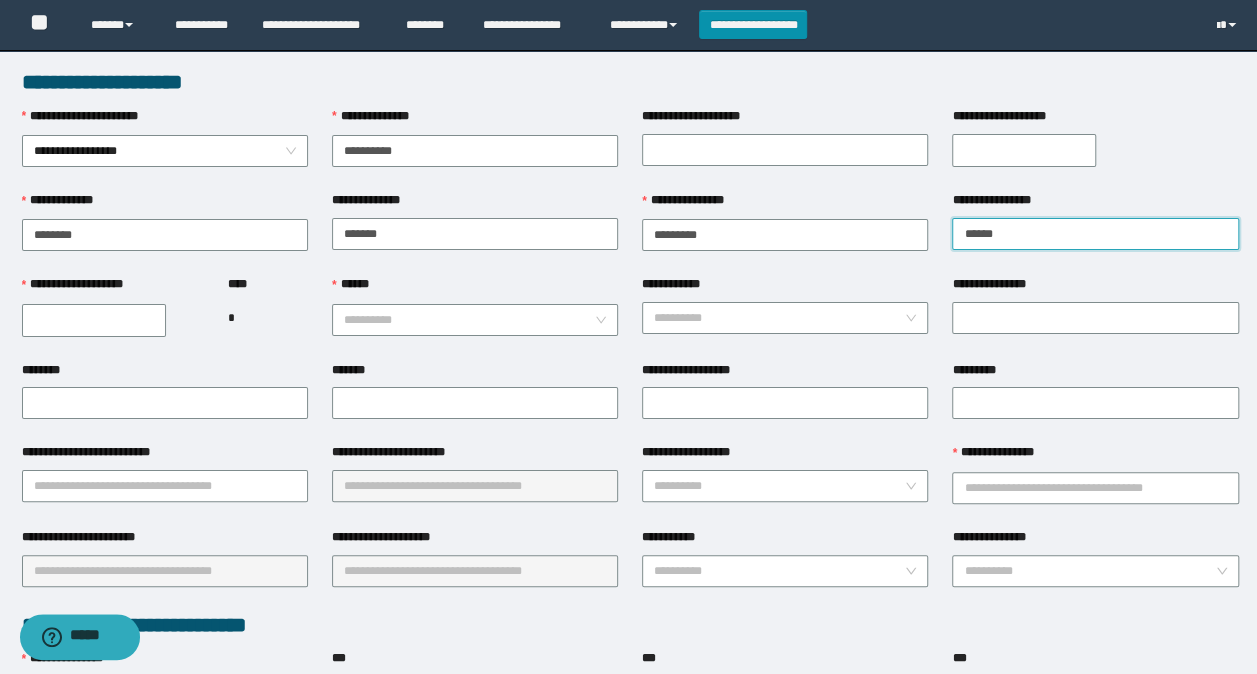 type on "******" 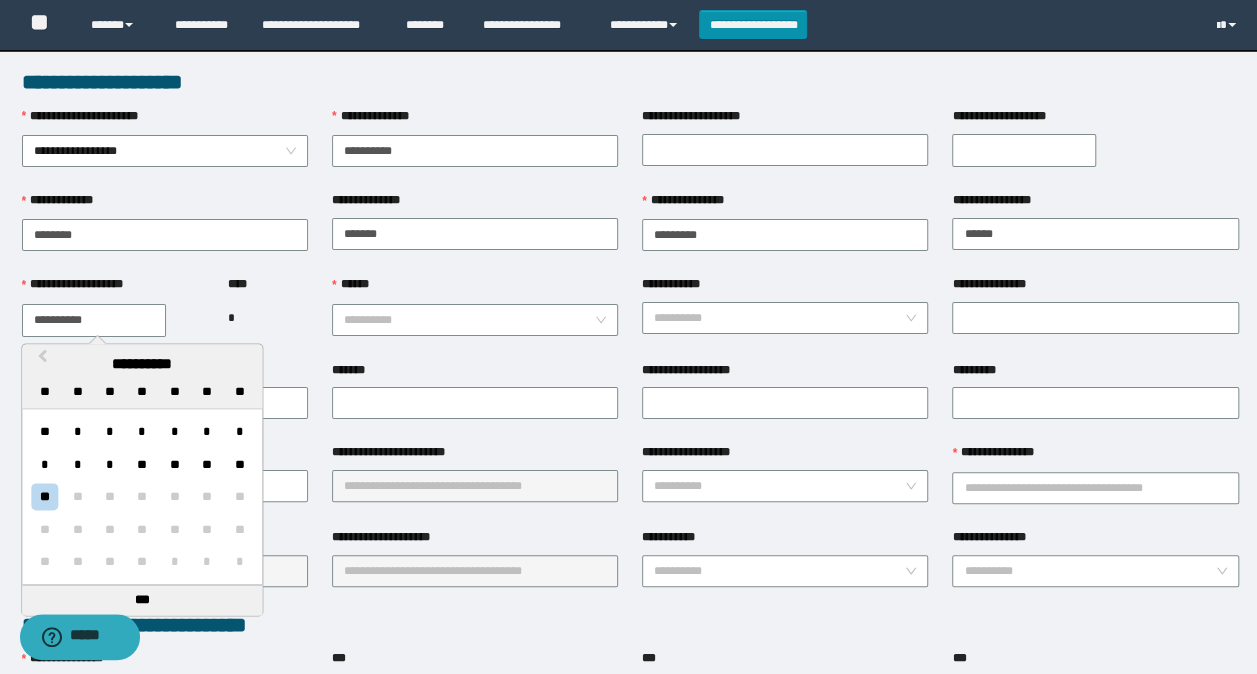 click on "**********" at bounding box center (94, 320) 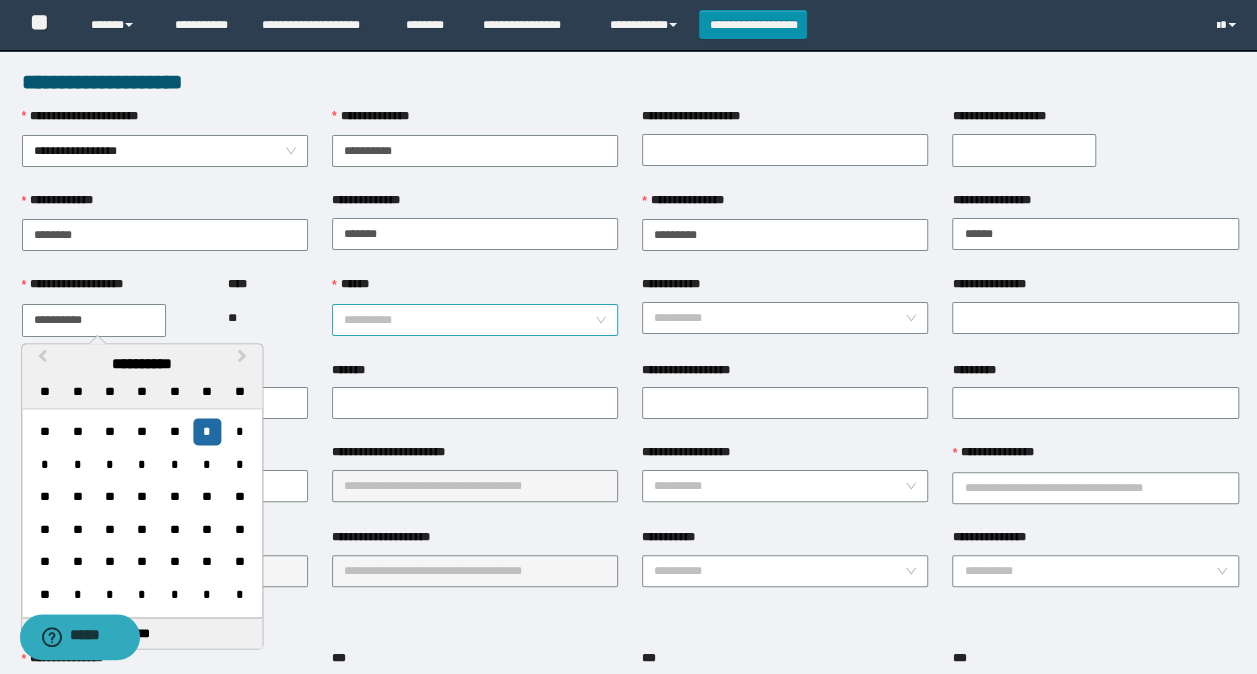 type on "**********" 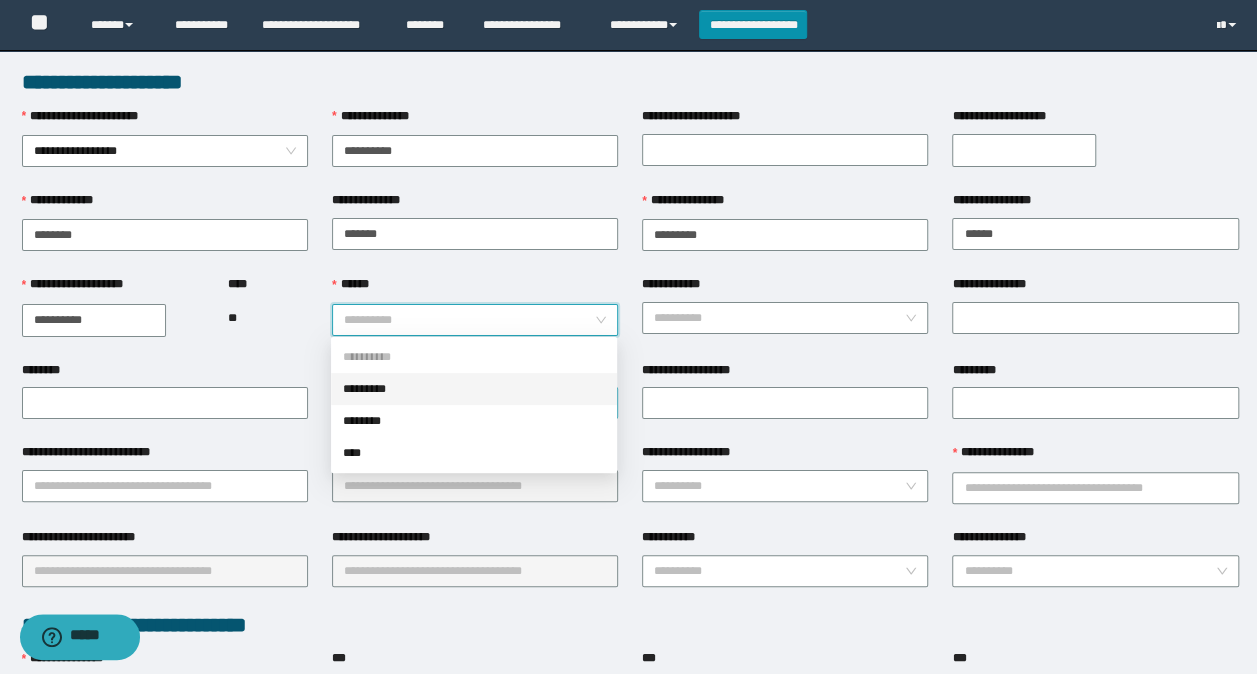 click on "*********" at bounding box center [474, 389] 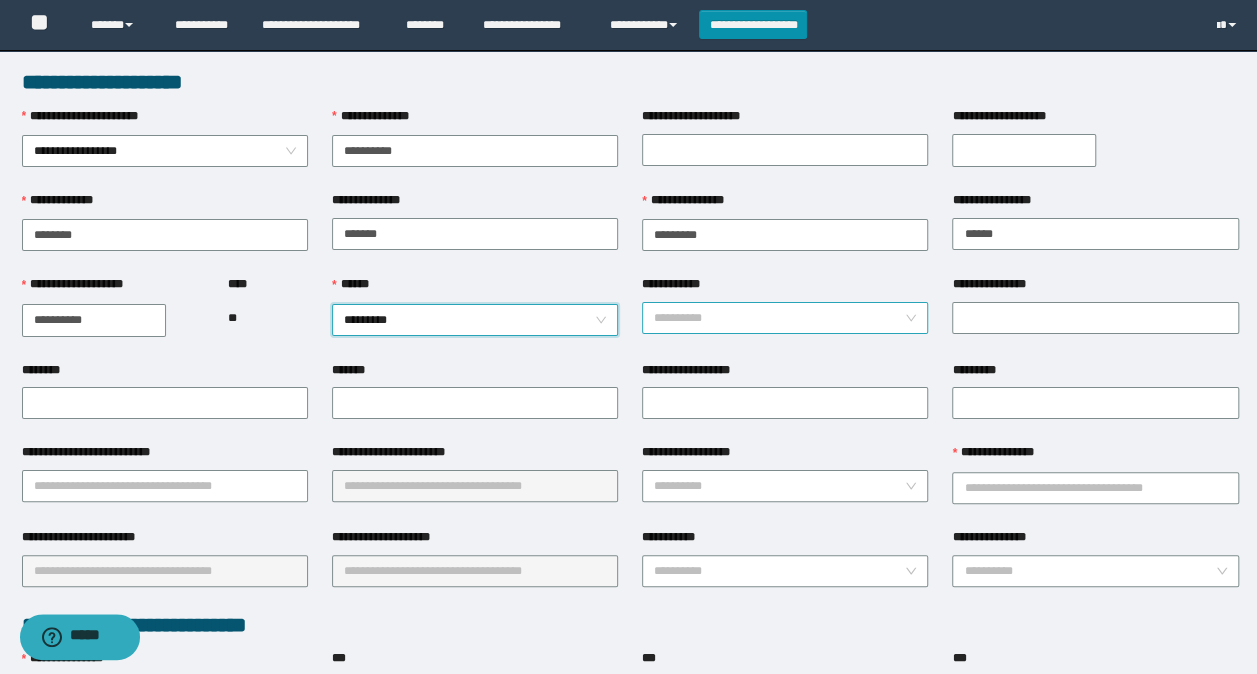 click on "**********" at bounding box center [779, 318] 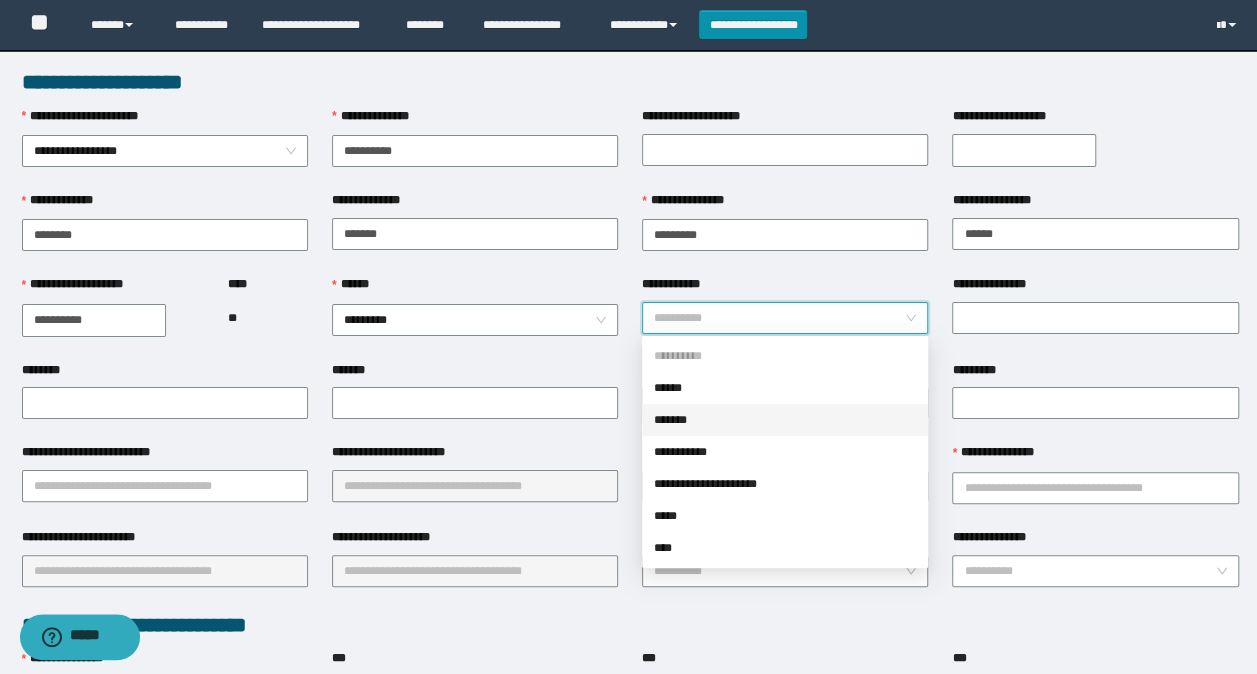 click on "*******" at bounding box center [785, 420] 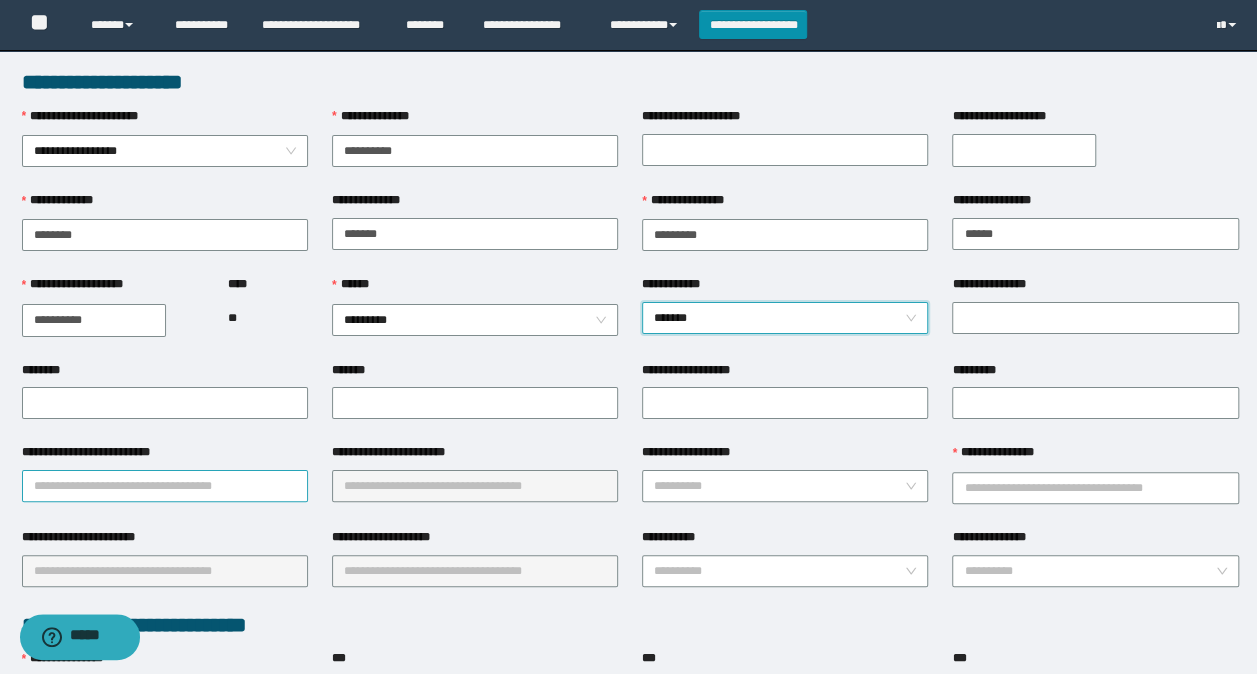 click on "**********" at bounding box center [165, 486] 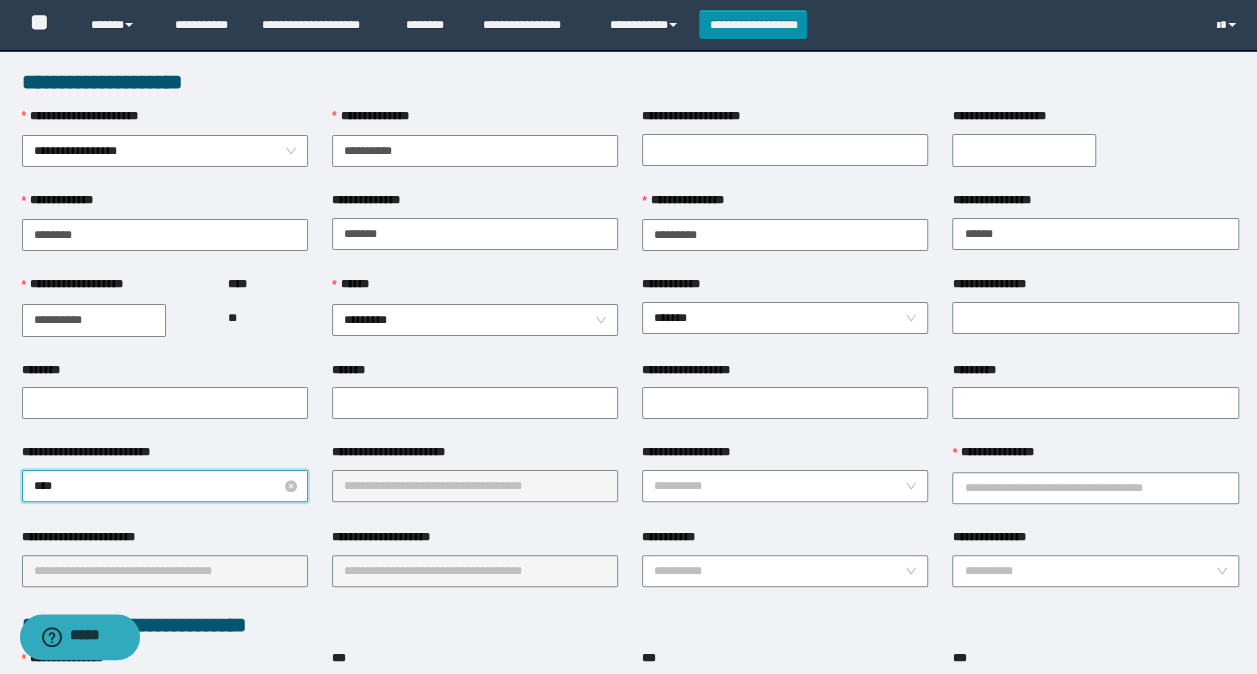 type on "*****" 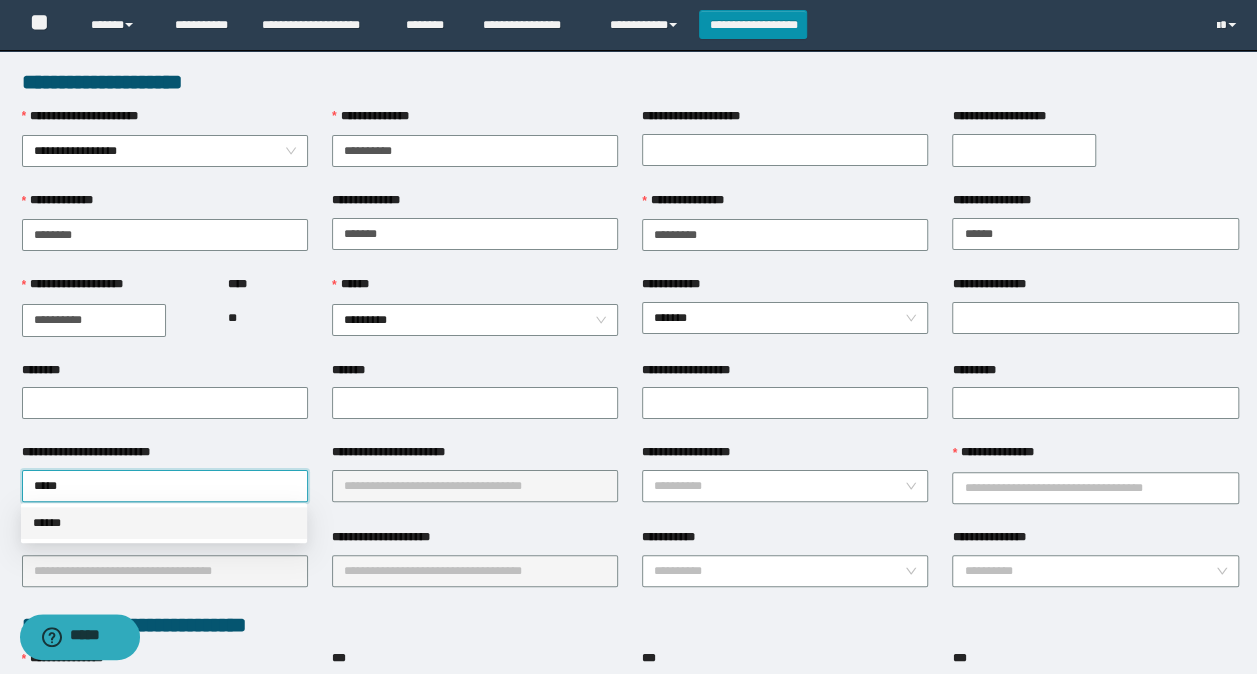 drag, startPoint x: 65, startPoint y: 526, endPoint x: 112, endPoint y: 516, distance: 48.052055 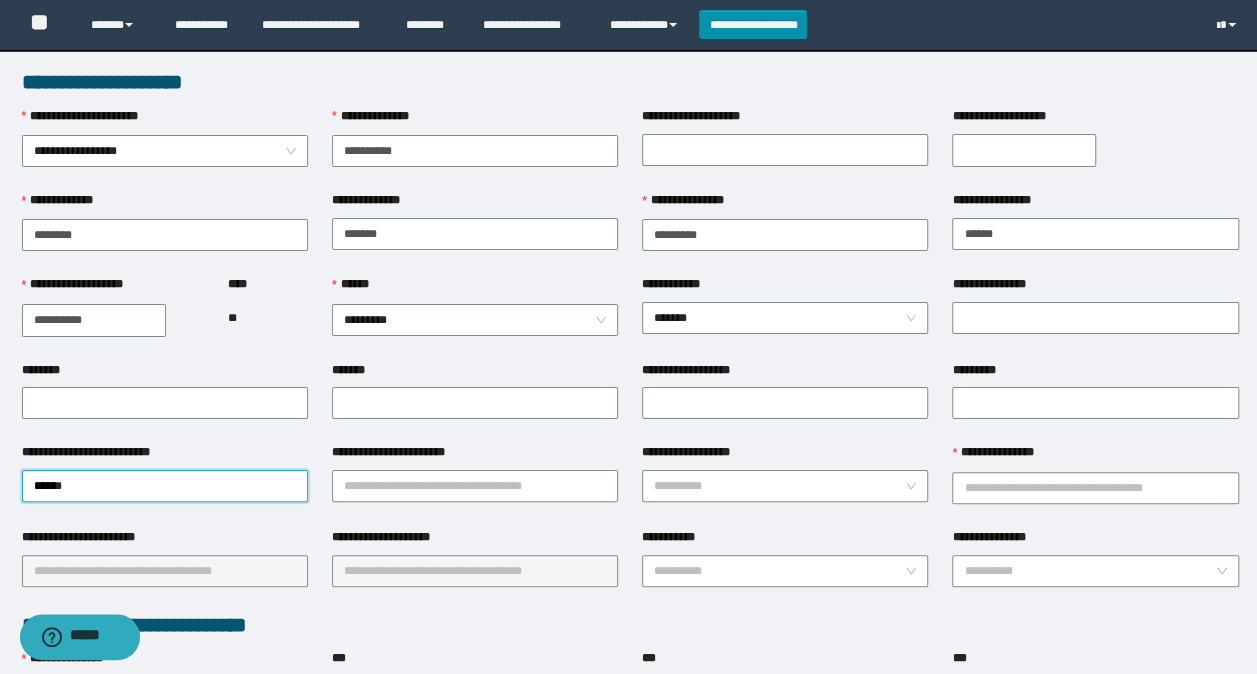 click on "*******" at bounding box center (475, 402) 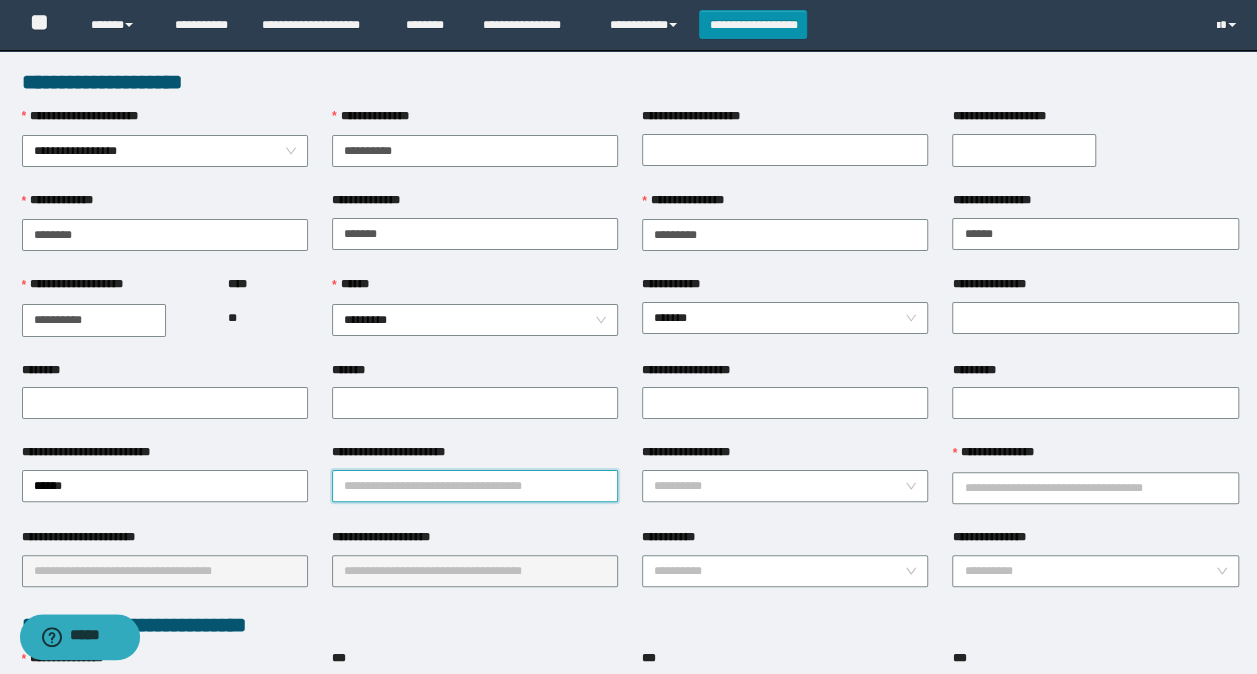click on "**********" at bounding box center [475, 486] 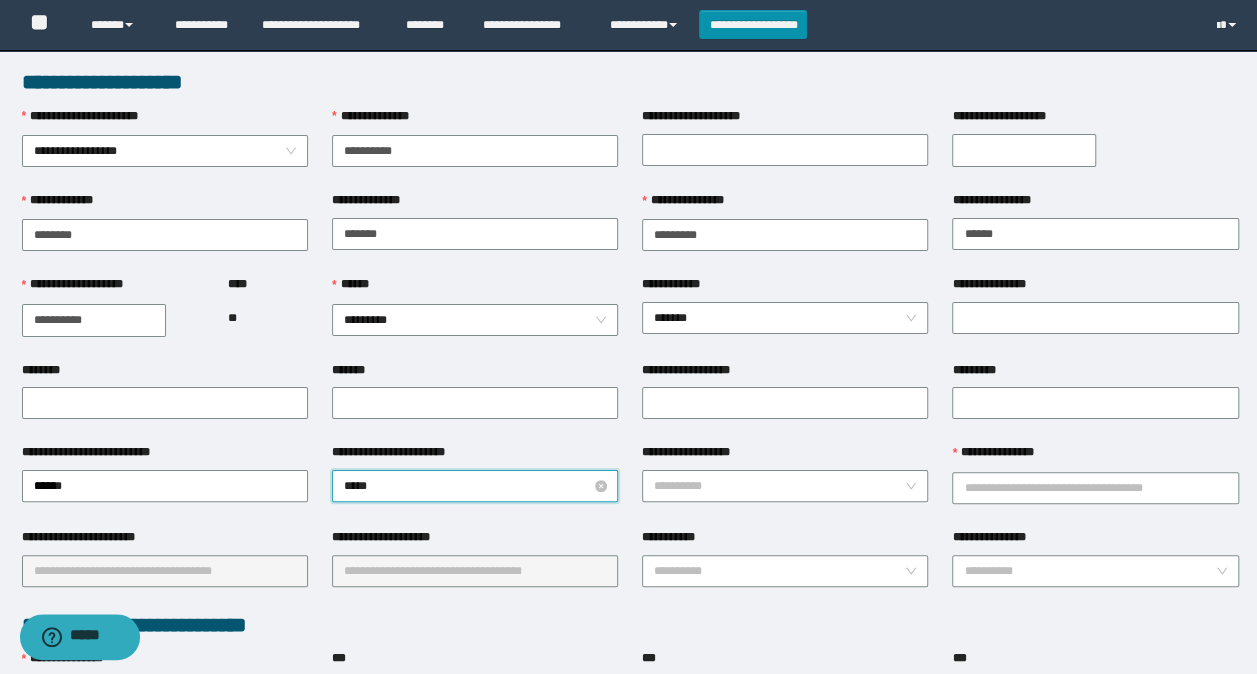 type on "******" 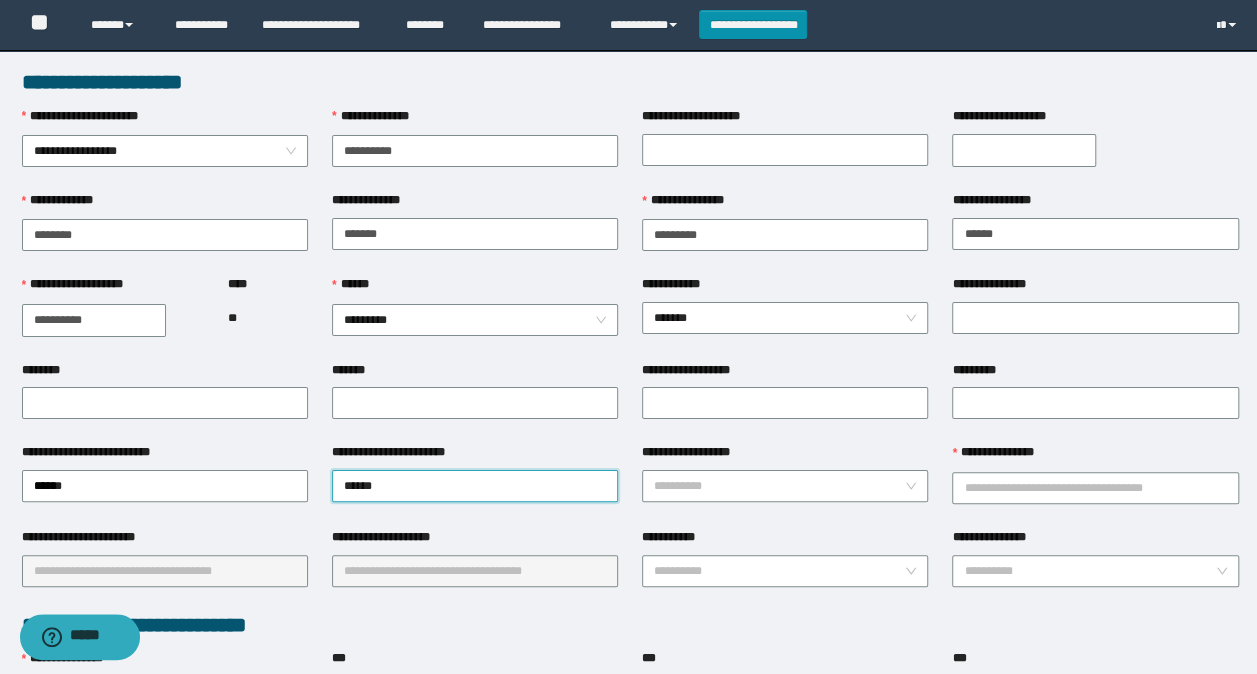 scroll, scrollTop: 100, scrollLeft: 0, axis: vertical 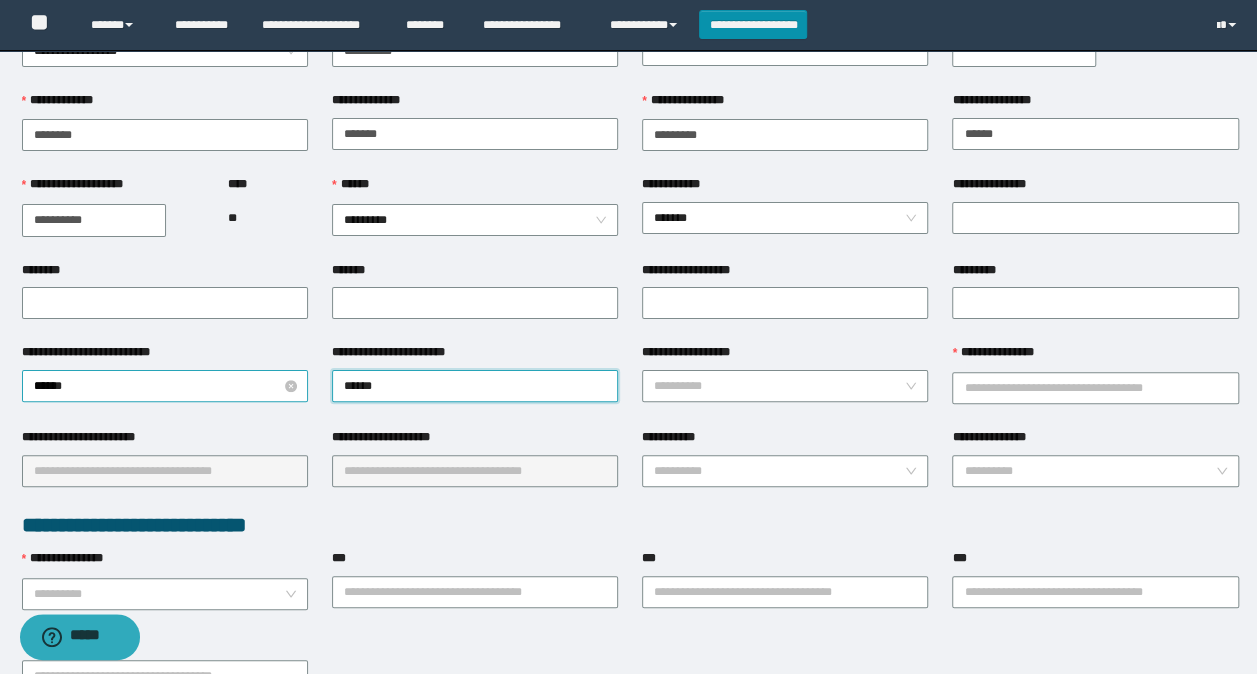 drag, startPoint x: 324, startPoint y: 386, endPoint x: 211, endPoint y: 383, distance: 113.03982 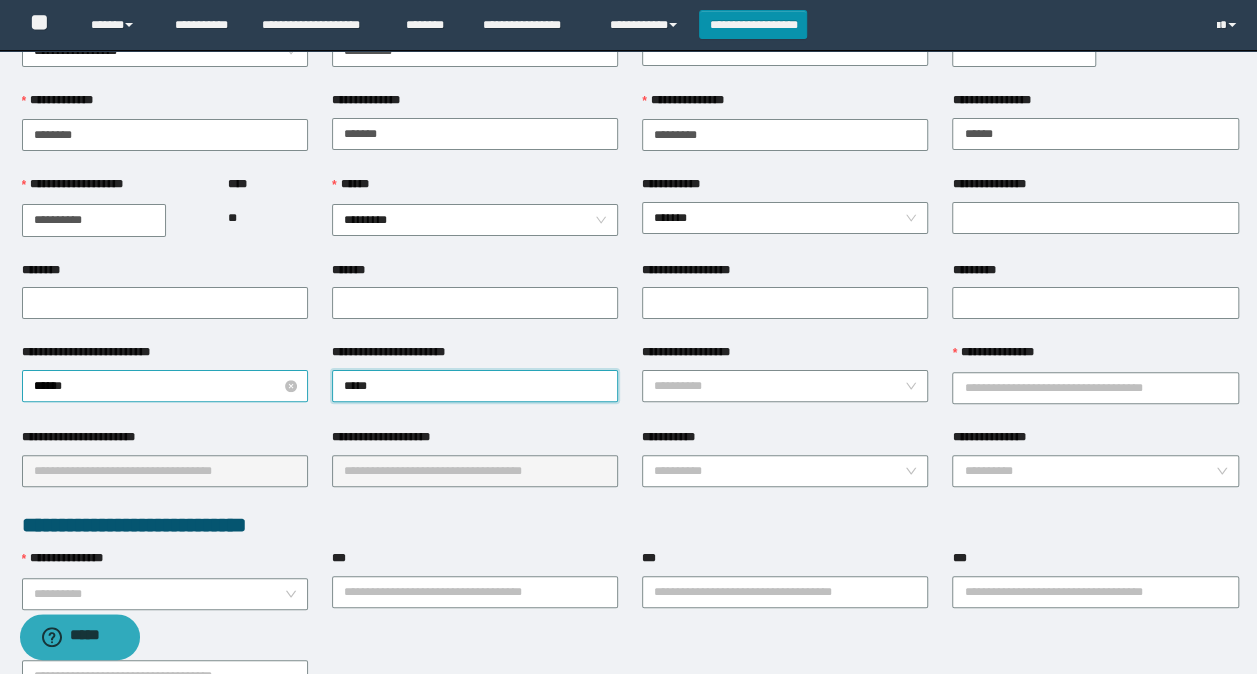 type on "******" 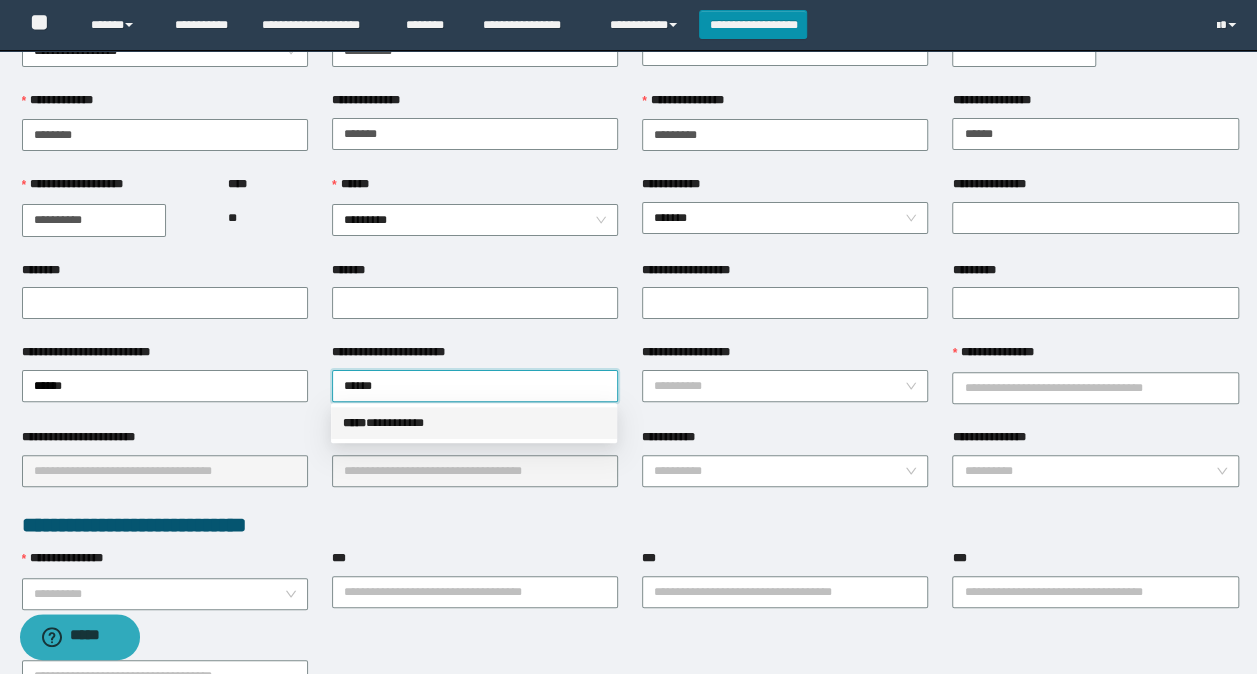 click on "***** * *********" at bounding box center [474, 423] 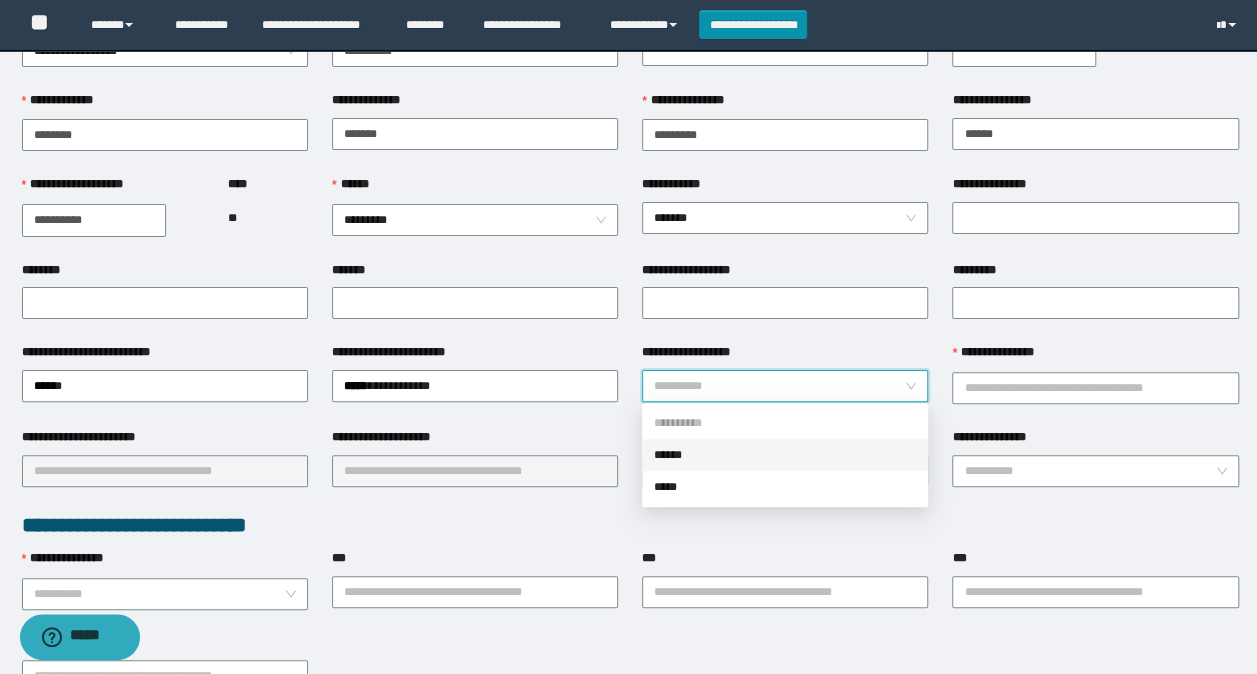 click on "**********" at bounding box center (779, 386) 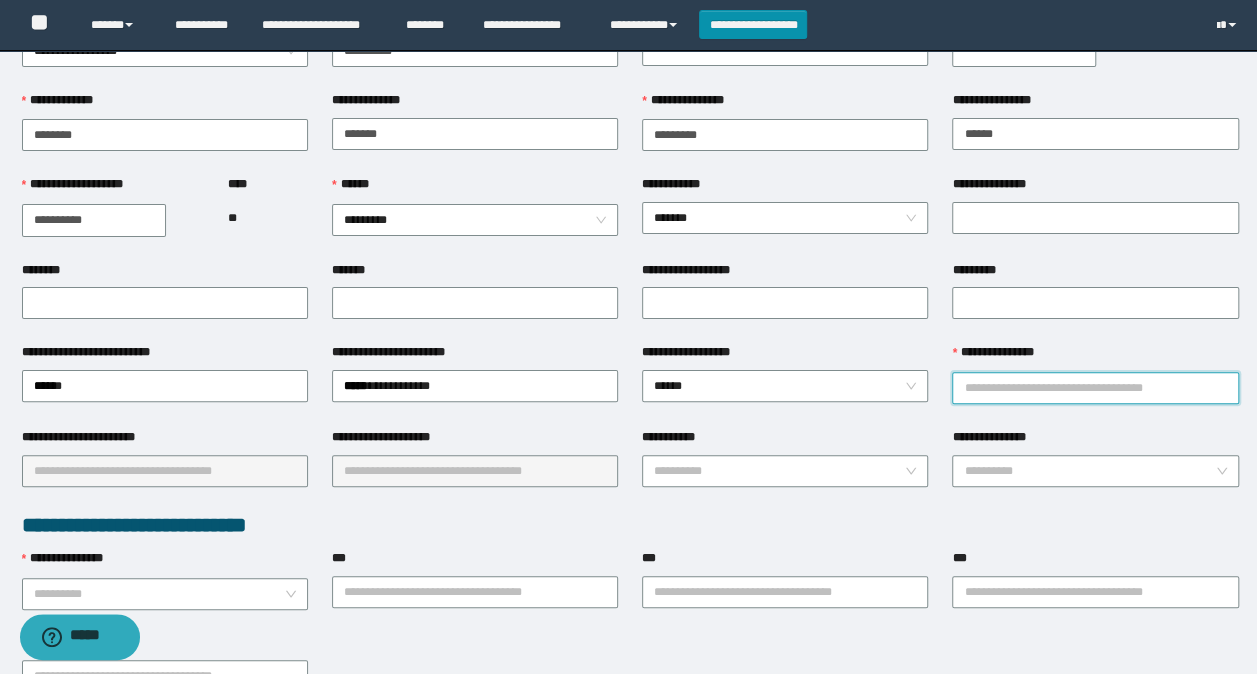 click on "**********" at bounding box center (1095, 388) 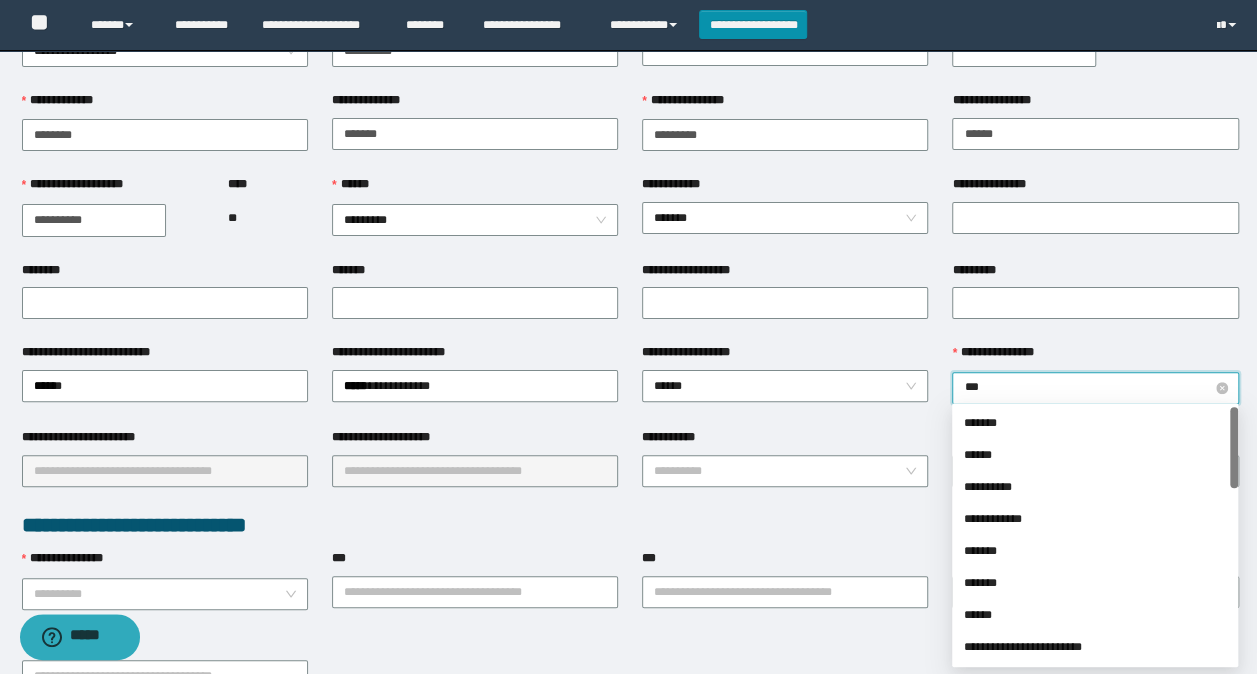 type on "****" 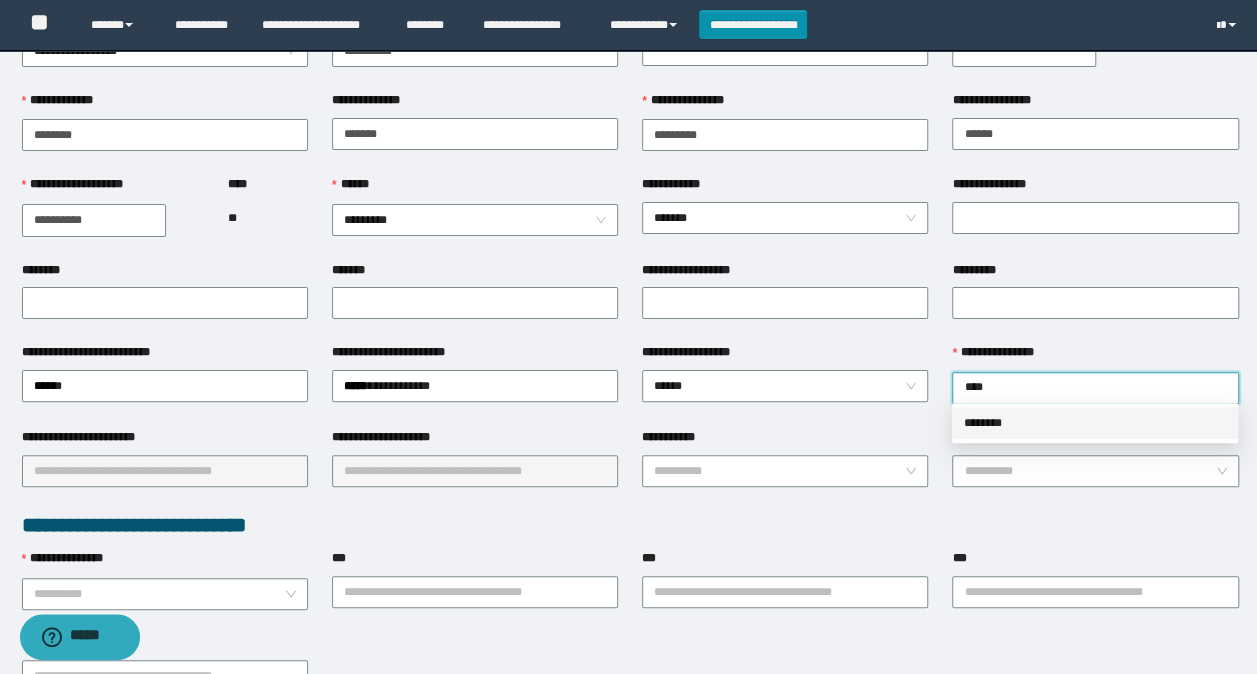 click on "********" at bounding box center (1095, 423) 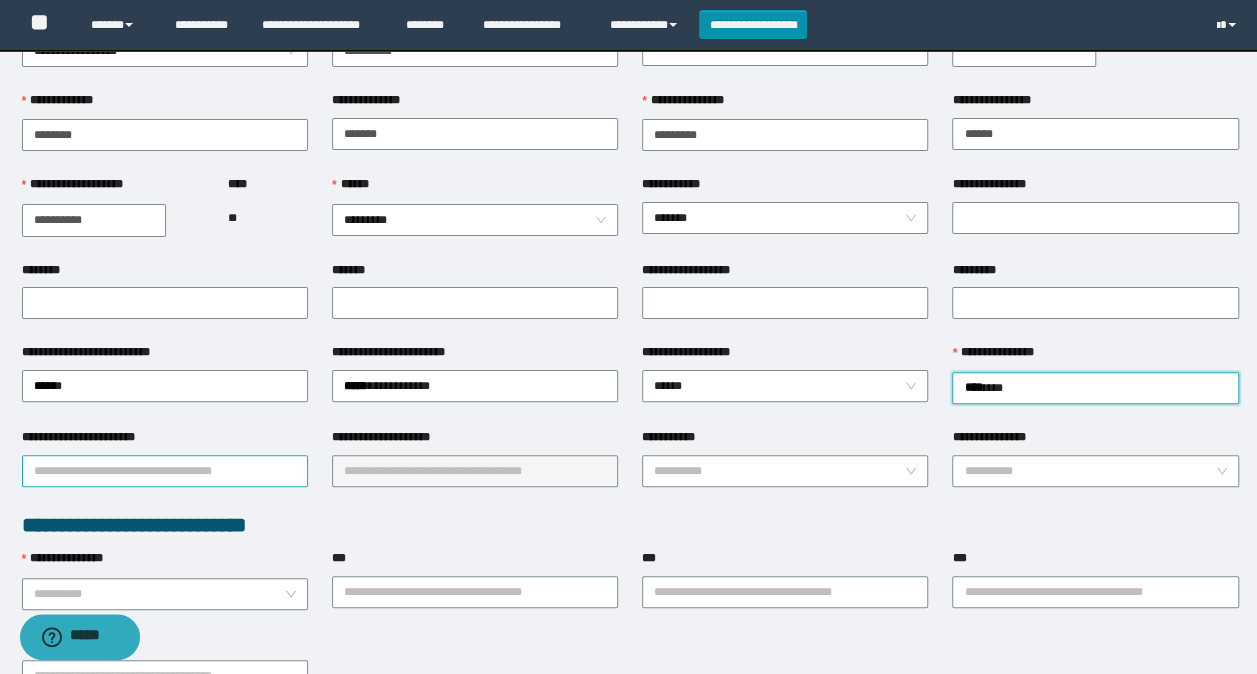 click on "**********" at bounding box center (165, 471) 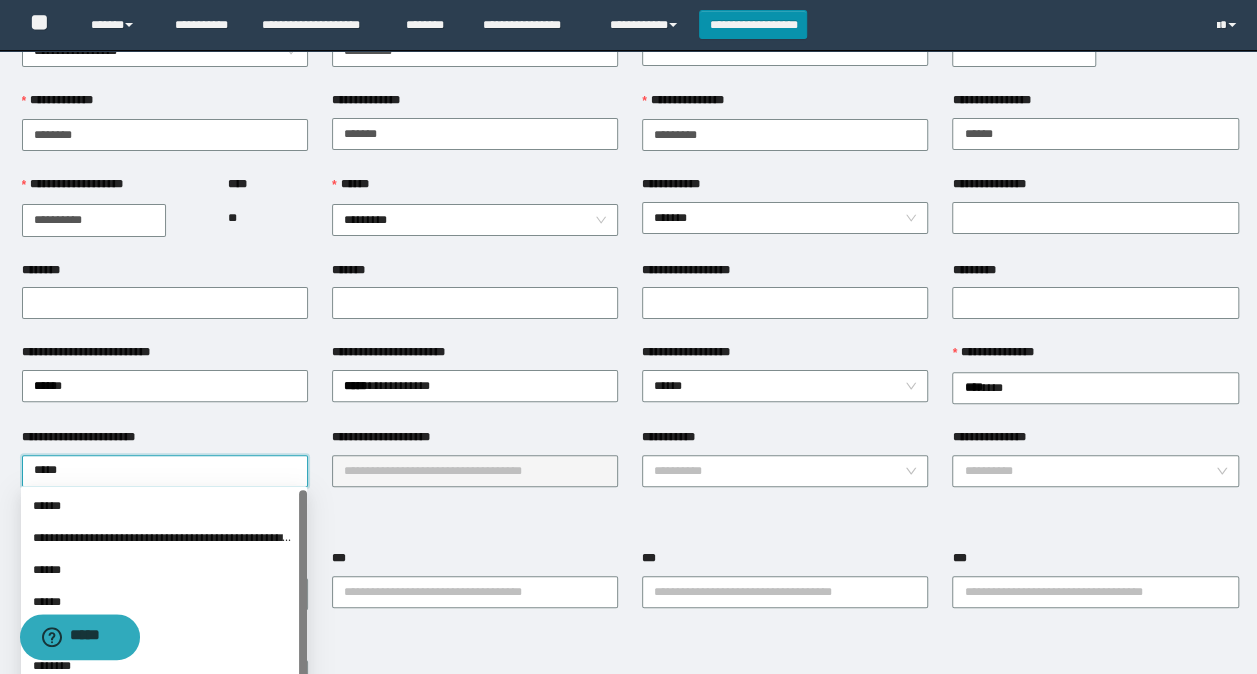type on "******" 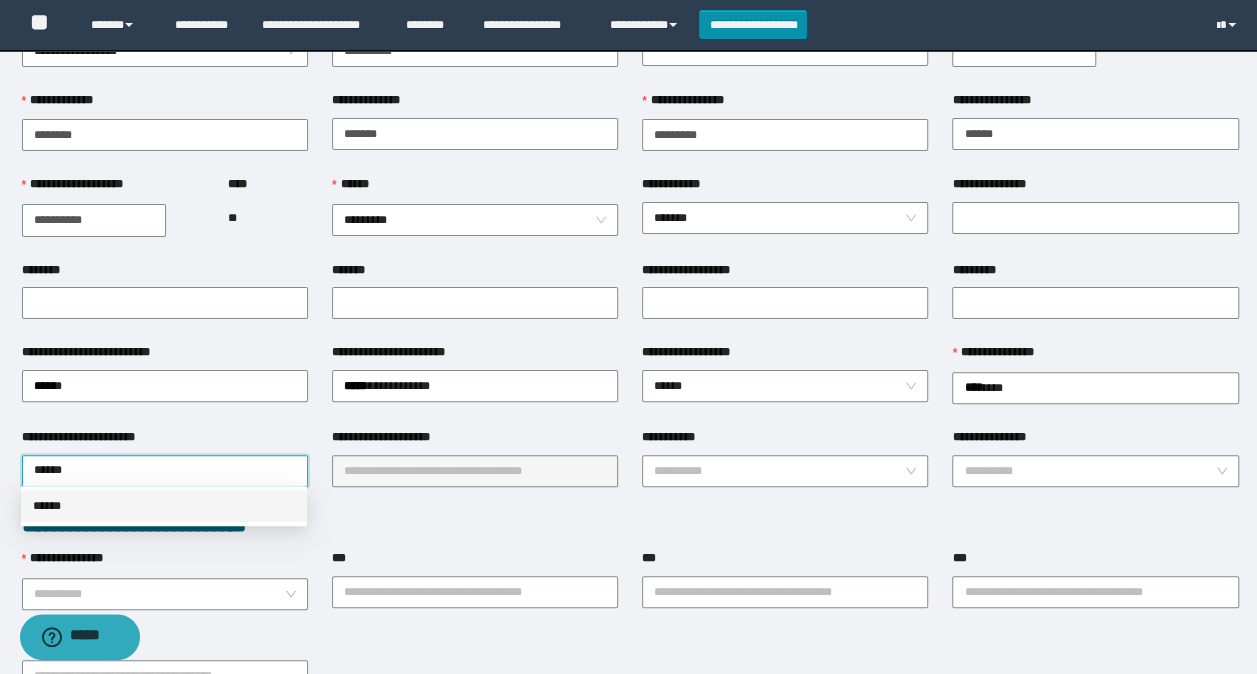 click on "******" at bounding box center [164, 506] 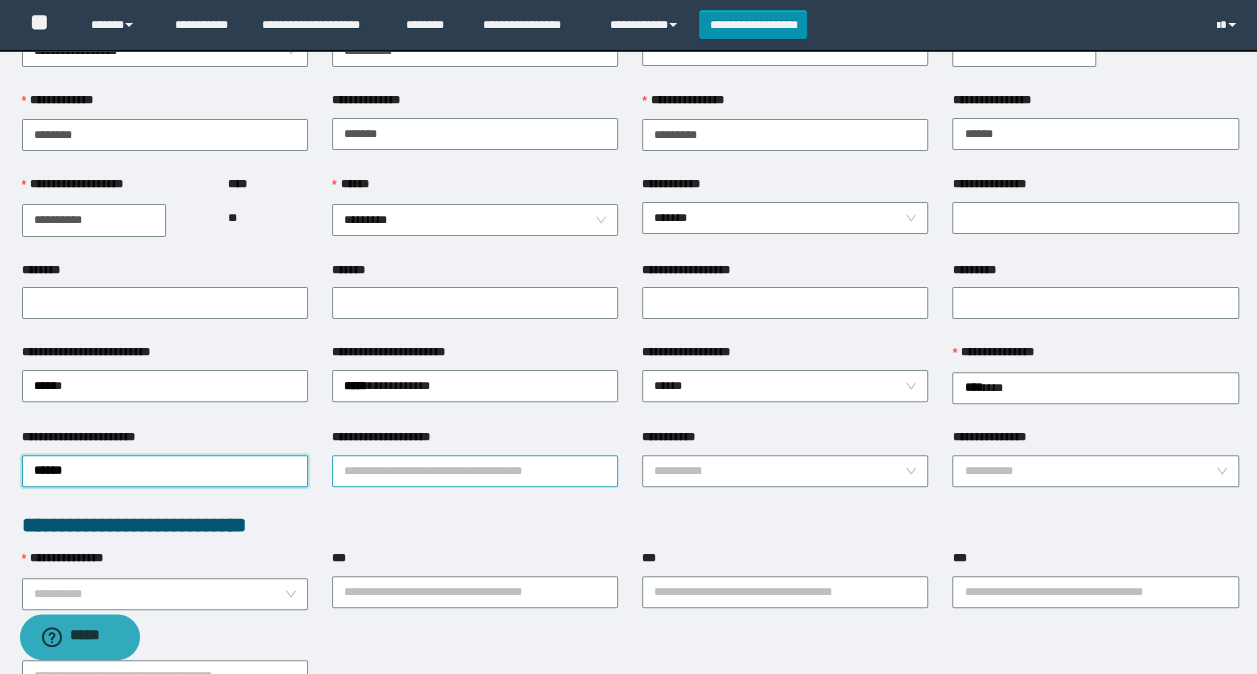 click on "**********" at bounding box center (475, 471) 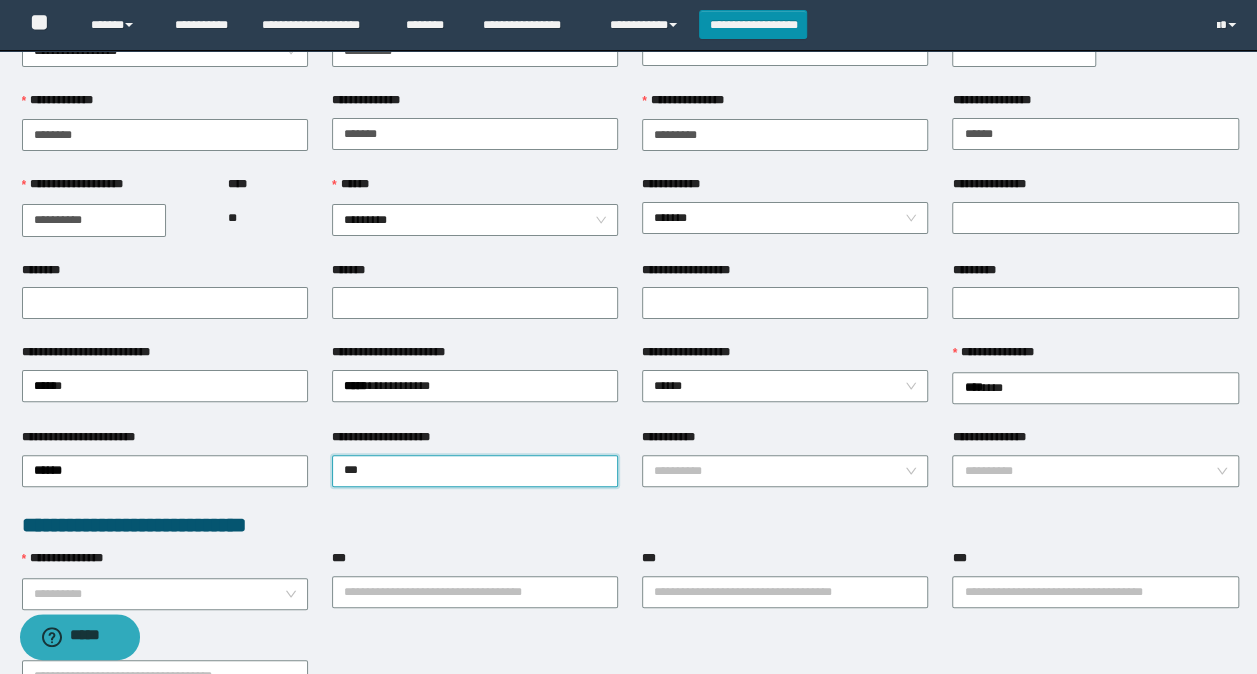 type on "****" 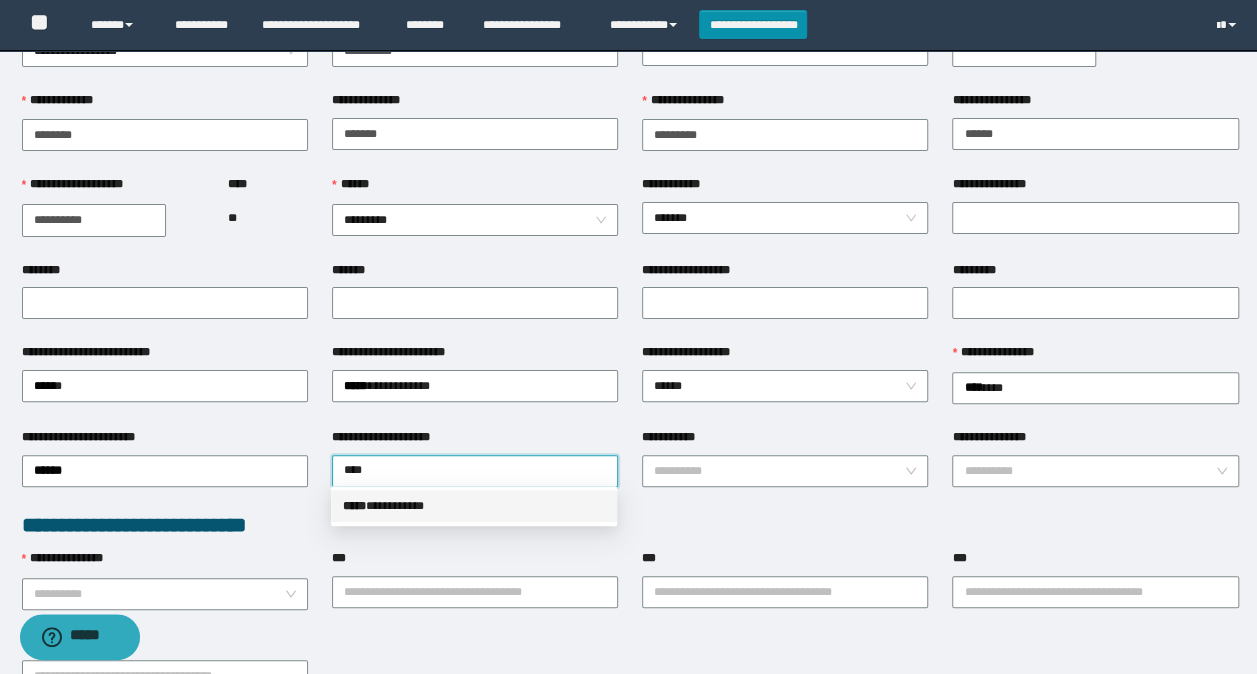 click on "***** * *********" at bounding box center [474, 506] 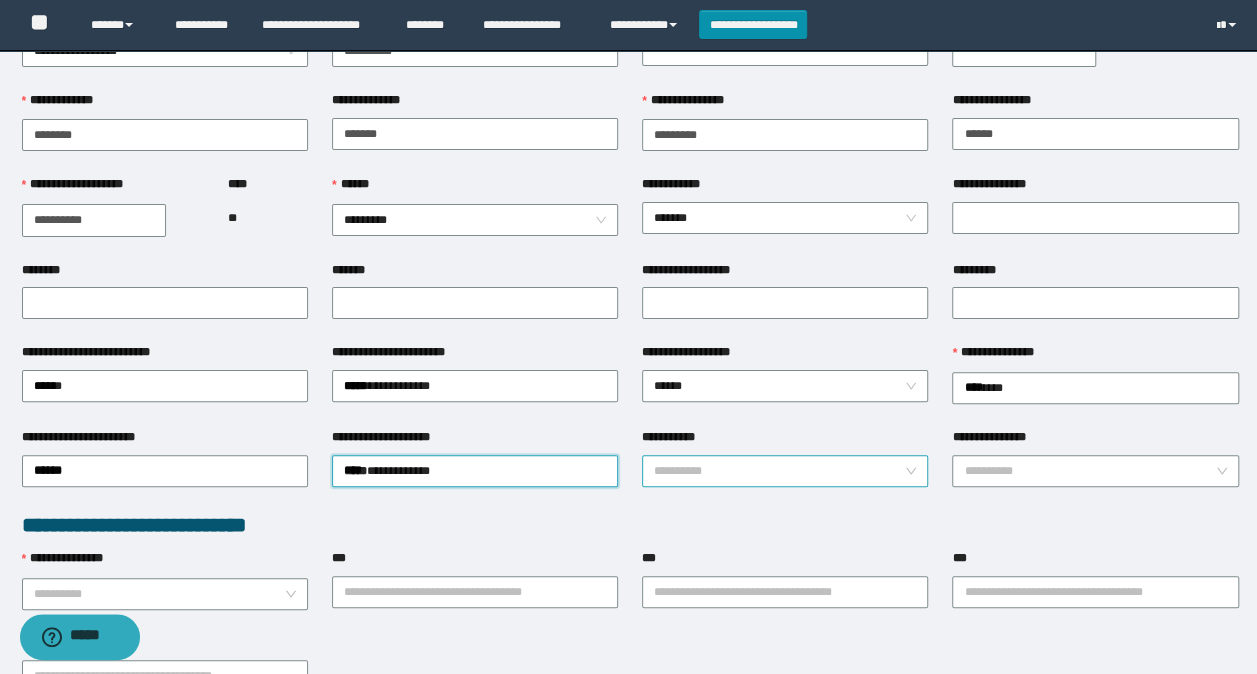 click on "**********" at bounding box center [779, 471] 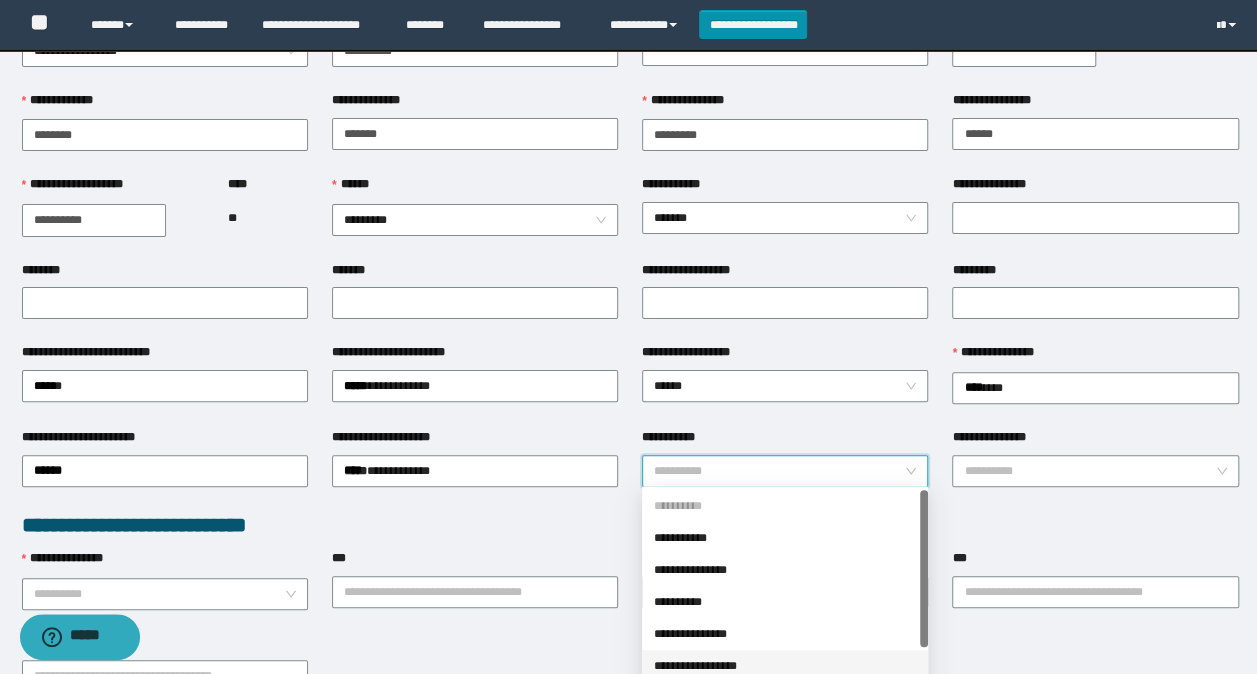 scroll, scrollTop: 100, scrollLeft: 0, axis: vertical 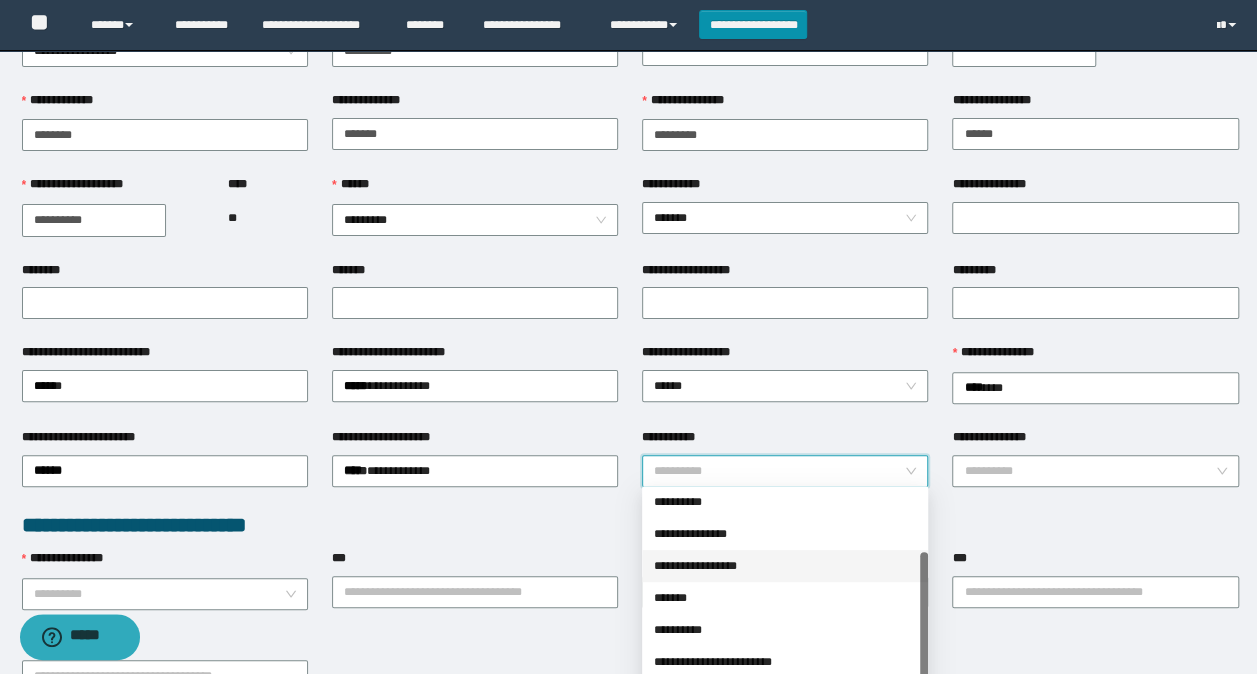 click on "**********" at bounding box center (785, 566) 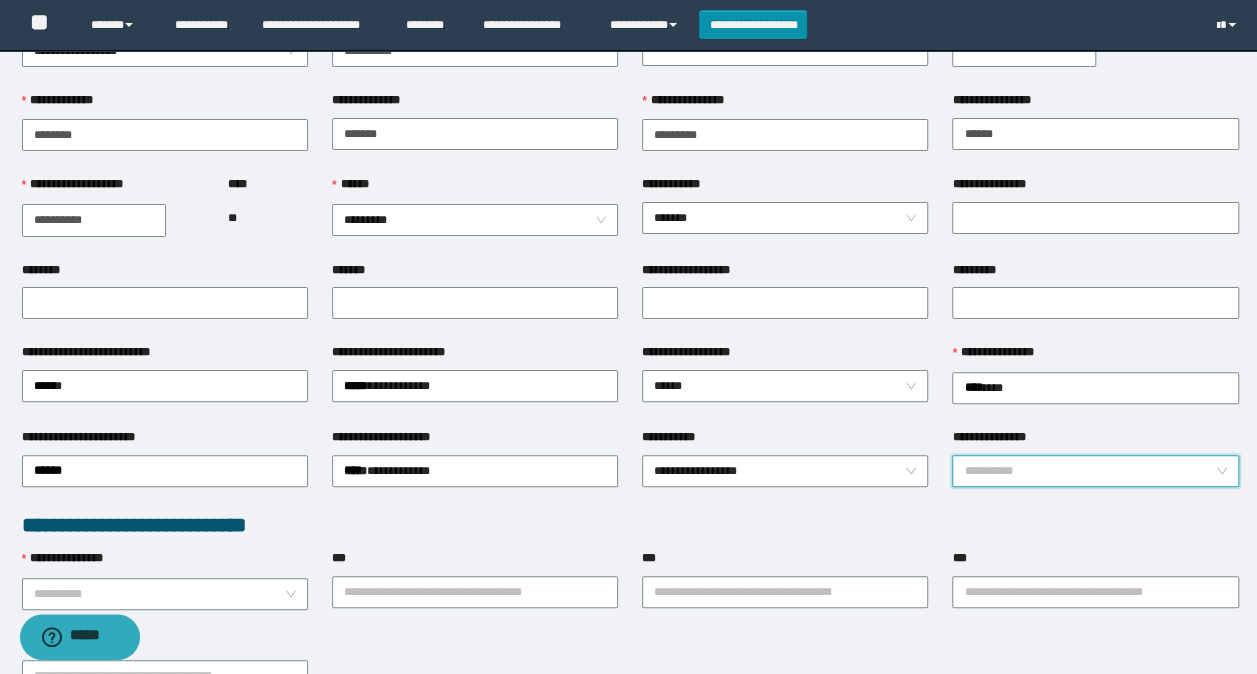 click on "**********" at bounding box center (1089, 471) 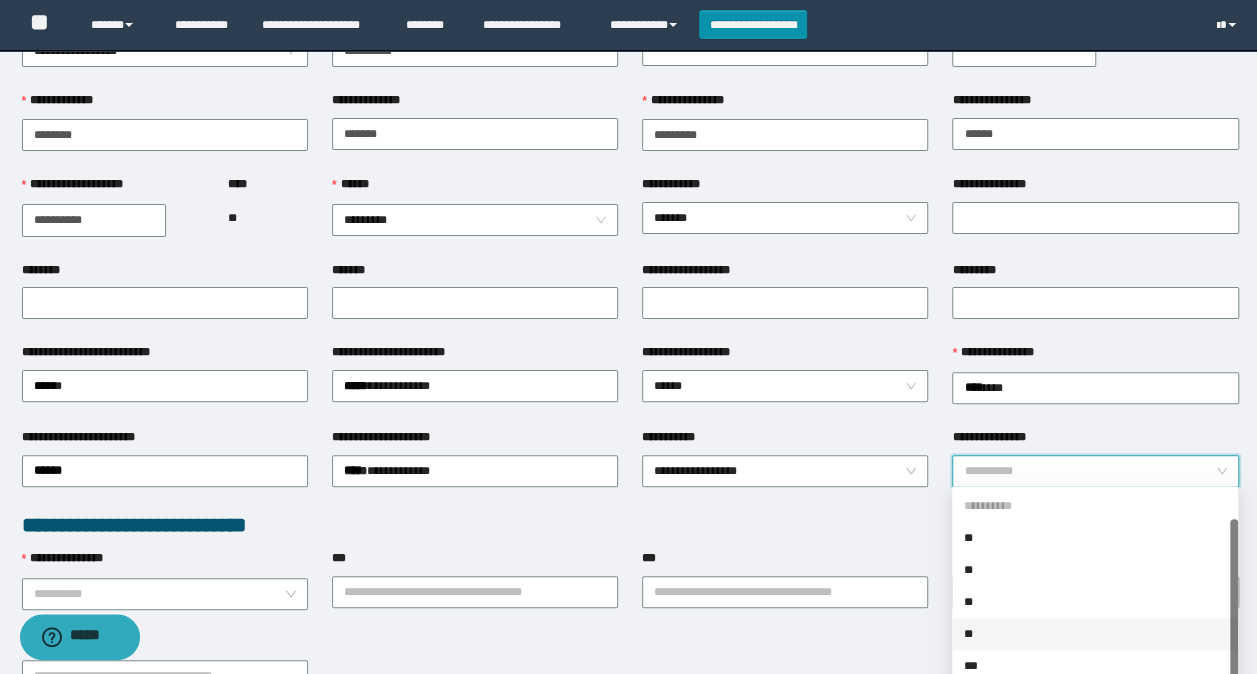 scroll, scrollTop: 32, scrollLeft: 0, axis: vertical 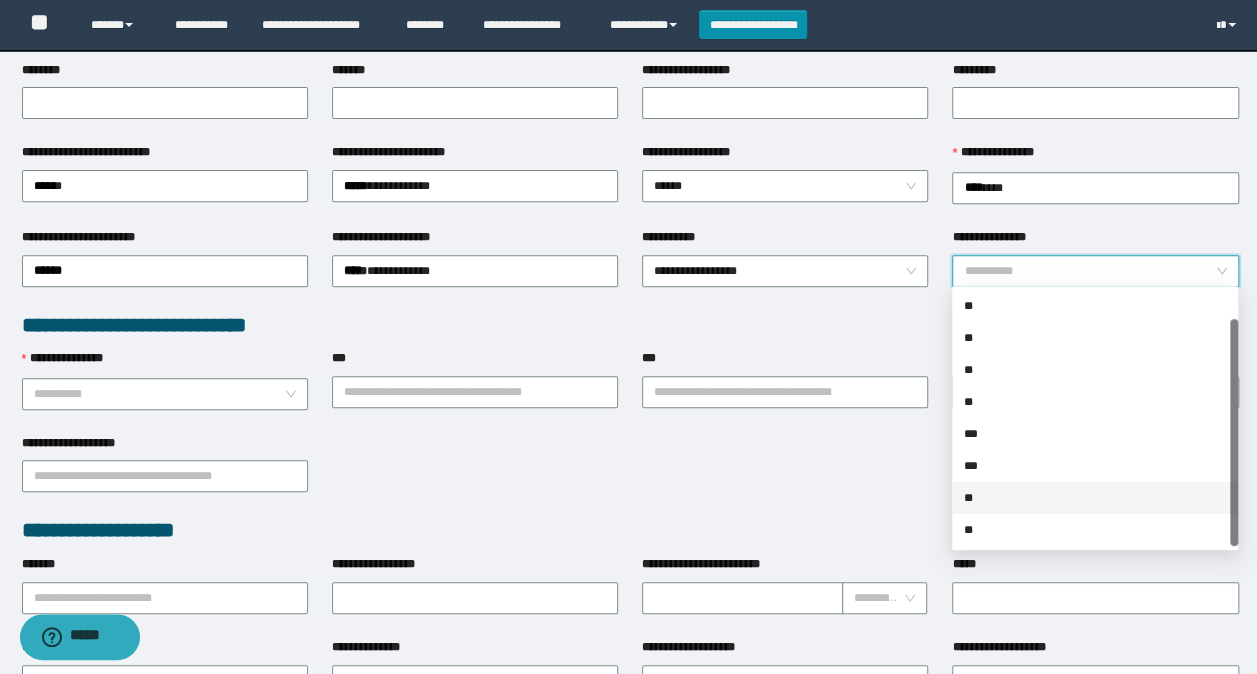 click on "**" at bounding box center (1095, 498) 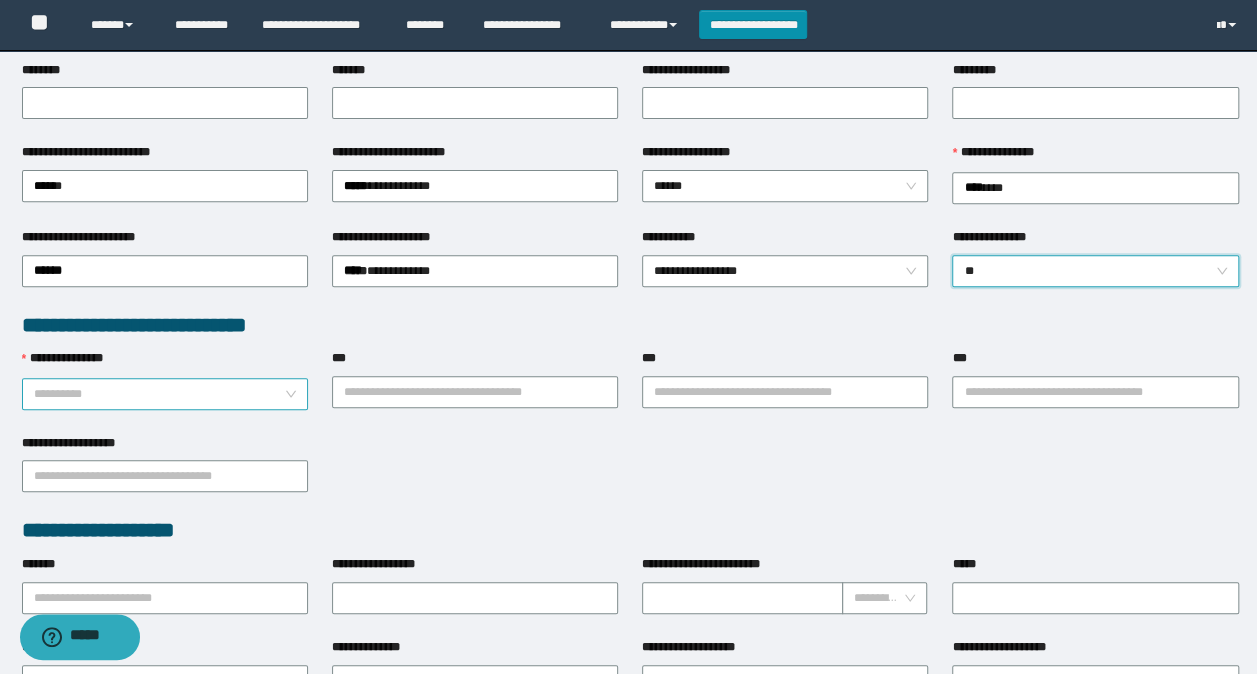 click on "**********" at bounding box center (159, 394) 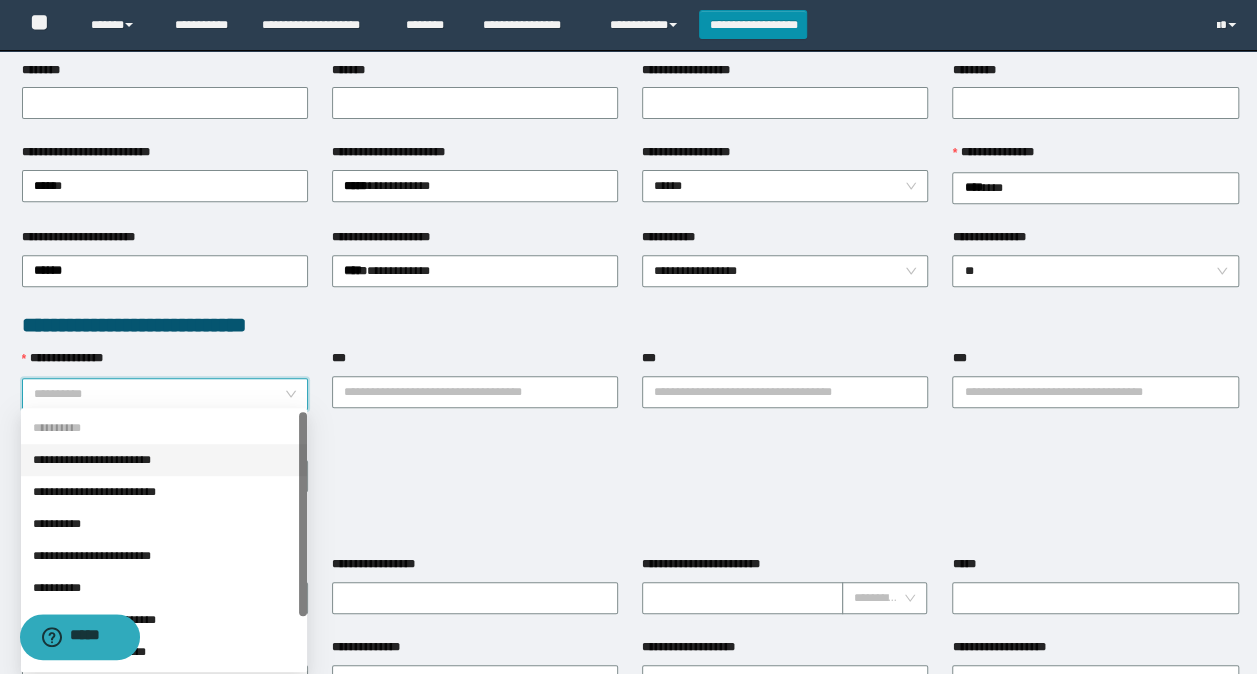 click on "**********" at bounding box center (164, 460) 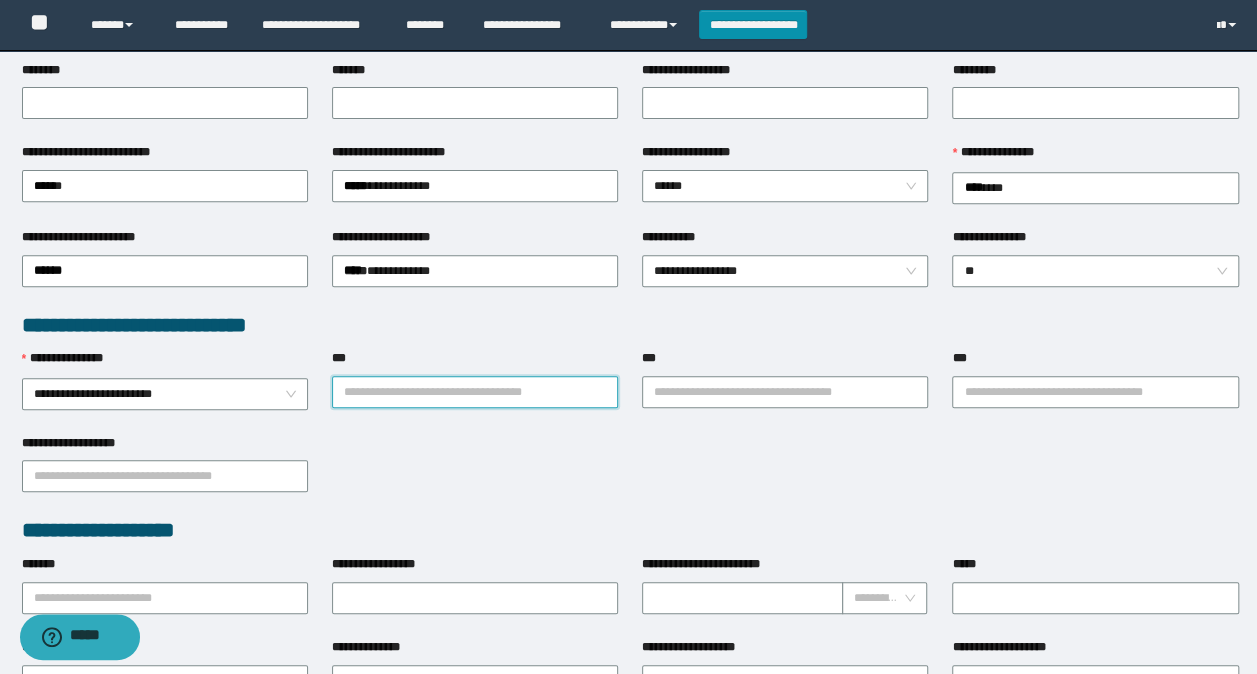 click on "***" at bounding box center [475, 392] 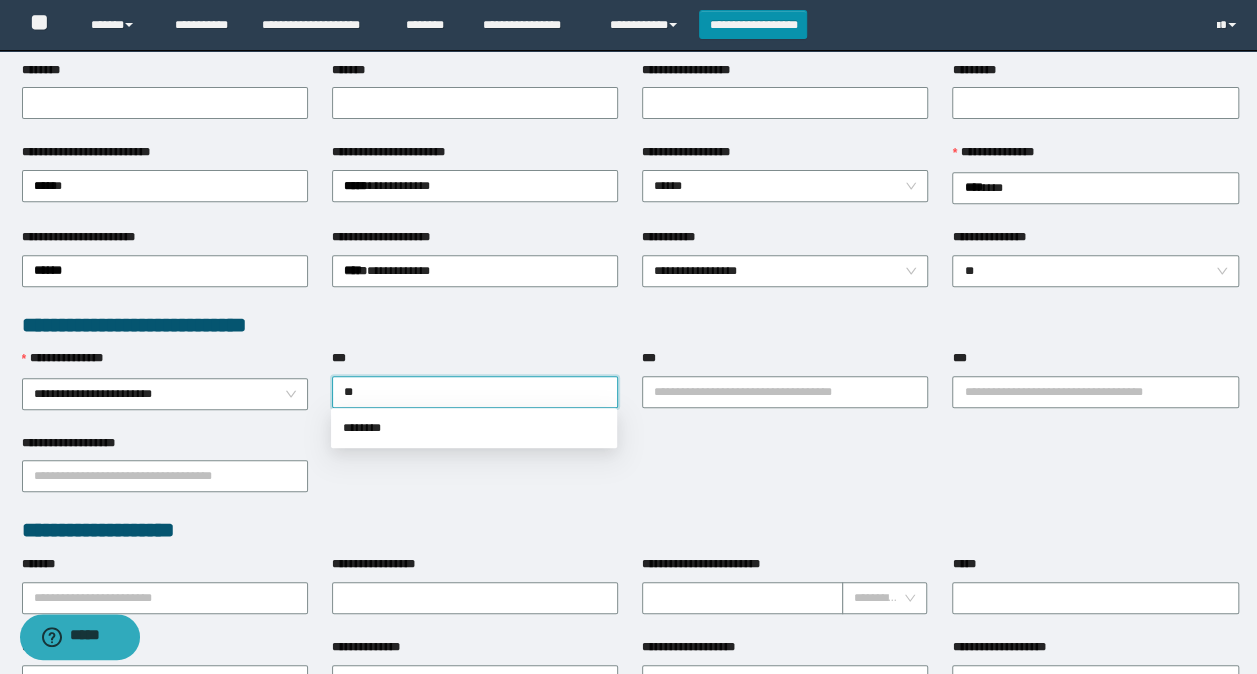 type on "*" 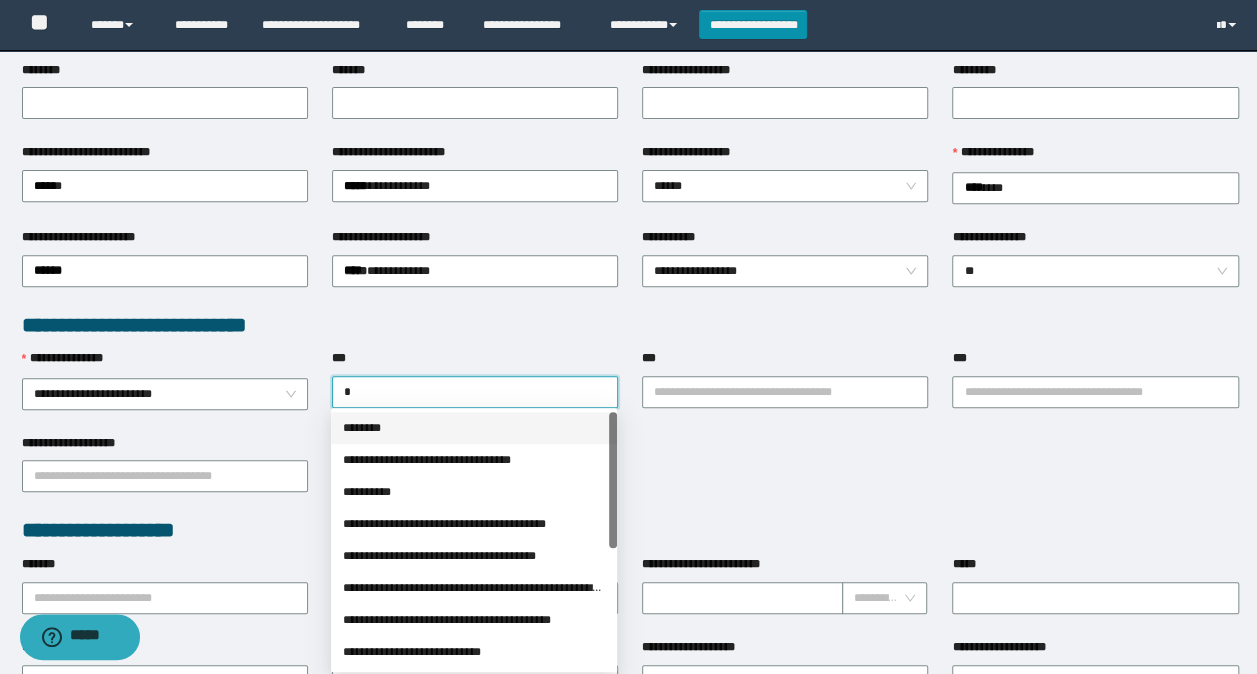 click on "********" at bounding box center [474, 428] 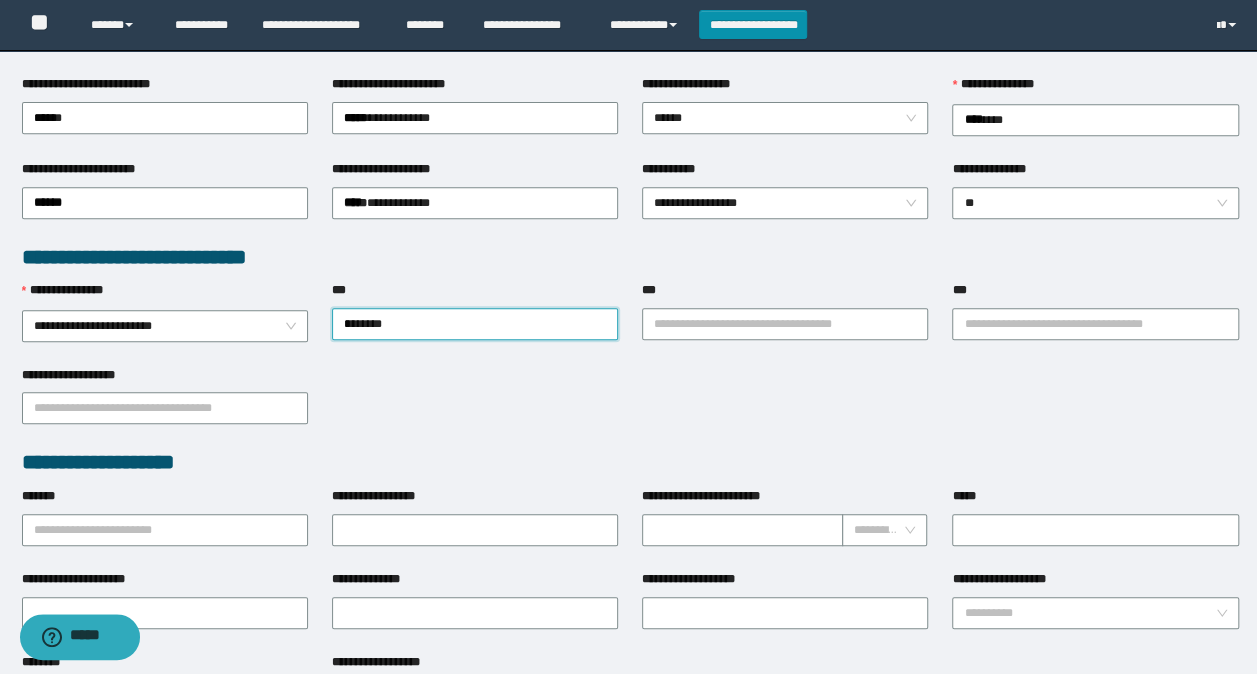 scroll, scrollTop: 400, scrollLeft: 0, axis: vertical 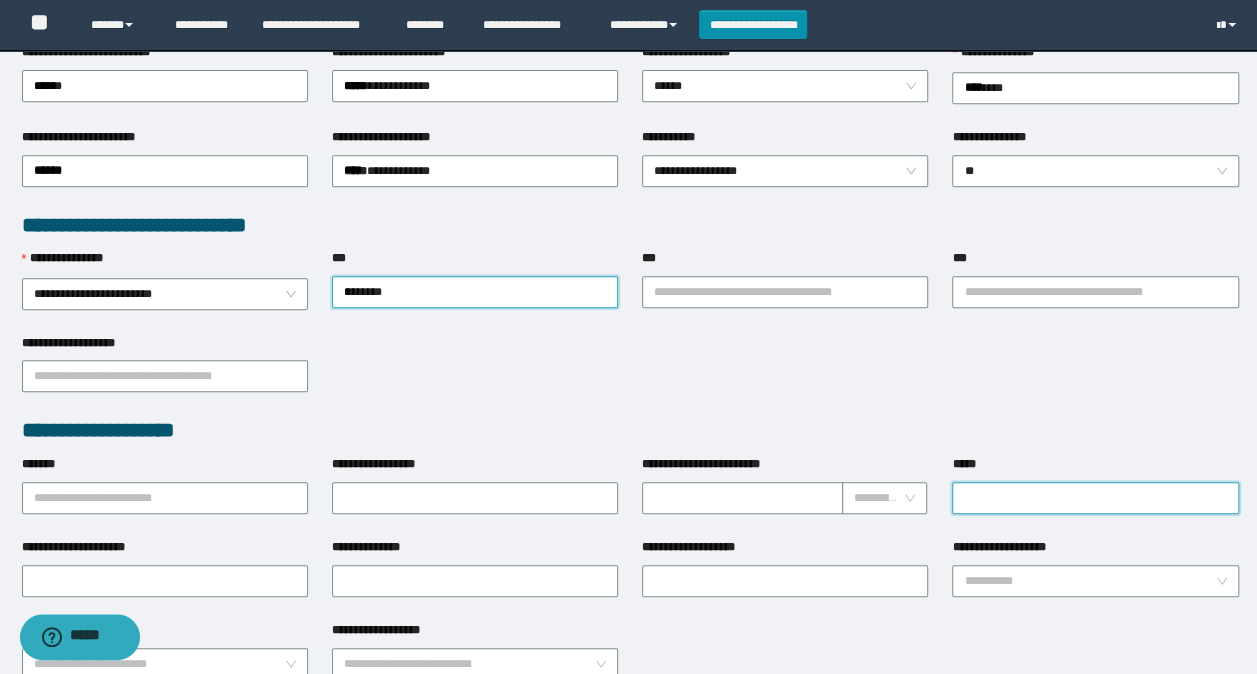 click on "*****" at bounding box center [1095, 498] 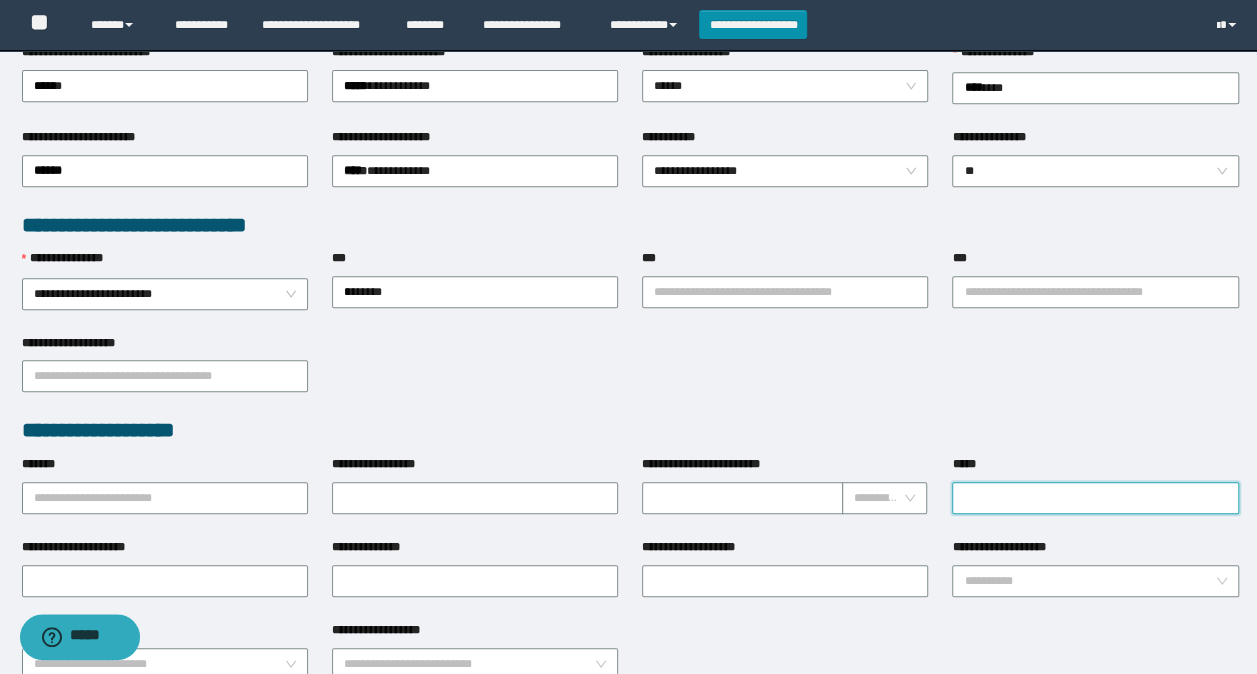 paste on "**********" 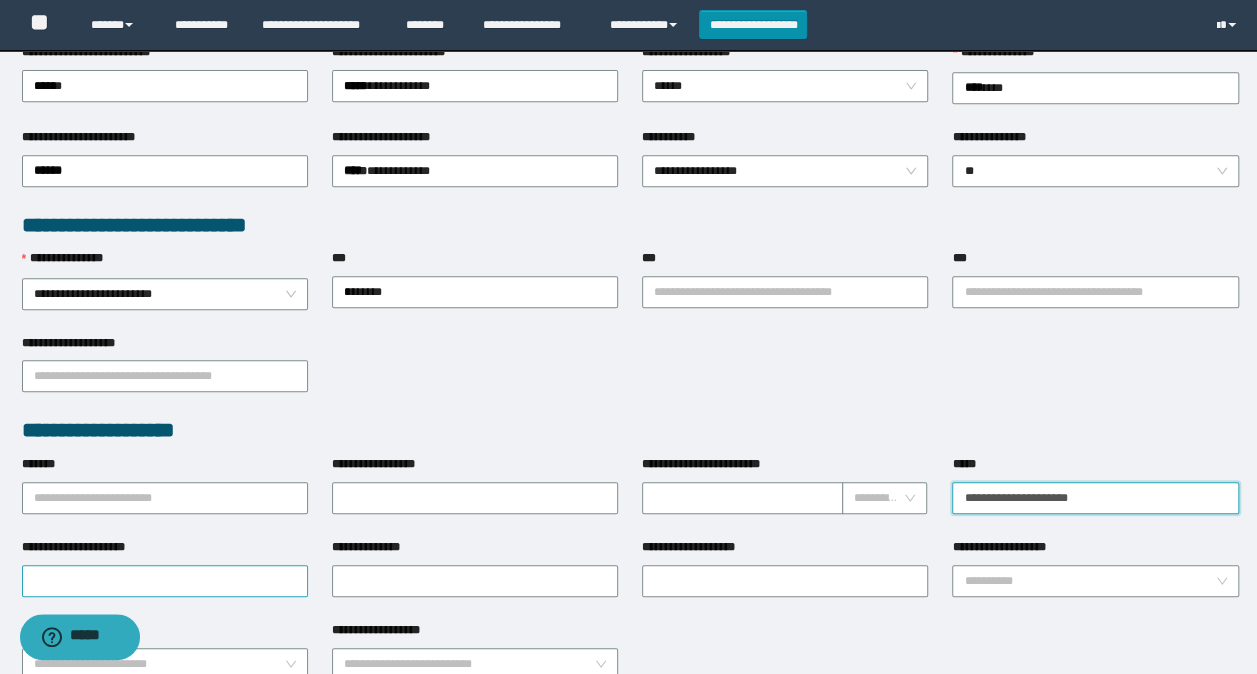 type on "**********" 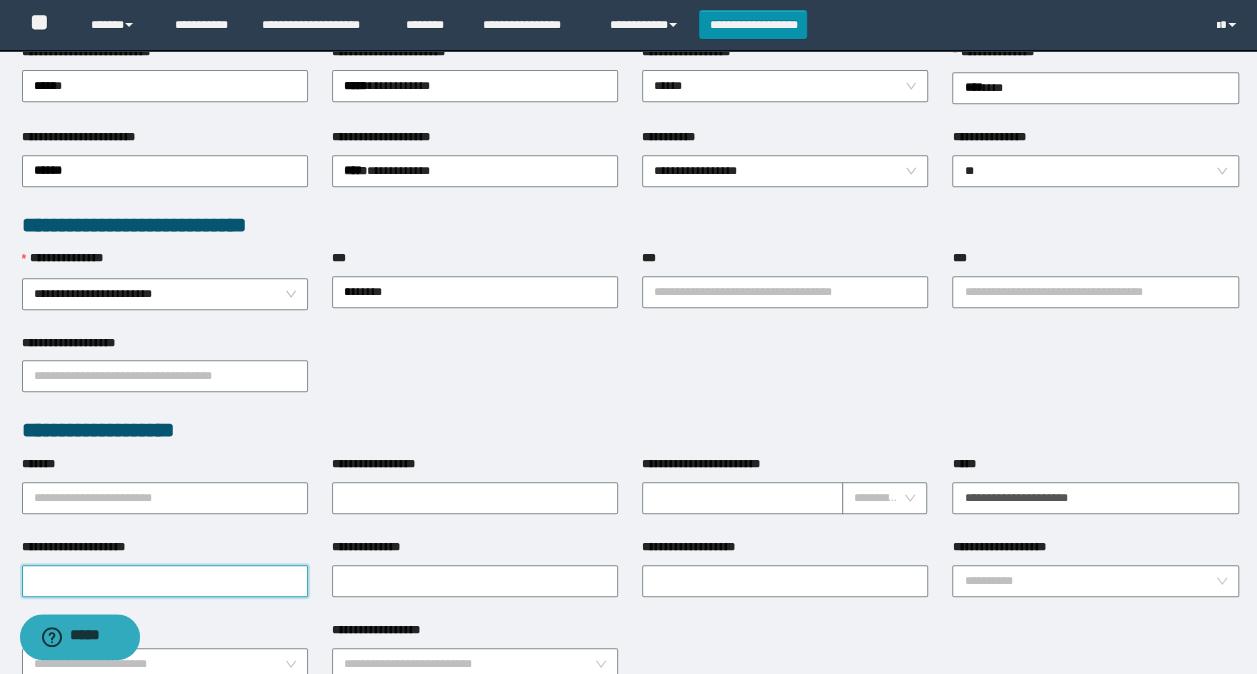 click on "**********" at bounding box center (165, 581) 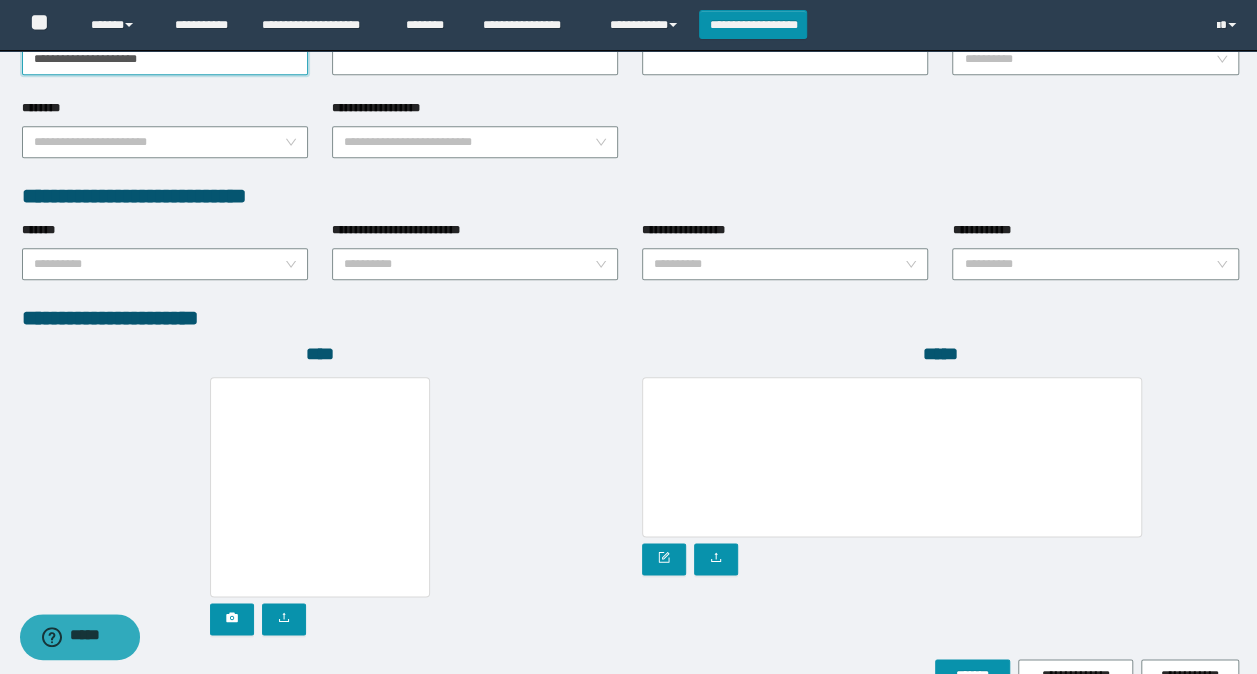 scroll, scrollTop: 1000, scrollLeft: 0, axis: vertical 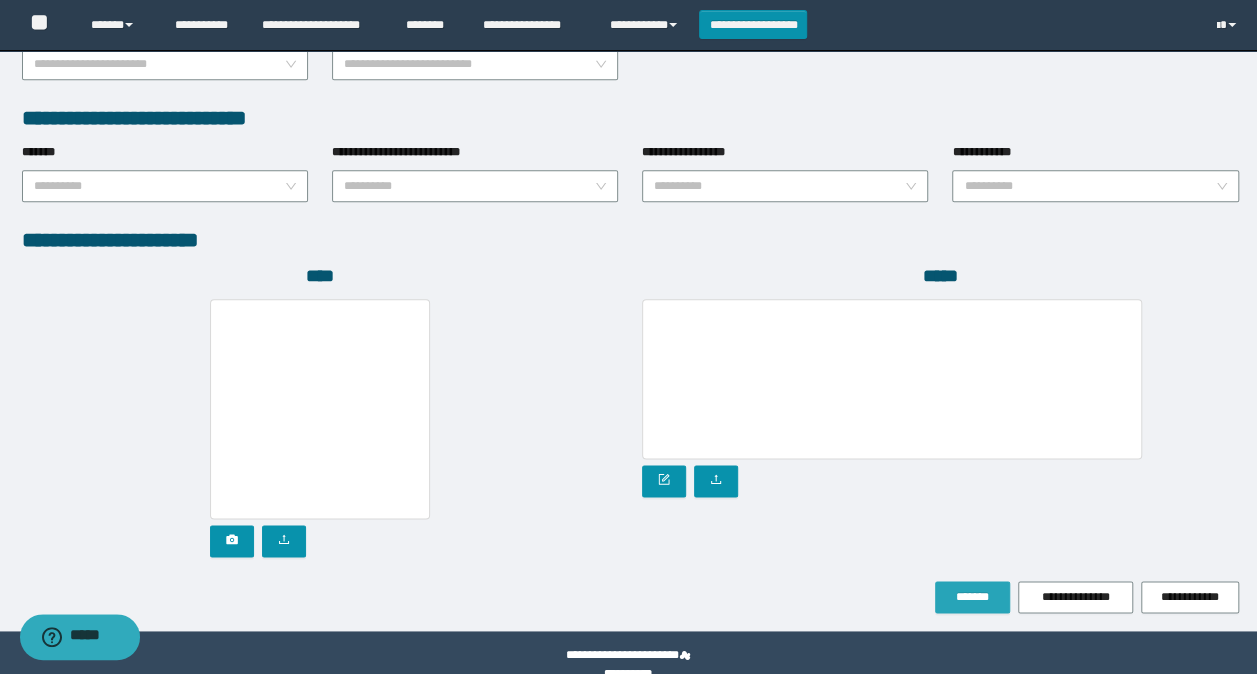 type on "**********" 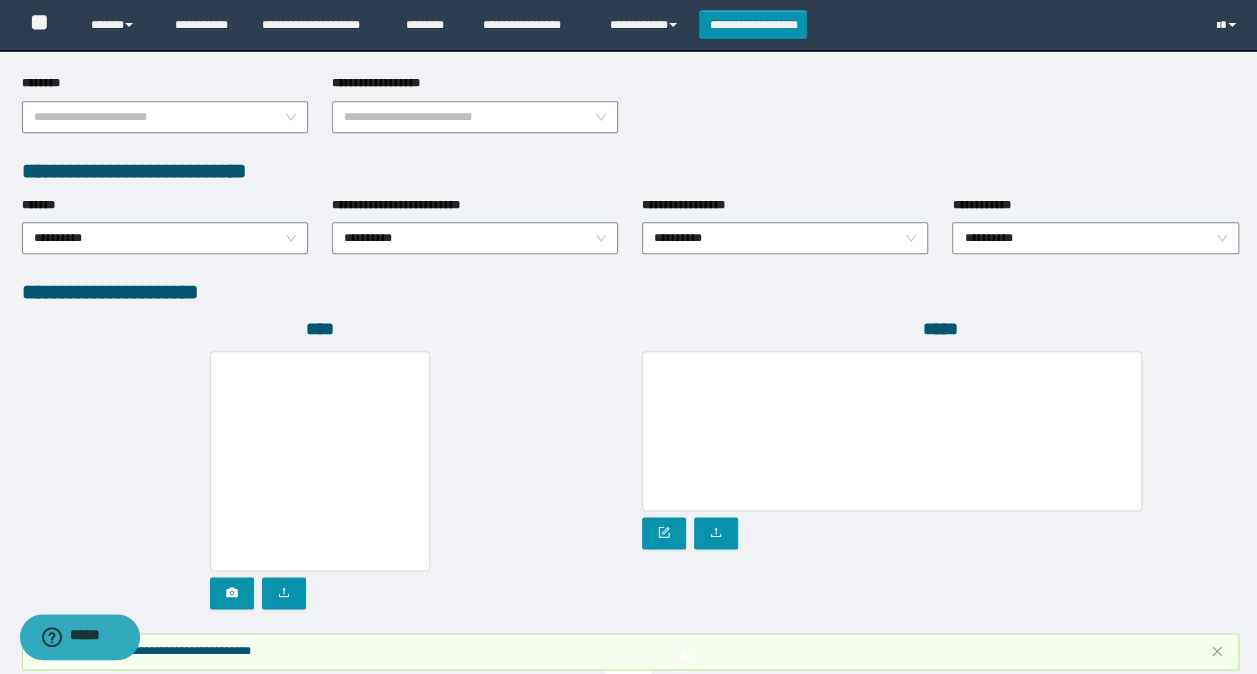 scroll, scrollTop: 1052, scrollLeft: 0, axis: vertical 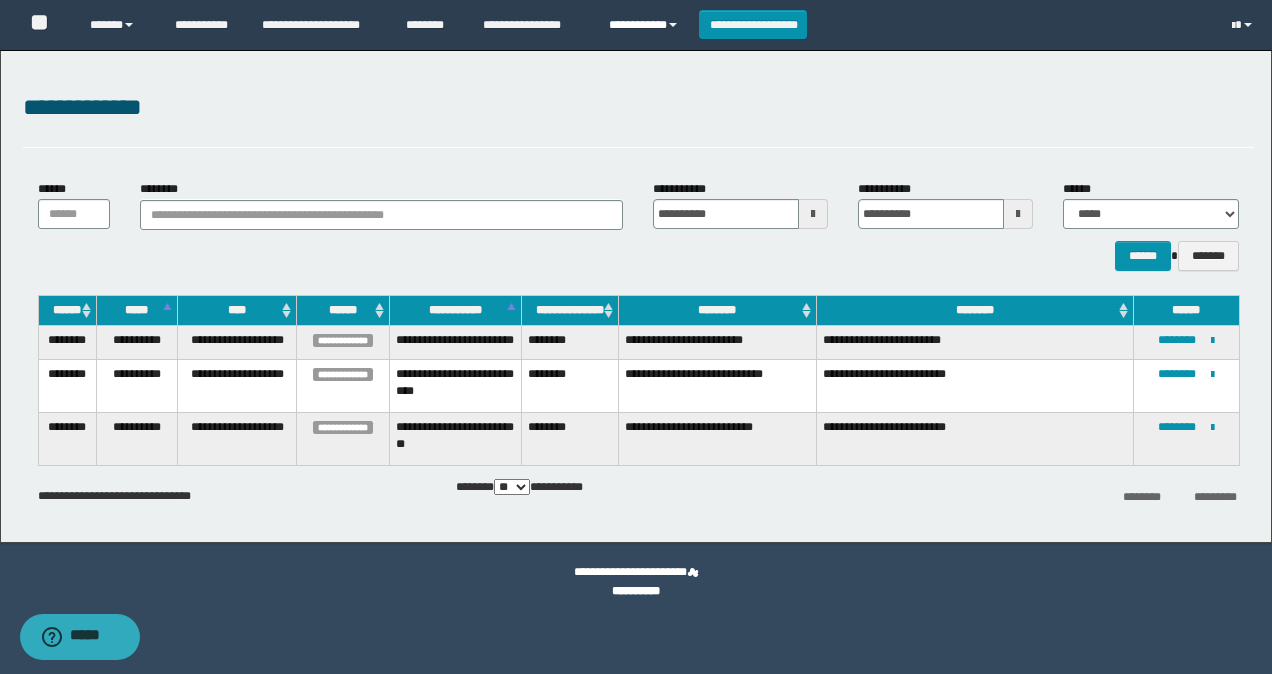 click on "**********" at bounding box center (646, 25) 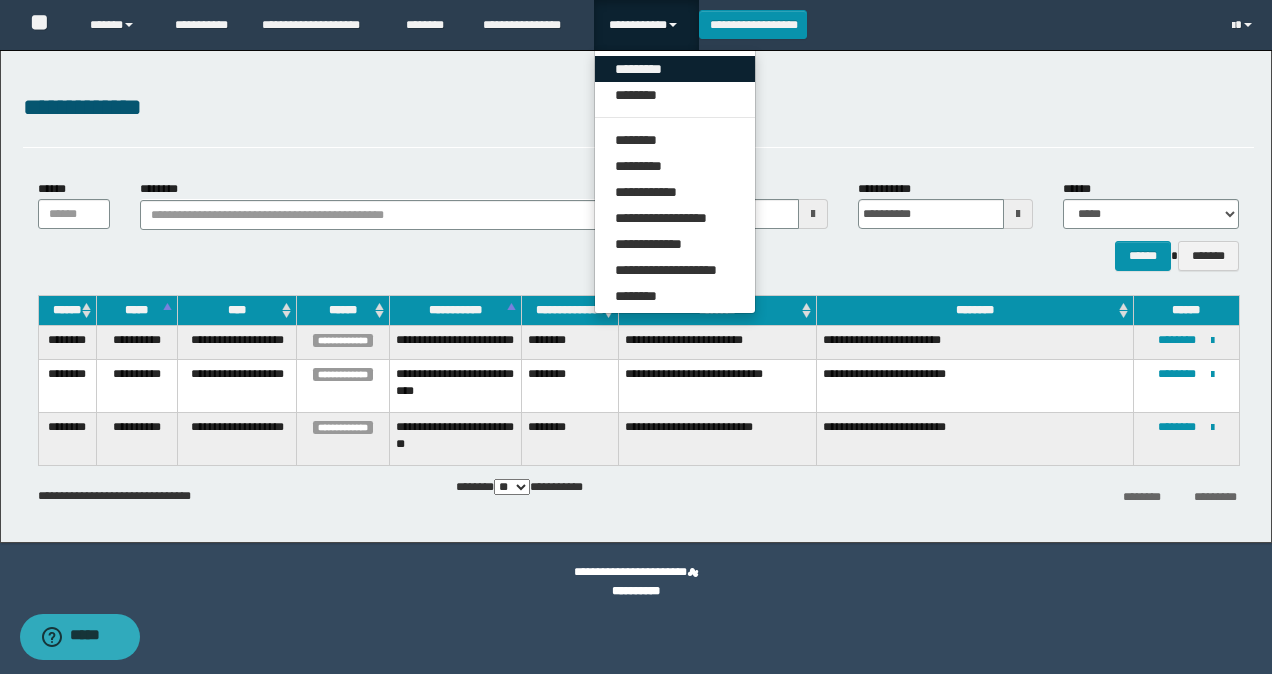 click on "*********" at bounding box center [675, 69] 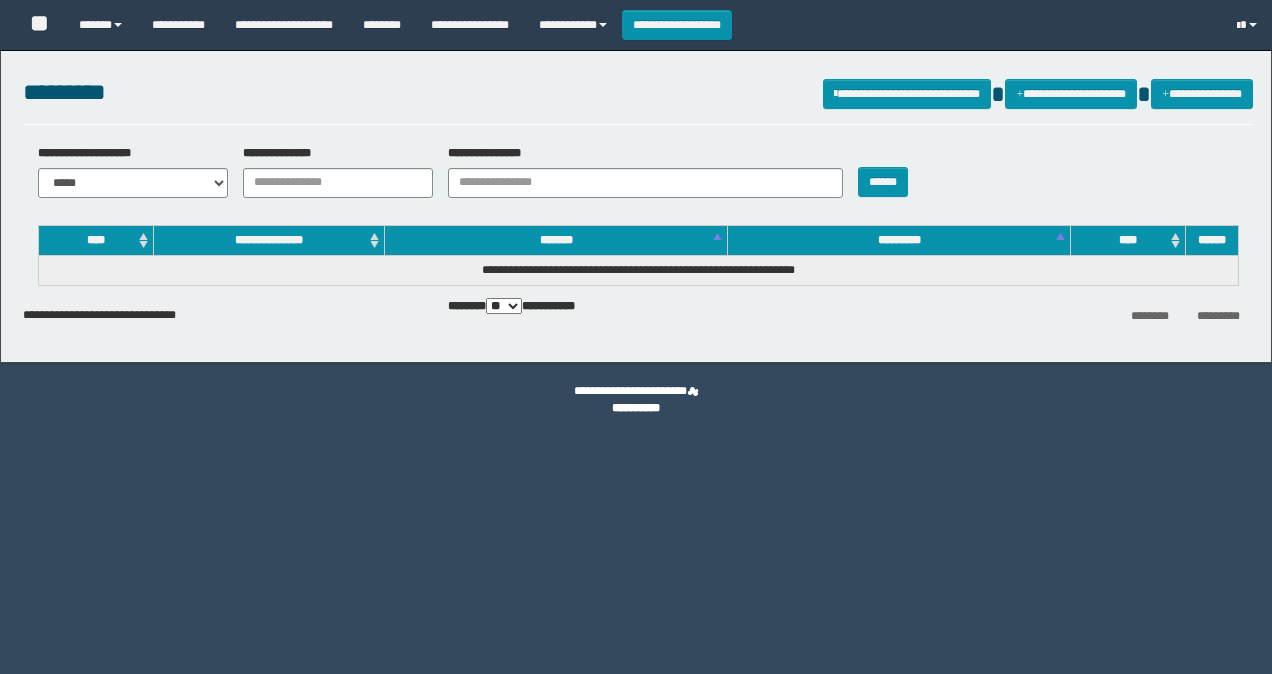 scroll, scrollTop: 0, scrollLeft: 0, axis: both 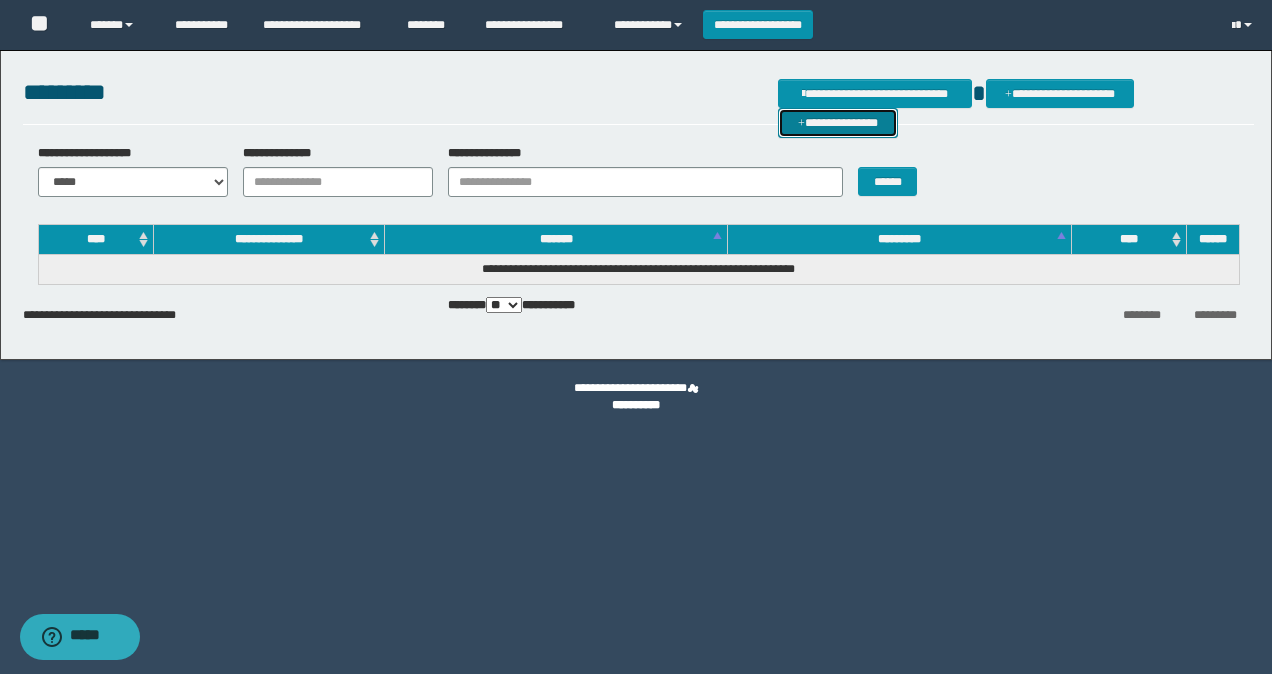 click on "**********" at bounding box center (838, 122) 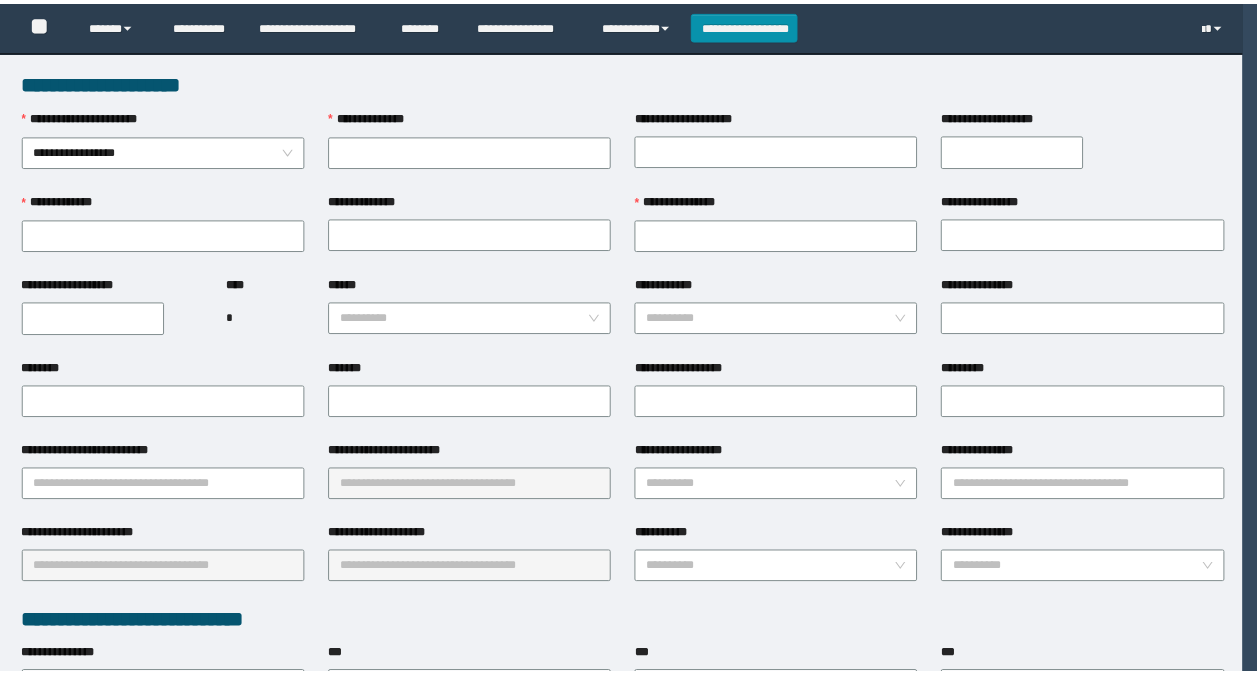 scroll, scrollTop: 0, scrollLeft: 0, axis: both 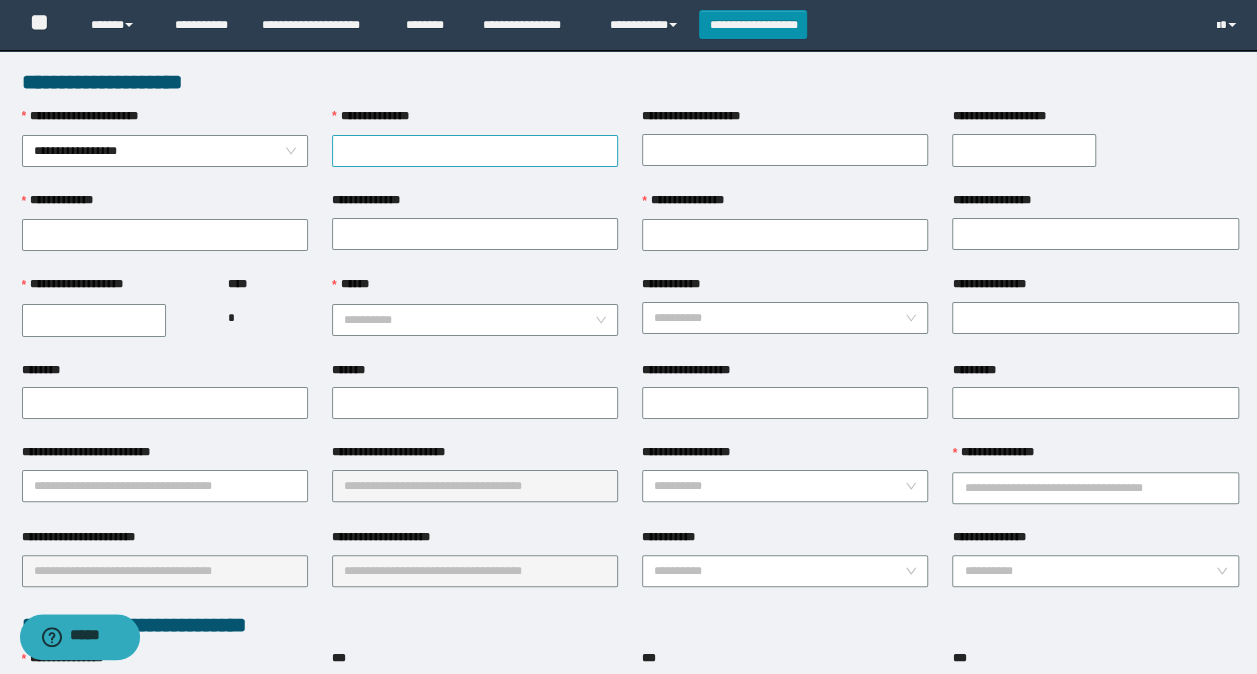 click on "**********" at bounding box center (475, 151) 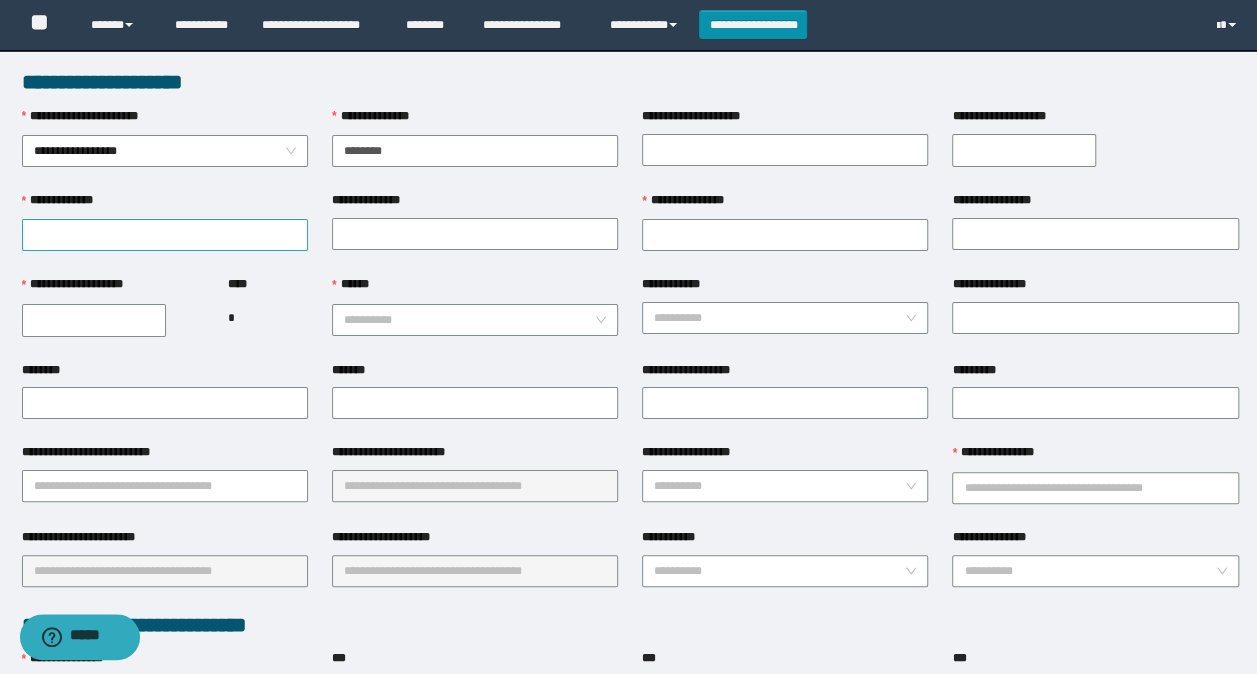 type on "********" 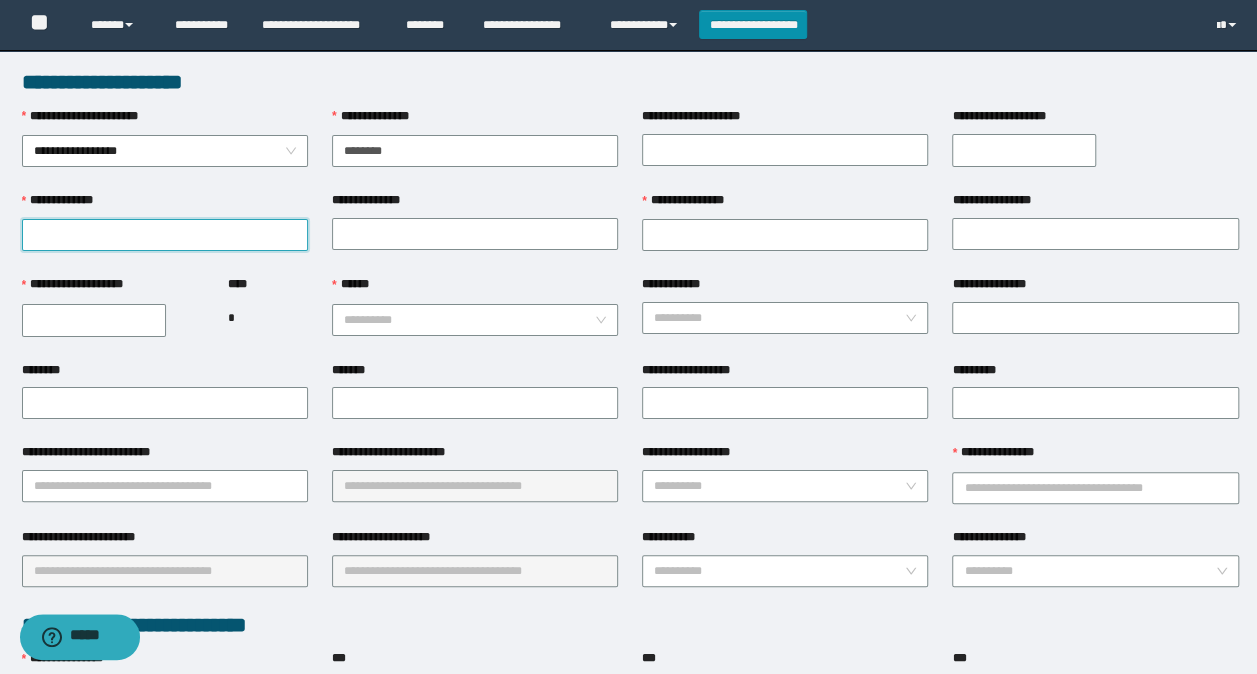 click on "**********" at bounding box center (165, 235) 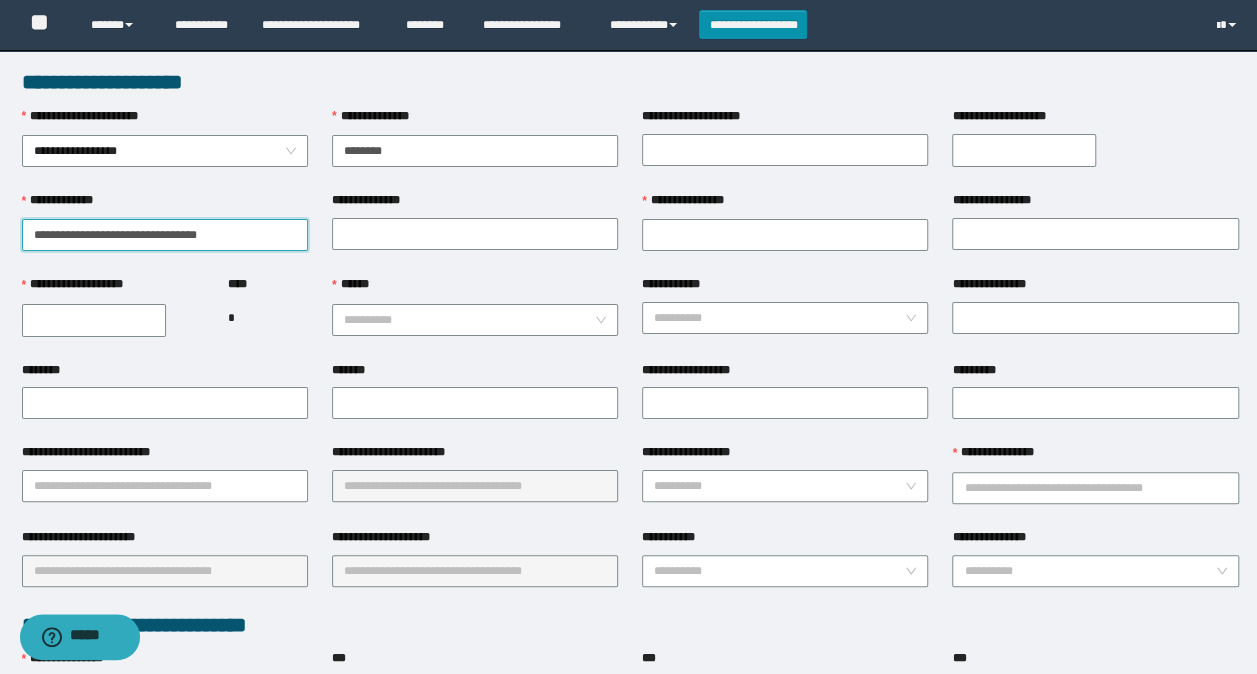 drag, startPoint x: 226, startPoint y: 234, endPoint x: 59, endPoint y: 236, distance: 167.01198 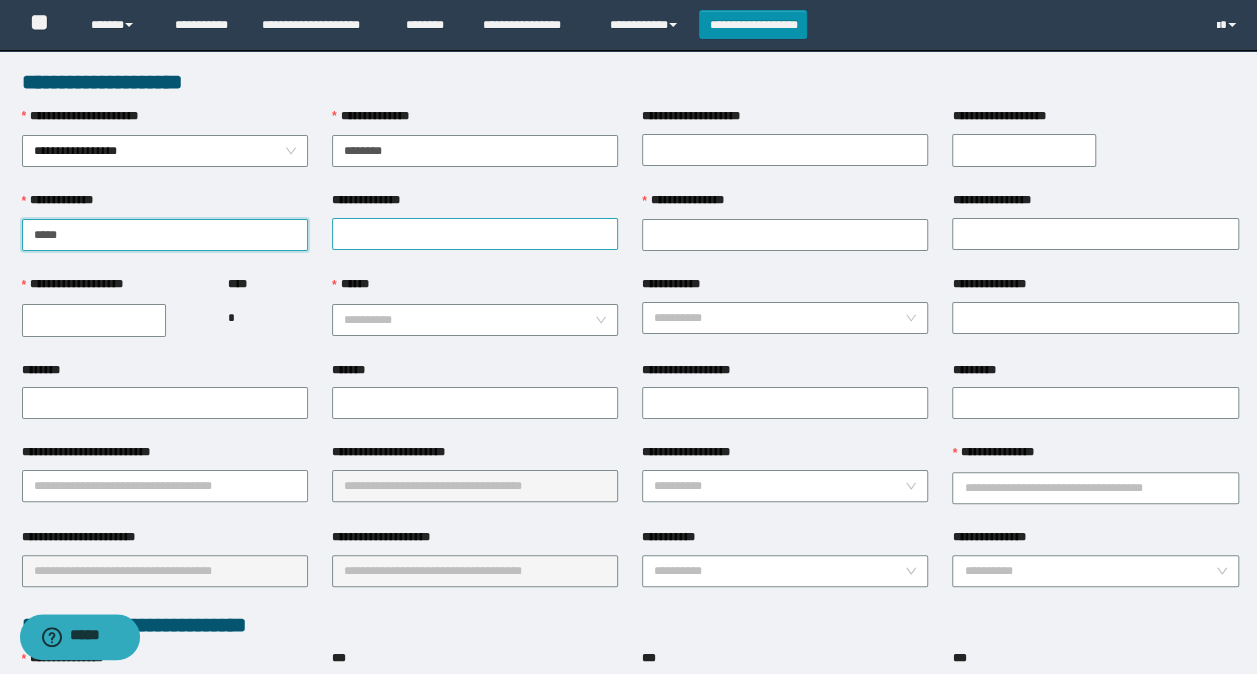 type on "****" 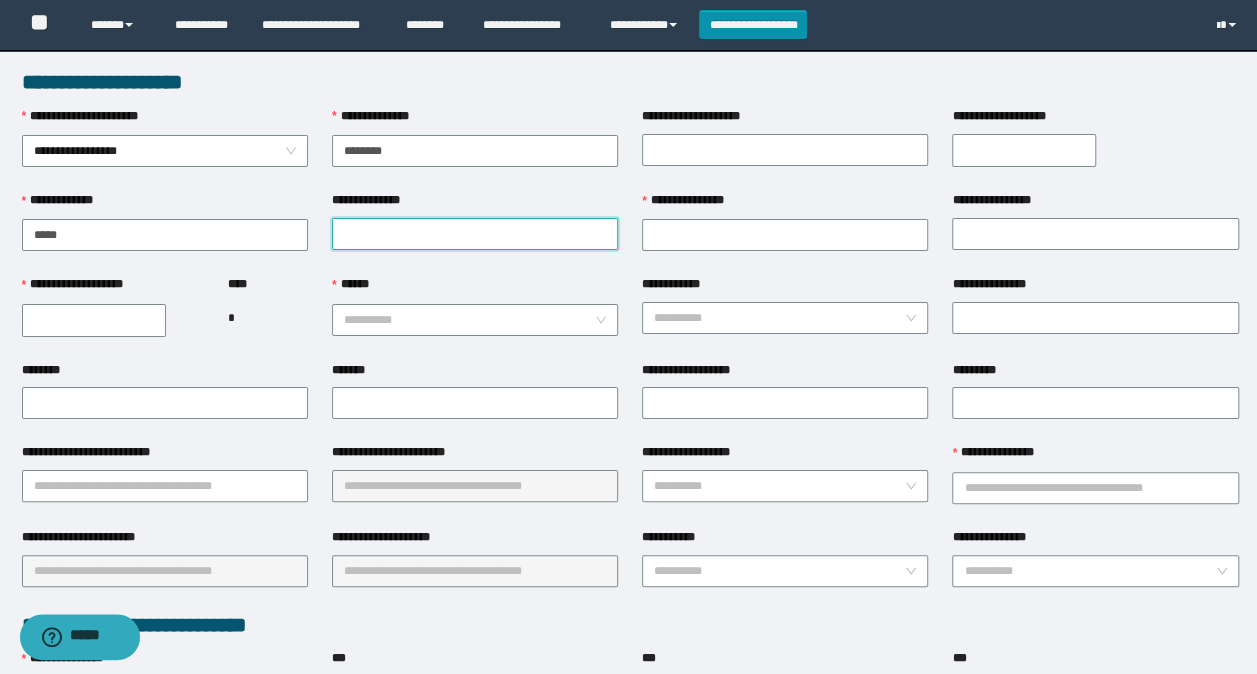 click on "**********" at bounding box center (475, 234) 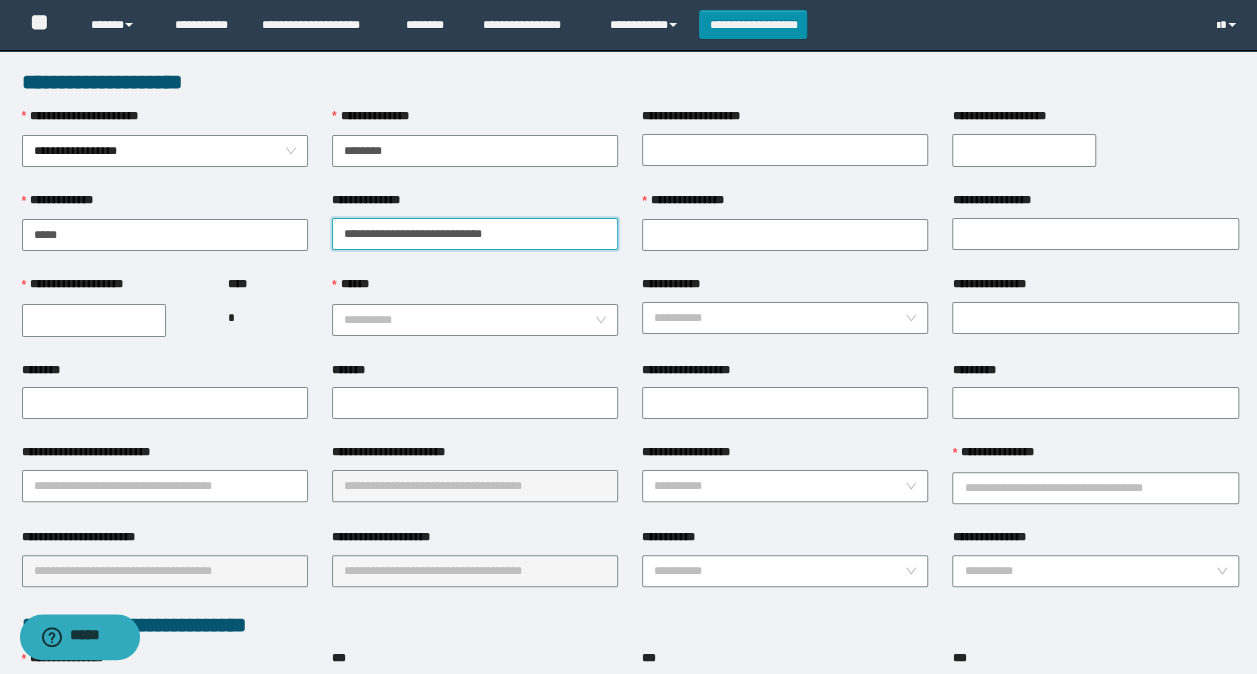 drag, startPoint x: 521, startPoint y: 236, endPoint x: 397, endPoint y: 238, distance: 124.01613 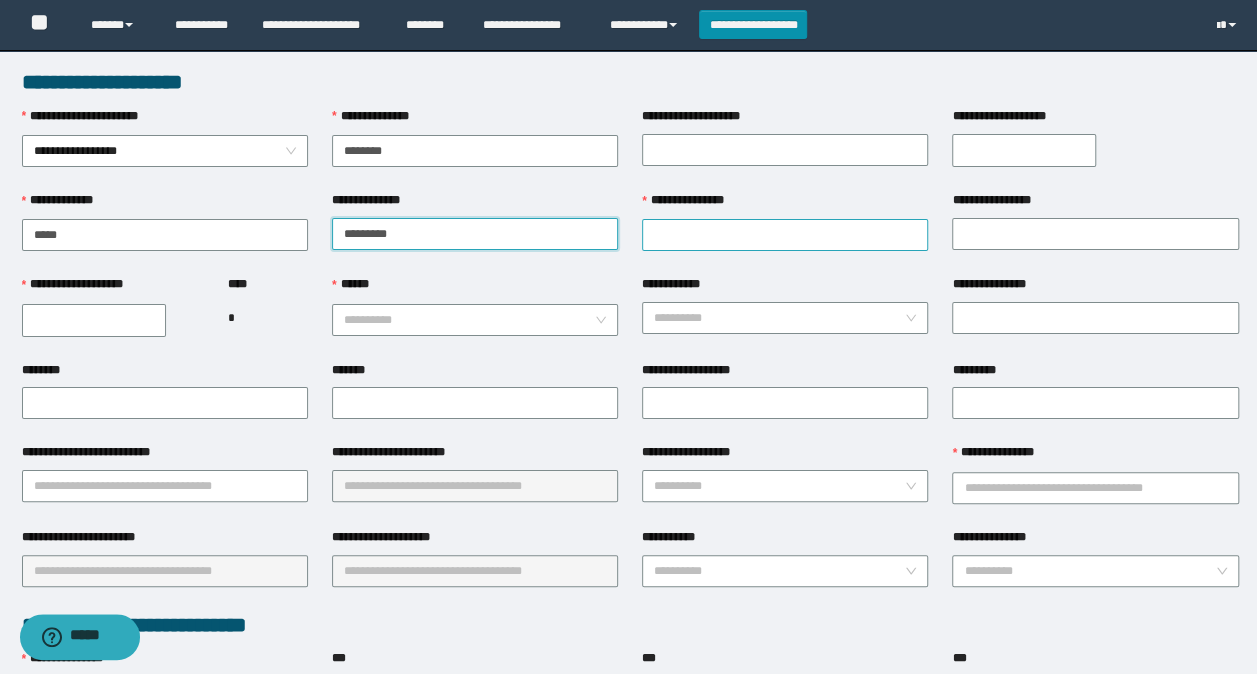 type on "********" 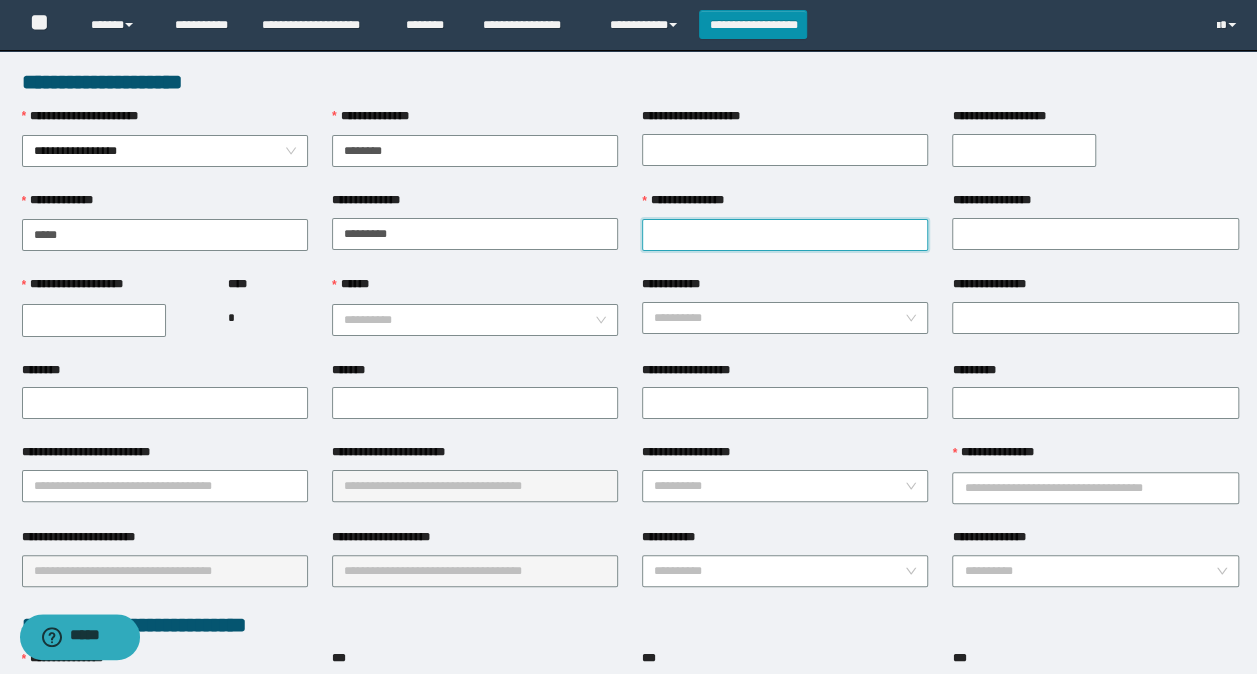 click on "**********" at bounding box center [785, 235] 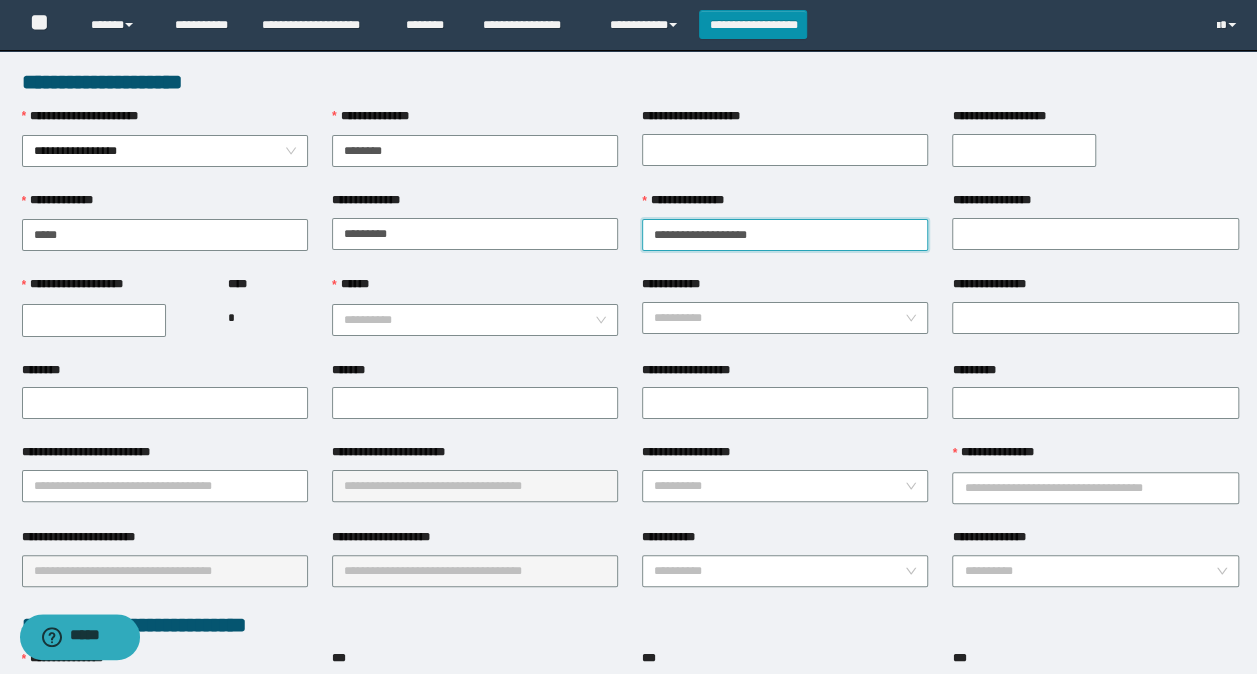 drag, startPoint x: 793, startPoint y: 231, endPoint x: 715, endPoint y: 232, distance: 78.00641 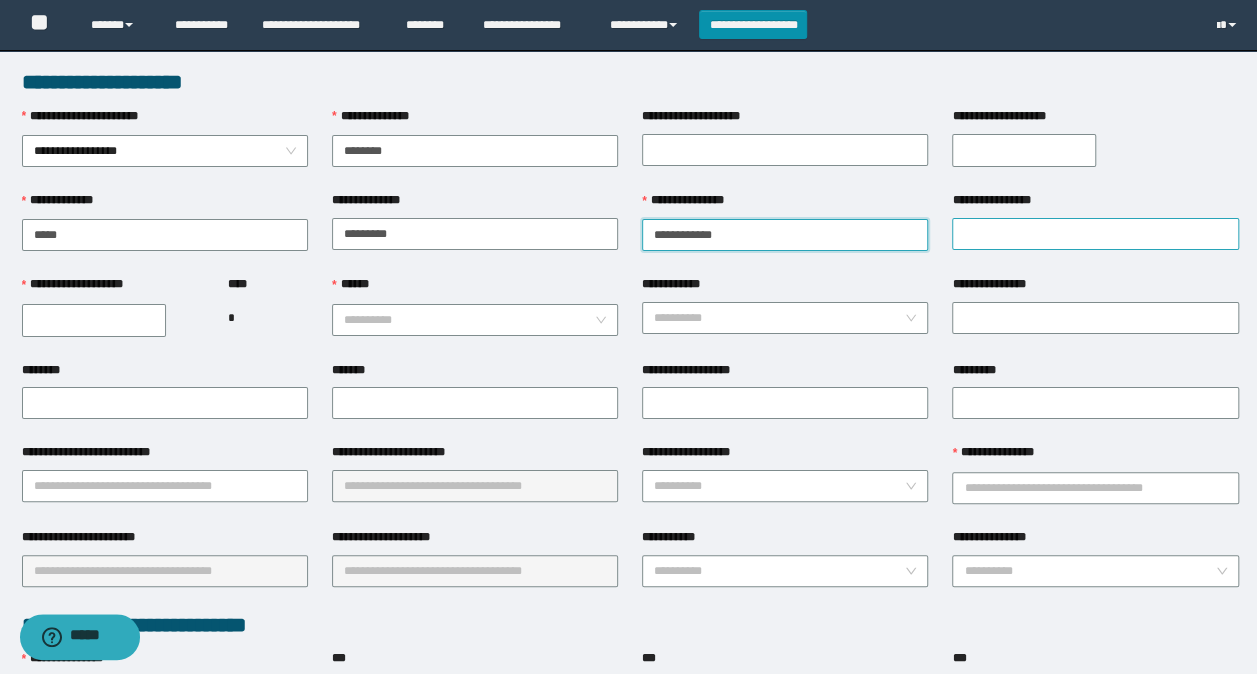 type on "**********" 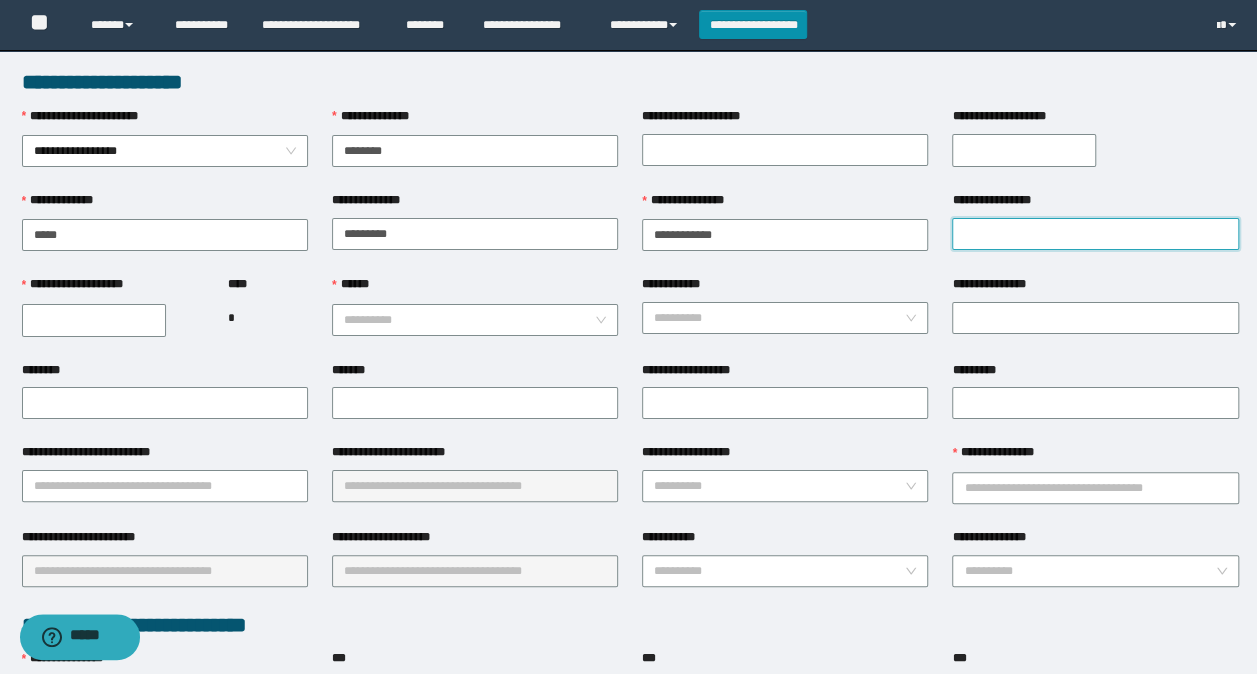 click on "**********" at bounding box center [1095, 234] 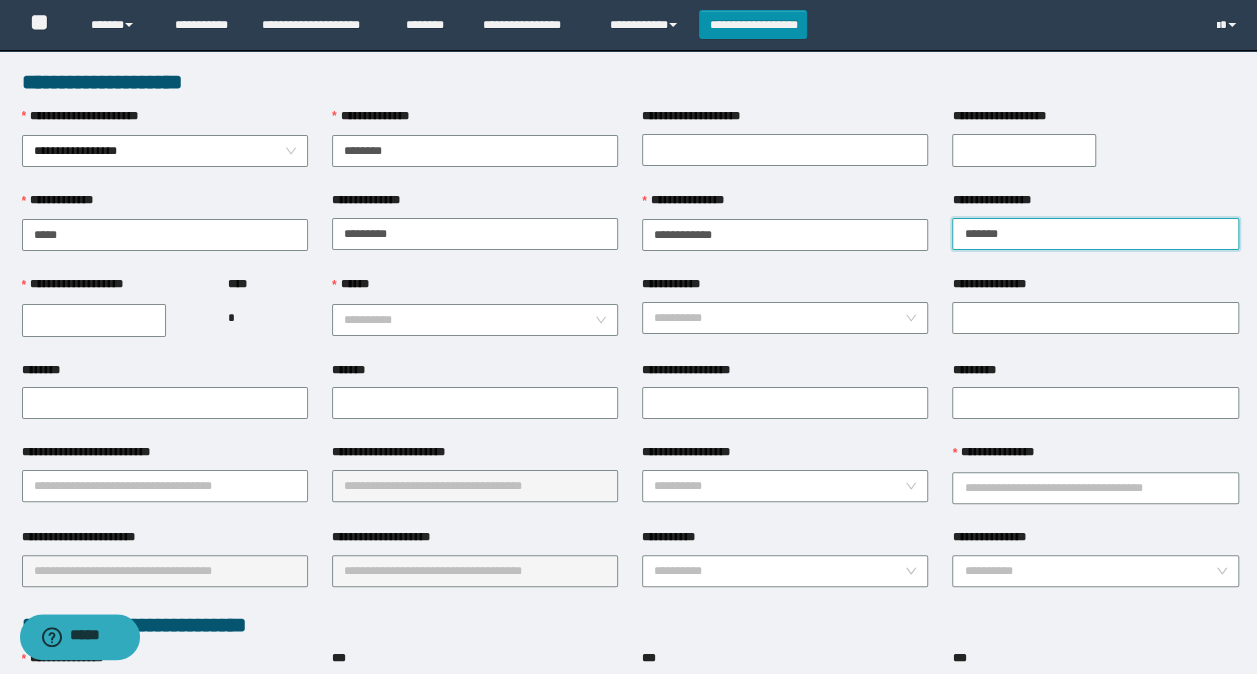 type on "*******" 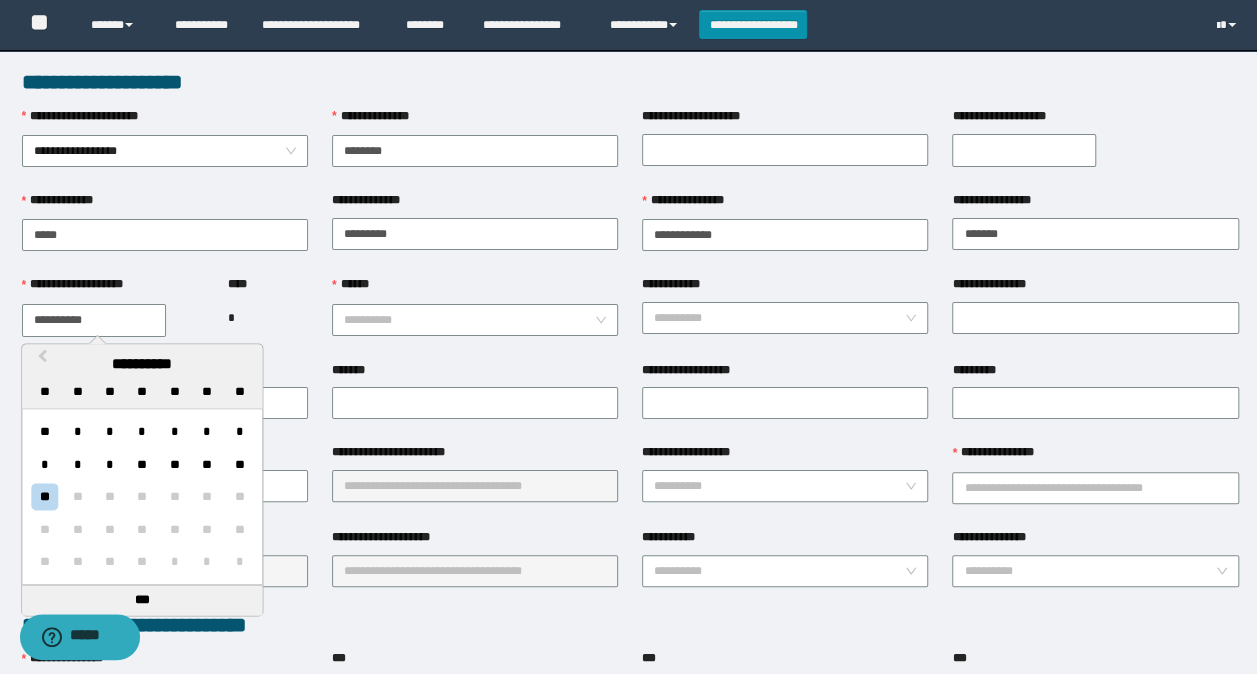 click on "**********" at bounding box center [94, 320] 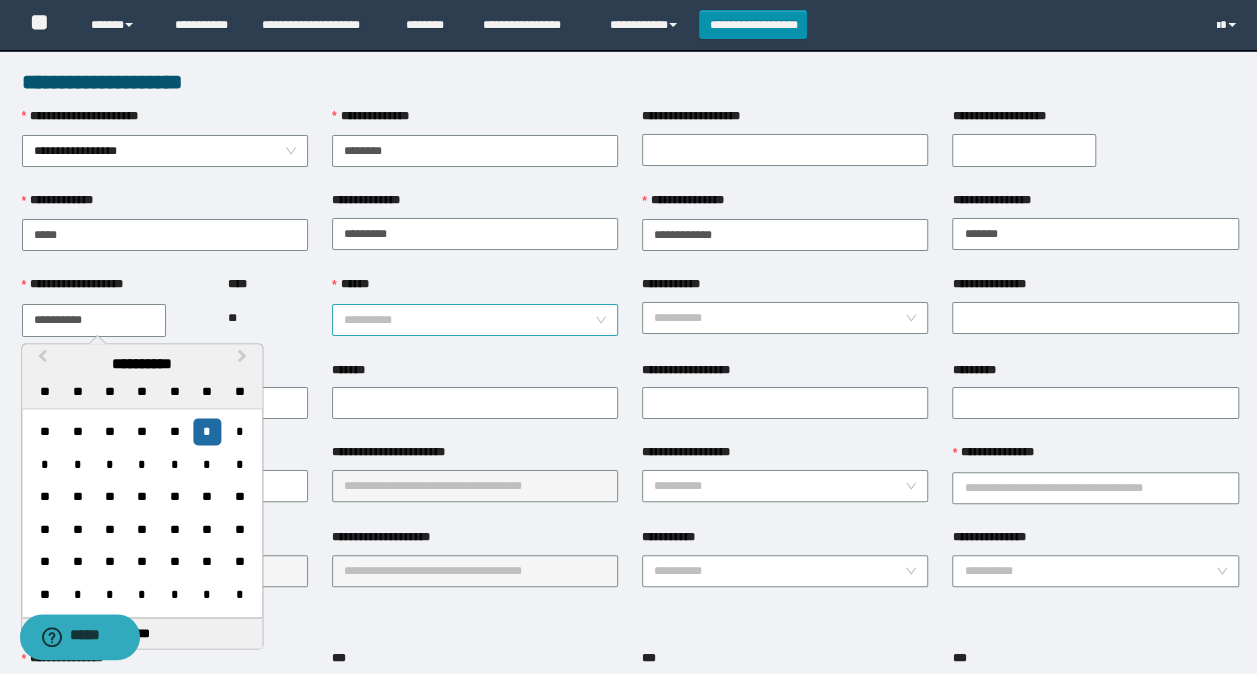 type on "**********" 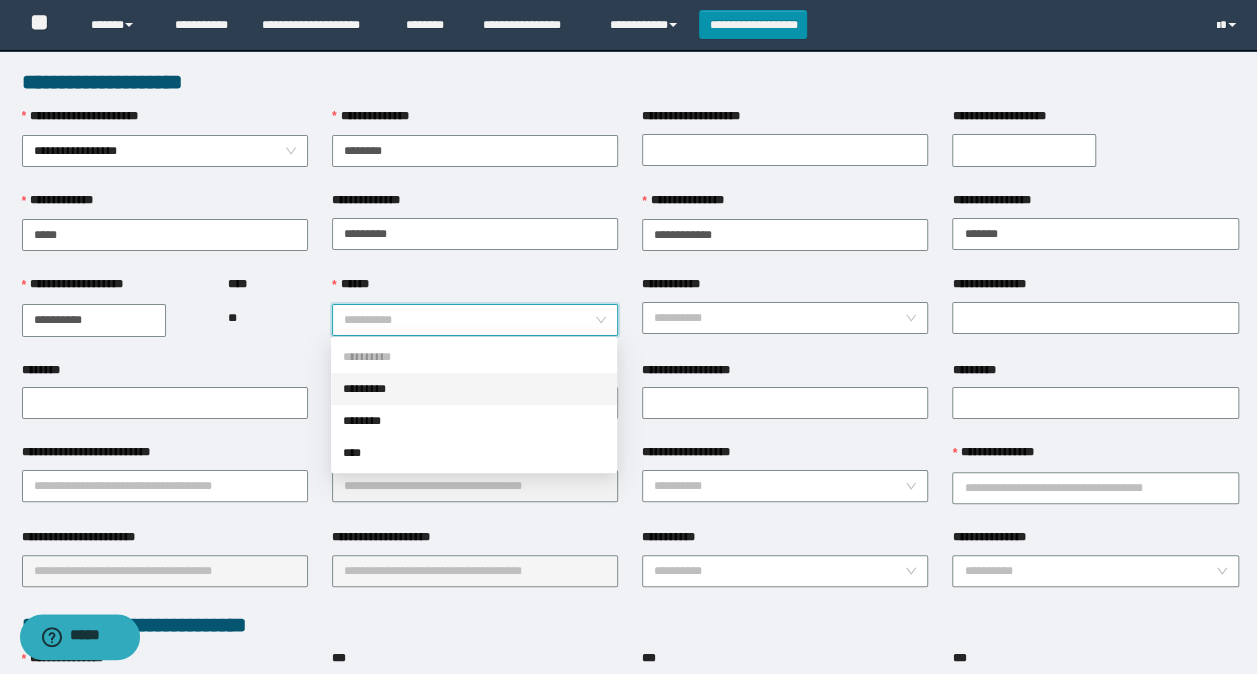 click on "******" at bounding box center [469, 320] 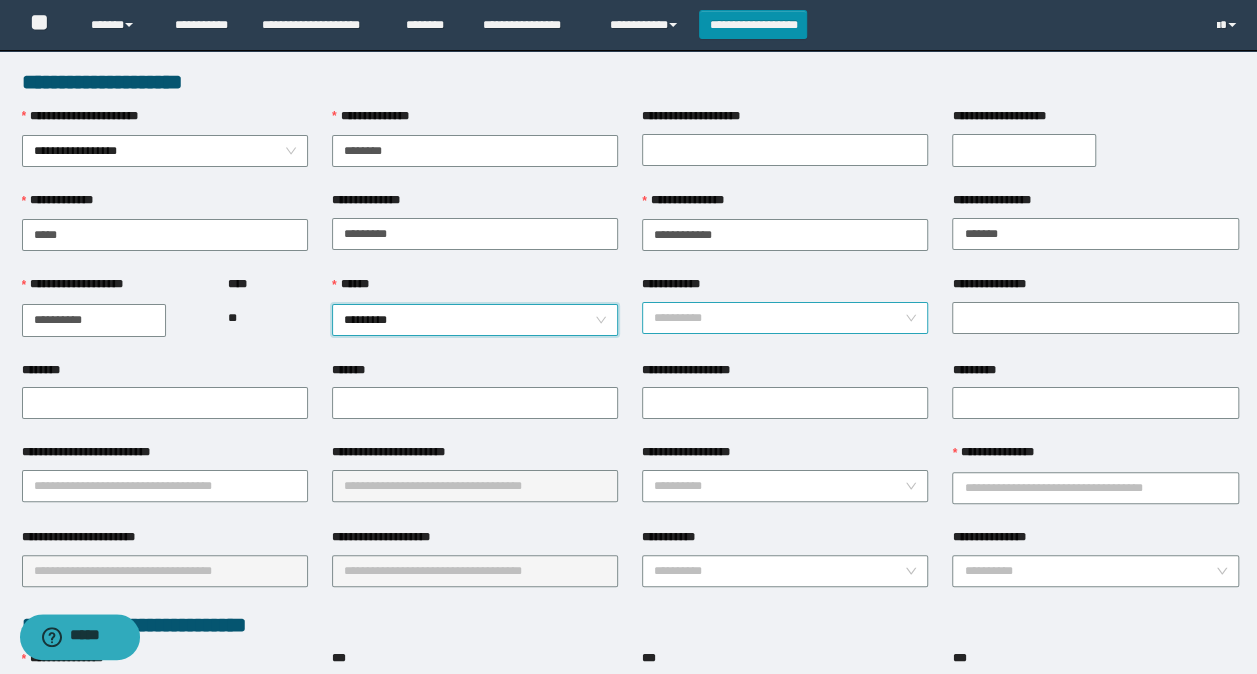 click on "**********" at bounding box center (779, 318) 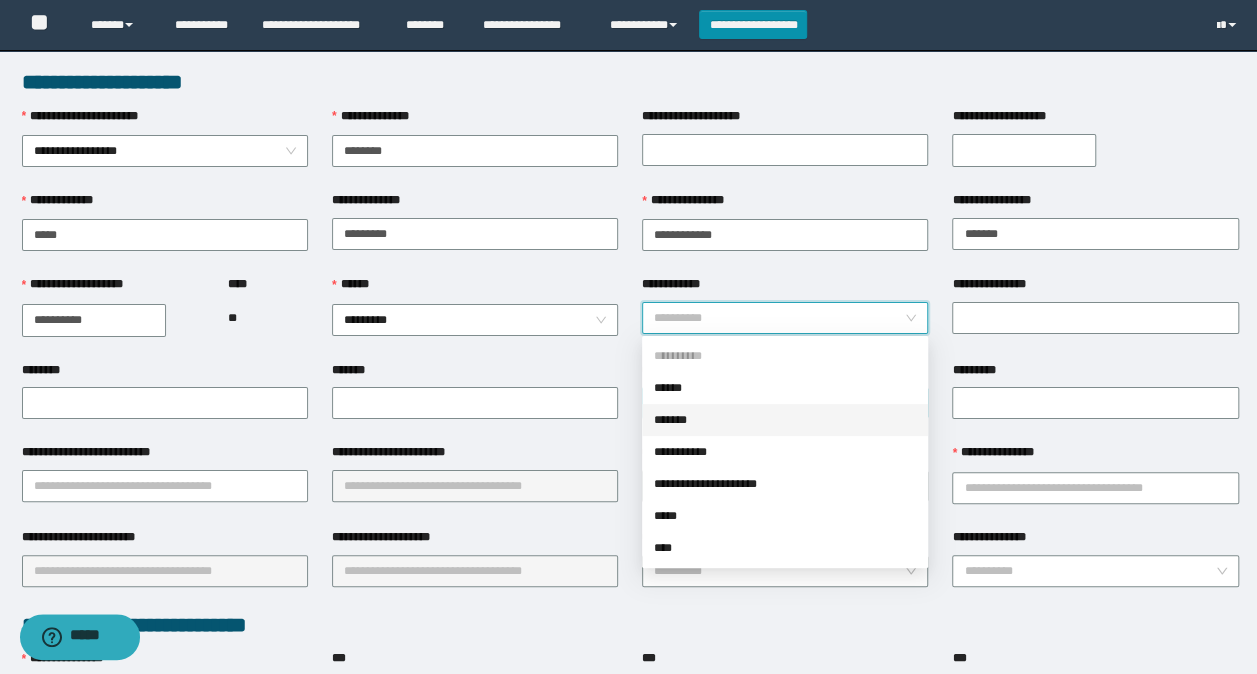 drag, startPoint x: 693, startPoint y: 422, endPoint x: 778, endPoint y: 392, distance: 90.13878 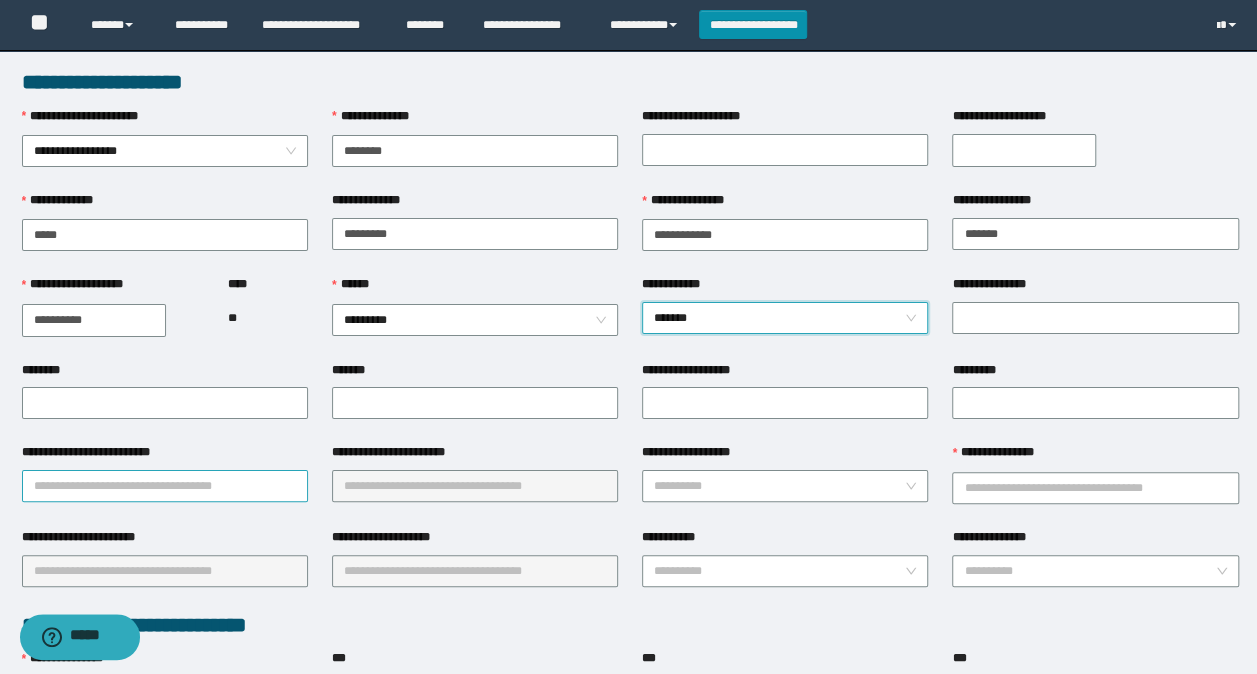 click on "**********" at bounding box center (165, 486) 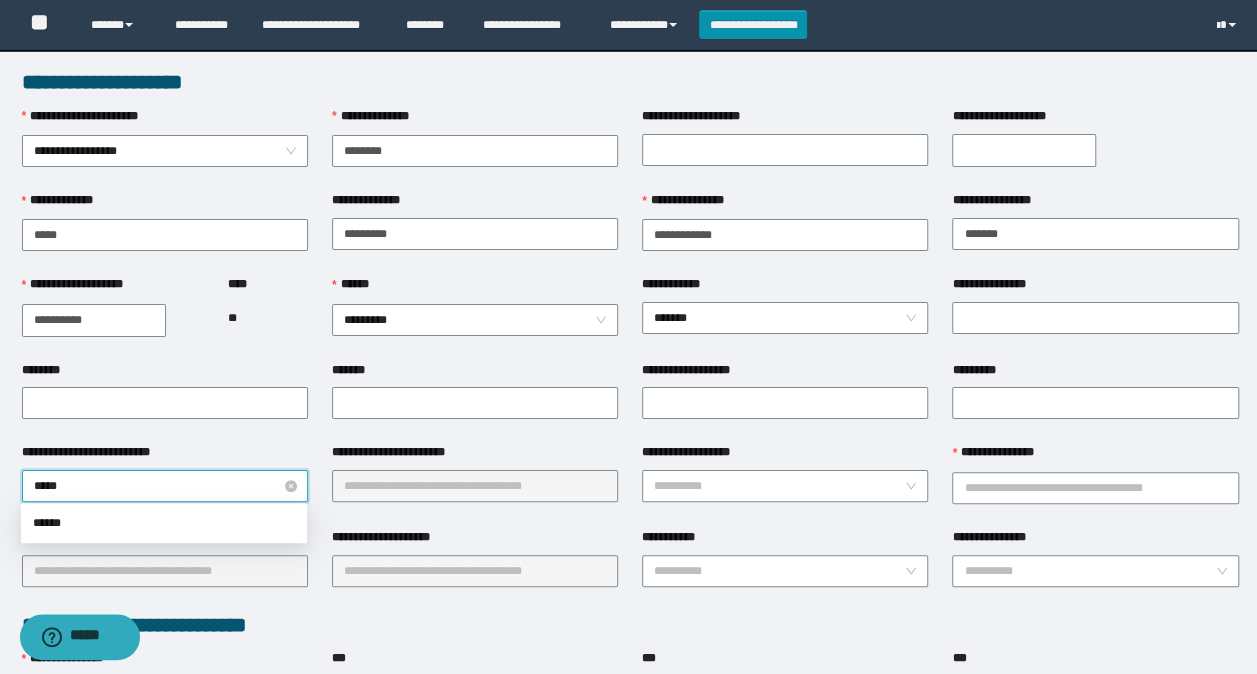 type on "******" 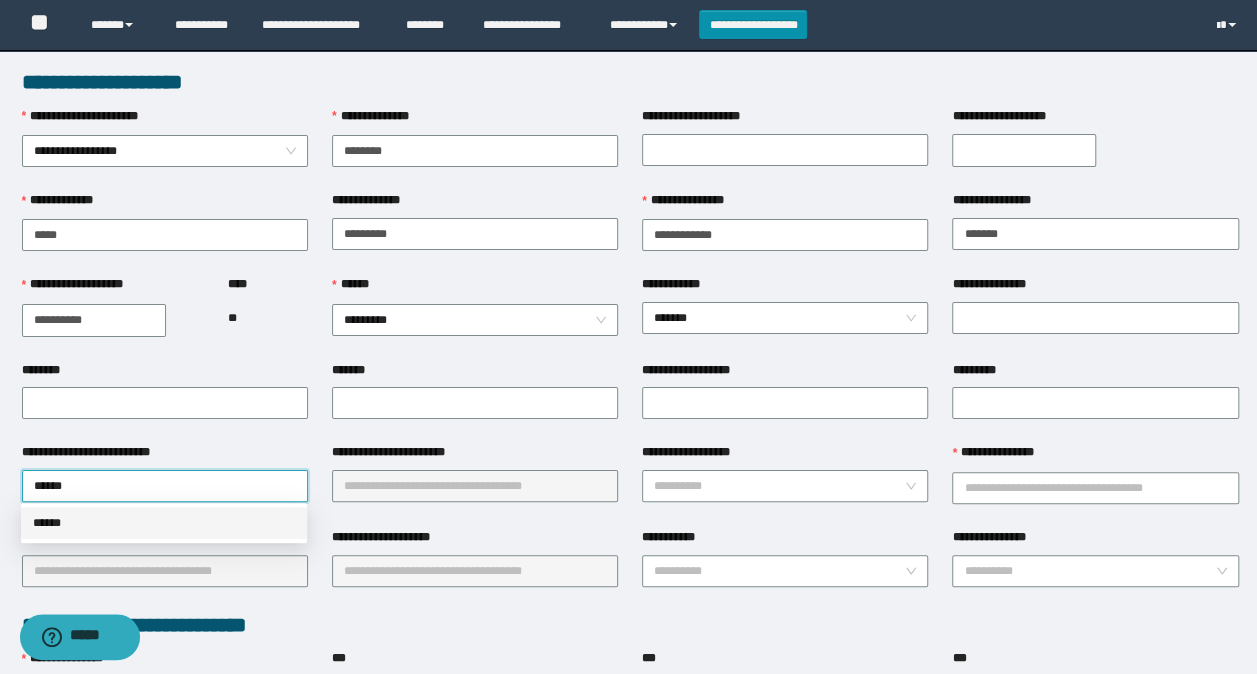 drag, startPoint x: 54, startPoint y: 510, endPoint x: 116, endPoint y: 502, distance: 62.514 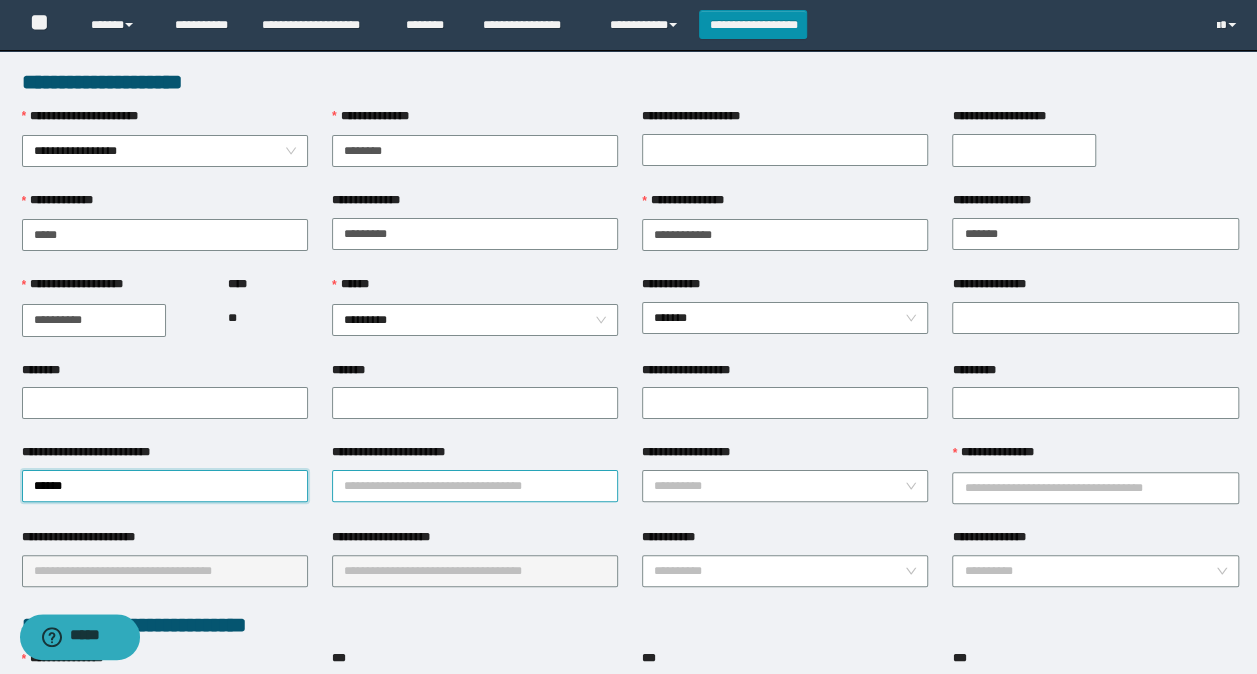 drag, startPoint x: 339, startPoint y: 494, endPoint x: 352, endPoint y: 487, distance: 14.764823 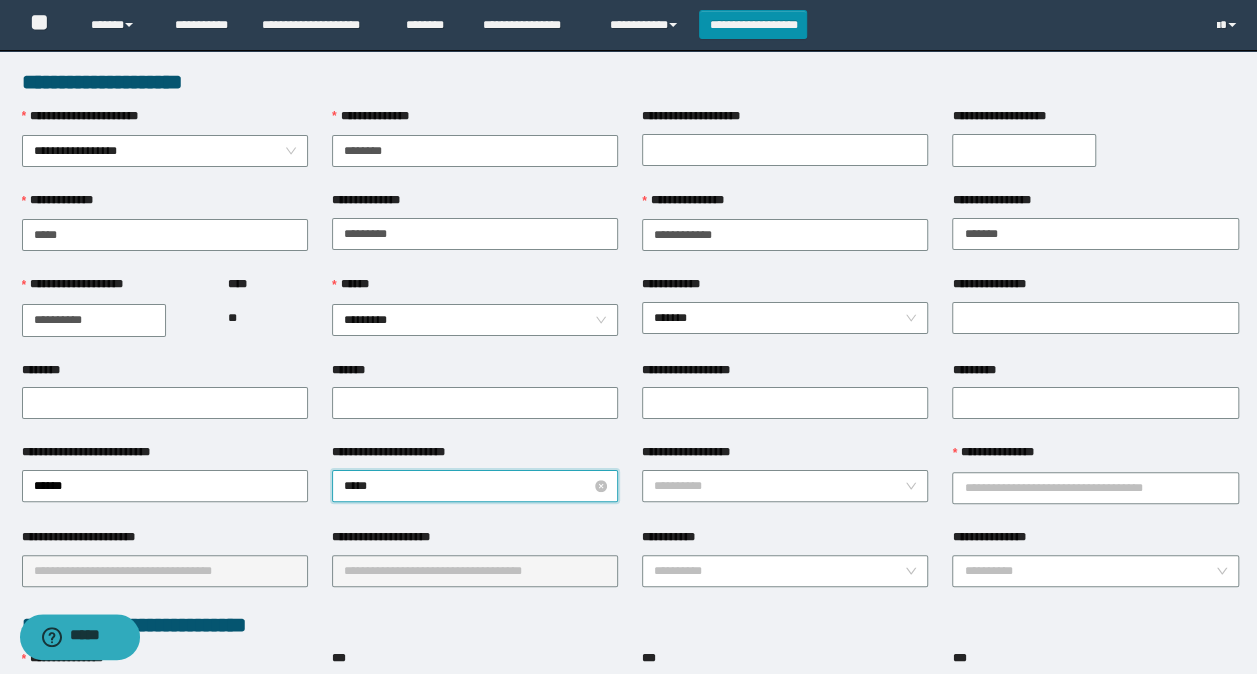 type on "******" 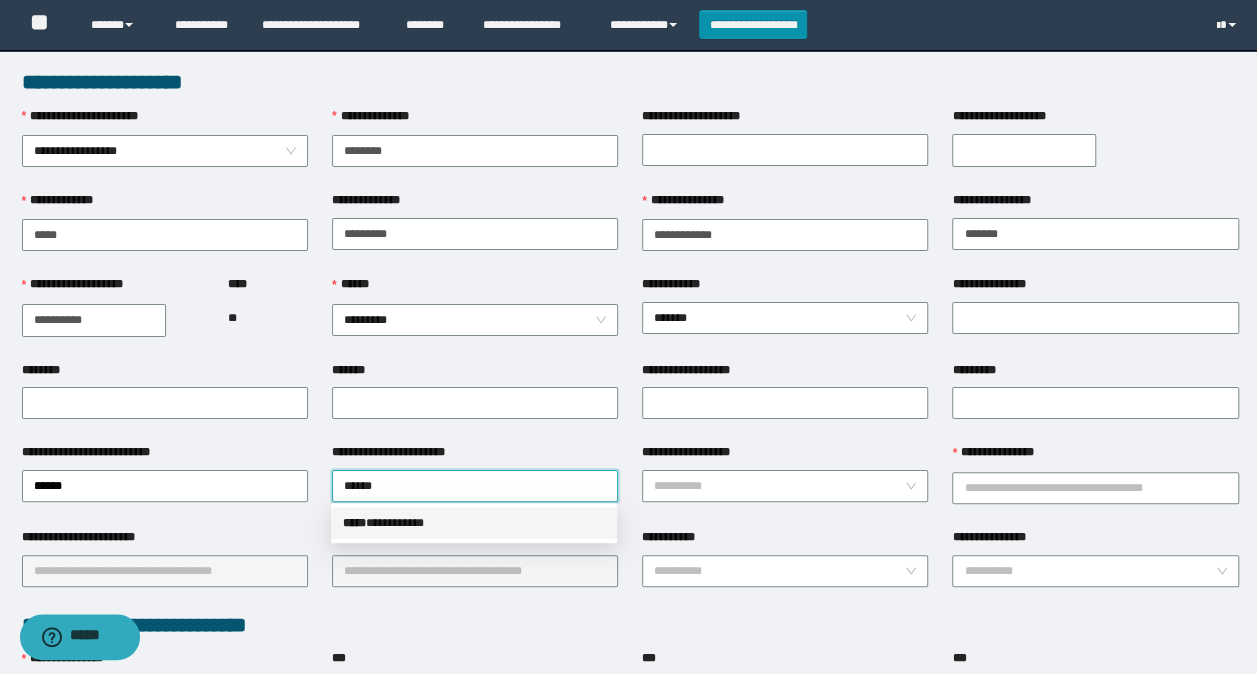 click on "***** * *********" at bounding box center (474, 523) 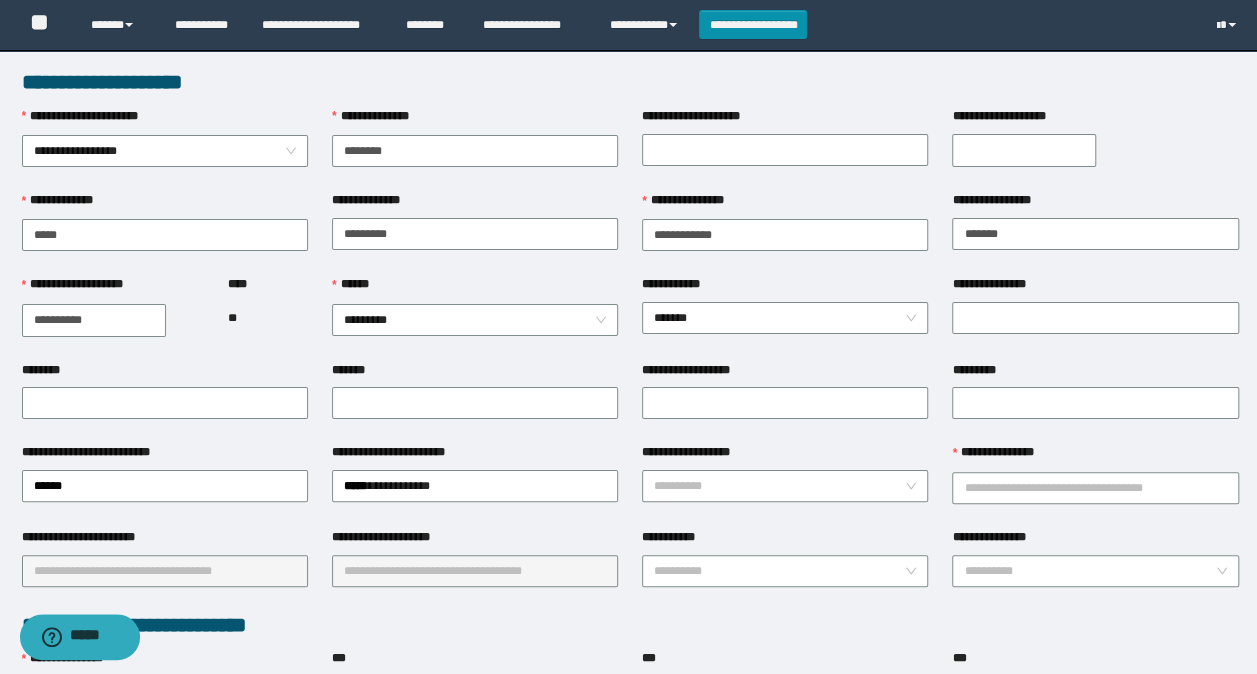 click on "**********" at bounding box center (785, 456) 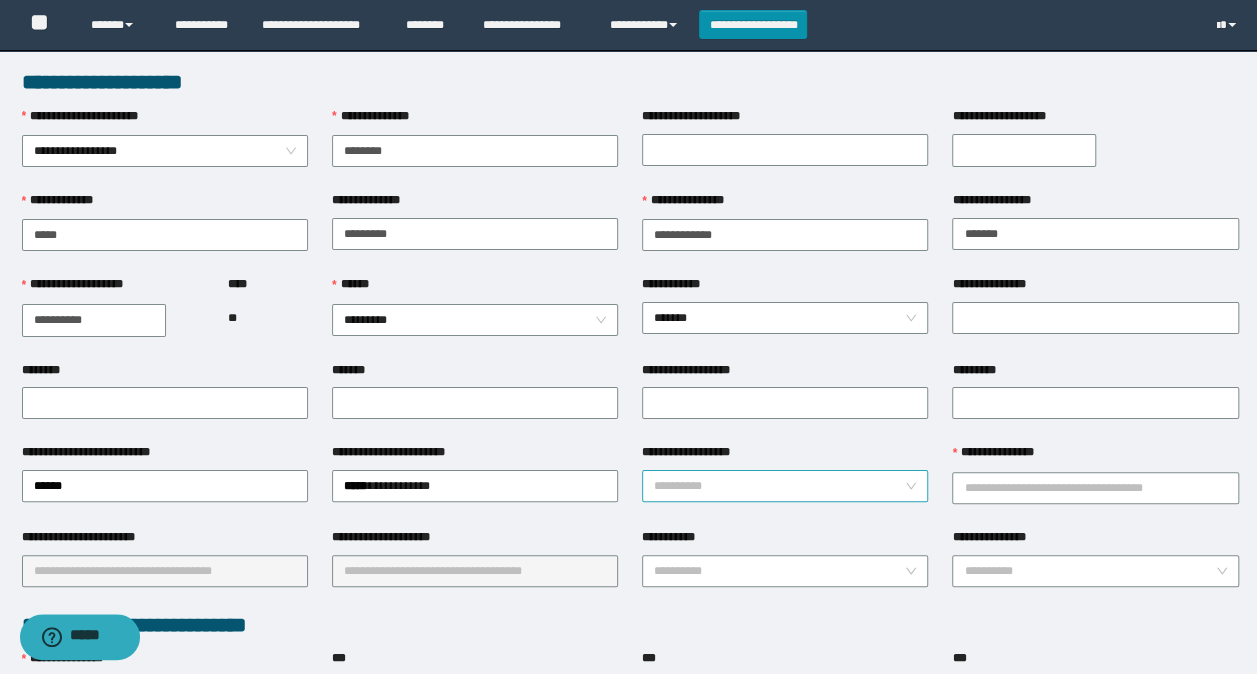 click on "**********" at bounding box center (779, 486) 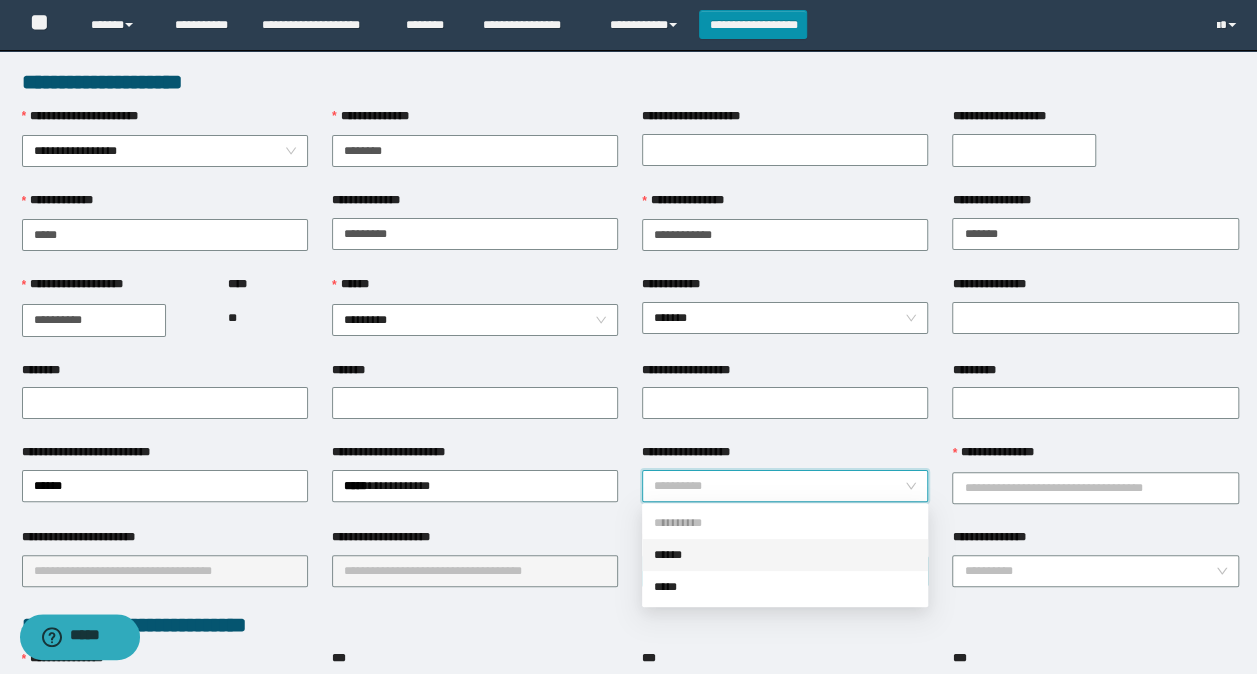 click on "******" at bounding box center (785, 555) 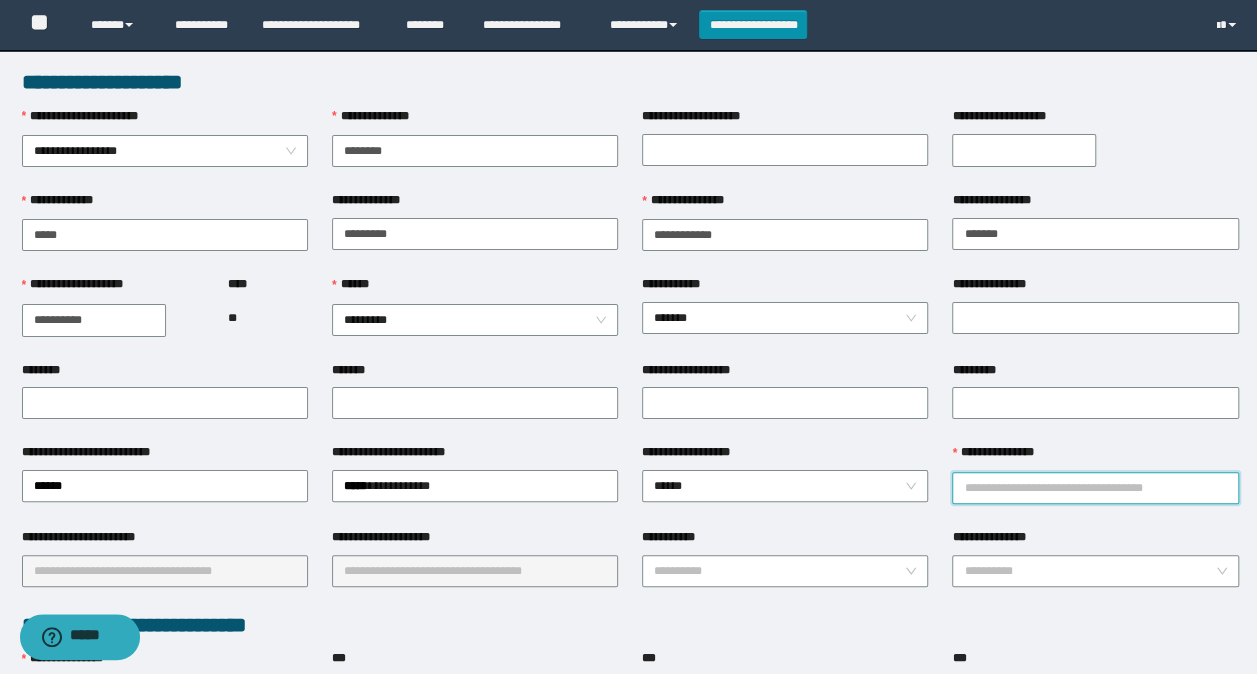 click on "**********" at bounding box center [1095, 488] 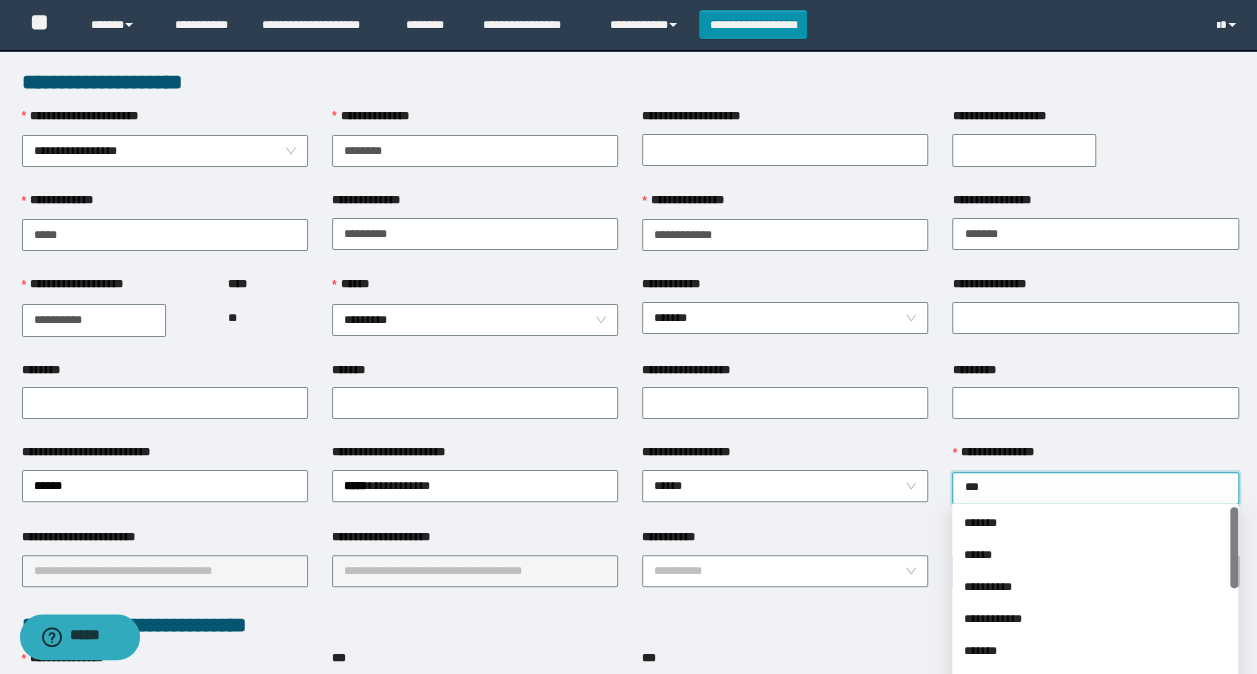 type on "****" 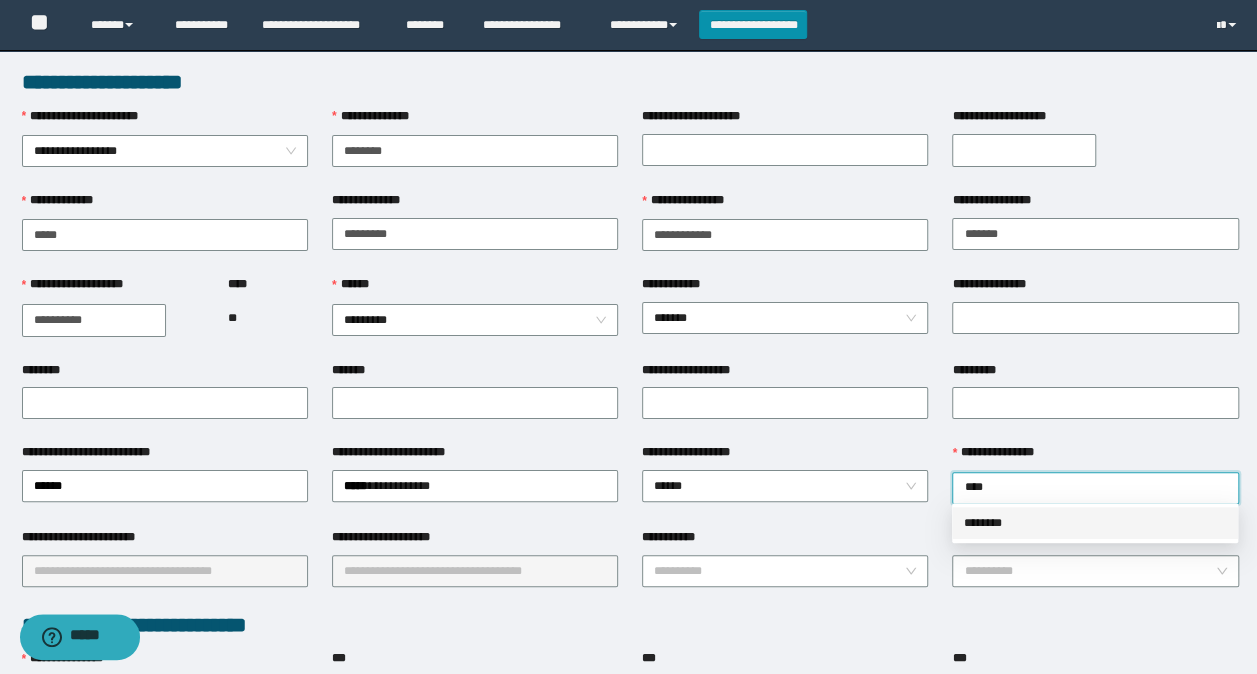 click on "********" at bounding box center [1095, 523] 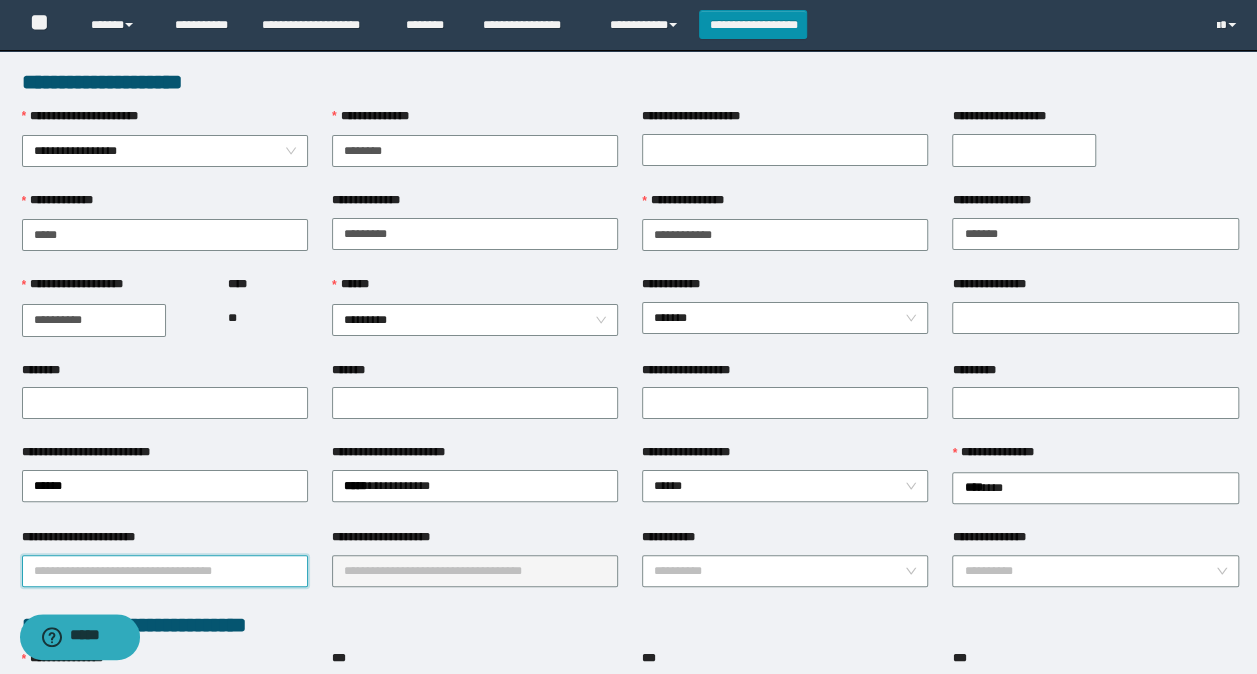 click on "**********" at bounding box center (165, 571) 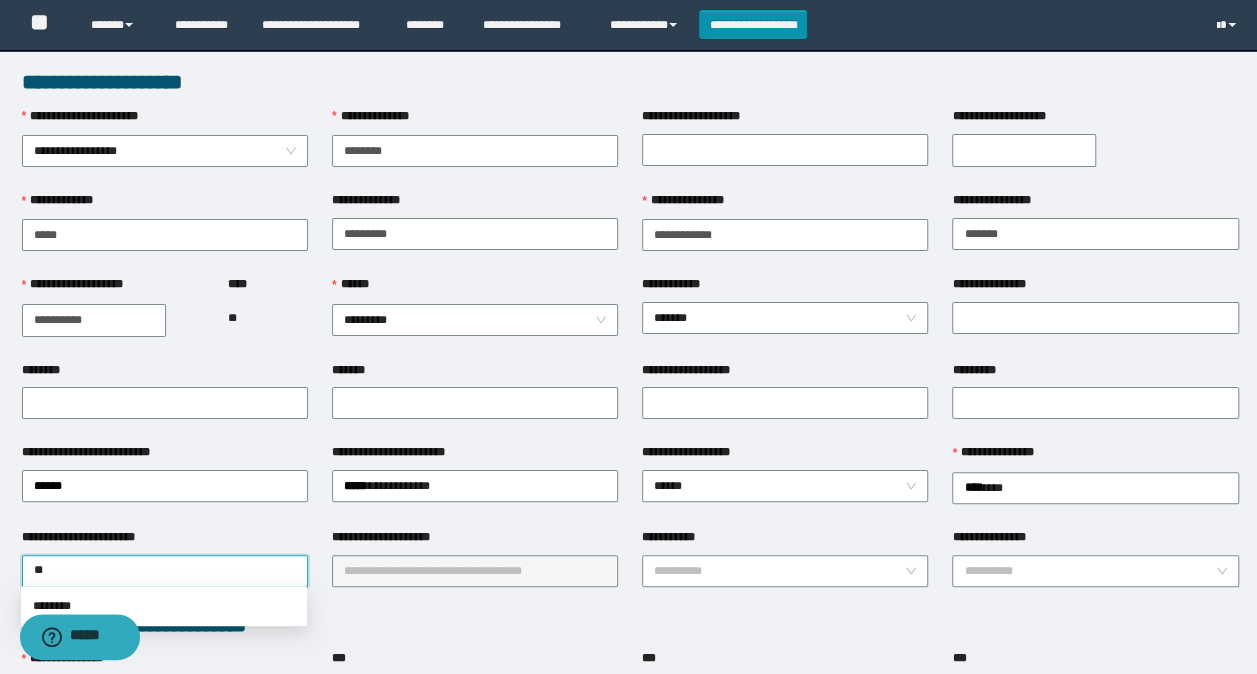 type on "***" 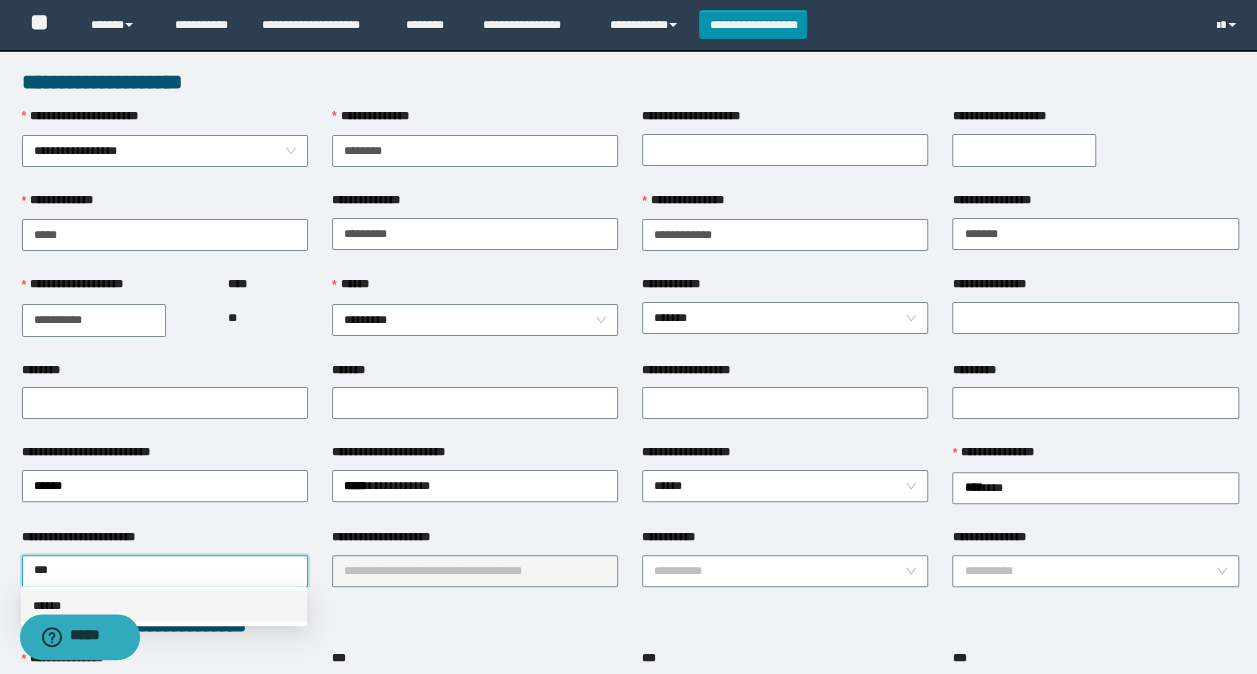 click on "******" at bounding box center (164, 606) 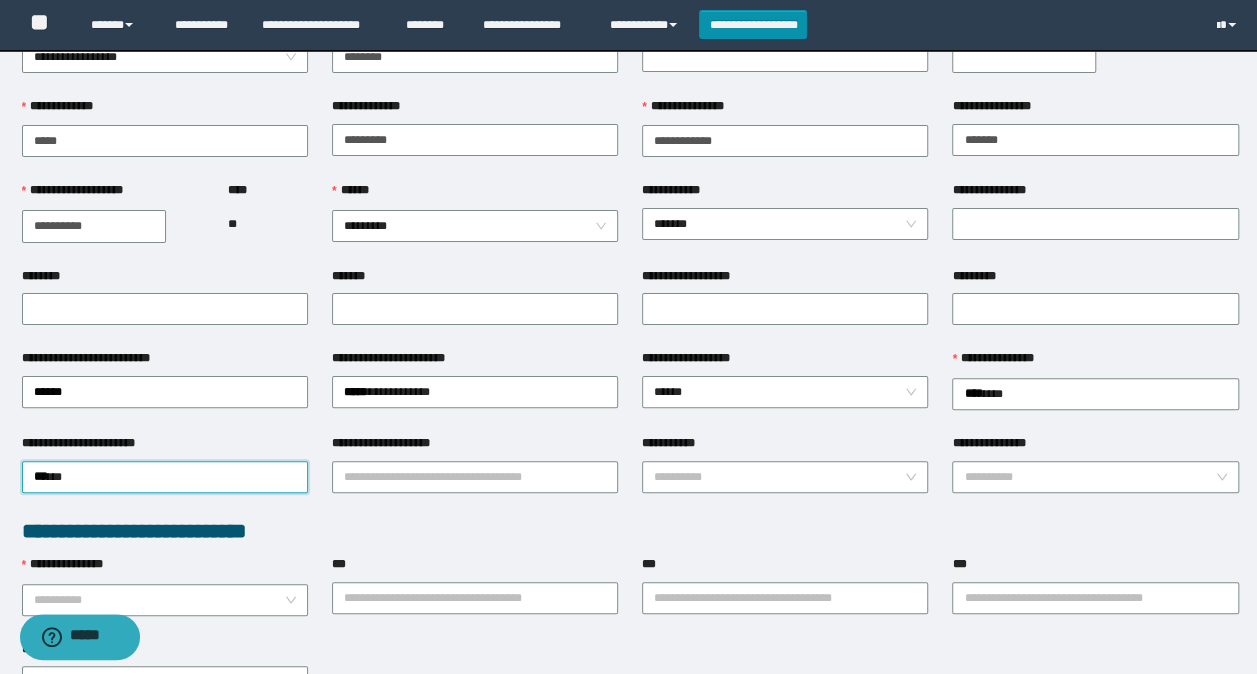 scroll, scrollTop: 200, scrollLeft: 0, axis: vertical 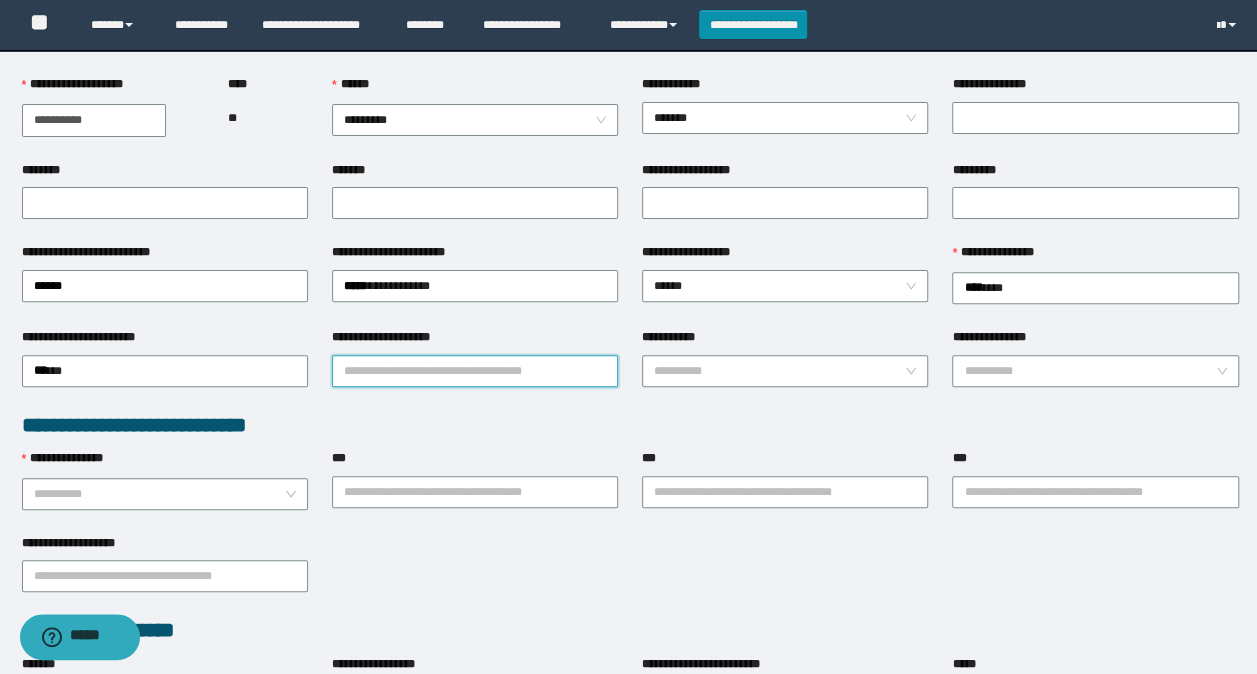 click on "**********" at bounding box center (475, 371) 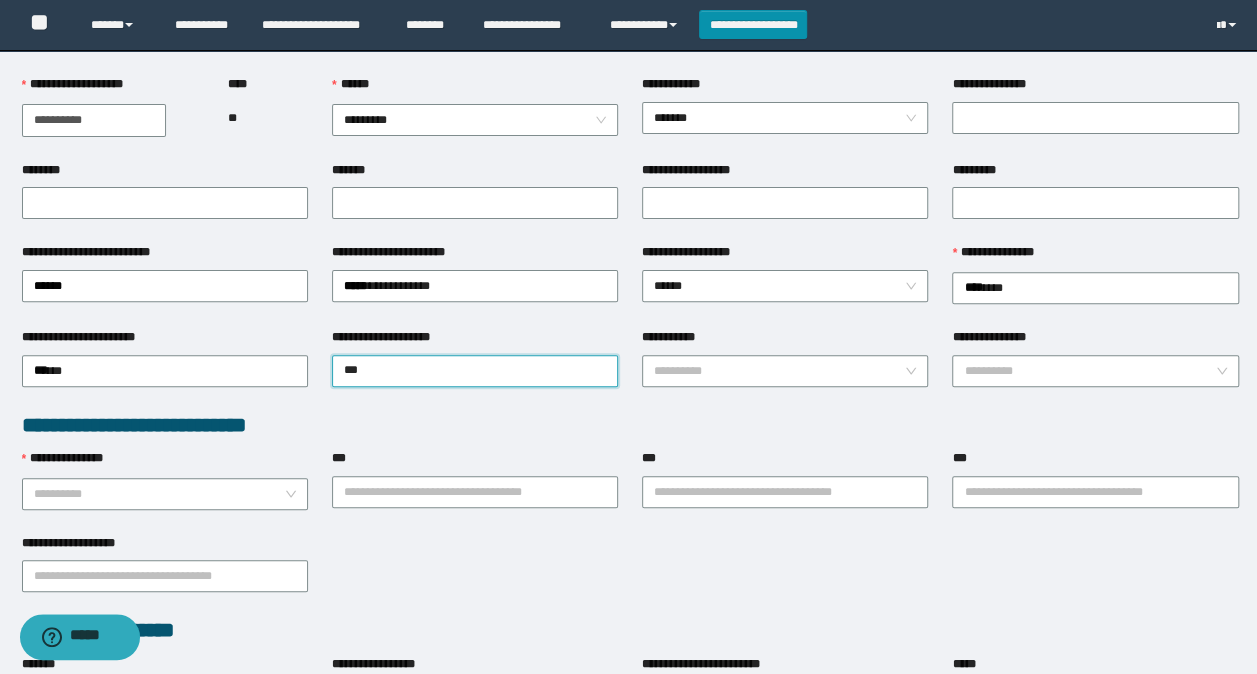 type on "****" 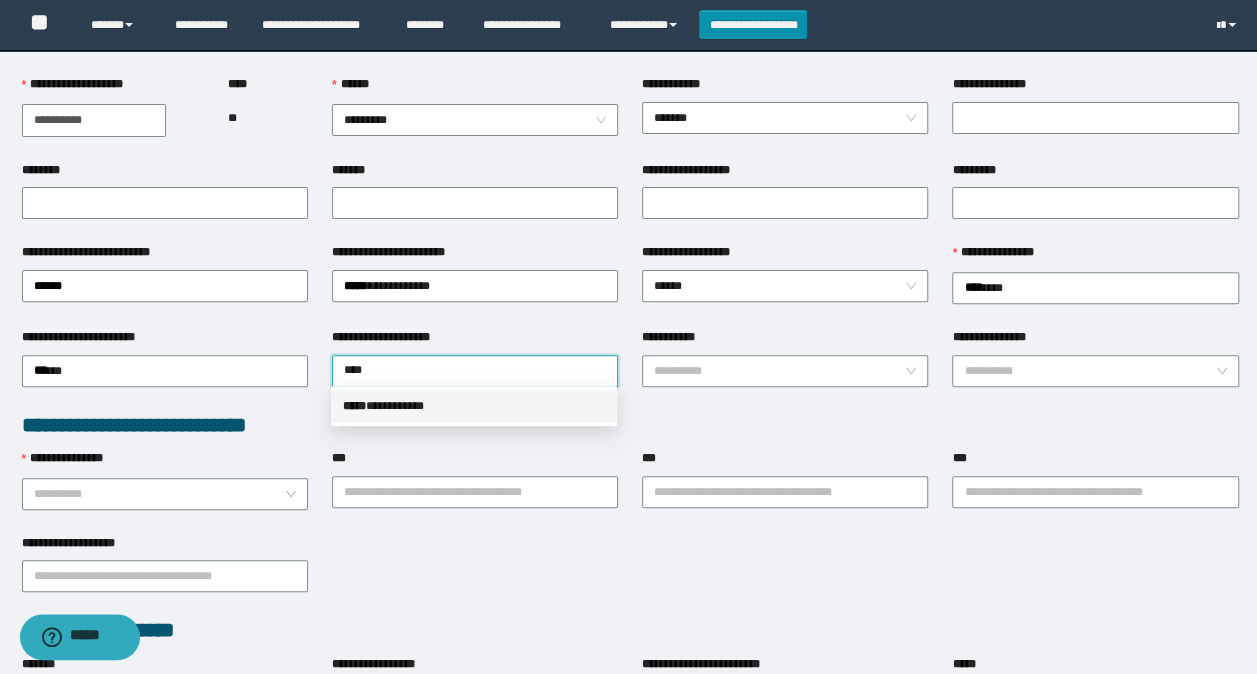 click on "***** * *********" at bounding box center (474, 406) 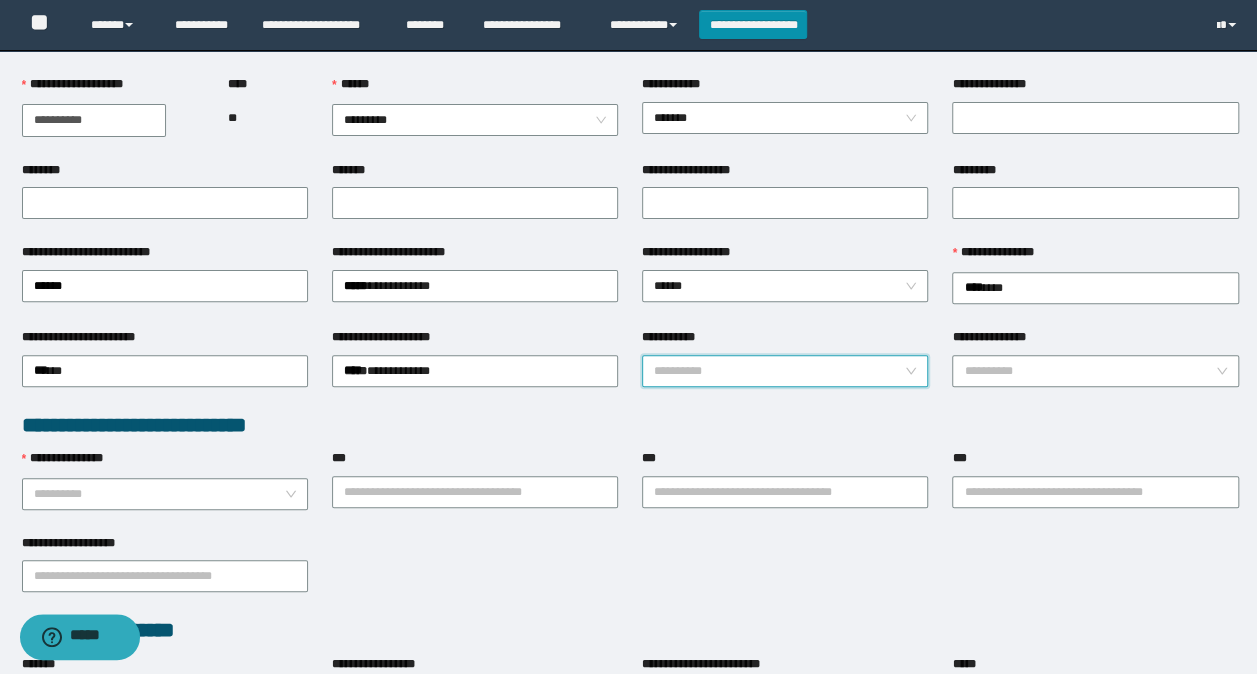 click on "**********" at bounding box center [779, 371] 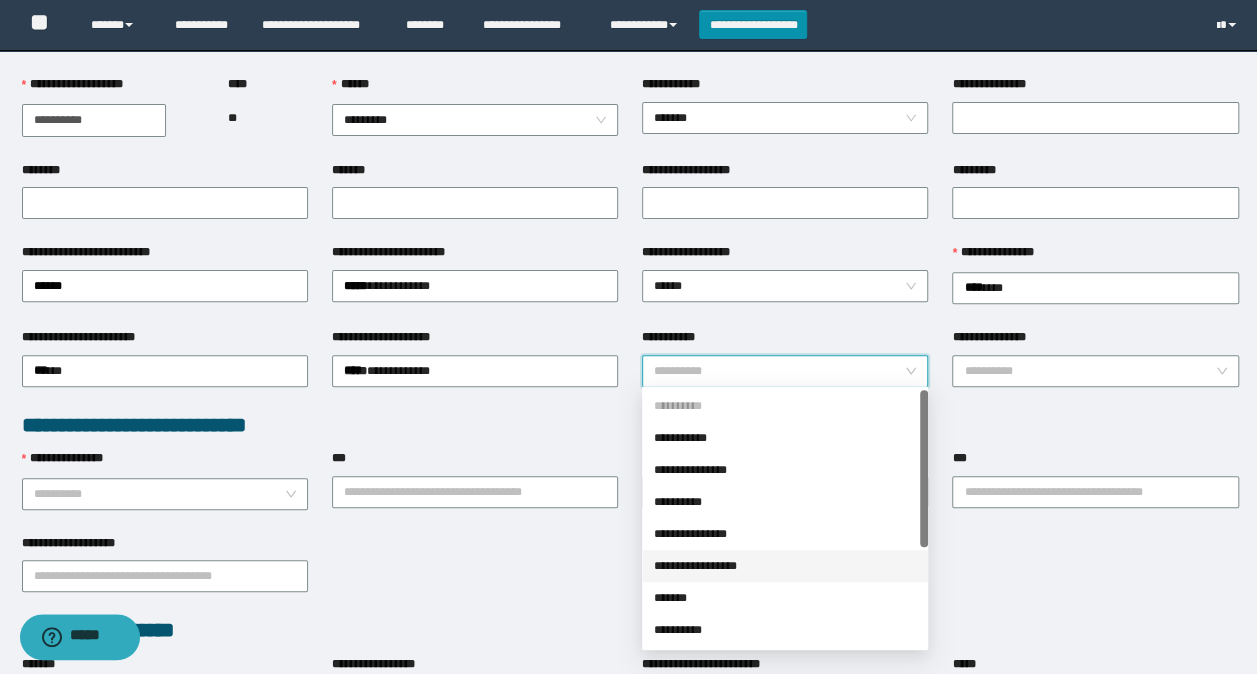 drag, startPoint x: 702, startPoint y: 561, endPoint x: 903, endPoint y: 472, distance: 219.82266 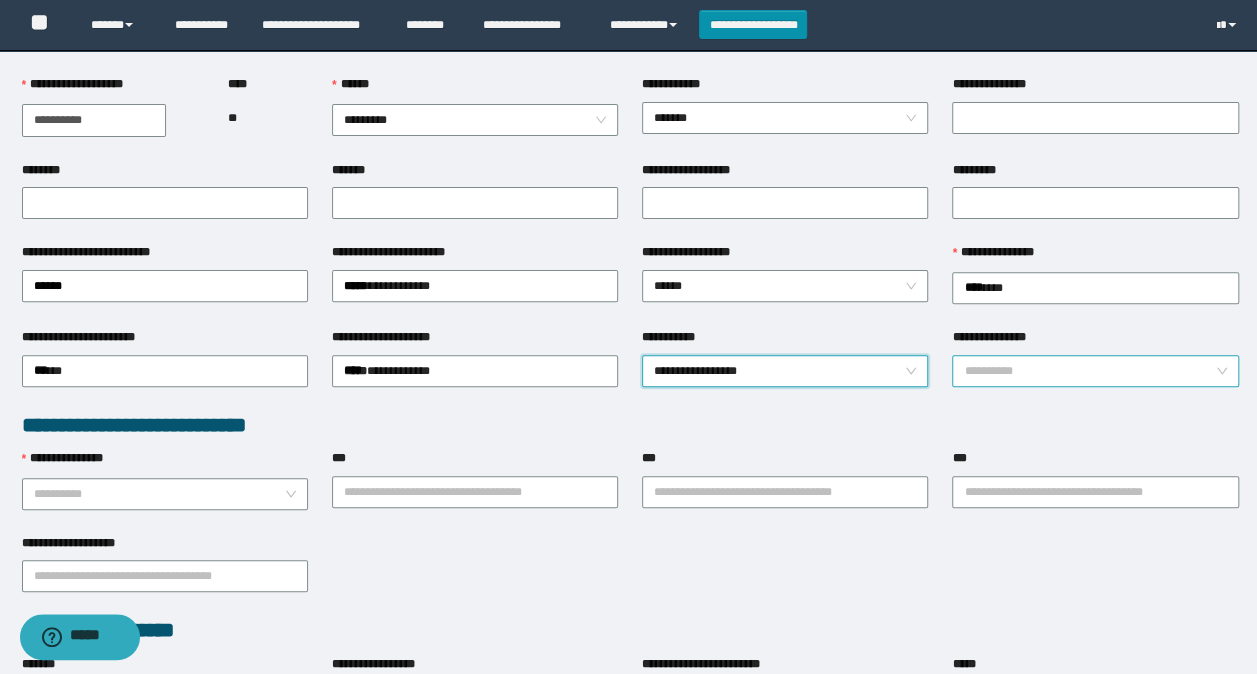 click on "**********" at bounding box center [1089, 371] 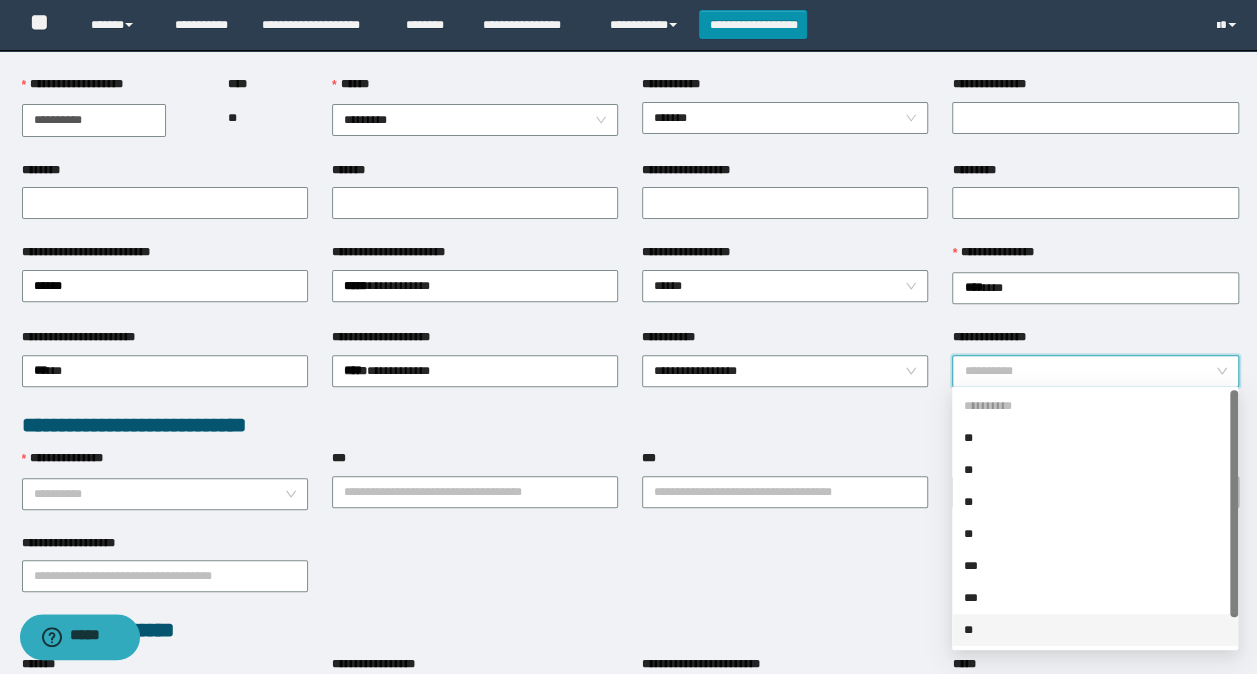 click on "**" at bounding box center [1095, 630] 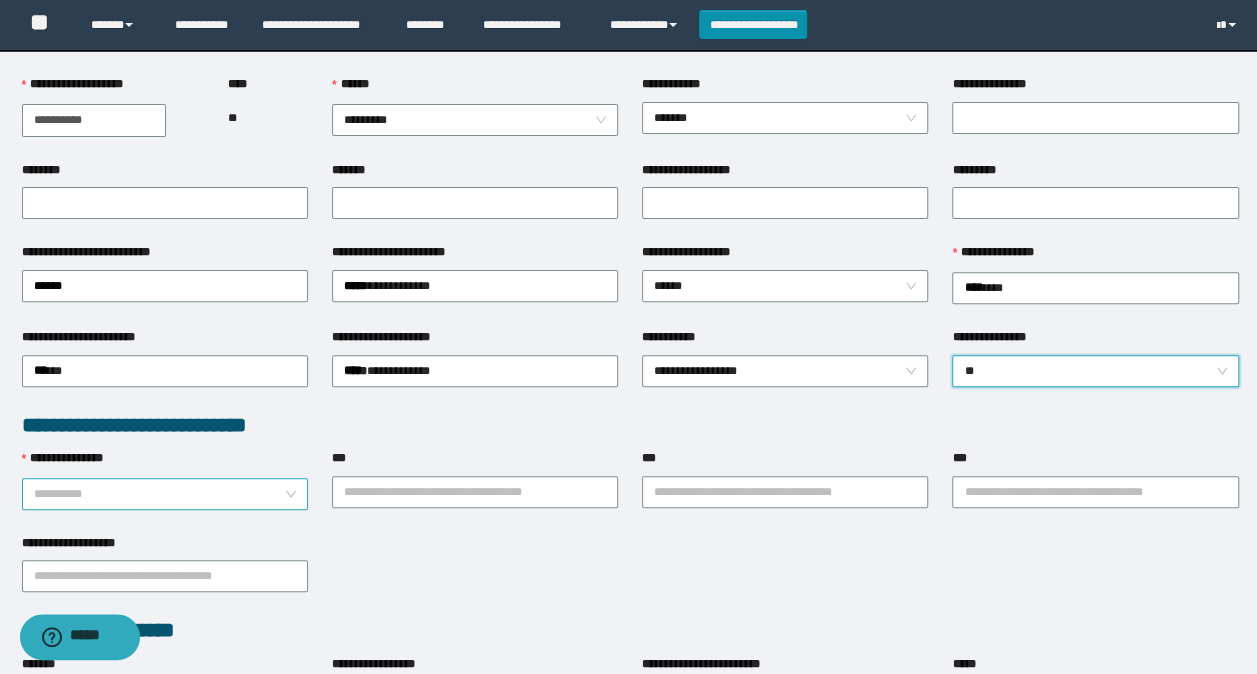 click on "**********" at bounding box center (159, 494) 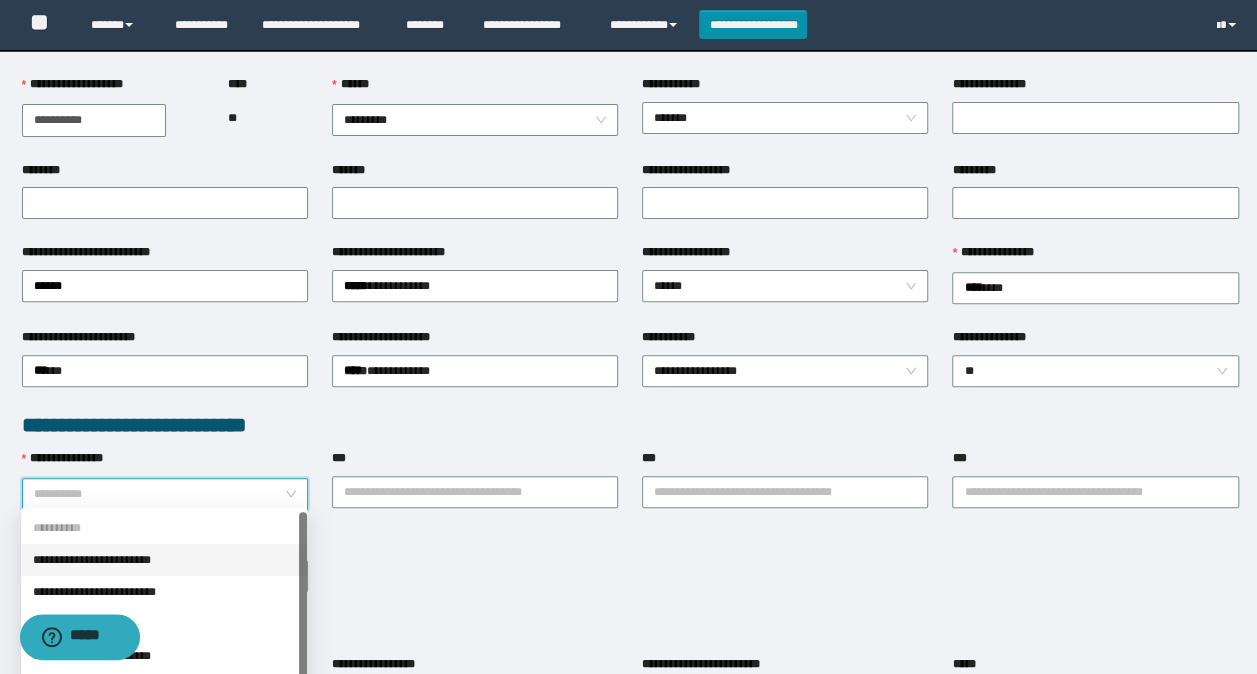 click on "**********" at bounding box center (164, 560) 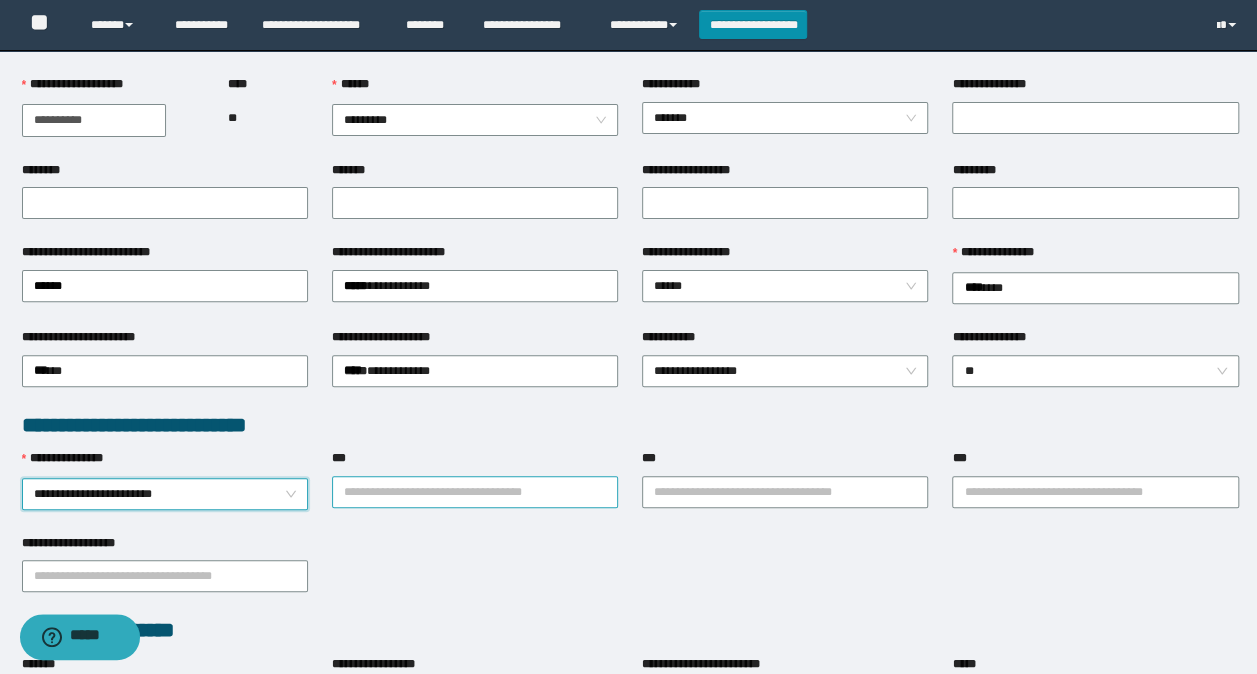 click on "***" at bounding box center [475, 492] 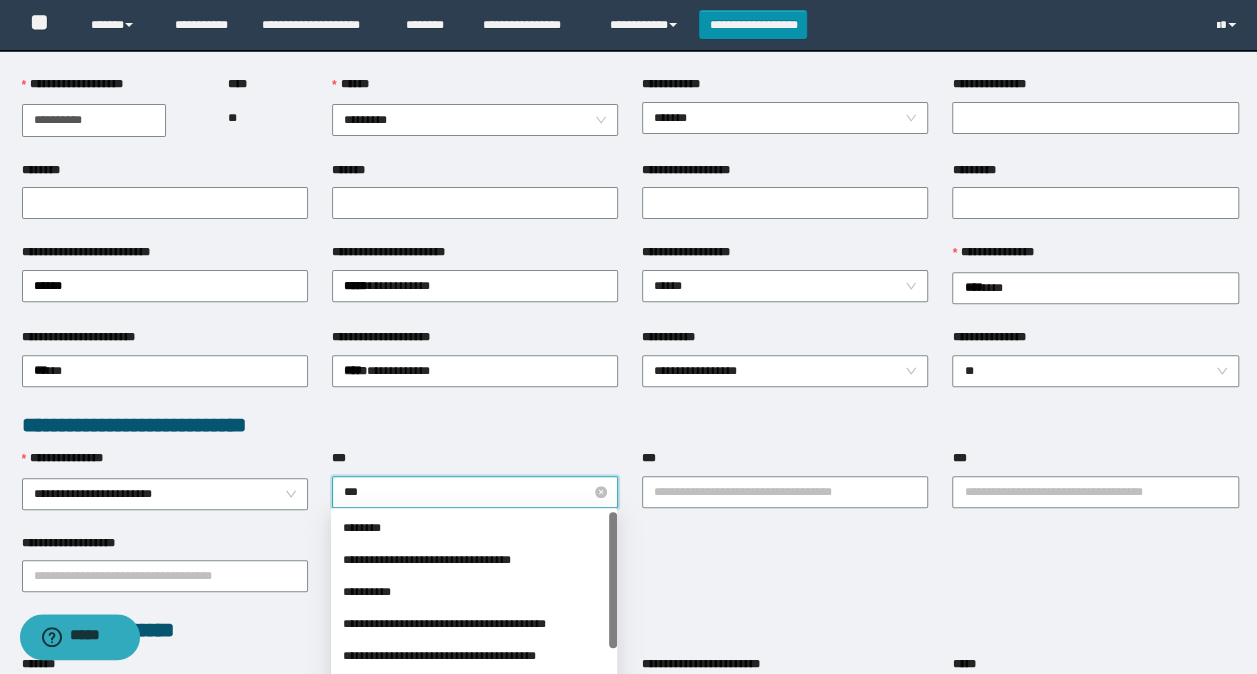 type on "****" 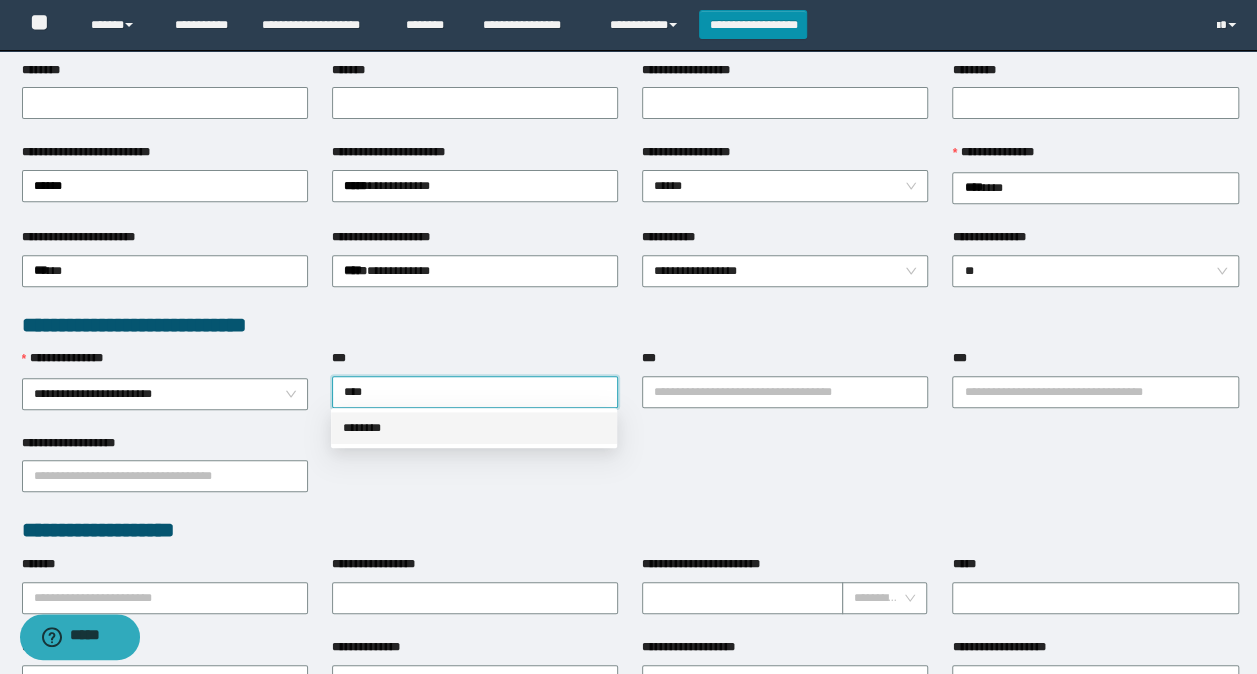 click on "********" at bounding box center [474, 428] 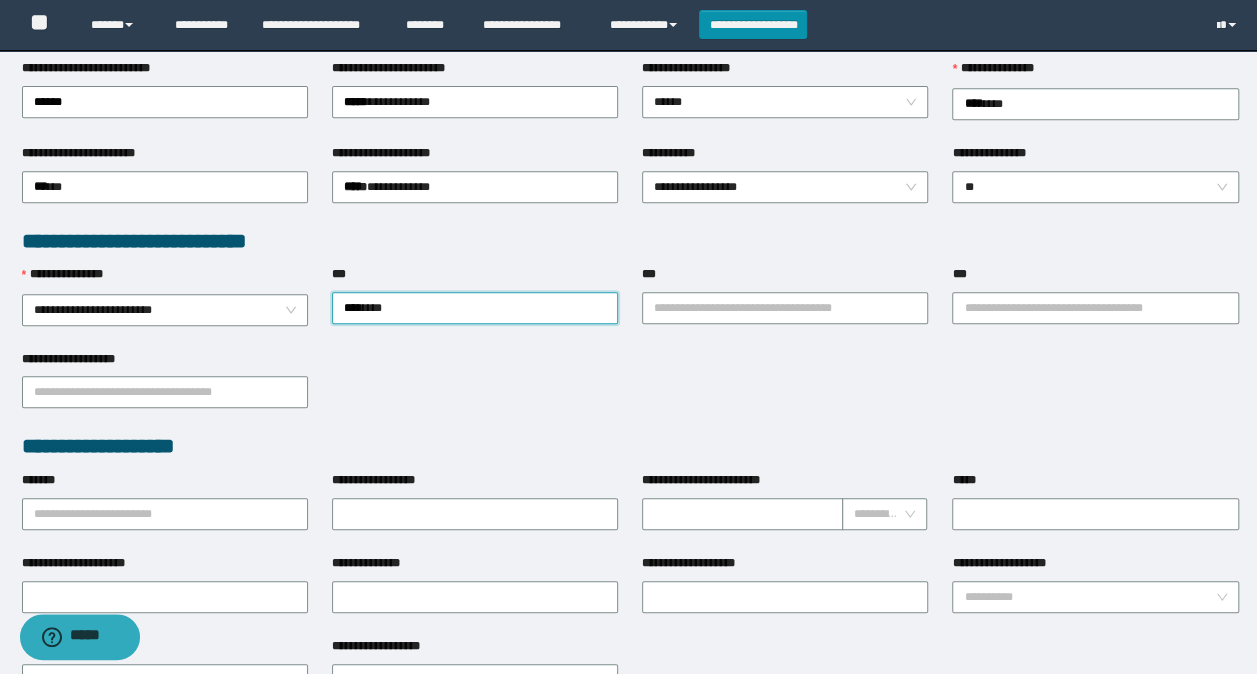 scroll, scrollTop: 500, scrollLeft: 0, axis: vertical 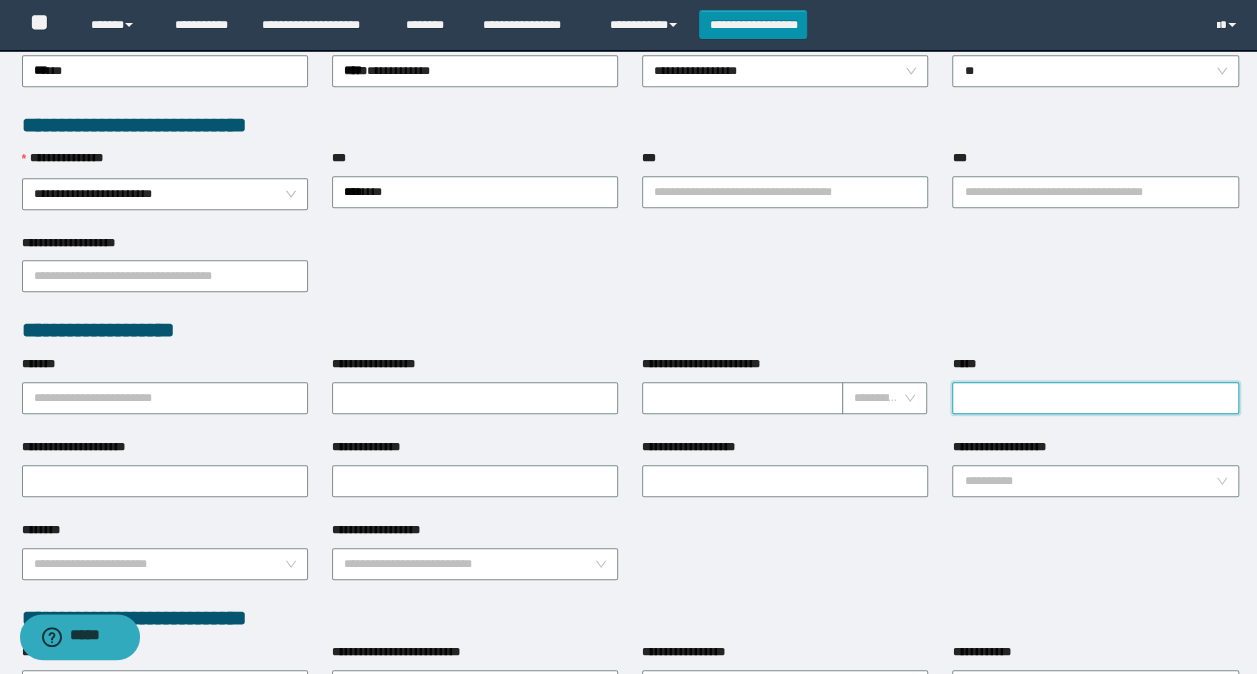click on "*****" at bounding box center [1095, 398] 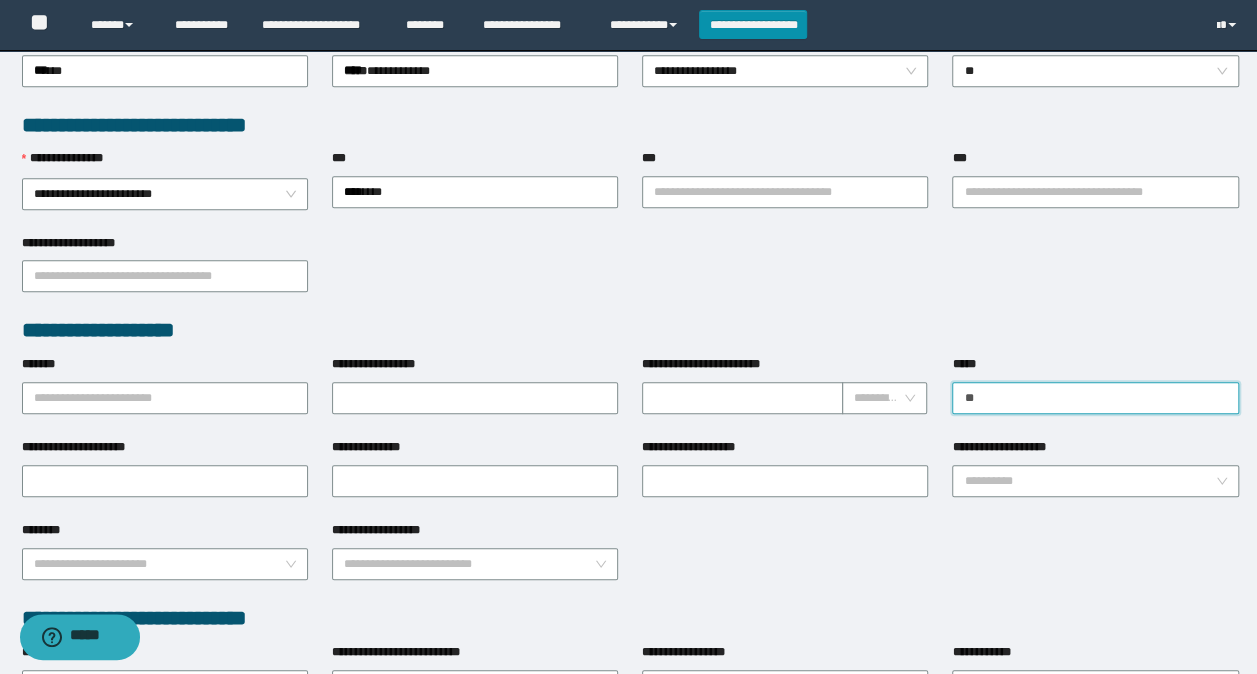 type on "**********" 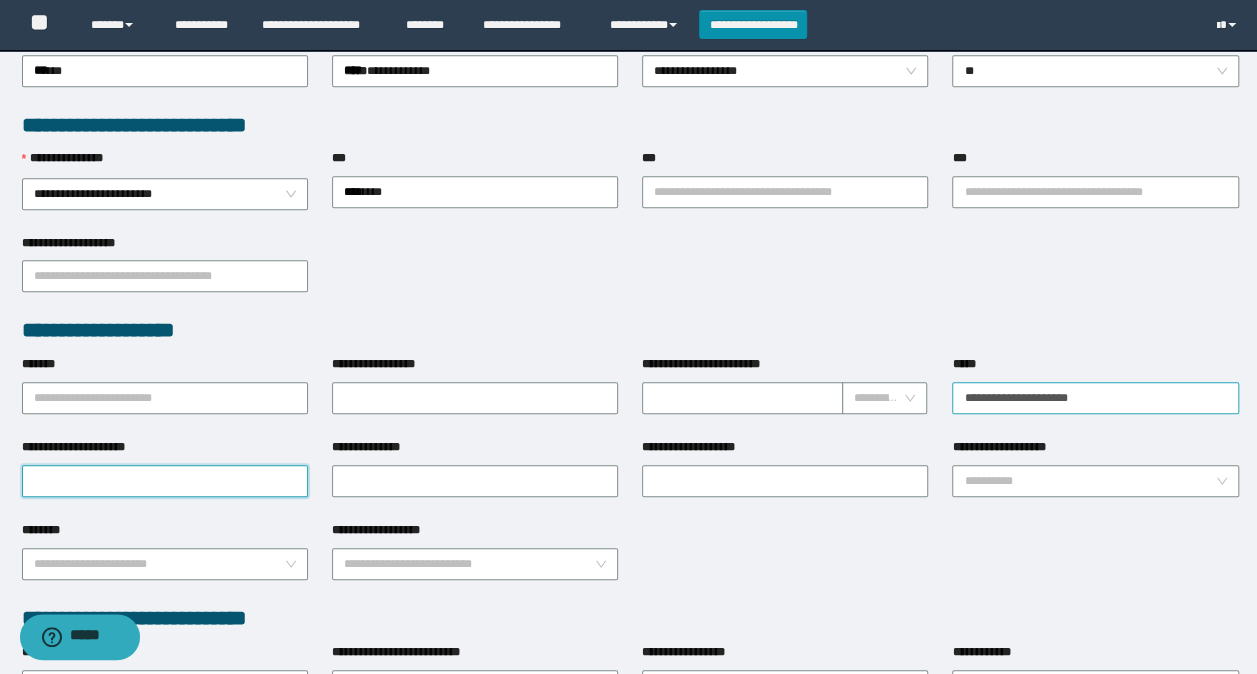 type on "**********" 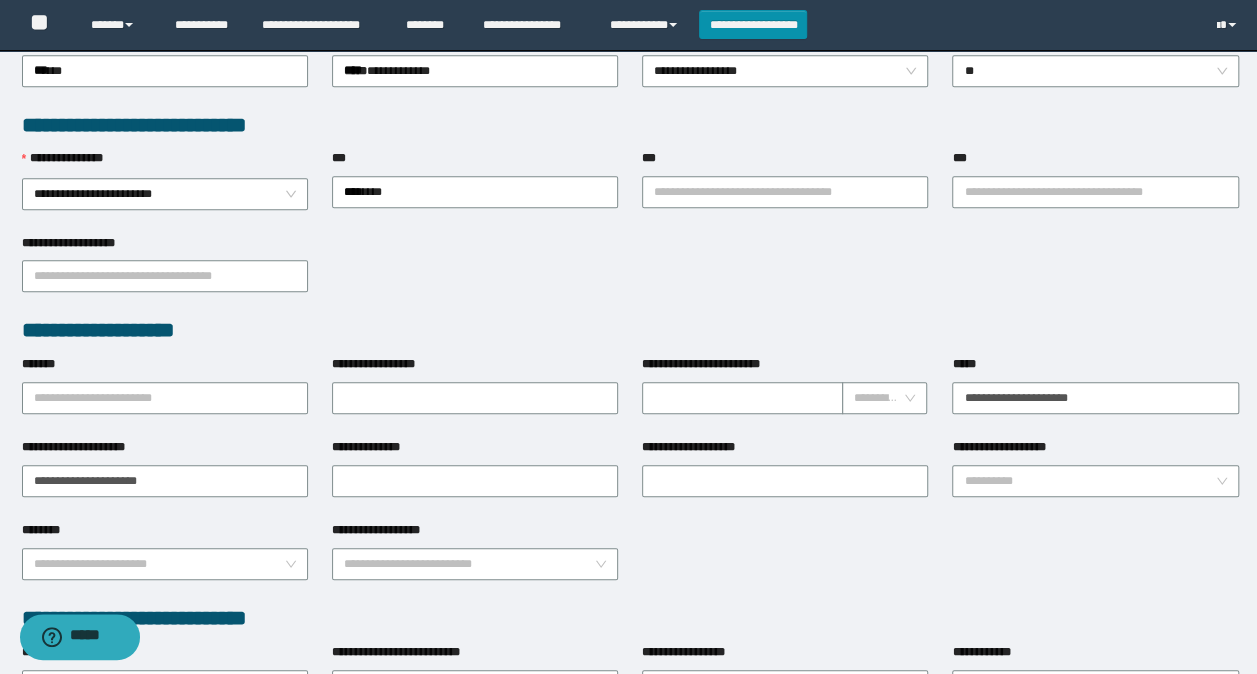 click on "**********" at bounding box center (785, 396) 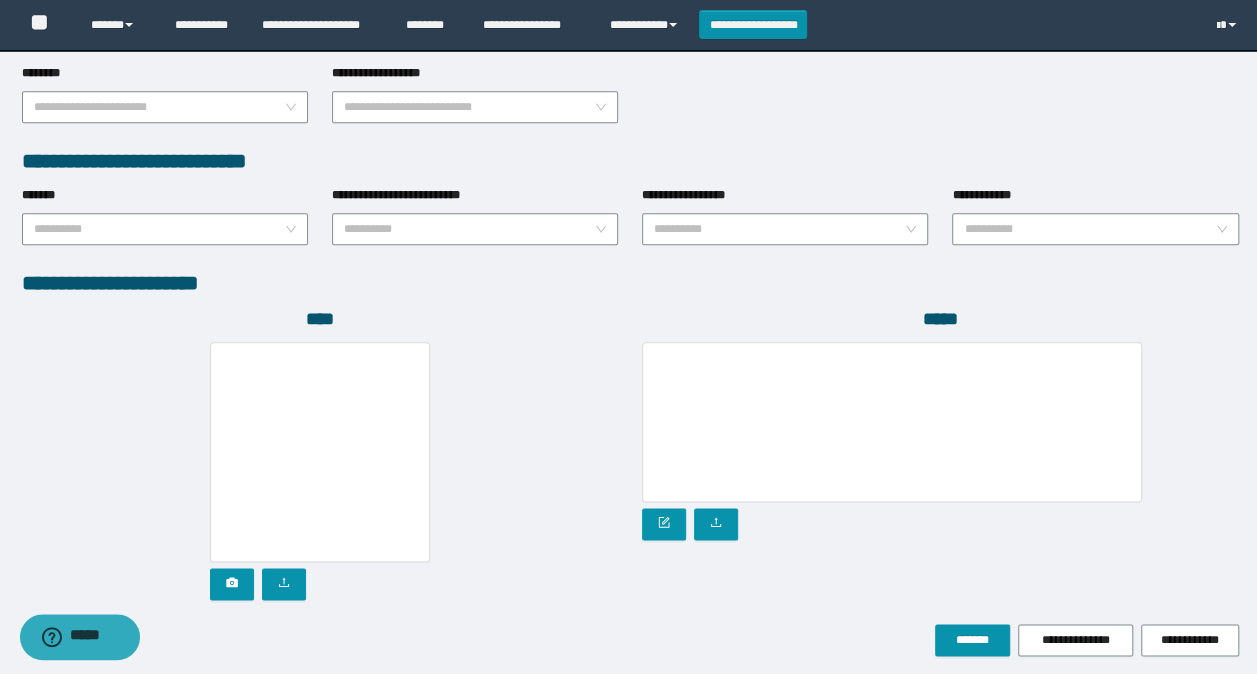 scroll, scrollTop: 1030, scrollLeft: 0, axis: vertical 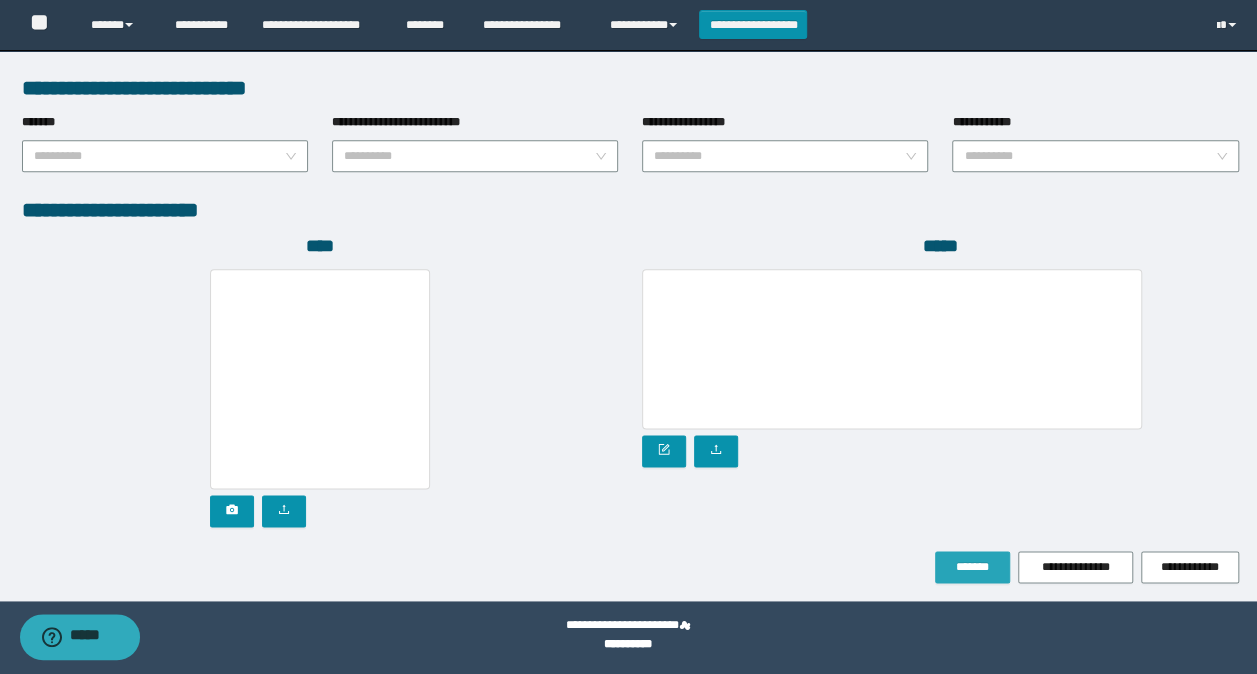 click on "*******" at bounding box center [972, 567] 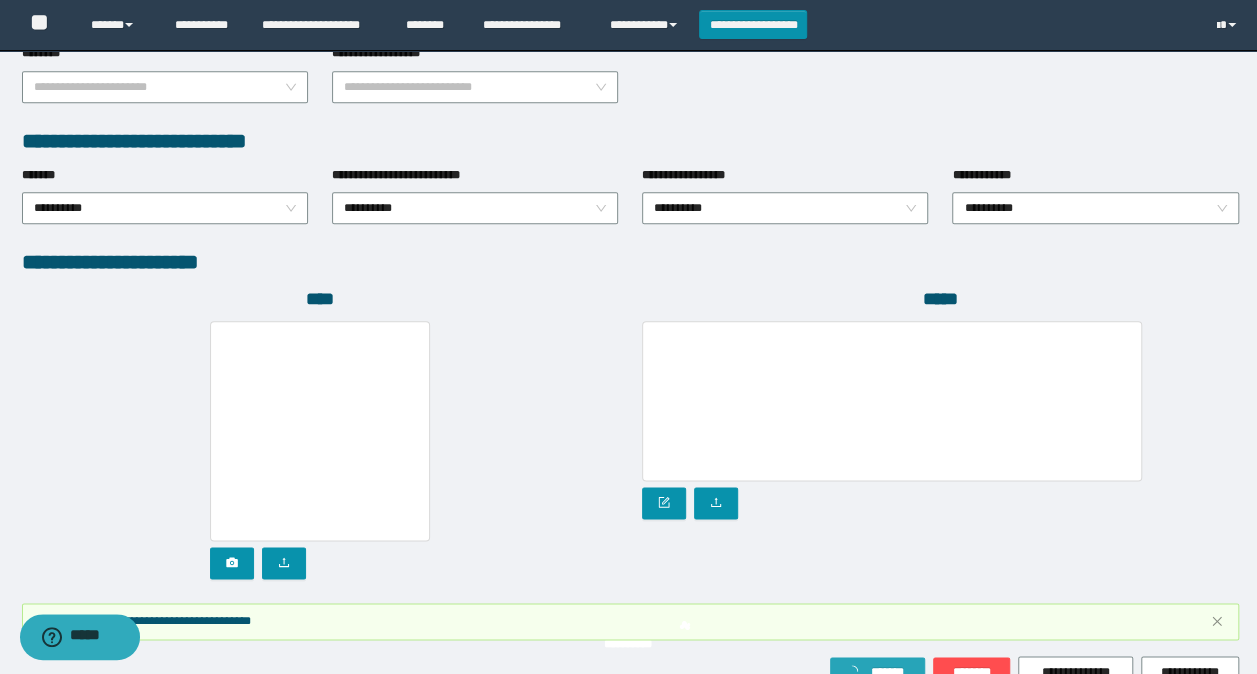 scroll, scrollTop: 1082, scrollLeft: 0, axis: vertical 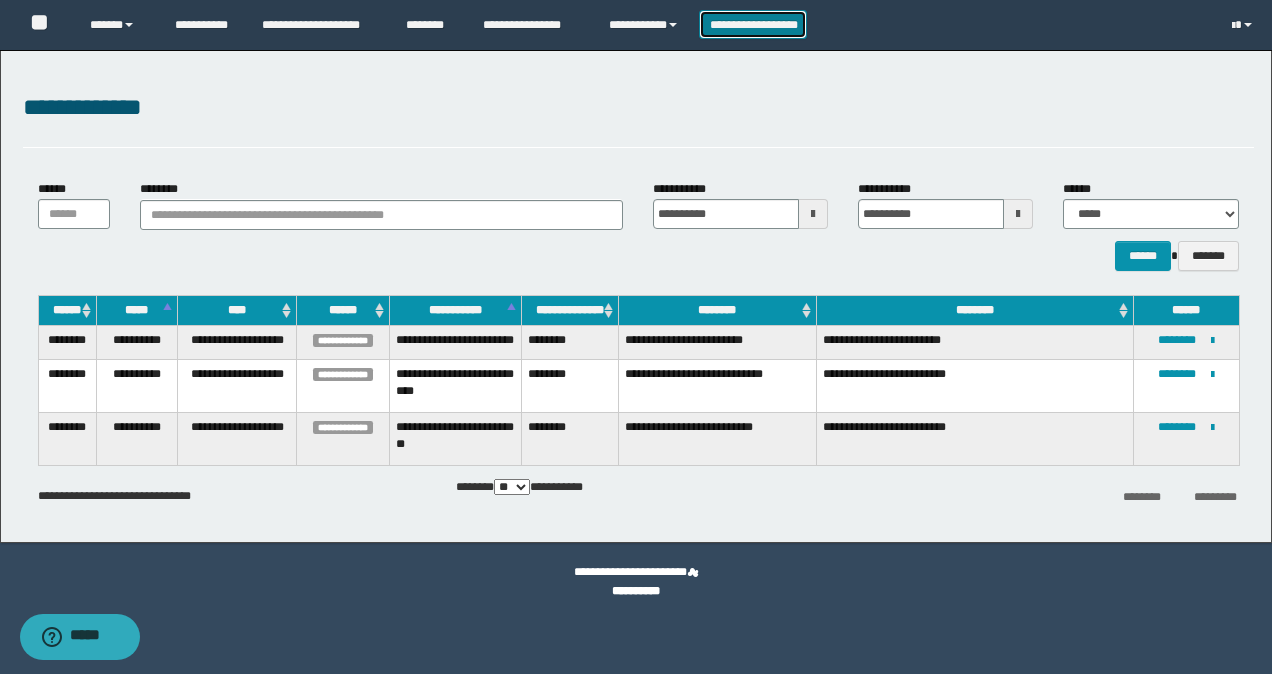 click on "**********" at bounding box center (753, 24) 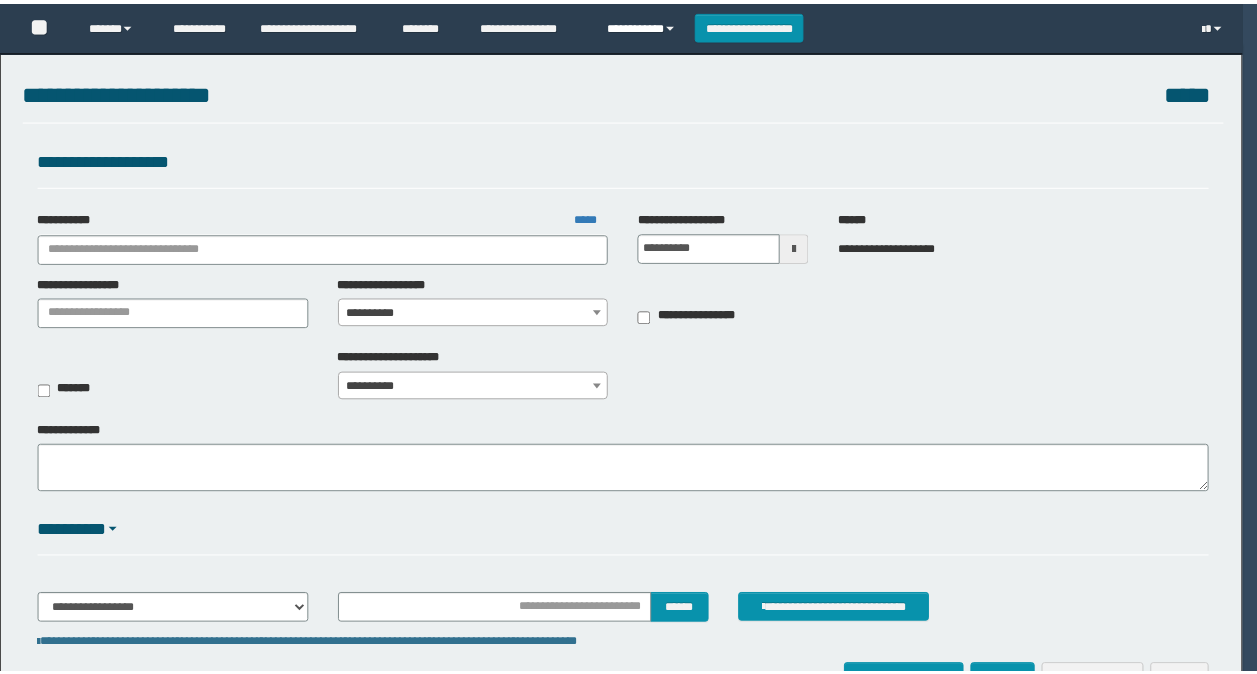 scroll, scrollTop: 0, scrollLeft: 0, axis: both 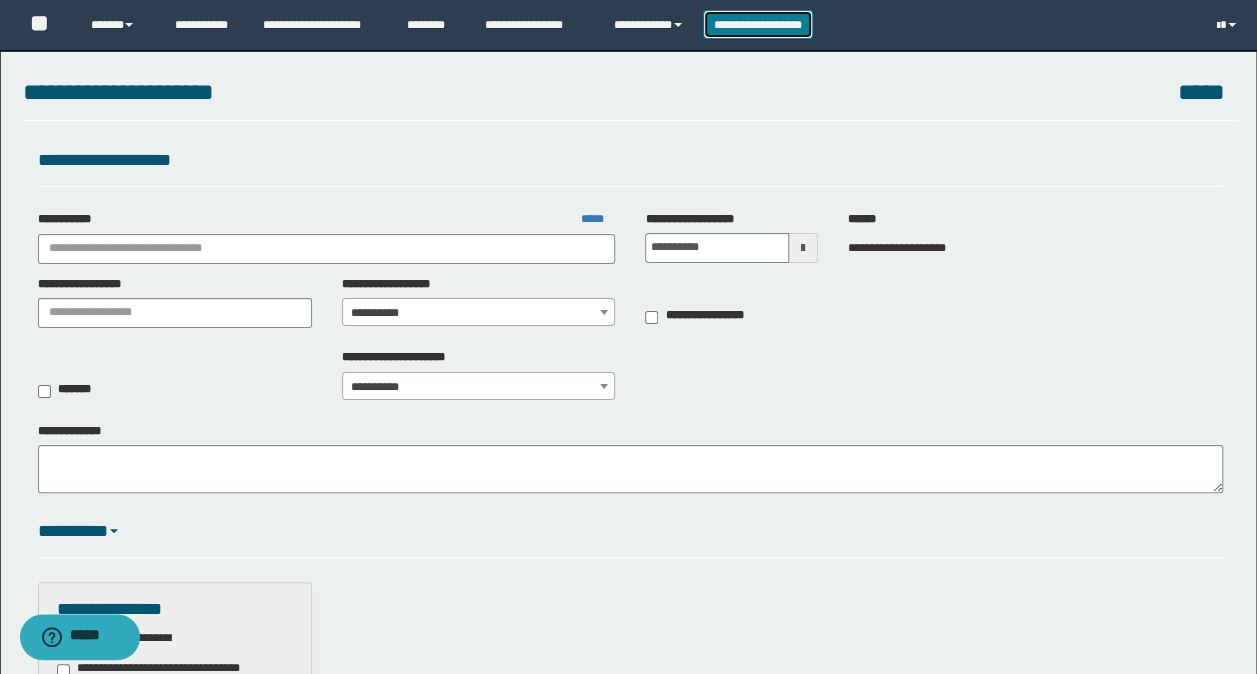 click on "**********" at bounding box center [758, 24] 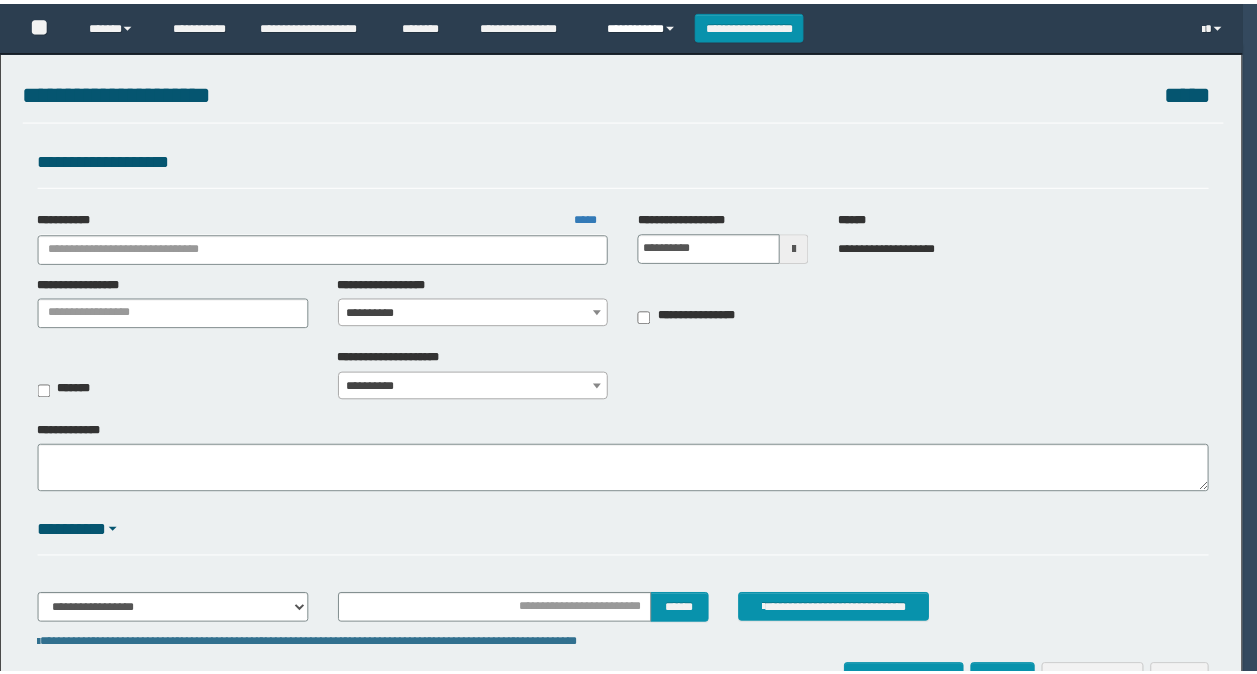 scroll, scrollTop: 0, scrollLeft: 0, axis: both 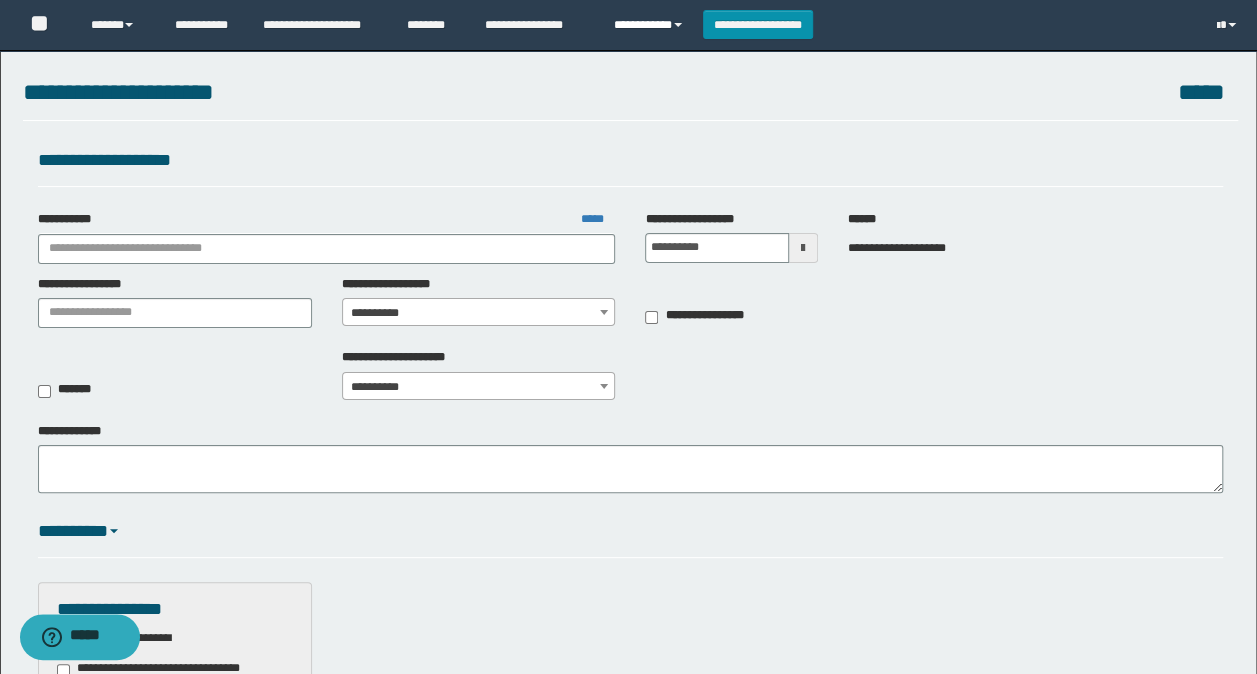 click on "**********" at bounding box center (651, 25) 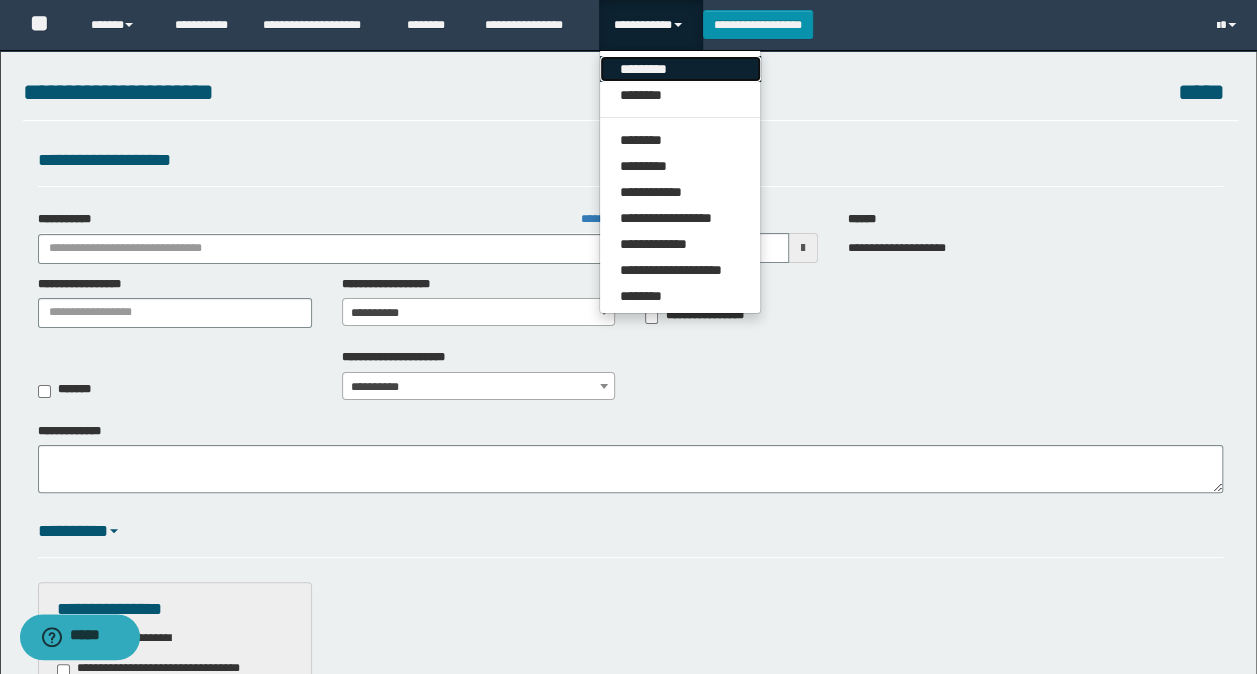 click on "*********" at bounding box center (680, 69) 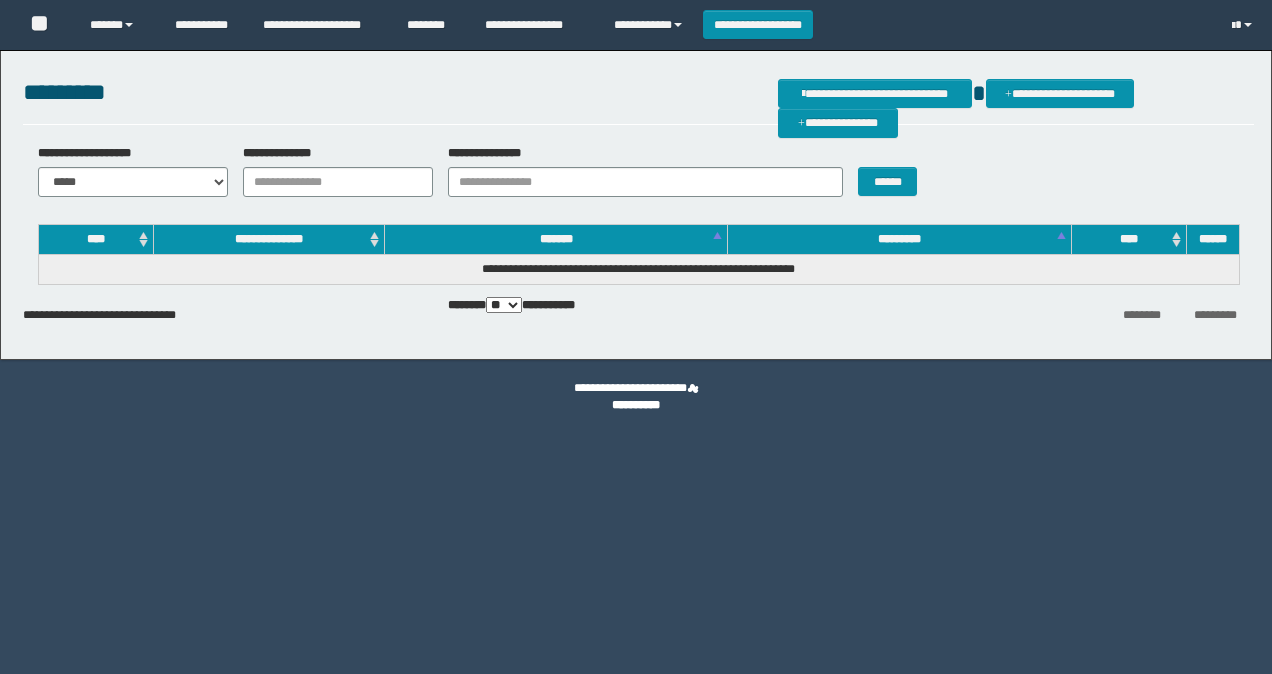 scroll, scrollTop: 0, scrollLeft: 0, axis: both 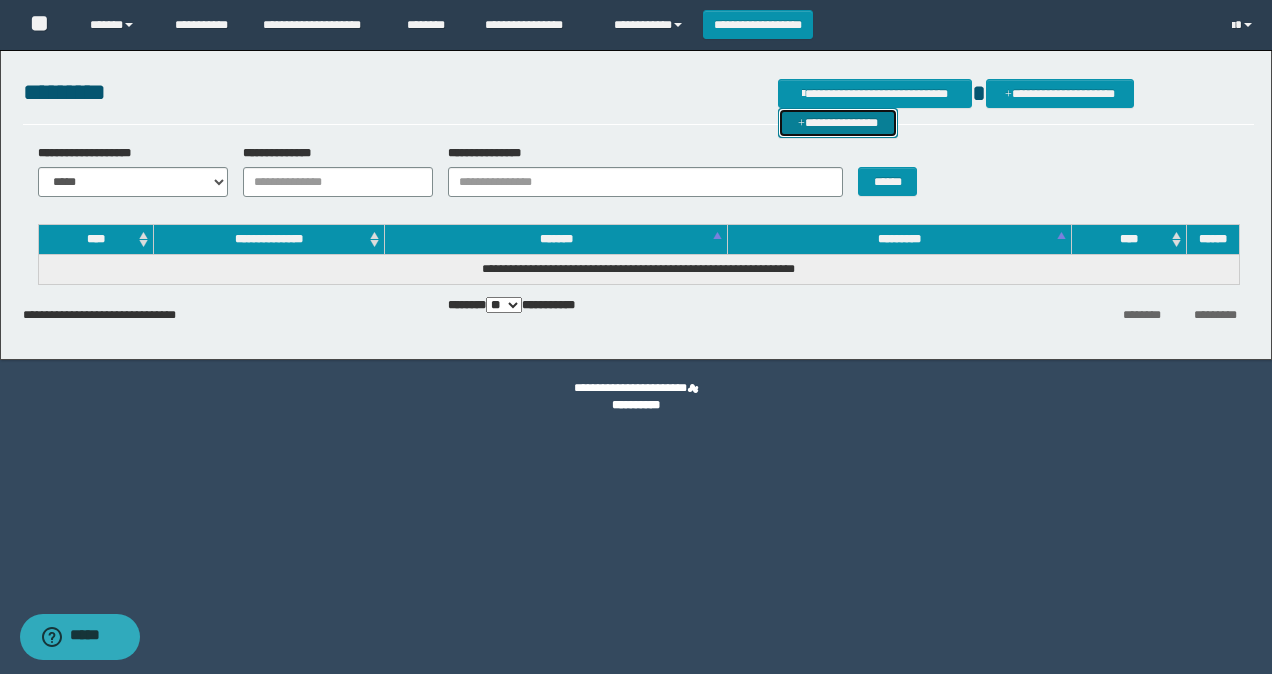 click on "**********" at bounding box center [838, 122] 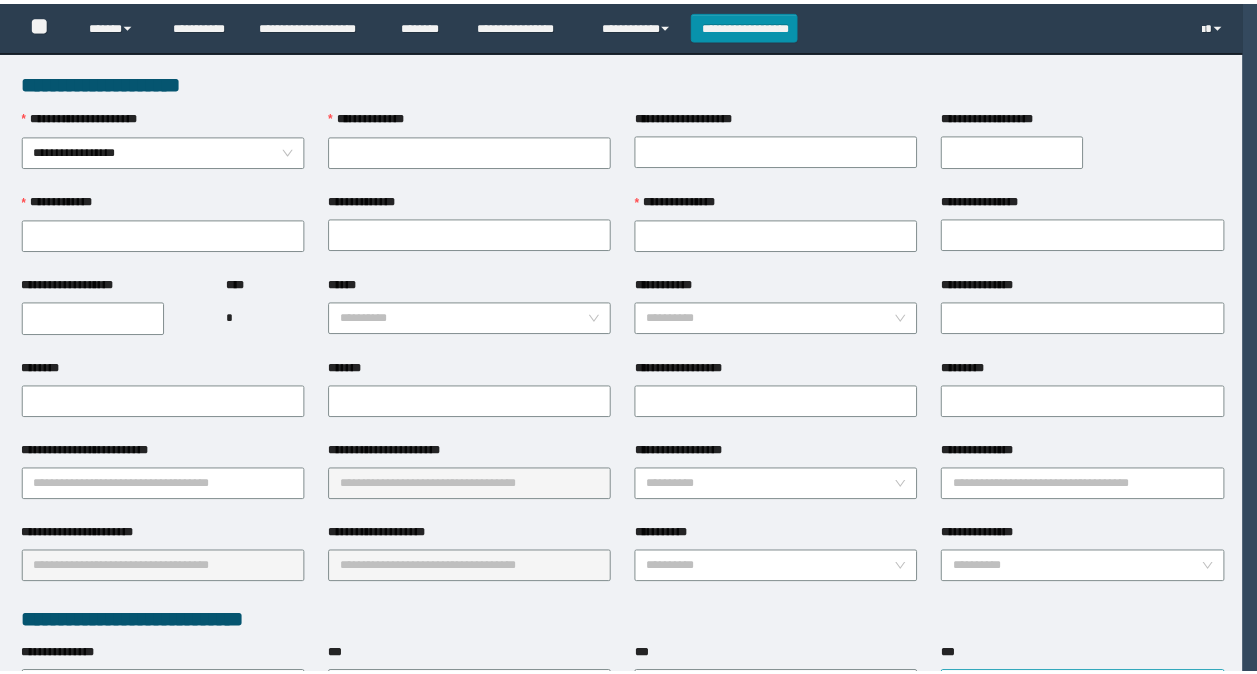 scroll, scrollTop: 0, scrollLeft: 0, axis: both 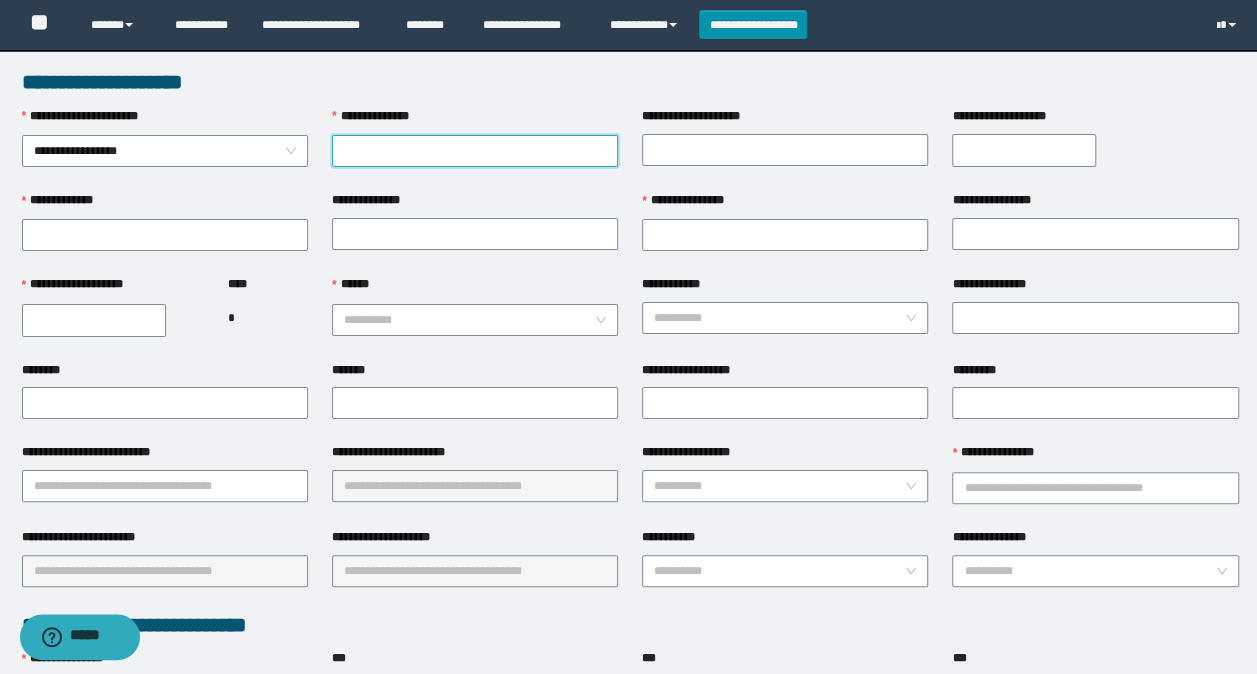 paste on "**********" 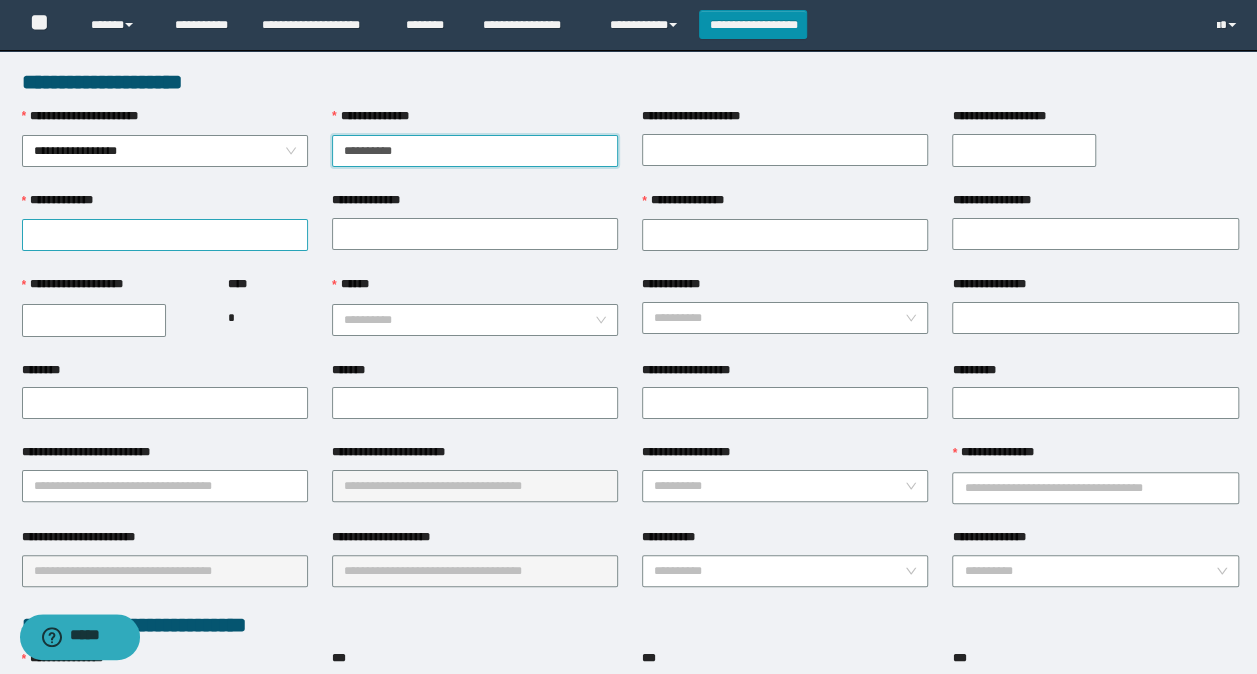 type on "**********" 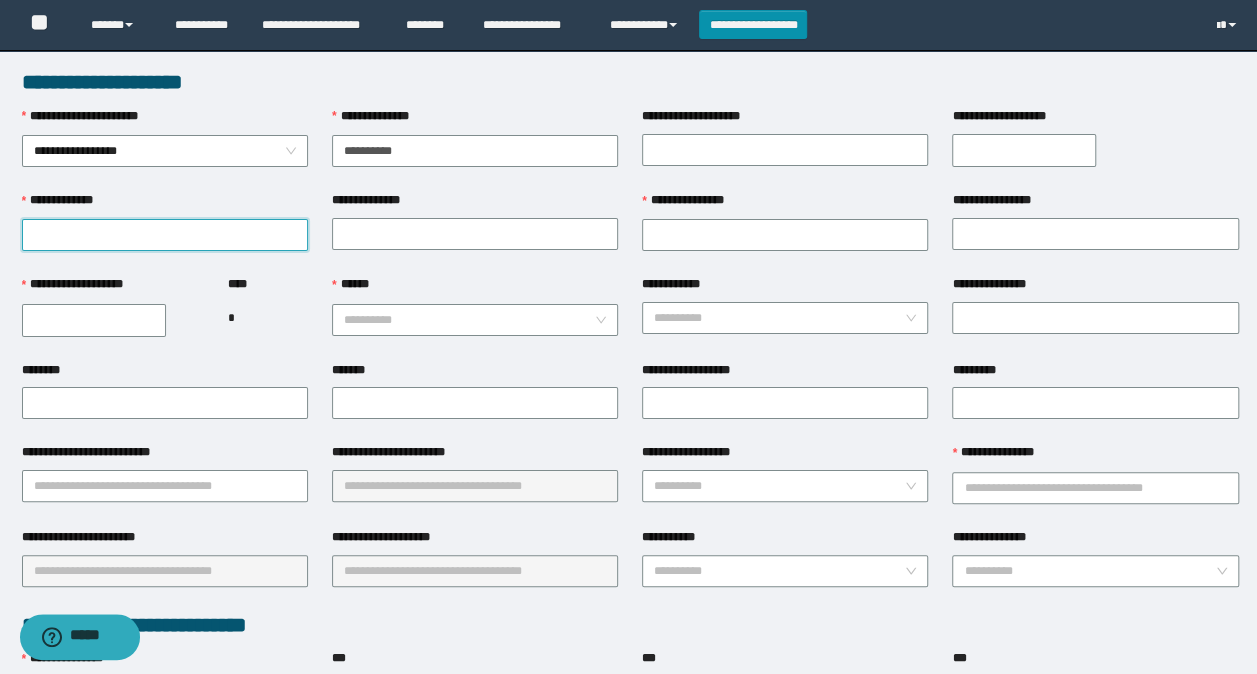 click on "**********" at bounding box center [165, 235] 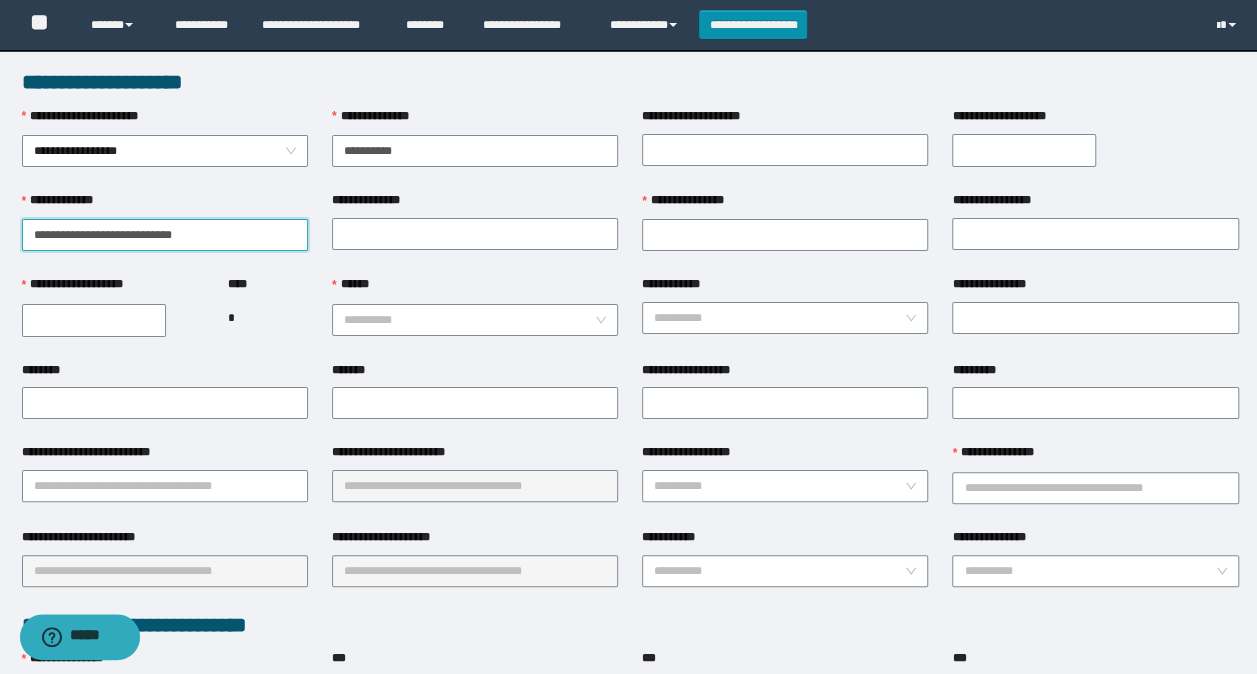 drag, startPoint x: 216, startPoint y: 246, endPoint x: 228, endPoint y: 241, distance: 13 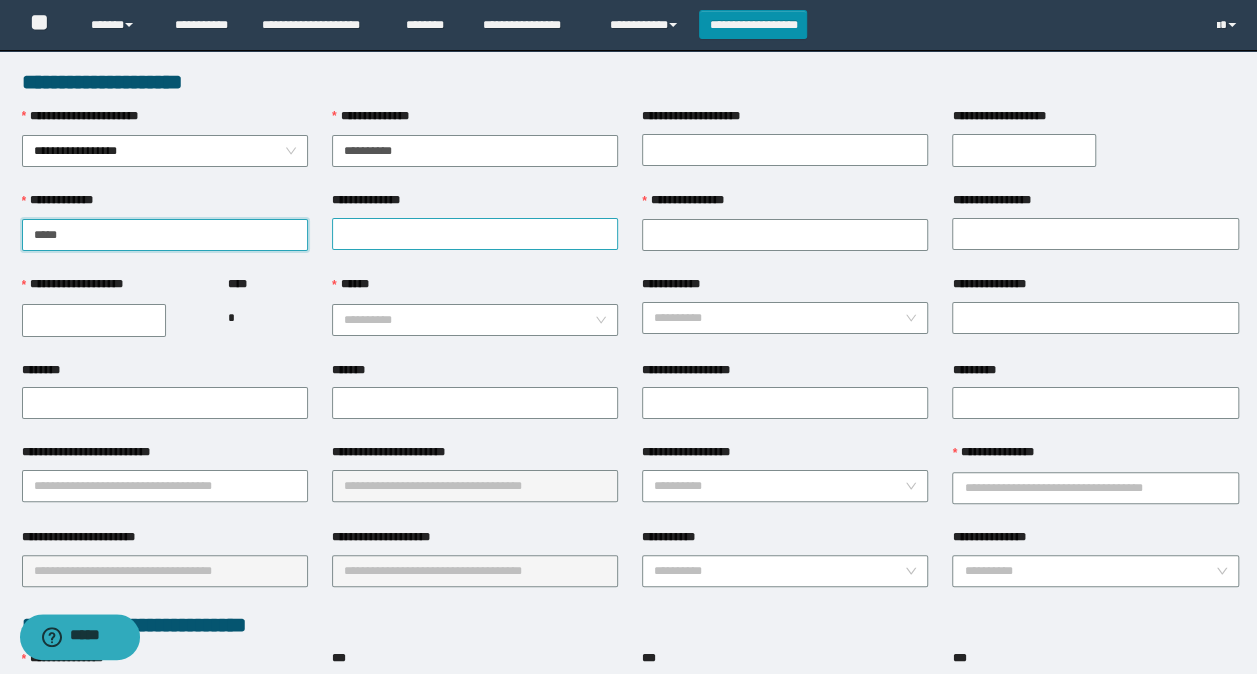 type on "****" 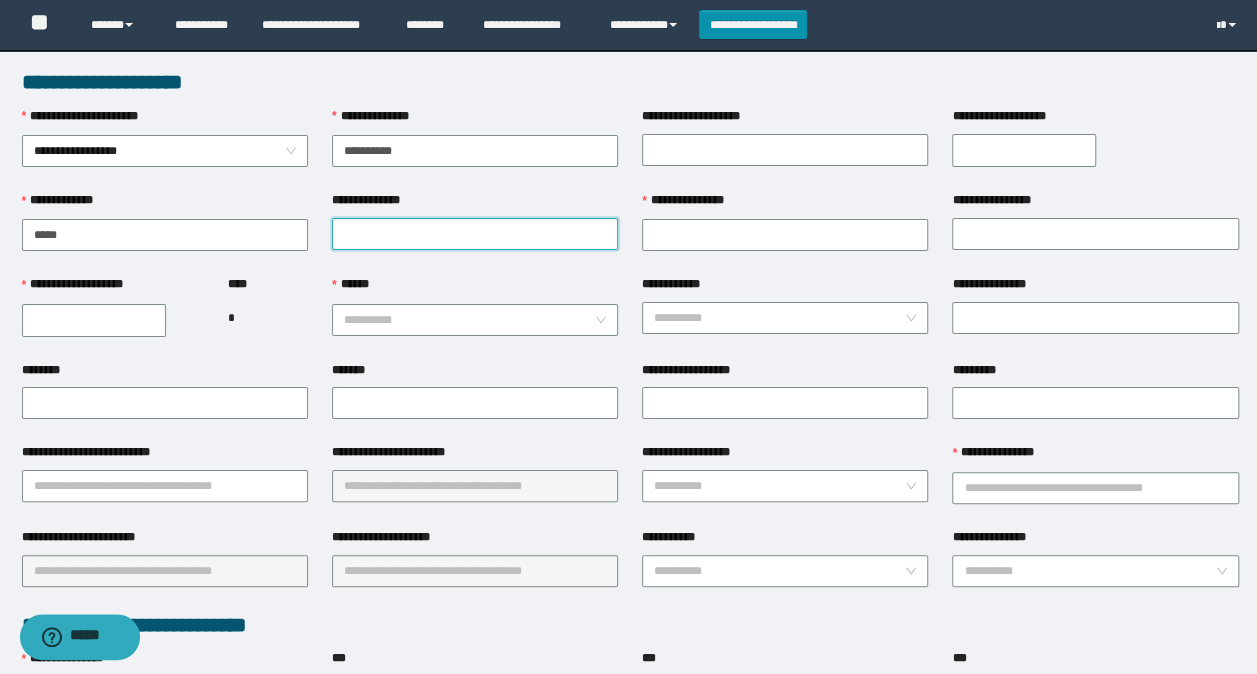 click on "**********" at bounding box center [475, 234] 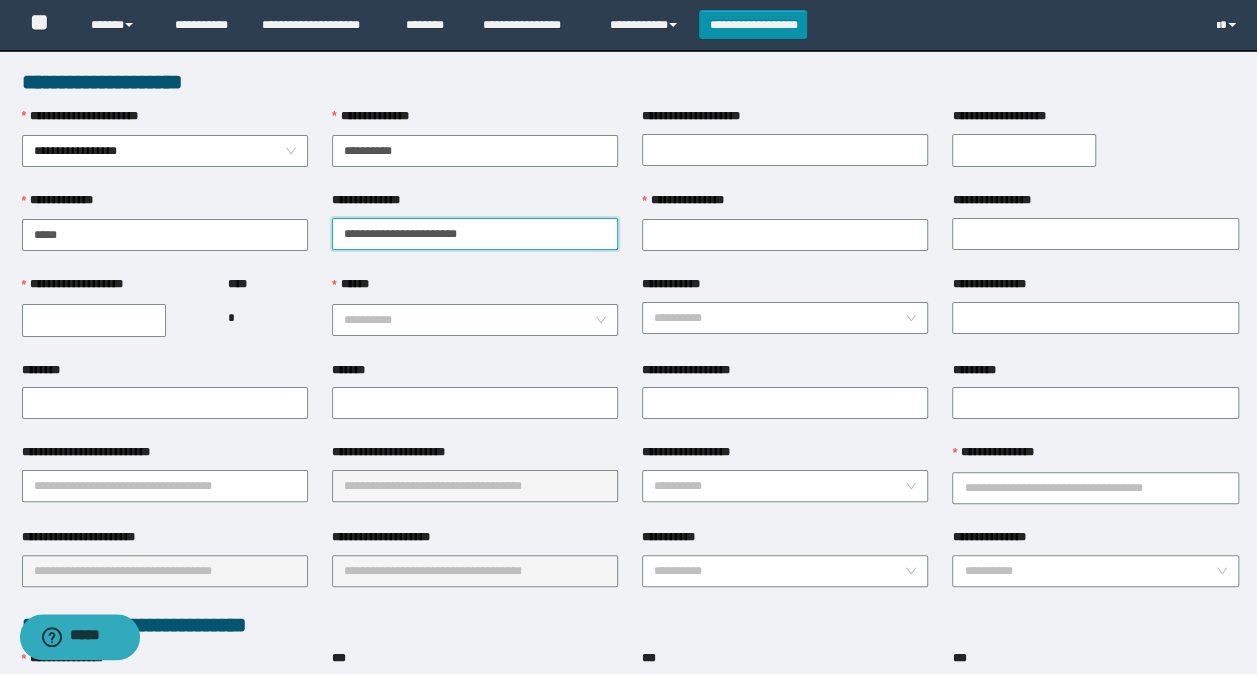 drag, startPoint x: 510, startPoint y: 235, endPoint x: 381, endPoint y: 234, distance: 129.00388 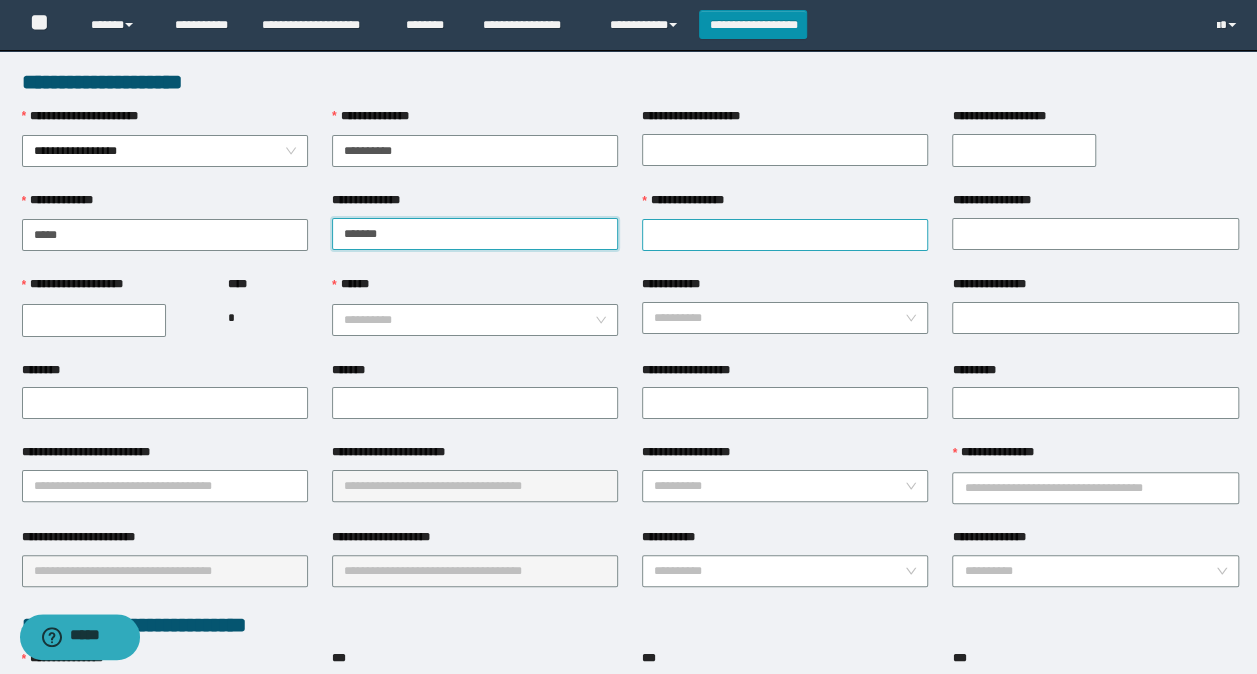 type on "******" 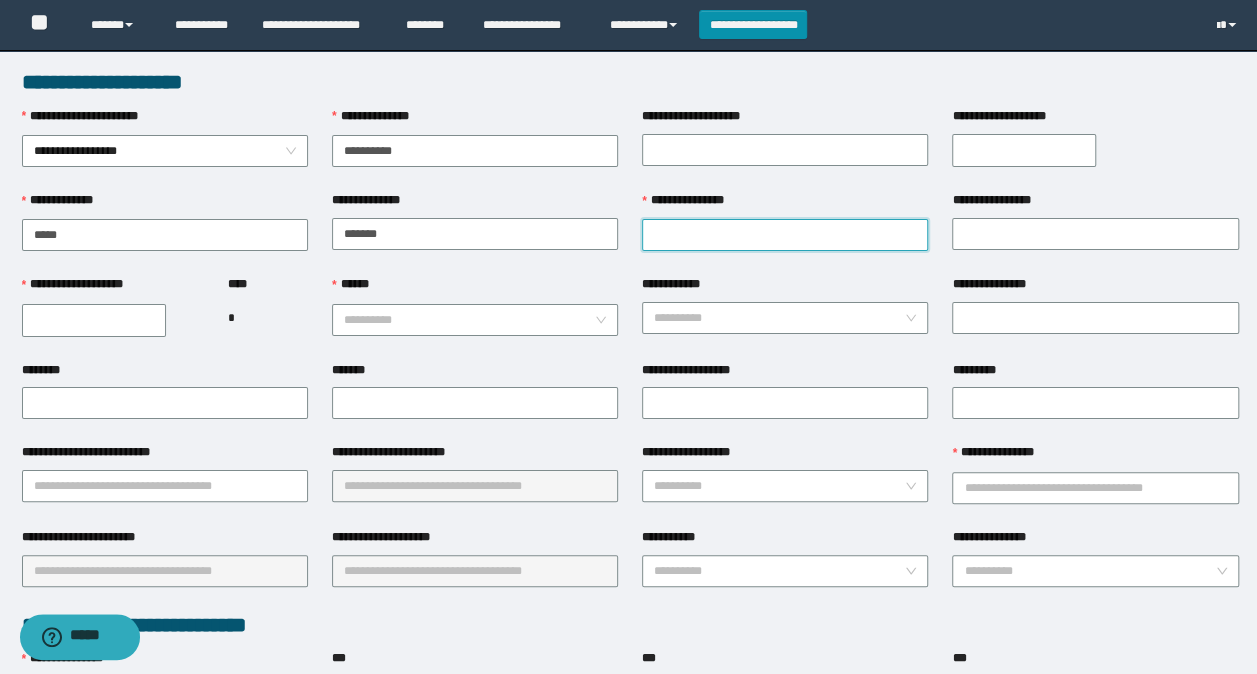 click on "**********" at bounding box center (785, 235) 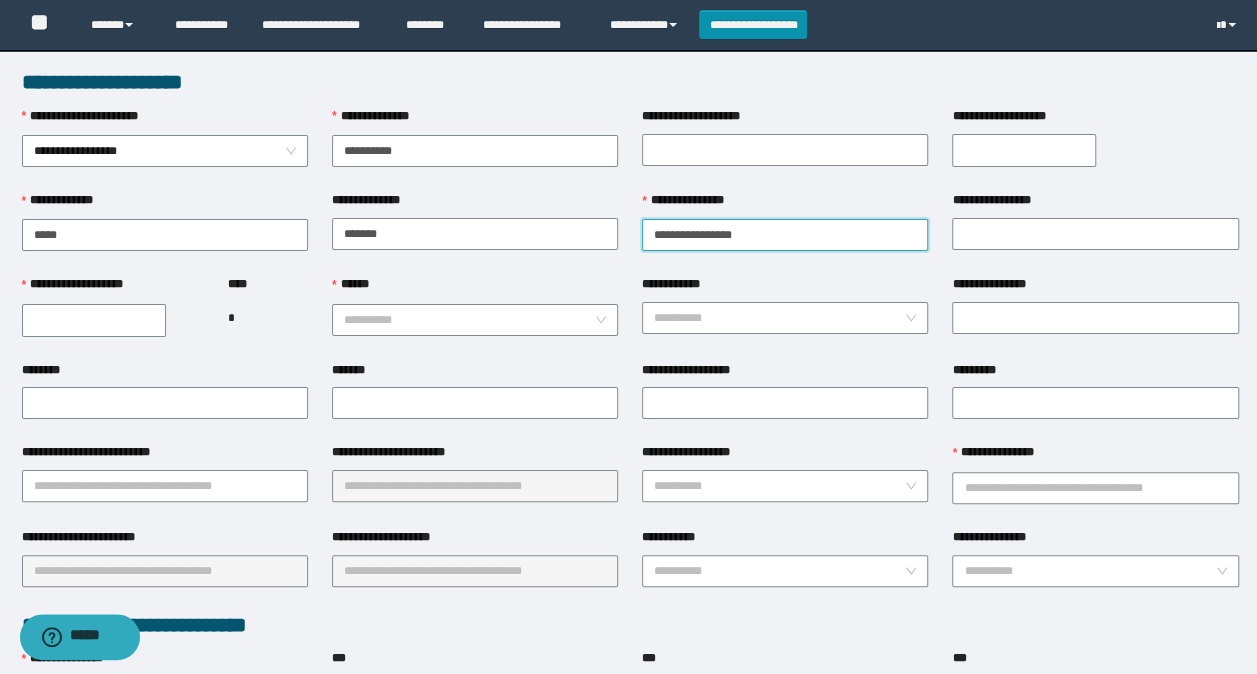 drag, startPoint x: 818, startPoint y: 237, endPoint x: 707, endPoint y: 225, distance: 111.64677 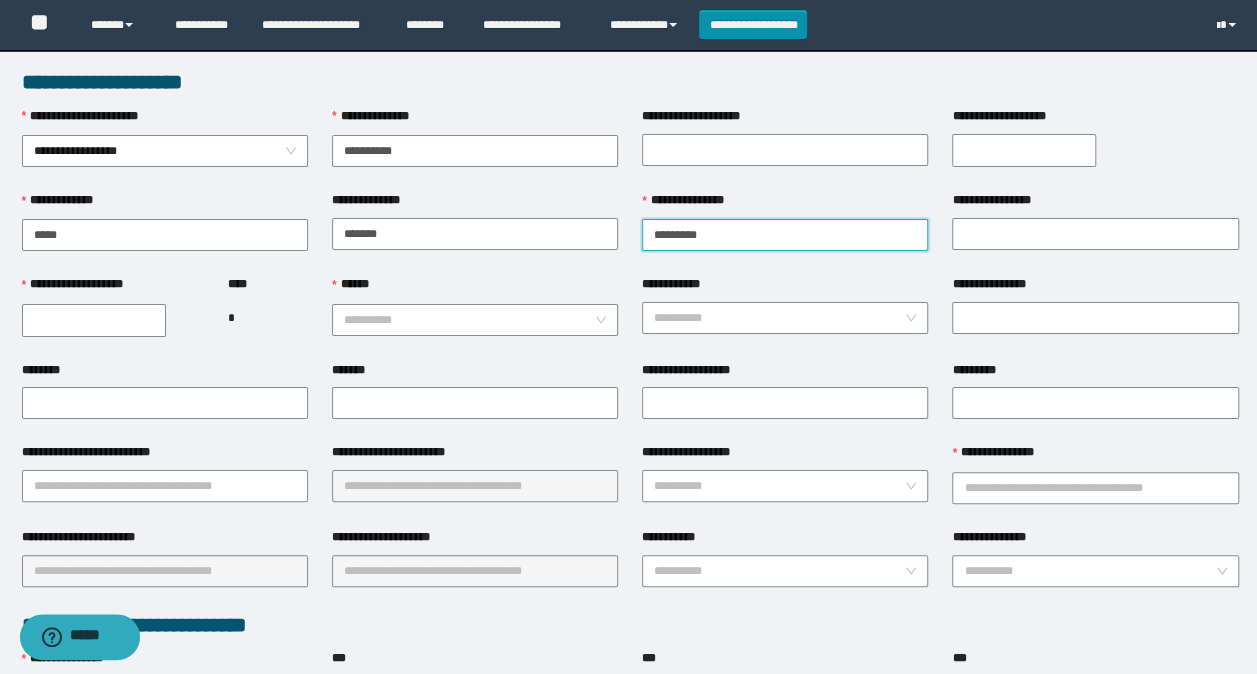 type on "*********" 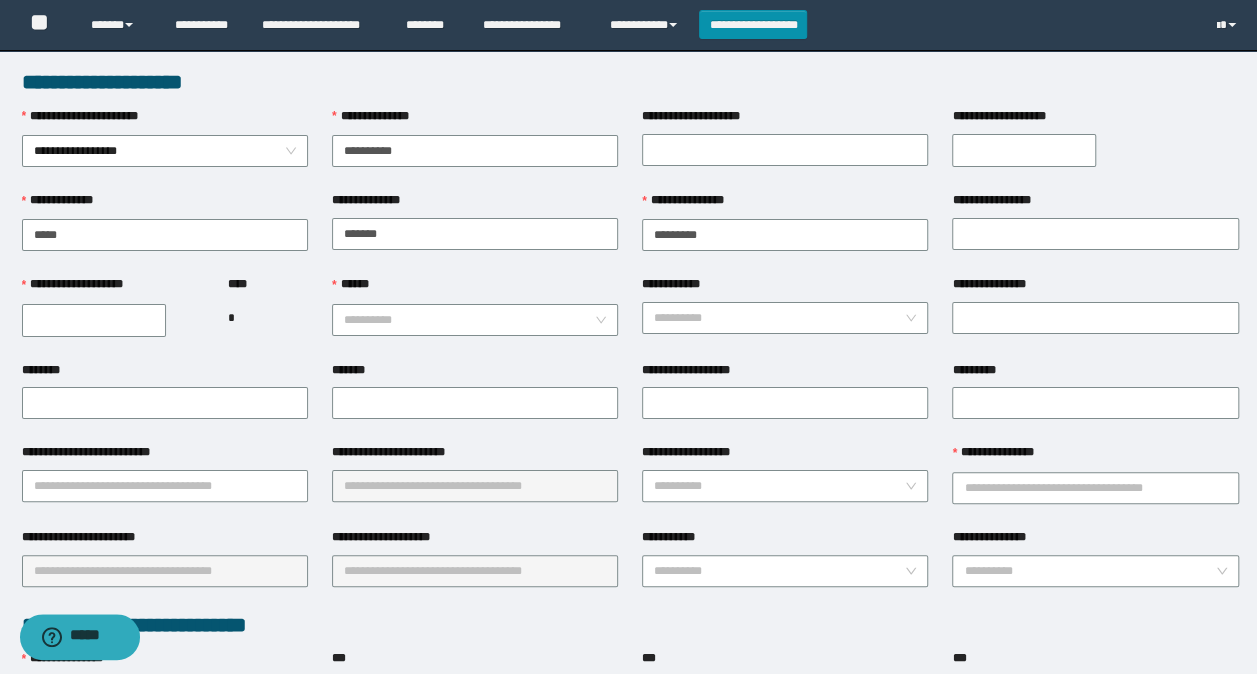 click on "**********" at bounding box center (1095, 233) 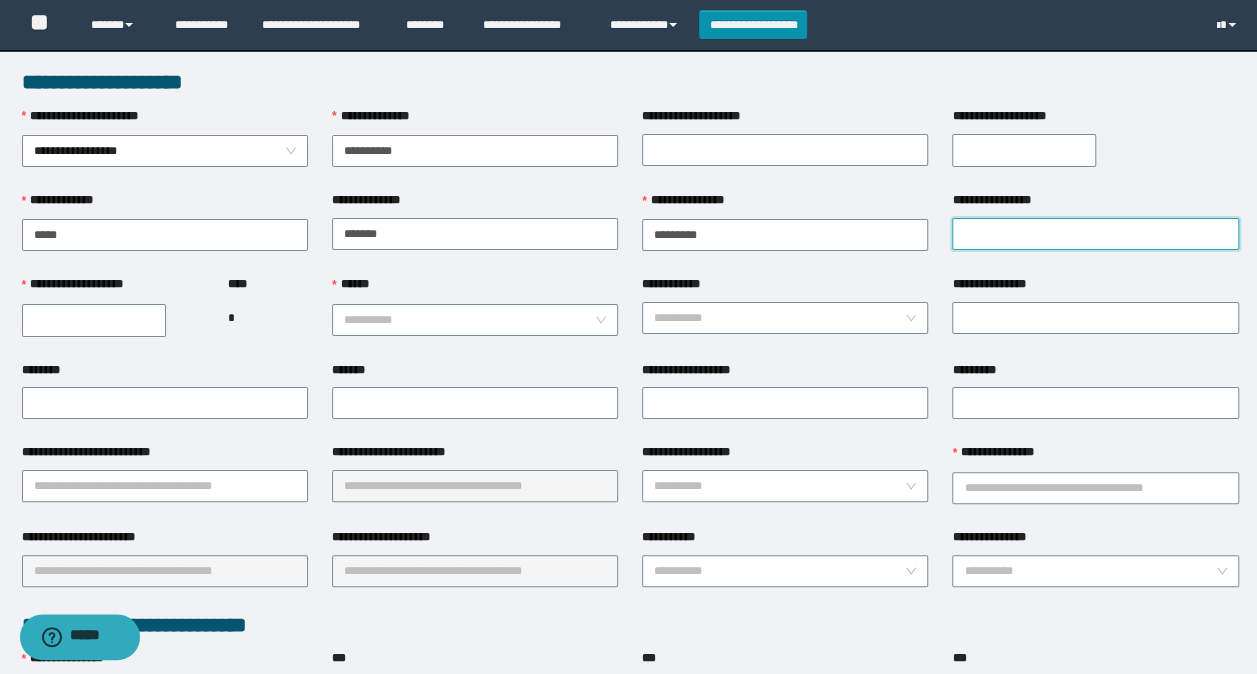 click on "**********" at bounding box center [1095, 234] 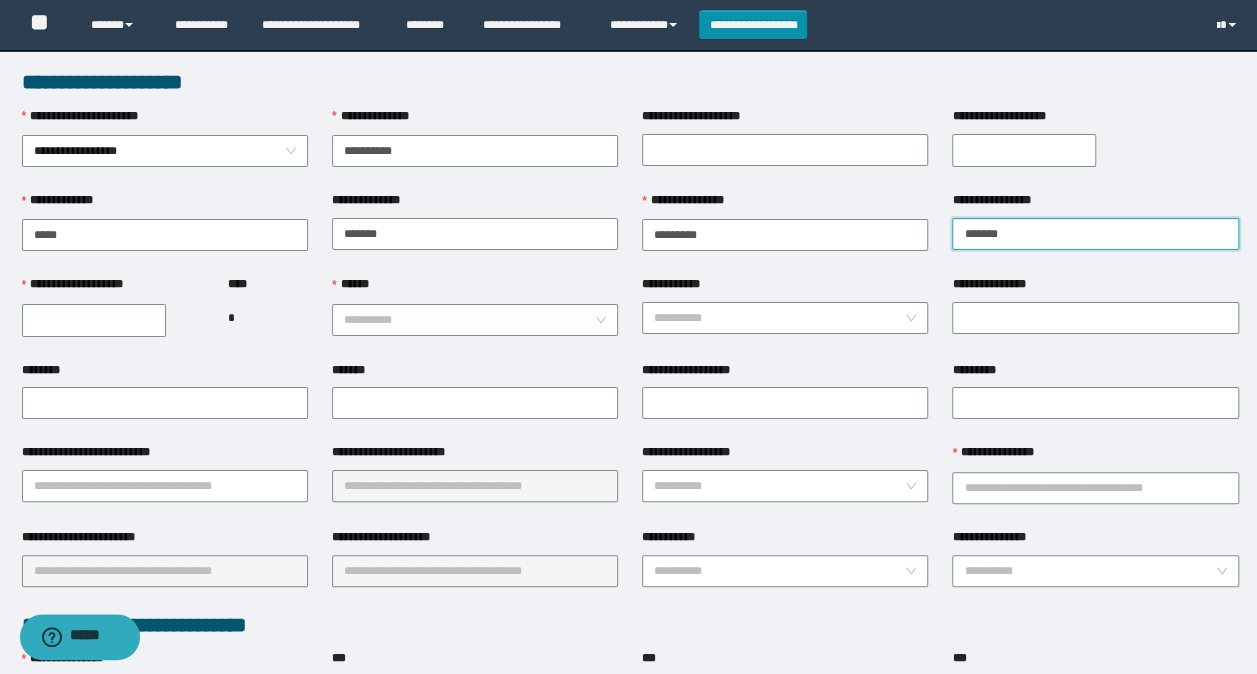 type on "******" 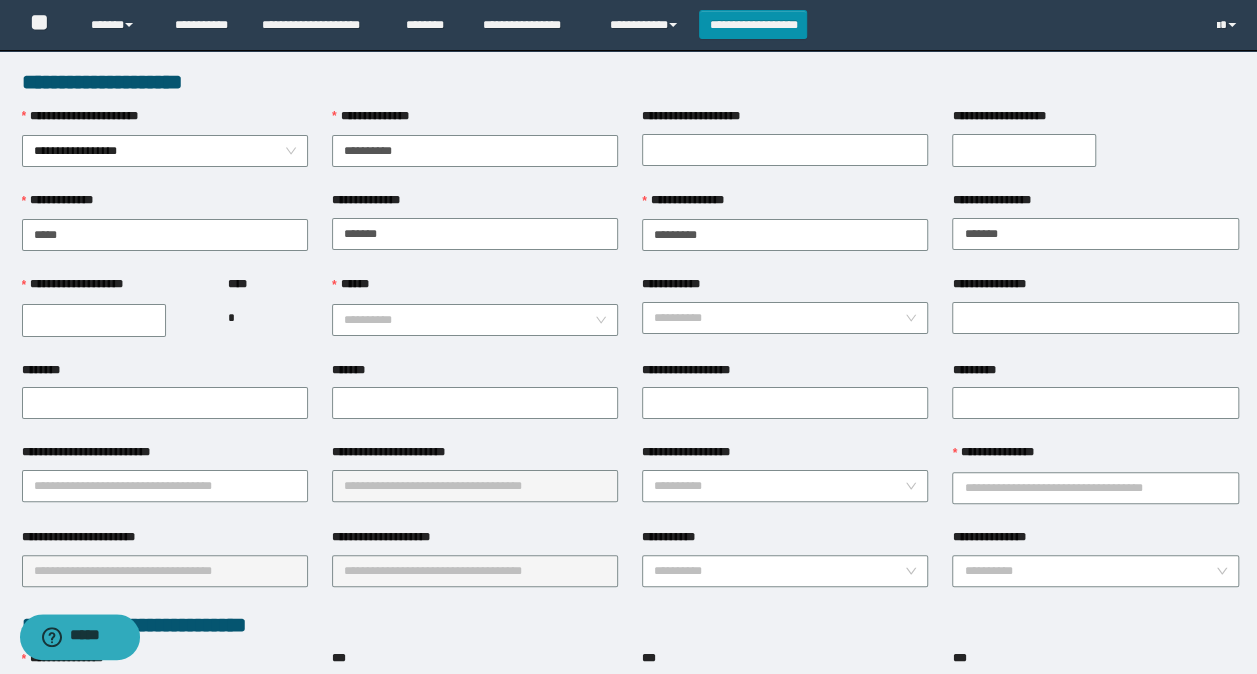 click on "**********" at bounding box center [94, 320] 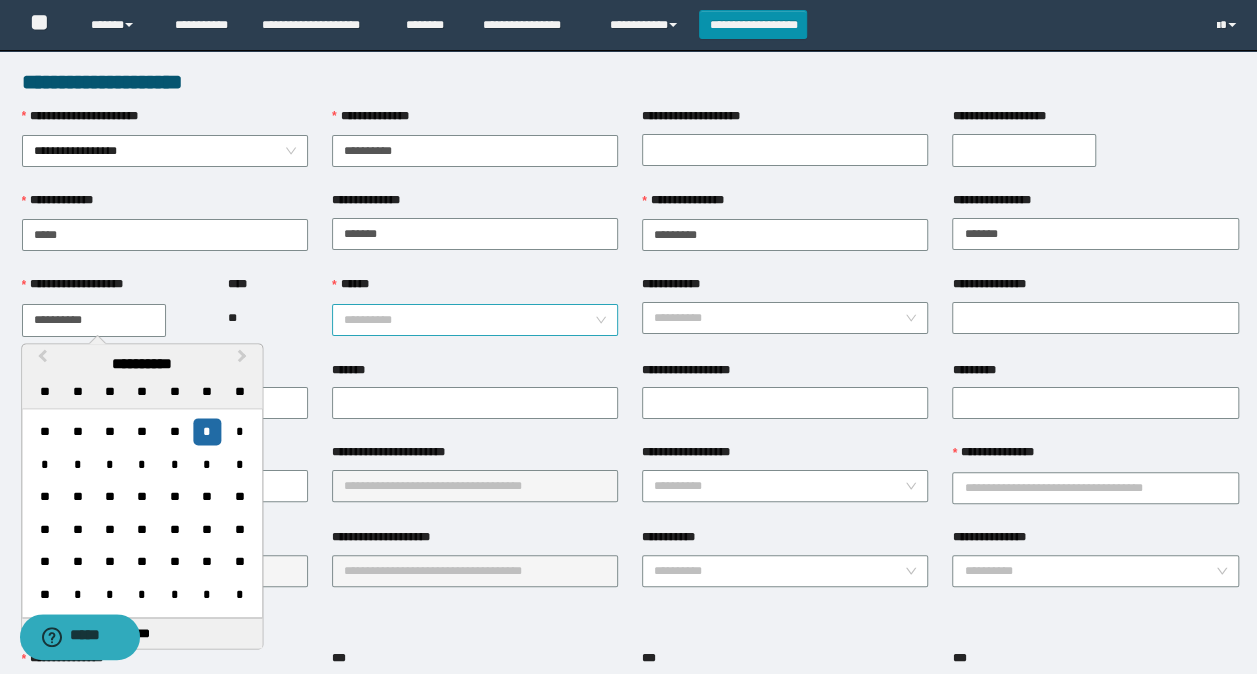 type on "**********" 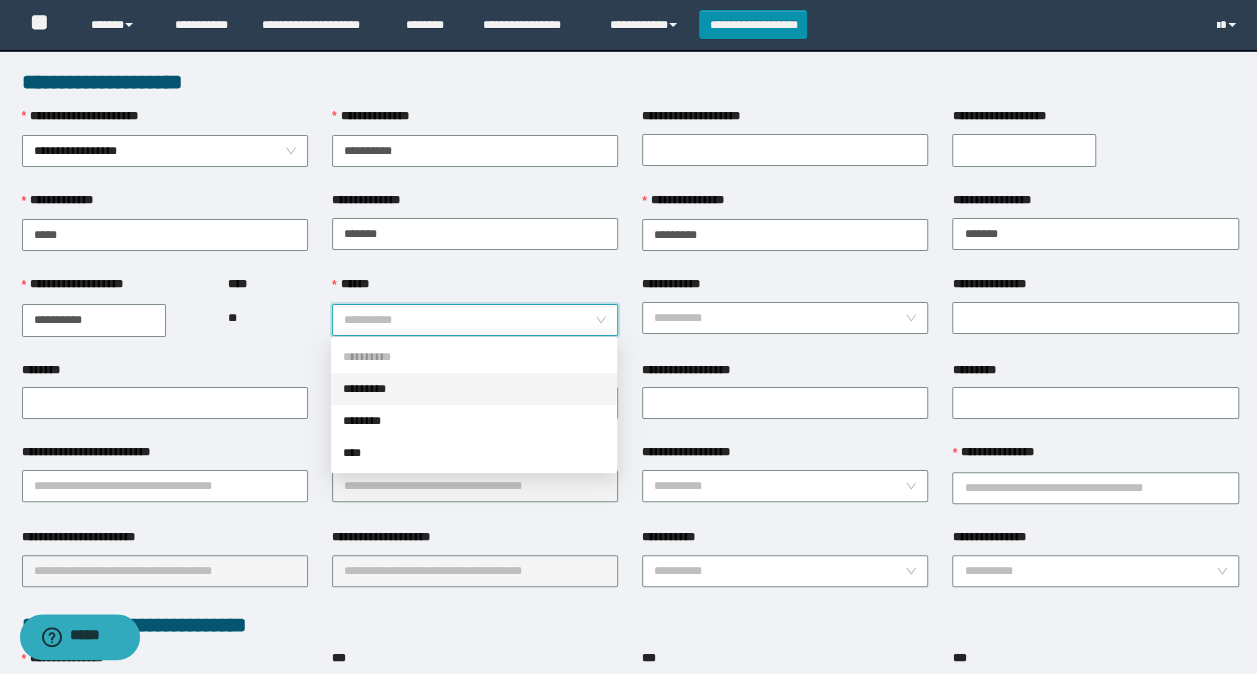 click on "*********" at bounding box center [474, 389] 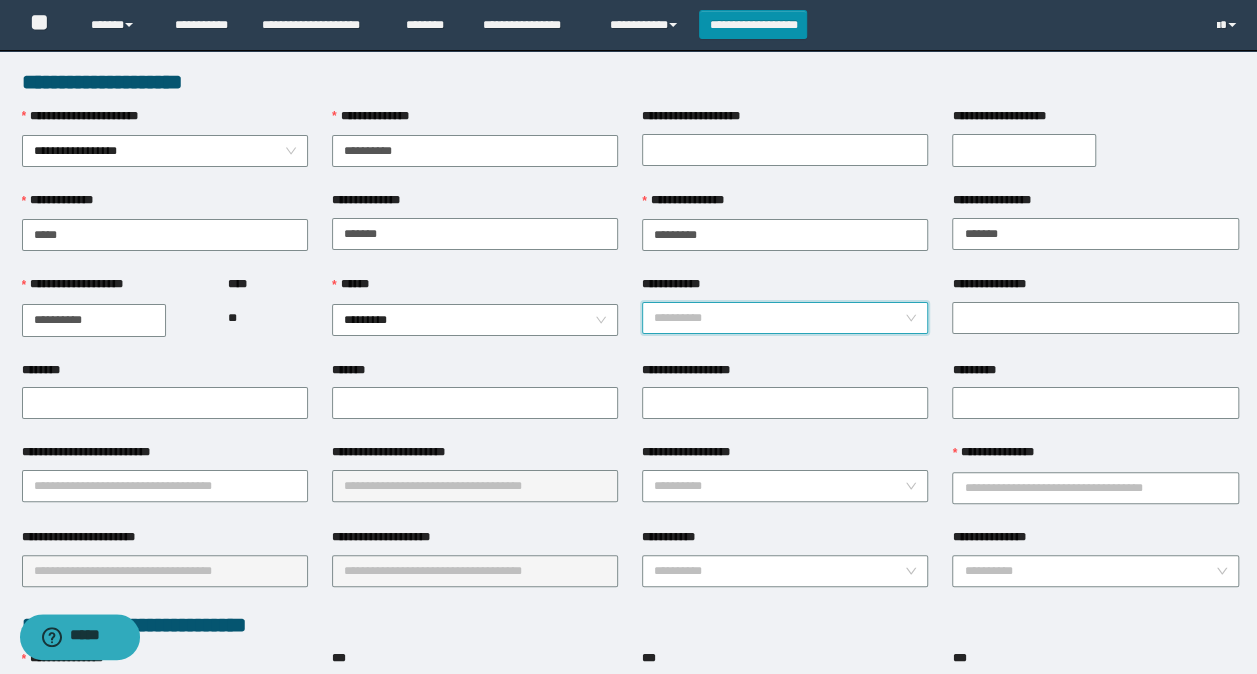 click on "**********" at bounding box center (779, 318) 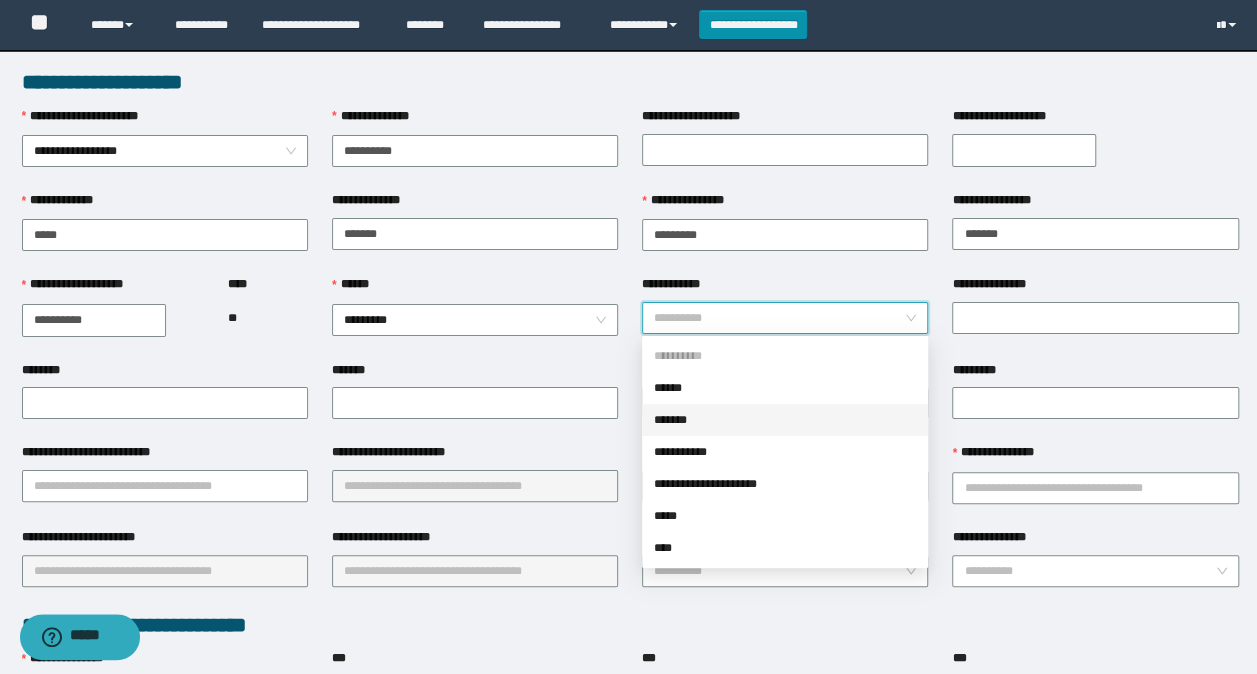 click on "*******" at bounding box center [785, 420] 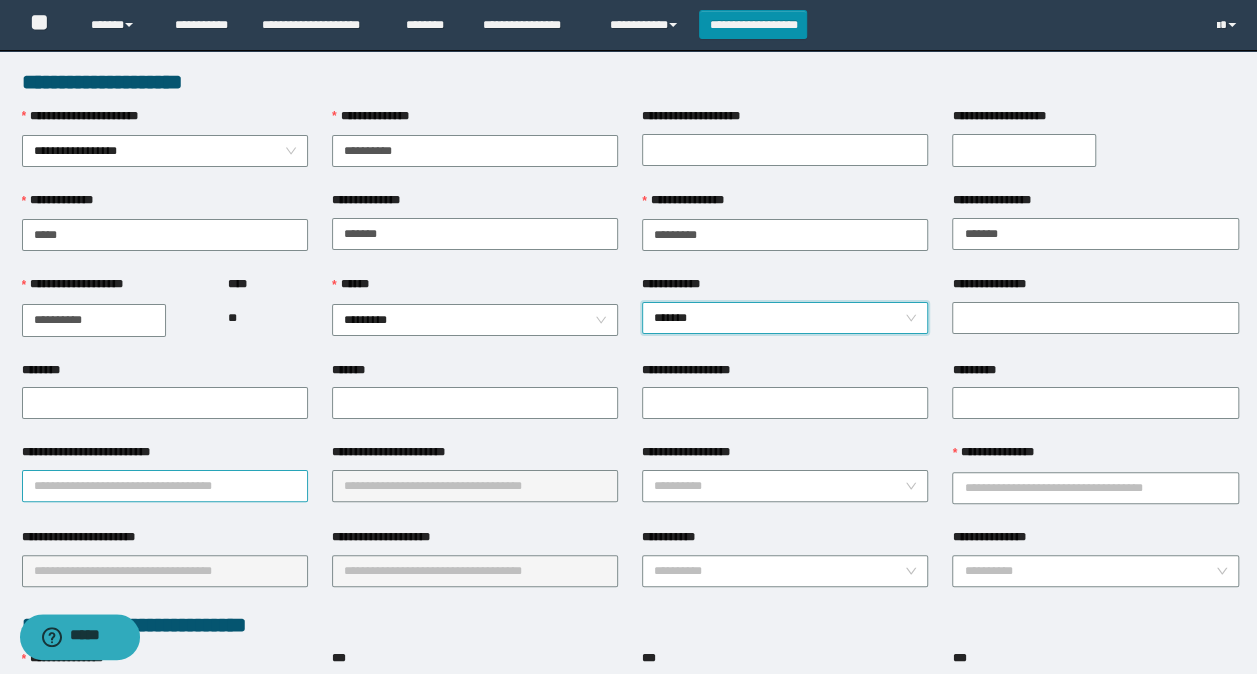 click on "**********" at bounding box center [165, 486] 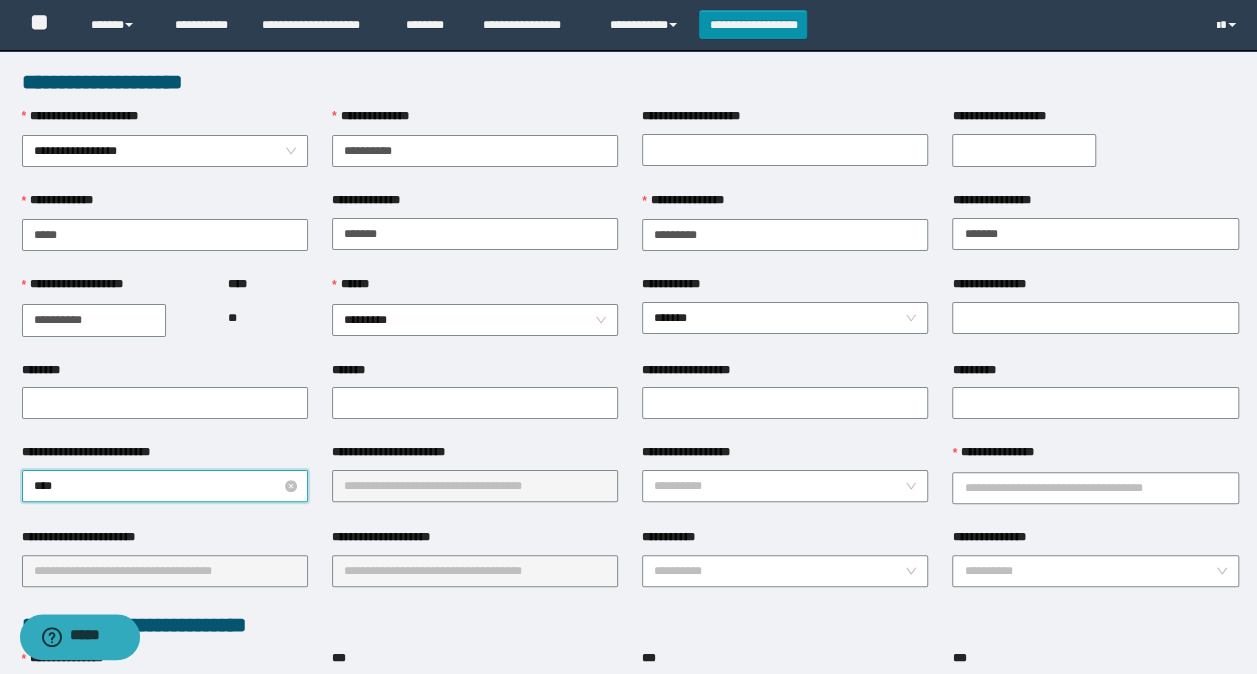 type on "*****" 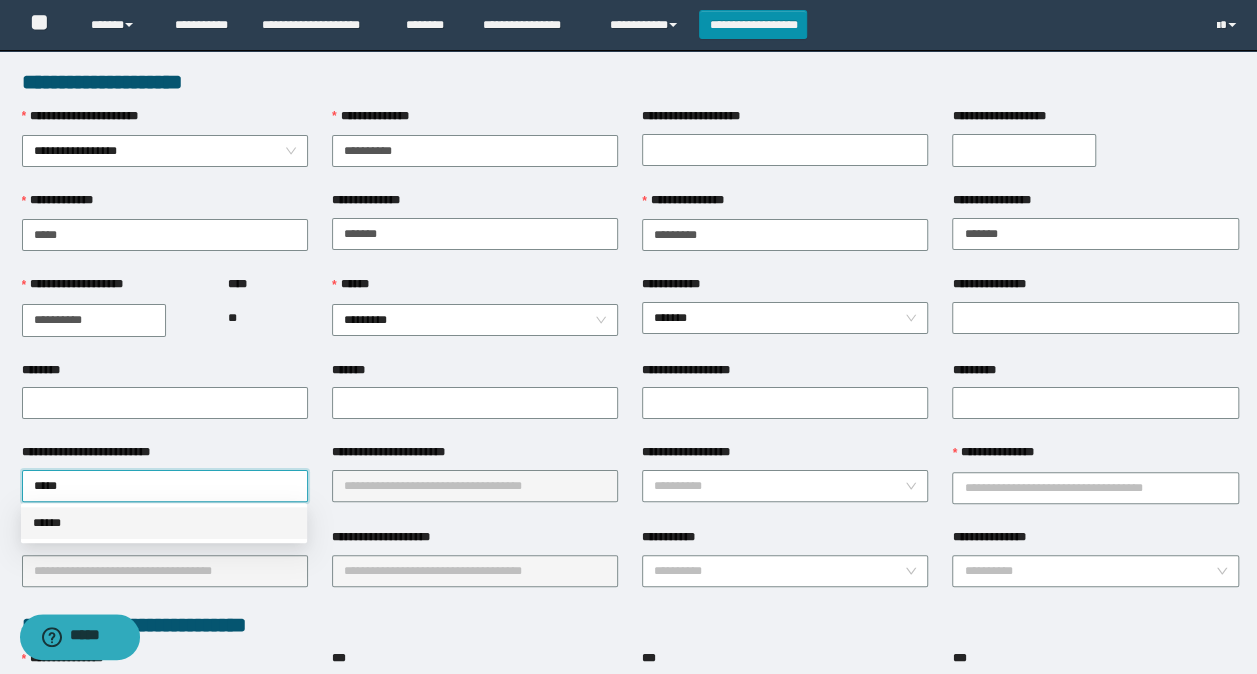 click on "******" at bounding box center (164, 523) 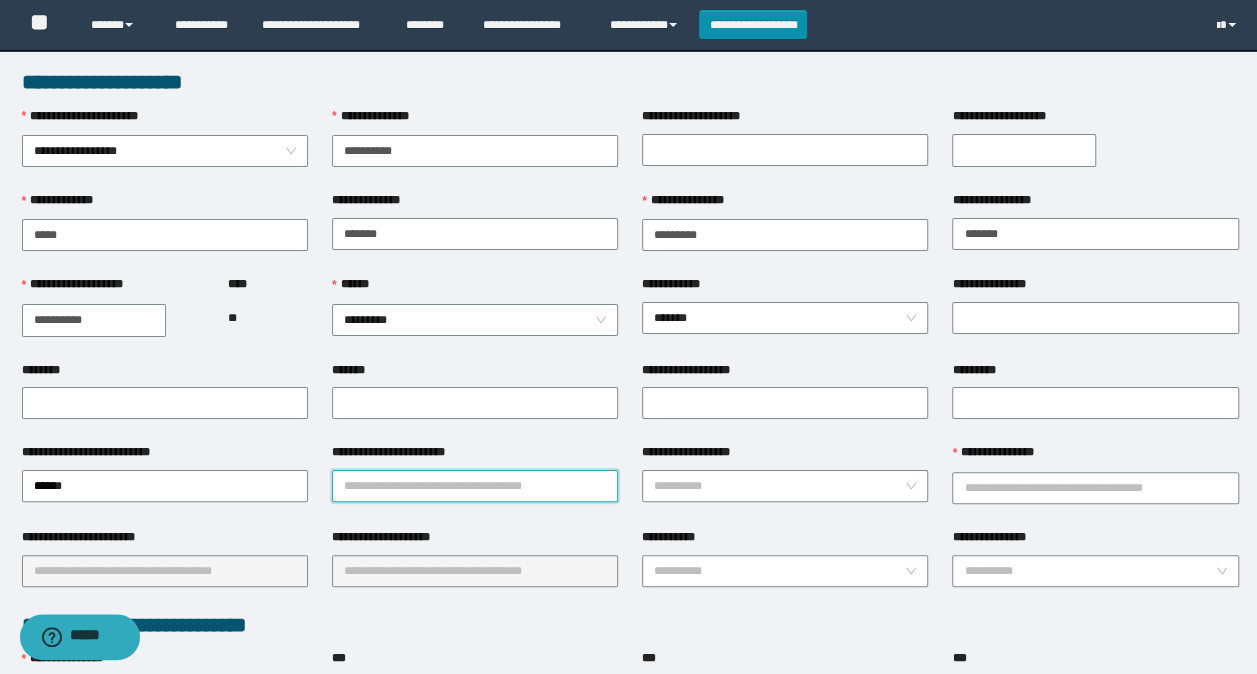 click on "**********" at bounding box center [475, 486] 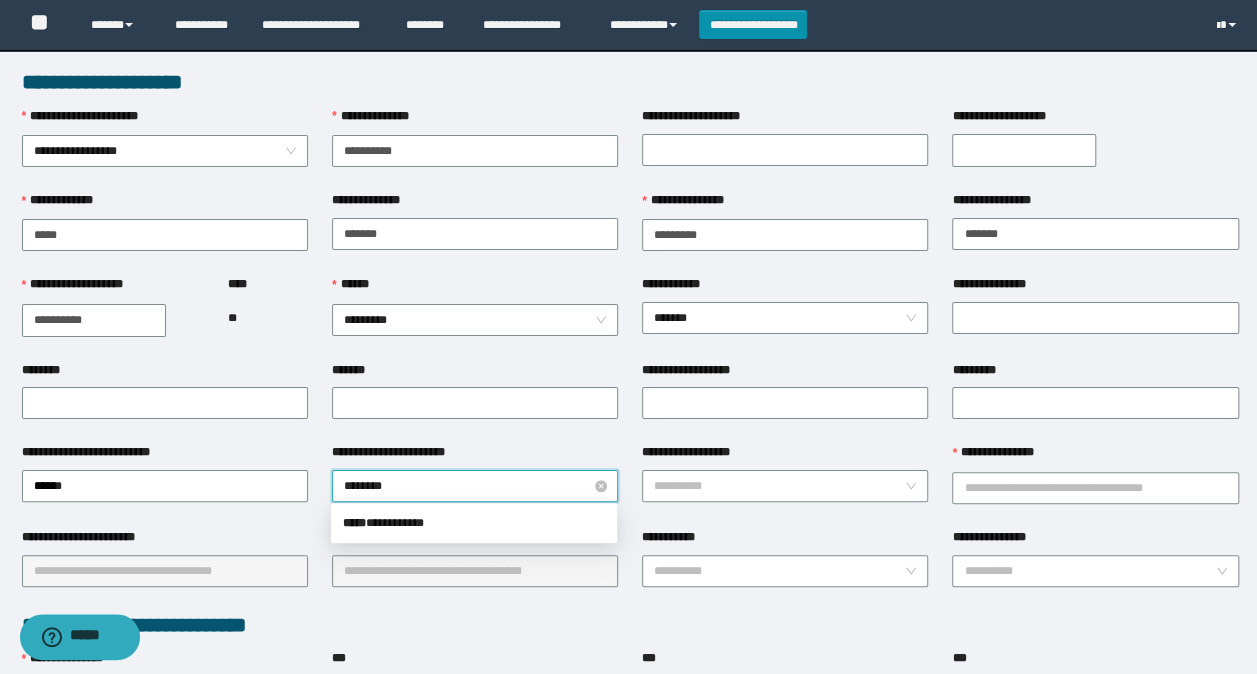 type on "*********" 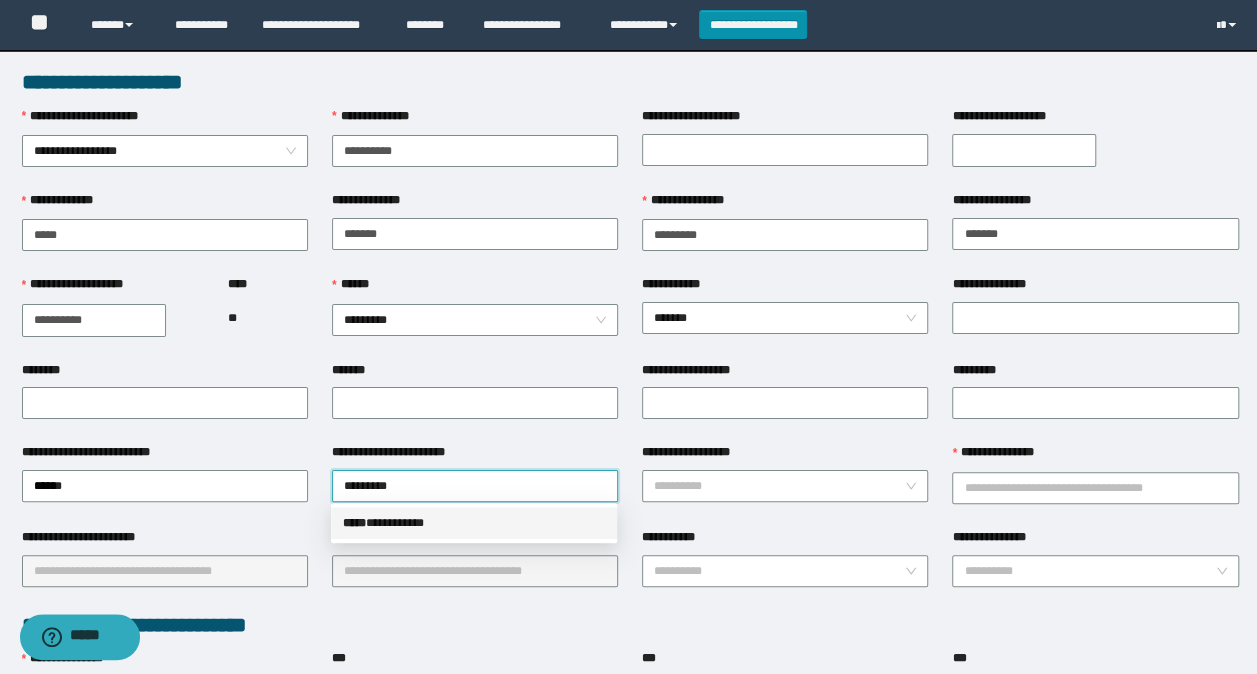 drag, startPoint x: 411, startPoint y: 516, endPoint x: 474, endPoint y: 500, distance: 65 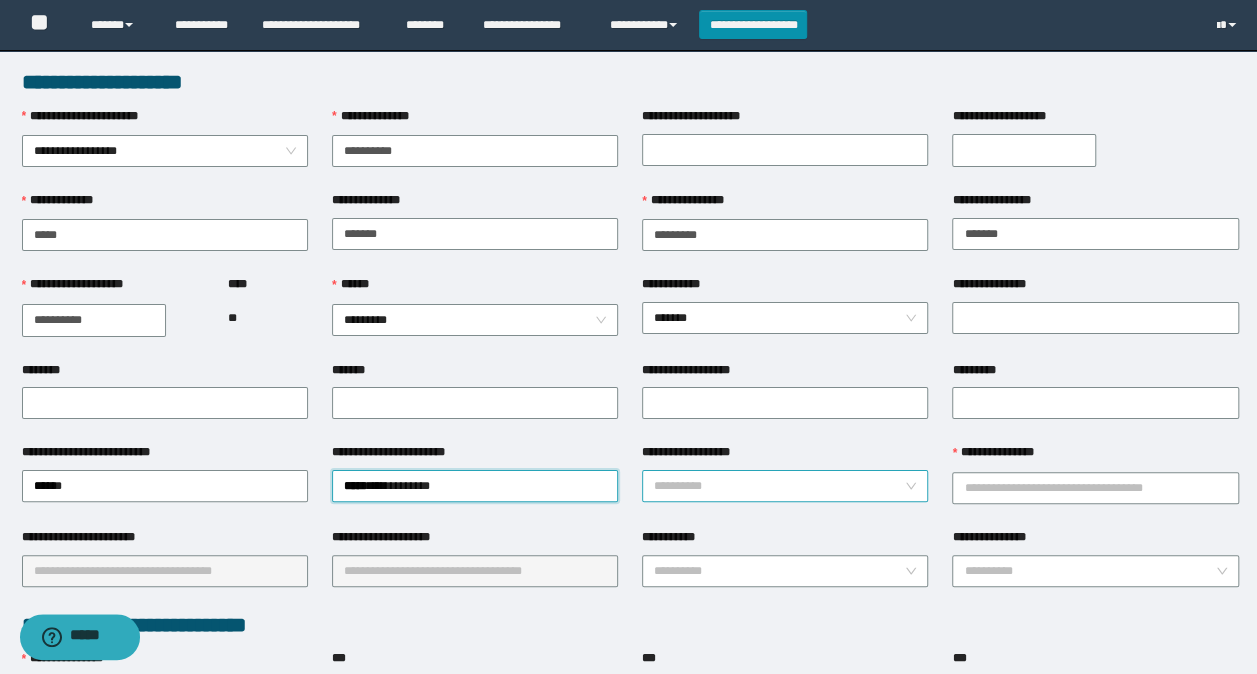 click on "**********" at bounding box center [779, 486] 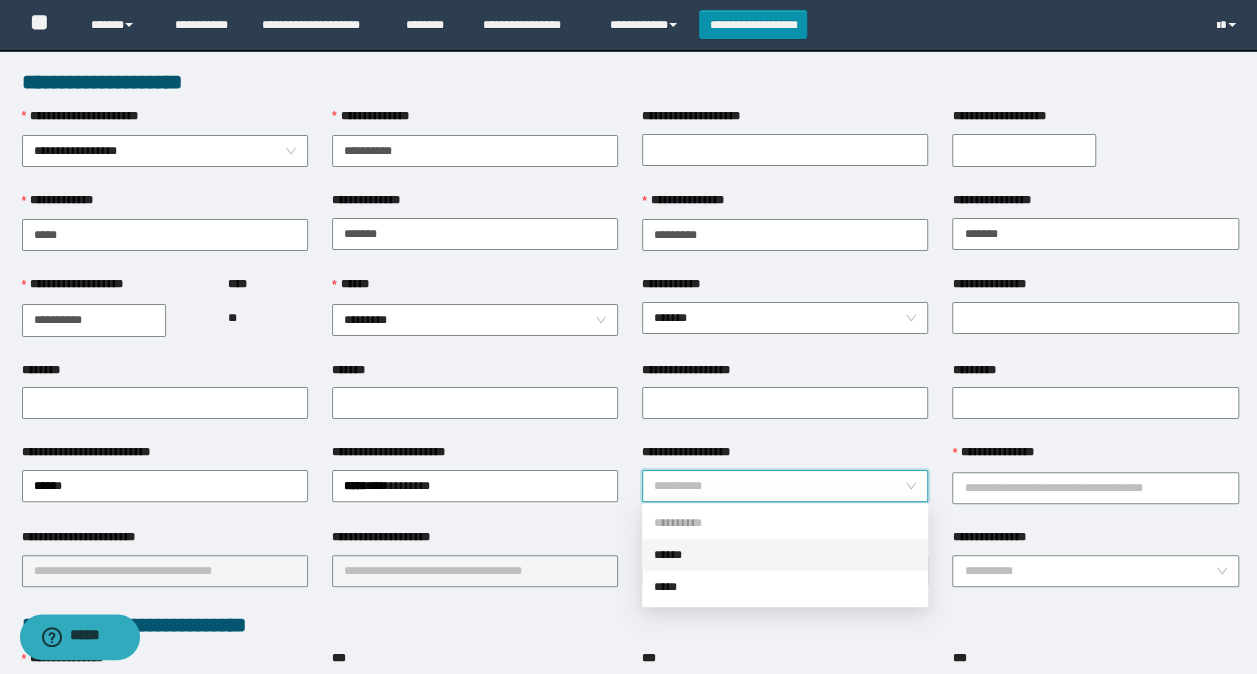 click on "******" at bounding box center (785, 555) 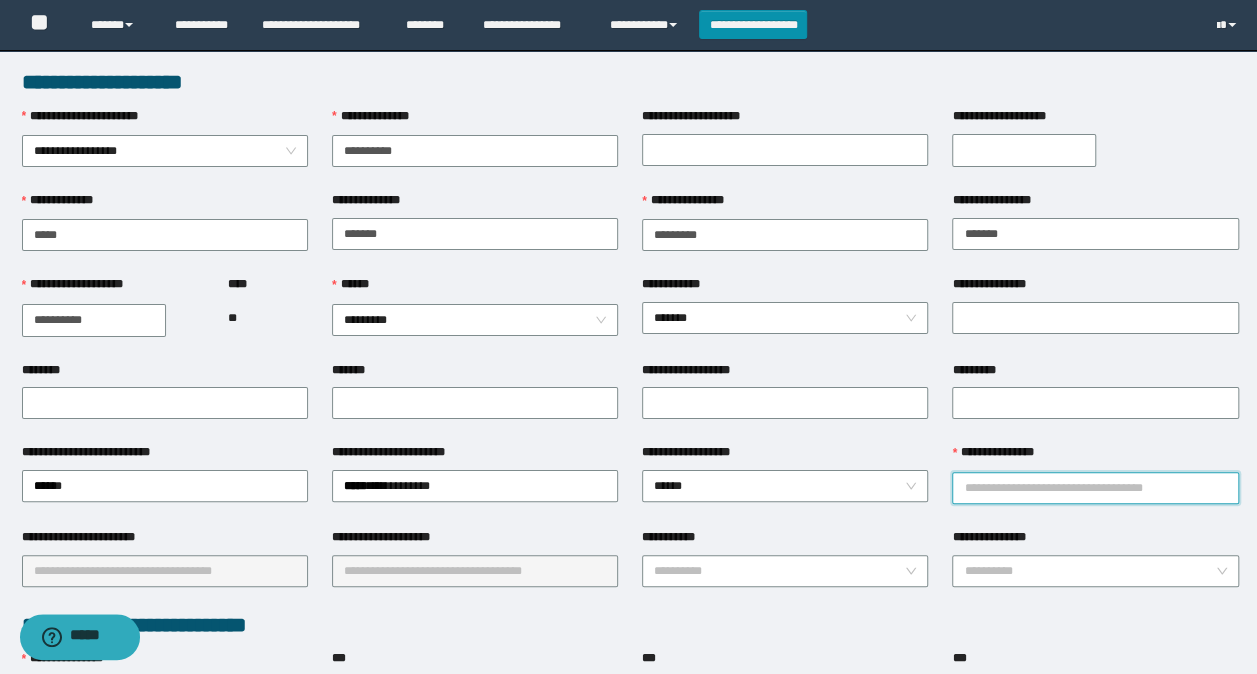 click on "**********" at bounding box center (1095, 488) 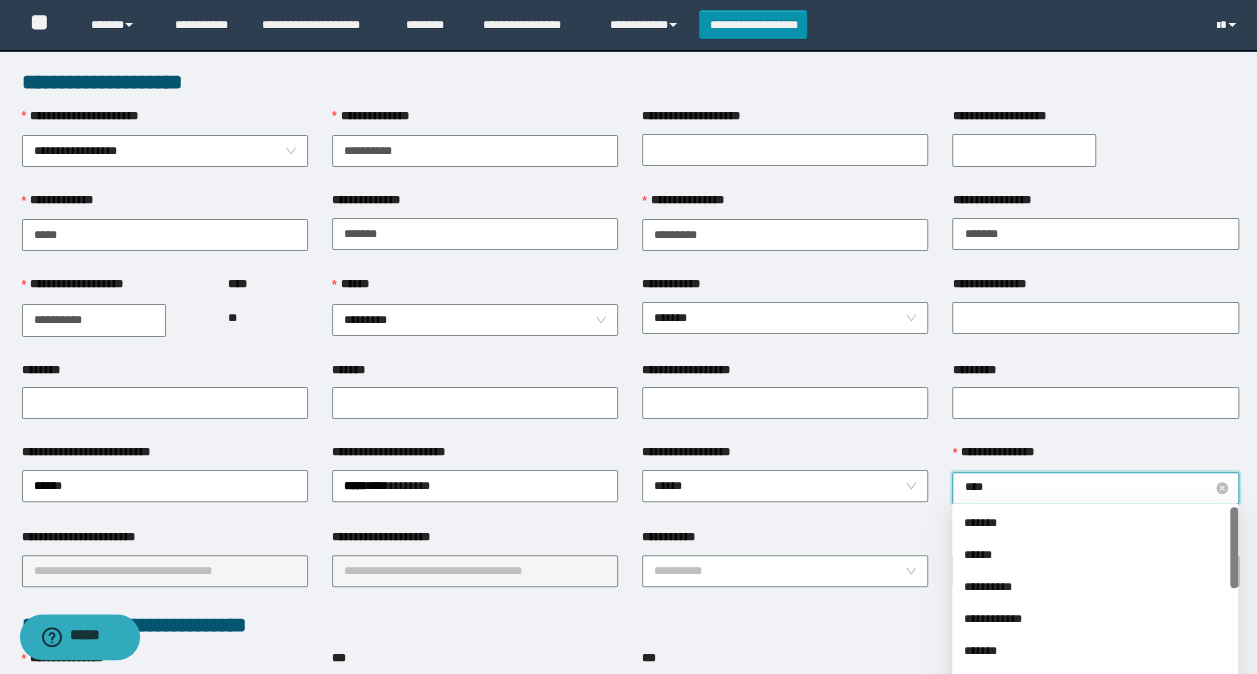 type on "*****" 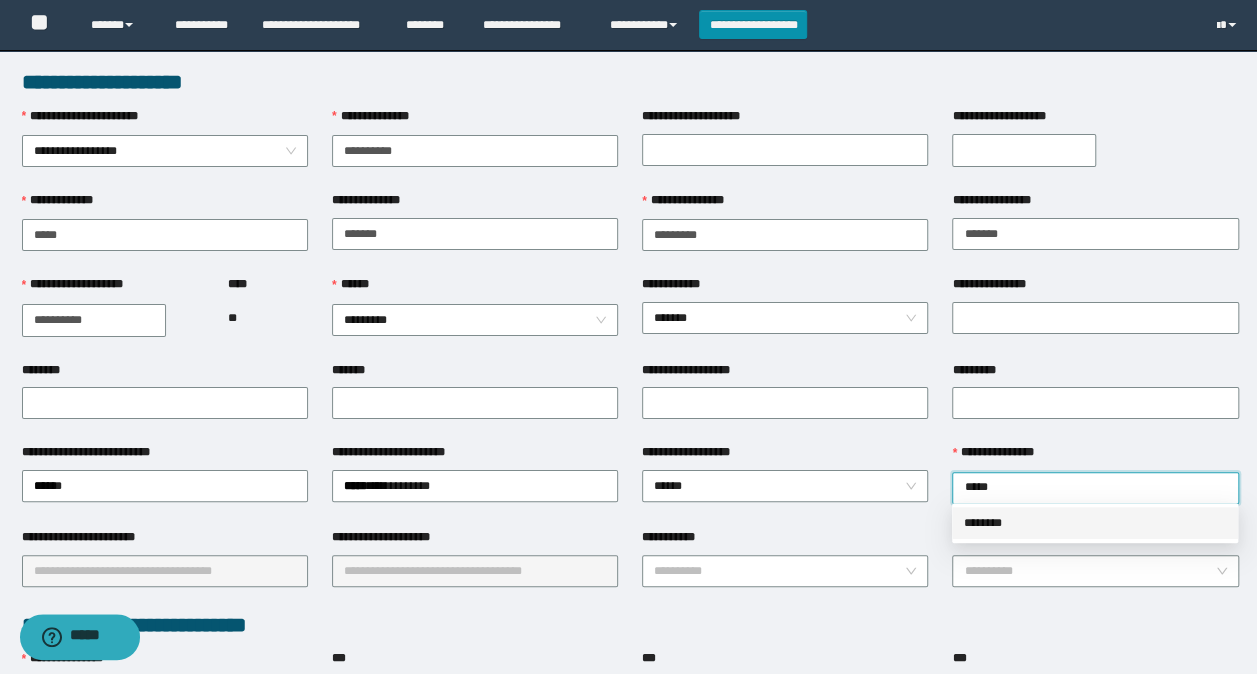 click on "********" at bounding box center [1095, 523] 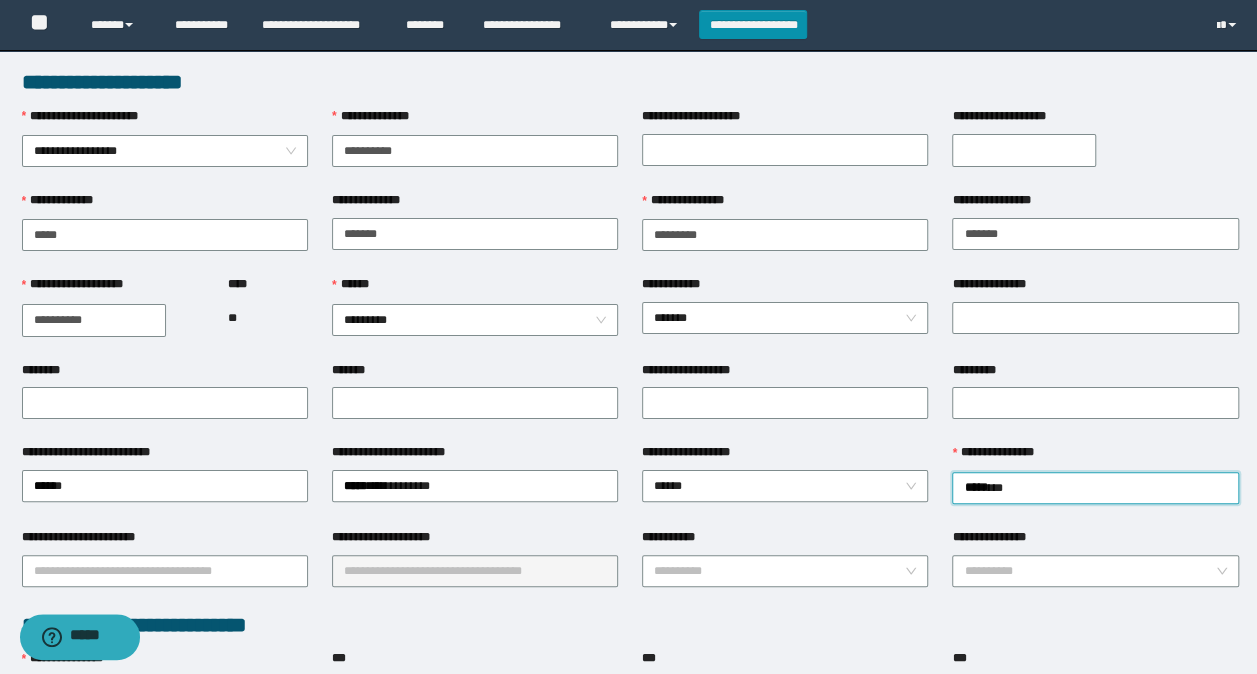 click on "**********" at bounding box center (165, 541) 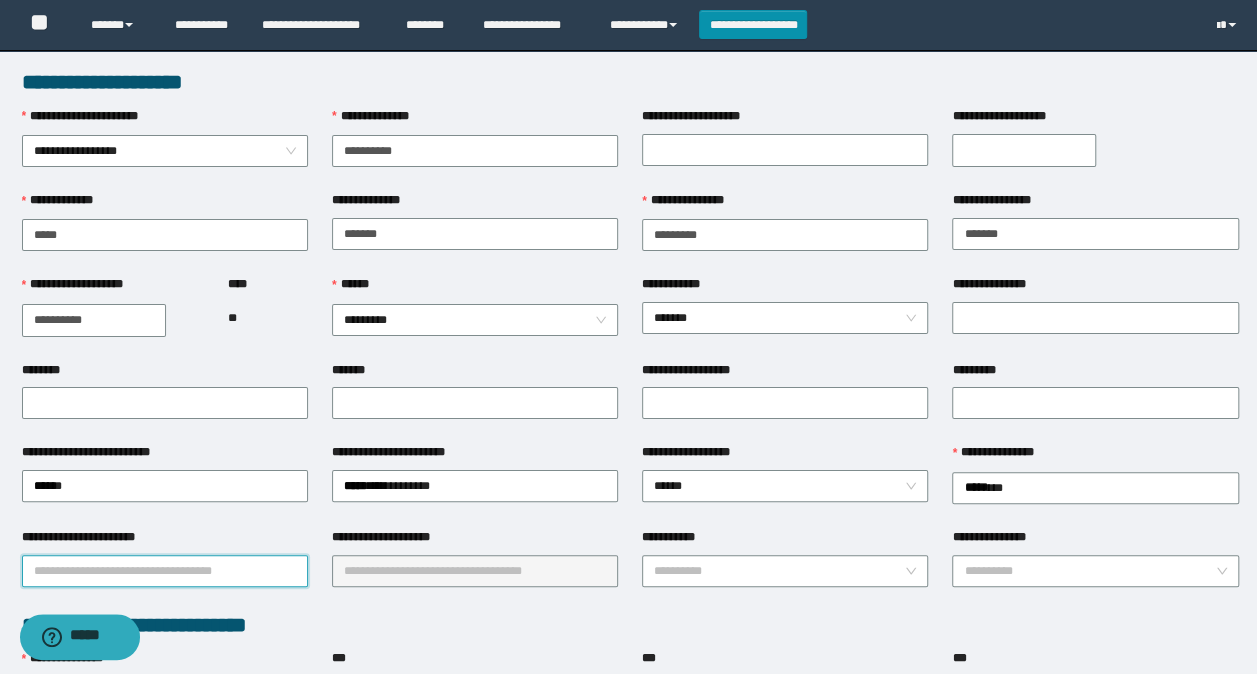 click on "**********" at bounding box center (165, 571) 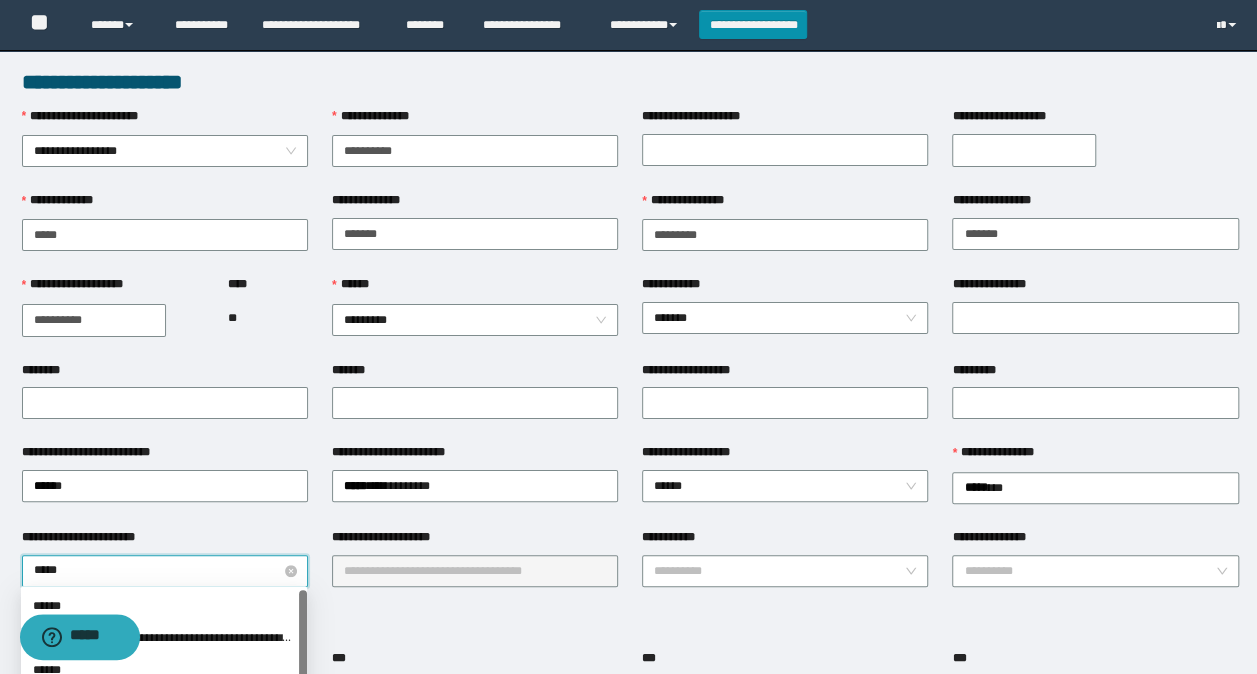 type on "******" 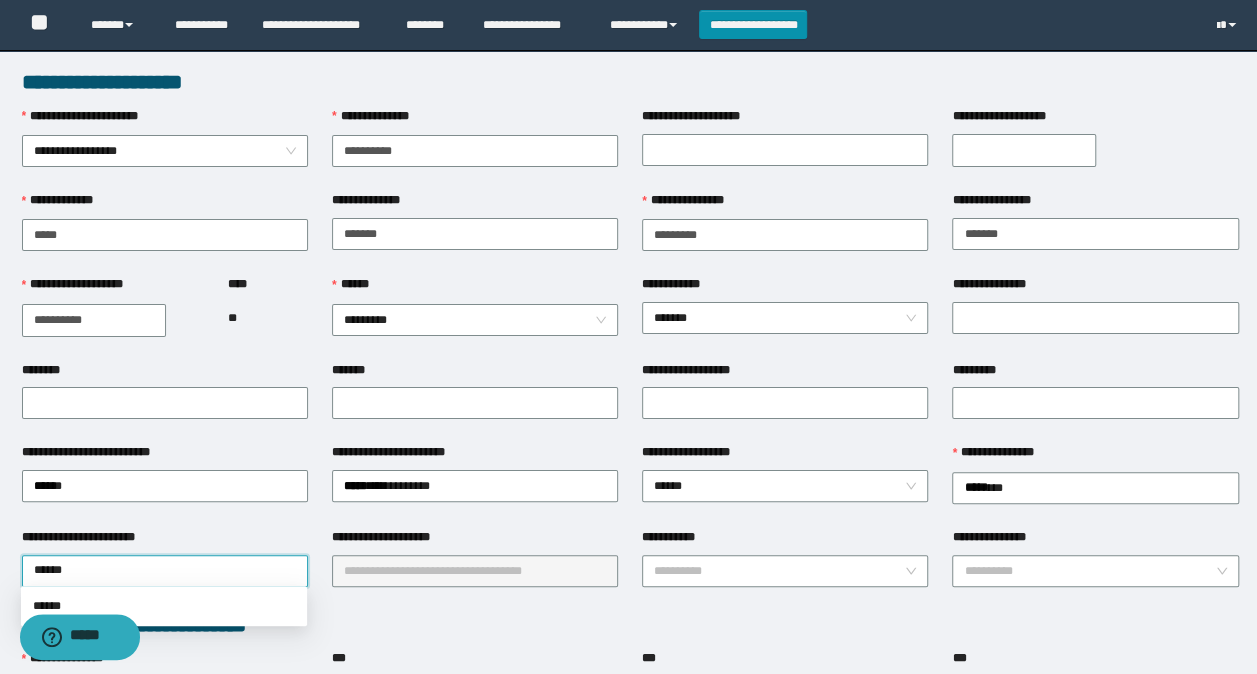 scroll, scrollTop: 200, scrollLeft: 0, axis: vertical 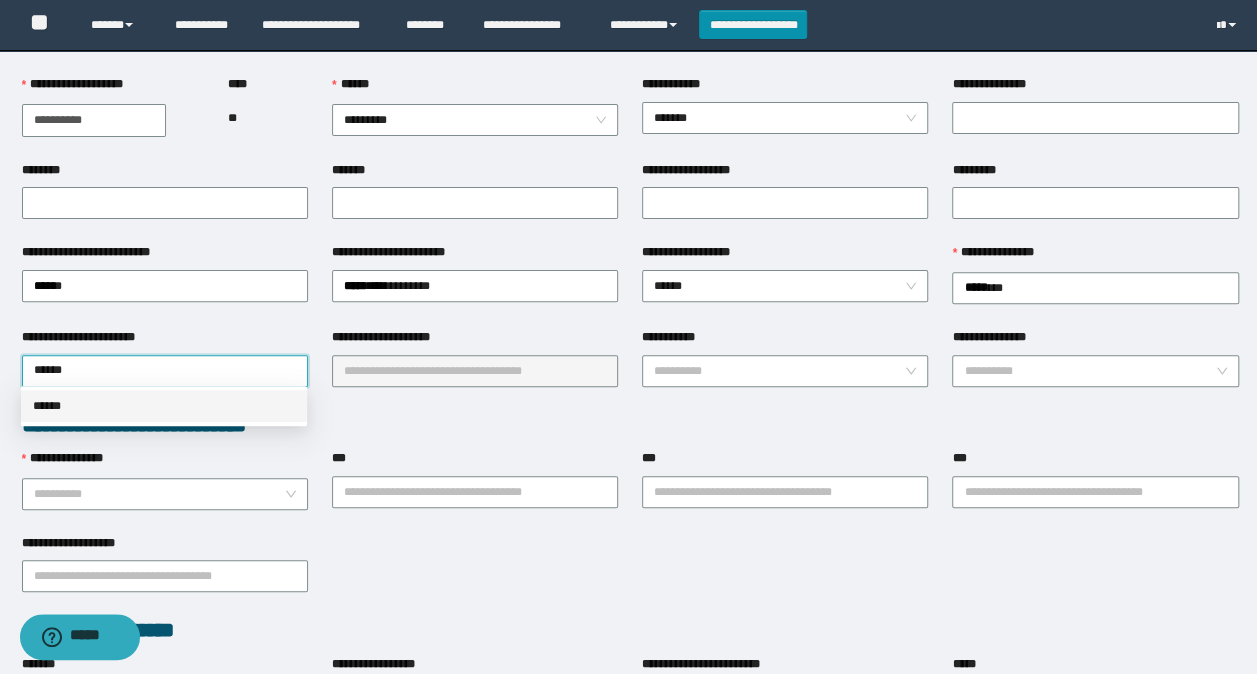 click on "******" at bounding box center (164, 406) 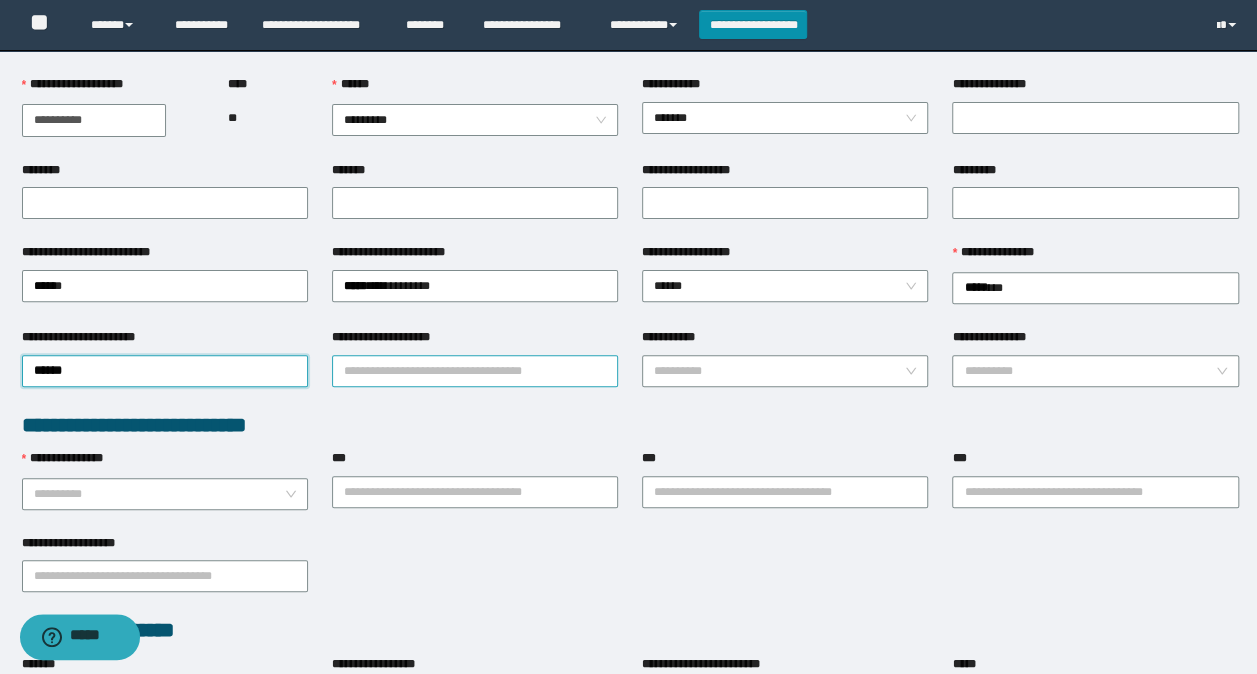click on "**********" at bounding box center [475, 371] 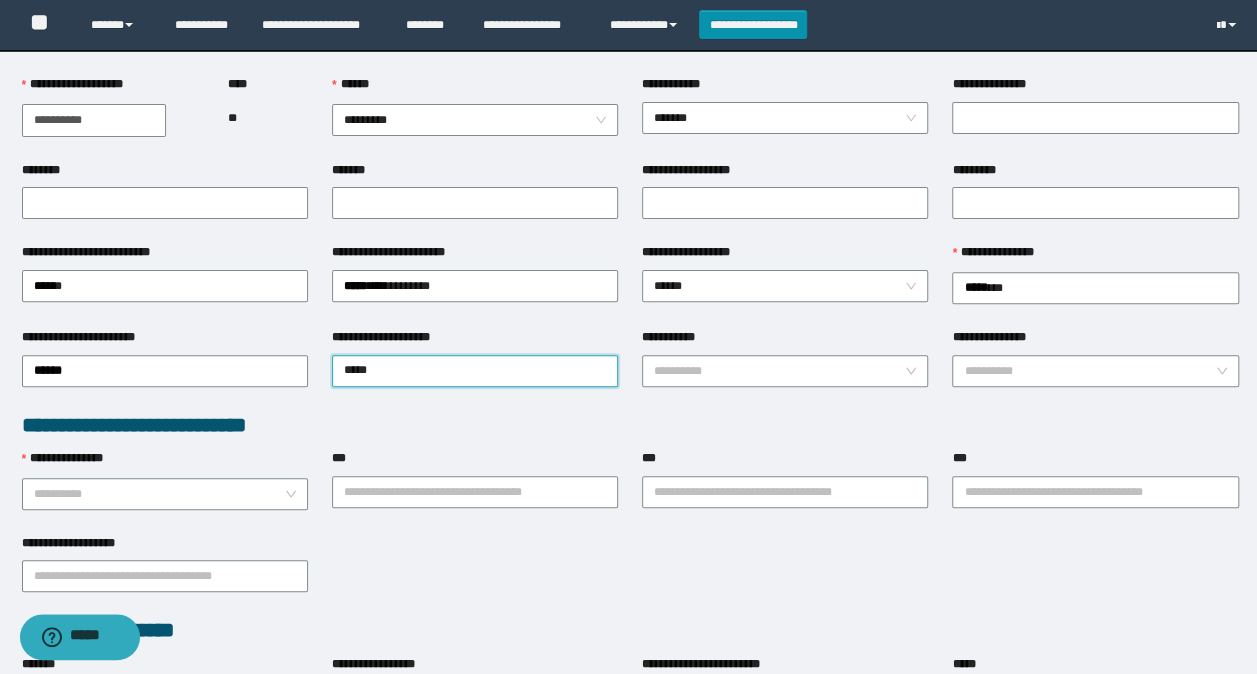 type on "******" 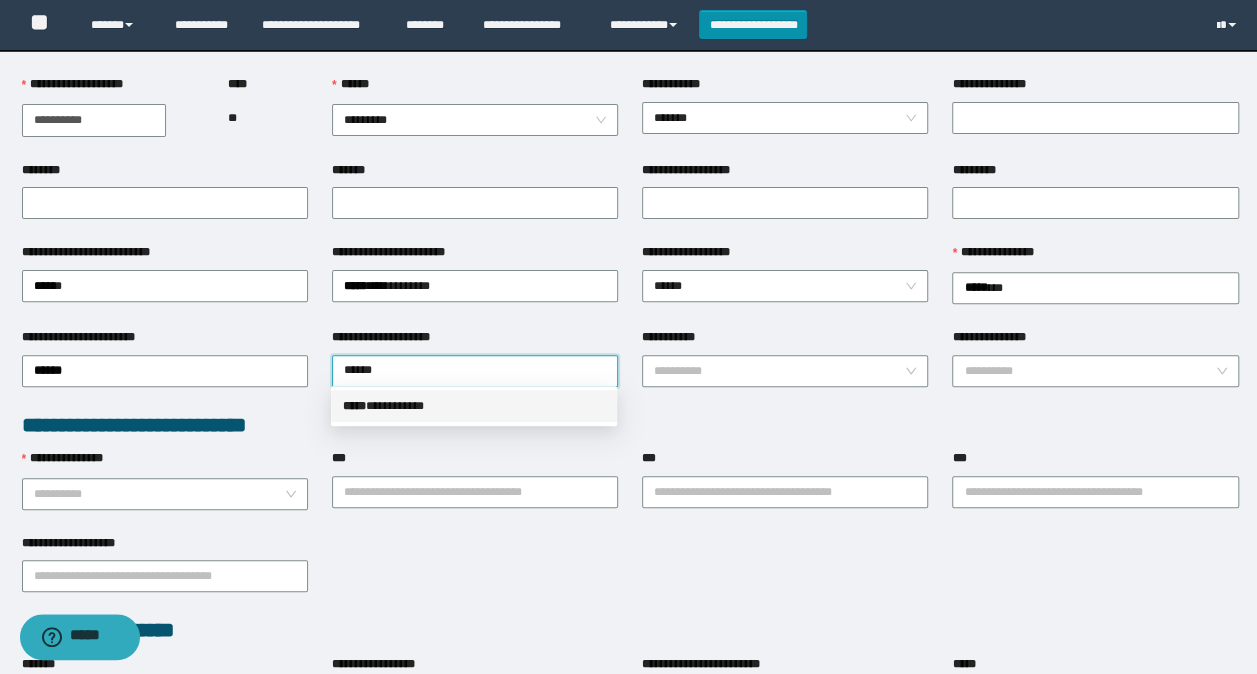 click on "***** * *********" at bounding box center (474, 406) 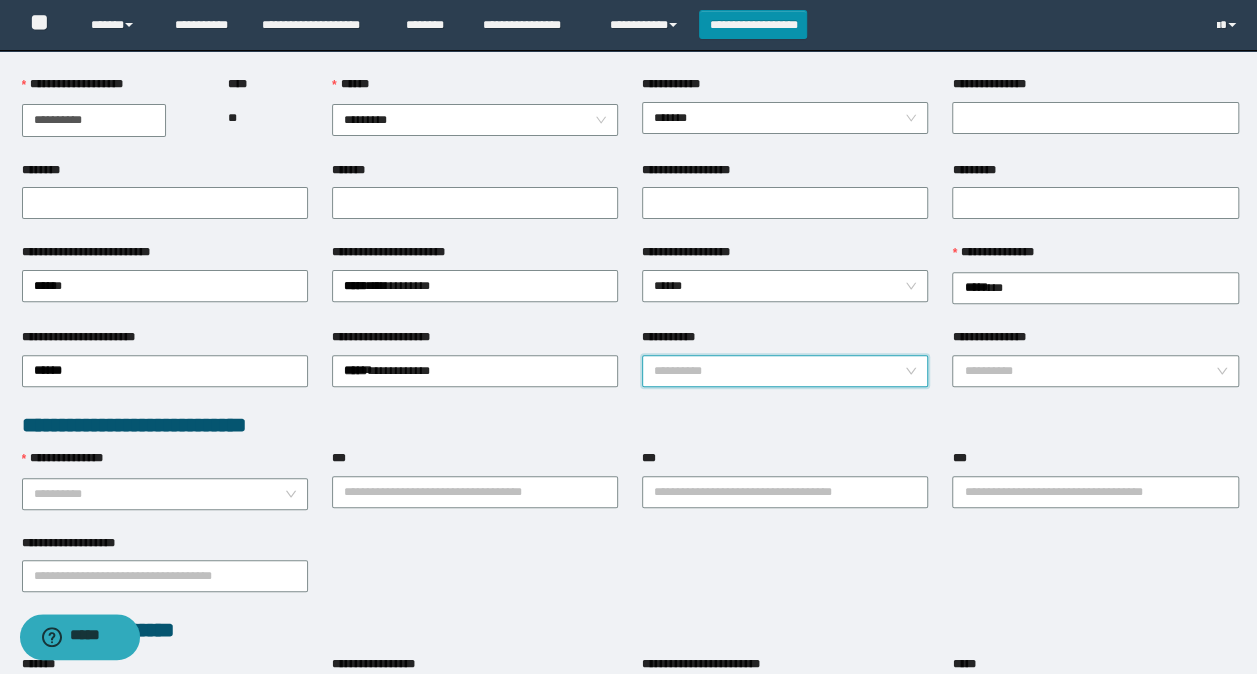click on "**********" at bounding box center [779, 371] 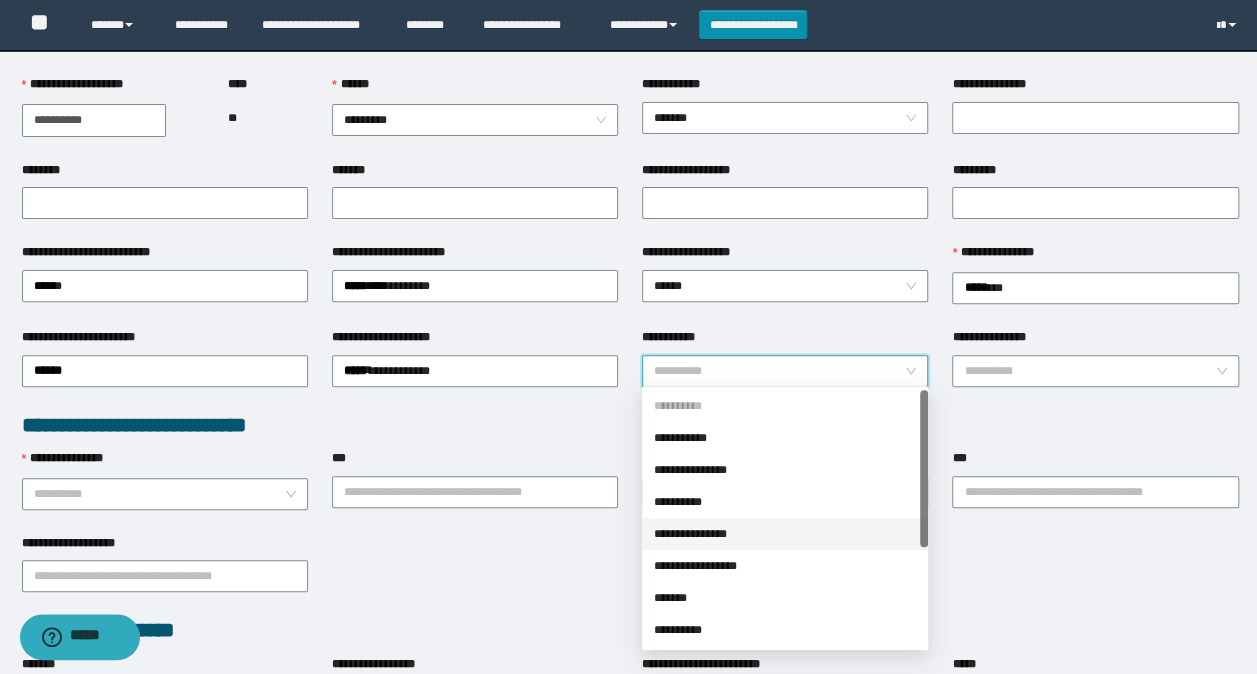 click on "**********" at bounding box center (785, 534) 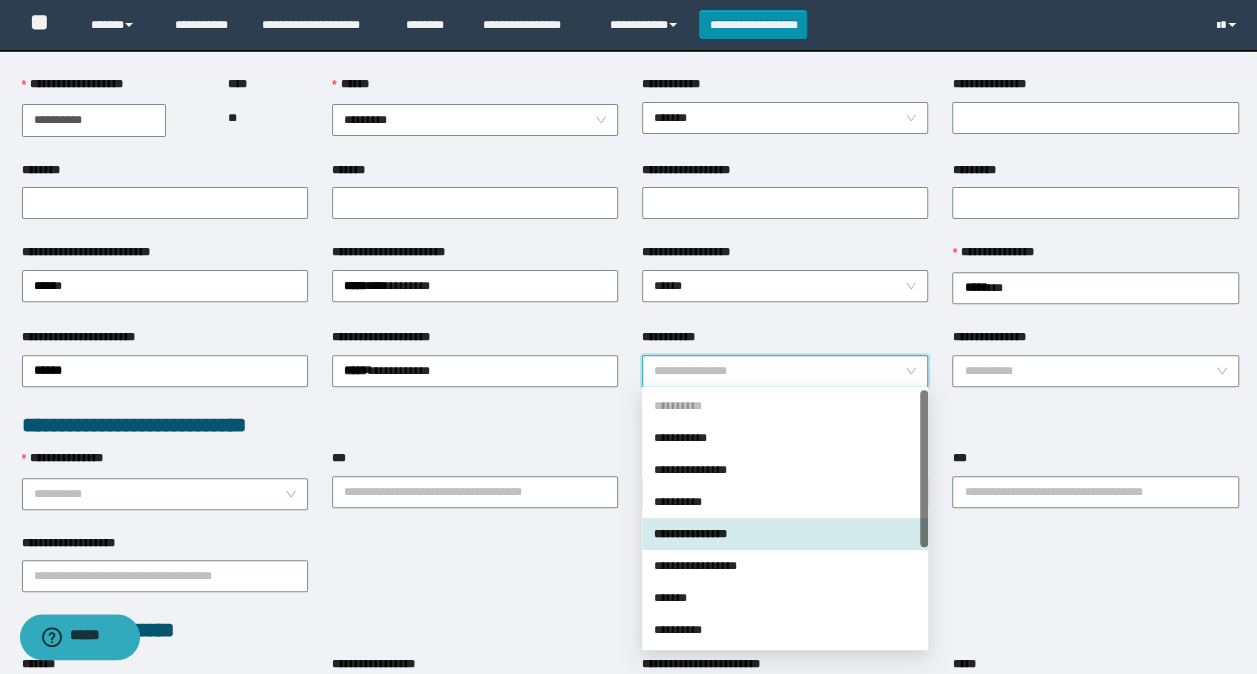drag, startPoint x: 713, startPoint y: 374, endPoint x: 706, endPoint y: 456, distance: 82.29824 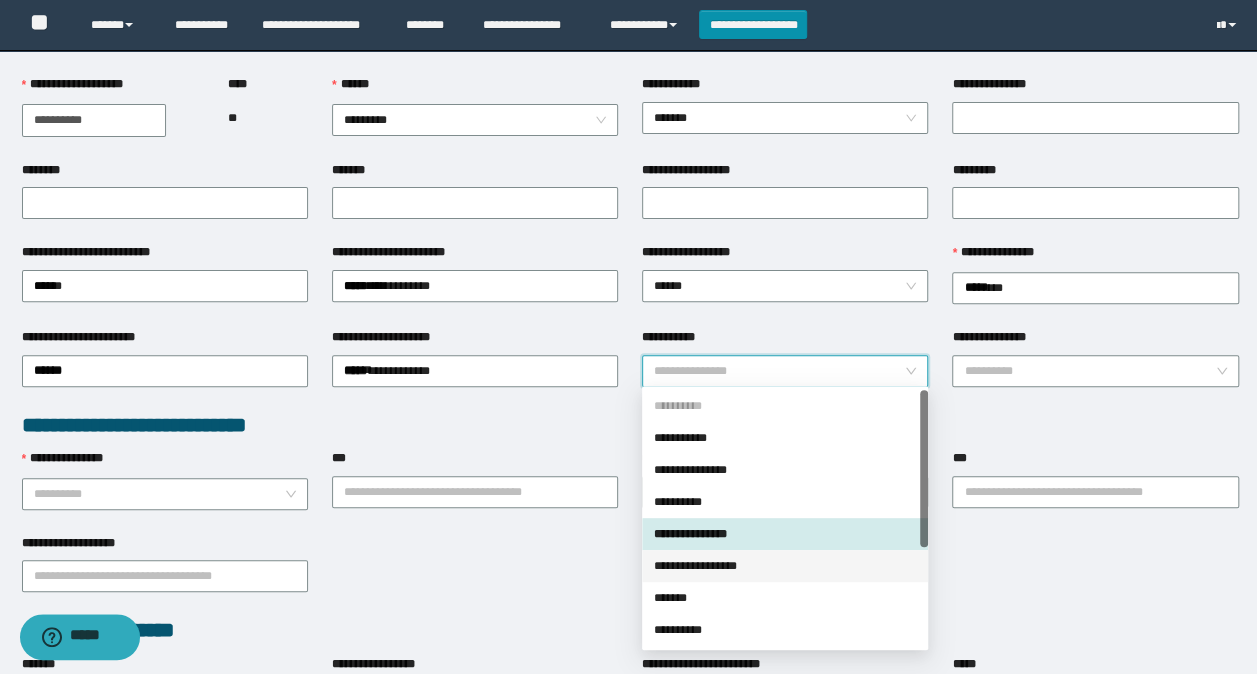 click on "**********" at bounding box center [785, 566] 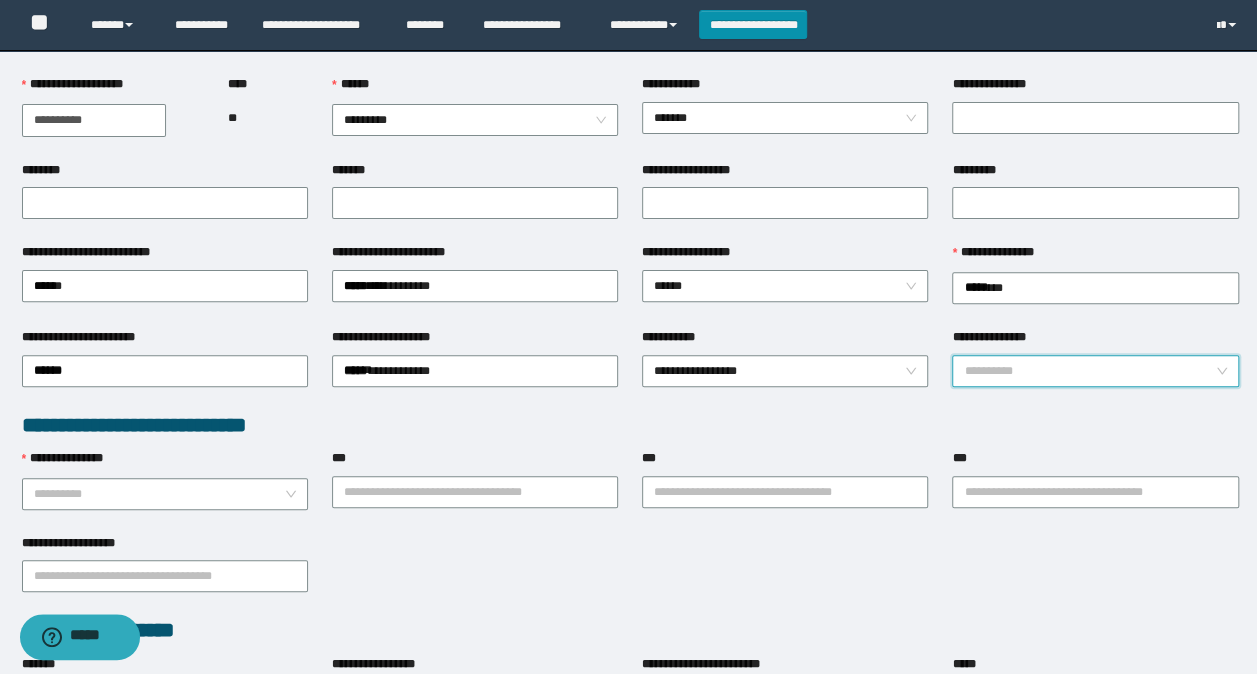 click on "**********" at bounding box center [1089, 371] 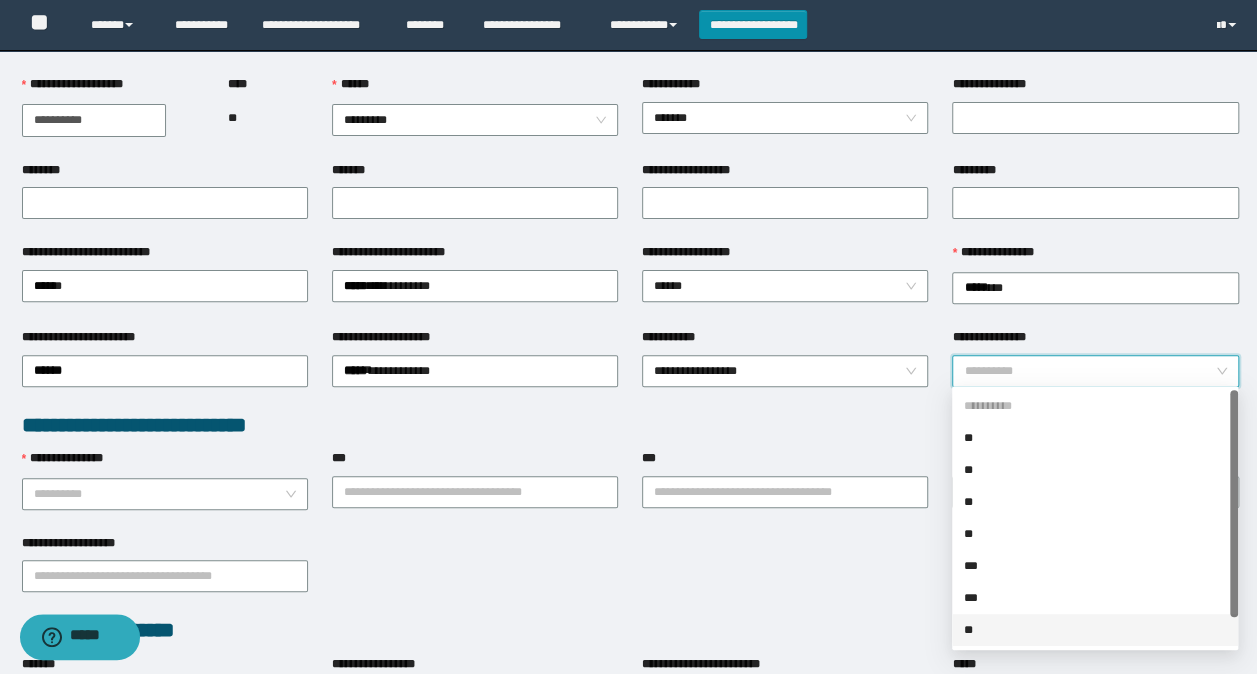 click on "**" at bounding box center (1095, 630) 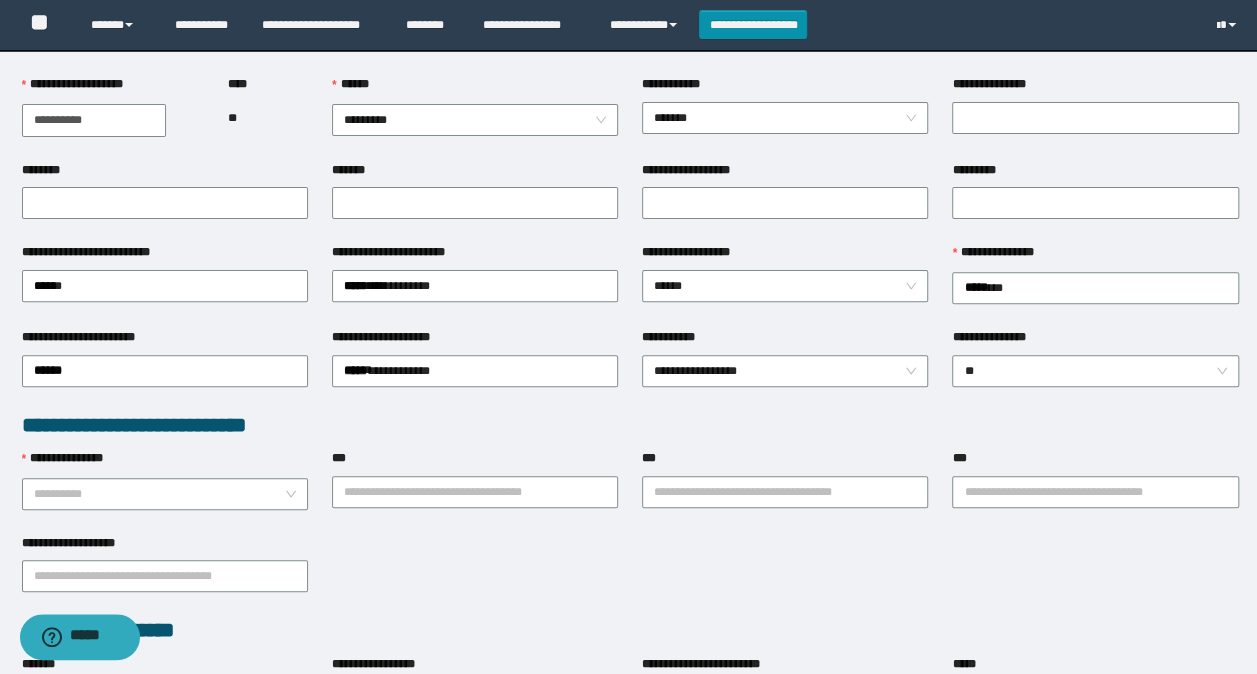 click on "**********" at bounding box center [165, 463] 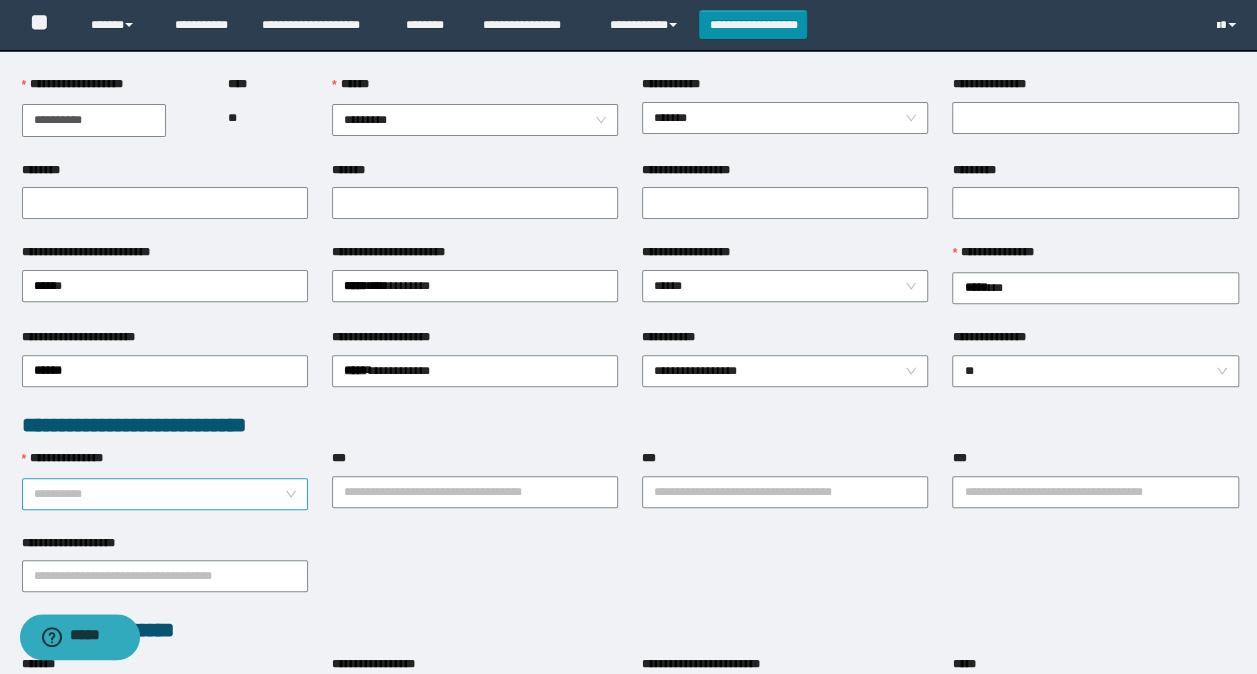 click on "**********" at bounding box center (159, 494) 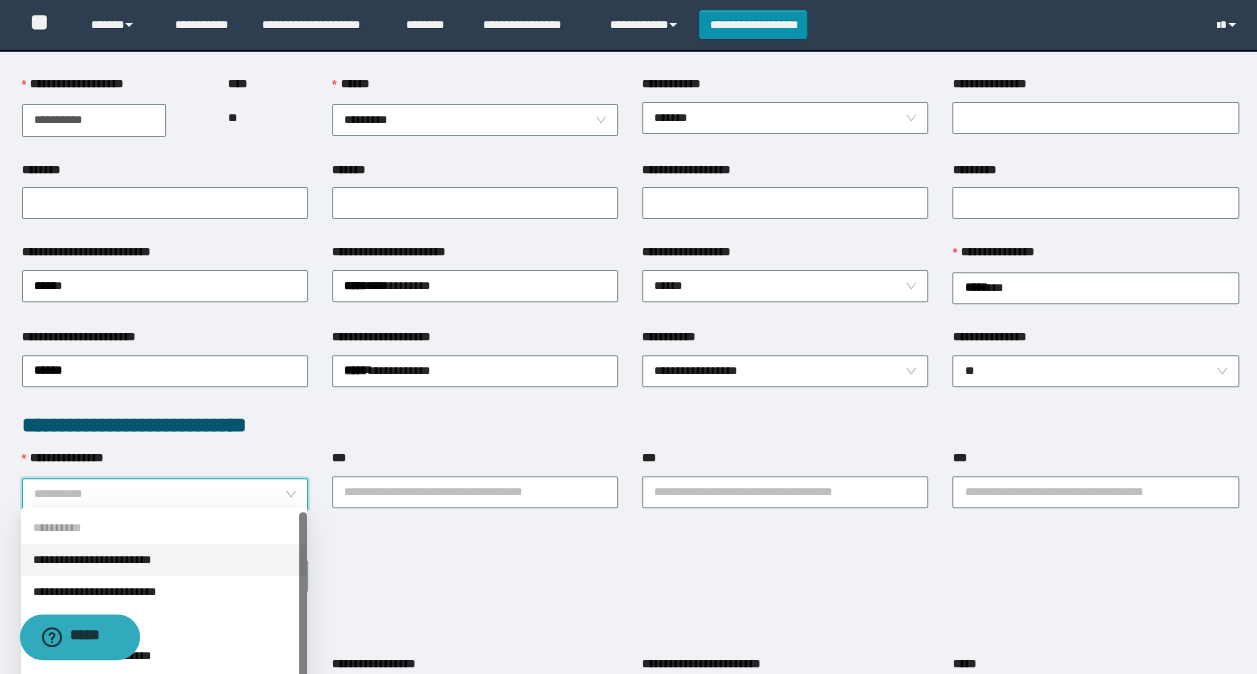 click on "**********" at bounding box center [164, 560] 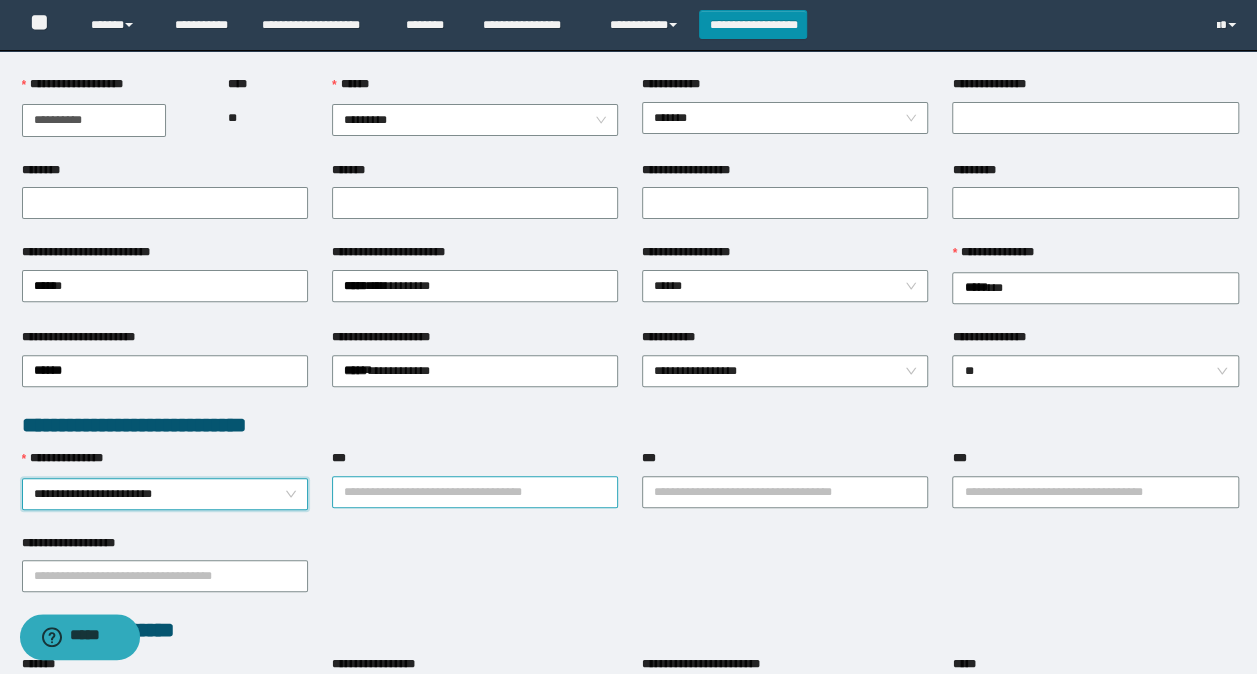 click on "***" at bounding box center [475, 492] 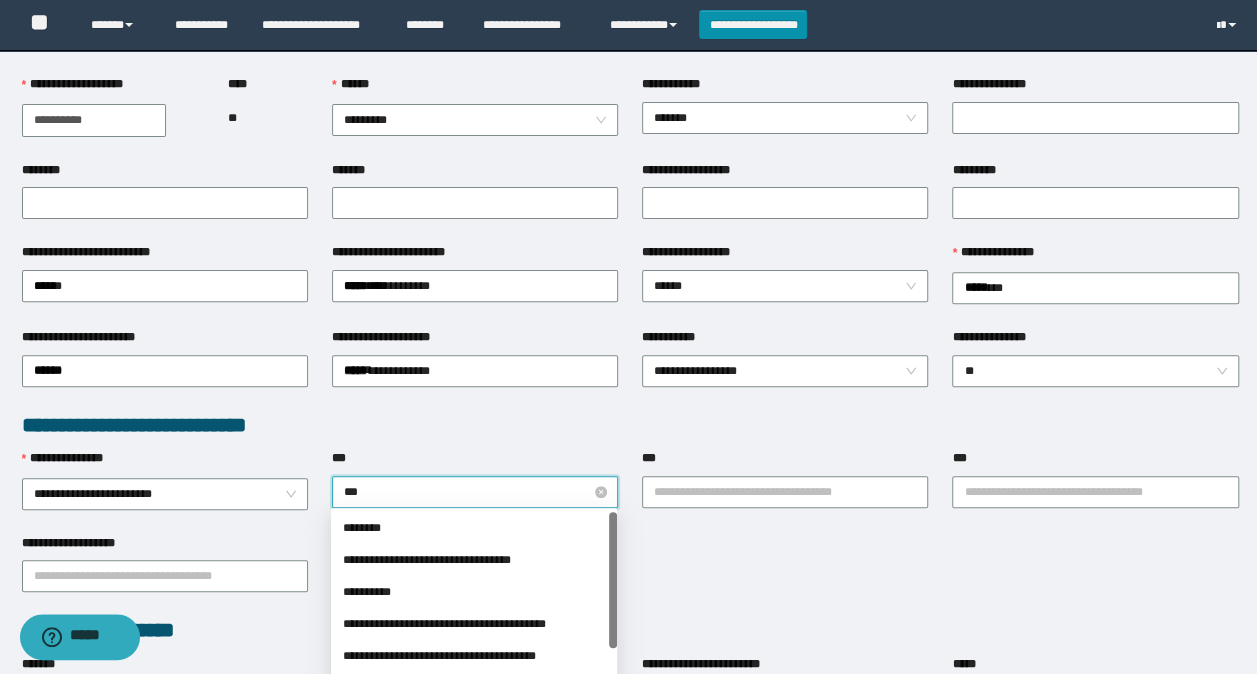 type on "****" 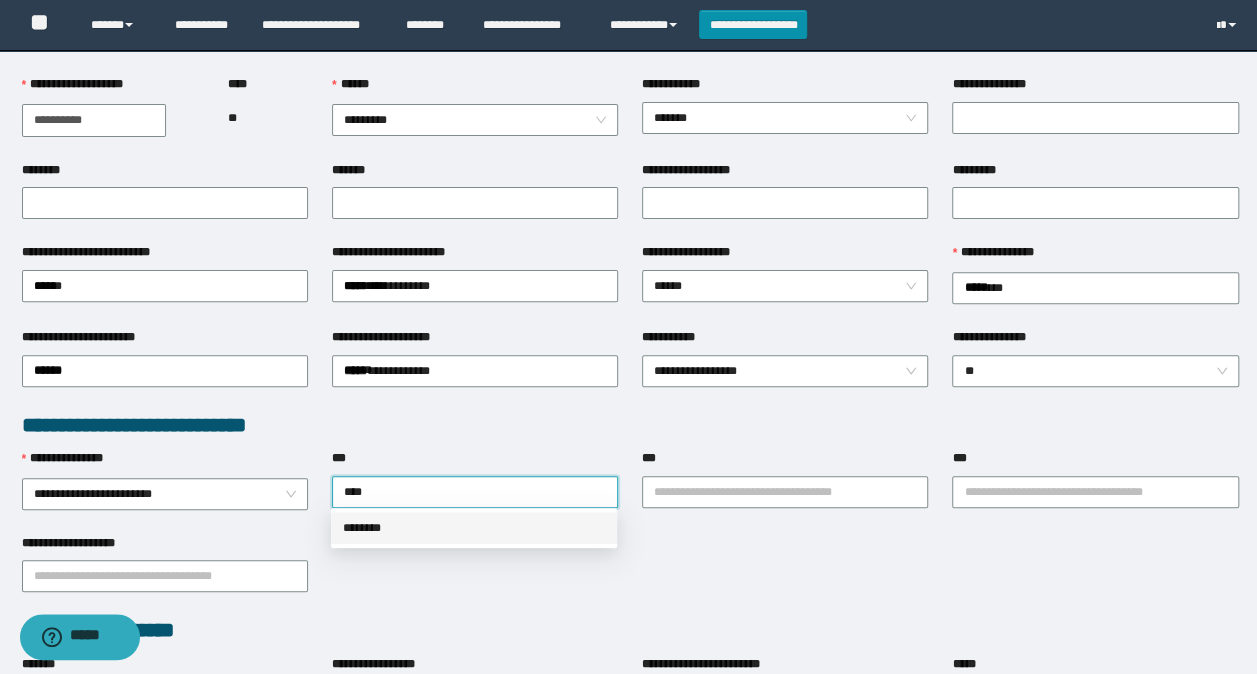 click on "********" at bounding box center (474, 528) 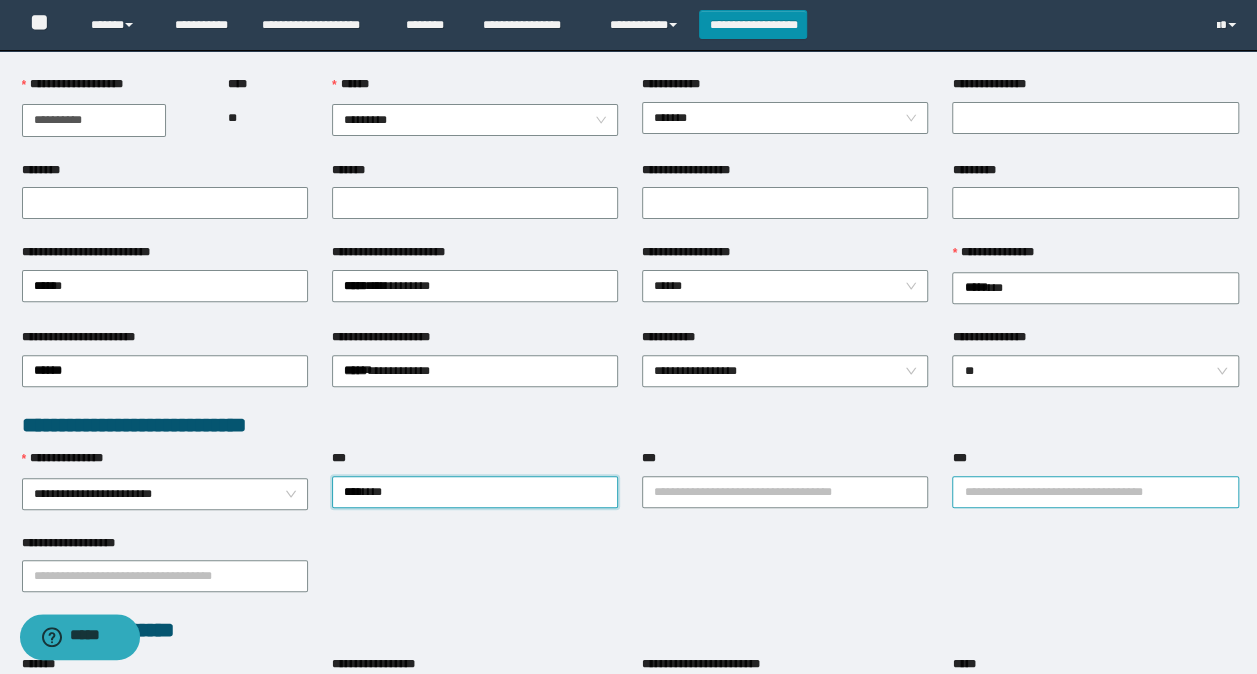 click on "***" at bounding box center (1095, 492) 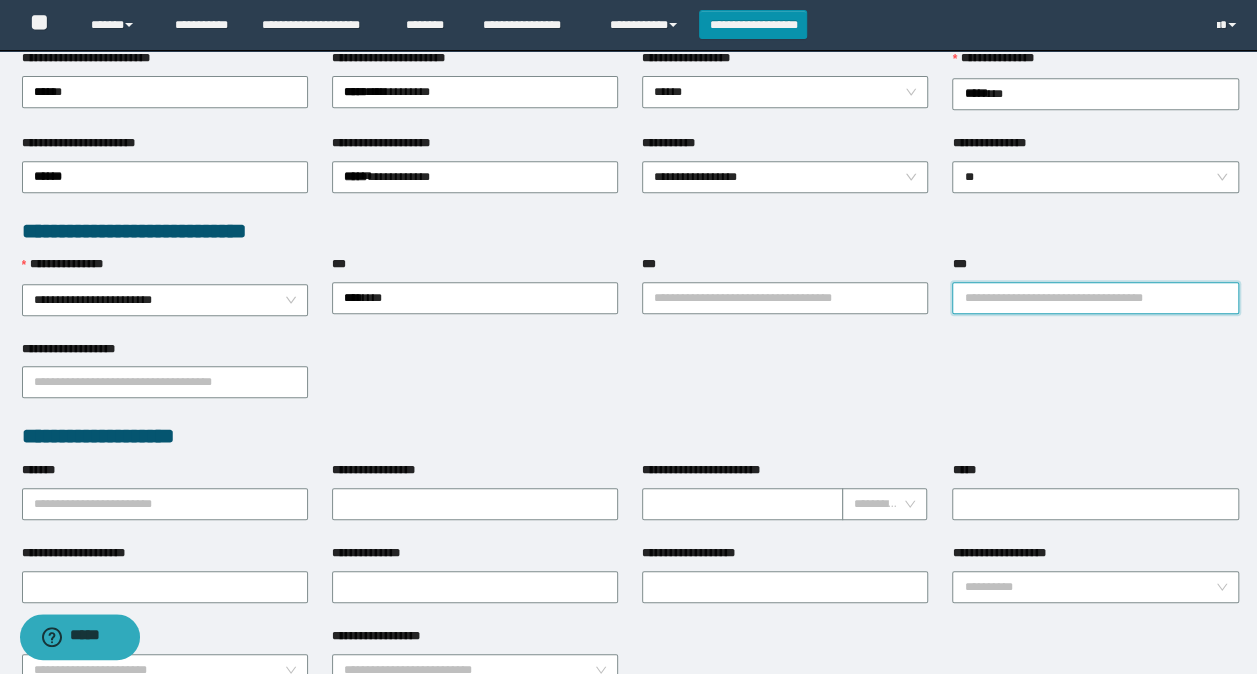 scroll, scrollTop: 400, scrollLeft: 0, axis: vertical 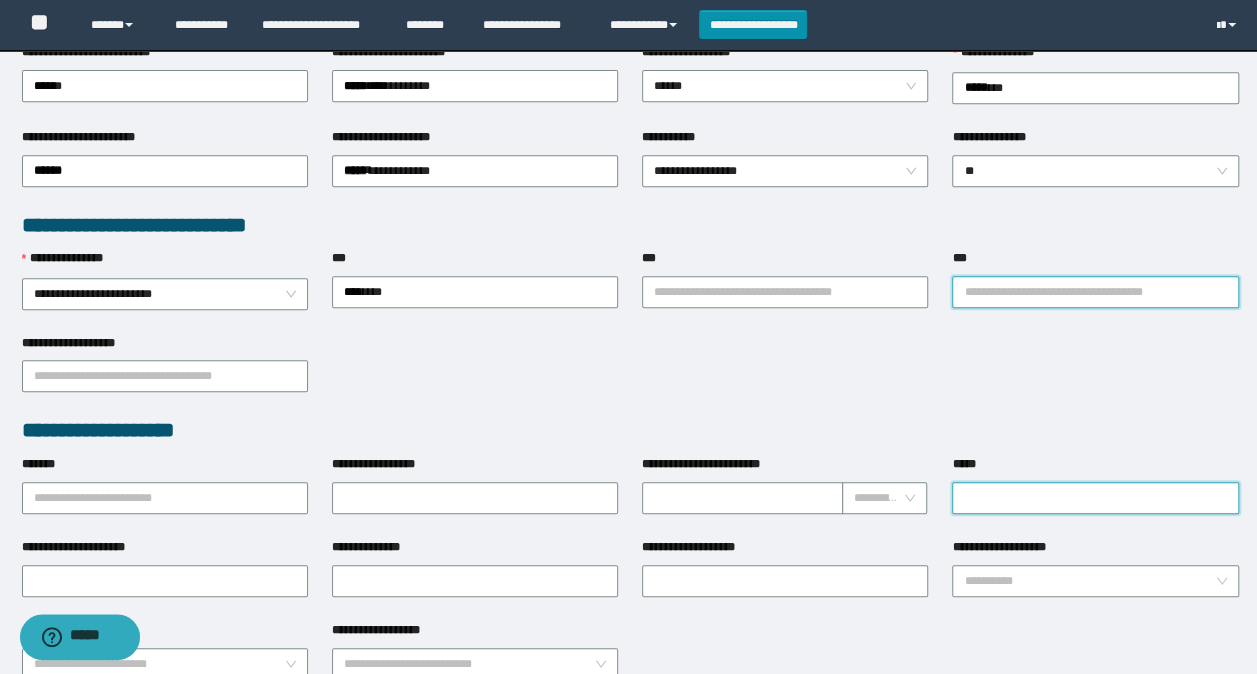 click on "*****" at bounding box center (1095, 498) 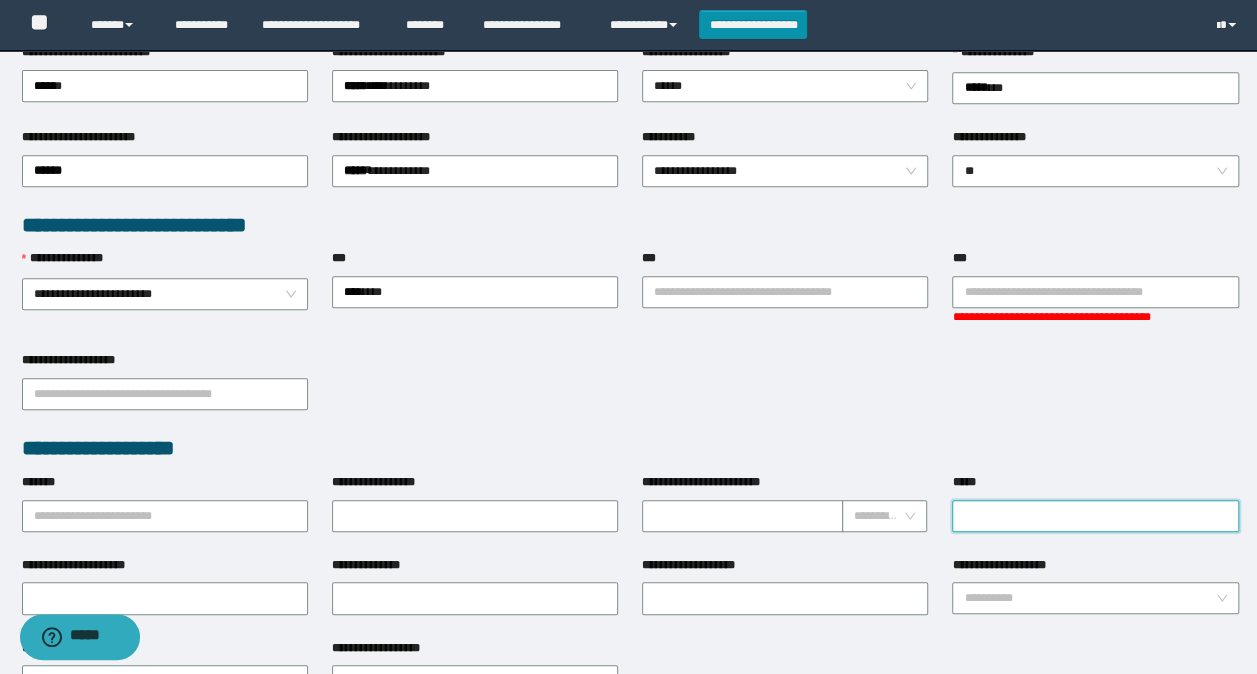 paste on "*********" 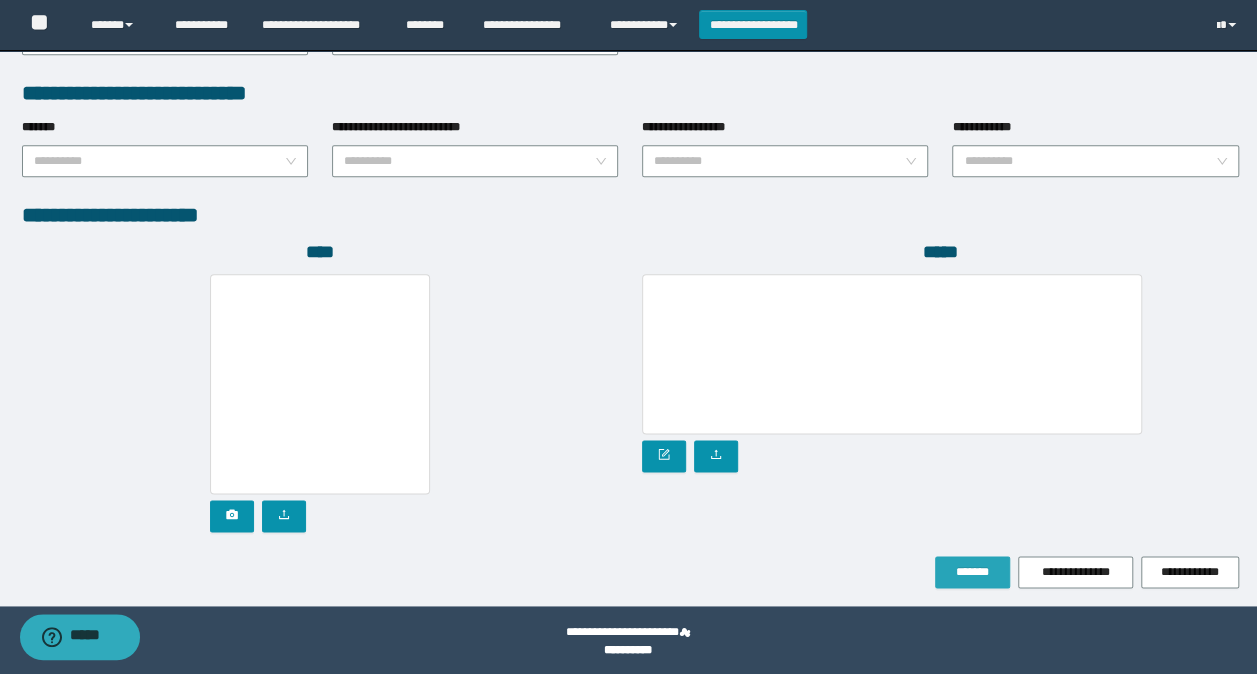 scroll, scrollTop: 1048, scrollLeft: 0, axis: vertical 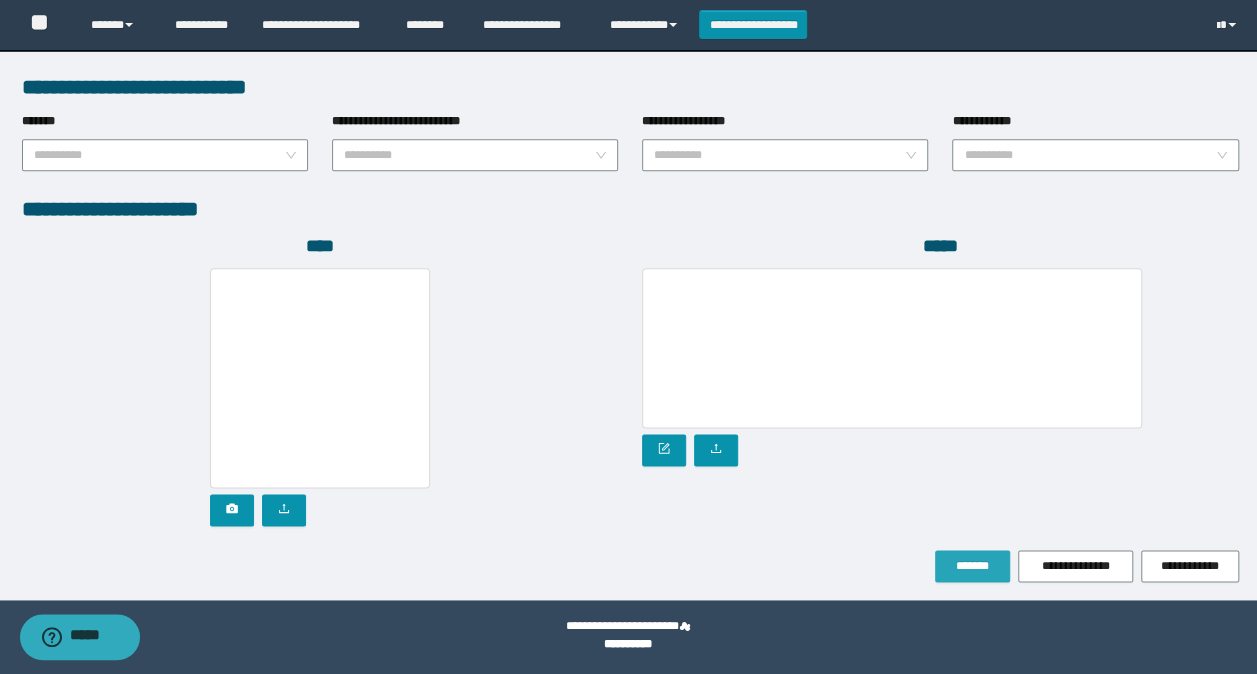 type on "*********" 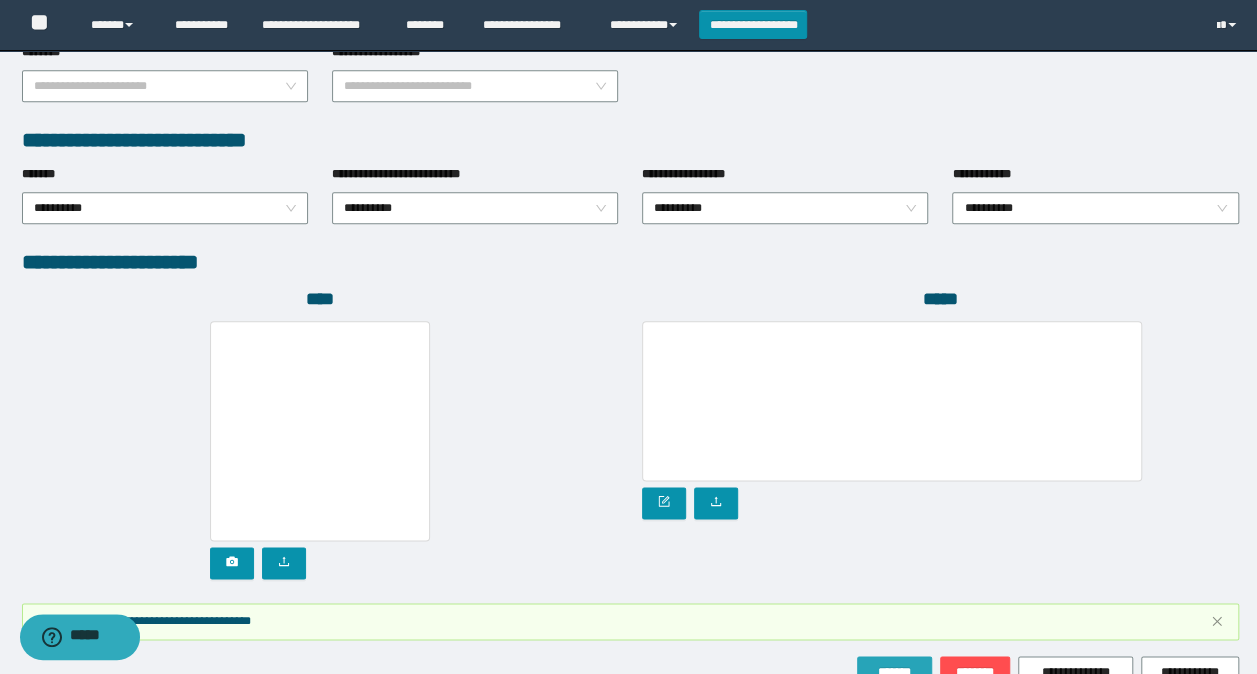 scroll, scrollTop: 1100, scrollLeft: 0, axis: vertical 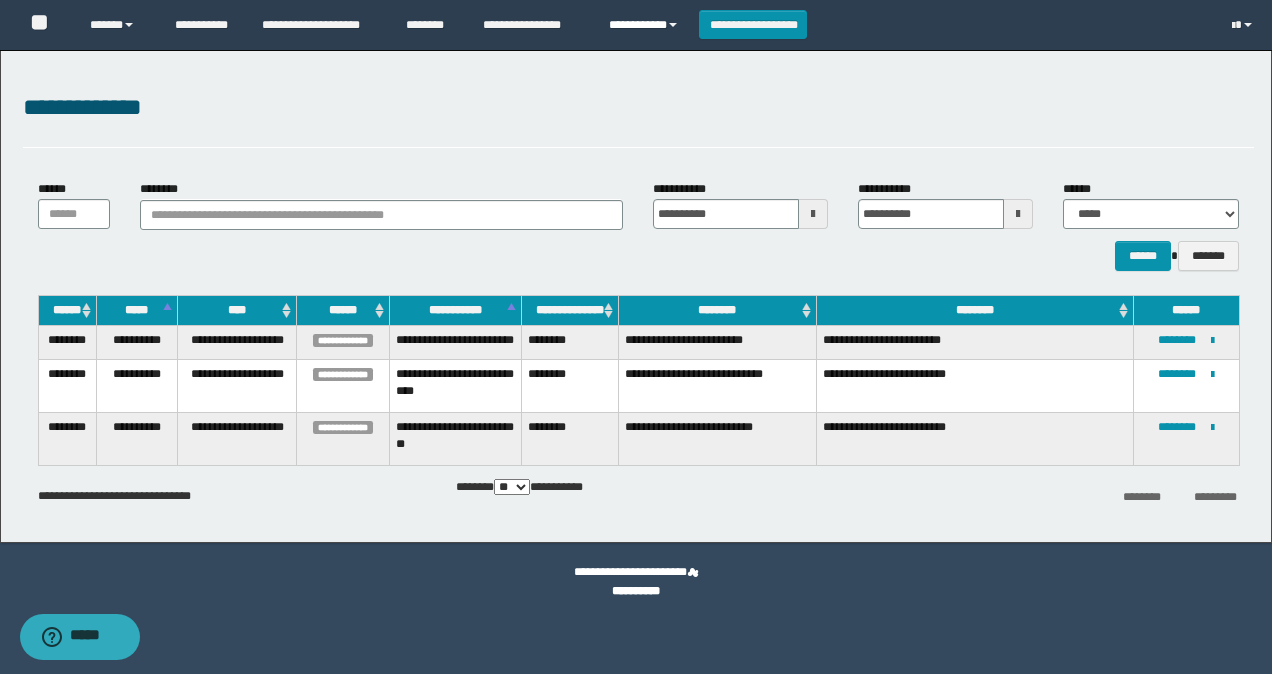 click on "**********" at bounding box center [646, 25] 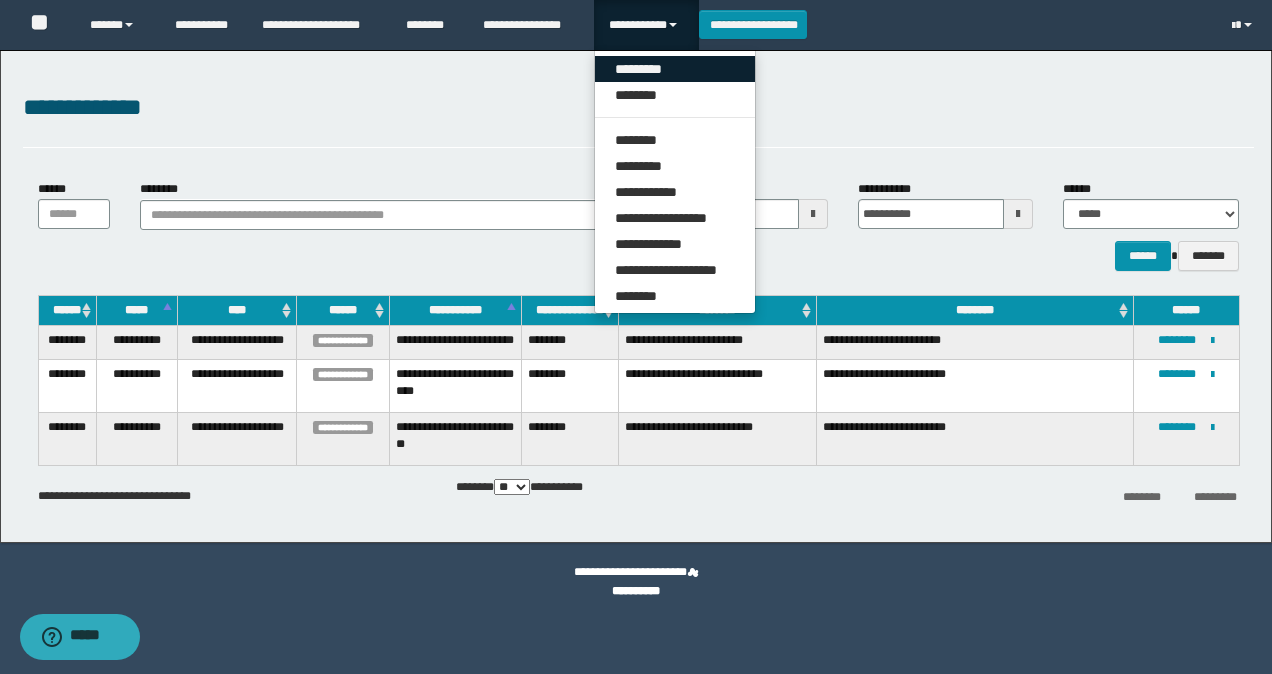 click on "*********" at bounding box center (675, 69) 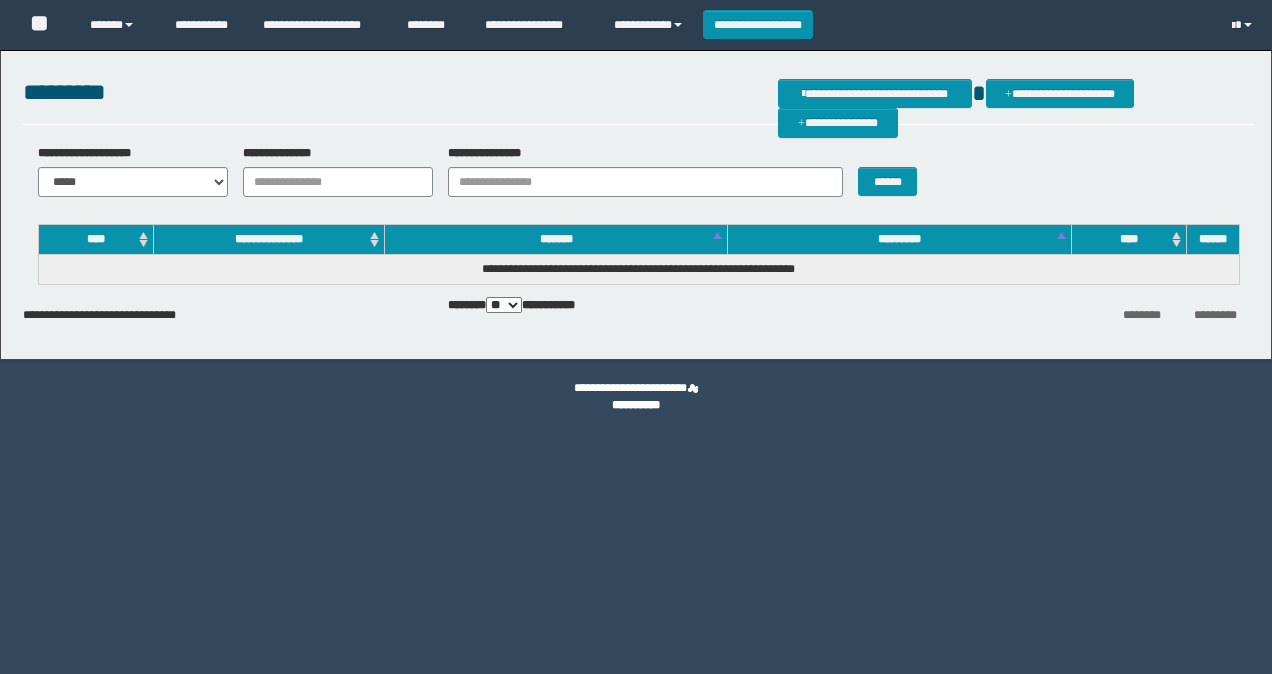 scroll, scrollTop: 0, scrollLeft: 0, axis: both 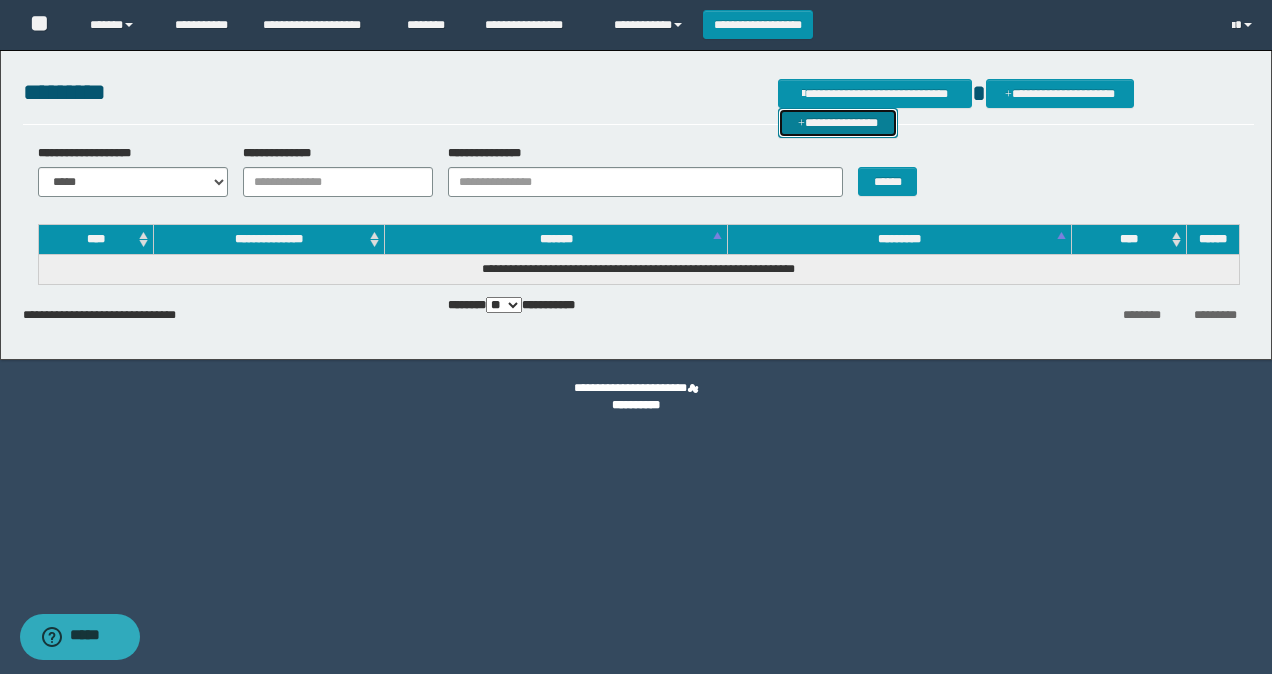 click on "**********" at bounding box center [838, 122] 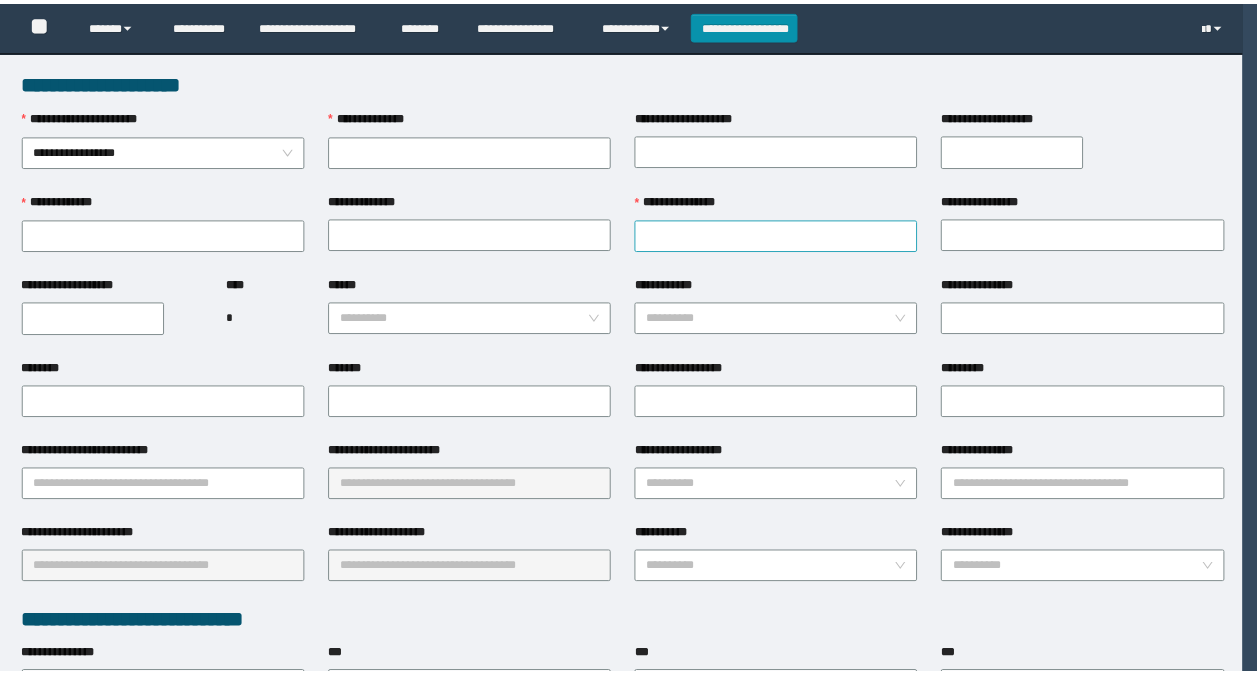 scroll, scrollTop: 0, scrollLeft: 0, axis: both 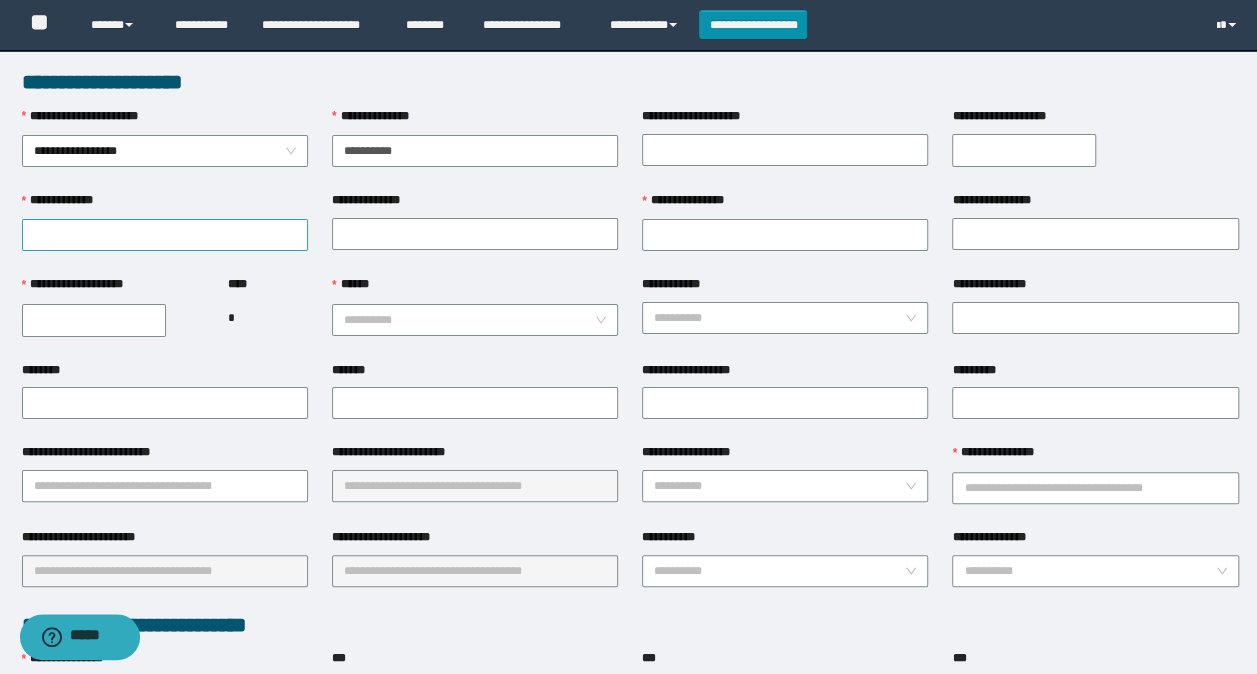 type on "**********" 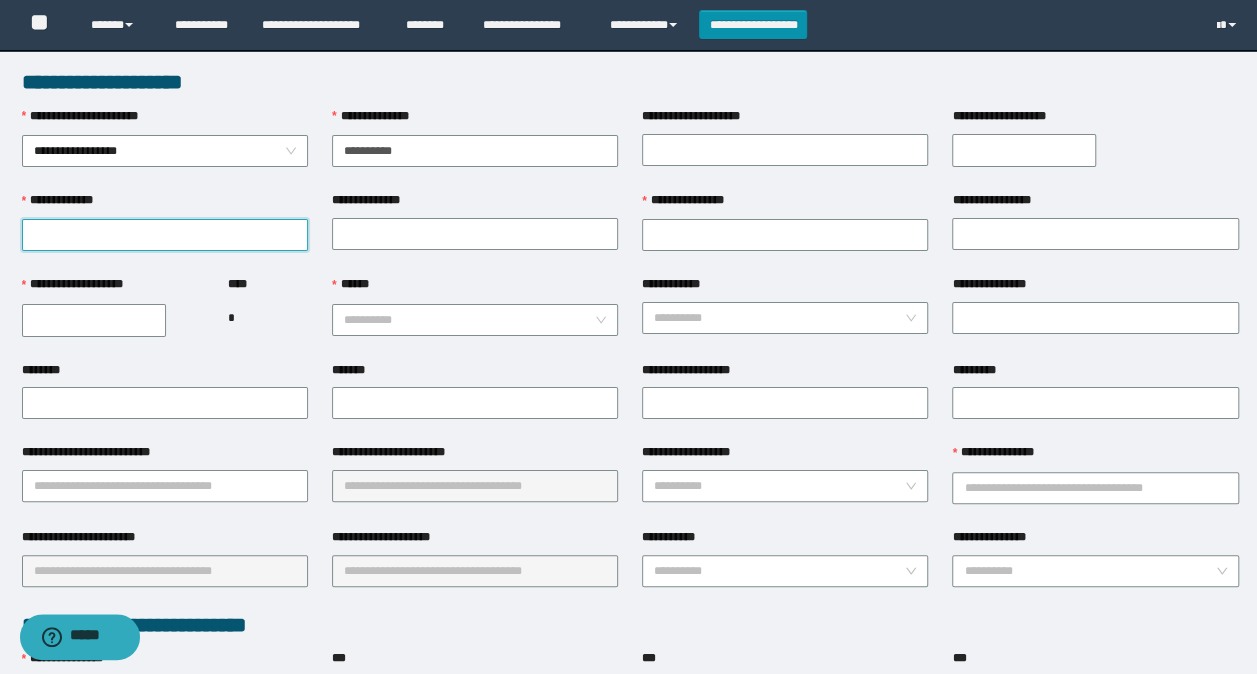 click on "**********" at bounding box center (165, 235) 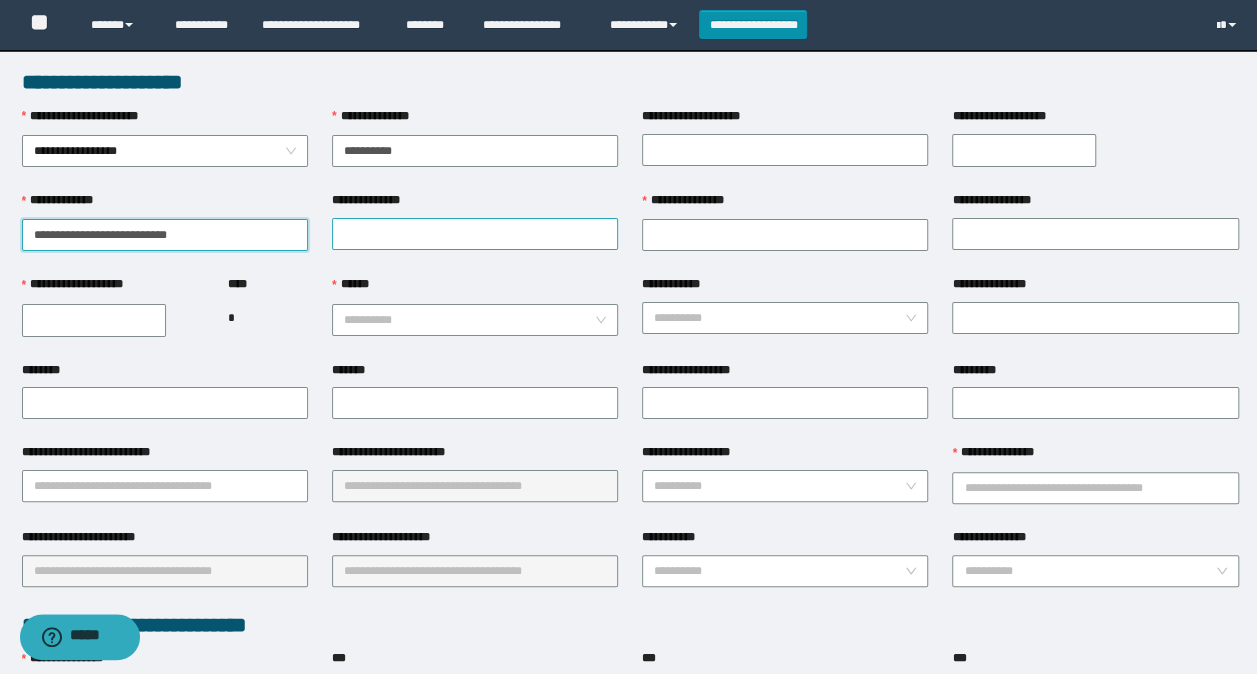 type on "**********" 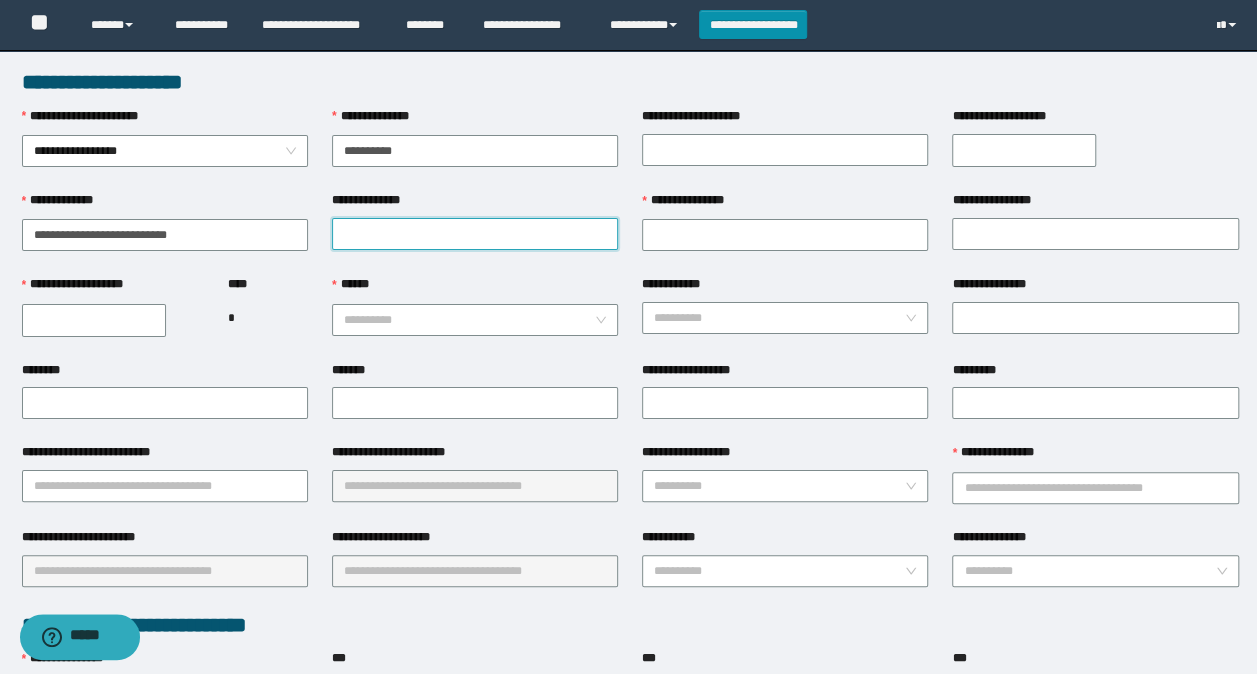 click on "**********" at bounding box center (475, 234) 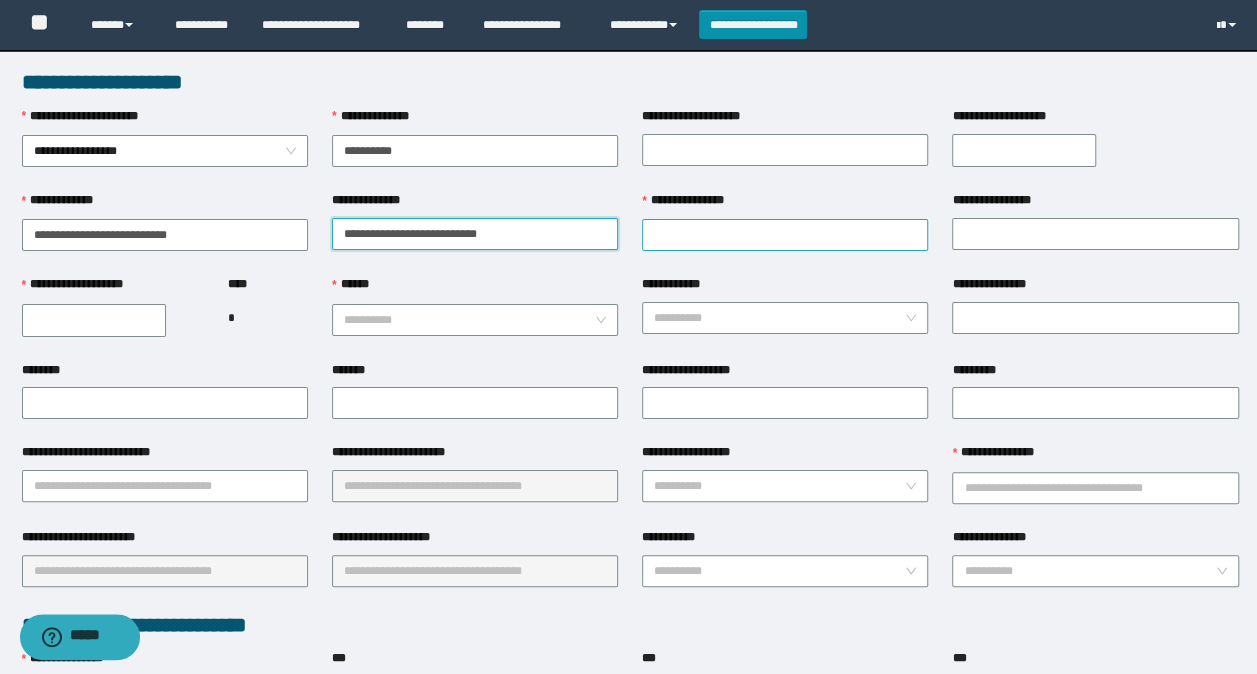 type on "**********" 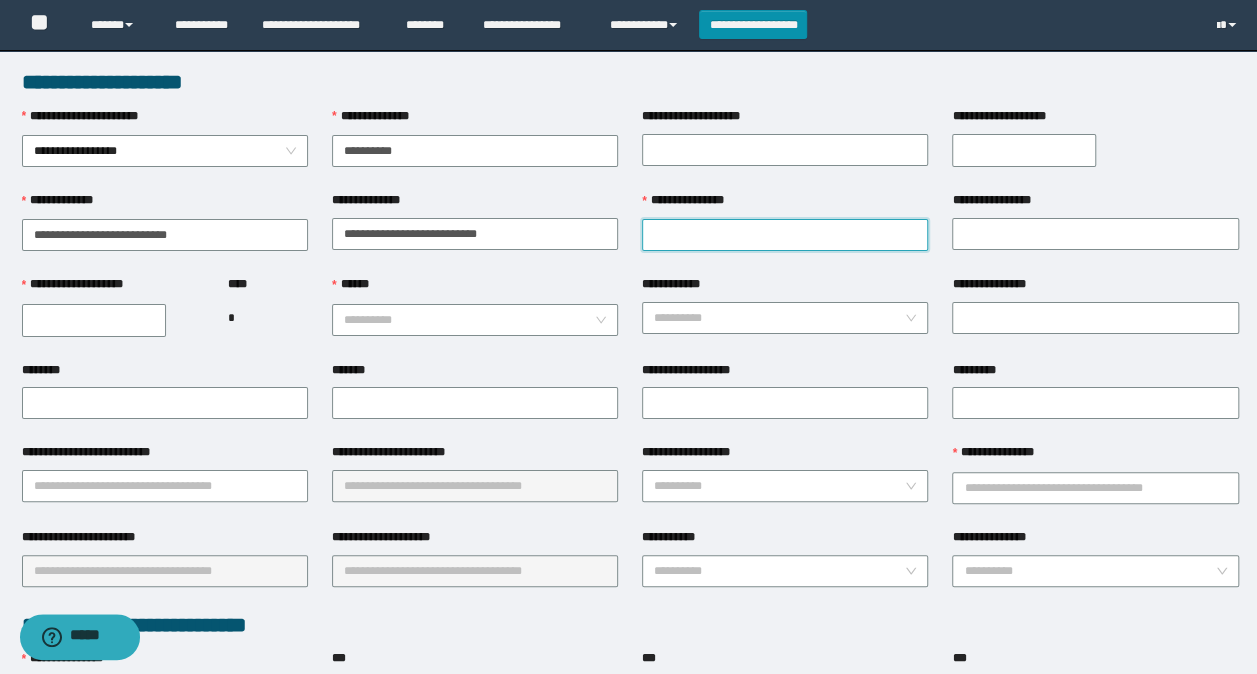 click on "**********" at bounding box center [785, 235] 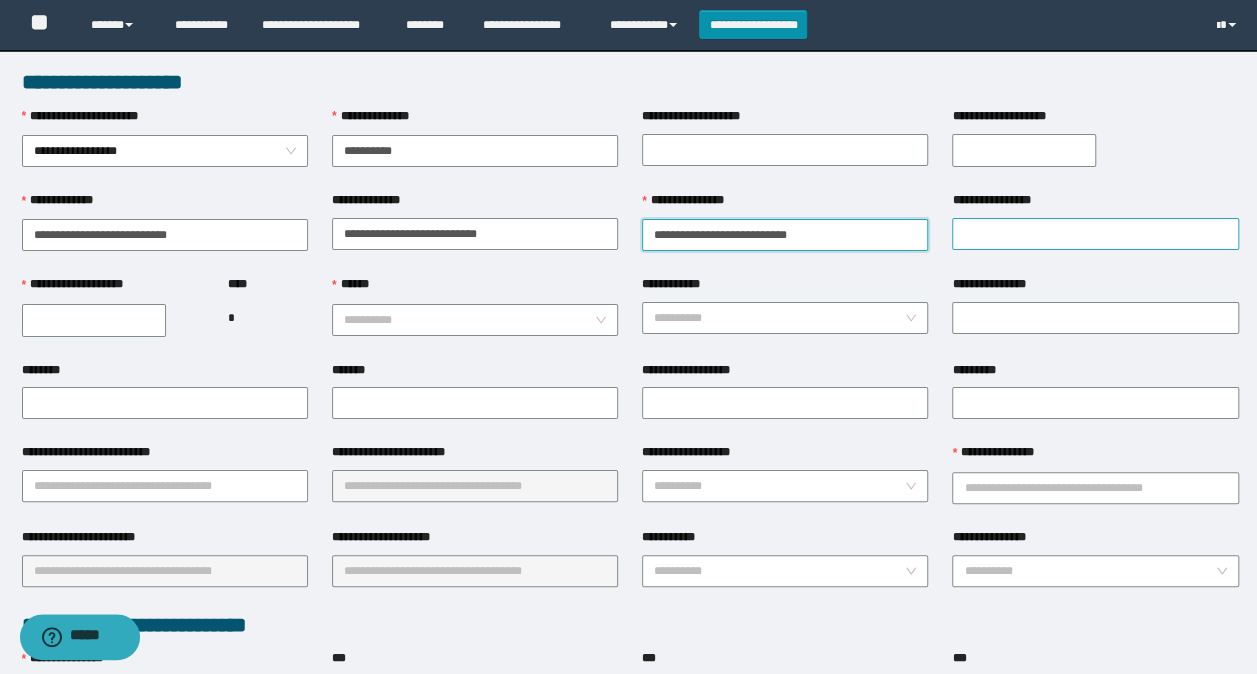 type on "**********" 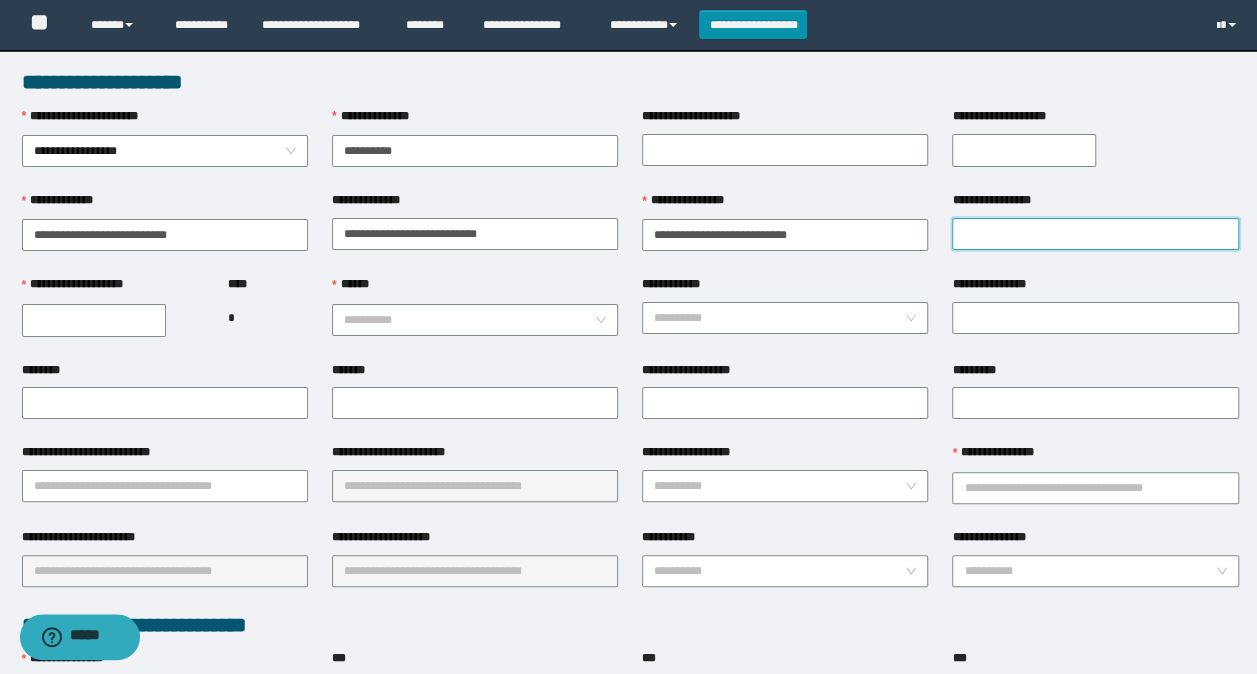 click on "**********" at bounding box center (1095, 234) 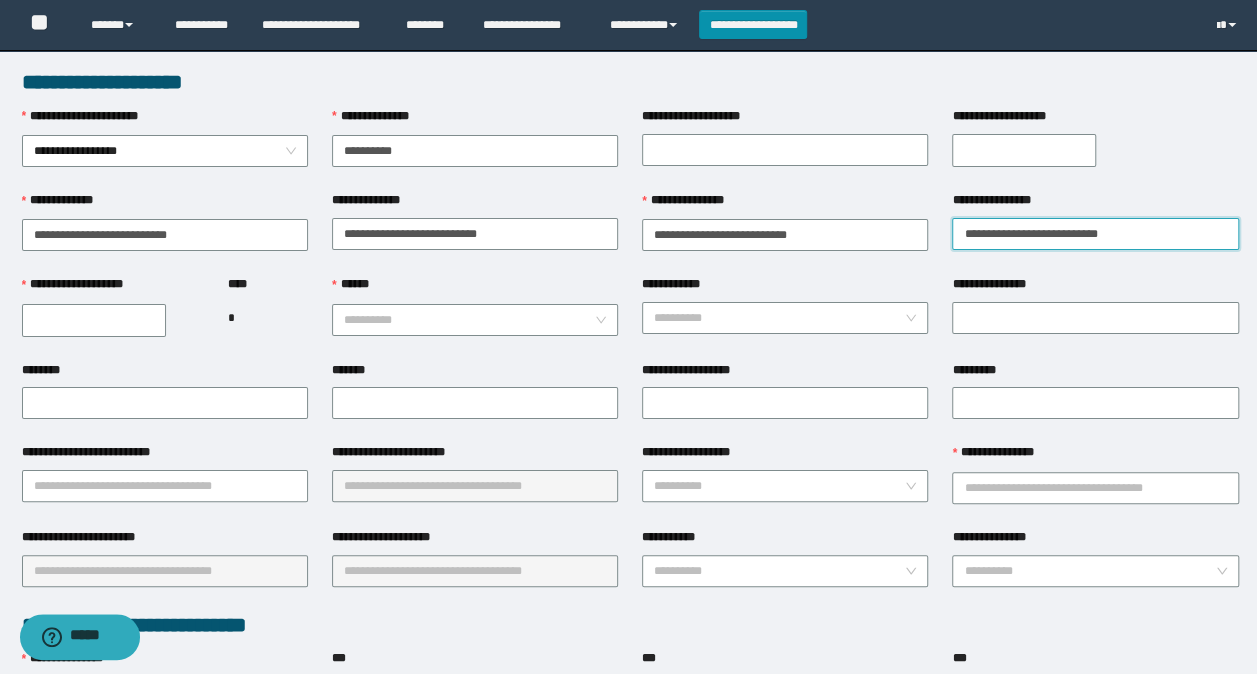 drag, startPoint x: 1086, startPoint y: 234, endPoint x: 947, endPoint y: 233, distance: 139.0036 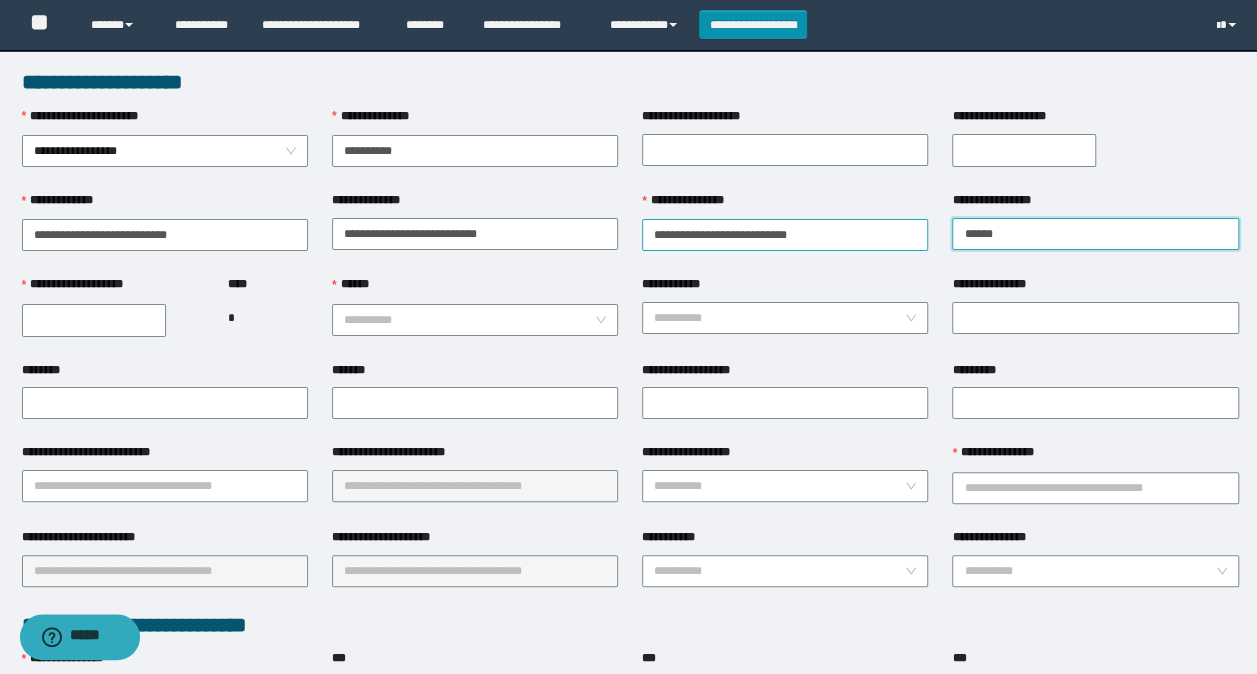 type on "******" 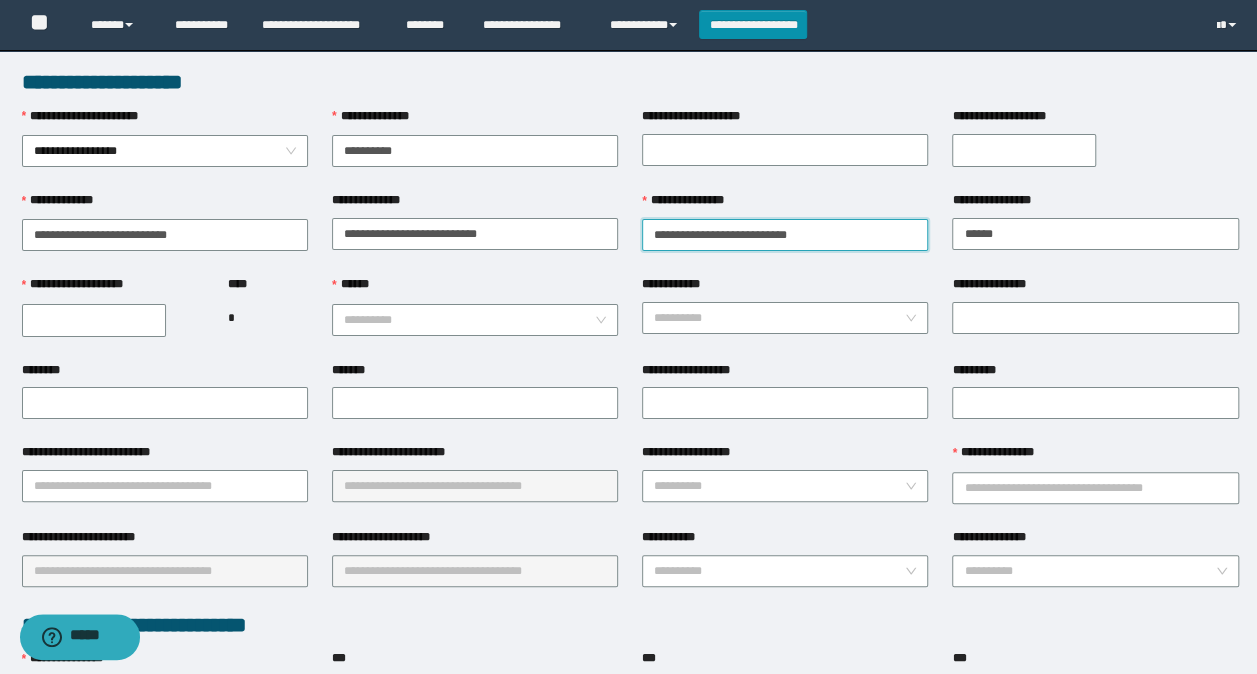 drag, startPoint x: 816, startPoint y: 234, endPoint x: 739, endPoint y: 230, distance: 77.10383 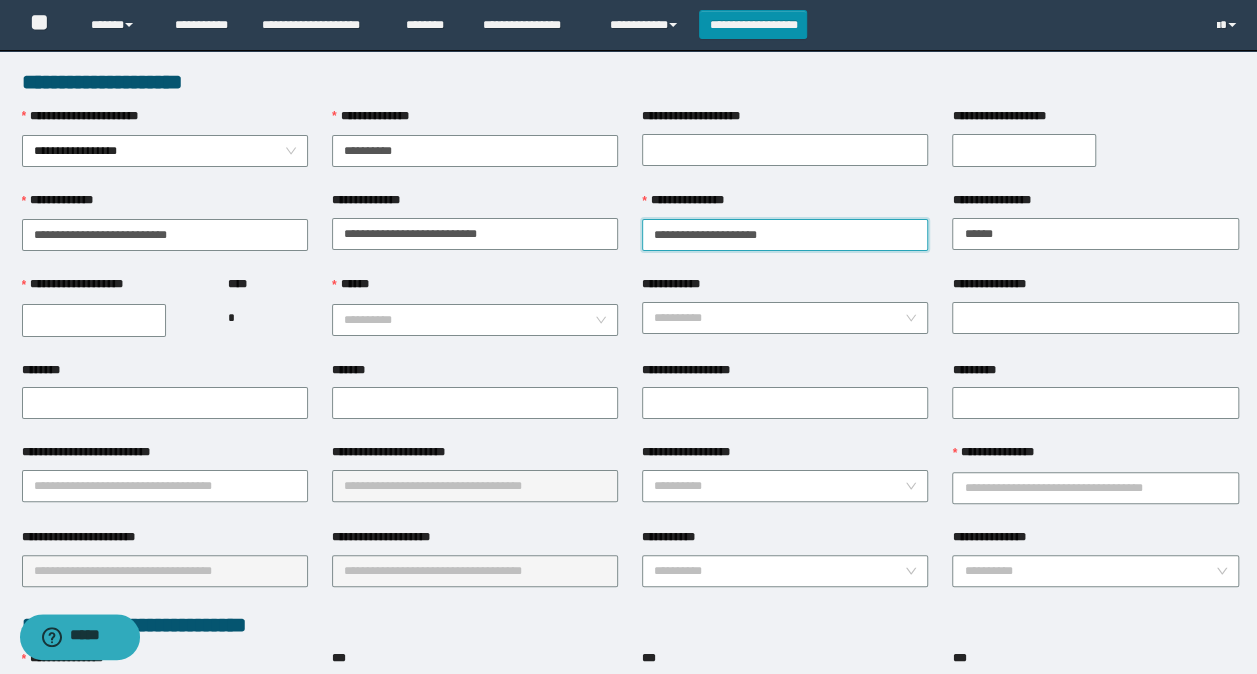 drag, startPoint x: 731, startPoint y: 233, endPoint x: 653, endPoint y: 228, distance: 78.160095 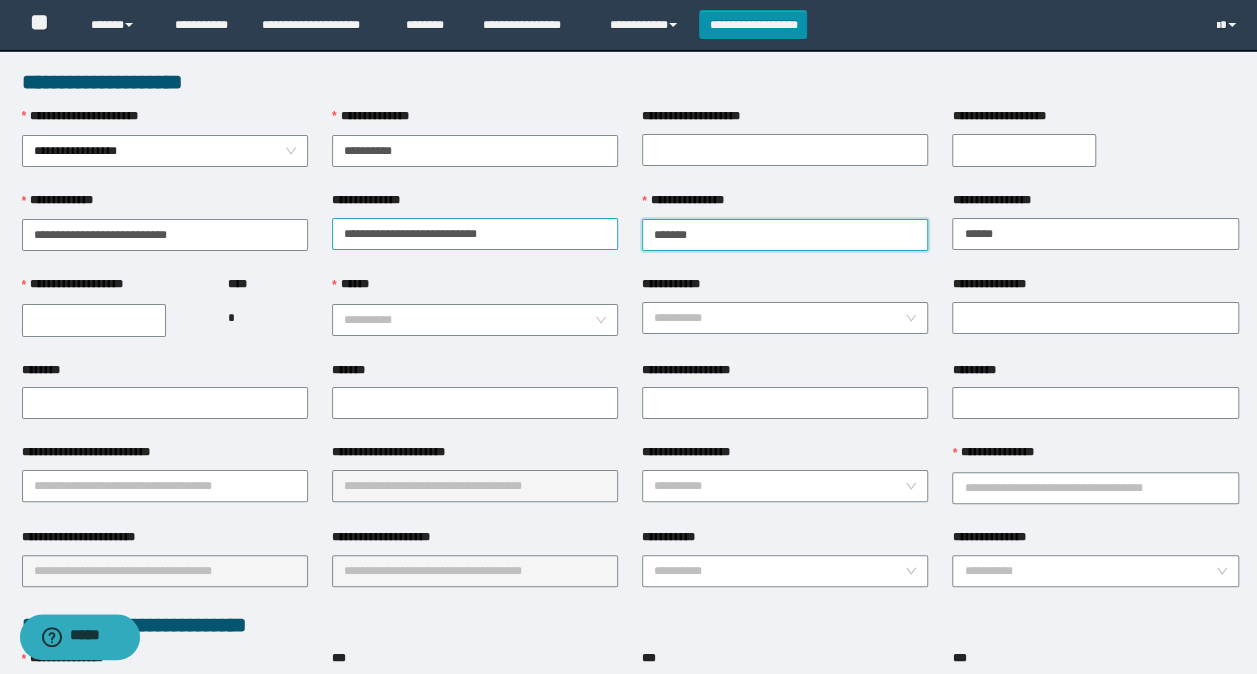 type on "******" 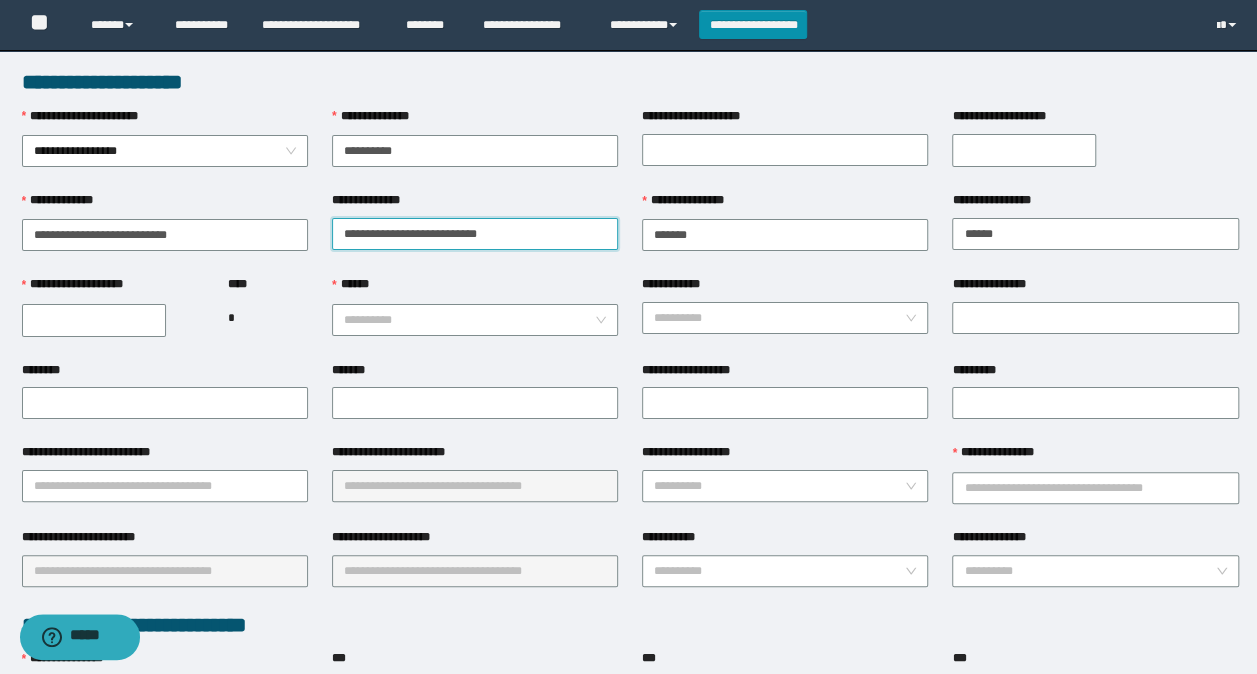 drag, startPoint x: 508, startPoint y: 230, endPoint x: 419, endPoint y: 233, distance: 89.050545 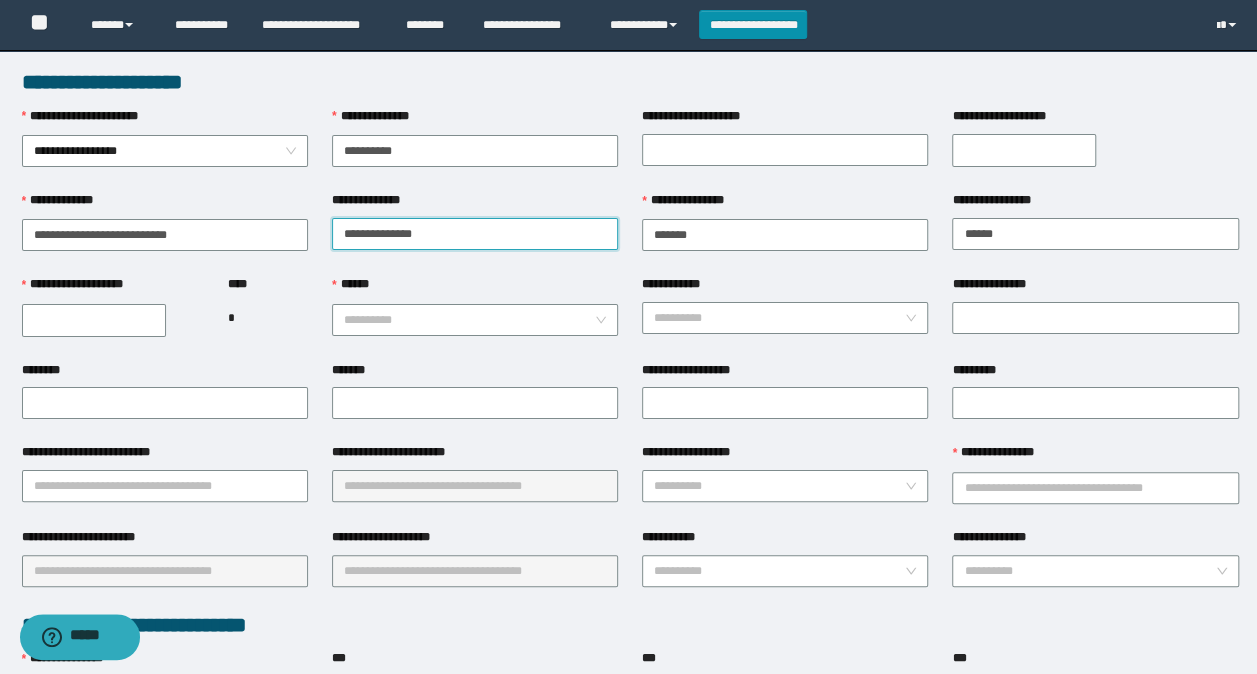 drag, startPoint x: 372, startPoint y: 232, endPoint x: 323, endPoint y: 234, distance: 49.0408 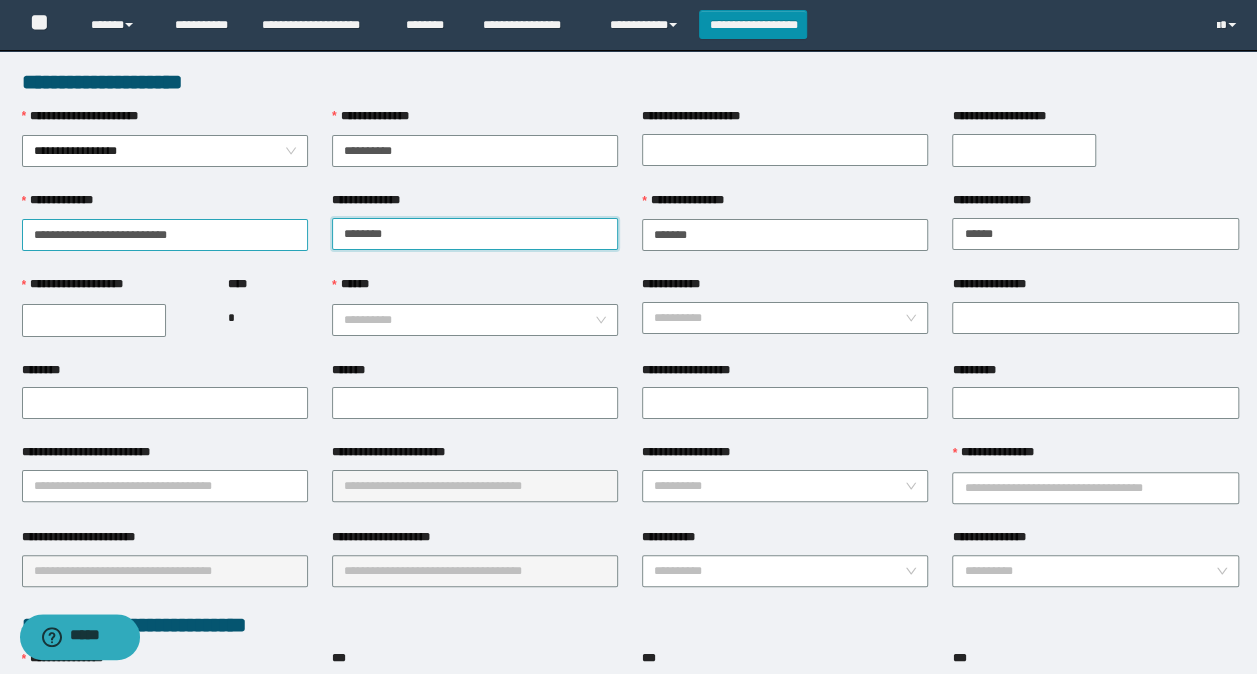 type on "******" 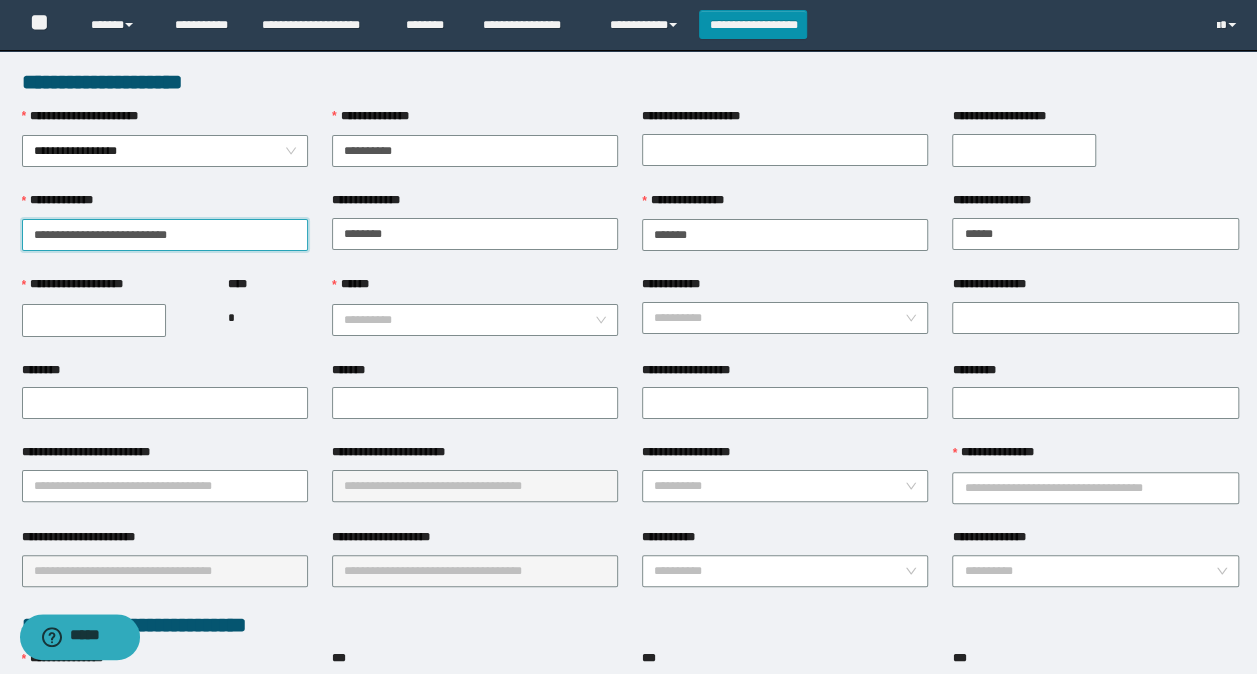drag, startPoint x: 203, startPoint y: 238, endPoint x: 71, endPoint y: 238, distance: 132 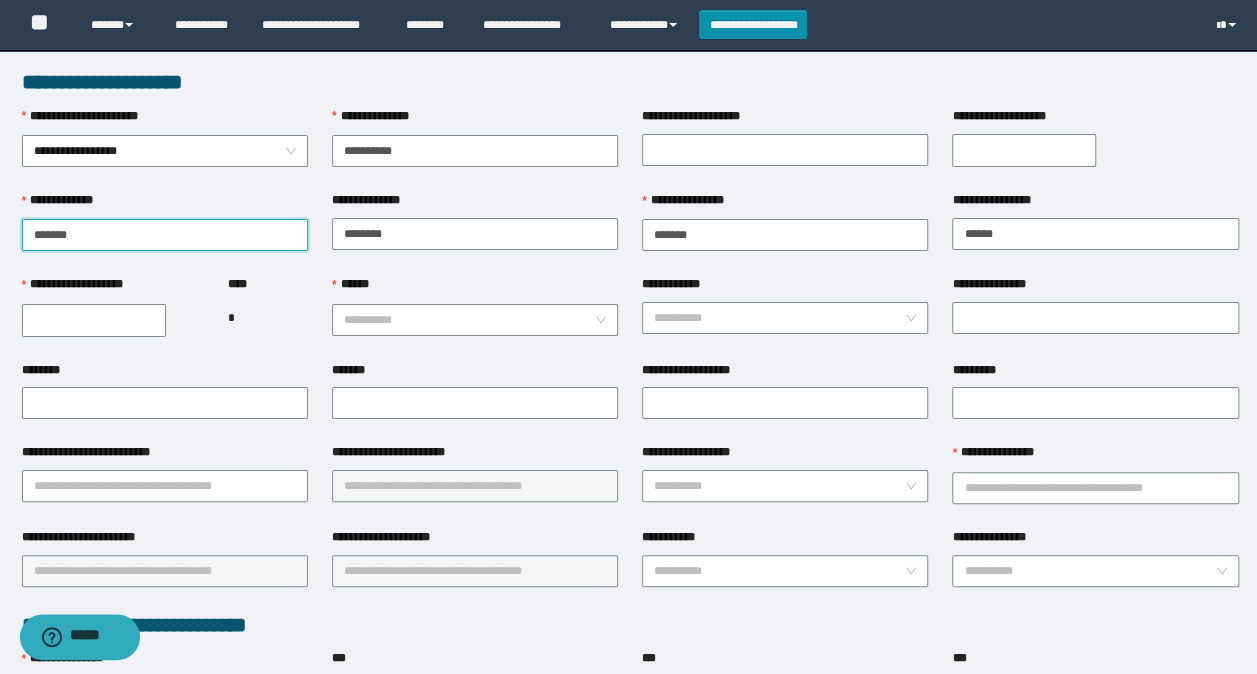 type on "******" 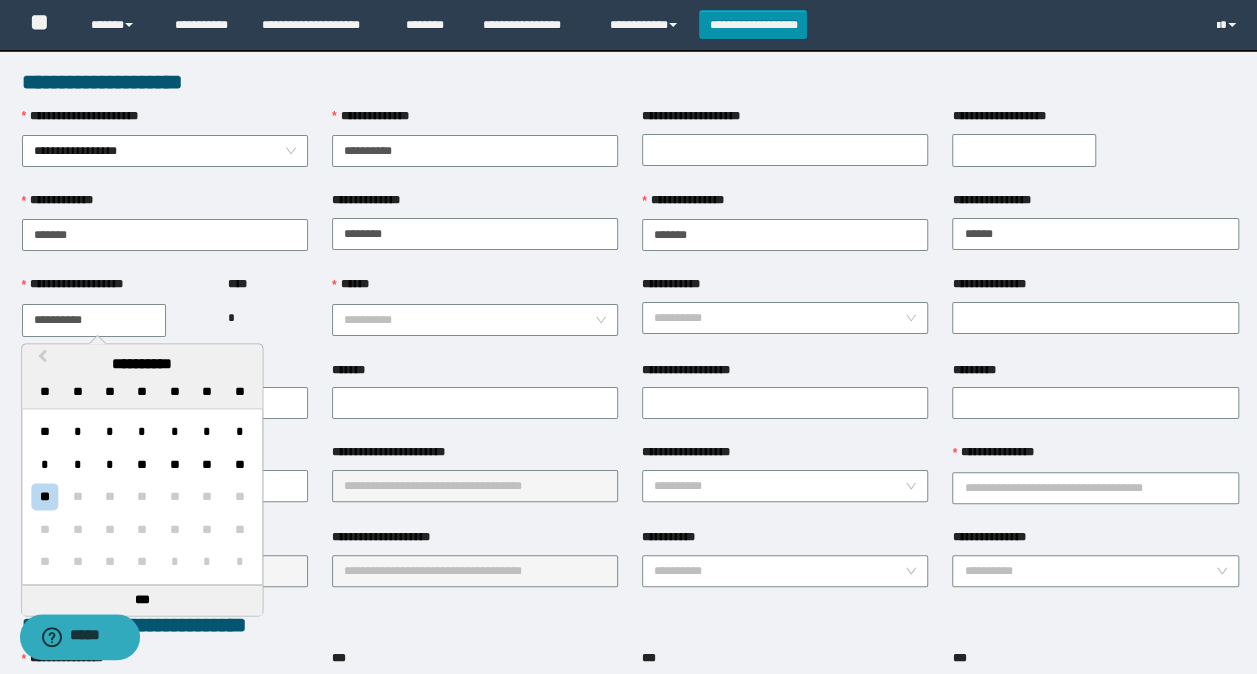 click on "**********" at bounding box center [94, 320] 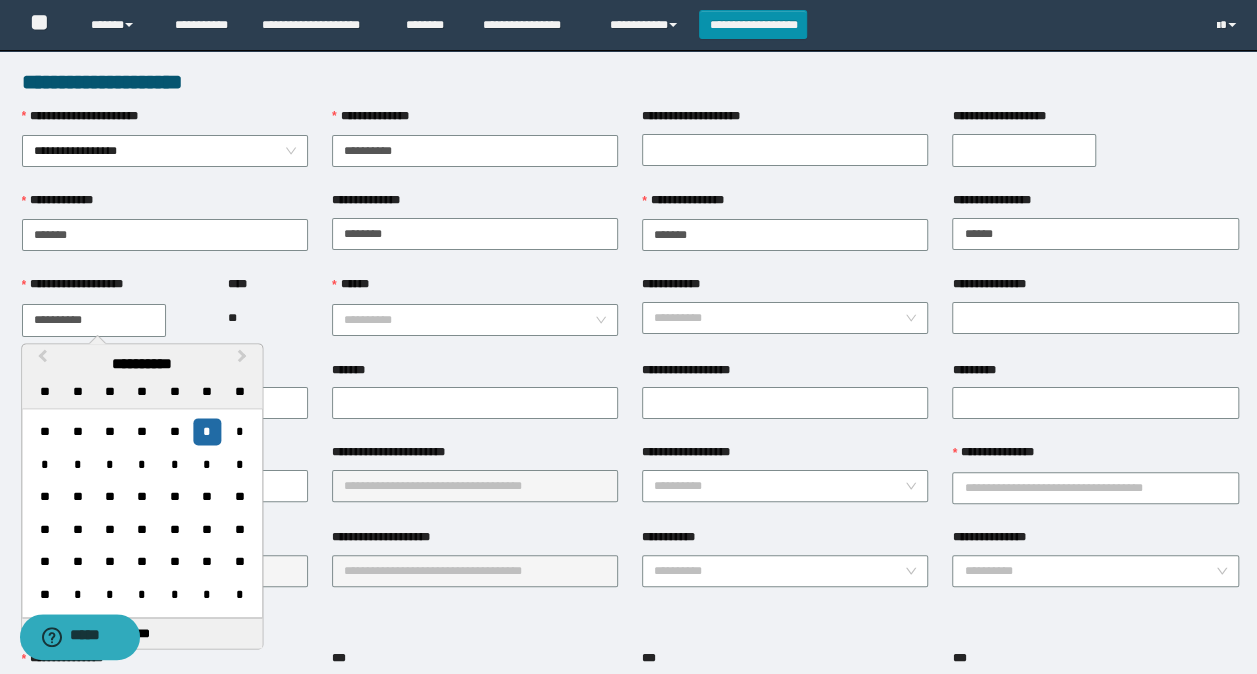 type on "**********" 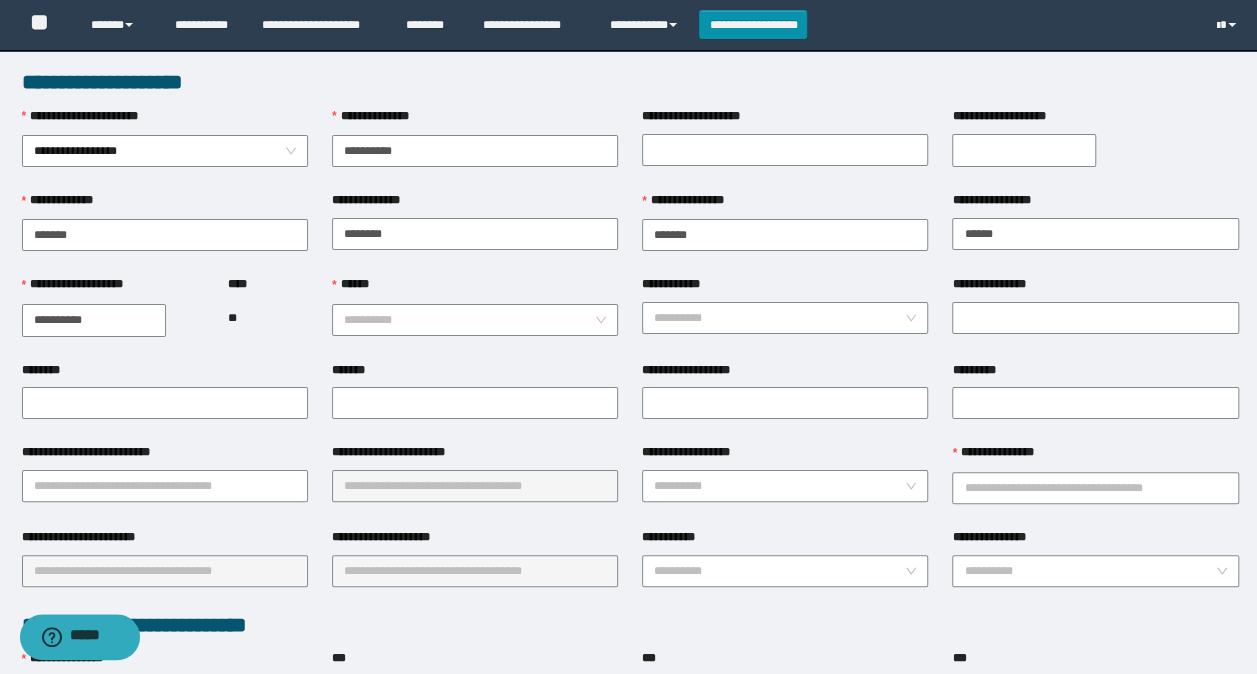 click on "*******" at bounding box center (475, 402) 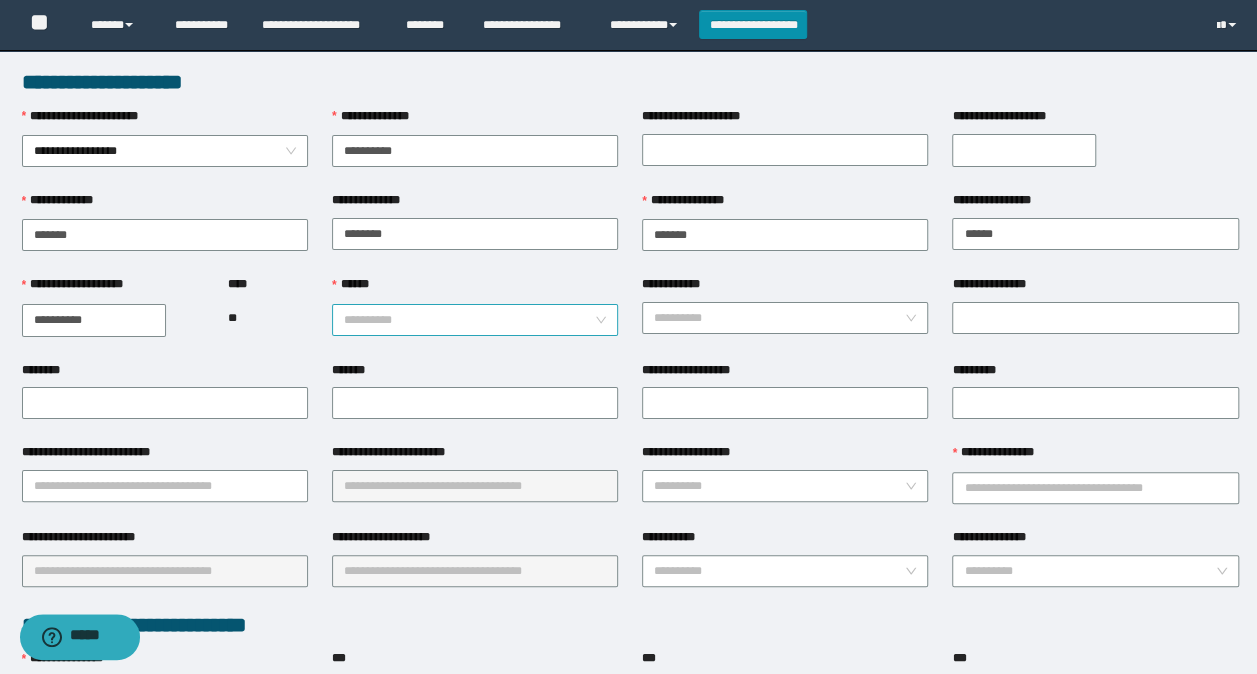 click on "******" at bounding box center [469, 320] 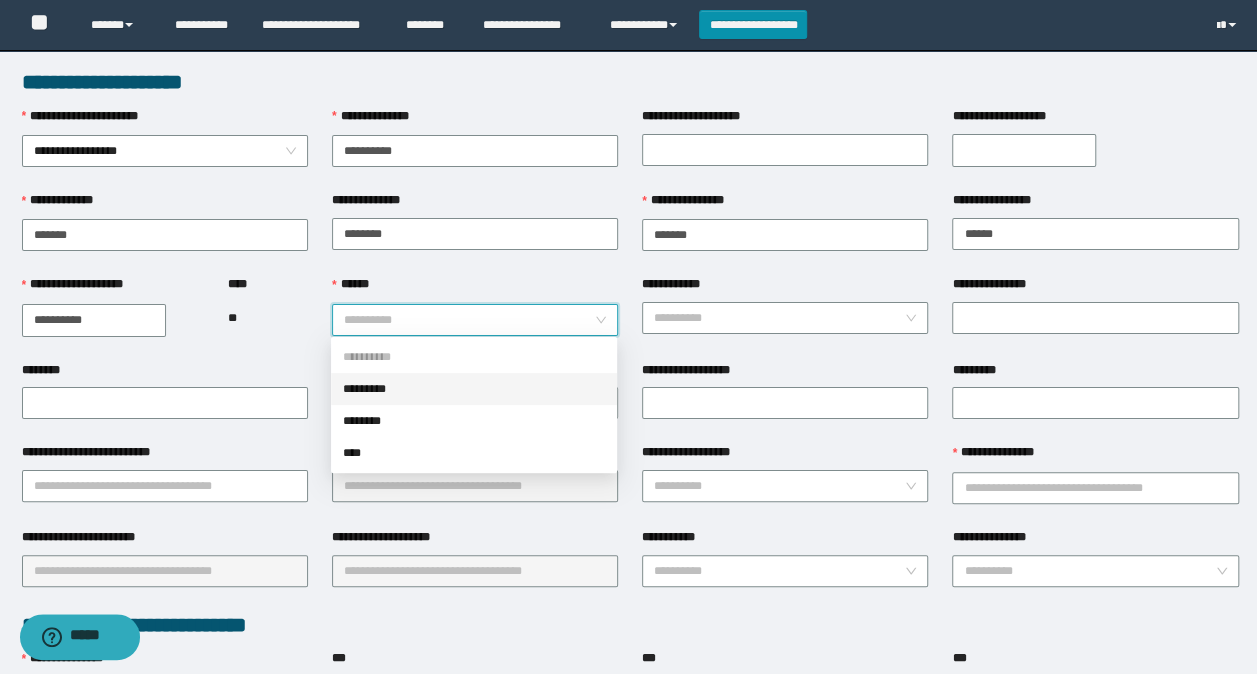 click on "*********" at bounding box center (474, 389) 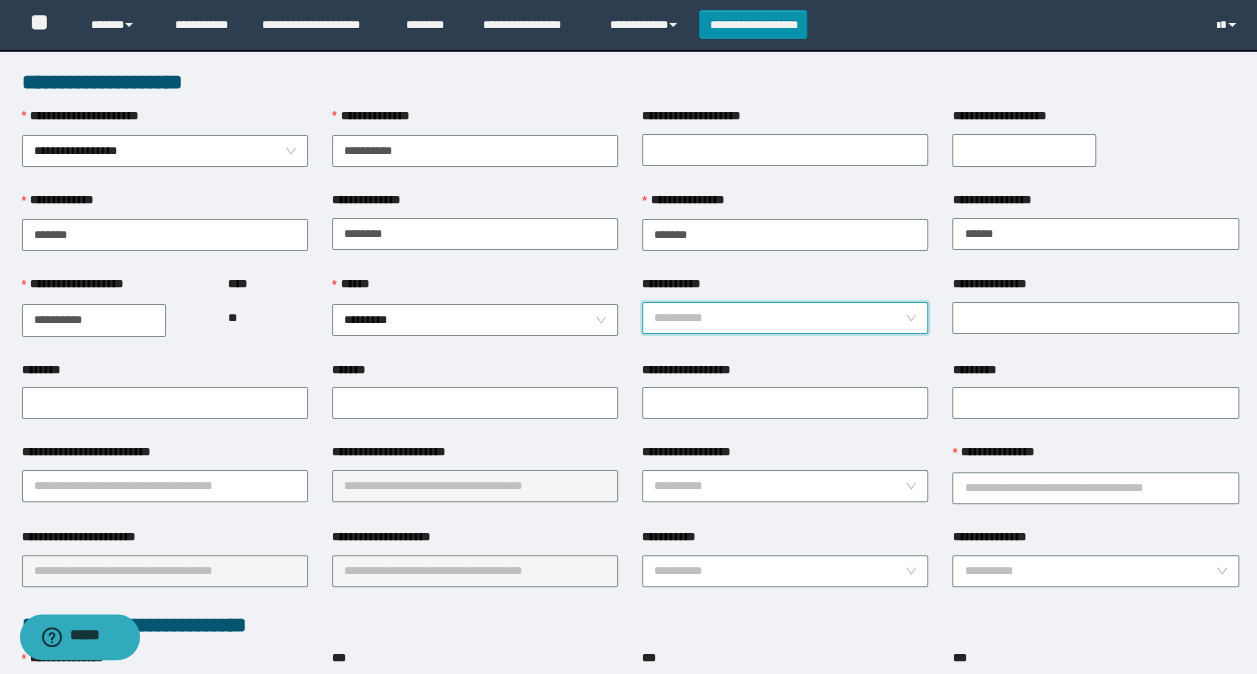 click on "**********" at bounding box center (779, 318) 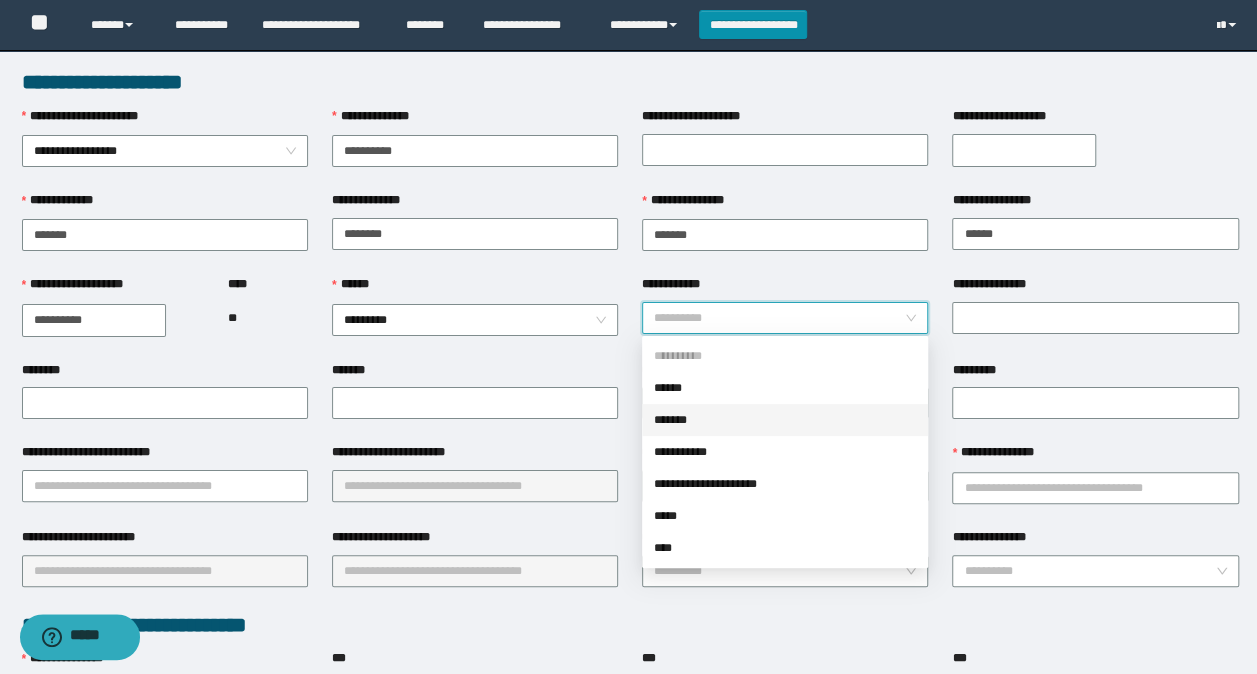 click on "*******" at bounding box center [785, 420] 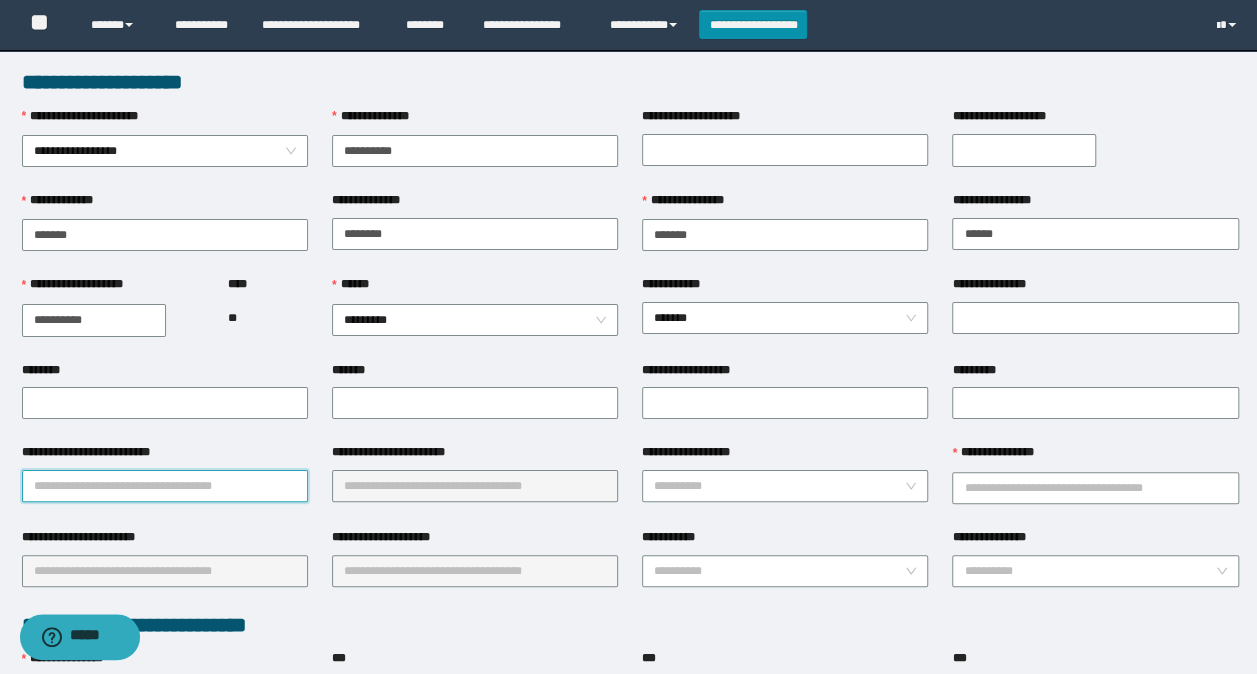 click on "**********" at bounding box center (165, 486) 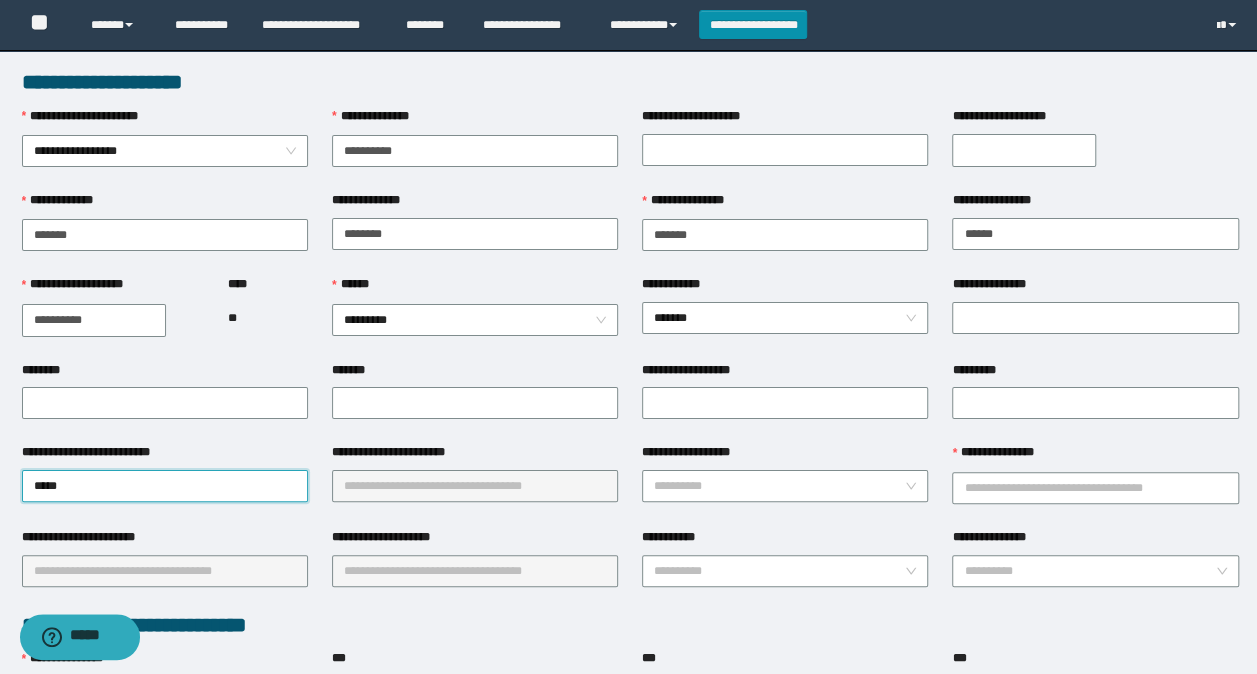 type on "******" 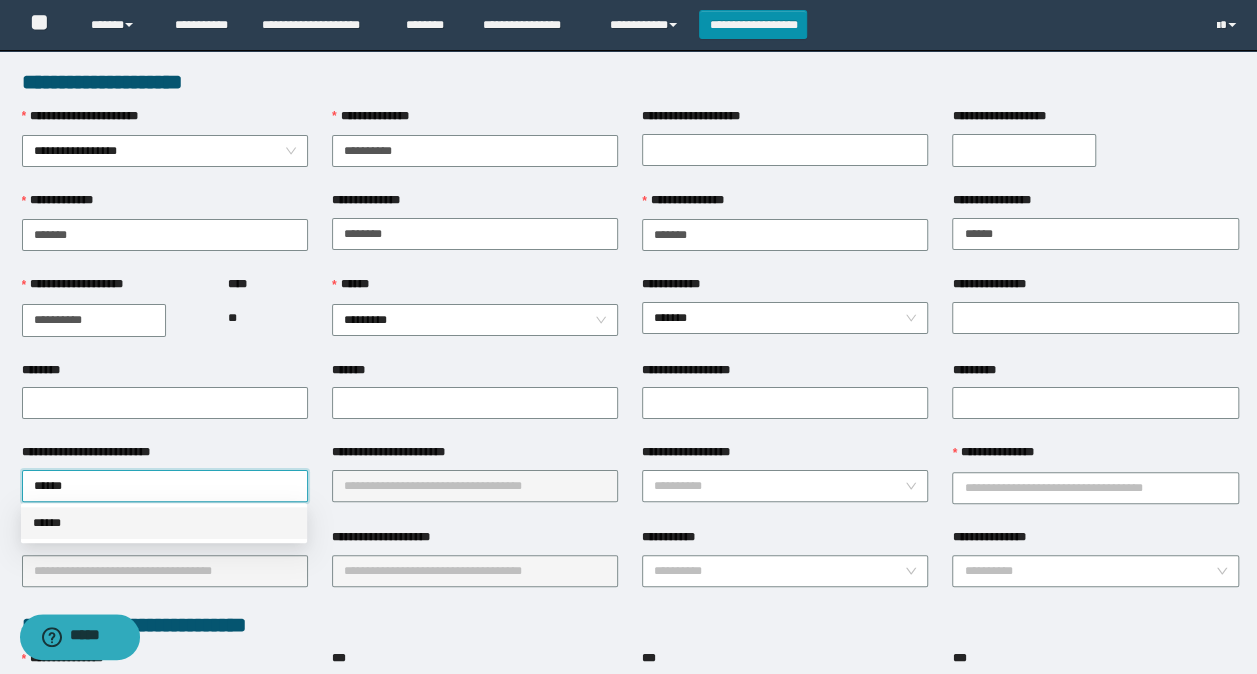 click on "******" at bounding box center [164, 523] 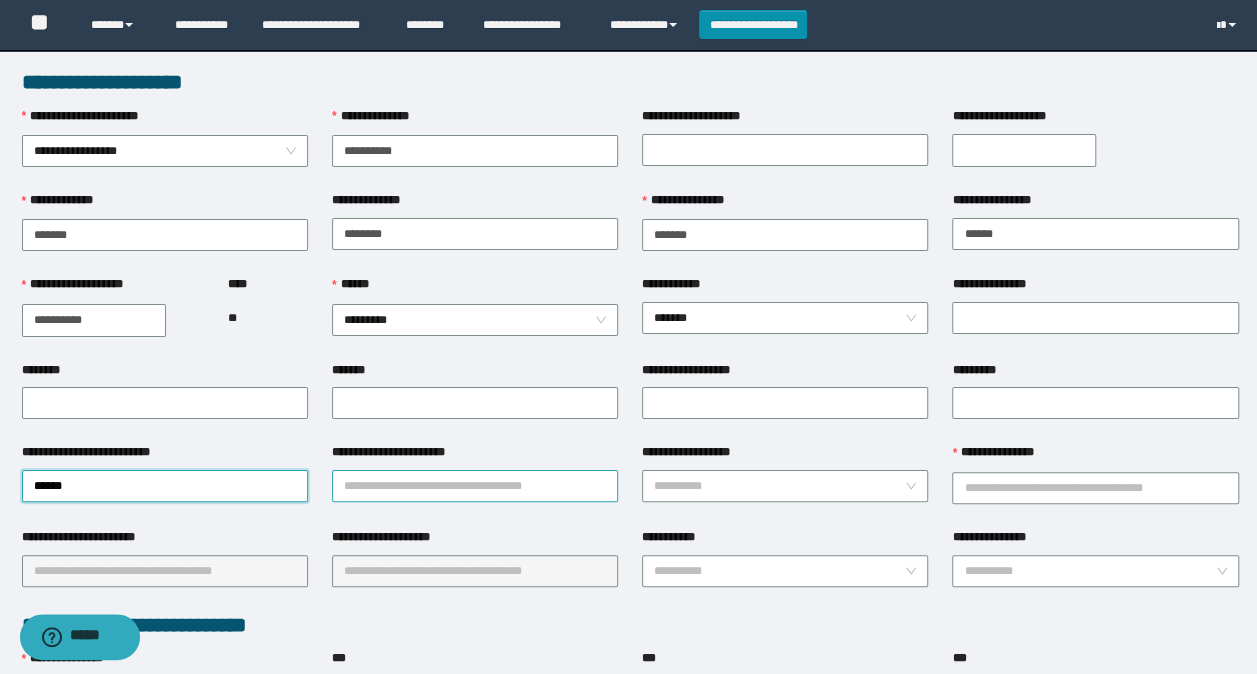 click on "**********" at bounding box center (475, 486) 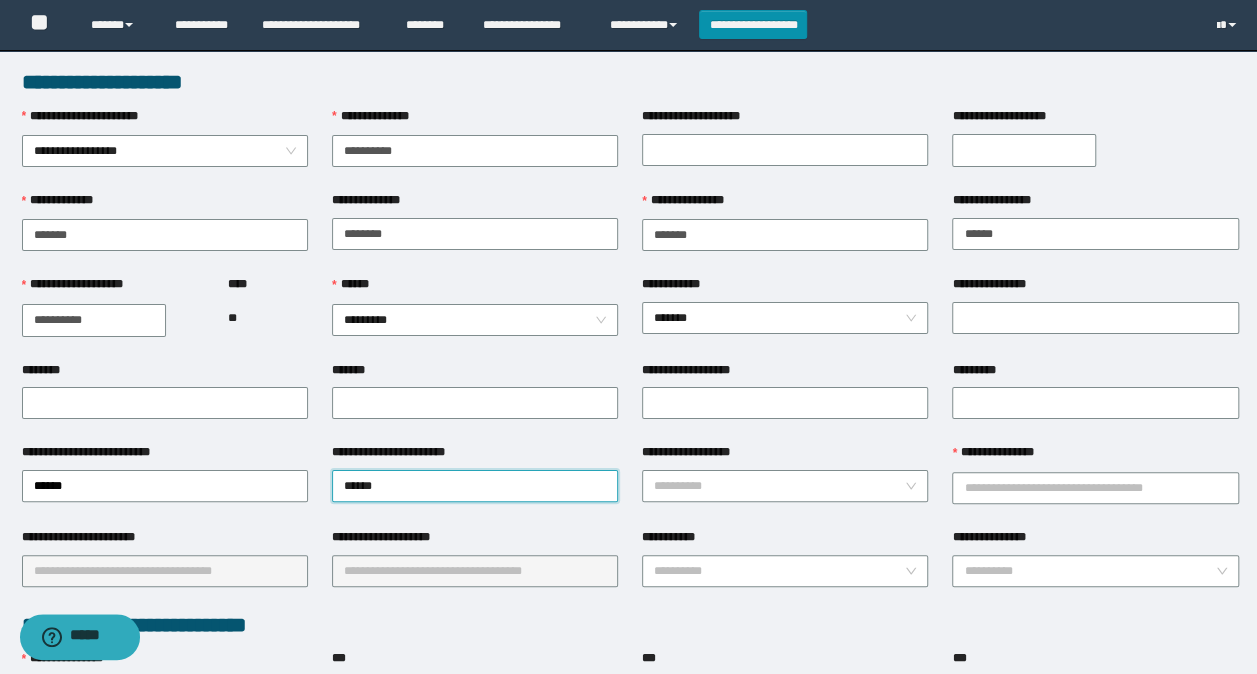 type on "*******" 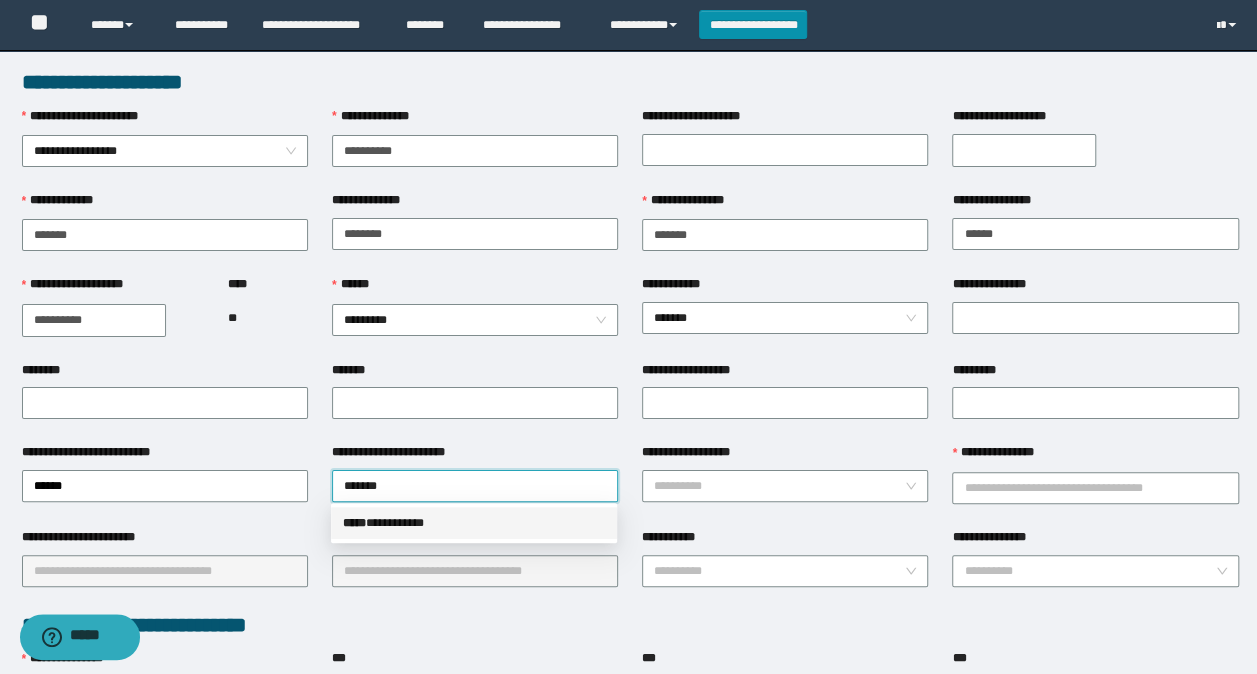click on "***** * *********" at bounding box center [474, 523] 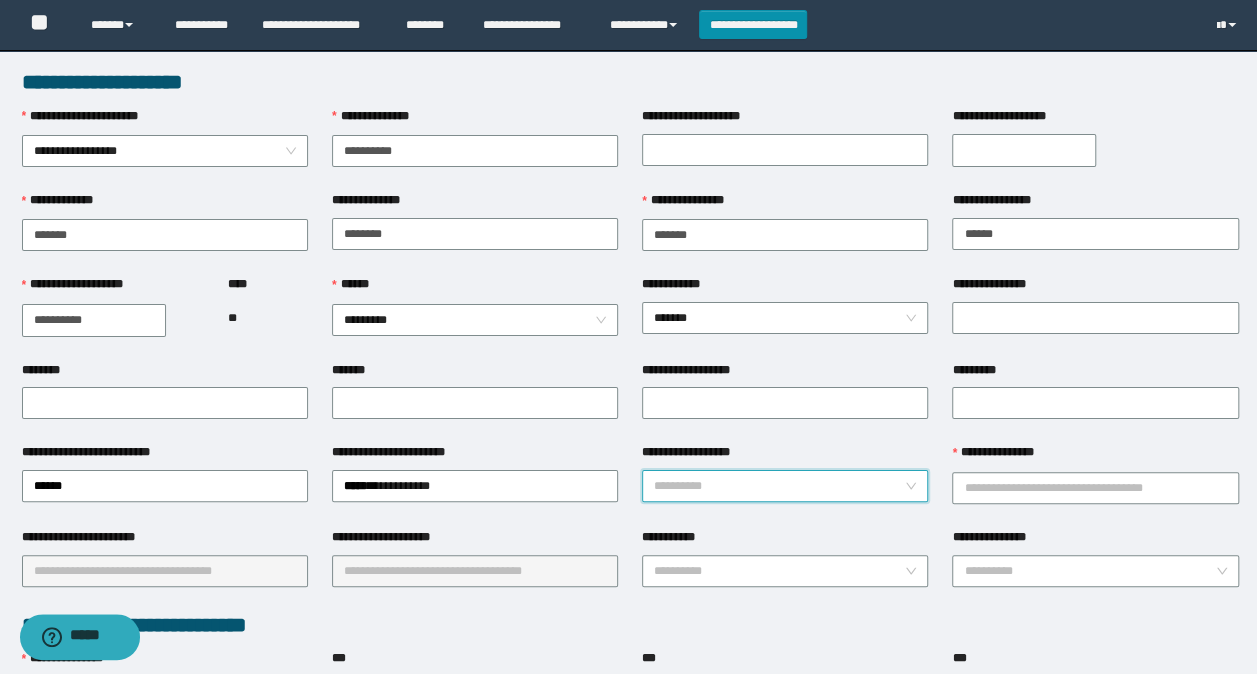 click on "**********" at bounding box center [779, 486] 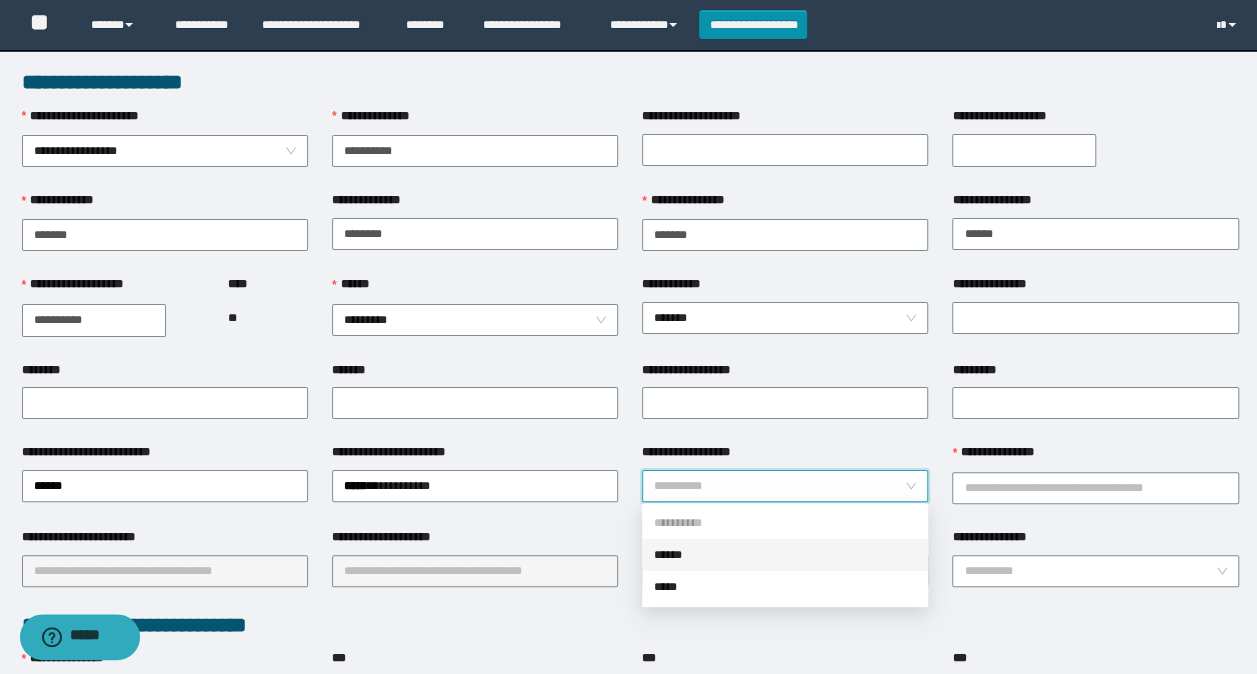 drag, startPoint x: 696, startPoint y: 554, endPoint x: 709, endPoint y: 548, distance: 14.3178215 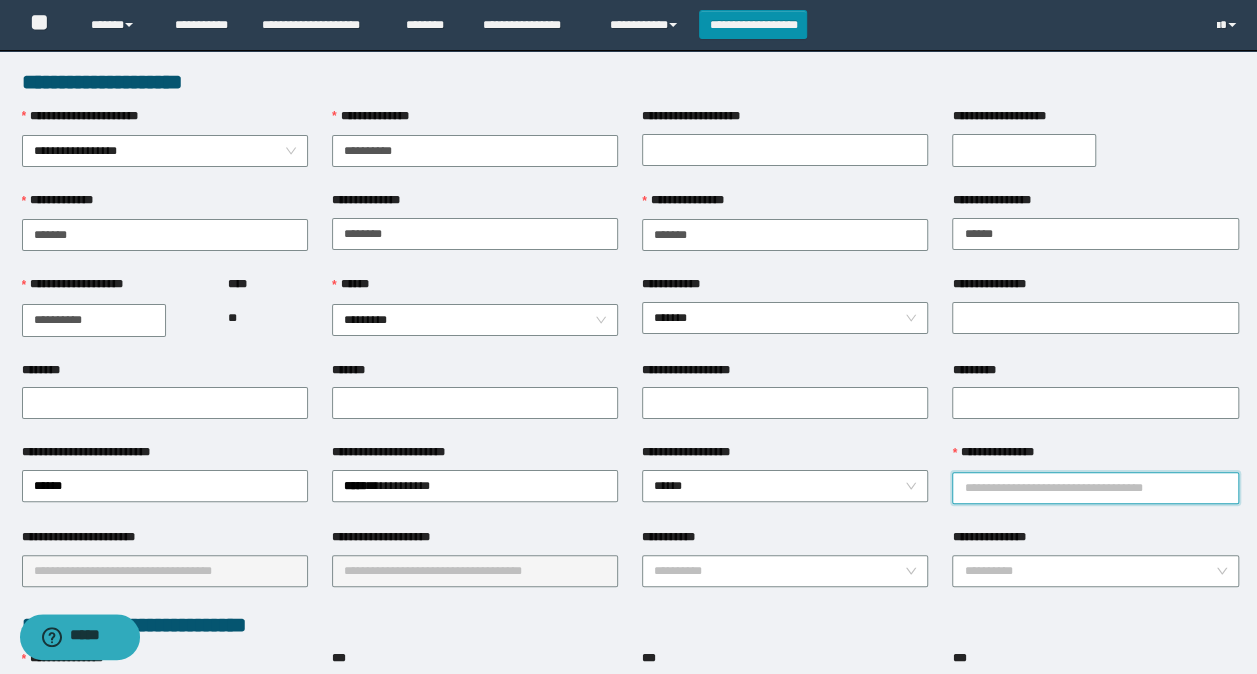 click on "**********" at bounding box center (1095, 488) 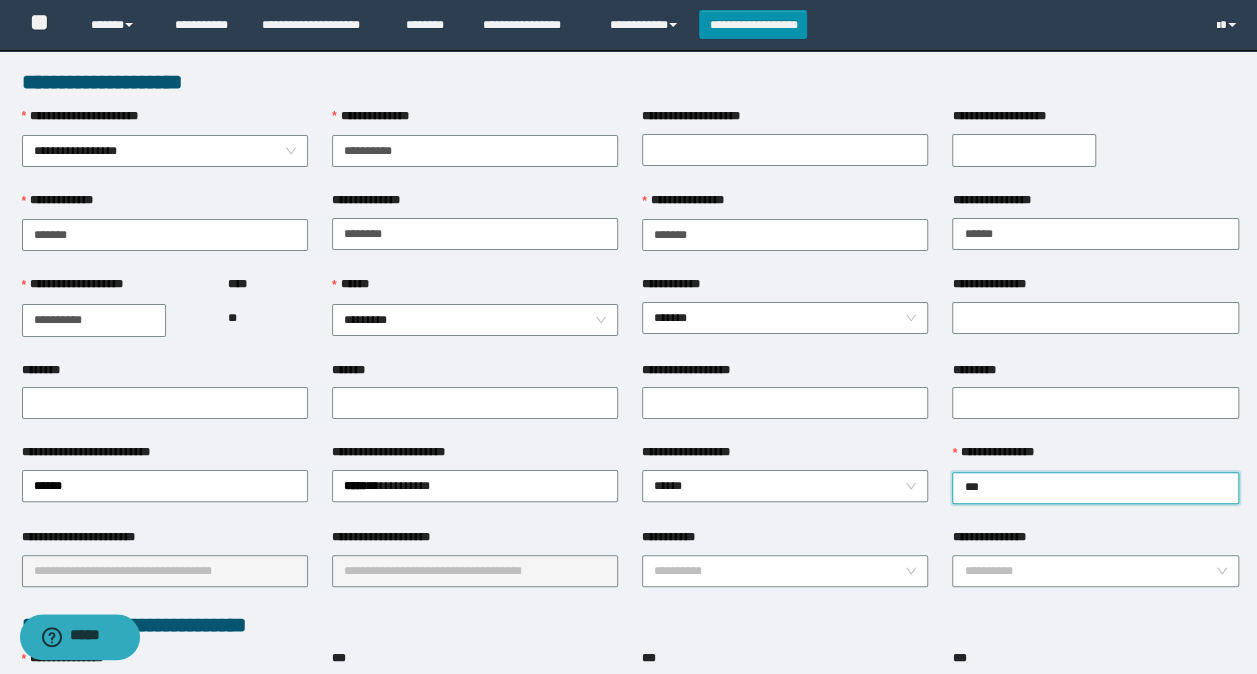 type on "****" 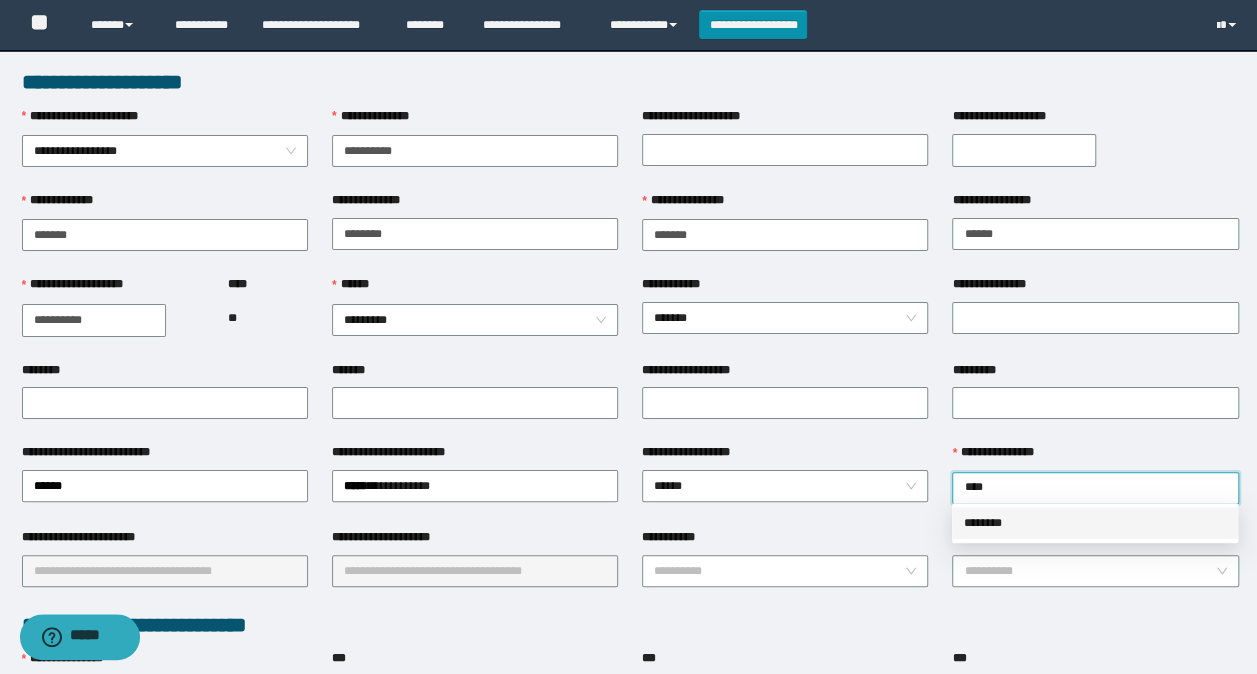 click on "********" at bounding box center (1095, 523) 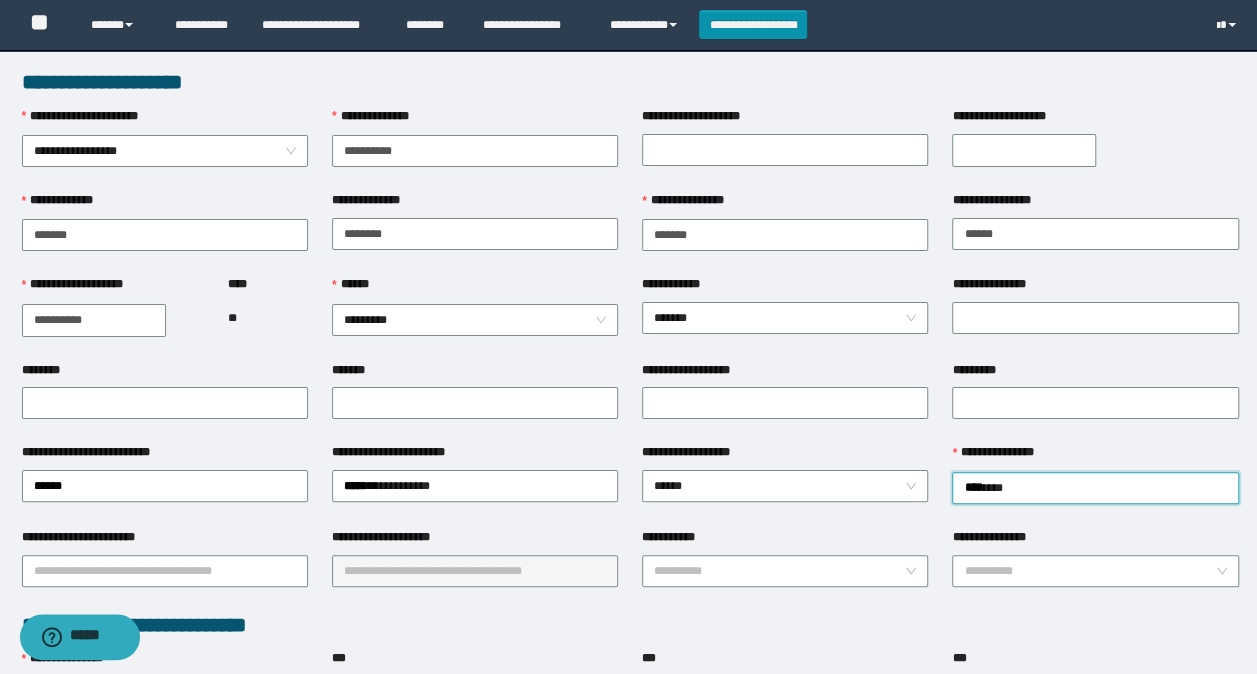 click on "**********" at bounding box center (165, 541) 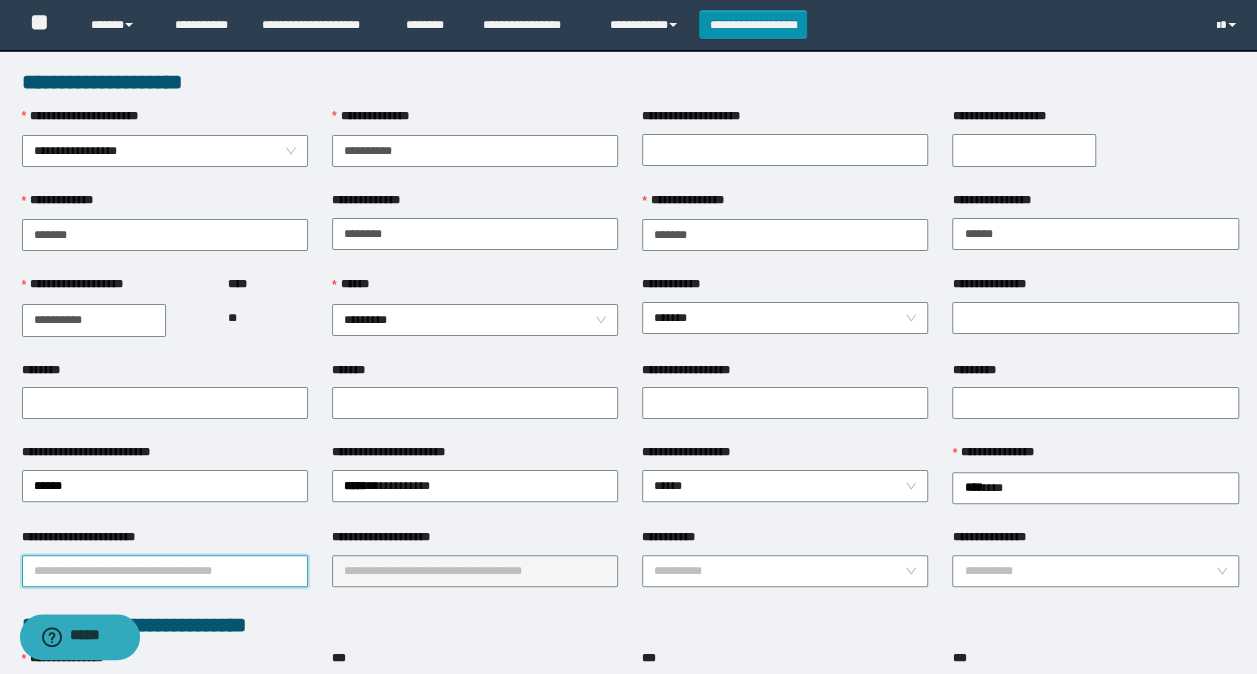 click on "**********" at bounding box center (165, 571) 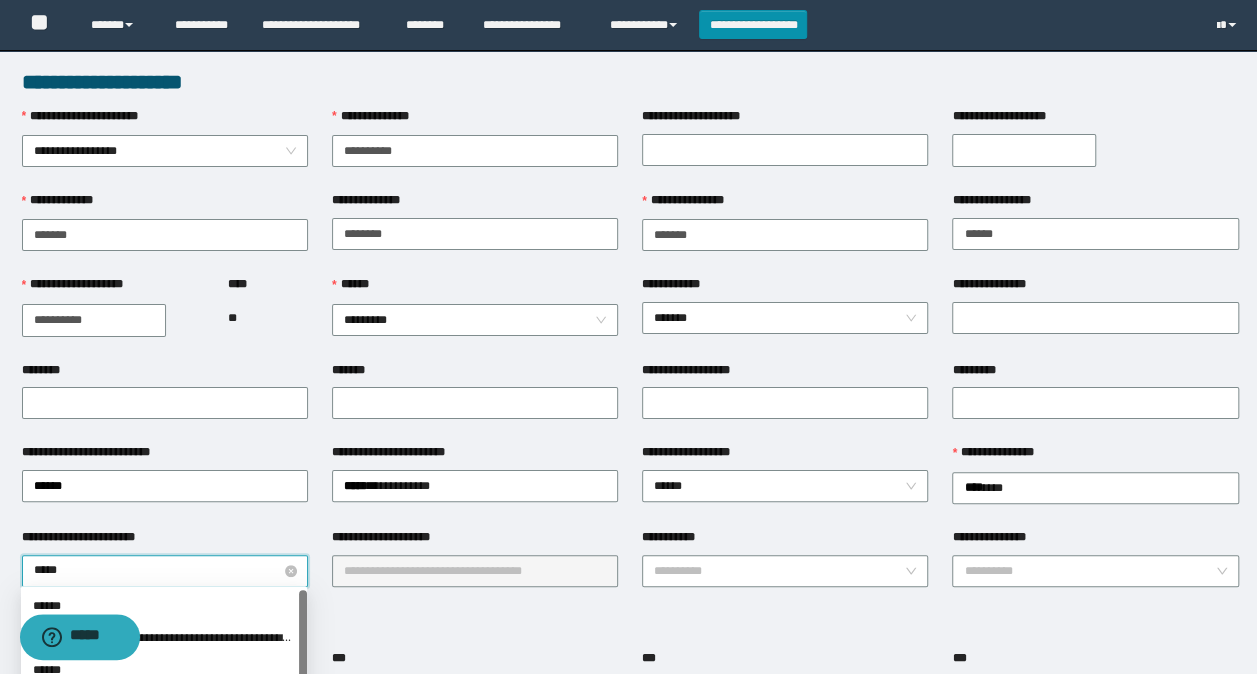 type on "******" 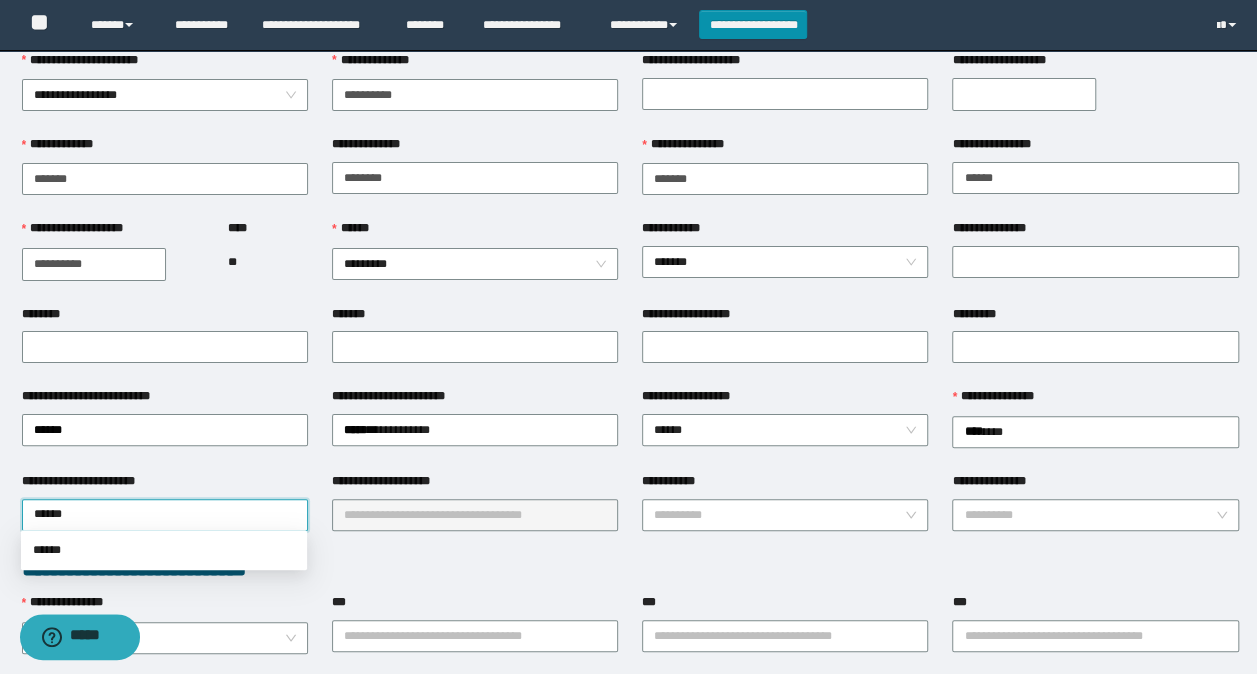 scroll, scrollTop: 100, scrollLeft: 0, axis: vertical 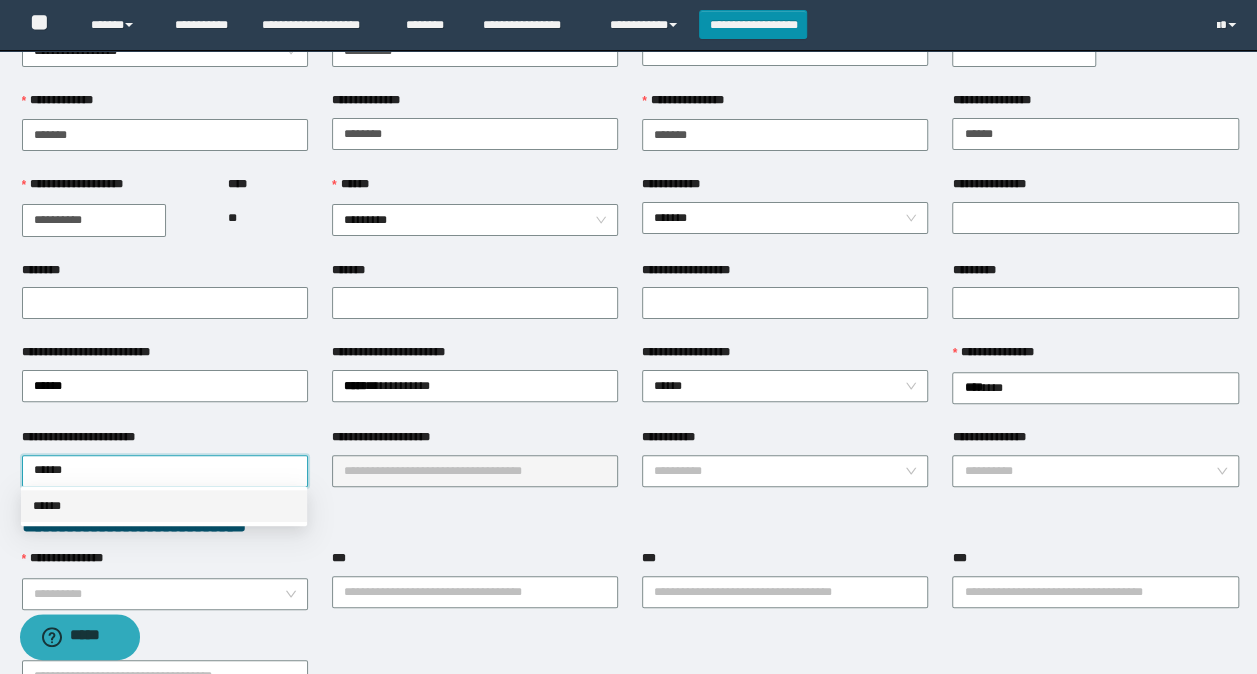 drag, startPoint x: 48, startPoint y: 520, endPoint x: 86, endPoint y: 510, distance: 39.293766 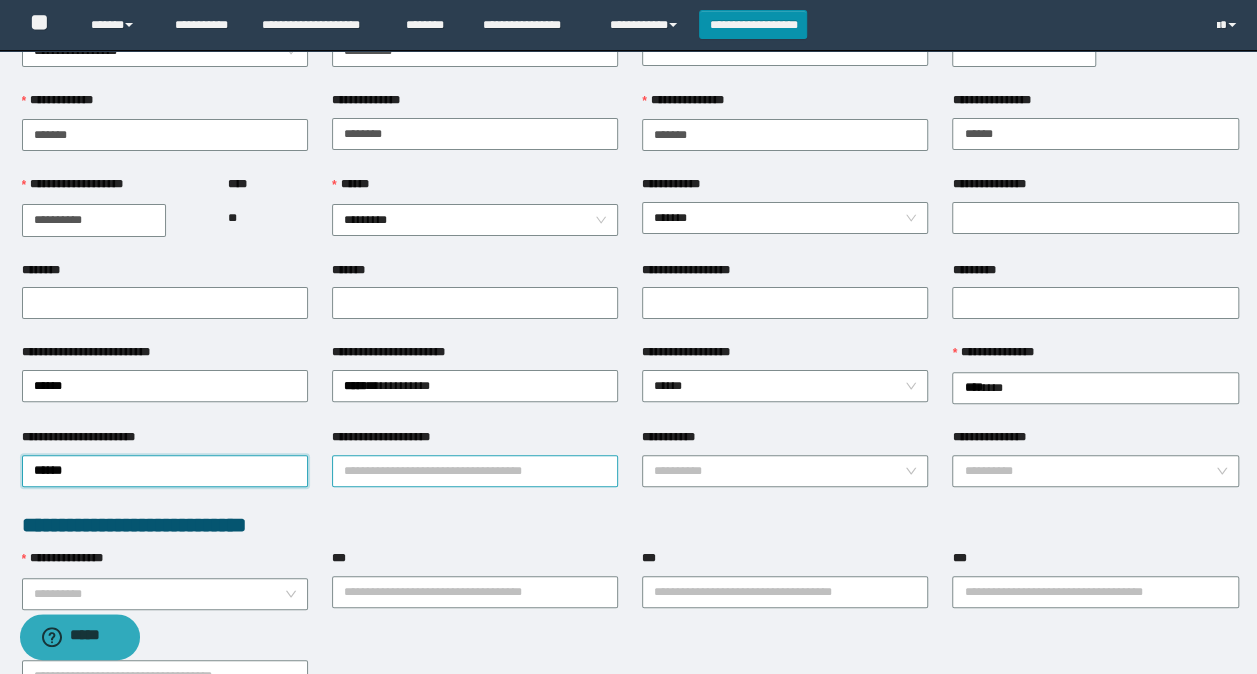 click on "**********" at bounding box center [475, 471] 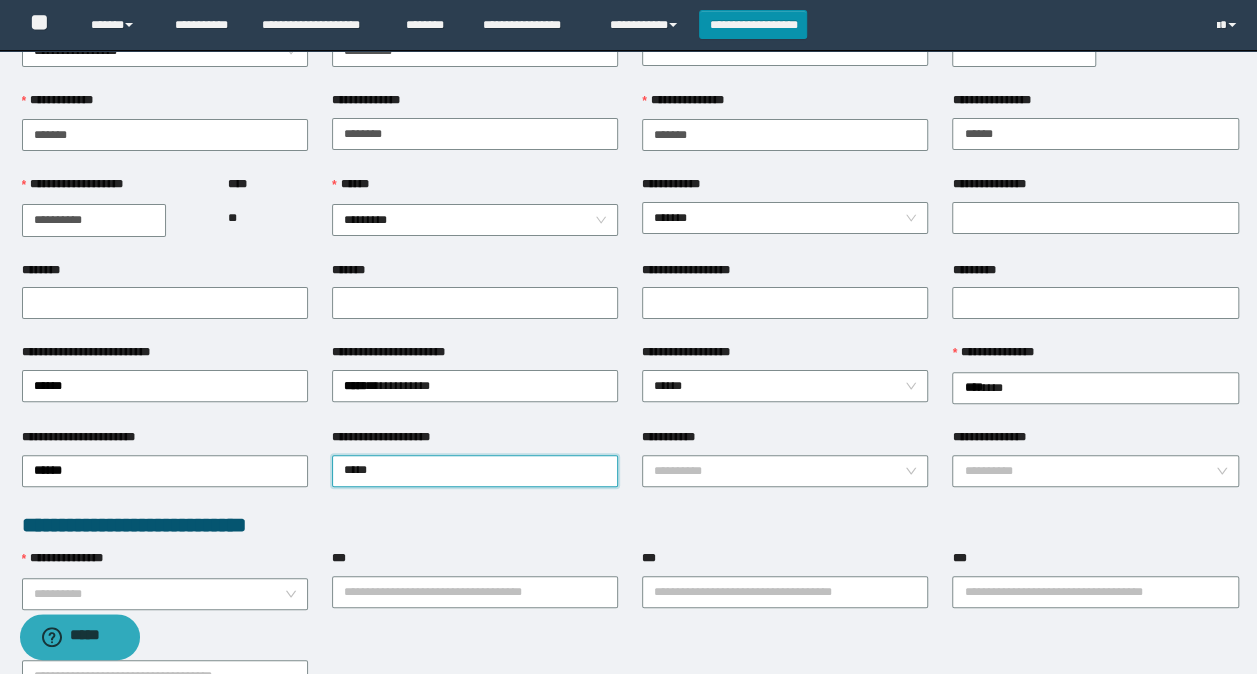 type on "******" 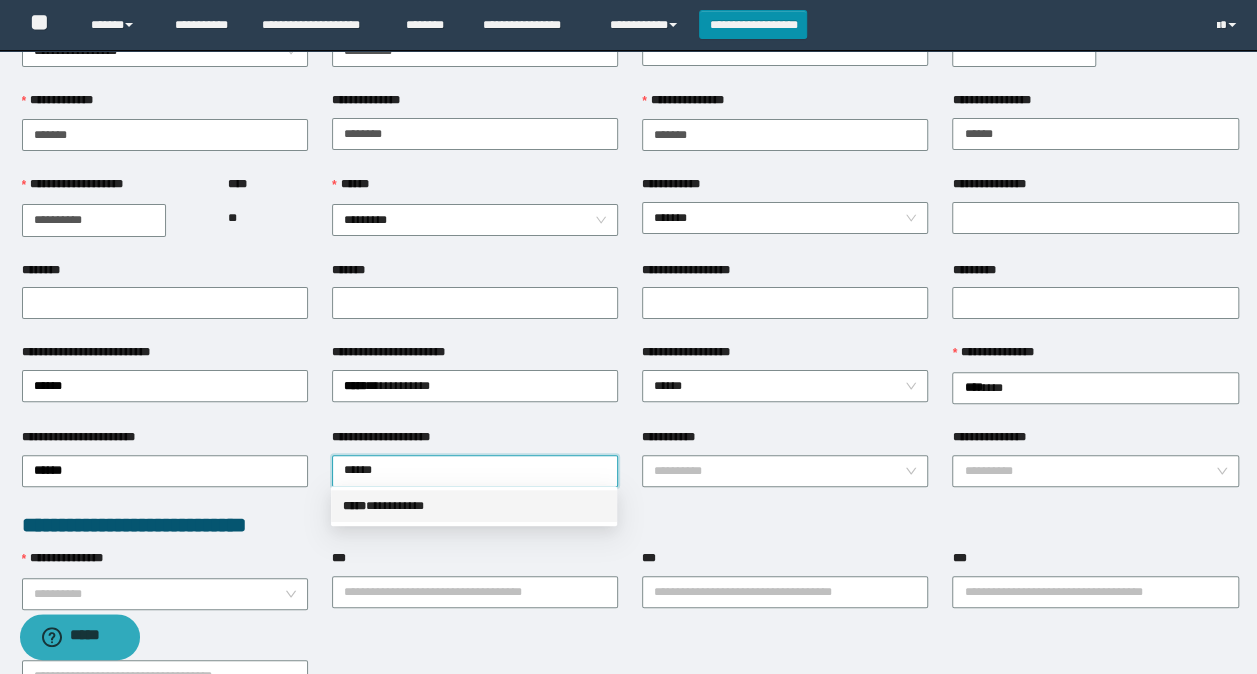 click on "***** * *********" at bounding box center [474, 506] 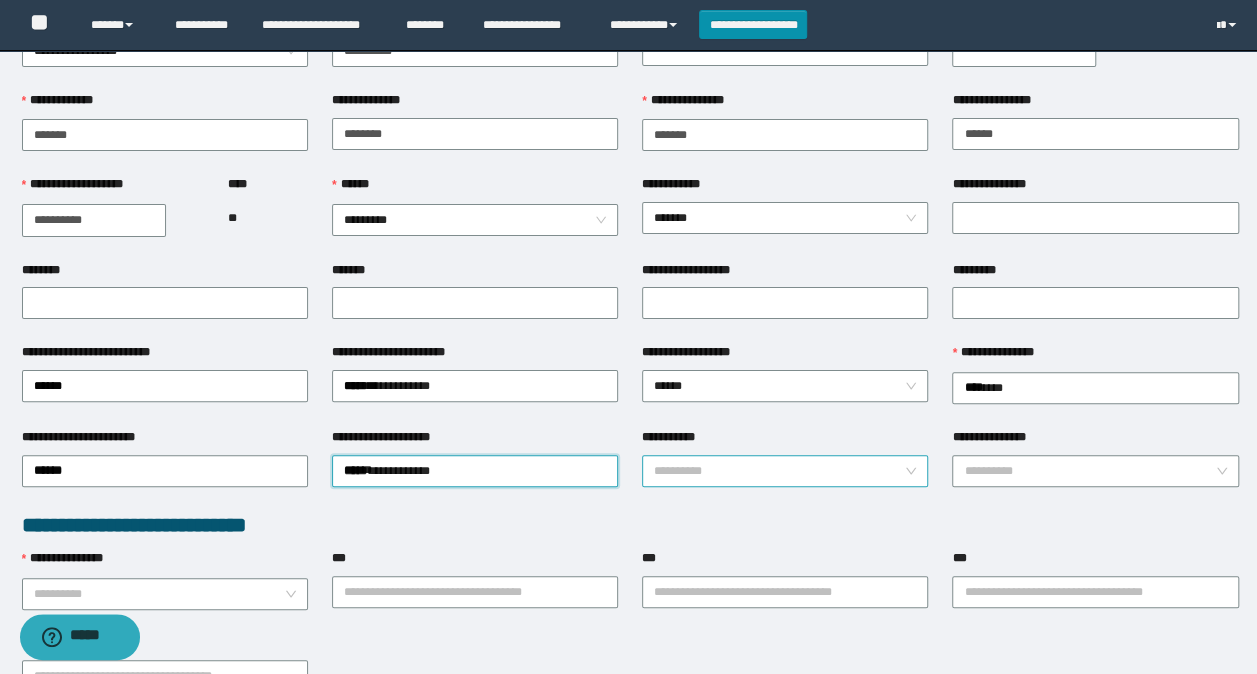 click on "**********" at bounding box center [779, 471] 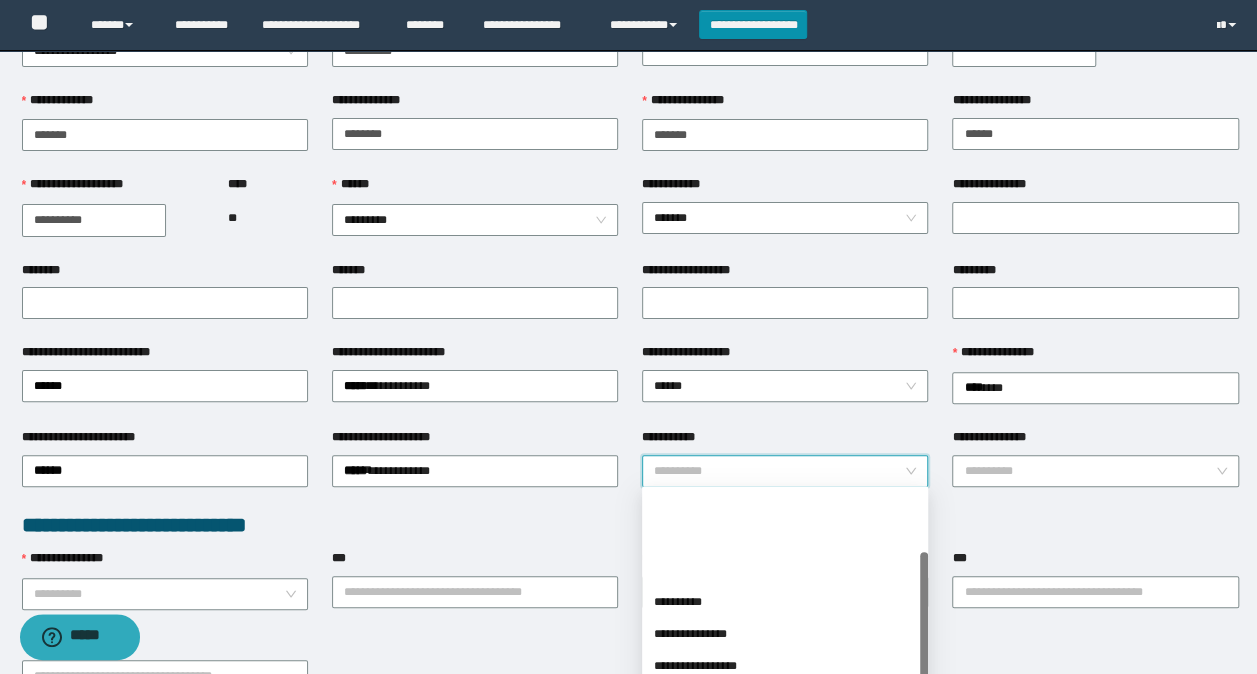 scroll, scrollTop: 100, scrollLeft: 0, axis: vertical 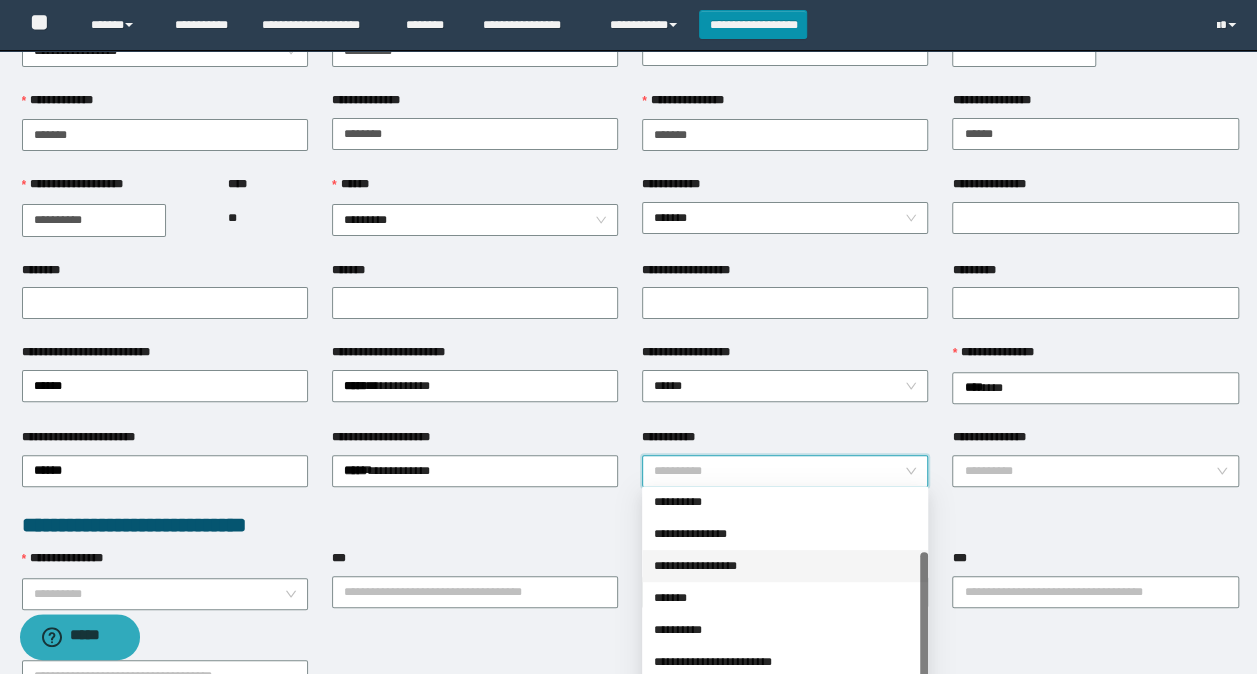 drag, startPoint x: 718, startPoint y: 567, endPoint x: 743, endPoint y: 545, distance: 33.30165 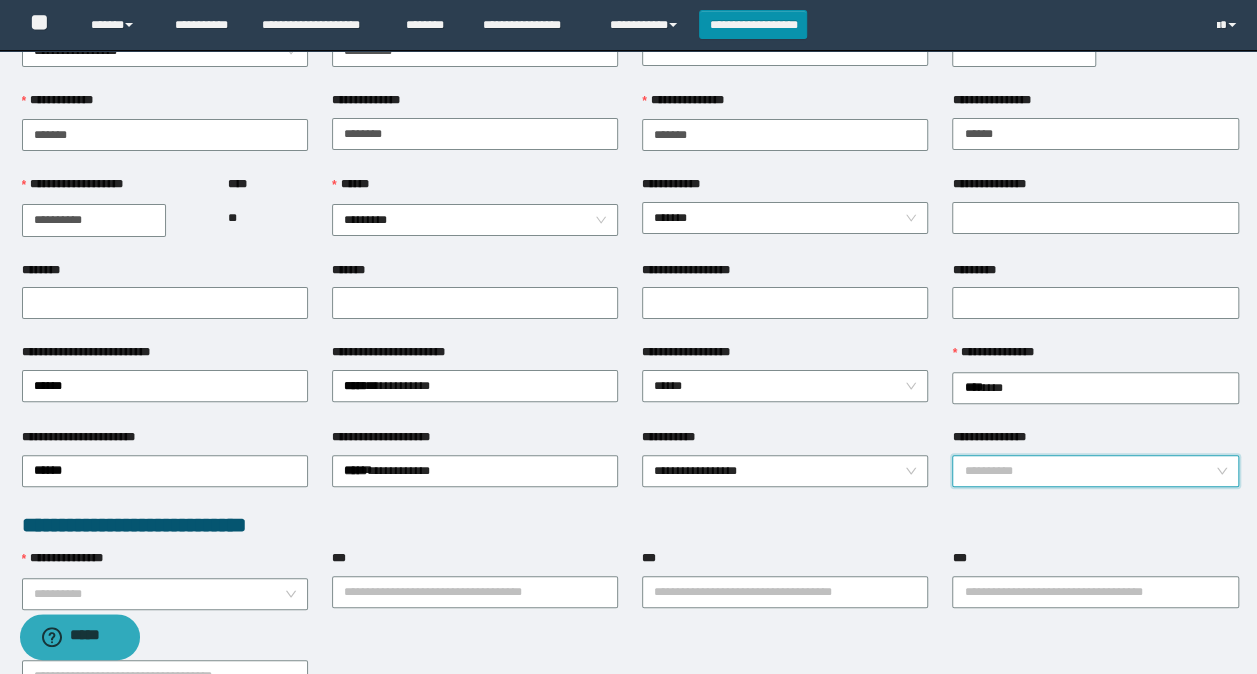 click on "**********" at bounding box center (1089, 471) 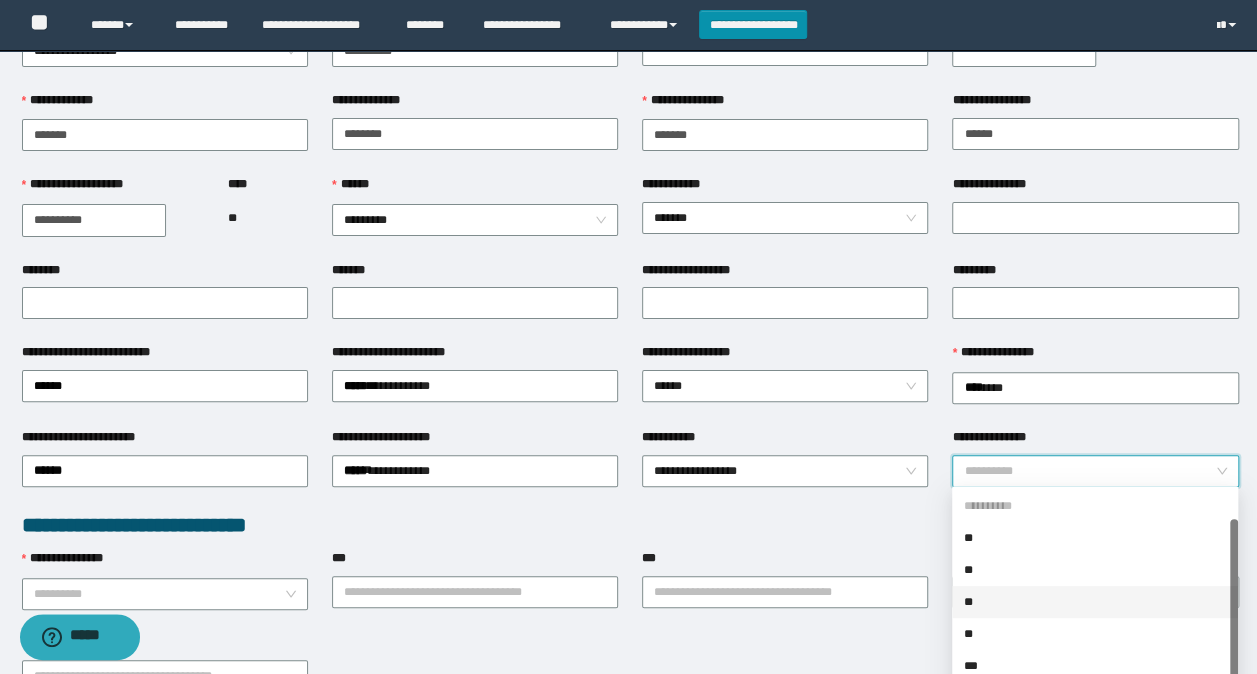 scroll, scrollTop: 32, scrollLeft: 0, axis: vertical 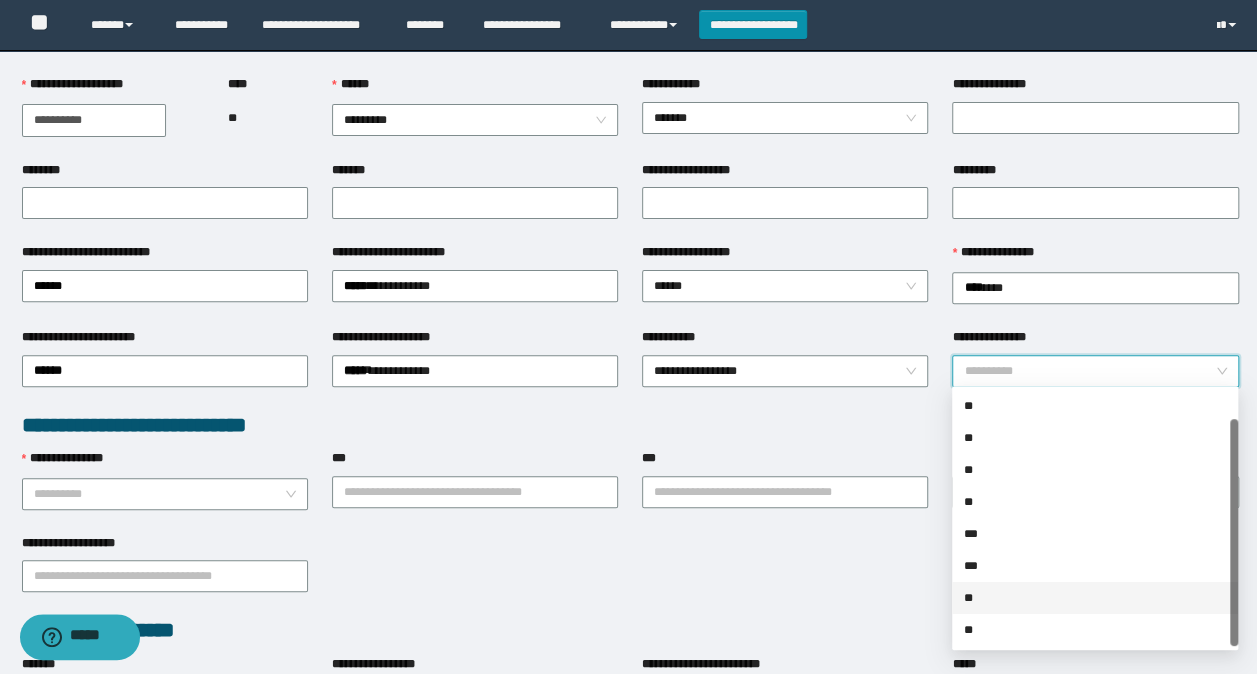 click on "**" at bounding box center [1095, 598] 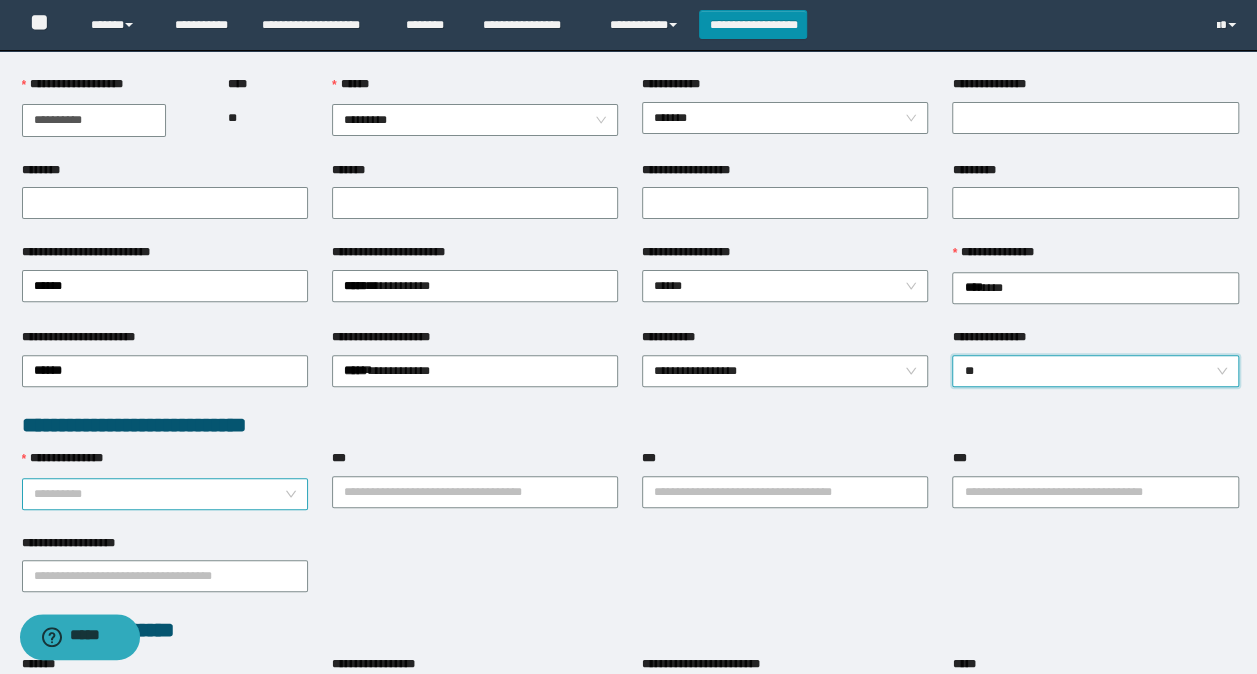 click on "**********" at bounding box center (159, 494) 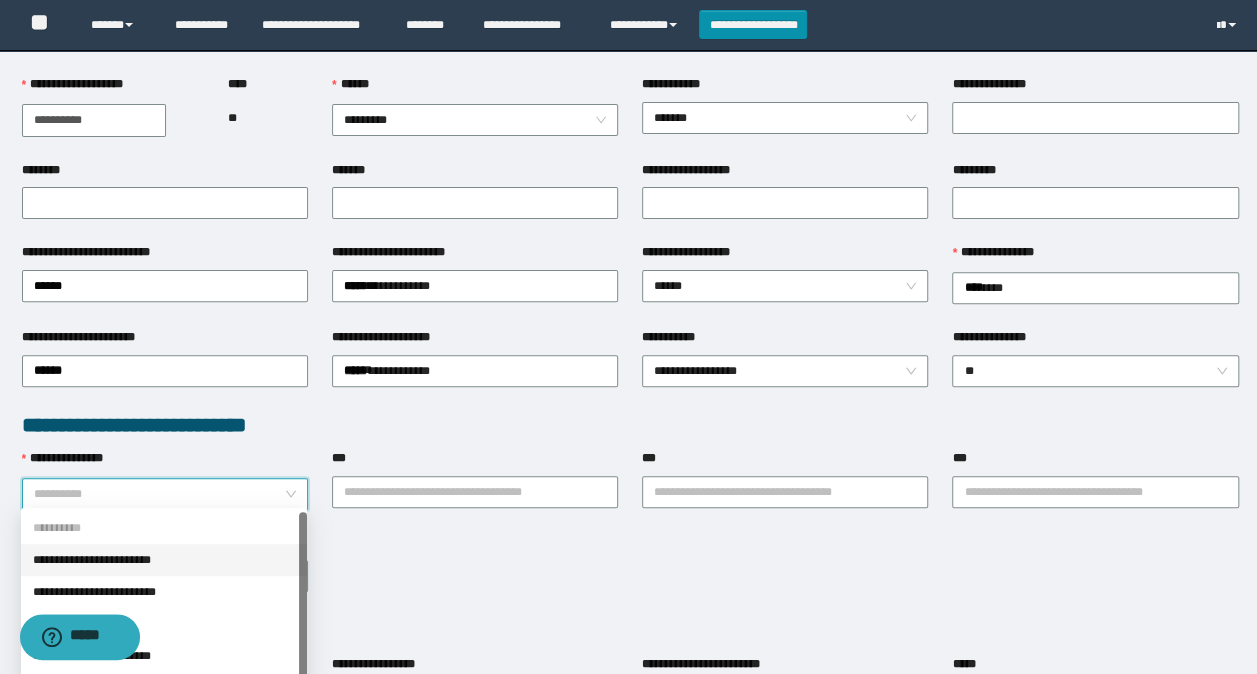 click on "**********" at bounding box center [164, 560] 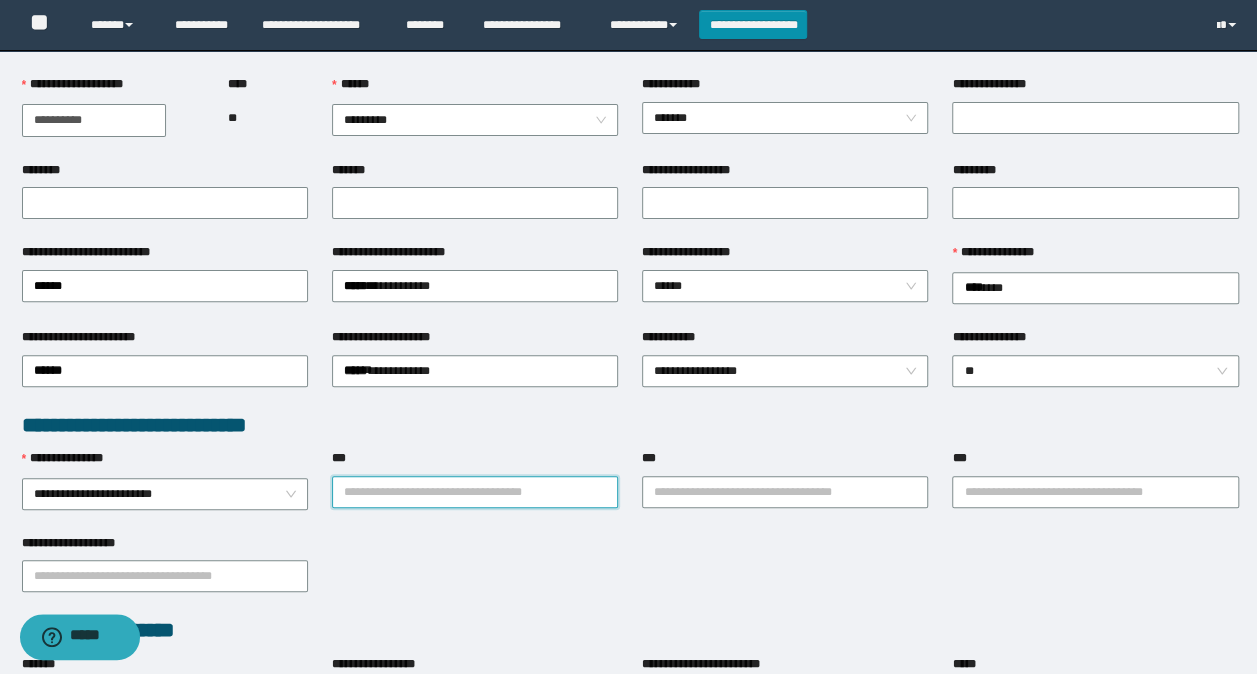 click on "***" at bounding box center [475, 492] 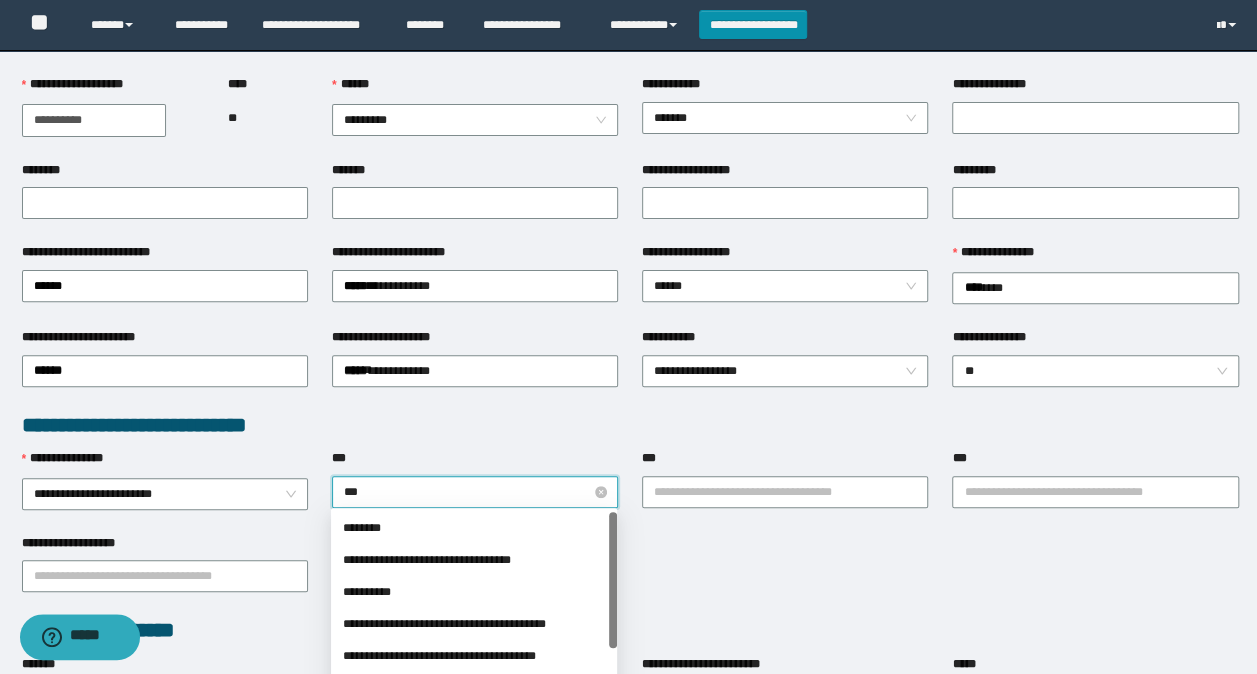type on "****" 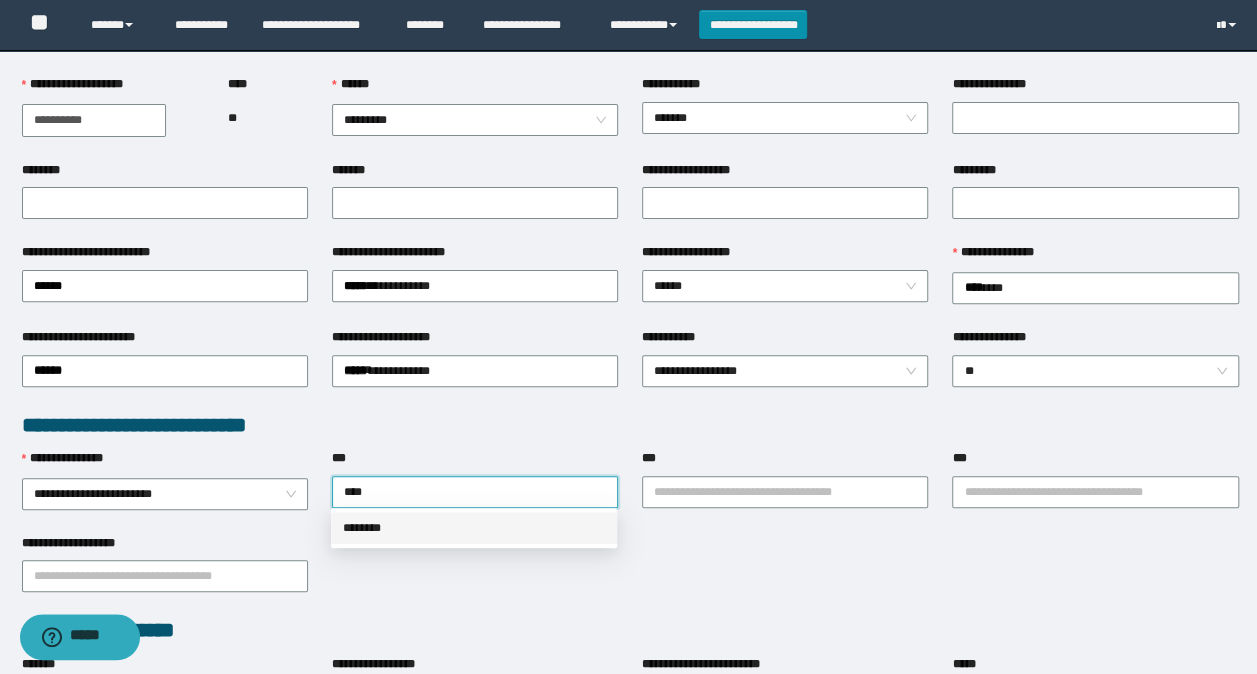 click on "********" at bounding box center [474, 528] 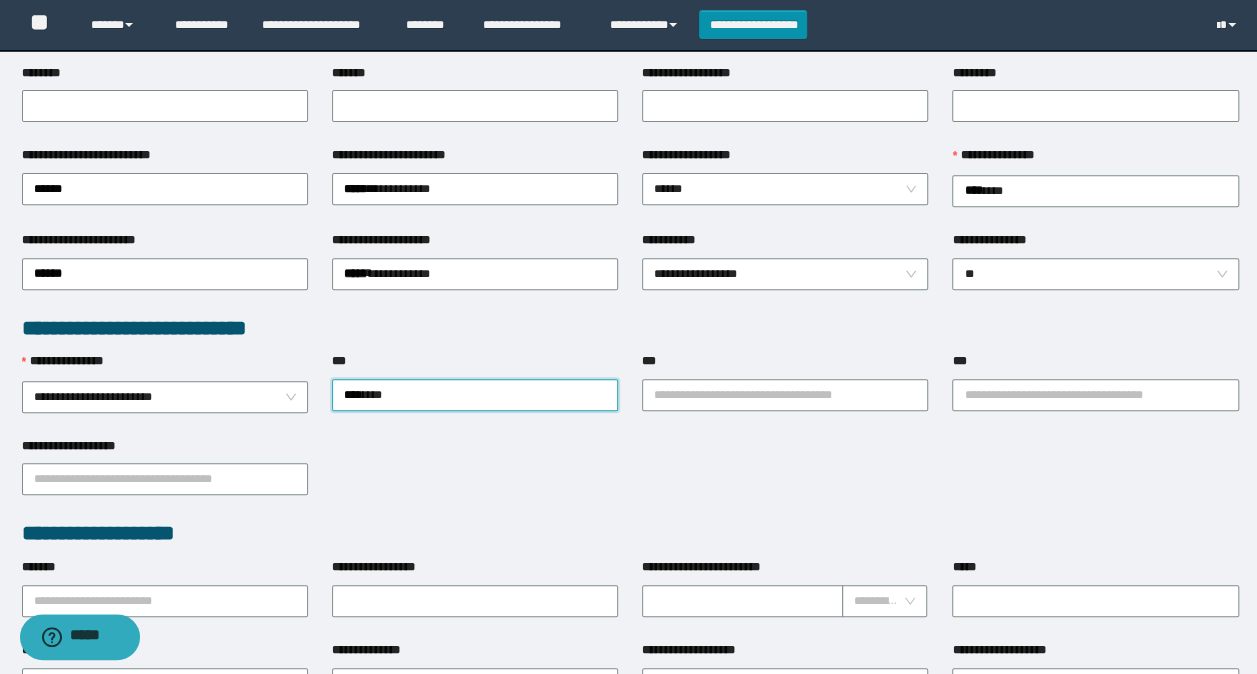 scroll, scrollTop: 500, scrollLeft: 0, axis: vertical 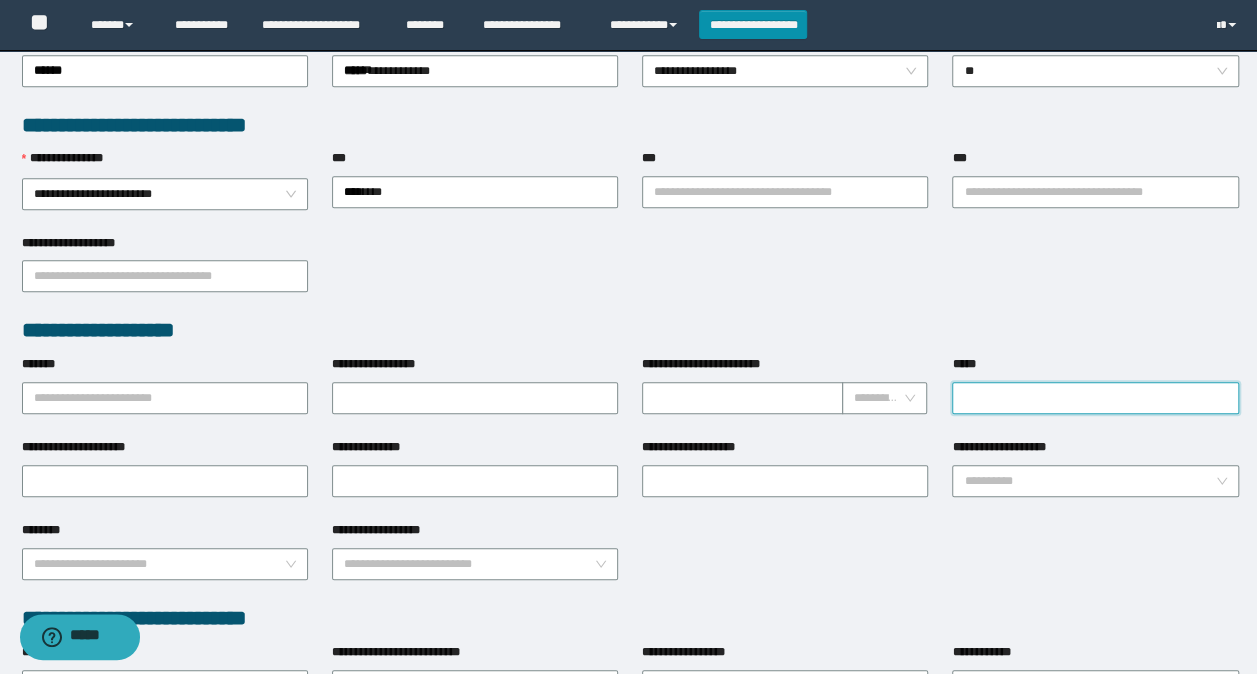 click on "*****" at bounding box center (1095, 398) 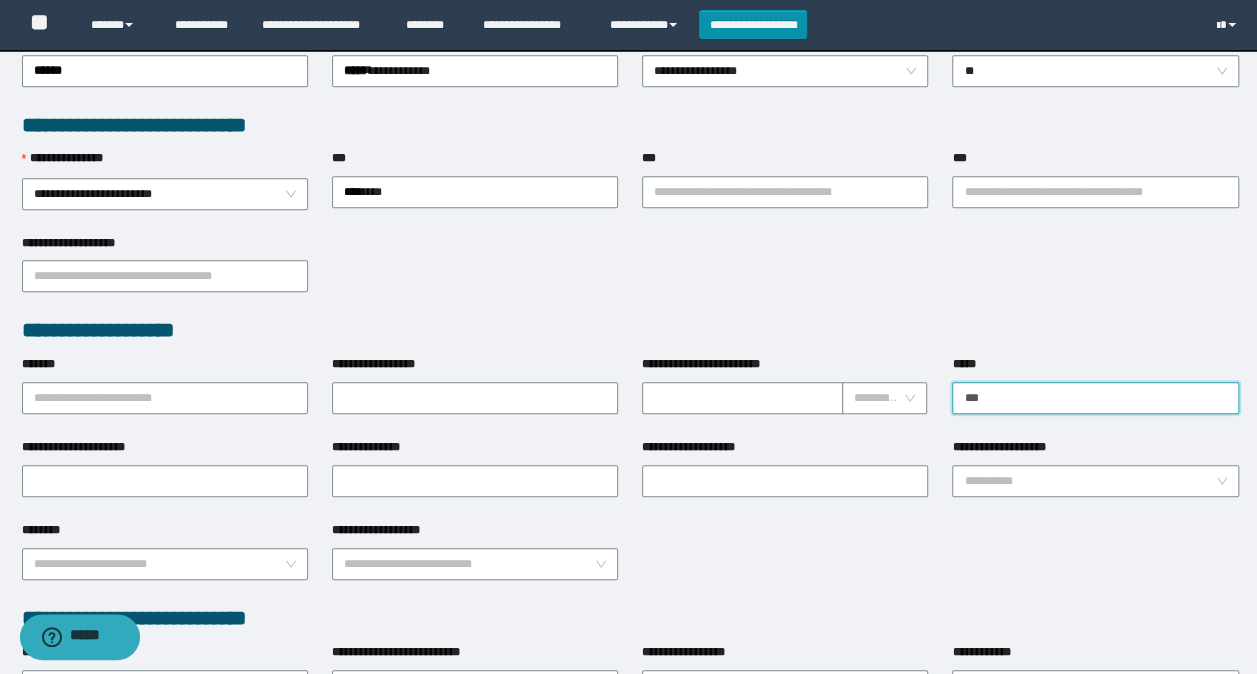 type on "**********" 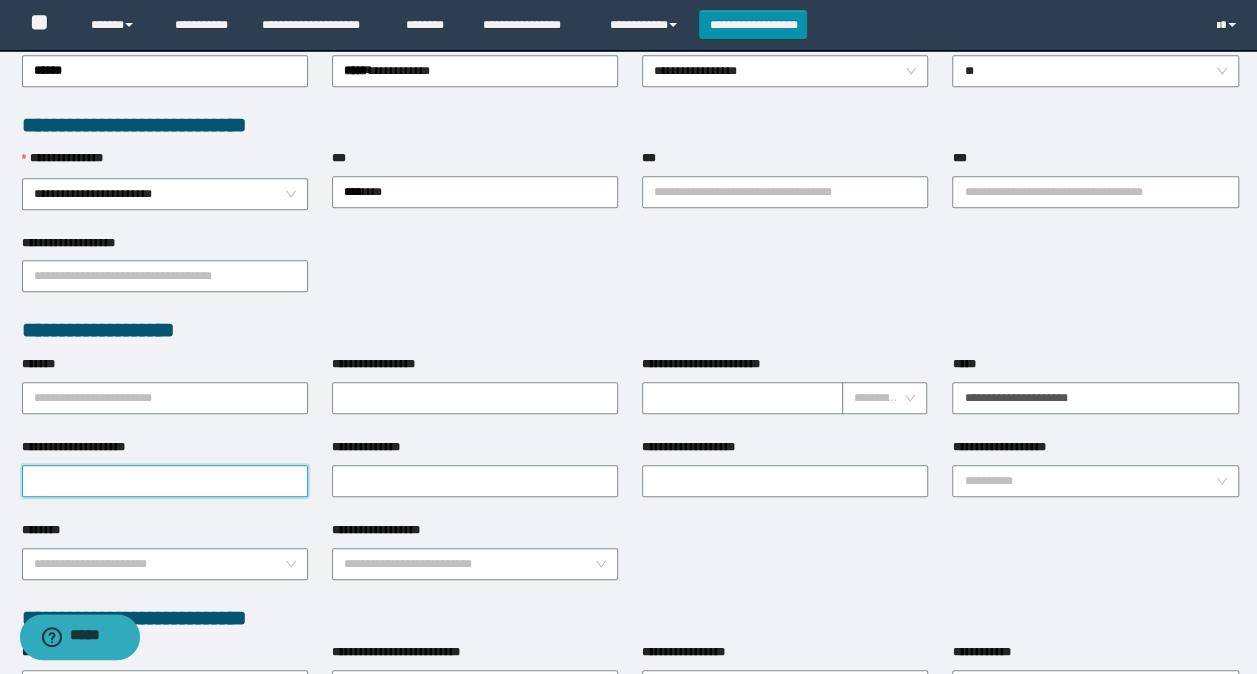 click on "**********" at bounding box center (165, 481) 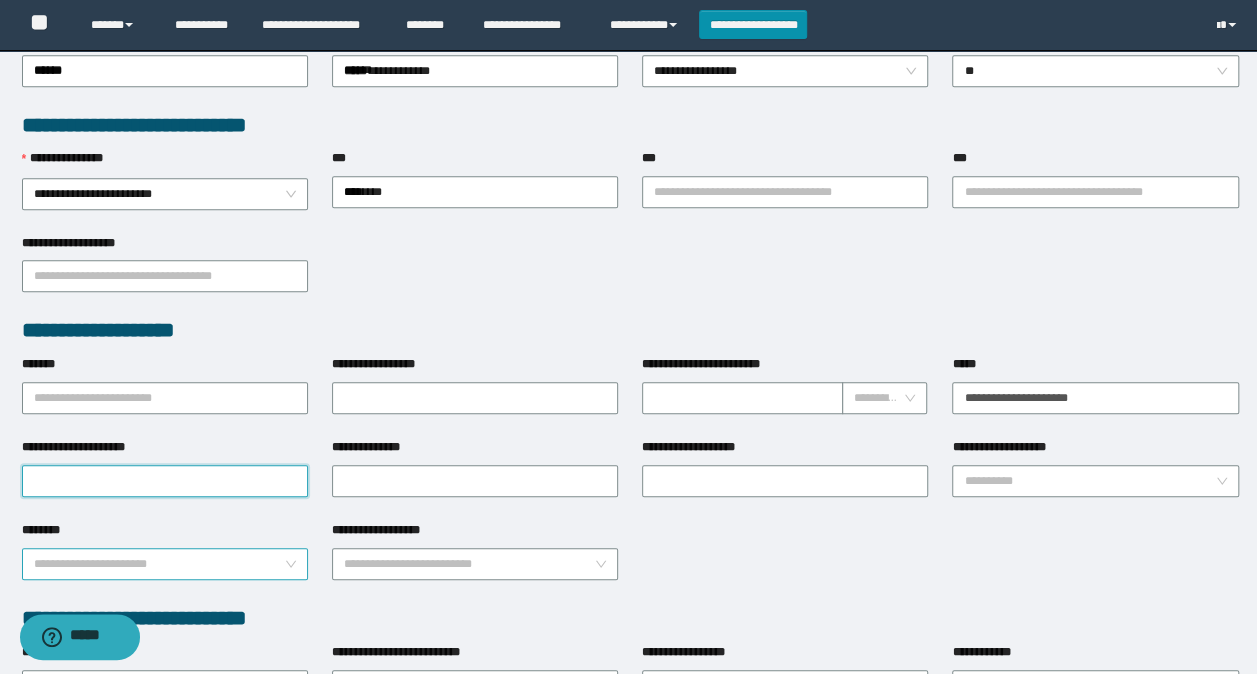 scroll, scrollTop: 600, scrollLeft: 0, axis: vertical 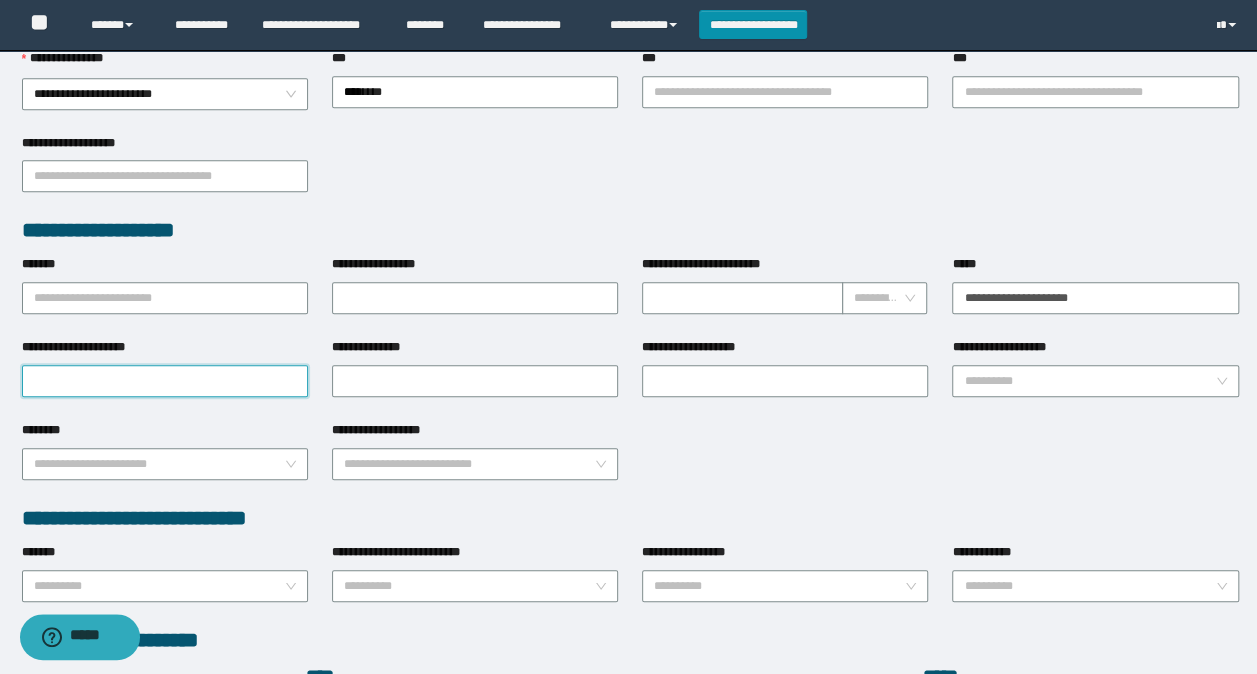 paste on "**********" 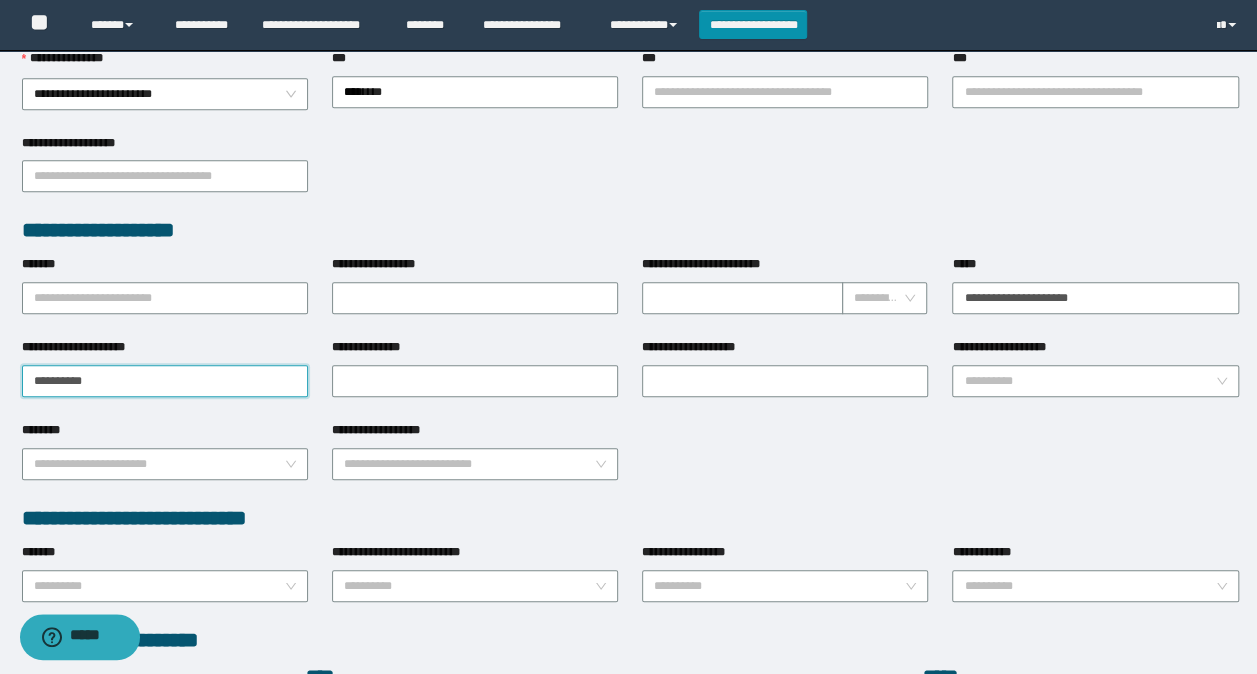 drag, startPoint x: 92, startPoint y: 367, endPoint x: 0, endPoint y: 368, distance: 92.00543 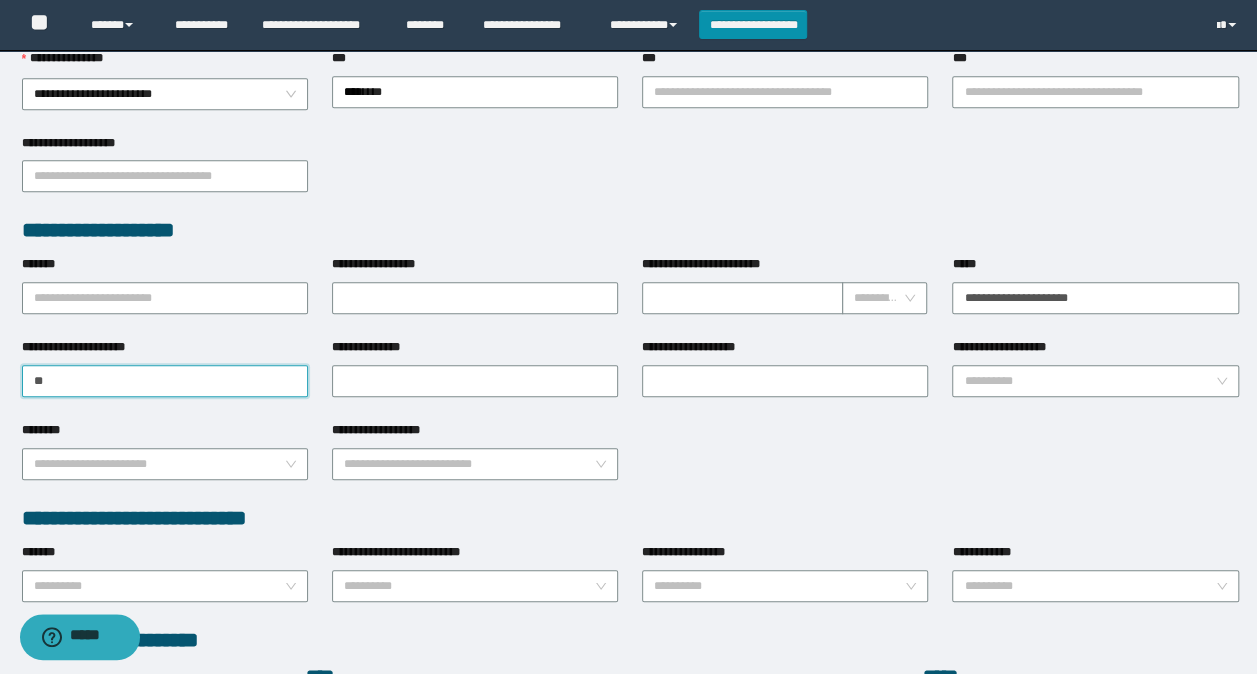 type on "*" 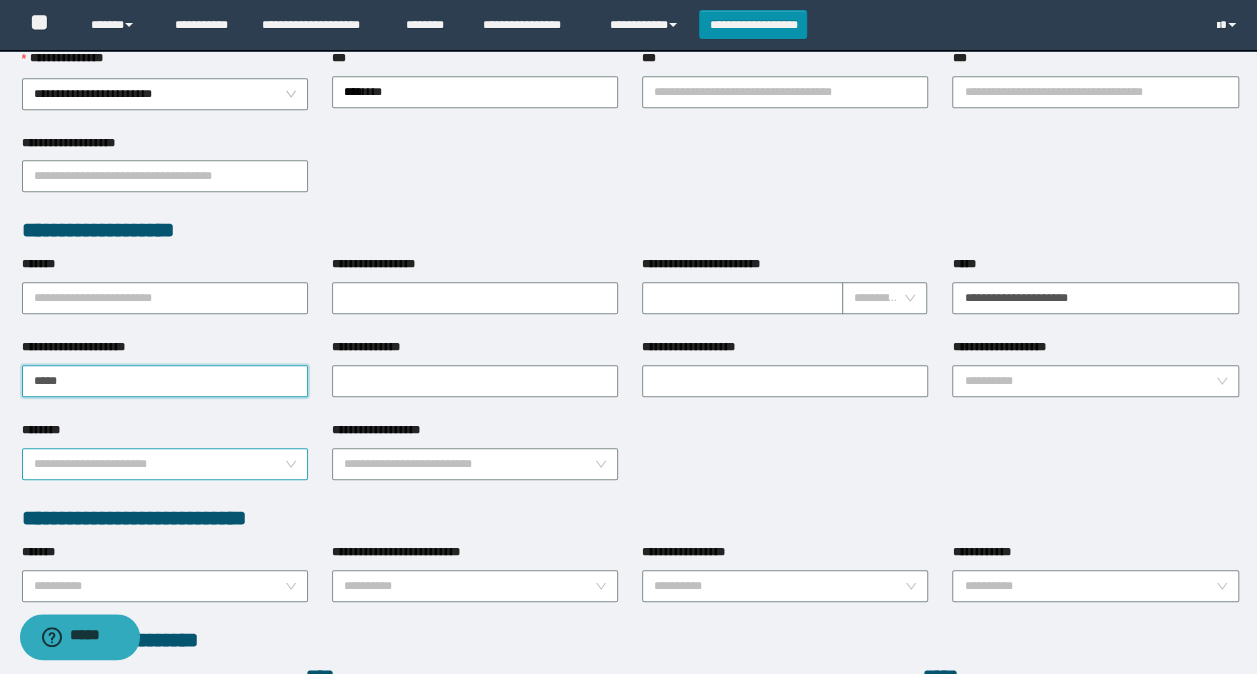 type on "**********" 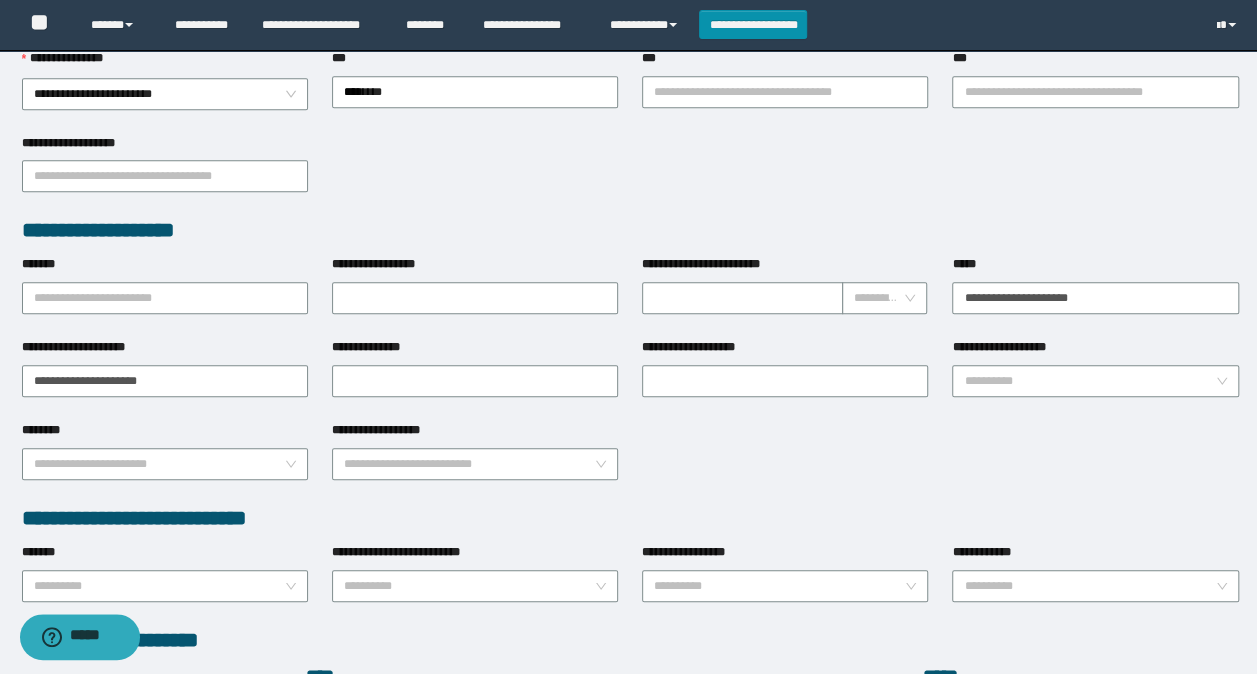 click on "**********" at bounding box center [165, 379] 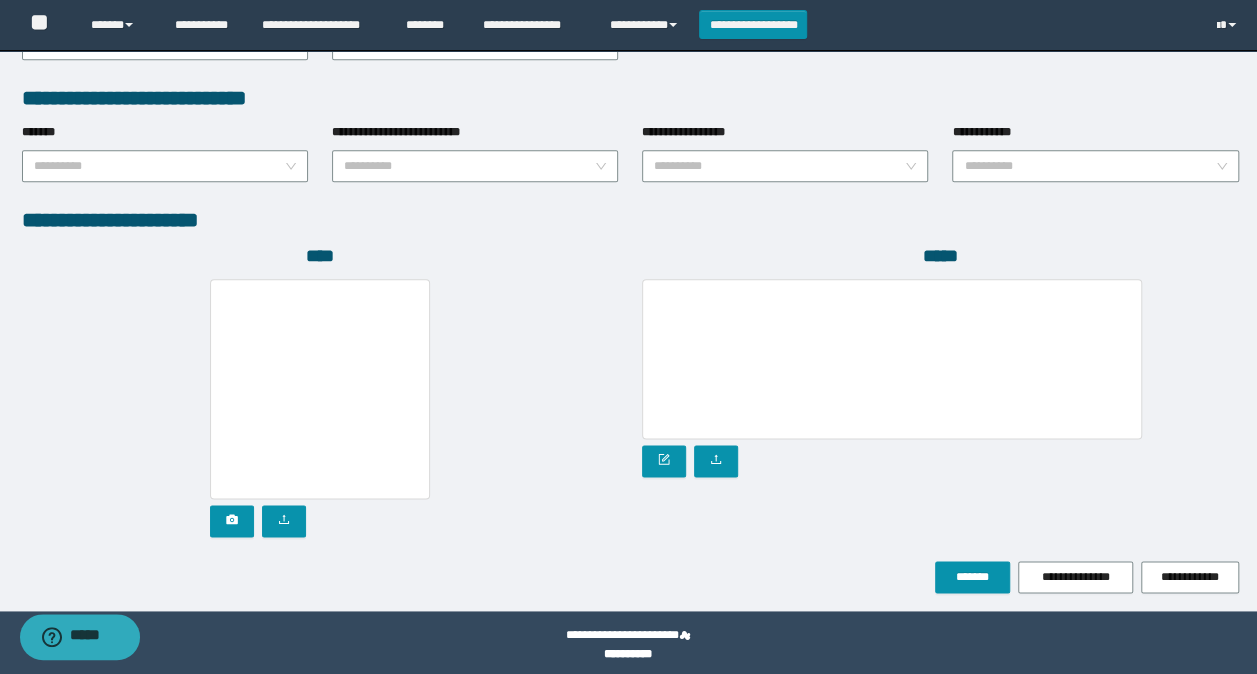 scroll, scrollTop: 1030, scrollLeft: 0, axis: vertical 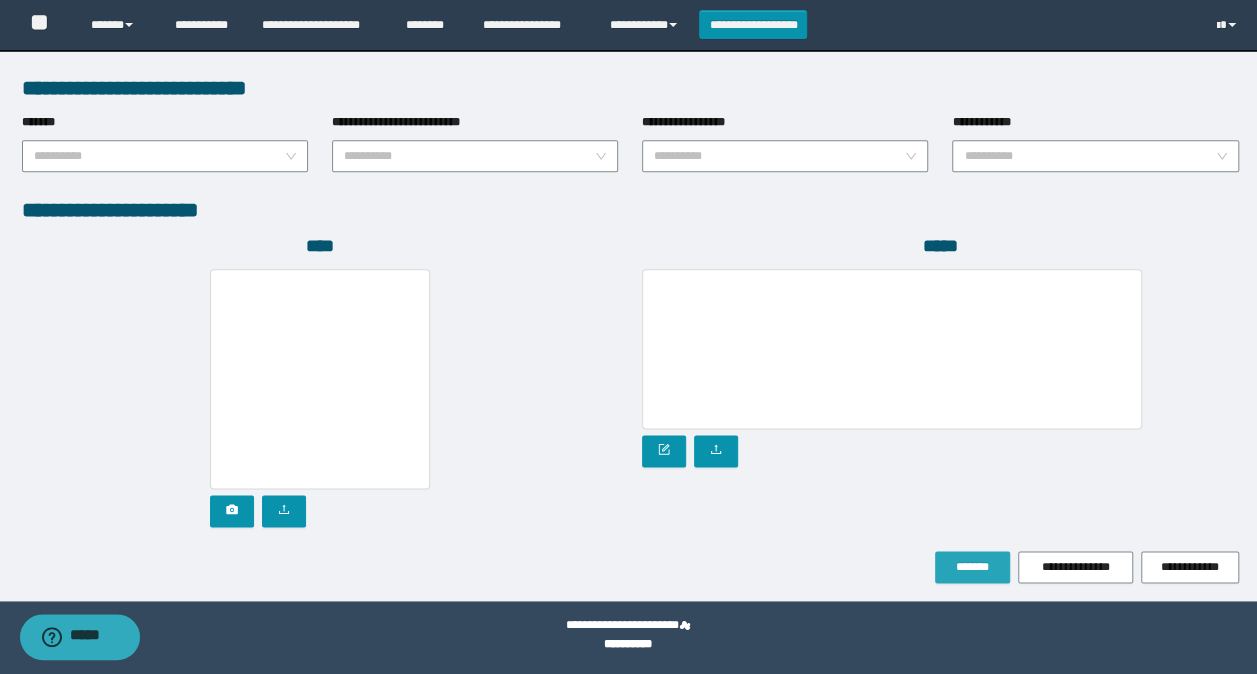 click on "*******" at bounding box center (972, 567) 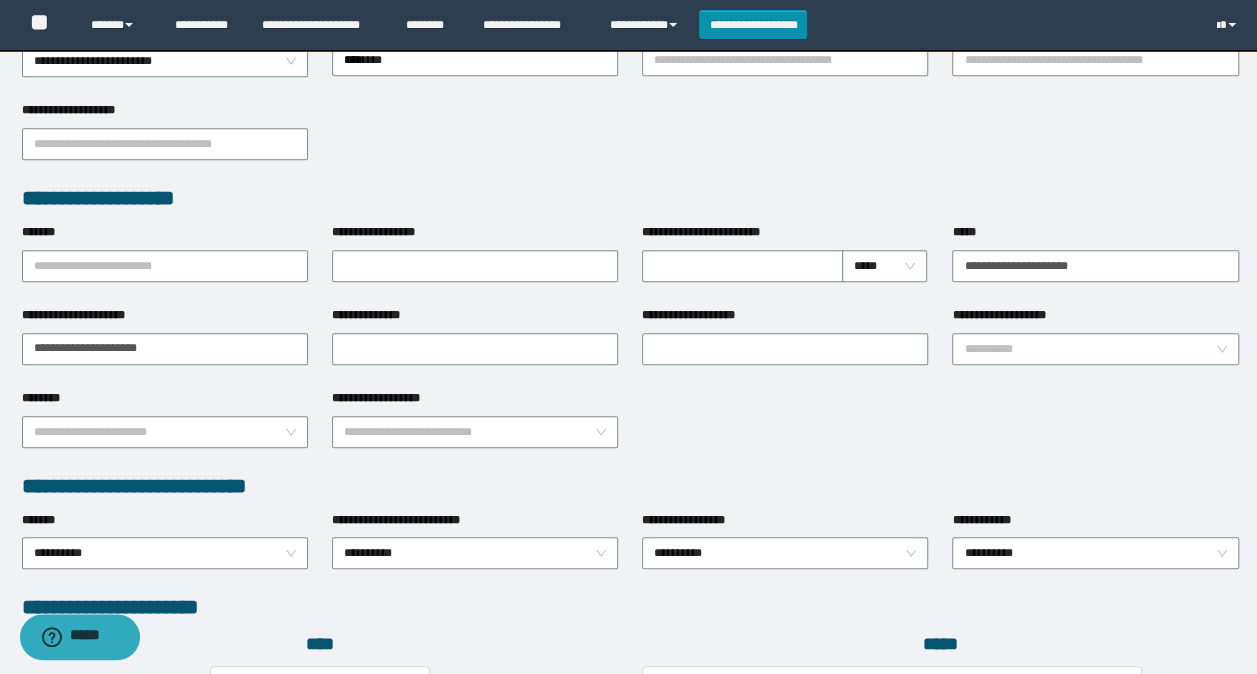 scroll, scrollTop: 682, scrollLeft: 0, axis: vertical 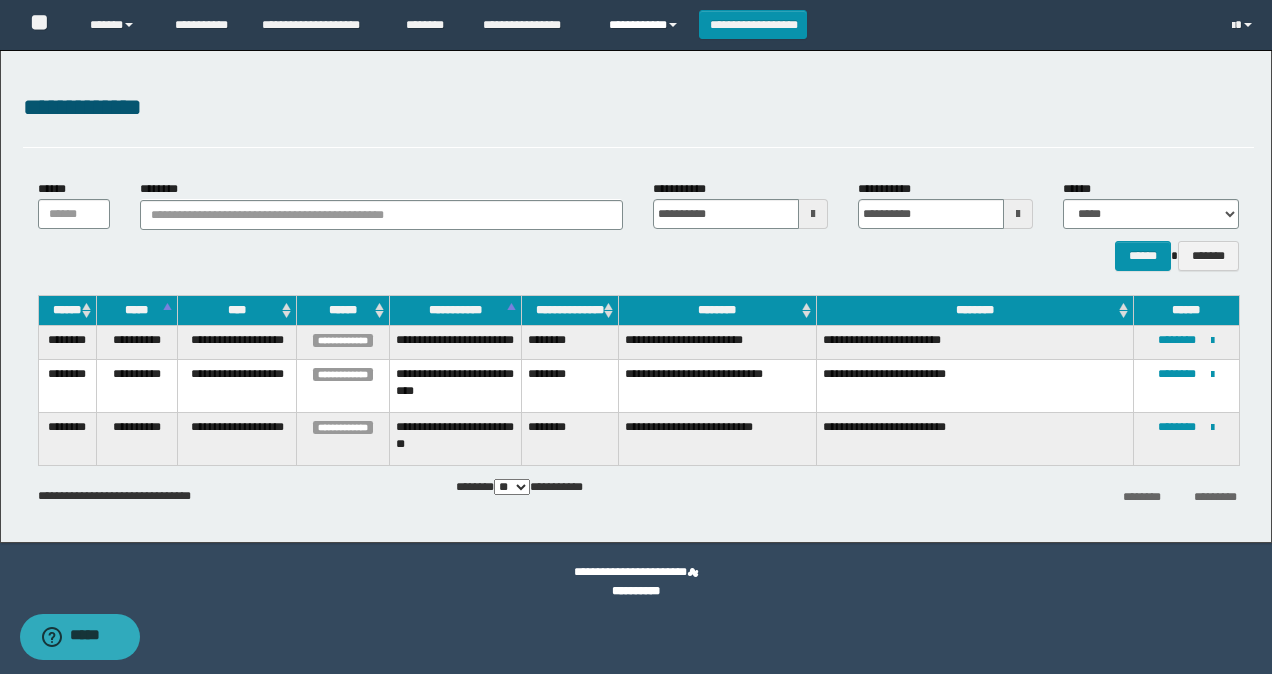 click on "**********" at bounding box center [646, 25] 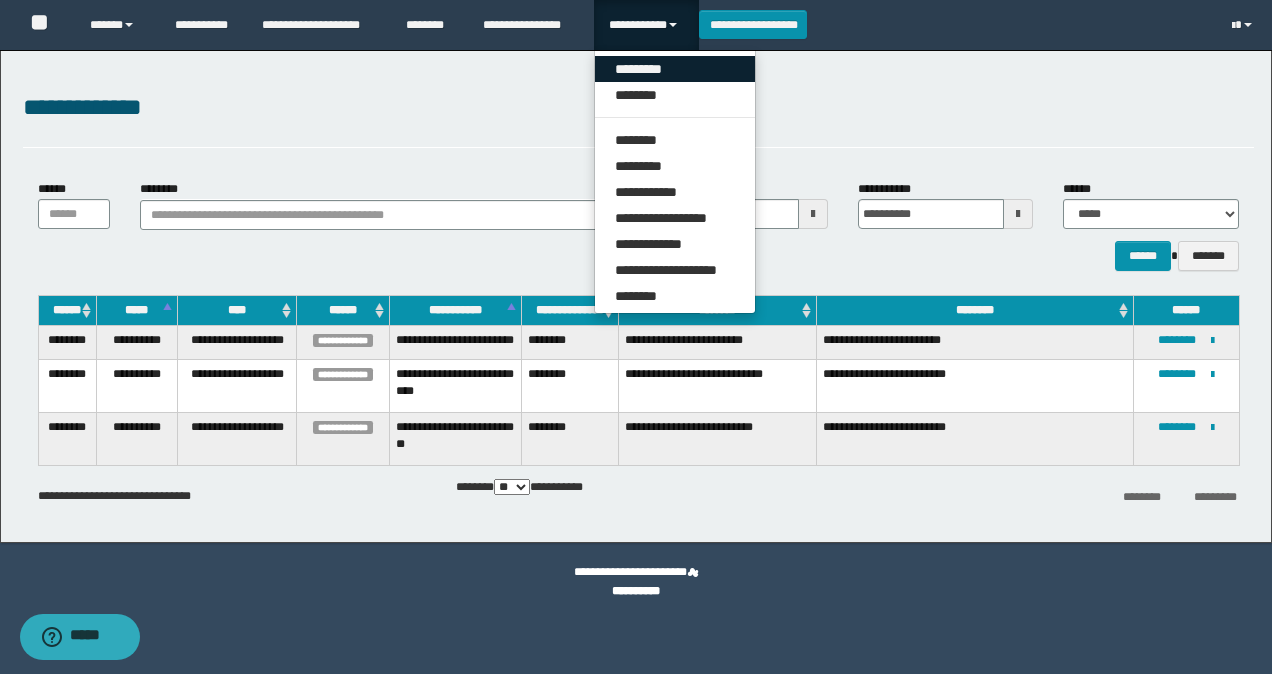 drag, startPoint x: 664, startPoint y: 72, endPoint x: 906, endPoint y: 70, distance: 242.00827 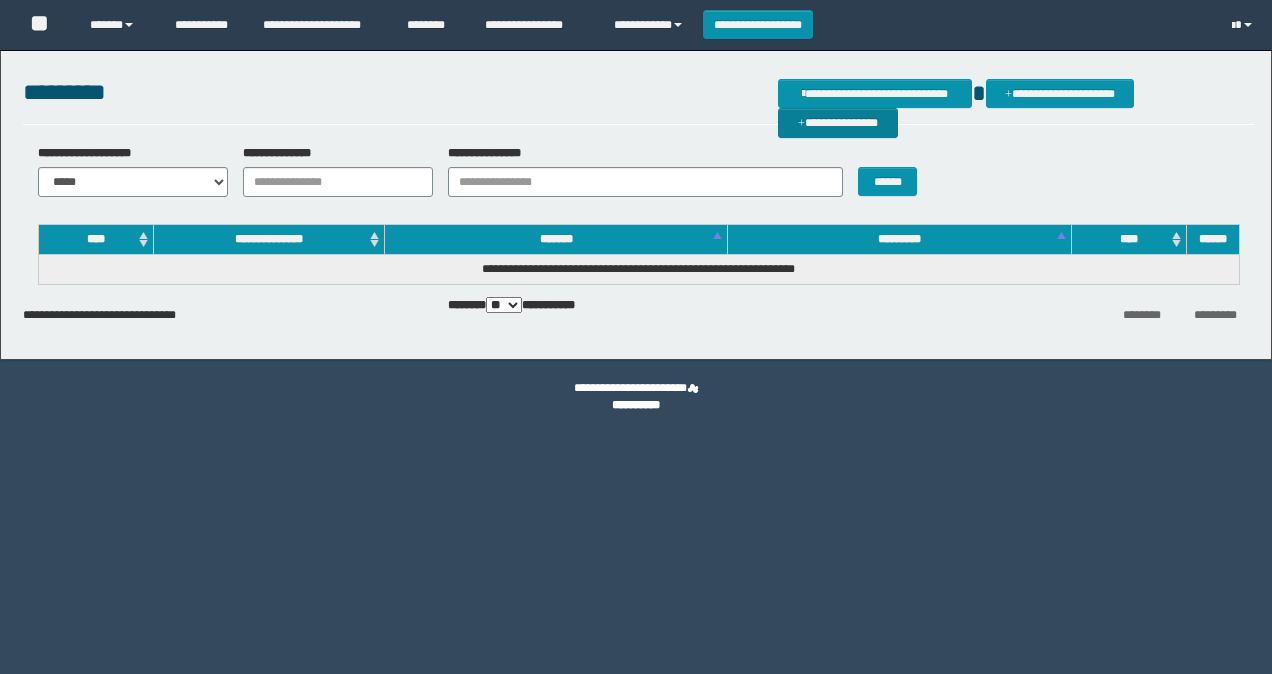 scroll, scrollTop: 0, scrollLeft: 0, axis: both 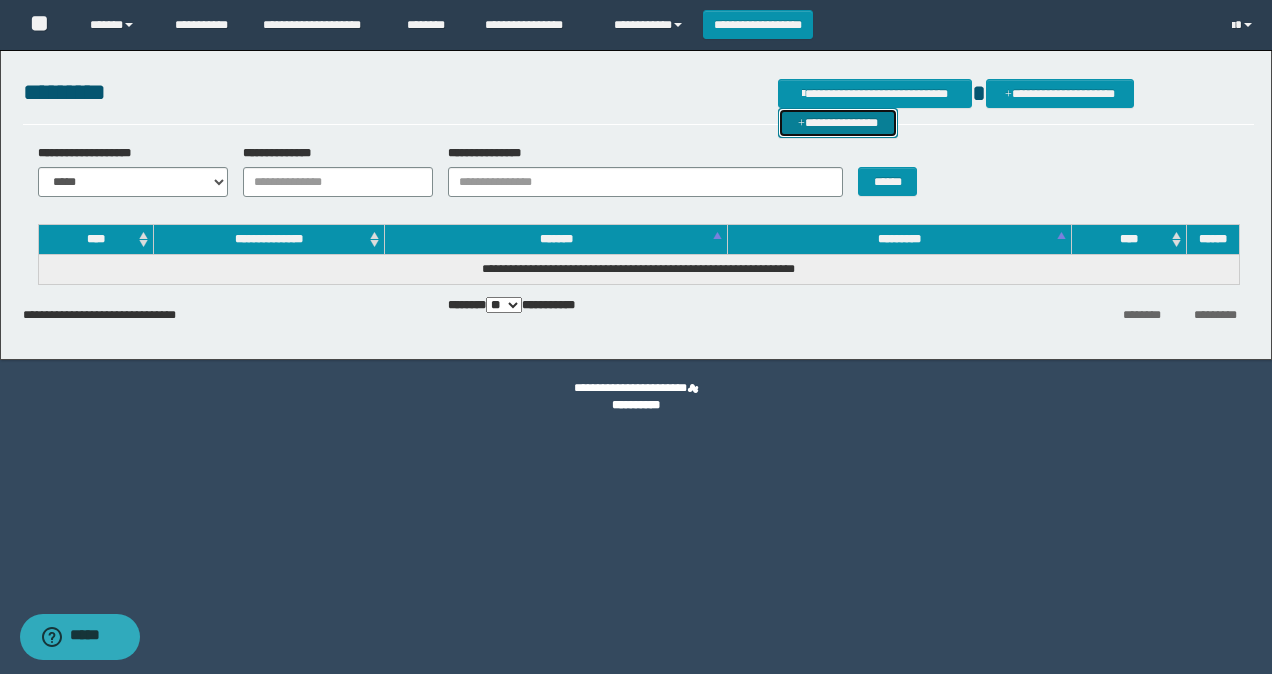 click on "**********" at bounding box center (838, 122) 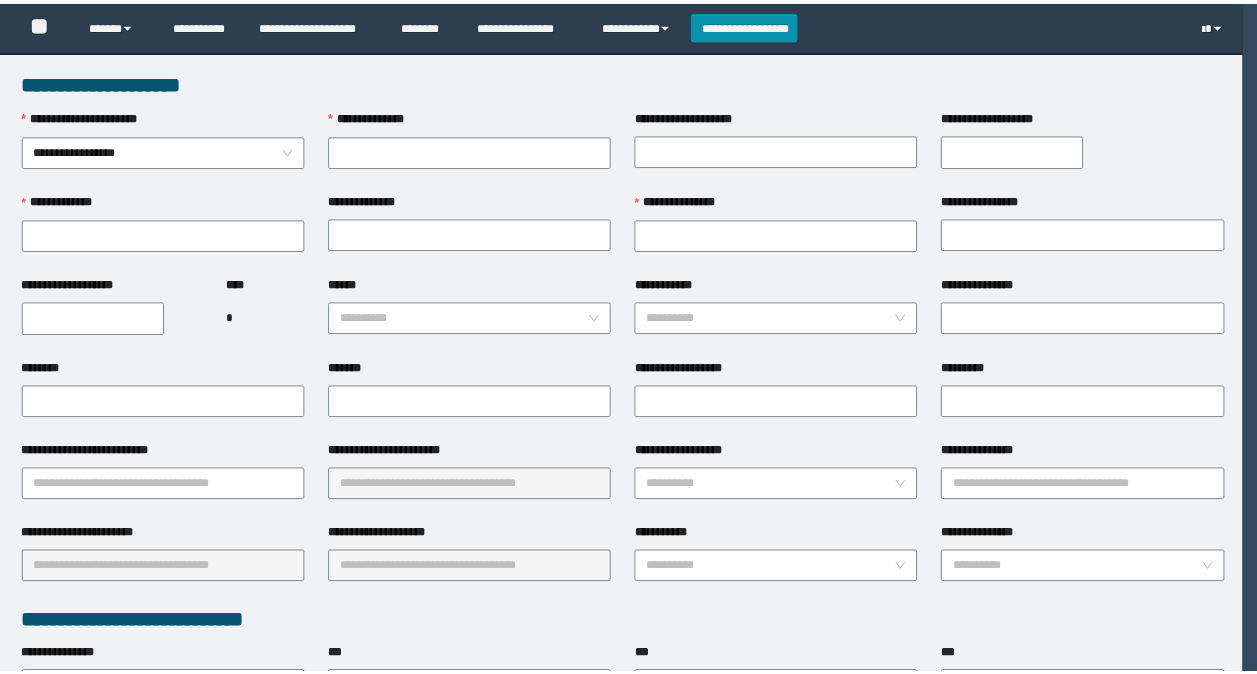 scroll, scrollTop: 0, scrollLeft: 0, axis: both 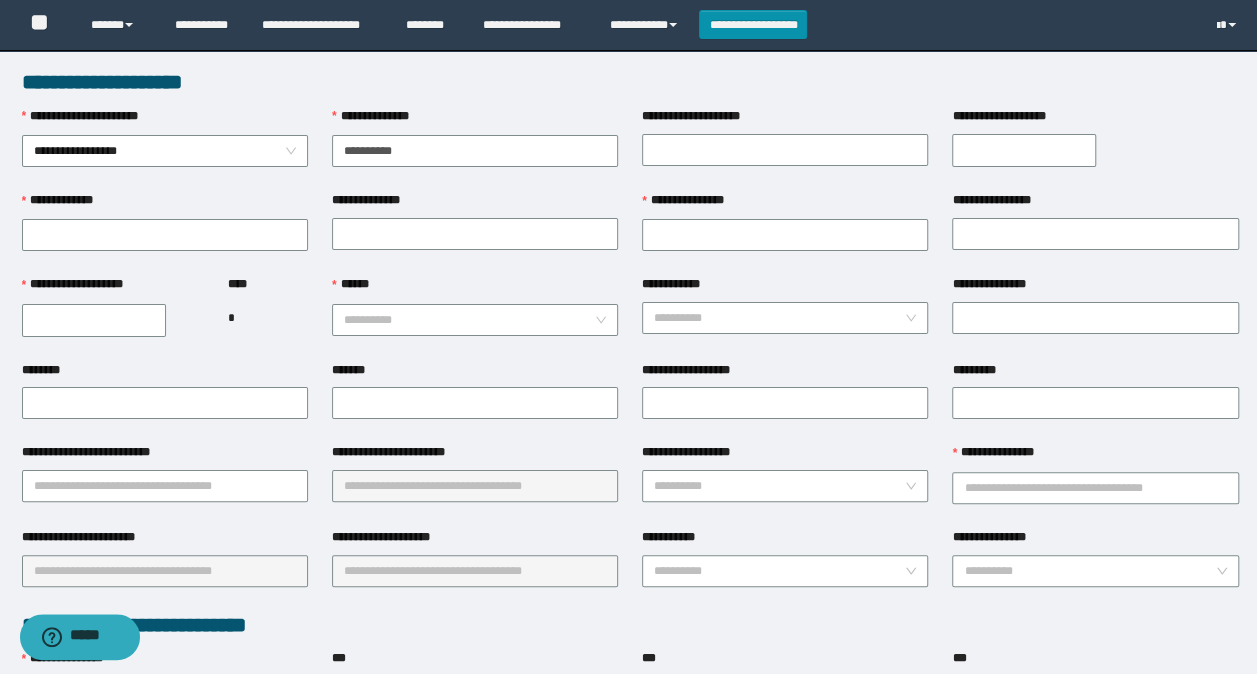 type on "**********" 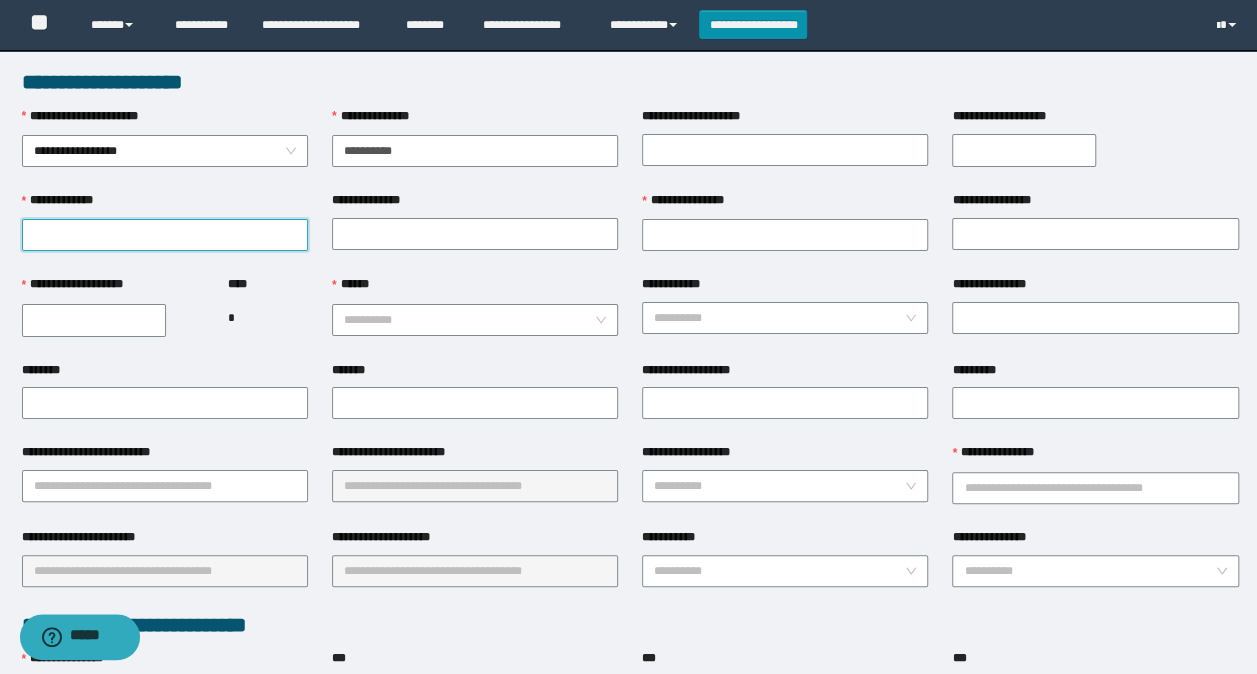 click on "**********" at bounding box center (165, 235) 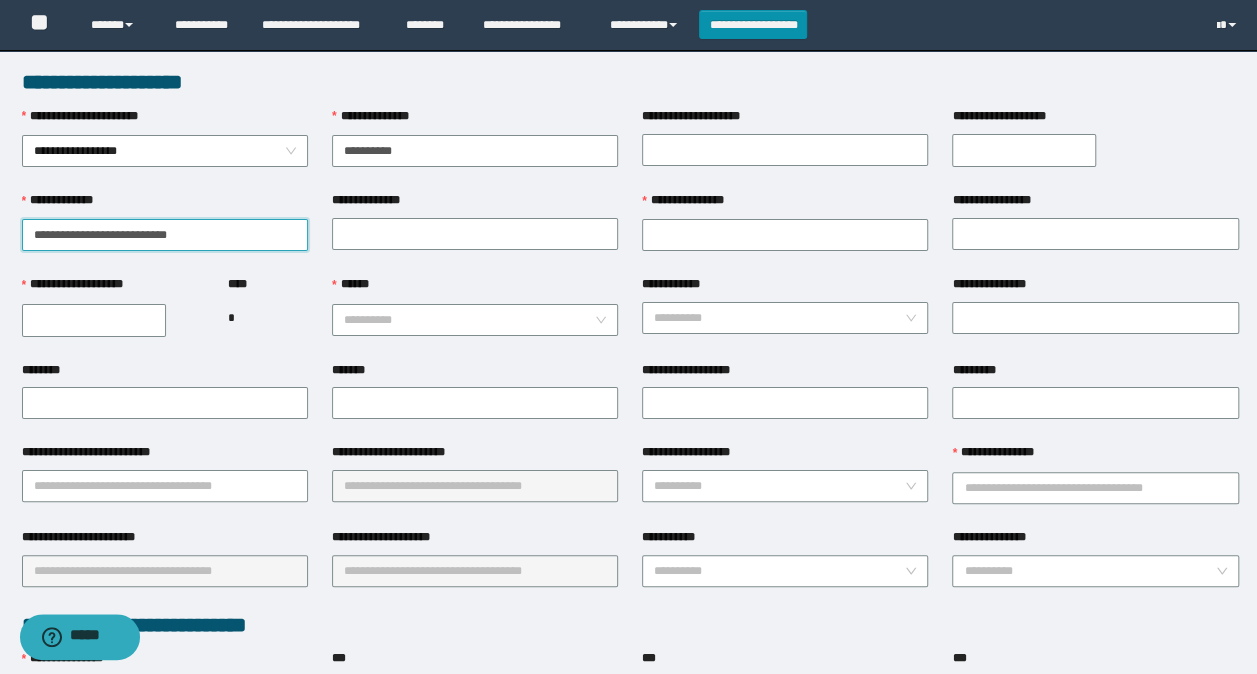 drag, startPoint x: 186, startPoint y: 237, endPoint x: 64, endPoint y: 230, distance: 122.20065 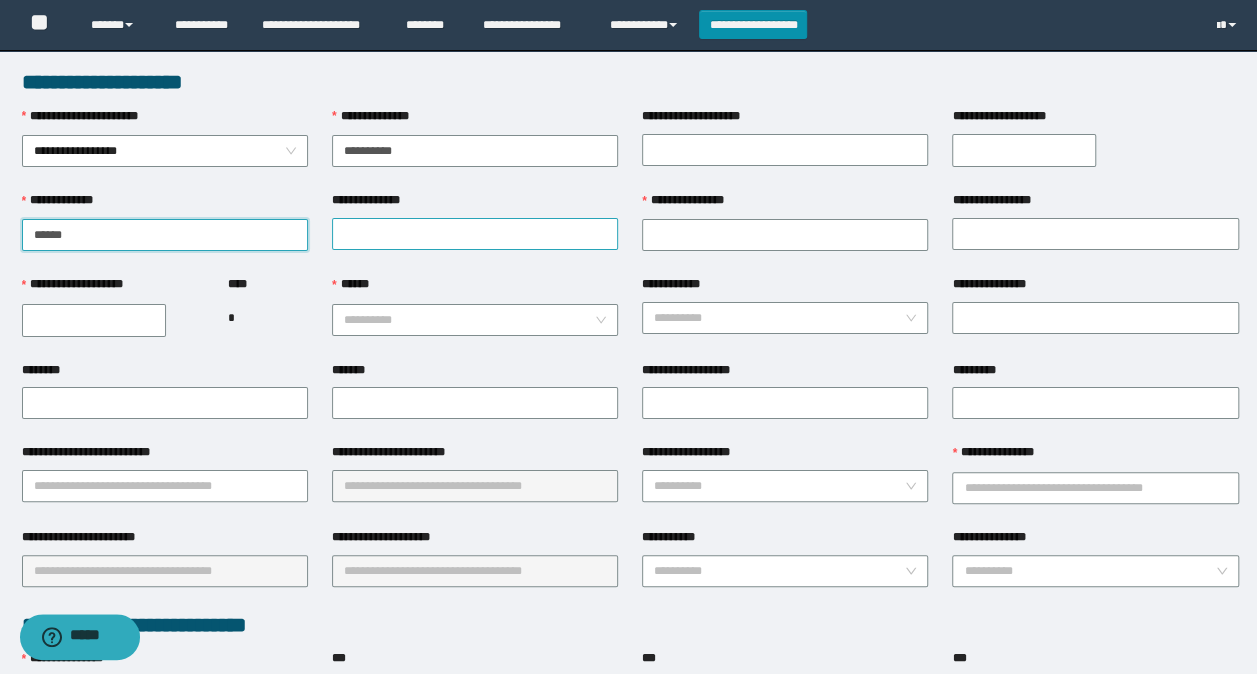 type on "*****" 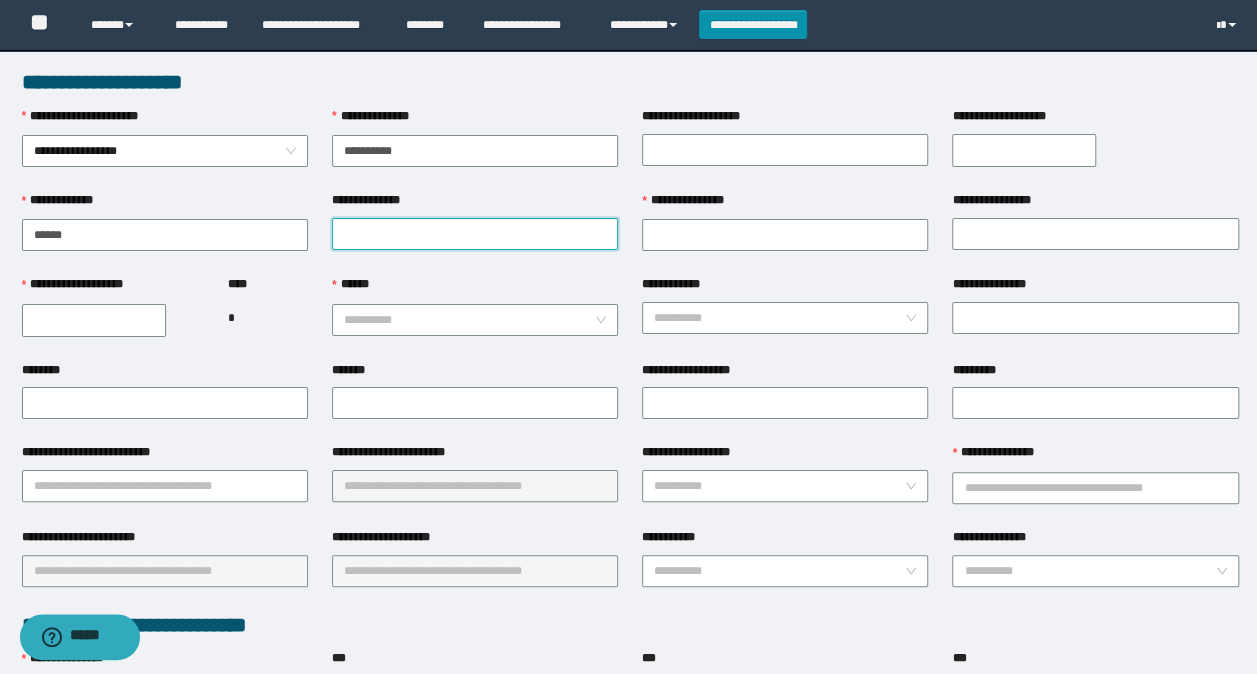 click on "**********" at bounding box center [475, 234] 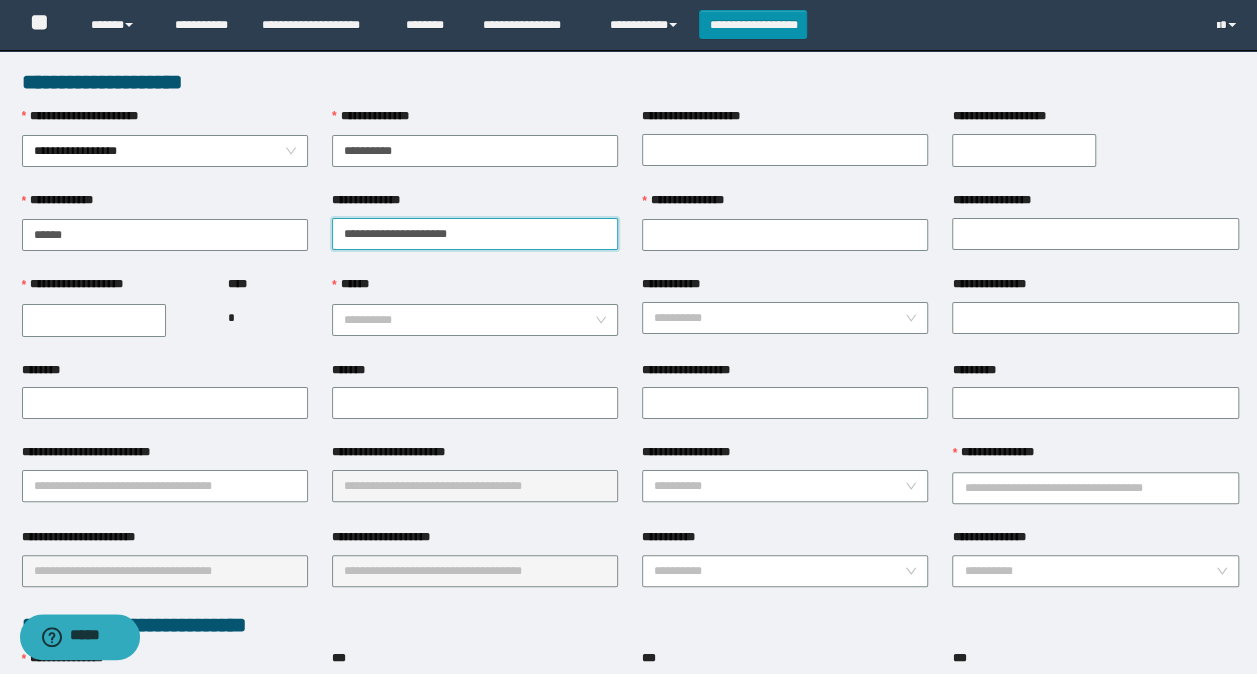 drag, startPoint x: 480, startPoint y: 238, endPoint x: 378, endPoint y: 236, distance: 102.01961 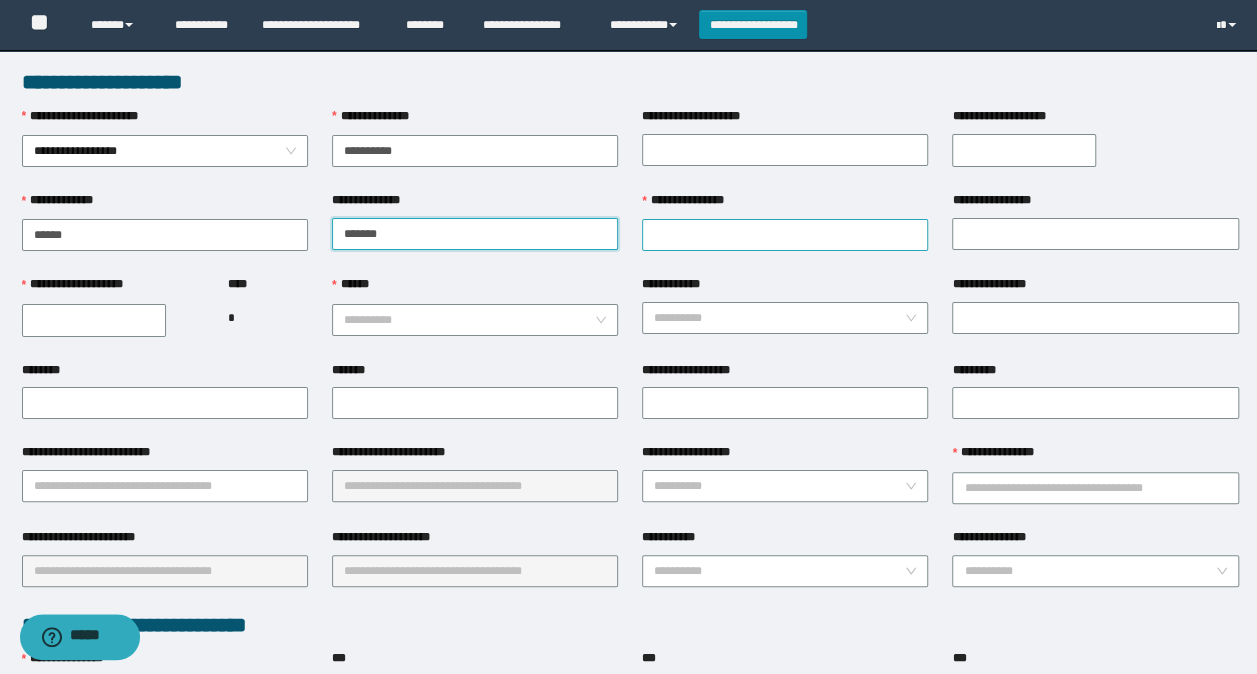 type on "*******" 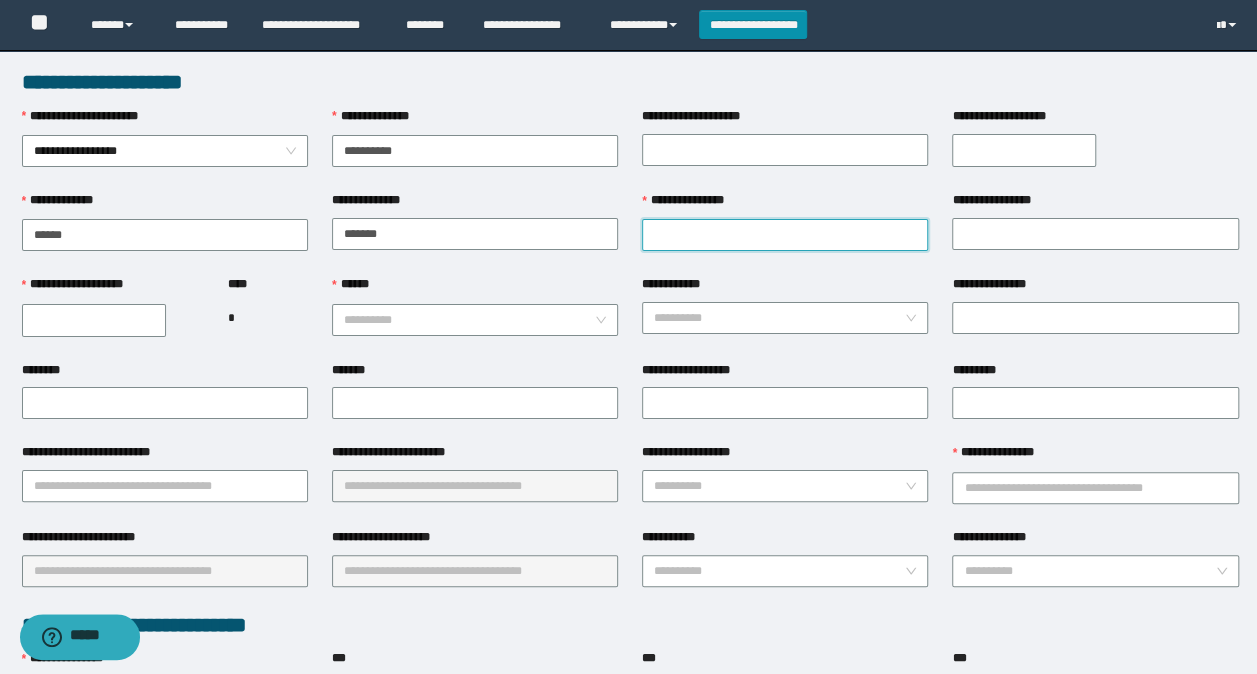 click on "**********" at bounding box center (785, 235) 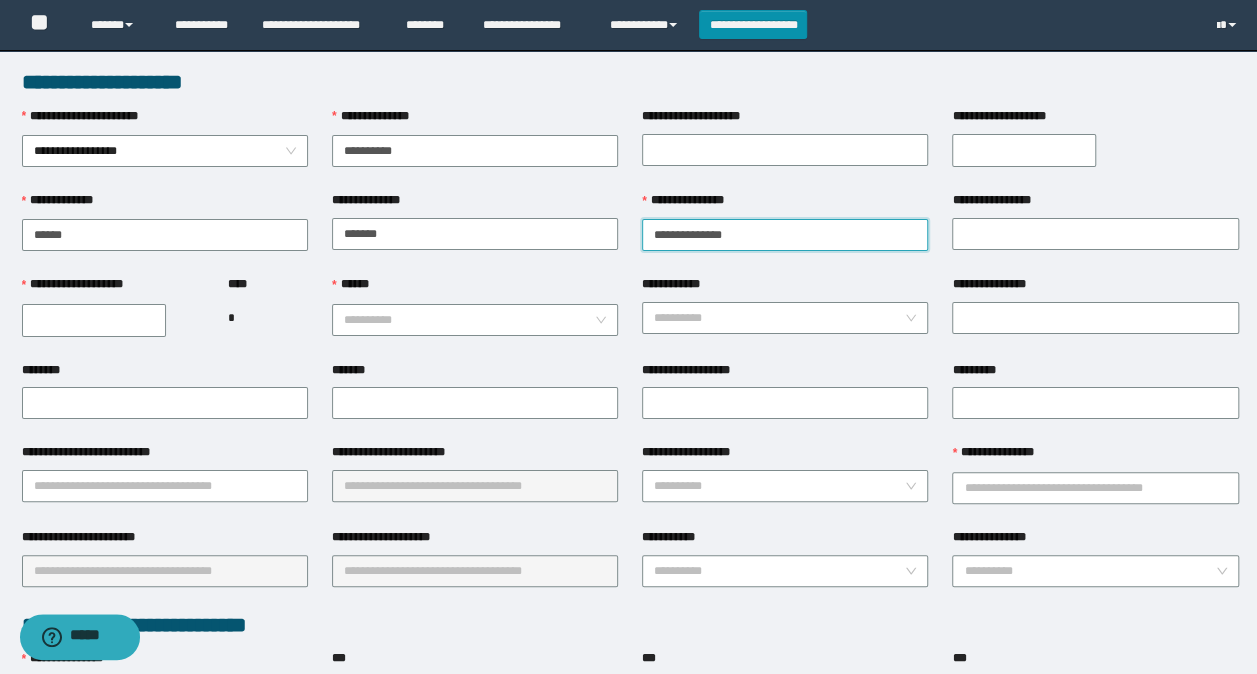 drag, startPoint x: 784, startPoint y: 232, endPoint x: 698, endPoint y: 232, distance: 86 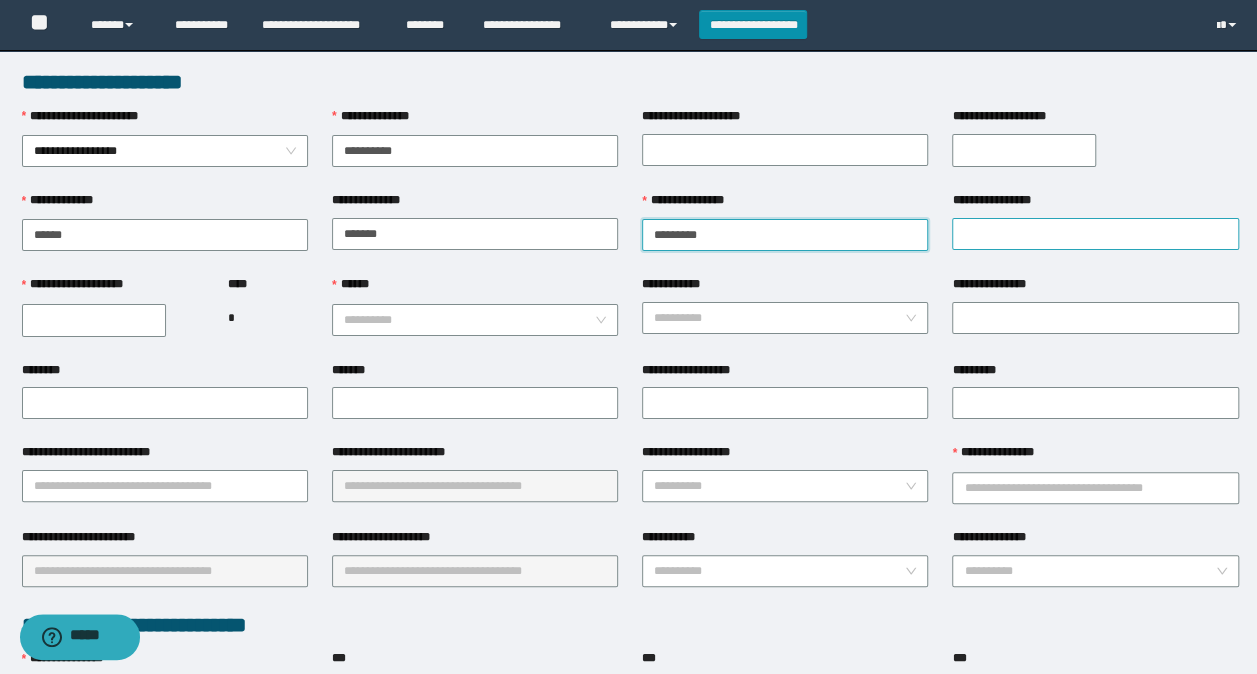 type on "*******" 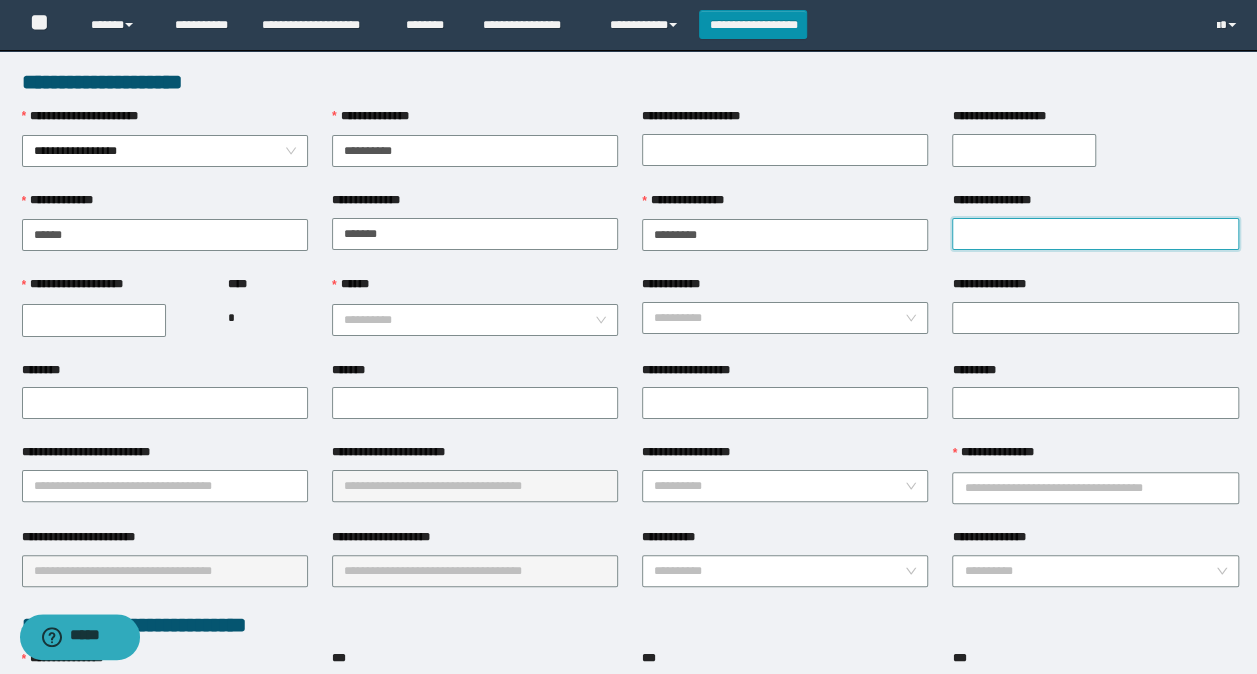 click on "**********" at bounding box center (1095, 234) 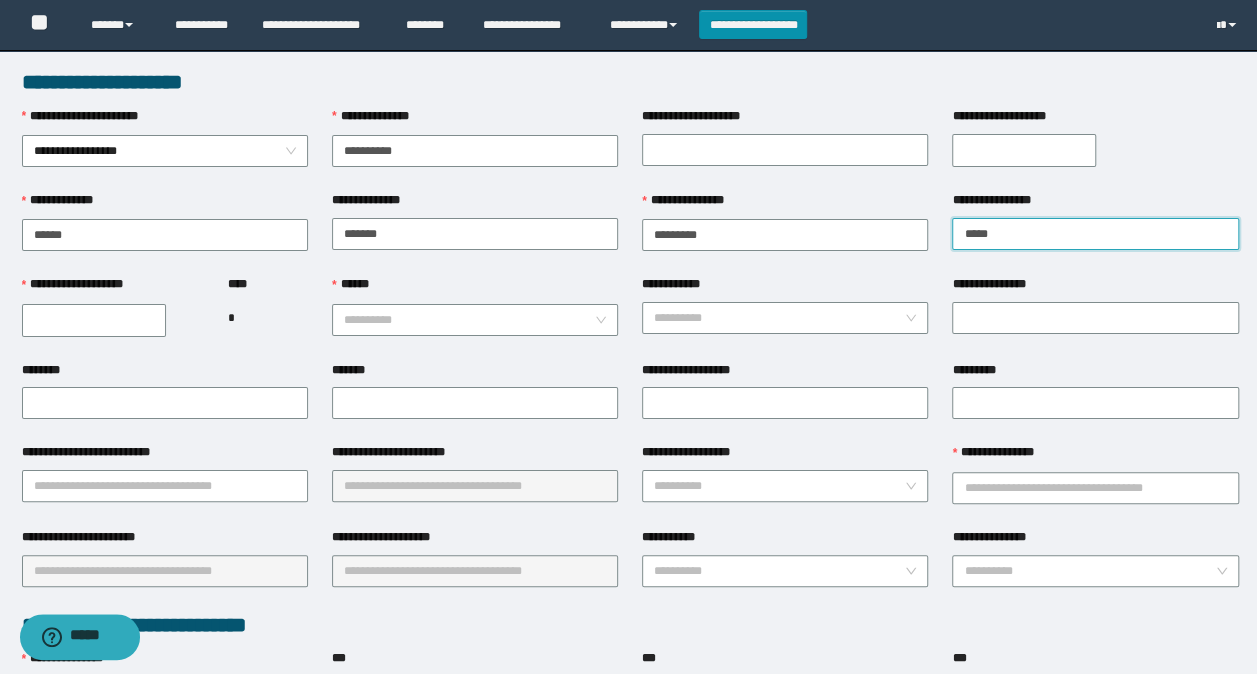 type on "*****" 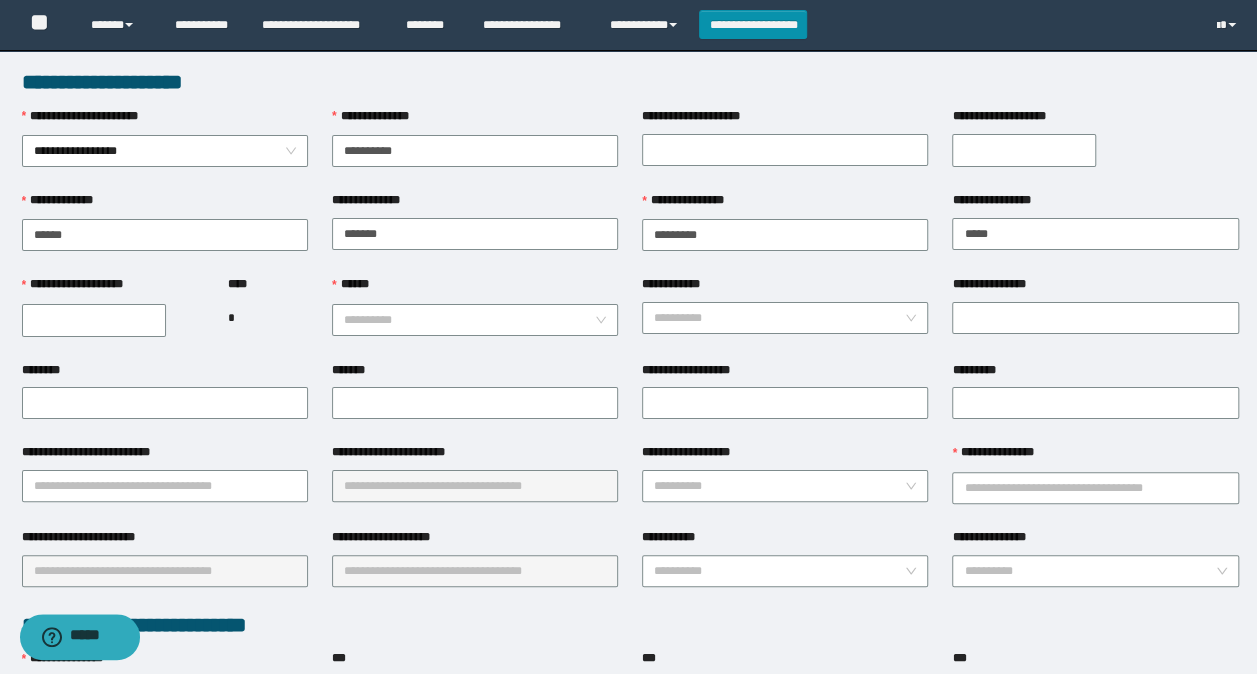 click on "**********" at bounding box center [94, 320] 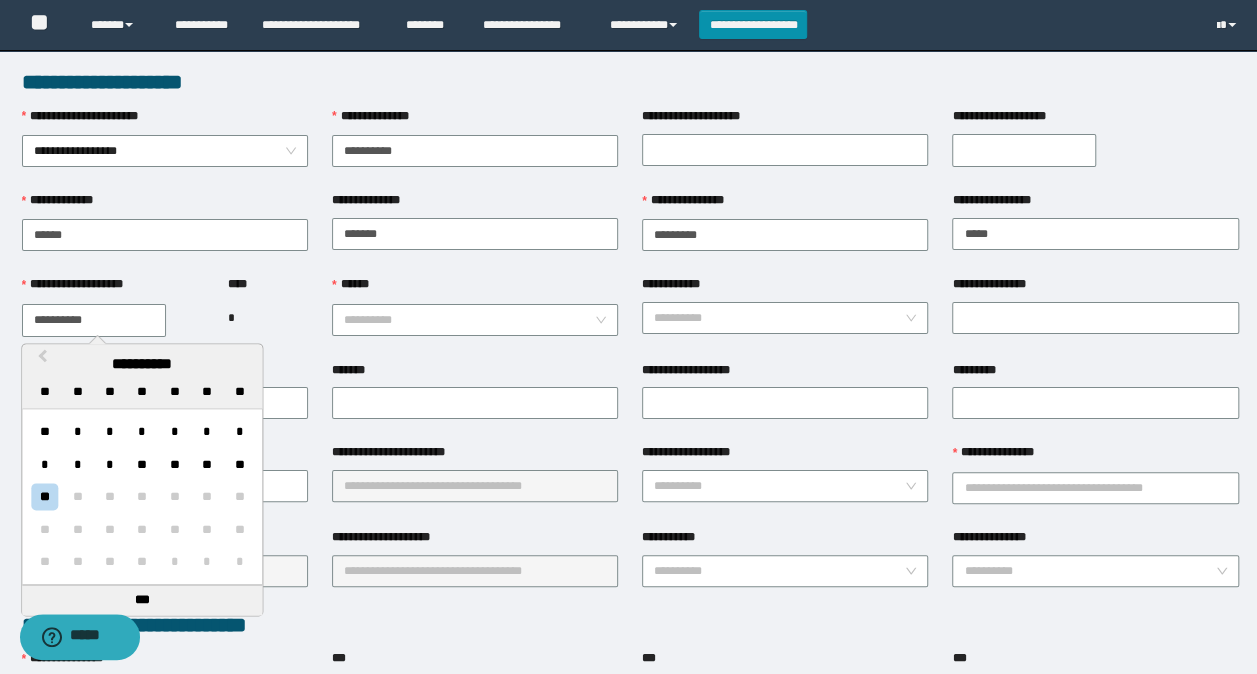 click on "**********" at bounding box center (785, 374) 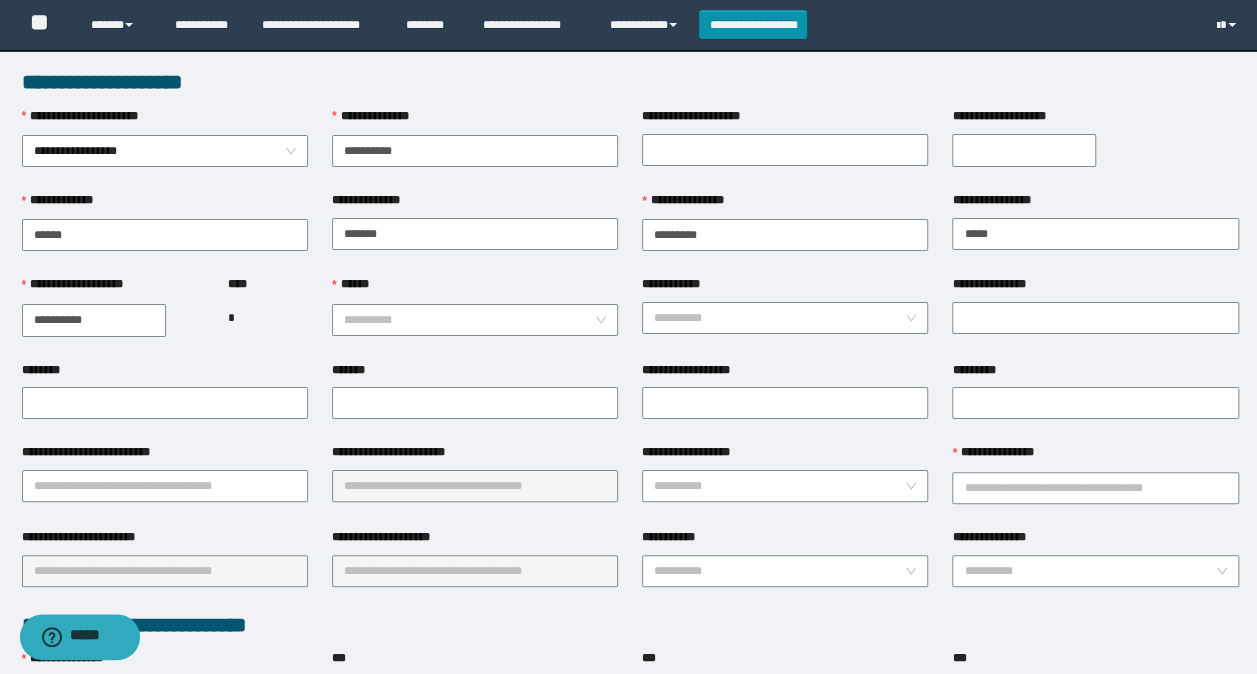 click on "**********" at bounding box center [94, 320] 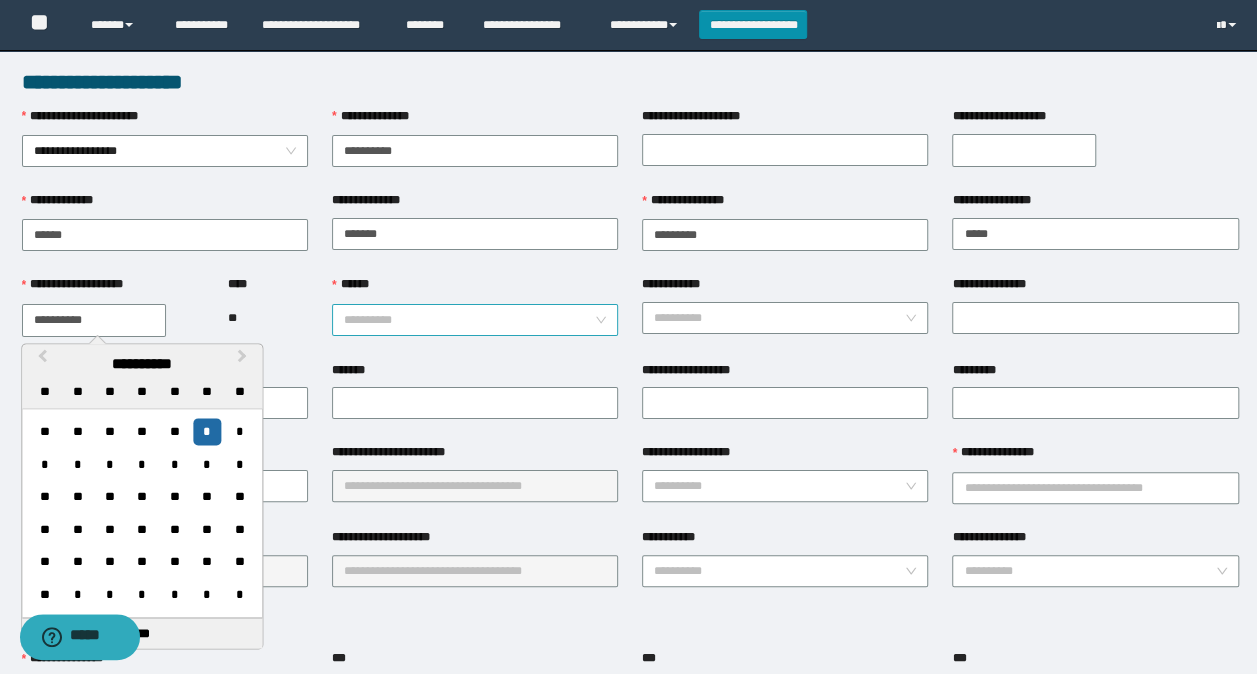 type on "**********" 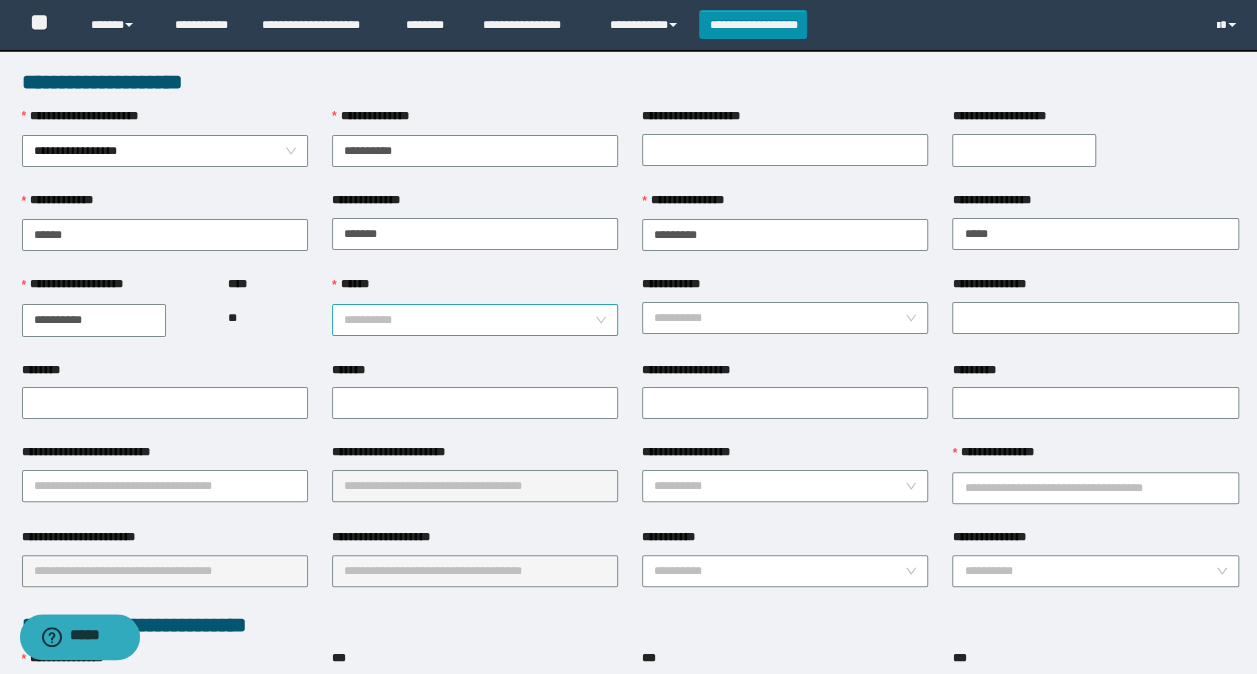 click on "******" at bounding box center (469, 320) 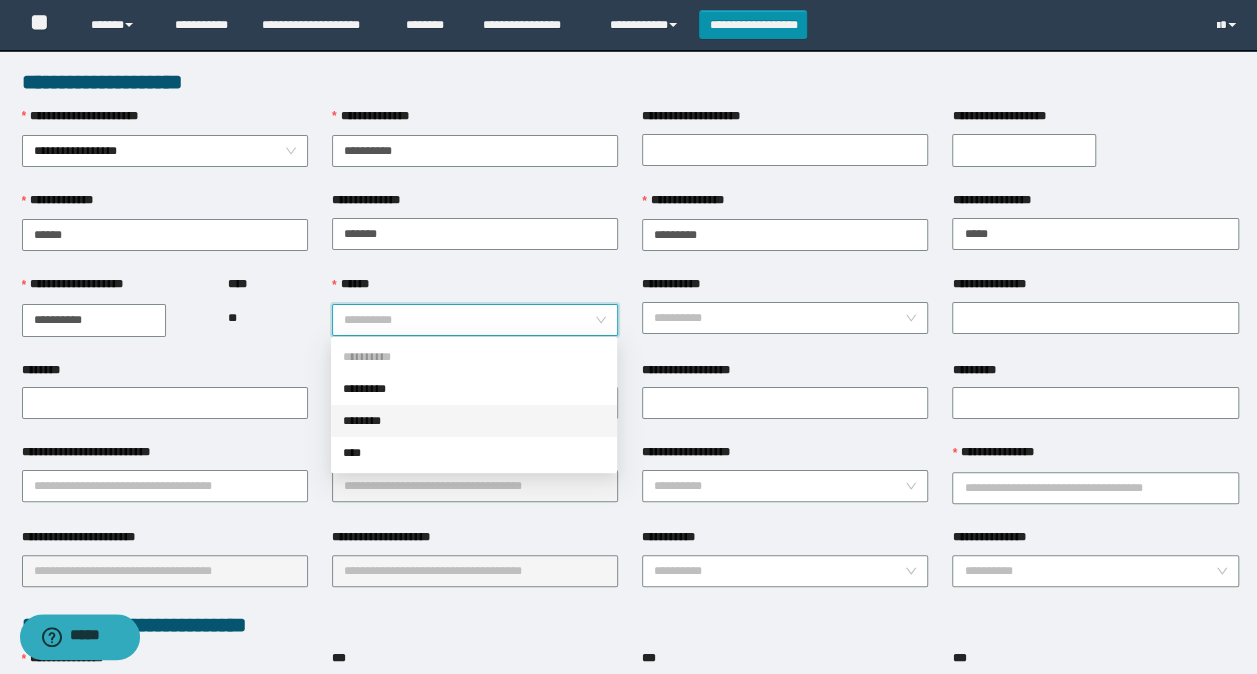 drag, startPoint x: 395, startPoint y: 422, endPoint x: 446, endPoint y: 378, distance: 67.357254 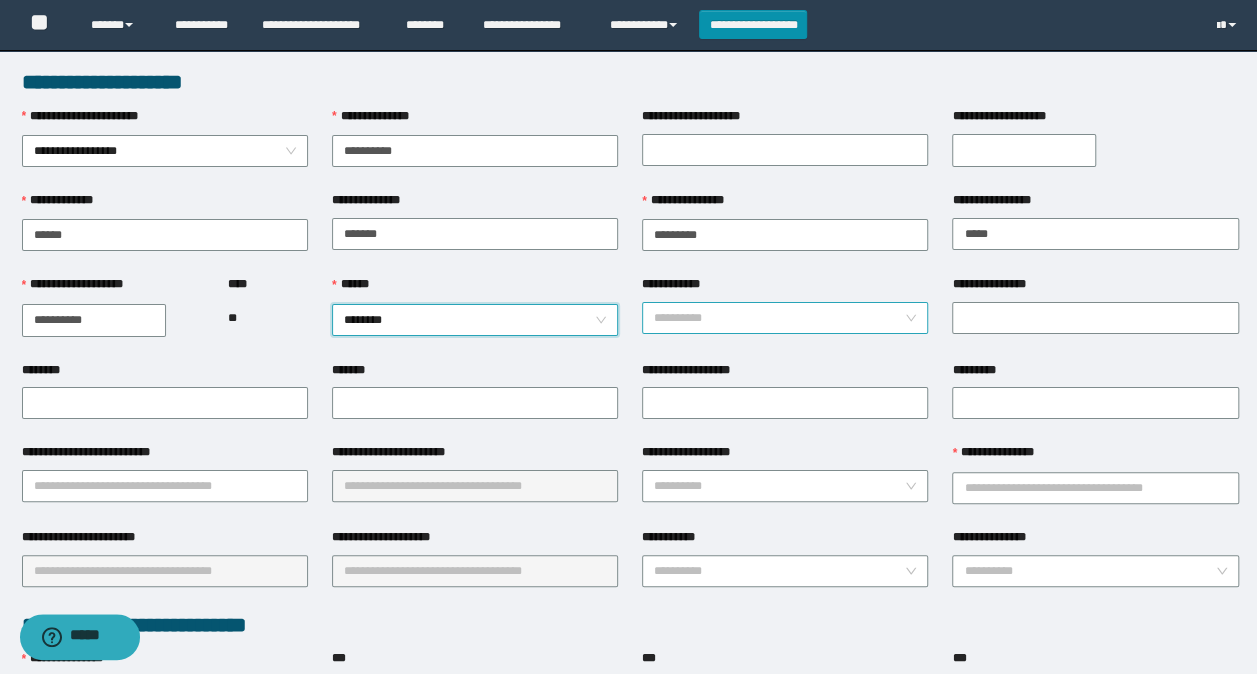 click on "**********" at bounding box center (779, 318) 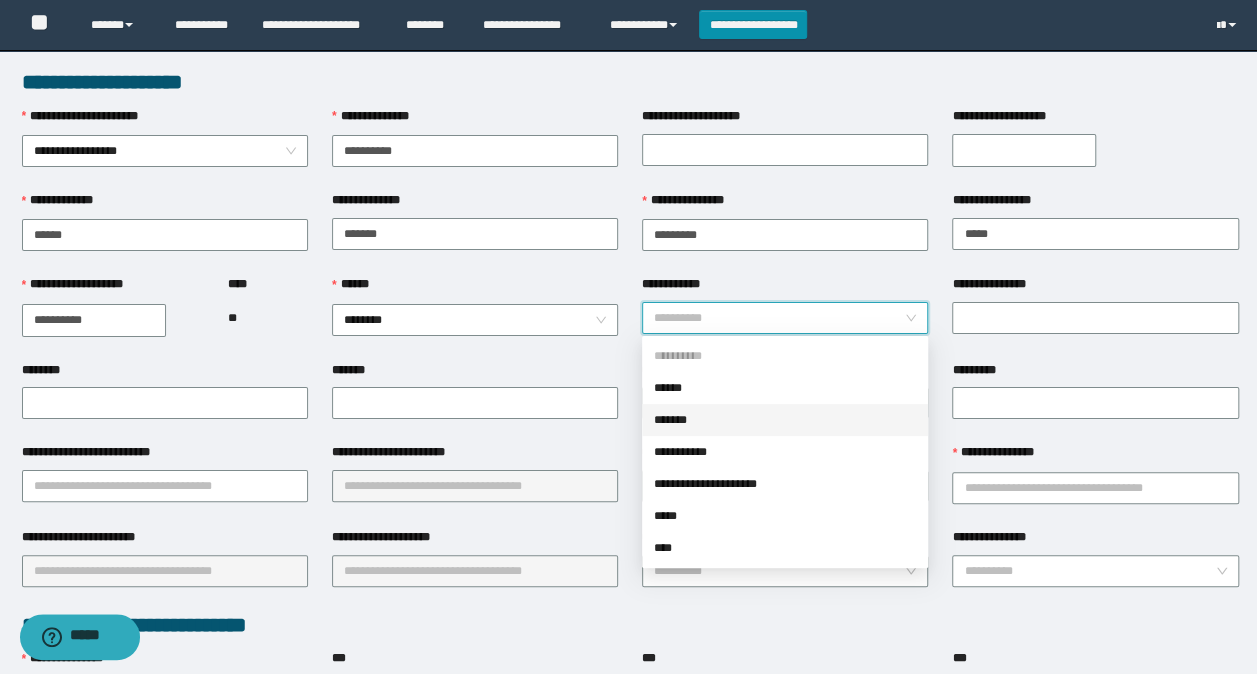 click on "*******" at bounding box center [785, 420] 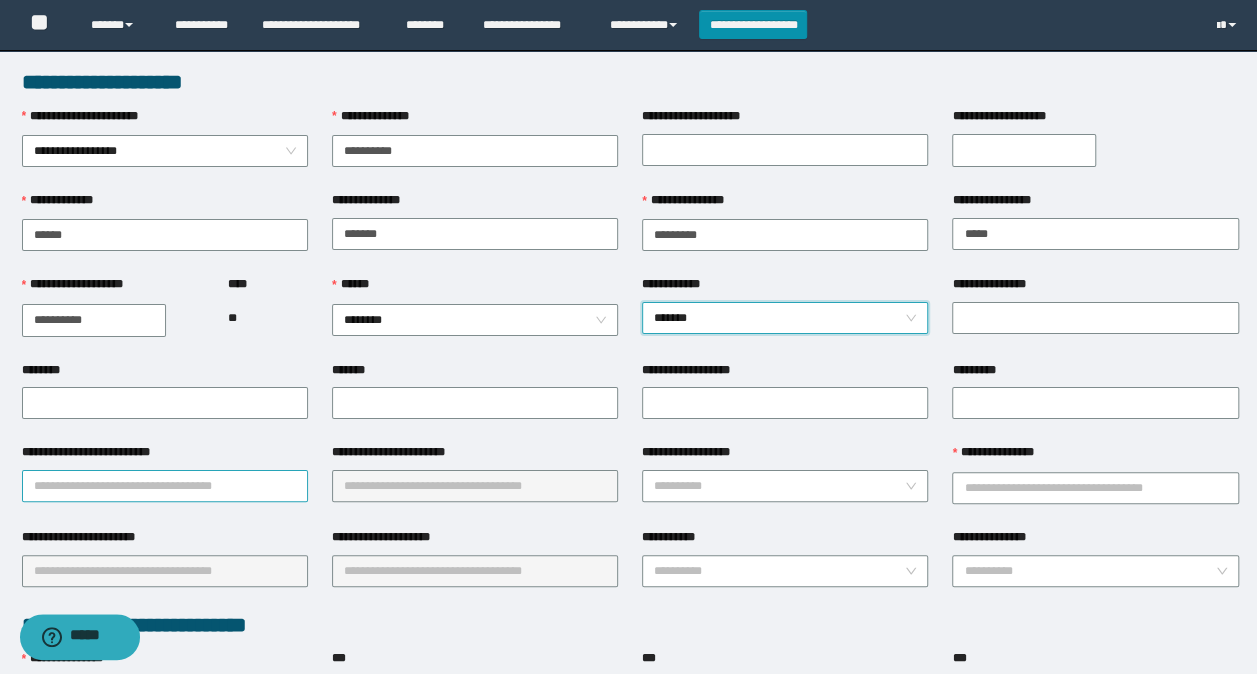 click on "**********" at bounding box center (165, 486) 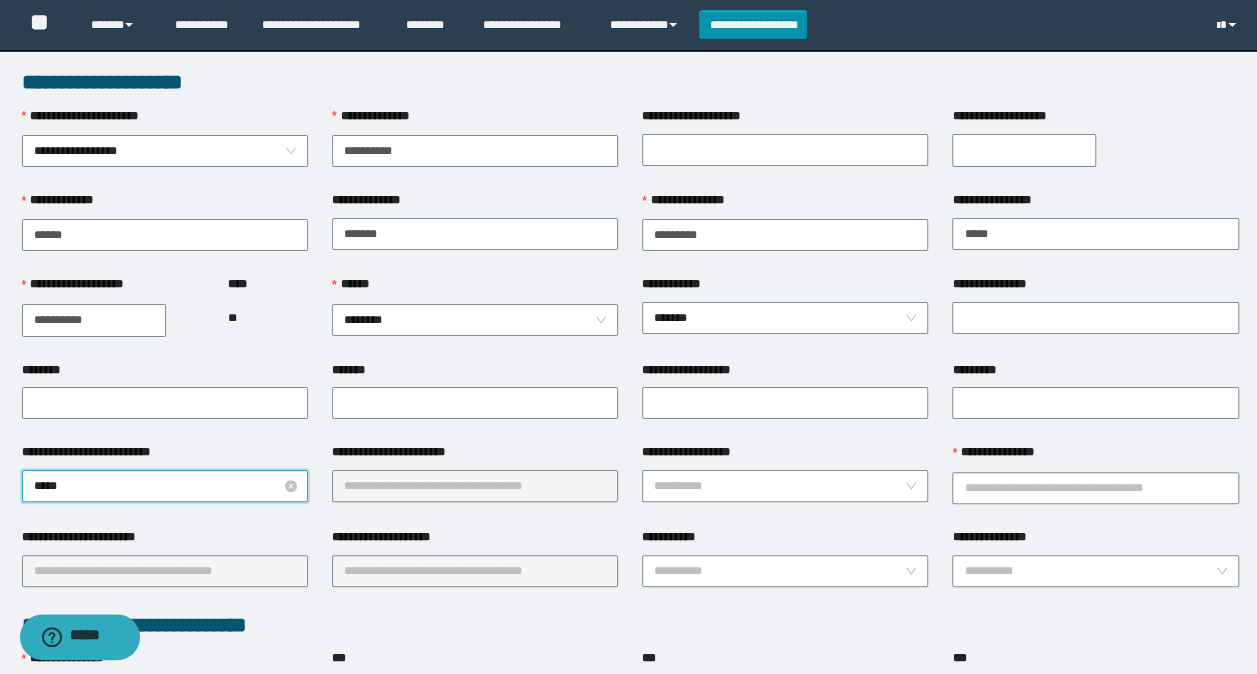 type on "******" 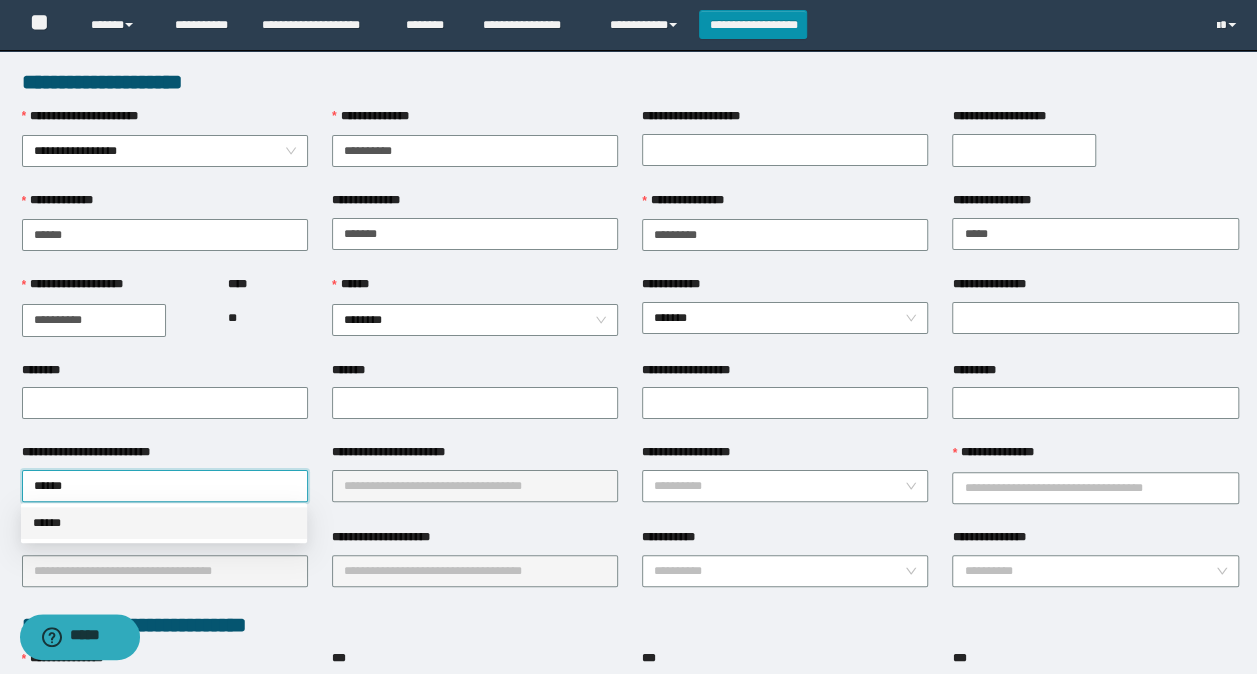 drag, startPoint x: 63, startPoint y: 521, endPoint x: 322, endPoint y: 483, distance: 261.7728 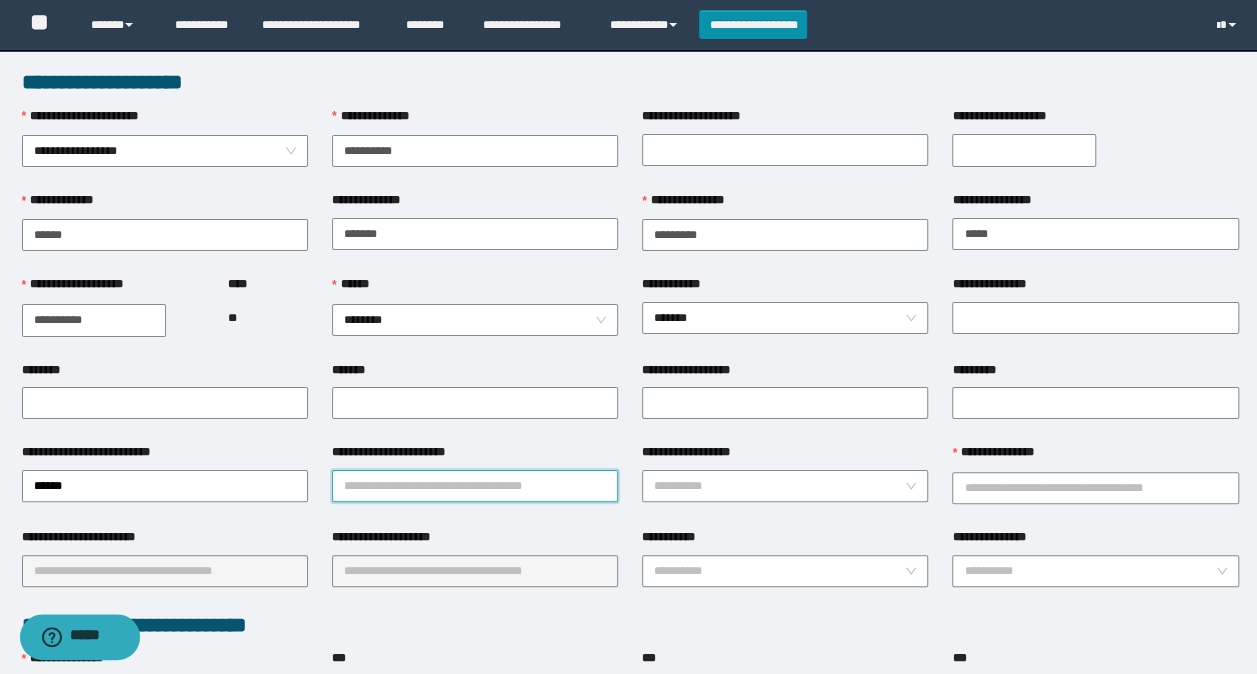 click on "**********" at bounding box center (475, 486) 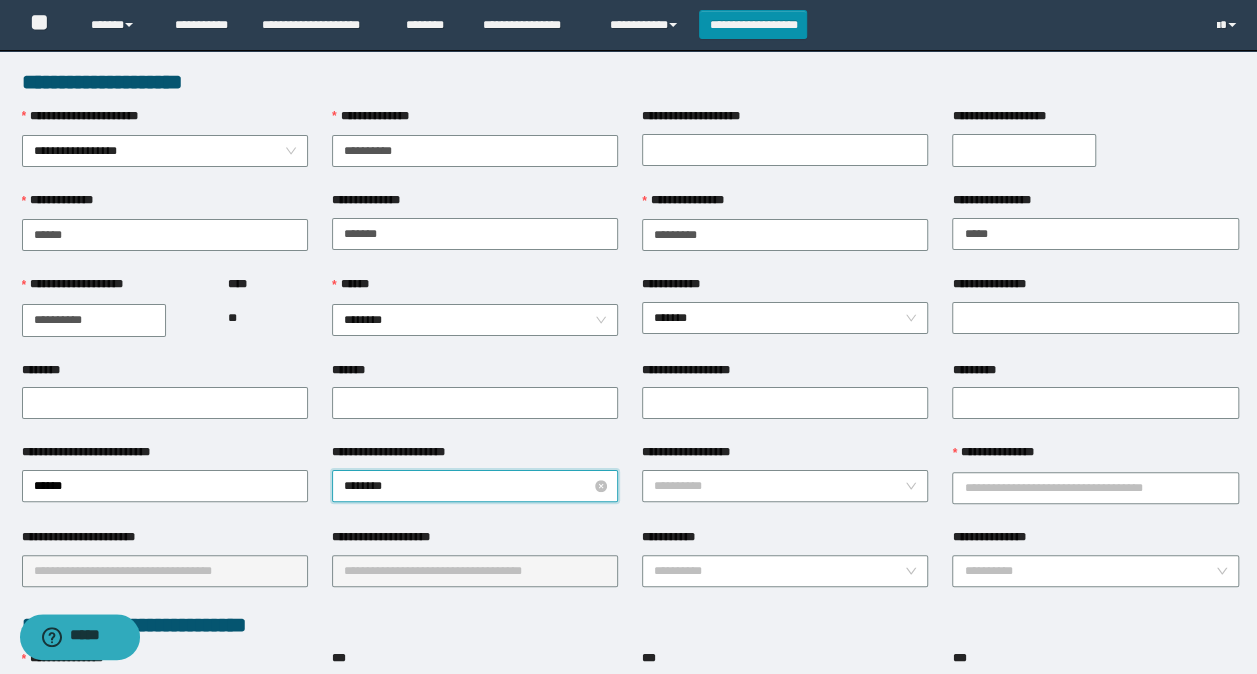 type on "*********" 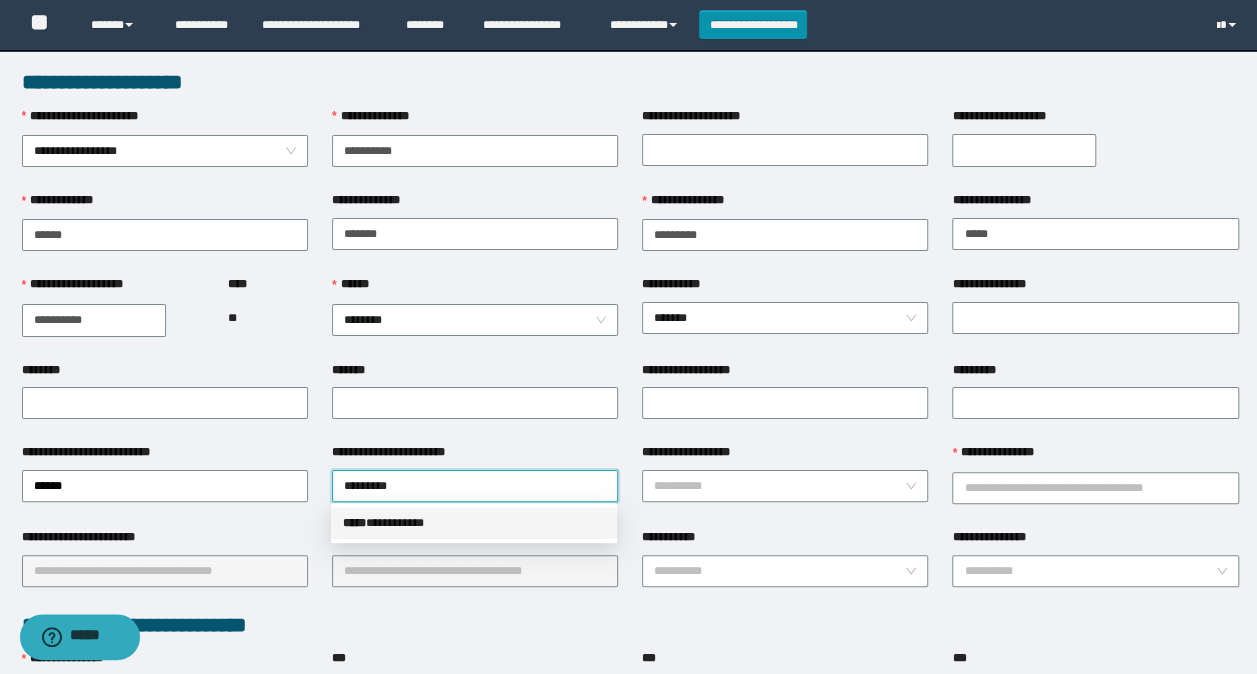 click on "***** * *********" at bounding box center (474, 523) 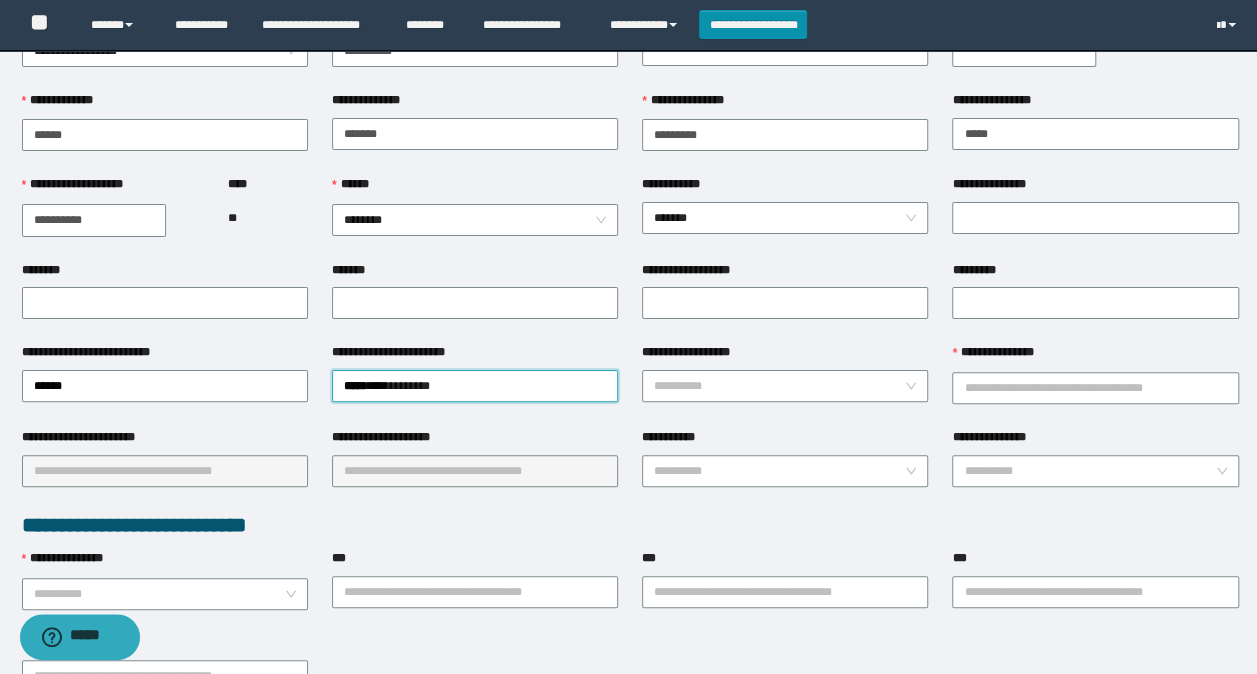 scroll, scrollTop: 200, scrollLeft: 0, axis: vertical 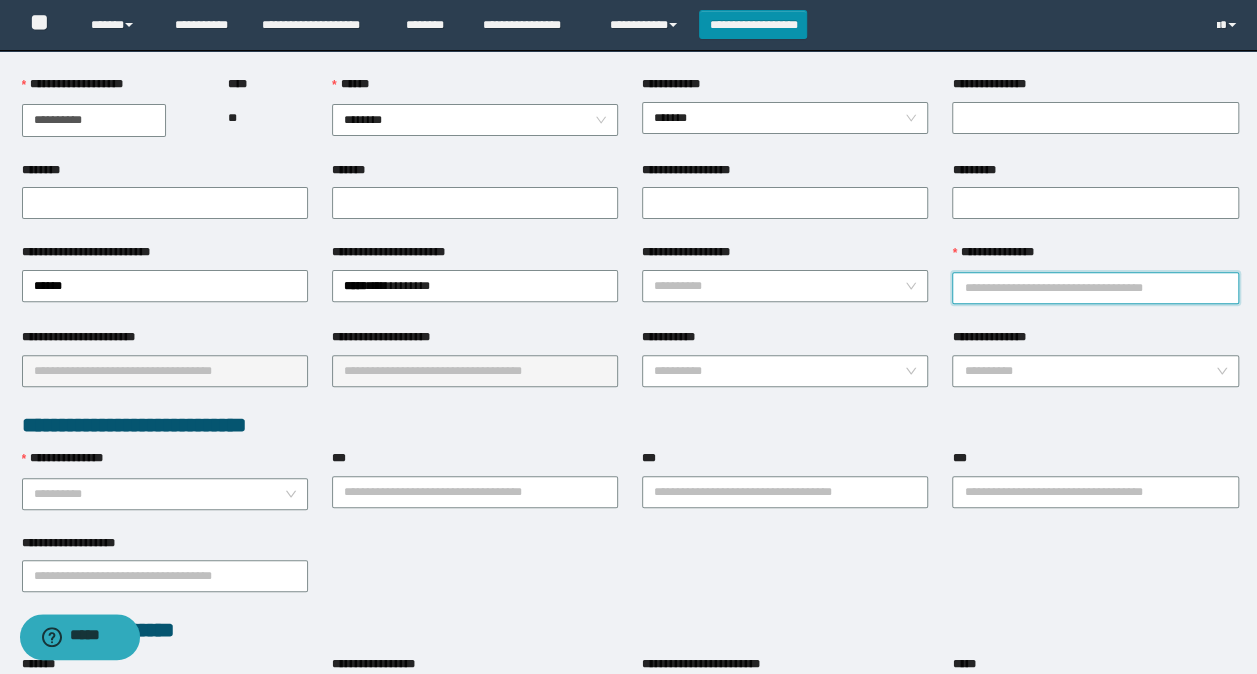 click on "**********" at bounding box center [1095, 288] 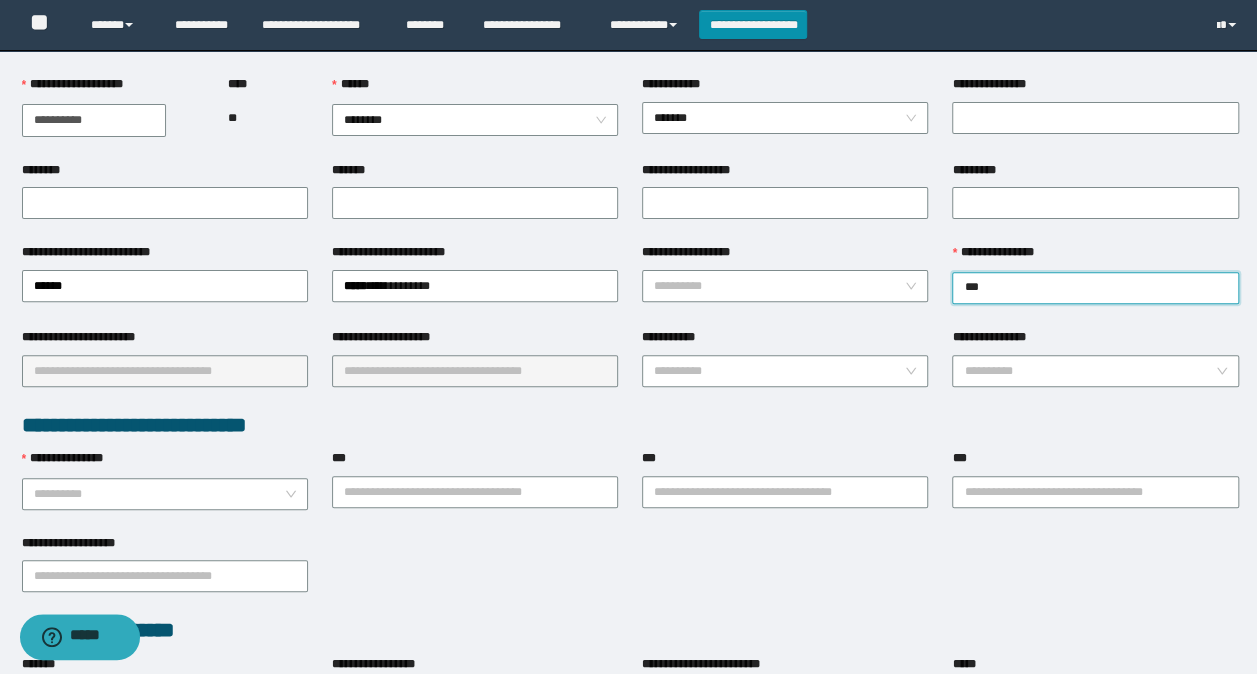 type on "****" 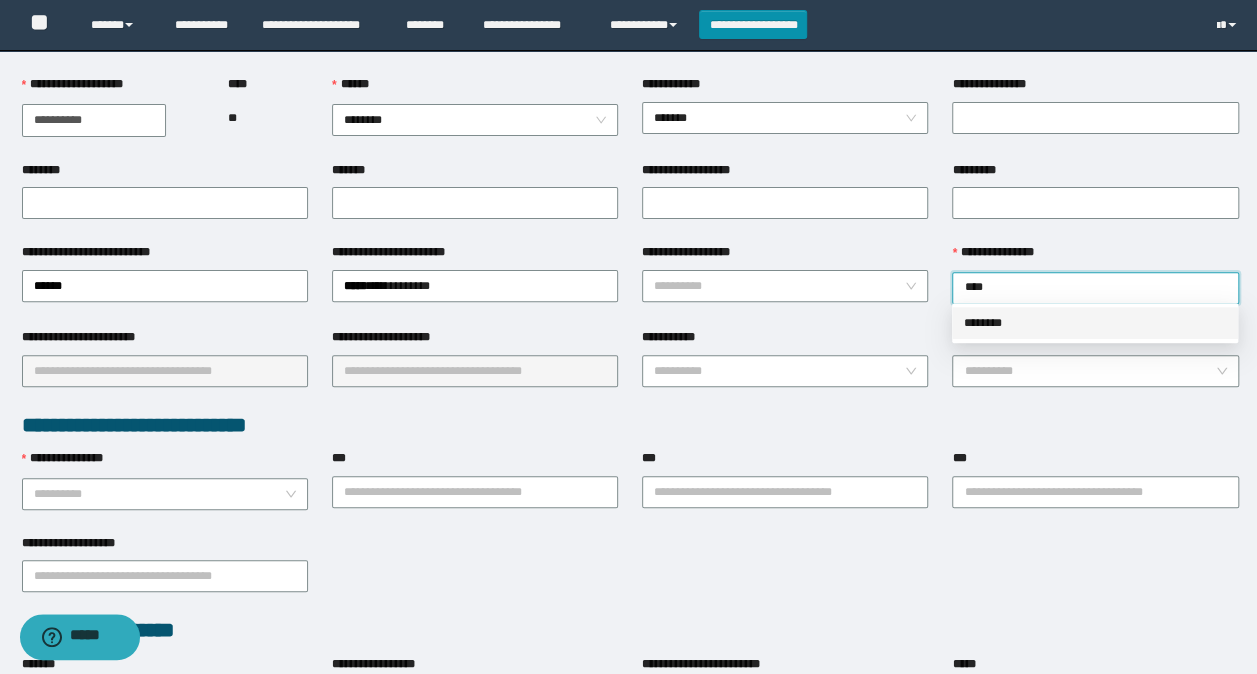 click on "********" at bounding box center (1095, 323) 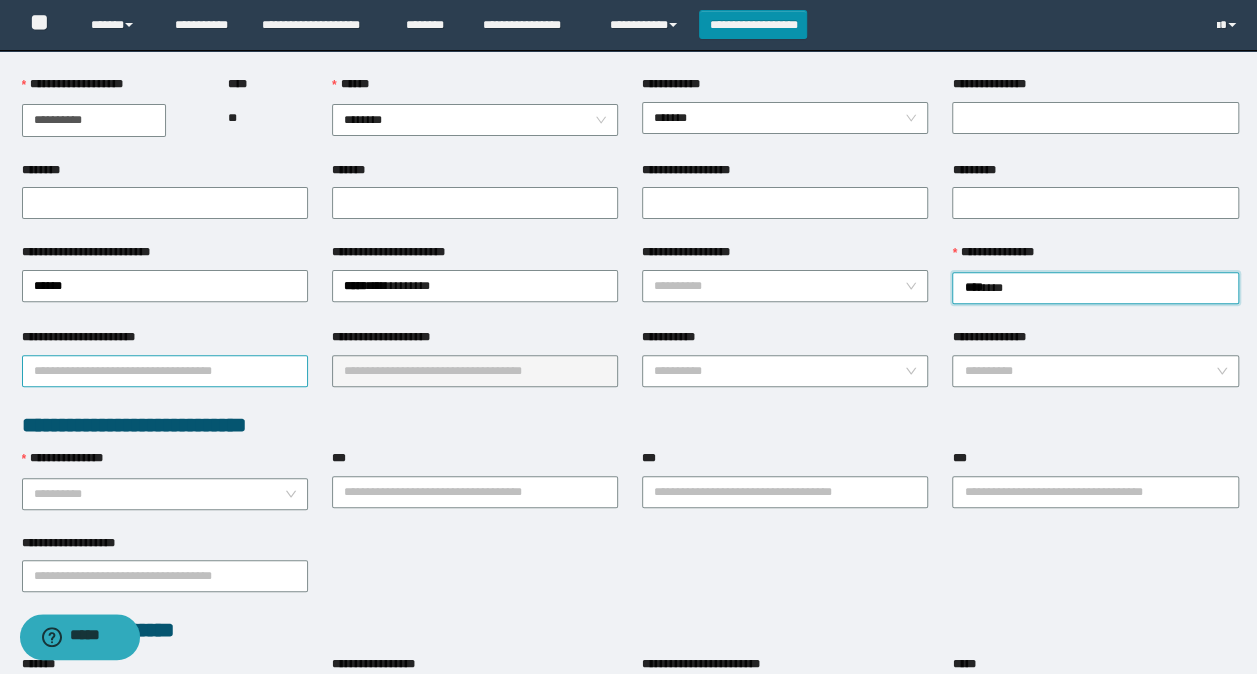 click on "**********" at bounding box center [165, 371] 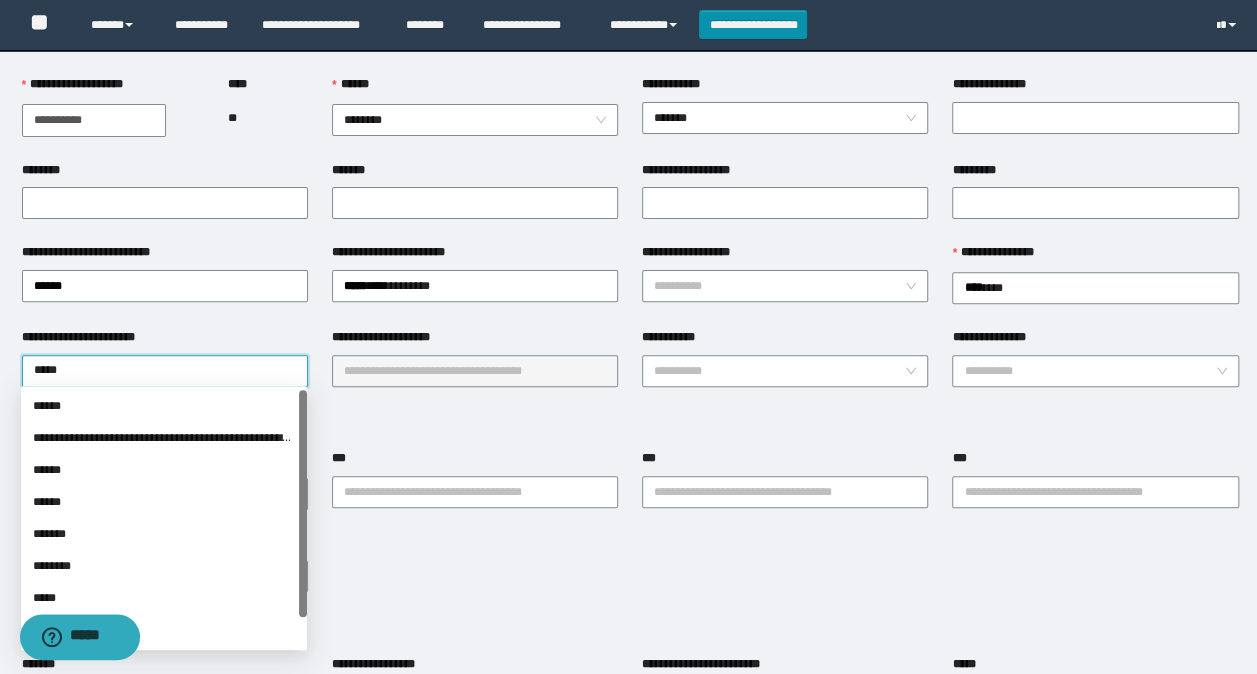 type on "******" 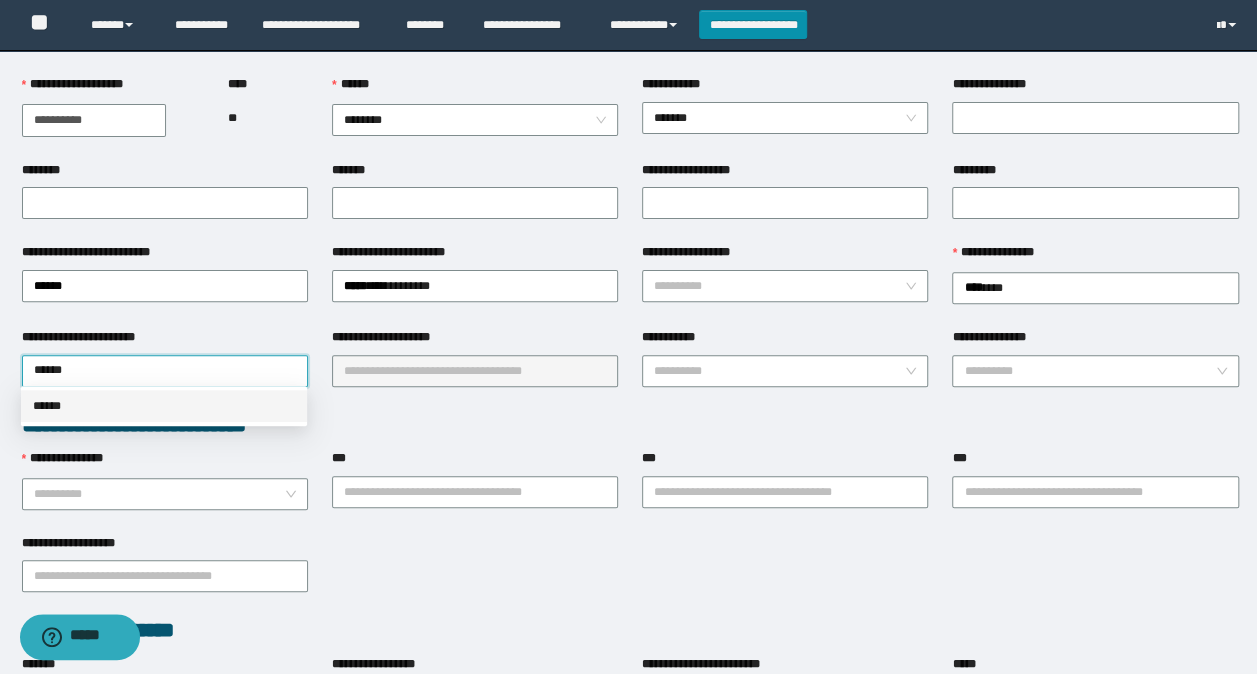 click on "******" at bounding box center [164, 406] 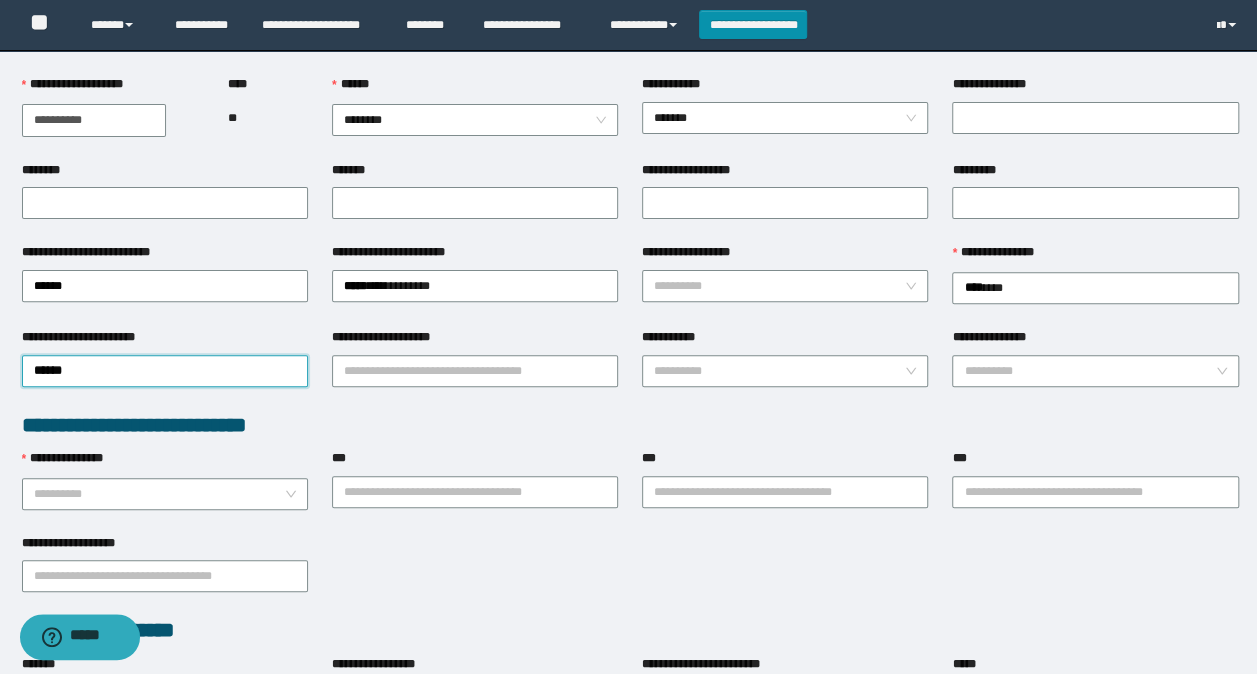 click on "**********" at bounding box center [165, 369] 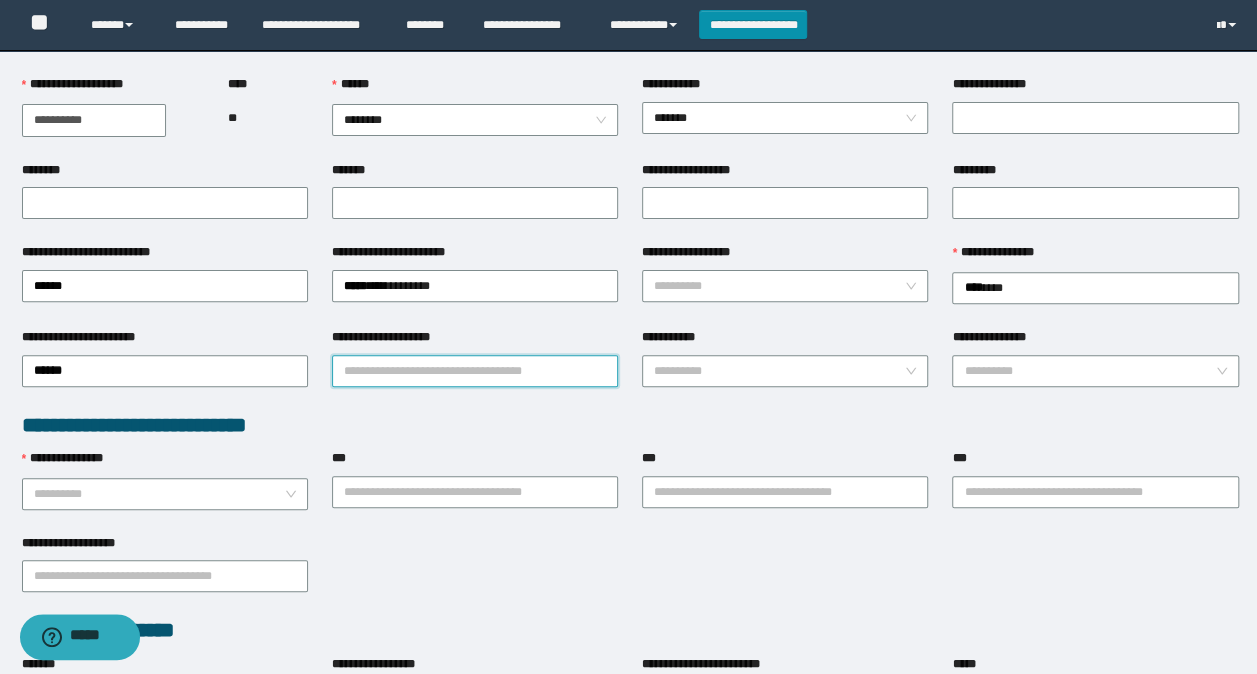 click on "**********" at bounding box center (475, 371) 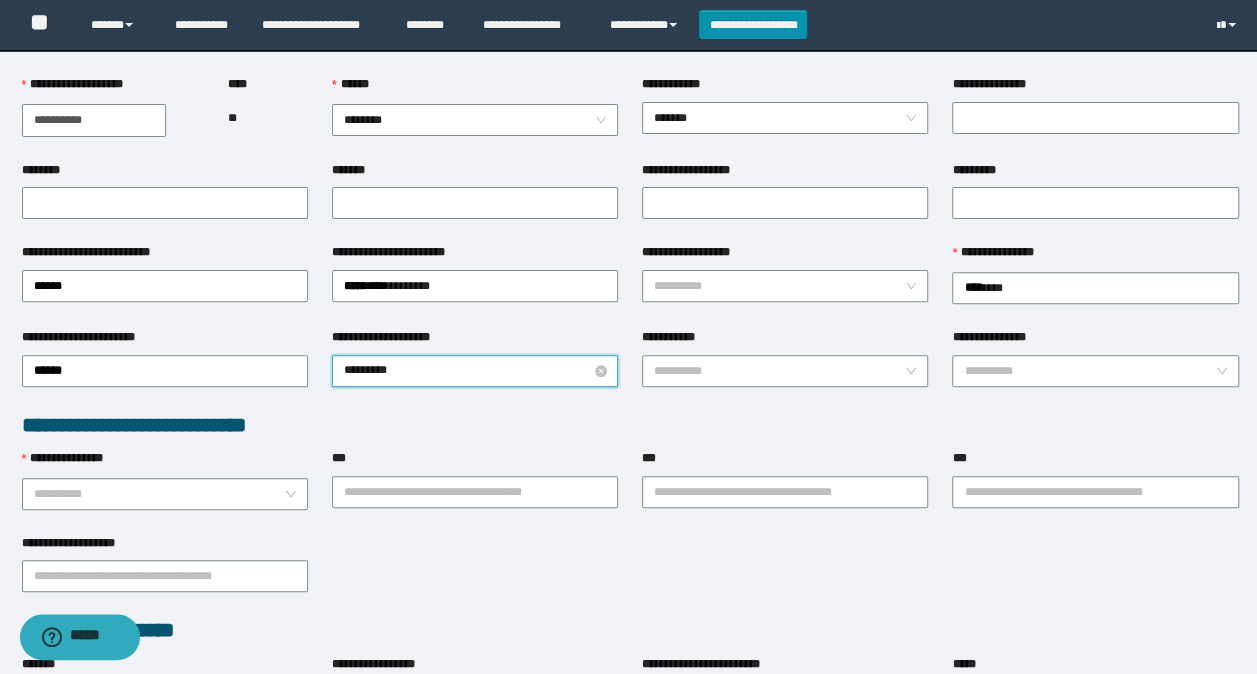 click on "*********" at bounding box center [475, 371] 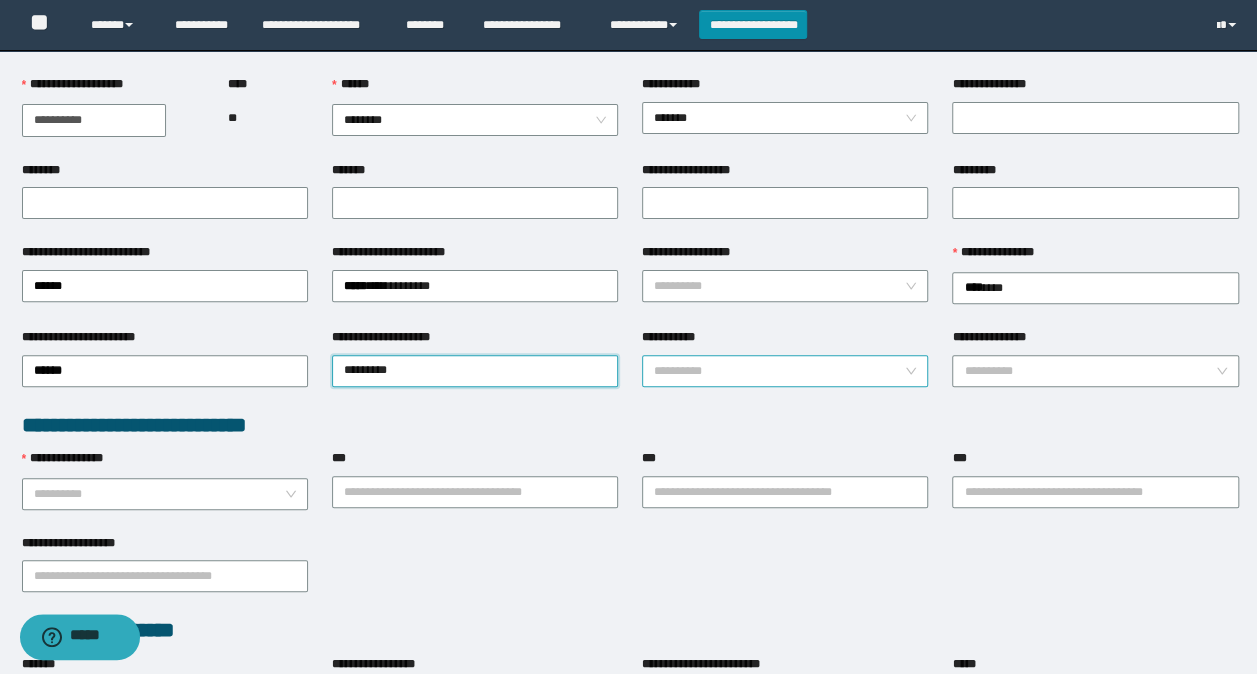 type on "*********" 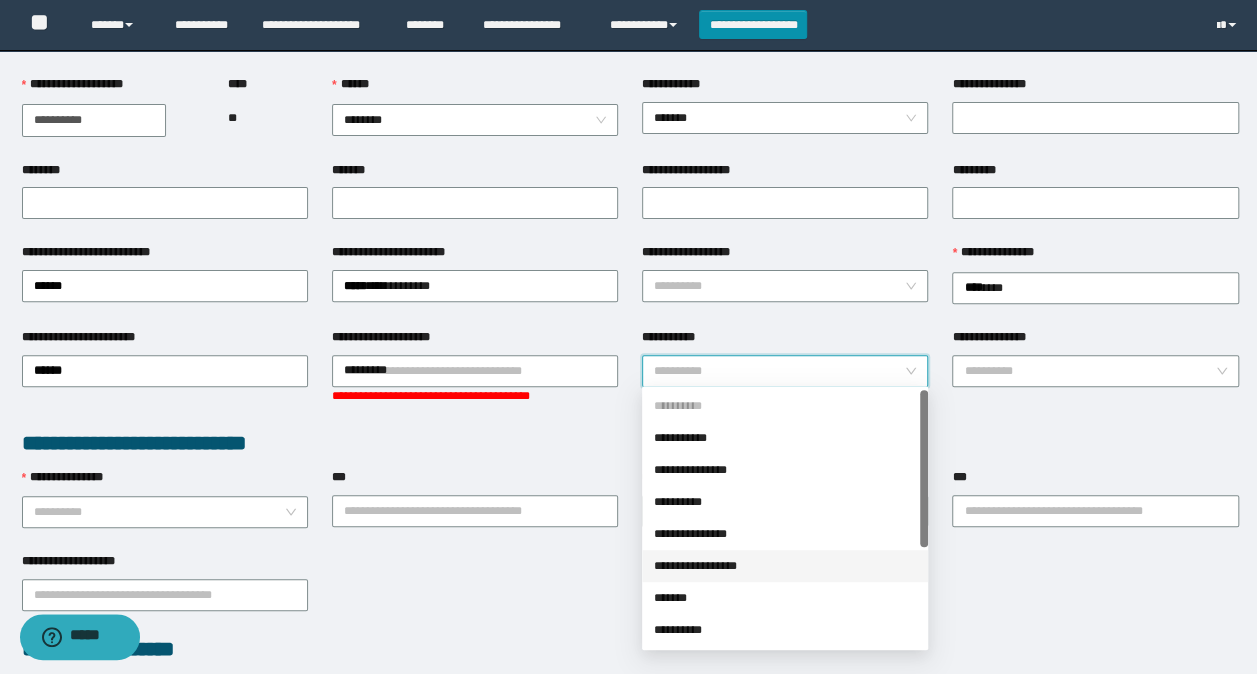 drag, startPoint x: 707, startPoint y: 565, endPoint x: 939, endPoint y: 403, distance: 282.9629 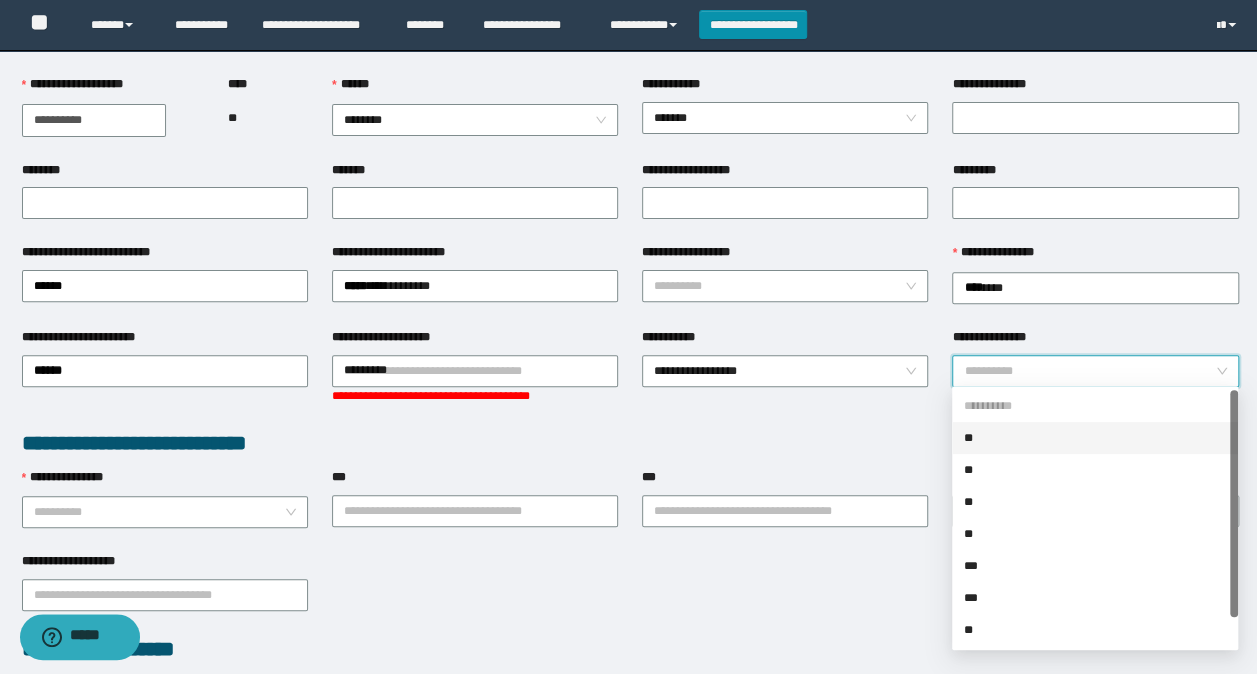 click on "**********" at bounding box center (1089, 371) 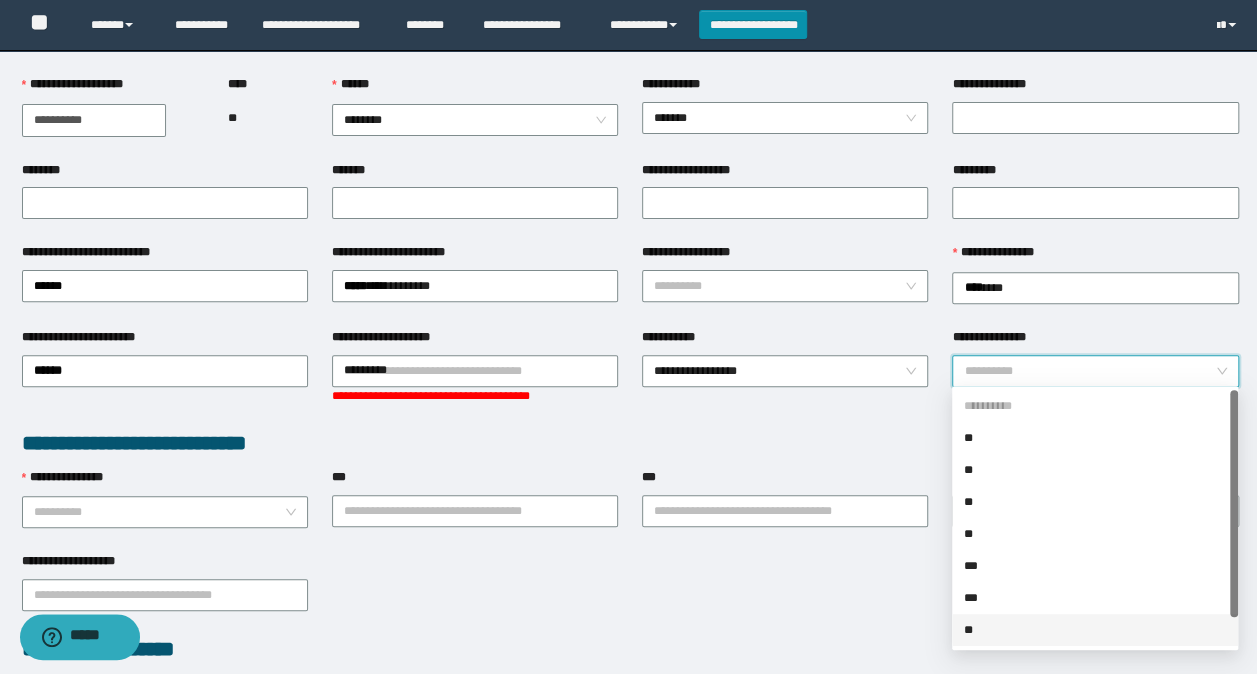 click on "**" at bounding box center [1095, 630] 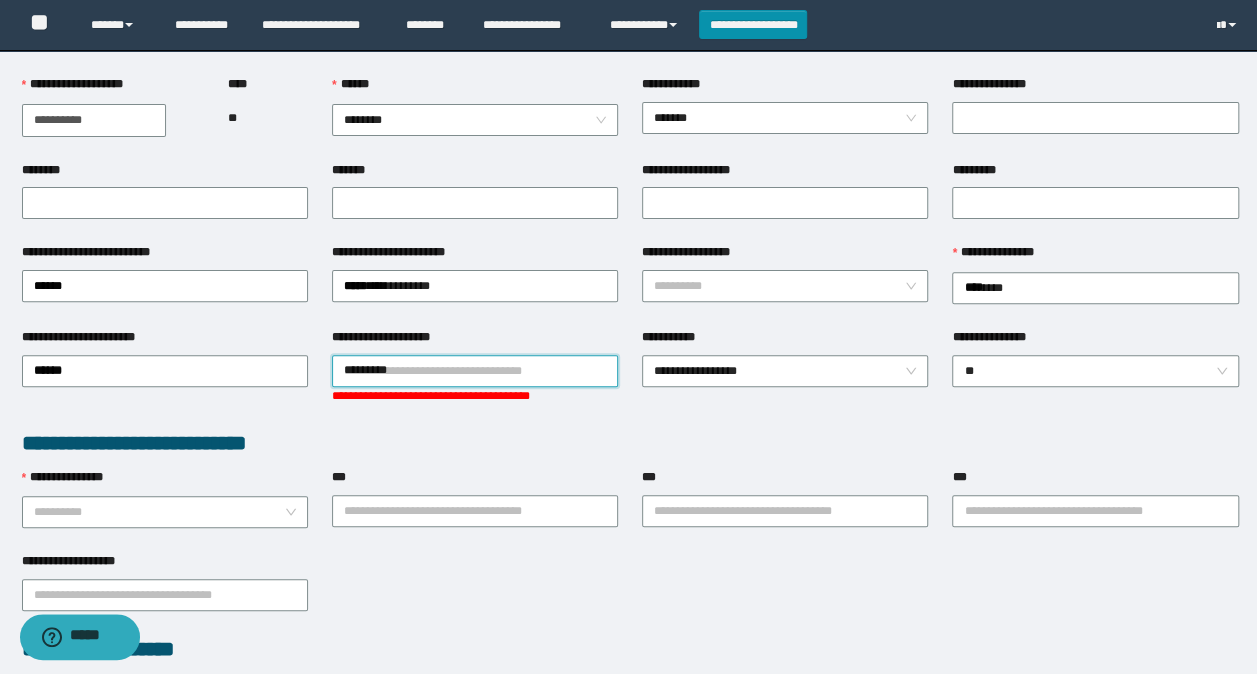 click on "*********" at bounding box center [475, 371] 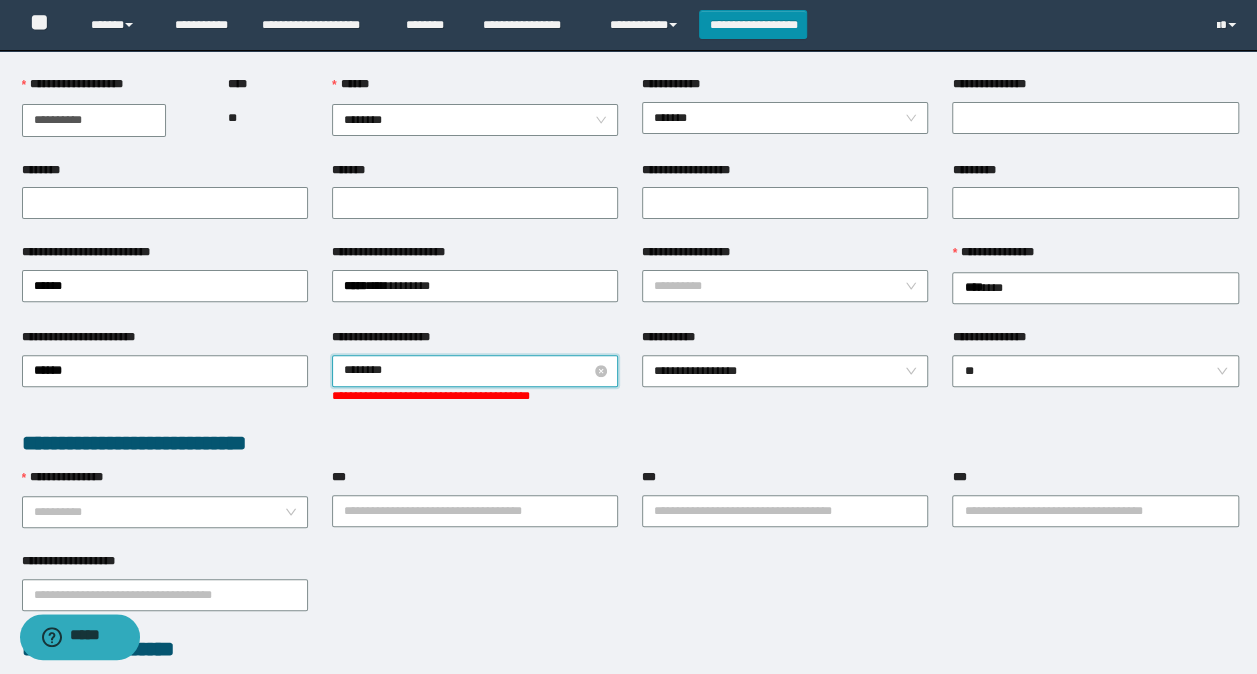 type on "*********" 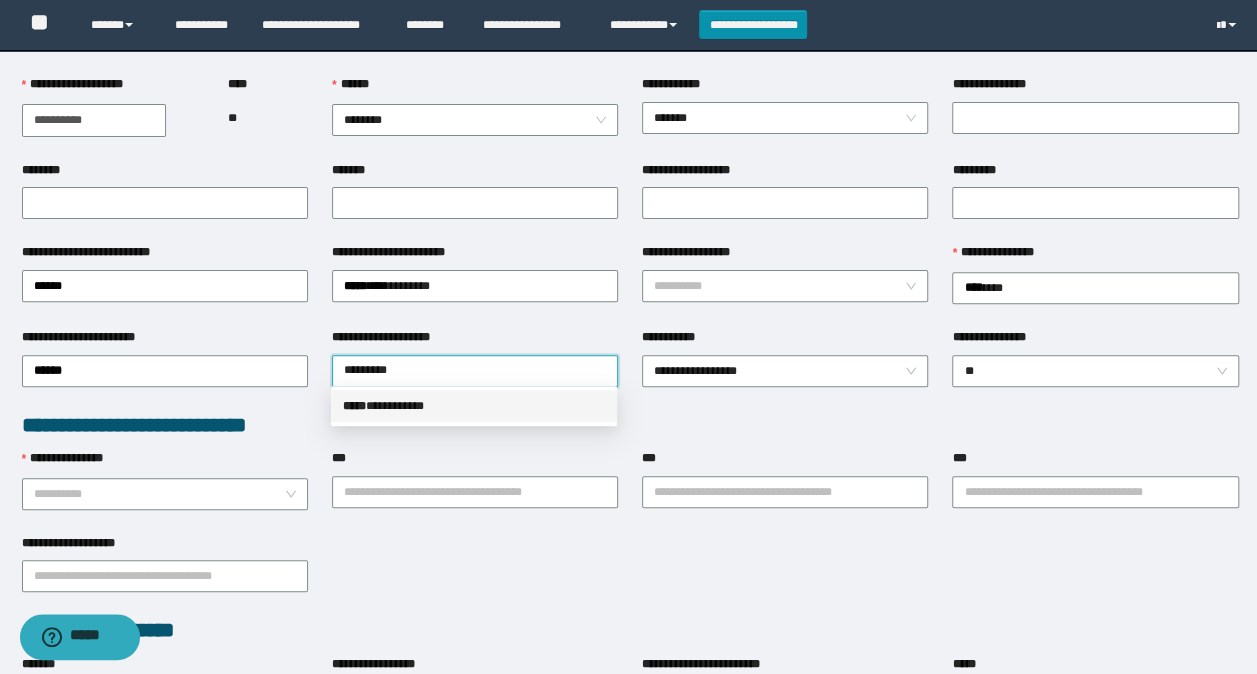 click on "***** * *********" at bounding box center [474, 406] 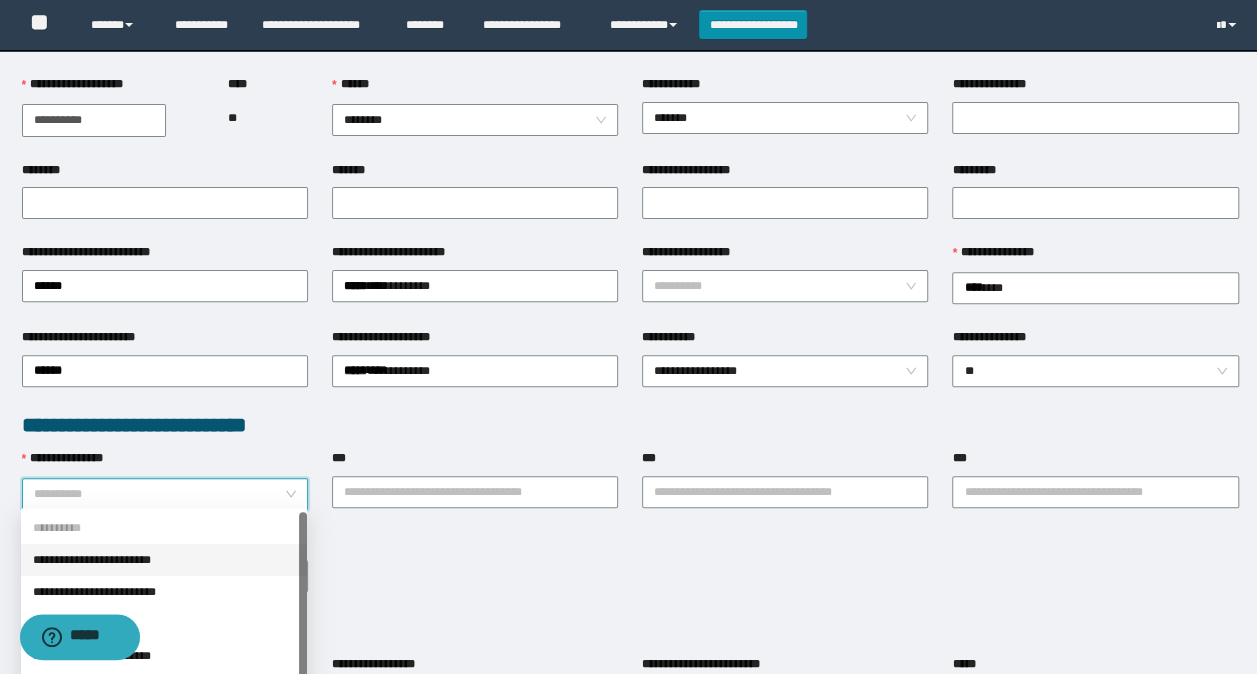click on "**********" at bounding box center (159, 494) 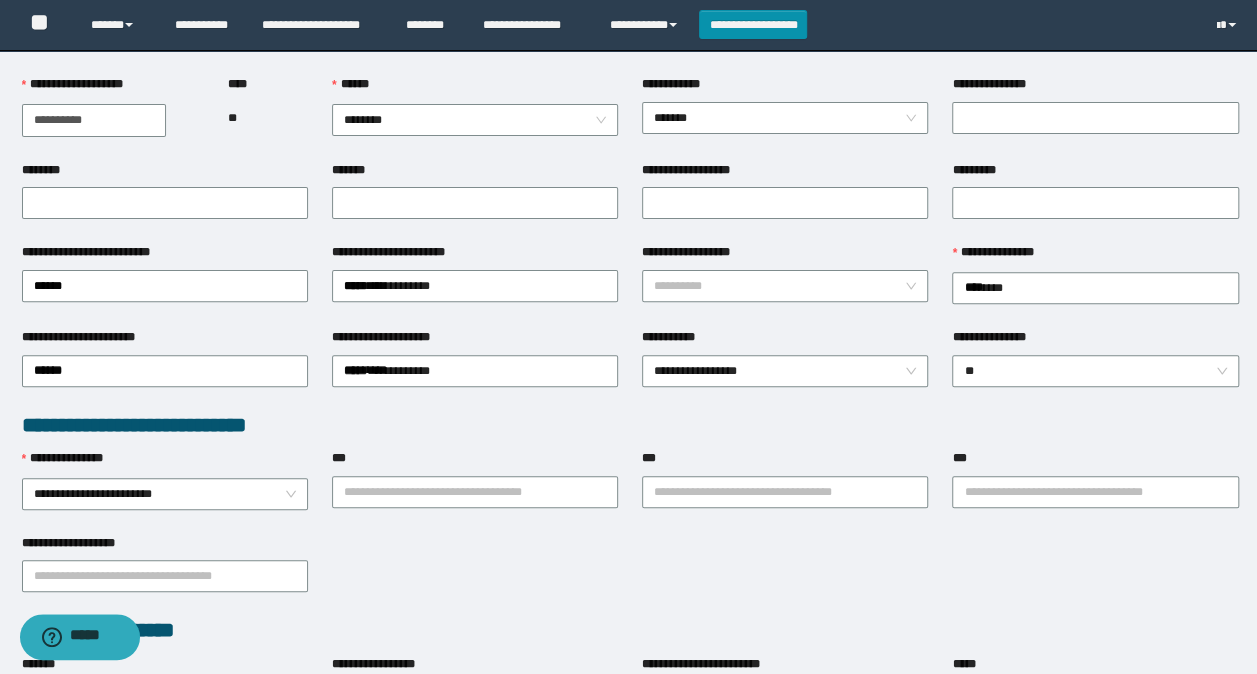 click on "***" at bounding box center [475, 462] 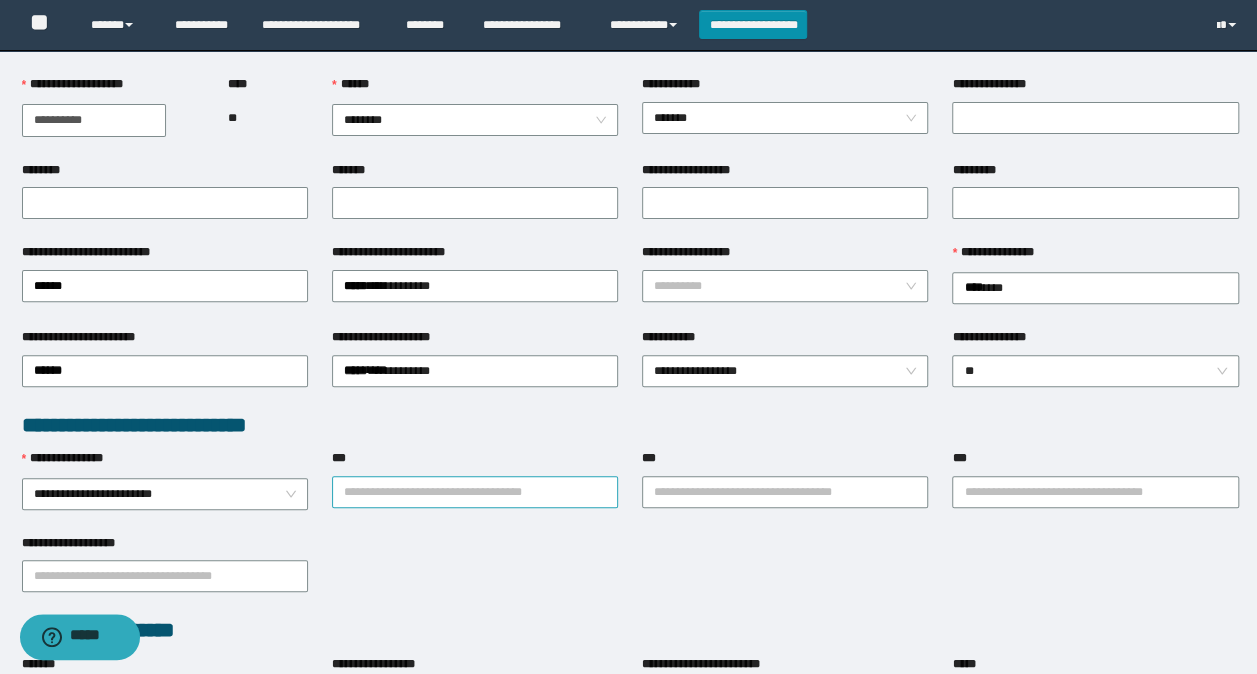 click on "***" at bounding box center (475, 492) 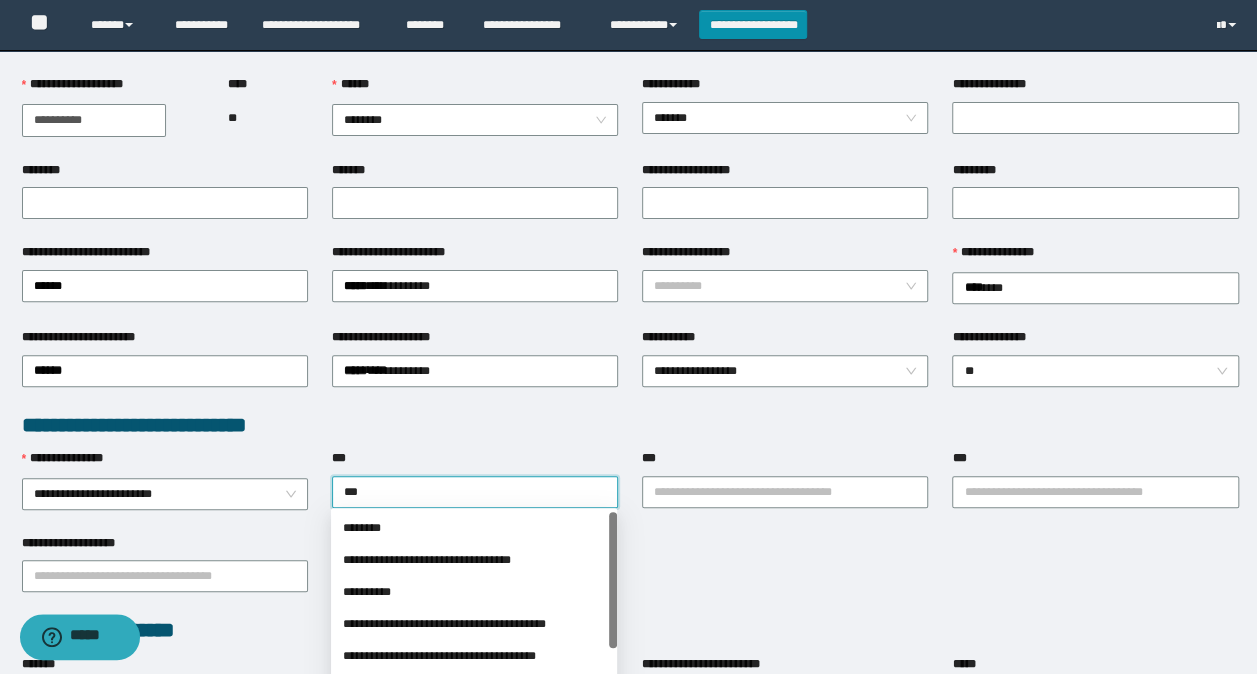 type on "****" 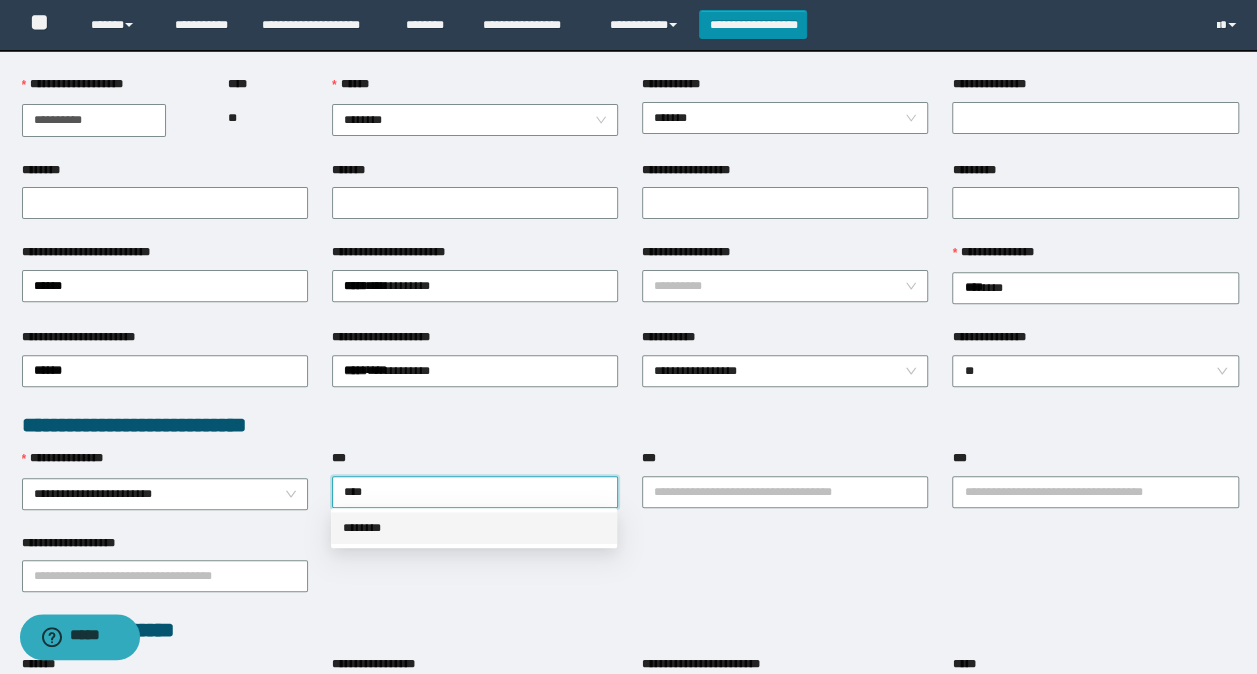 click on "********" at bounding box center [474, 528] 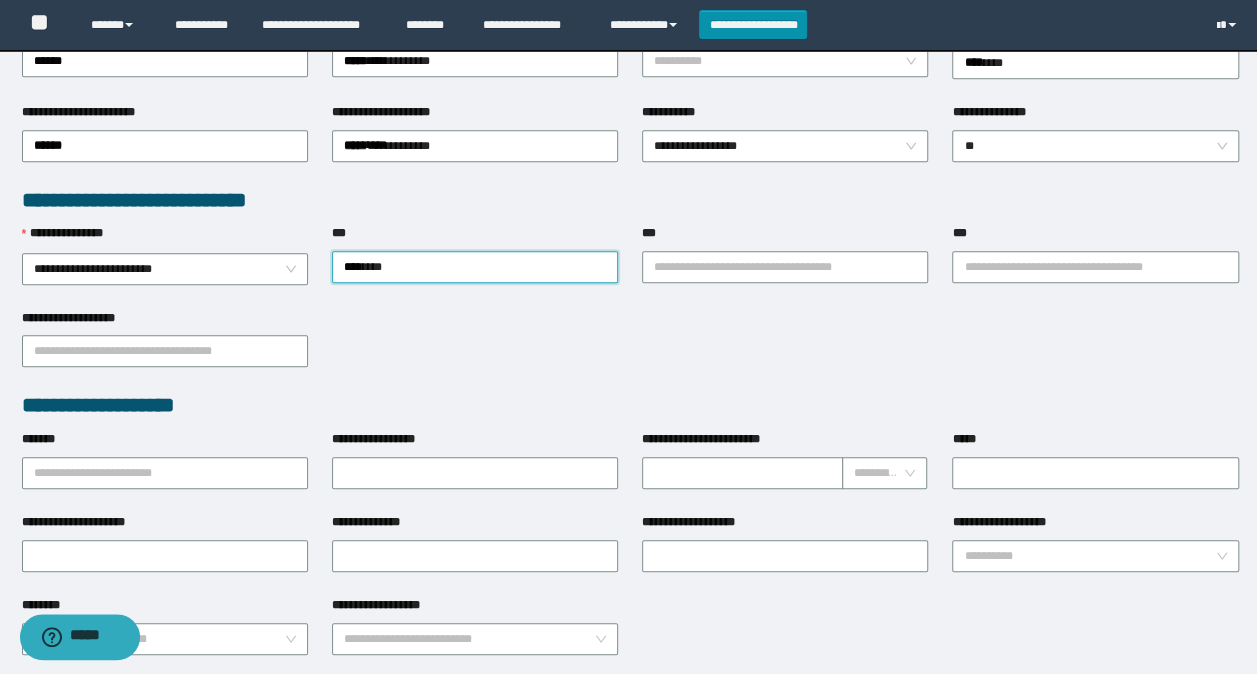 scroll, scrollTop: 600, scrollLeft: 0, axis: vertical 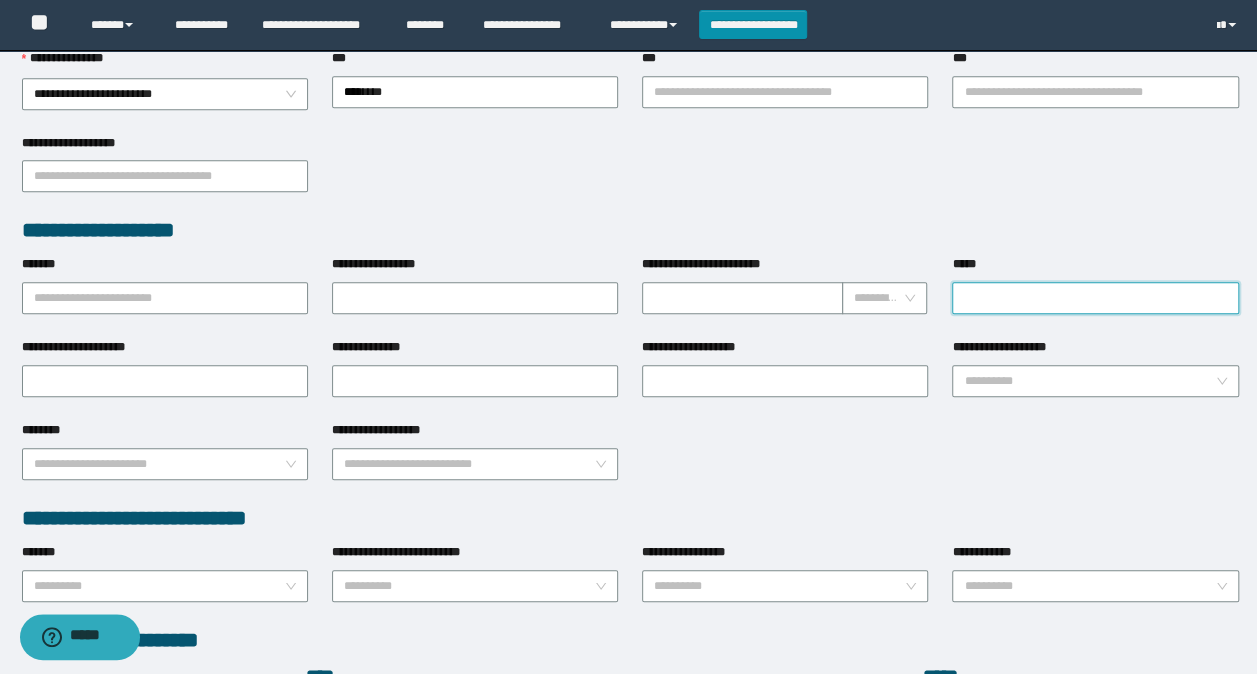 click on "*****" at bounding box center (1095, 298) 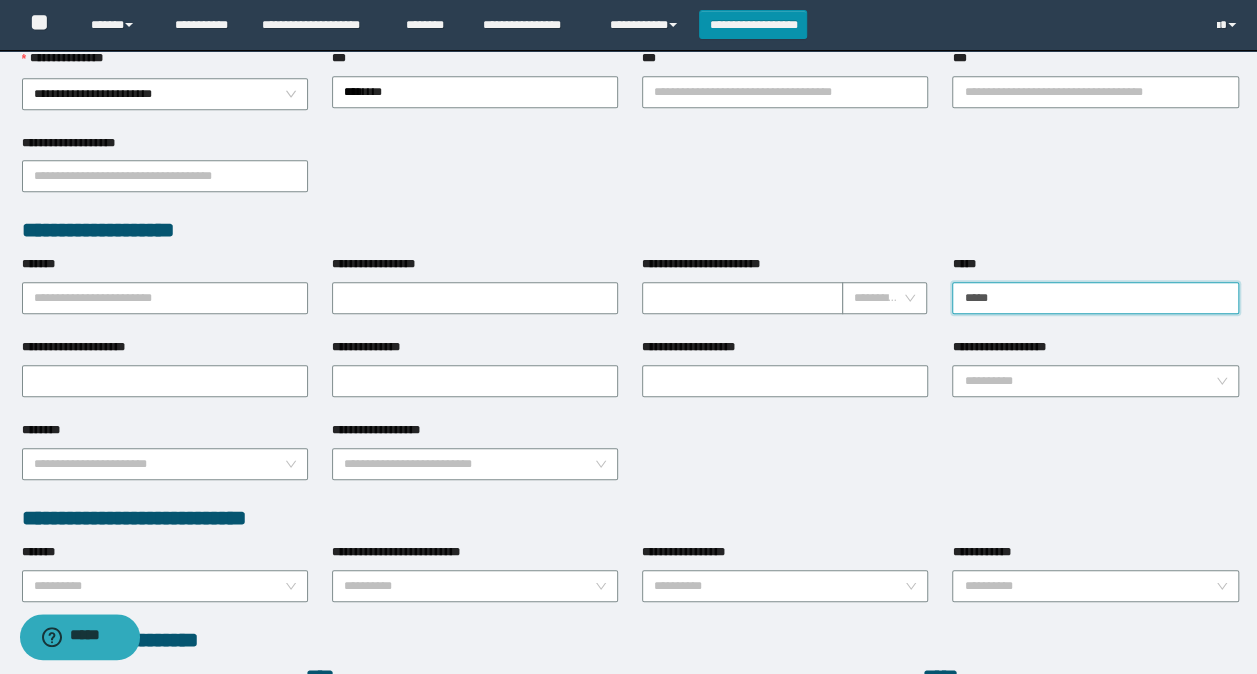 type on "**********" 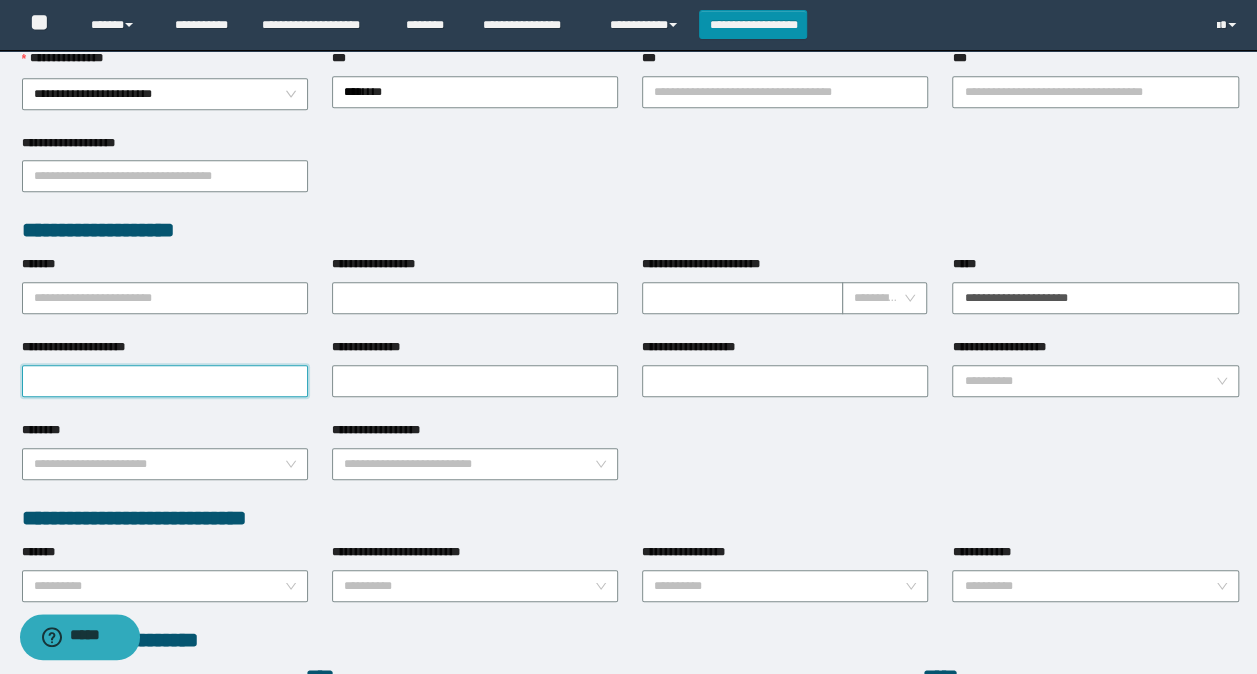 type on "**********" 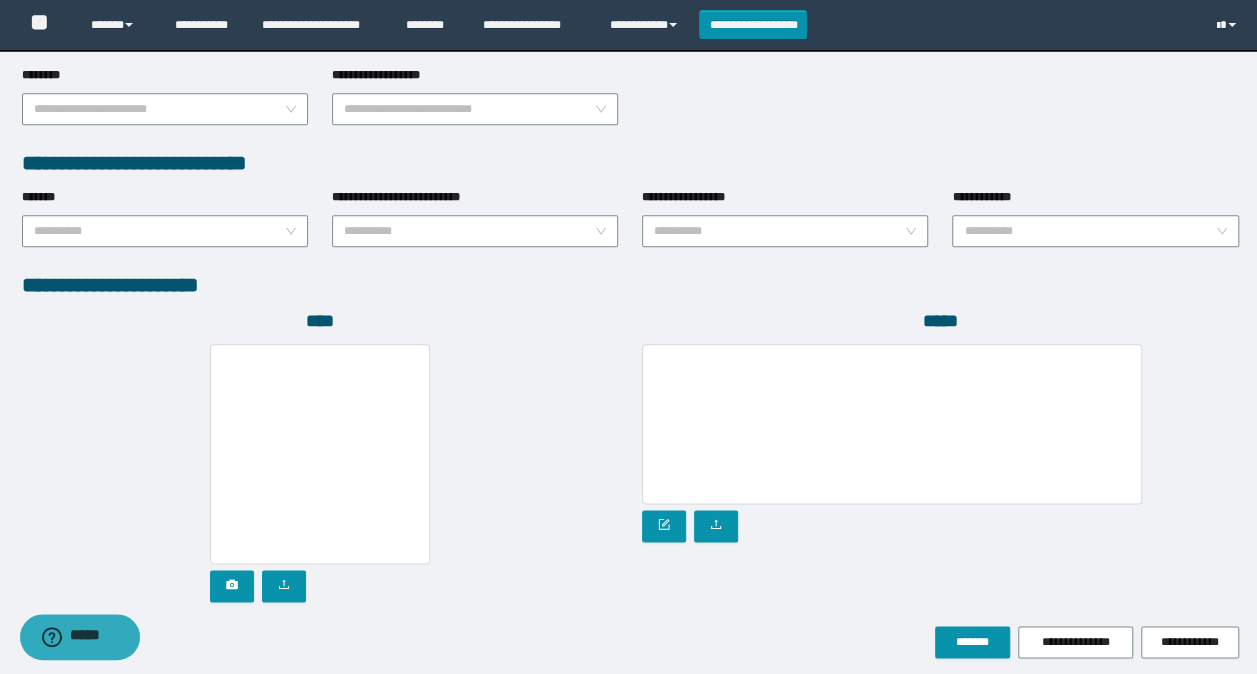 scroll, scrollTop: 1030, scrollLeft: 0, axis: vertical 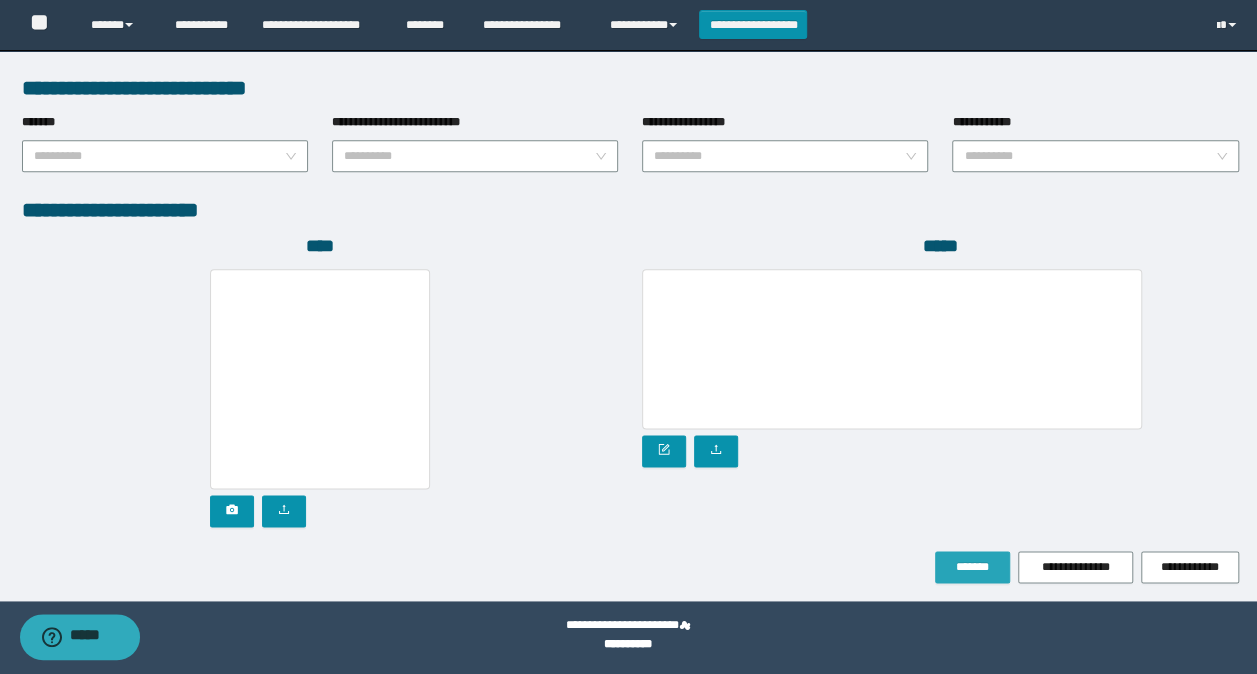 click on "*******" at bounding box center (972, 567) 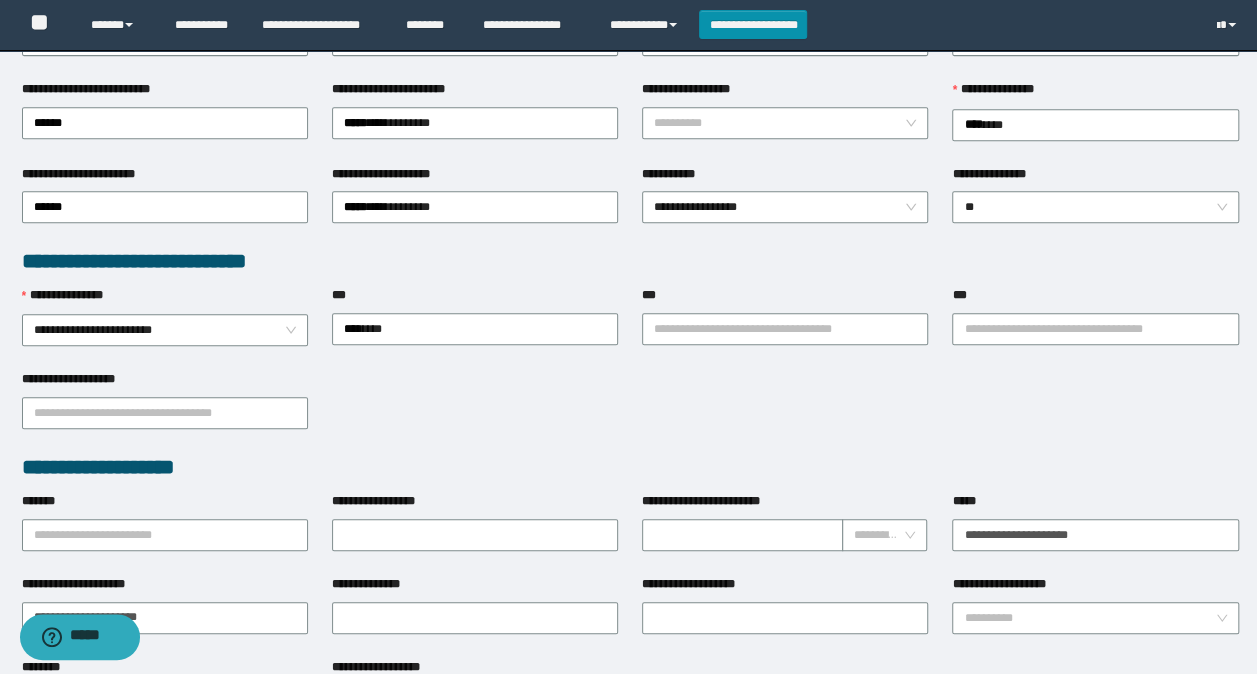 scroll, scrollTop: 234, scrollLeft: 0, axis: vertical 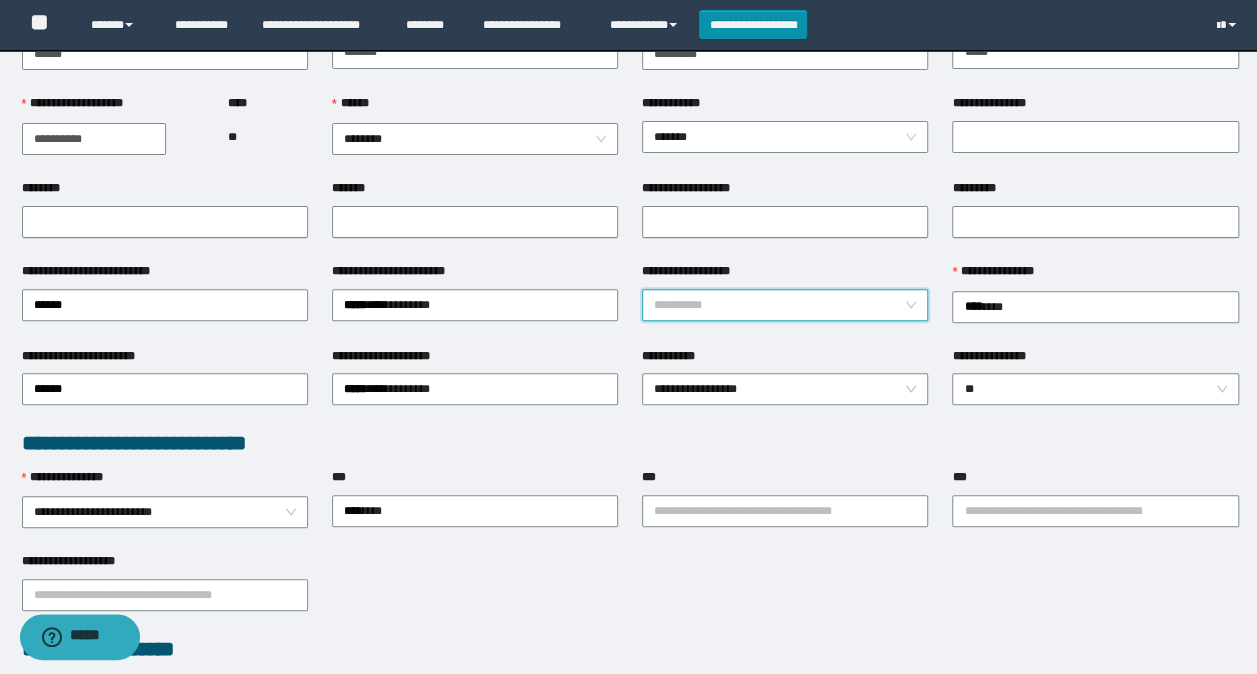 click on "**********" at bounding box center [779, 305] 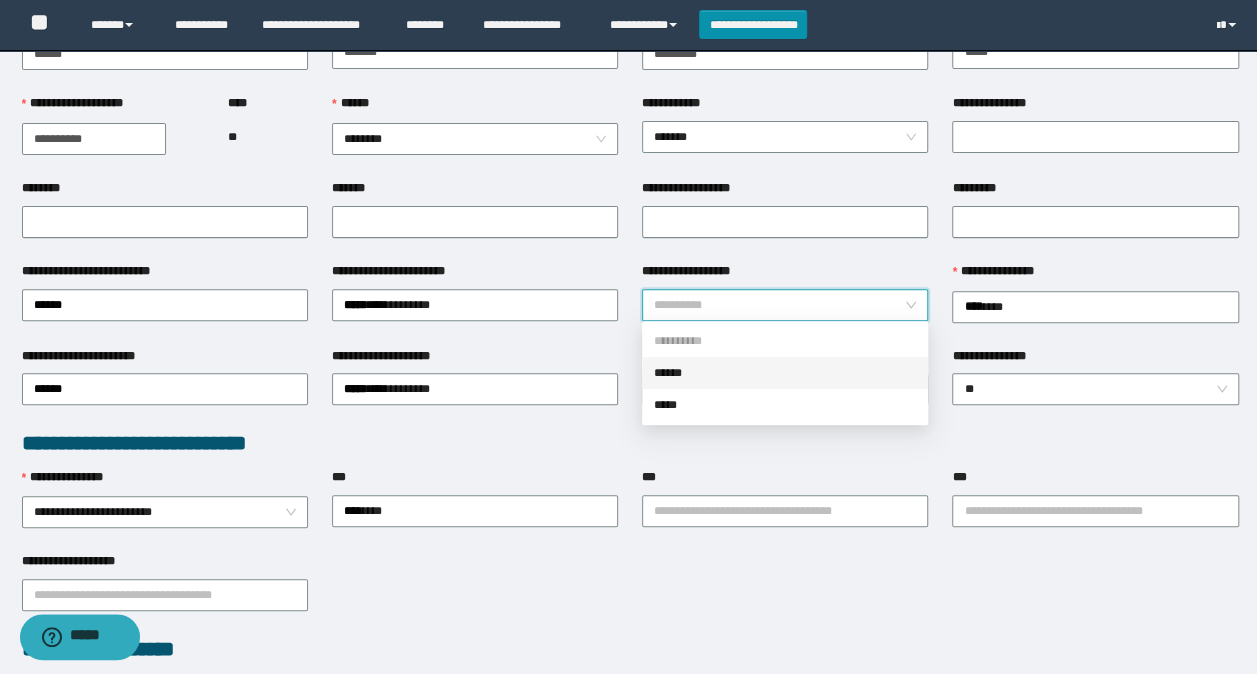 click on "******" at bounding box center (785, 373) 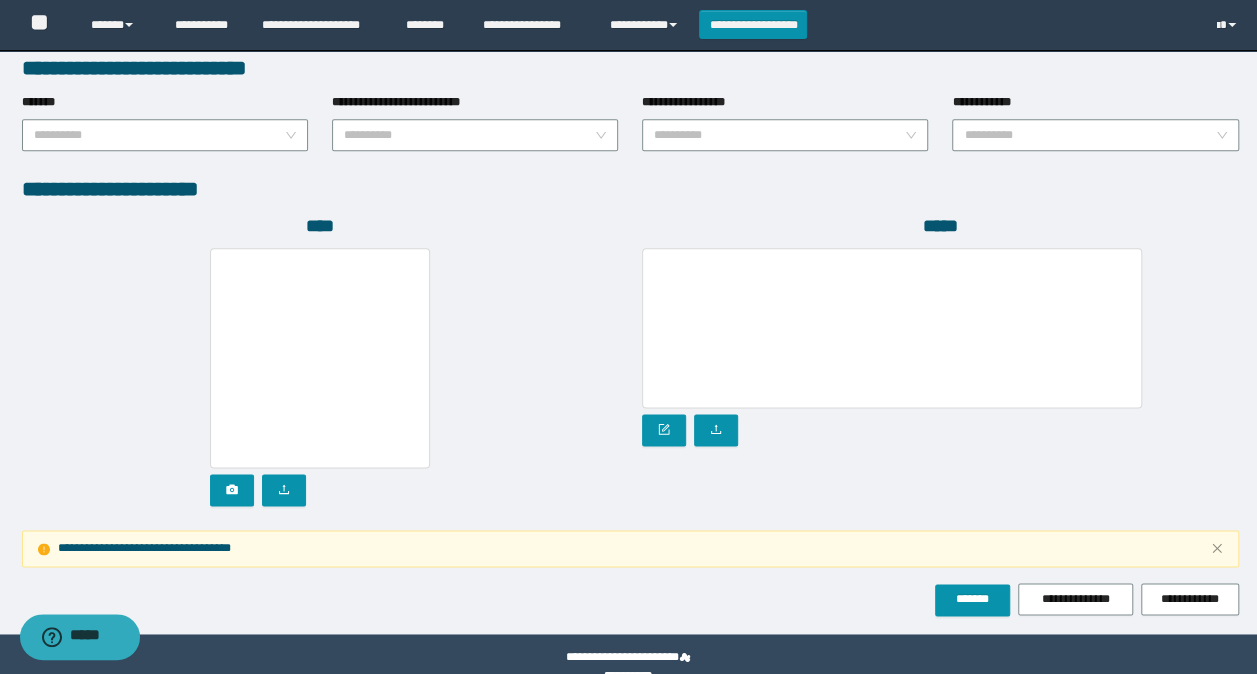 scroll, scrollTop: 1134, scrollLeft: 0, axis: vertical 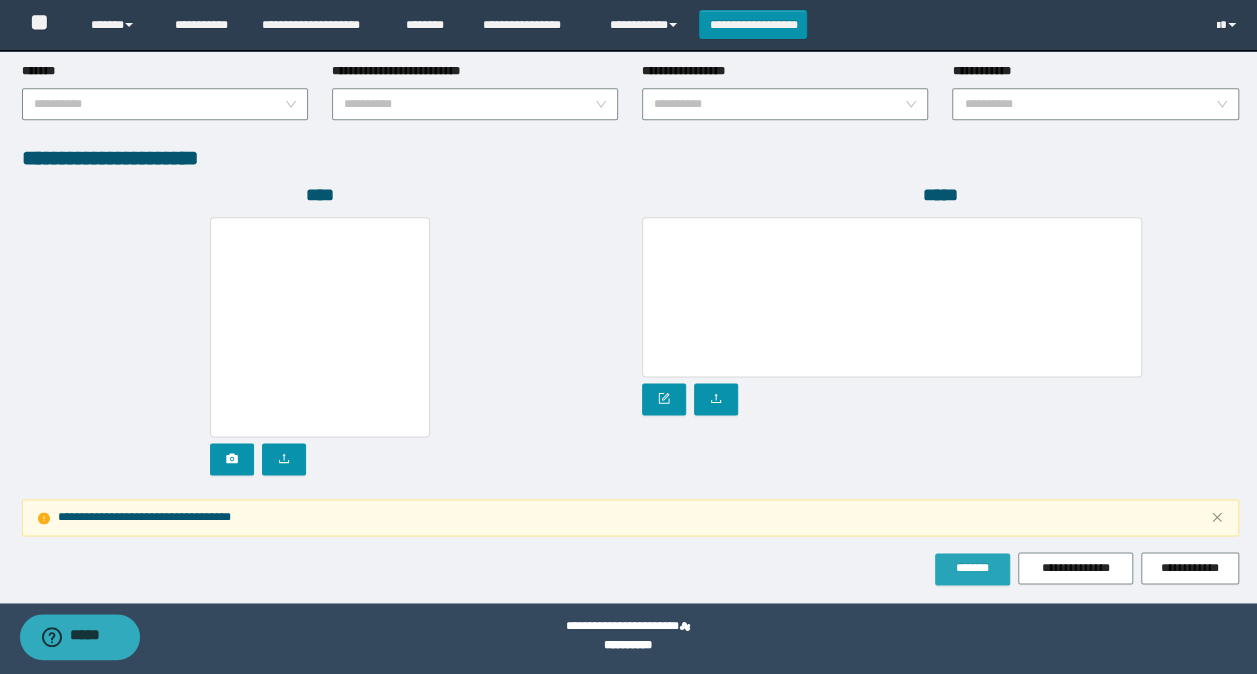click on "*******" at bounding box center (972, 568) 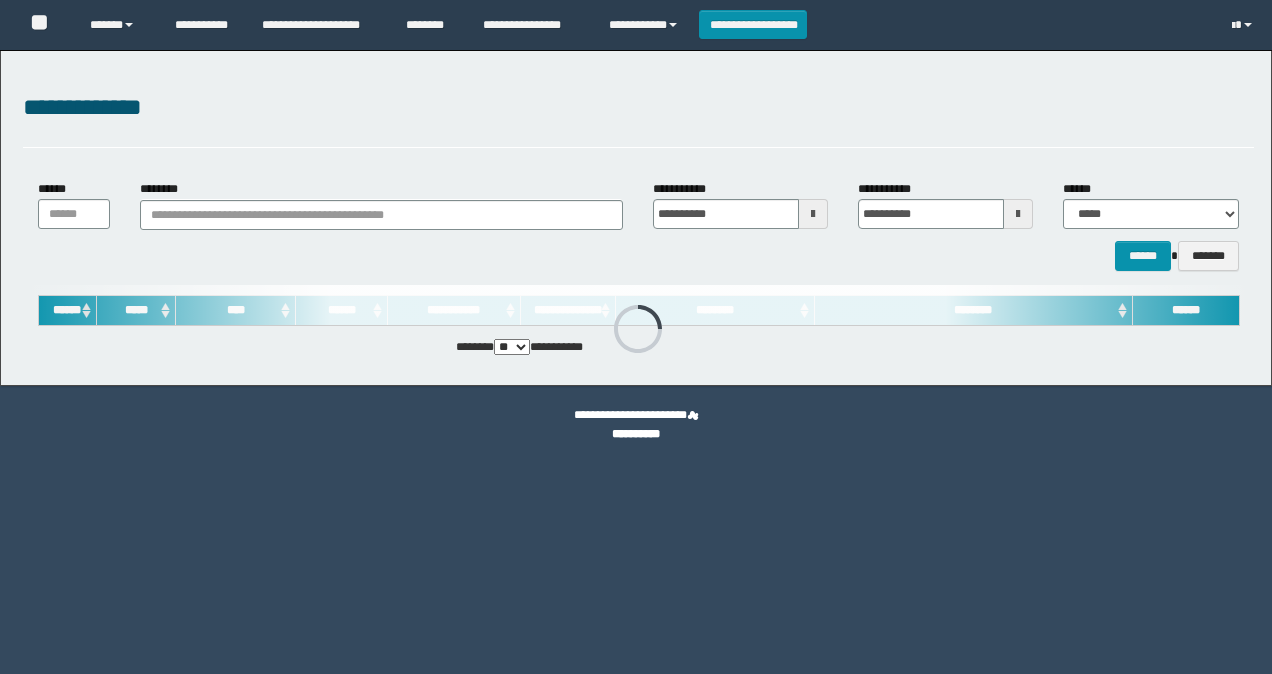 scroll, scrollTop: 0, scrollLeft: 0, axis: both 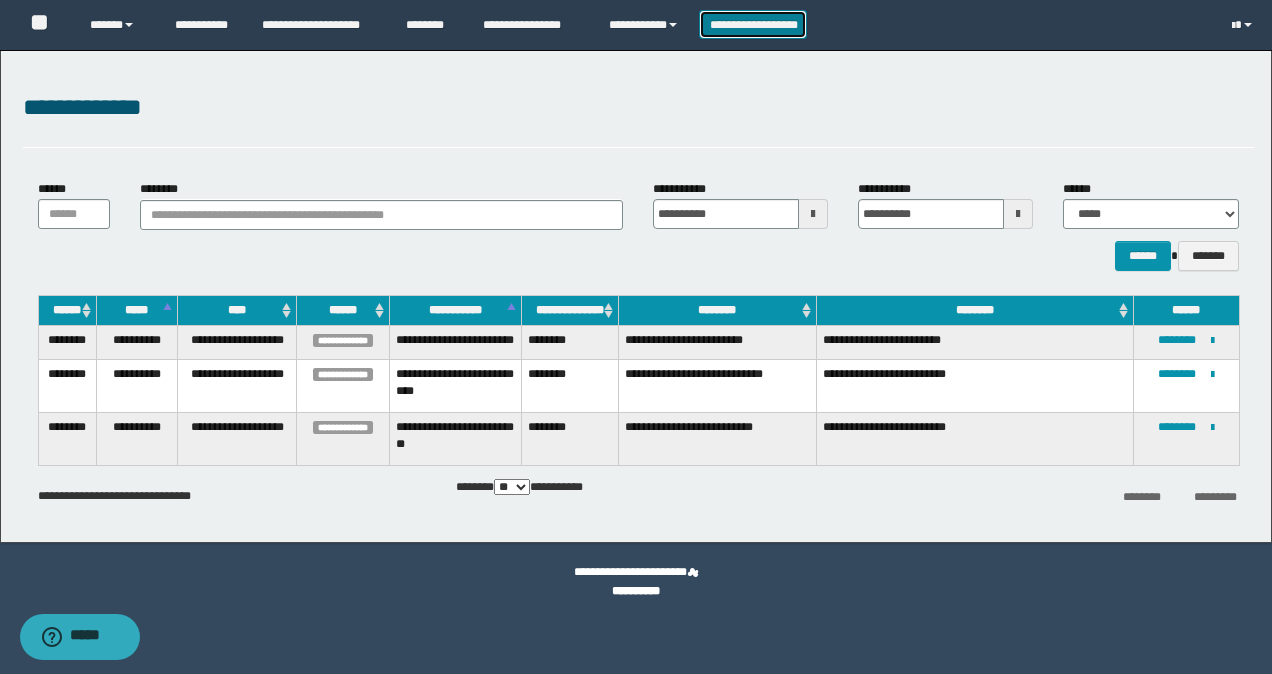 click on "**********" at bounding box center [753, 24] 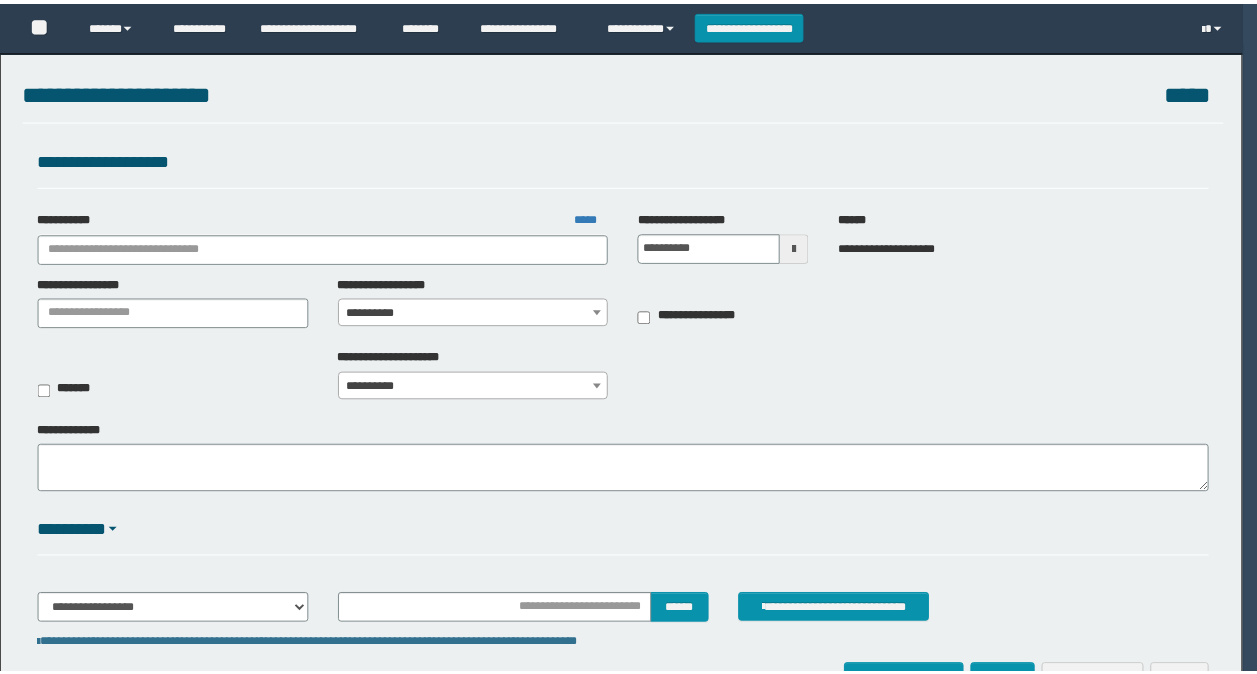 scroll, scrollTop: 0, scrollLeft: 0, axis: both 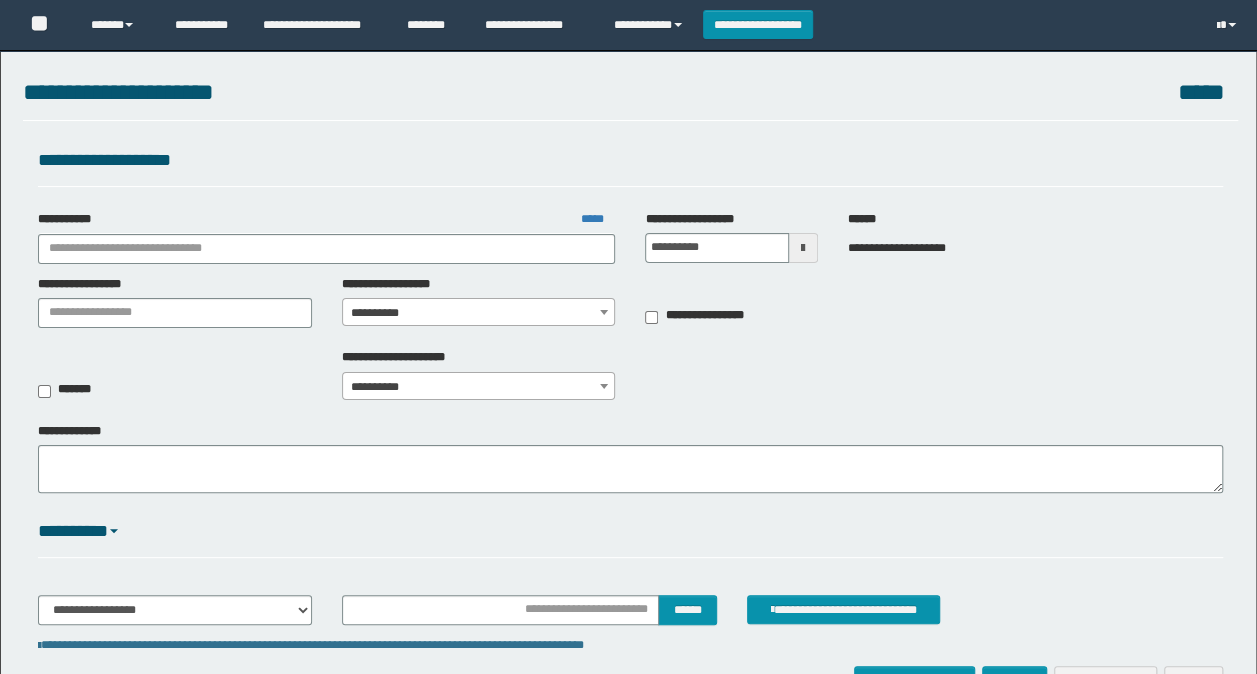 click on "**********" at bounding box center (651, 25) 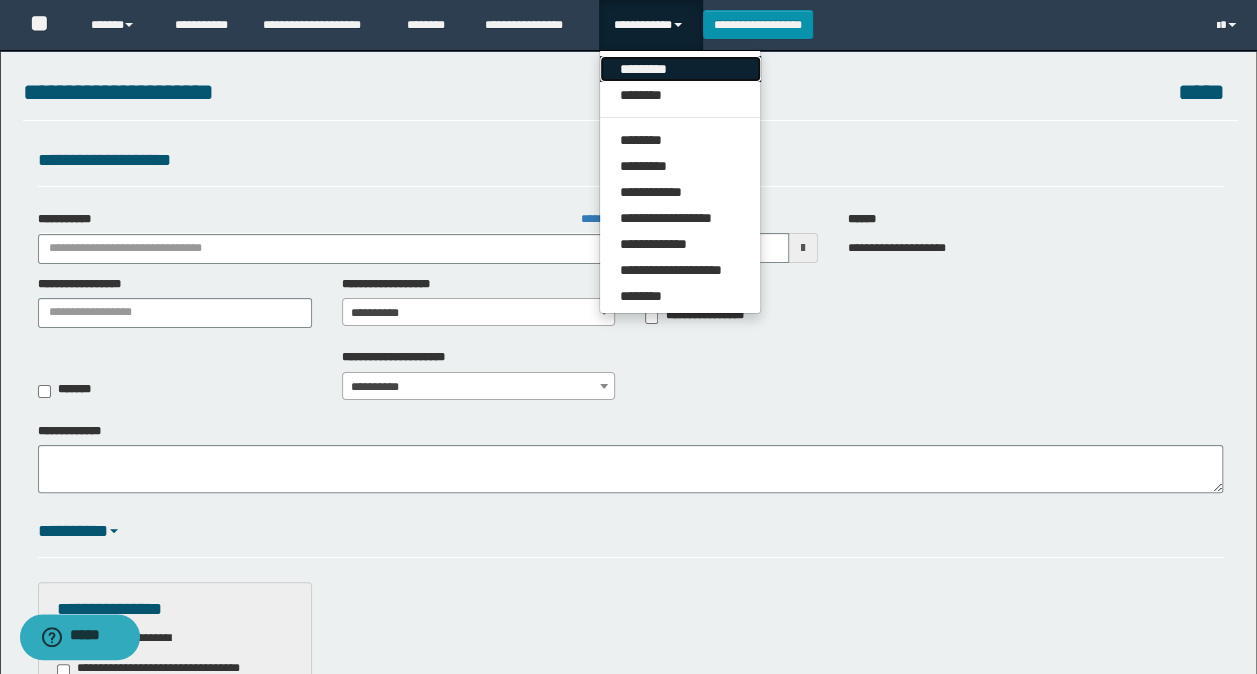 click on "*********" at bounding box center (680, 69) 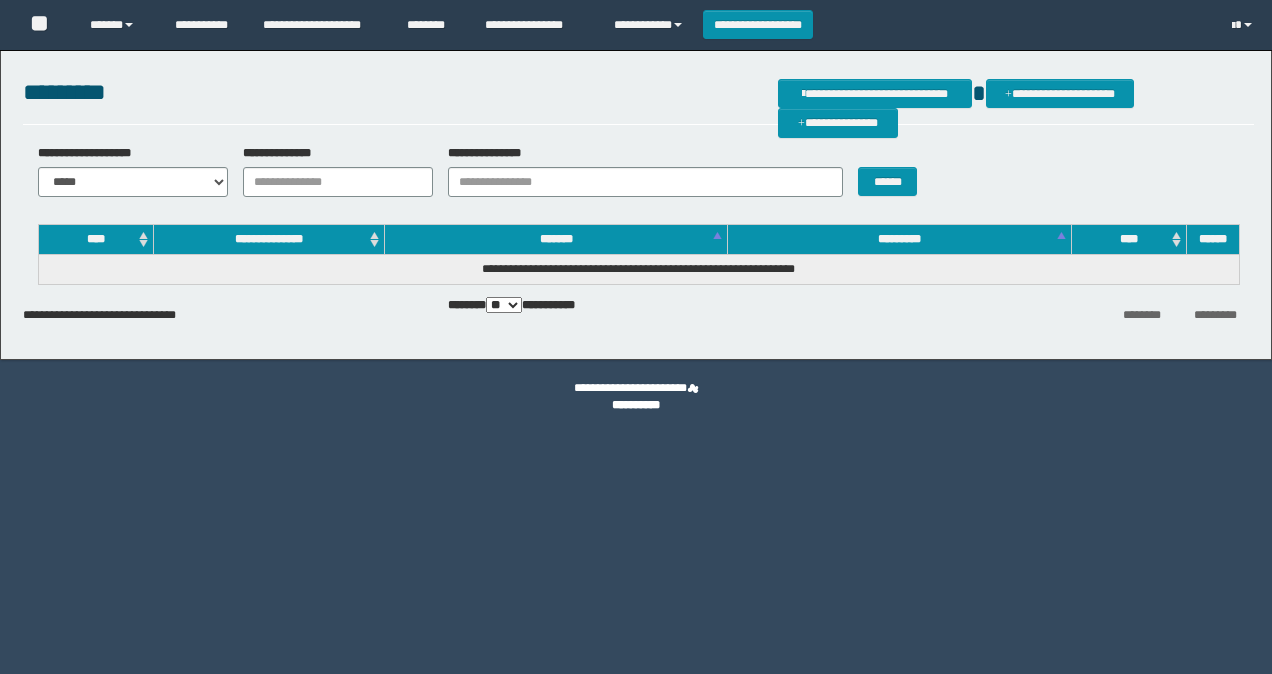scroll, scrollTop: 0, scrollLeft: 0, axis: both 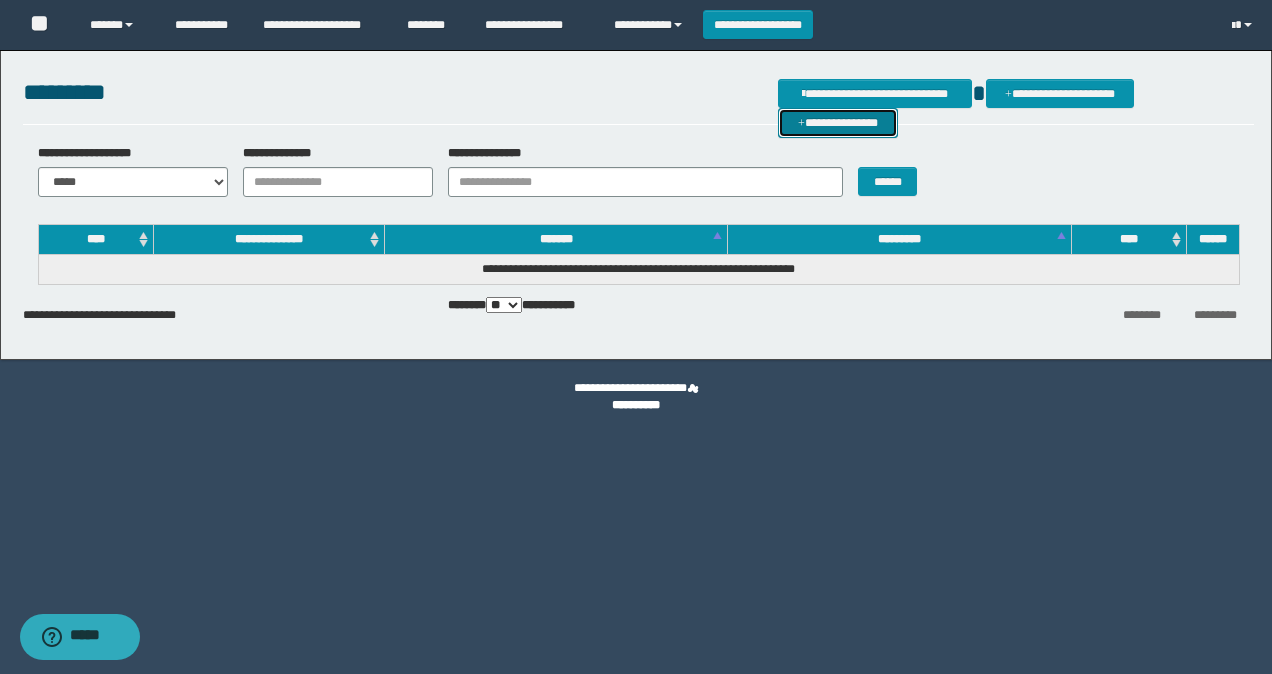 click on "**********" at bounding box center (838, 122) 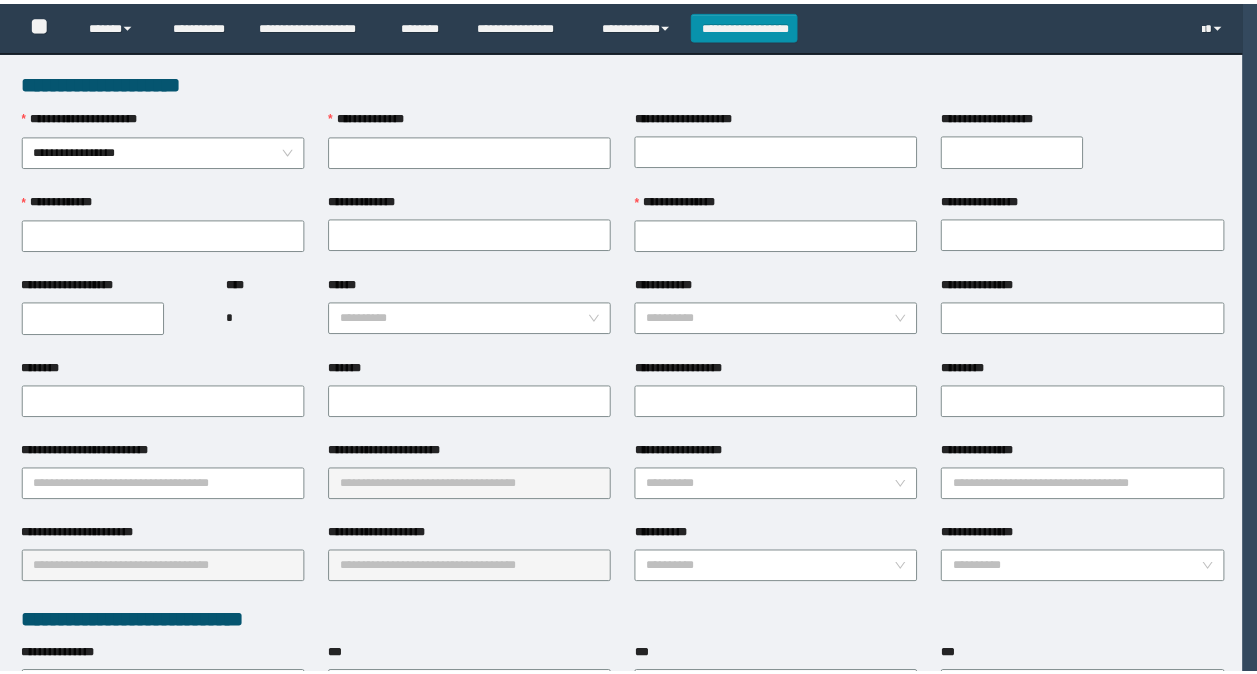 scroll, scrollTop: 0, scrollLeft: 0, axis: both 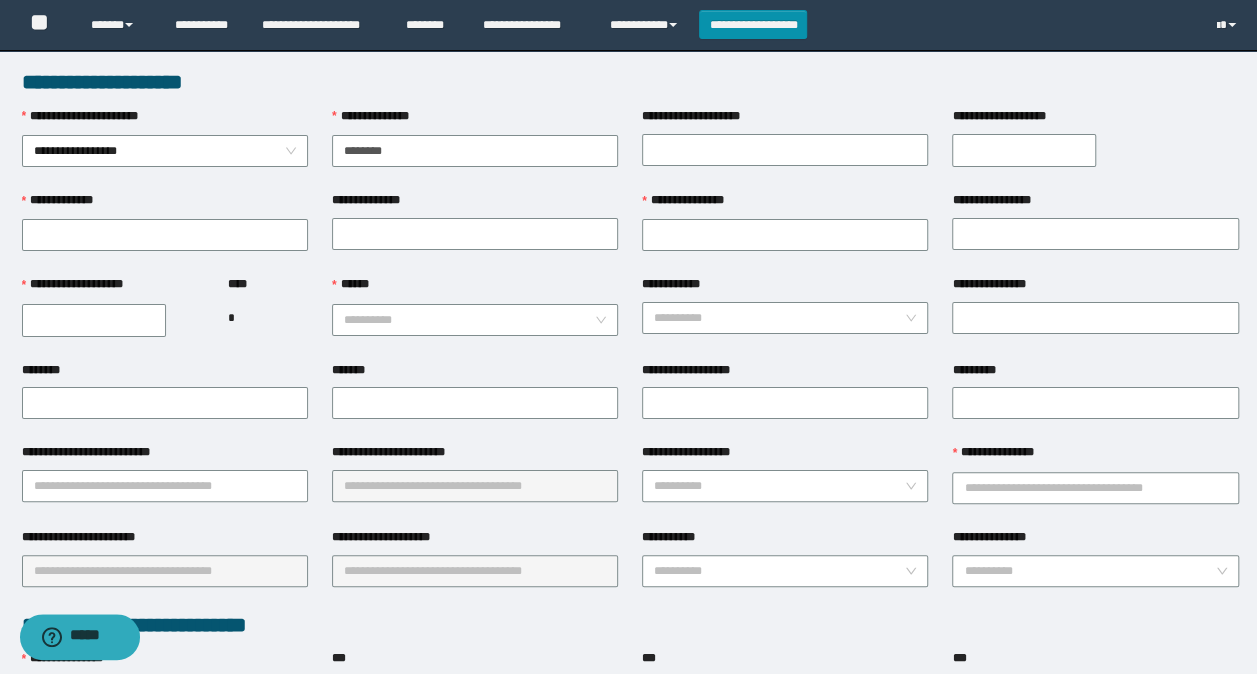 drag, startPoint x: 350, startPoint y: 162, endPoint x: 388, endPoint y: 166, distance: 38.209946 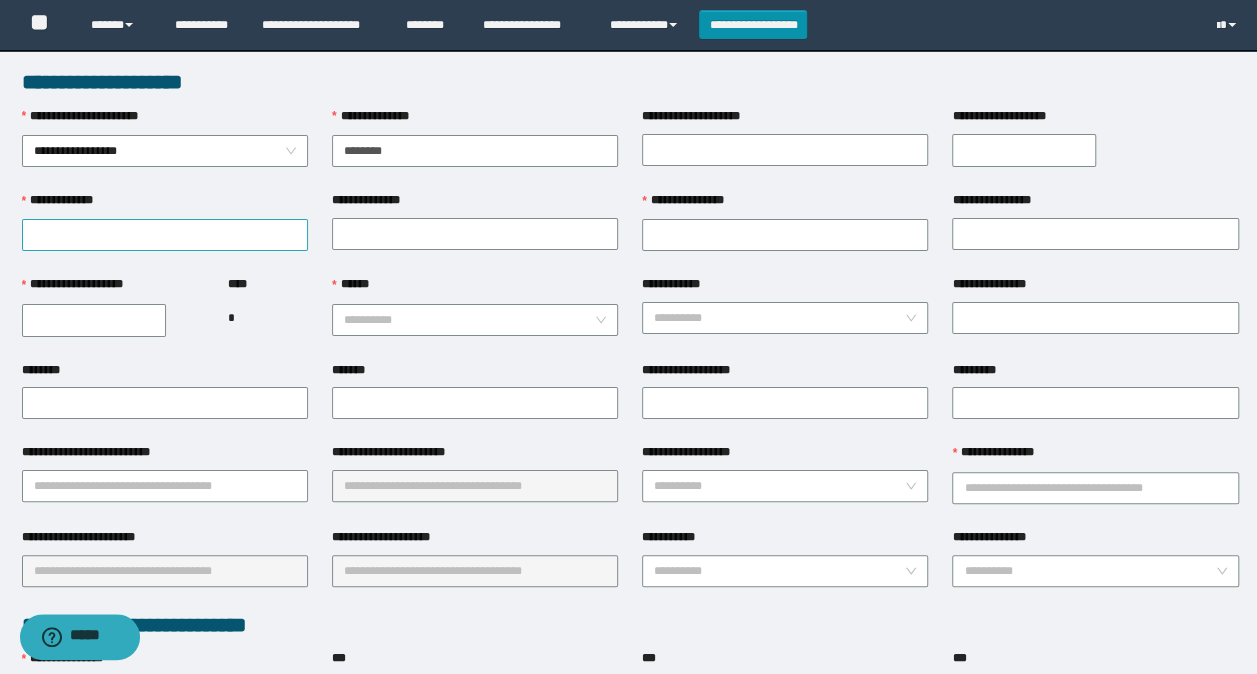 type on "********" 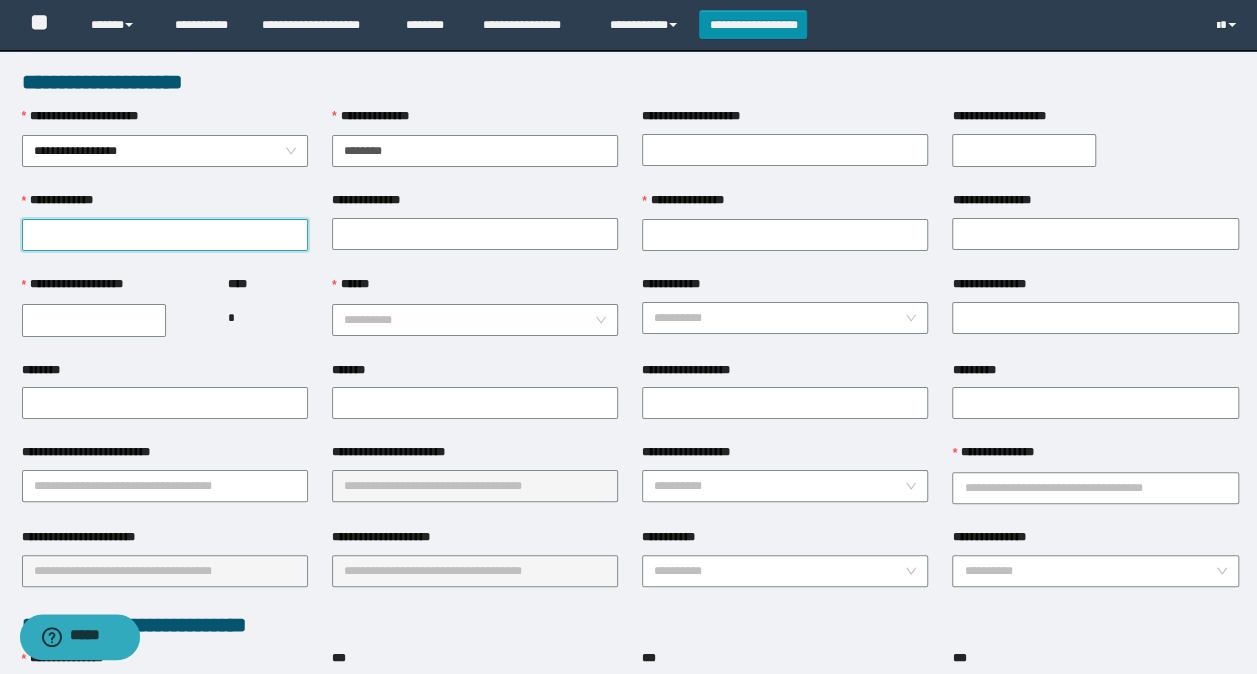 click on "**********" at bounding box center (165, 235) 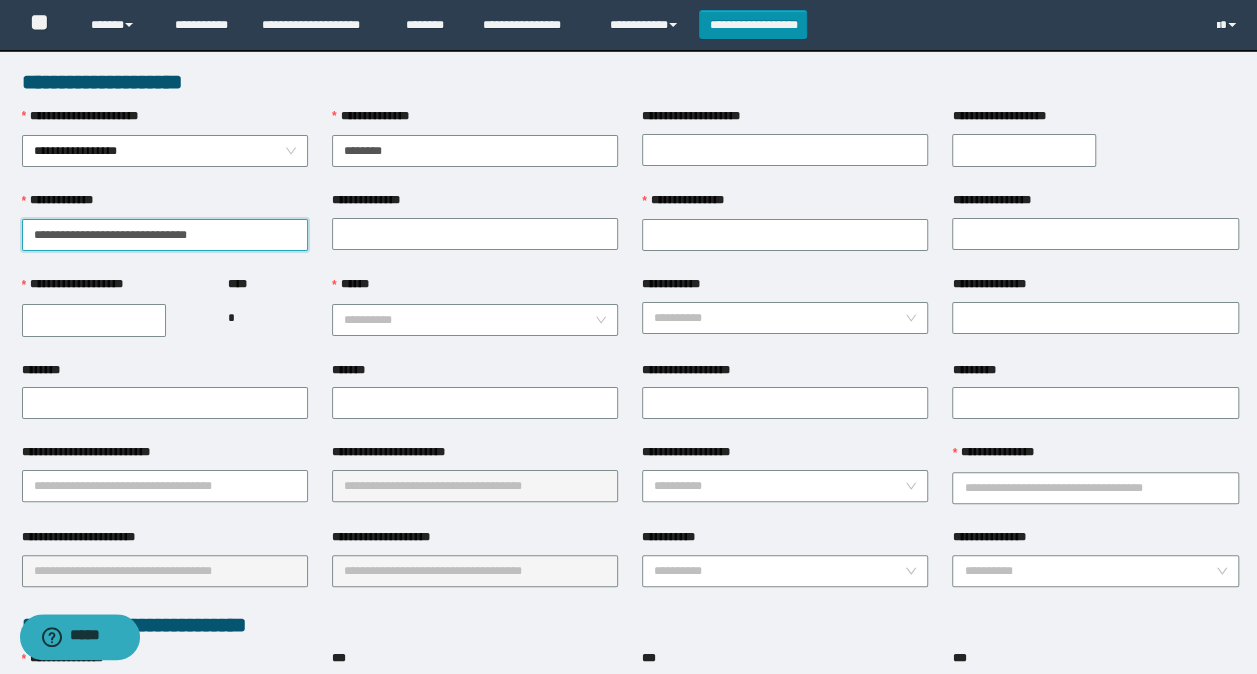 drag, startPoint x: 233, startPoint y: 232, endPoint x: 69, endPoint y: 238, distance: 164.10973 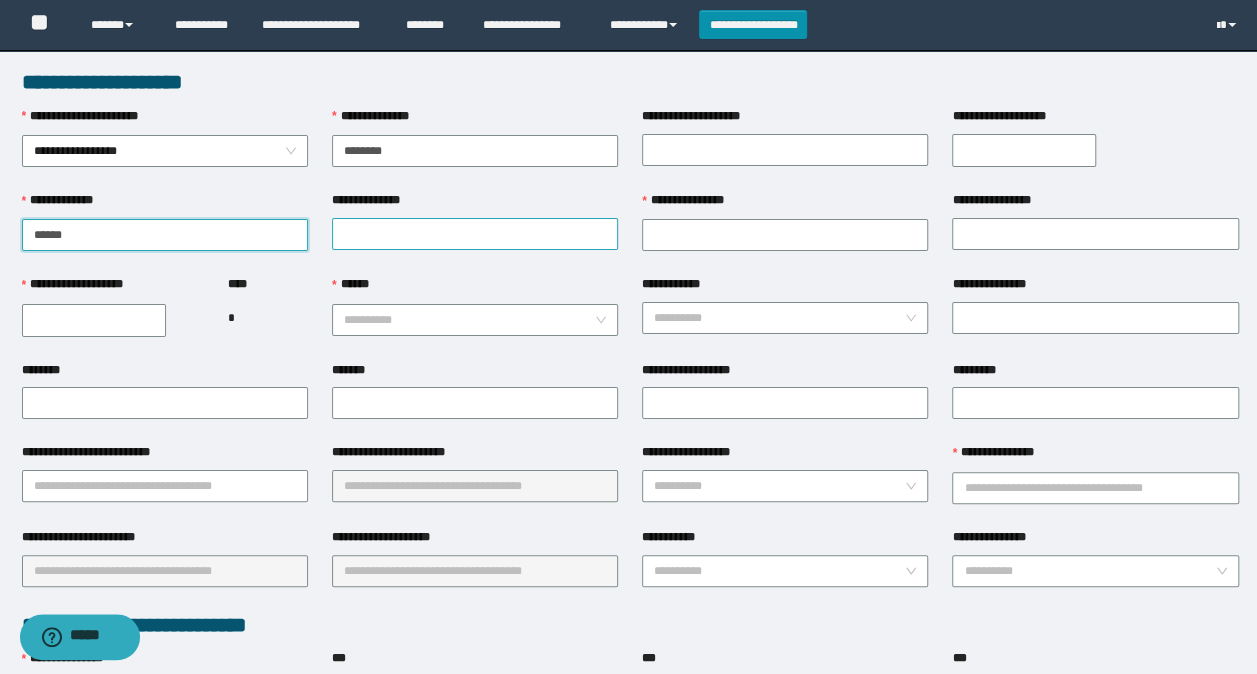 type on "*****" 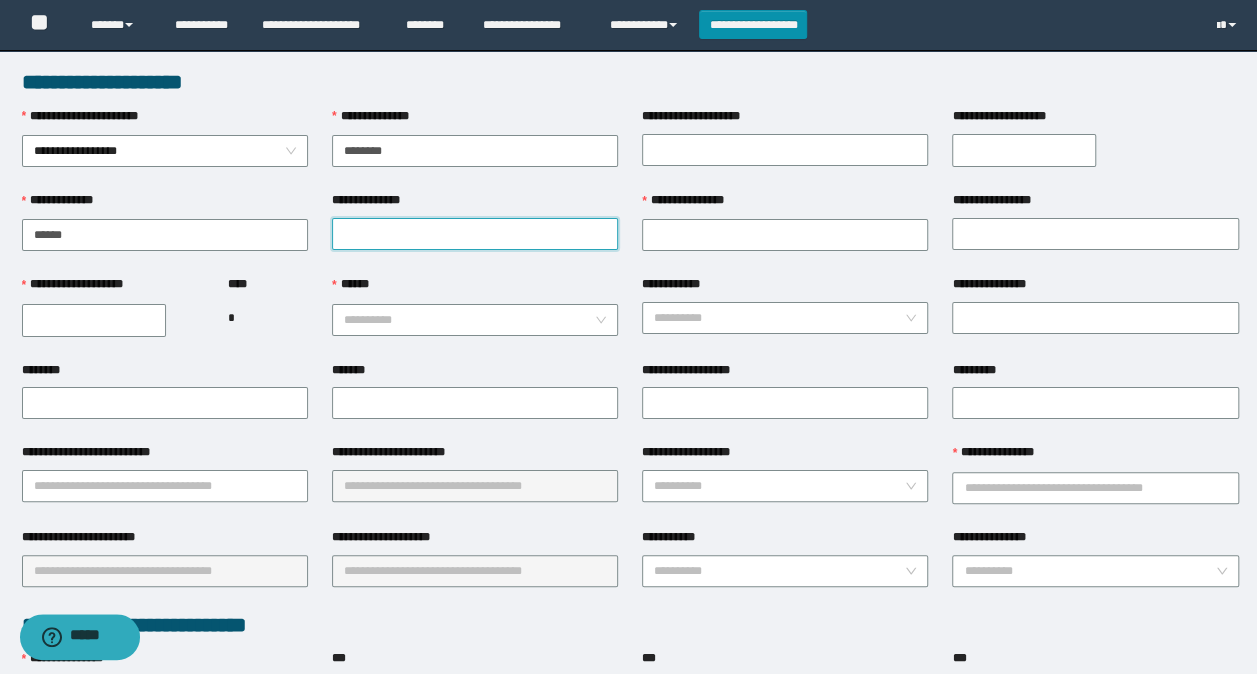 click on "**********" at bounding box center (475, 234) 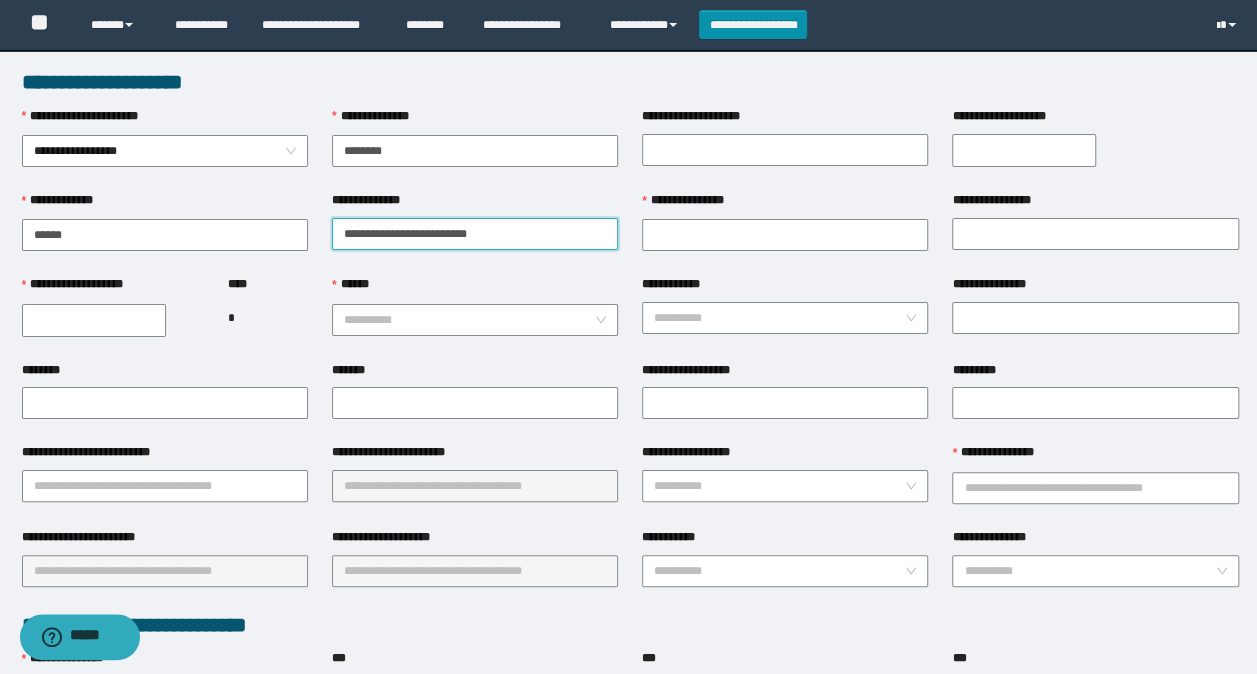 drag, startPoint x: 401, startPoint y: 238, endPoint x: 453, endPoint y: 235, distance: 52.086468 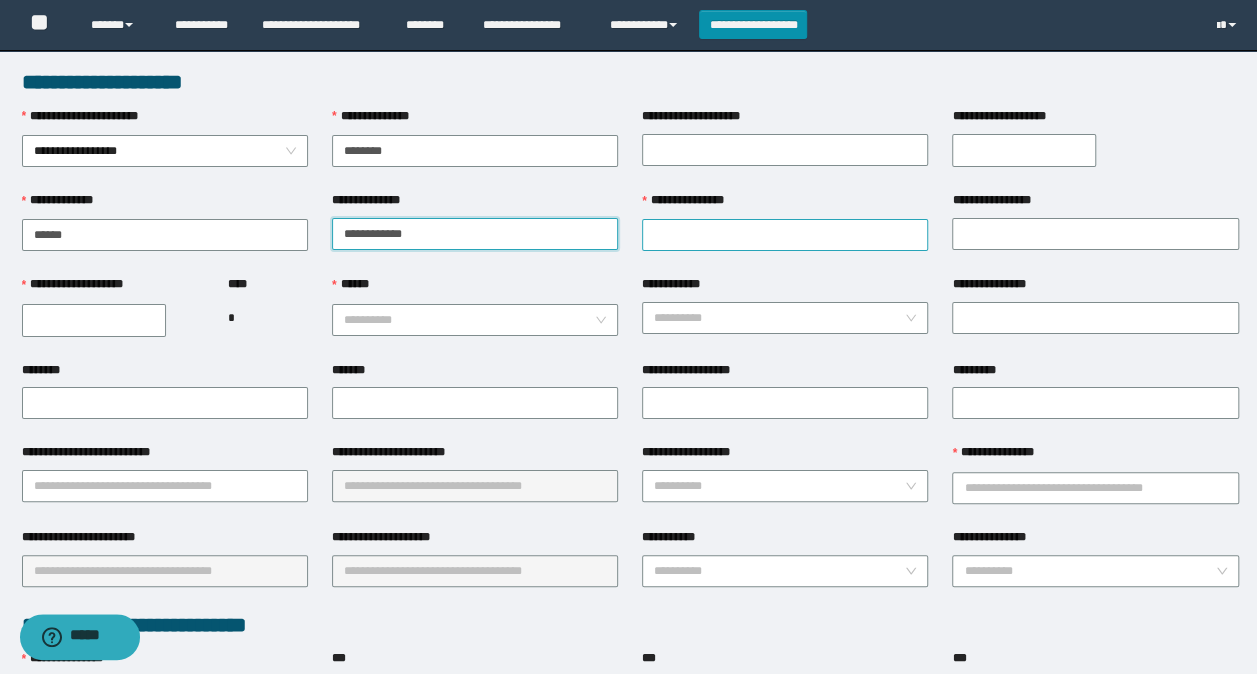 type on "**********" 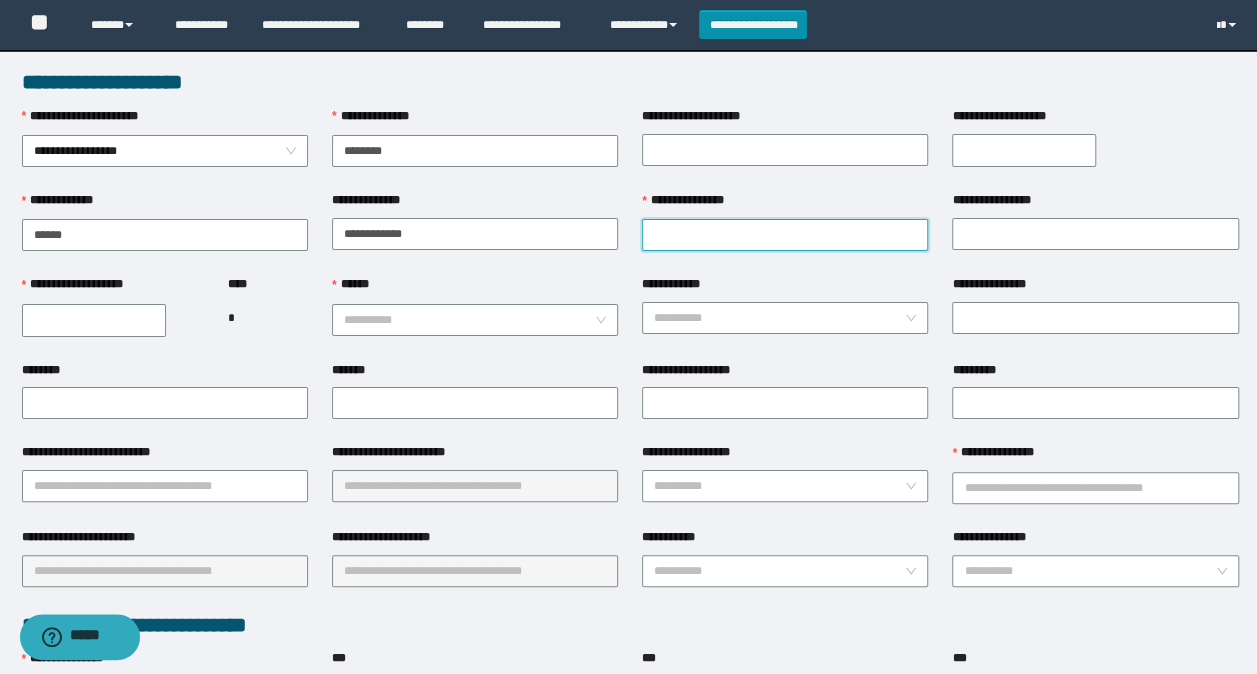 click on "**********" at bounding box center (785, 235) 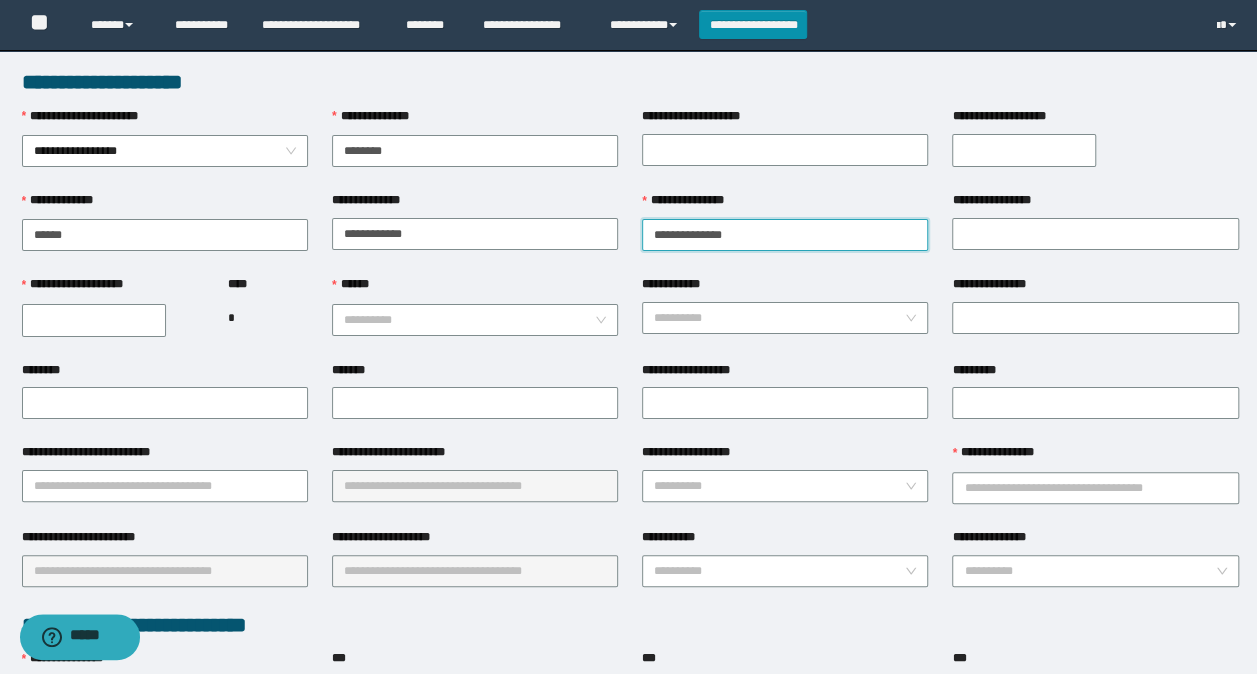 drag, startPoint x: 815, startPoint y: 238, endPoint x: 691, endPoint y: 246, distance: 124.2578 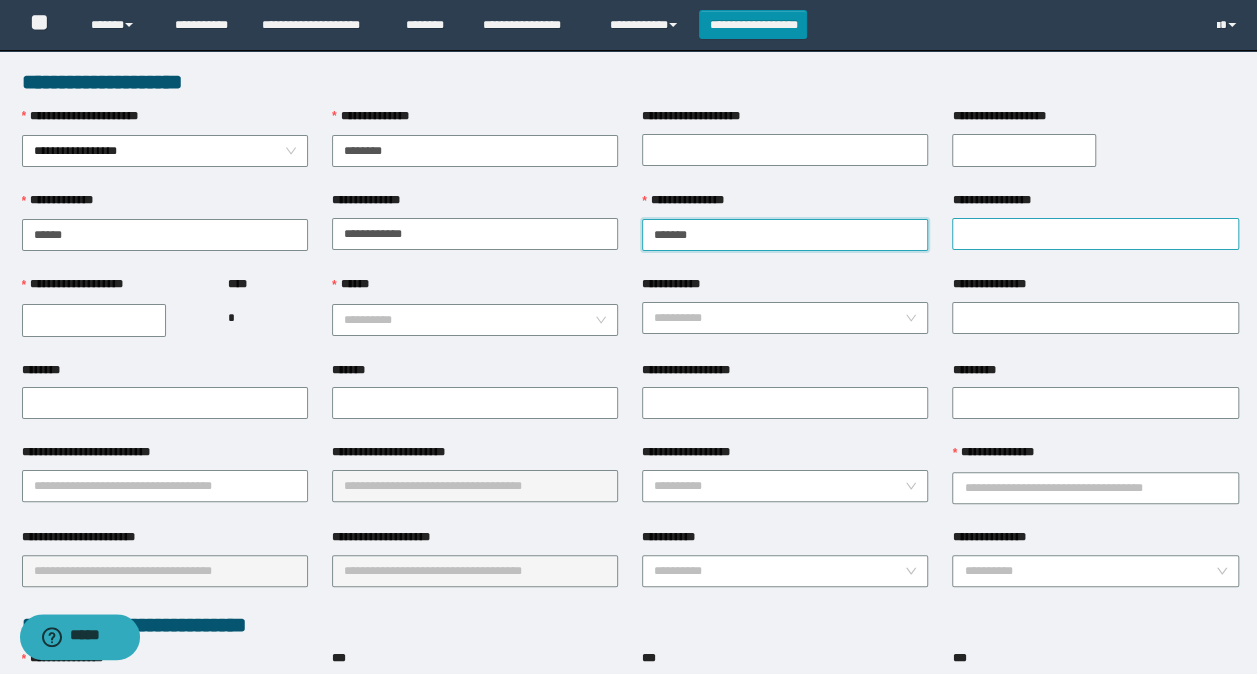 type on "******" 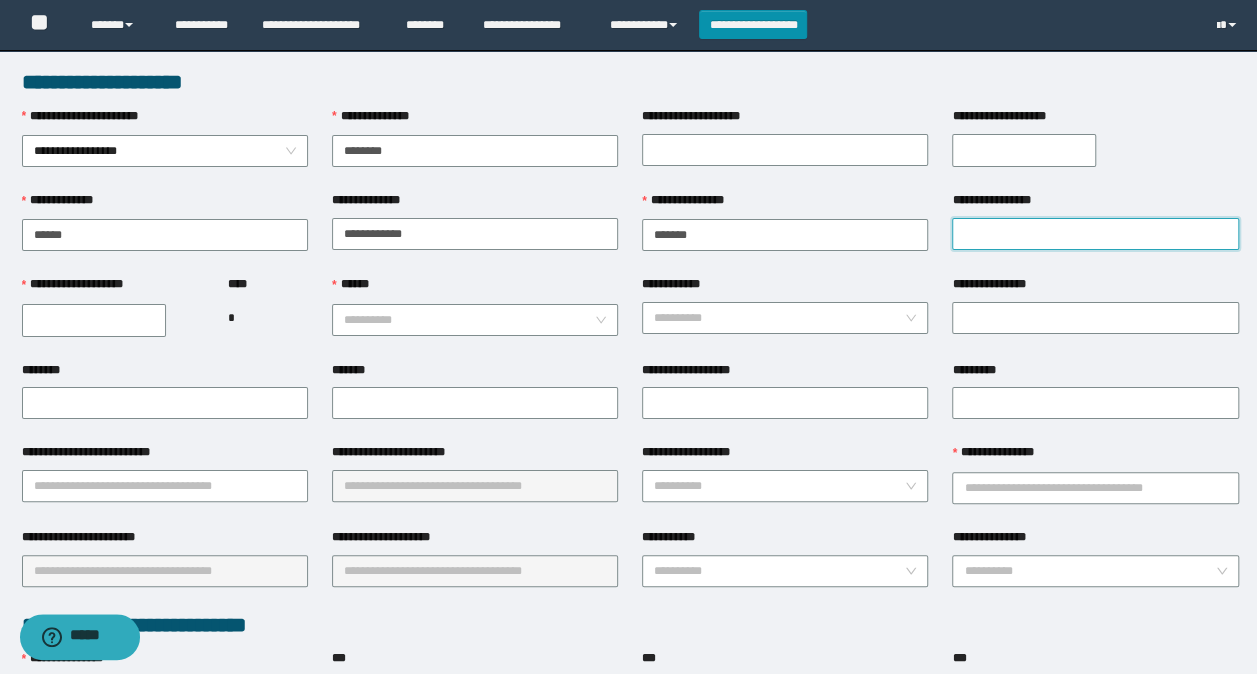 click on "**********" at bounding box center [1095, 234] 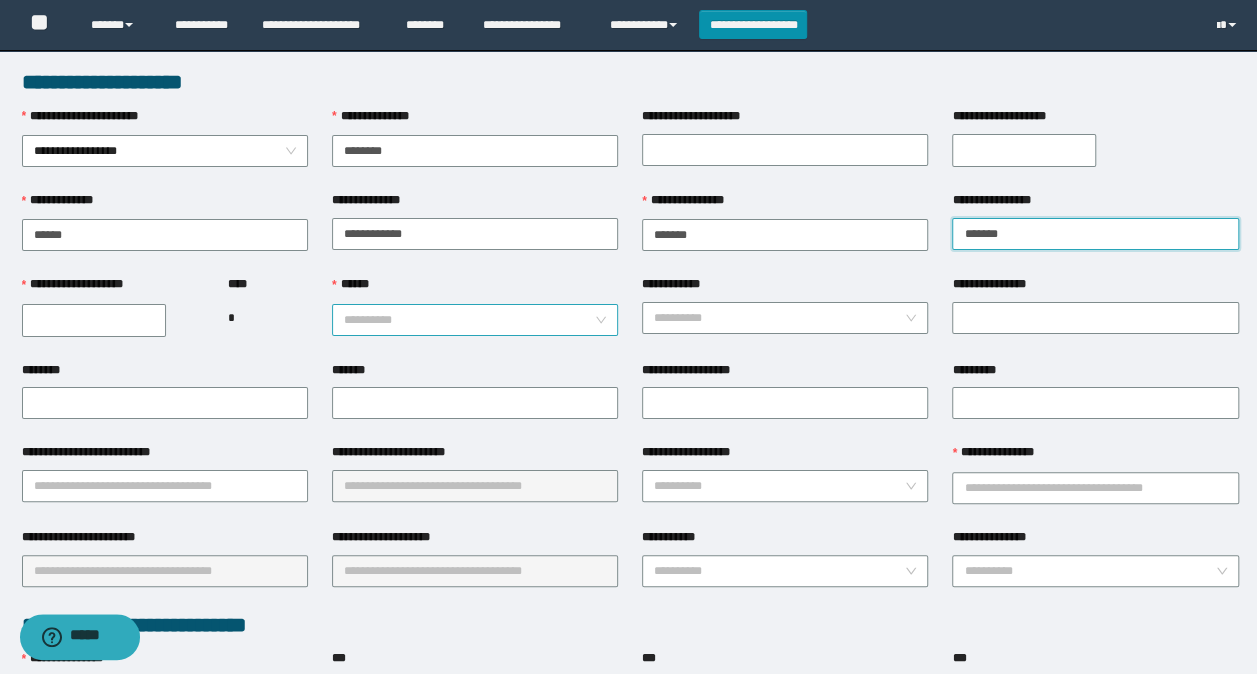 type on "*******" 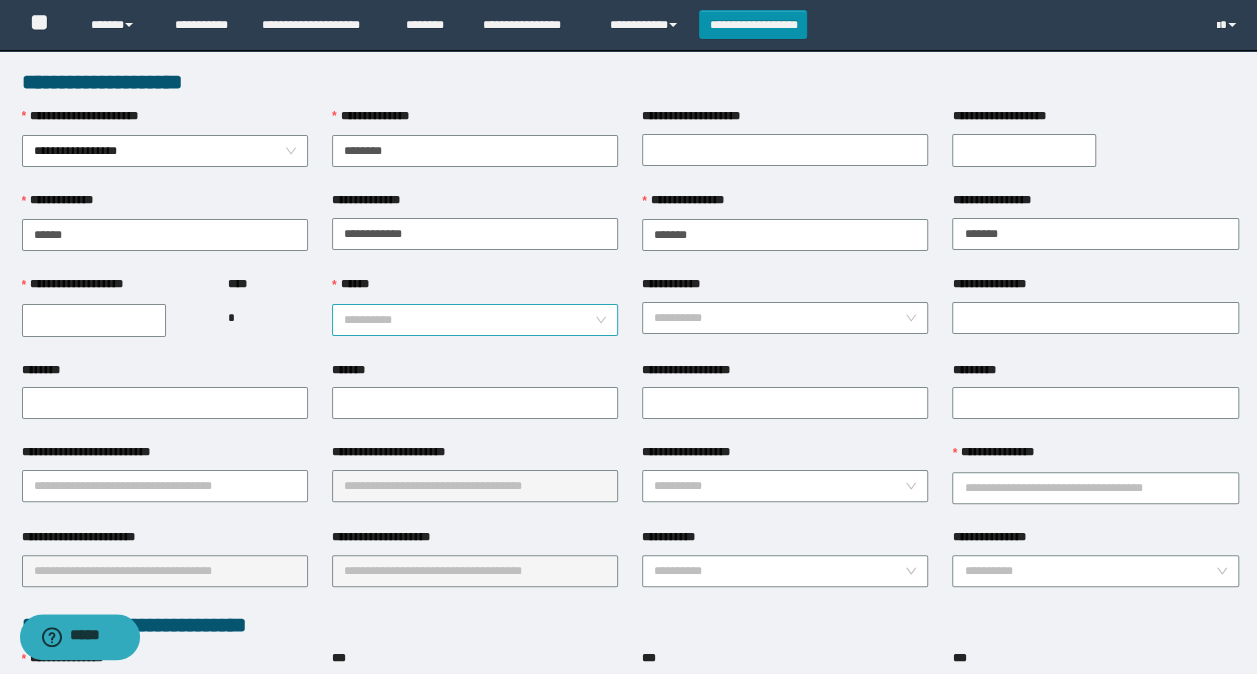 click on "******" at bounding box center [469, 320] 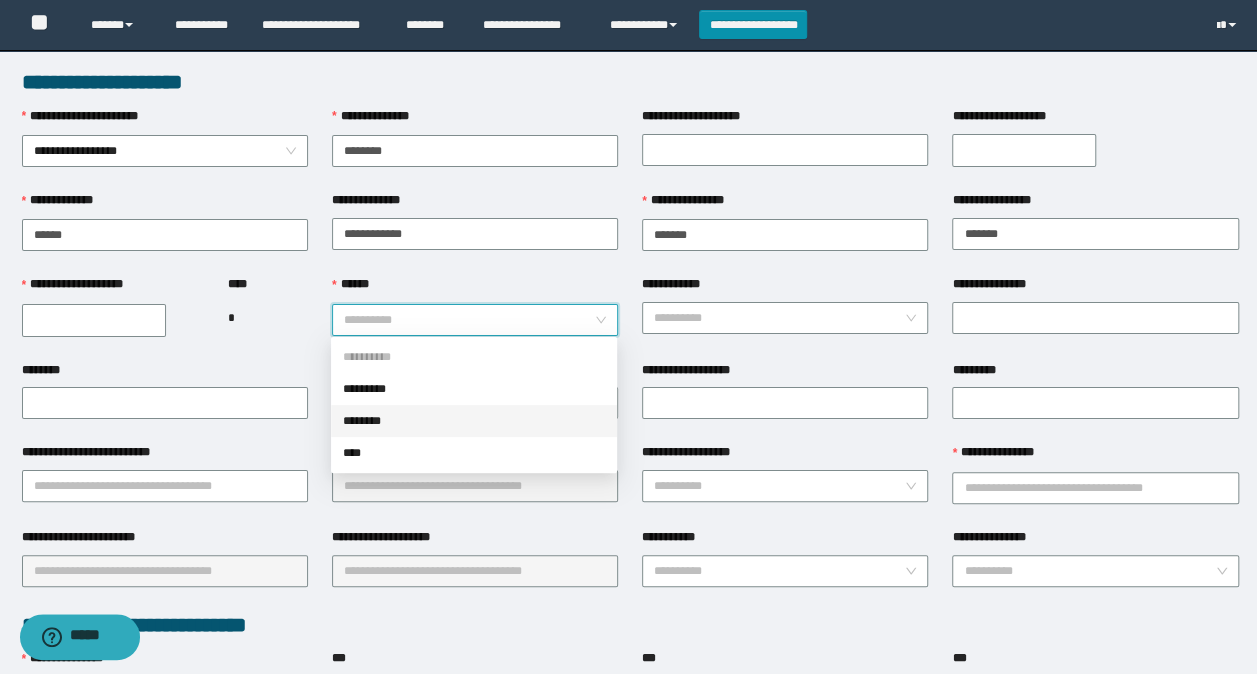 drag, startPoint x: 373, startPoint y: 420, endPoint x: 472, endPoint y: 380, distance: 106.77547 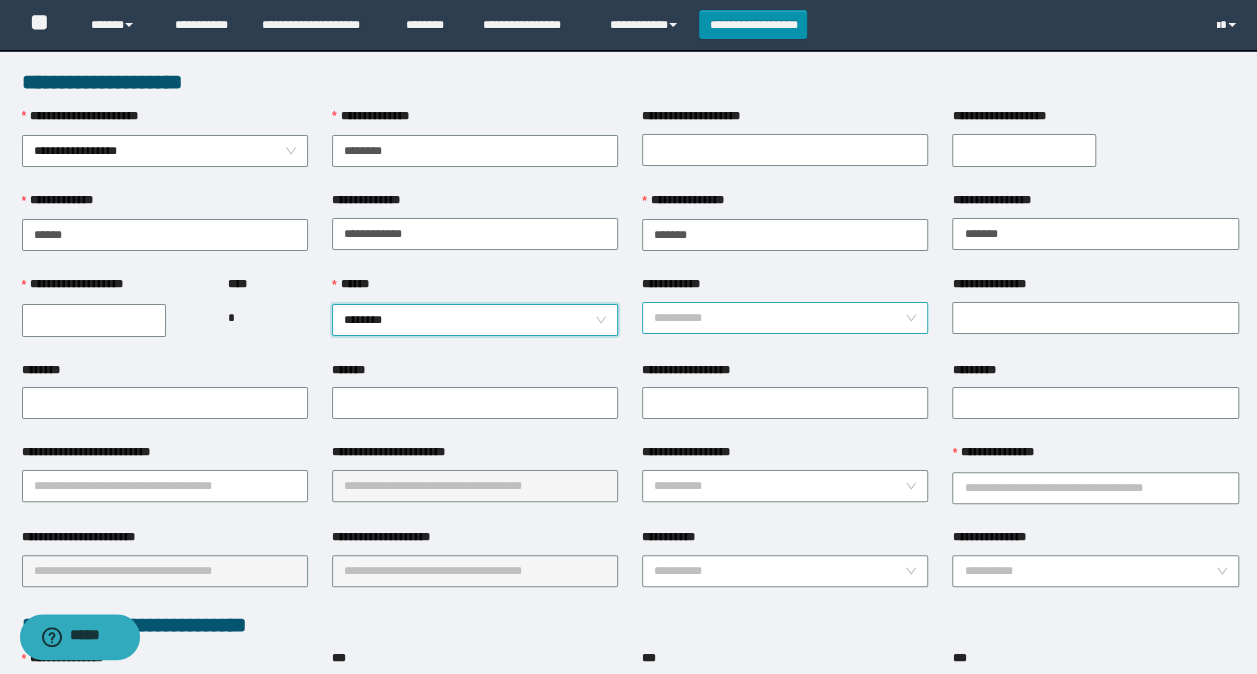 click on "**********" at bounding box center [779, 318] 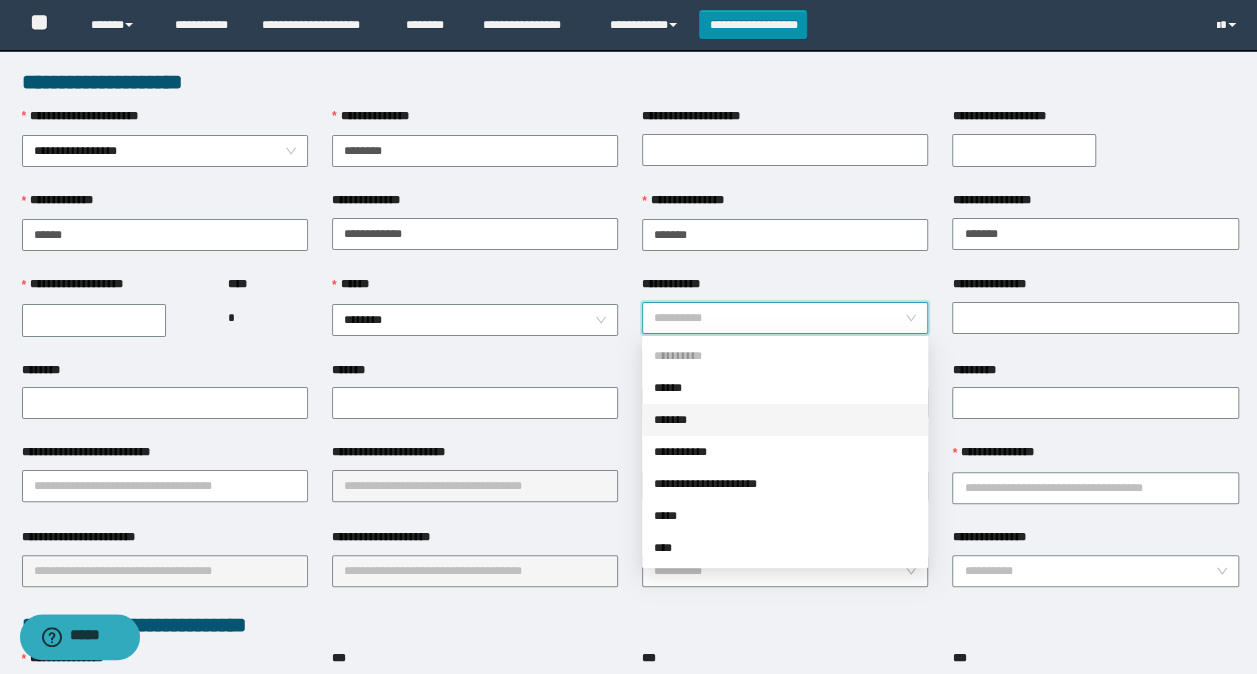 click on "*******" at bounding box center [785, 420] 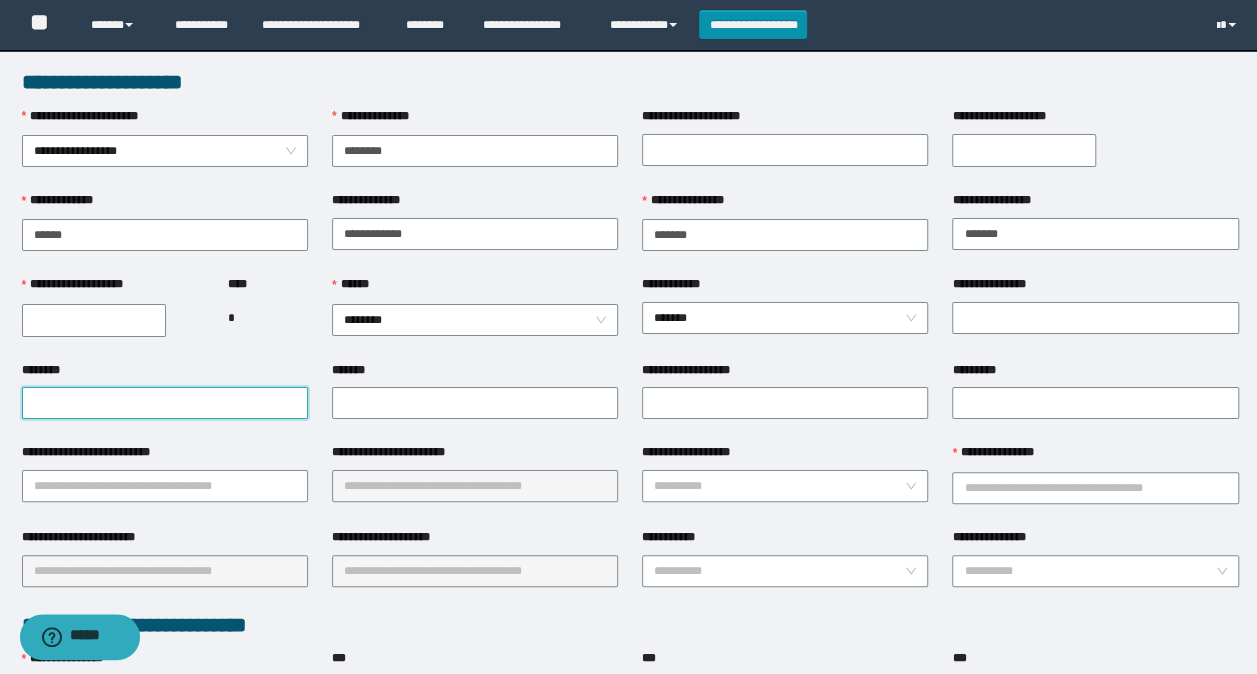 drag, startPoint x: 122, startPoint y: 398, endPoint x: 242, endPoint y: 400, distance: 120.01666 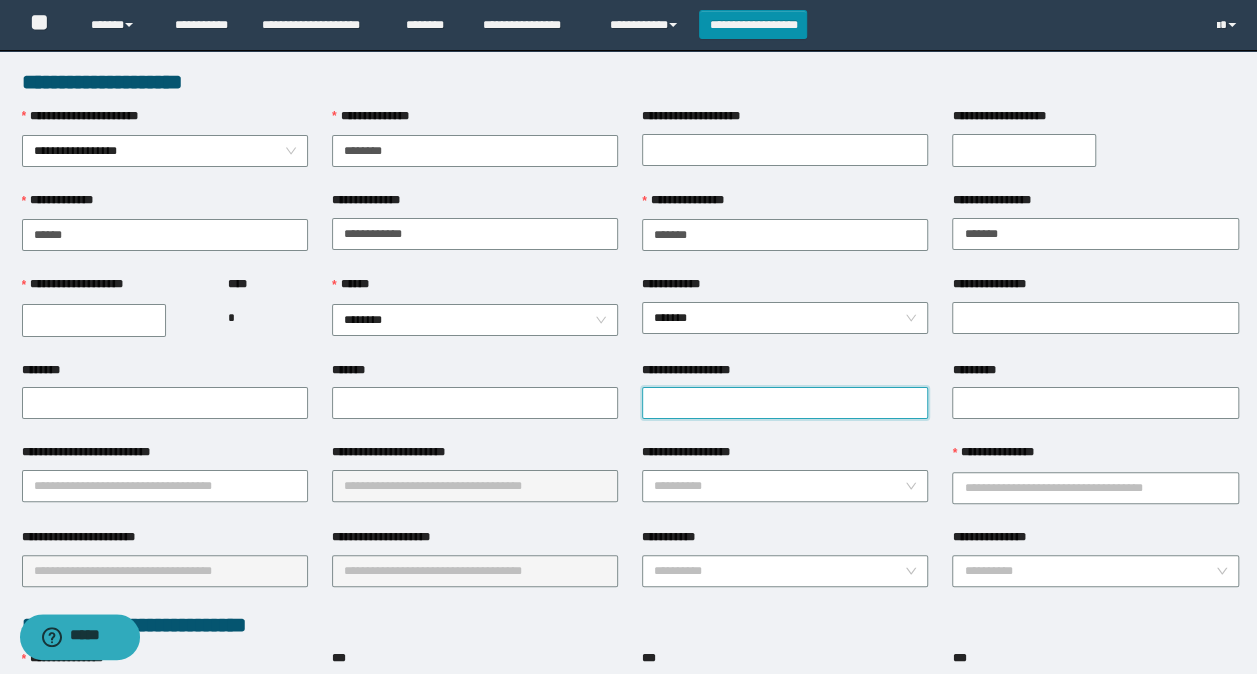 click on "**********" at bounding box center (785, 403) 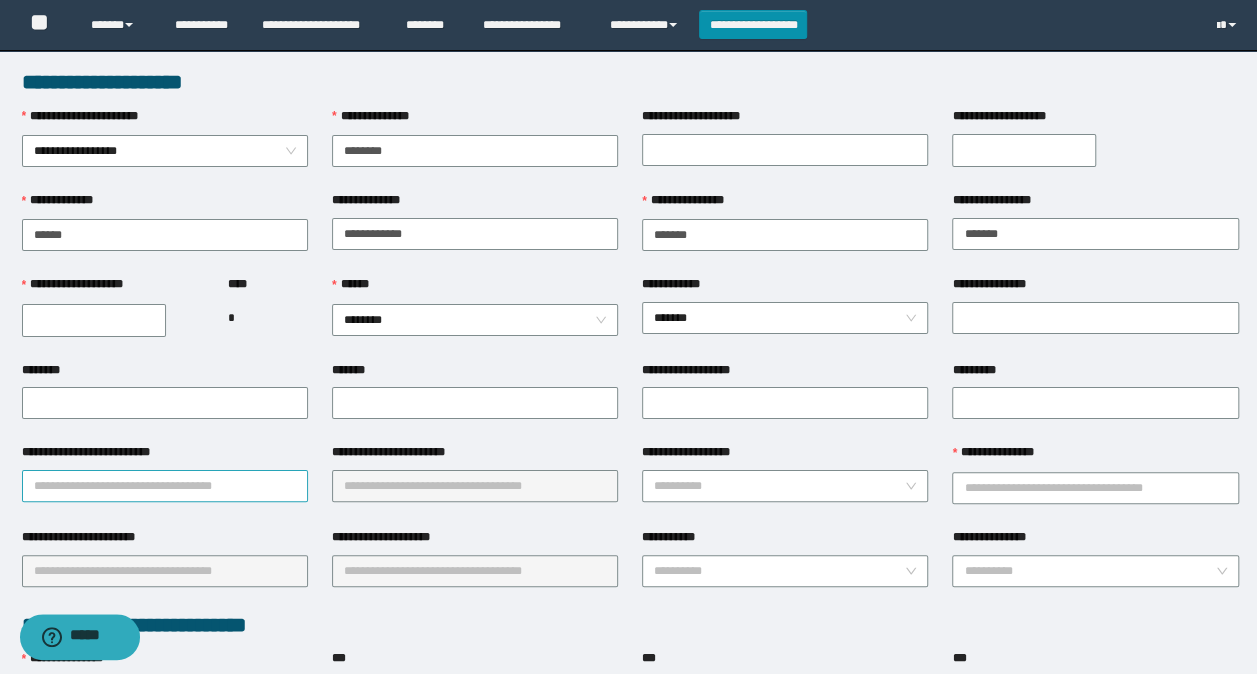 click on "**********" at bounding box center (165, 486) 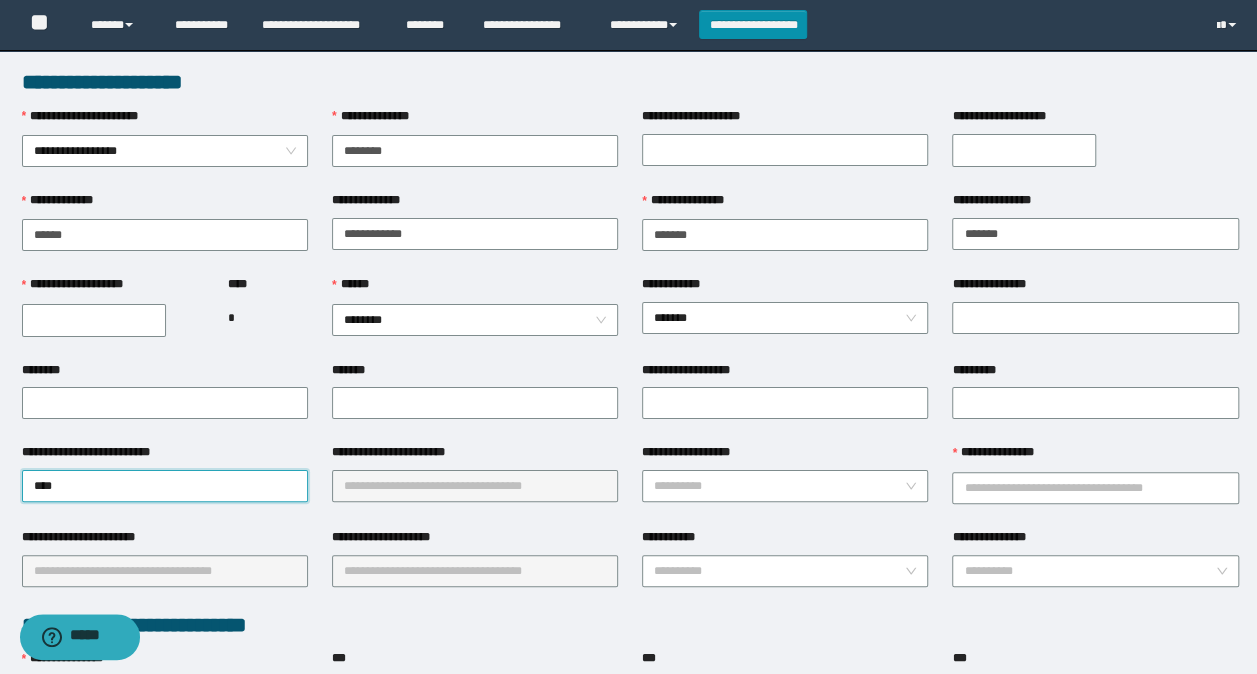 type on "***" 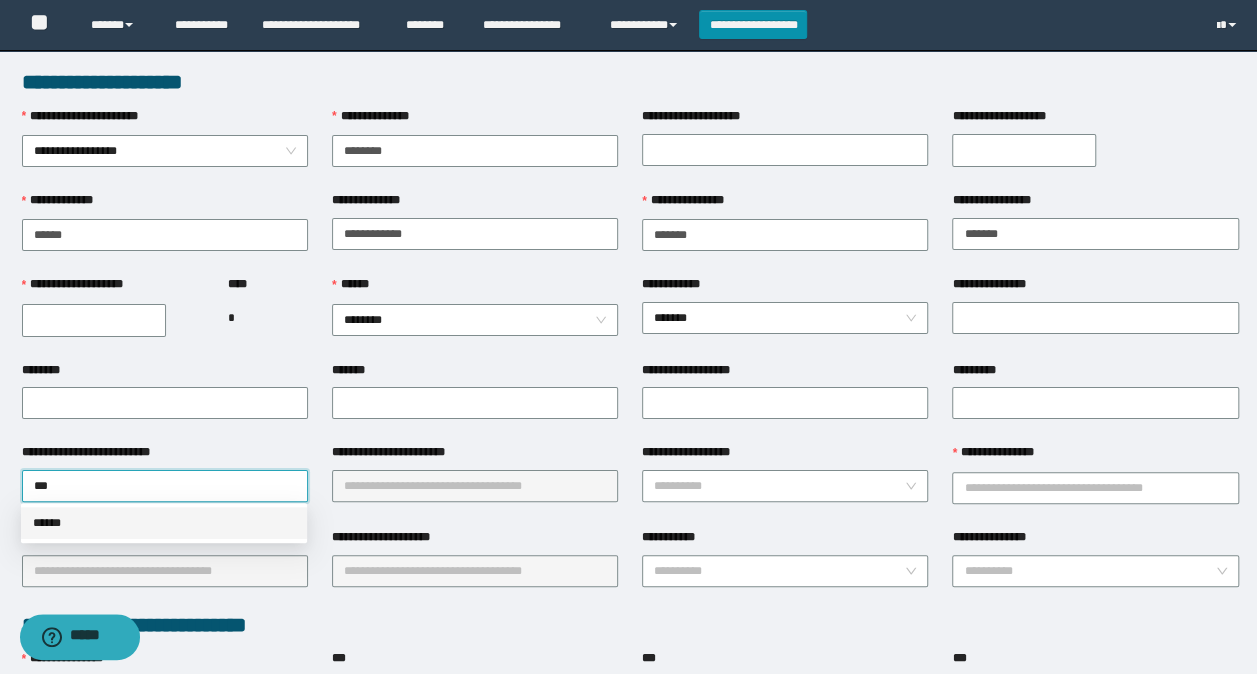 drag, startPoint x: 62, startPoint y: 522, endPoint x: 260, endPoint y: 501, distance: 199.11052 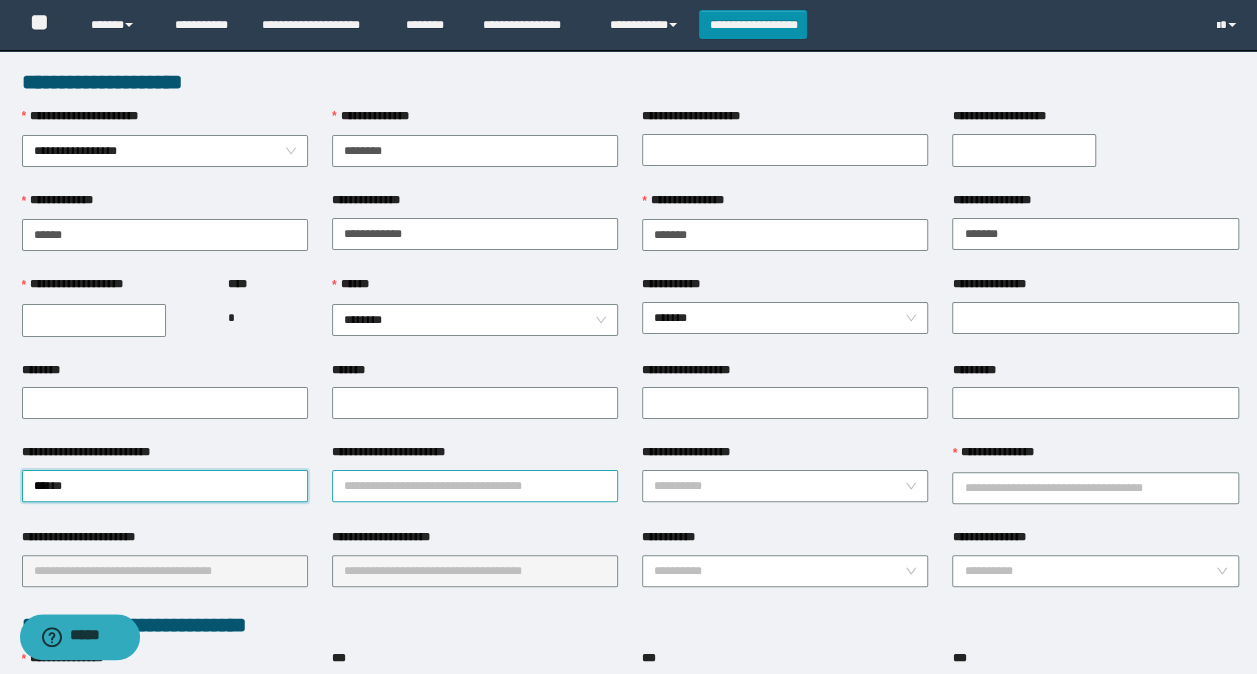 click on "**********" at bounding box center [475, 486] 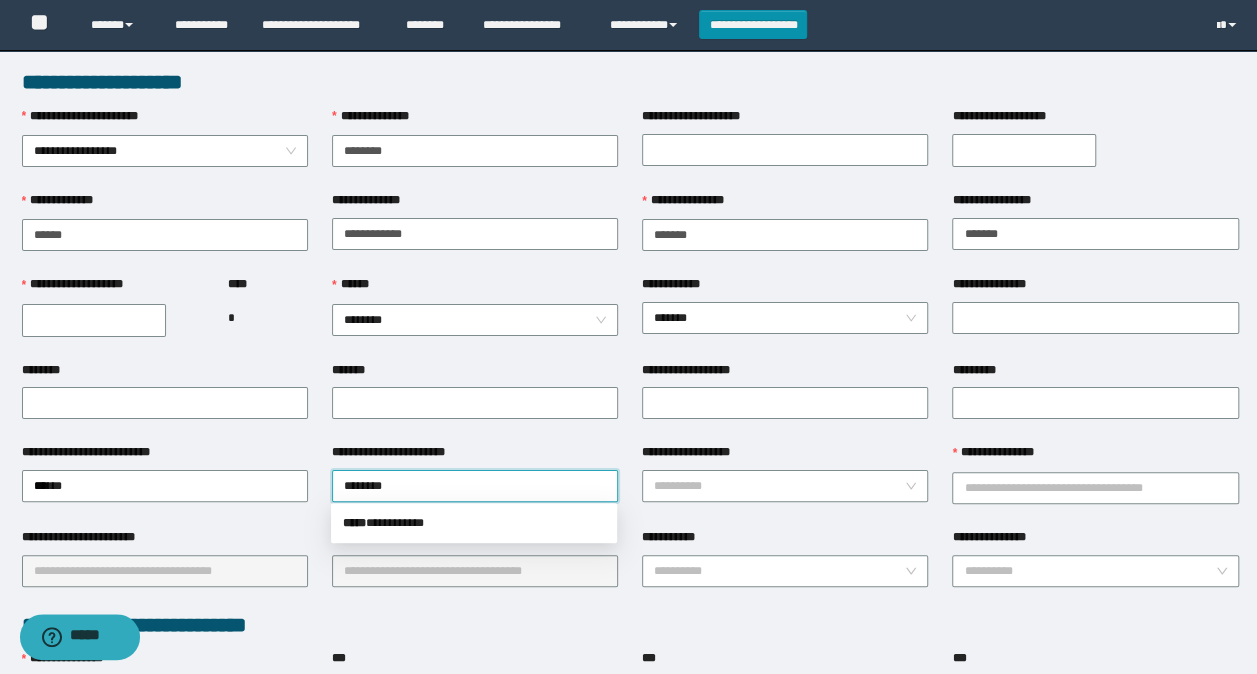 type on "*********" 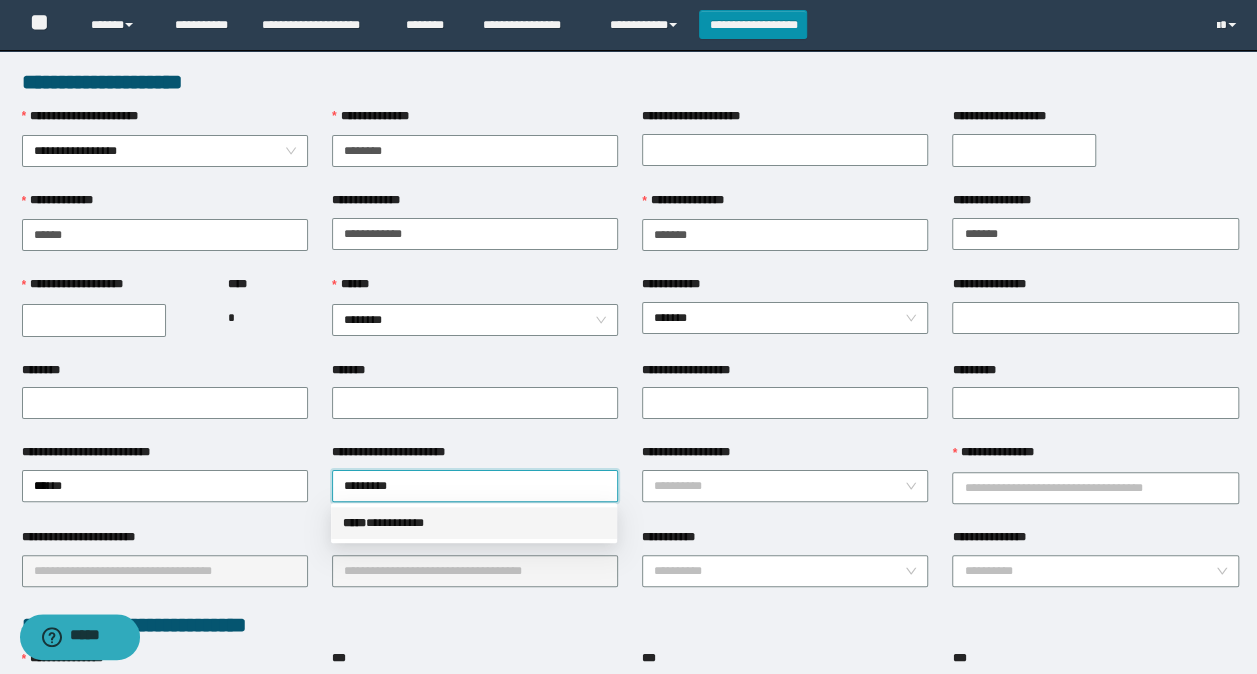 click on "***** * *********" at bounding box center (474, 523) 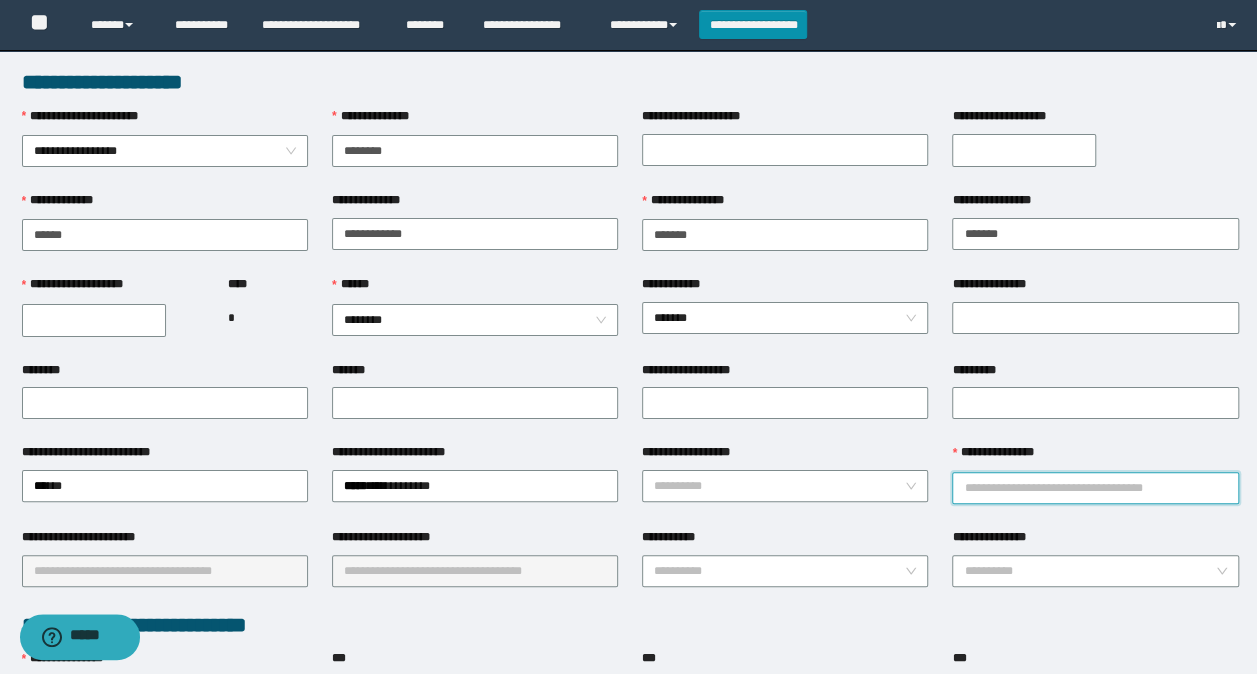 click on "**********" at bounding box center [1095, 488] 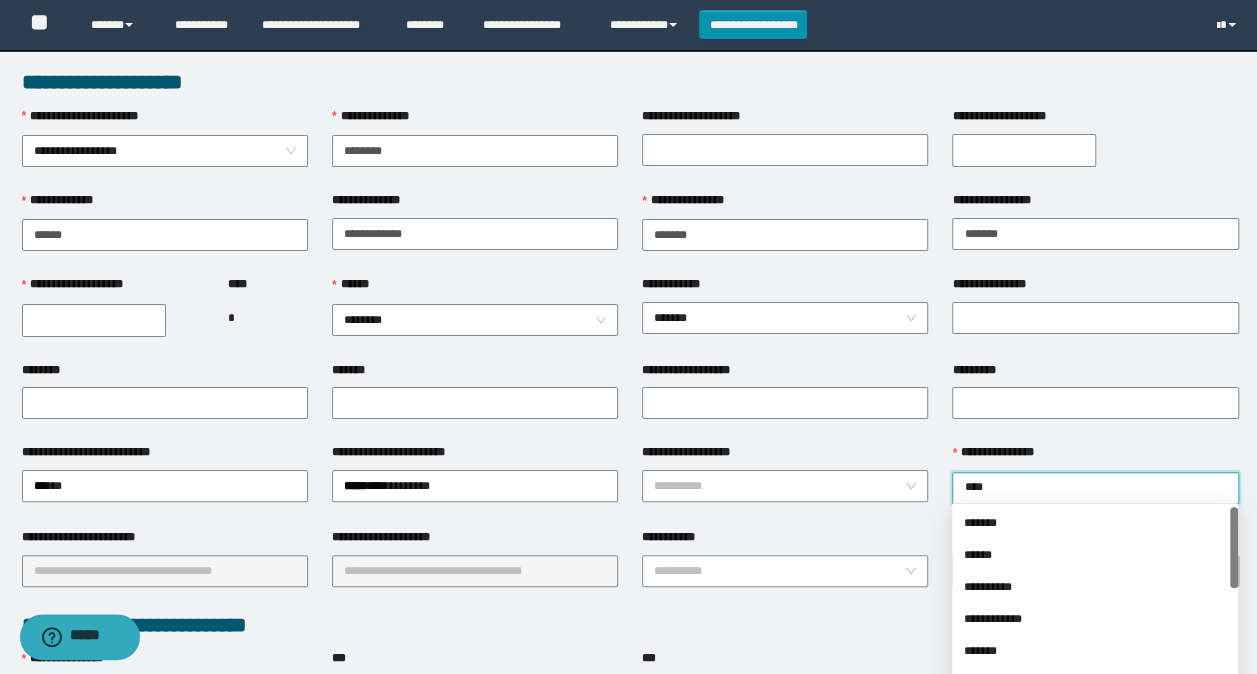 type on "*****" 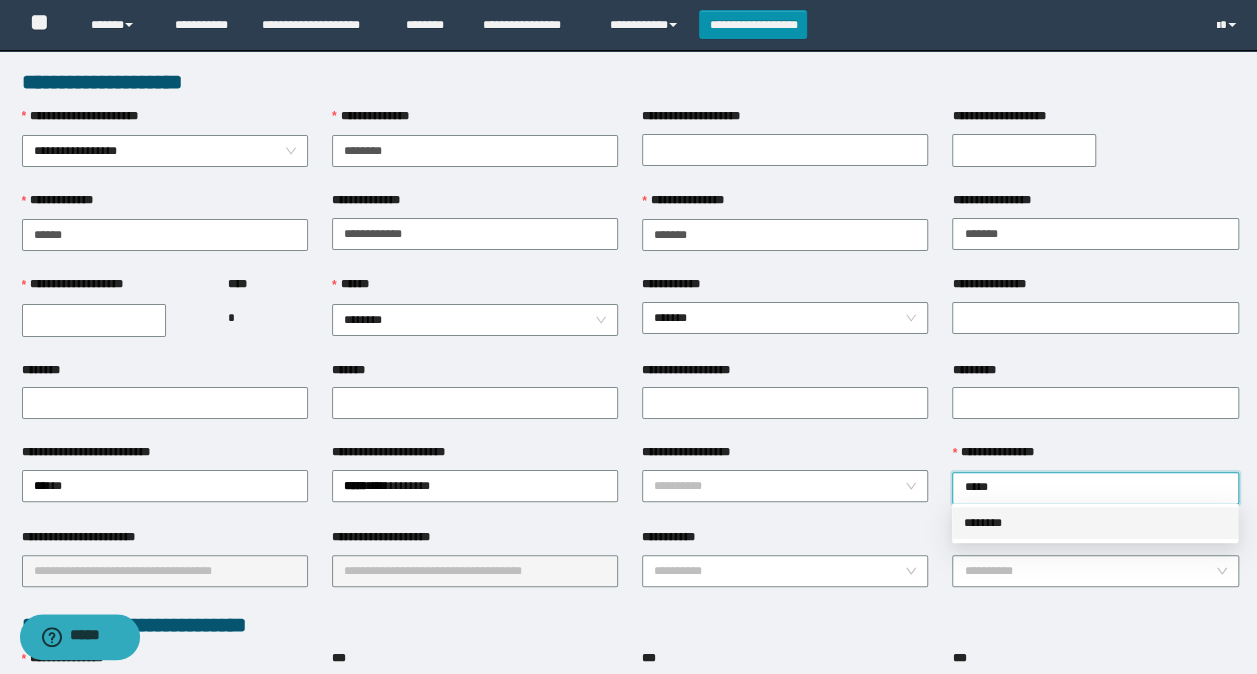 click on "********" at bounding box center [1095, 523] 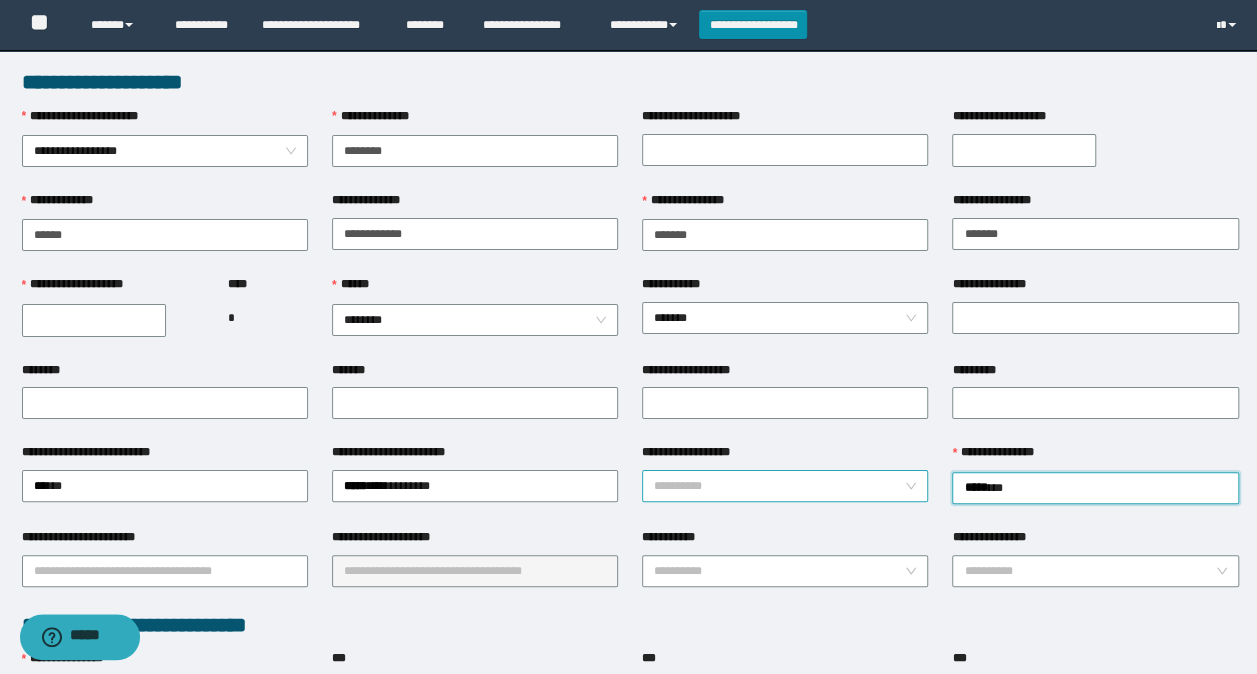 click on "**********" at bounding box center (785, 485) 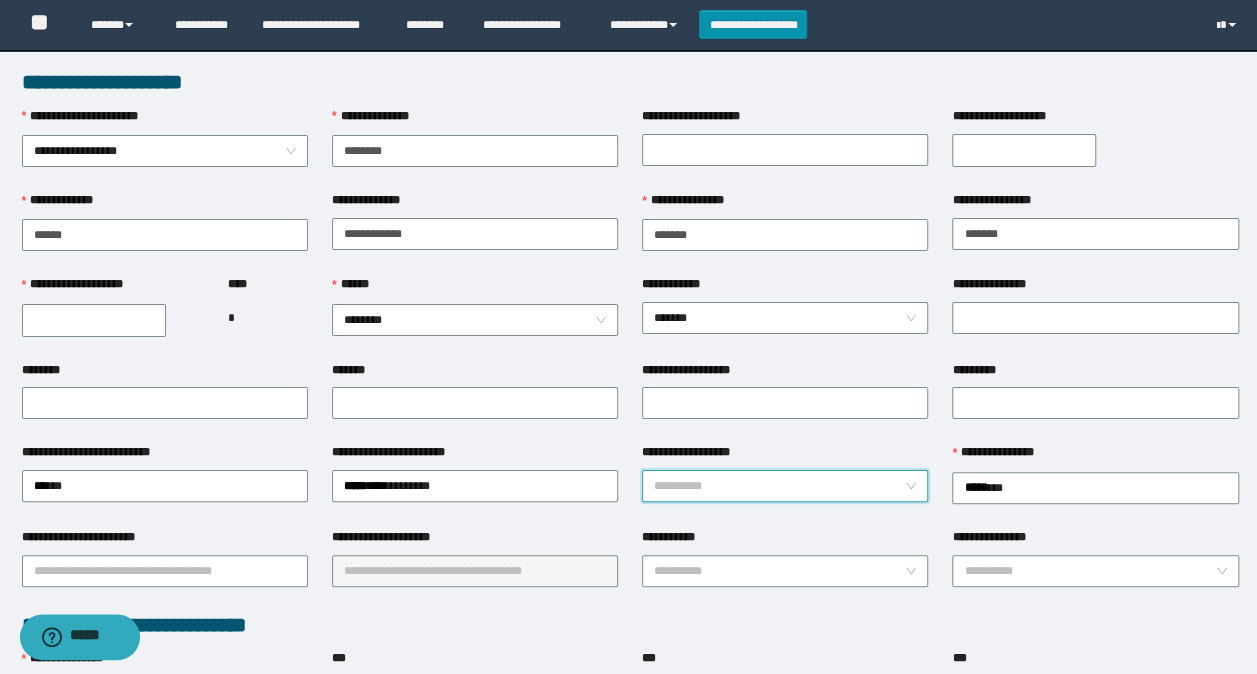 drag, startPoint x: 642, startPoint y: 480, endPoint x: 662, endPoint y: 484, distance: 20.396078 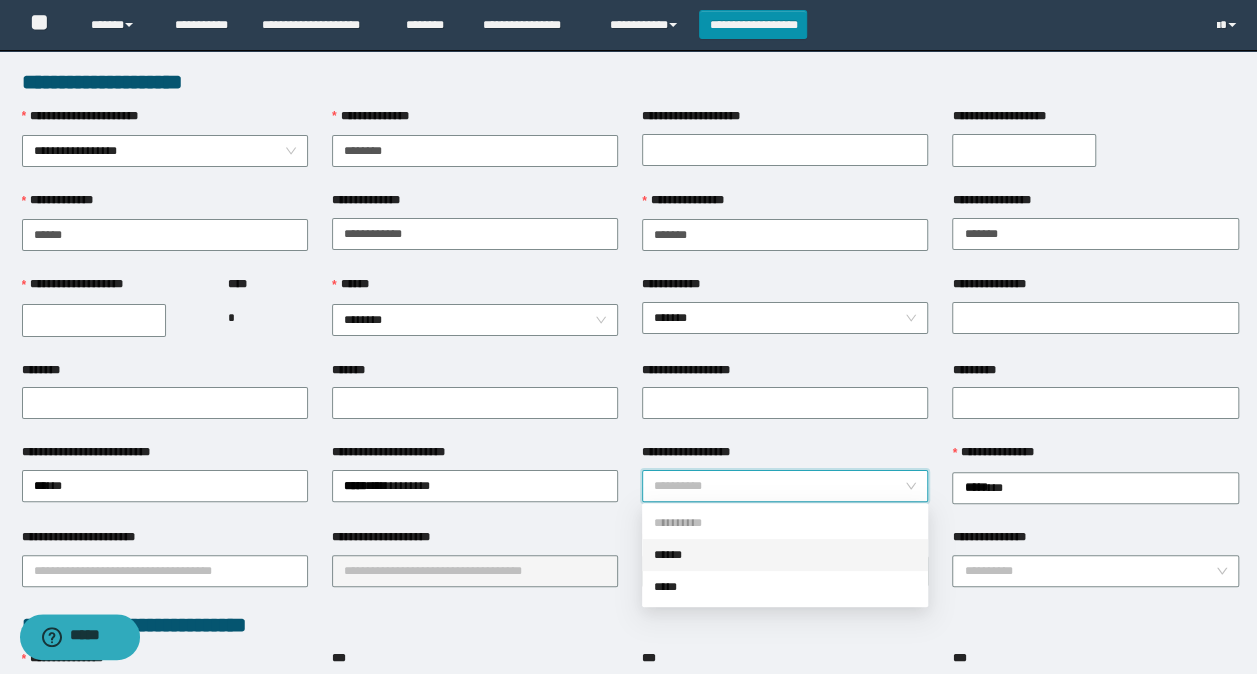 click on "******" at bounding box center [785, 555] 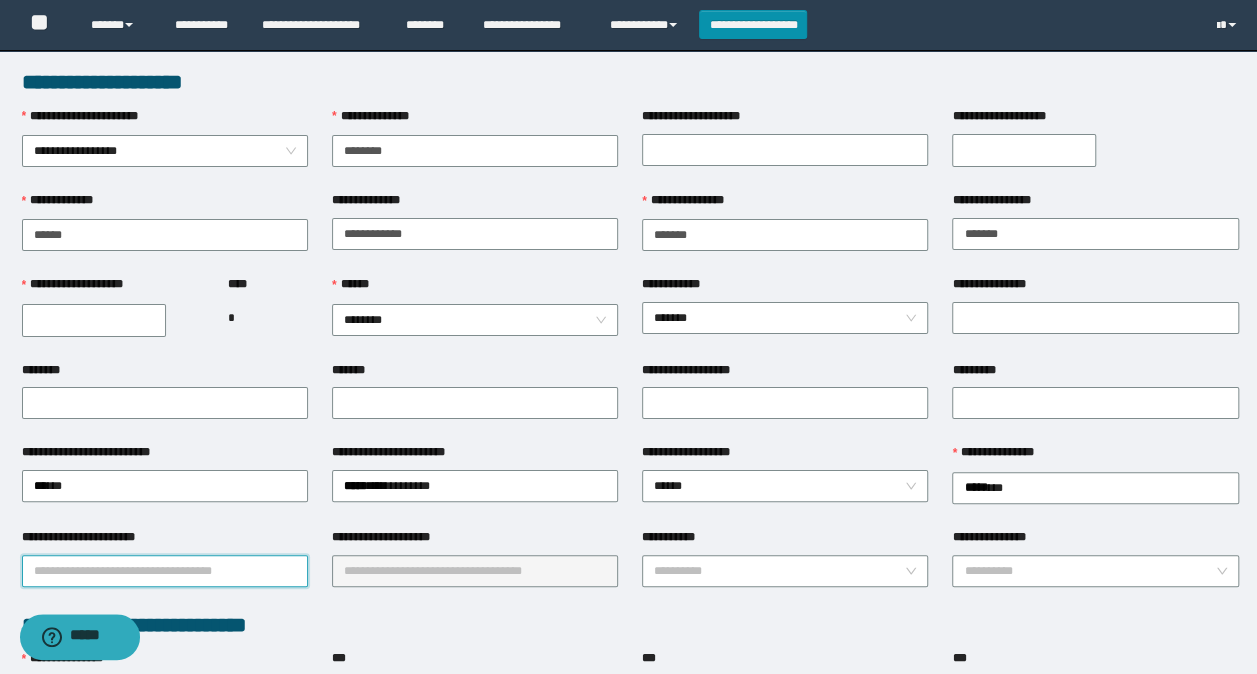click on "**********" at bounding box center (165, 571) 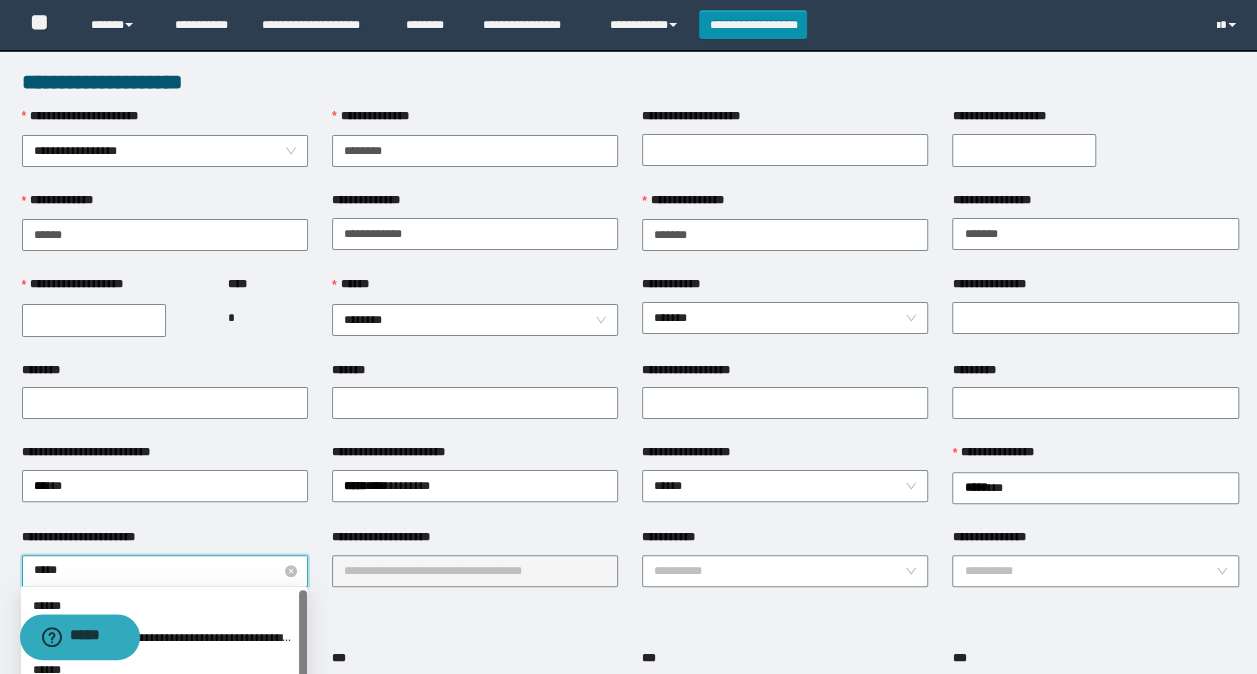 type on "******" 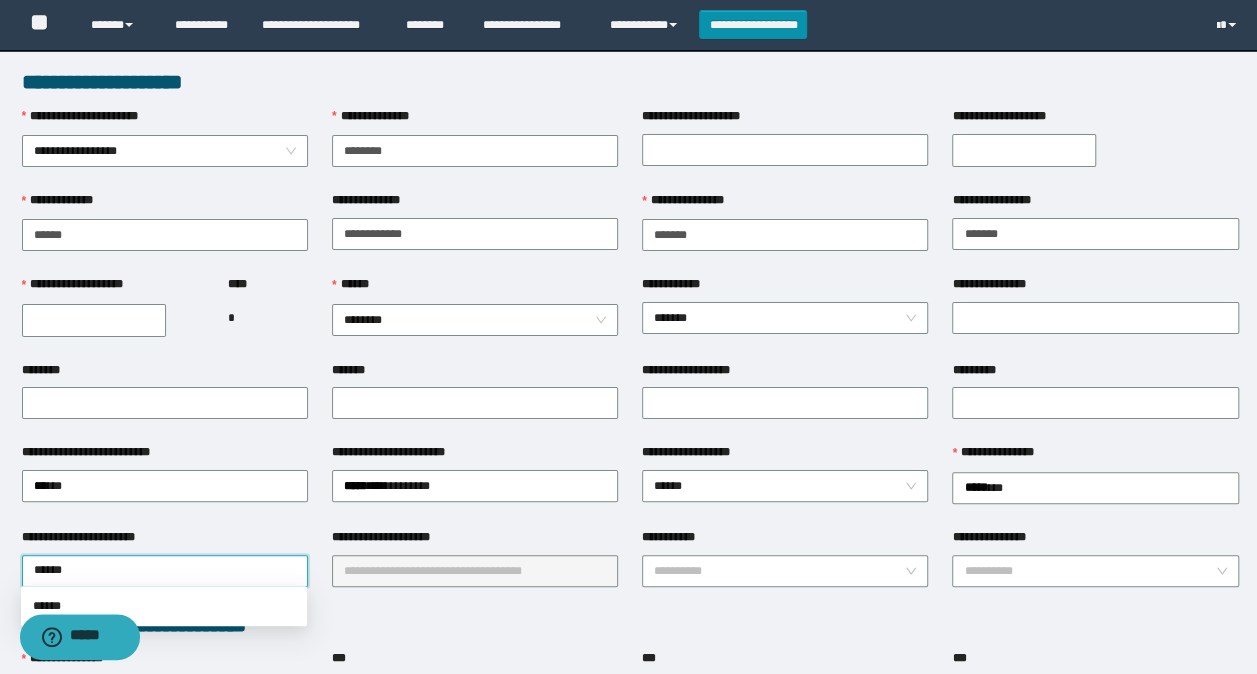 scroll, scrollTop: 100, scrollLeft: 0, axis: vertical 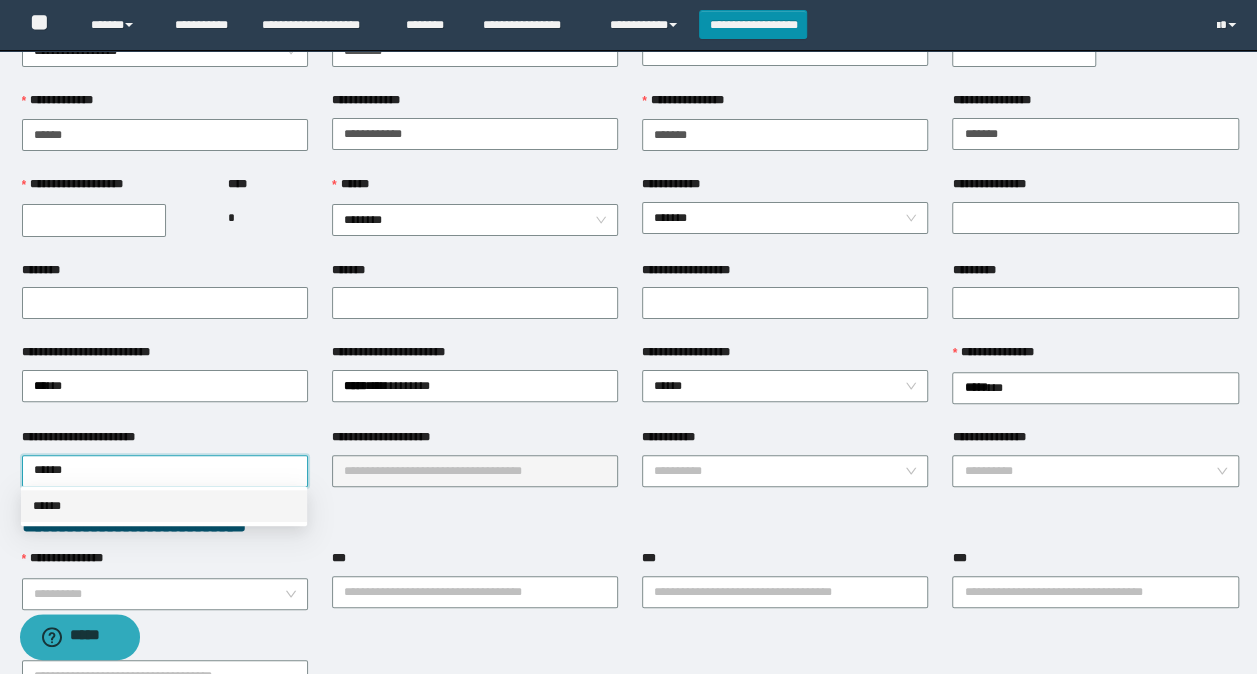 click on "******" at bounding box center (164, 506) 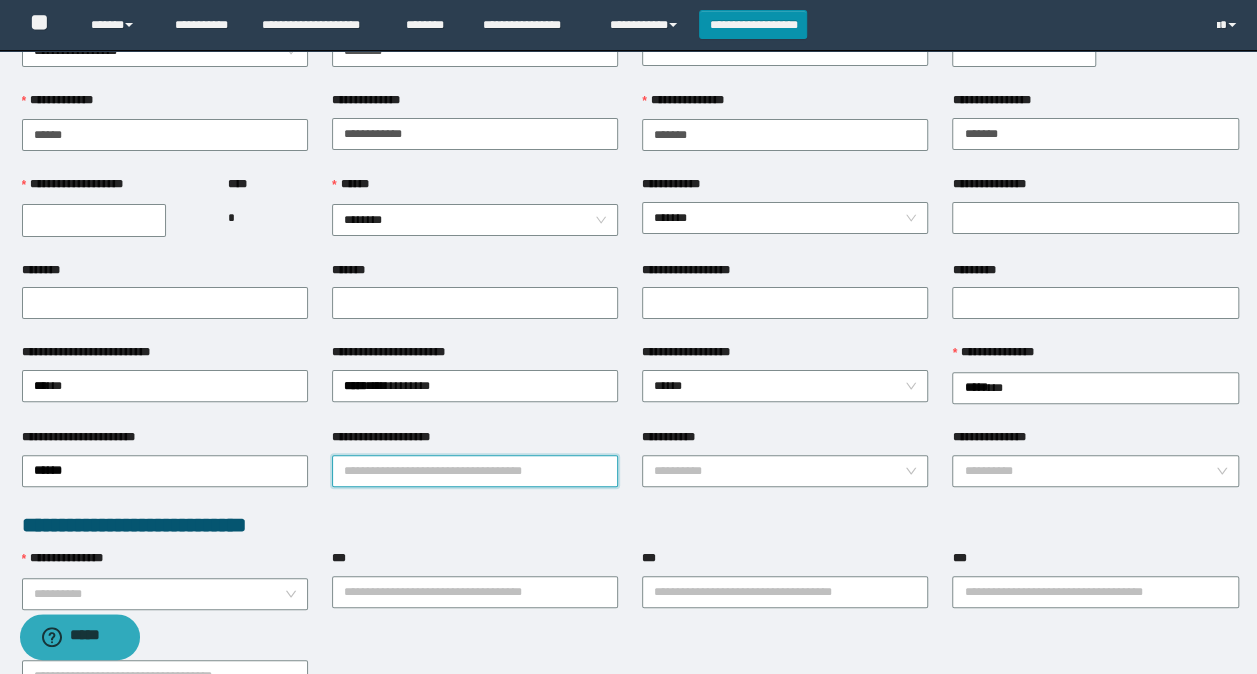 click on "**********" at bounding box center (475, 471) 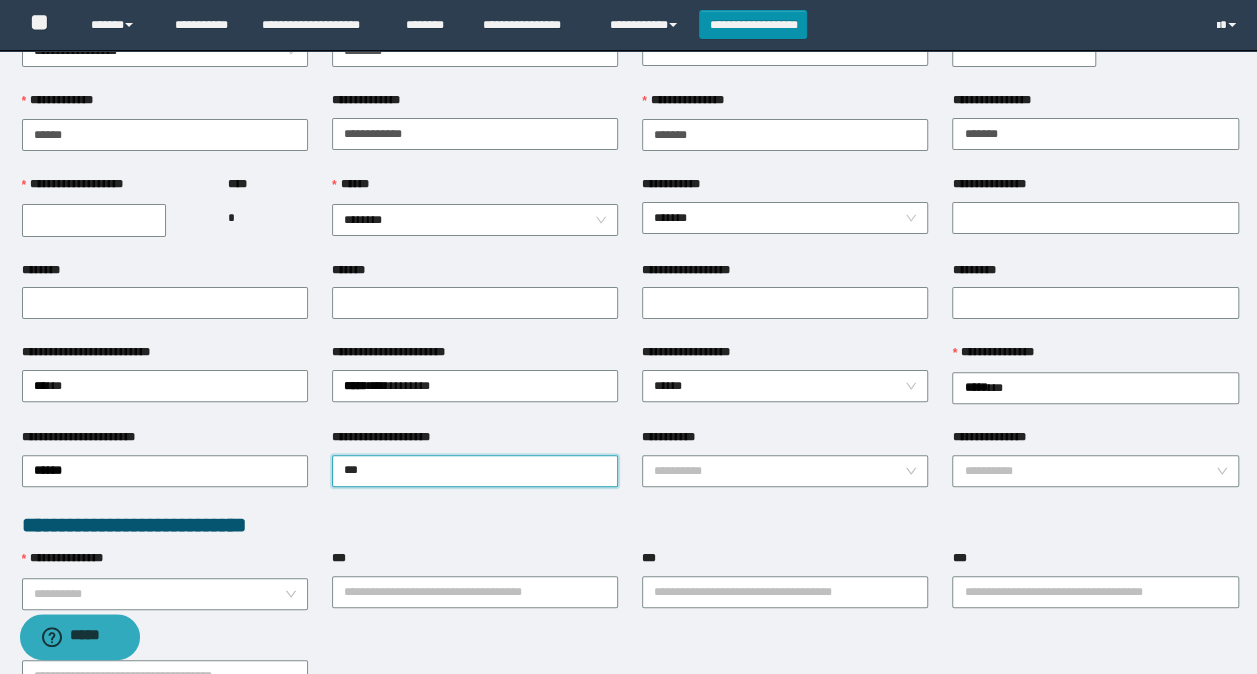 type on "****" 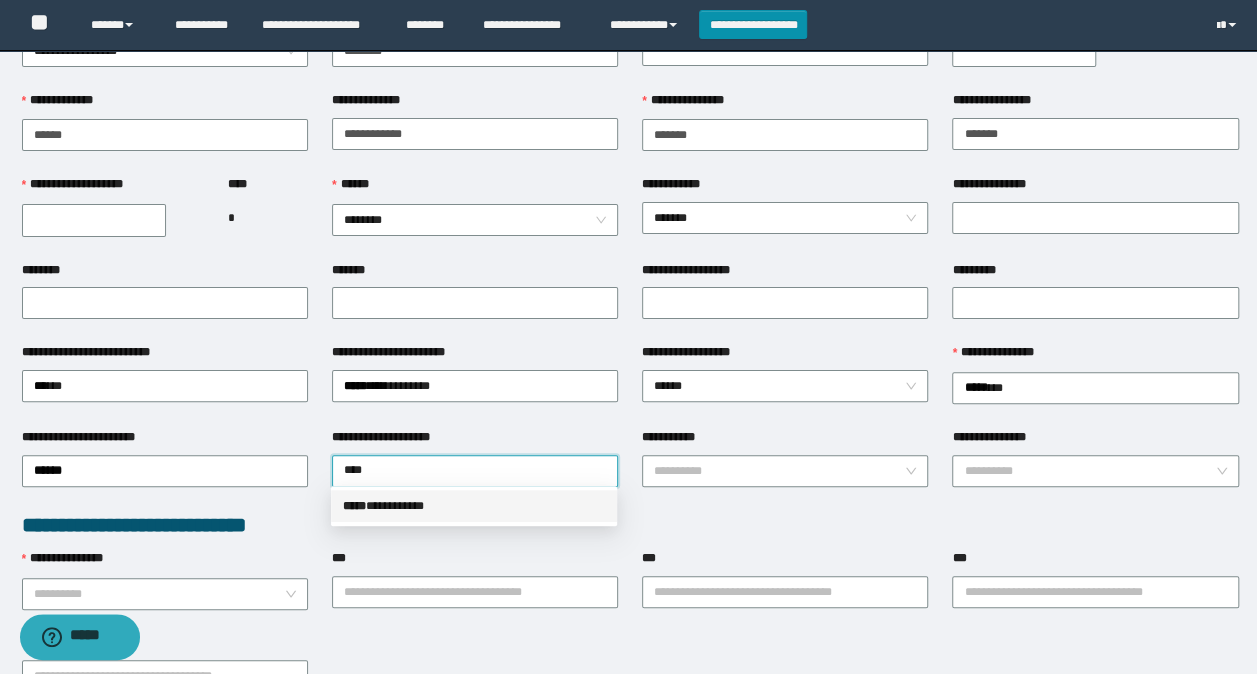 click on "***** * *********" at bounding box center [474, 506] 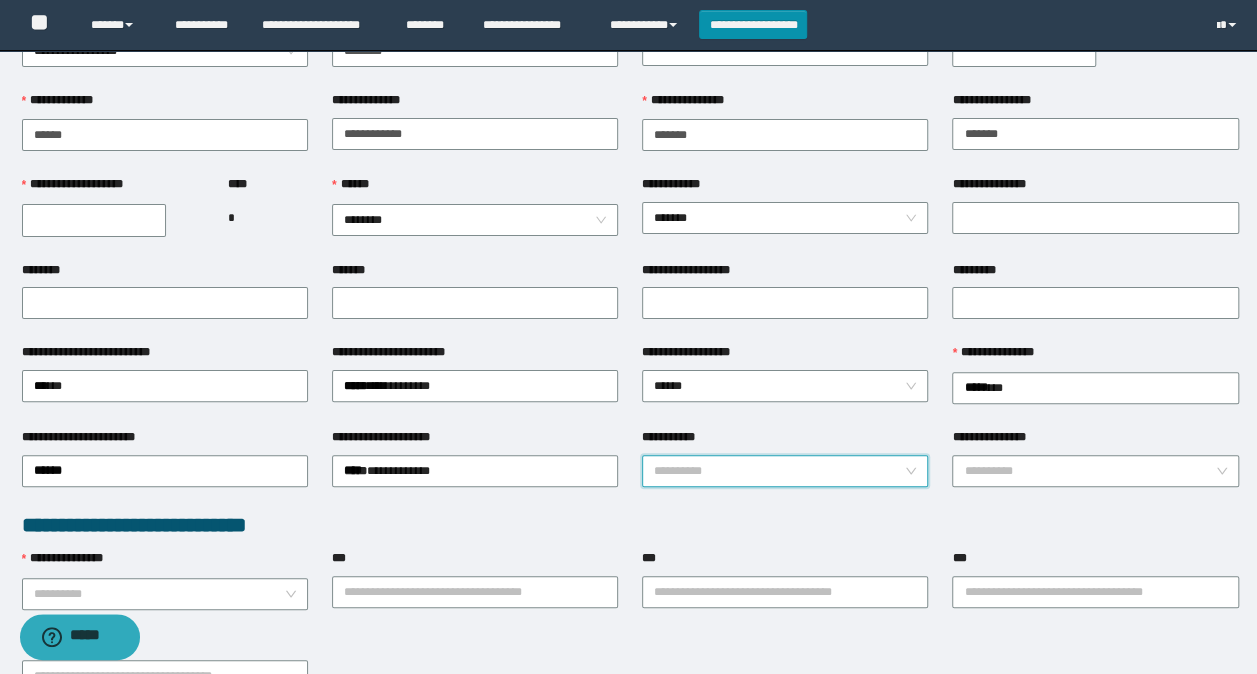 click on "**********" at bounding box center [779, 471] 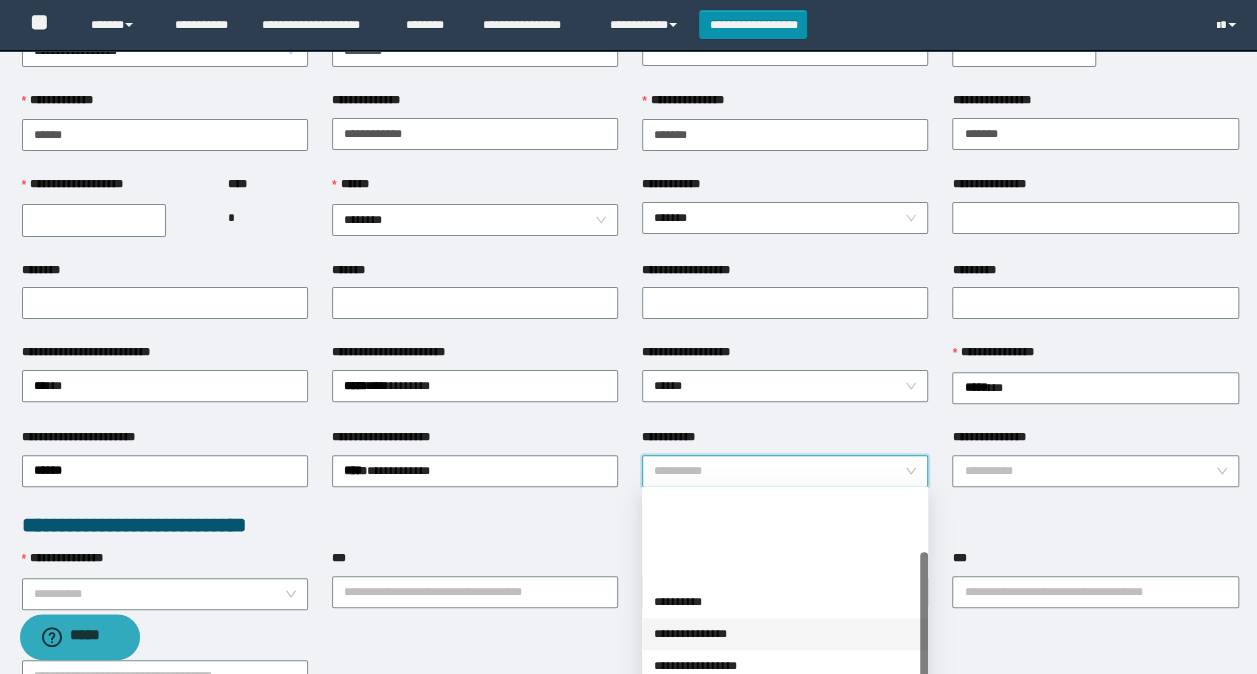 scroll, scrollTop: 100, scrollLeft: 0, axis: vertical 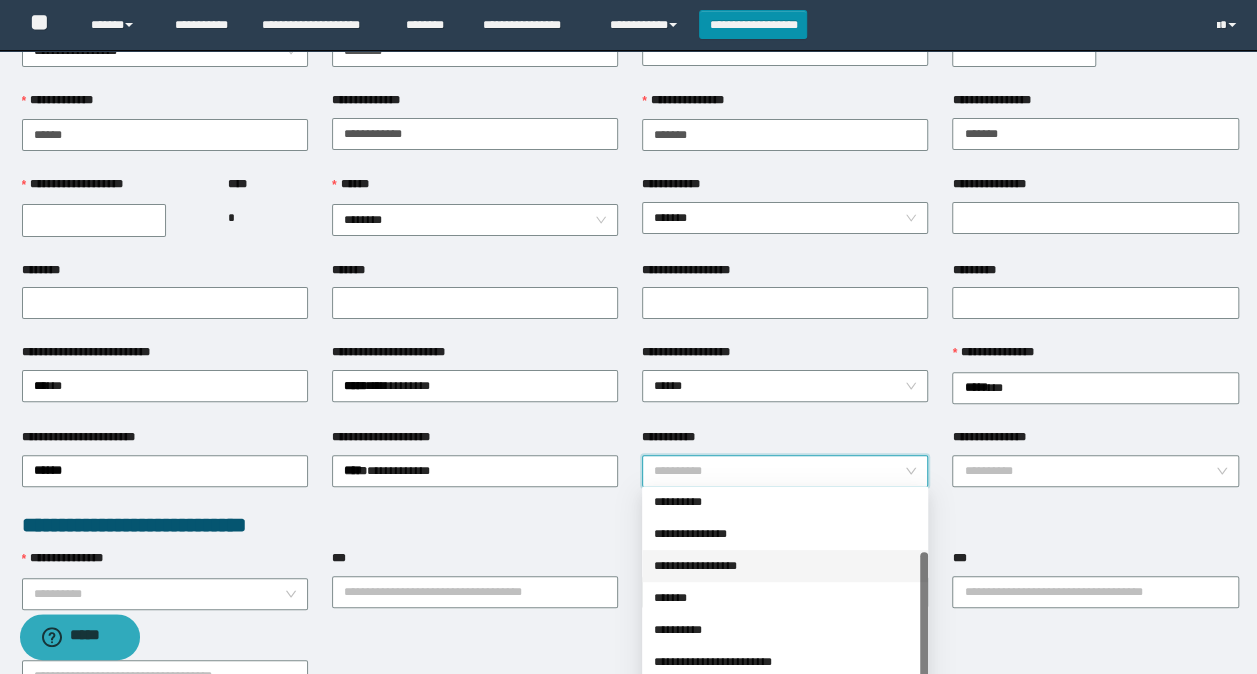 click on "**********" at bounding box center [785, 566] 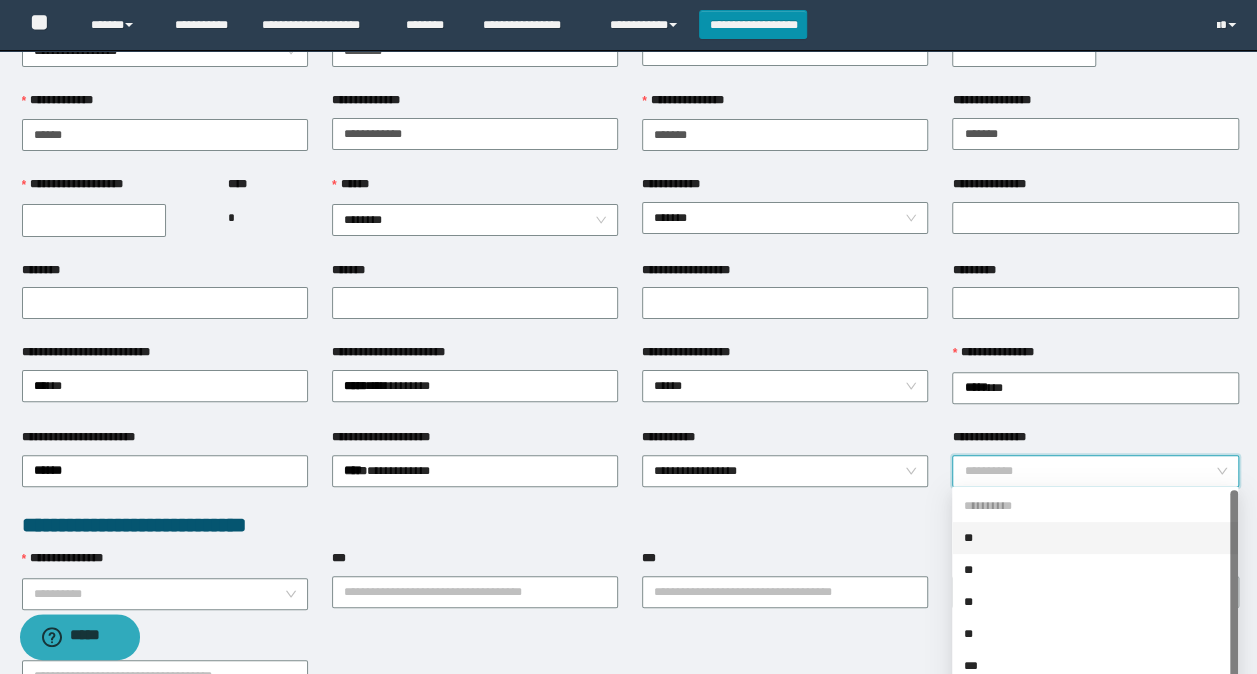 click on "**********" at bounding box center [1089, 471] 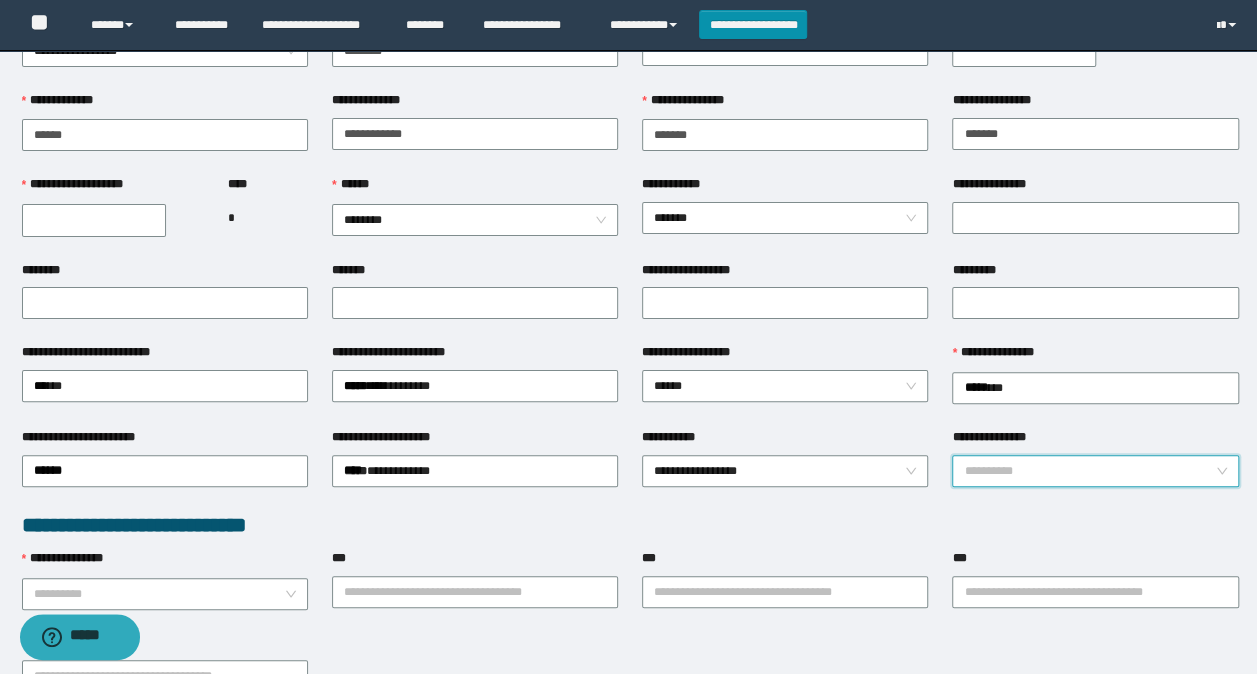 click on "**********" at bounding box center (1089, 471) 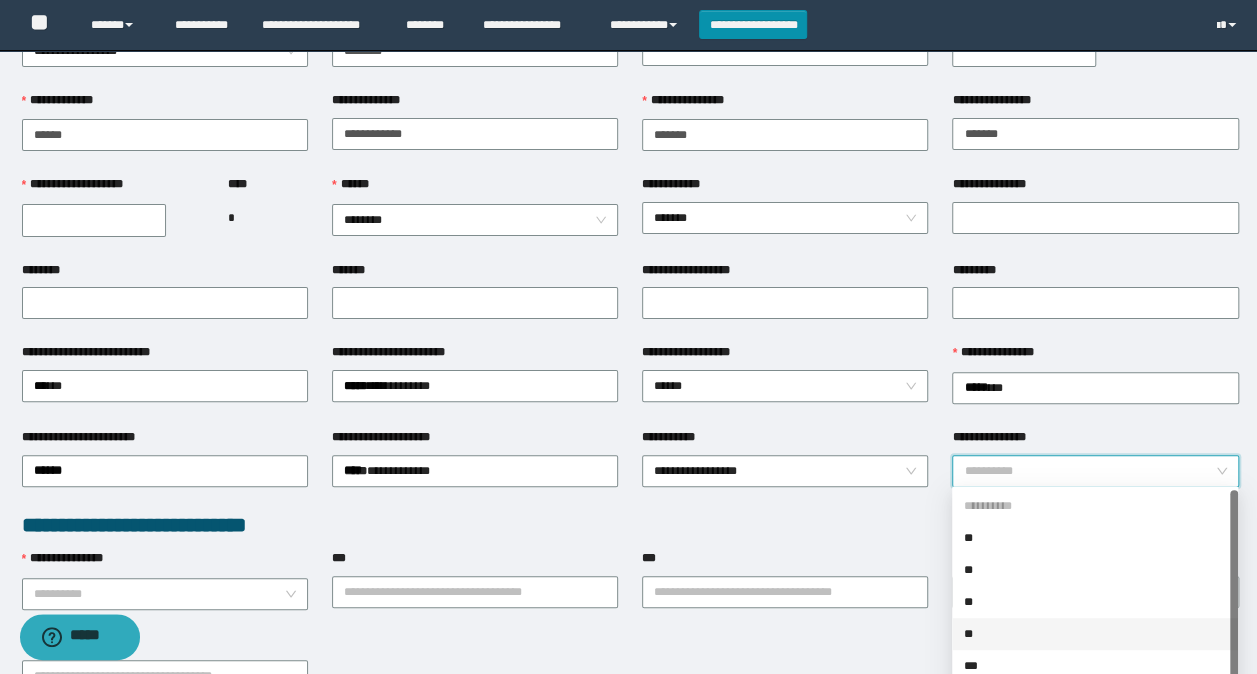 scroll, scrollTop: 32, scrollLeft: 0, axis: vertical 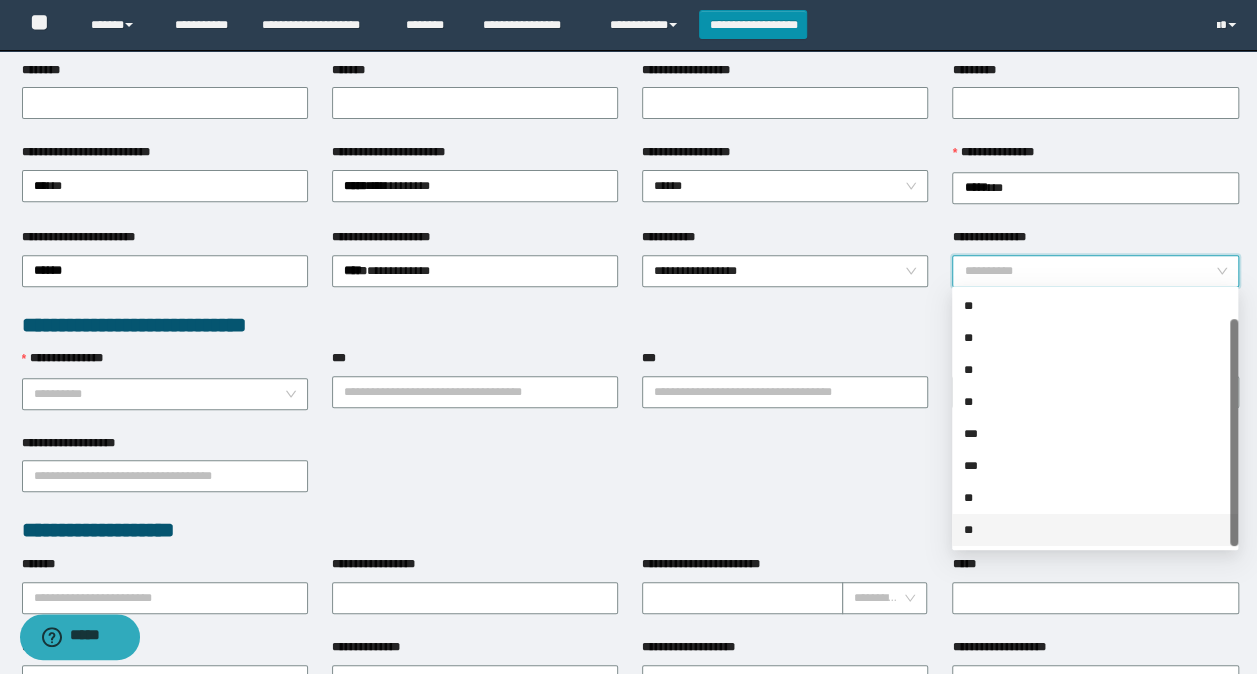 click on "**" at bounding box center (1095, 530) 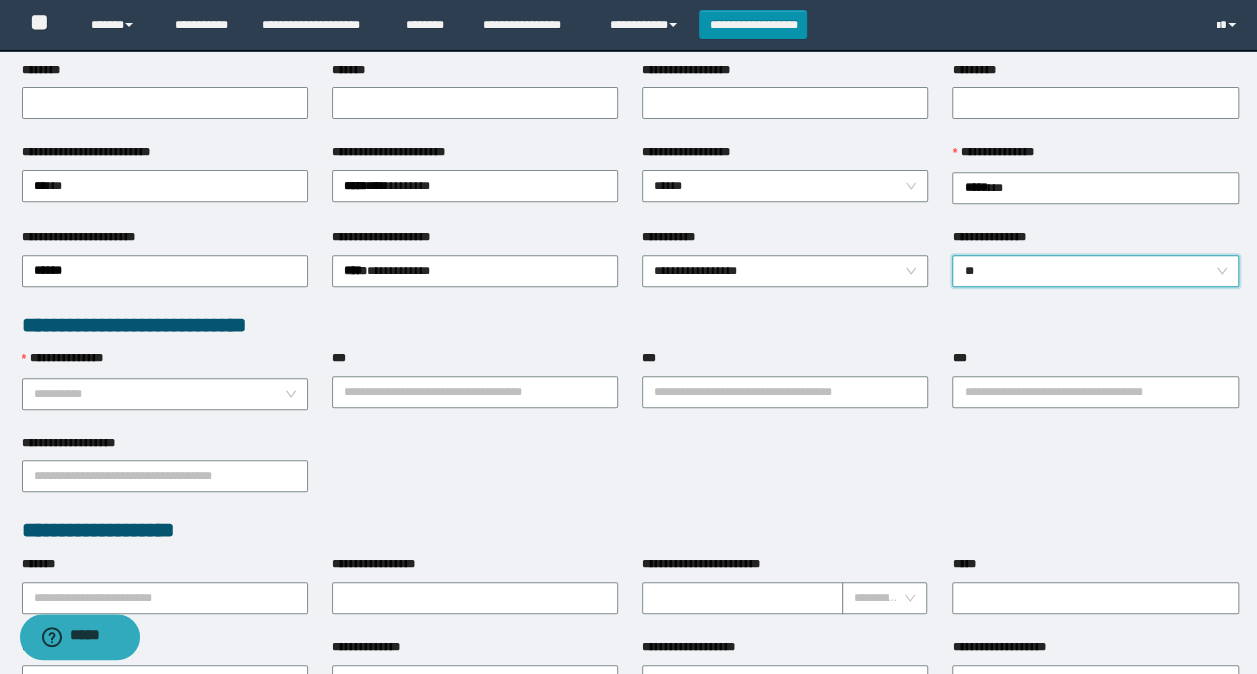 click on "**" at bounding box center (1095, 271) 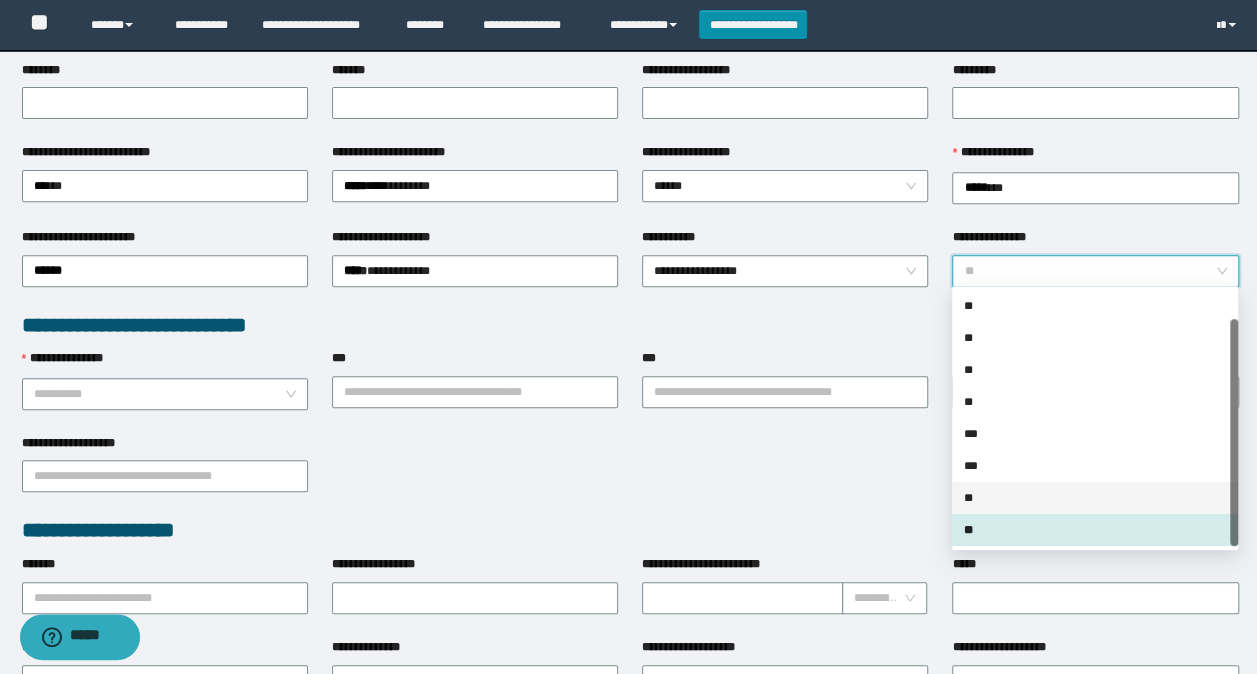 click on "**" at bounding box center (1095, 498) 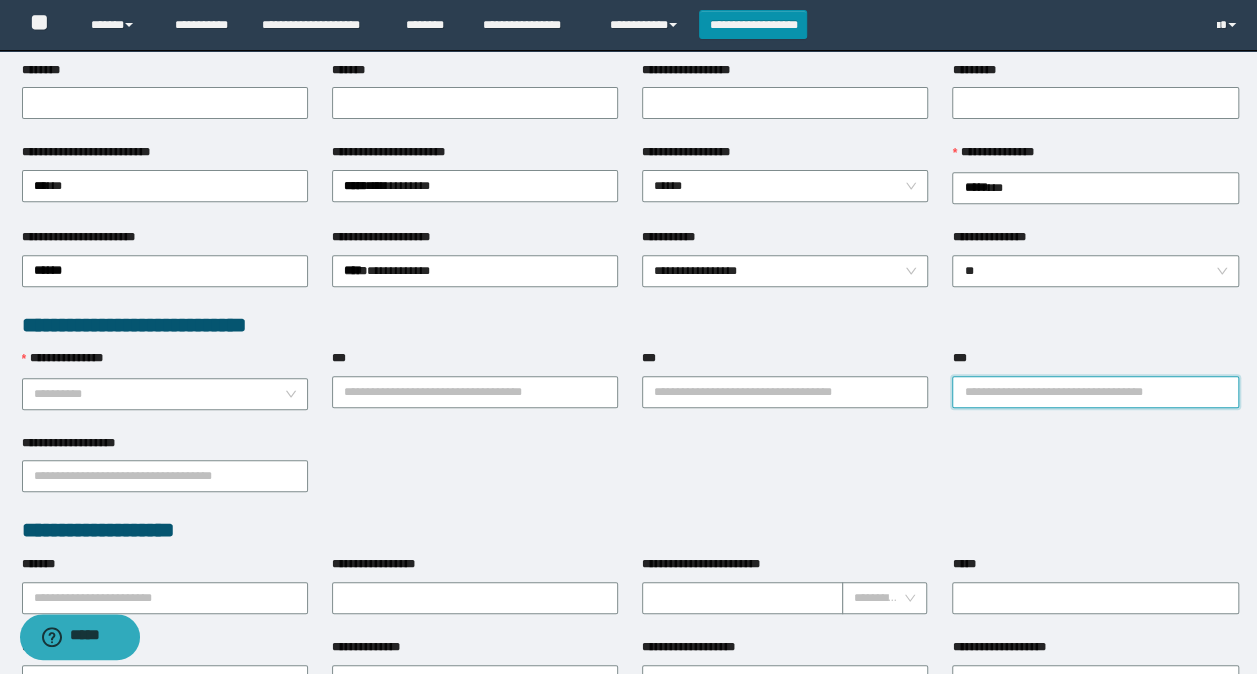 click on "***" at bounding box center [1095, 392] 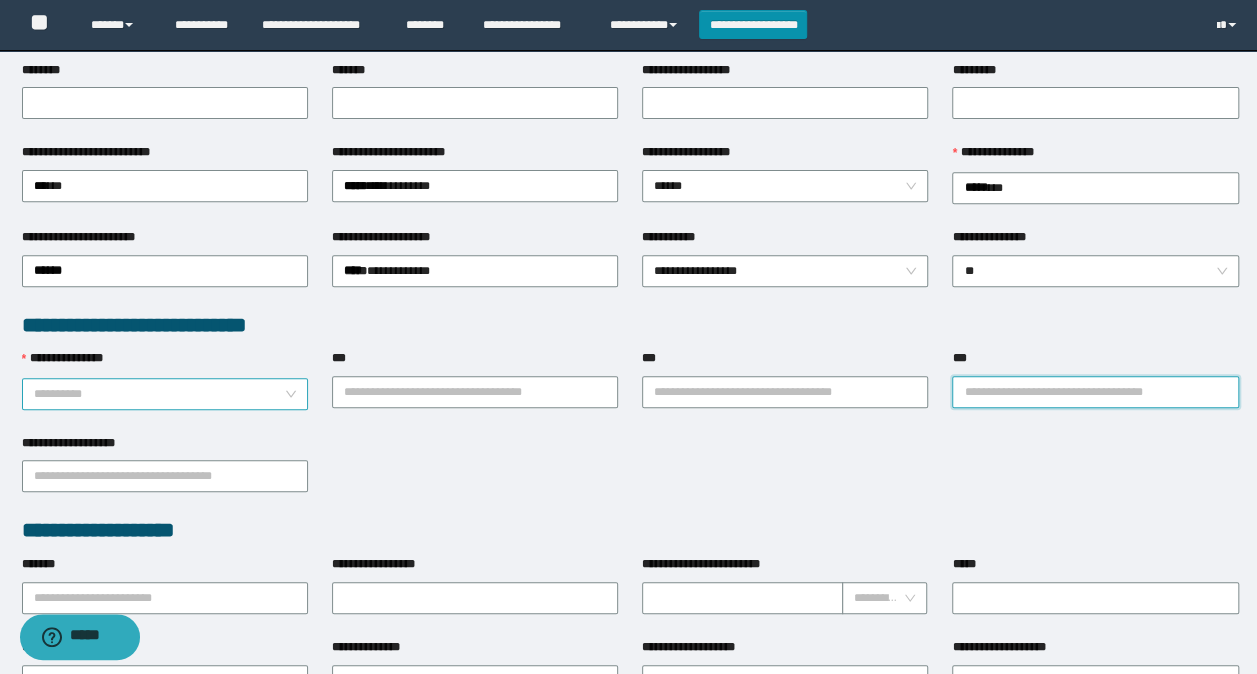 click on "**********" at bounding box center (159, 394) 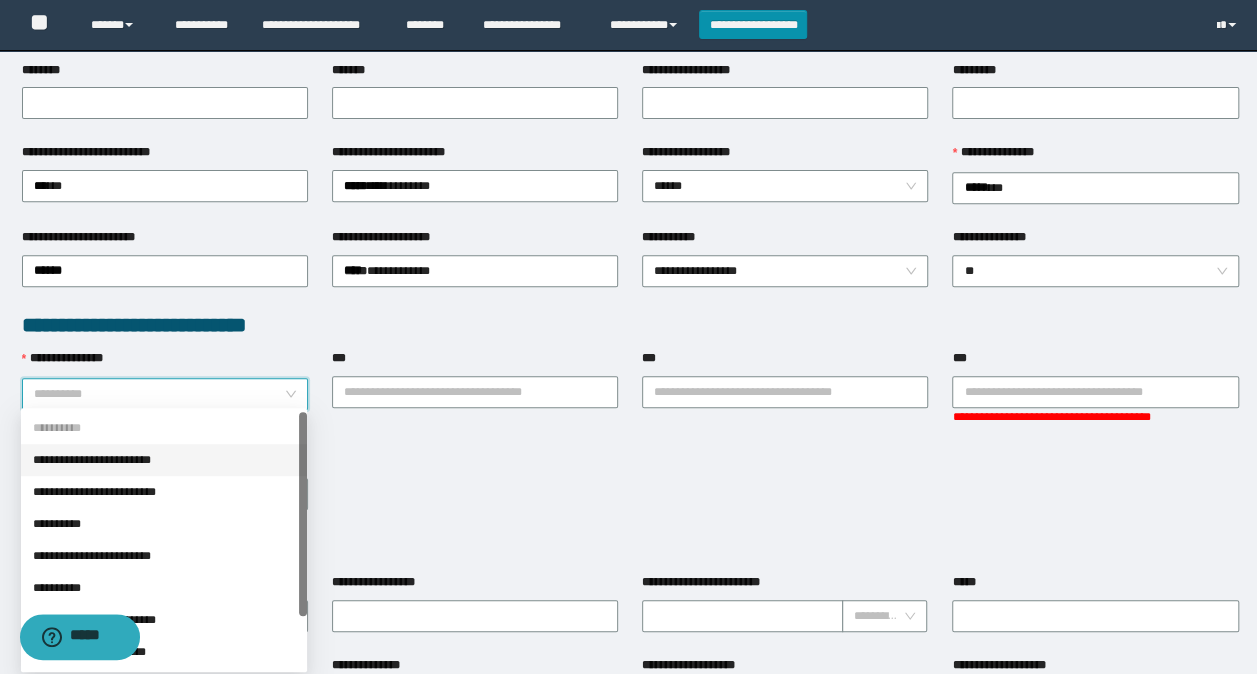 drag, startPoint x: 85, startPoint y: 464, endPoint x: 272, endPoint y: 407, distance: 195.49425 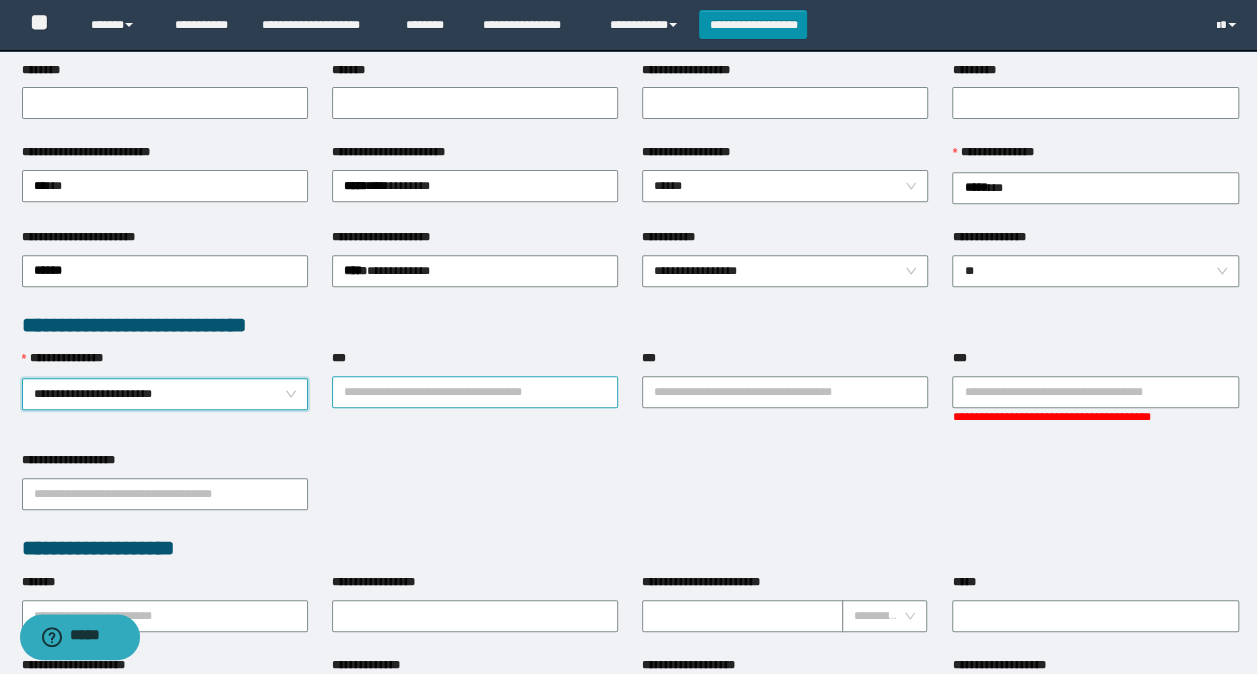click on "***" at bounding box center [475, 392] 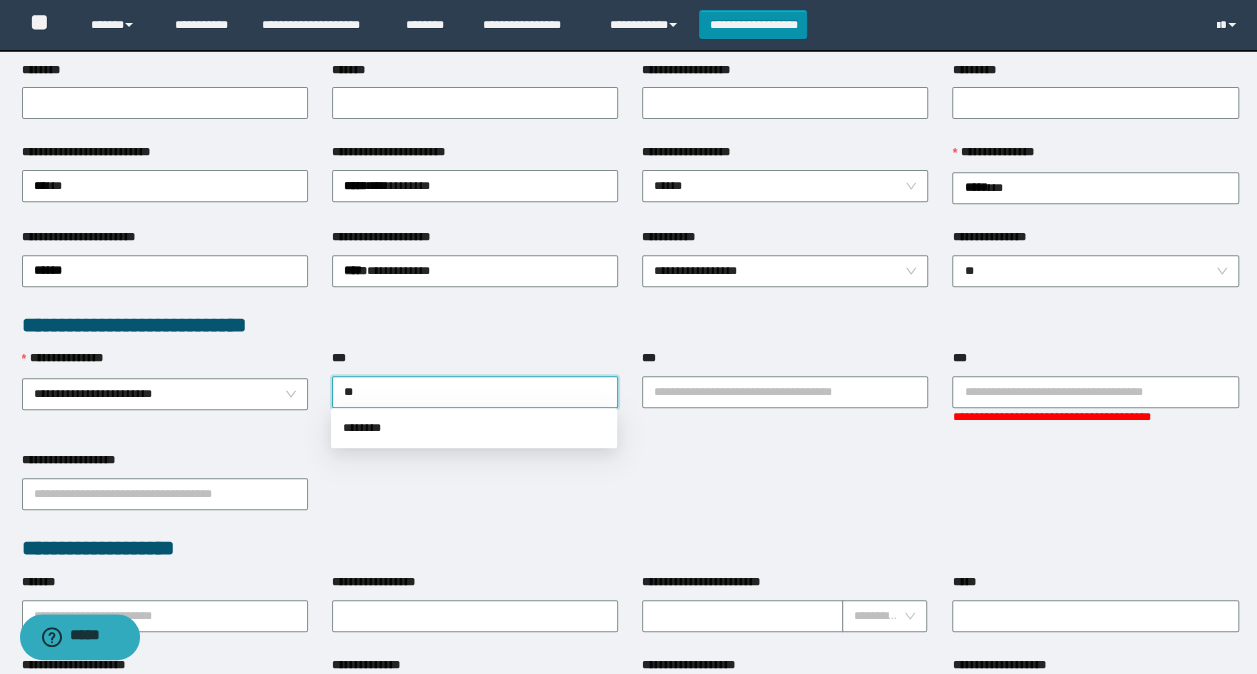 type on "***" 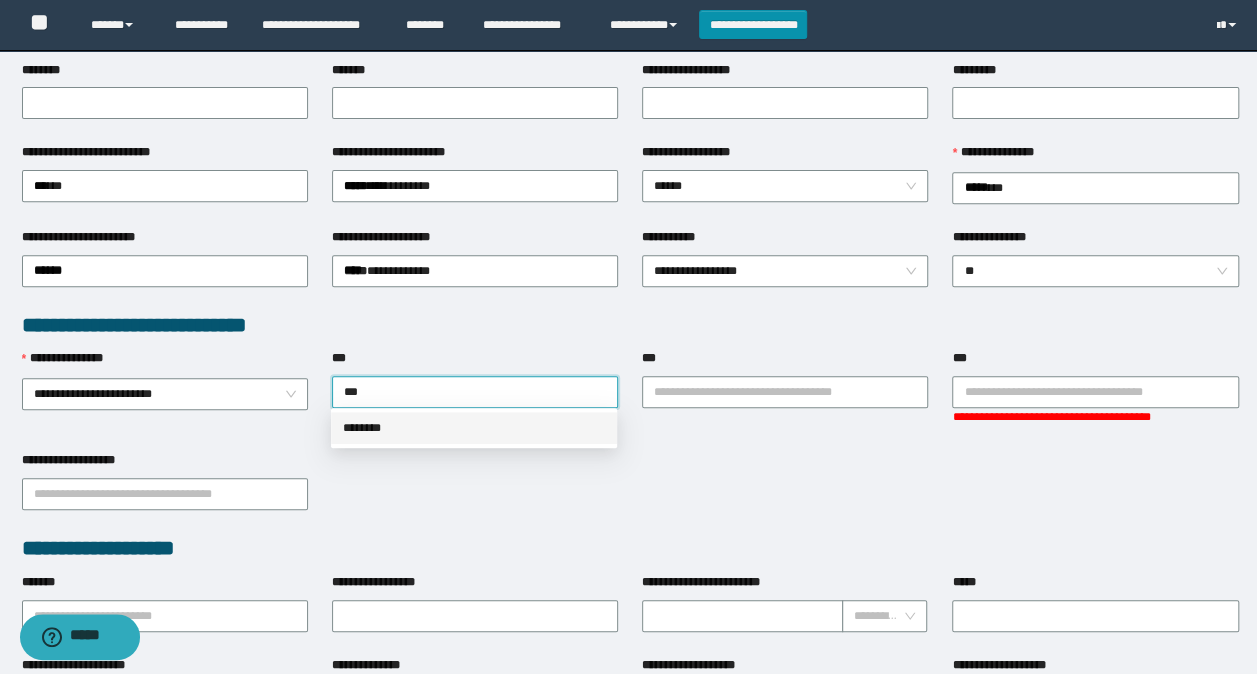 click on "********" at bounding box center [474, 428] 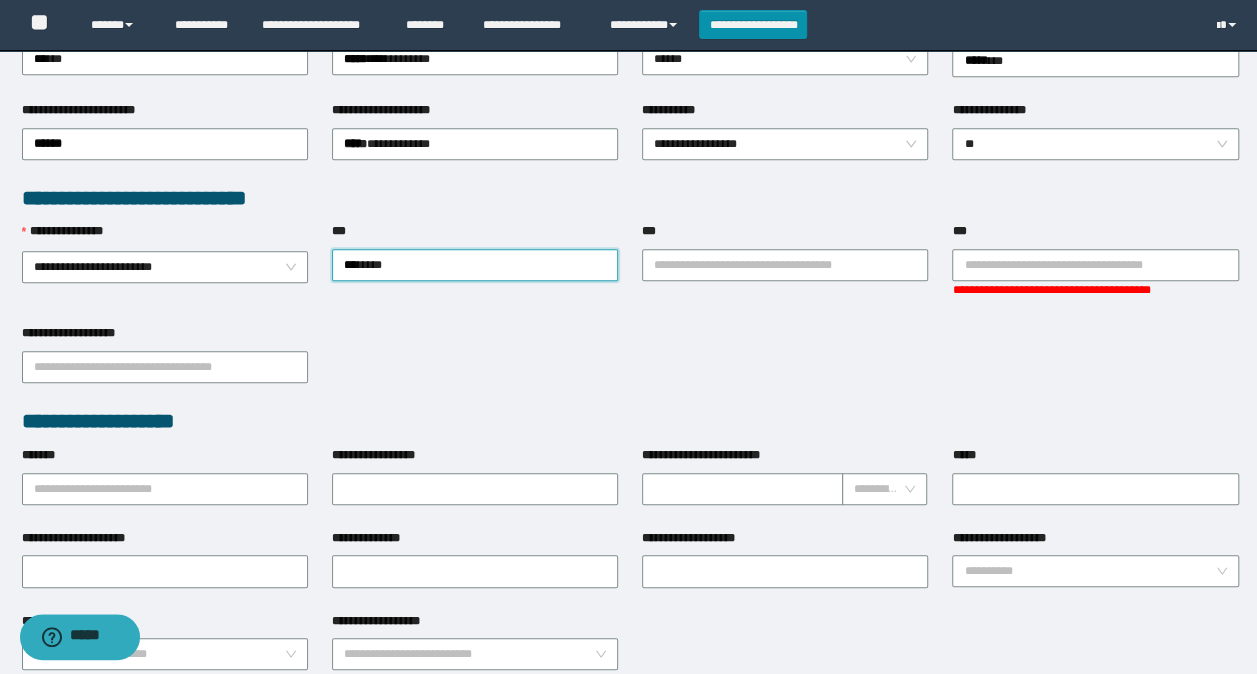 scroll, scrollTop: 500, scrollLeft: 0, axis: vertical 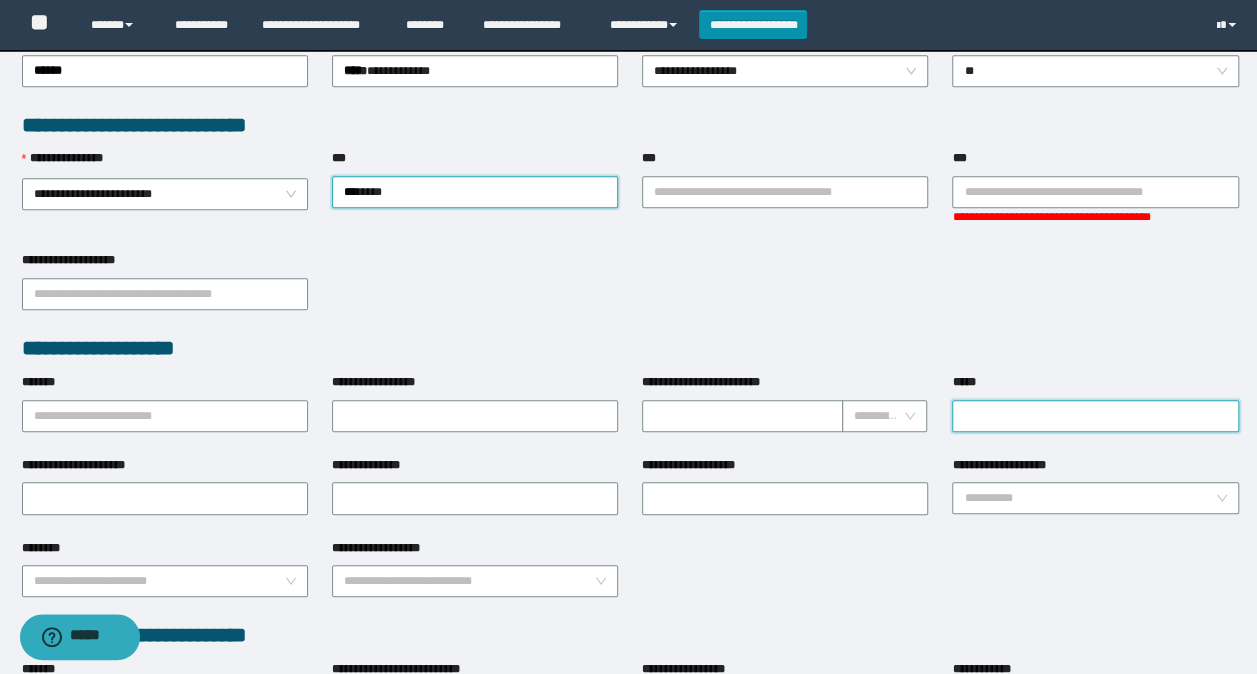 click on "*****" at bounding box center [1095, 416] 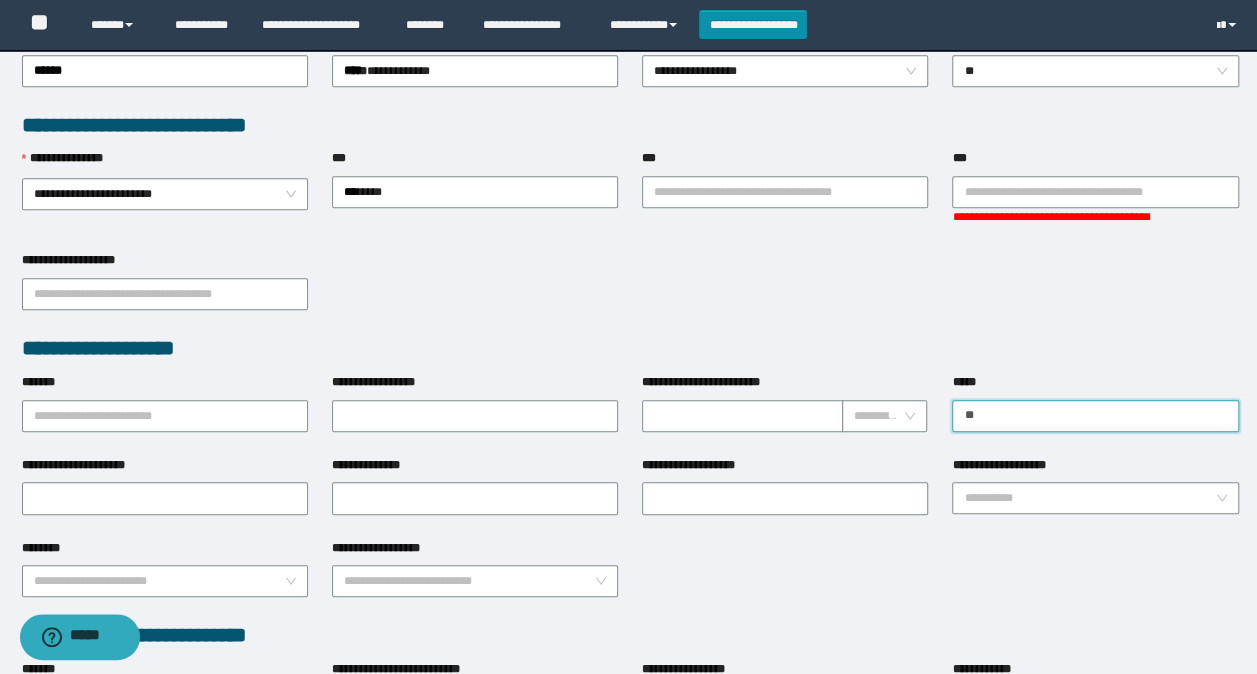 type on "**********" 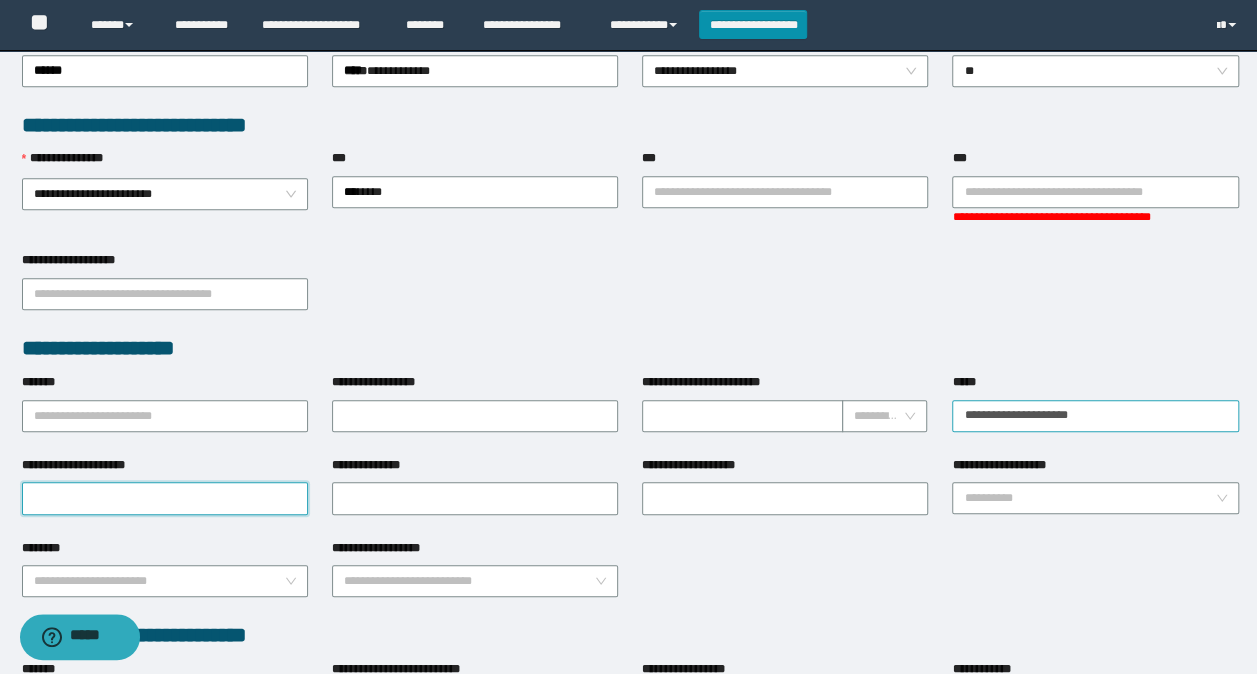 type on "**********" 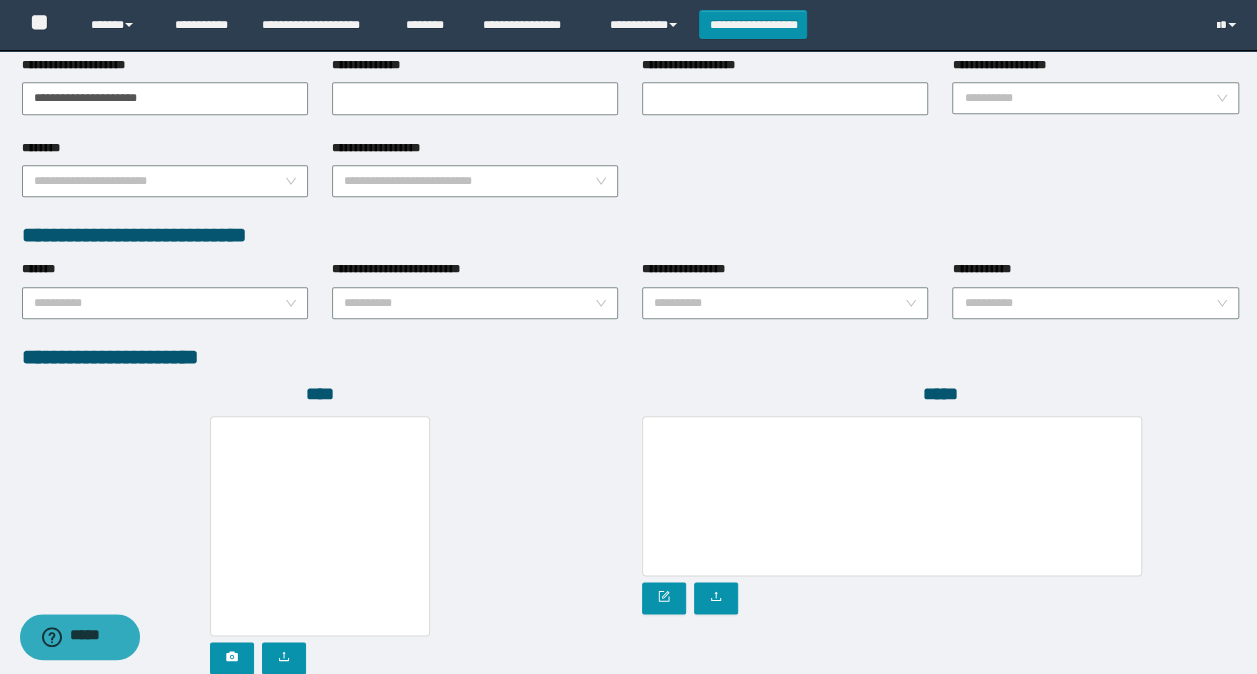 scroll, scrollTop: 1048, scrollLeft: 0, axis: vertical 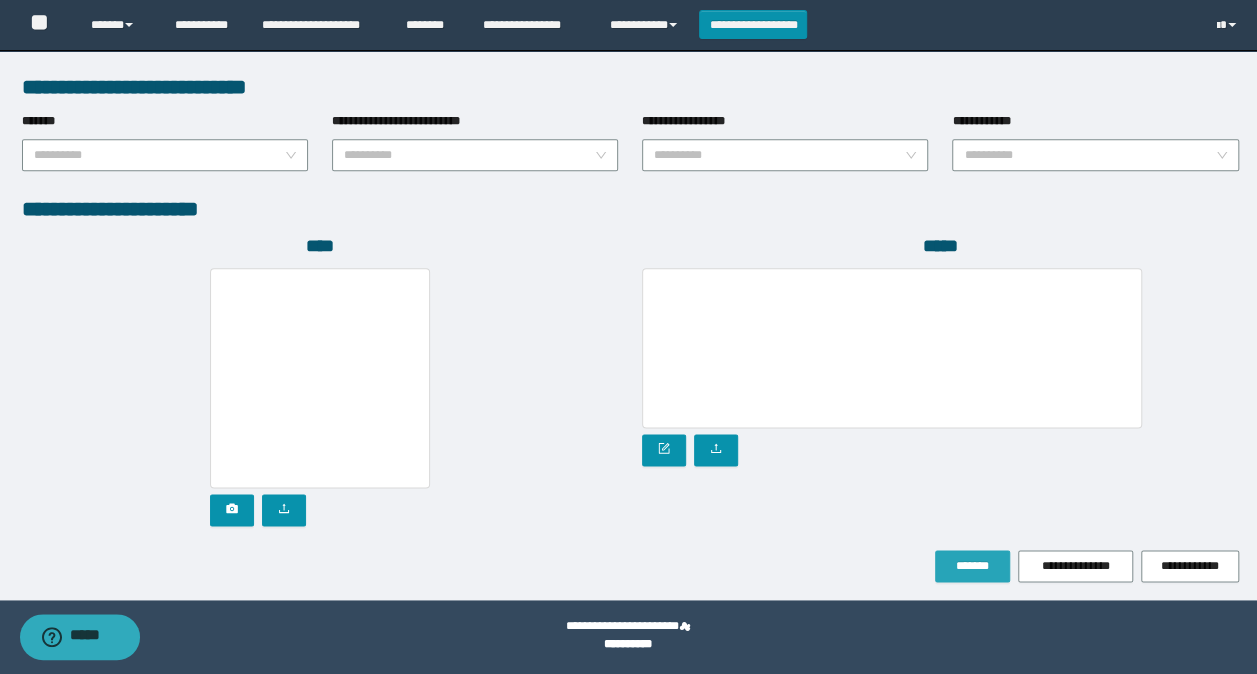 click on "*******" at bounding box center (972, 566) 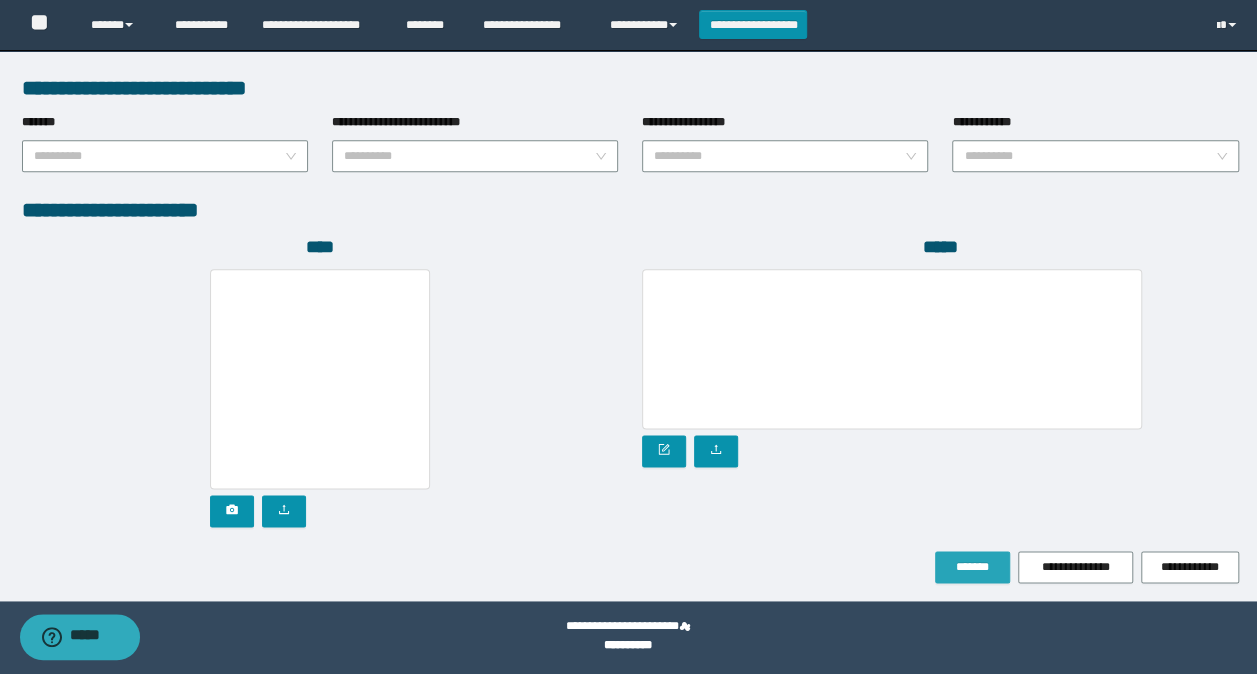 click on "*******" at bounding box center [972, 567] 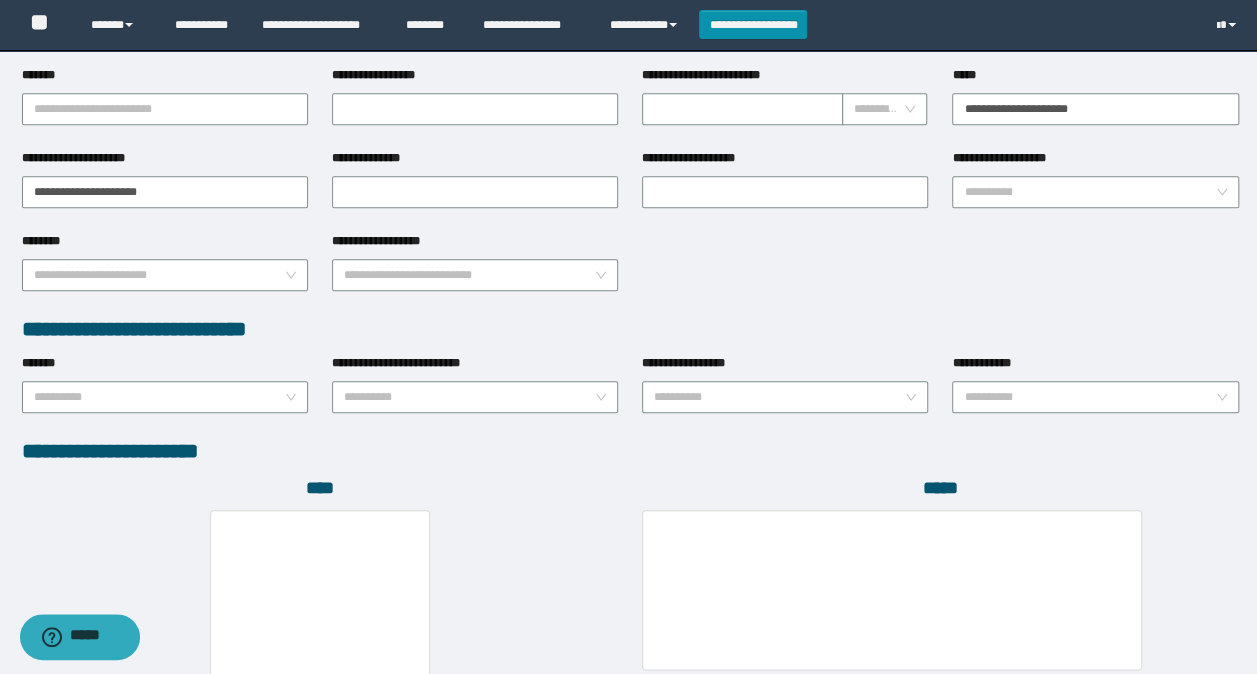 scroll, scrollTop: 761, scrollLeft: 0, axis: vertical 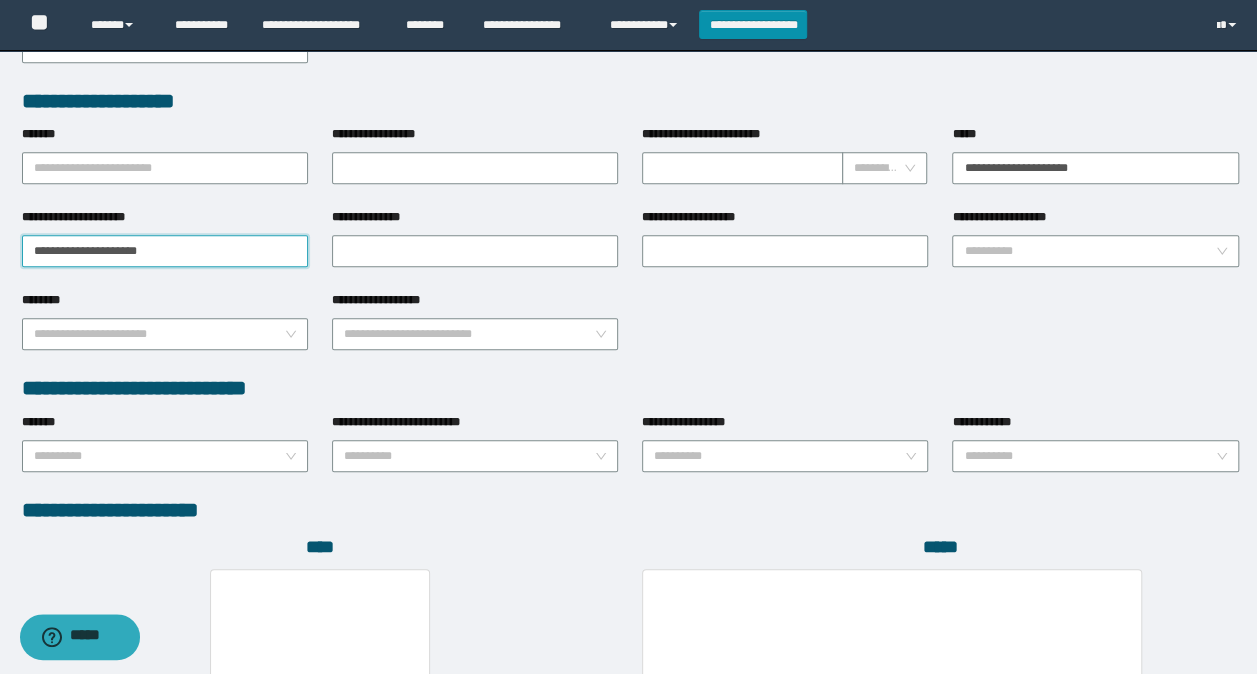 click on "**********" at bounding box center [165, 251] 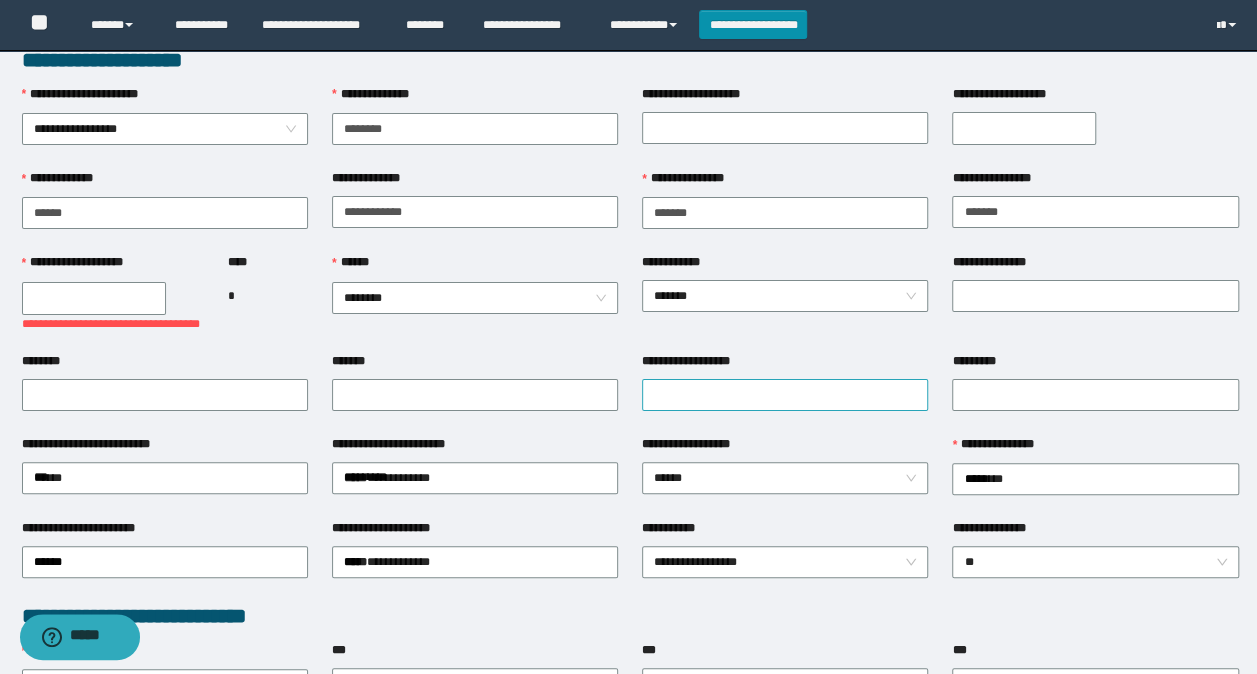 scroll, scrollTop: 0, scrollLeft: 0, axis: both 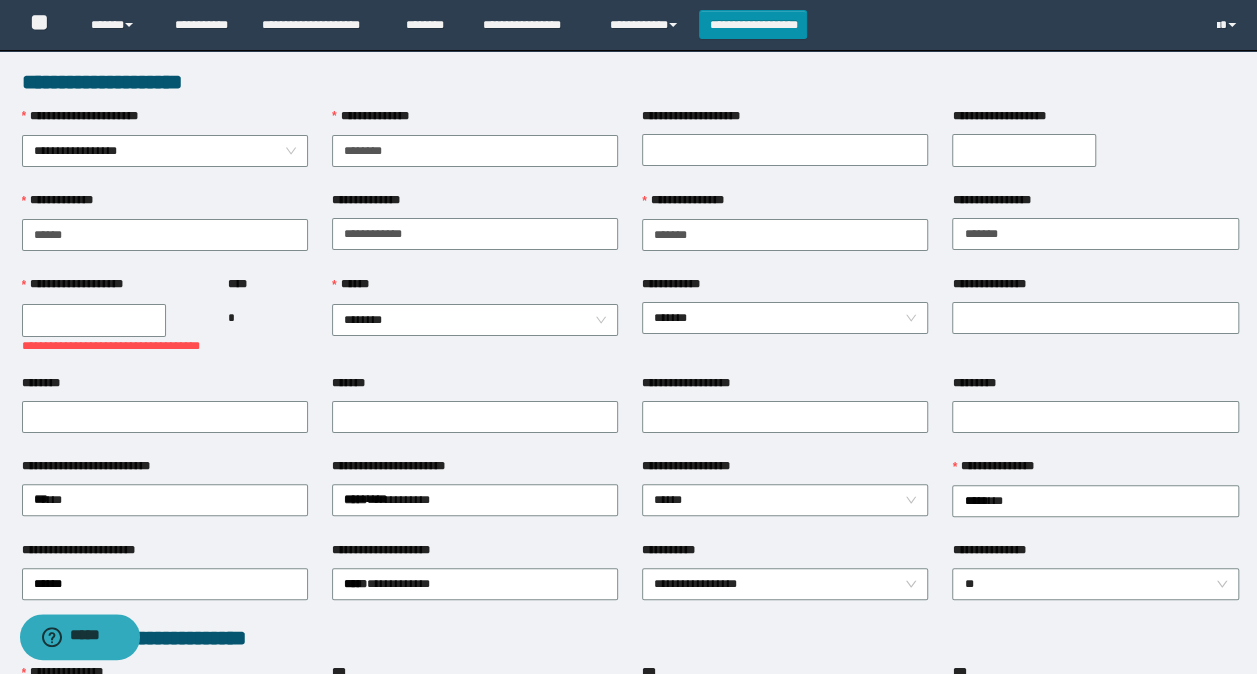 click on "**********" at bounding box center [94, 320] 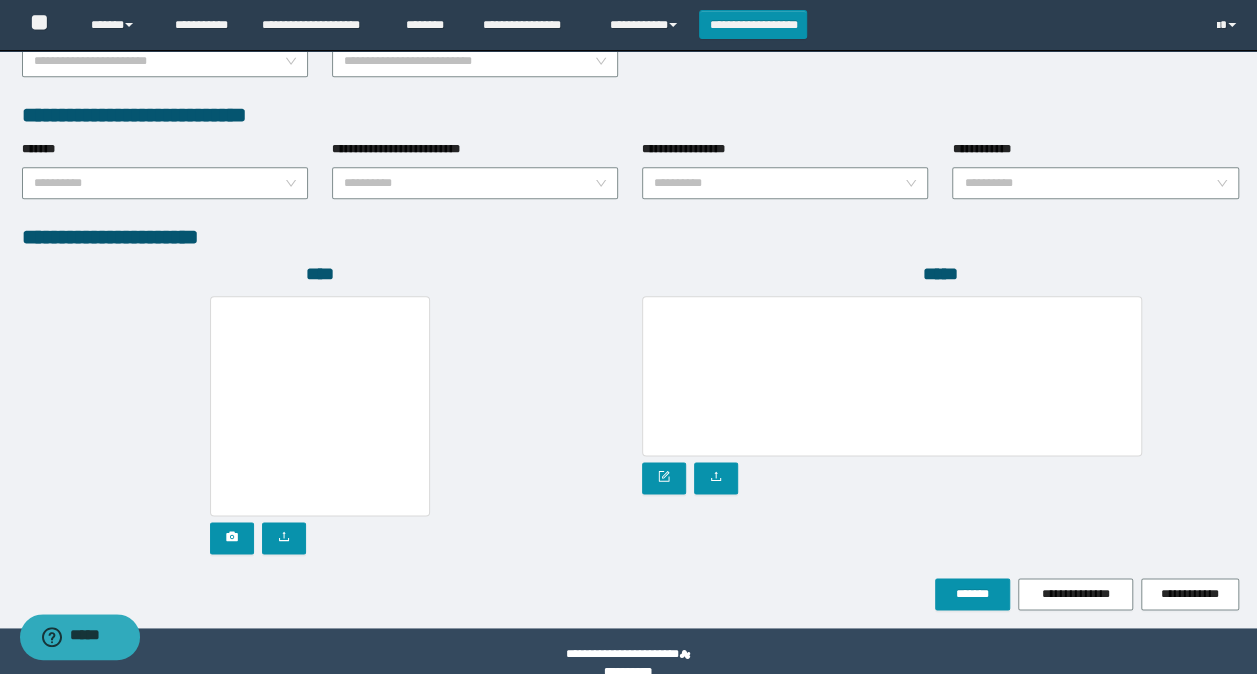 scroll, scrollTop: 1048, scrollLeft: 0, axis: vertical 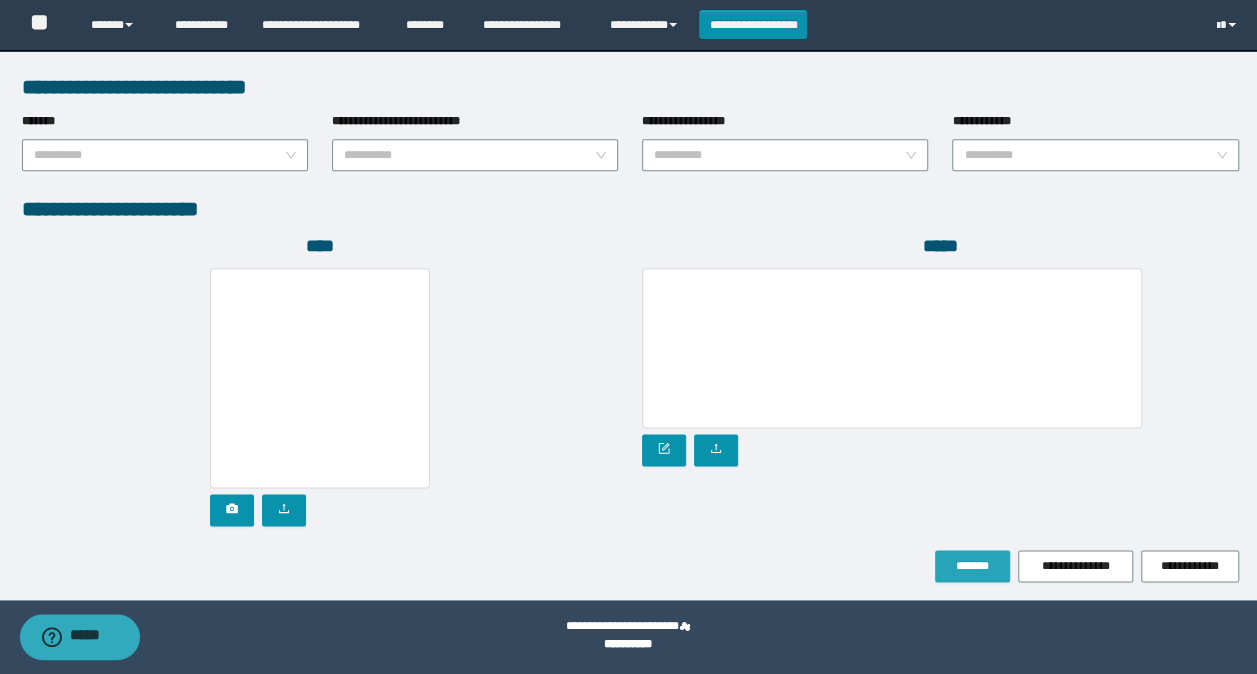 type on "**********" 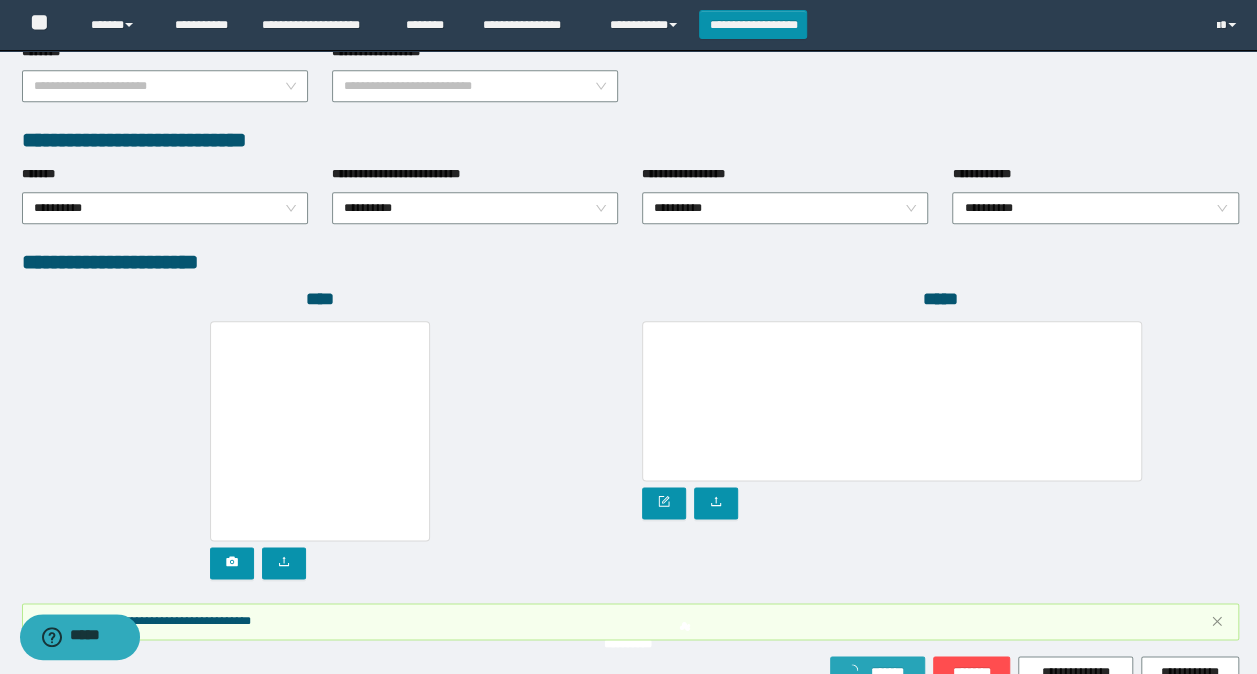scroll, scrollTop: 1100, scrollLeft: 0, axis: vertical 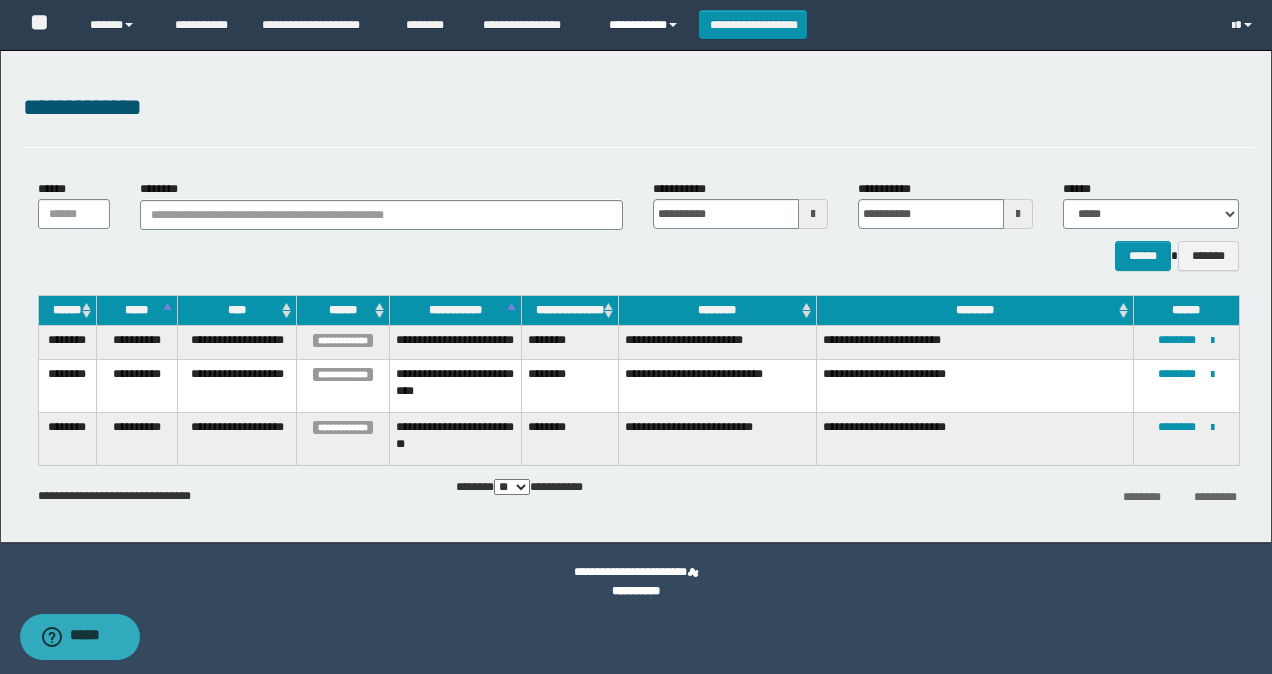 click on "**********" at bounding box center [646, 25] 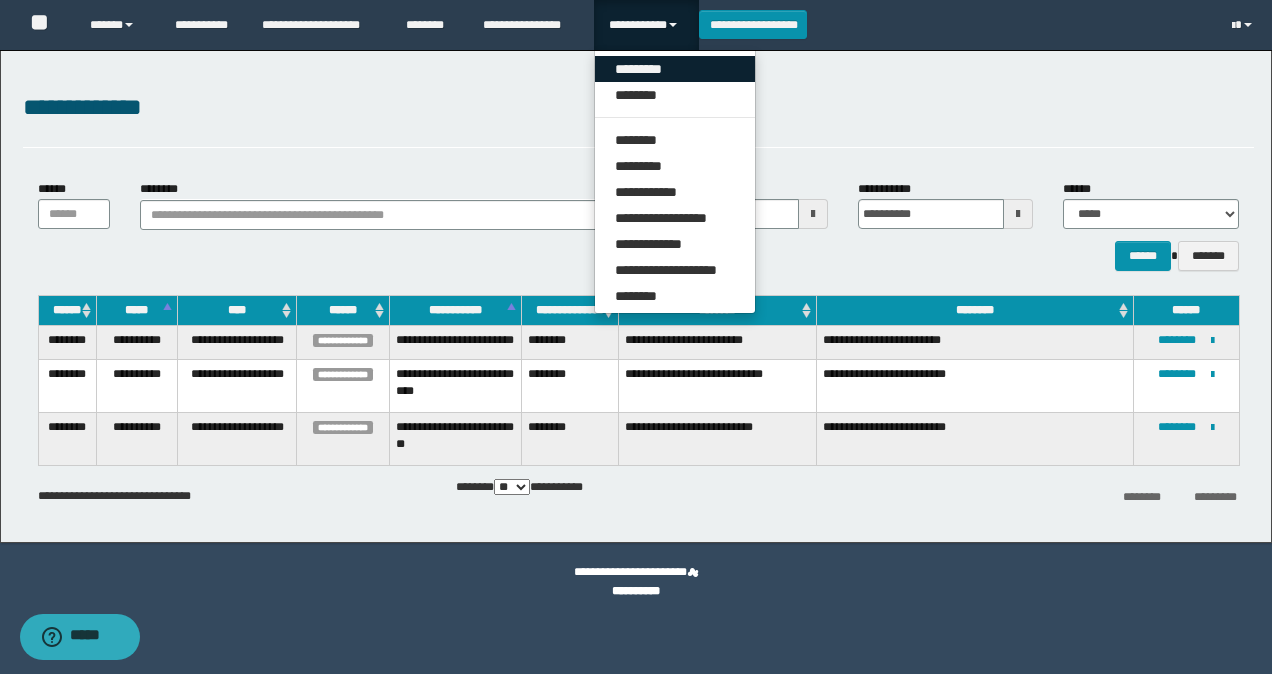 click on "*********" at bounding box center [675, 69] 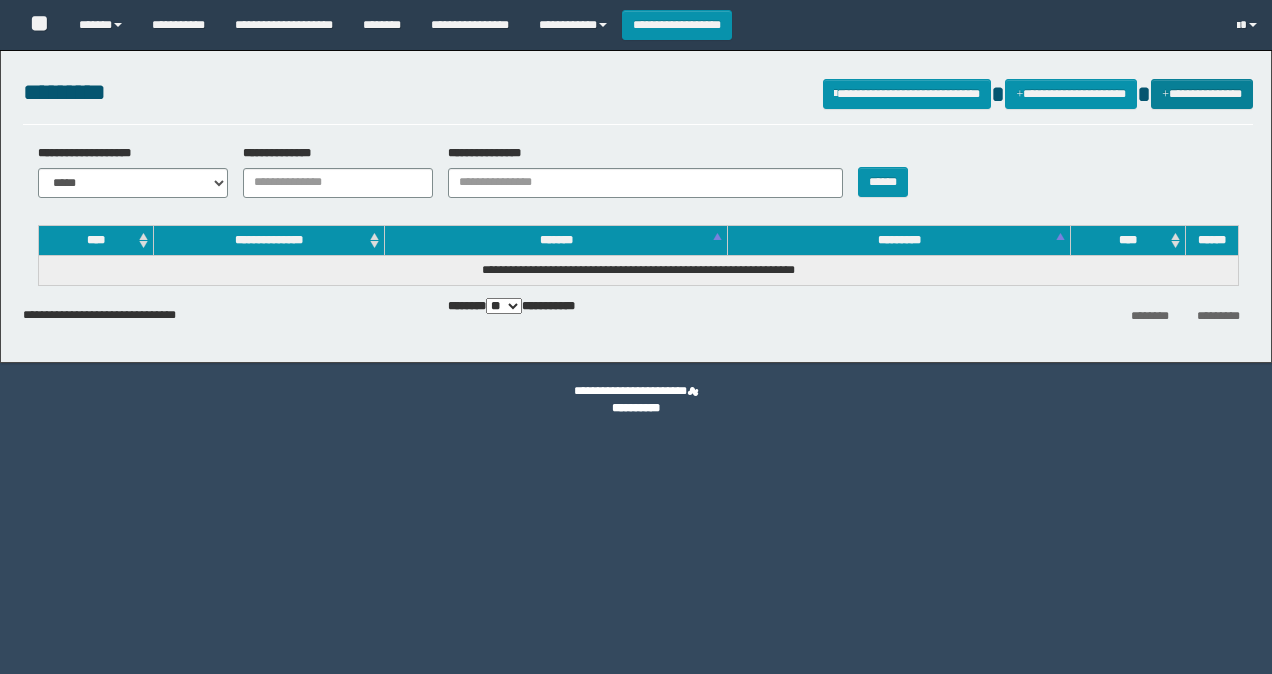 scroll, scrollTop: 0, scrollLeft: 0, axis: both 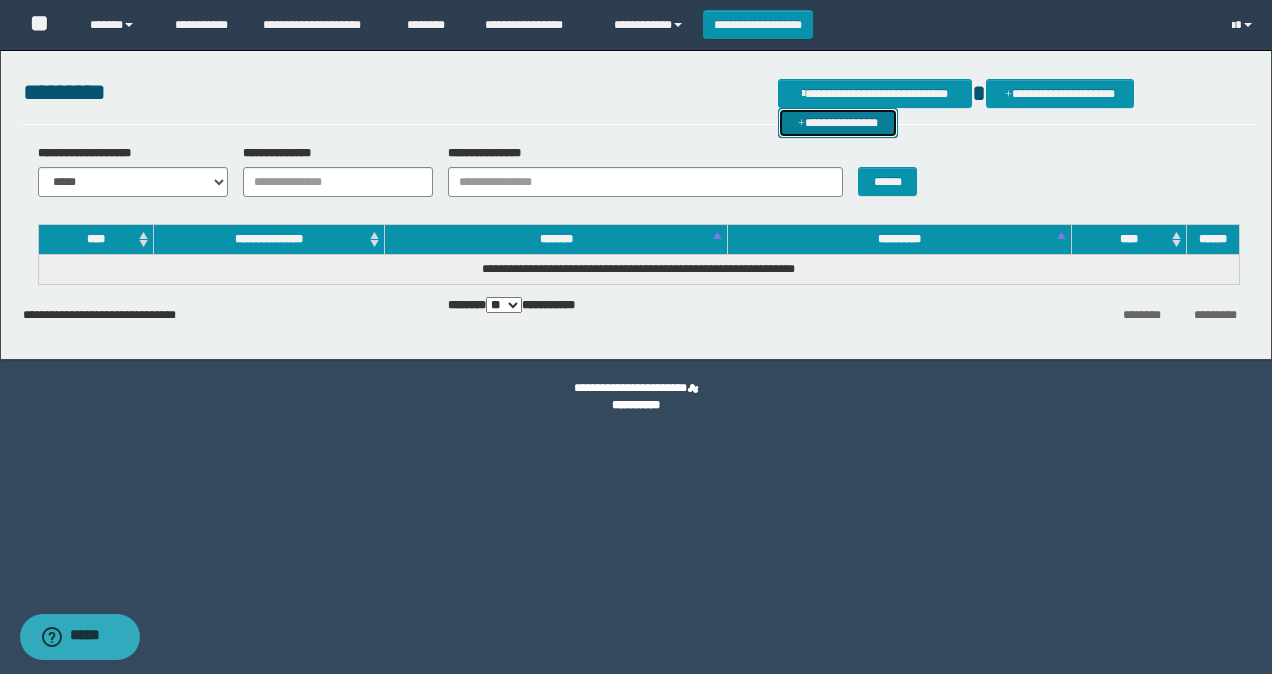 click on "**********" at bounding box center (838, 122) 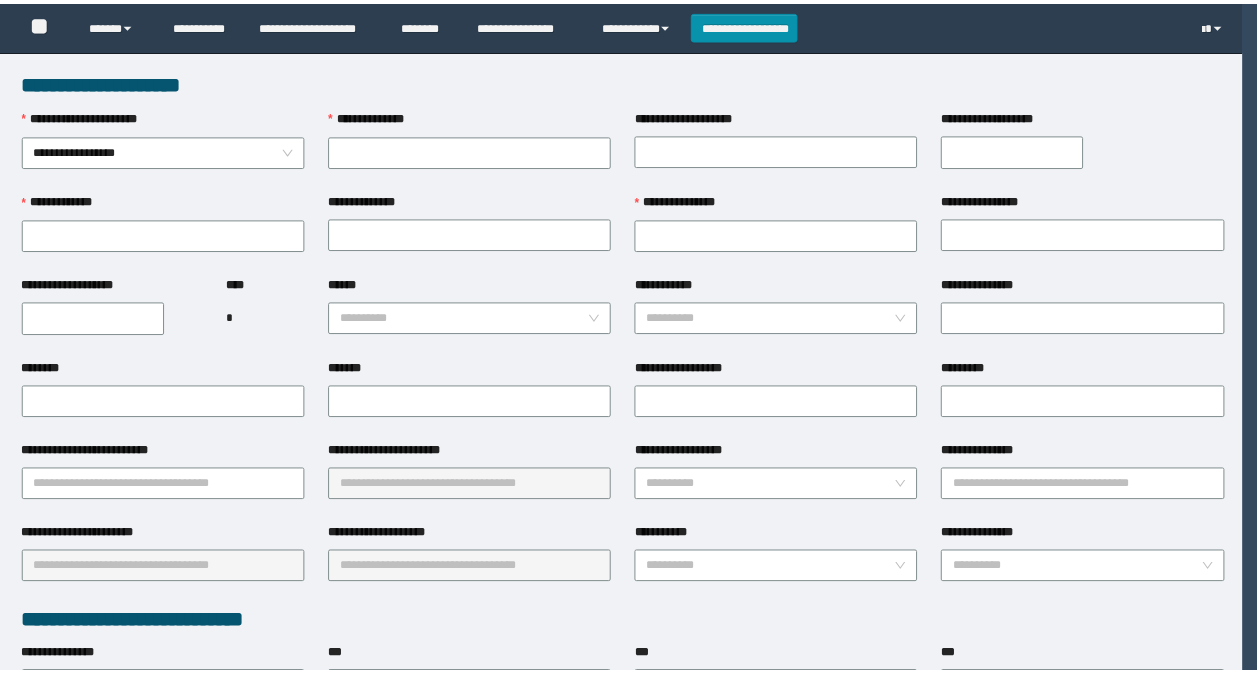 scroll, scrollTop: 0, scrollLeft: 0, axis: both 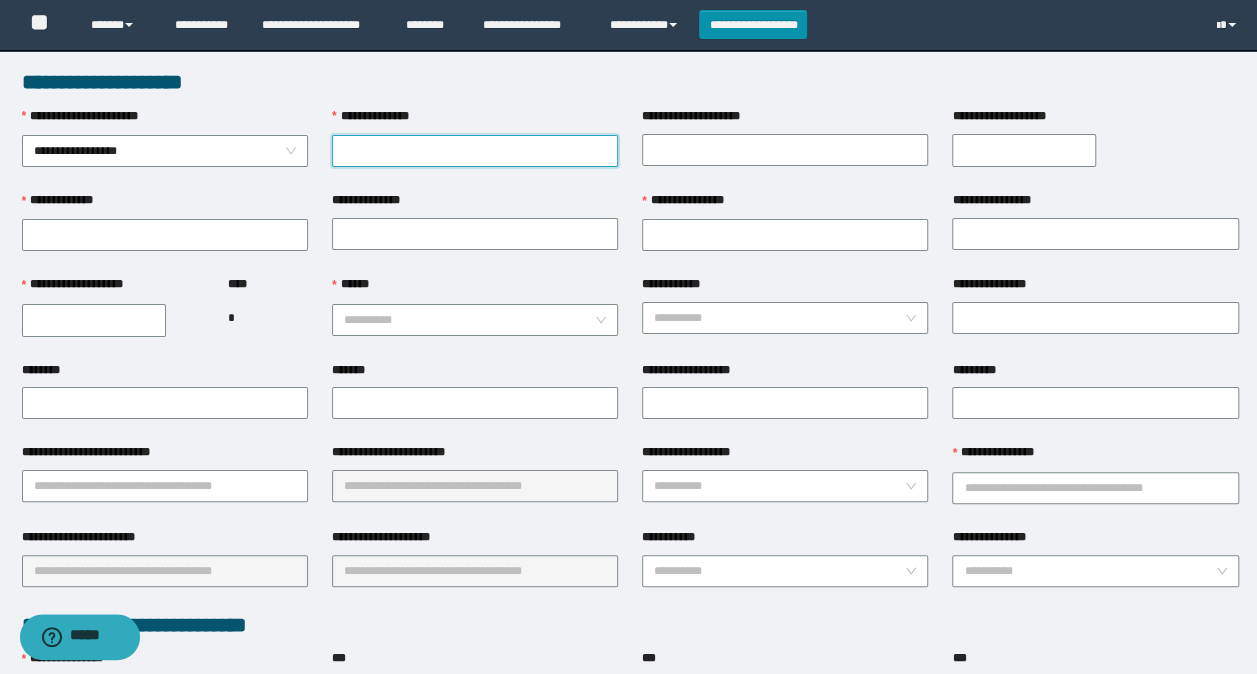 paste on "********" 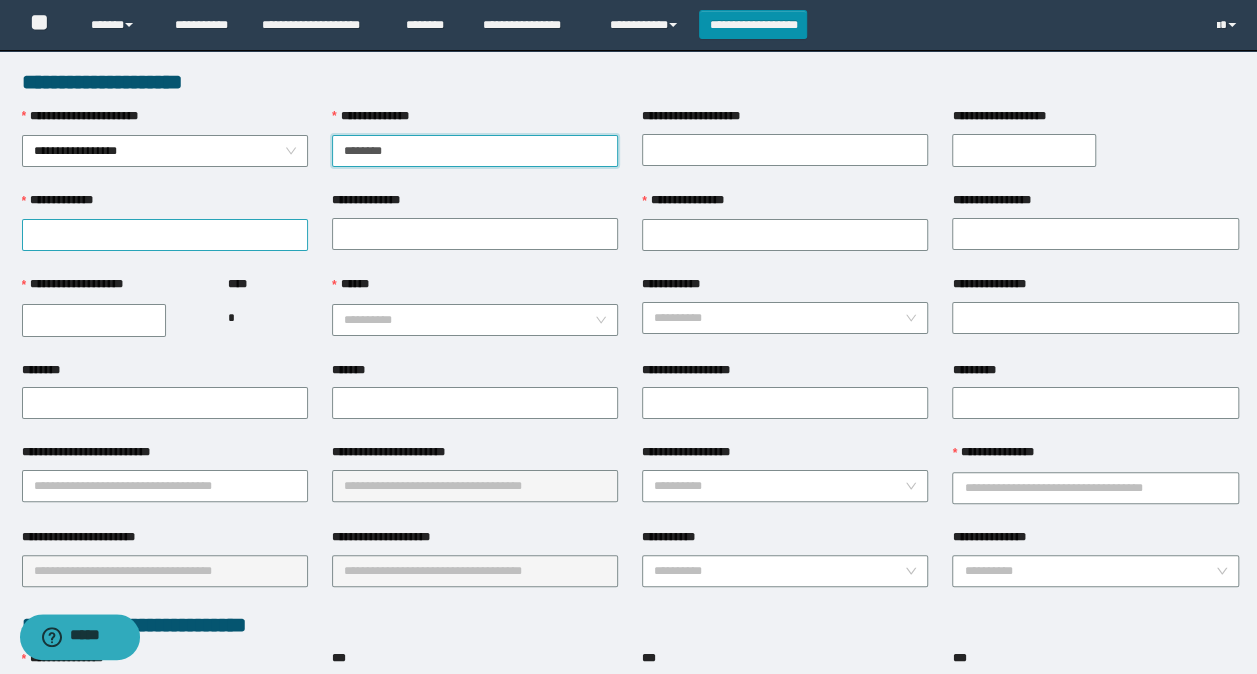 type on "********" 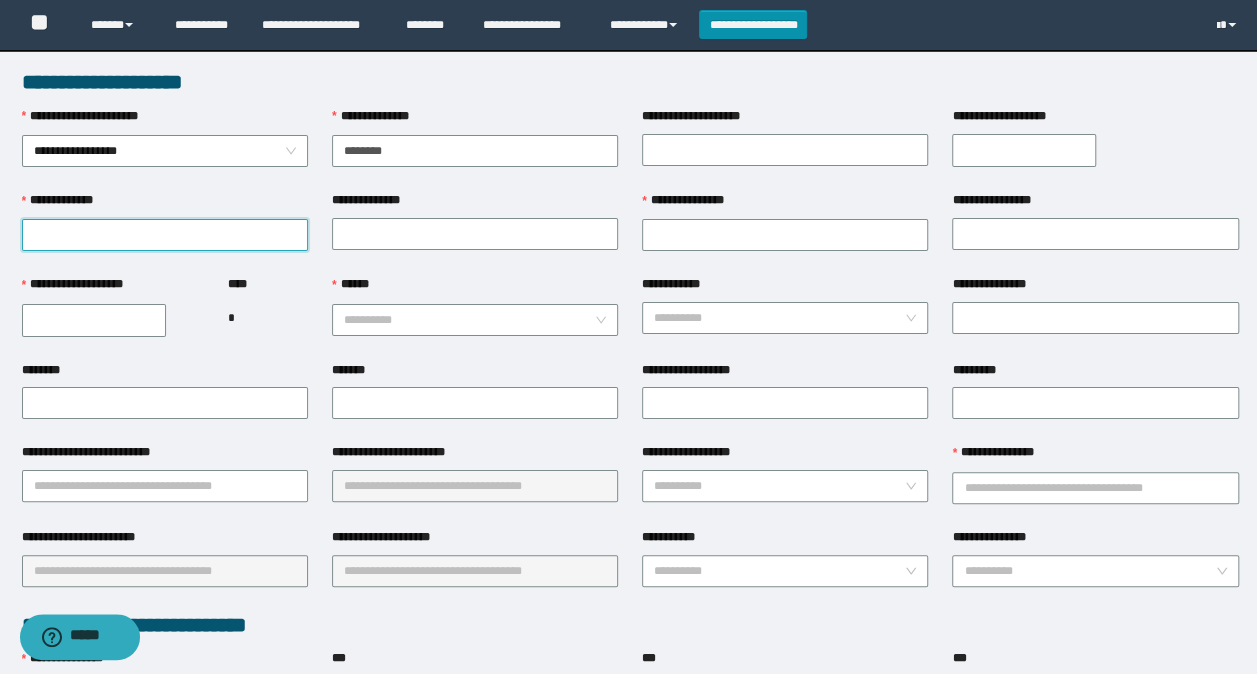 click on "**********" at bounding box center (165, 235) 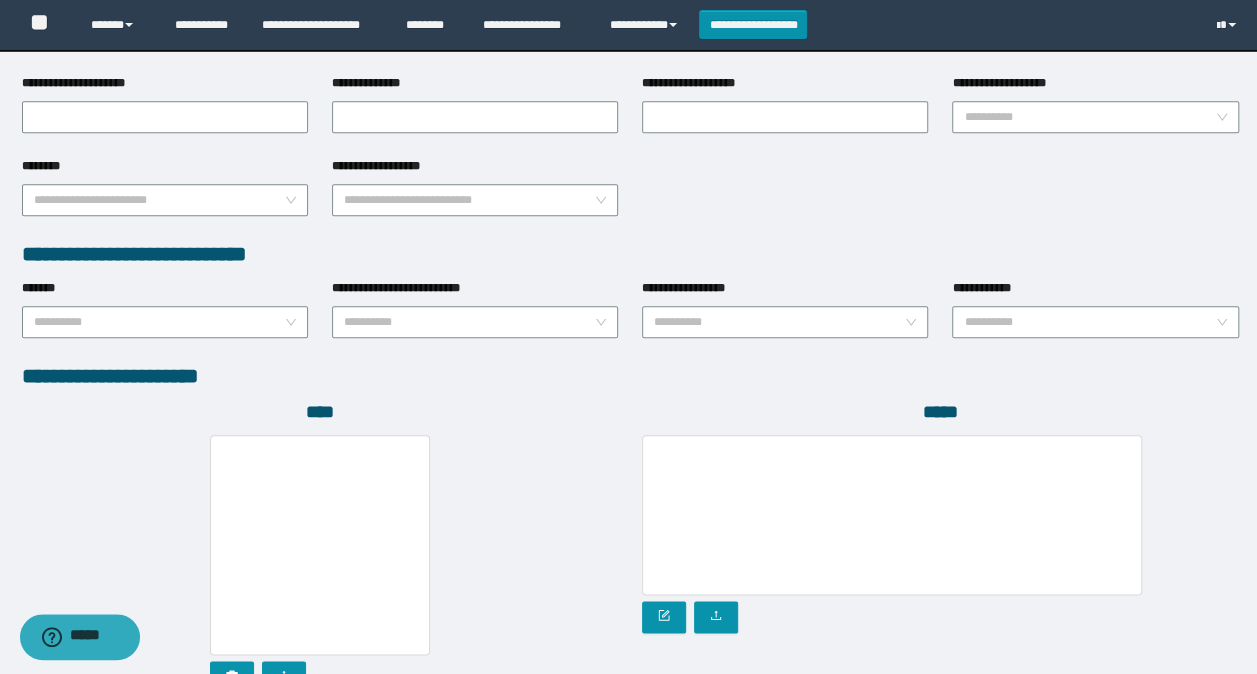 scroll, scrollTop: 1030, scrollLeft: 0, axis: vertical 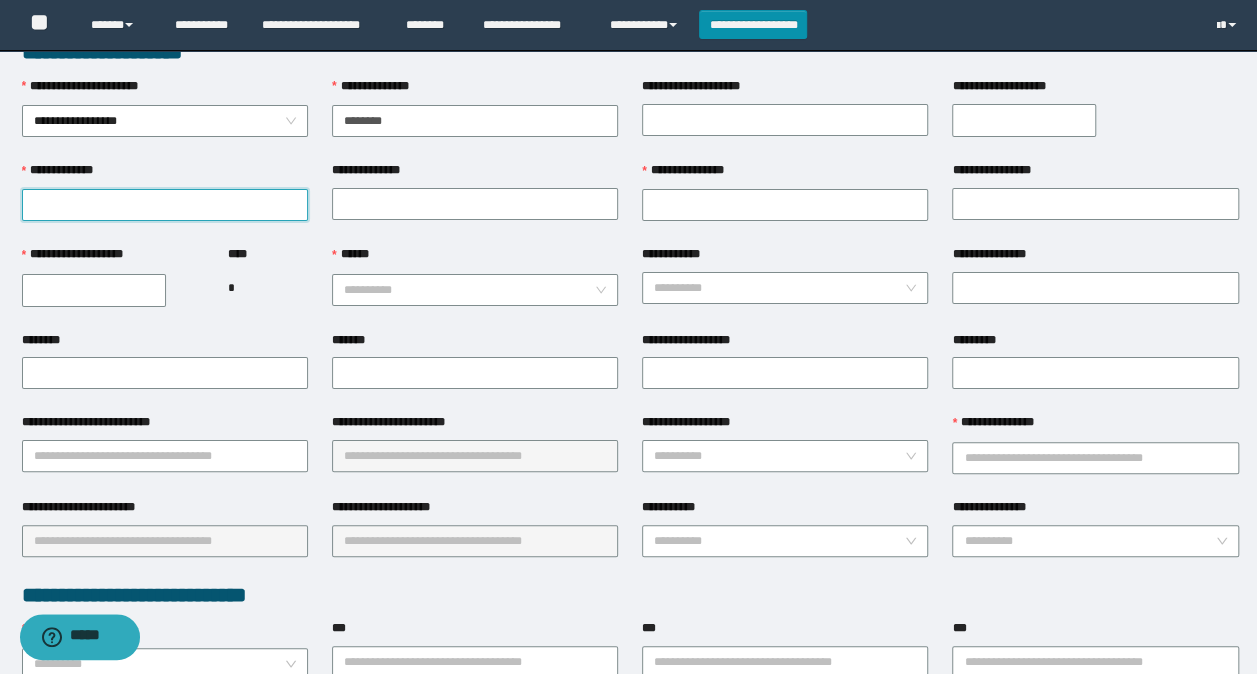 paste on "**********" 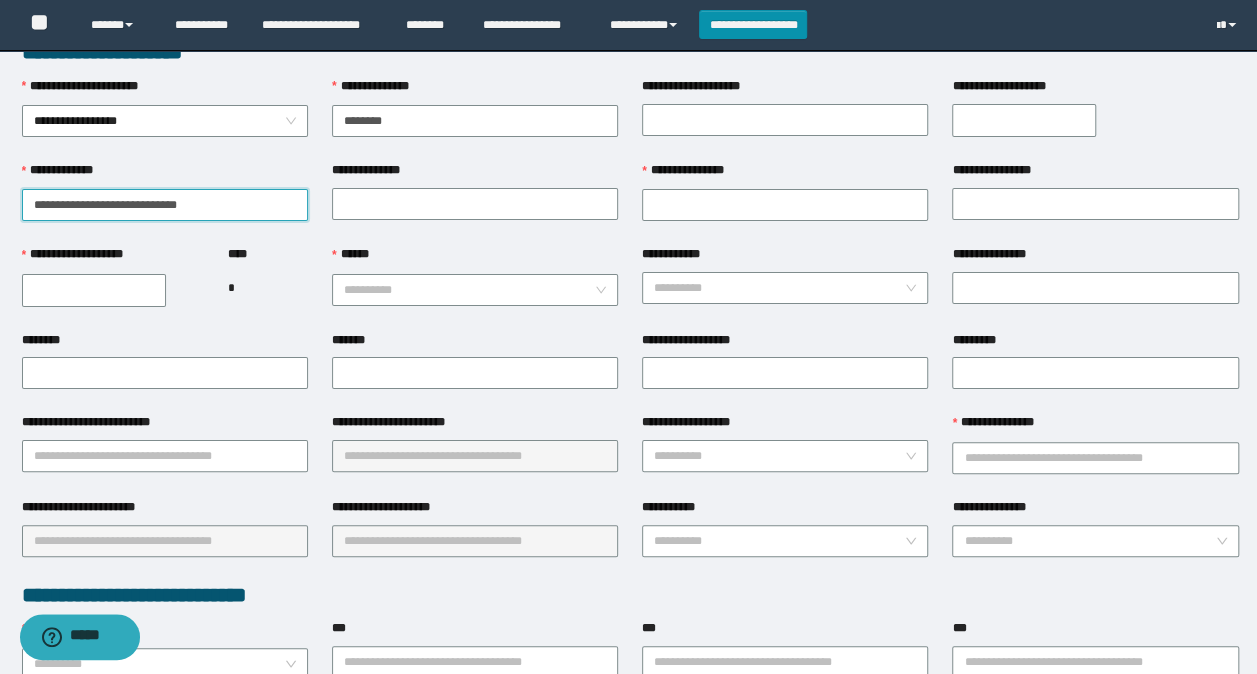 drag, startPoint x: 217, startPoint y: 206, endPoint x: 61, endPoint y: 203, distance: 156.02884 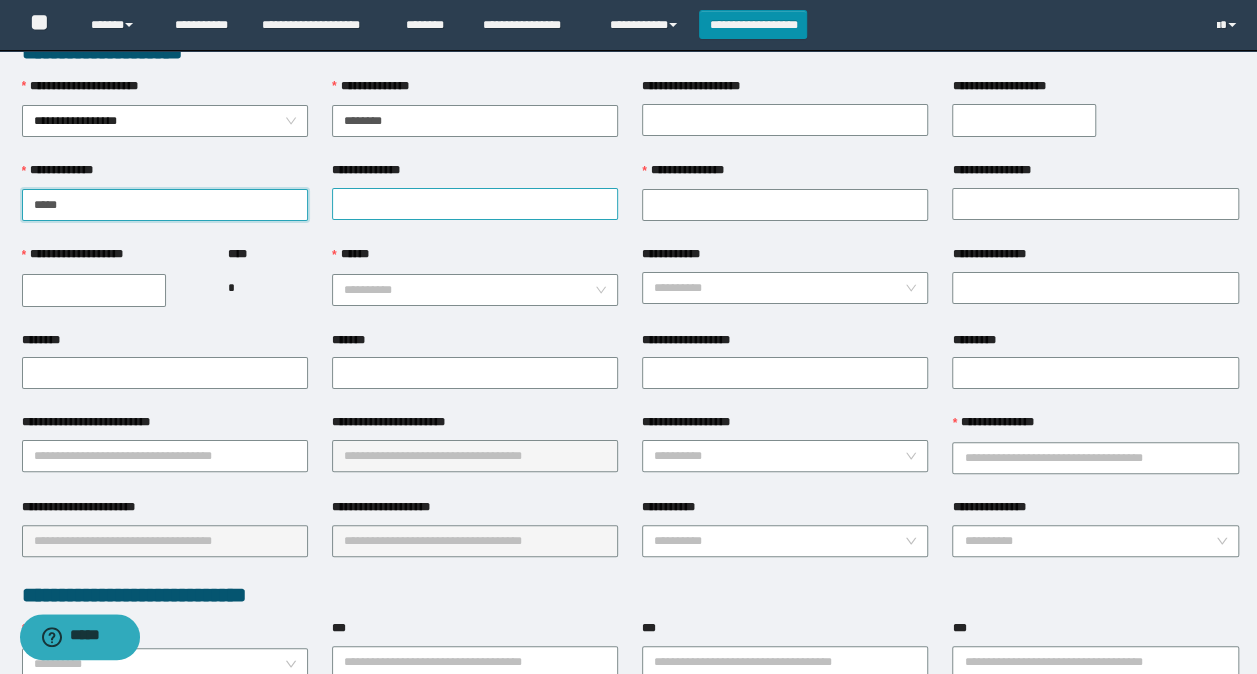 type on "****" 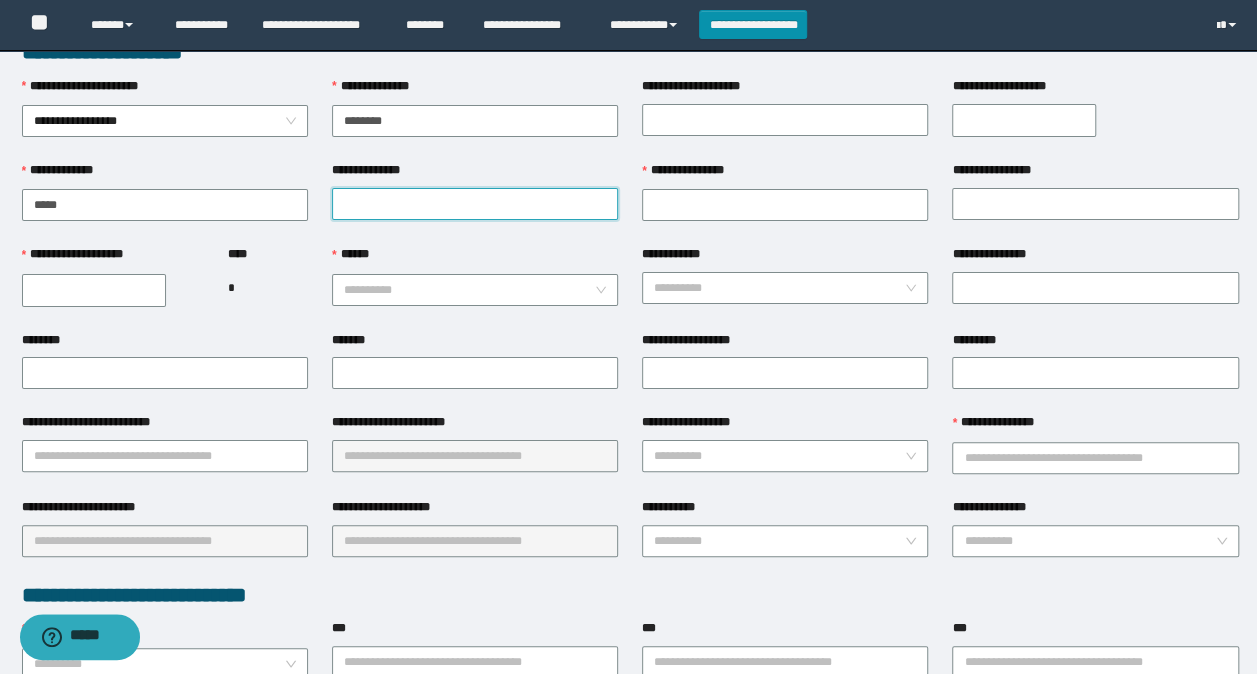 click on "**********" at bounding box center (475, 204) 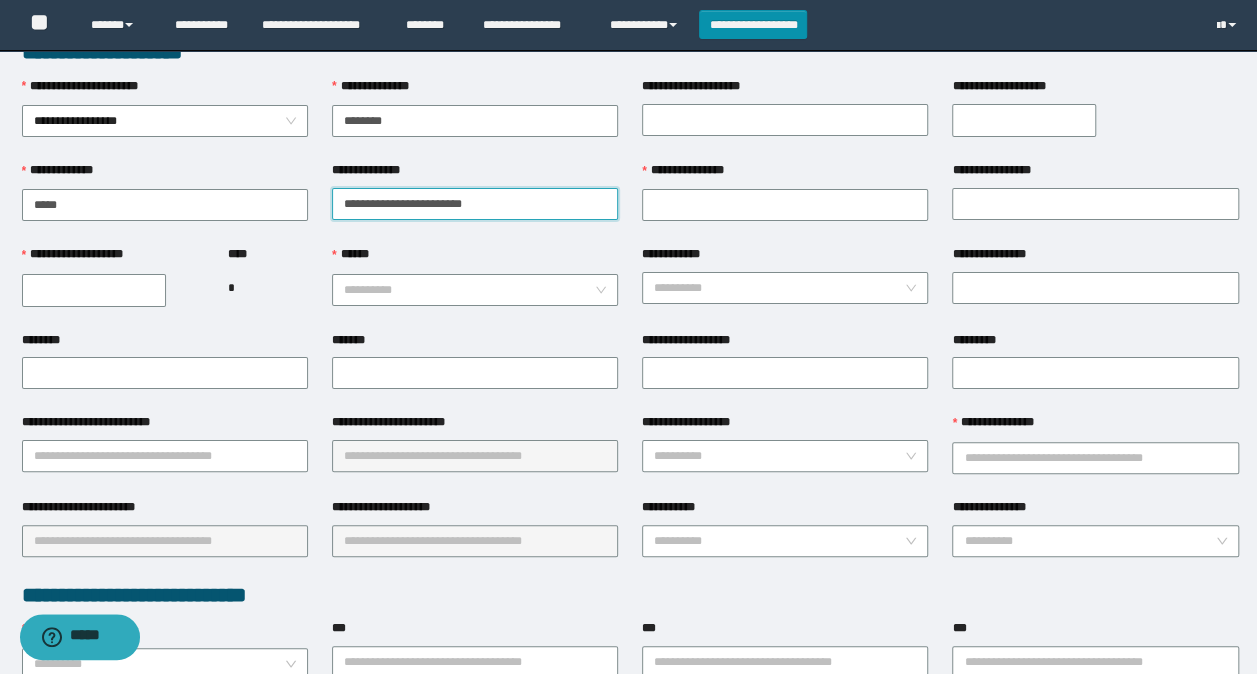drag, startPoint x: 510, startPoint y: 204, endPoint x: 391, endPoint y: 204, distance: 119 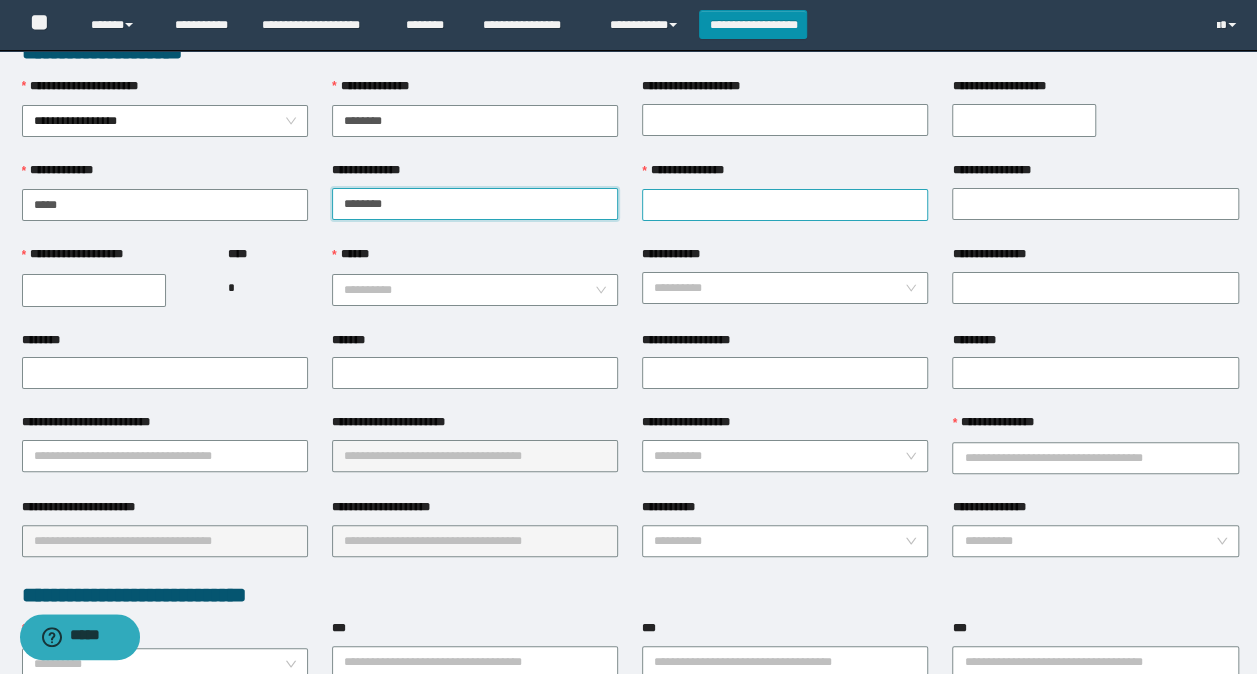 type on "*******" 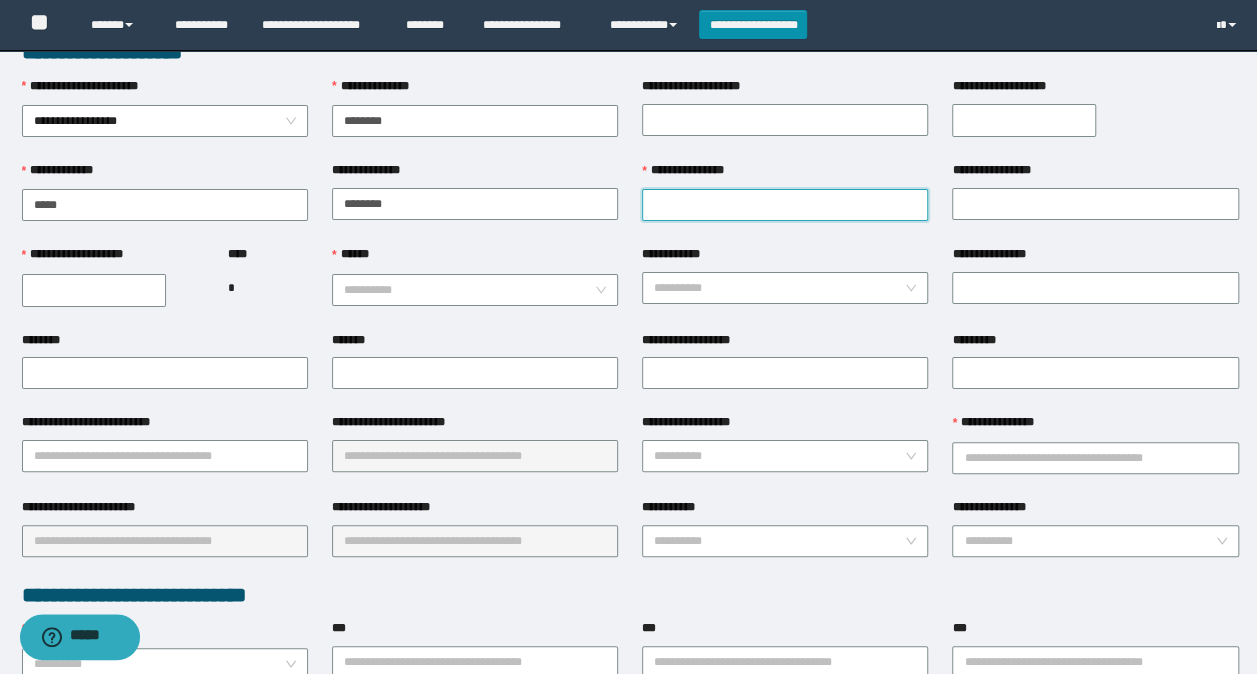 click on "**********" at bounding box center [785, 205] 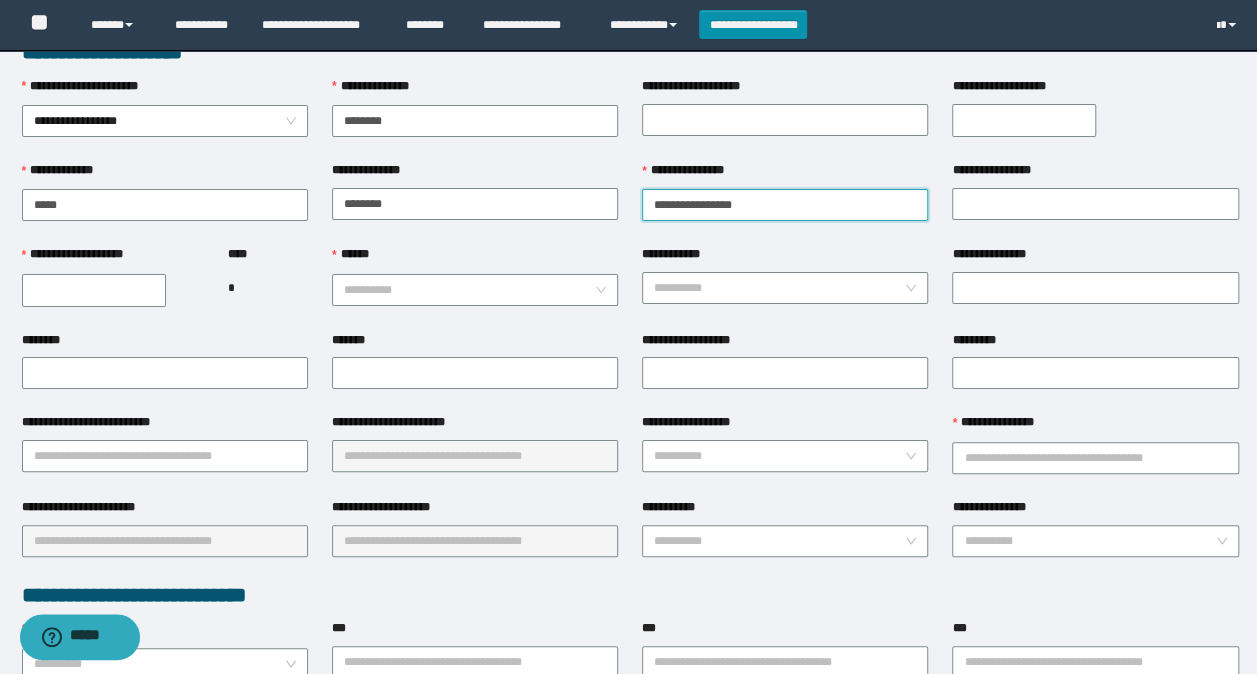 drag, startPoint x: 764, startPoint y: 208, endPoint x: 702, endPoint y: 207, distance: 62.008064 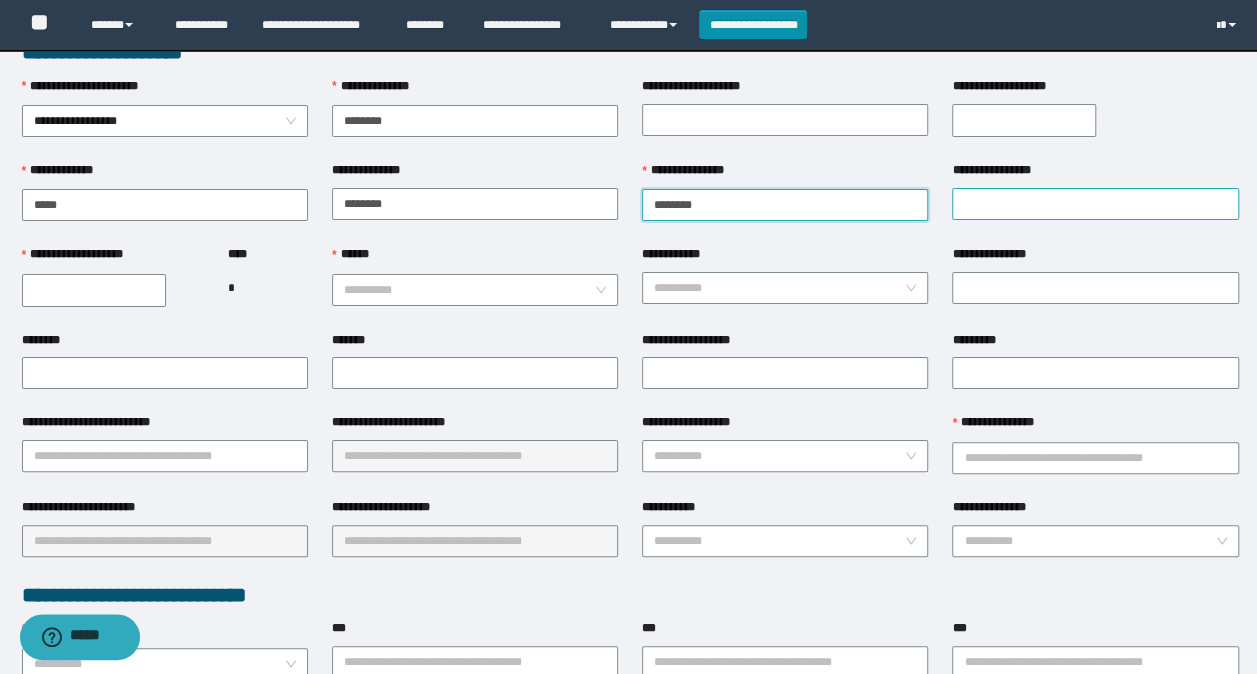type on "*******" 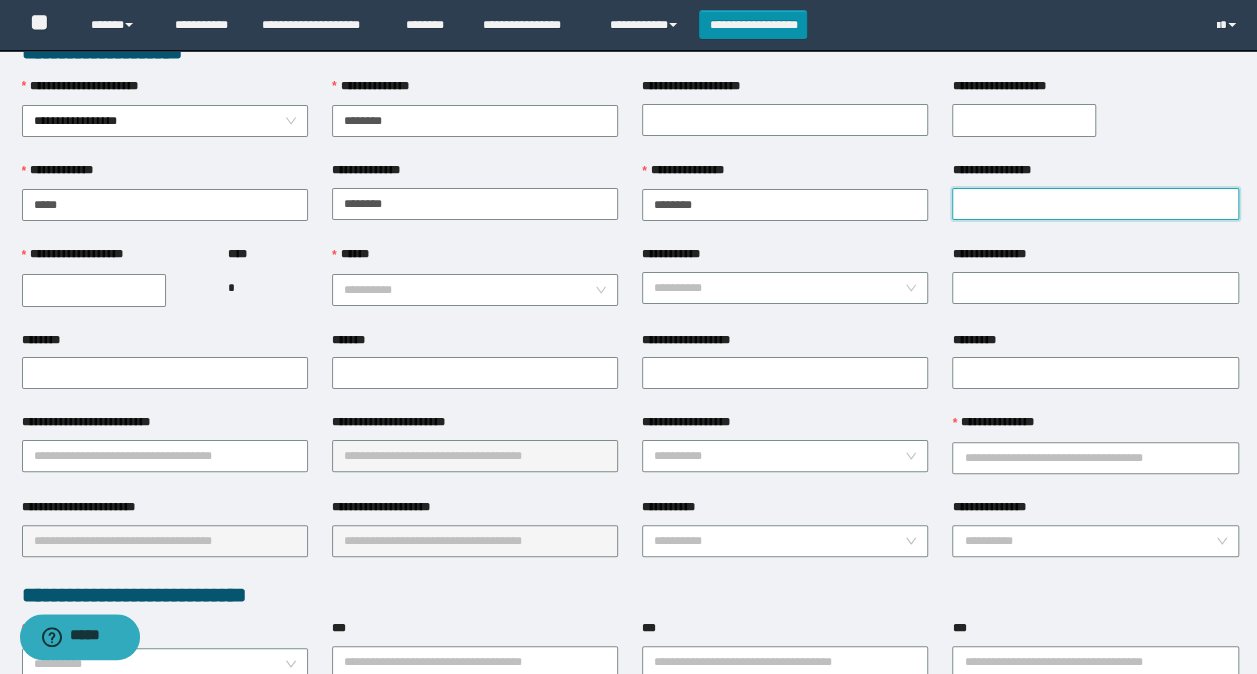 click on "**********" at bounding box center [1095, 204] 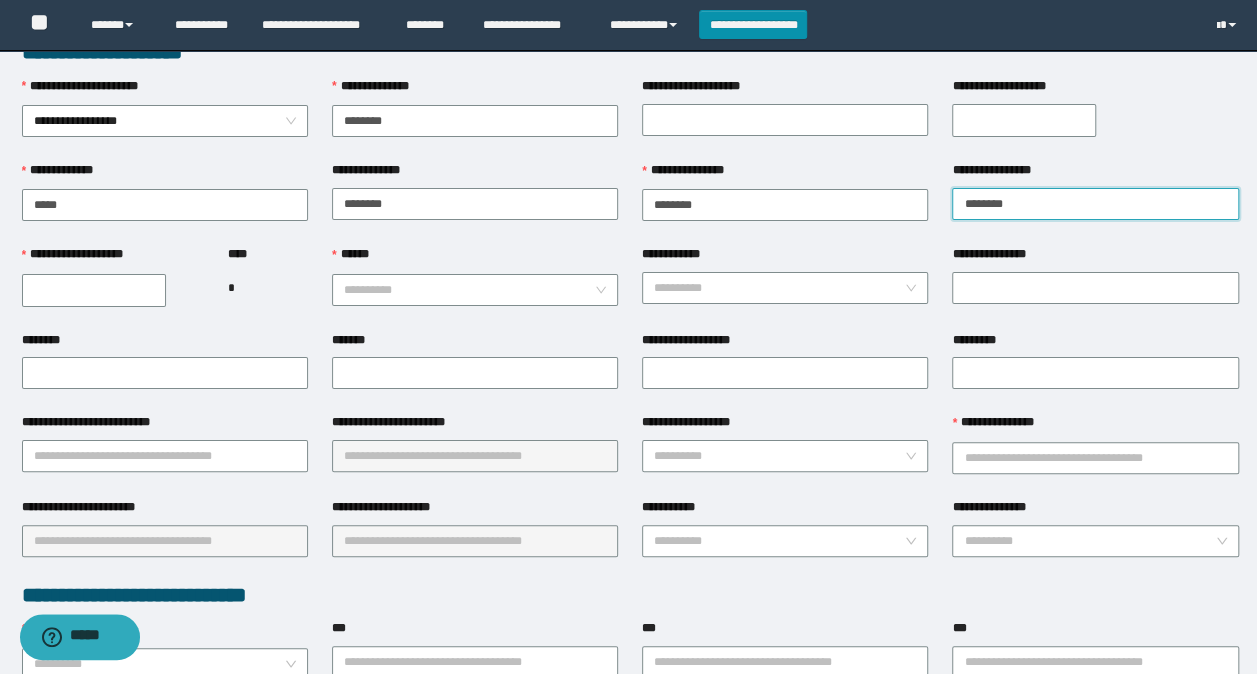 type on "********" 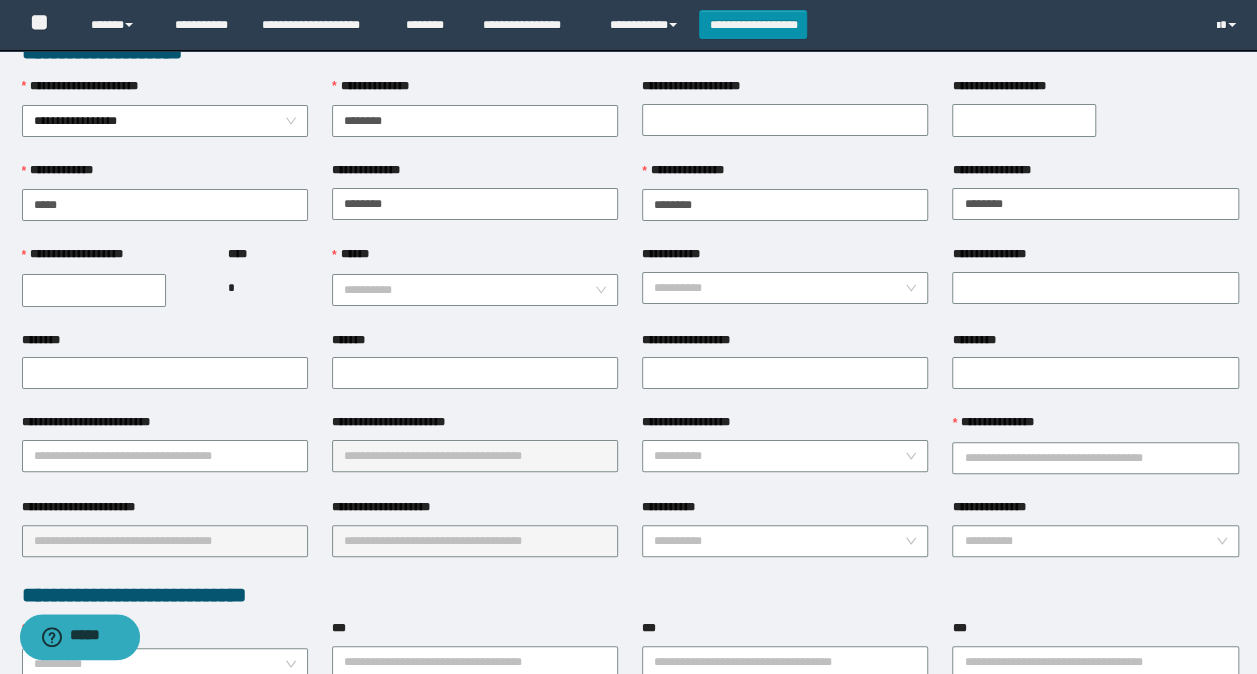 click on "**********" at bounding box center [94, 290] 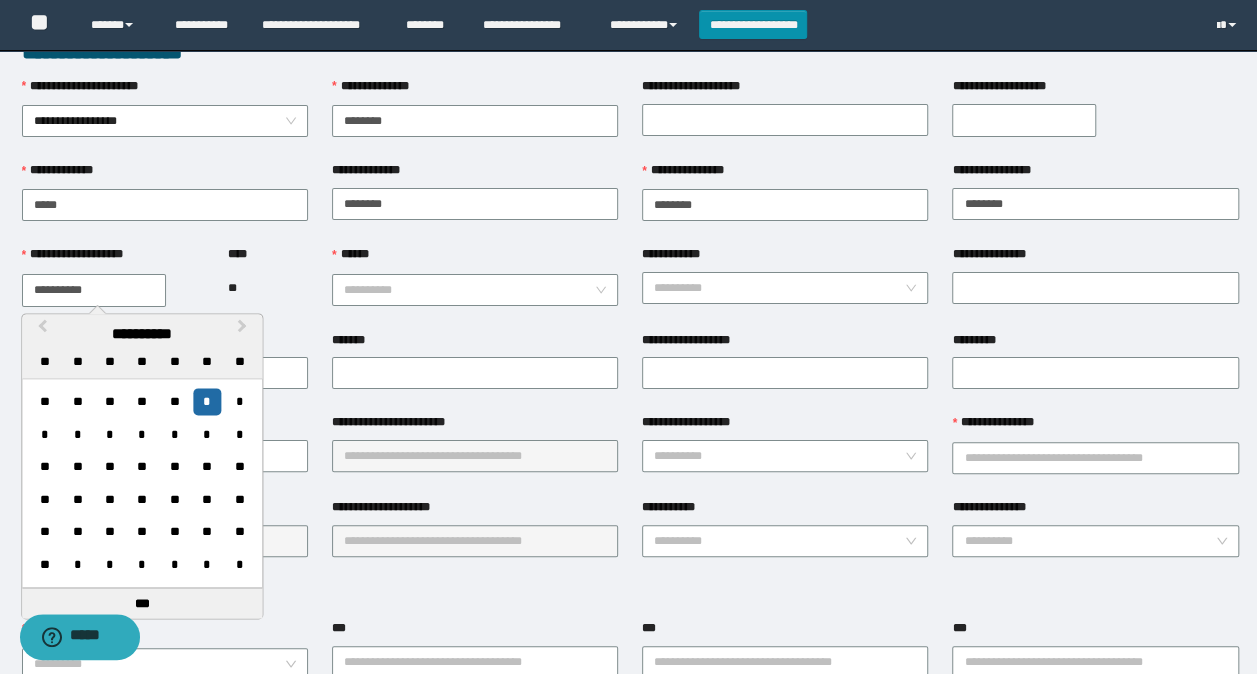 type on "**********" 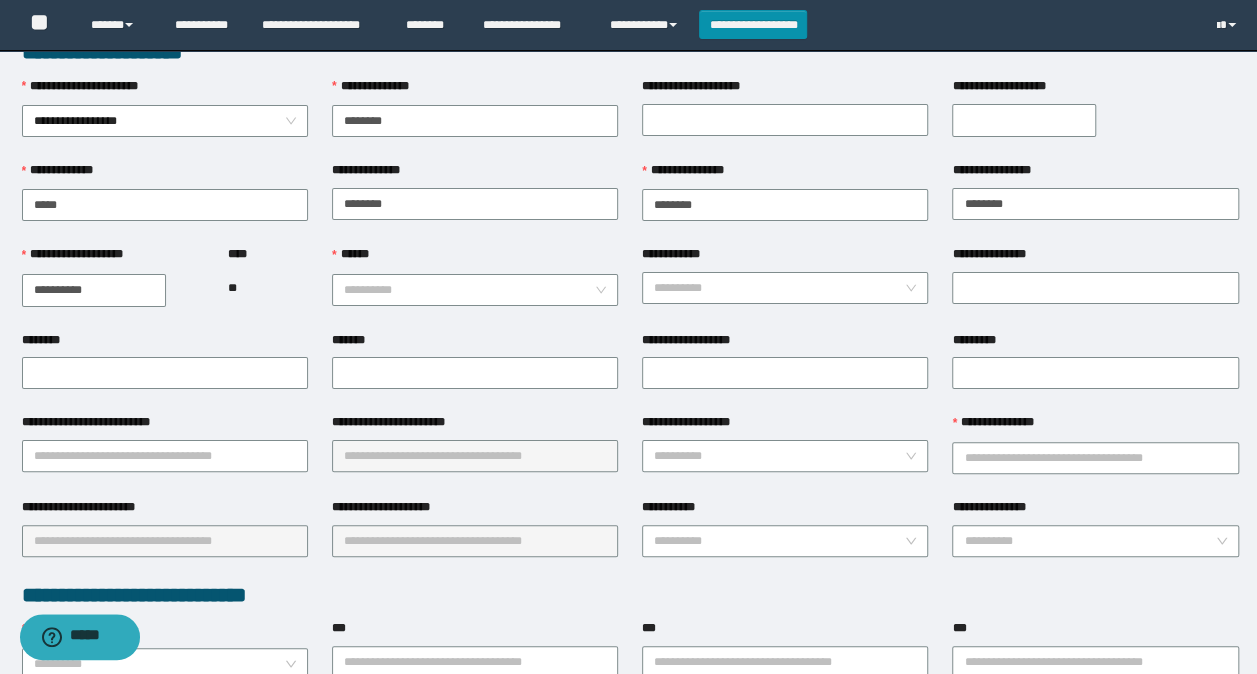 click on "*******" at bounding box center [475, 372] 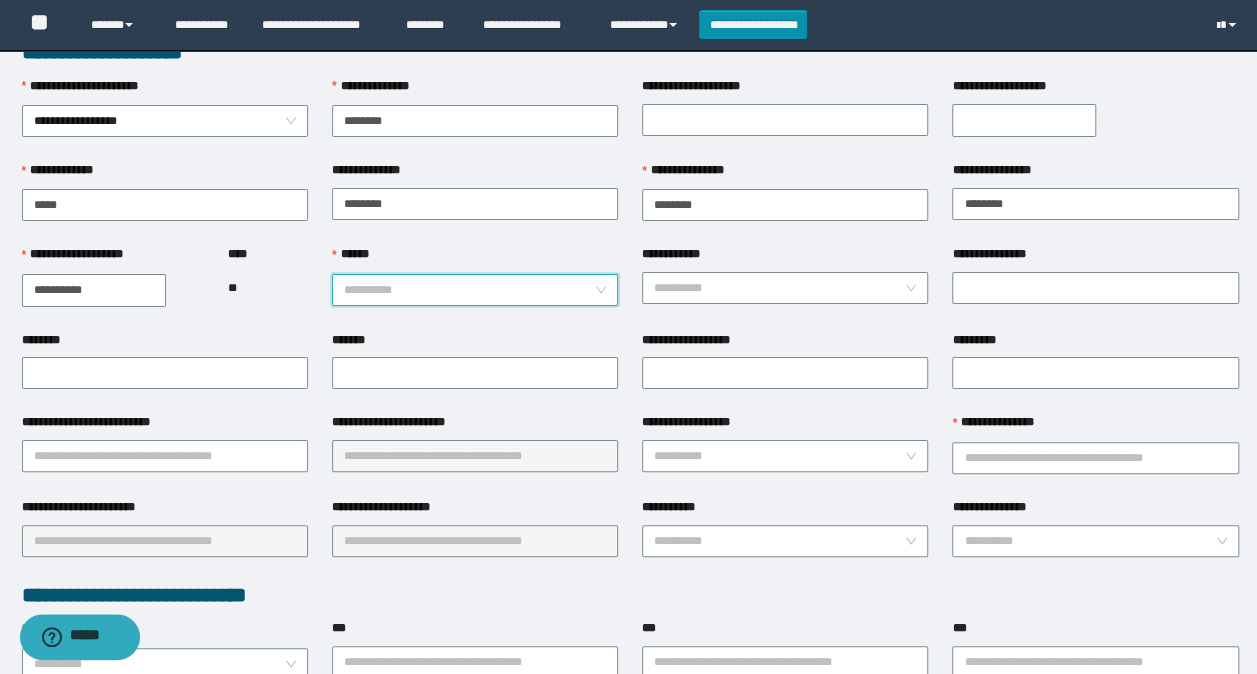 click on "******" at bounding box center [469, 290] 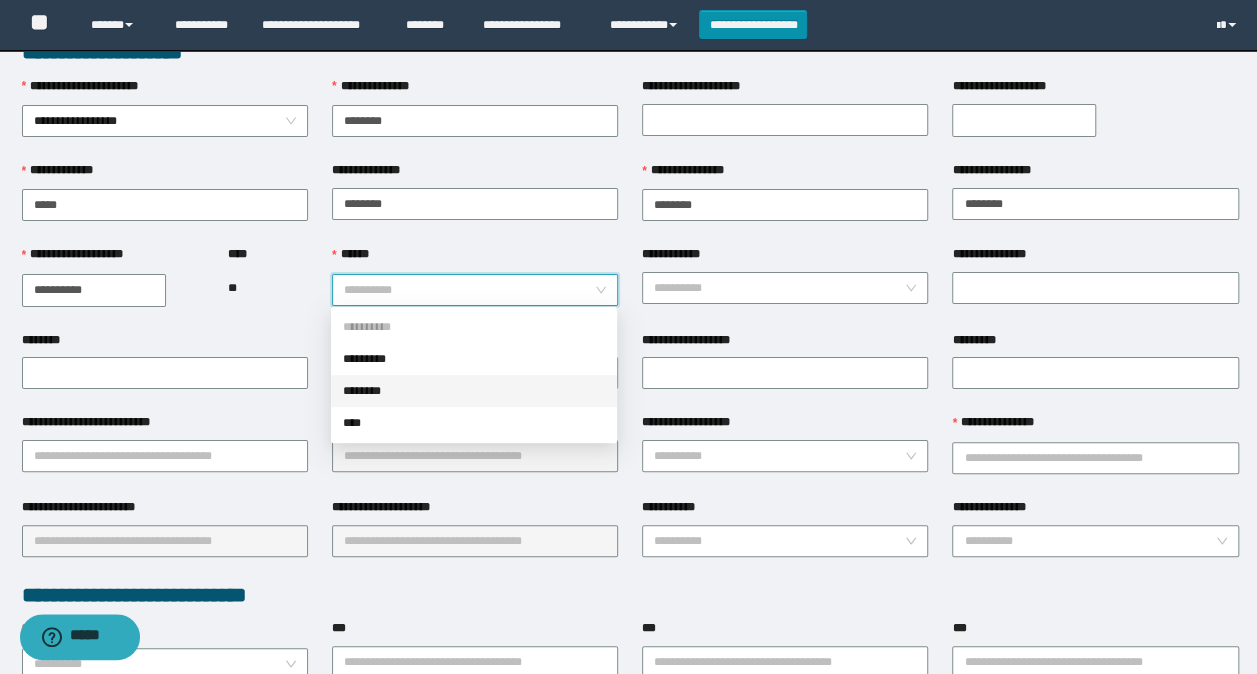 click on "********" at bounding box center (474, 391) 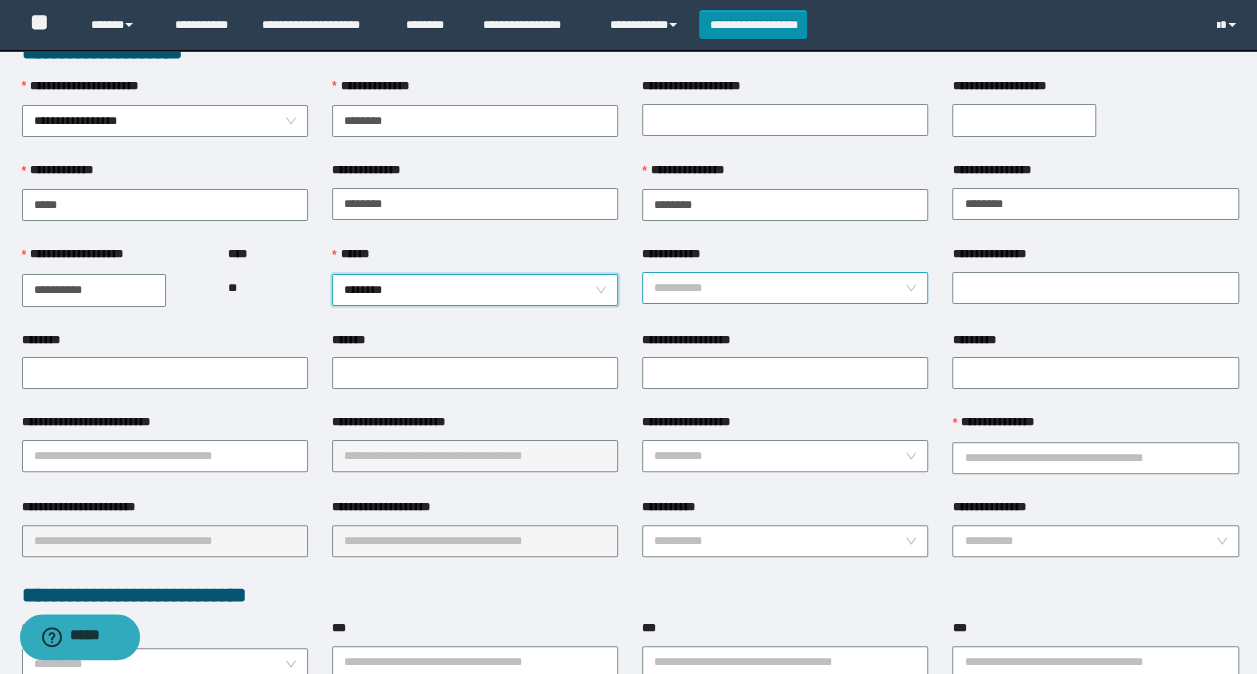 click on "**********" at bounding box center (779, 288) 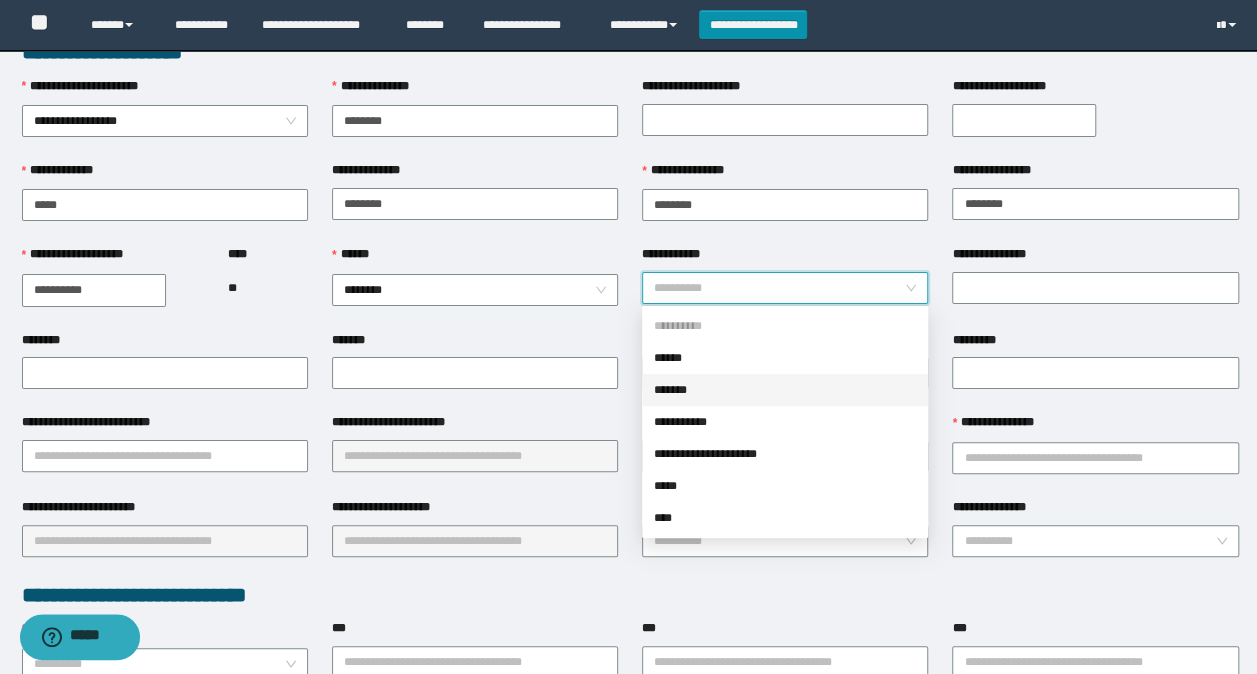 click on "*******" at bounding box center [785, 390] 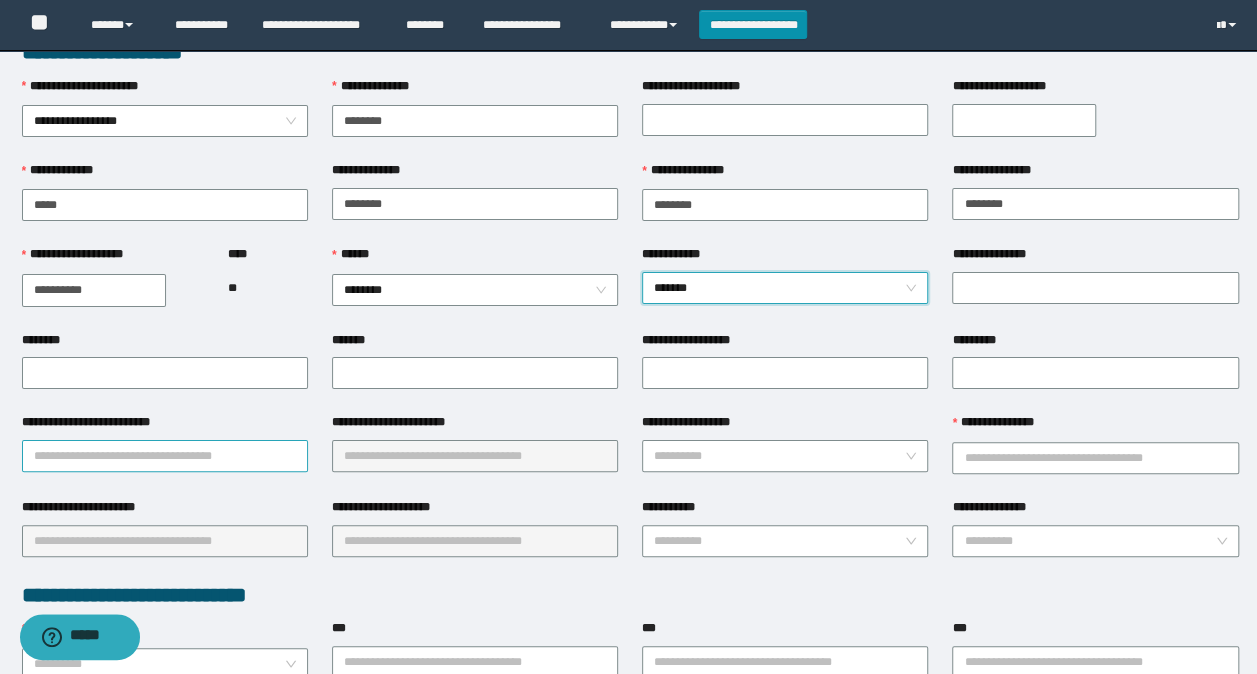 click on "**********" at bounding box center (165, 456) 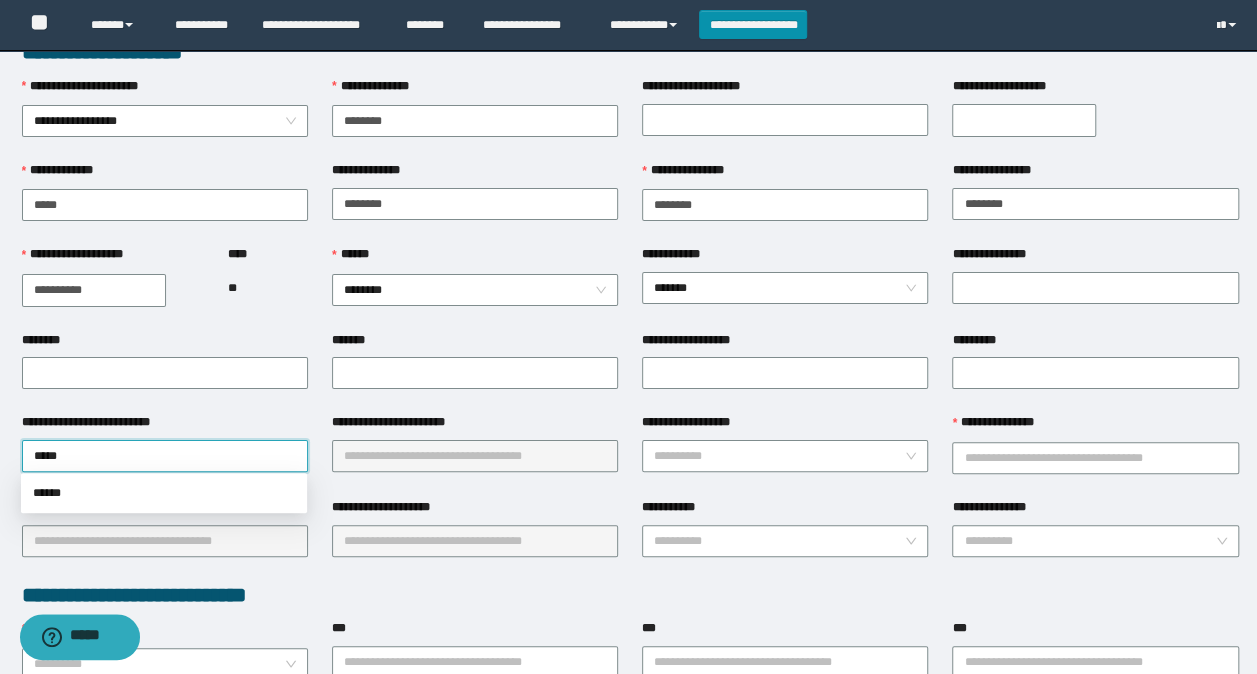 type on "******" 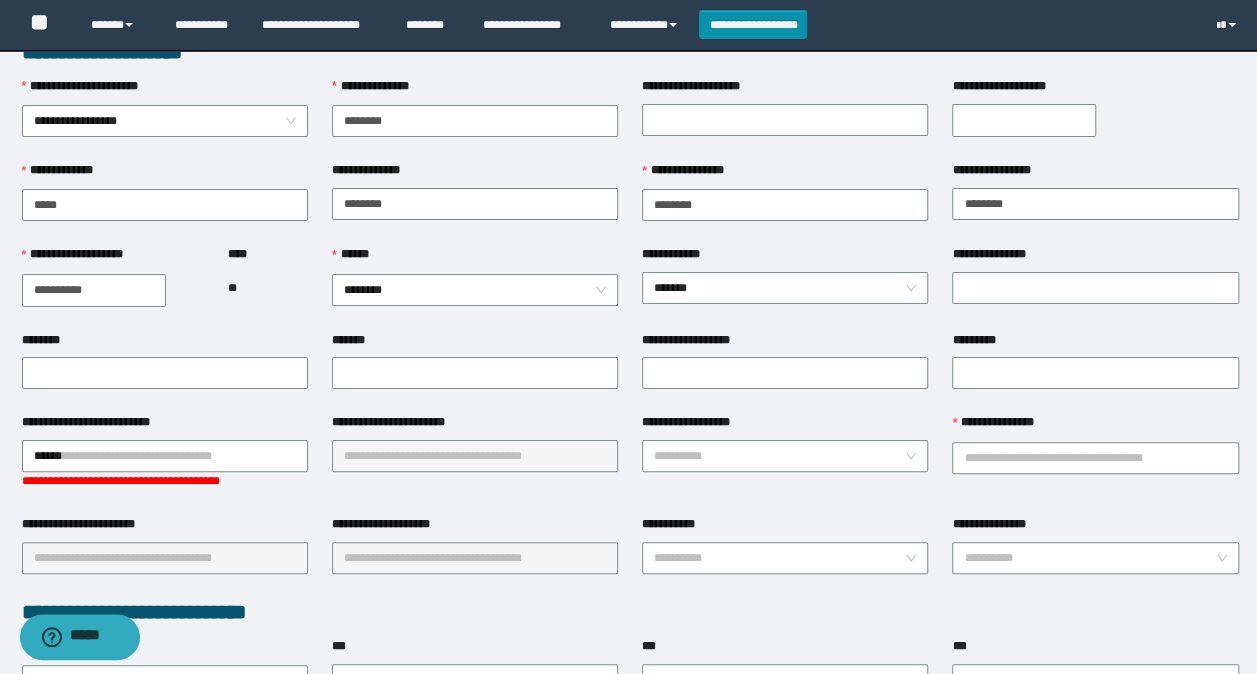 click on "**********" at bounding box center (630, 819) 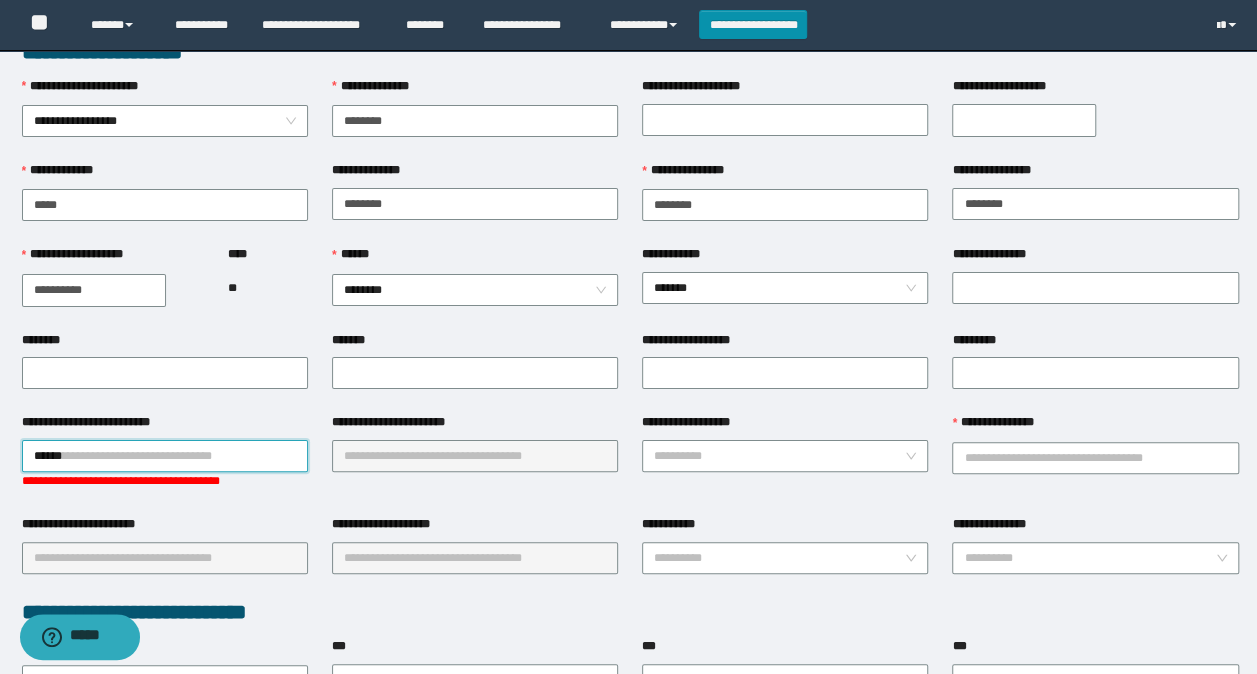 click on "******" at bounding box center (165, 456) 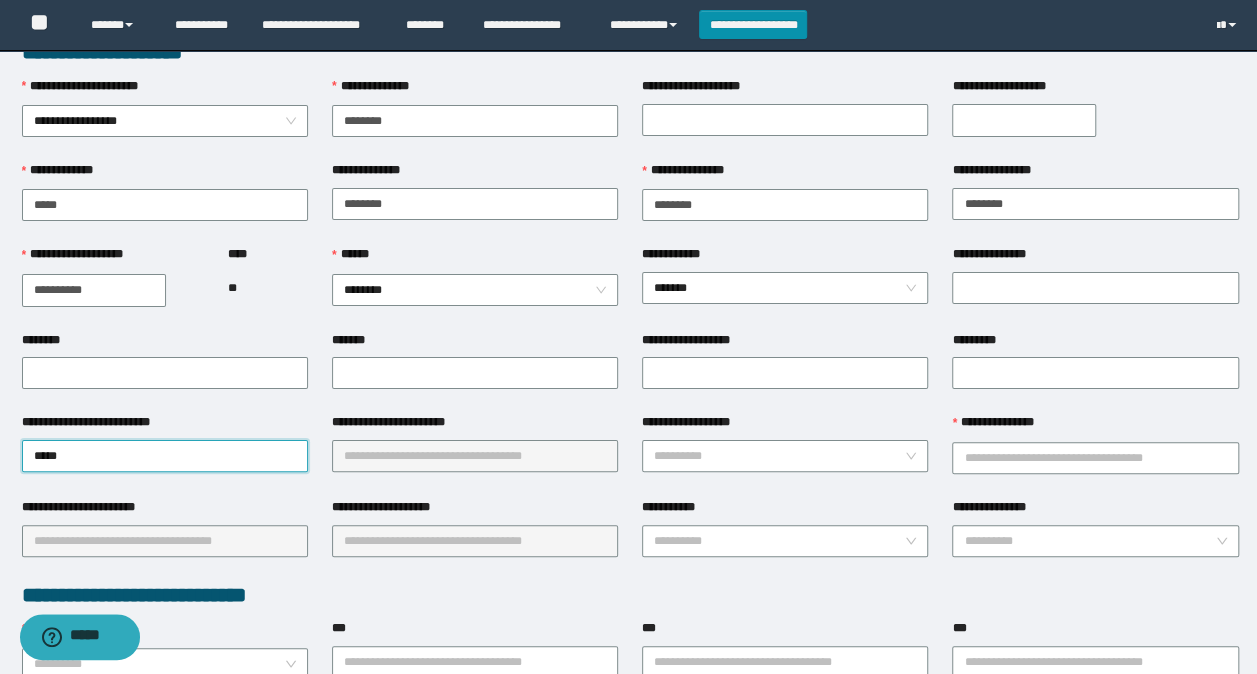 type on "******" 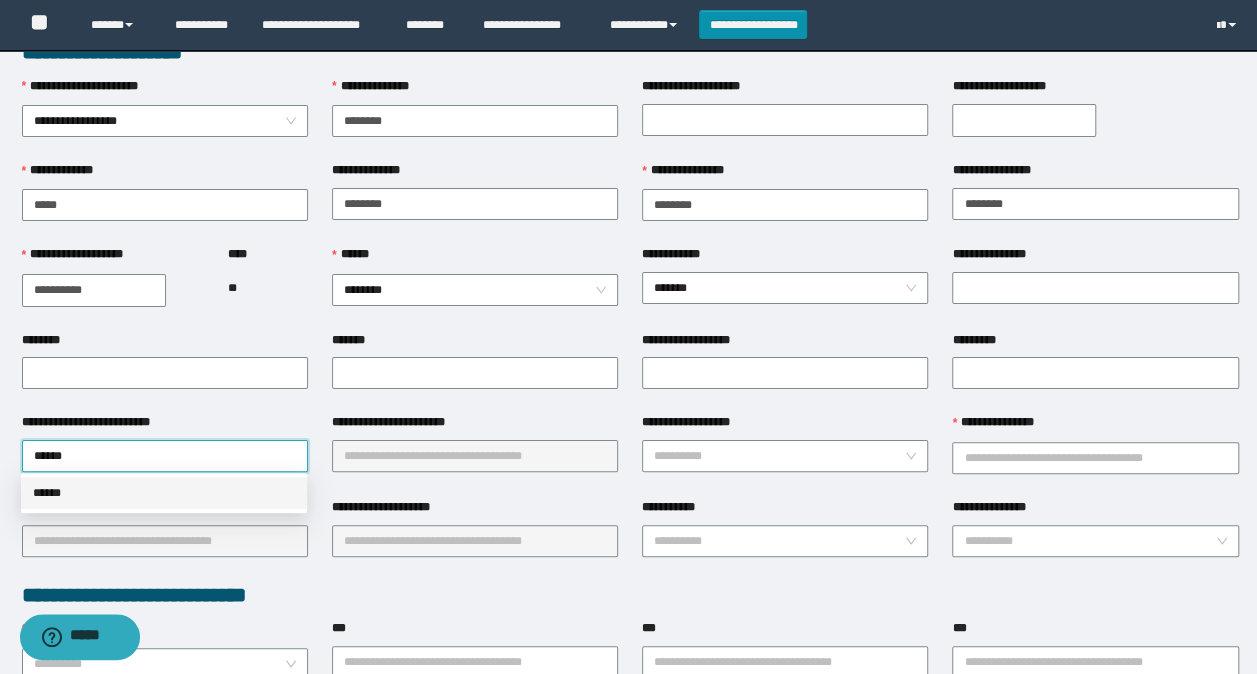 click on "******" at bounding box center [164, 493] 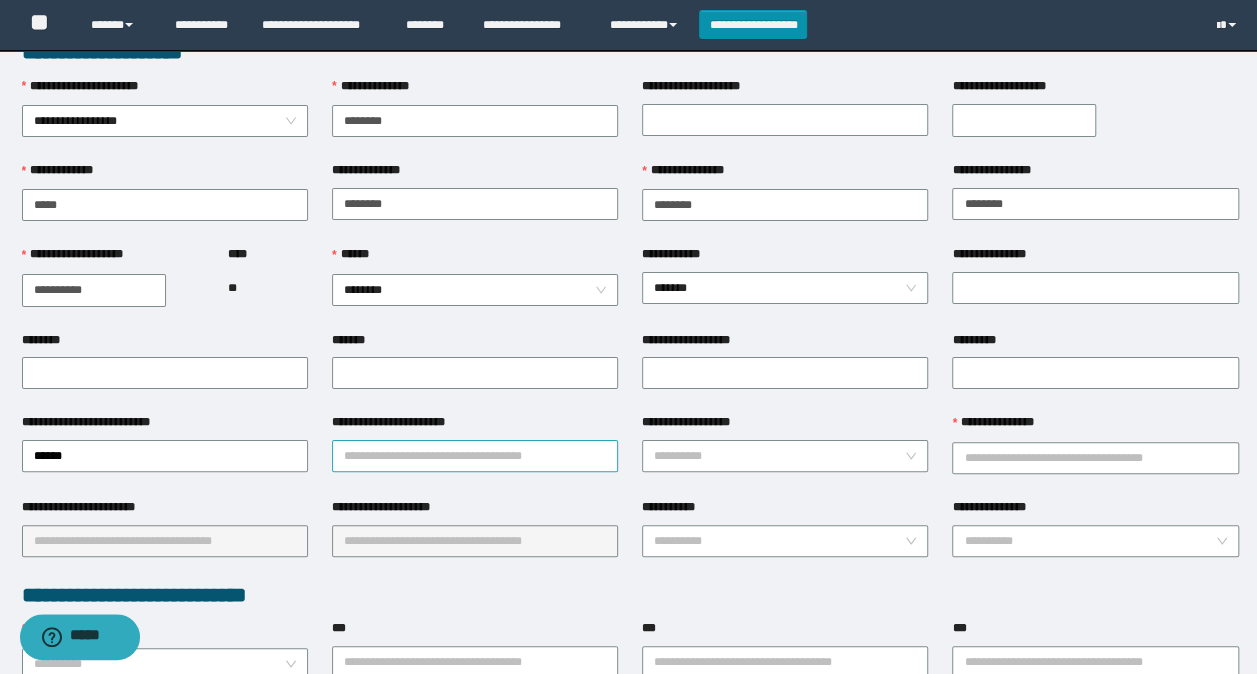 click on "**********" at bounding box center (475, 456) 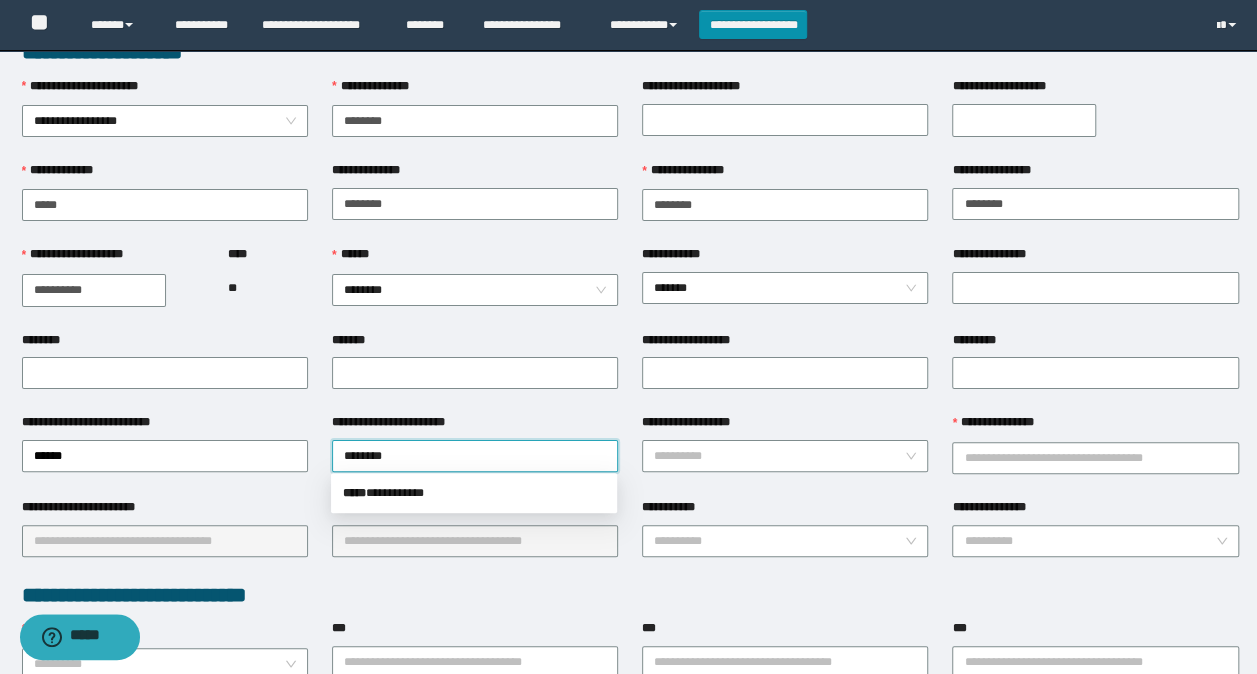 type on "*********" 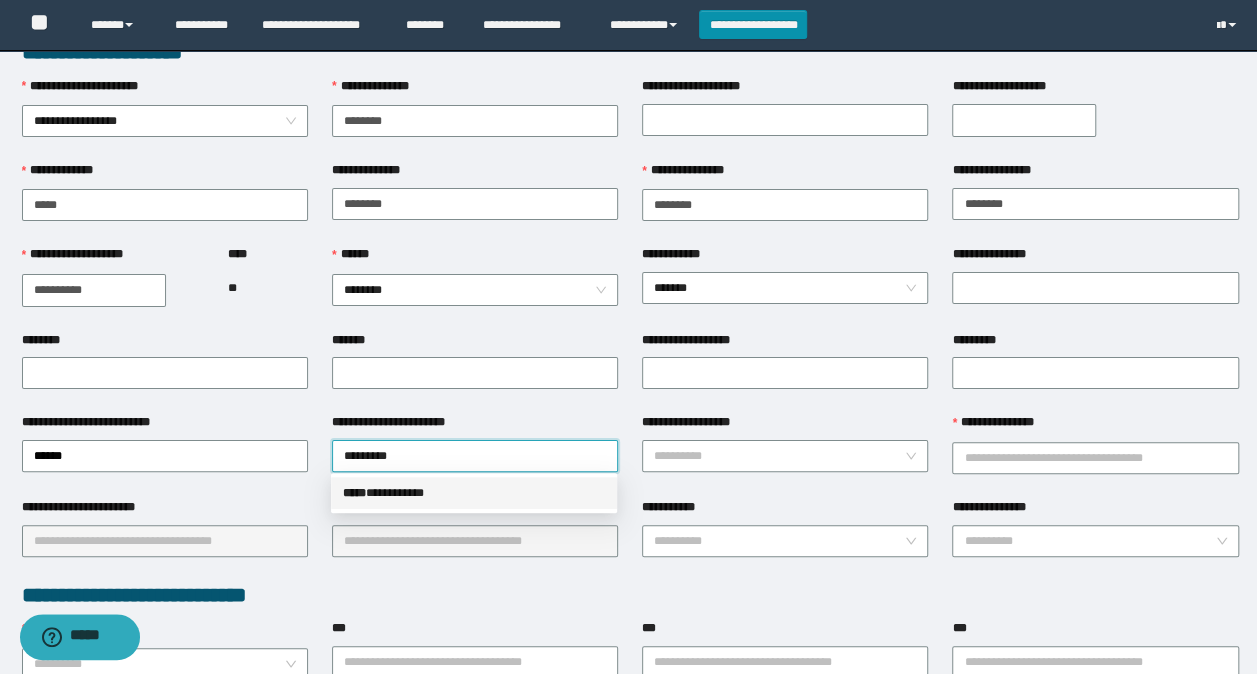 click on "***** * *********" at bounding box center (474, 493) 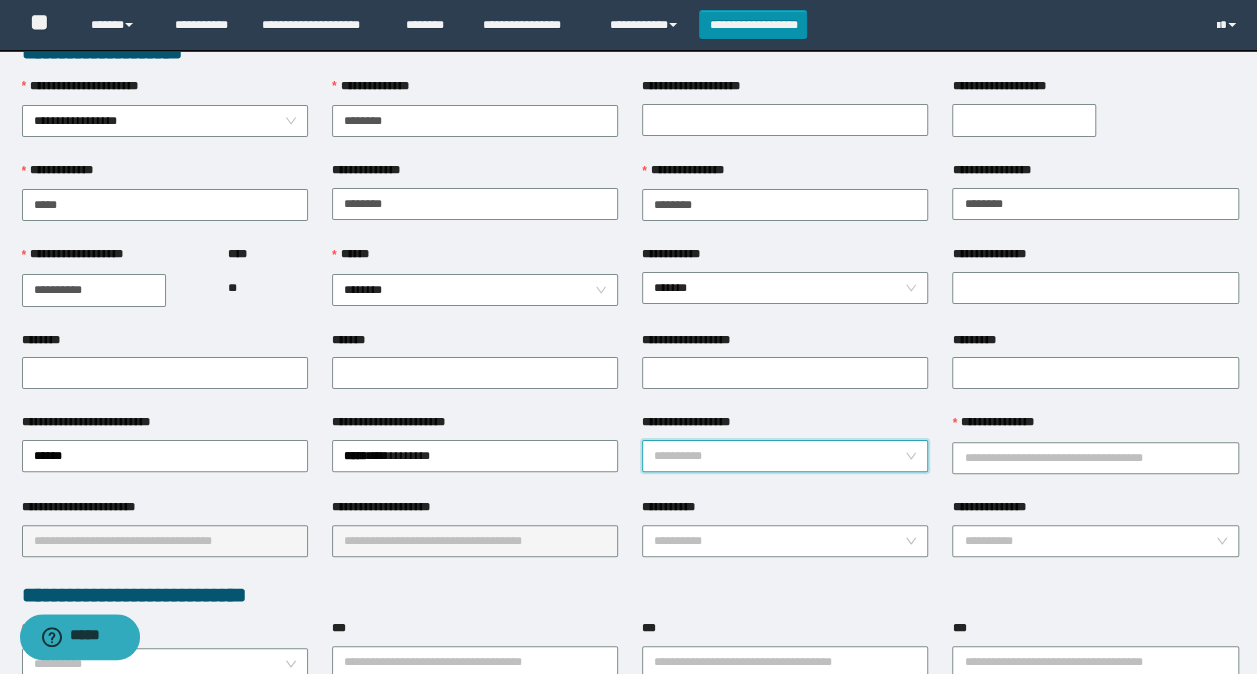 click on "**********" at bounding box center [779, 456] 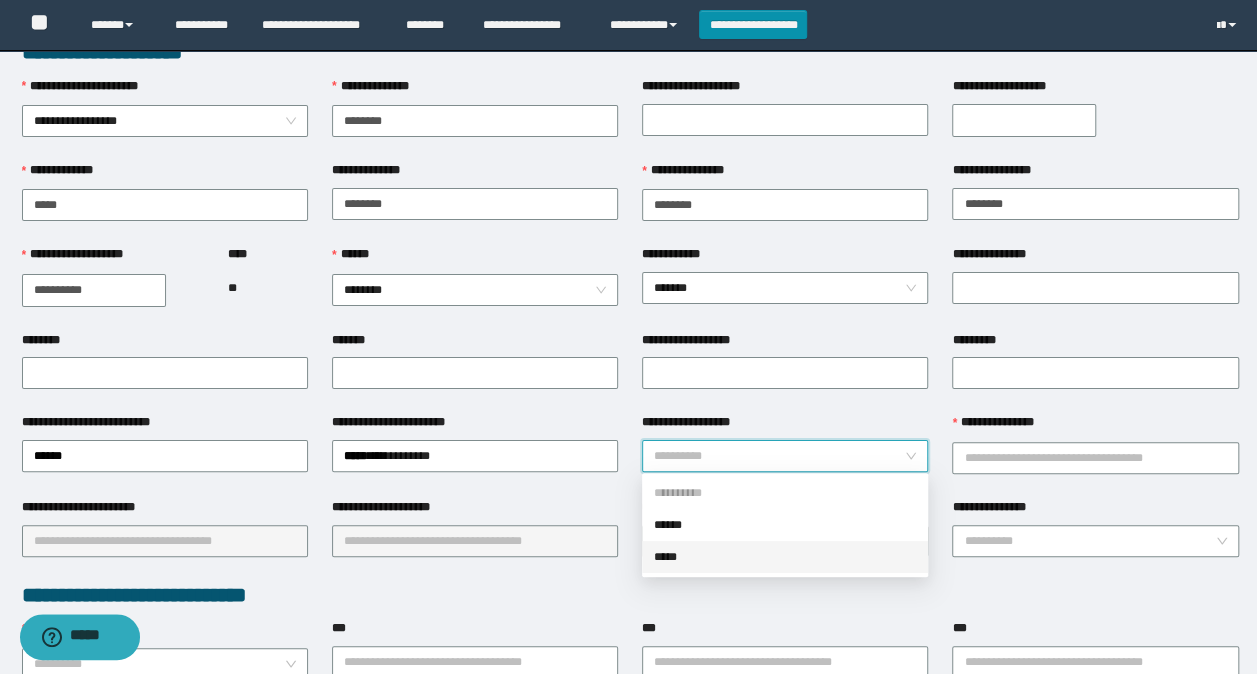 click on "*****" at bounding box center [785, 557] 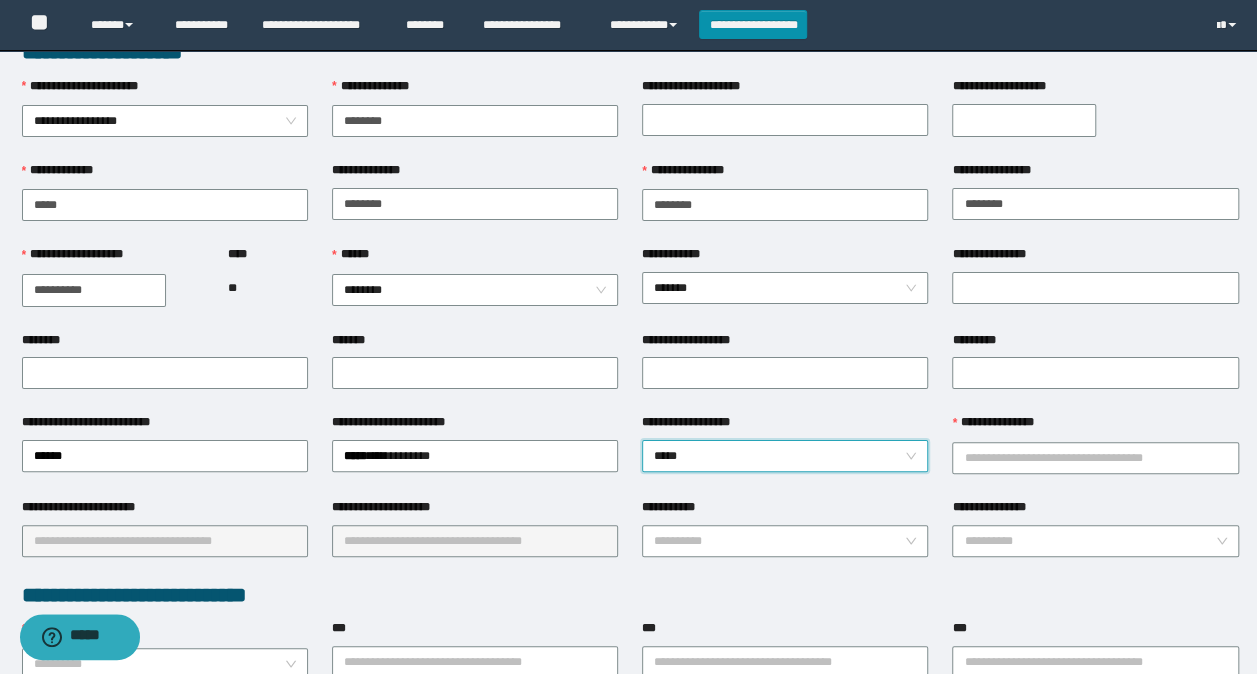 click on "*****" at bounding box center [785, 456] 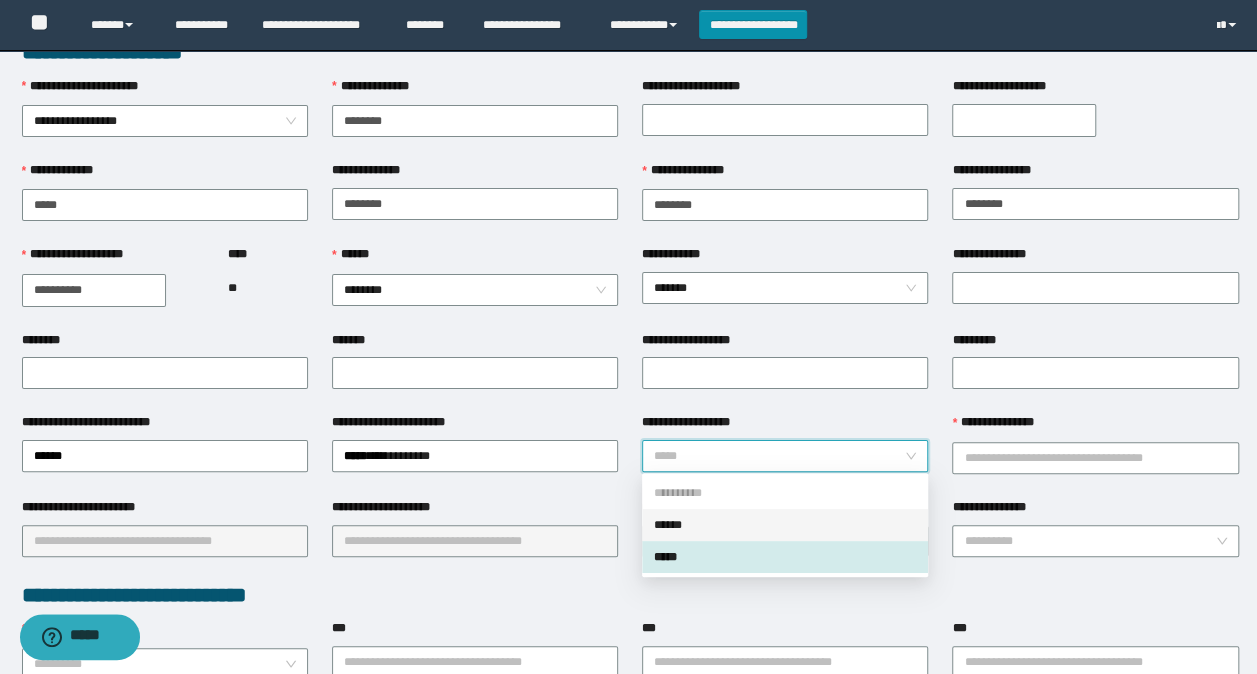 click on "******" at bounding box center [785, 525] 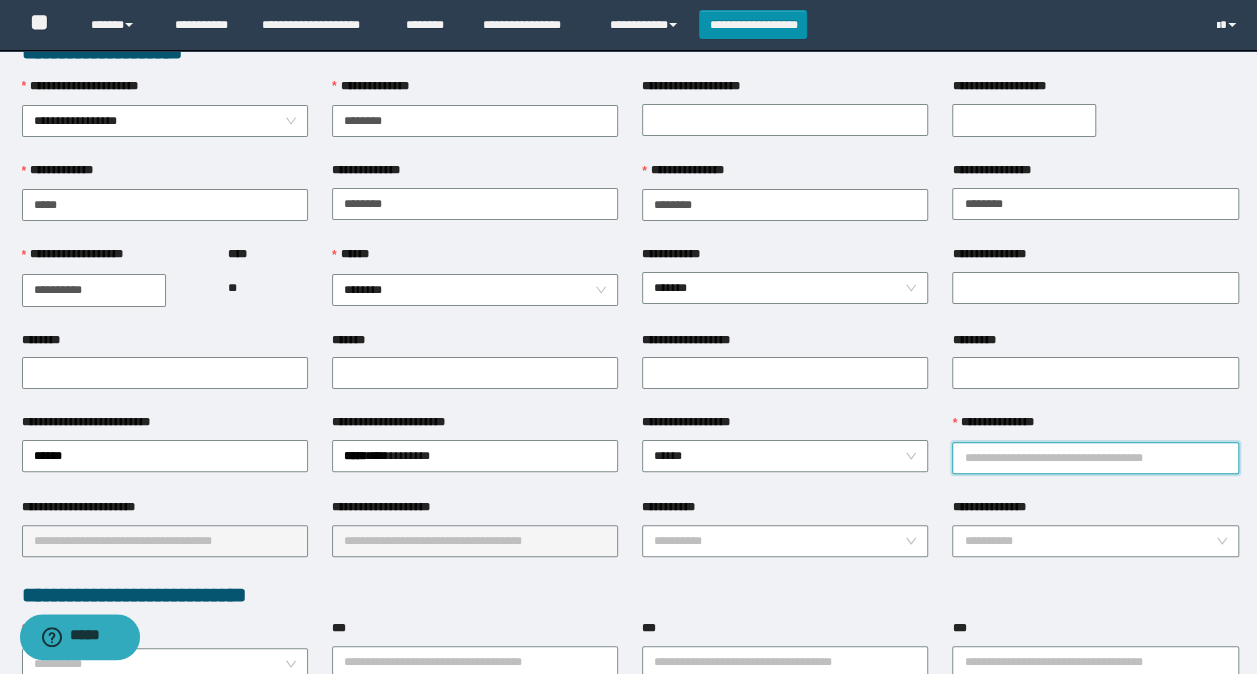 click on "**********" at bounding box center [1095, 458] 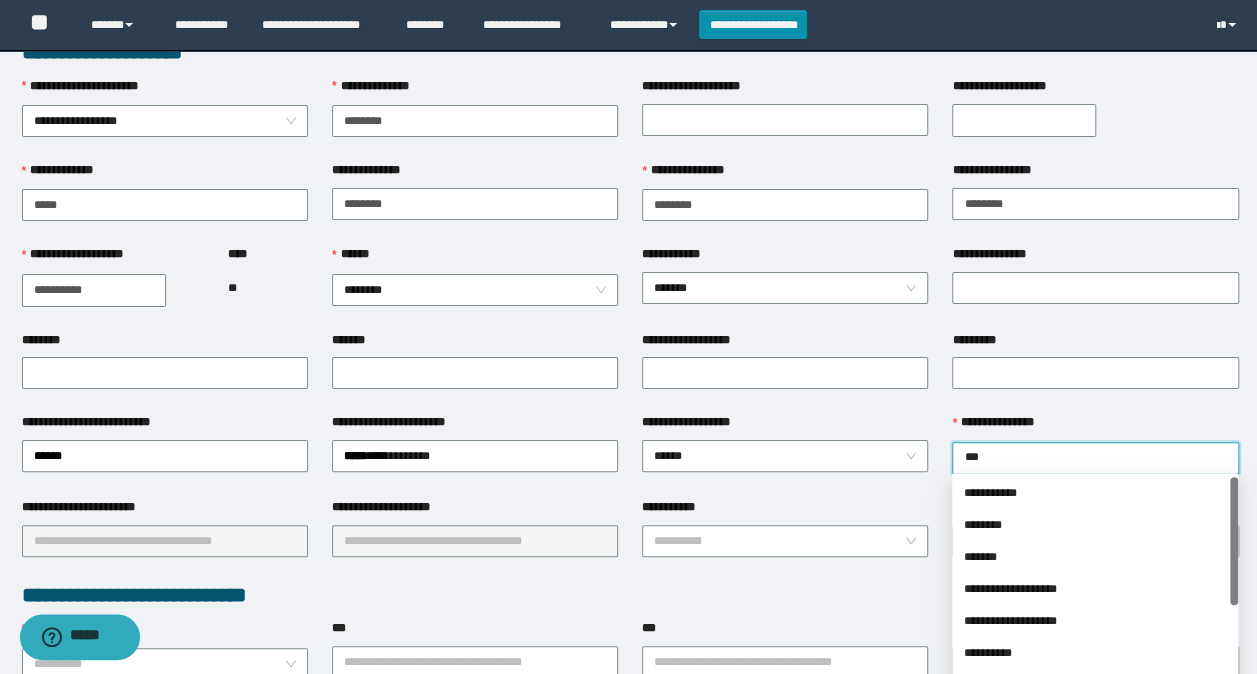 type on "****" 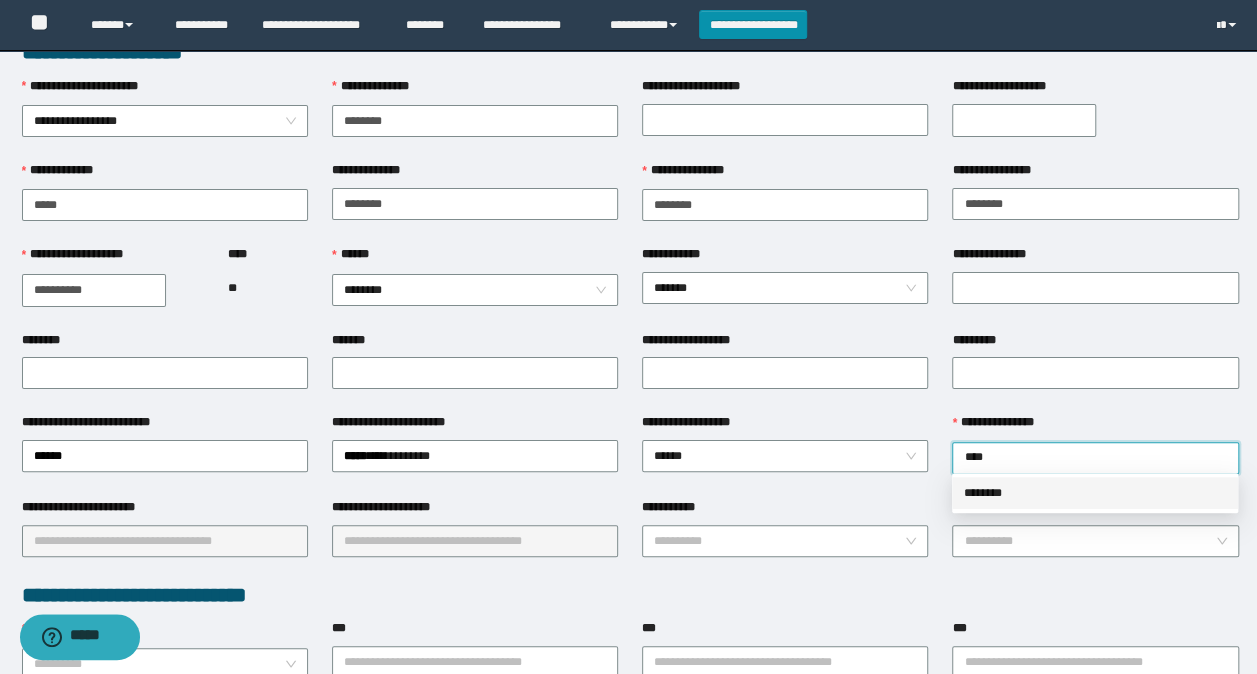click on "********" at bounding box center [1095, 493] 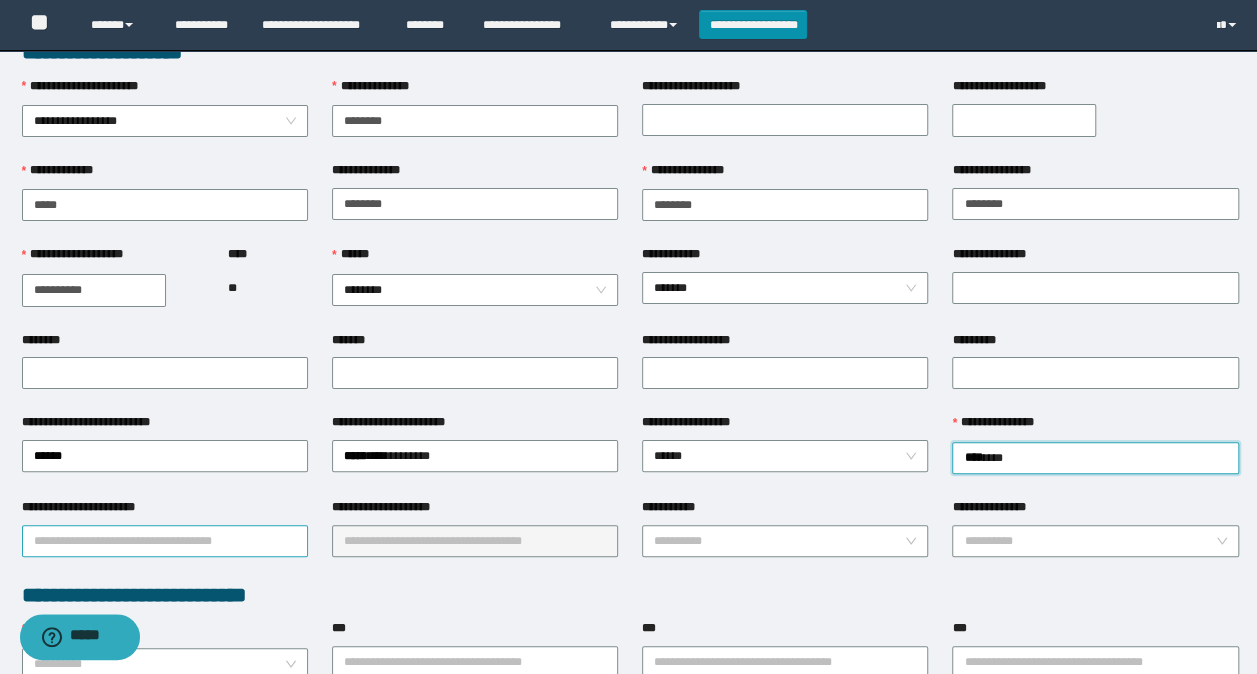 click on "**********" at bounding box center [165, 541] 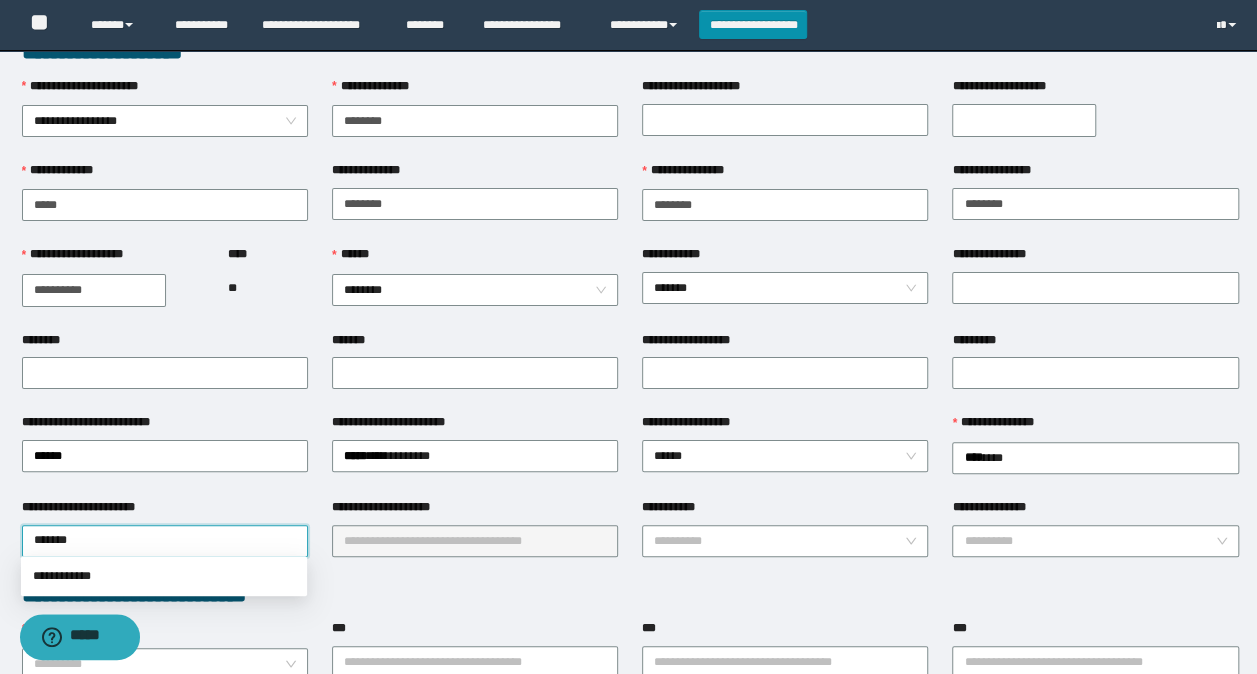 type on "******" 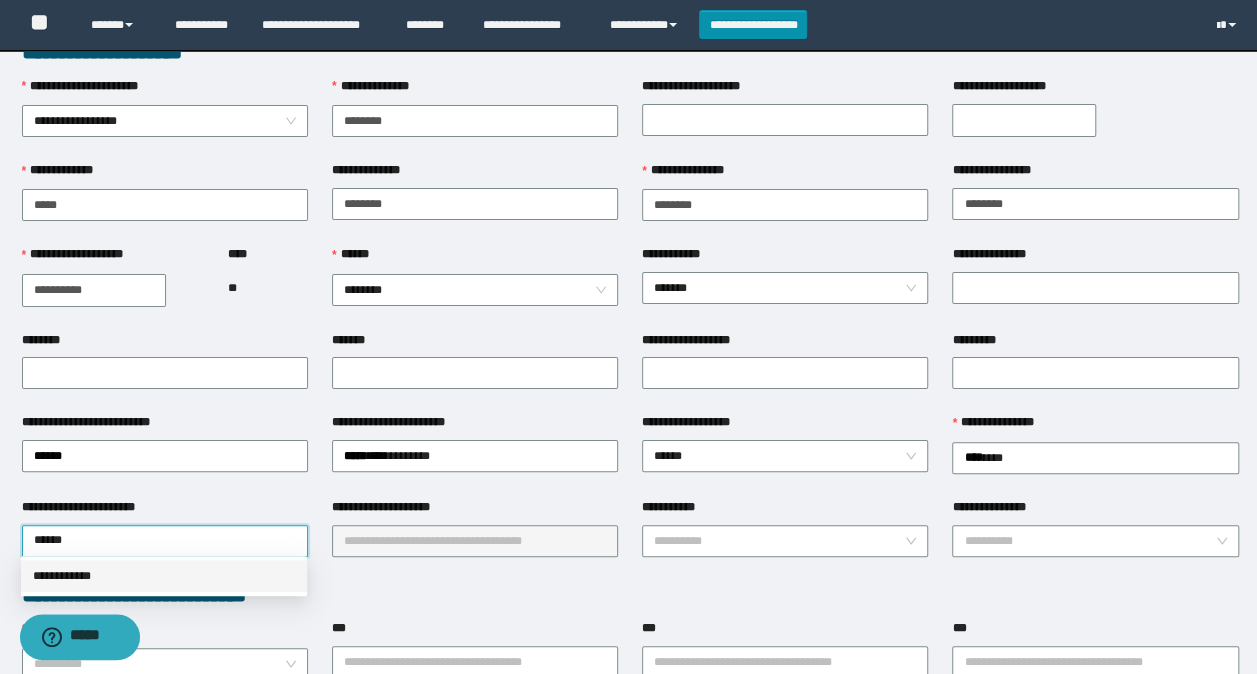 click on "**********" at bounding box center (164, 576) 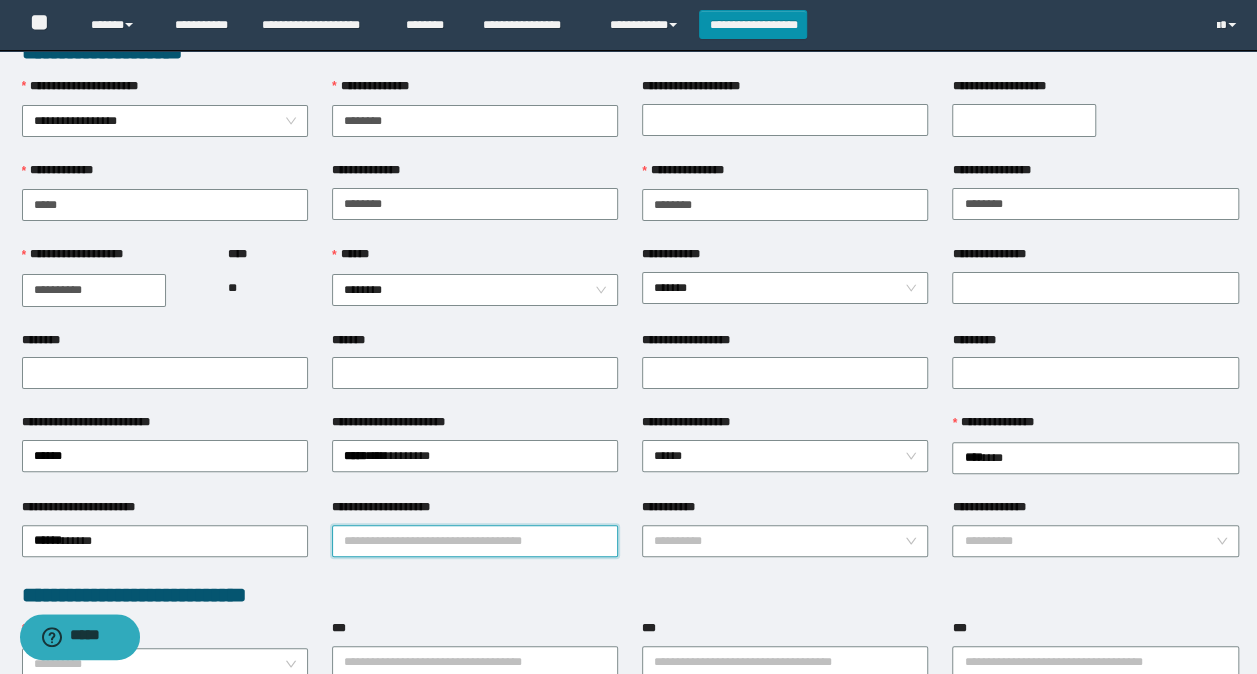 click on "**********" at bounding box center [475, 541] 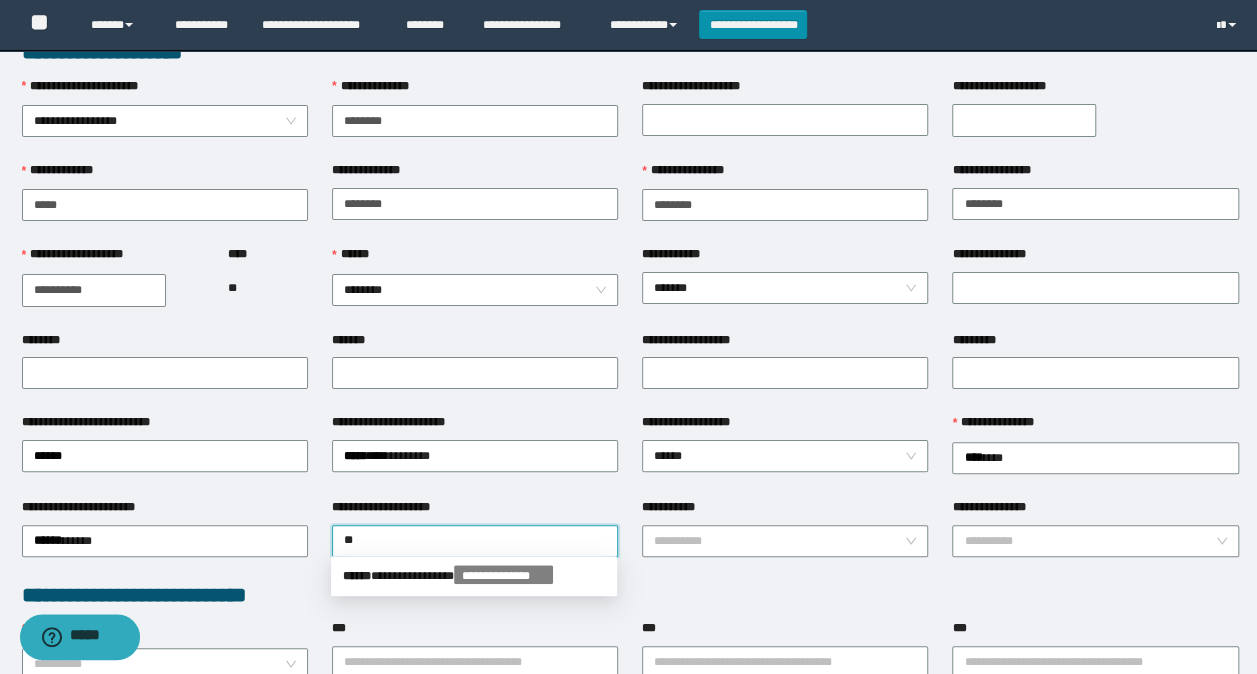 type on "*" 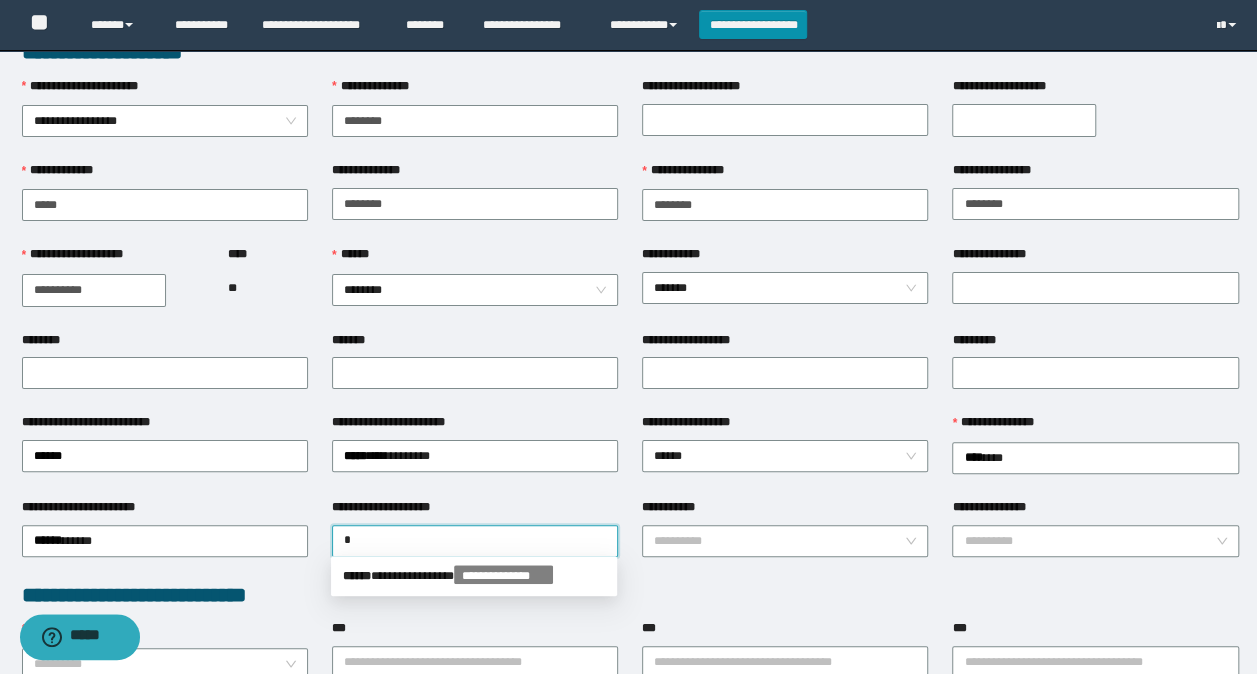 type 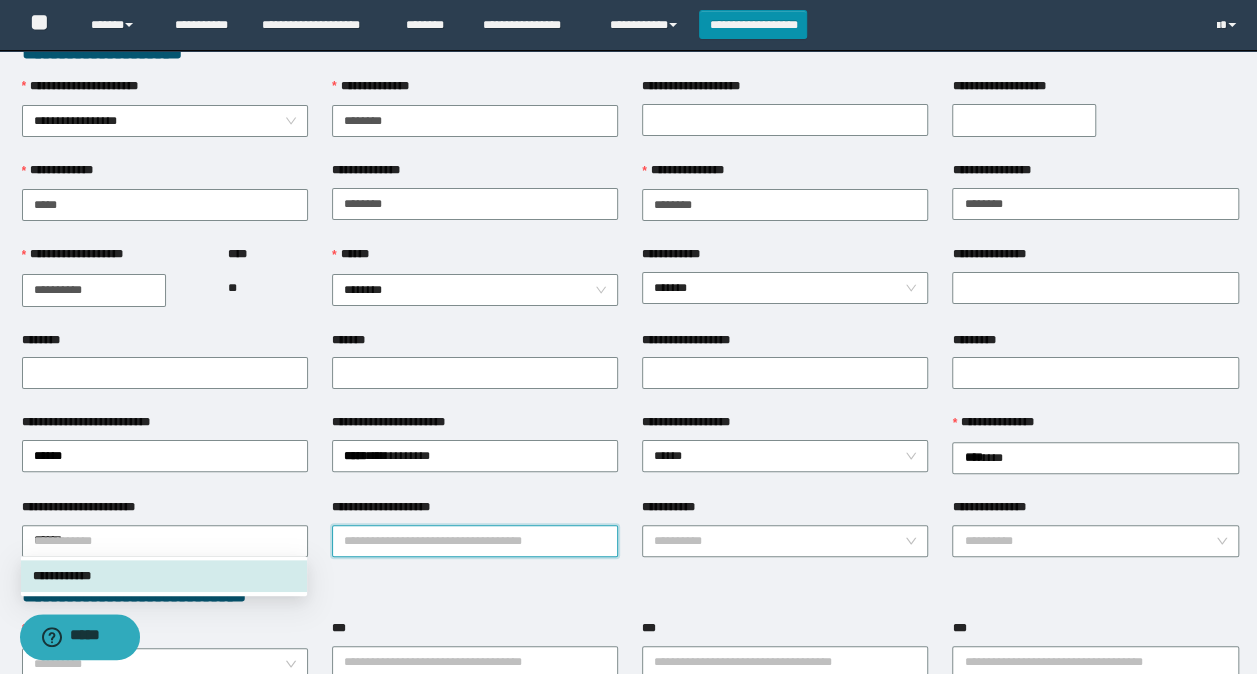 drag, startPoint x: 126, startPoint y: 540, endPoint x: -4, endPoint y: 539, distance: 130.00385 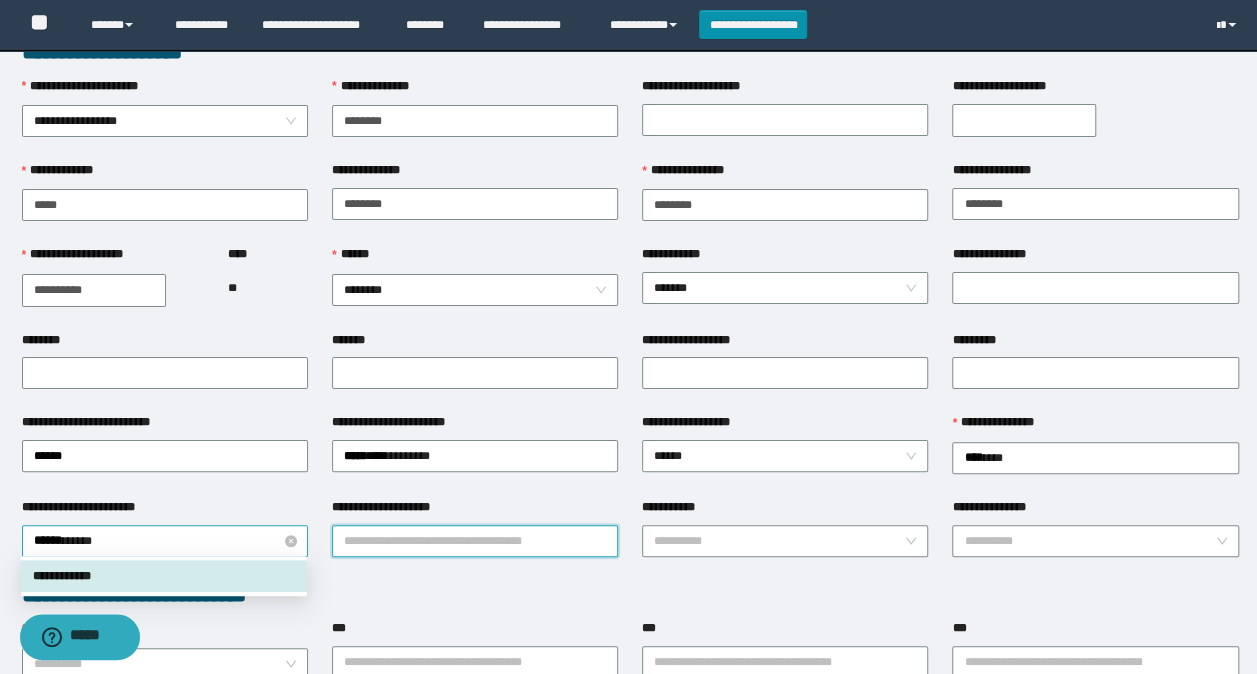 click on "**********" at bounding box center [165, 541] 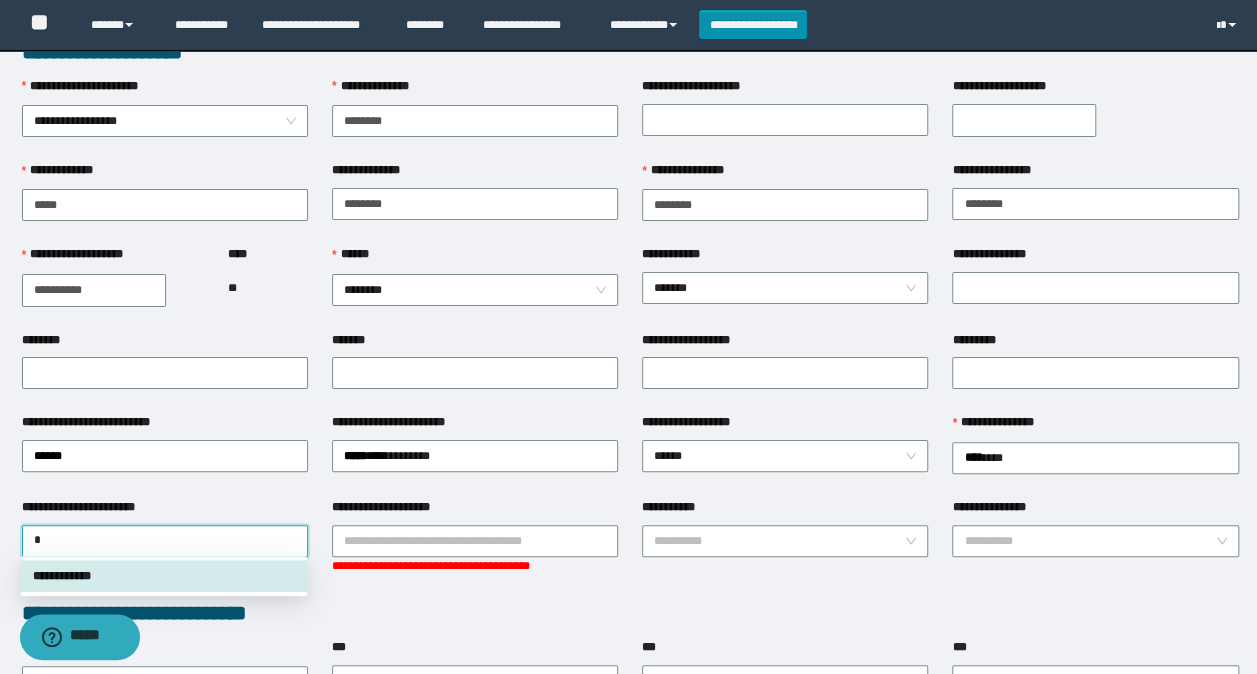 type on "**" 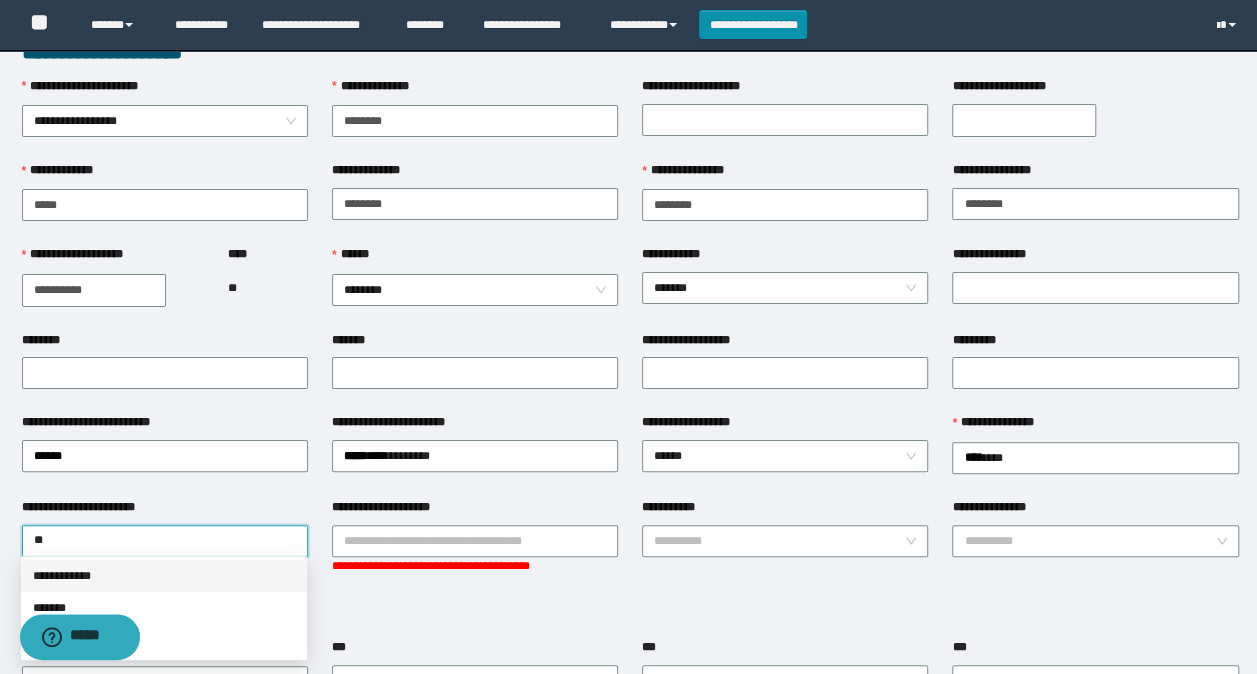 click on "**********" at bounding box center (164, 576) 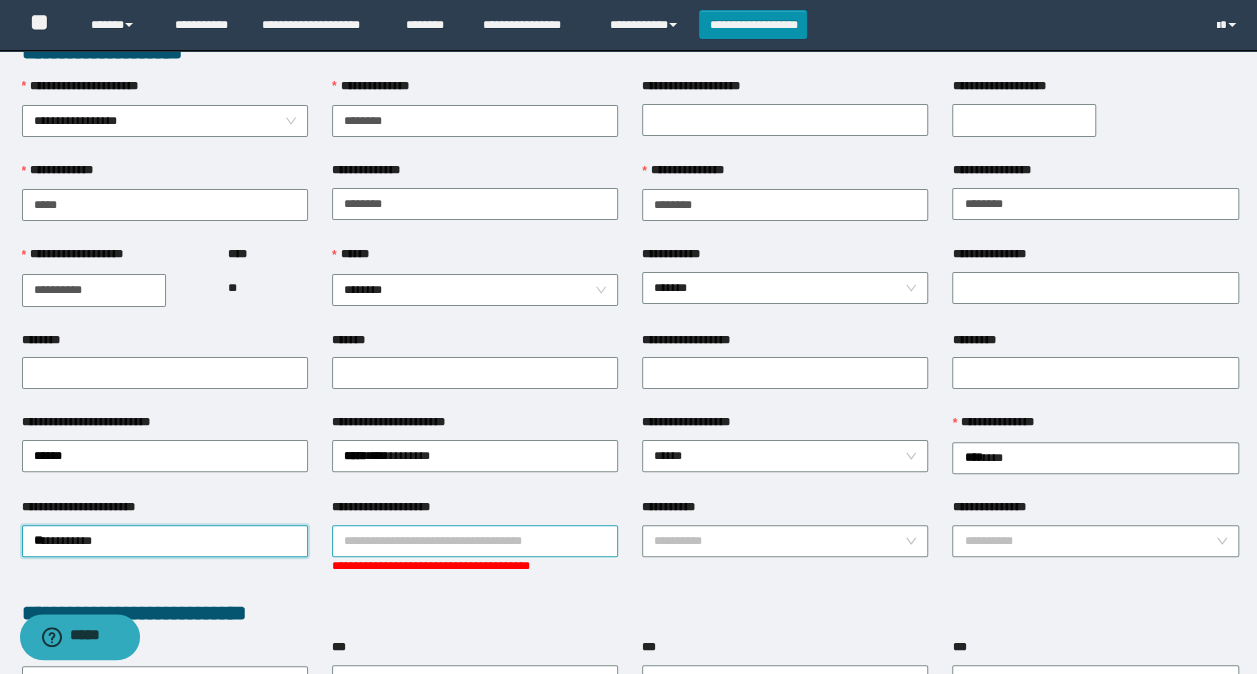 click on "**********" at bounding box center (475, 541) 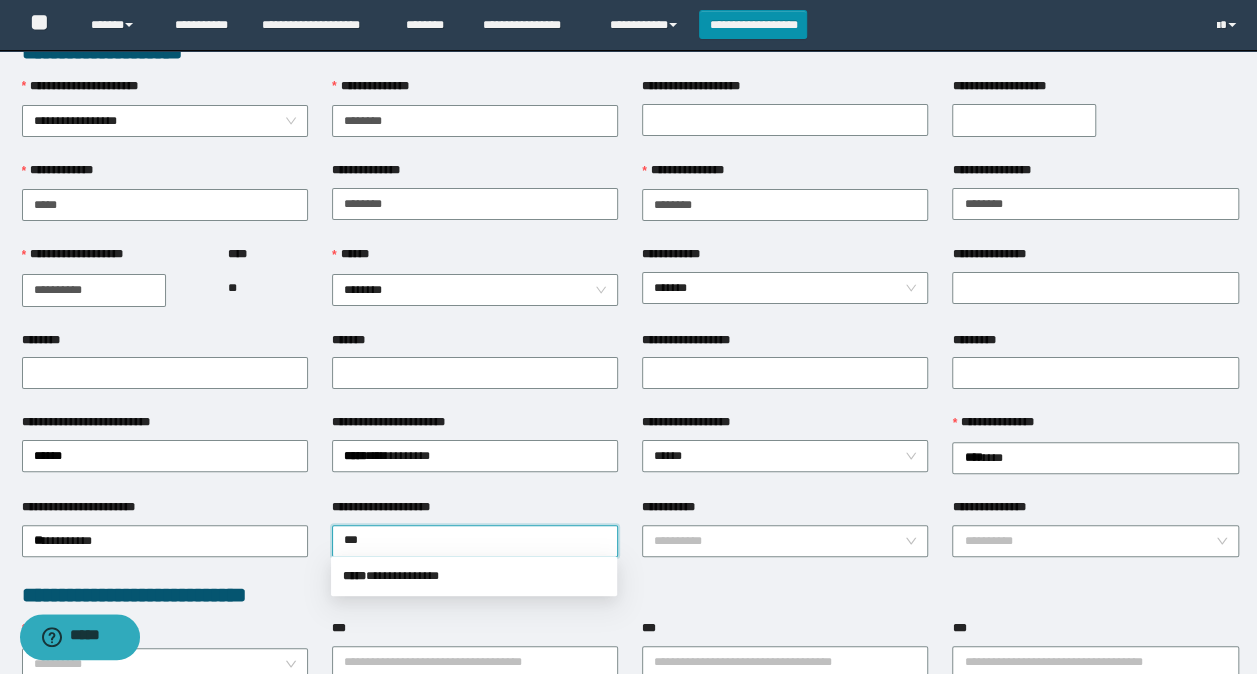 type on "**" 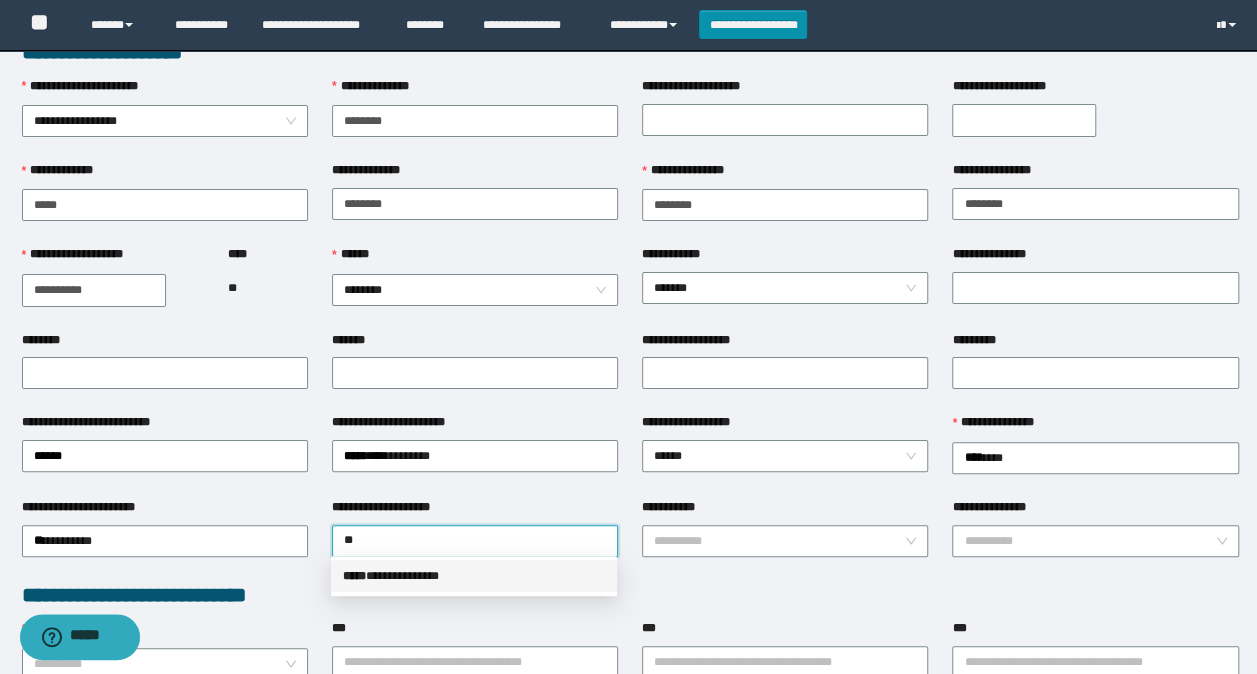 click on "**********" at bounding box center [474, 576] 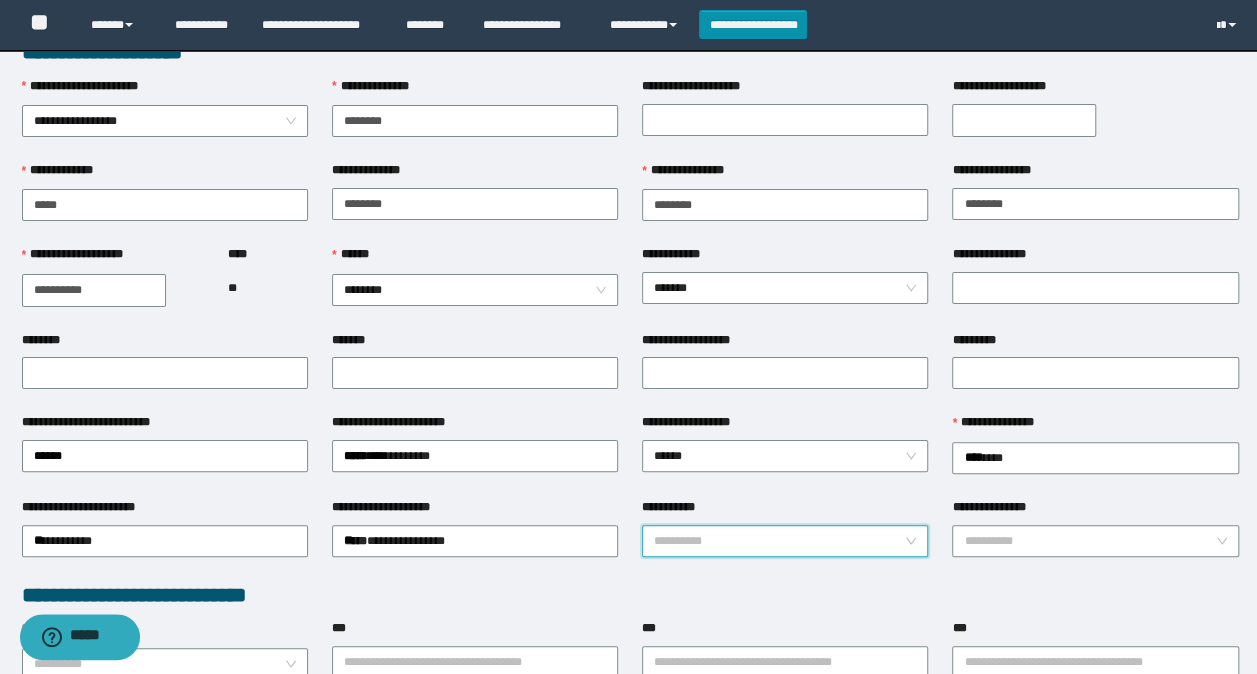 click on "**********" at bounding box center (779, 541) 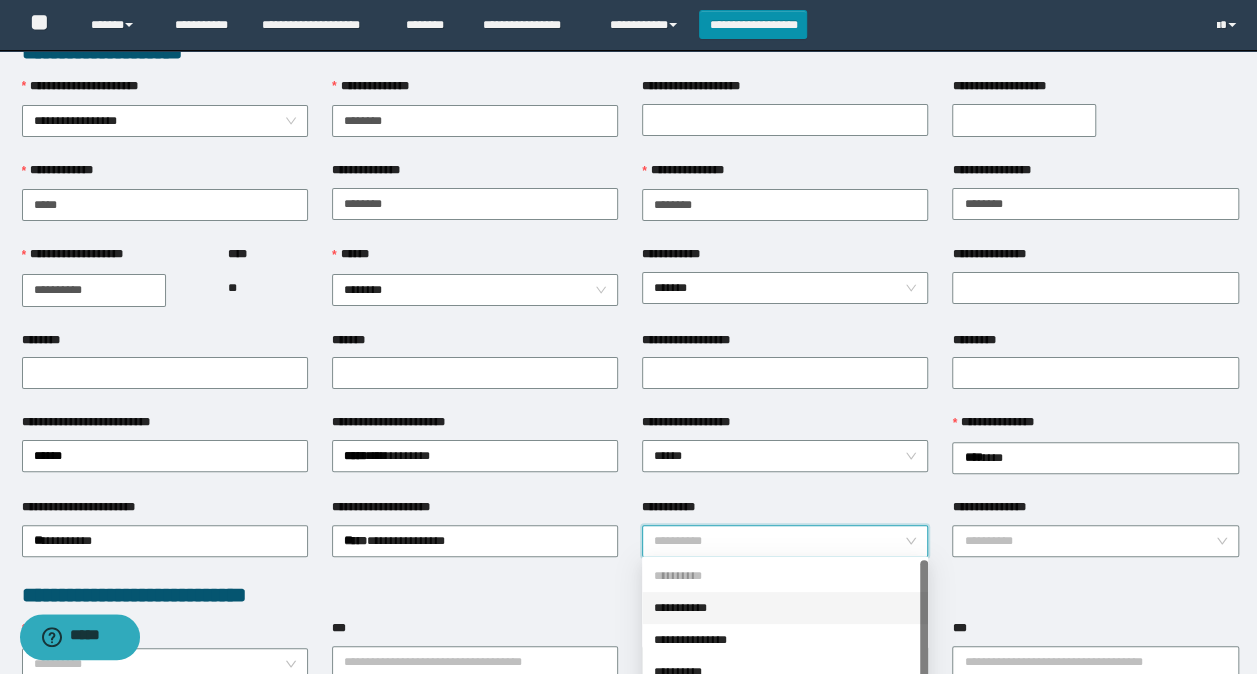 scroll, scrollTop: 100, scrollLeft: 0, axis: vertical 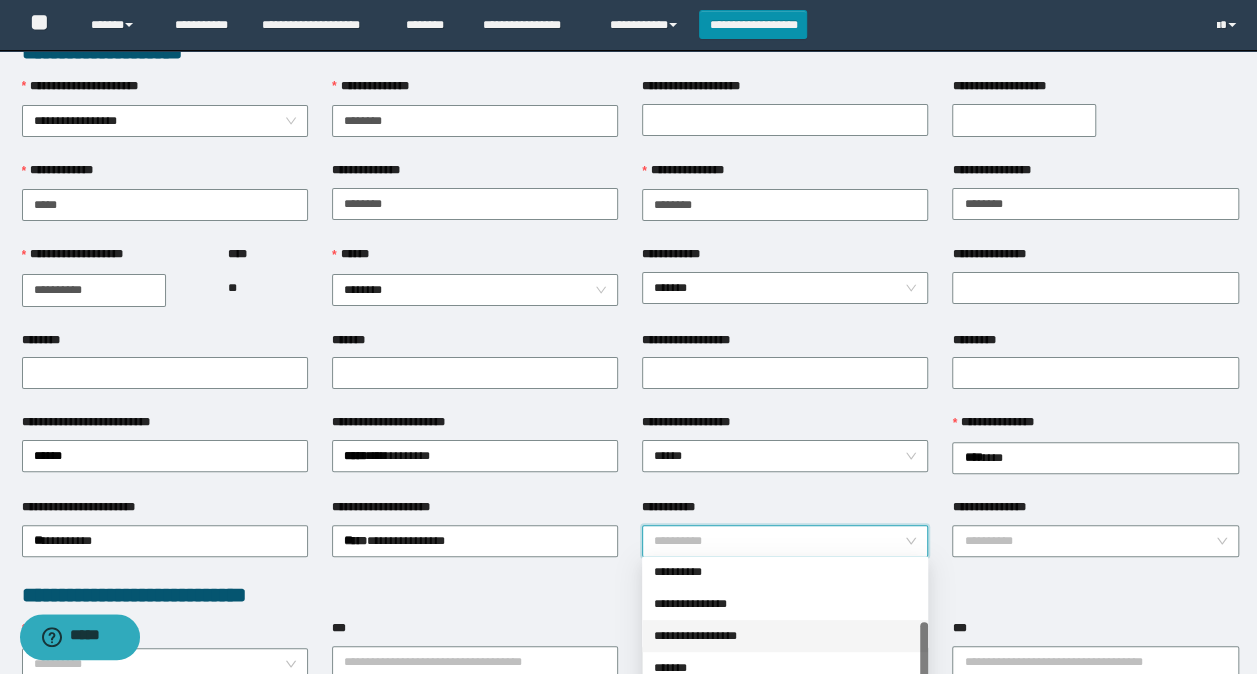 click on "**********" at bounding box center (785, 636) 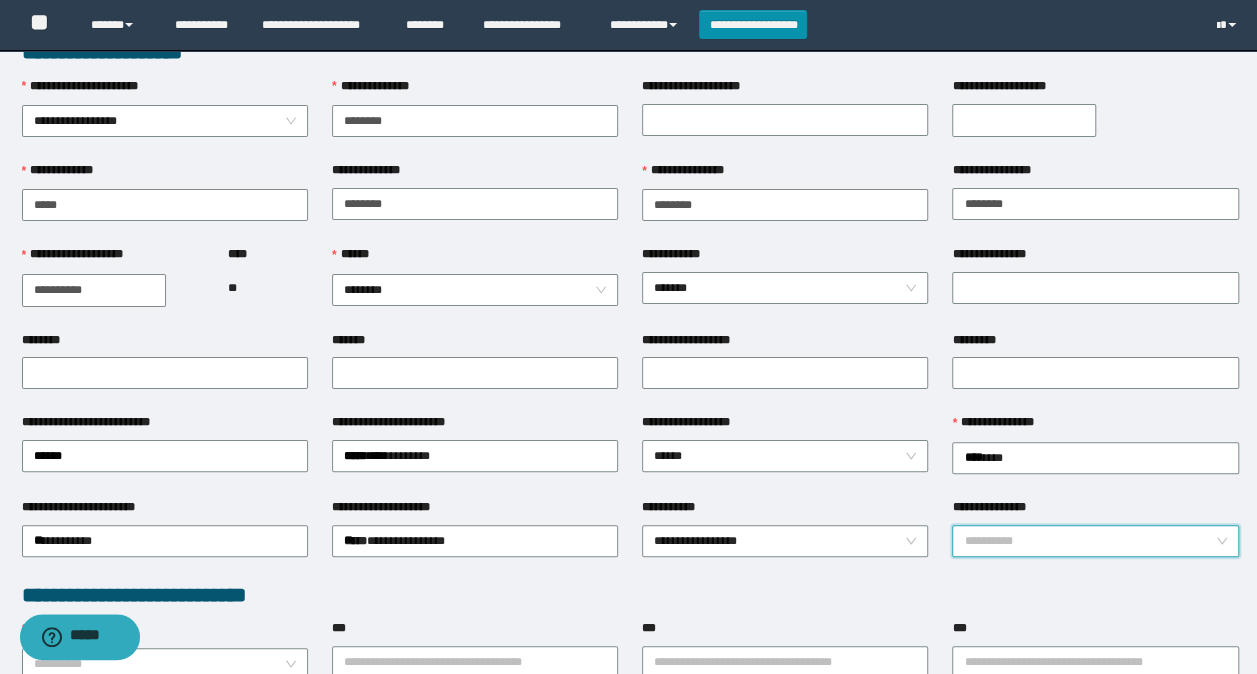 click on "**********" at bounding box center (1089, 541) 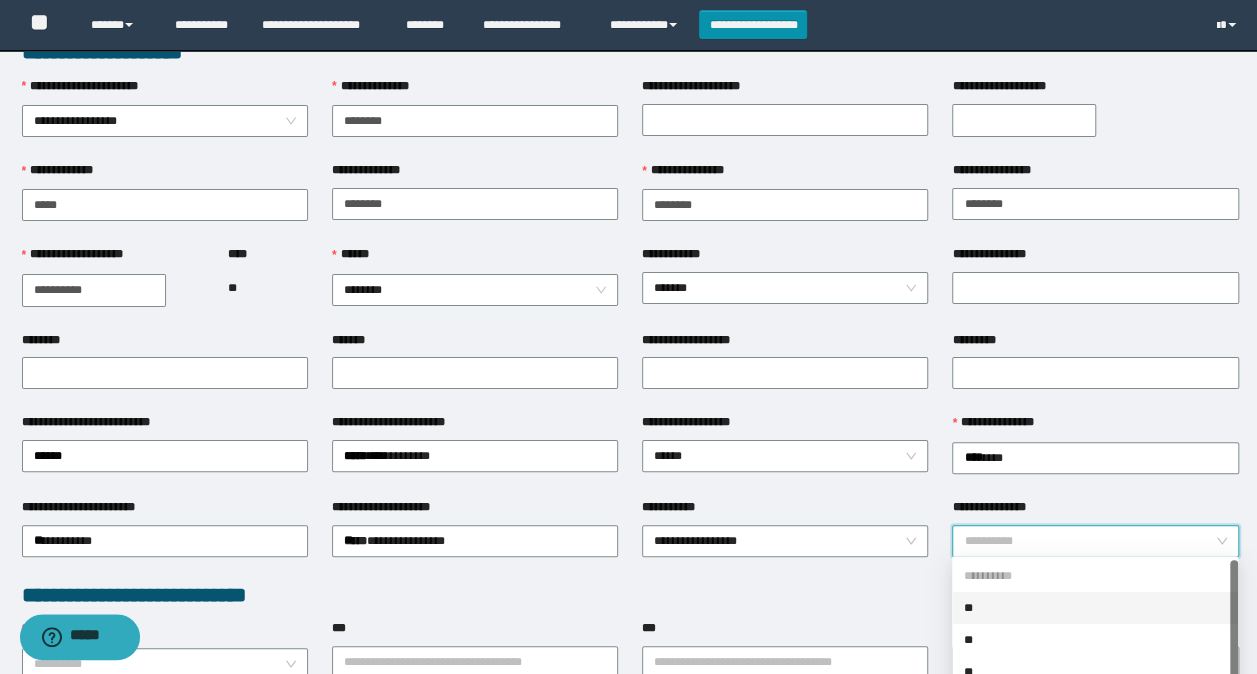 scroll, scrollTop: 32, scrollLeft: 0, axis: vertical 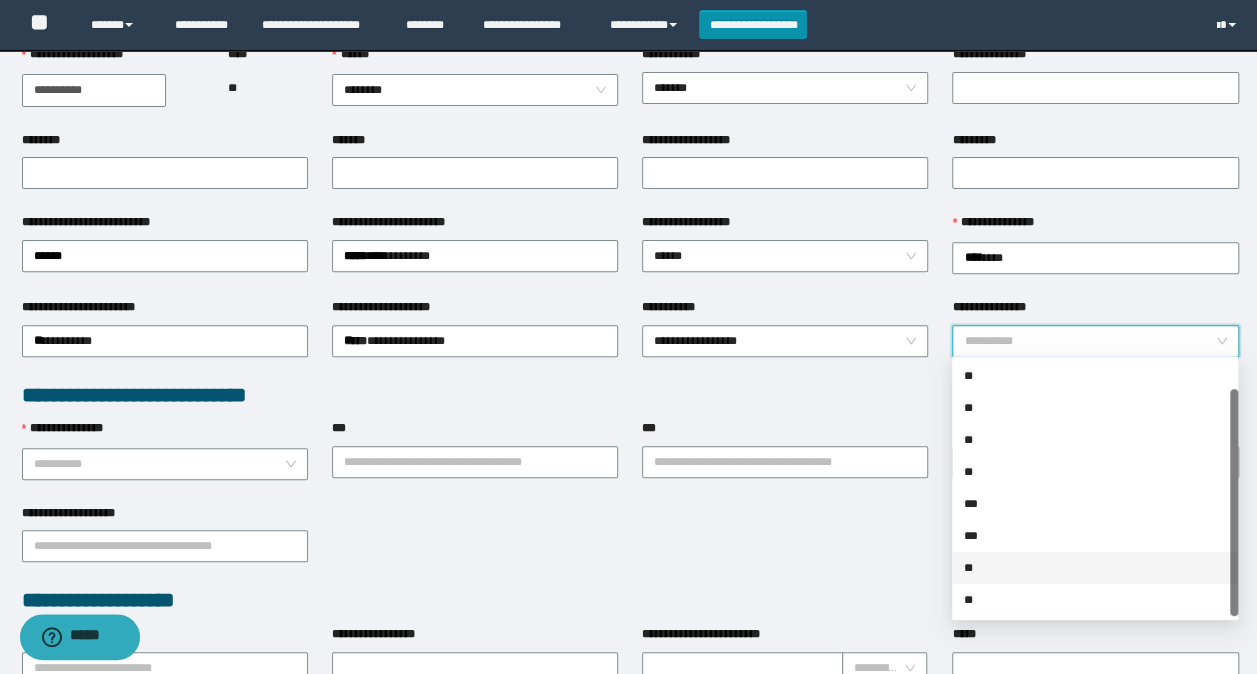 click on "**" at bounding box center [1095, 568] 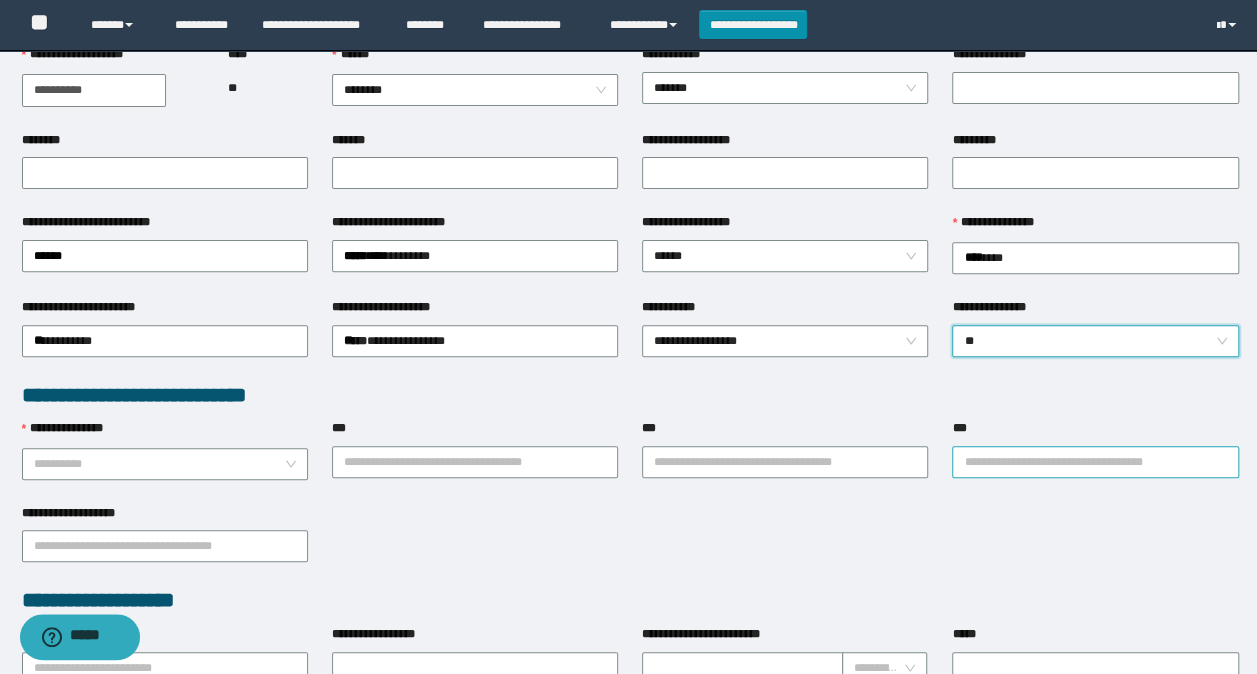 click on "***" at bounding box center [1095, 462] 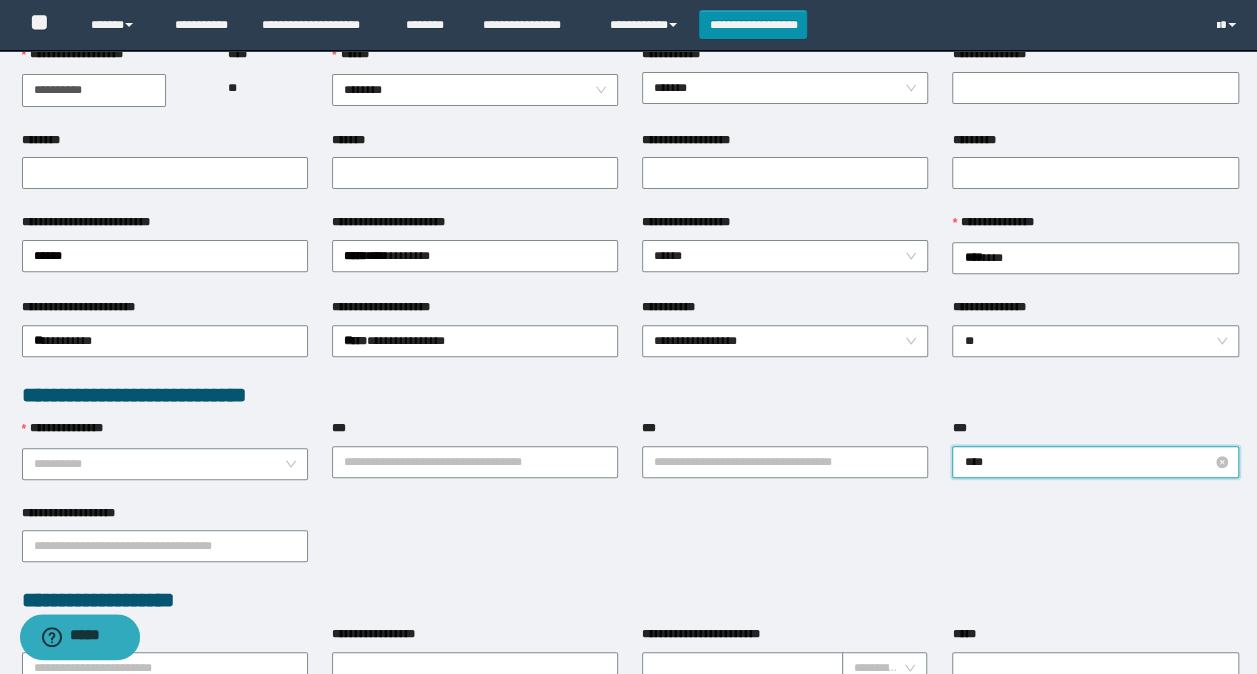 type on "*****" 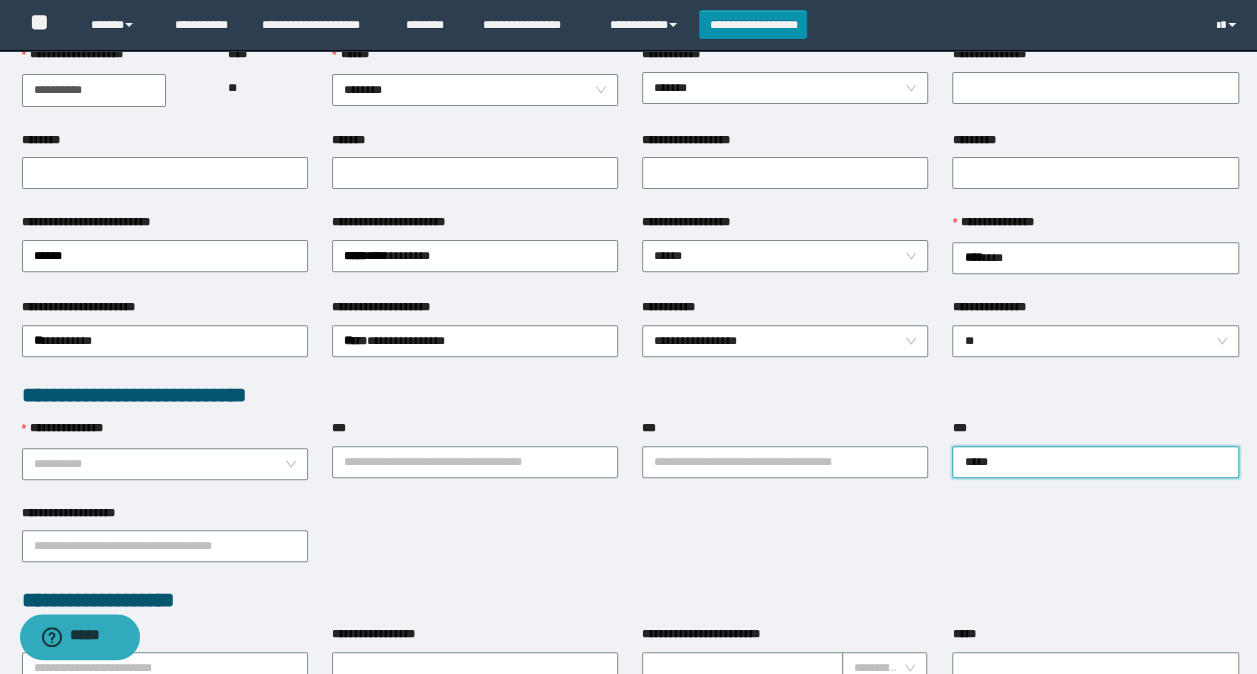 drag, startPoint x: 1030, startPoint y: 464, endPoint x: 826, endPoint y: 476, distance: 204.35263 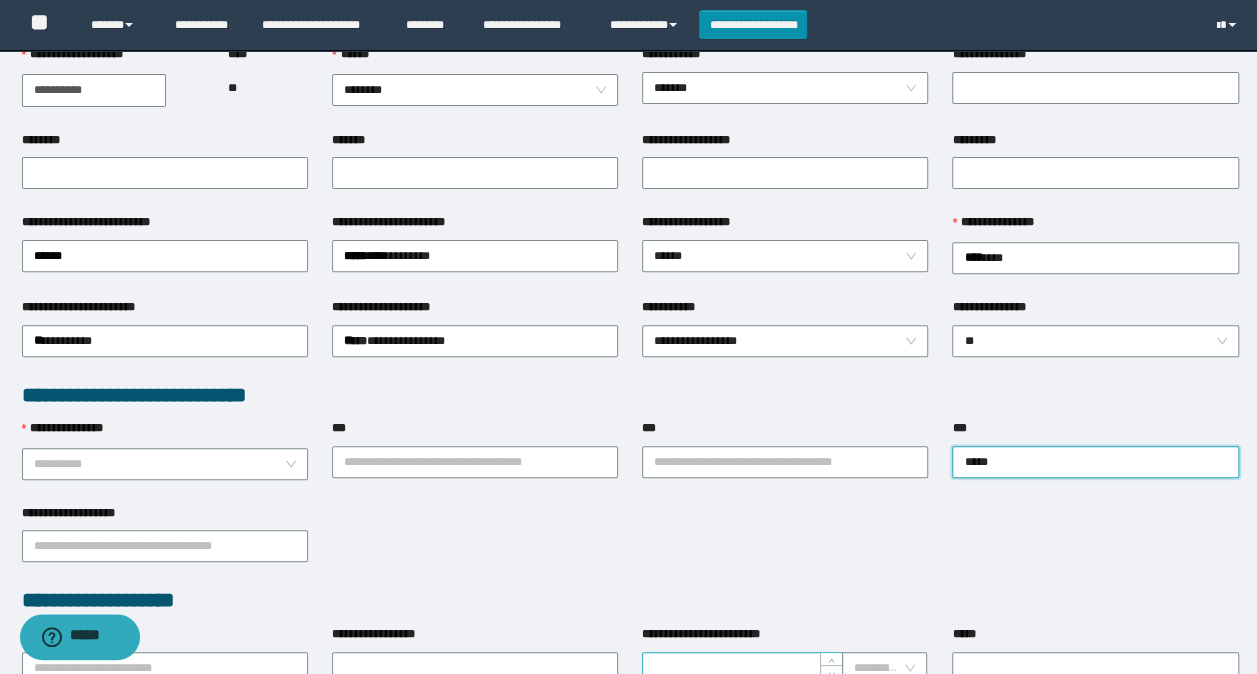 type 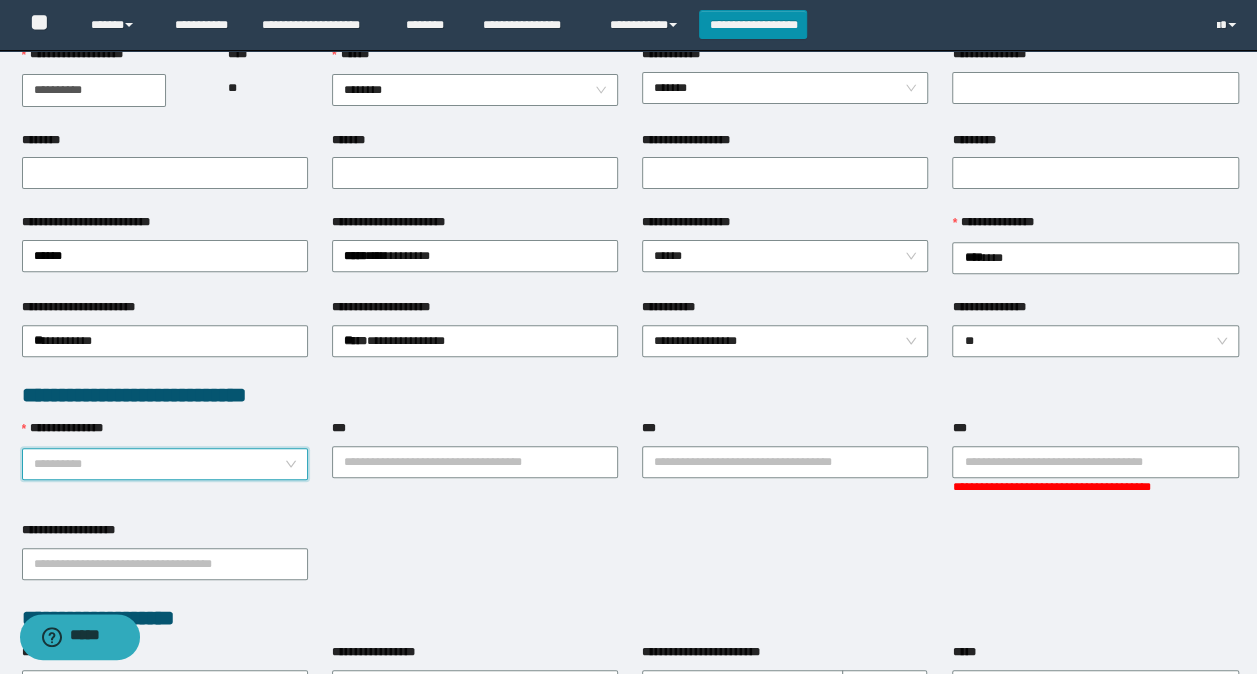 click on "**********" at bounding box center [159, 464] 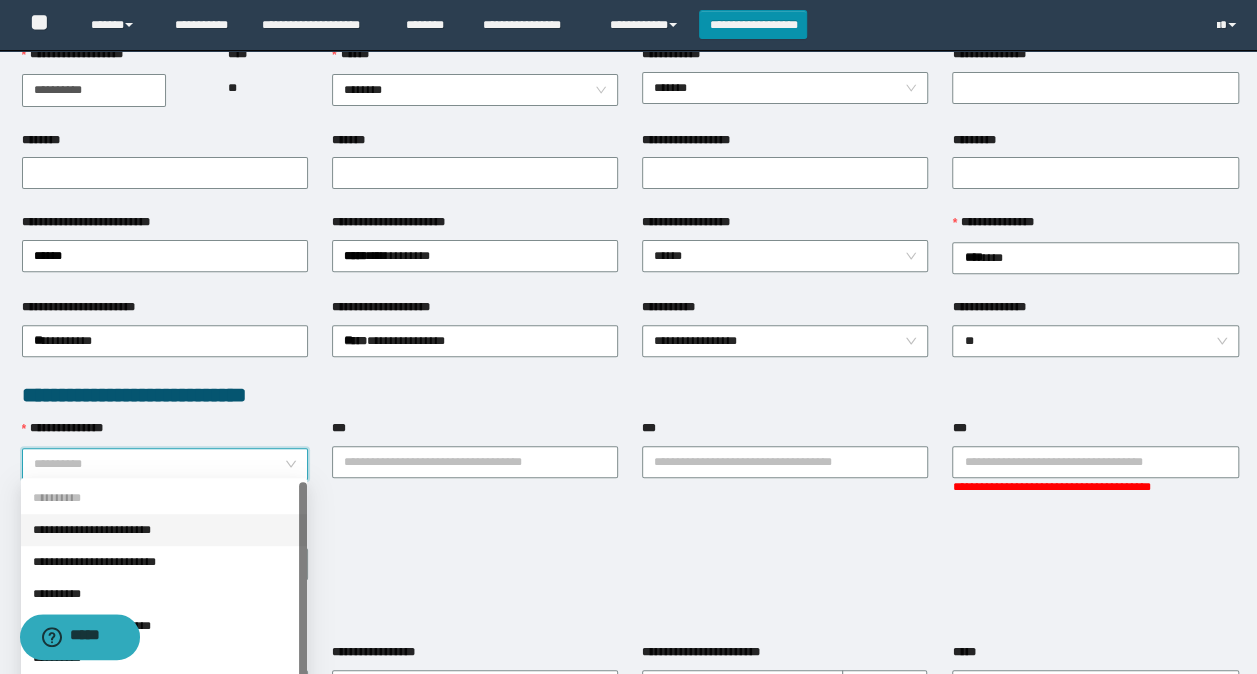 drag, startPoint x: 102, startPoint y: 532, endPoint x: 234, endPoint y: 476, distance: 143.38759 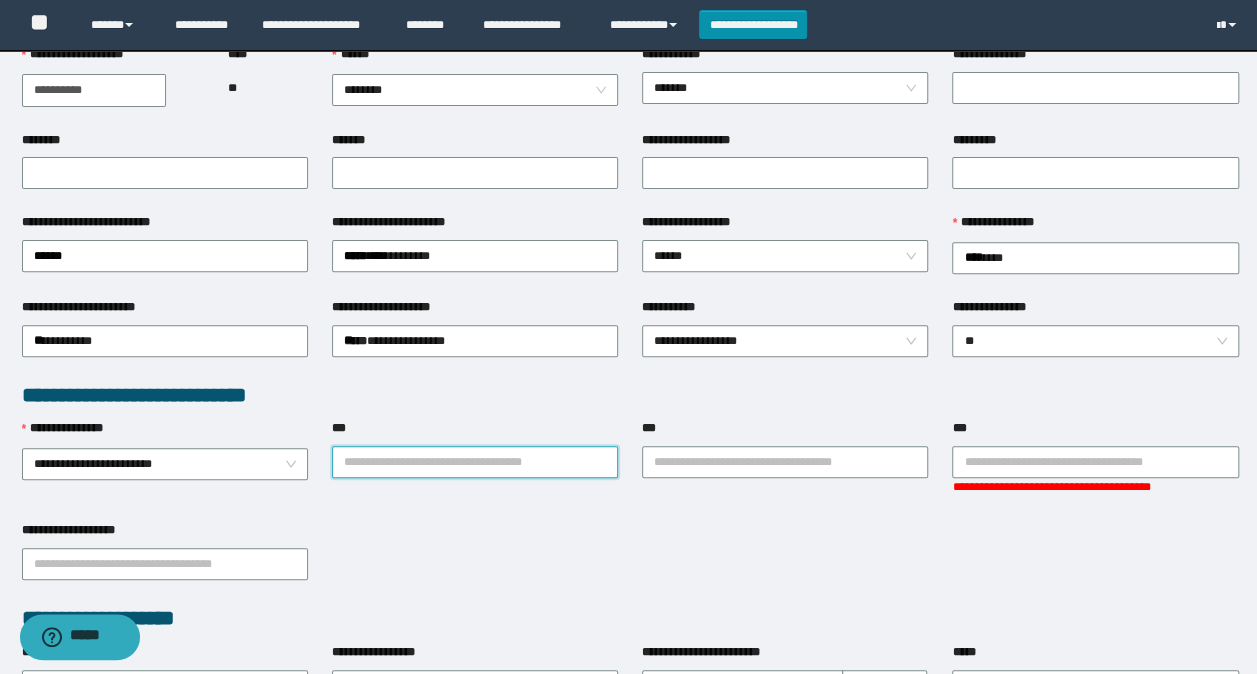 click on "***" at bounding box center (475, 462) 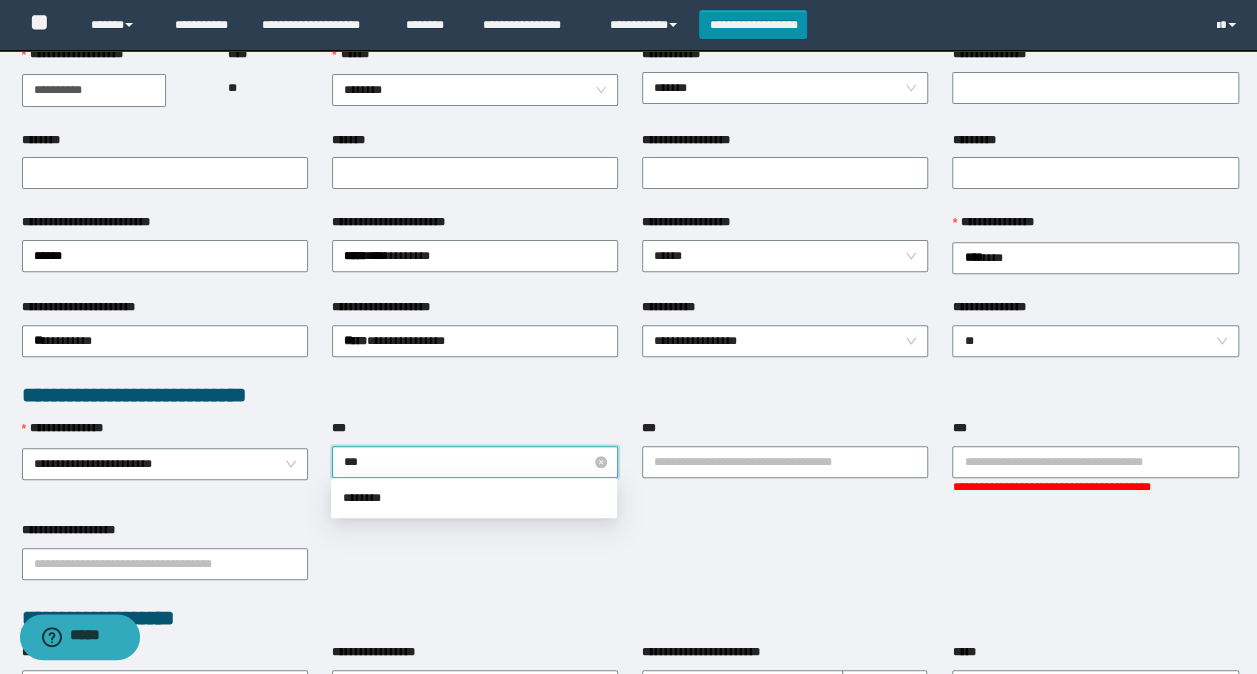 type on "****" 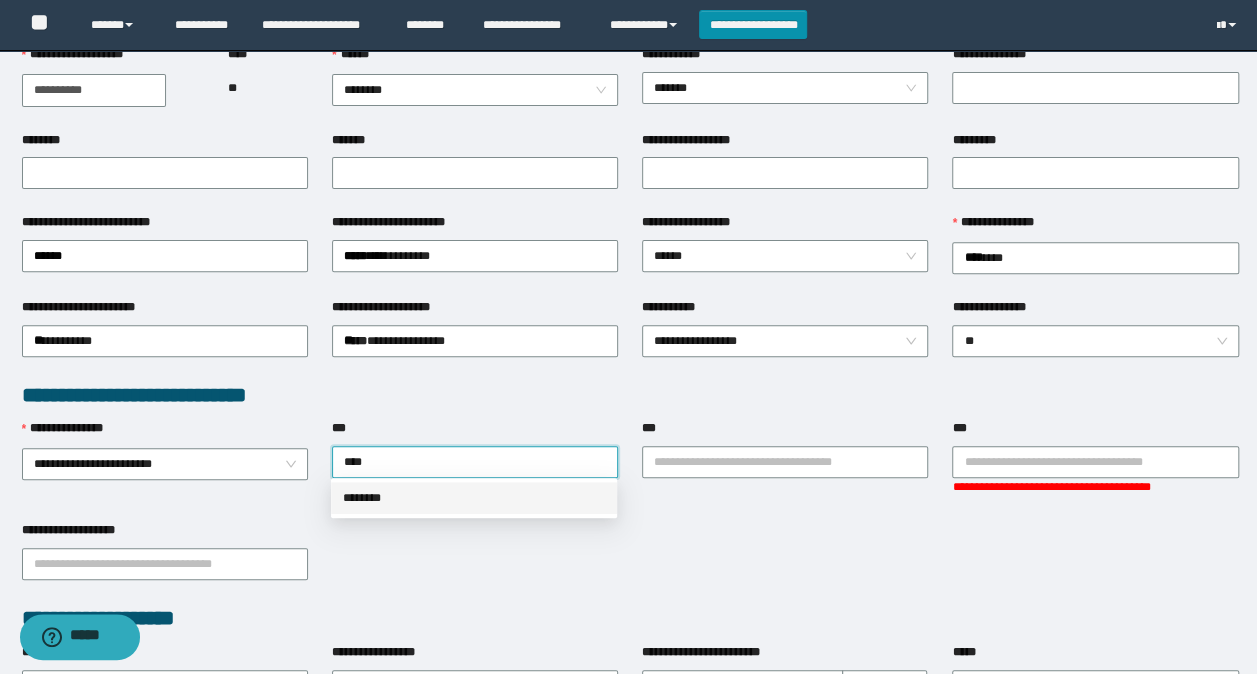 click on "********" at bounding box center [474, 498] 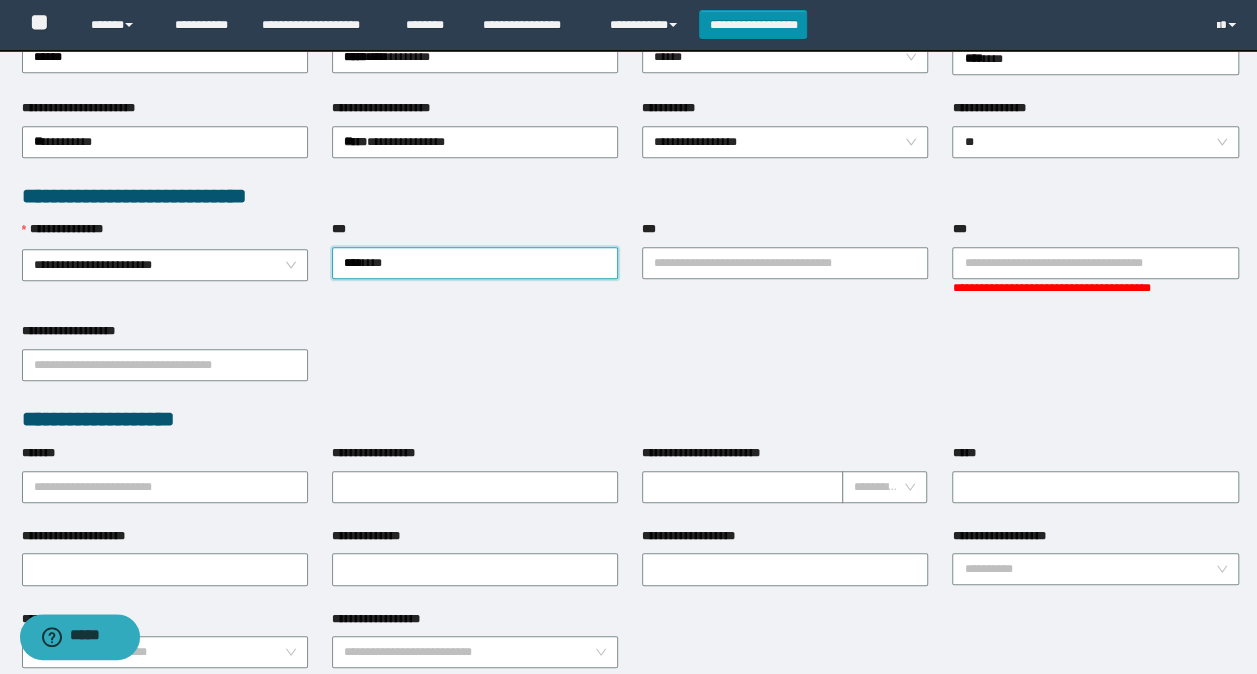 scroll, scrollTop: 430, scrollLeft: 0, axis: vertical 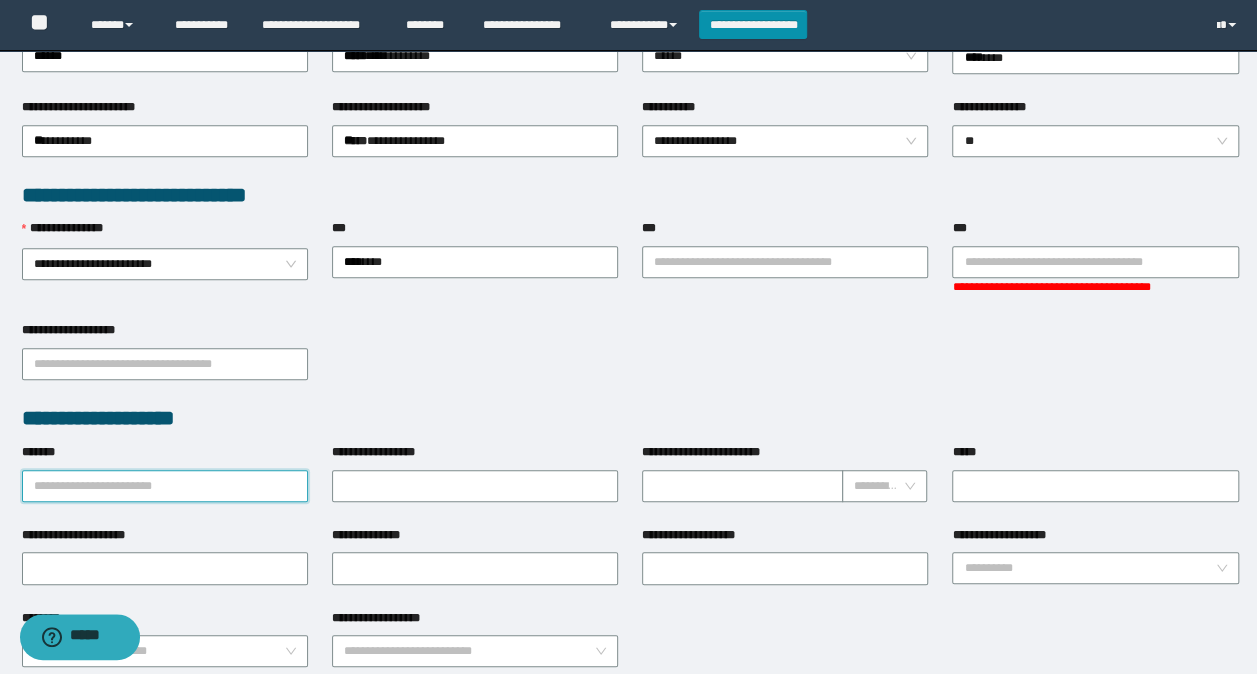 click on "*******" at bounding box center (165, 486) 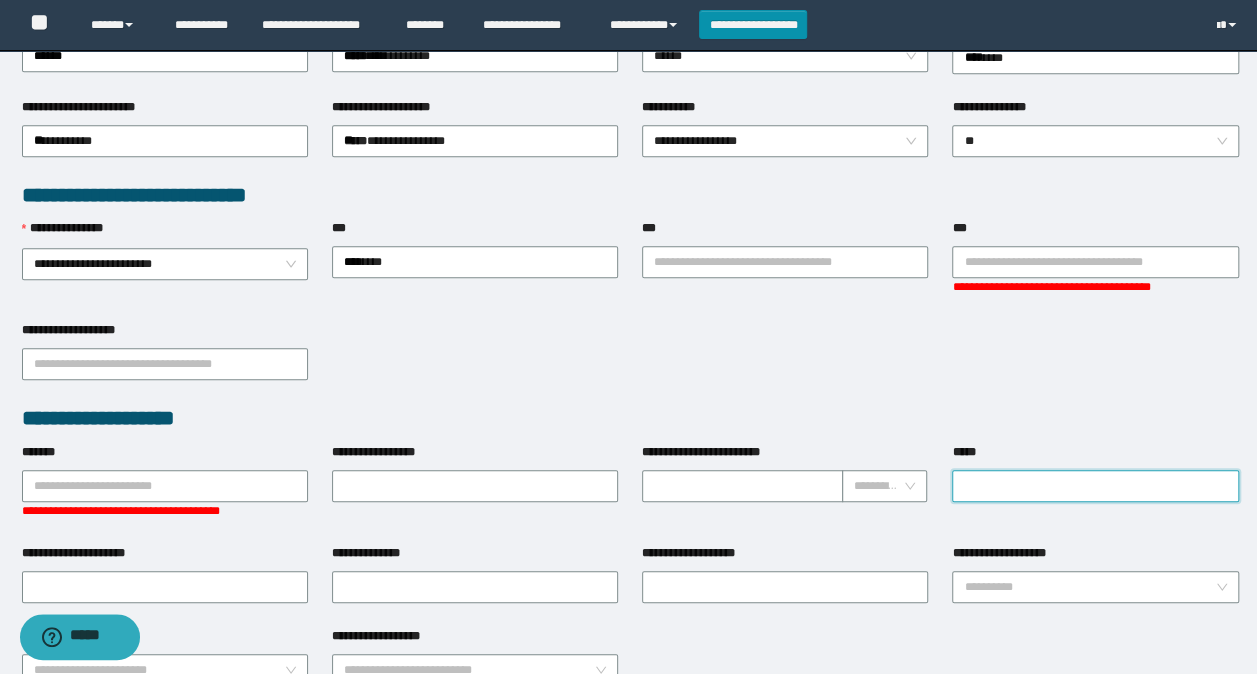 click on "*****" at bounding box center (1095, 486) 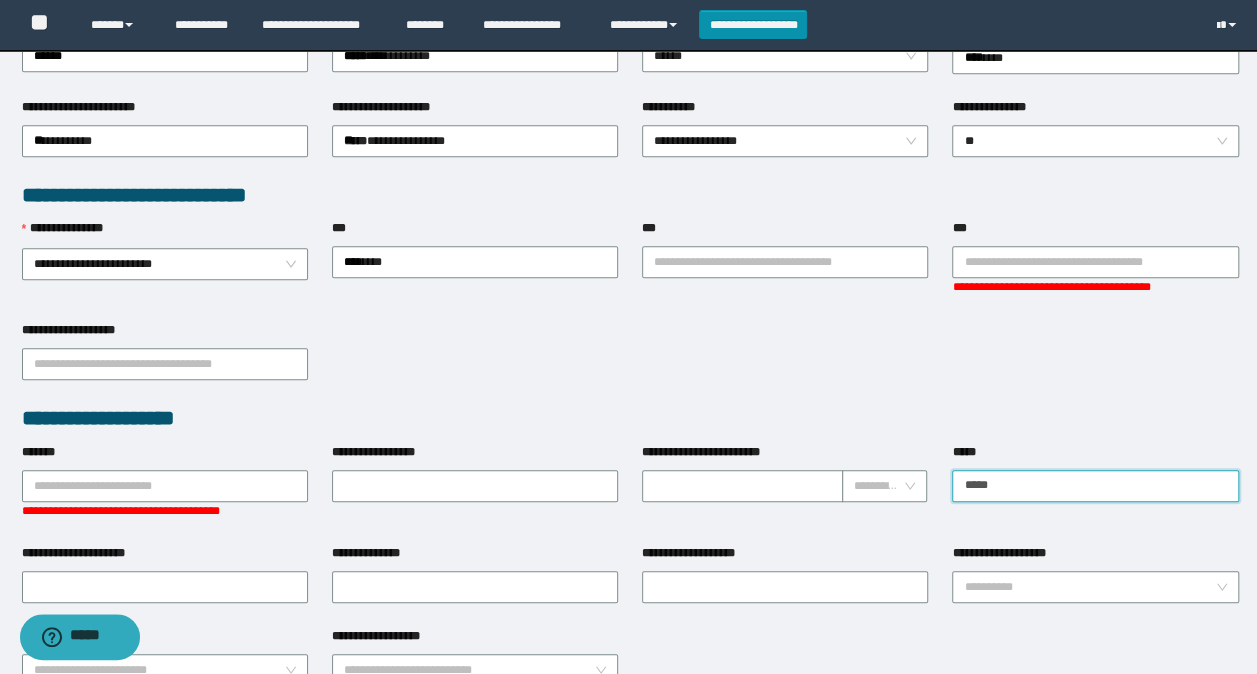 click on "*****" at bounding box center [1095, 486] 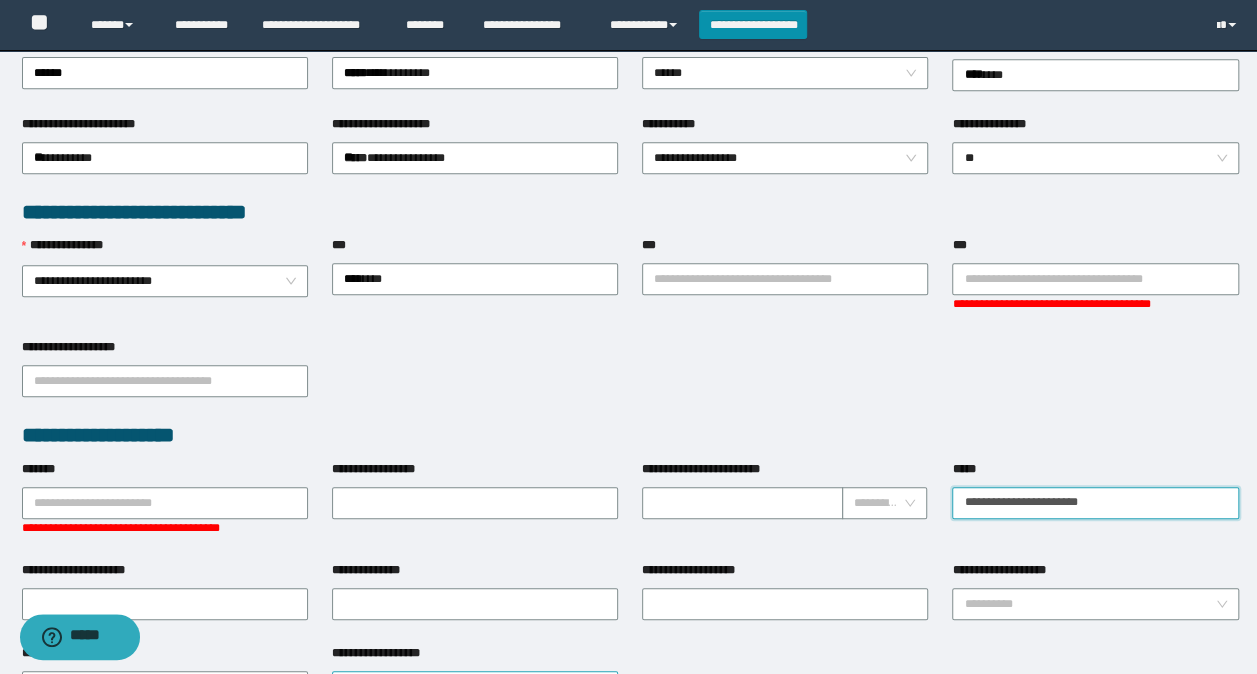 scroll, scrollTop: 430, scrollLeft: 0, axis: vertical 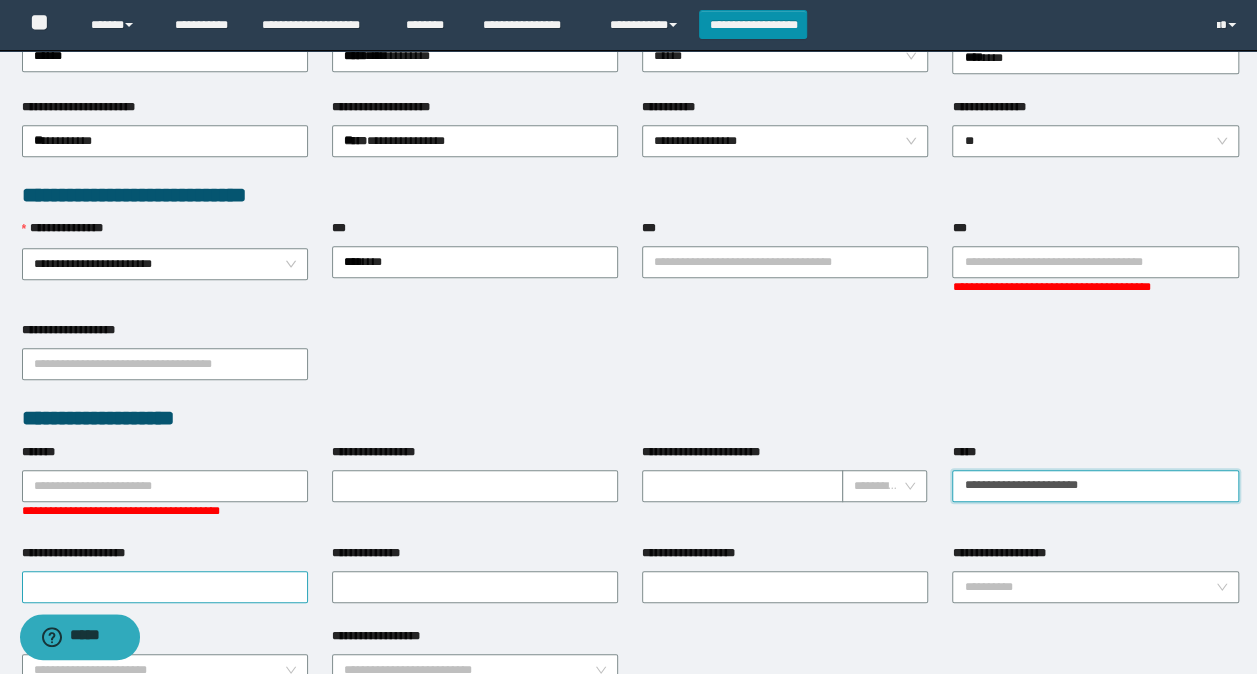 type on "**********" 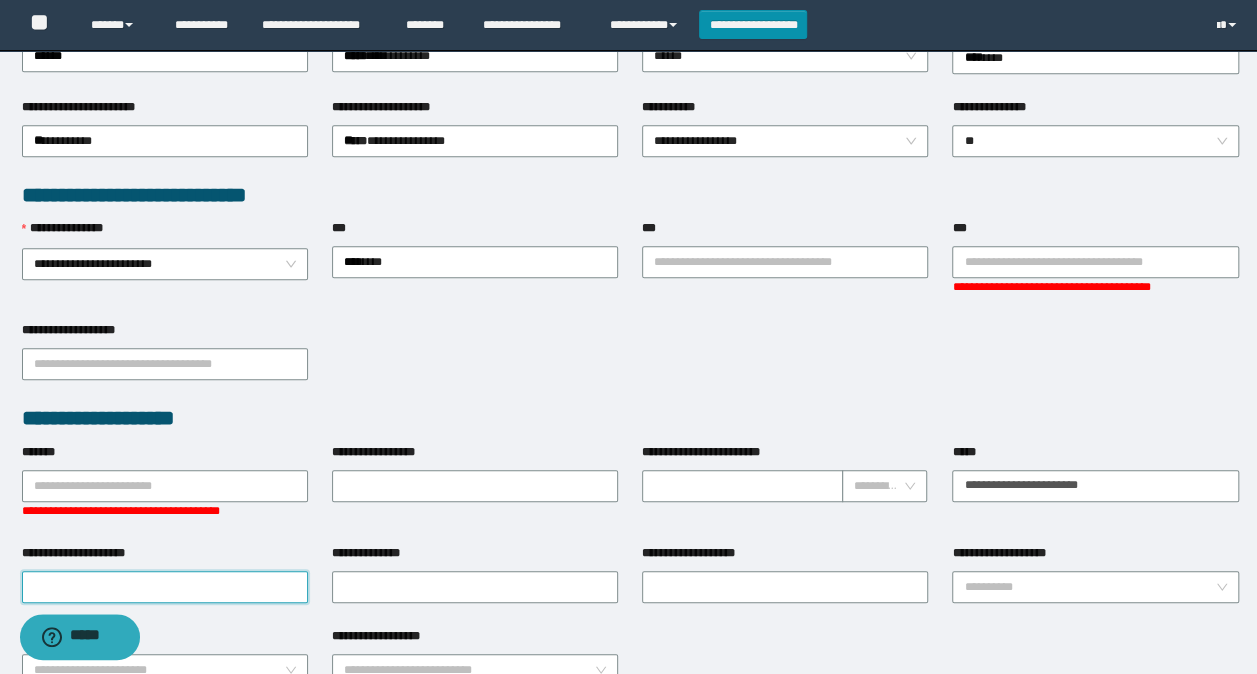 click on "**********" at bounding box center (165, 587) 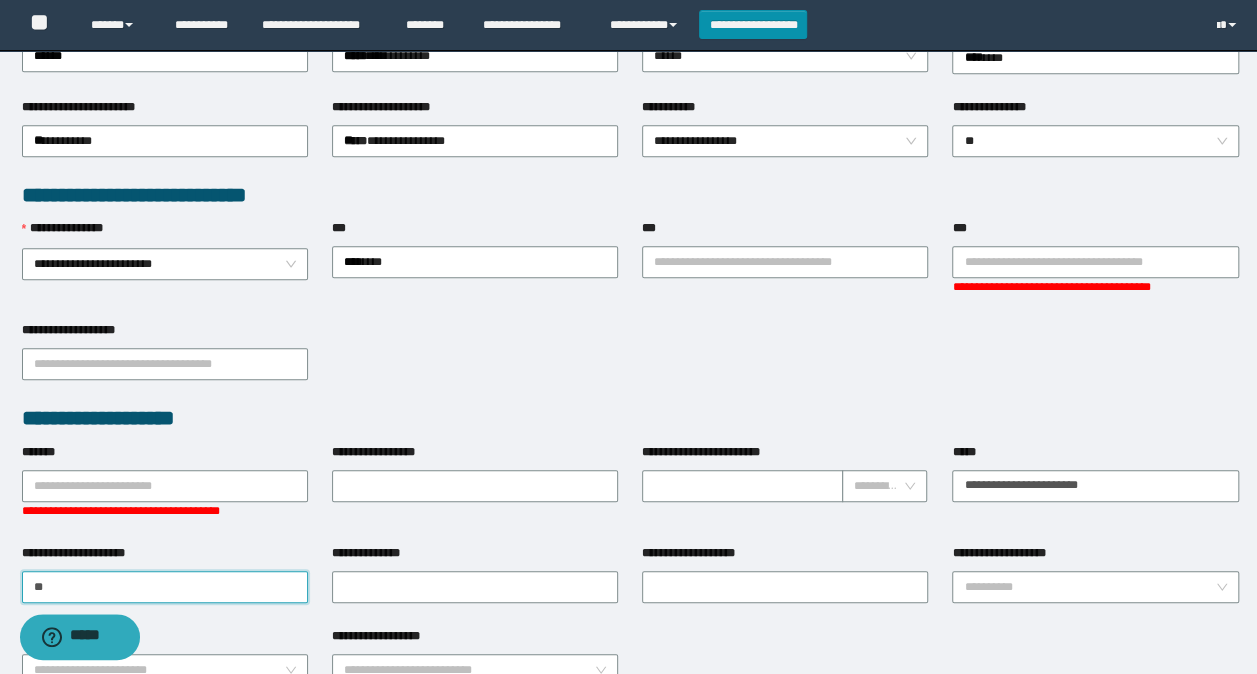 click on "**" at bounding box center [165, 587] 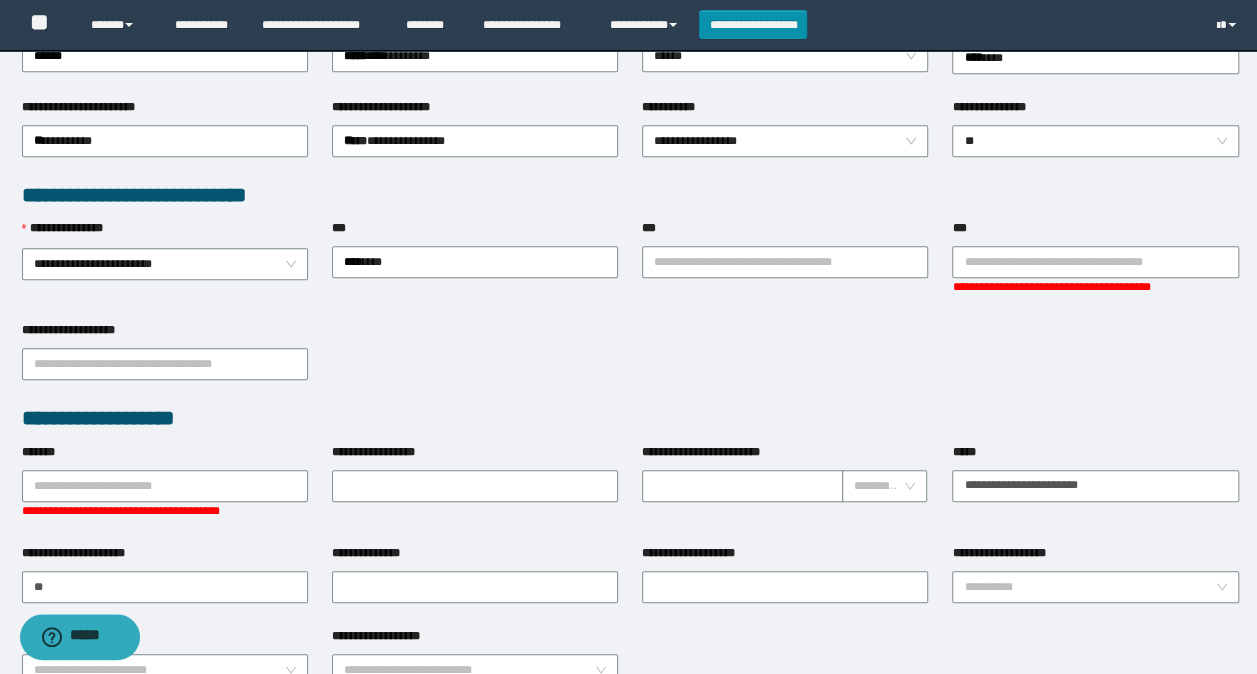 click on "**********" at bounding box center [165, 585] 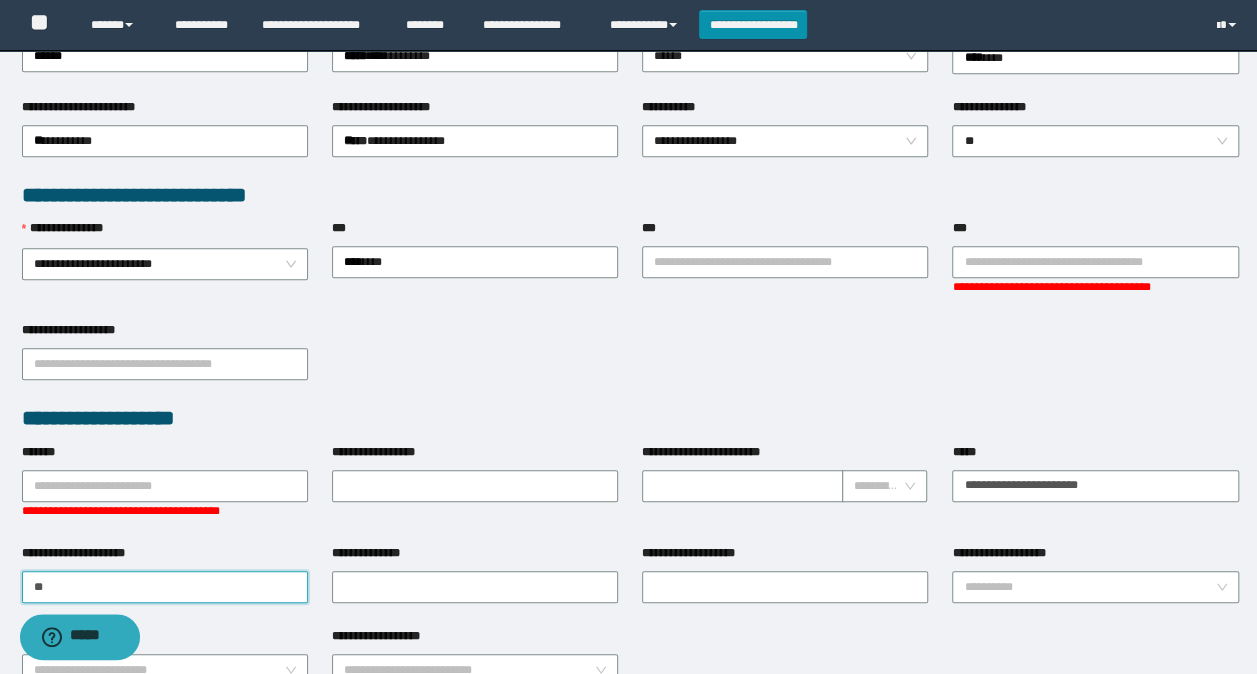 click on "**" at bounding box center (165, 587) 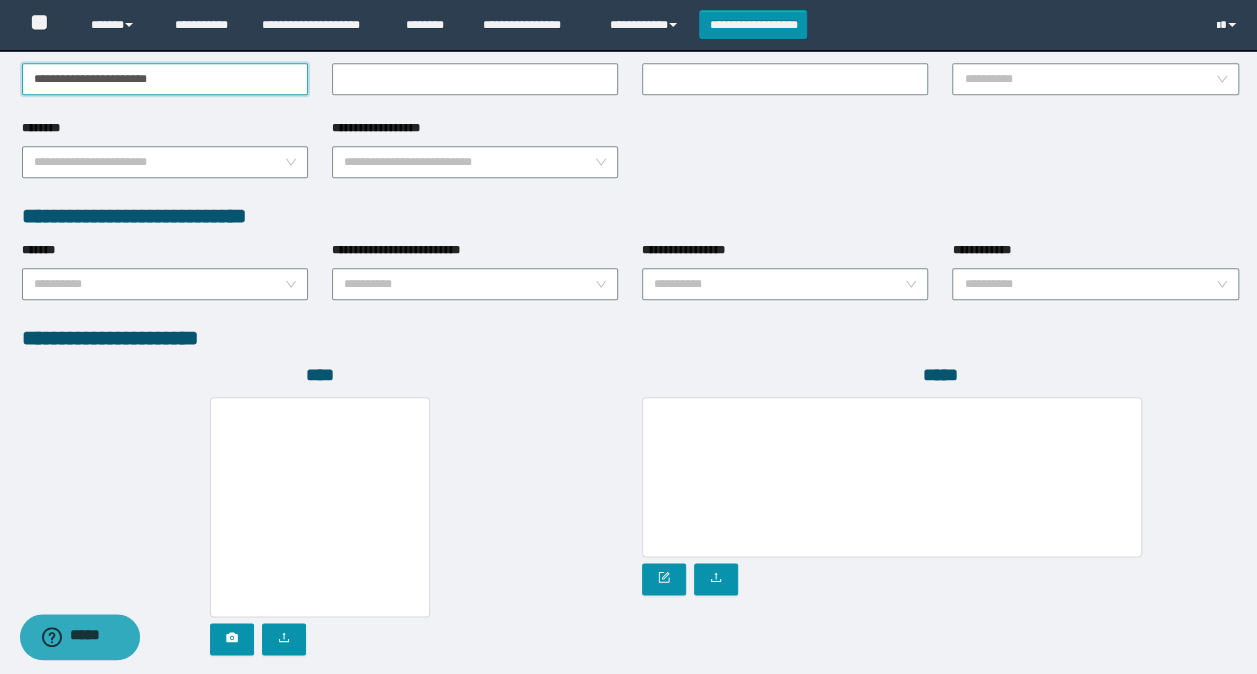 scroll, scrollTop: 1067, scrollLeft: 0, axis: vertical 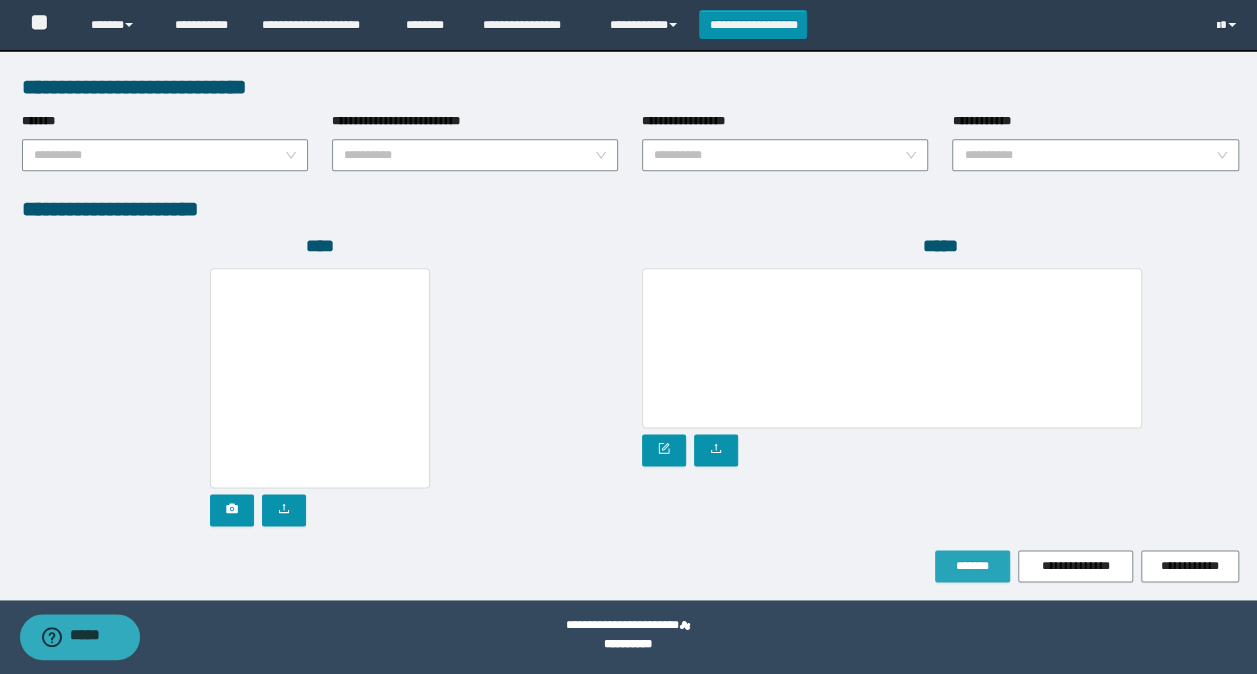 type on "**********" 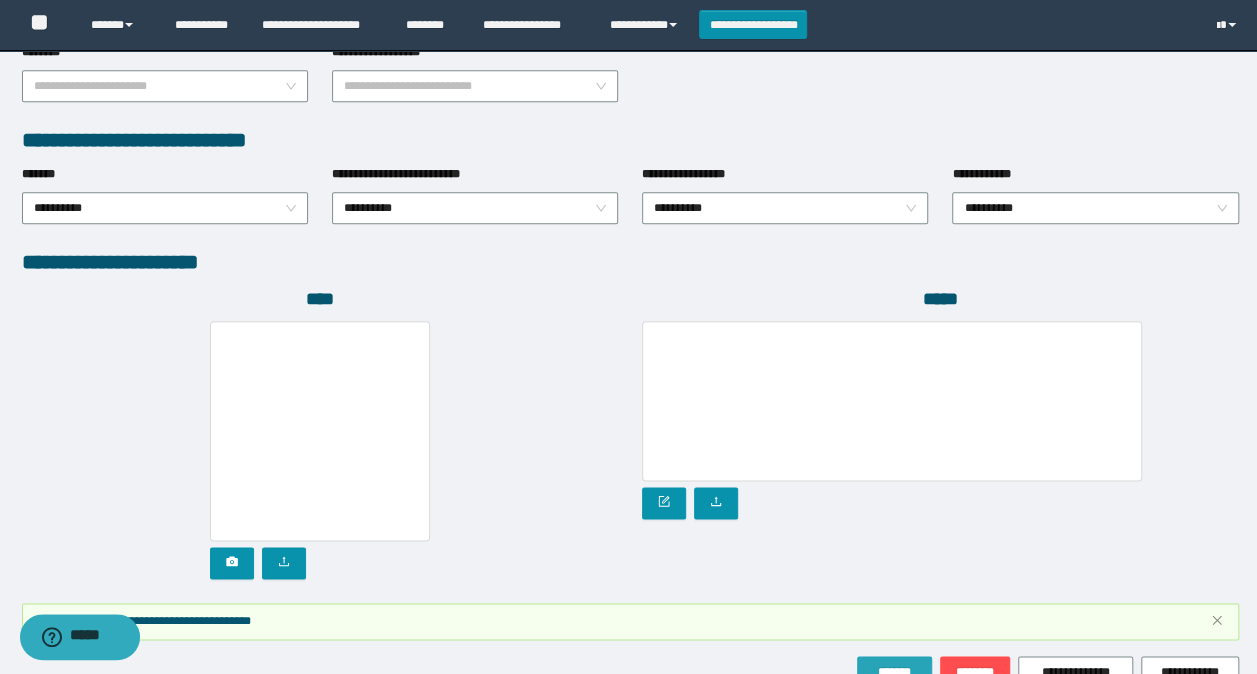 scroll, scrollTop: 1119, scrollLeft: 0, axis: vertical 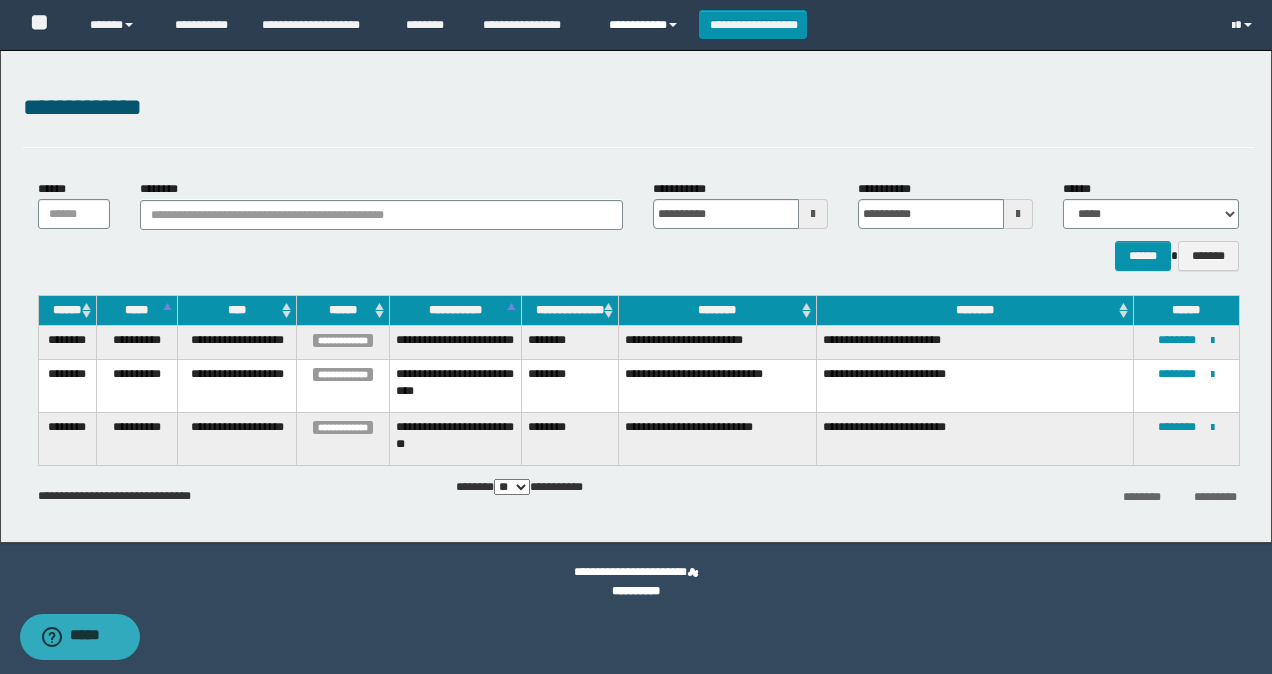 click on "**********" at bounding box center (646, 25) 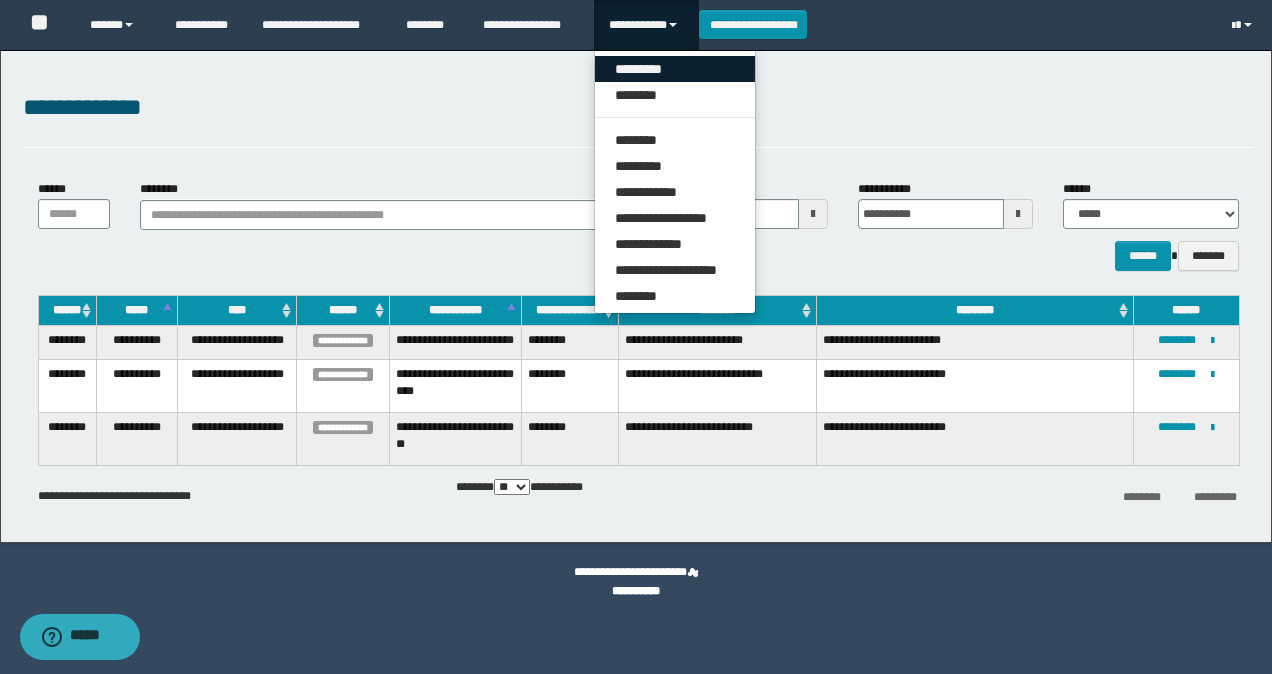 click on "*********" at bounding box center [675, 69] 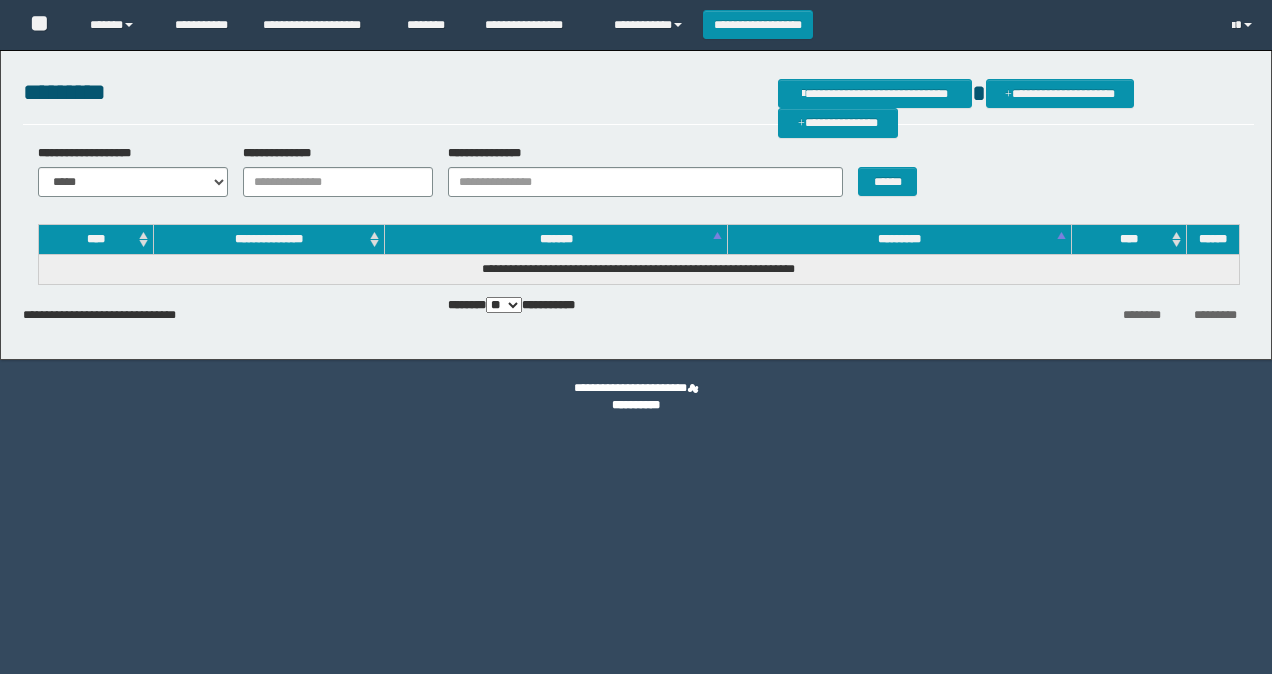scroll, scrollTop: 0, scrollLeft: 0, axis: both 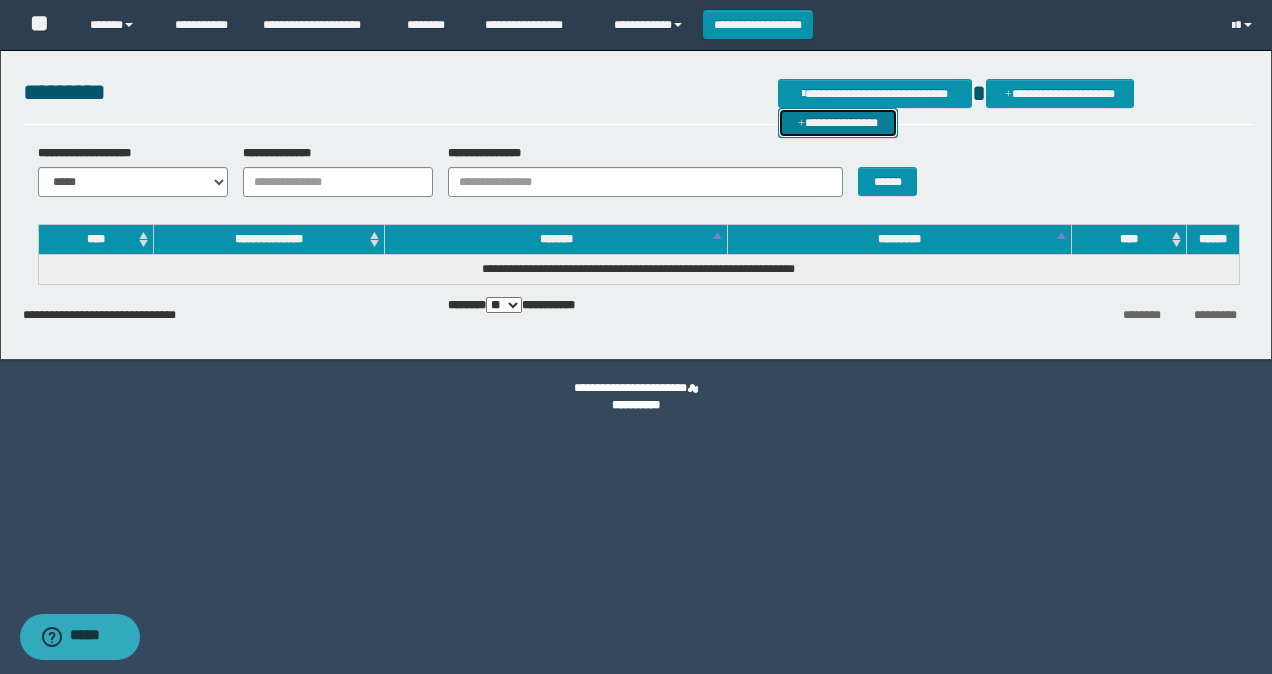 click on "**********" at bounding box center [838, 122] 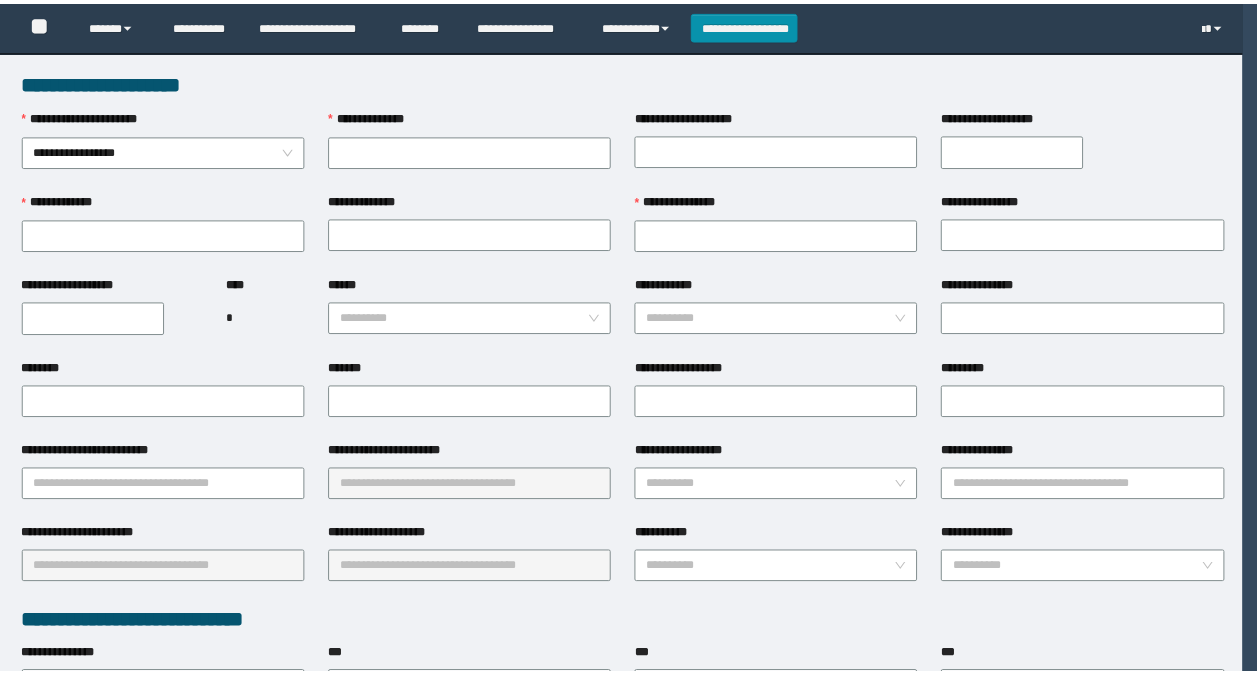 scroll, scrollTop: 0, scrollLeft: 0, axis: both 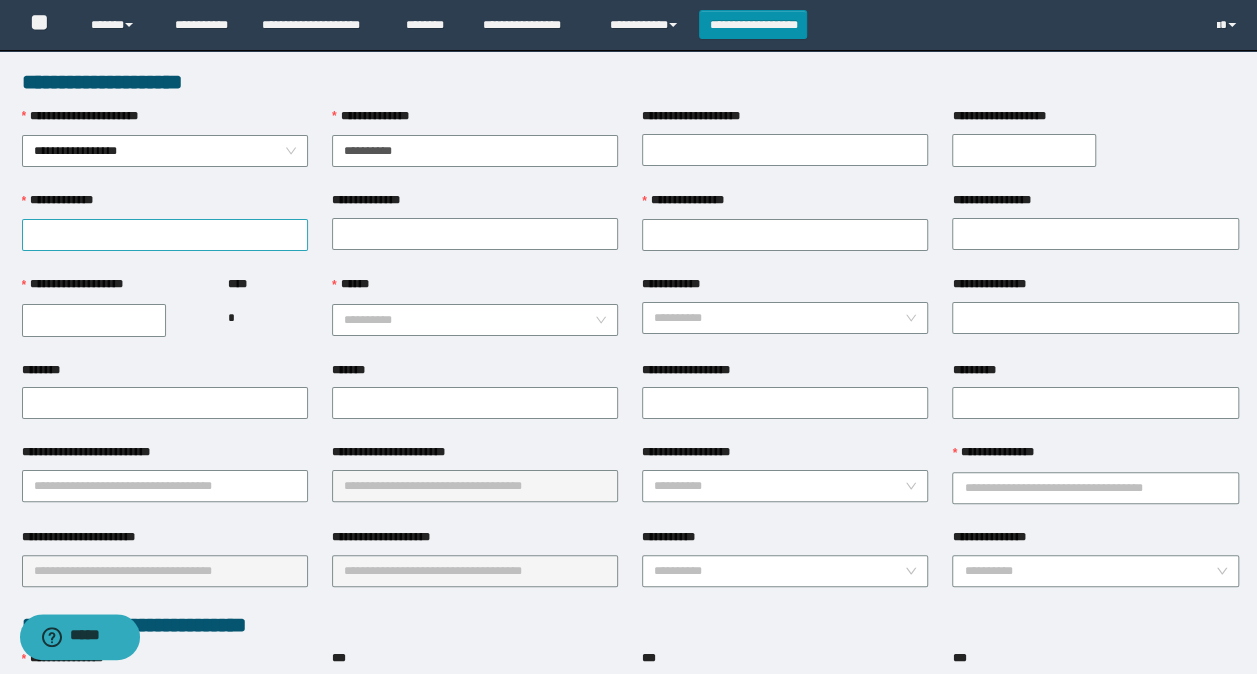type on "**********" 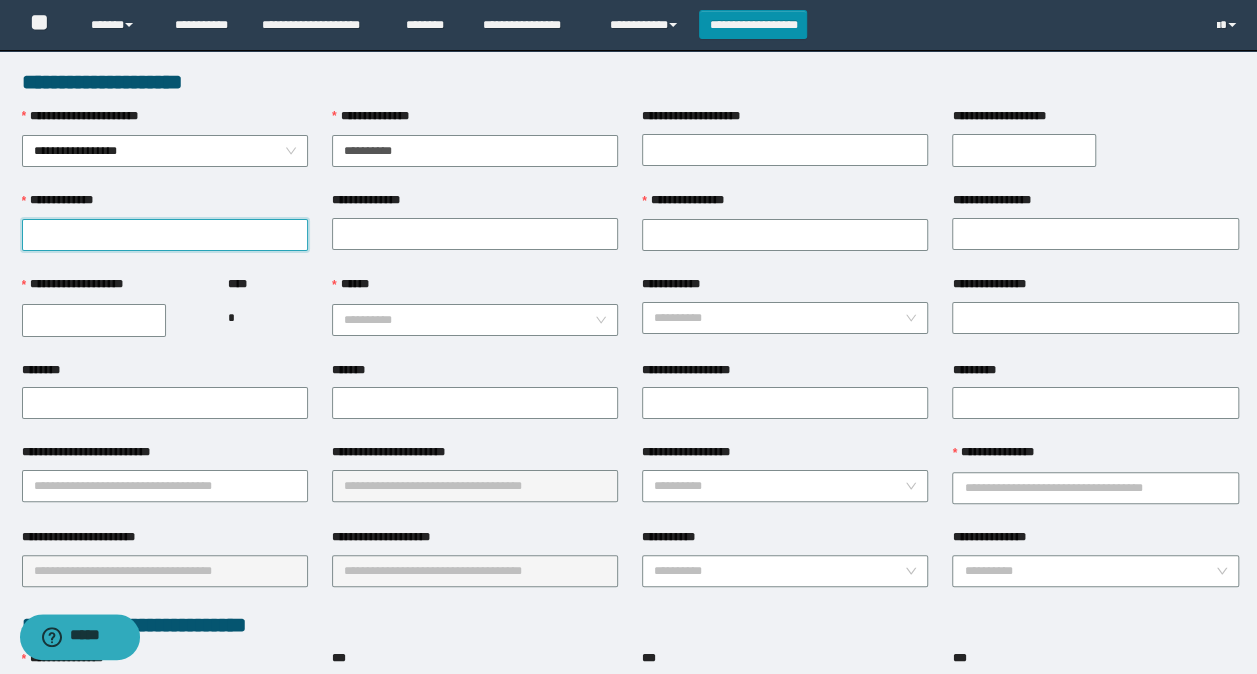 click on "**********" at bounding box center (165, 235) 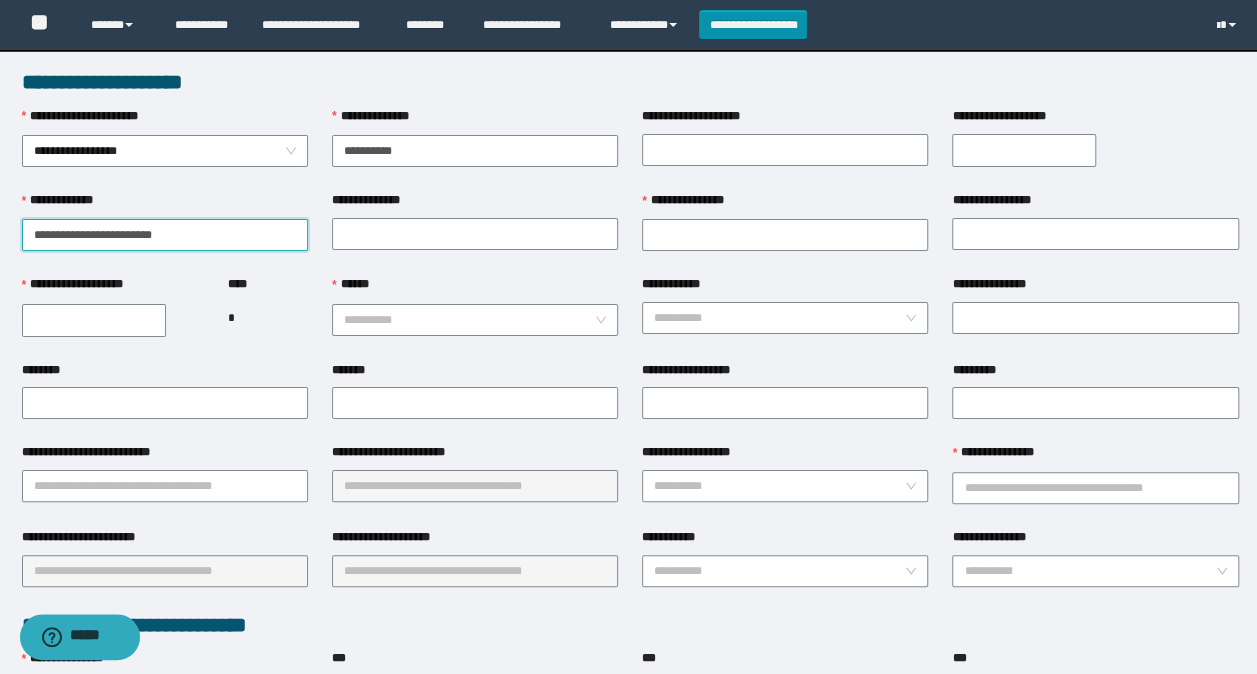drag, startPoint x: 199, startPoint y: 234, endPoint x: 69, endPoint y: 230, distance: 130.06152 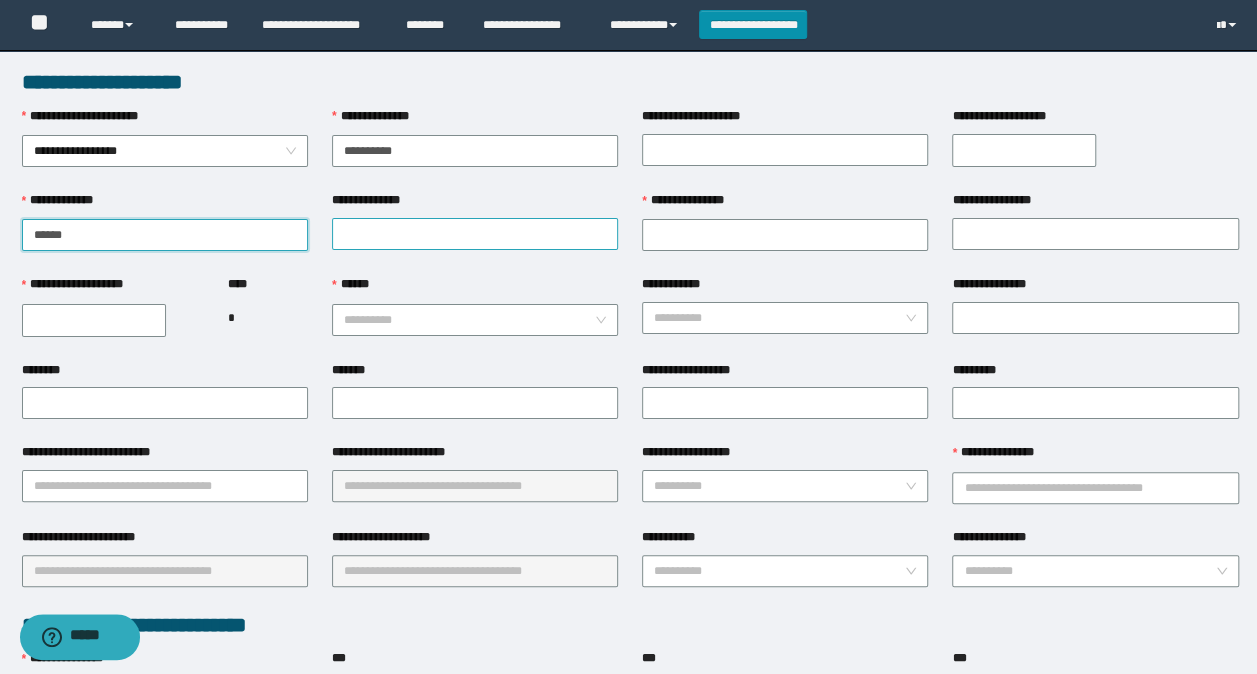 type on "*****" 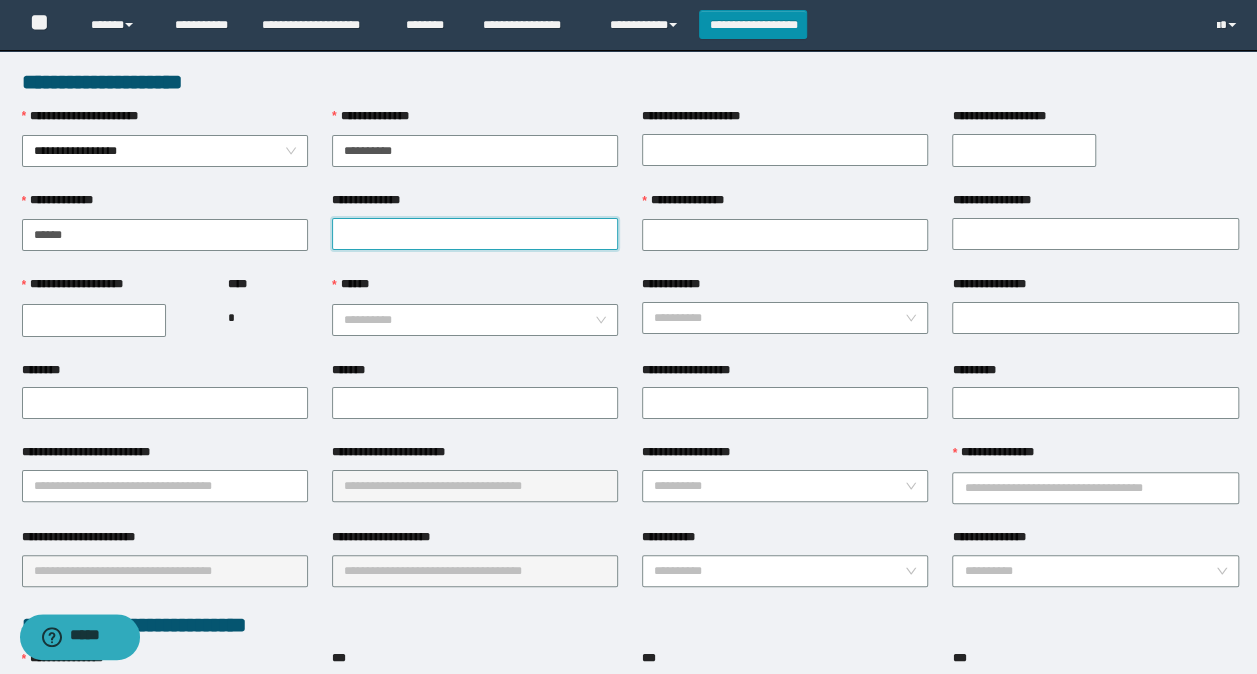 click on "**********" at bounding box center [475, 234] 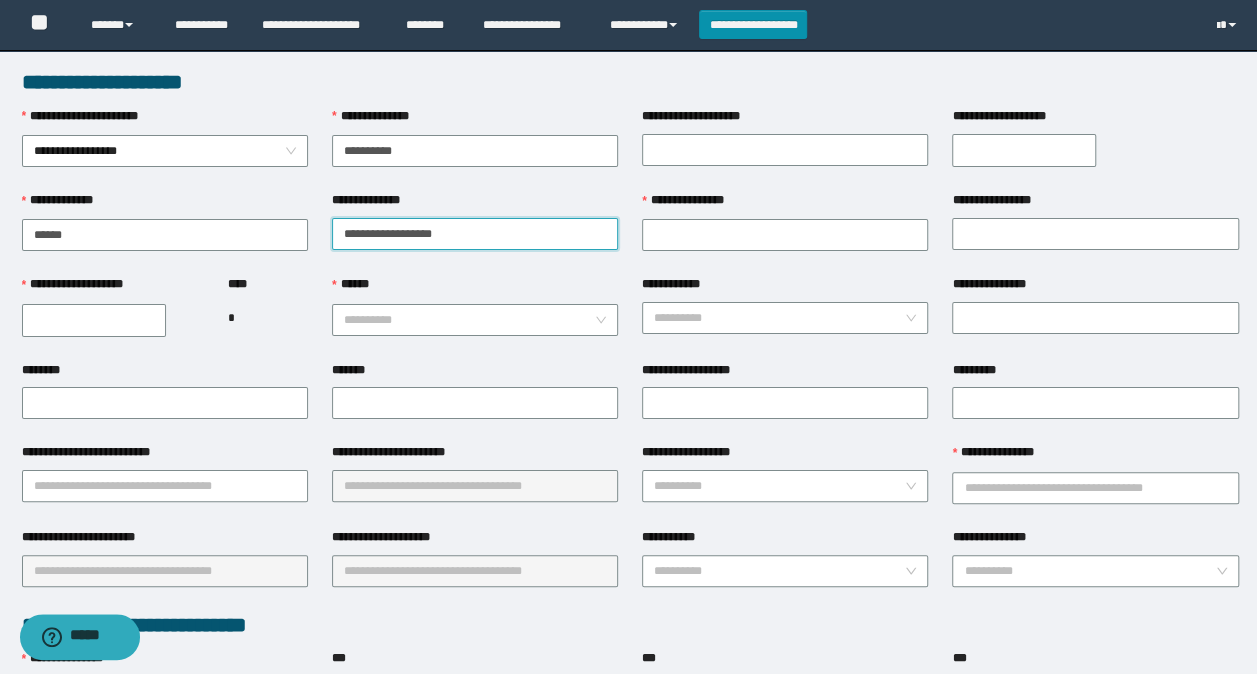 drag, startPoint x: 458, startPoint y: 240, endPoint x: 383, endPoint y: 232, distance: 75.42546 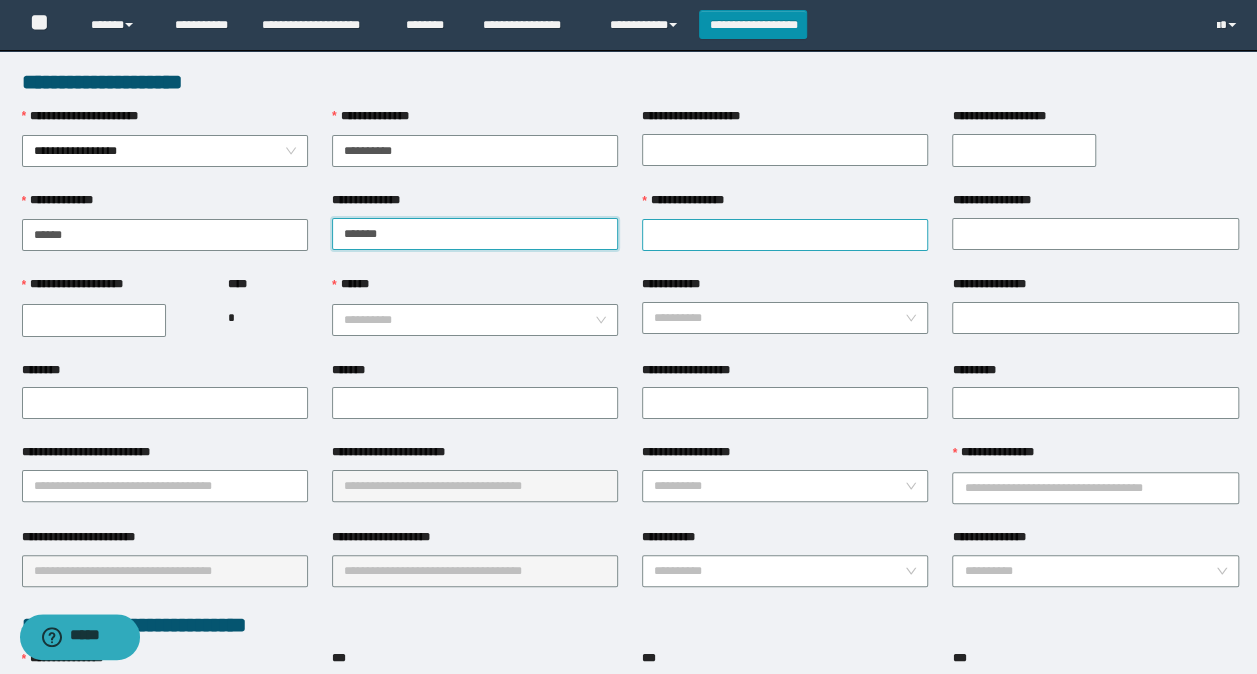 type on "******" 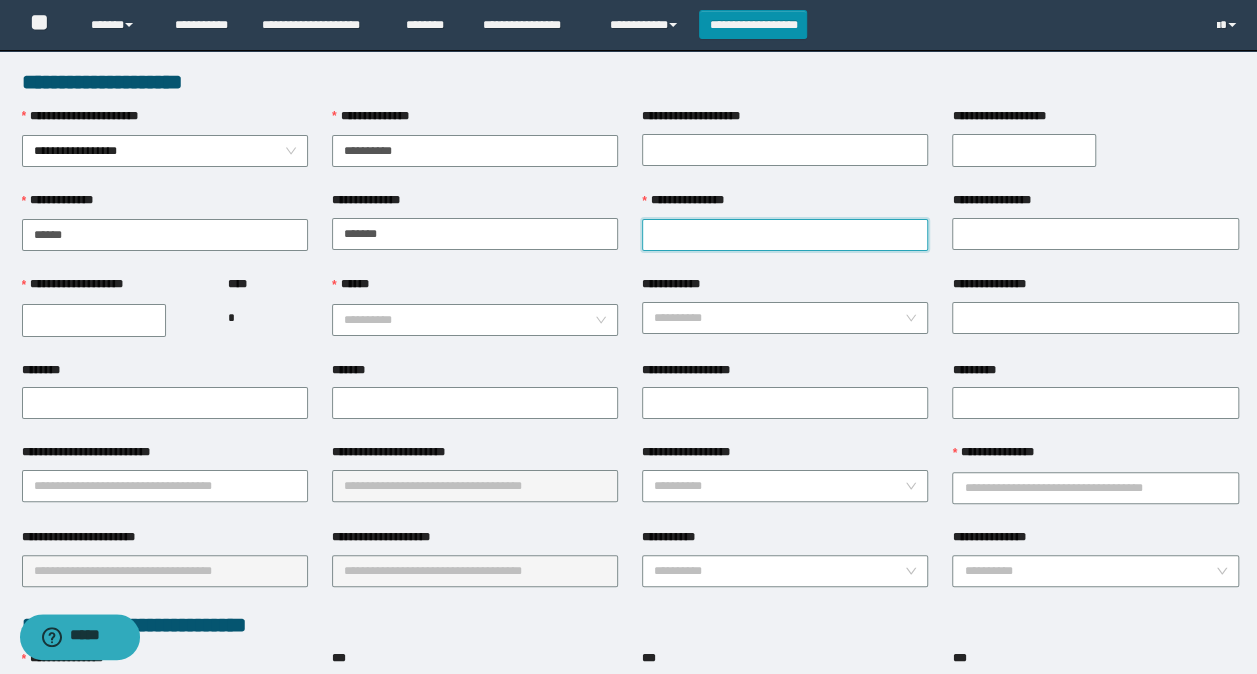 click on "**********" at bounding box center [785, 235] 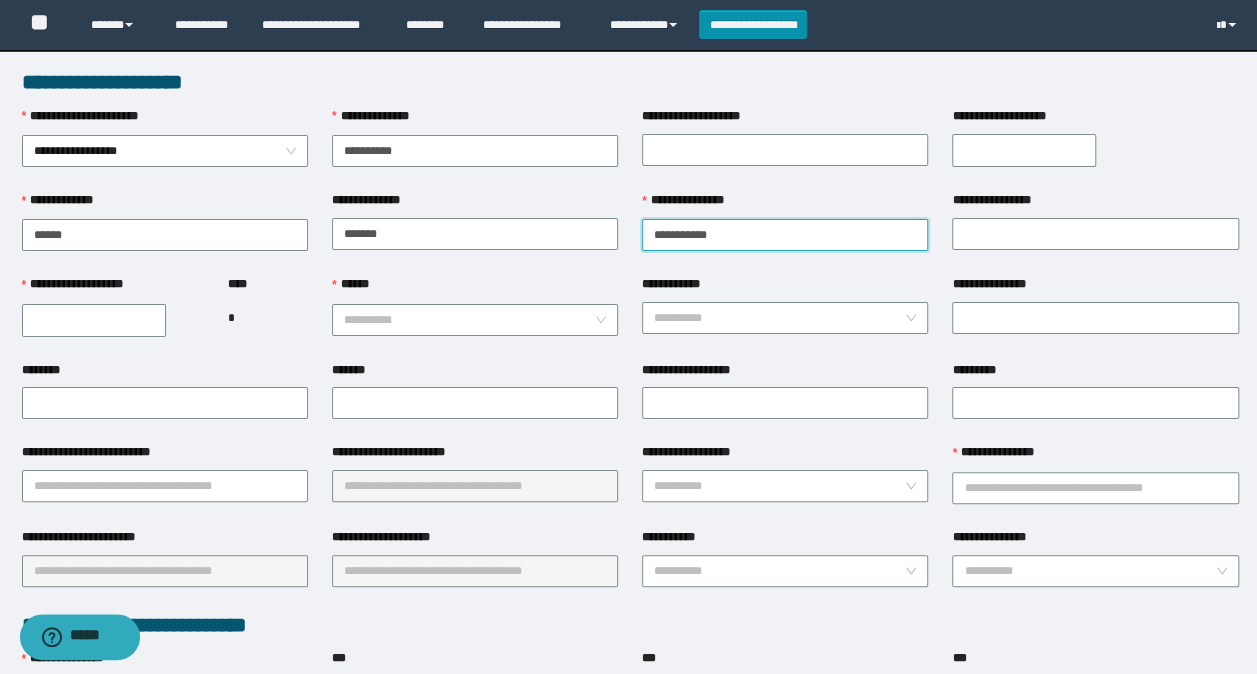 drag, startPoint x: 753, startPoint y: 236, endPoint x: 680, endPoint y: 238, distance: 73.02739 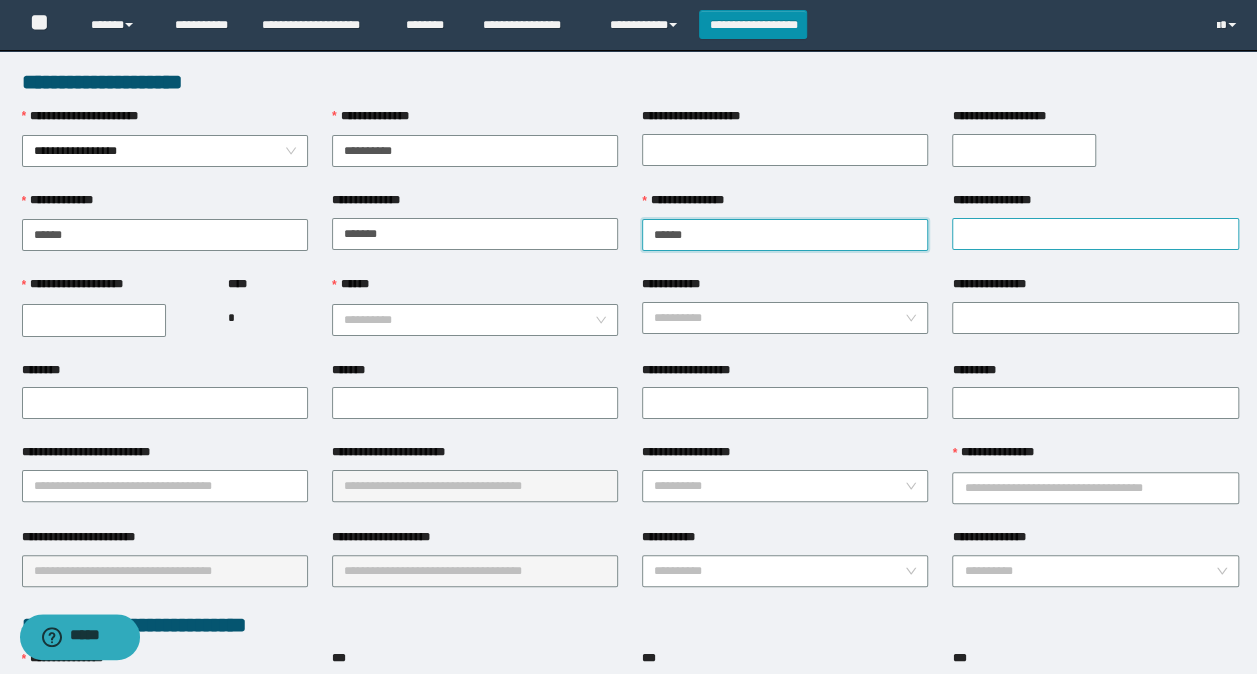 type on "*****" 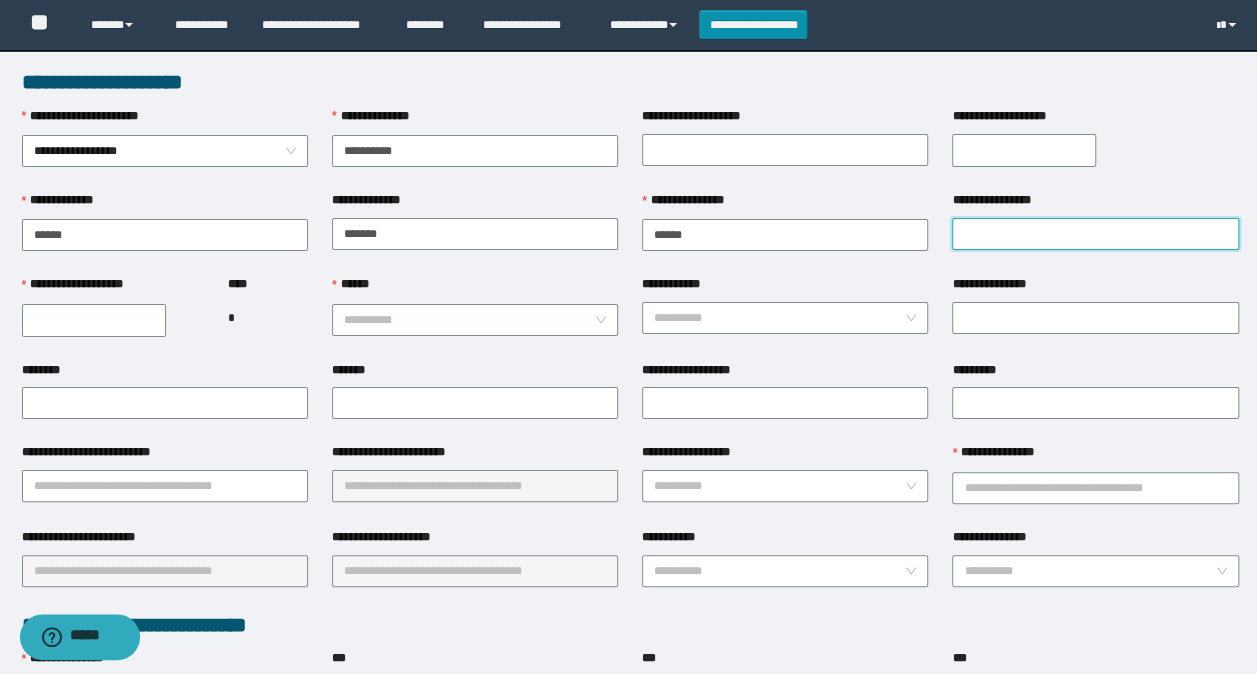 click on "**********" at bounding box center [1095, 234] 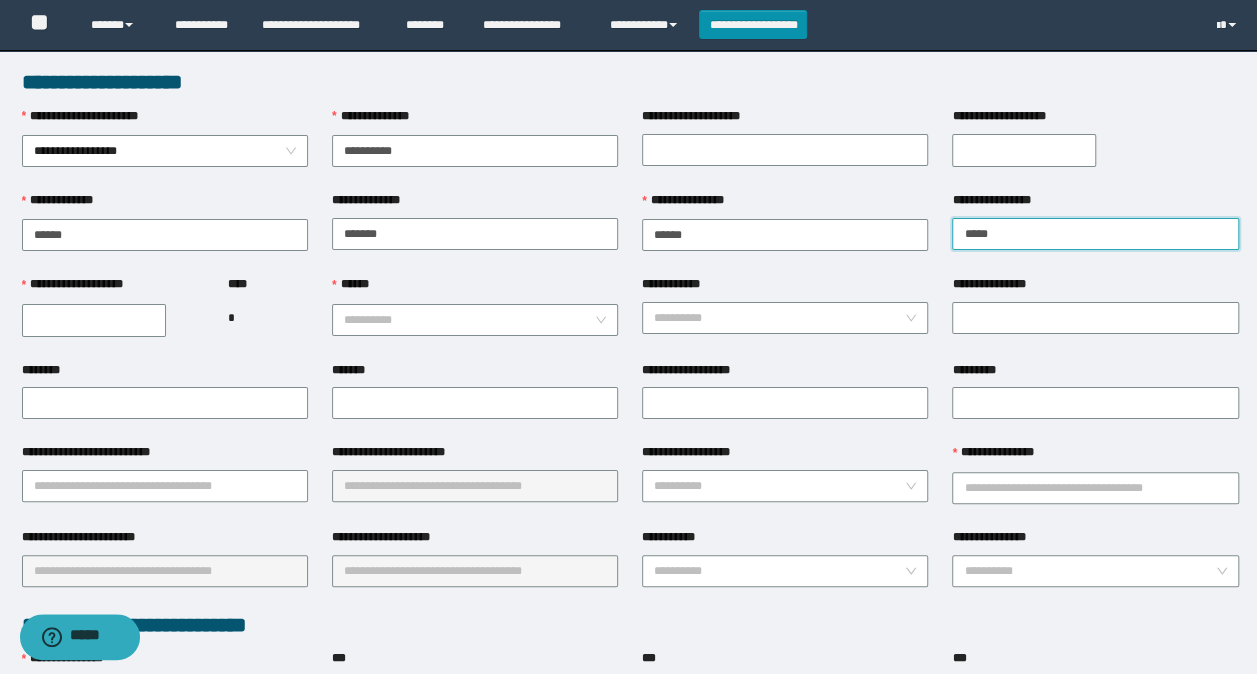 type on "*****" 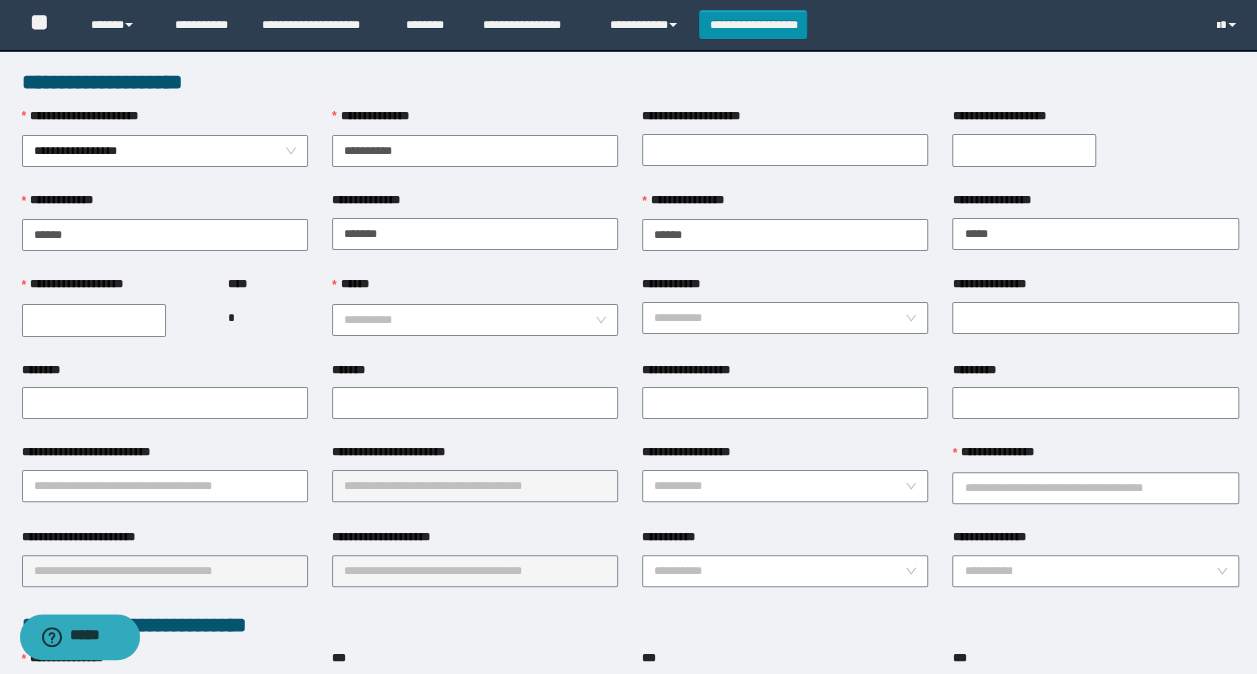 click on "**********" at bounding box center (94, 320) 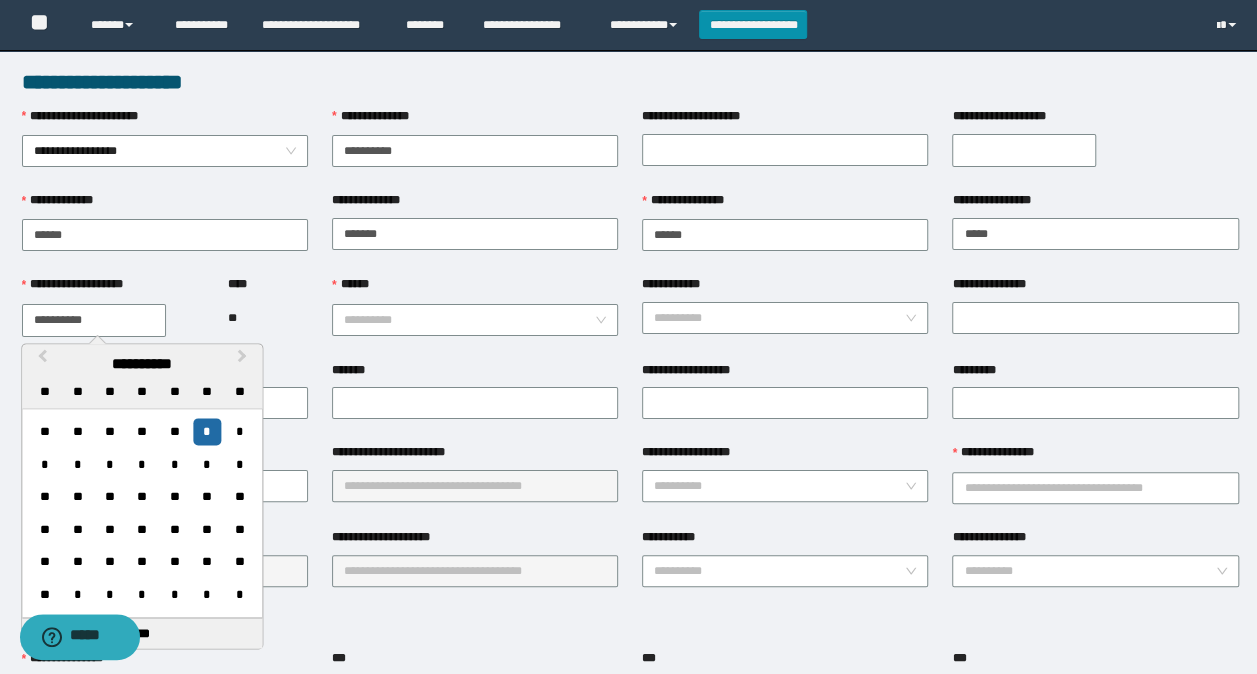 type on "**********" 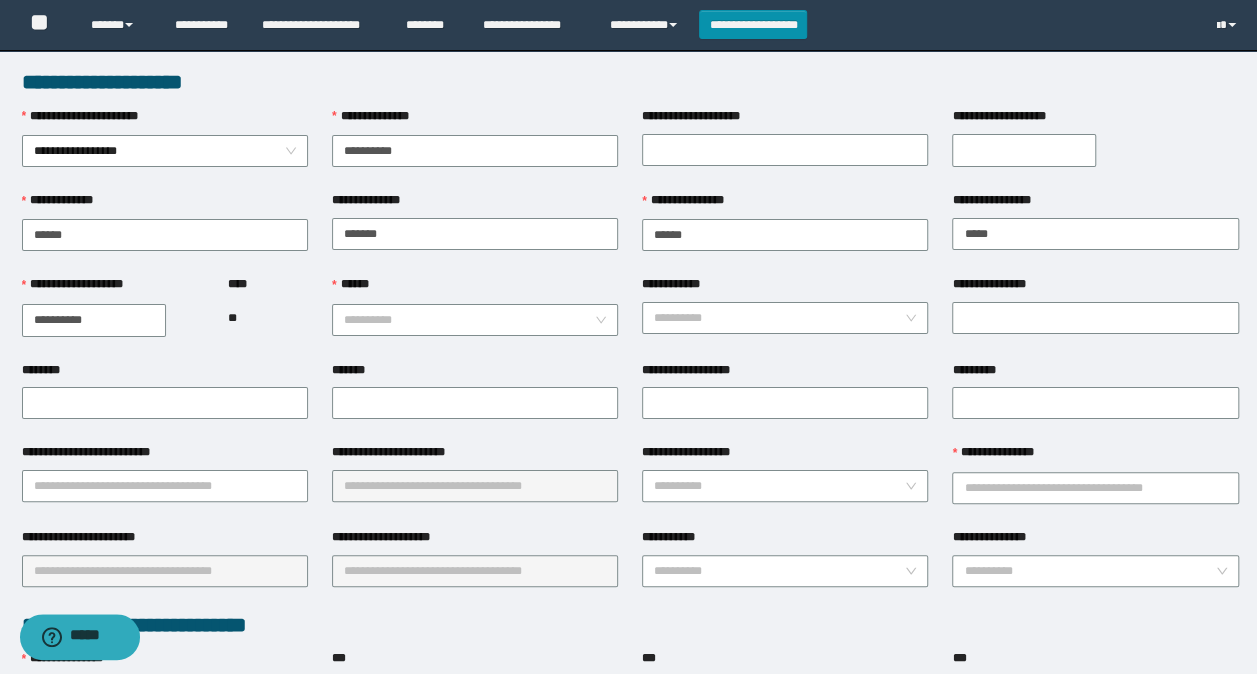 click on "******" at bounding box center (475, 289) 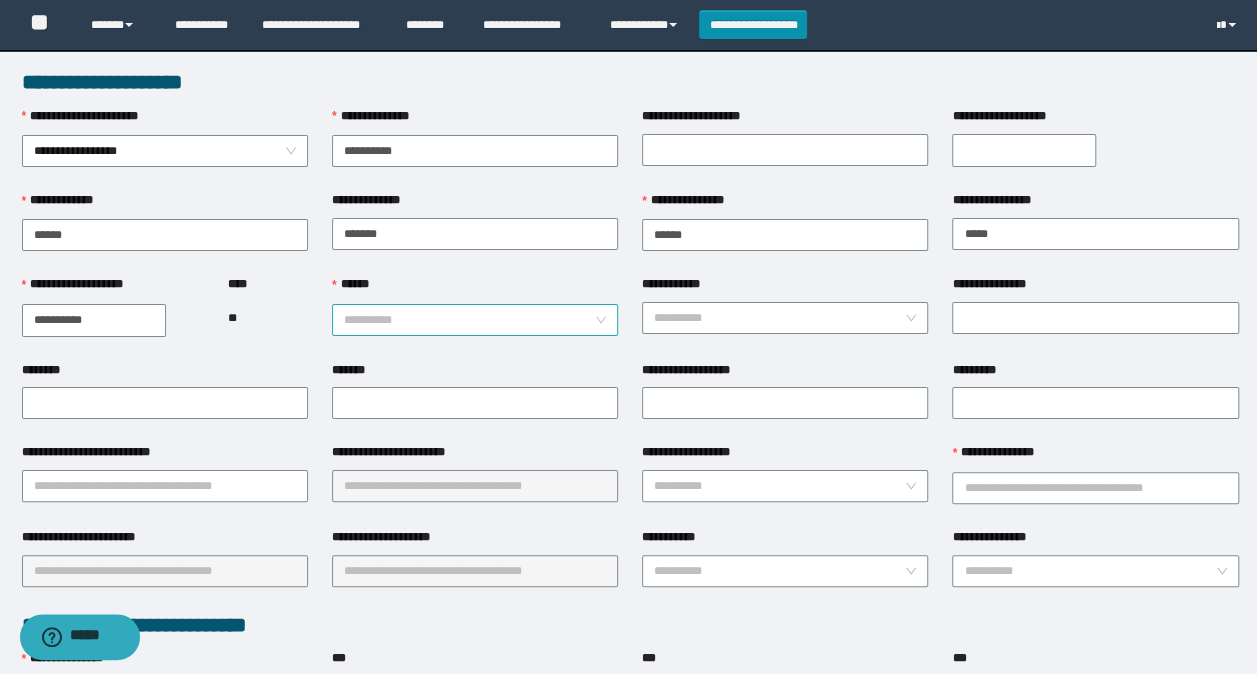 click on "******" at bounding box center [469, 320] 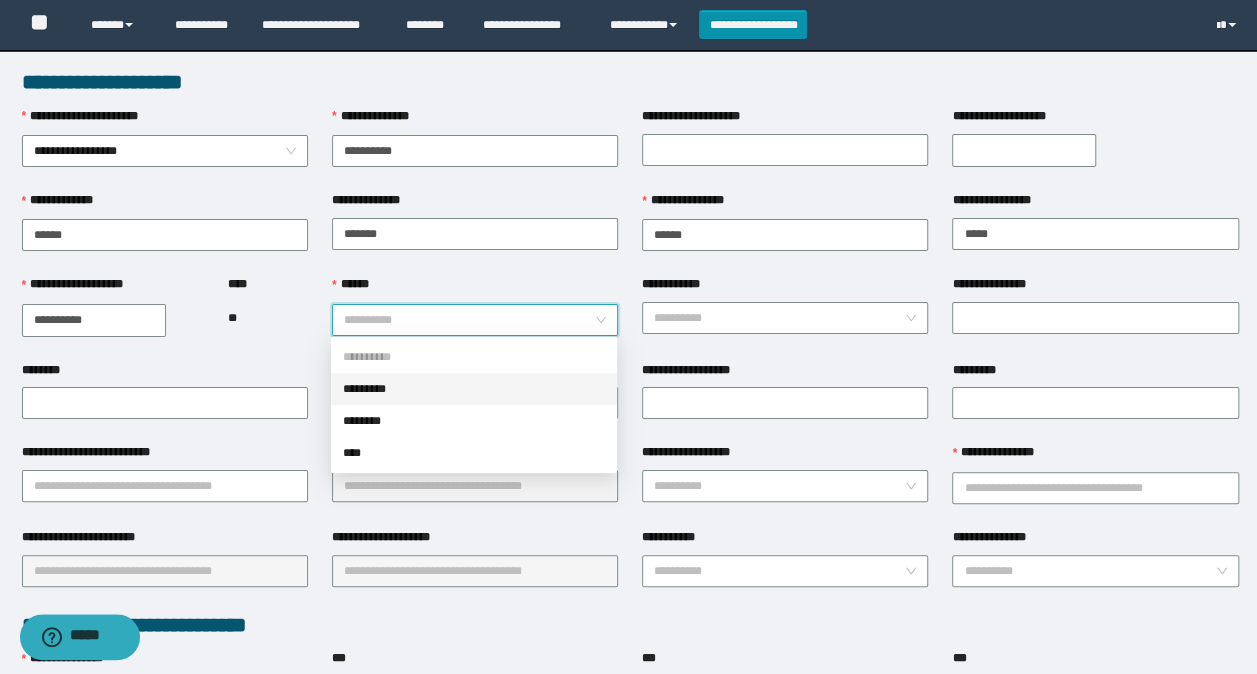 click on "*********" at bounding box center (474, 389) 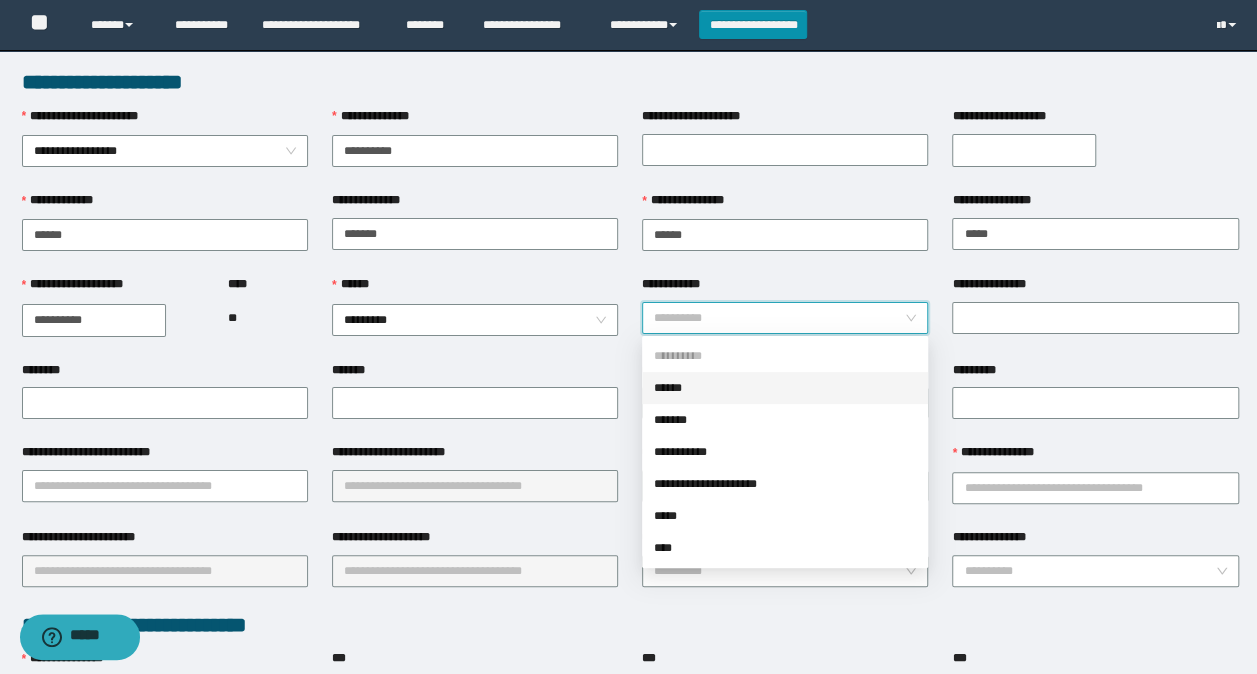 click on "**********" at bounding box center [779, 318] 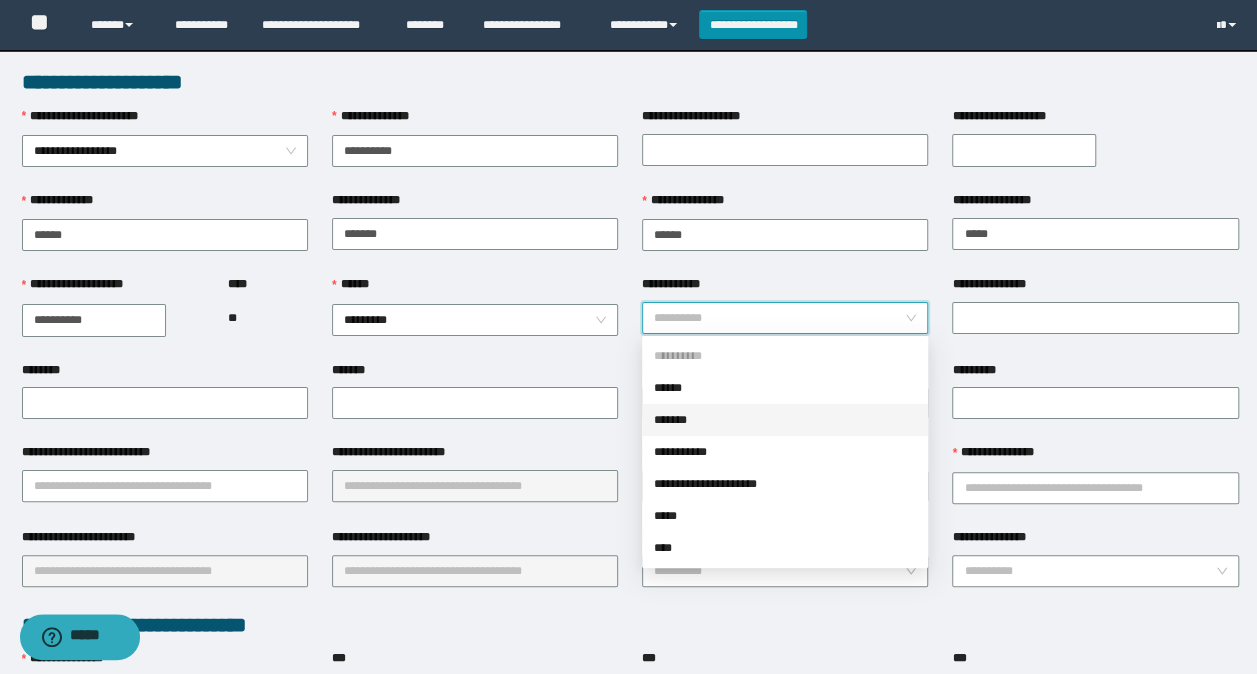 click on "*******" at bounding box center [785, 420] 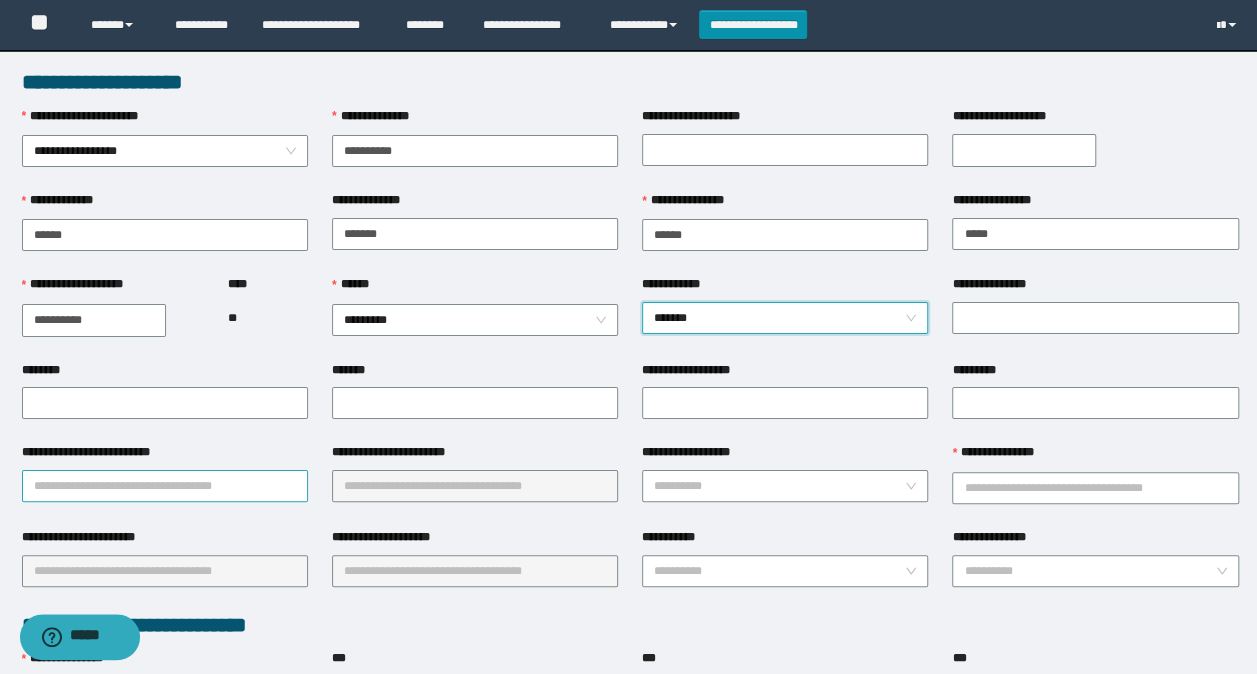 click on "**********" at bounding box center [165, 486] 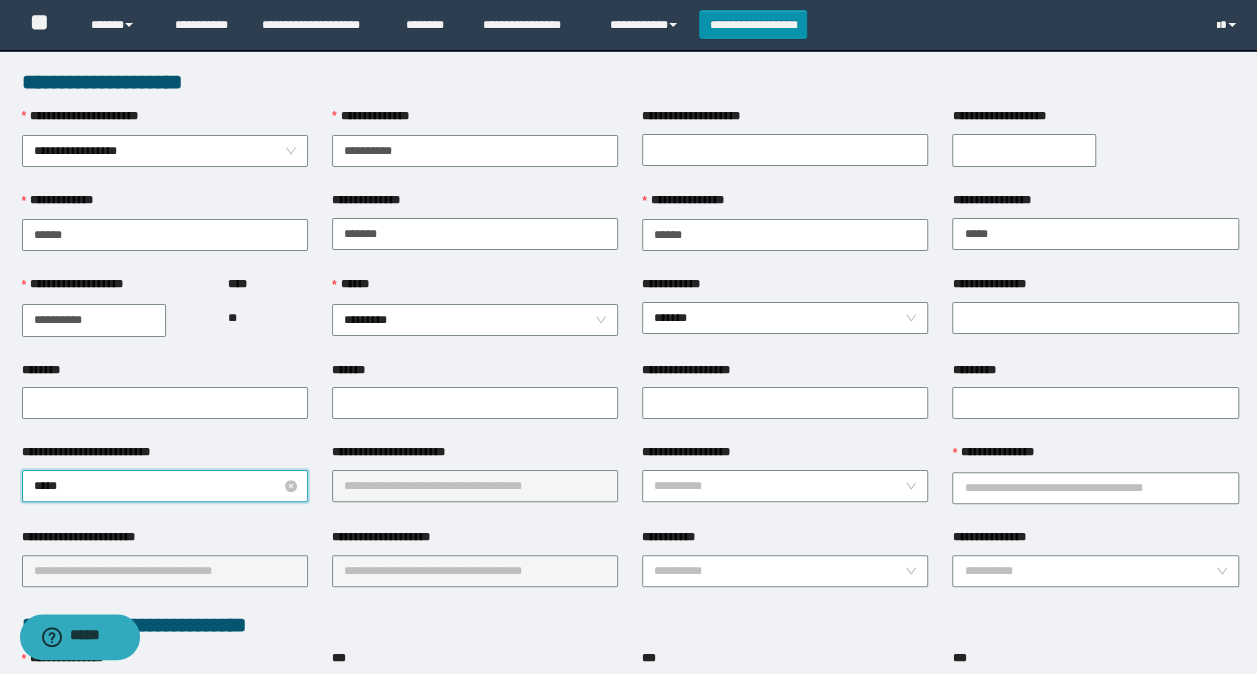 type on "******" 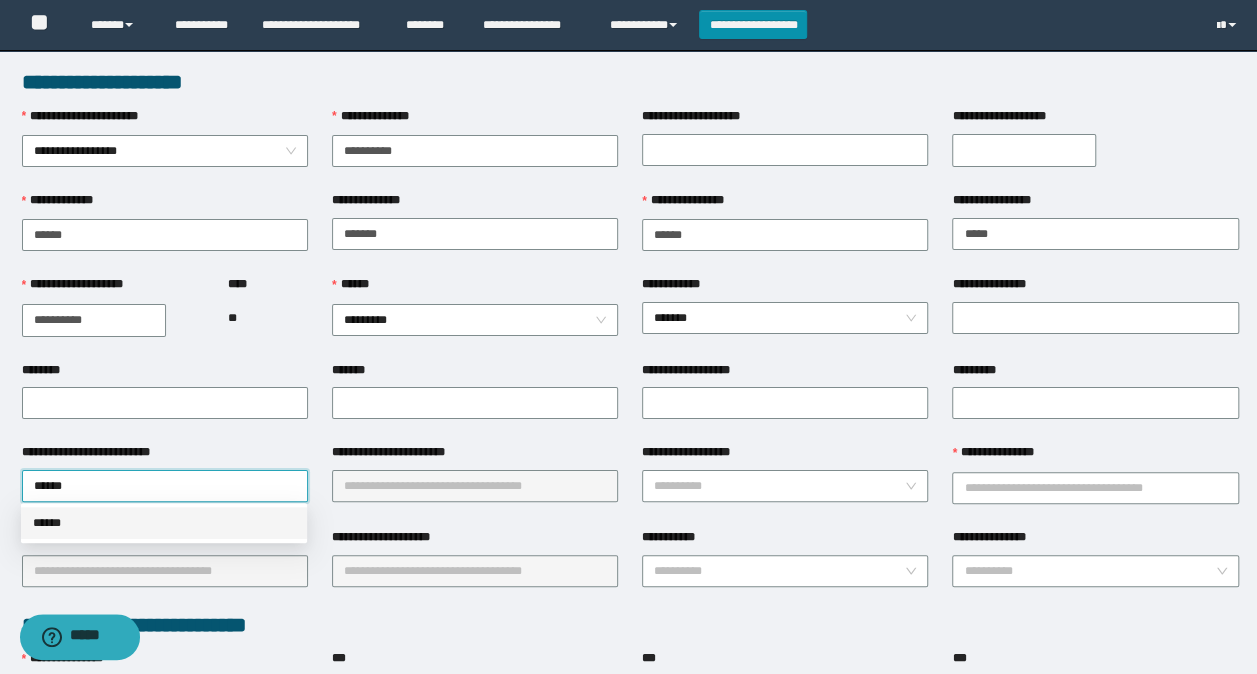 click on "******" at bounding box center [164, 523] 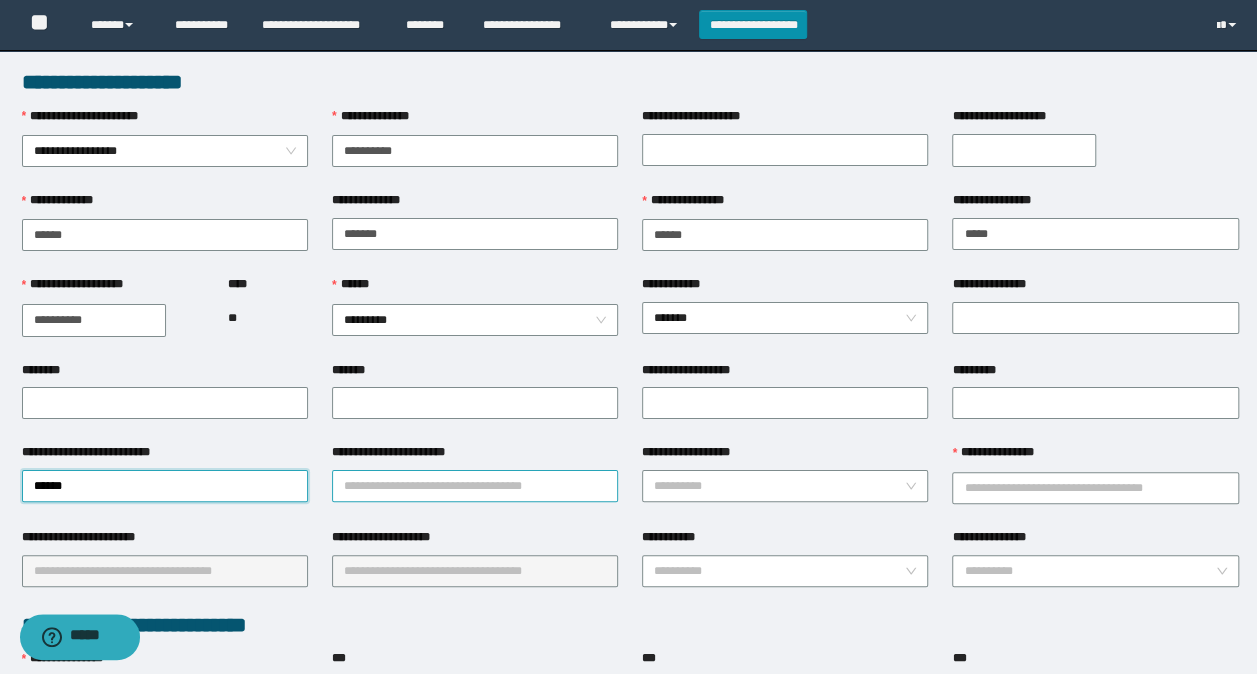 click on "**********" at bounding box center (475, 486) 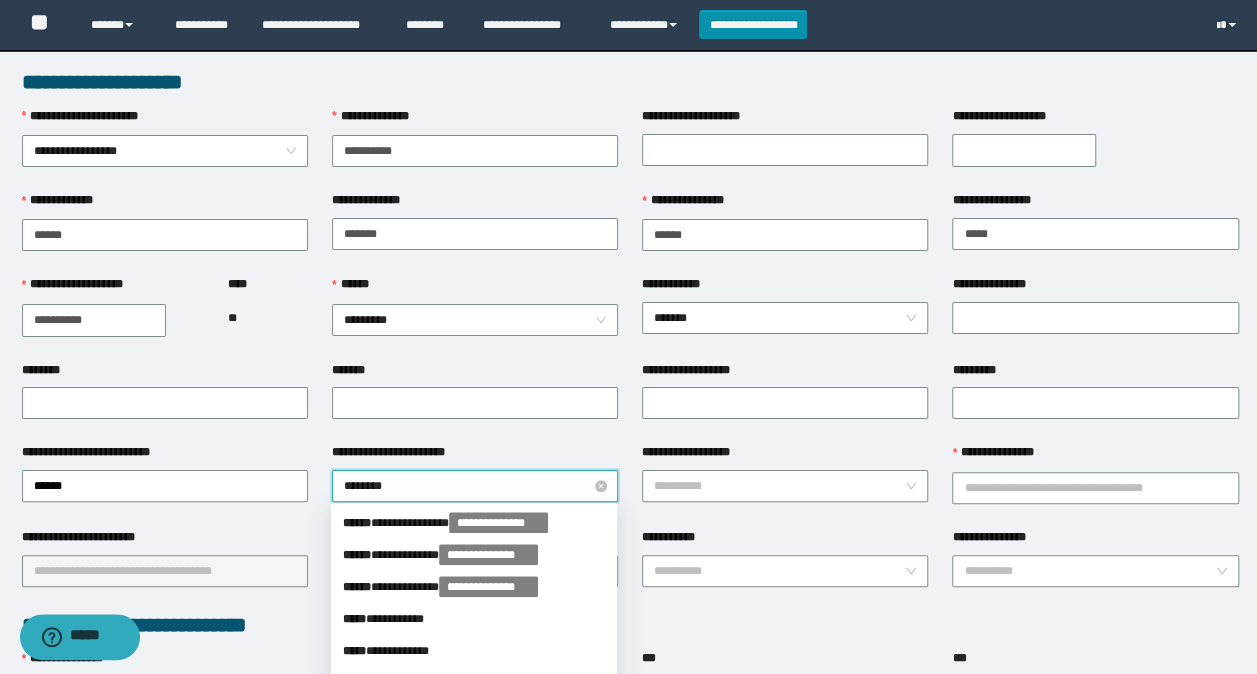 type on "*********" 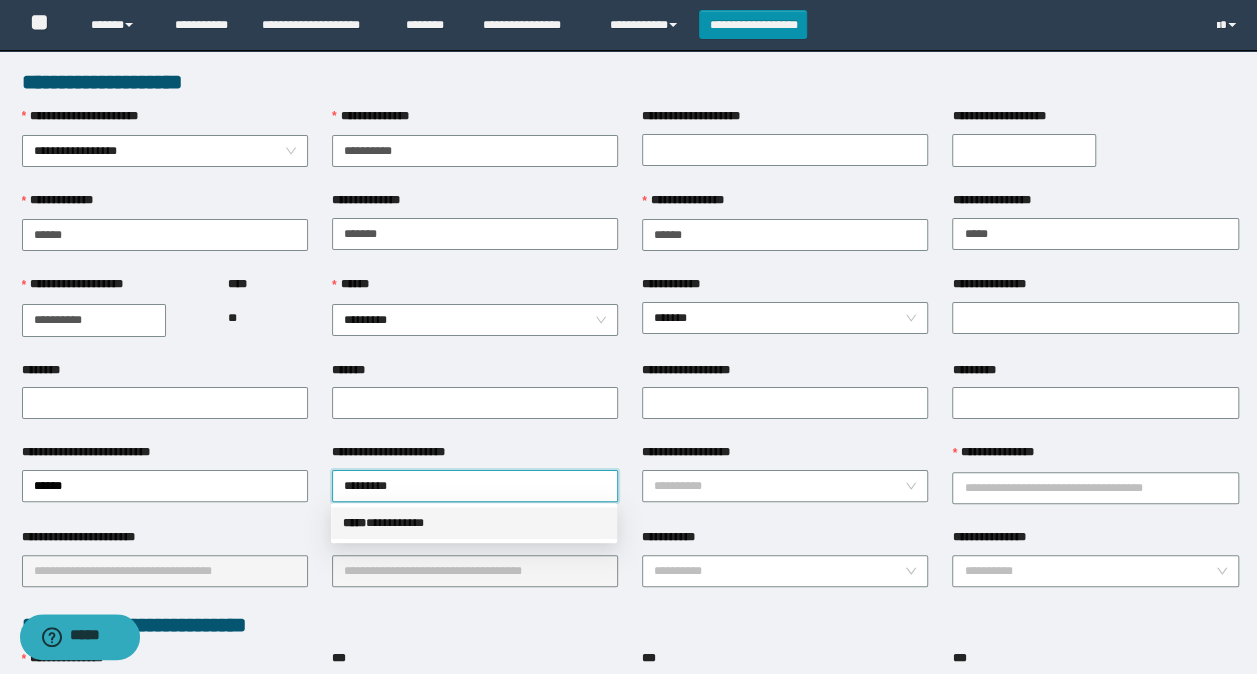 click on "***** * *********" at bounding box center [474, 523] 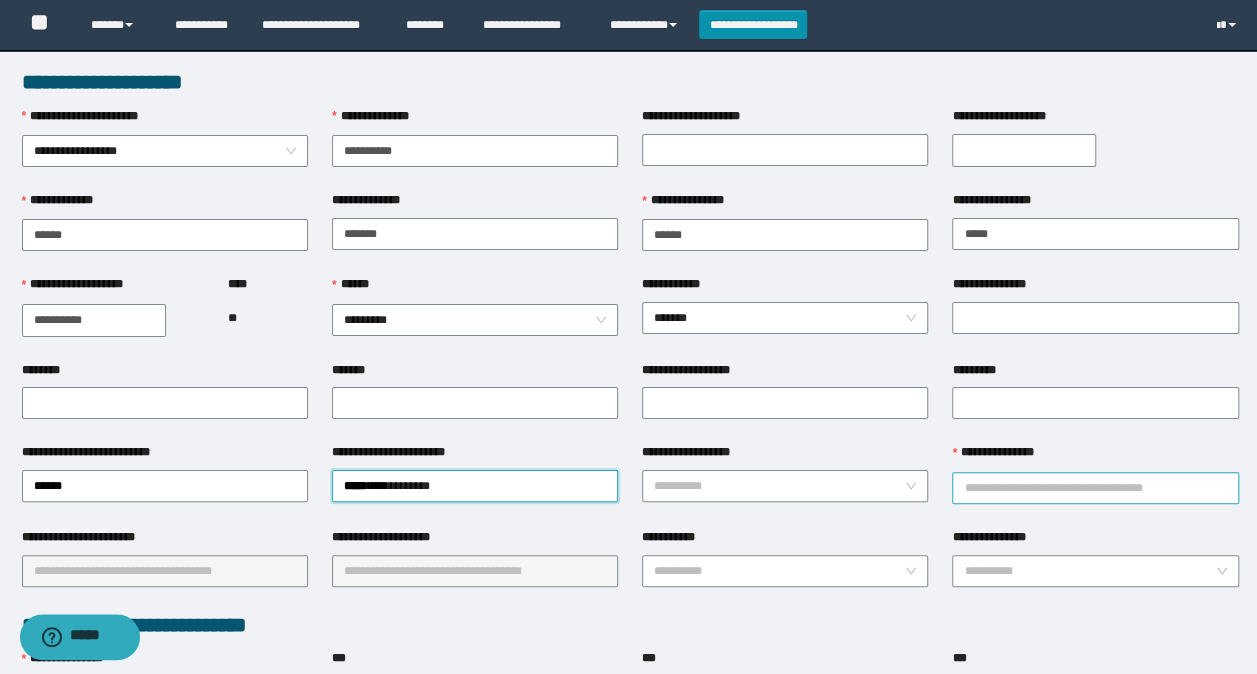 click on "**********" at bounding box center [1095, 488] 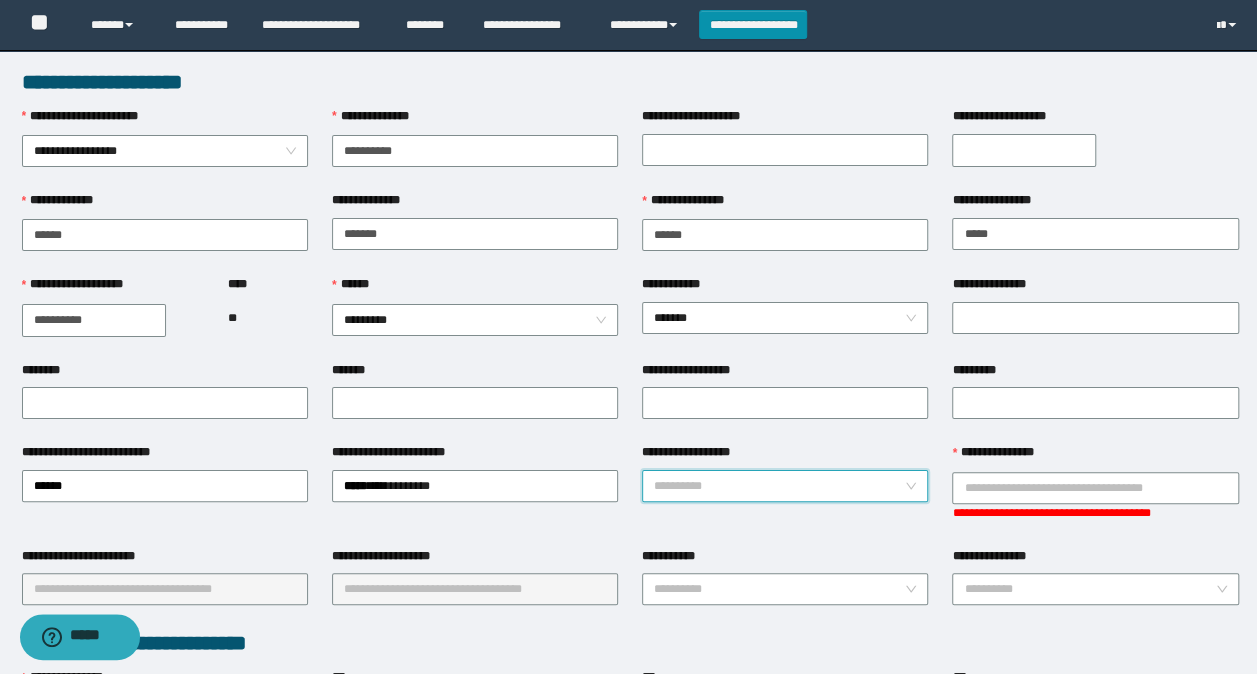 click on "**********" at bounding box center (779, 486) 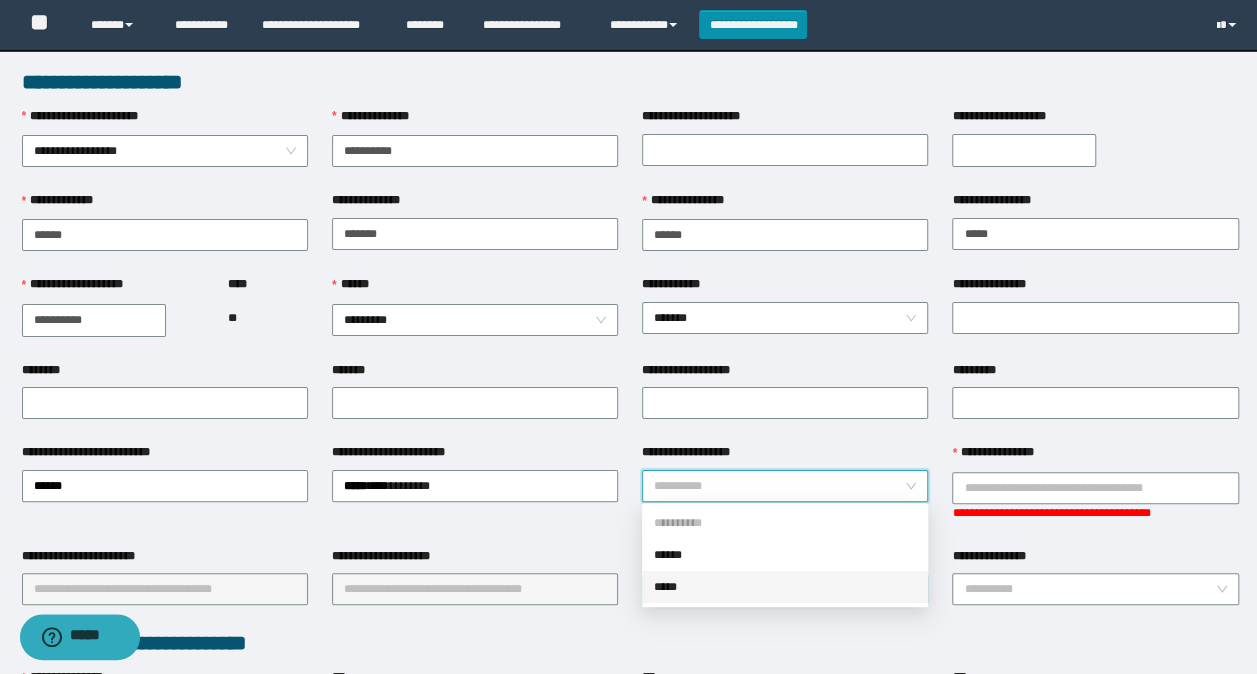 click on "*****" at bounding box center [785, 587] 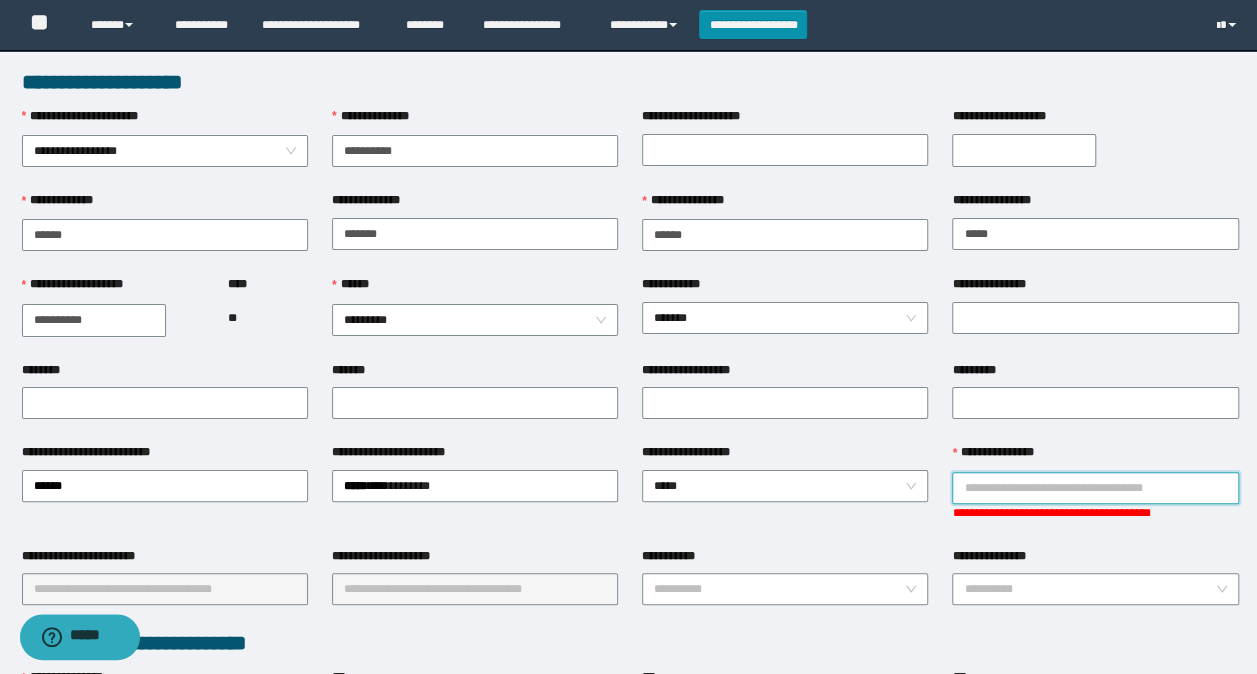 drag, startPoint x: 1000, startPoint y: 490, endPoint x: 1004, endPoint y: 480, distance: 10.770329 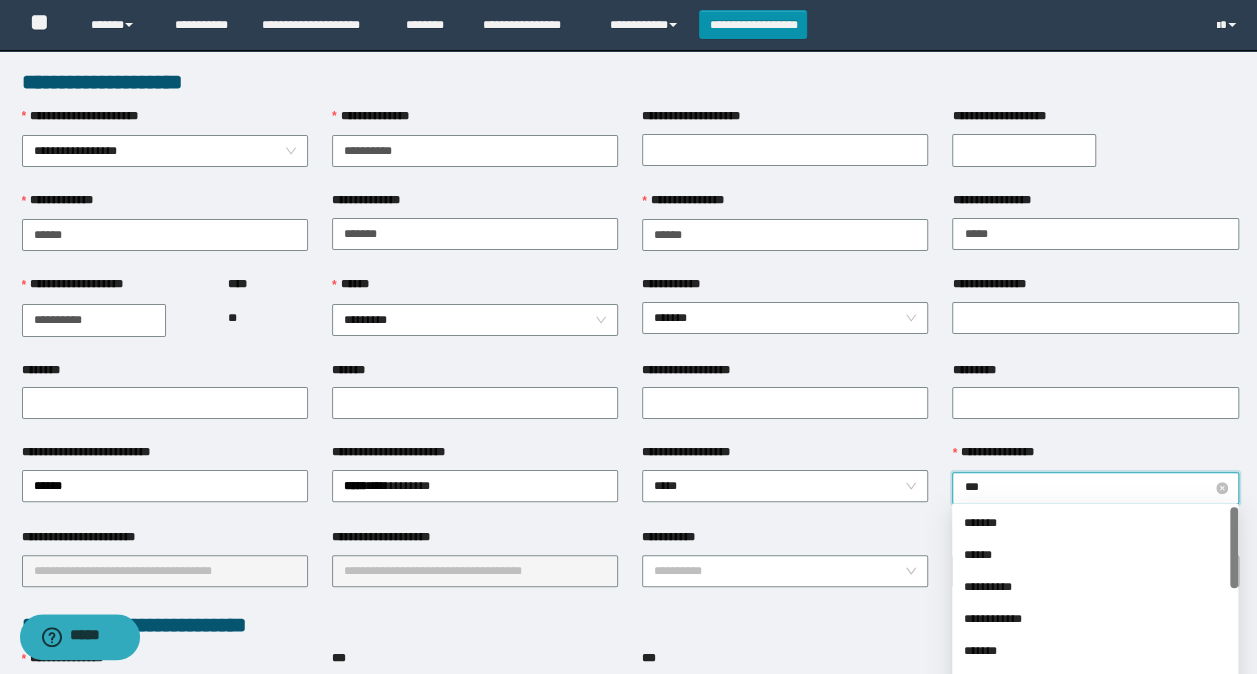 type on "****" 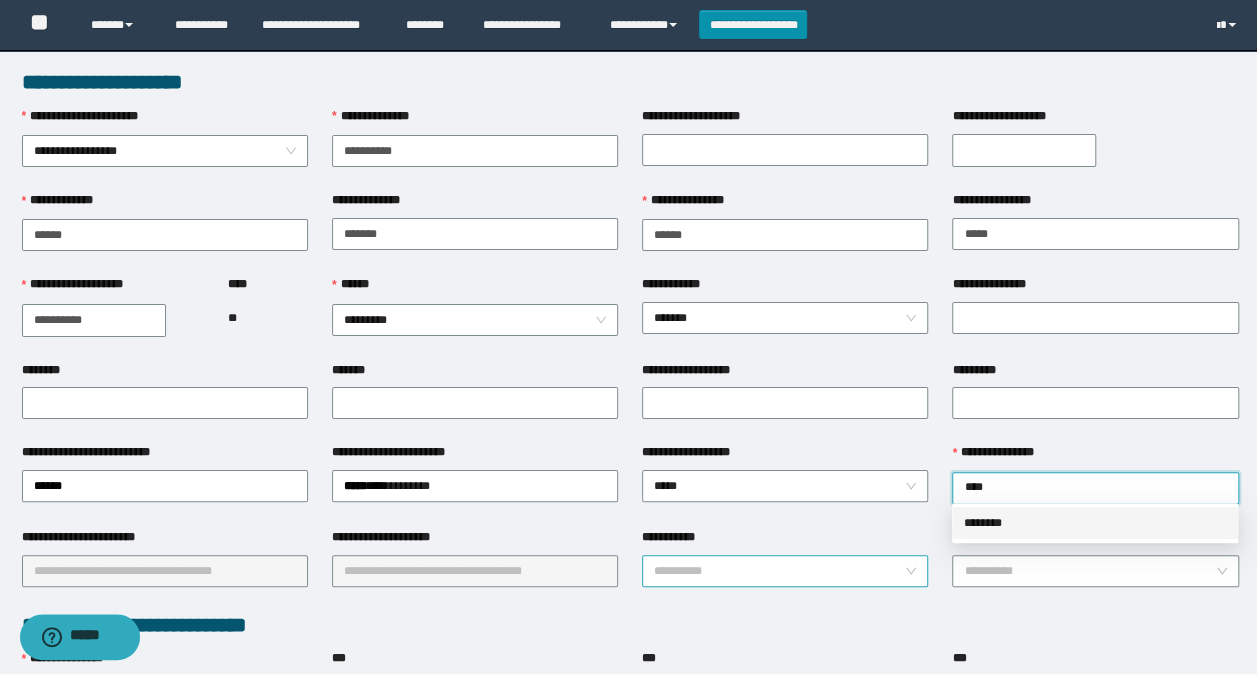 drag, startPoint x: 1020, startPoint y: 521, endPoint x: 878, endPoint y: 552, distance: 145.34442 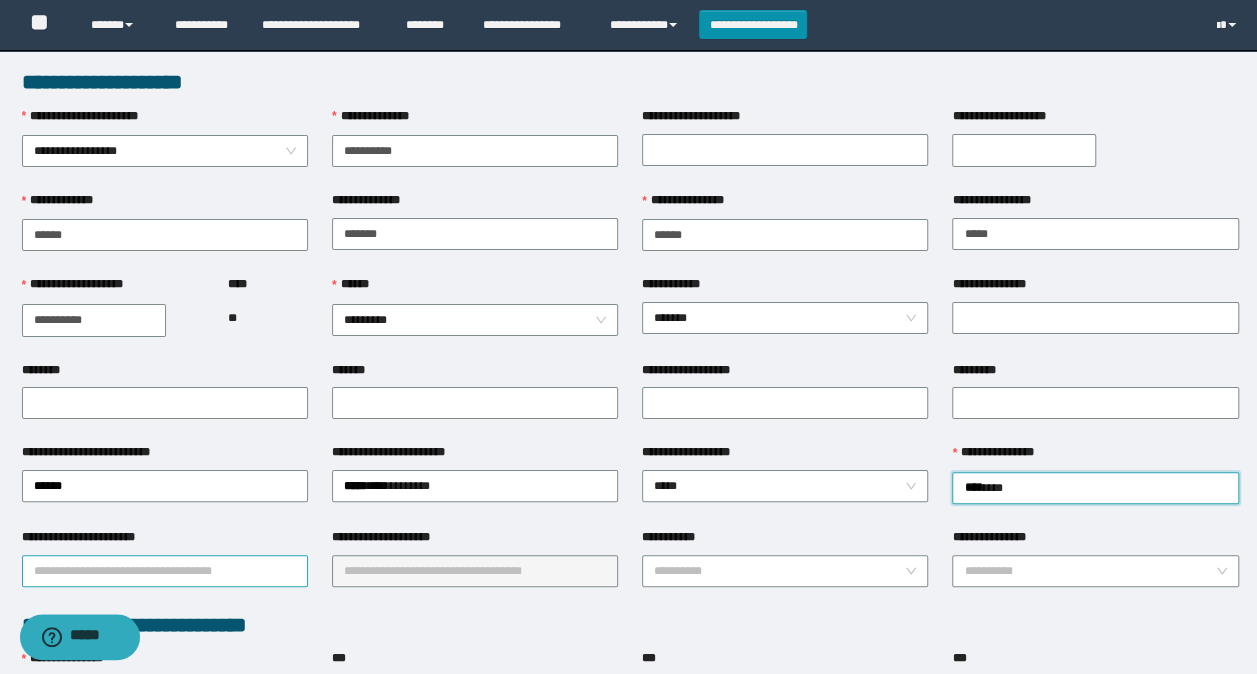 click on "**********" at bounding box center [165, 571] 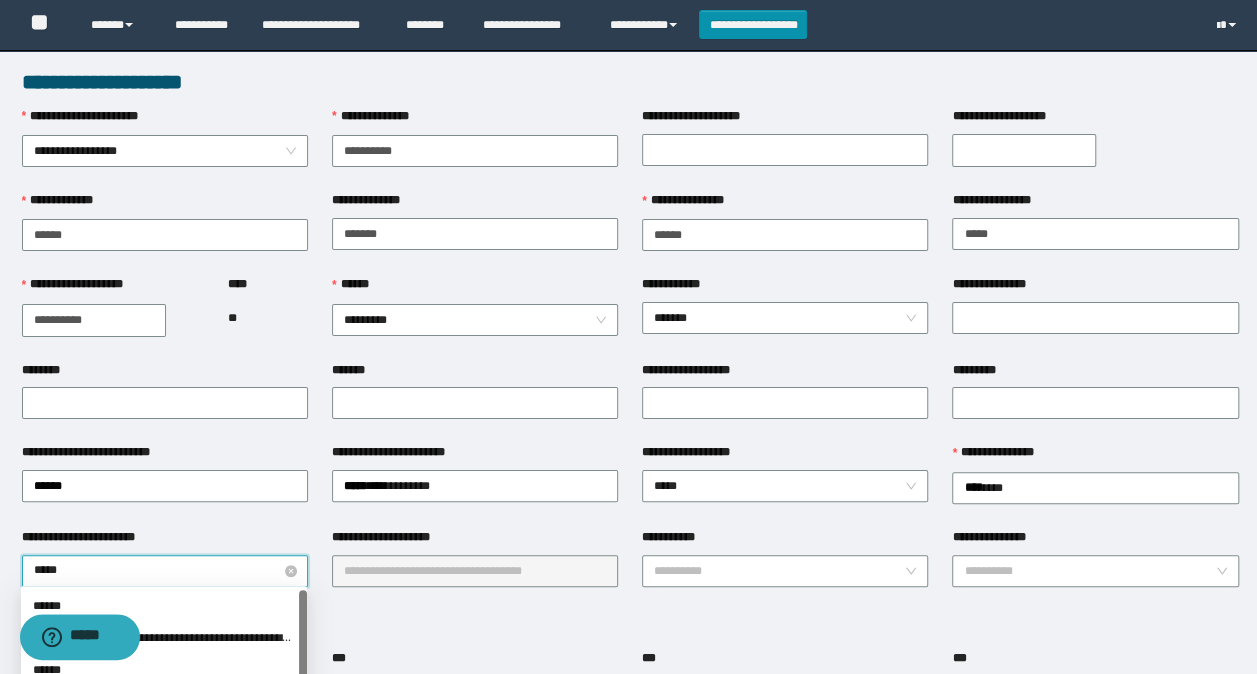 type on "******" 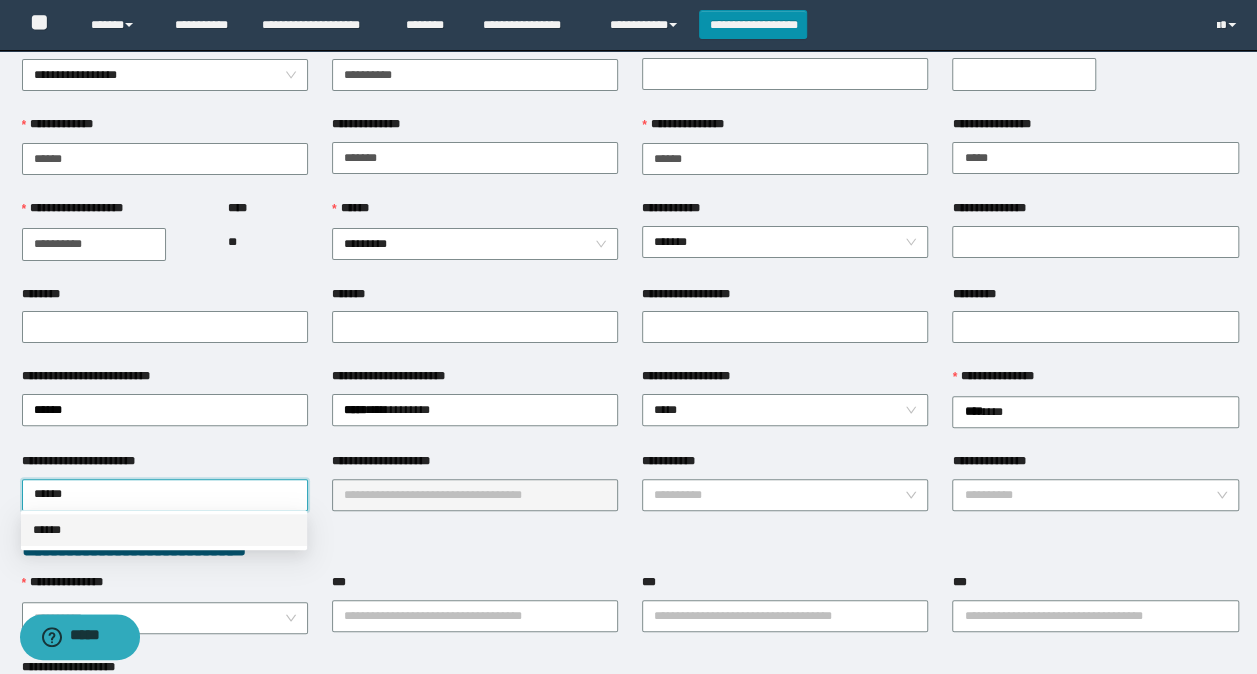 scroll, scrollTop: 100, scrollLeft: 0, axis: vertical 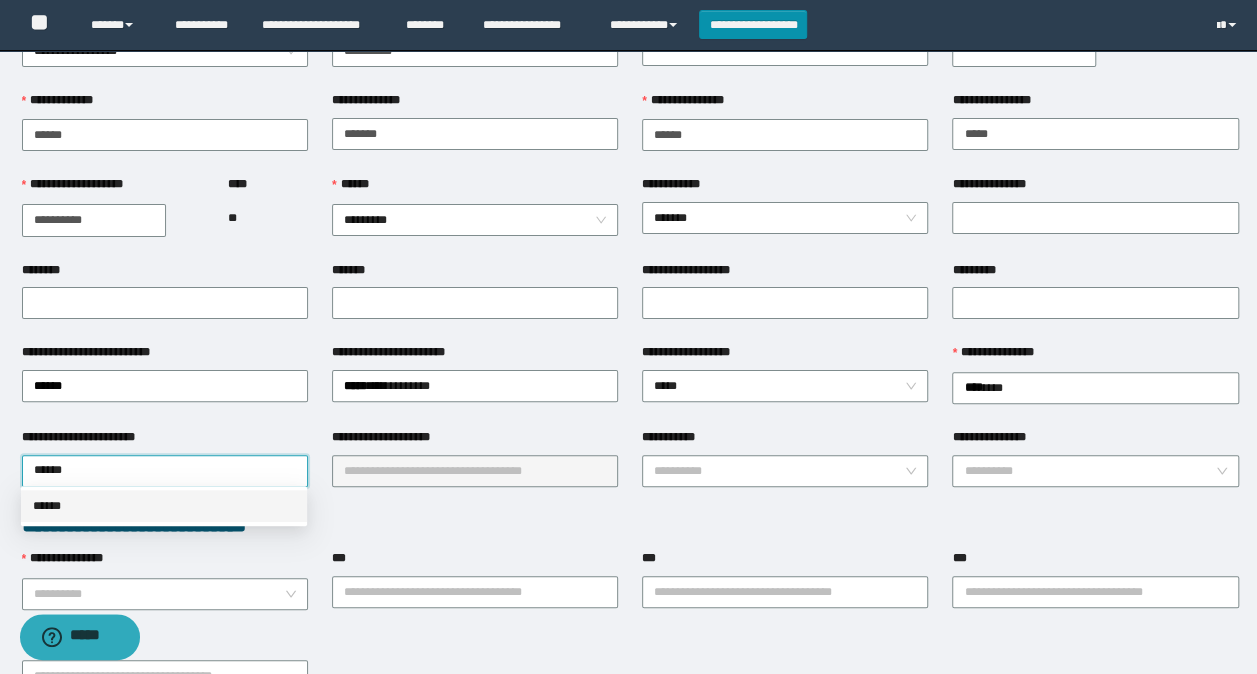 click on "******" at bounding box center (164, 506) 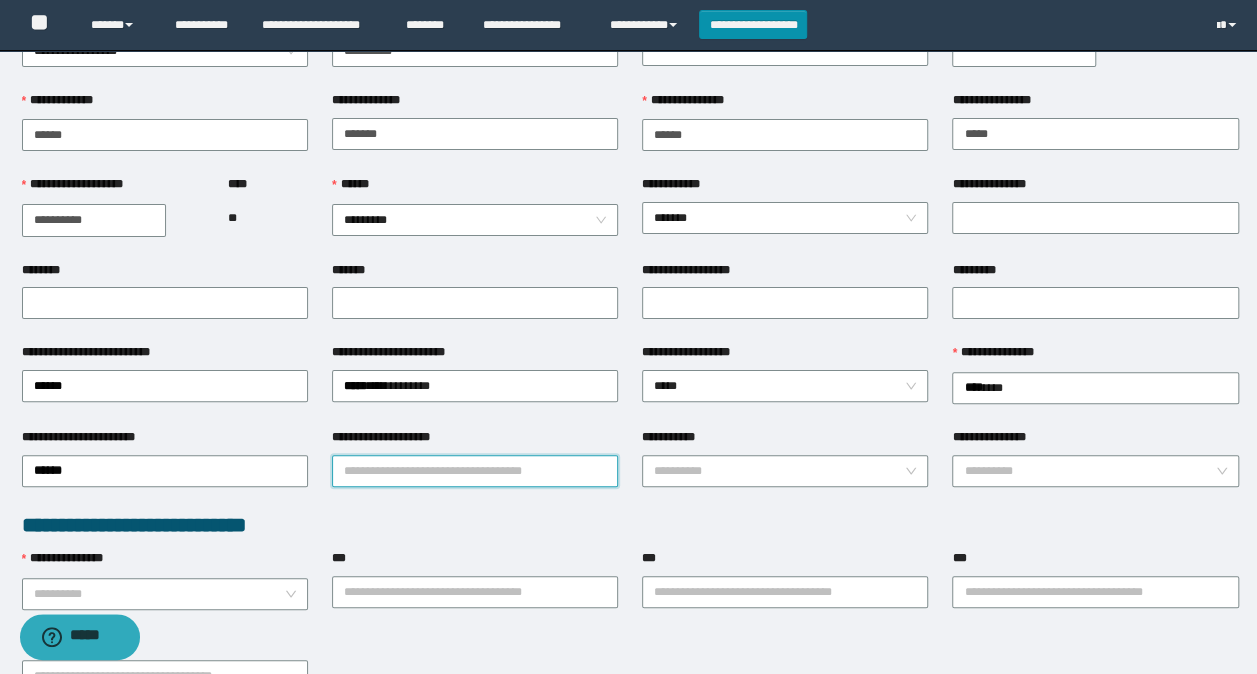 click on "**********" at bounding box center (475, 471) 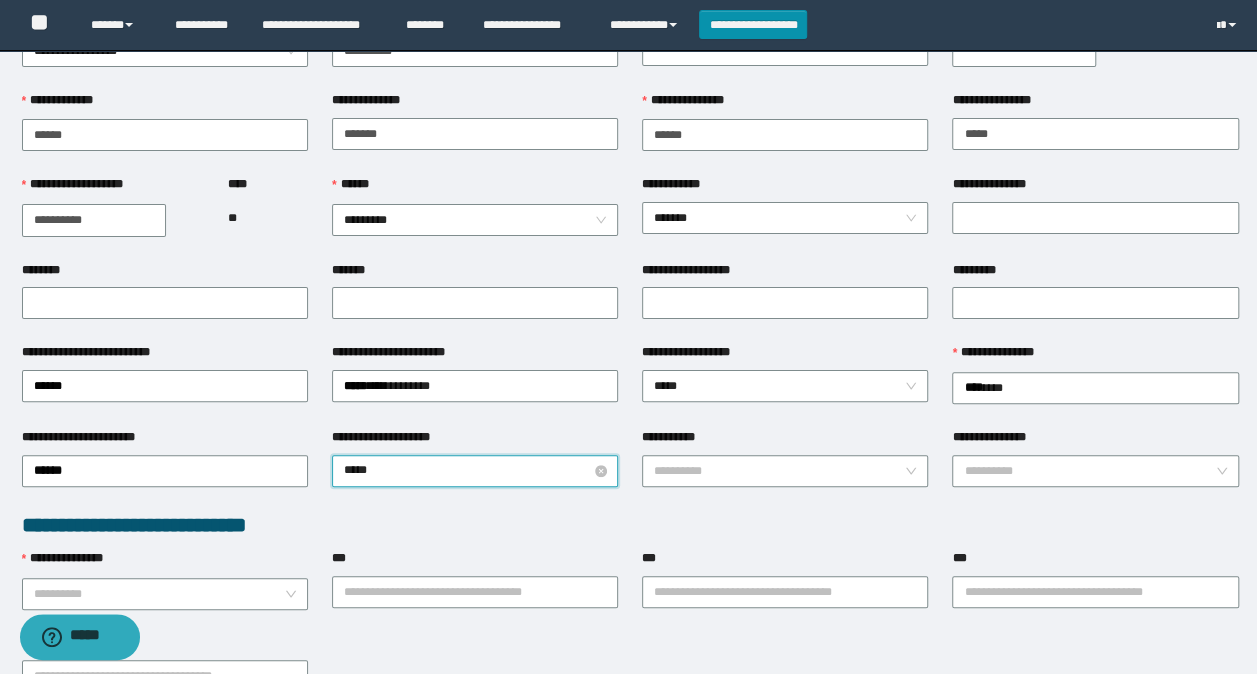 type on "****" 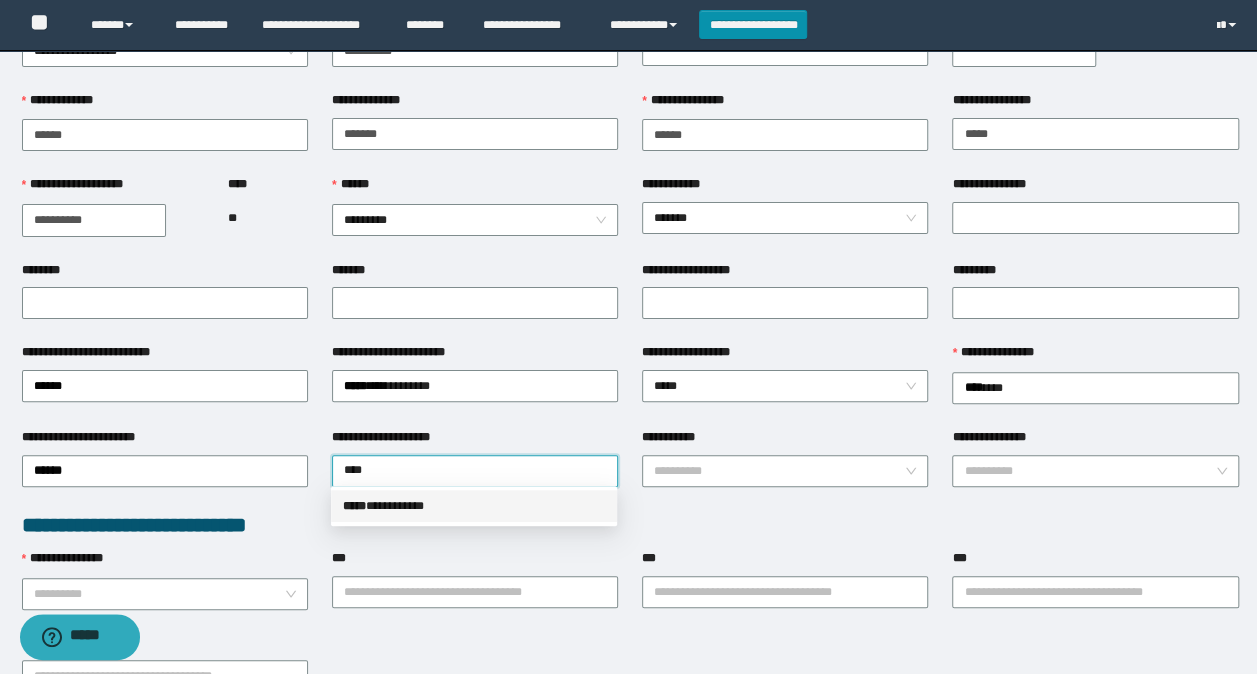 click on "***** * *********" at bounding box center [474, 506] 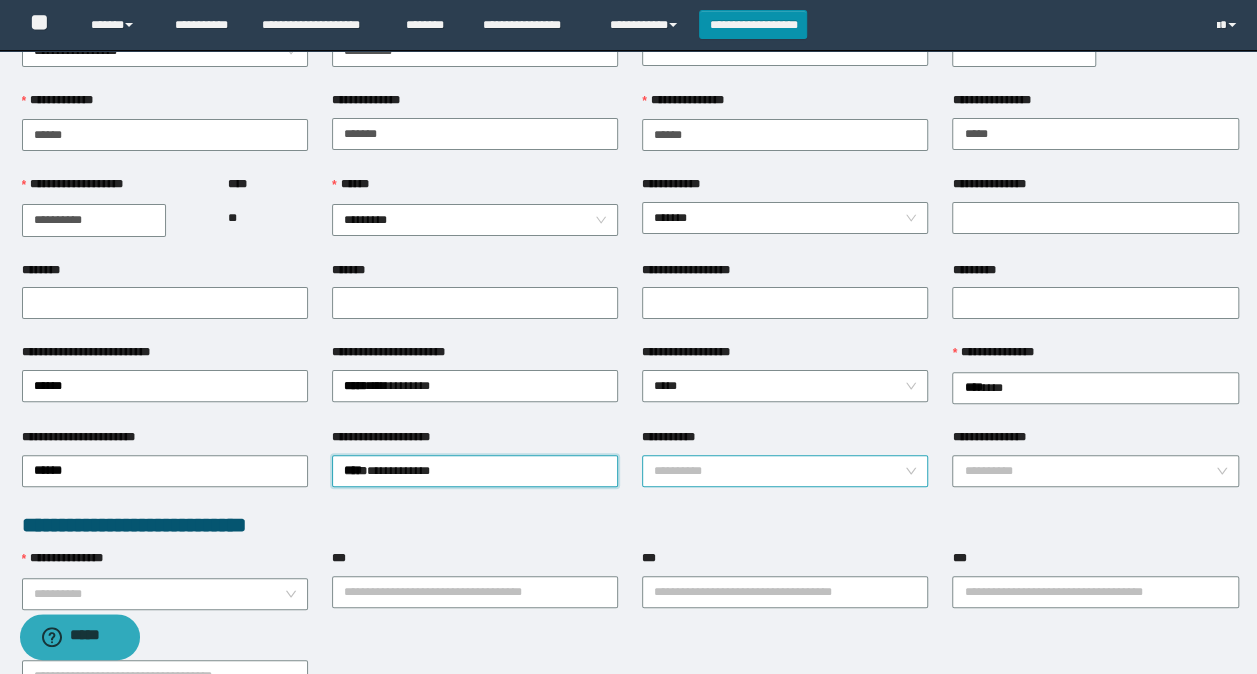 click on "**********" at bounding box center (779, 471) 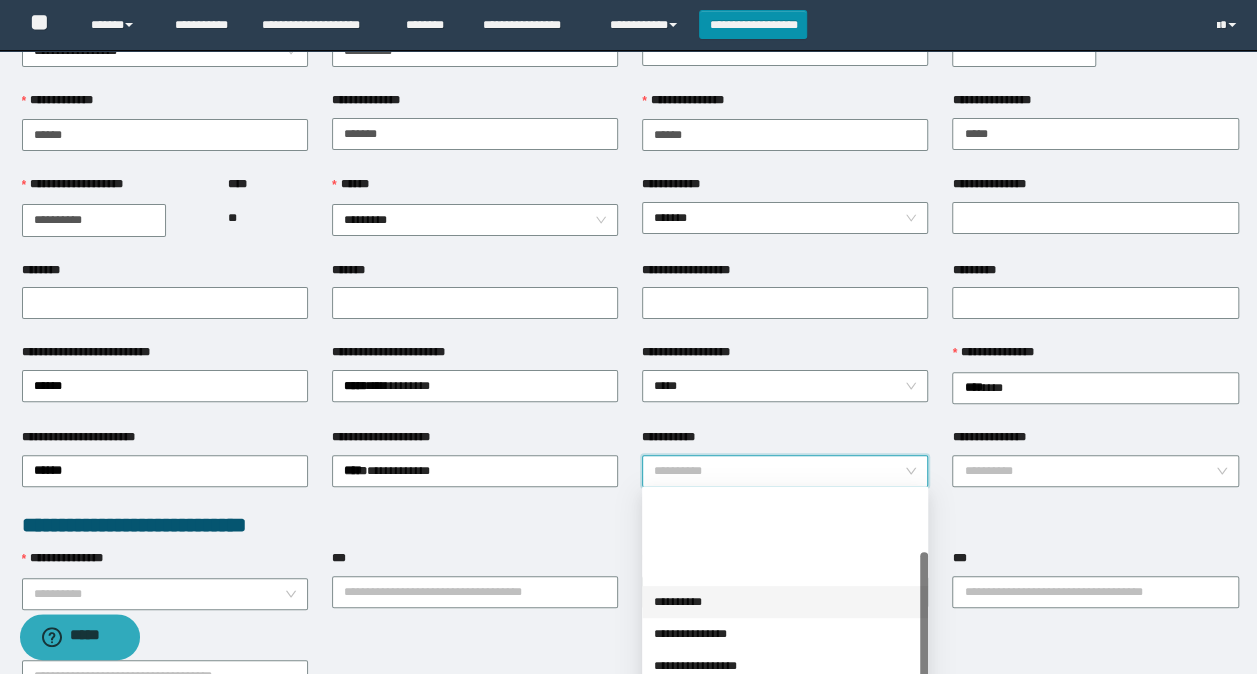 scroll, scrollTop: 100, scrollLeft: 0, axis: vertical 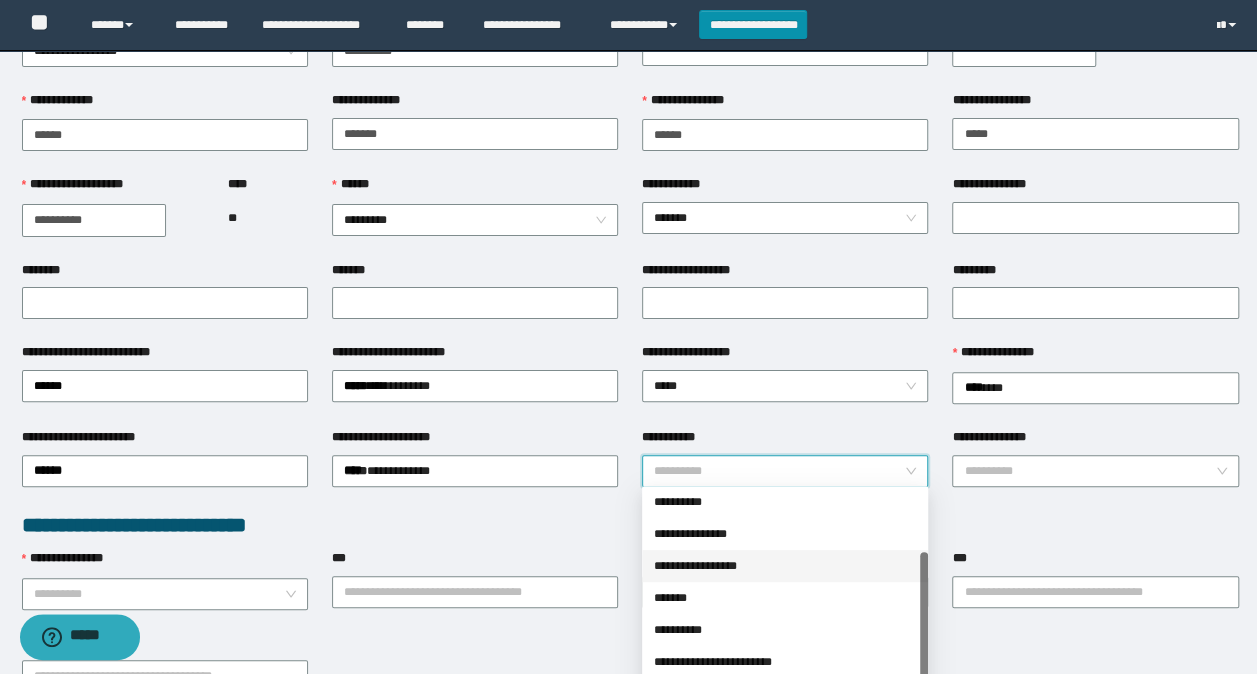 click on "**********" at bounding box center (785, 566) 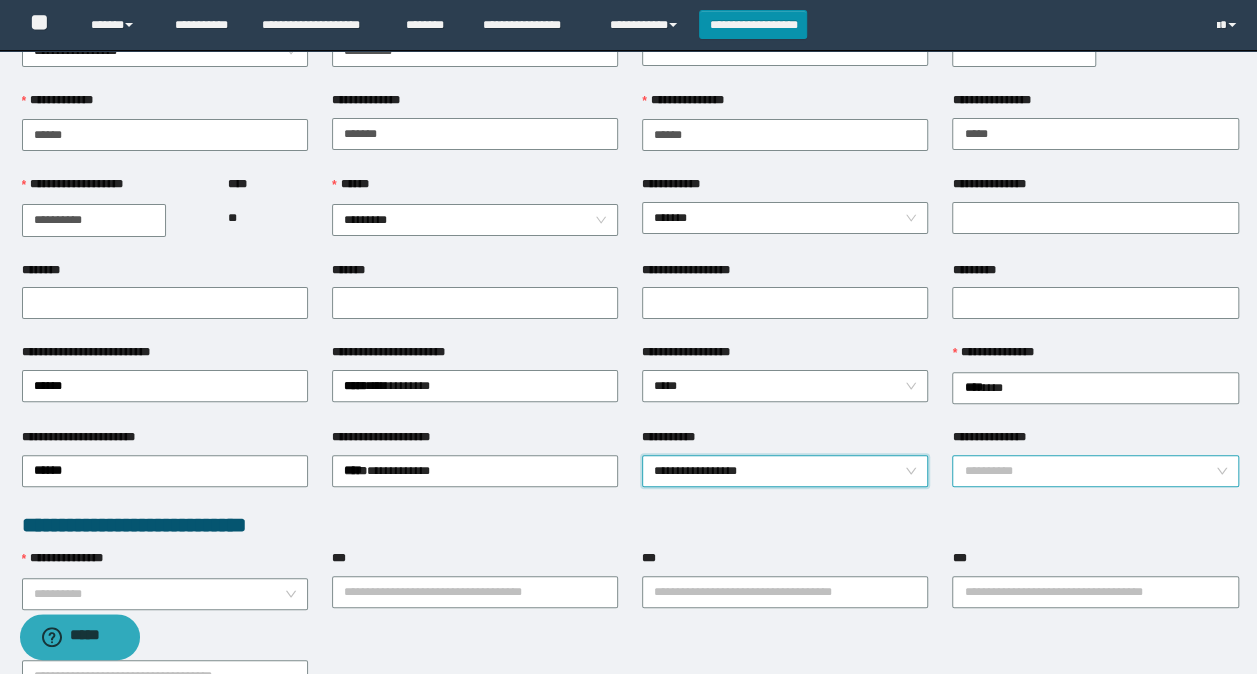 click on "**********" at bounding box center (1089, 471) 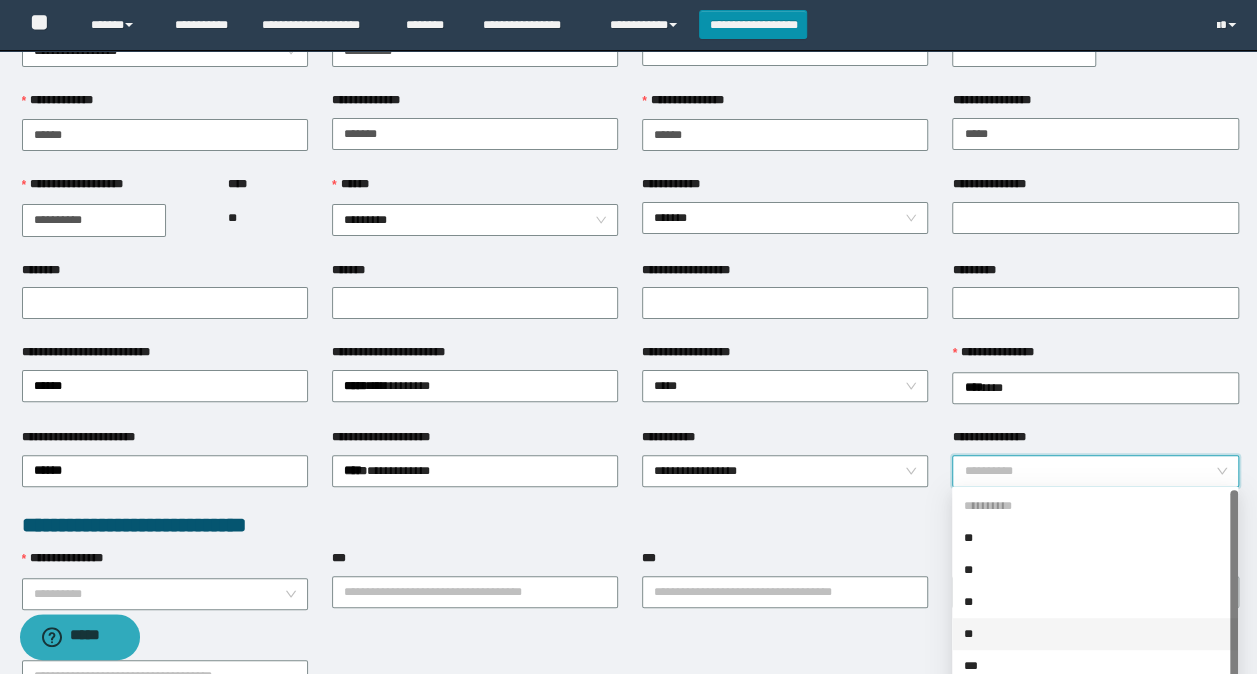 scroll, scrollTop: 32, scrollLeft: 0, axis: vertical 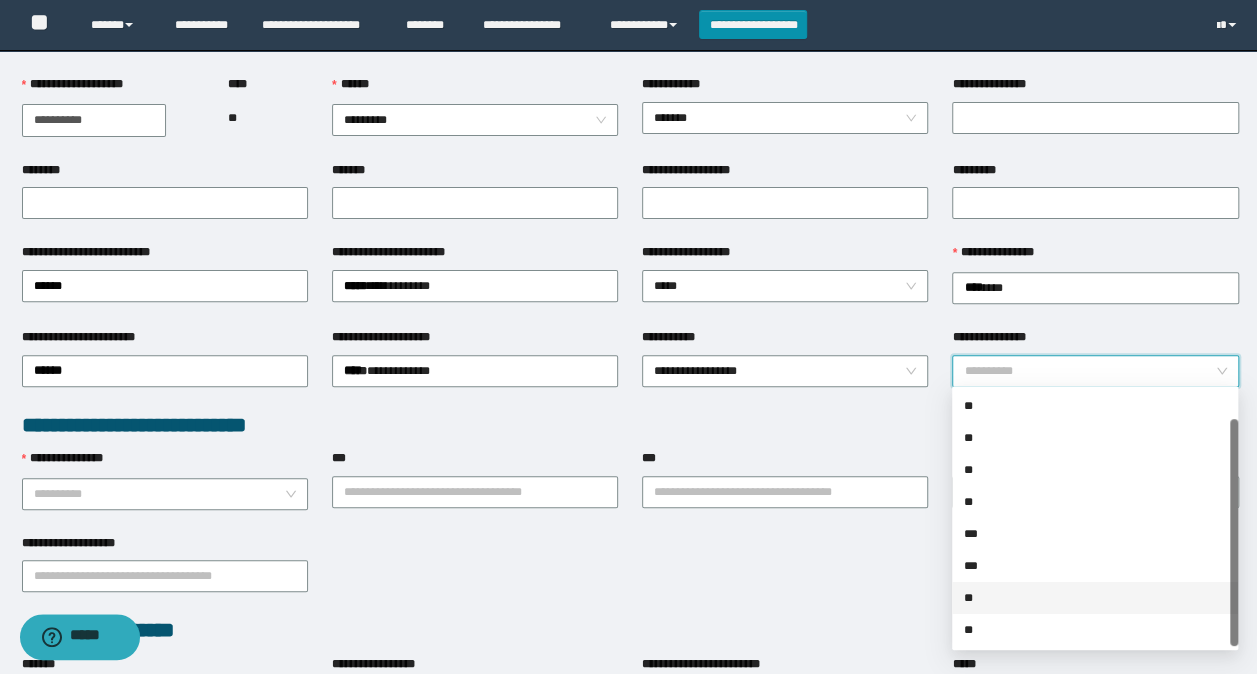 click on "**" at bounding box center (1095, 598) 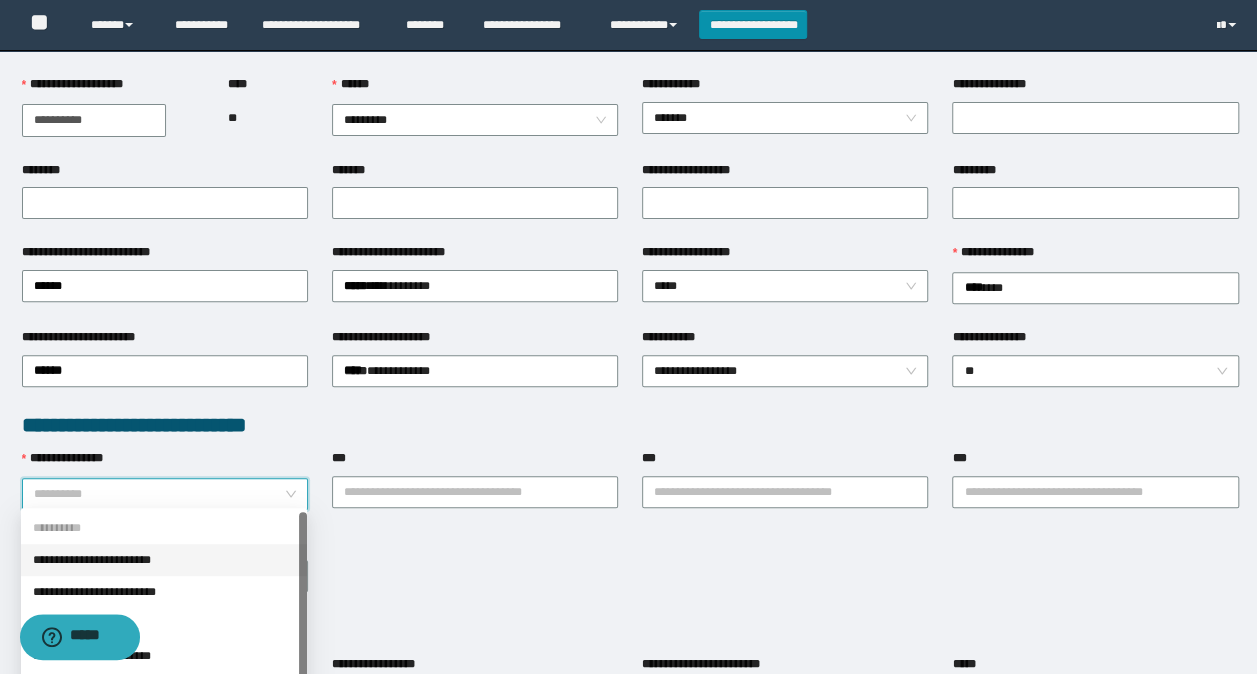 click on "**********" at bounding box center (159, 494) 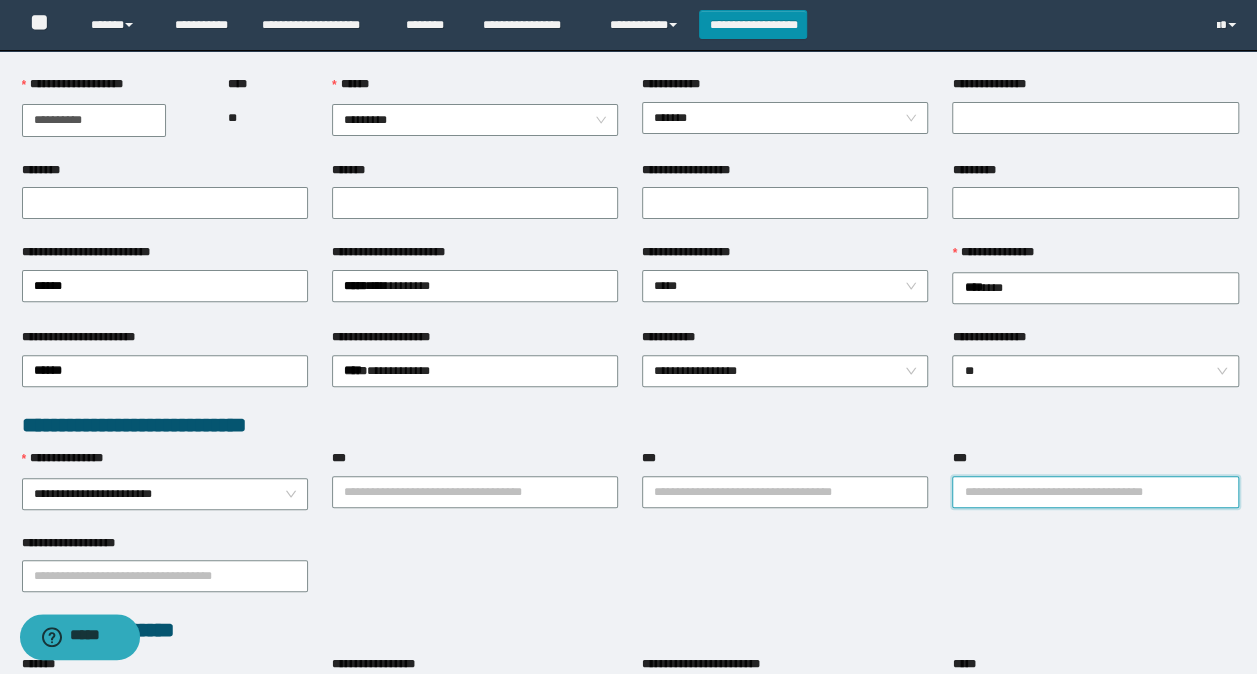 click on "***" at bounding box center [1095, 492] 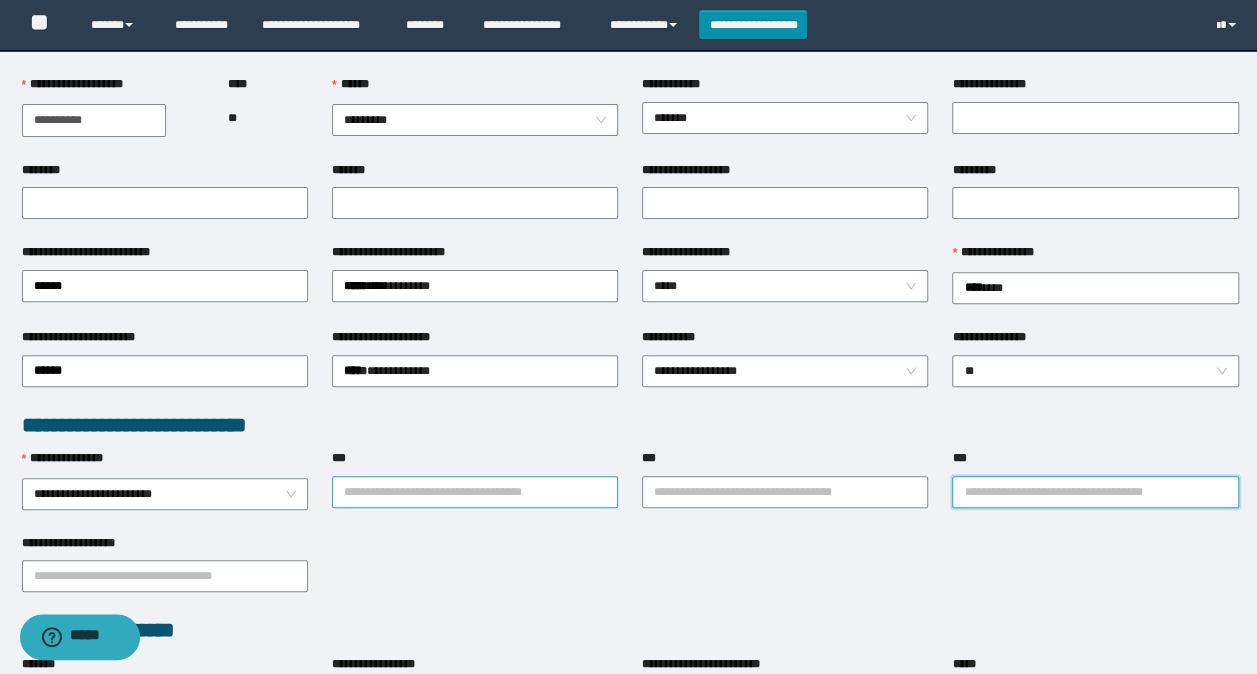 click on "***" at bounding box center [475, 492] 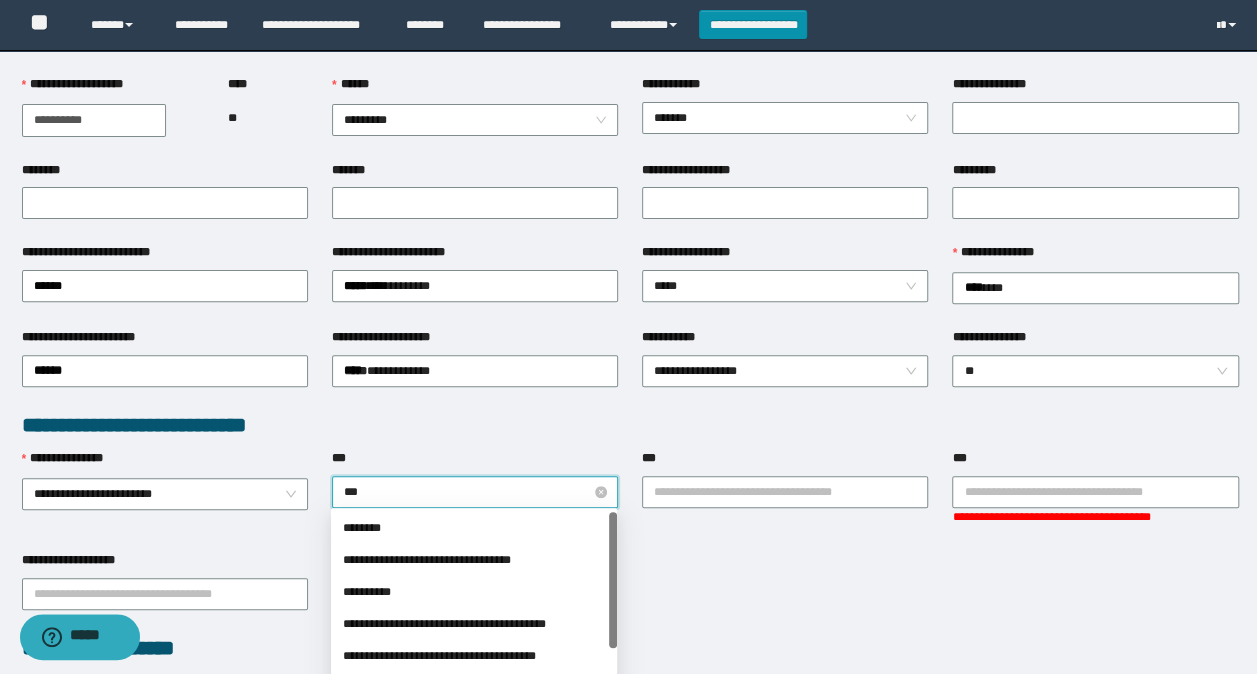 type on "****" 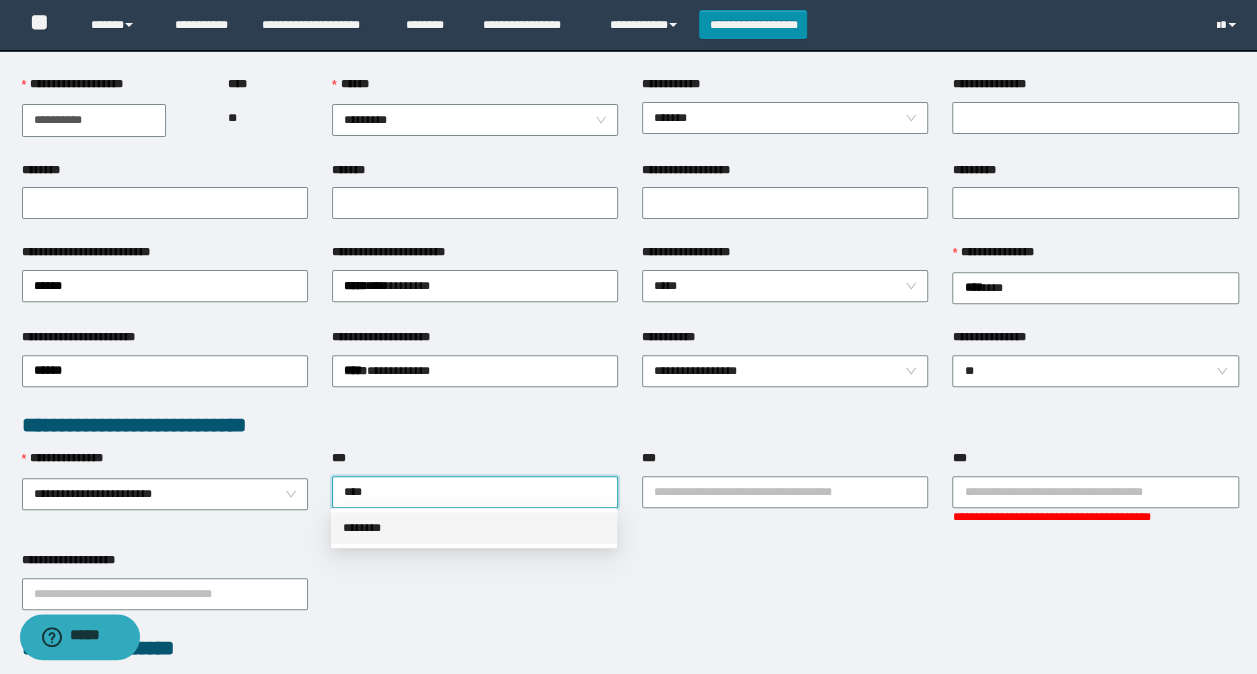 drag, startPoint x: 362, startPoint y: 520, endPoint x: 365, endPoint y: 532, distance: 12.369317 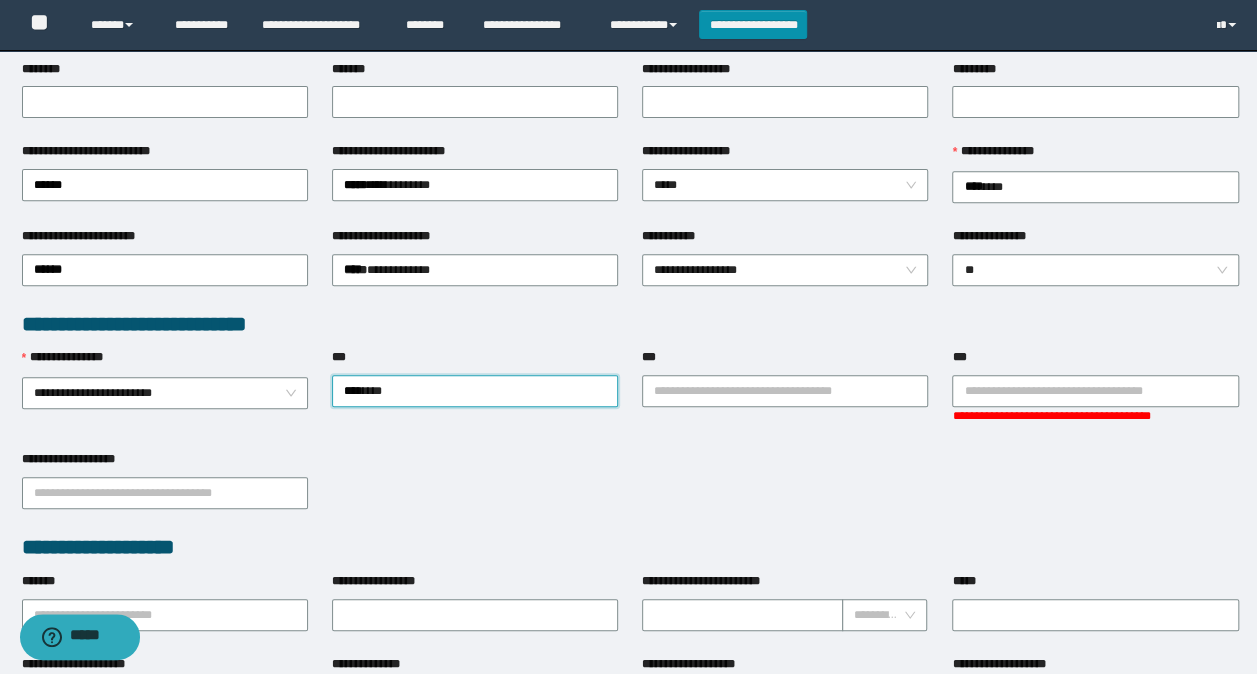 scroll, scrollTop: 400, scrollLeft: 0, axis: vertical 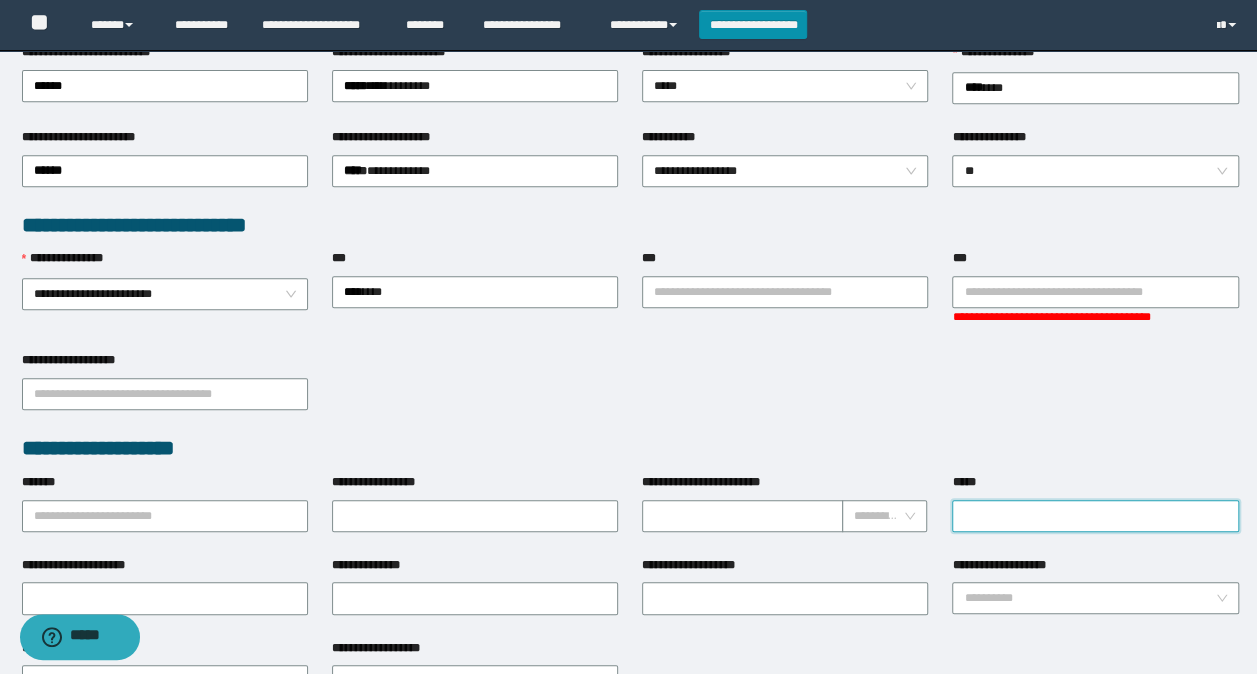 click on "*****" at bounding box center [1095, 516] 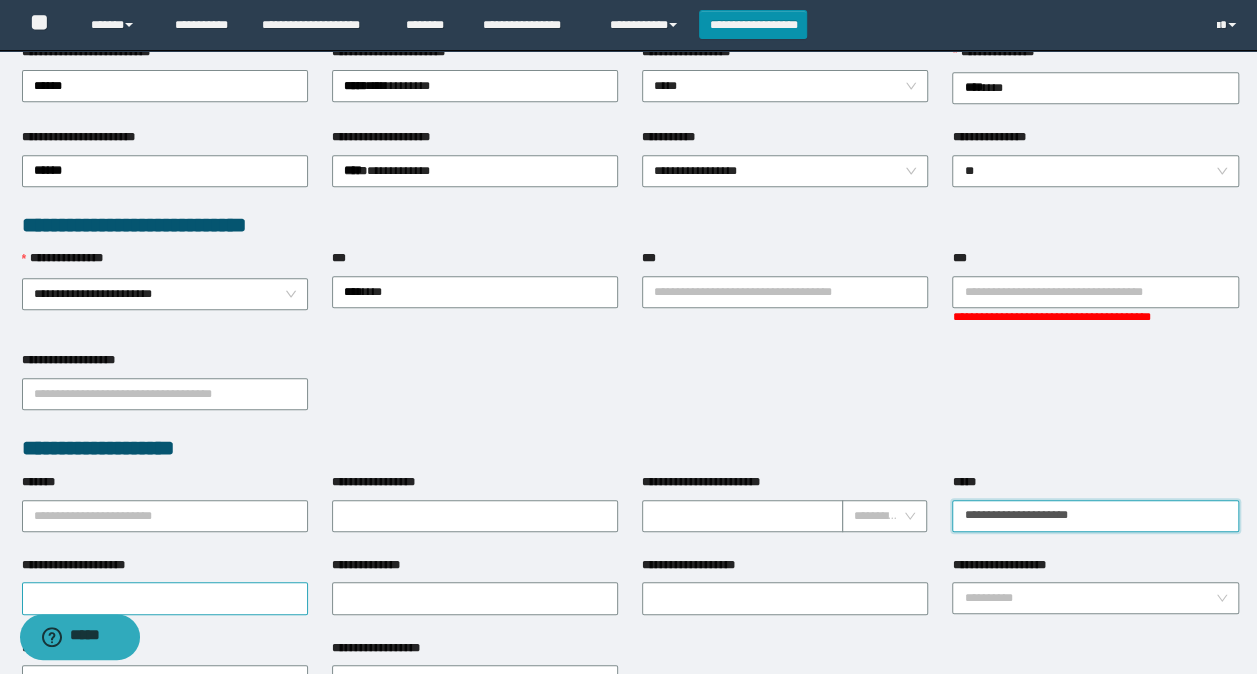 type on "**********" 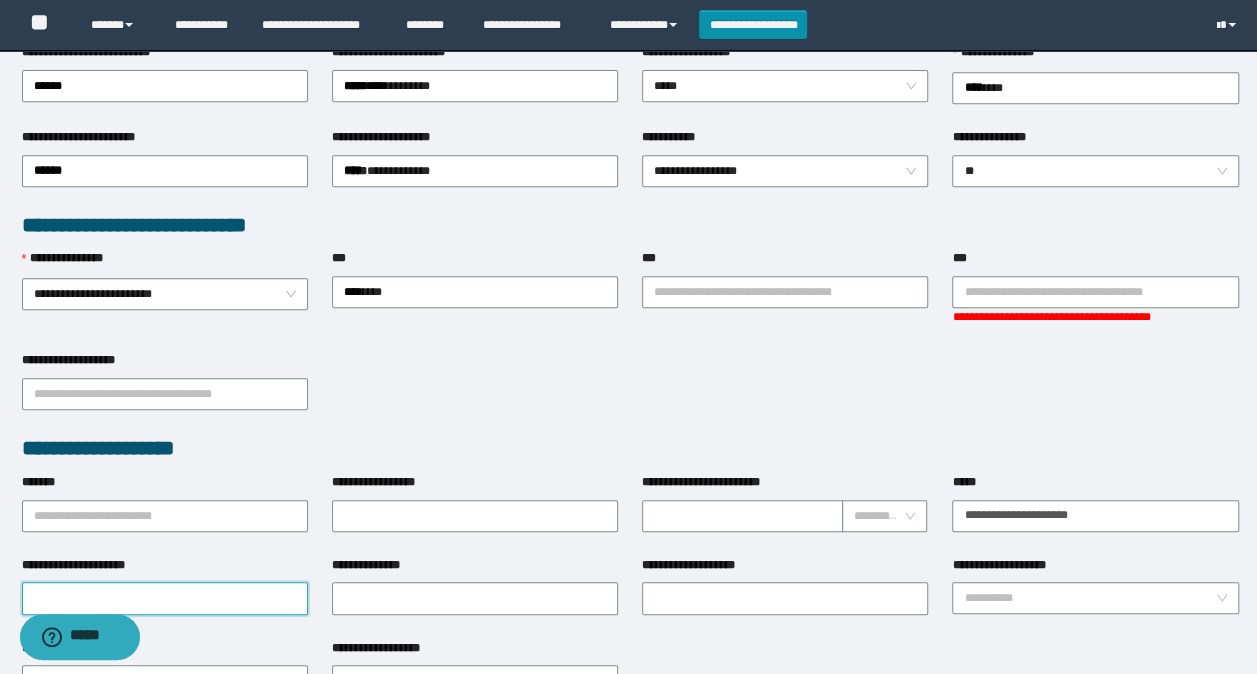 click on "**********" at bounding box center (165, 598) 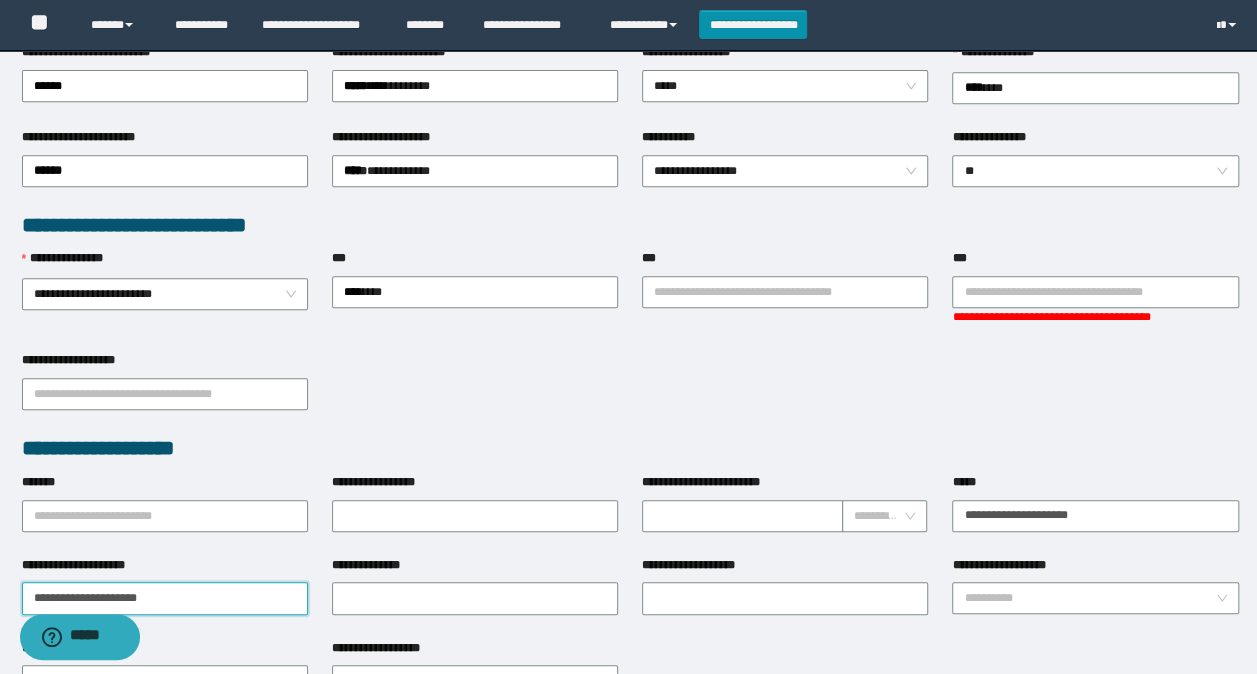 click on "**********" at bounding box center [165, 598] 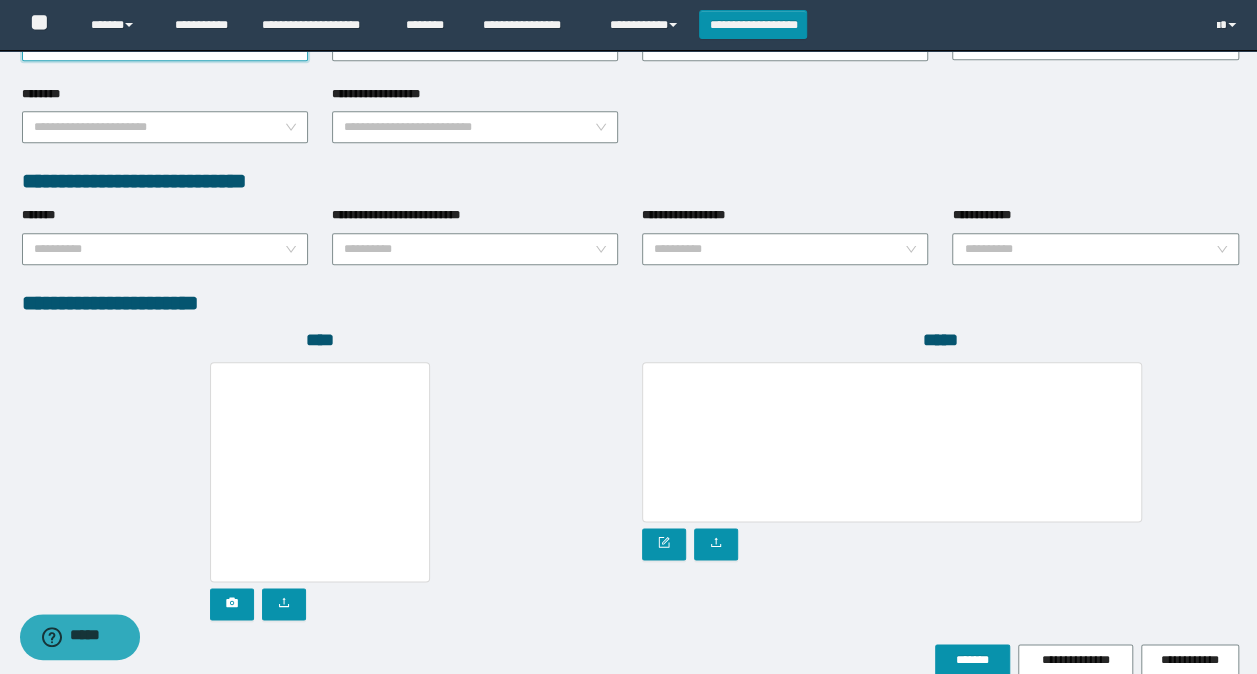 scroll, scrollTop: 1000, scrollLeft: 0, axis: vertical 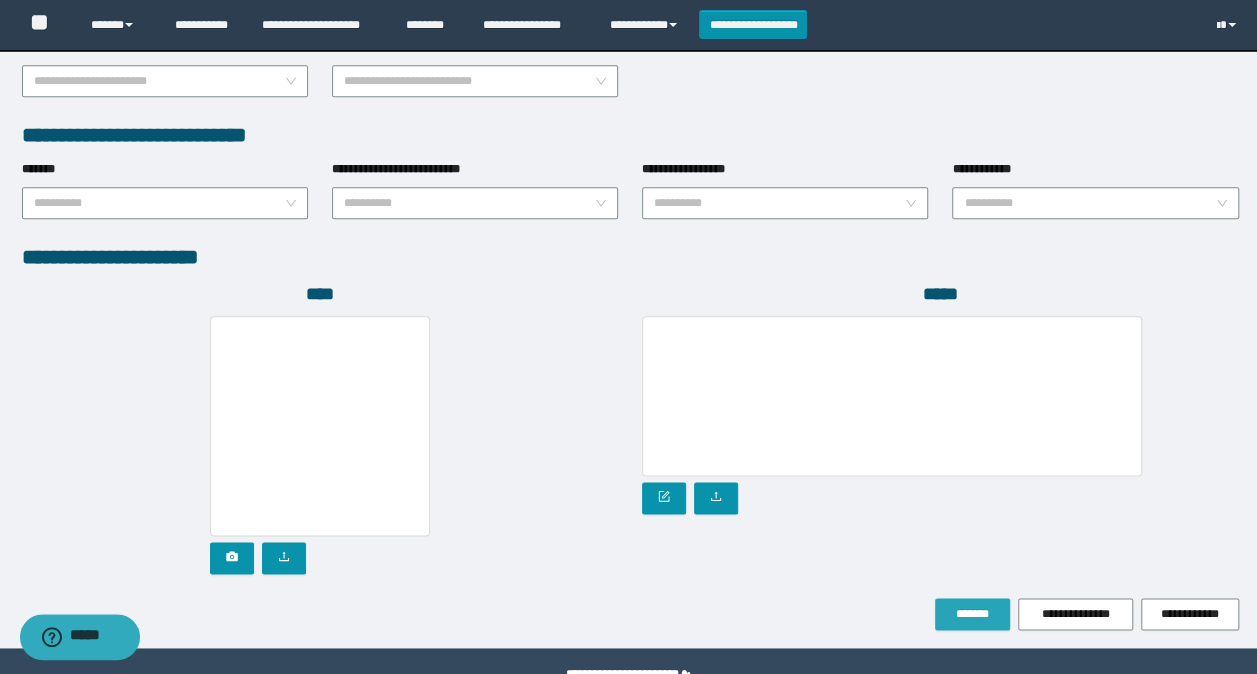 type on "**********" 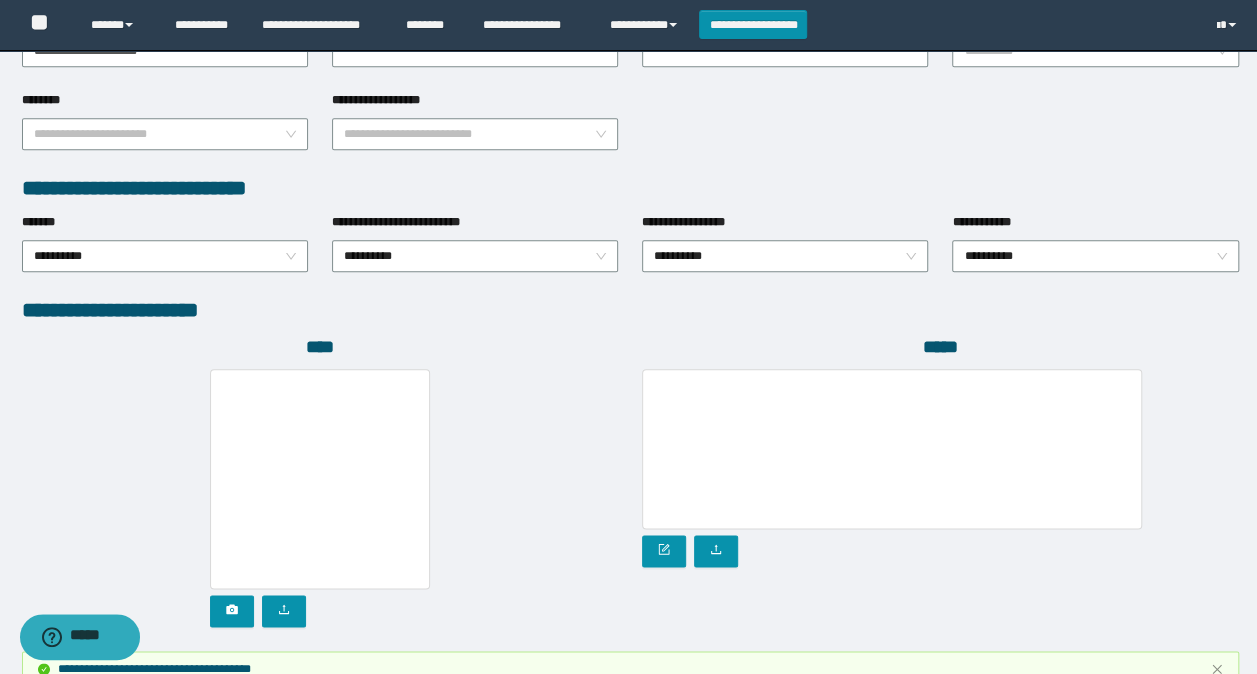 scroll, scrollTop: 1052, scrollLeft: 0, axis: vertical 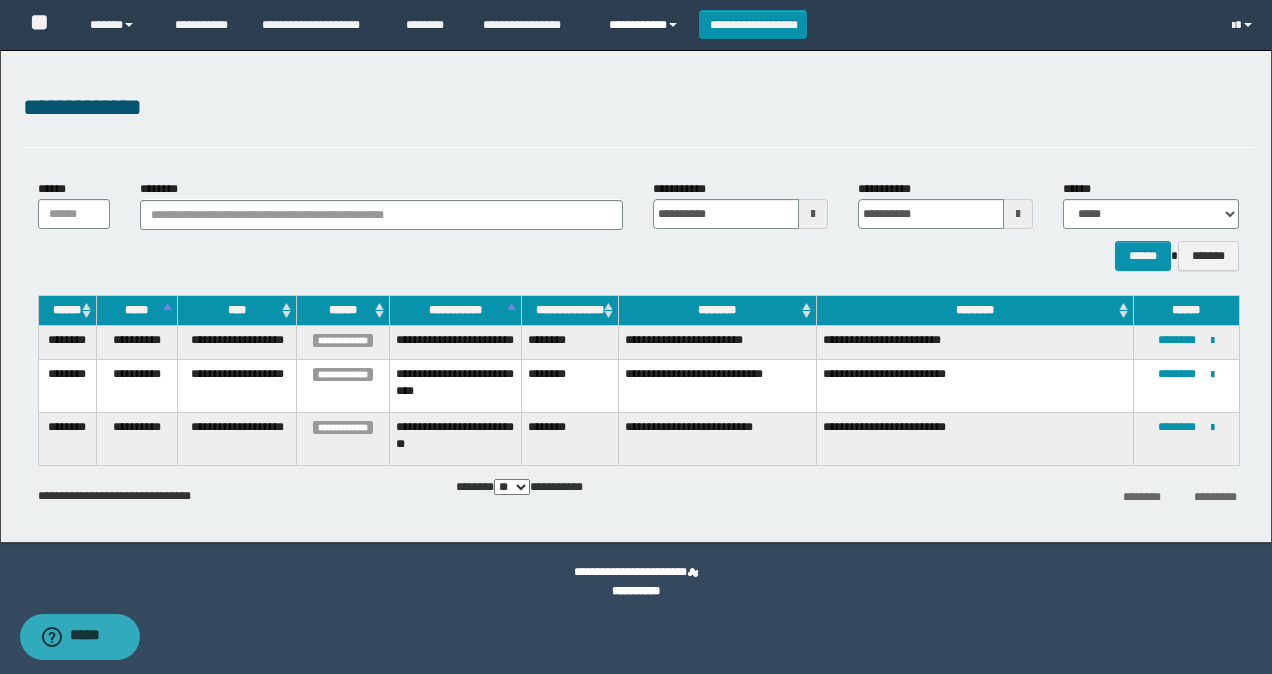 click on "**********" at bounding box center [646, 25] 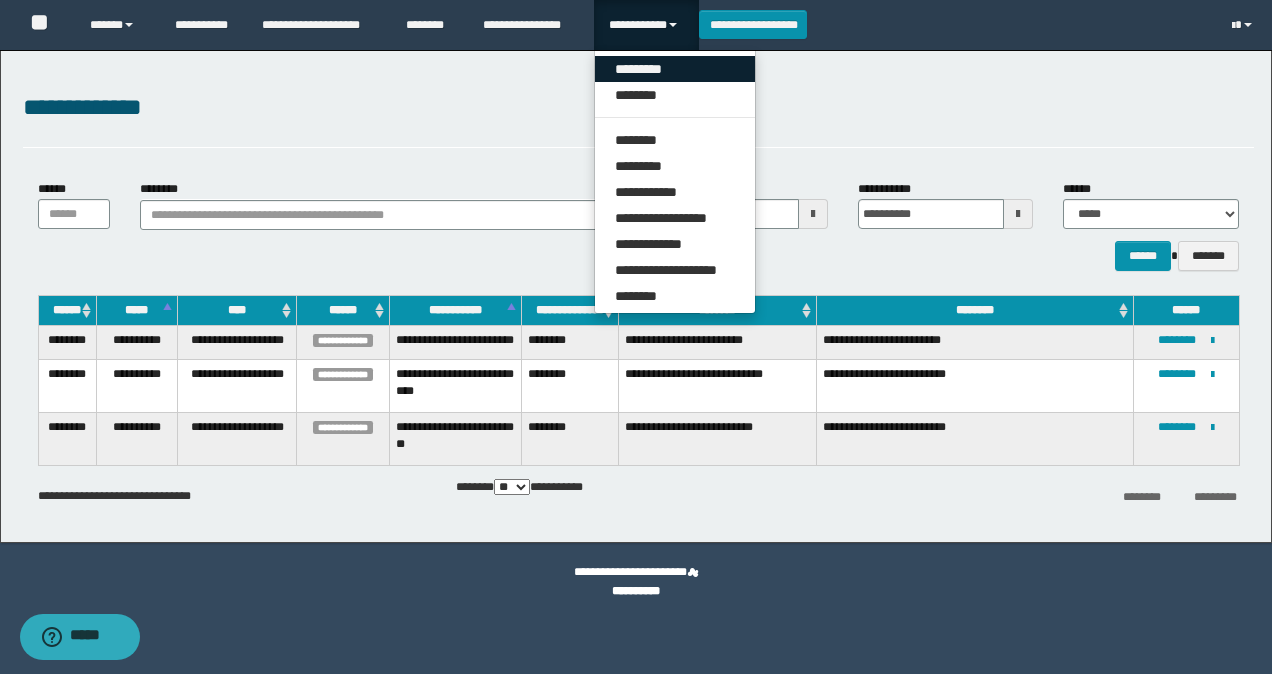 click on "*********" at bounding box center (675, 69) 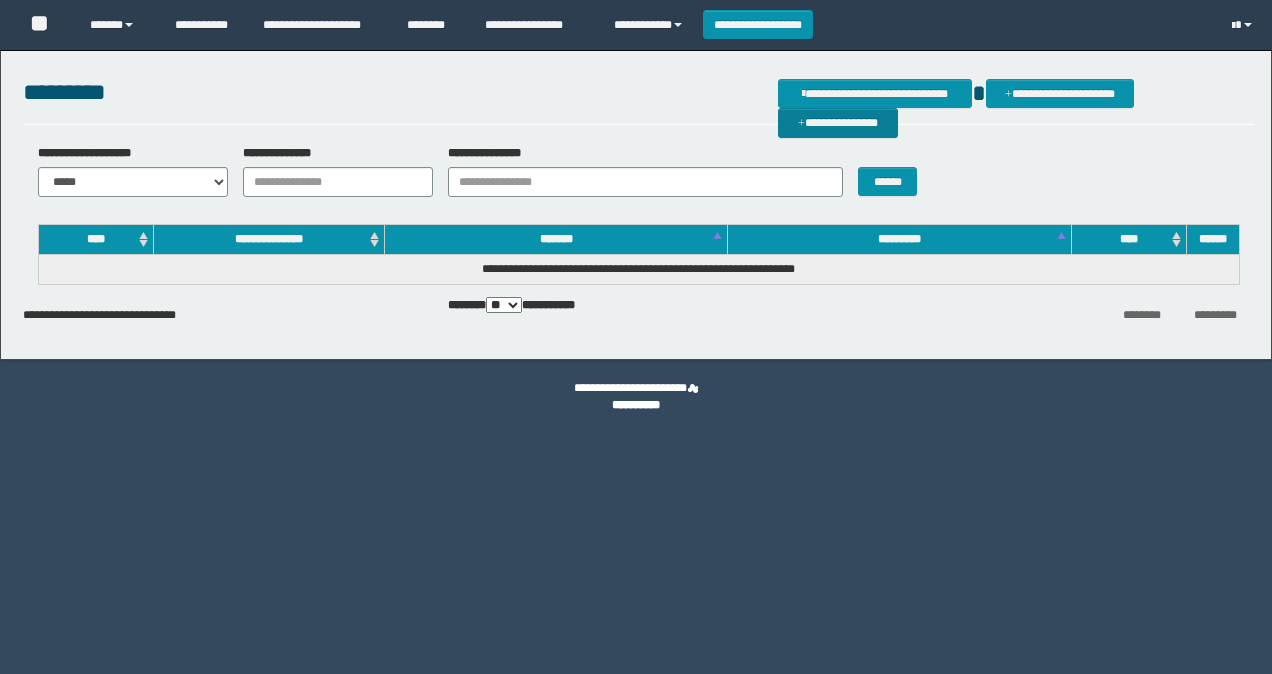 scroll, scrollTop: 0, scrollLeft: 0, axis: both 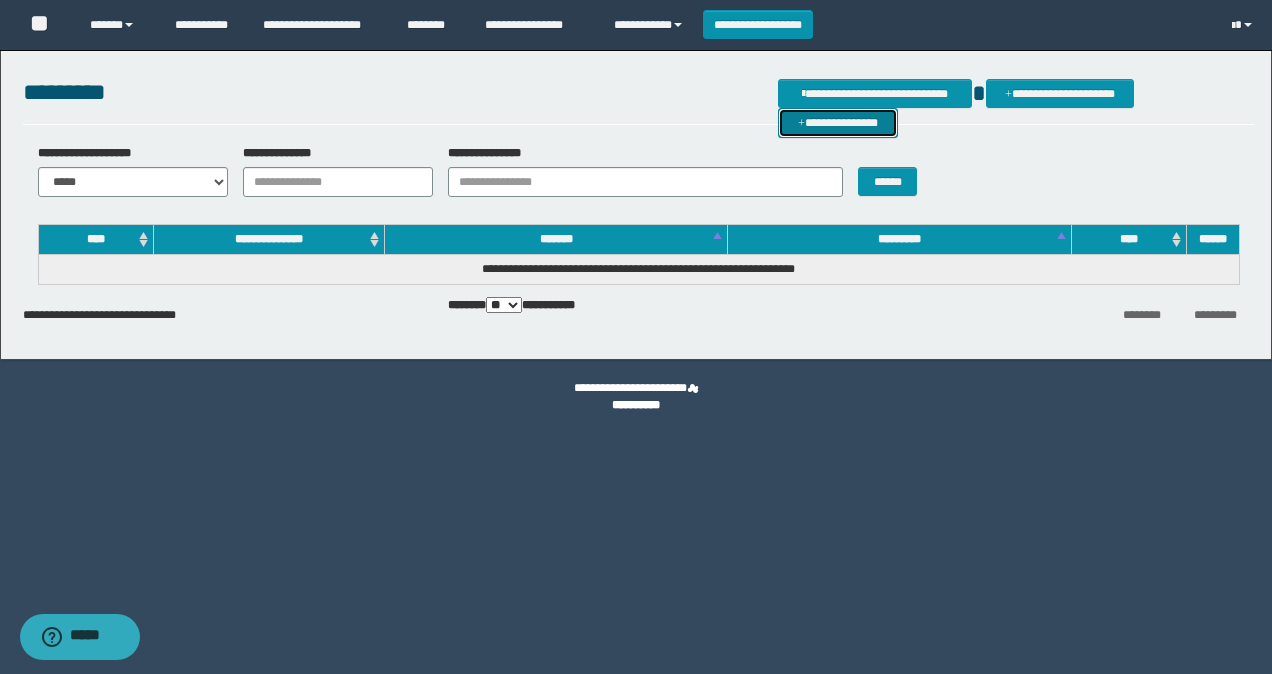 click on "**********" at bounding box center [838, 122] 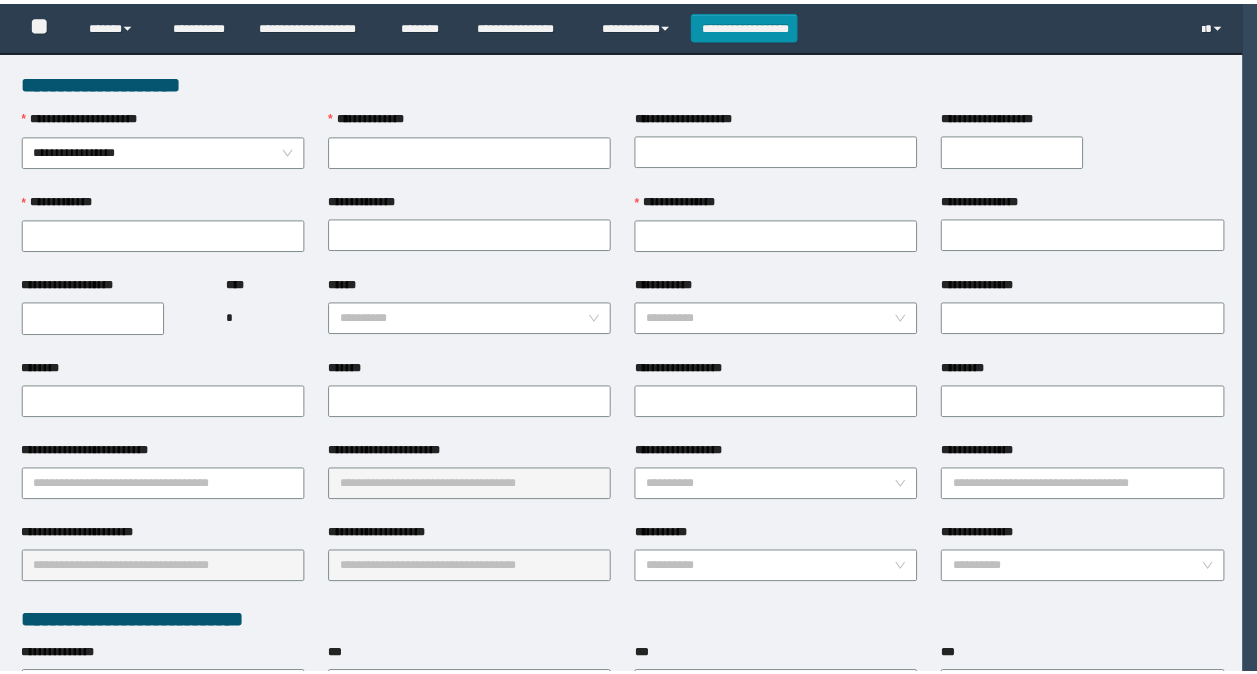 scroll, scrollTop: 0, scrollLeft: 0, axis: both 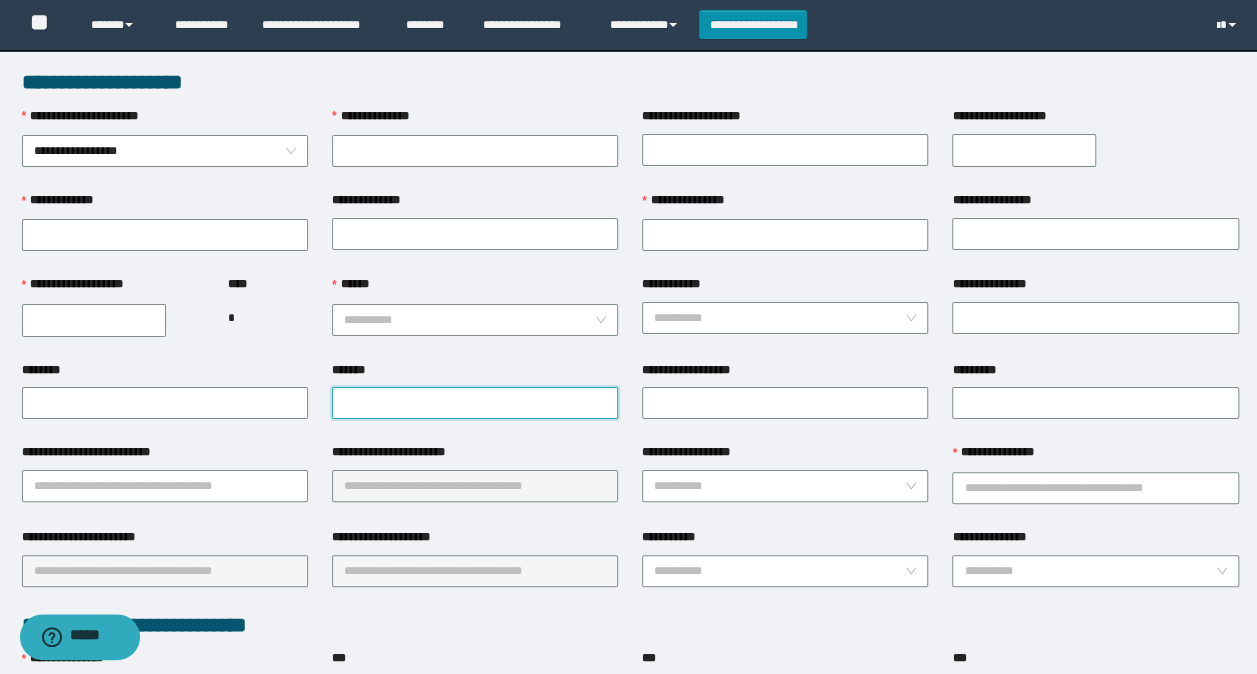 paste on "**********" 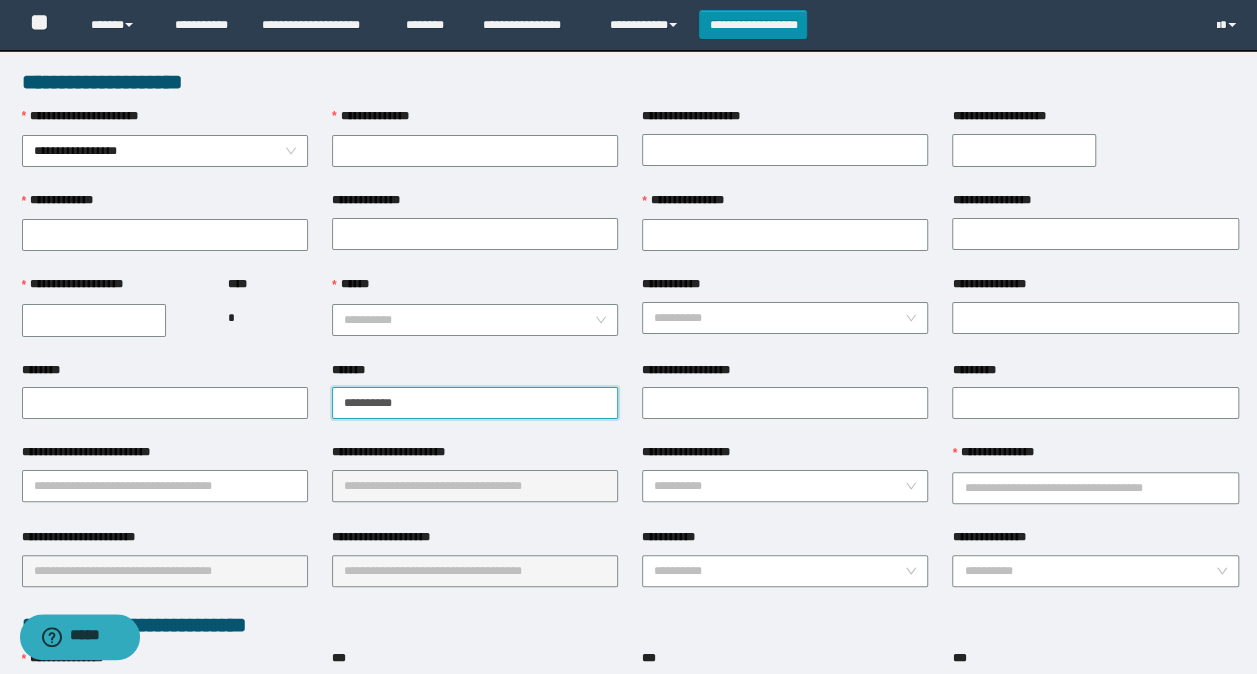 click on "**********" at bounding box center (475, 403) 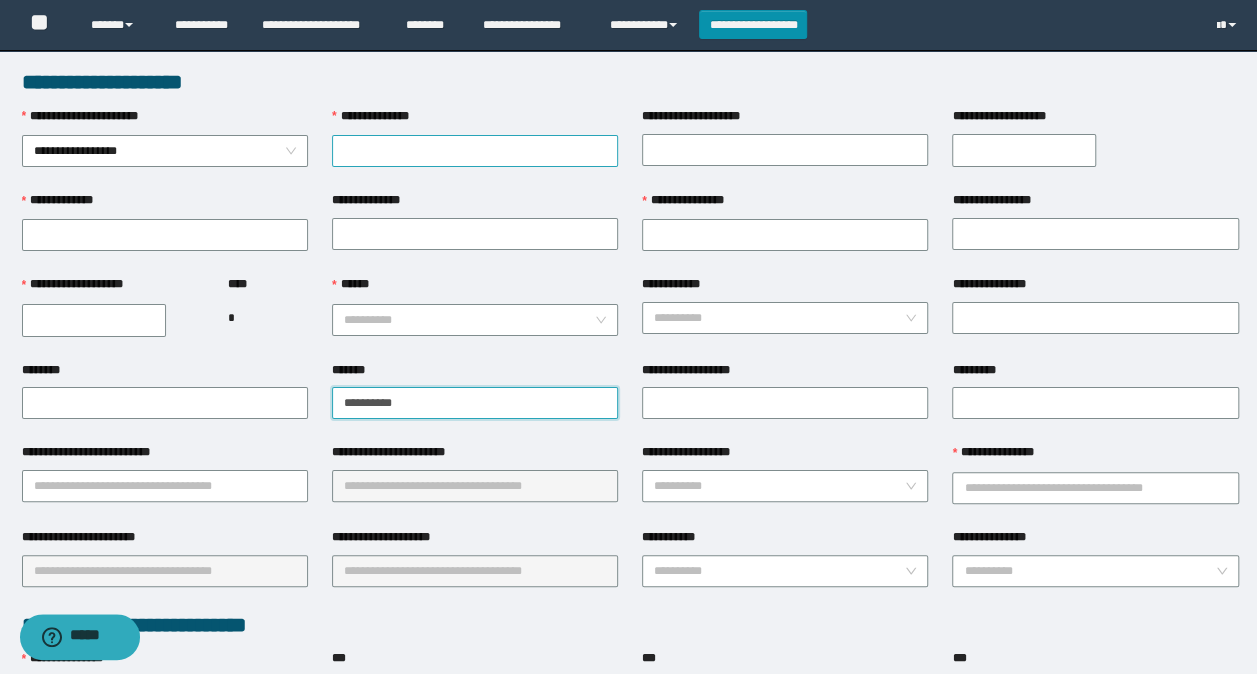 type on "**********" 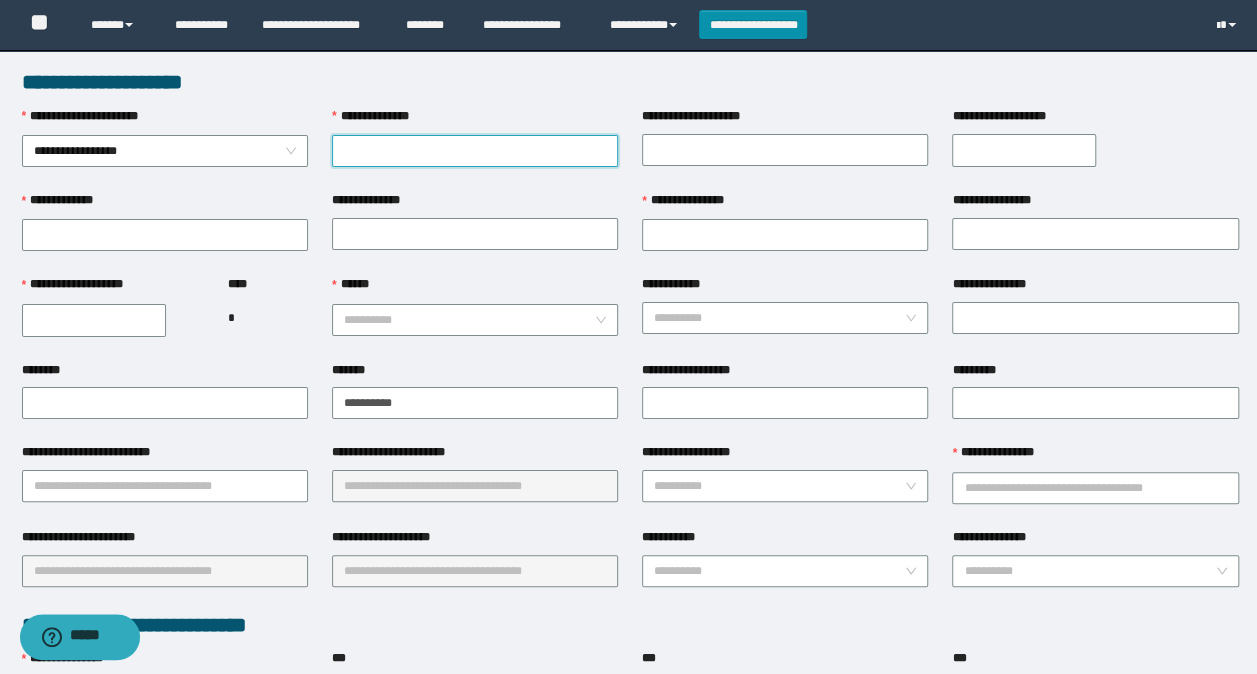 click on "**********" at bounding box center (475, 151) 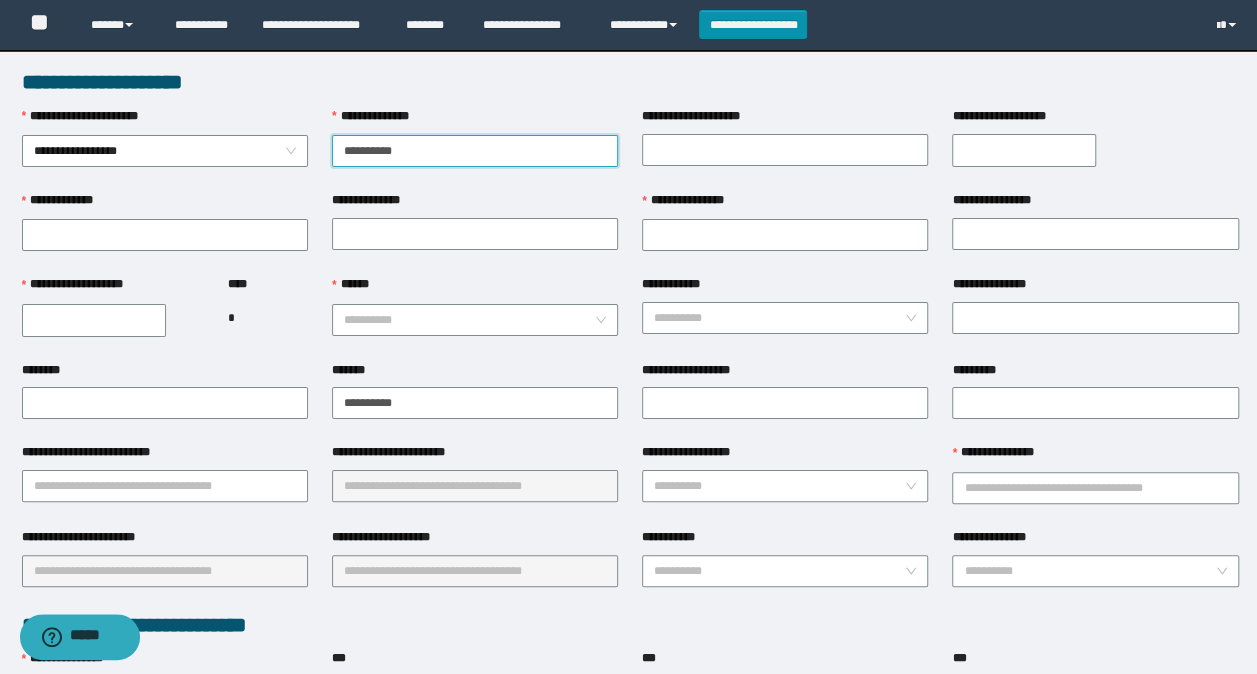type on "**********" 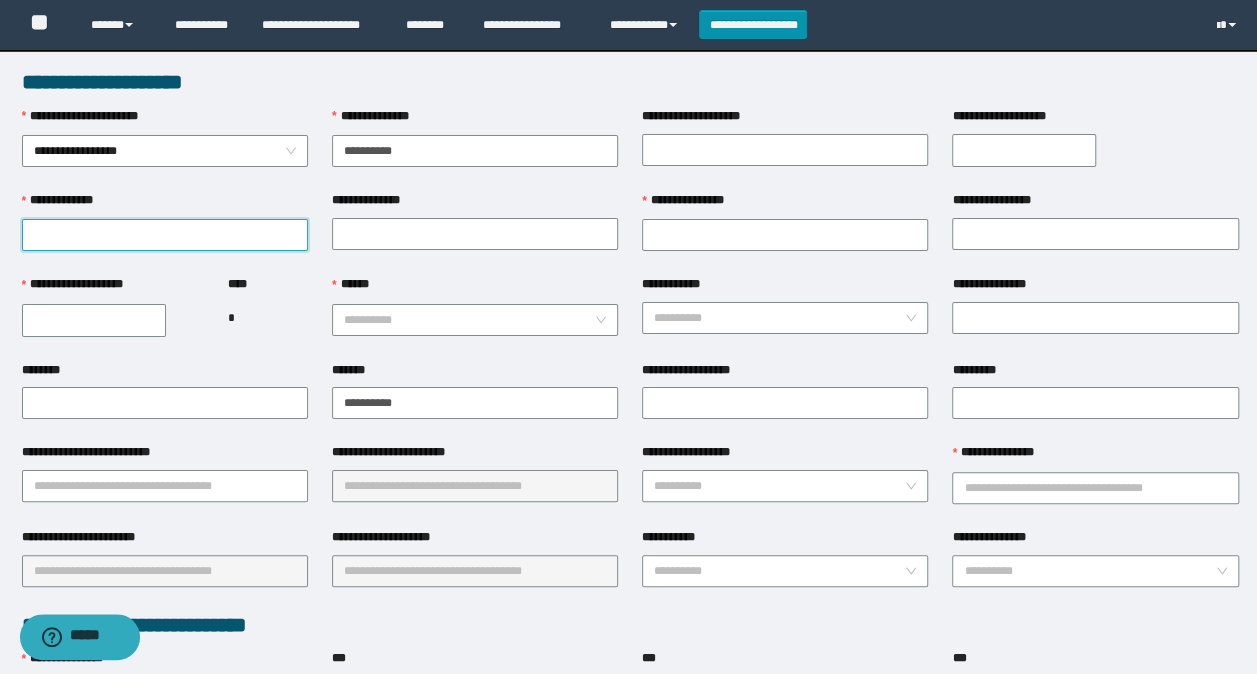click on "**********" at bounding box center [165, 235] 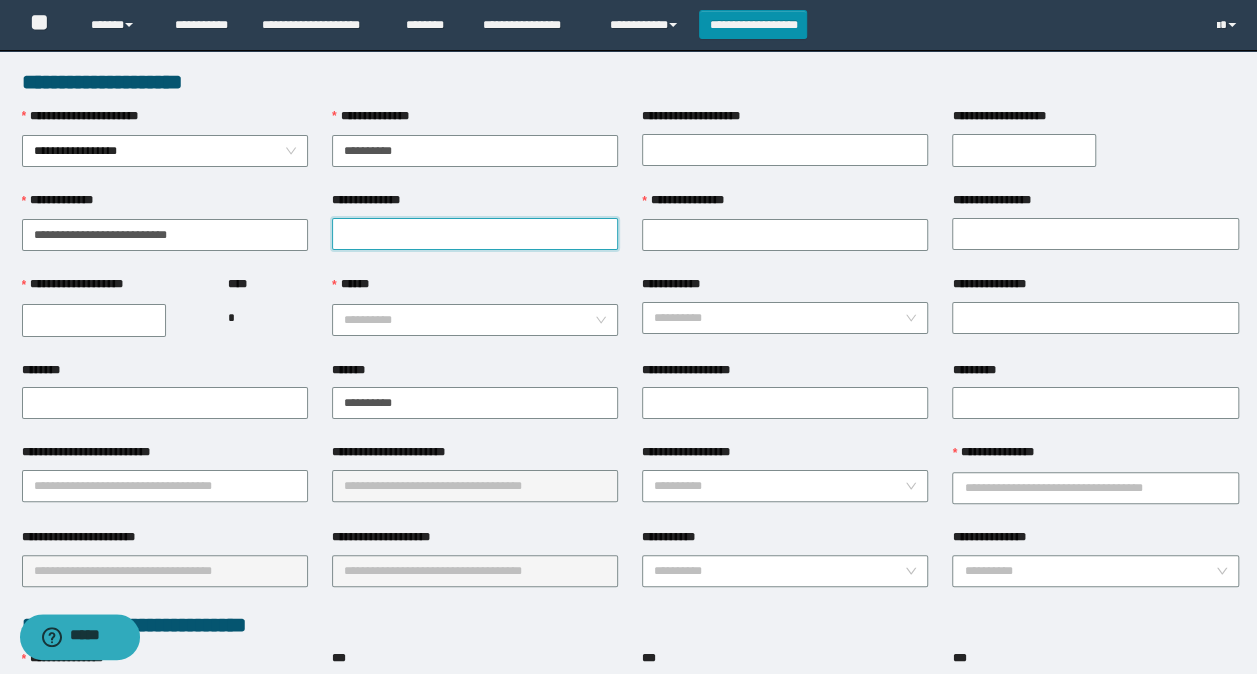 click on "**********" at bounding box center (475, 234) 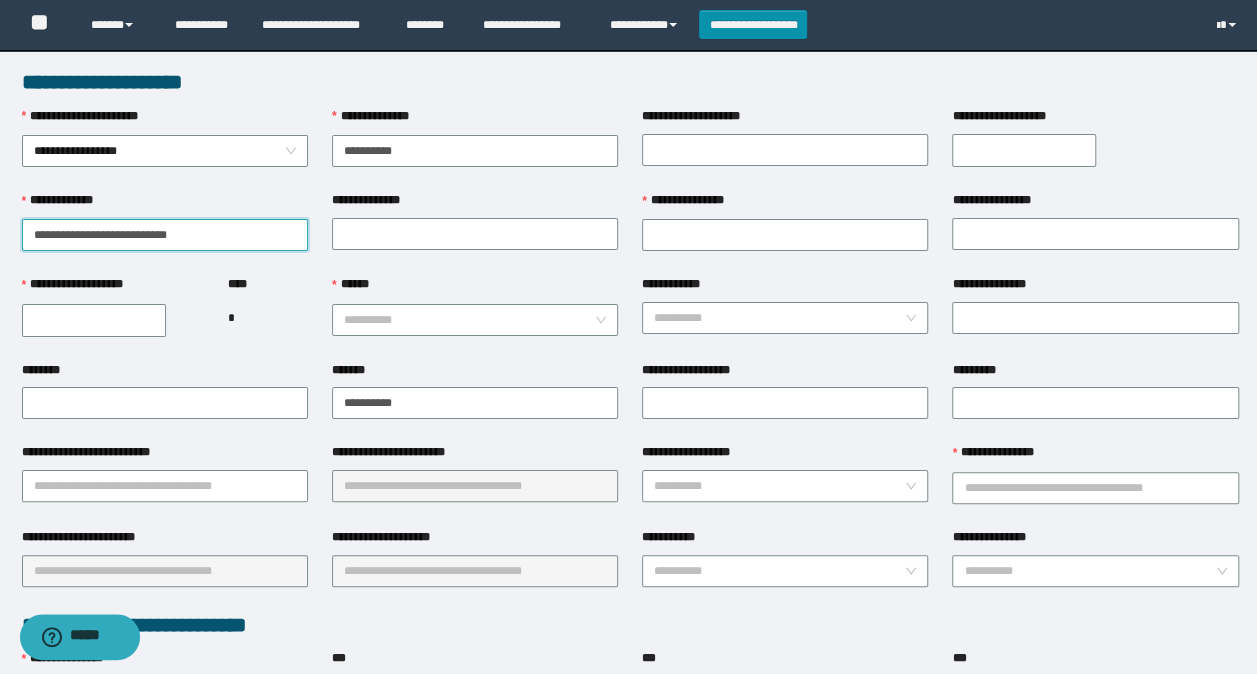 drag, startPoint x: 214, startPoint y: 234, endPoint x: 62, endPoint y: 232, distance: 152.01315 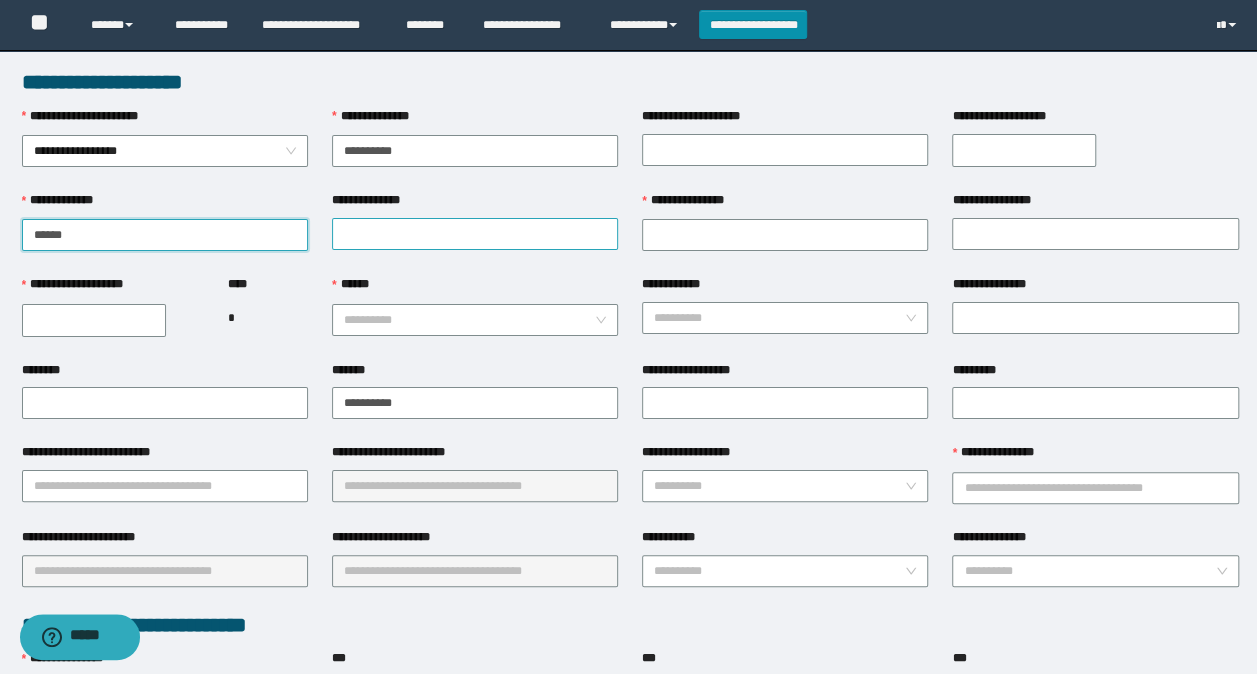 type on "******" 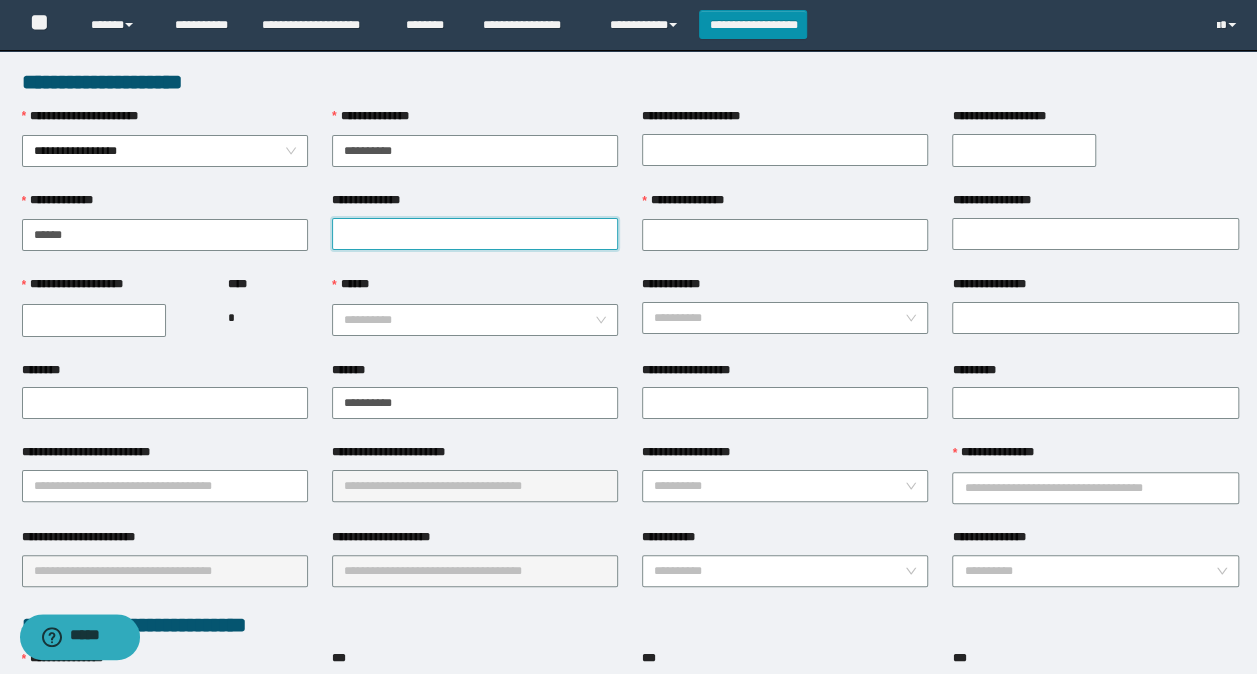 click on "**********" at bounding box center [475, 234] 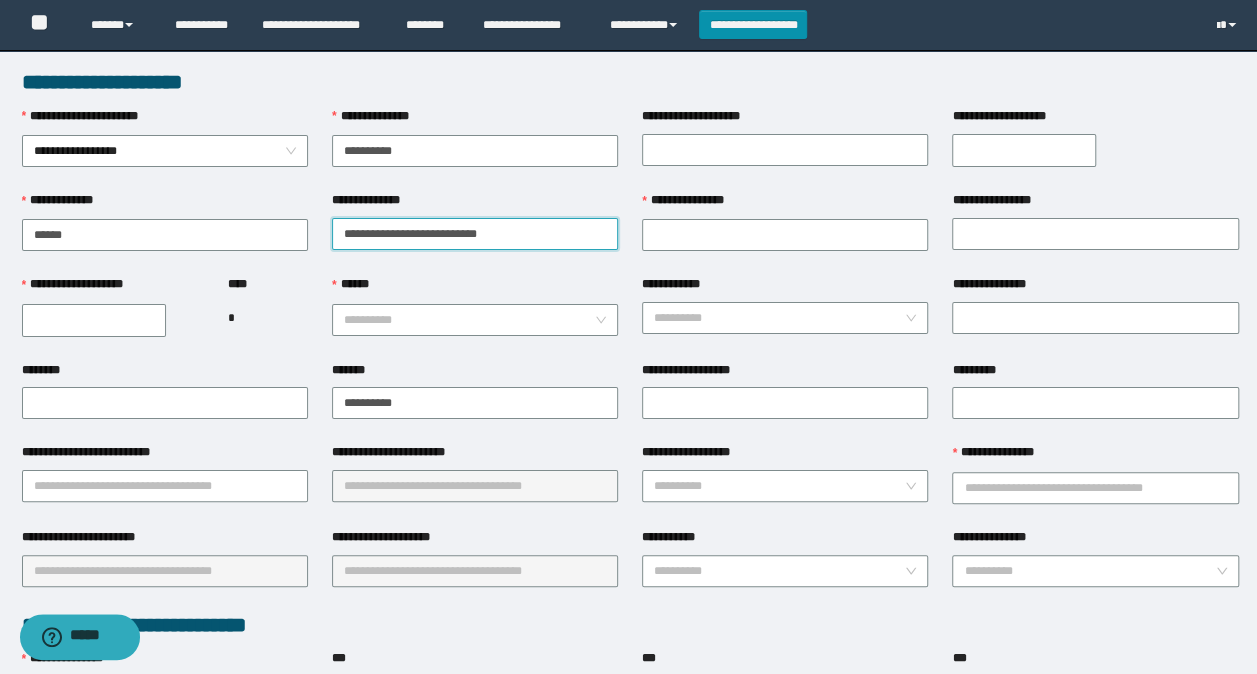drag, startPoint x: 379, startPoint y: 226, endPoint x: 318, endPoint y: 227, distance: 61.008198 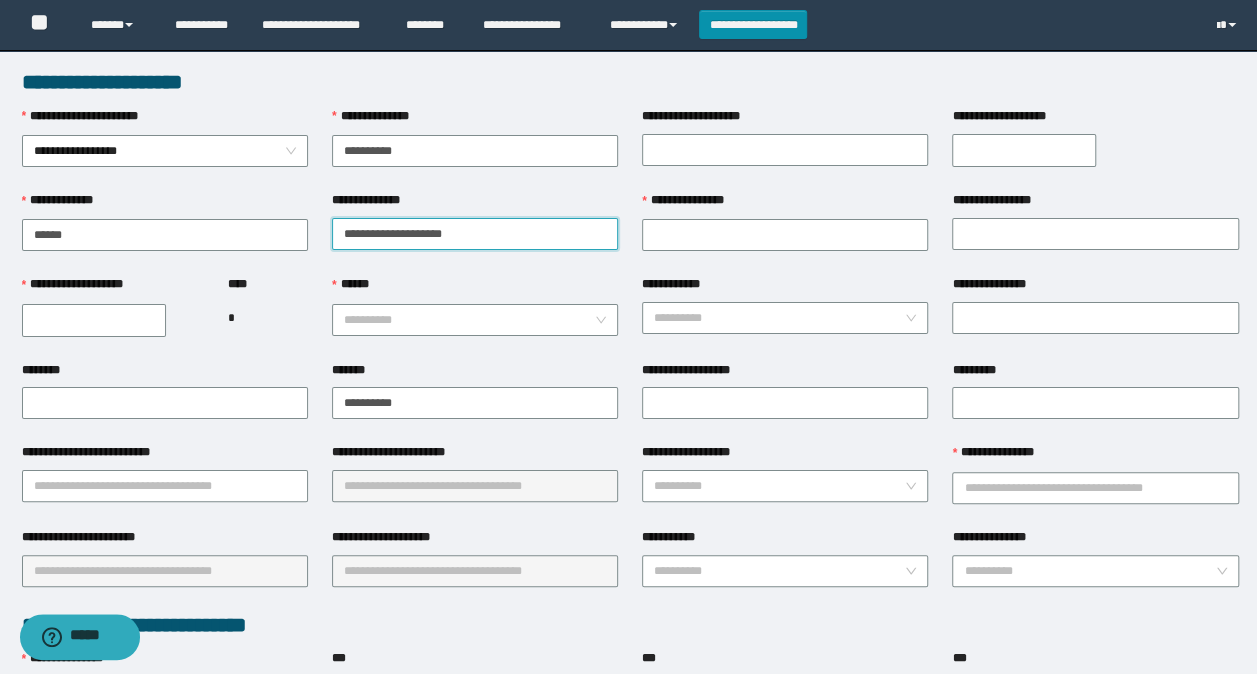 drag, startPoint x: 474, startPoint y: 233, endPoint x: 384, endPoint y: 225, distance: 90.35486 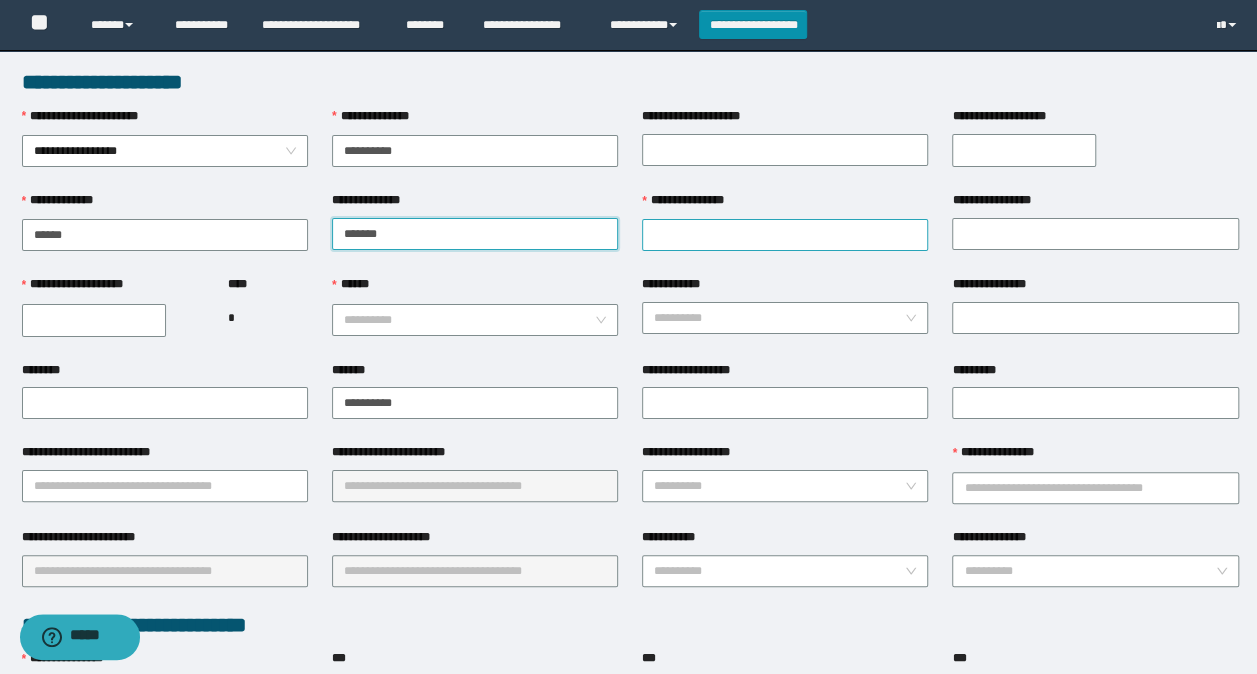 type on "*******" 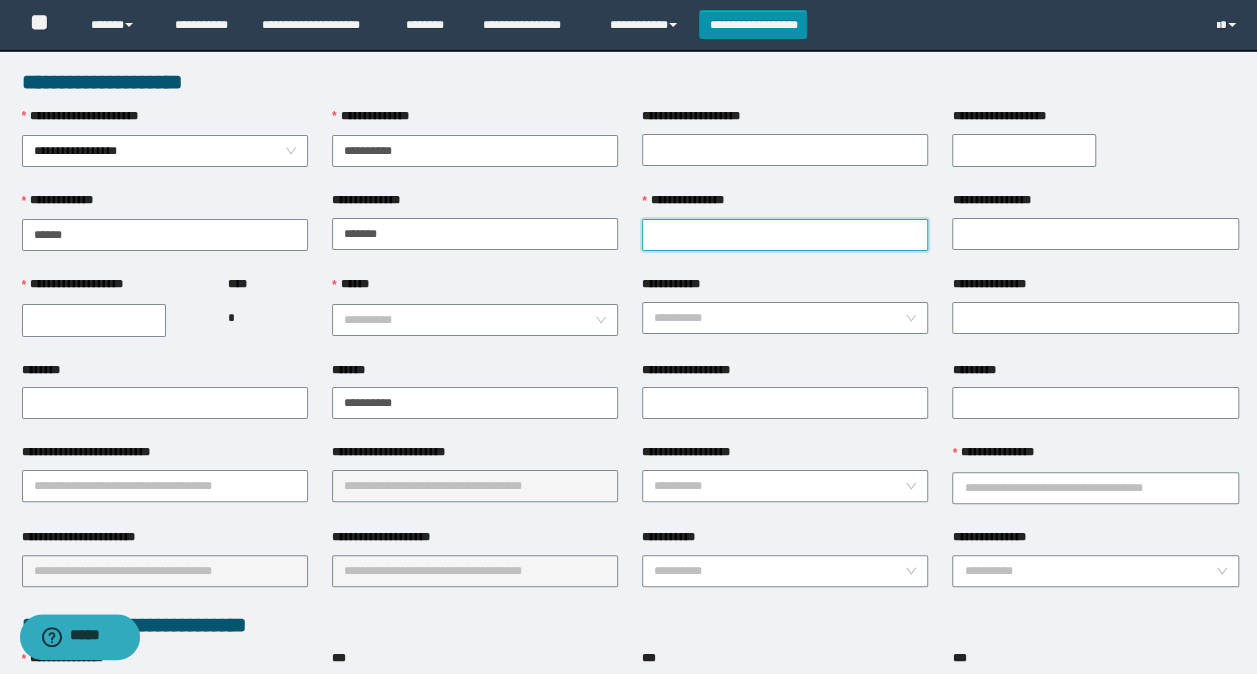 click on "**********" at bounding box center [785, 235] 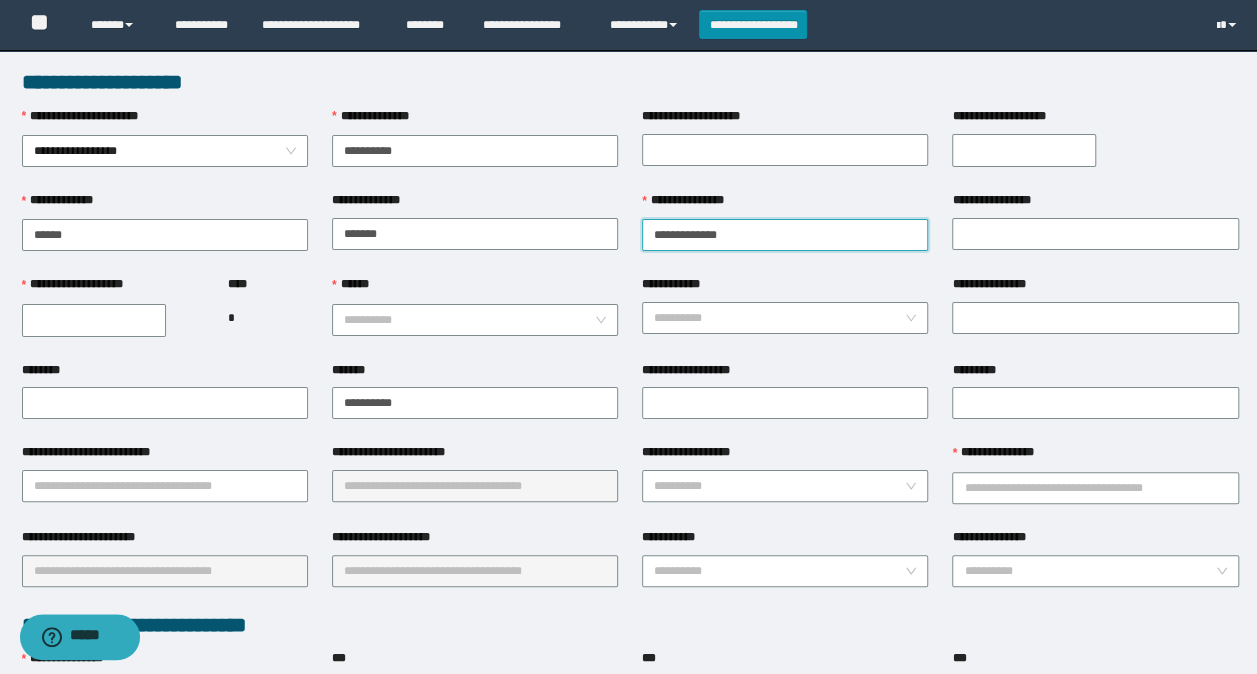 drag, startPoint x: 734, startPoint y: 233, endPoint x: 684, endPoint y: 224, distance: 50.803543 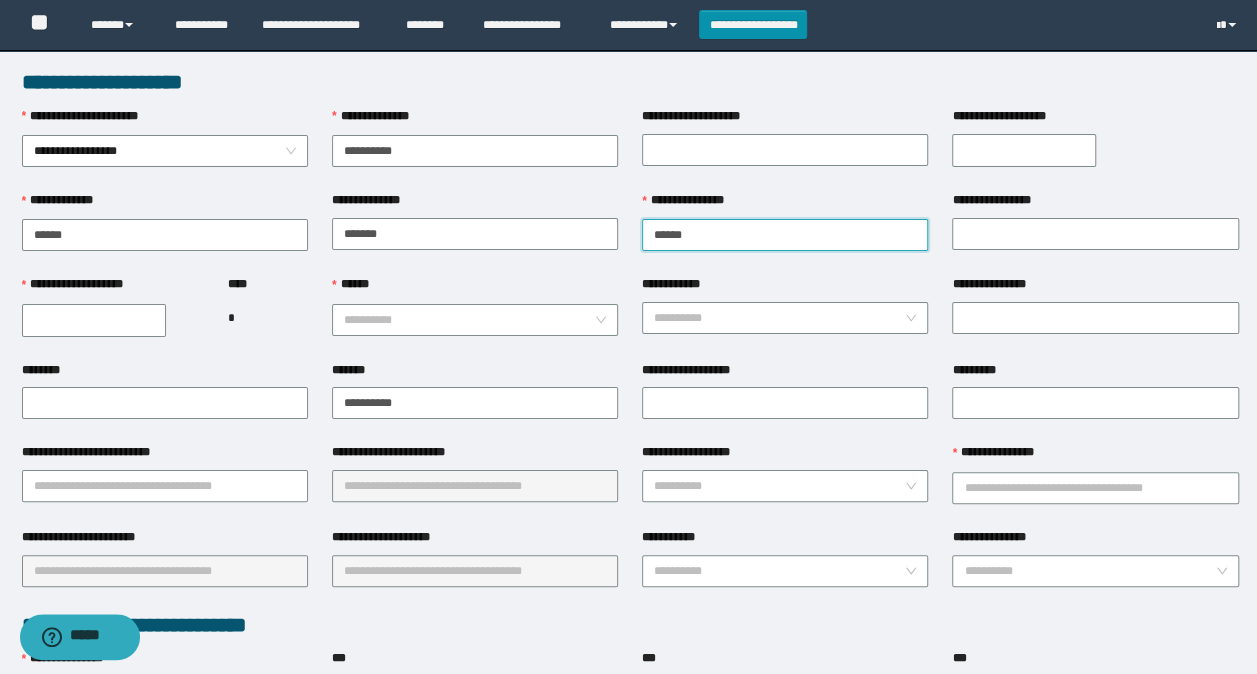 type on "****" 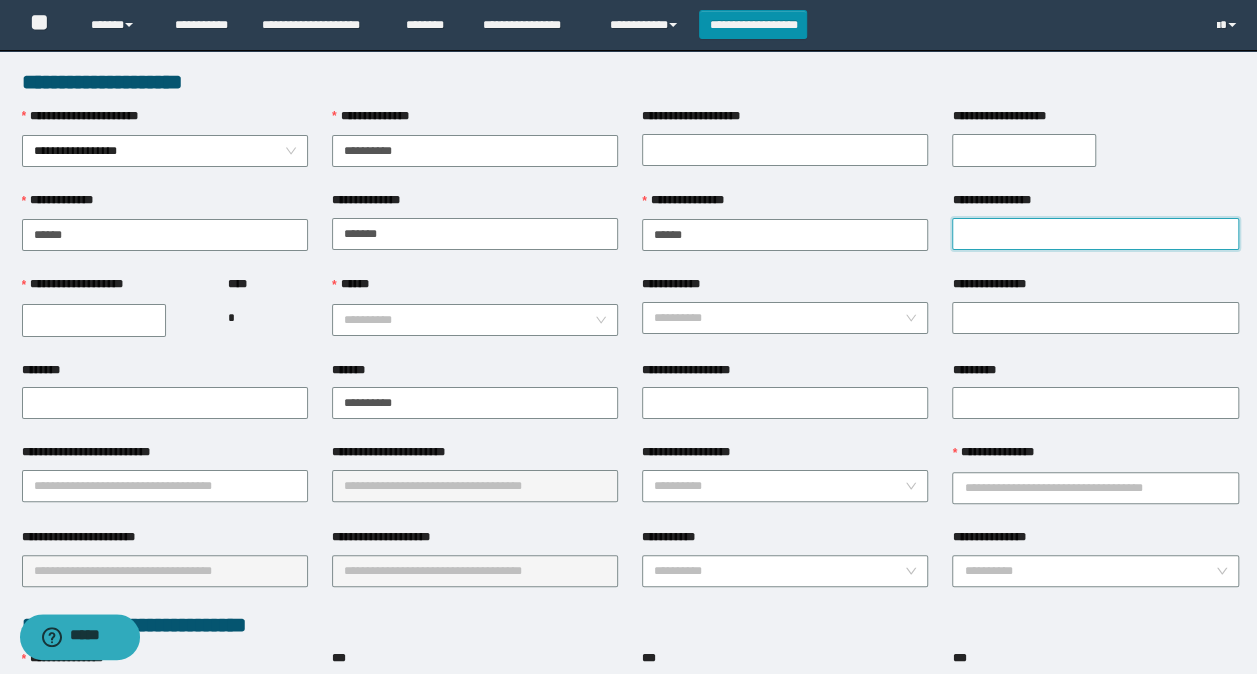 click on "**********" at bounding box center [1095, 220] 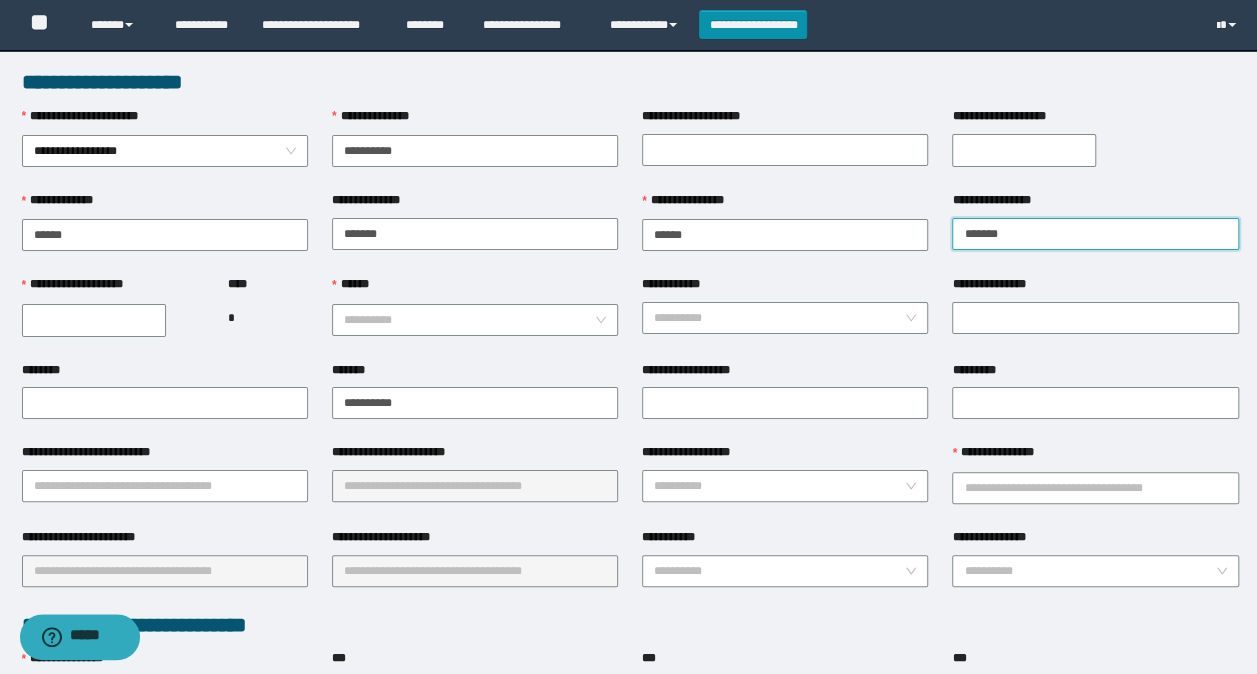 type on "*******" 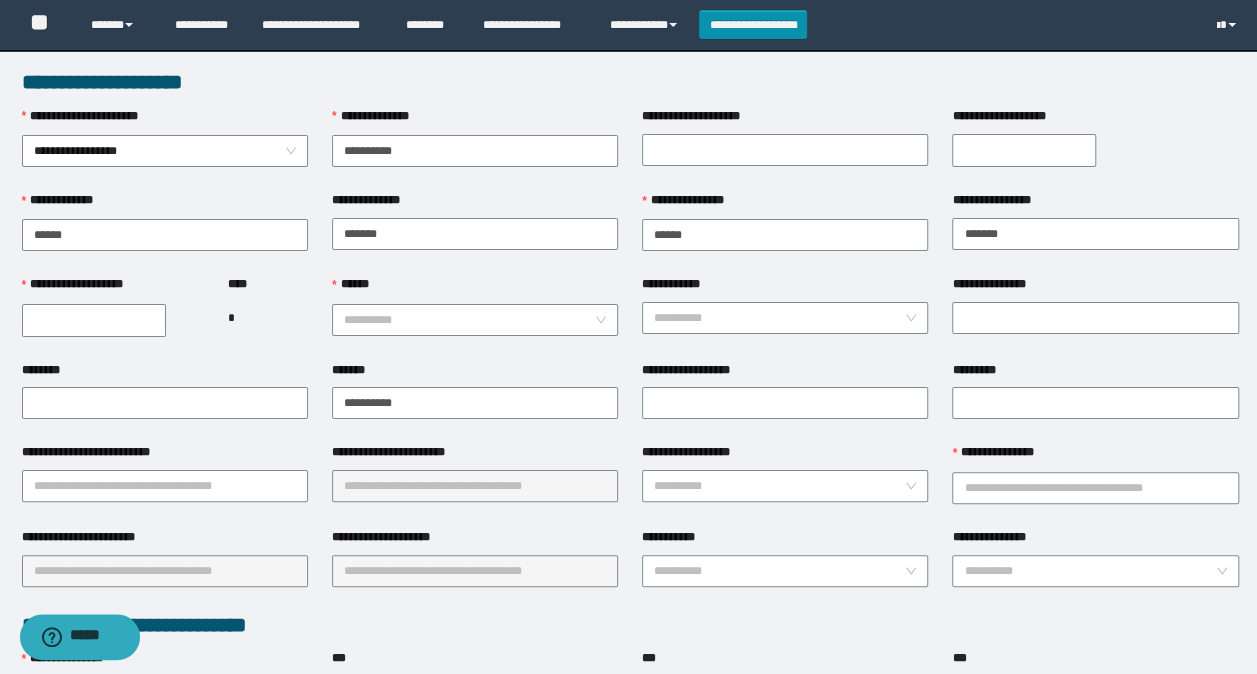 click on "**********" at bounding box center (94, 320) 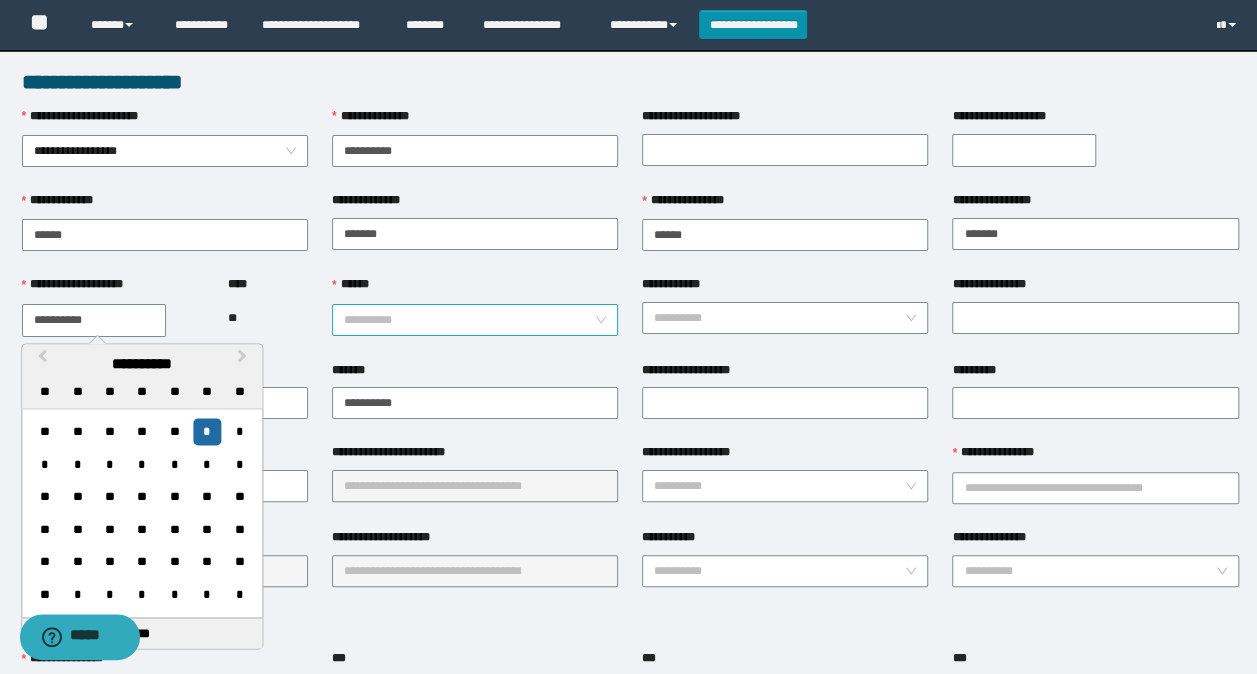type on "**********" 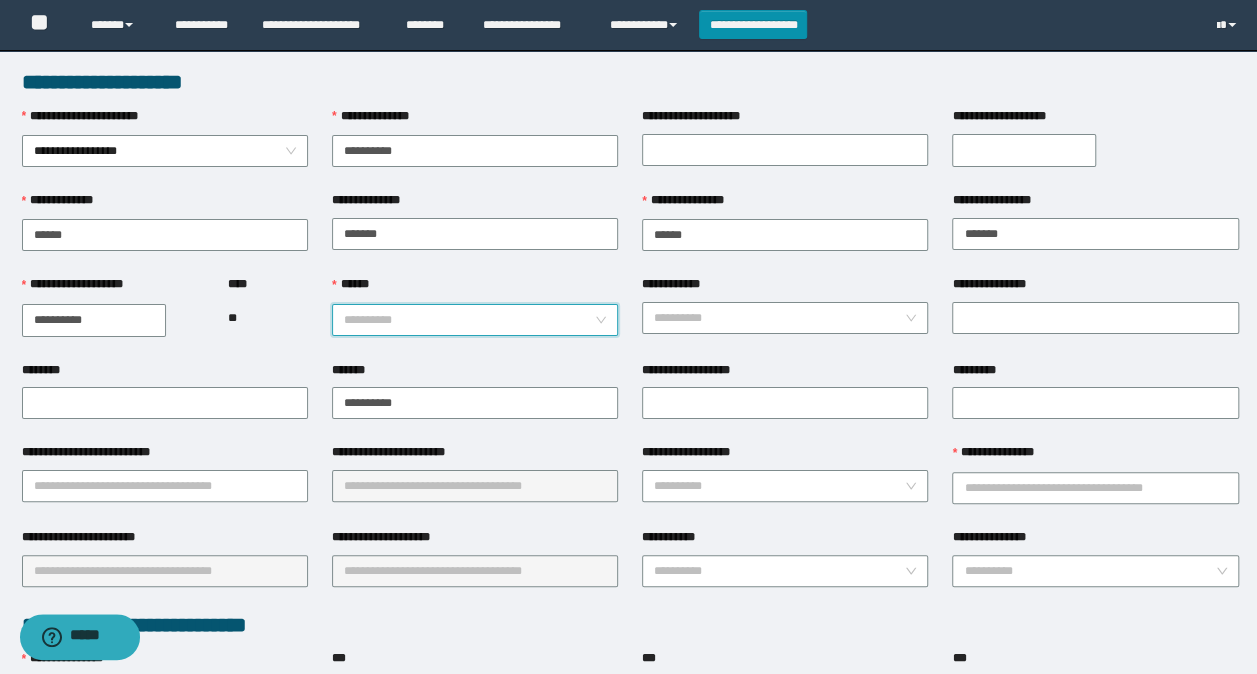 click on "******" at bounding box center [469, 320] 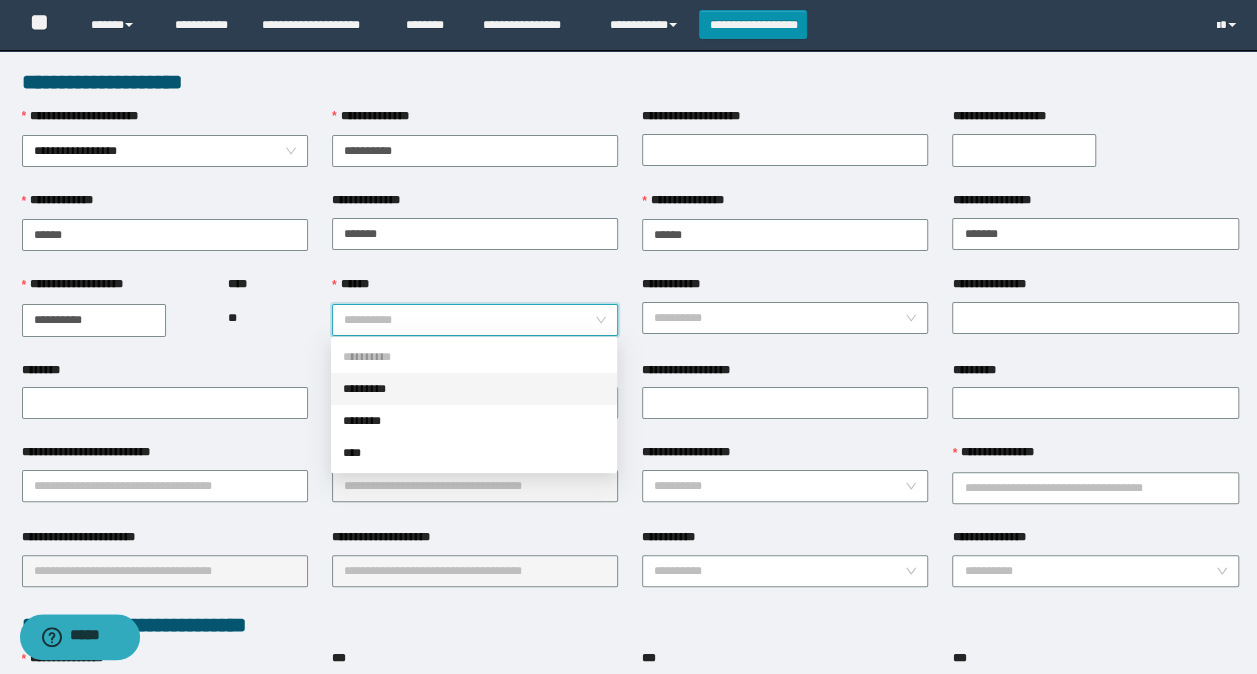 click on "*********" at bounding box center [474, 389] 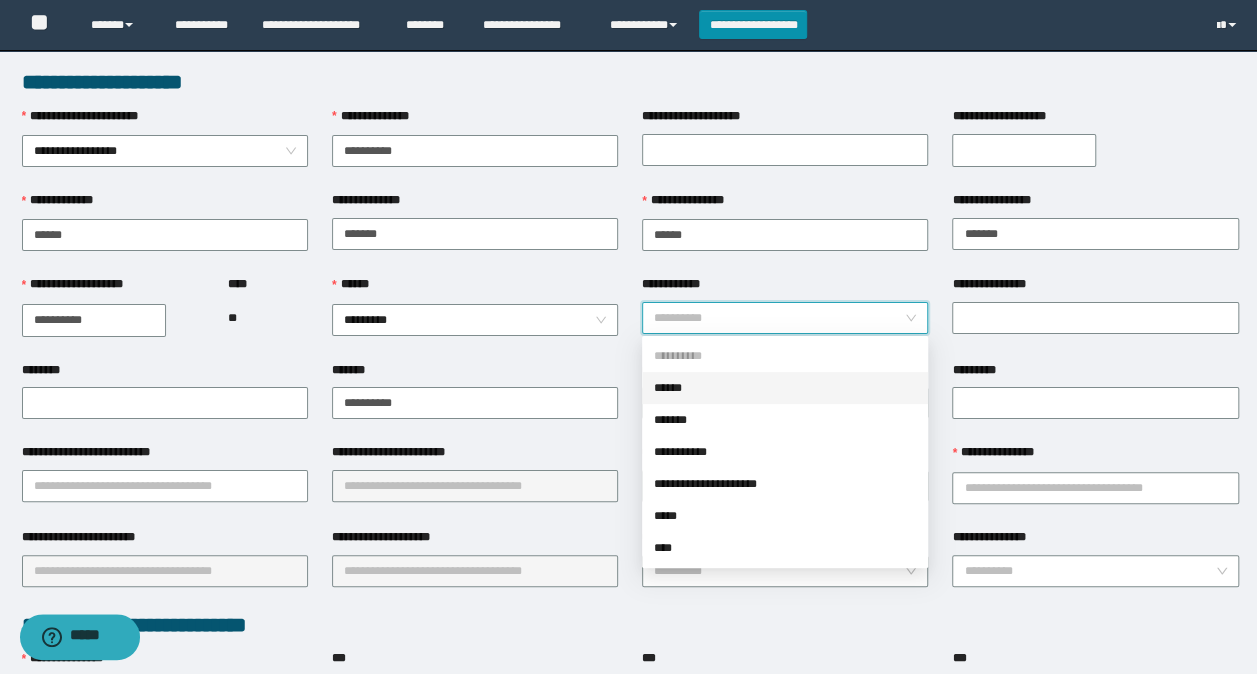 click on "**********" at bounding box center (779, 318) 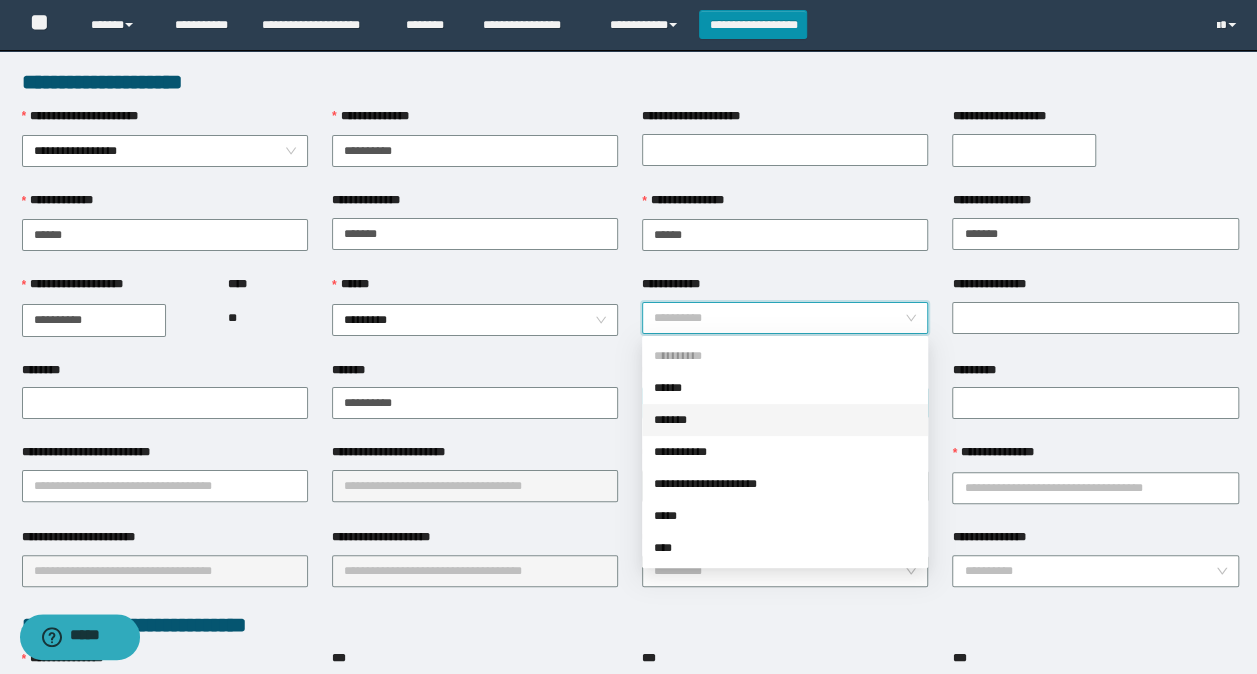 drag, startPoint x: 677, startPoint y: 421, endPoint x: 690, endPoint y: 412, distance: 15.811388 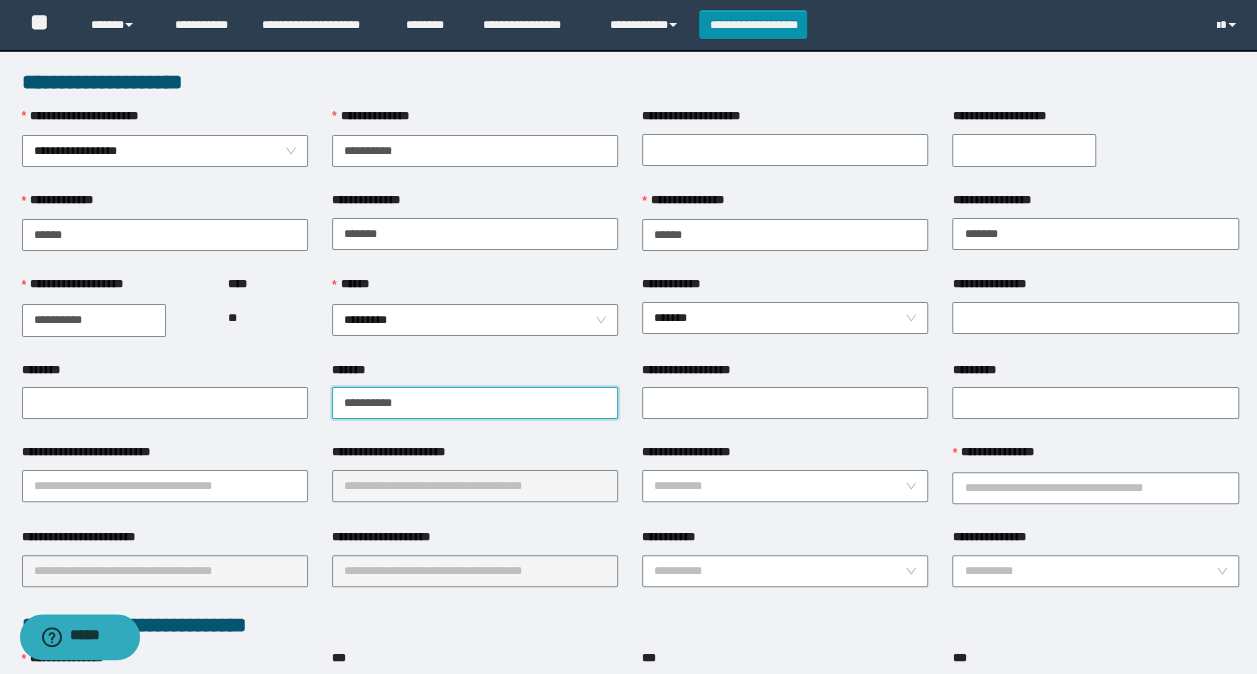 click on "**********" at bounding box center (475, 403) 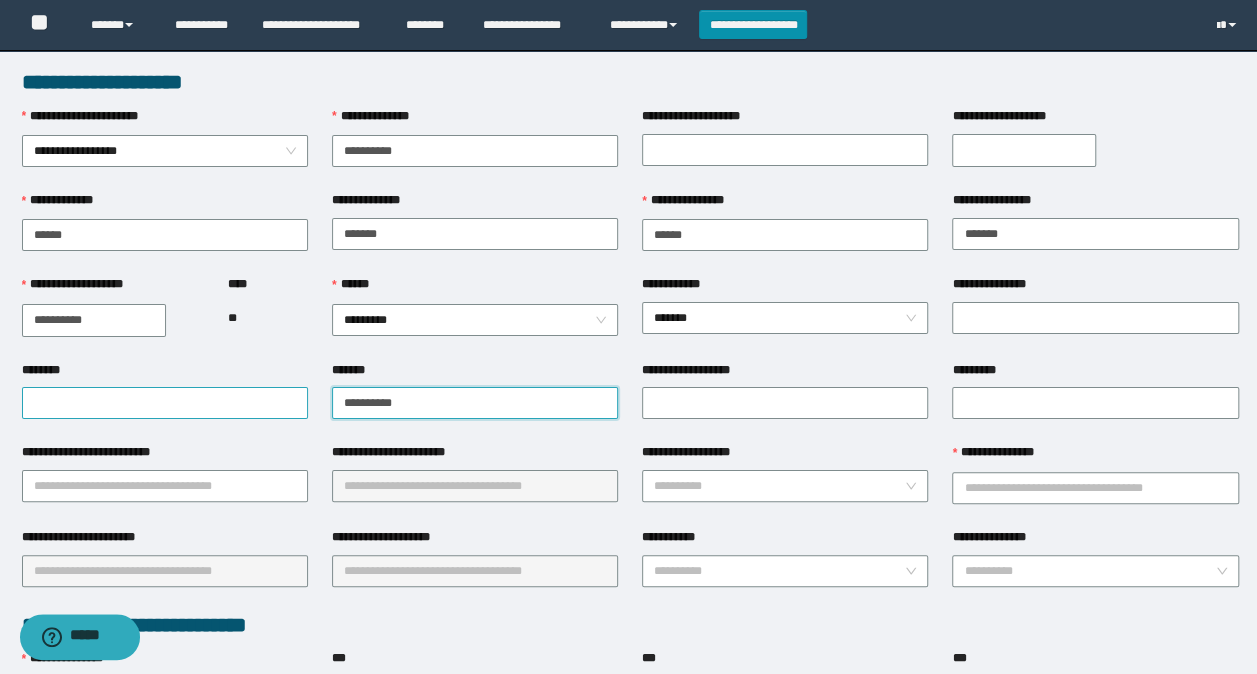drag, startPoint x: 410, startPoint y: 392, endPoint x: 290, endPoint y: 392, distance: 120 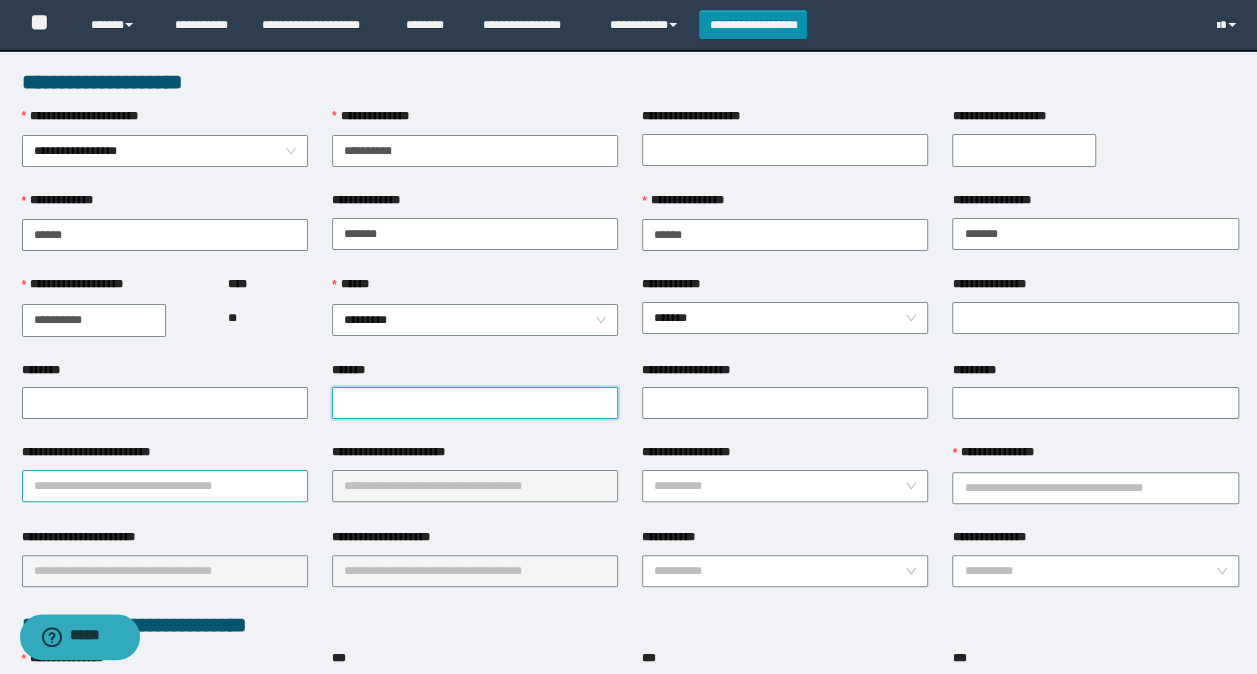 type 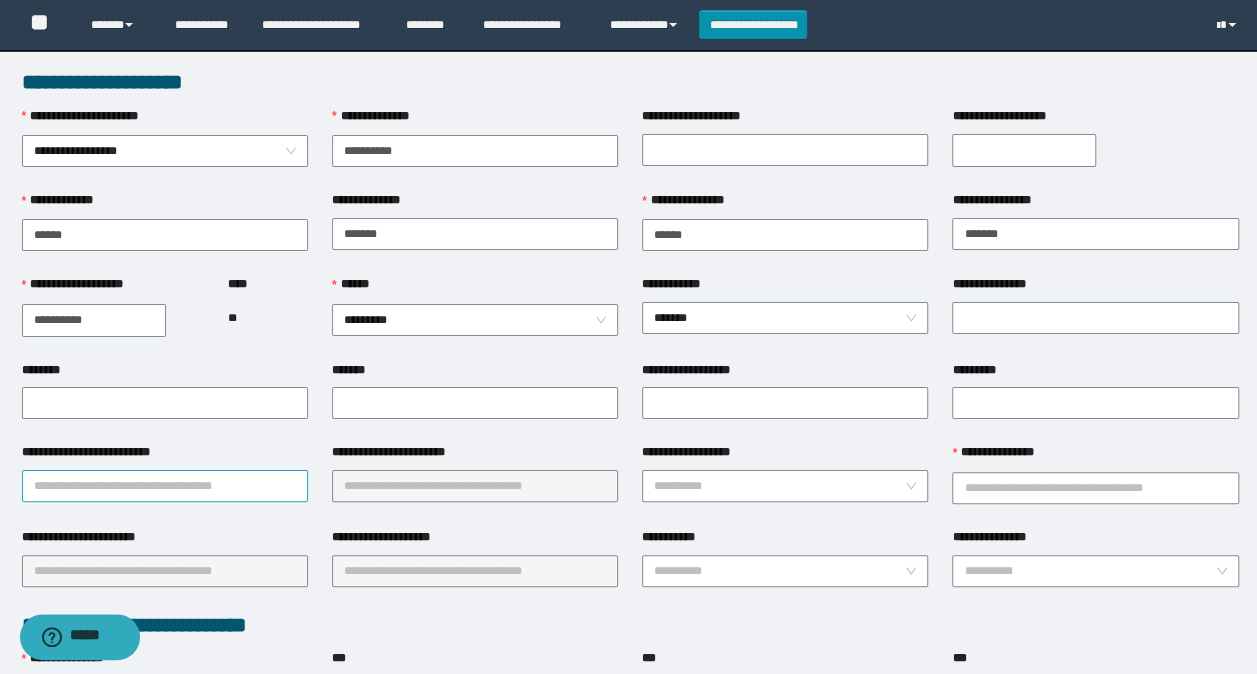 click on "**********" at bounding box center [165, 486] 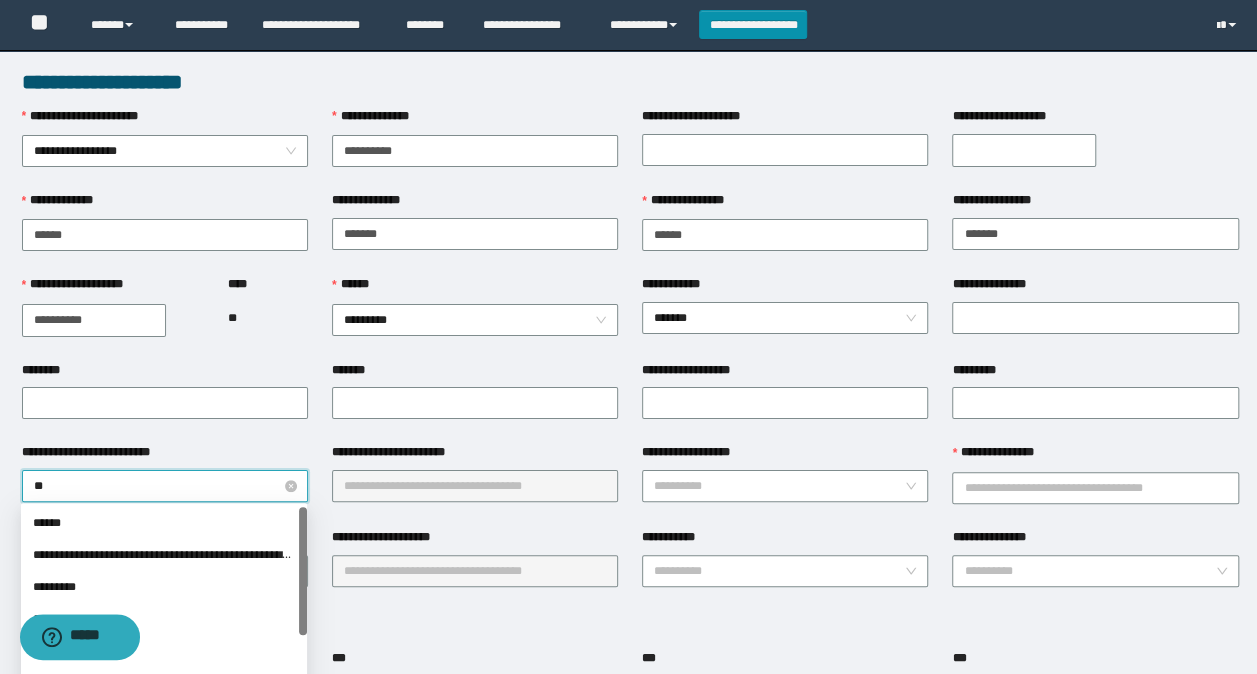 type on "***" 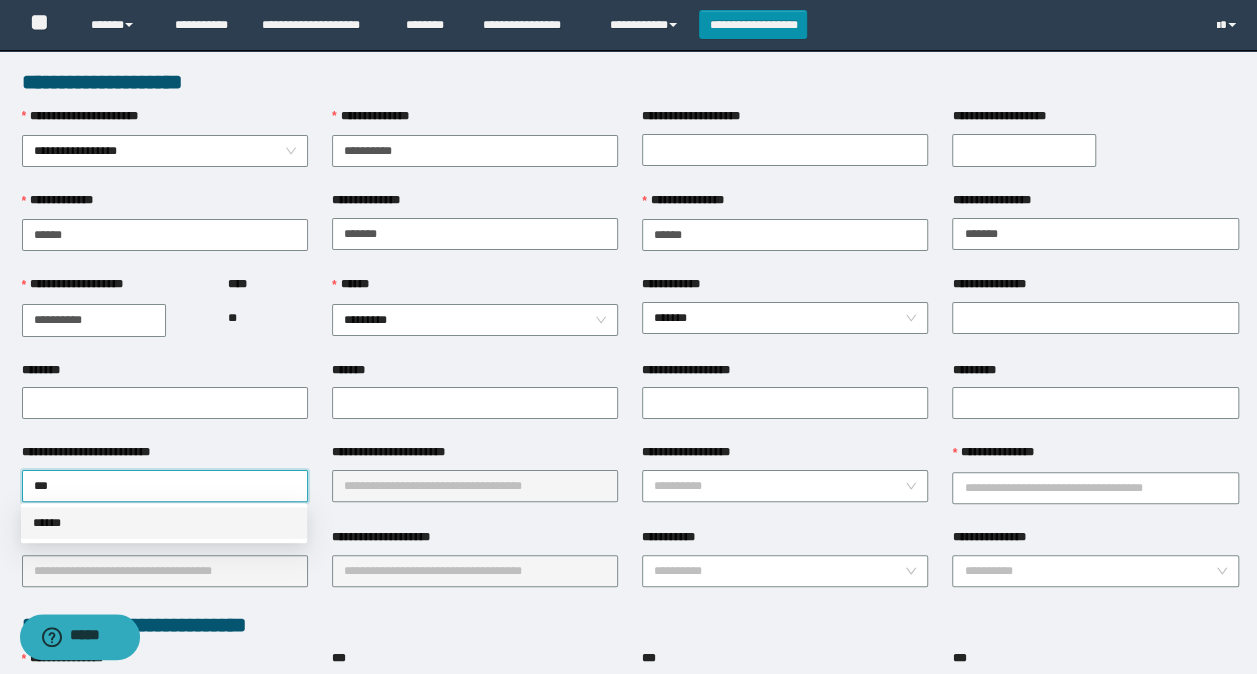 click on "******" at bounding box center [164, 523] 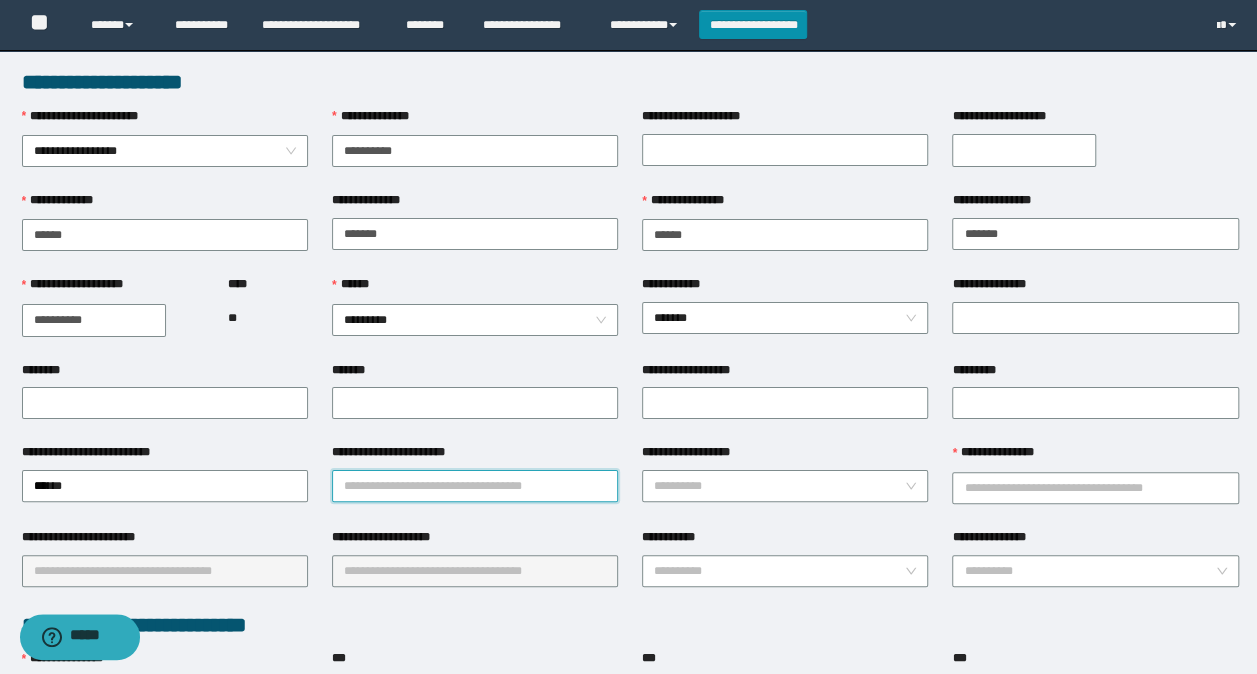 click on "**********" at bounding box center (475, 486) 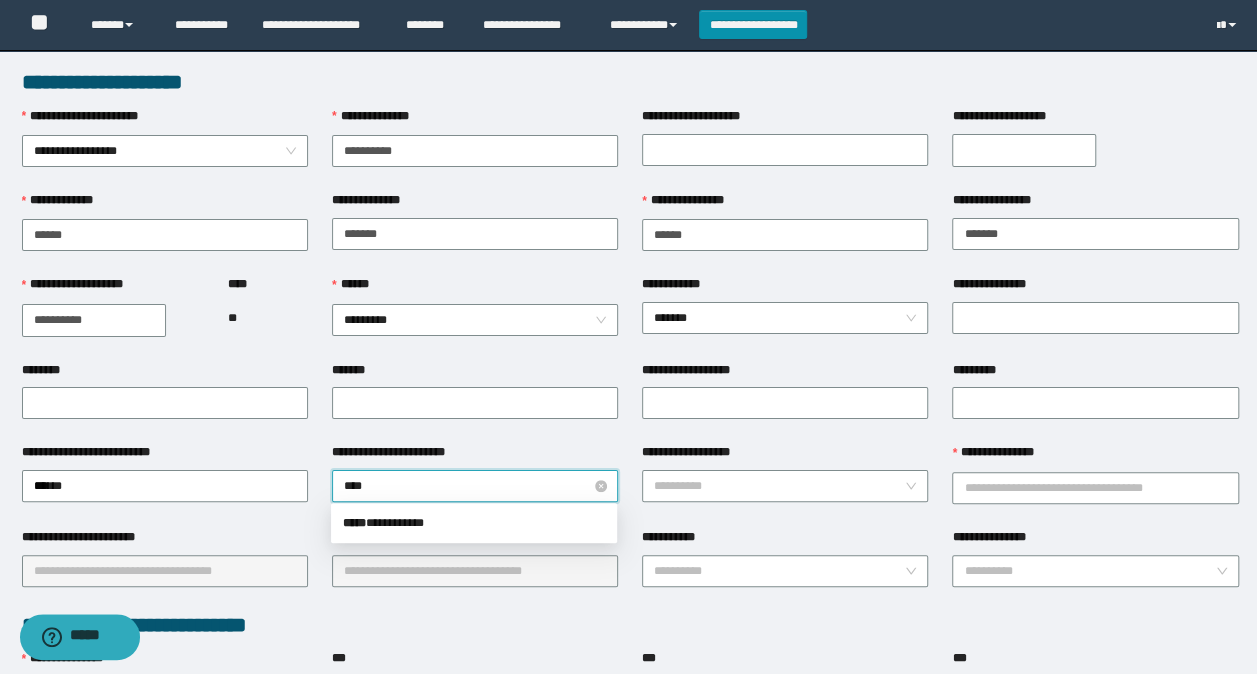 type on "*****" 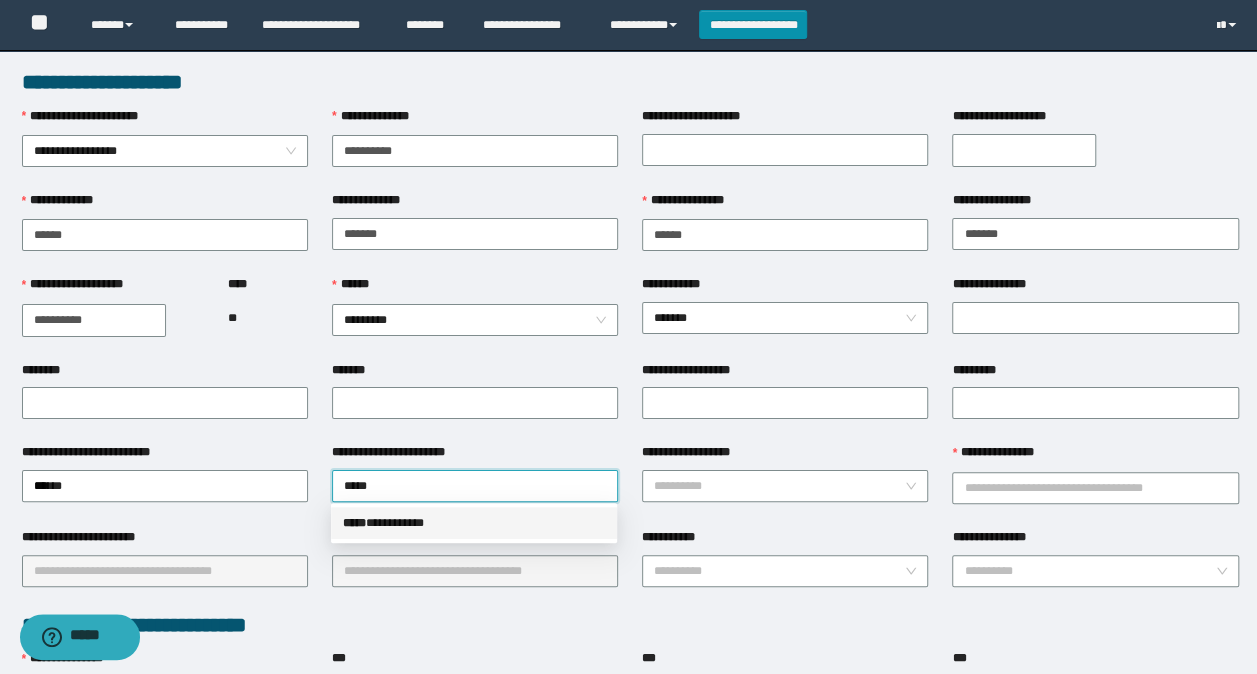click on "***** * *********" at bounding box center [474, 523] 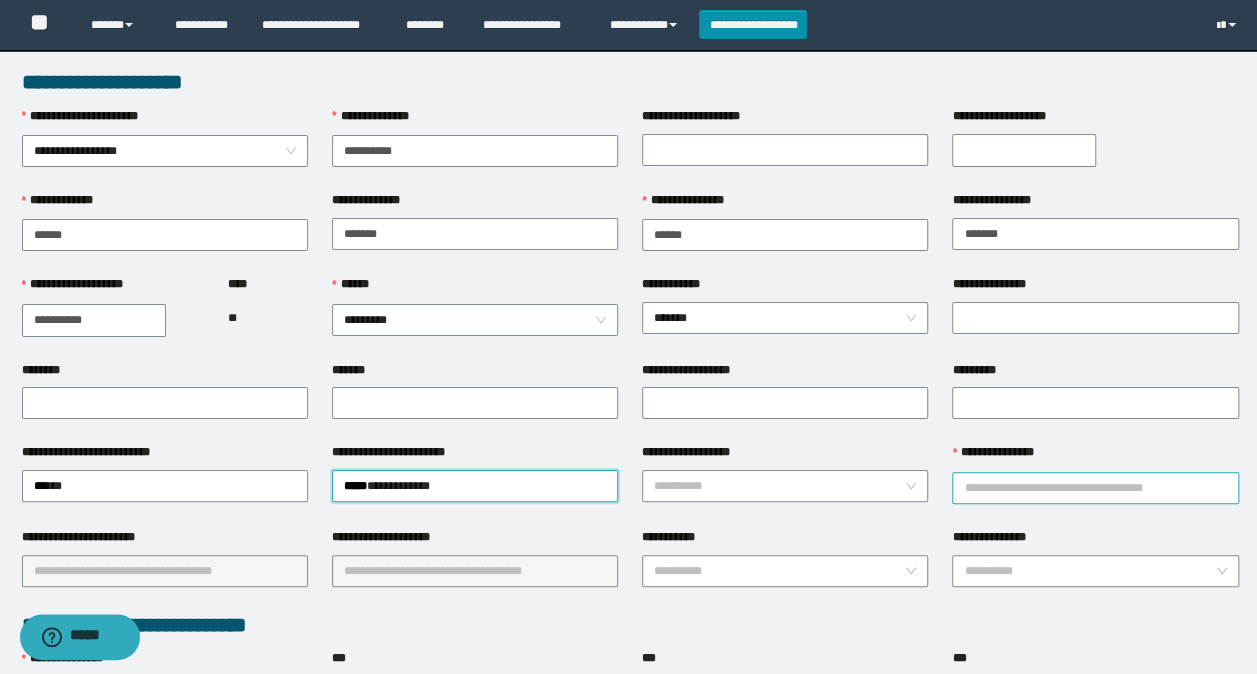click on "**********" at bounding box center [1095, 488] 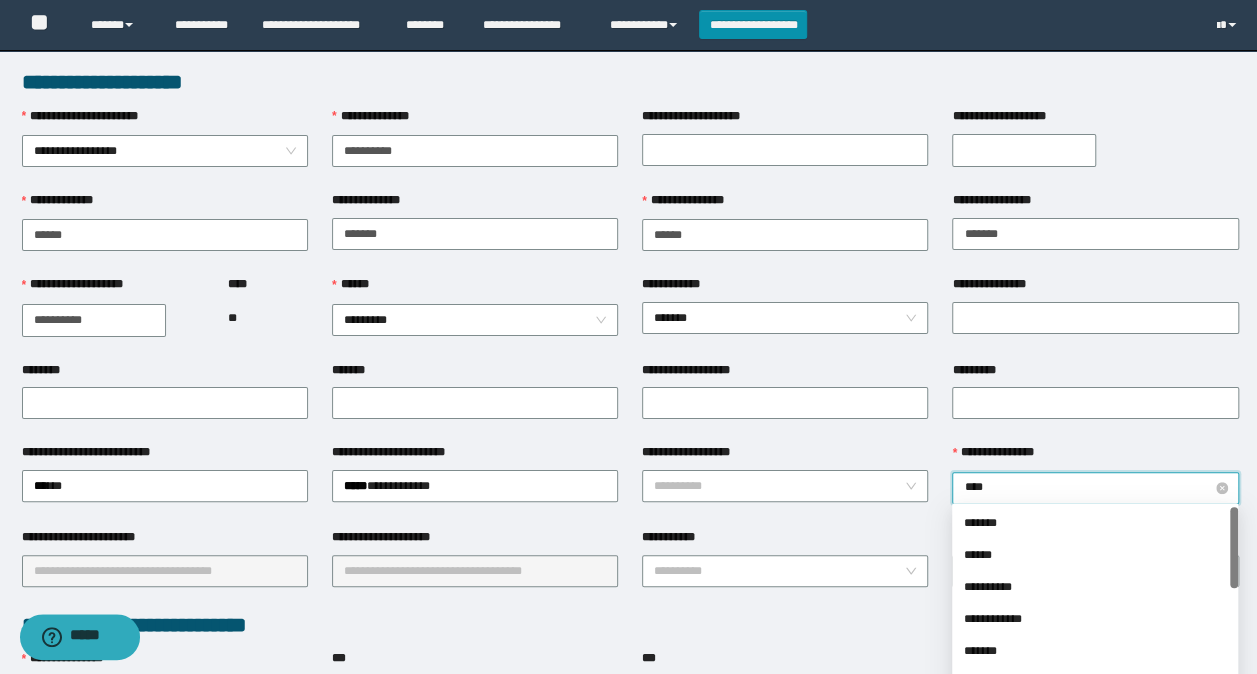 type on "*****" 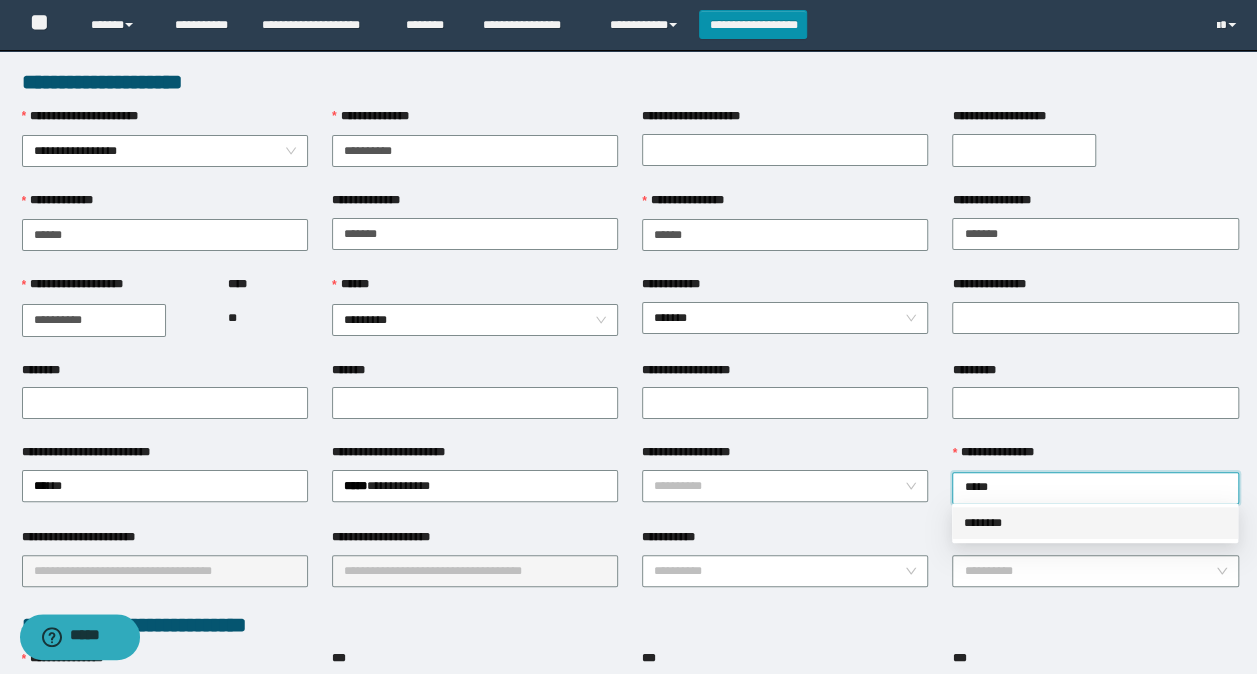 click on "********" at bounding box center (1095, 523) 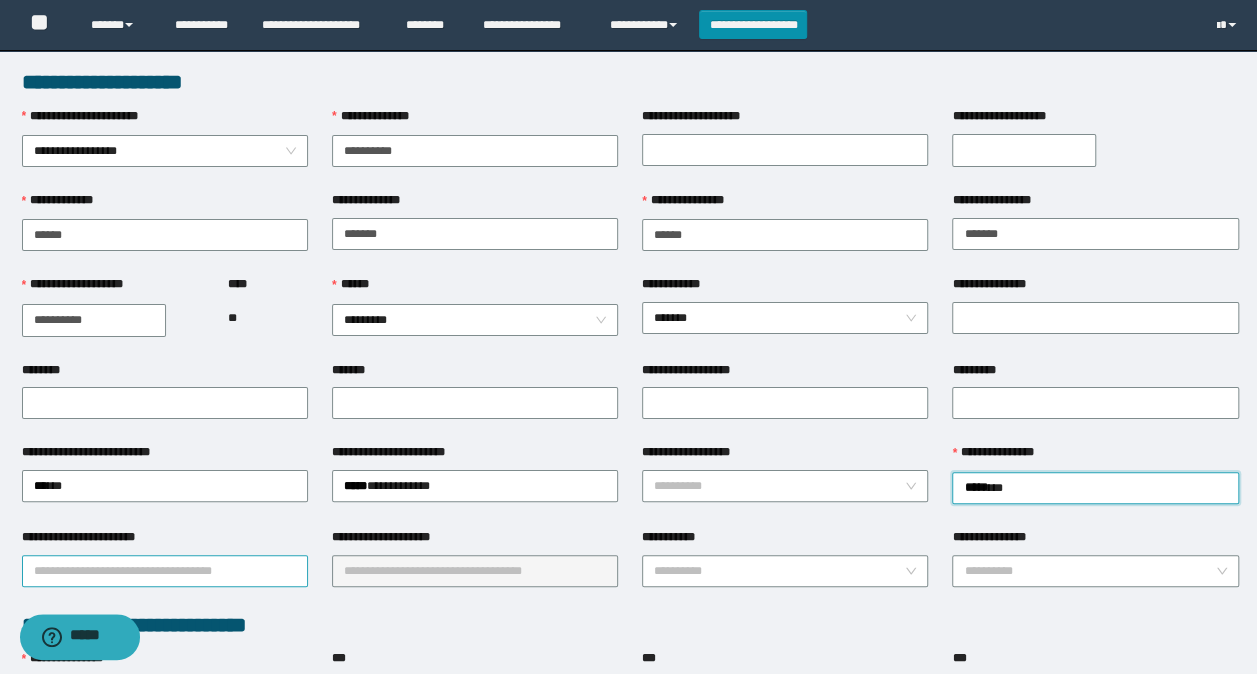 click on "**********" at bounding box center [165, 571] 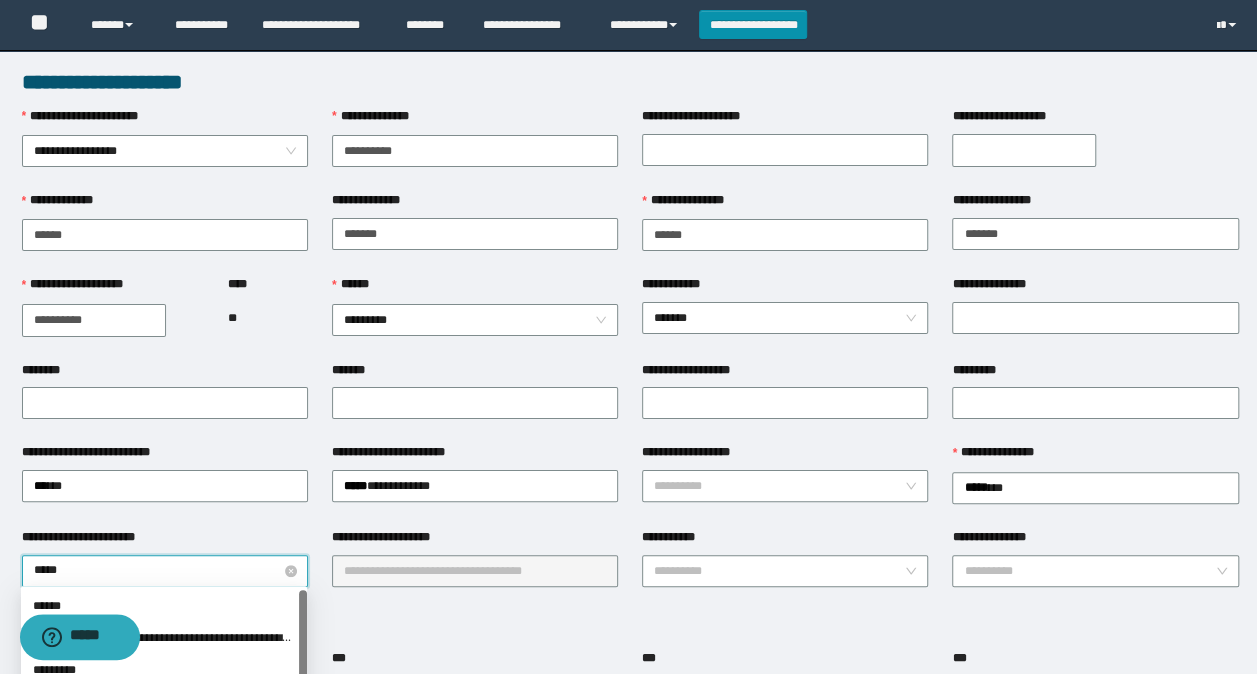 type on "******" 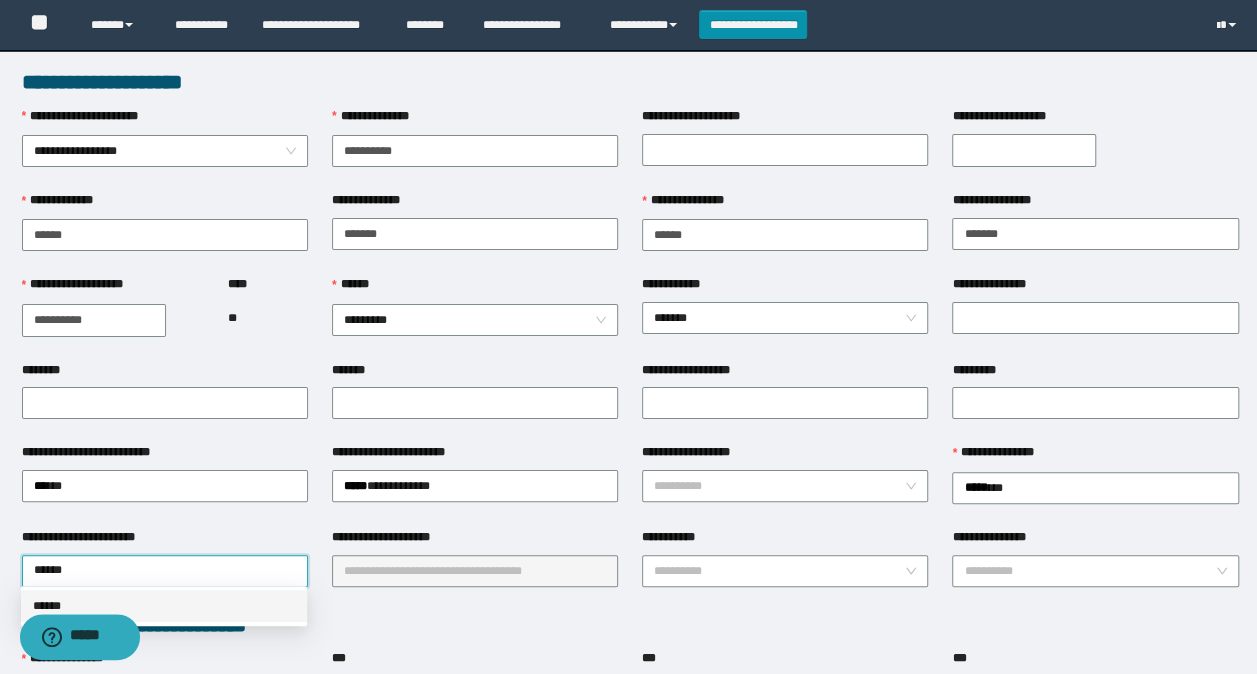 click on "******" at bounding box center (164, 606) 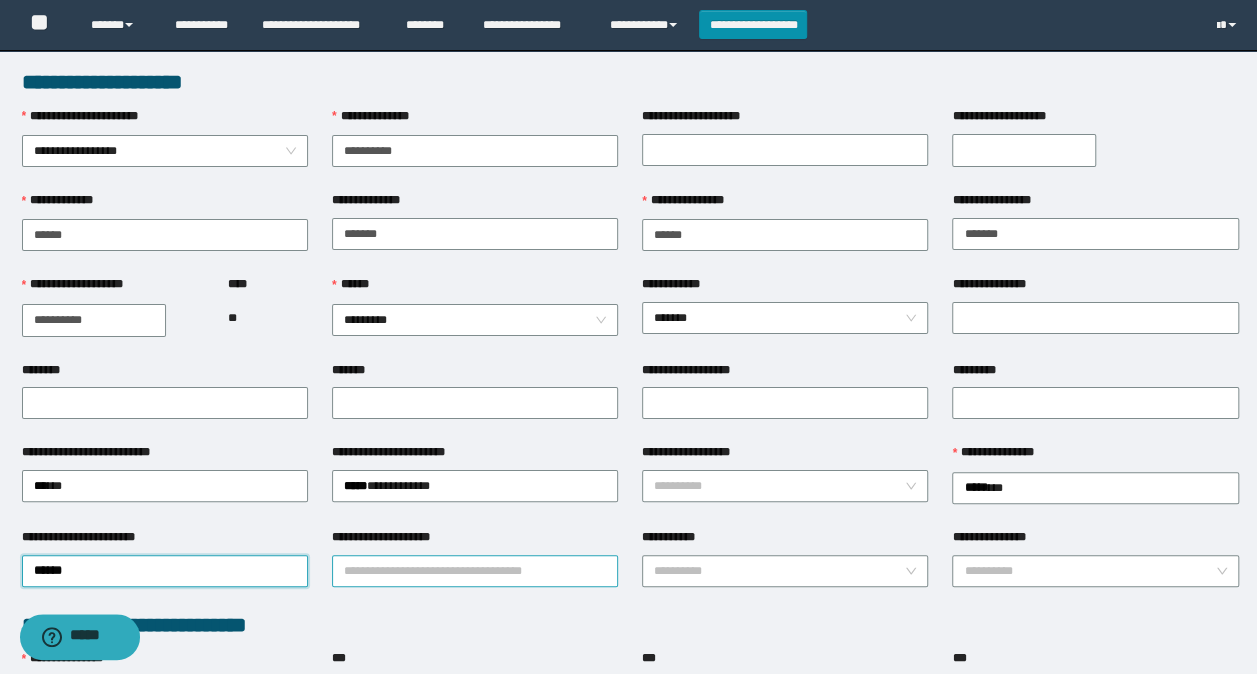 click on "**********" at bounding box center [475, 571] 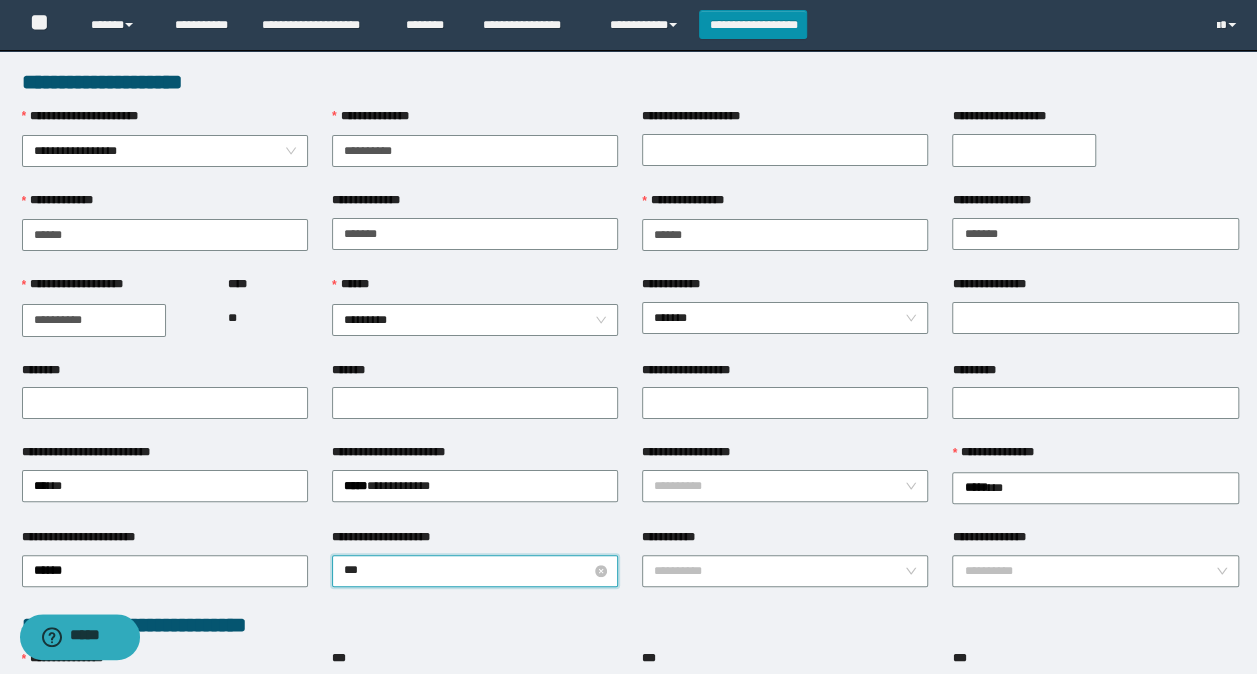 type on "****" 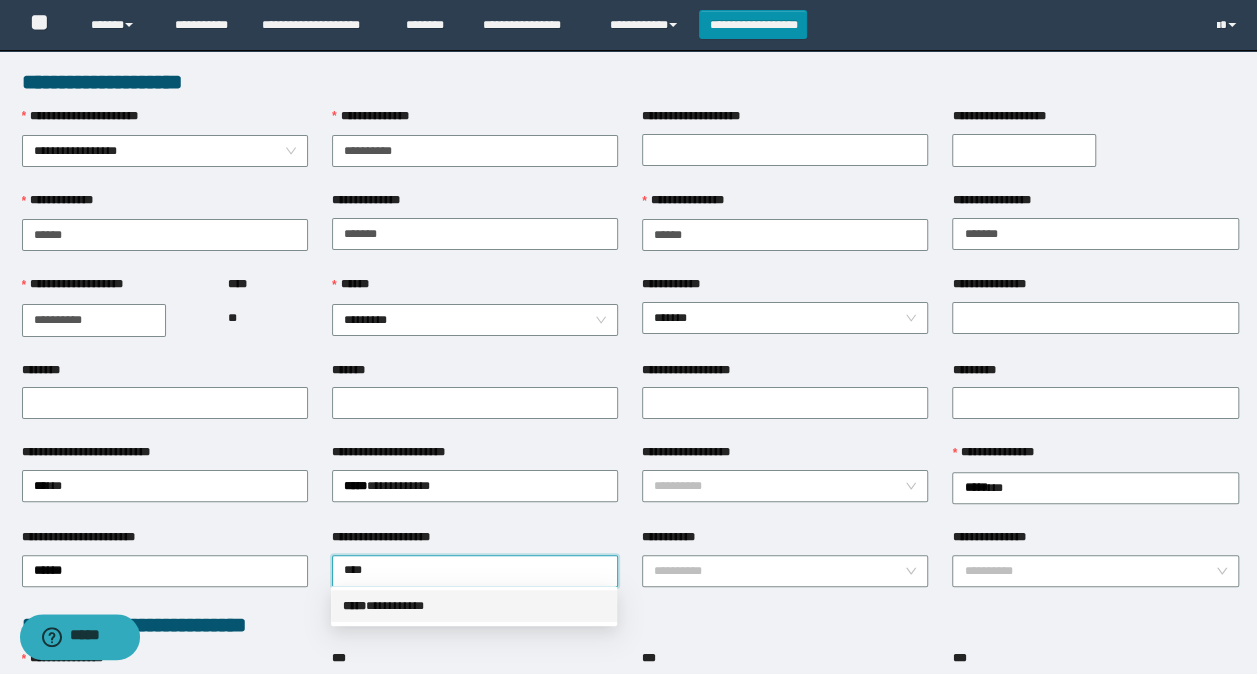 click on "**********" at bounding box center (628, 337) 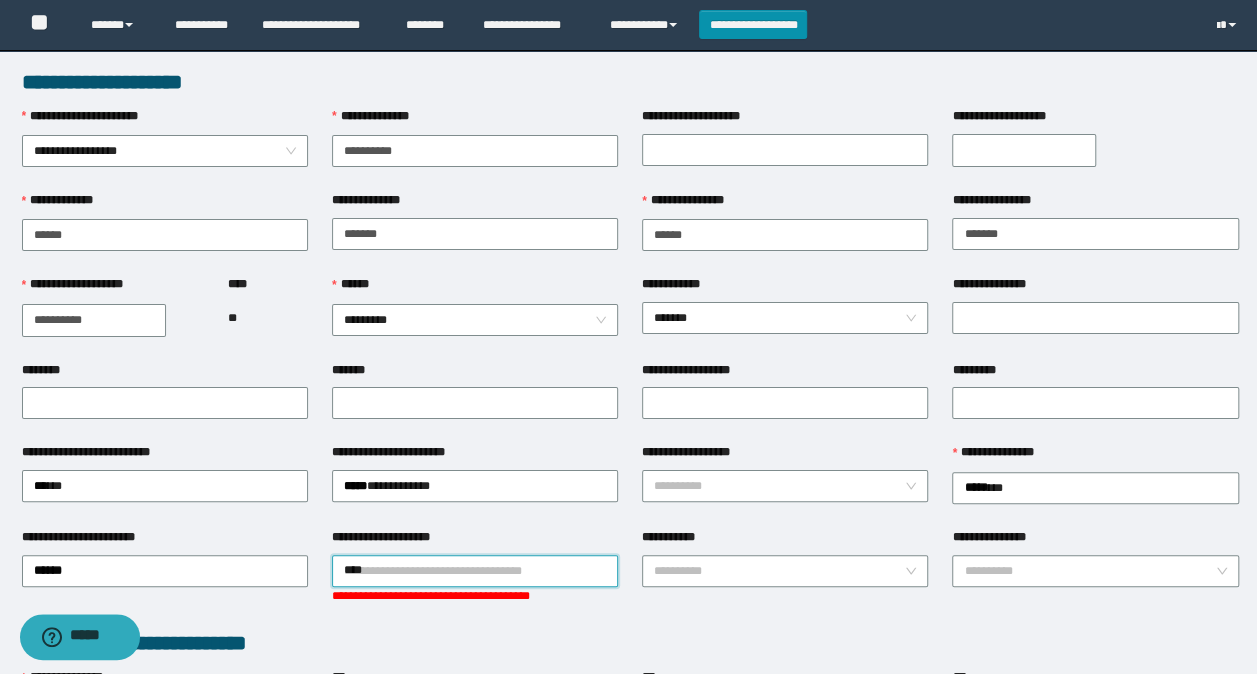 click on "****" at bounding box center [475, 571] 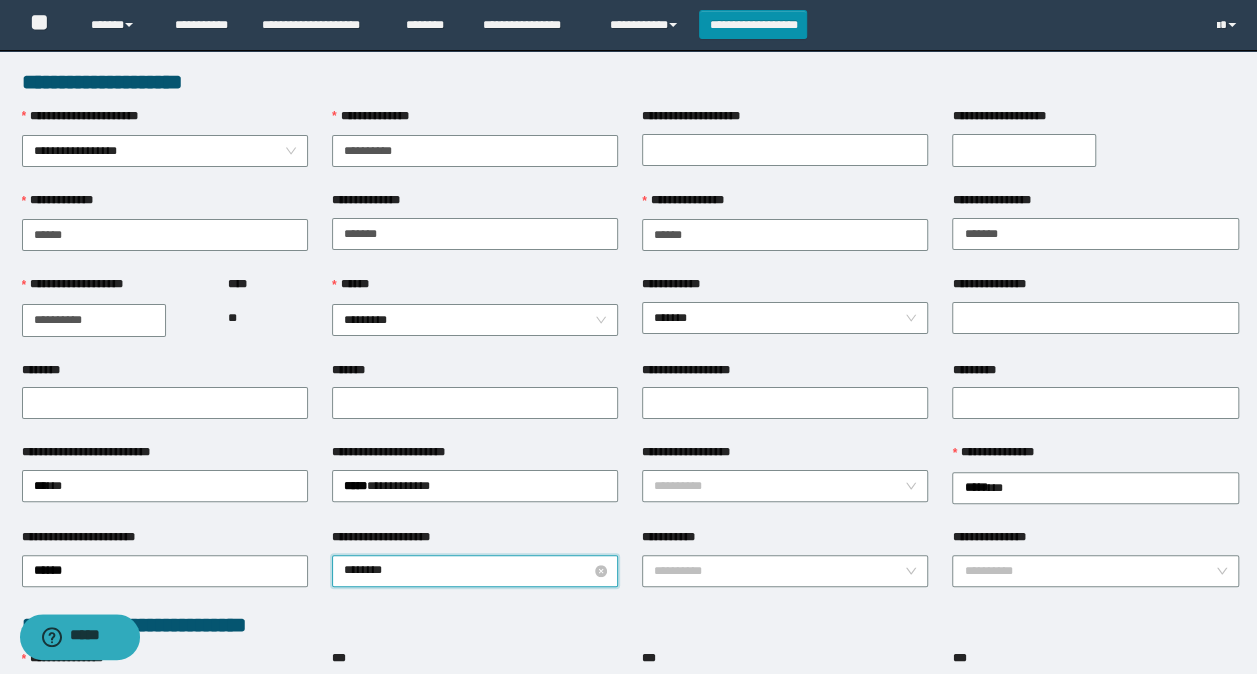 type on "*********" 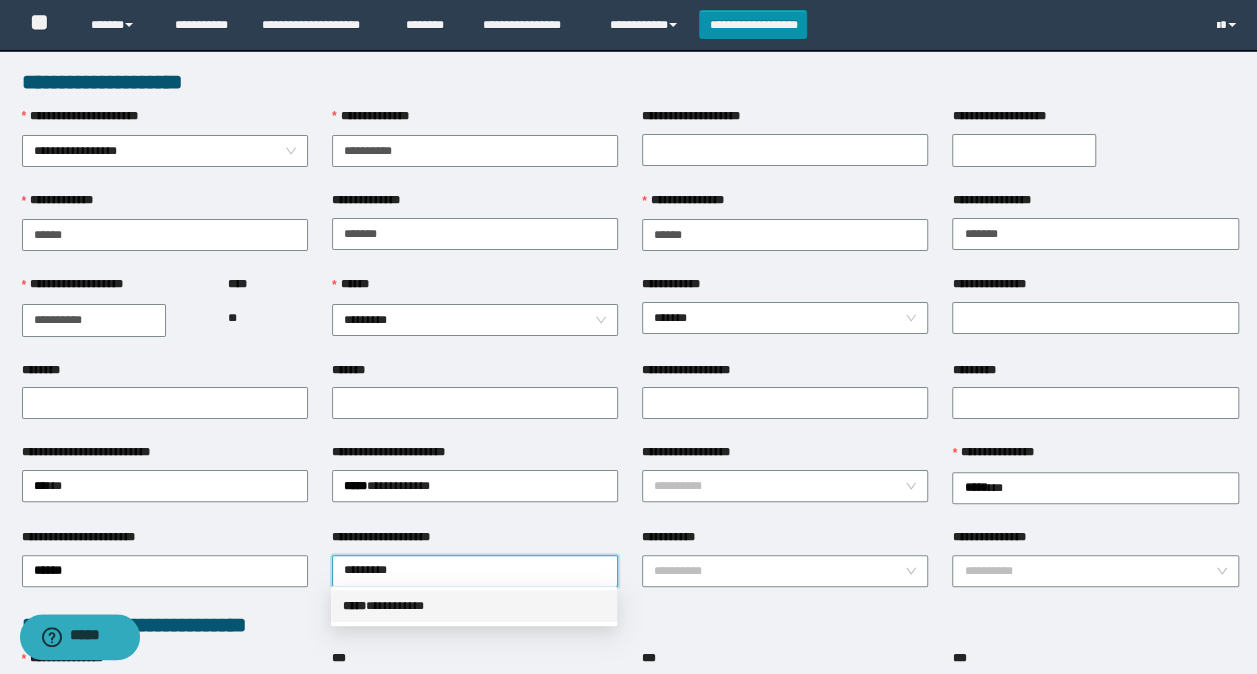 click on "***** * *********" at bounding box center [474, 606] 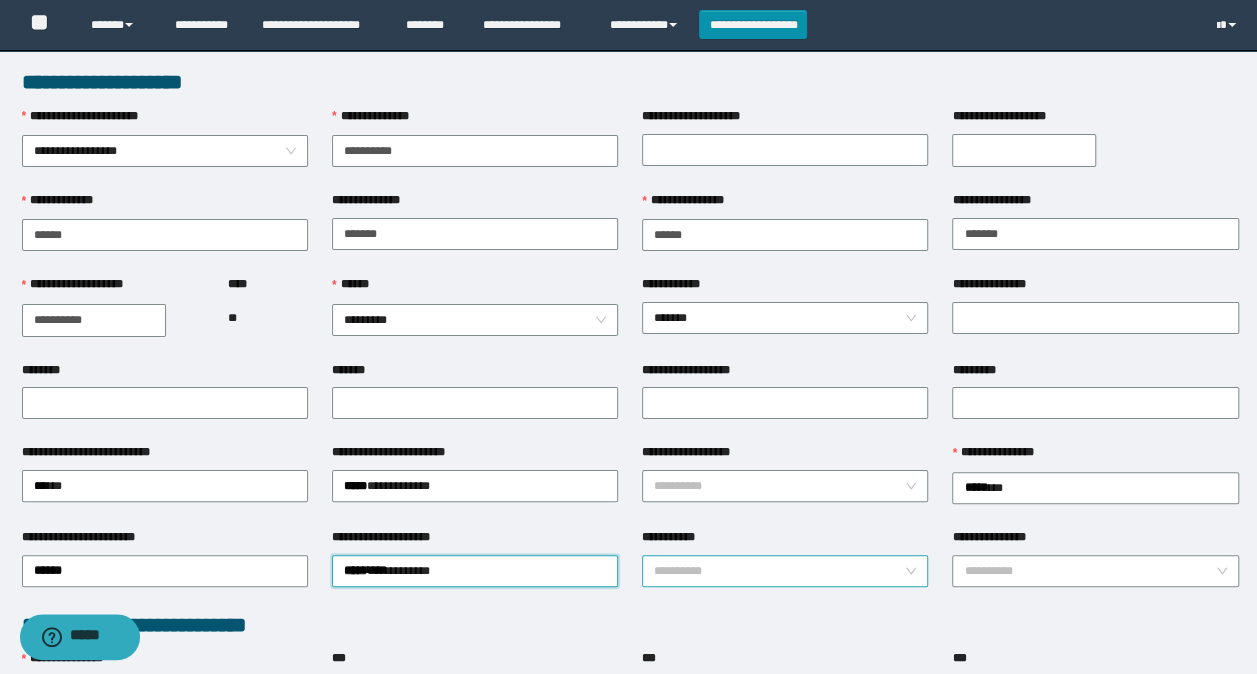 click on "**********" at bounding box center [779, 571] 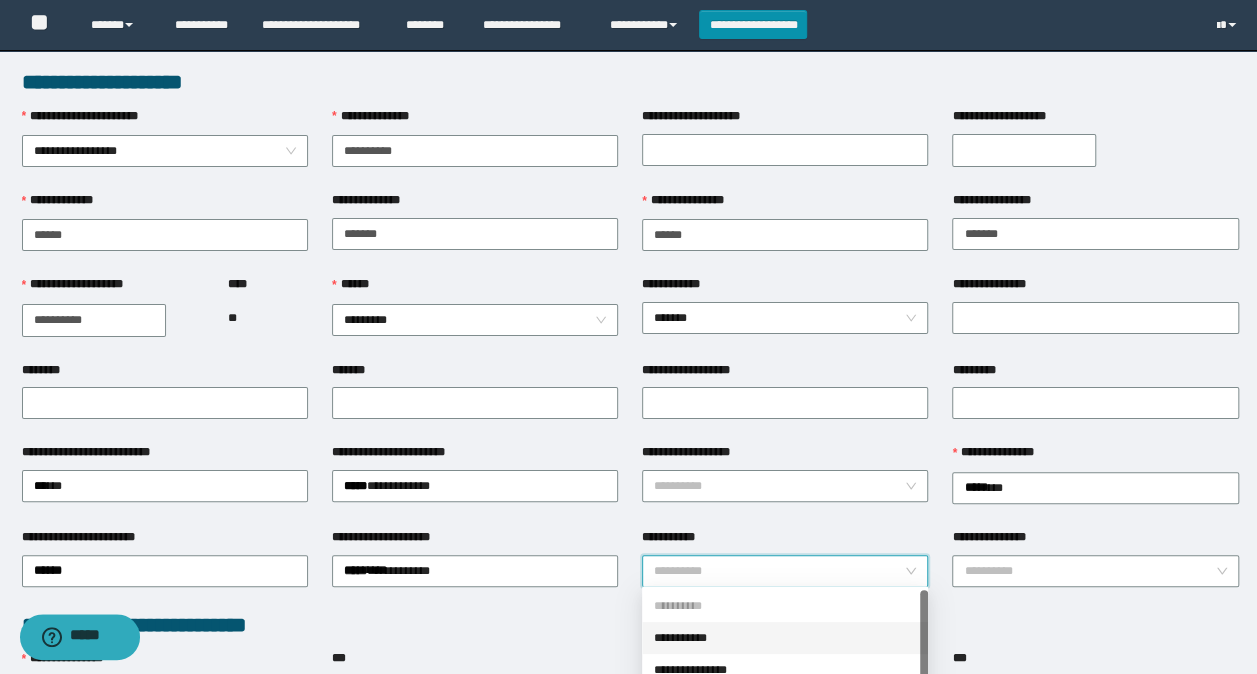 scroll, scrollTop: 100, scrollLeft: 0, axis: vertical 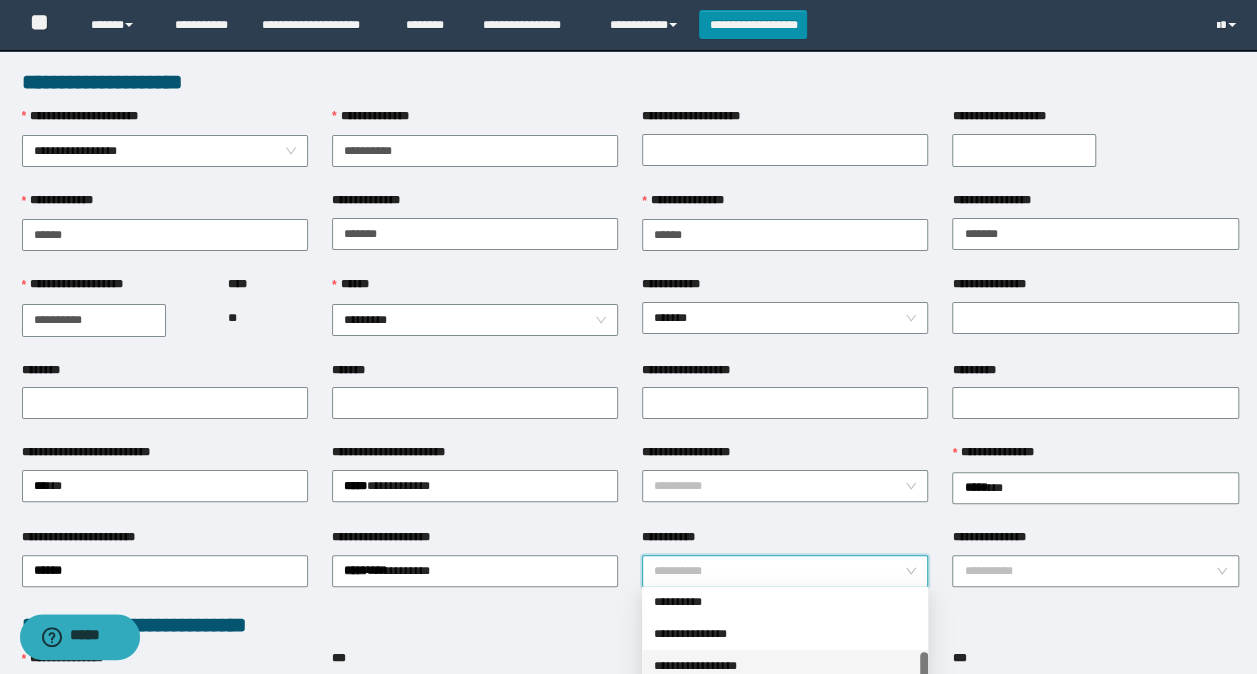 click on "**********" at bounding box center (785, 666) 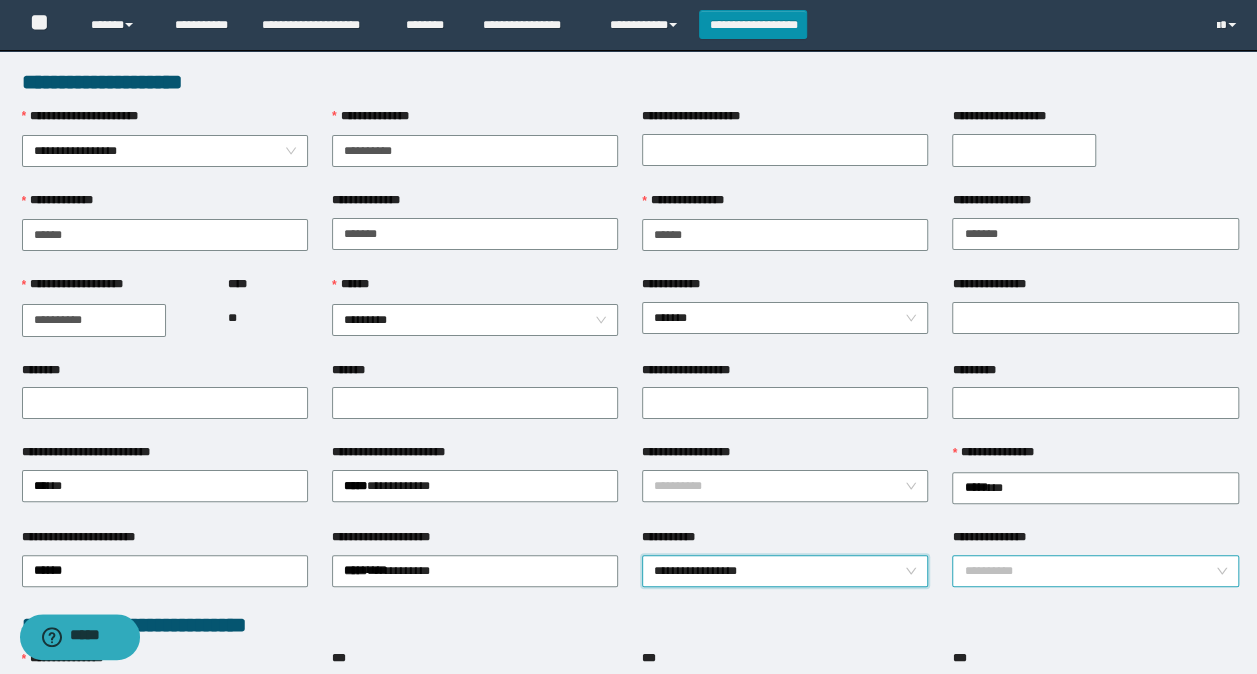 click on "**********" at bounding box center (1089, 571) 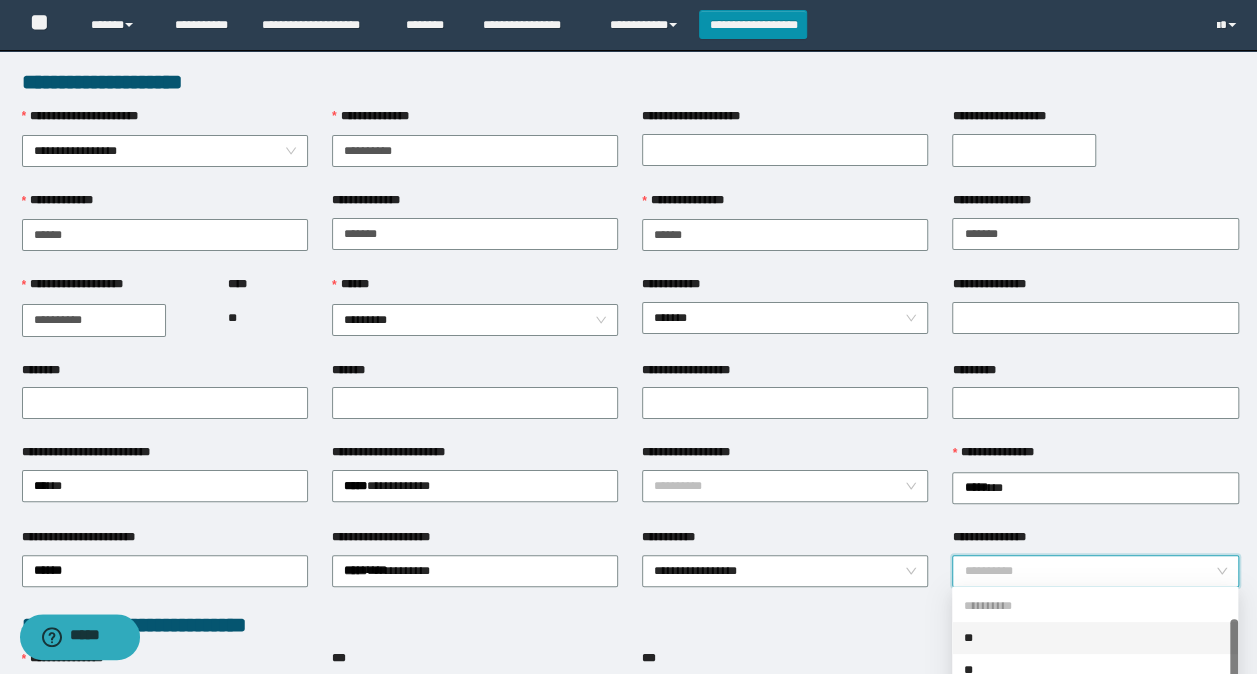 scroll, scrollTop: 32, scrollLeft: 0, axis: vertical 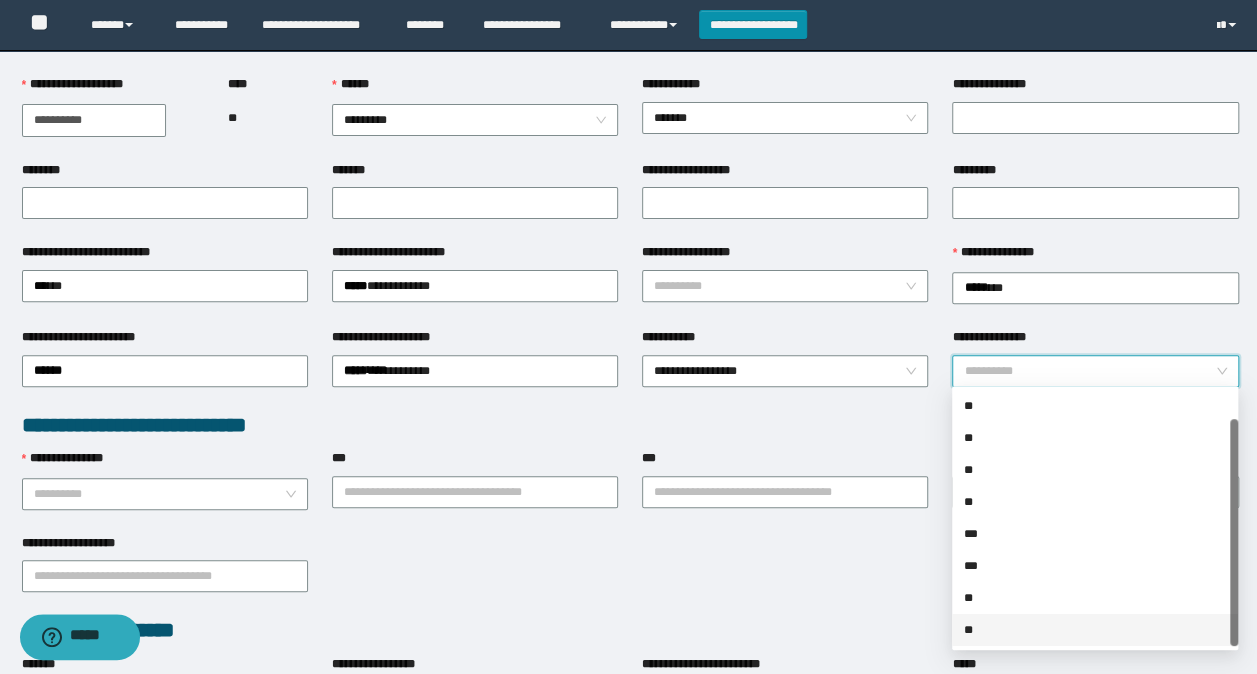 click on "**" at bounding box center (1095, 630) 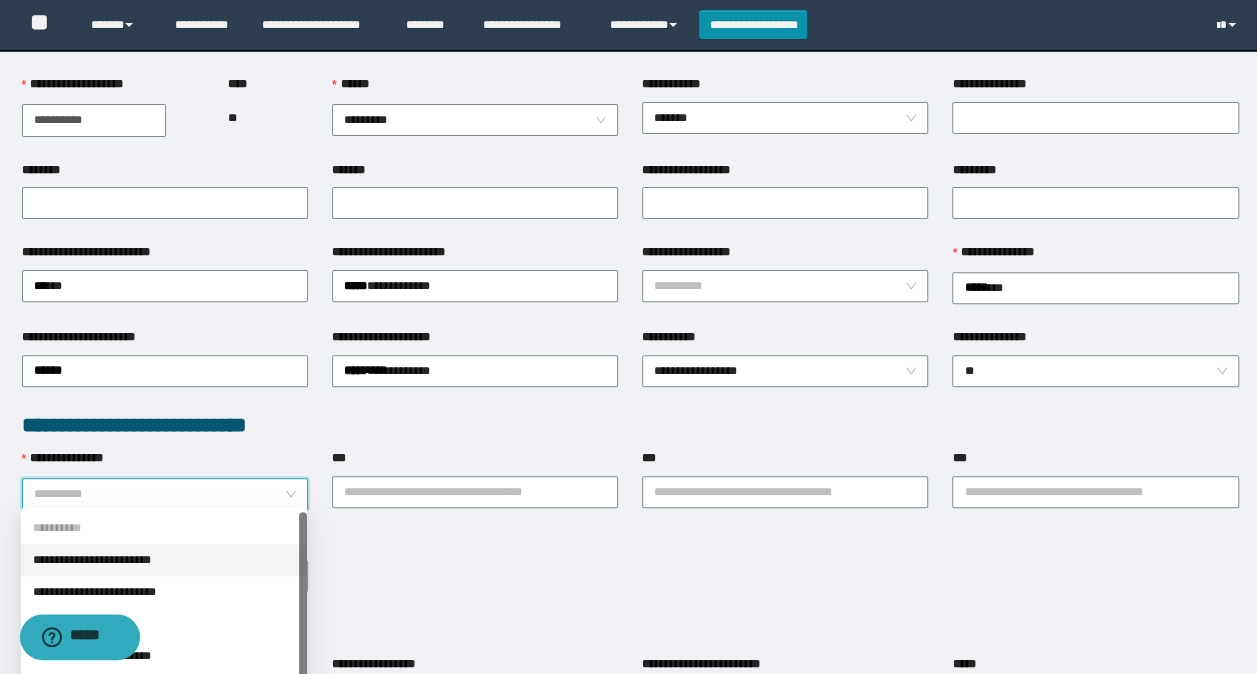 click on "**********" at bounding box center (159, 494) 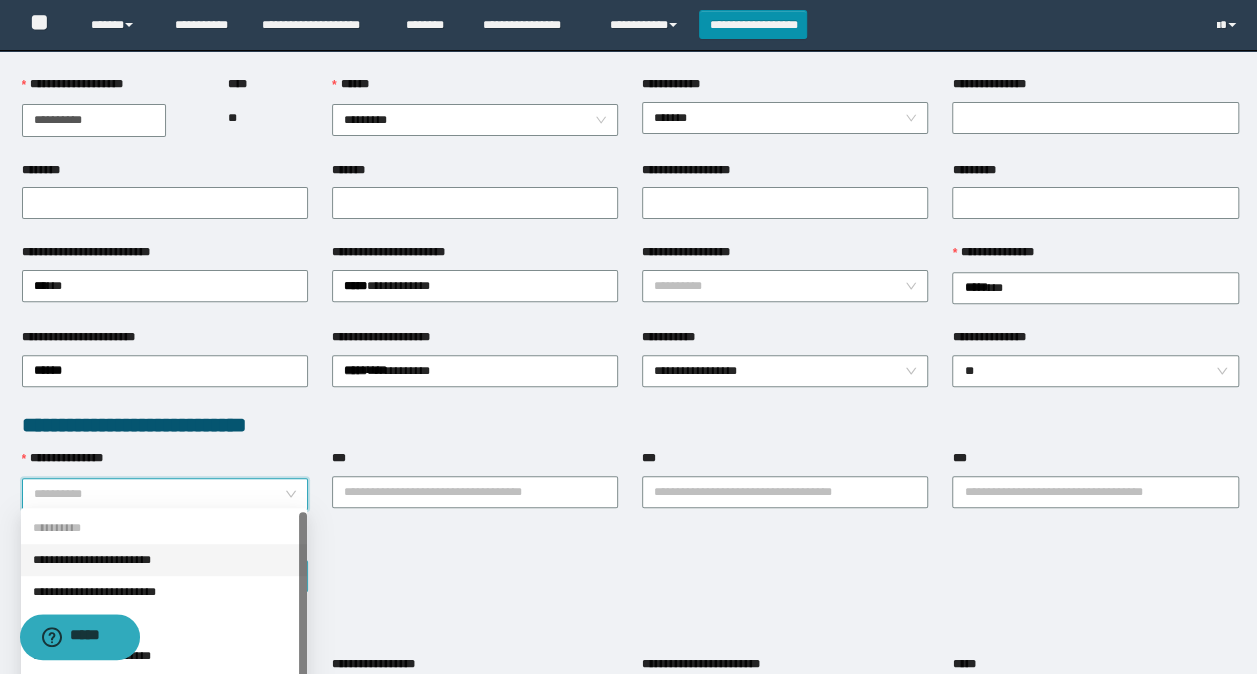 click on "**********" at bounding box center (164, 560) 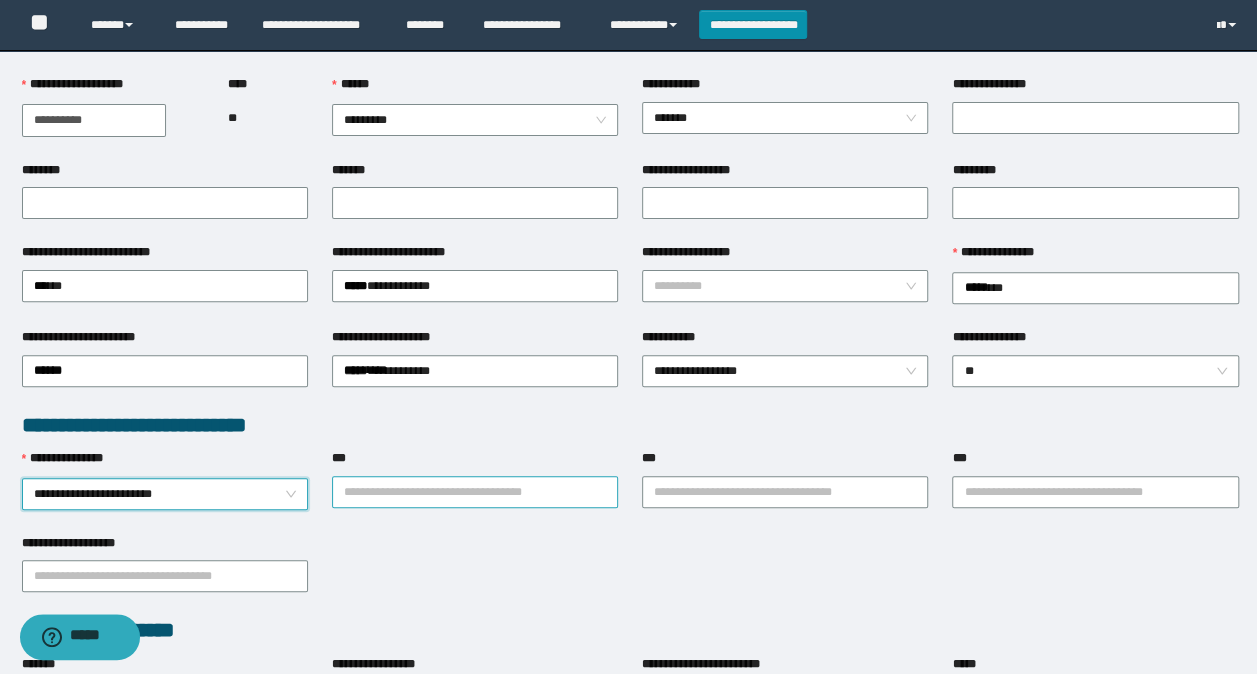 click on "***" at bounding box center (475, 492) 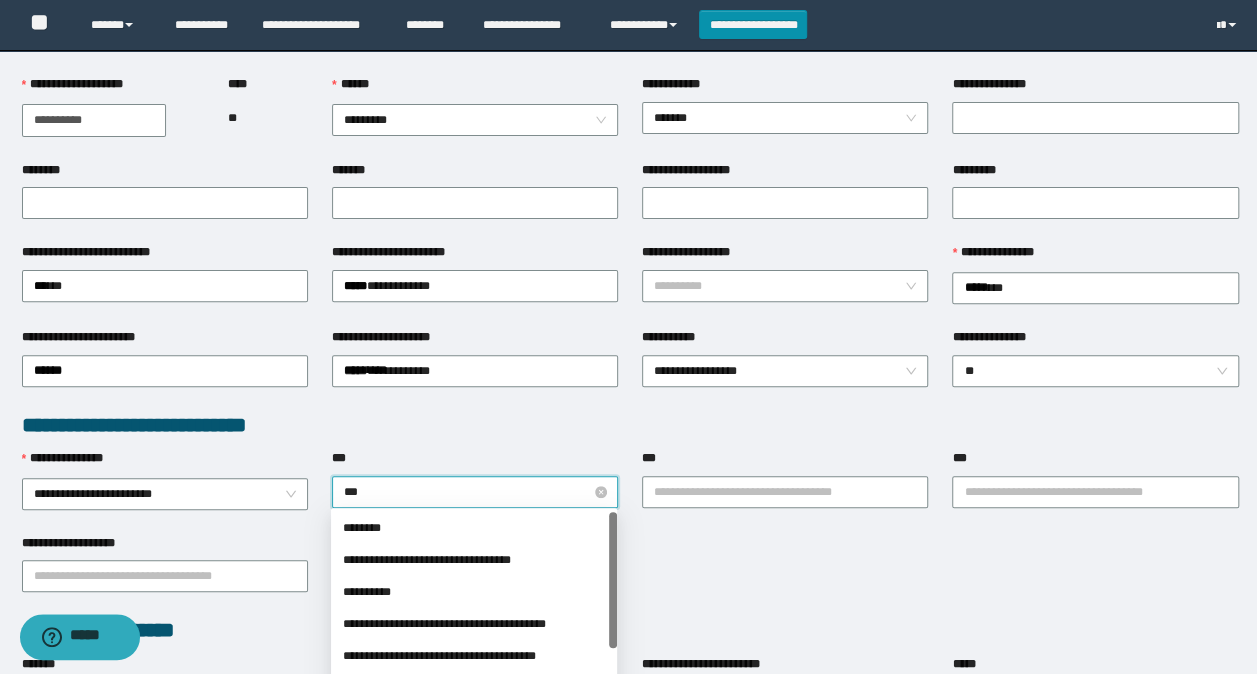type on "****" 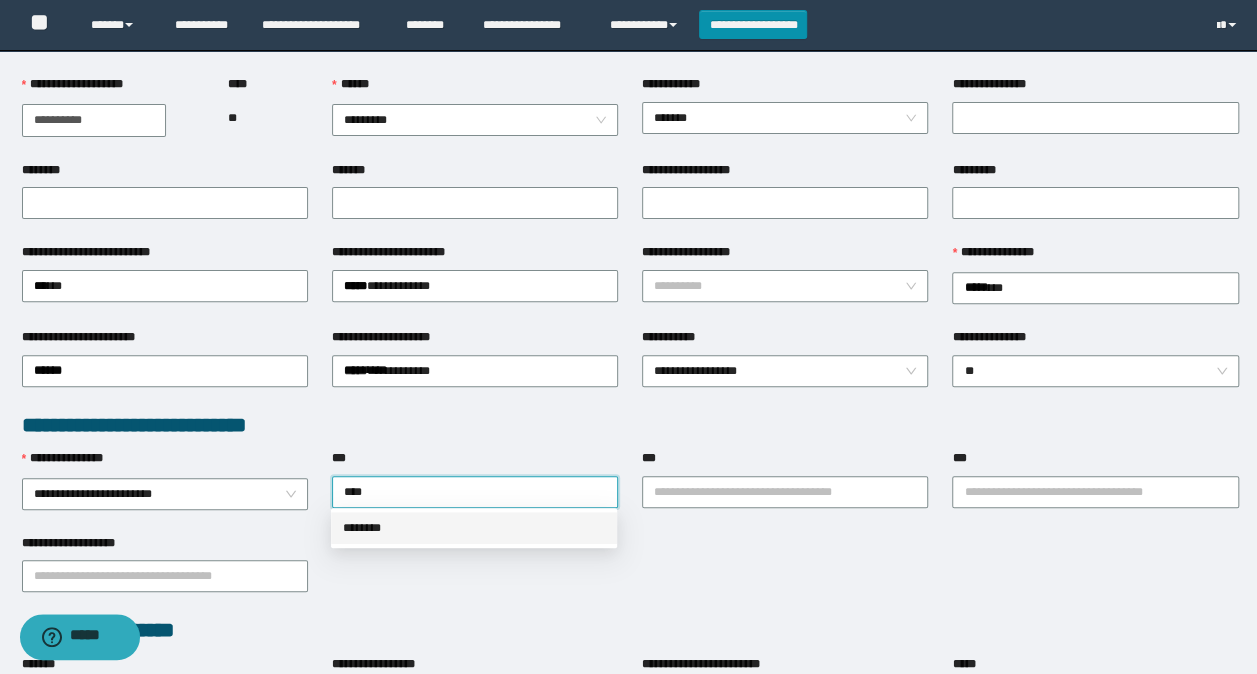 click on "********" at bounding box center [474, 528] 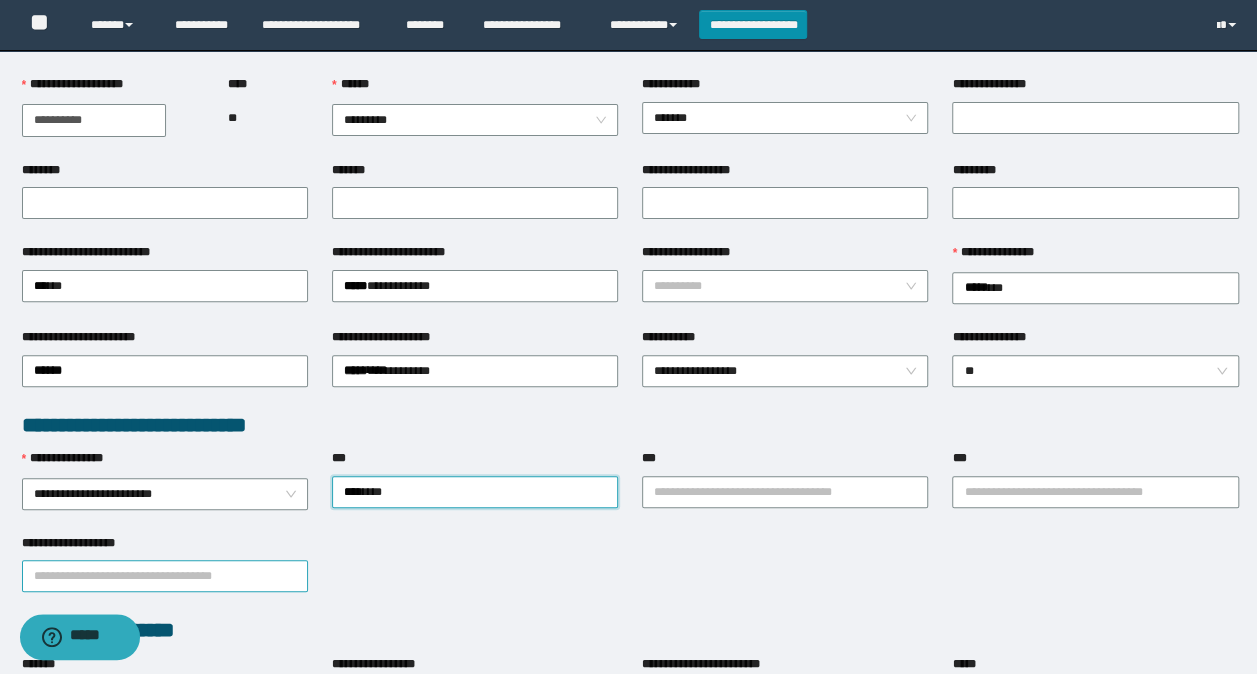 scroll, scrollTop: 400, scrollLeft: 0, axis: vertical 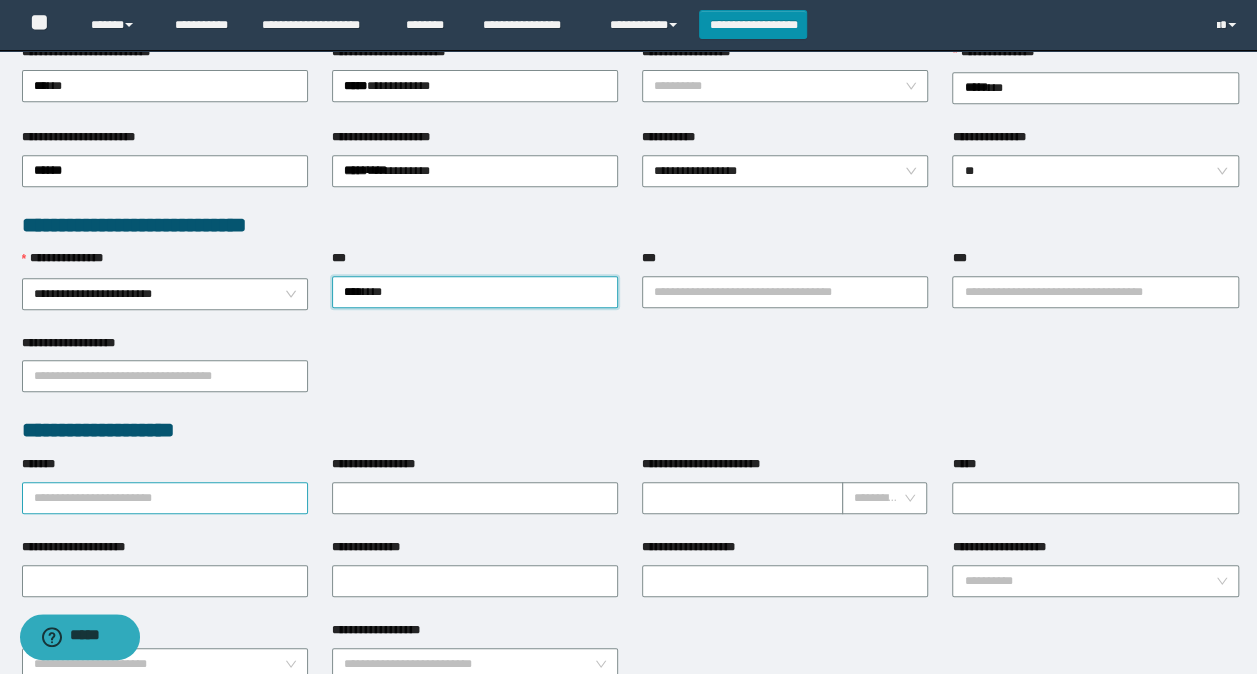 click on "*******" at bounding box center (165, 498) 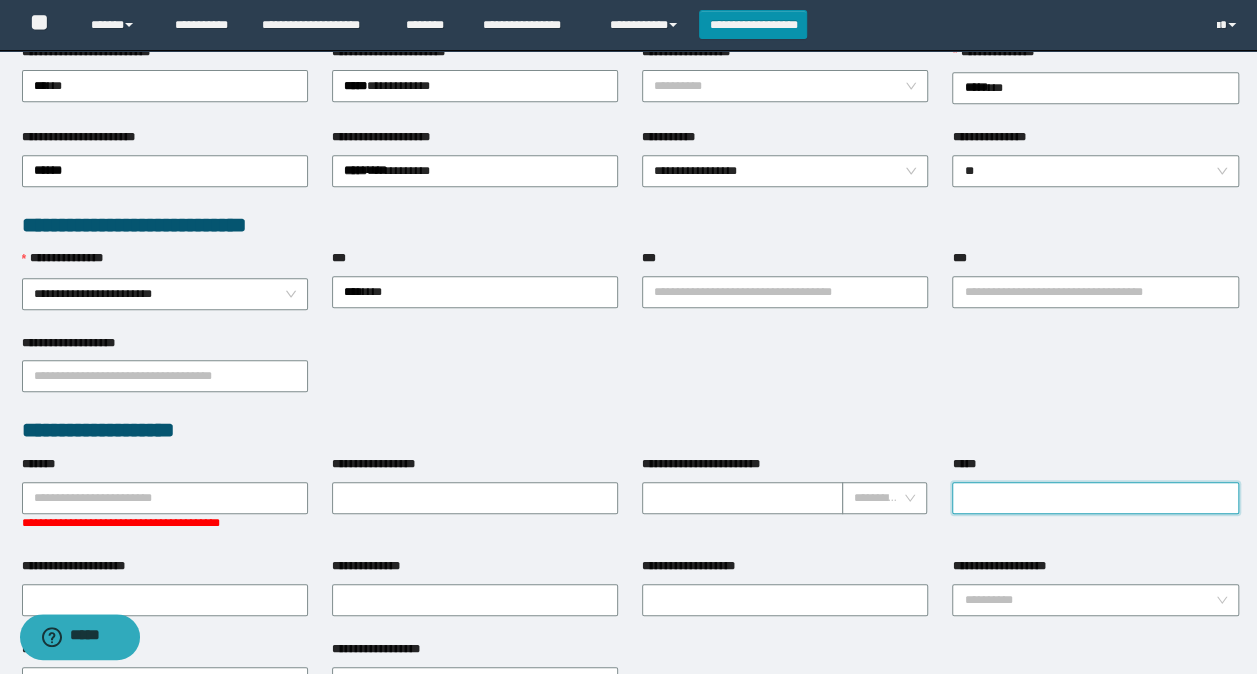 click on "*****" at bounding box center (1095, 498) 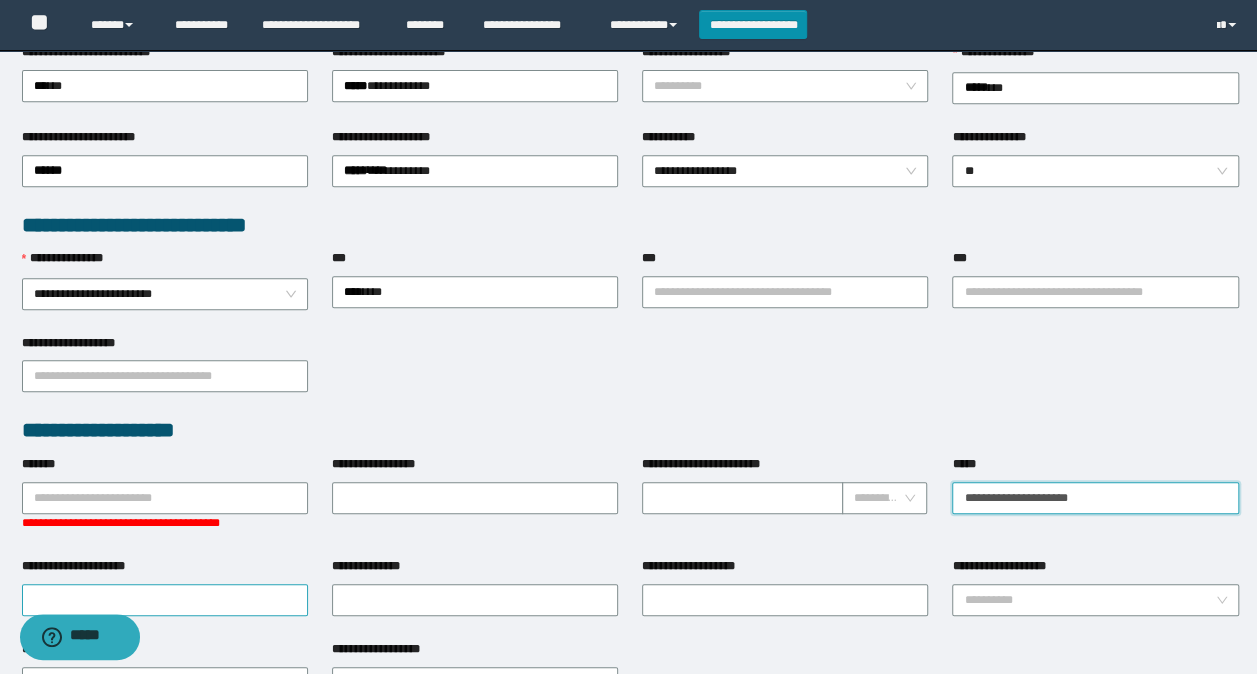 type on "**********" 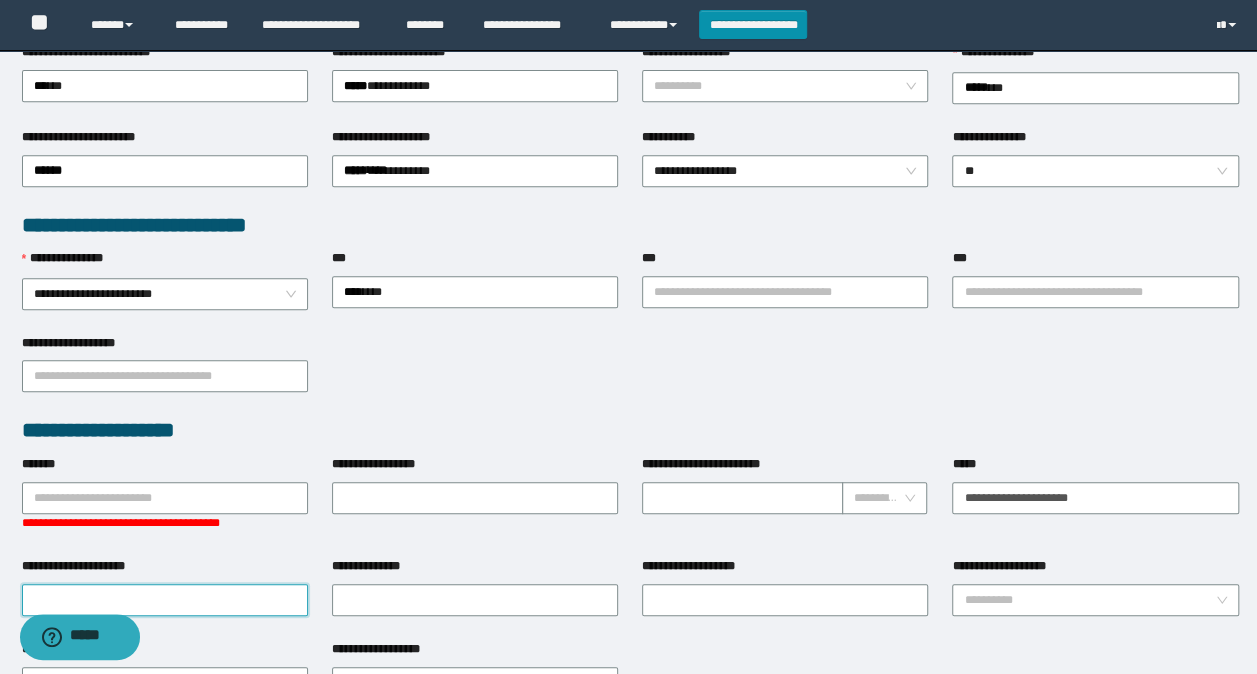 click on "**********" at bounding box center (165, 600) 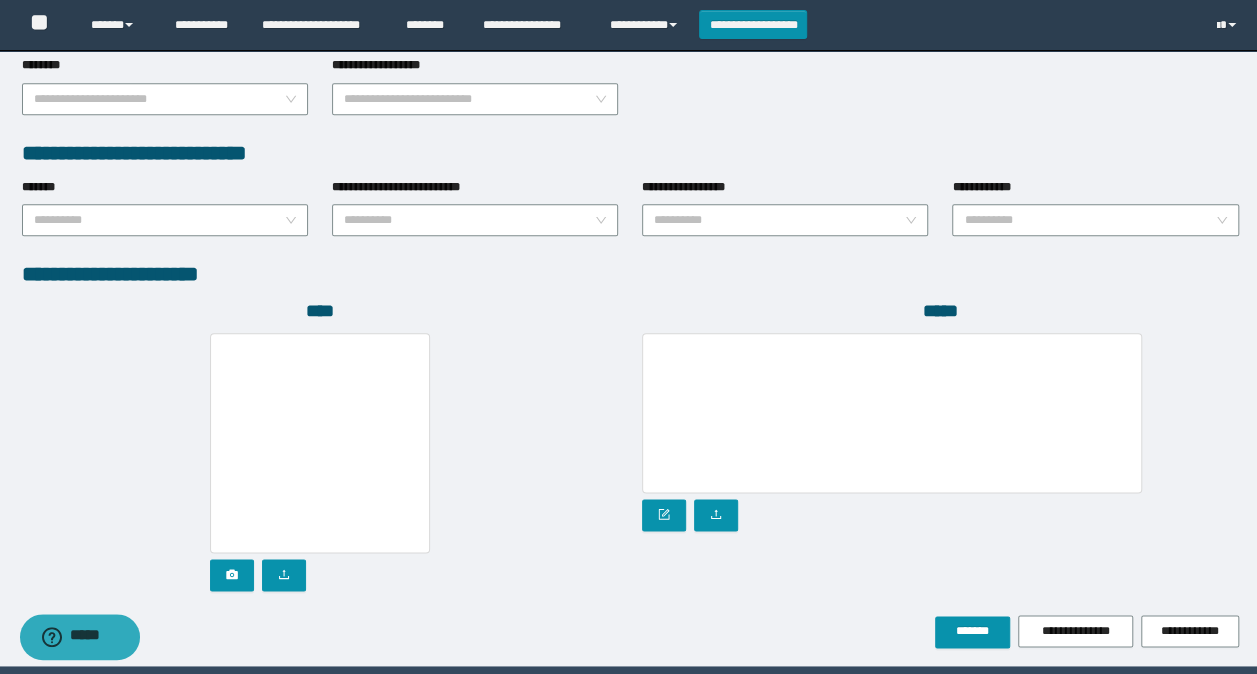 scroll, scrollTop: 1048, scrollLeft: 0, axis: vertical 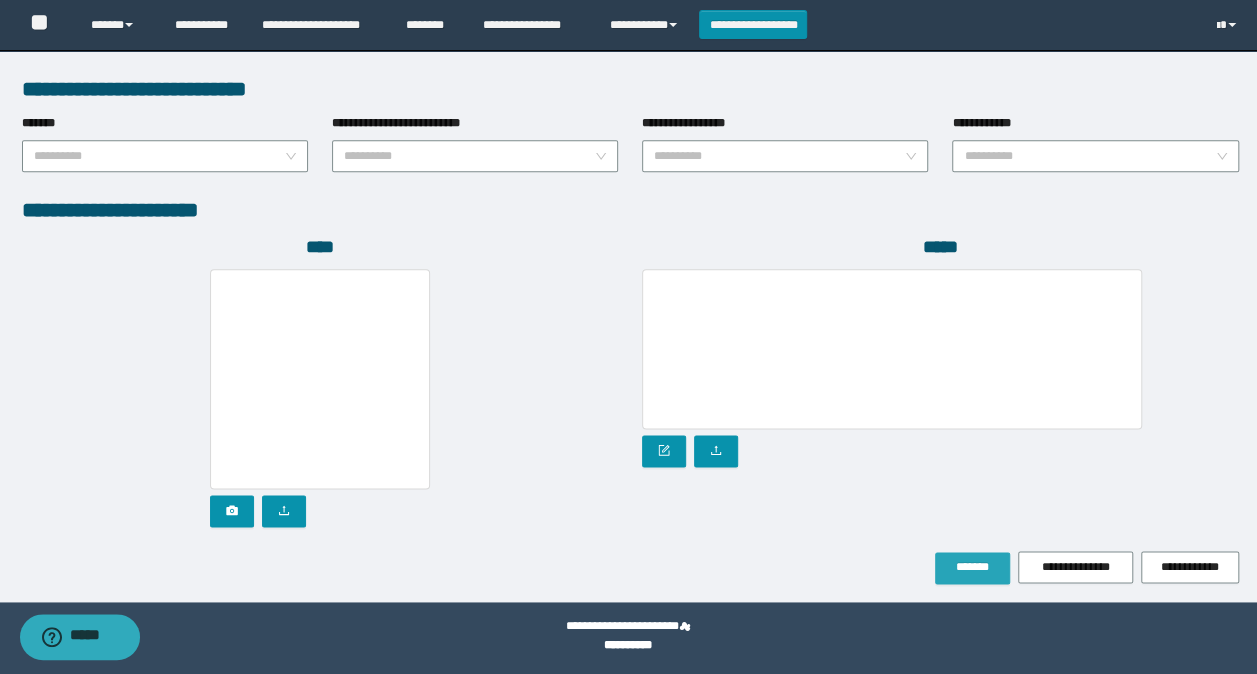 type on "**********" 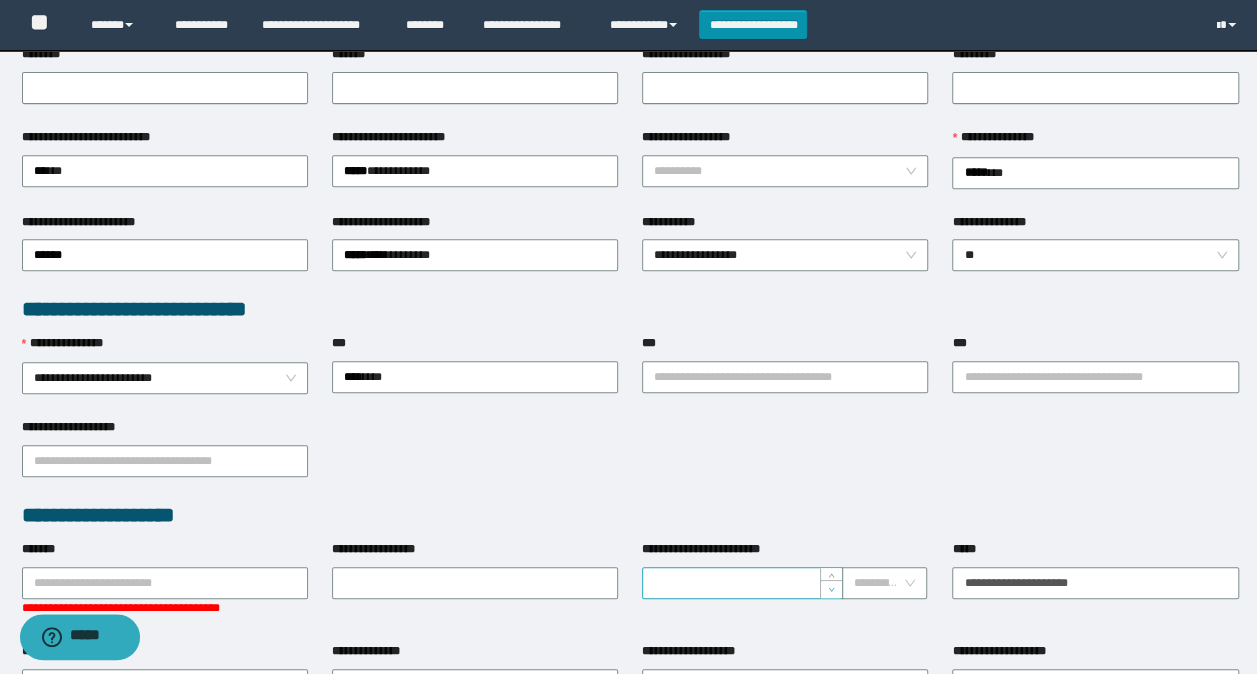 scroll, scrollTop: 201, scrollLeft: 0, axis: vertical 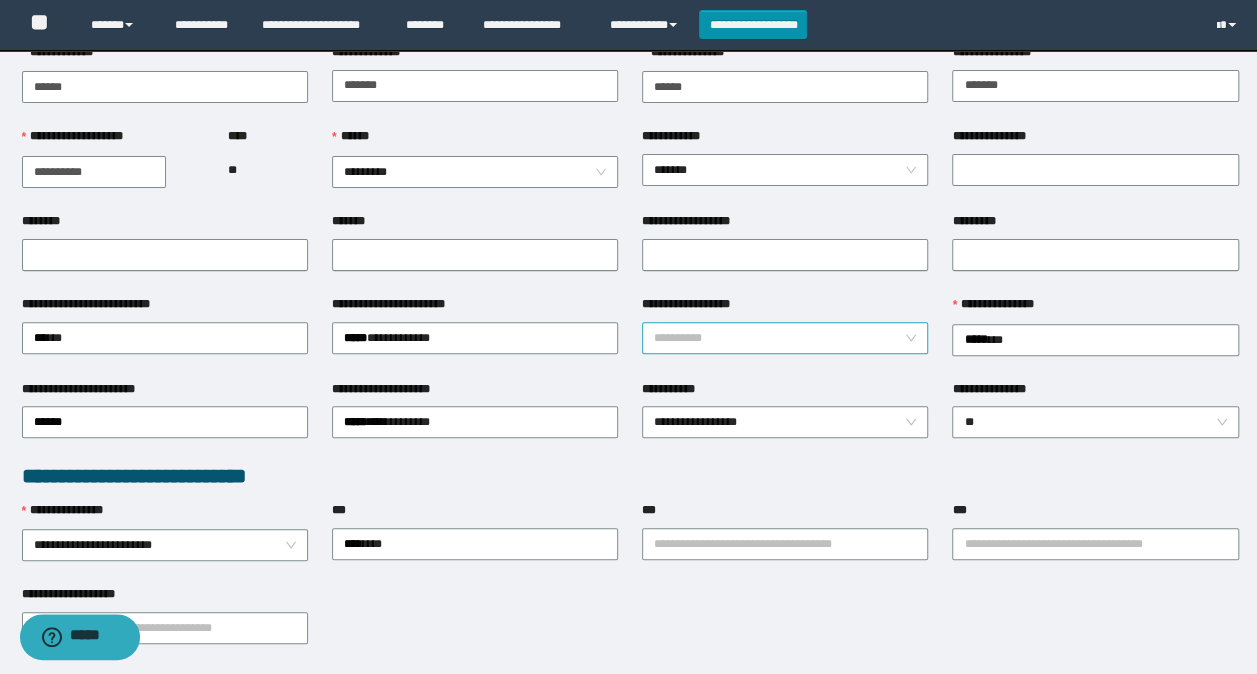 click on "**********" at bounding box center (779, 338) 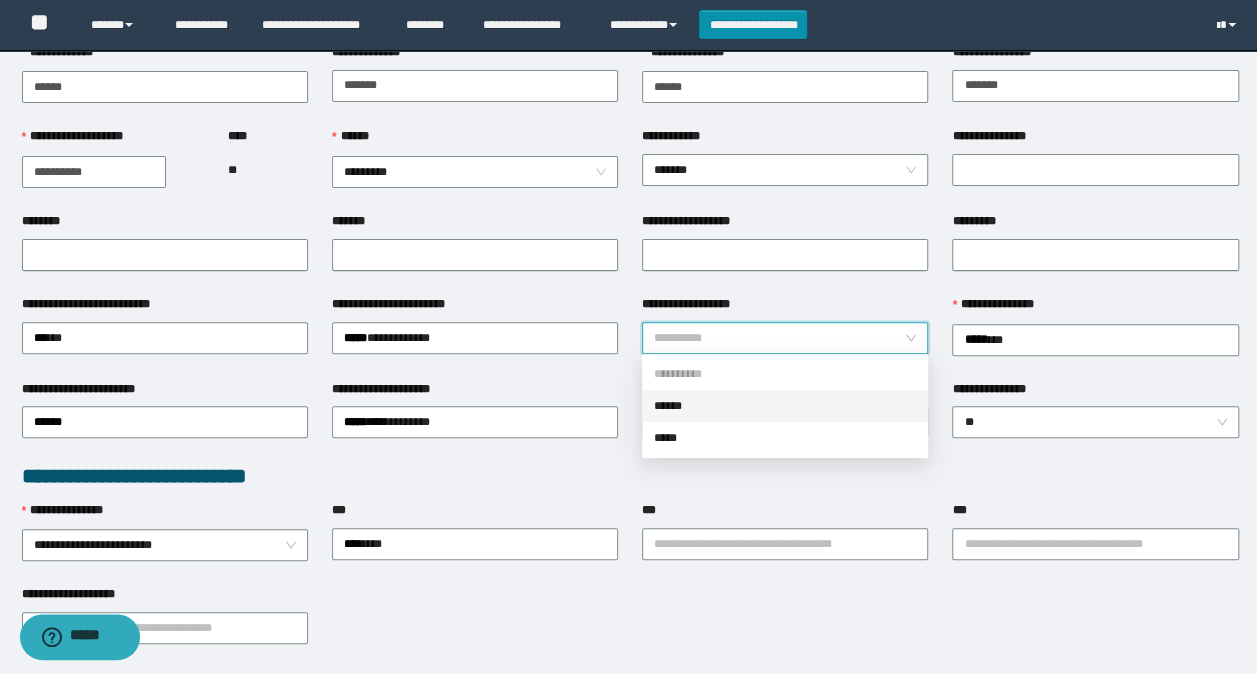 click on "******" at bounding box center [785, 406] 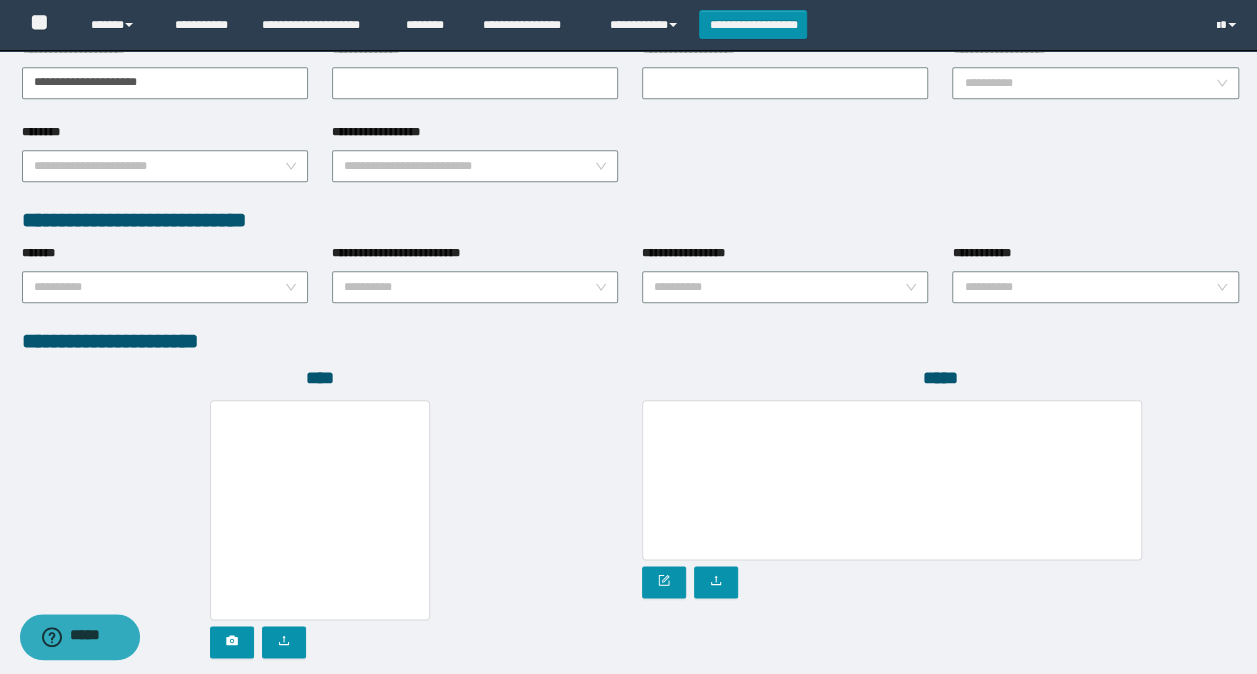 scroll, scrollTop: 1153, scrollLeft: 0, axis: vertical 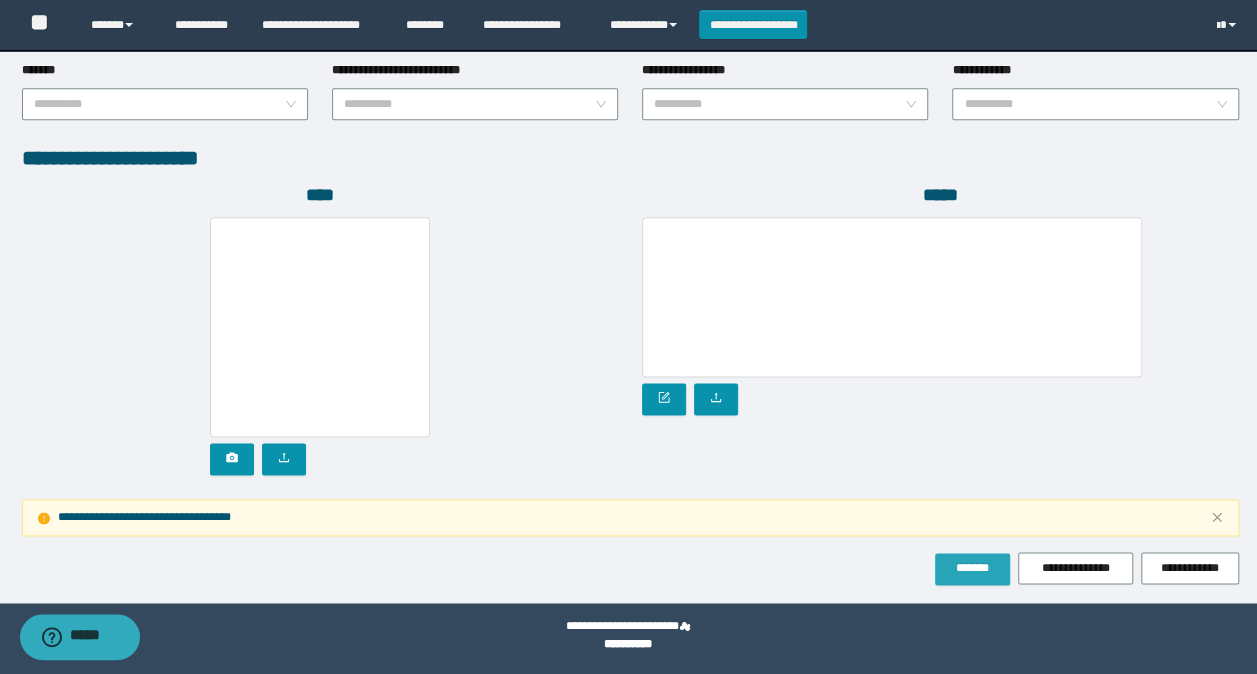 click on "*******" at bounding box center (972, 568) 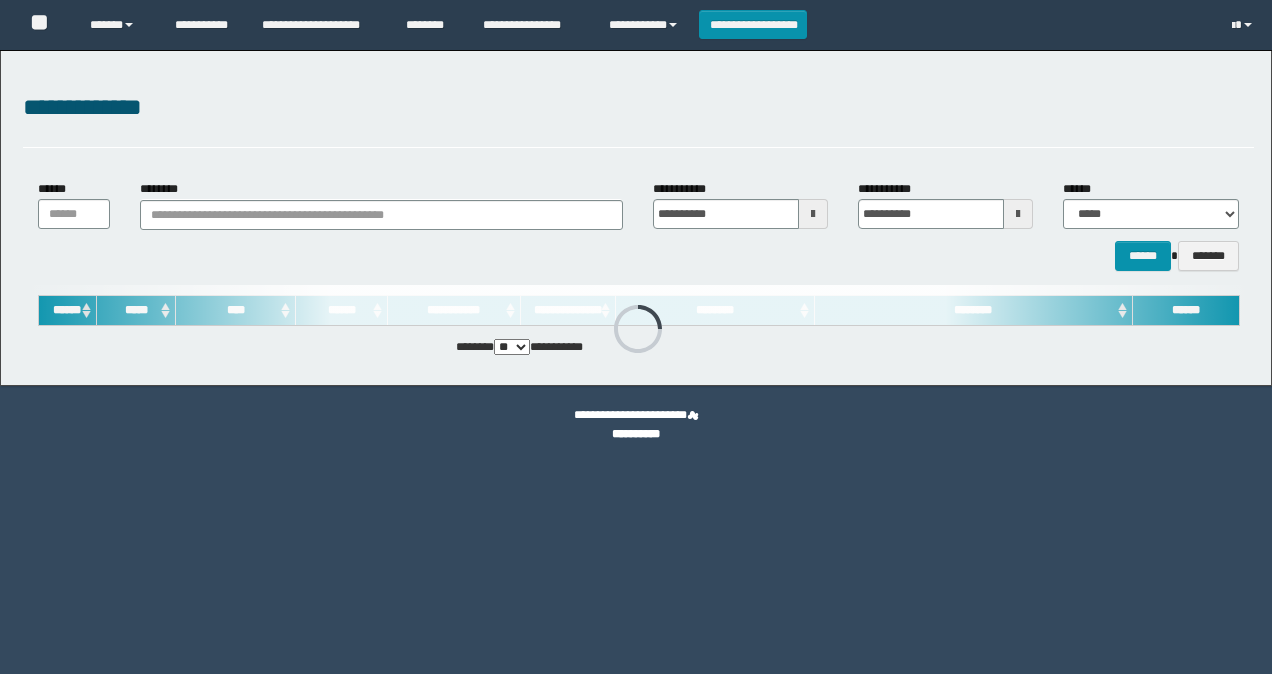 scroll, scrollTop: 0, scrollLeft: 0, axis: both 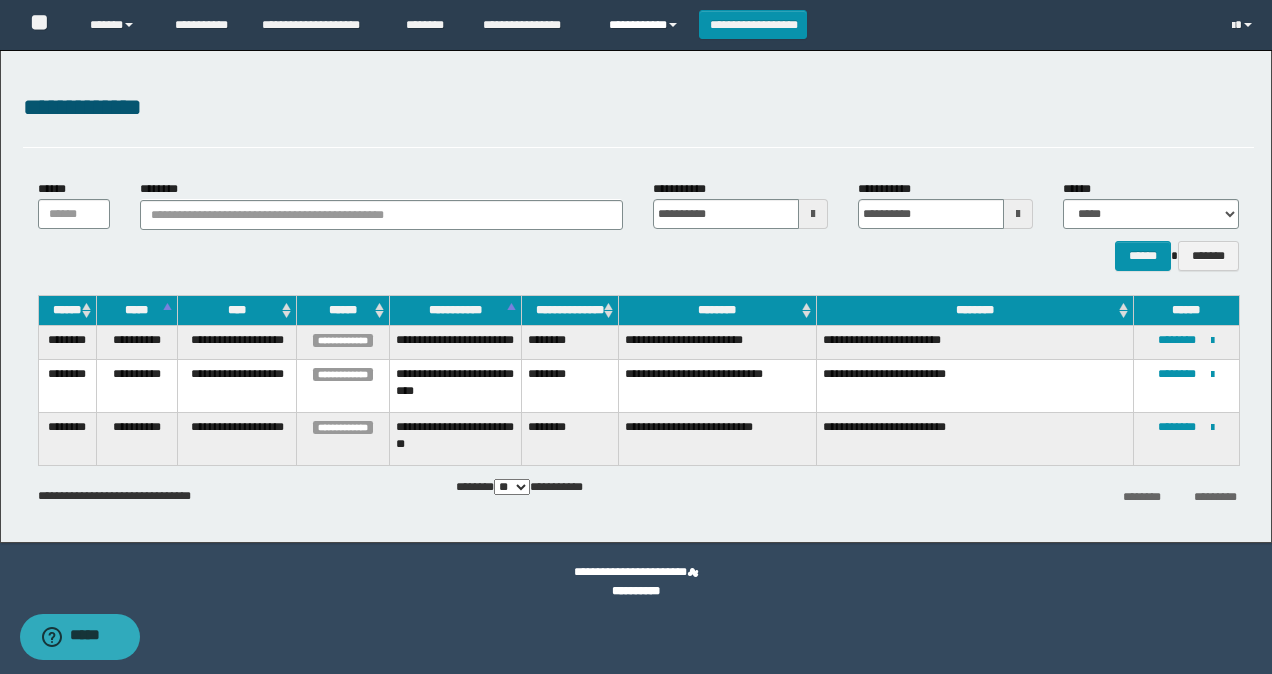 click on "**********" at bounding box center [646, 25] 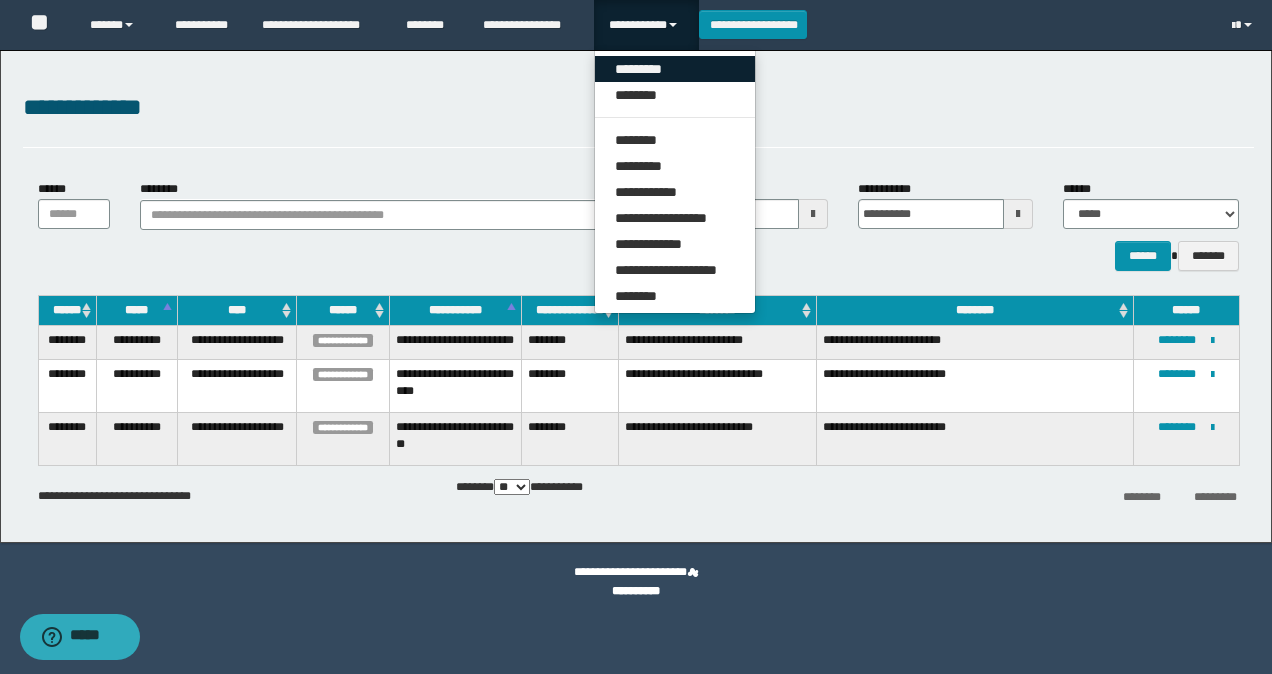 click on "*********" at bounding box center [675, 69] 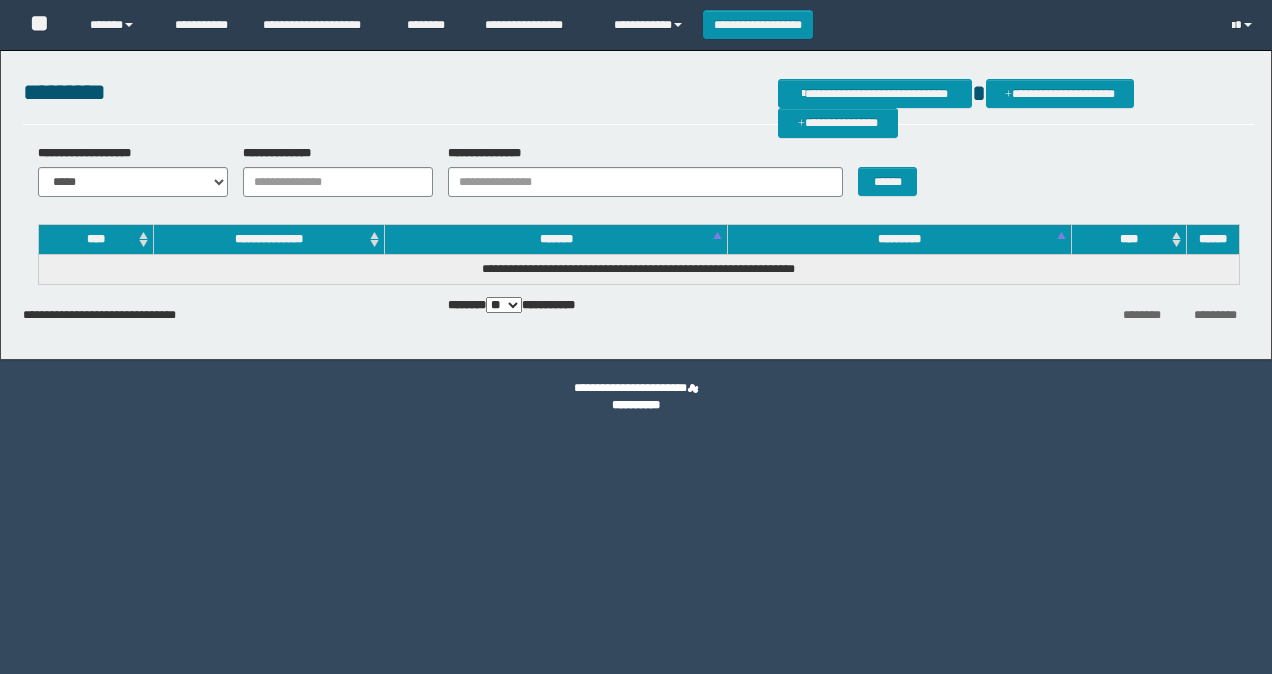 scroll, scrollTop: 0, scrollLeft: 0, axis: both 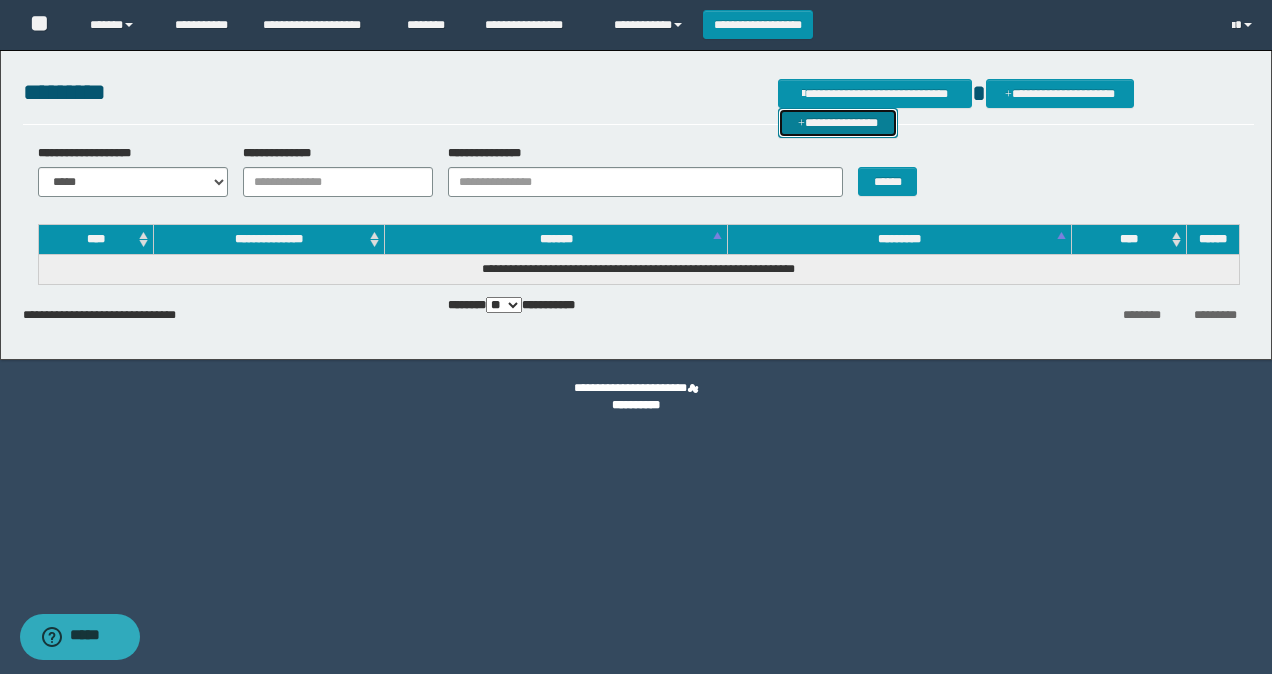 click on "**********" at bounding box center (838, 122) 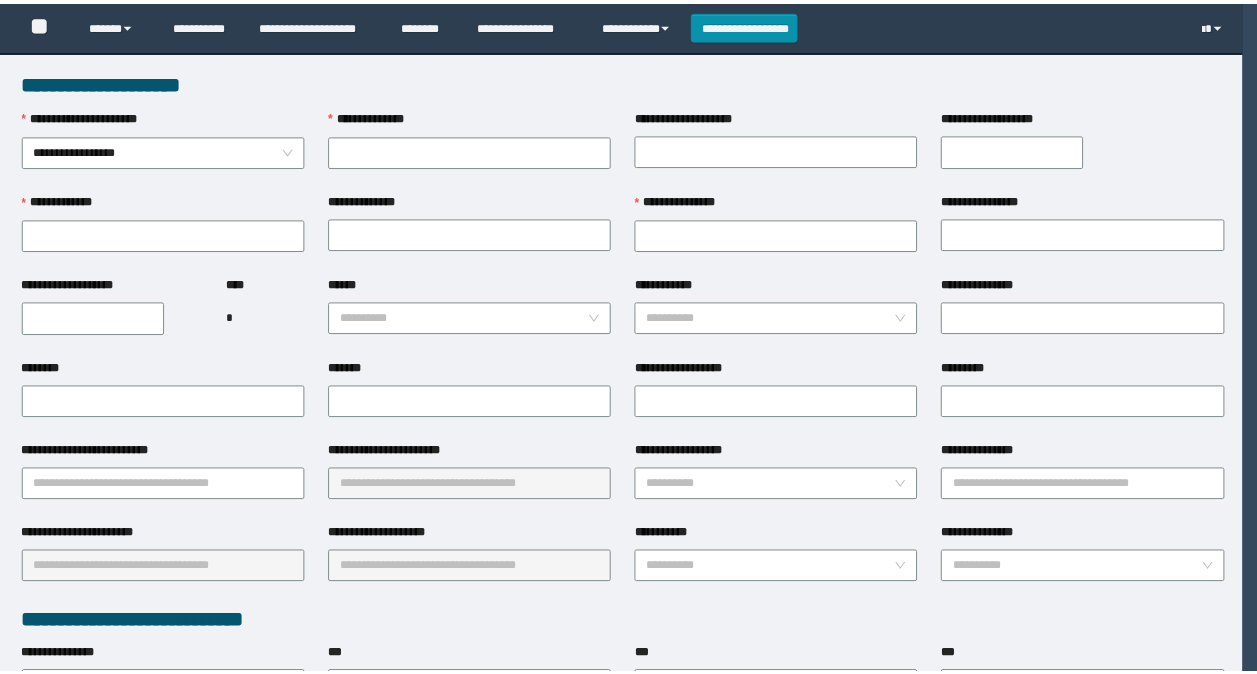 scroll, scrollTop: 0, scrollLeft: 0, axis: both 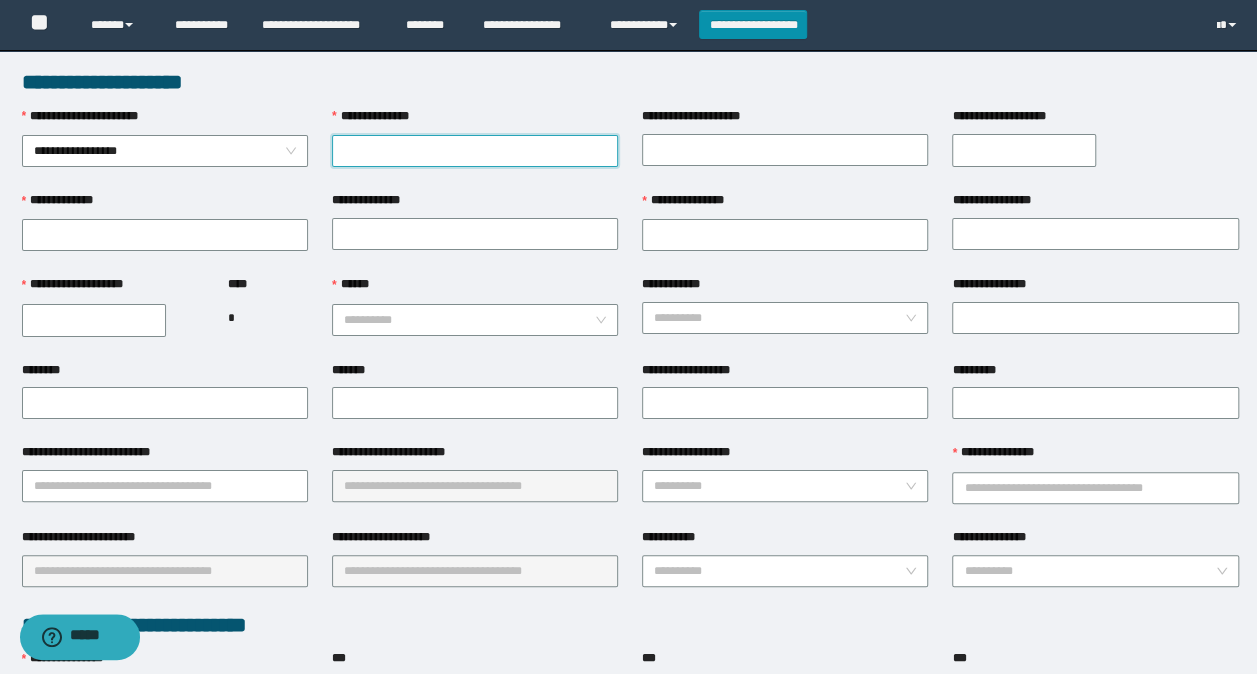 paste on "**********" 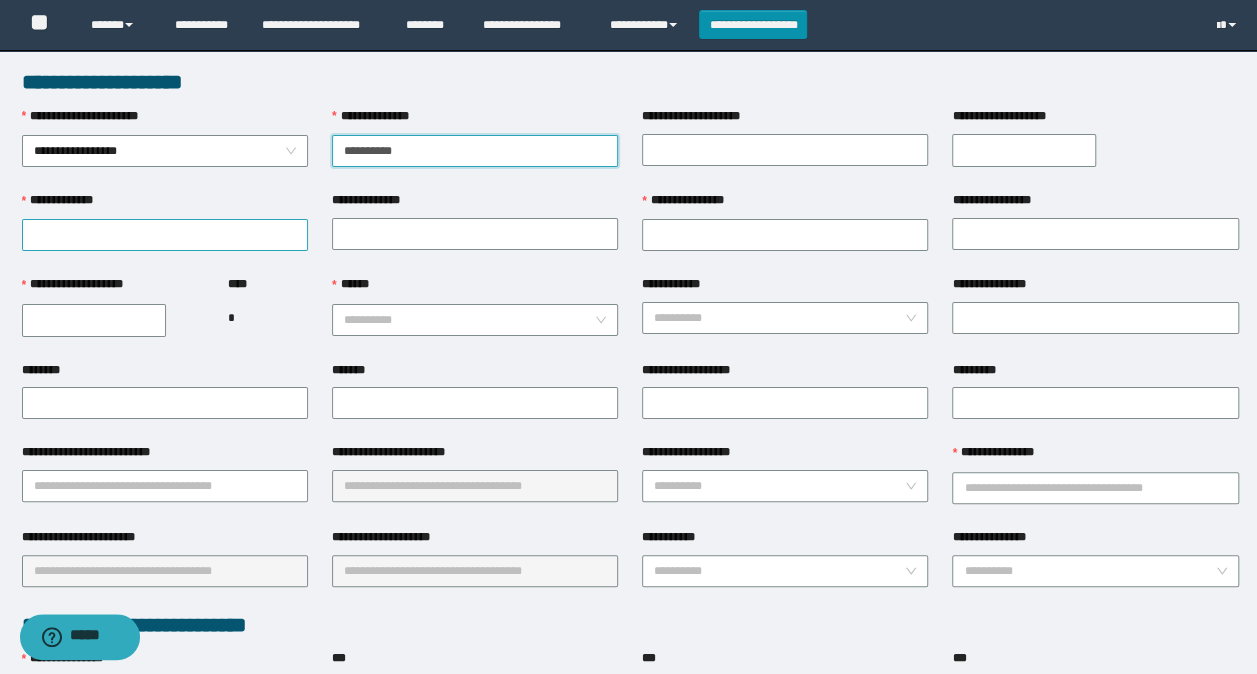type on "**********" 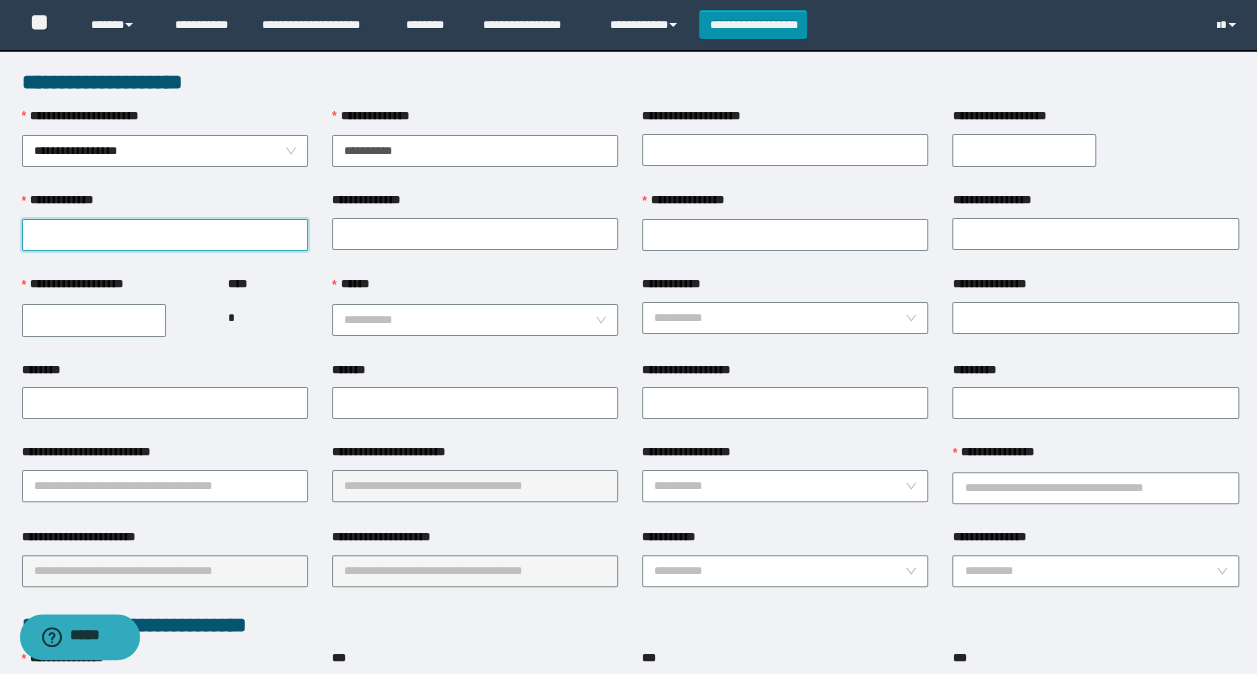 click on "**********" at bounding box center [165, 235] 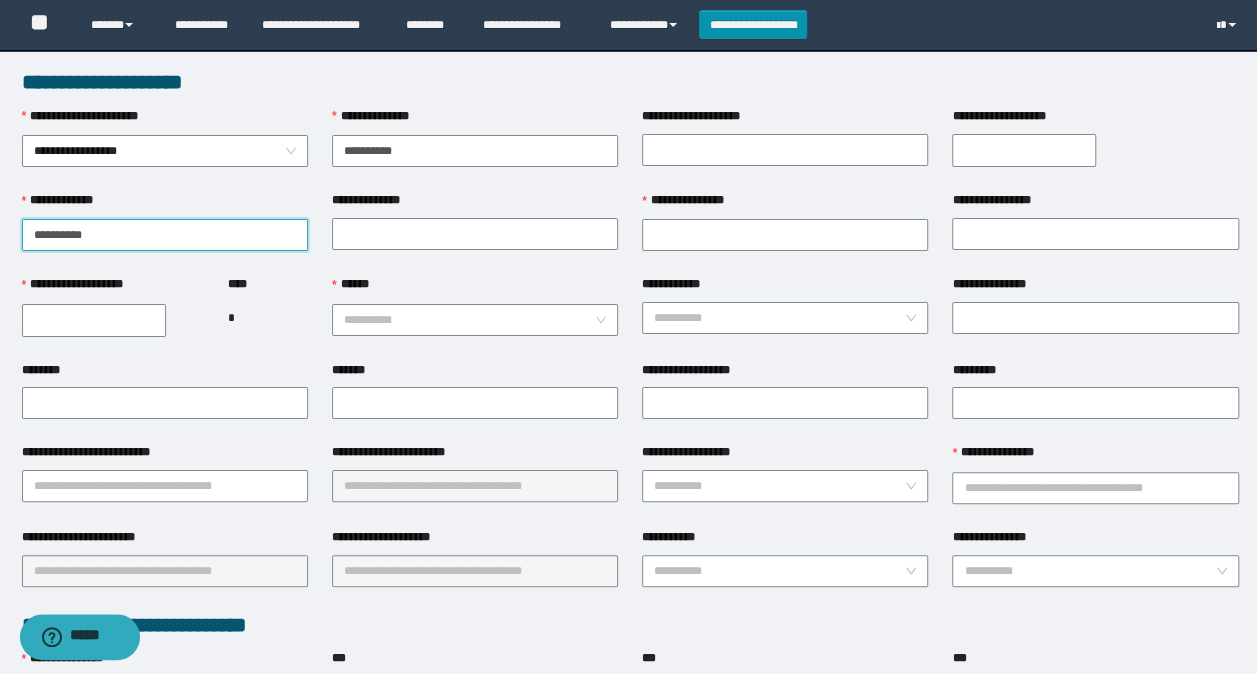 drag, startPoint x: 147, startPoint y: 231, endPoint x: 0, endPoint y: 227, distance: 147.05441 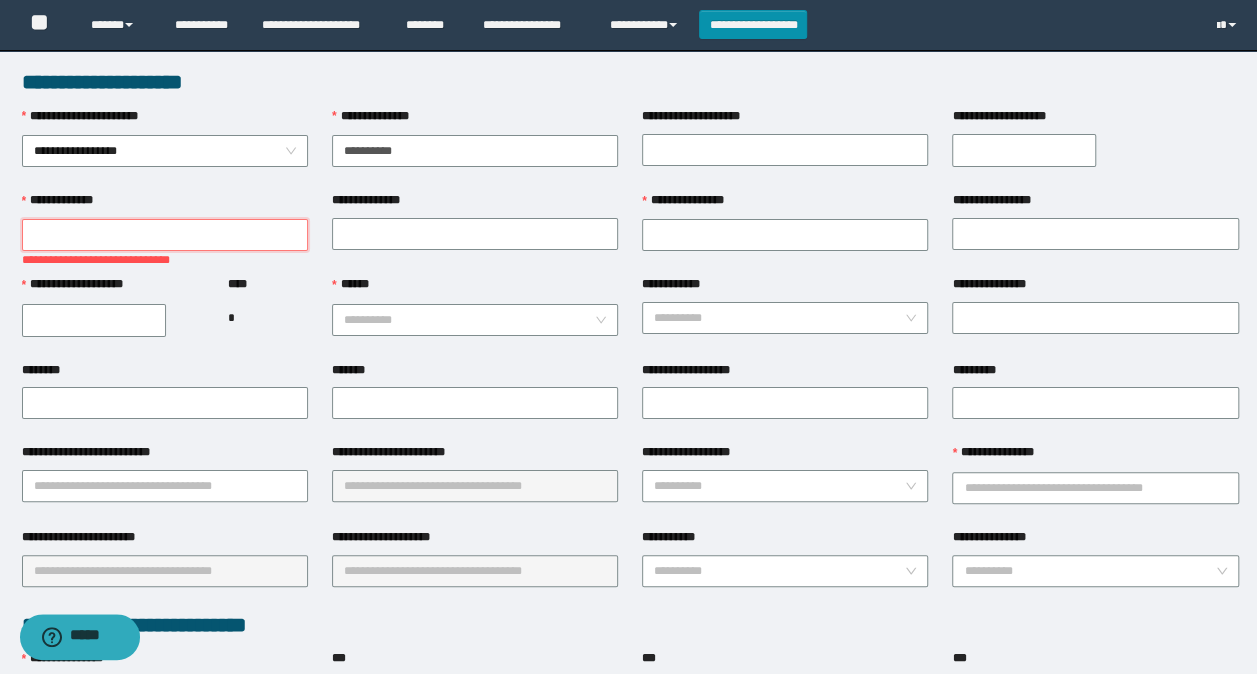 drag, startPoint x: 118, startPoint y: 230, endPoint x: 122, endPoint y: 250, distance: 20.396078 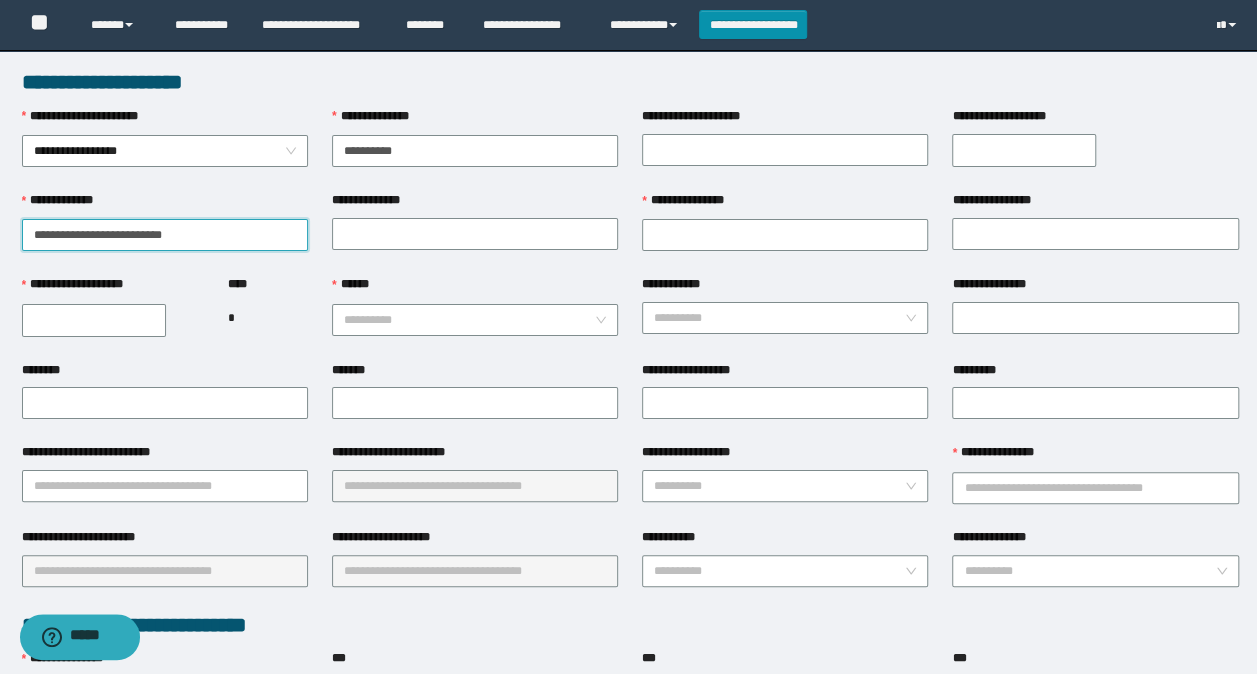 drag, startPoint x: 207, startPoint y: 237, endPoint x: 72, endPoint y: 234, distance: 135.03333 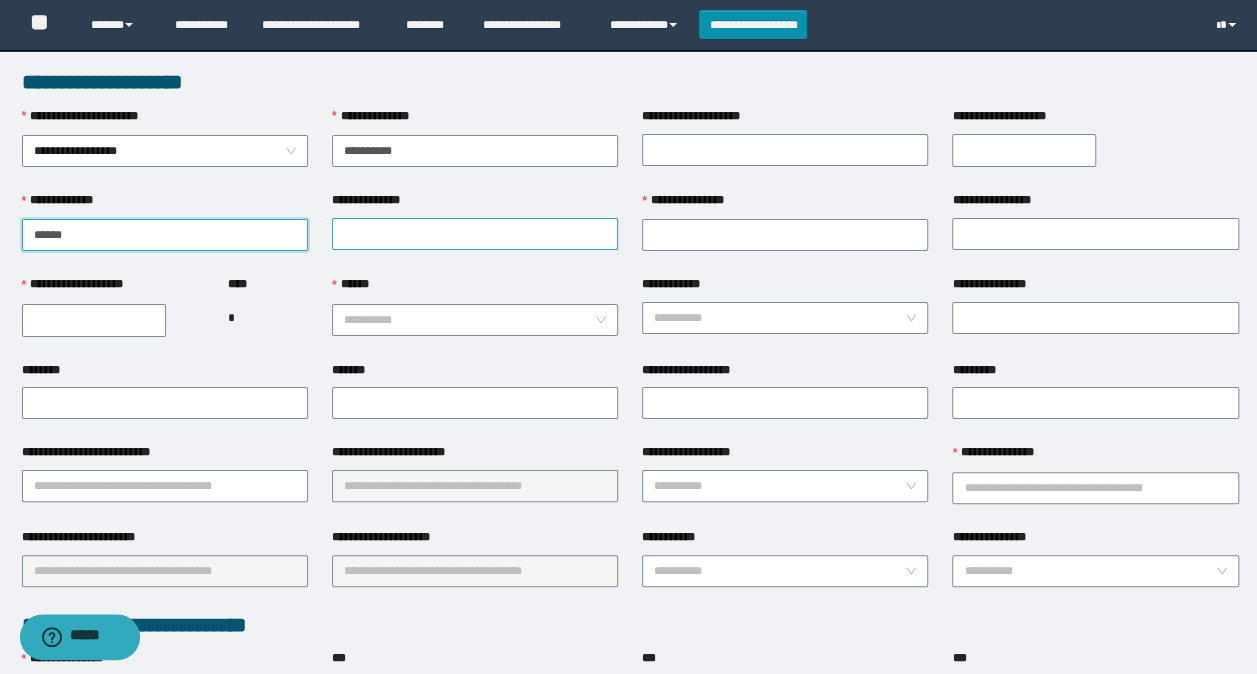 type on "******" 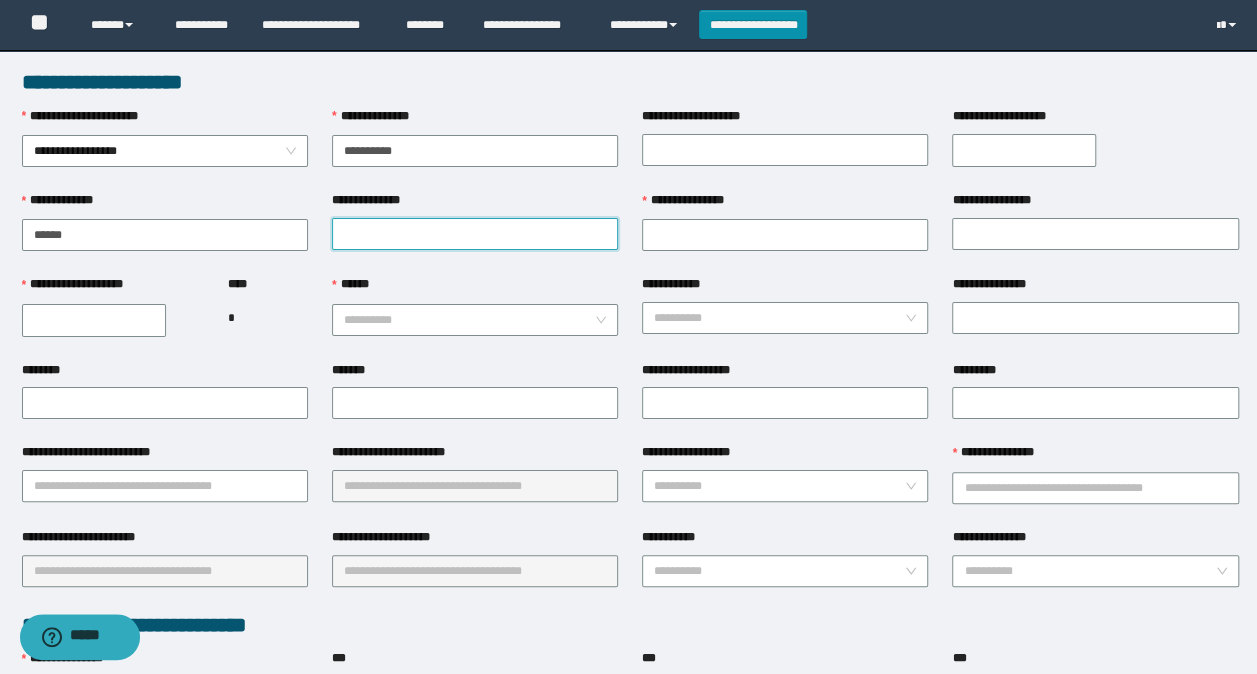 click on "**********" at bounding box center [475, 234] 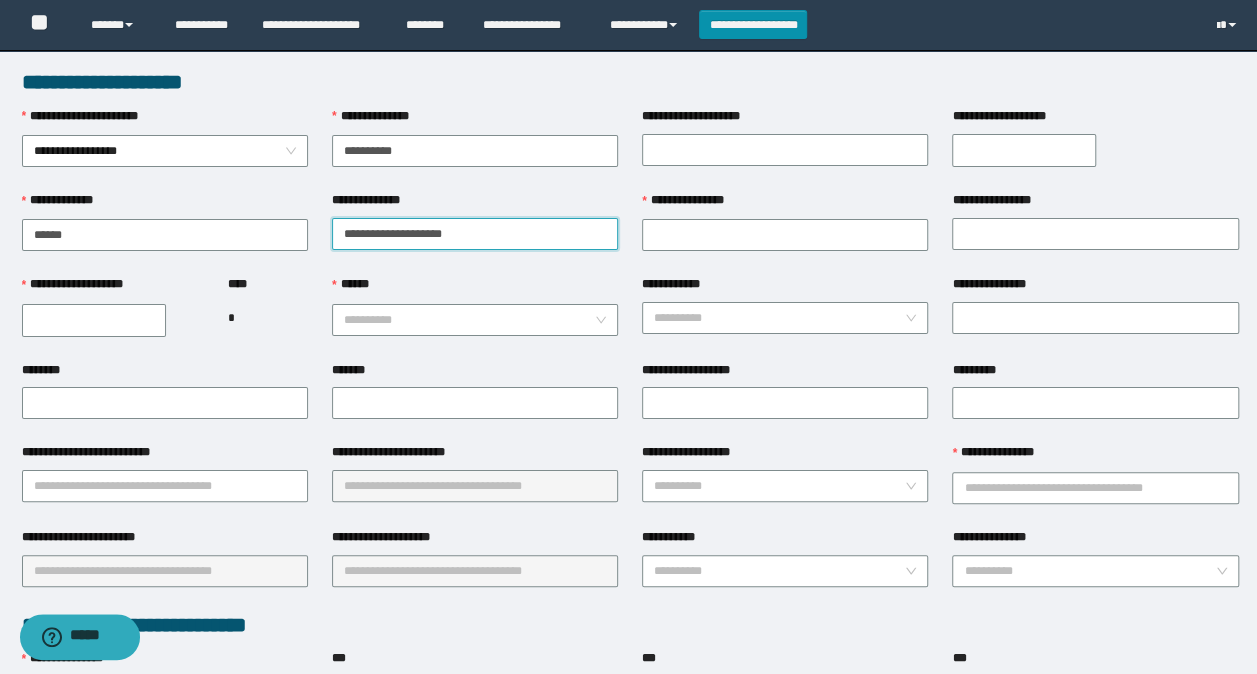 drag, startPoint x: 486, startPoint y: 237, endPoint x: 381, endPoint y: 225, distance: 105.68349 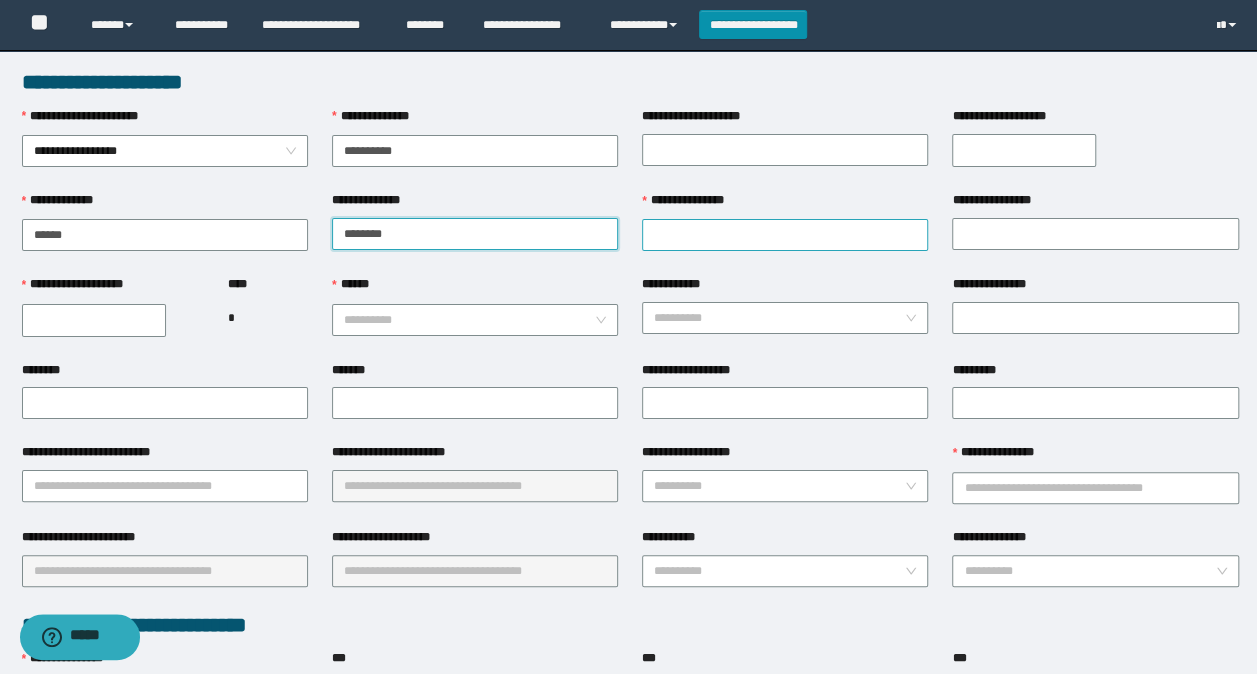 type on "******" 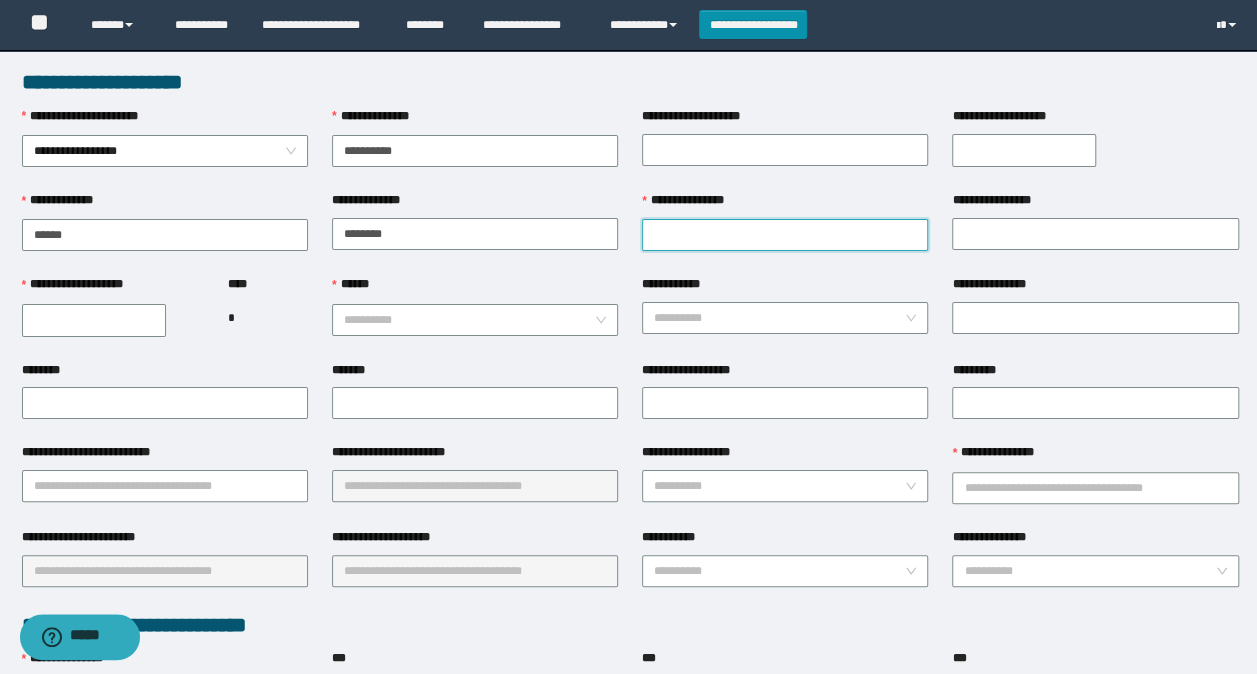 click on "**********" at bounding box center (785, 235) 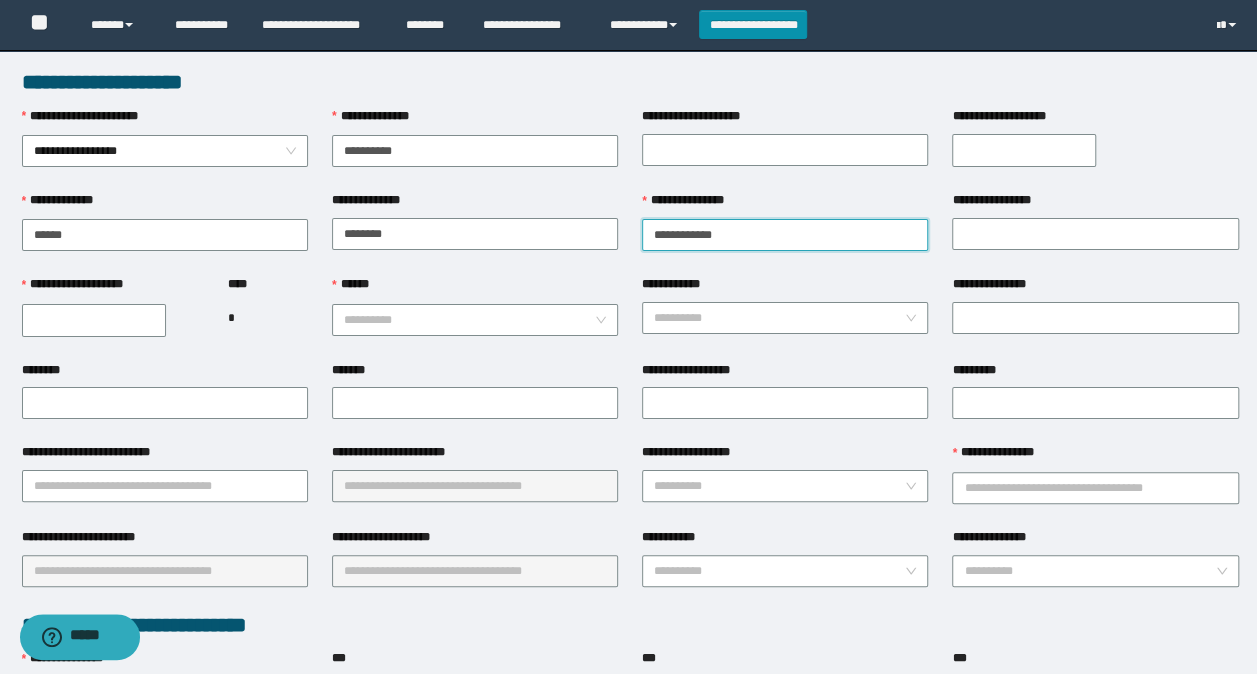 drag, startPoint x: 752, startPoint y: 230, endPoint x: 686, endPoint y: 239, distance: 66.61081 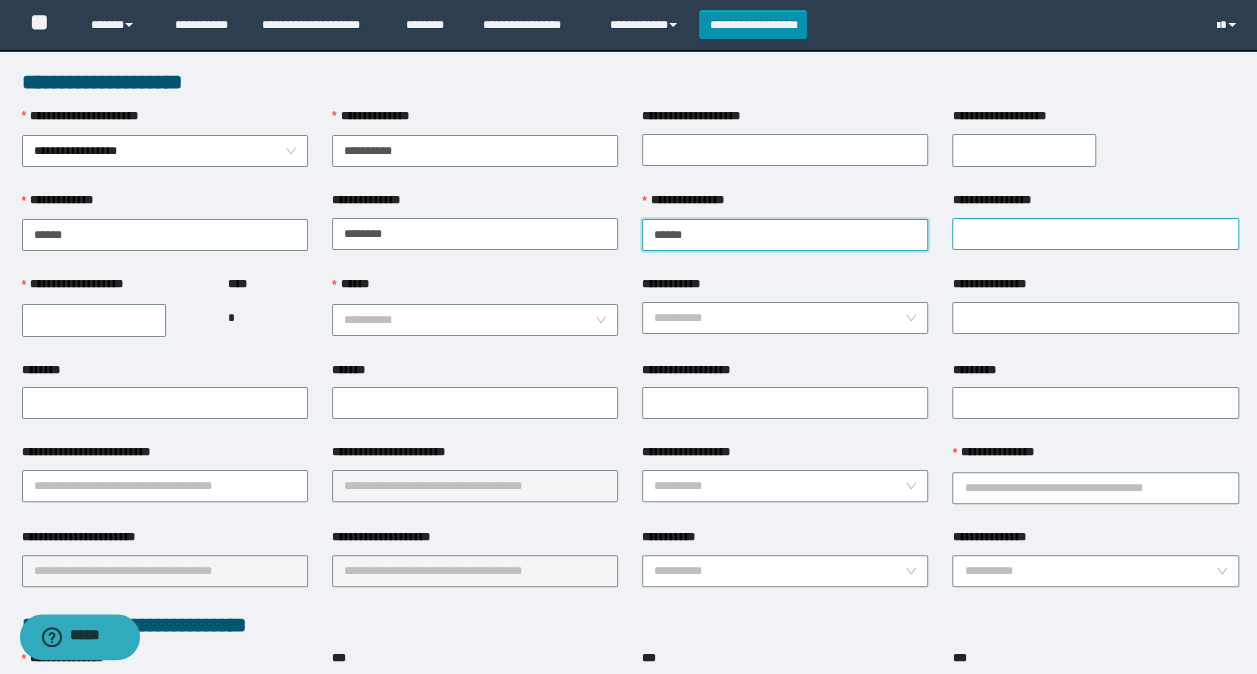 type on "*****" 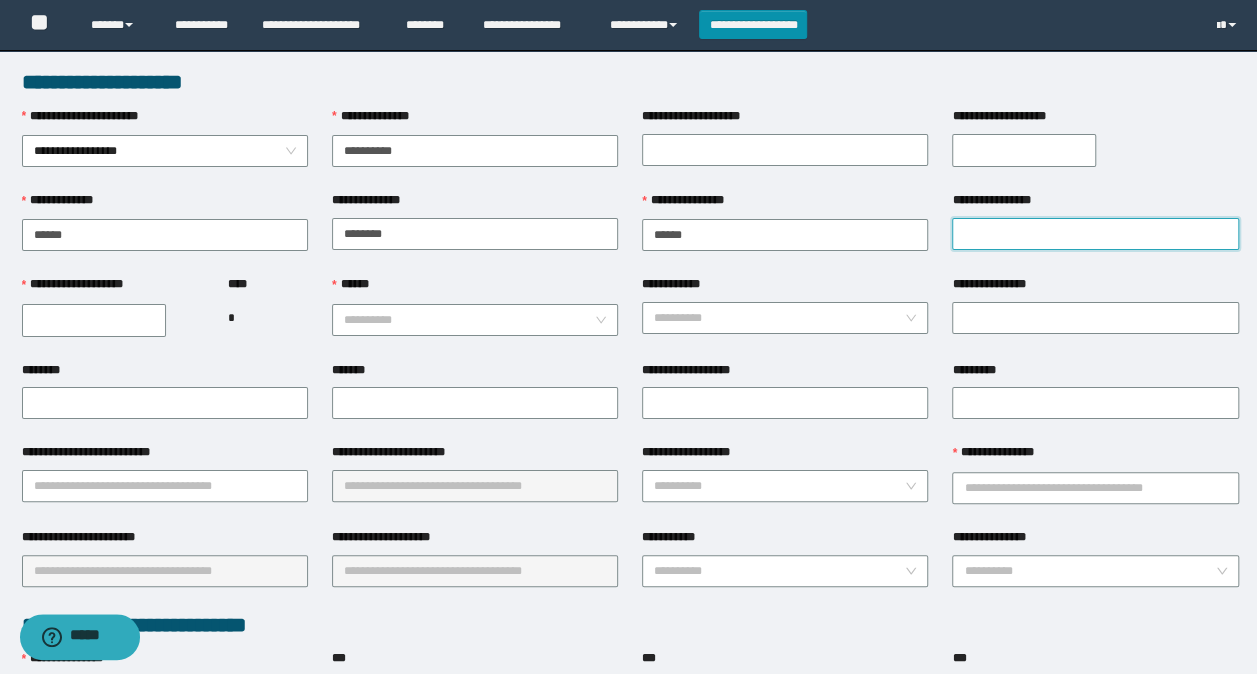 click on "**********" at bounding box center [1095, 234] 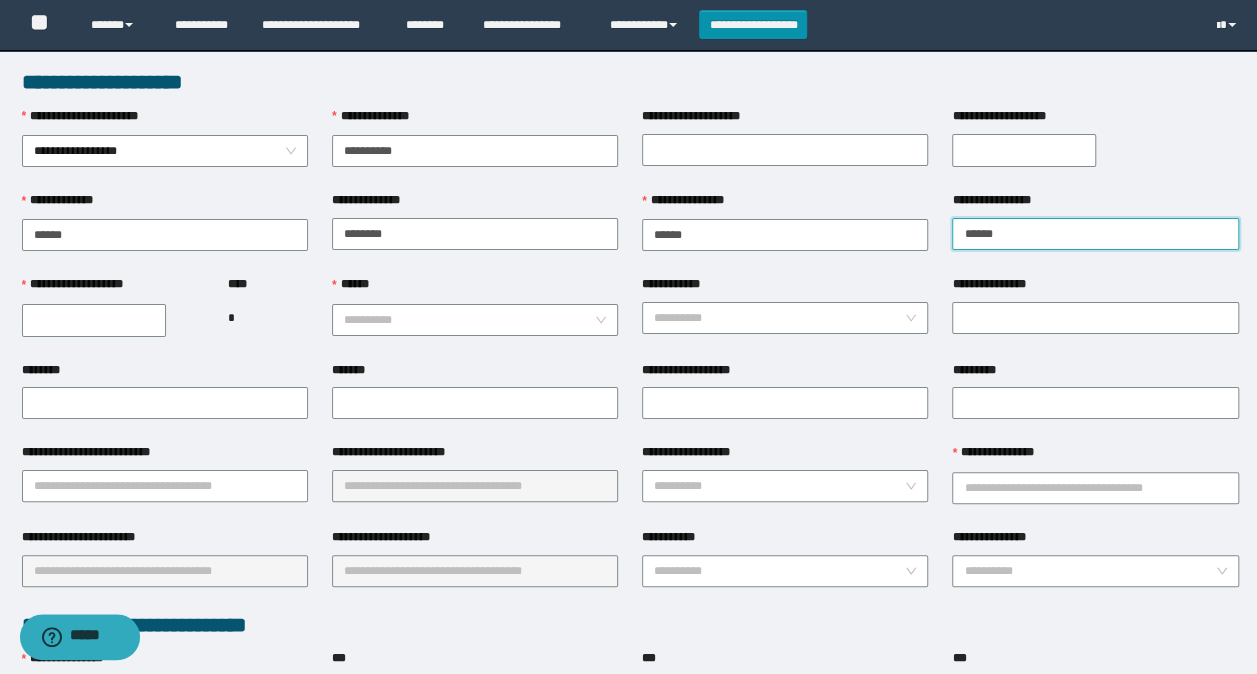 type on "******" 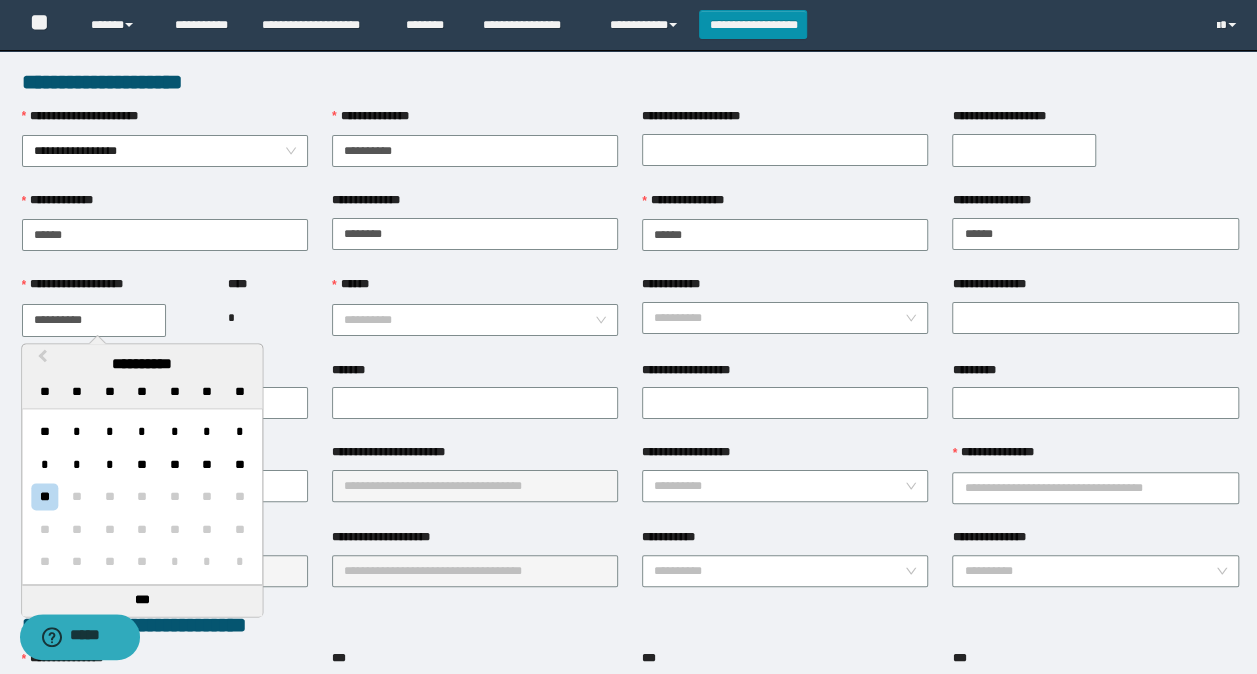 click on "**********" at bounding box center [94, 320] 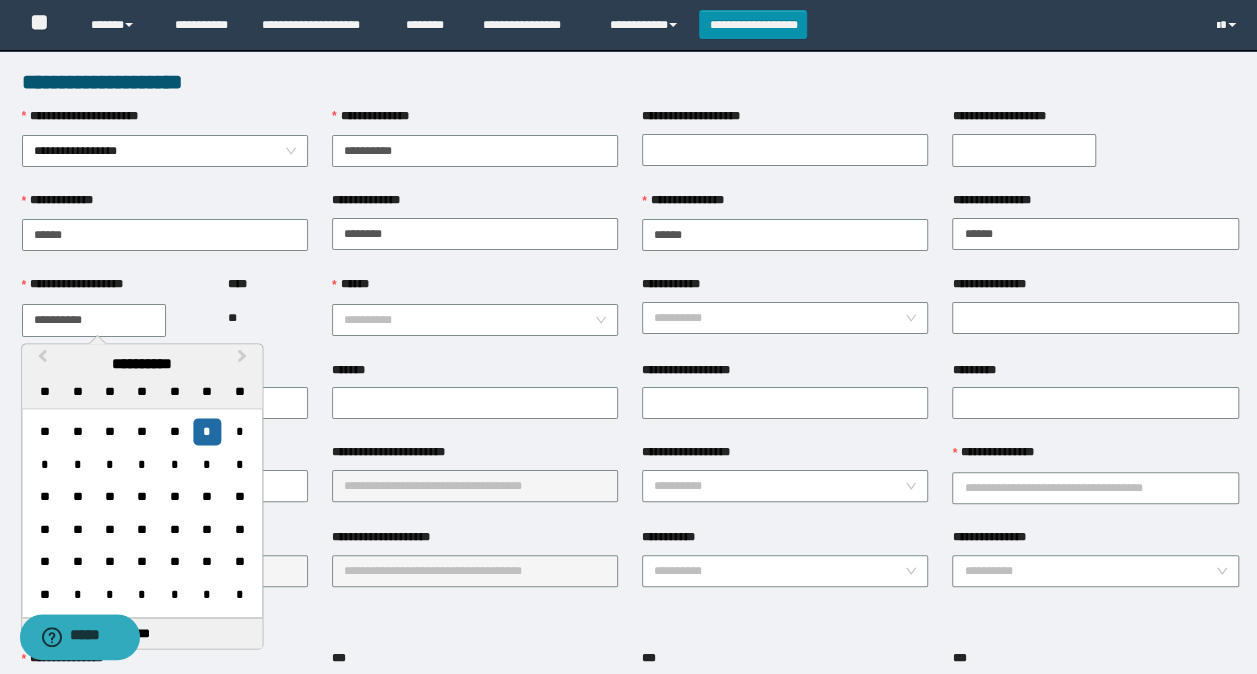 type on "**********" 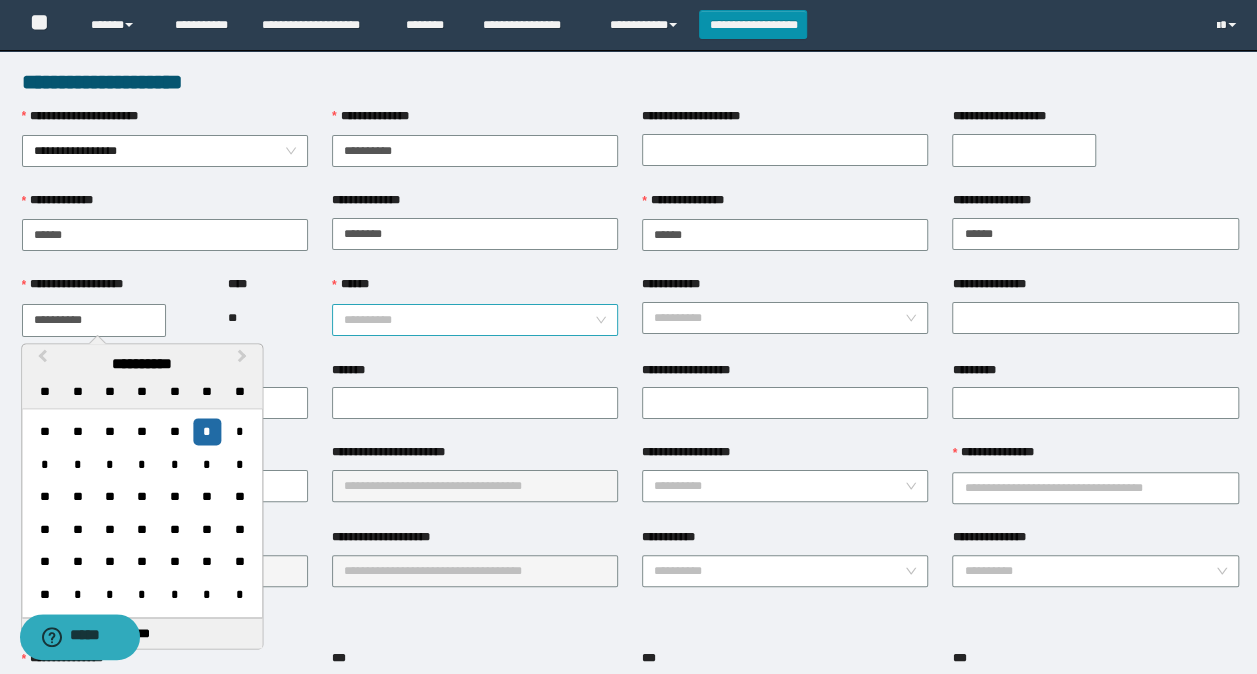 drag, startPoint x: 332, startPoint y: 352, endPoint x: 349, endPoint y: 331, distance: 27.018513 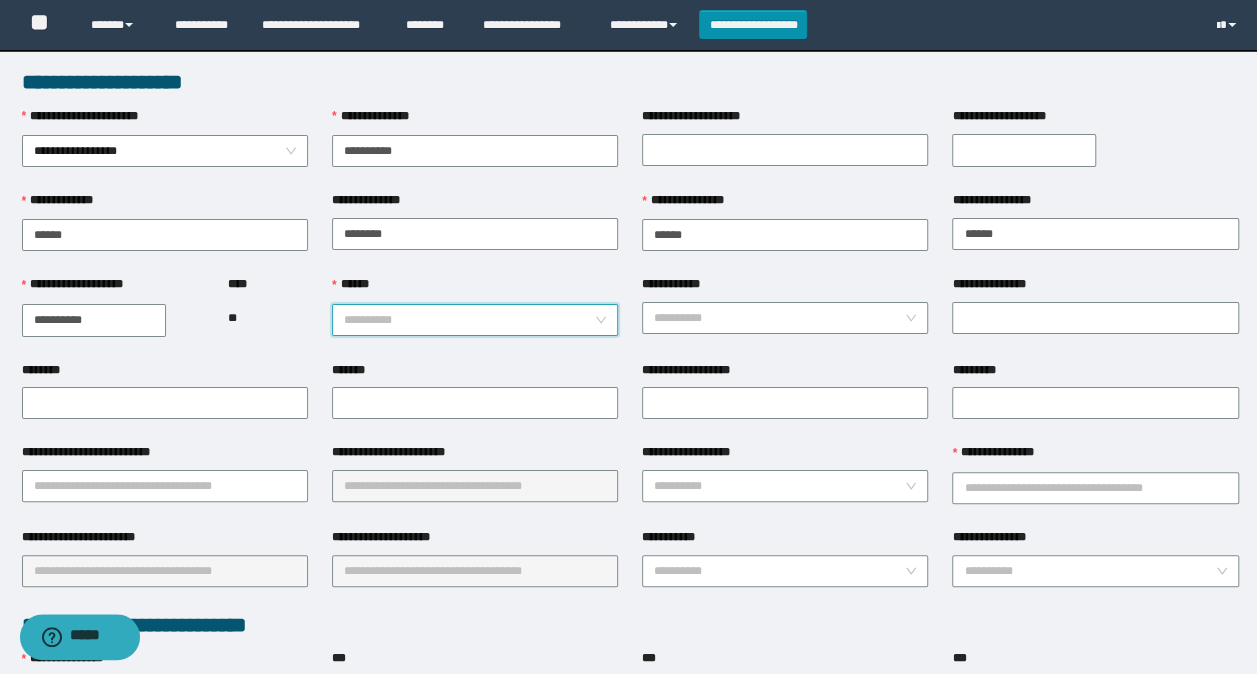 click on "******" at bounding box center (469, 320) 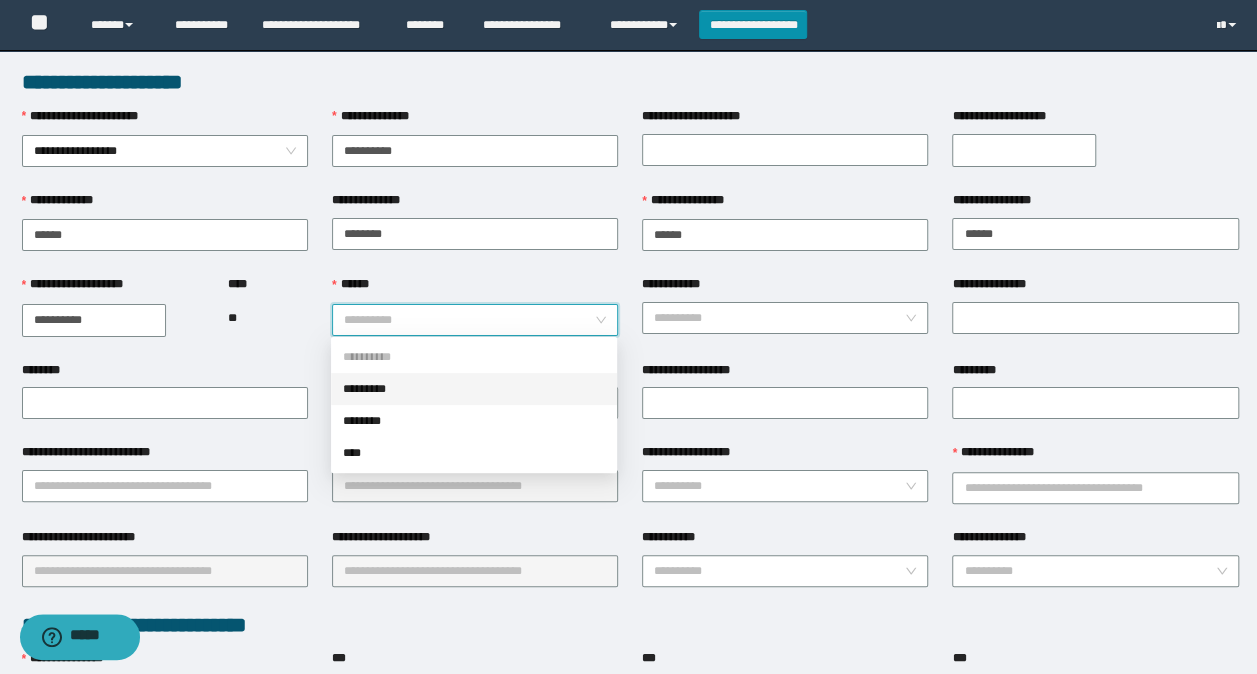 click on "*********" at bounding box center (474, 389) 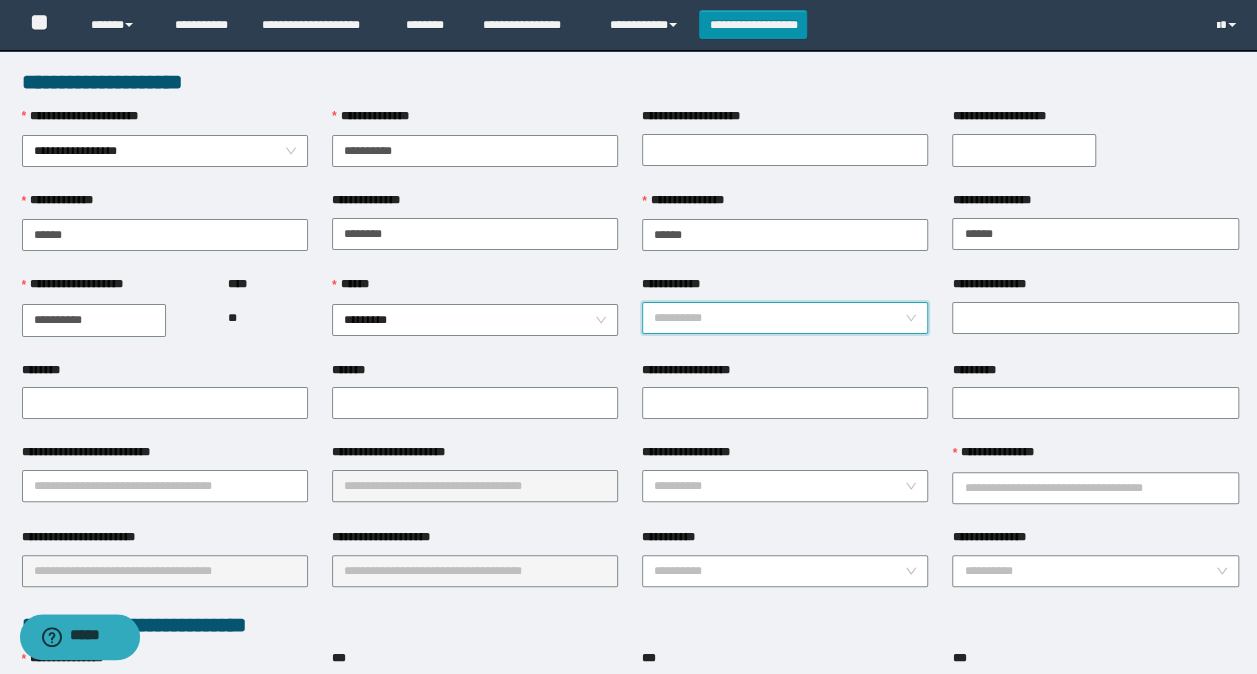 click on "**********" at bounding box center (779, 318) 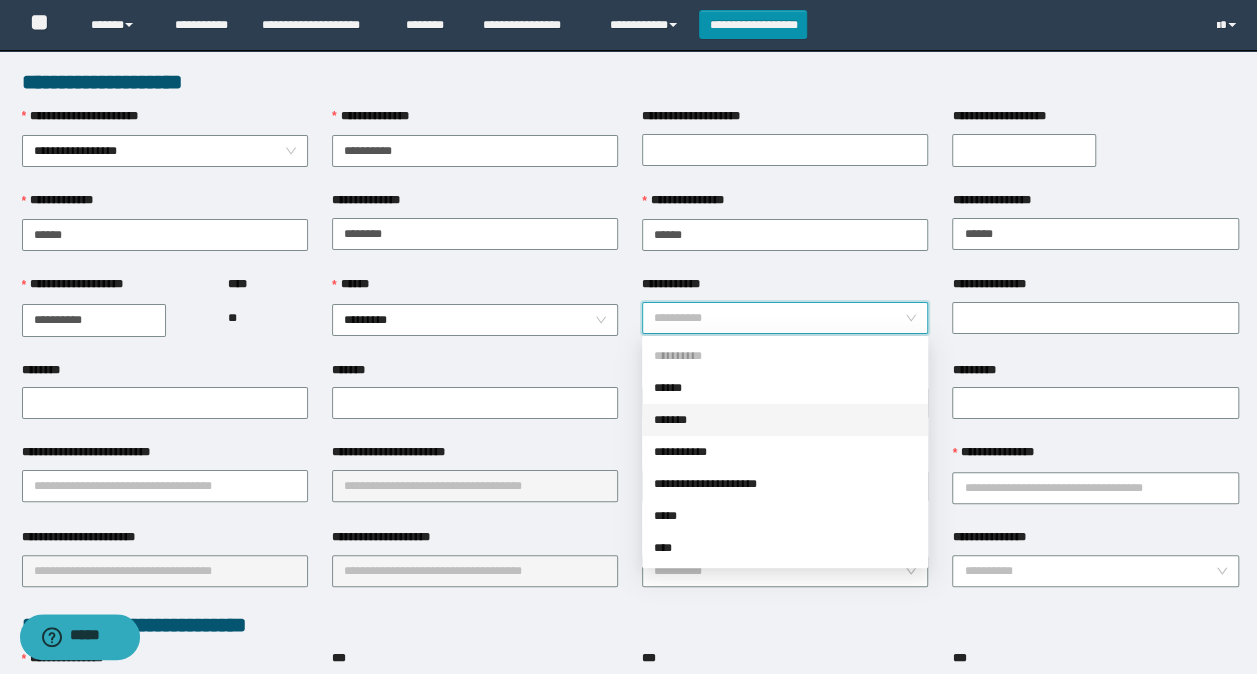 click on "*******" at bounding box center (785, 420) 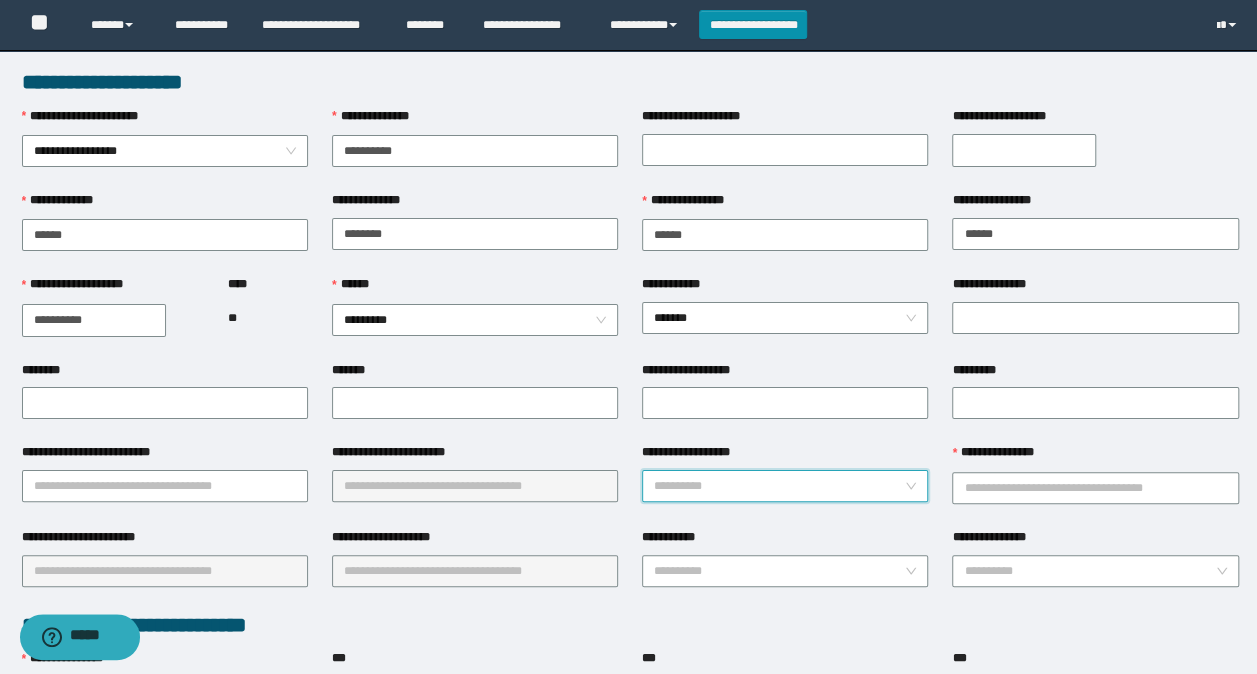click on "**********" at bounding box center [779, 486] 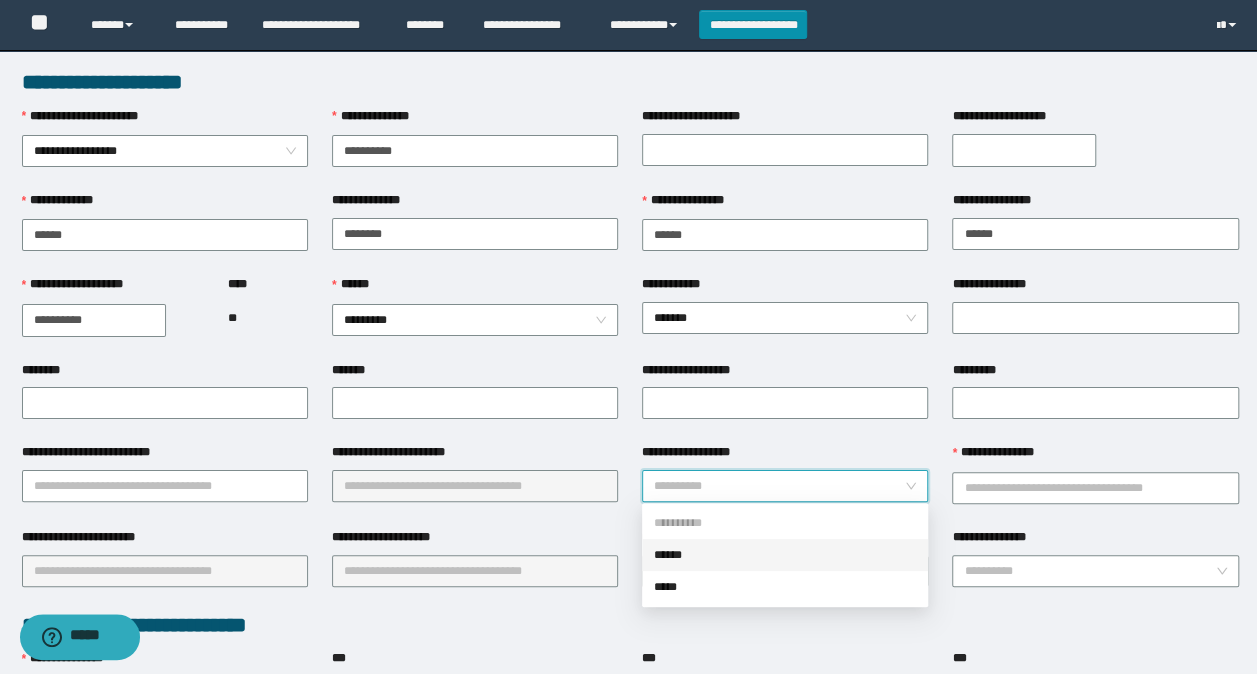 drag, startPoint x: 680, startPoint y: 554, endPoint x: 837, endPoint y: 510, distance: 163.04907 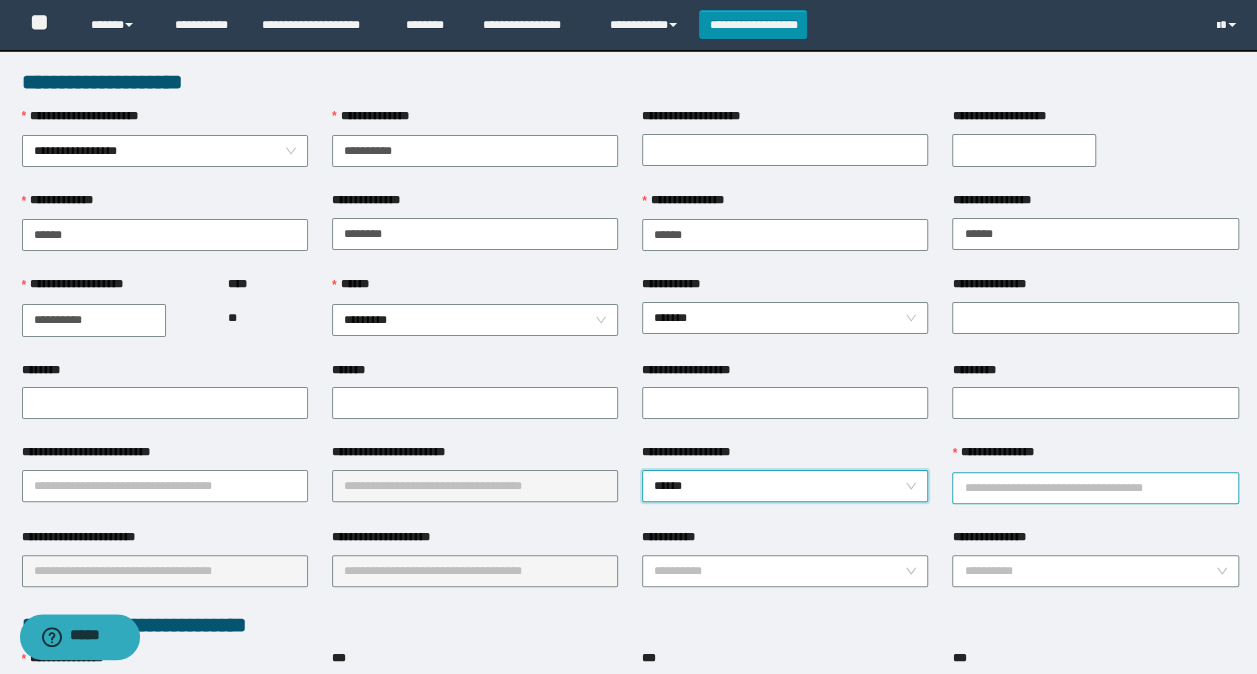 click on "**********" at bounding box center [1095, 488] 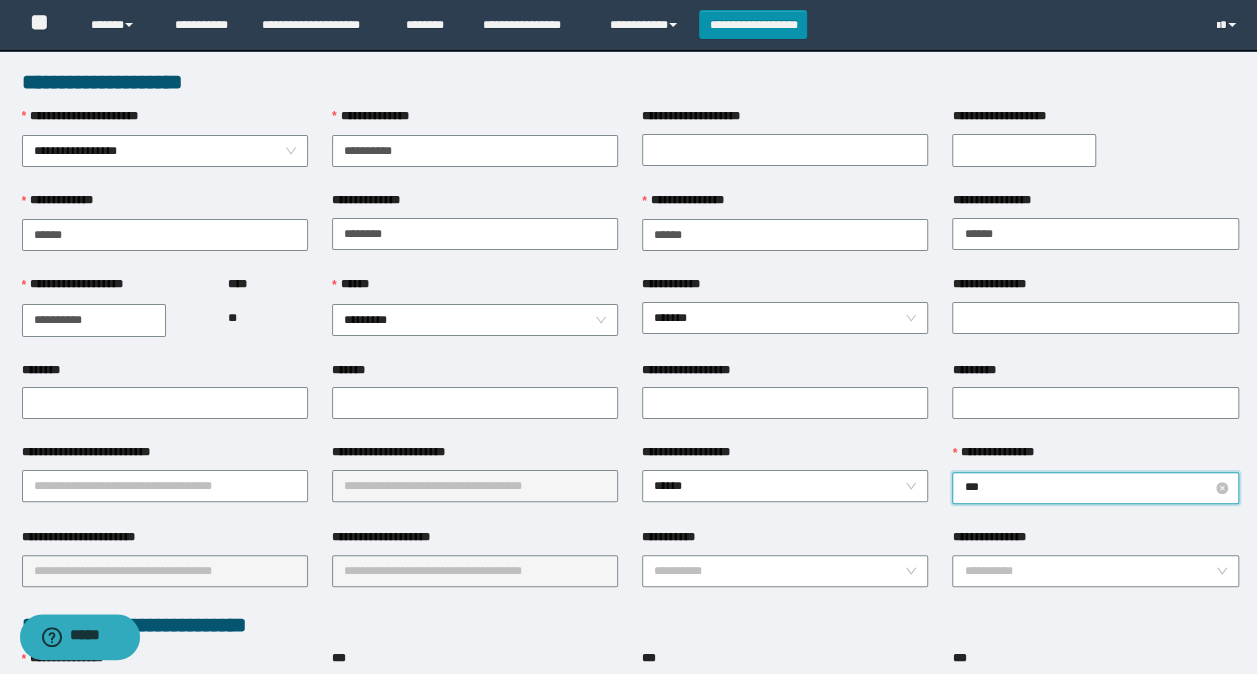 type on "****" 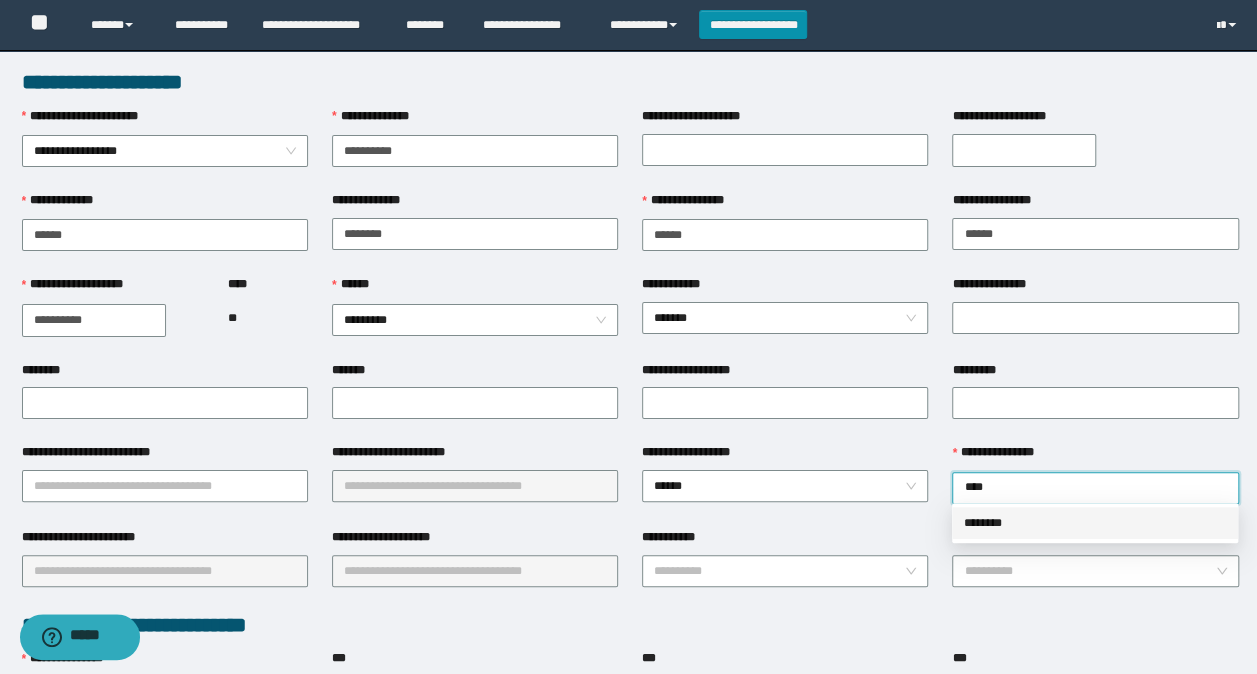 click on "********" at bounding box center [1095, 523] 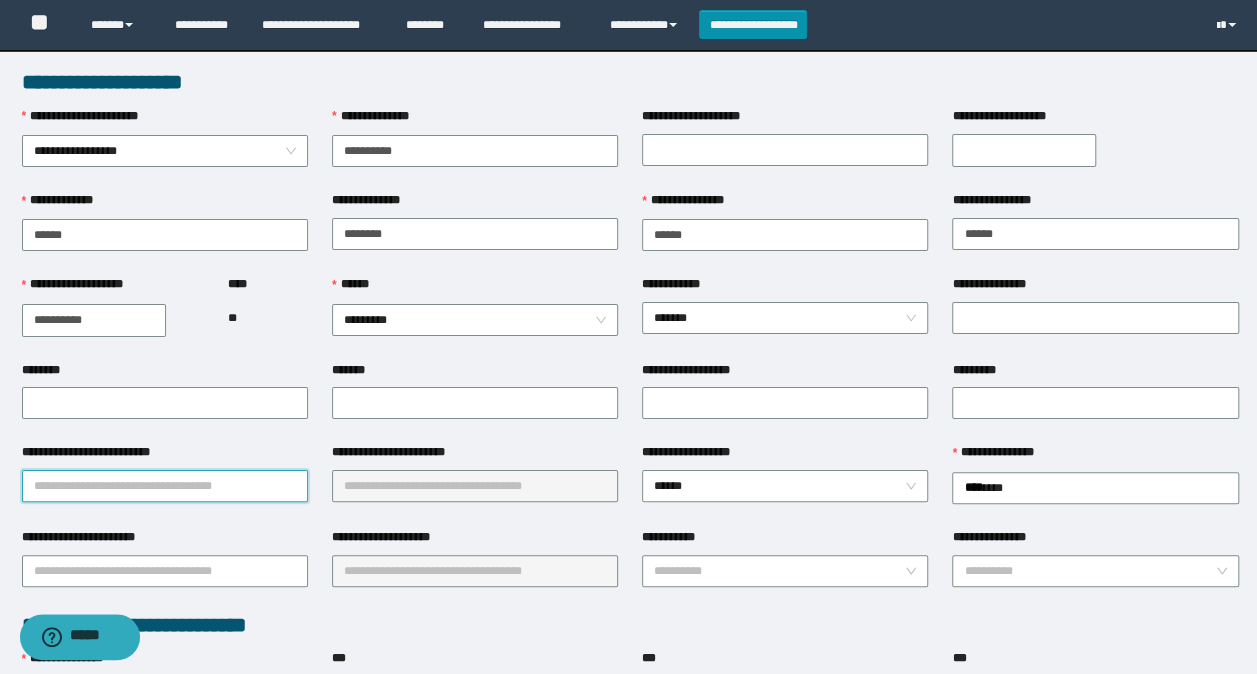 click on "**********" at bounding box center (165, 486) 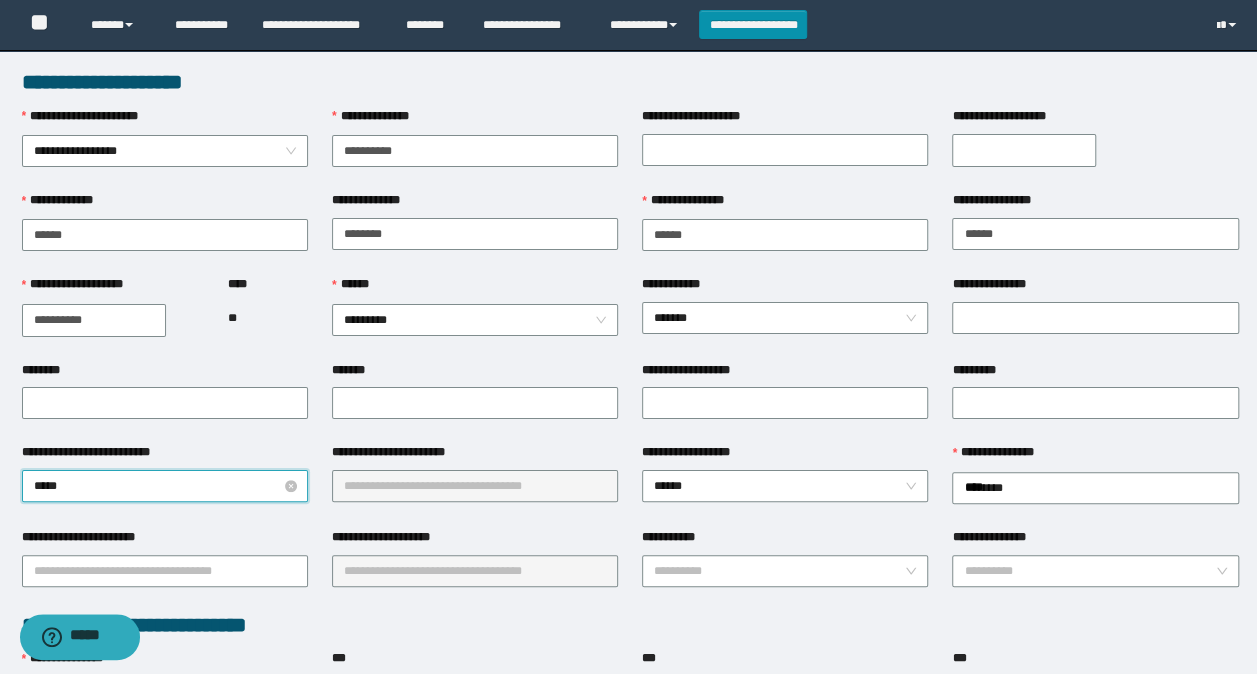 click on "*****" at bounding box center [165, 486] 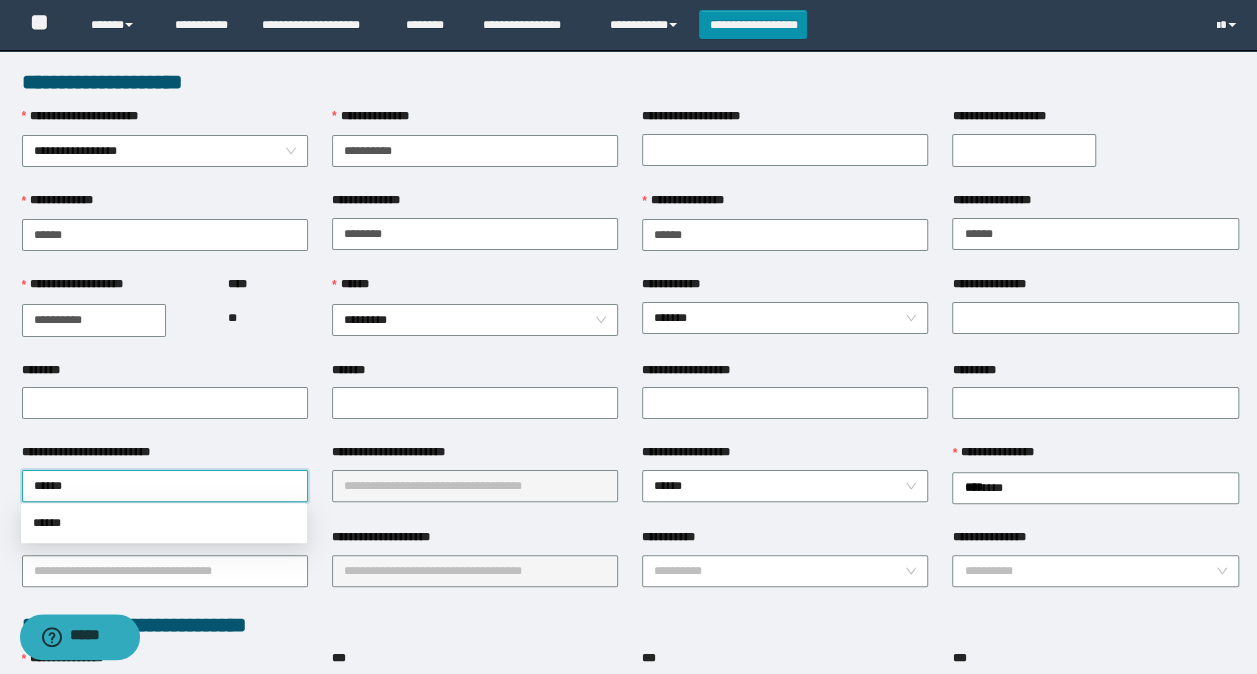 type on "******" 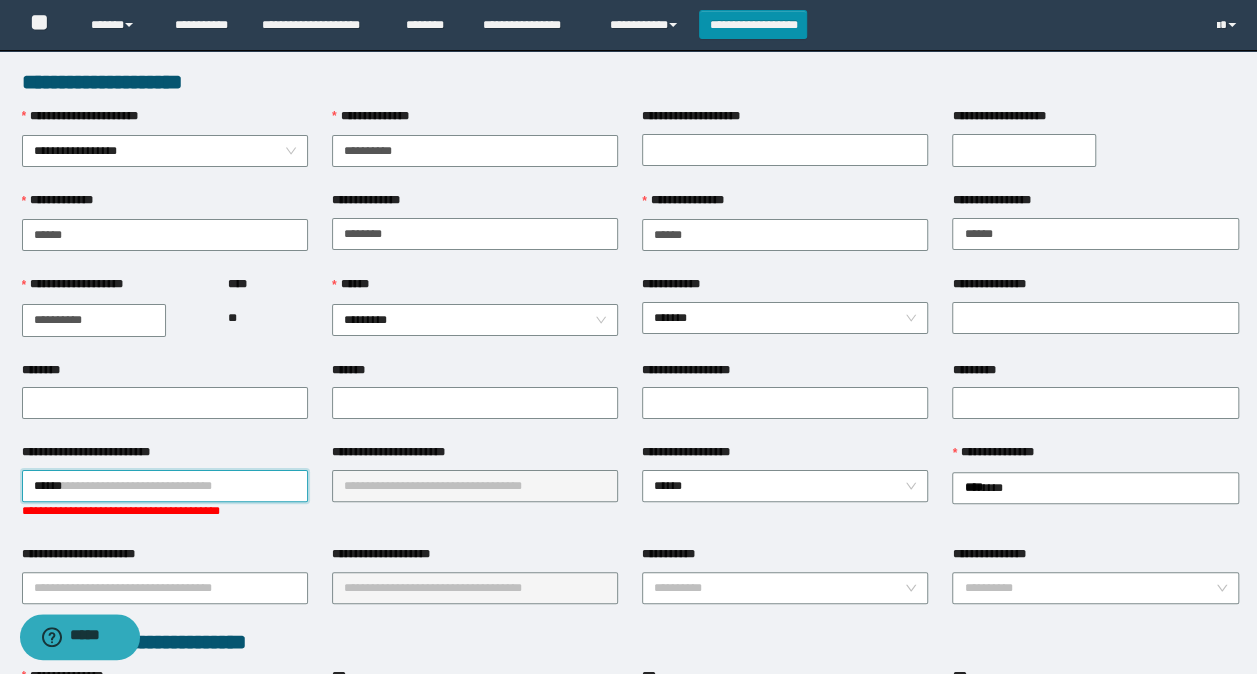 click on "******" at bounding box center (165, 486) 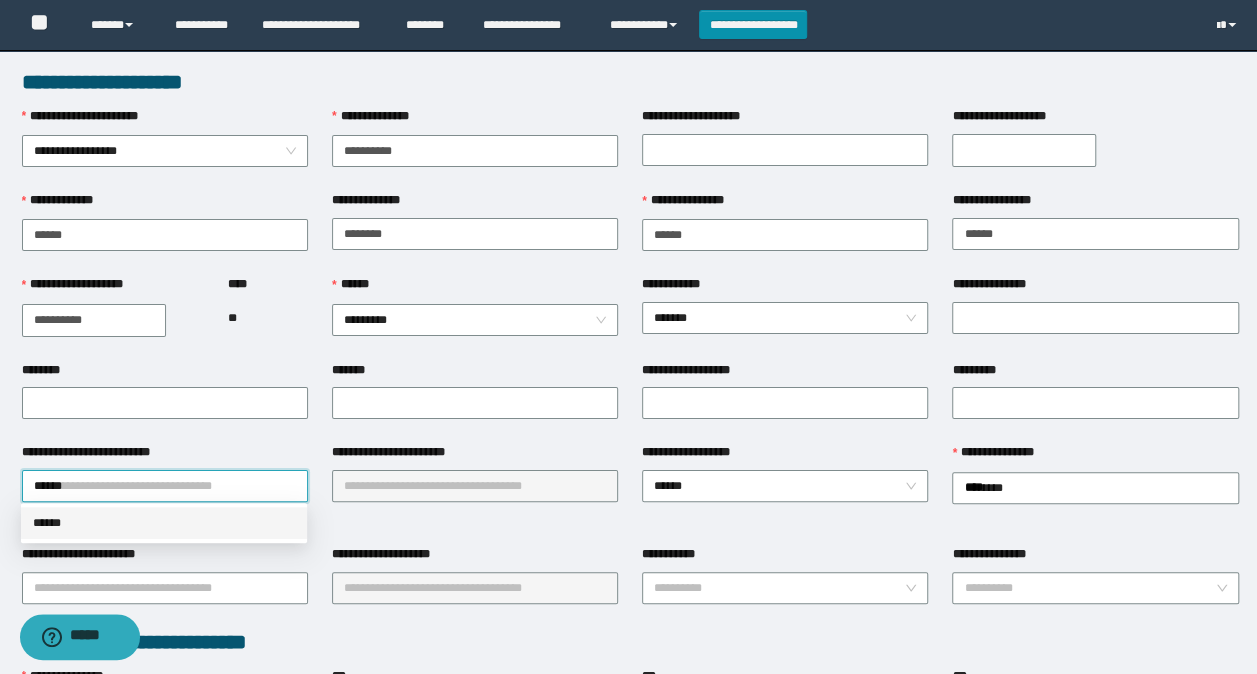 click on "******" at bounding box center (164, 523) 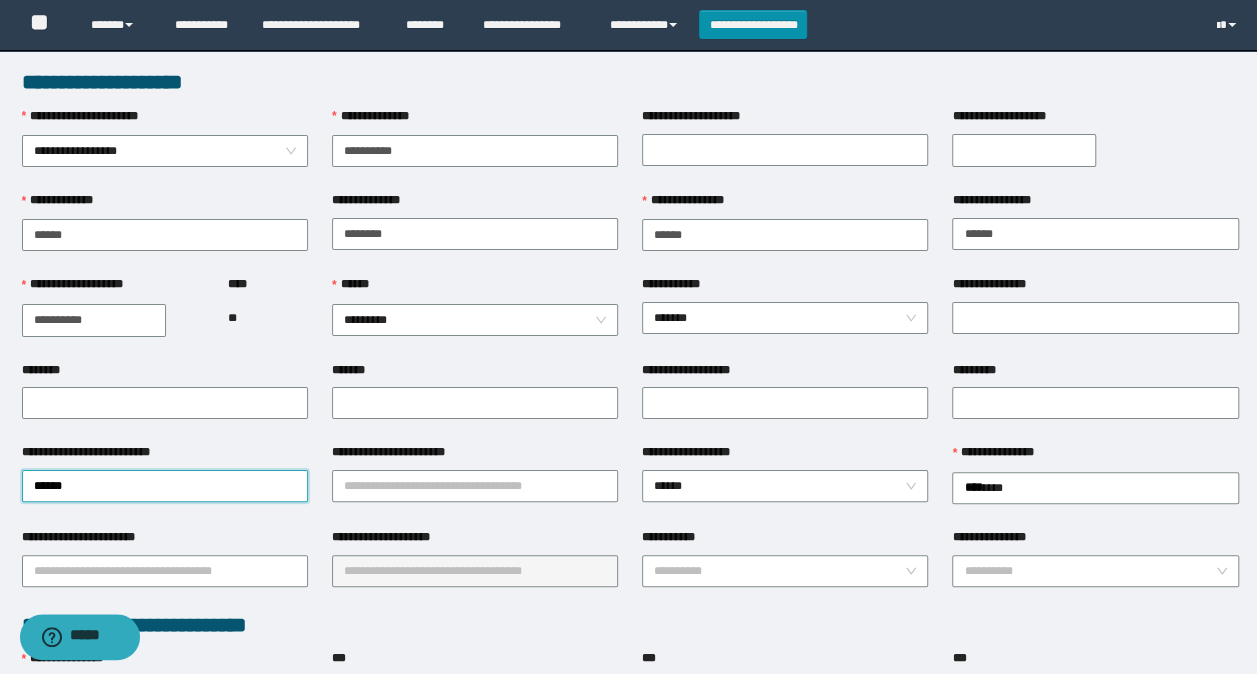 click on "**********" at bounding box center [475, 485] 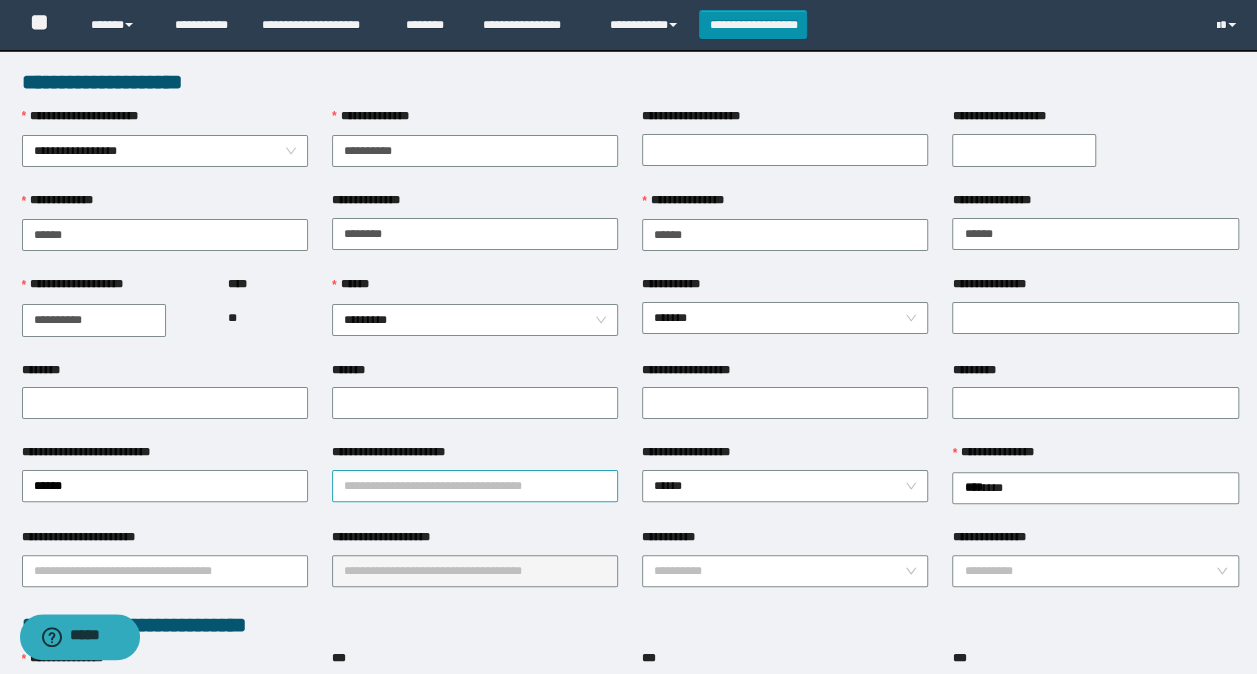 click on "**********" at bounding box center [475, 486] 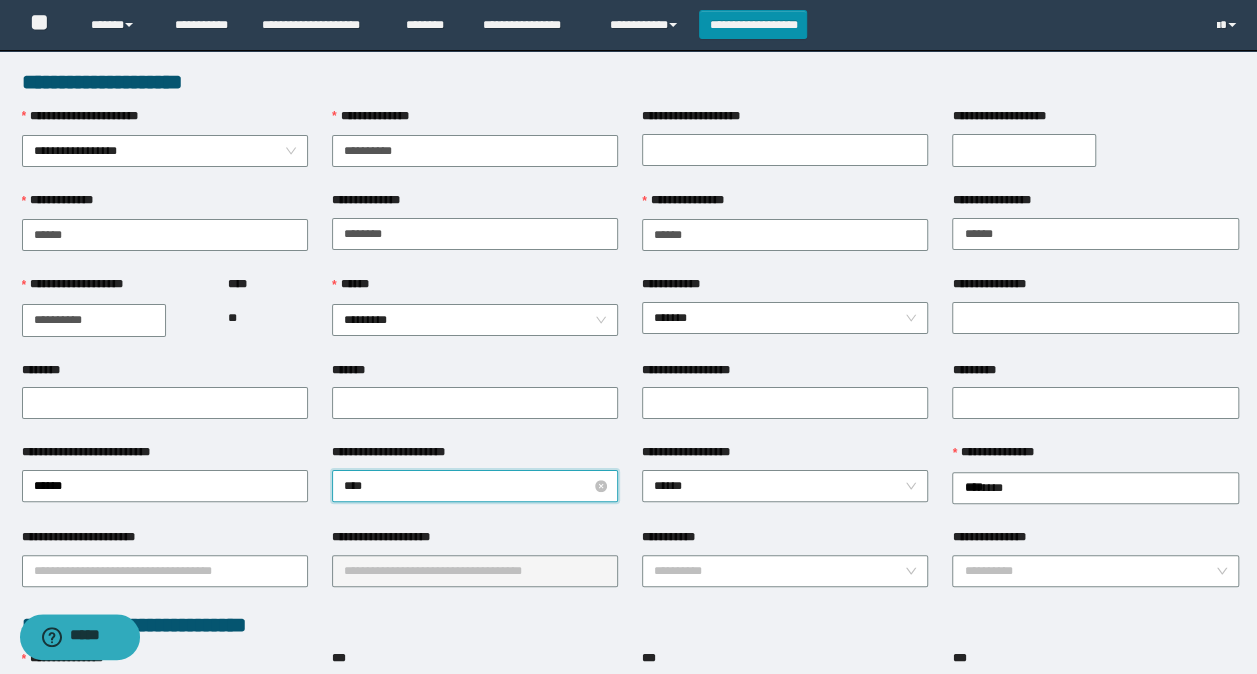type on "*****" 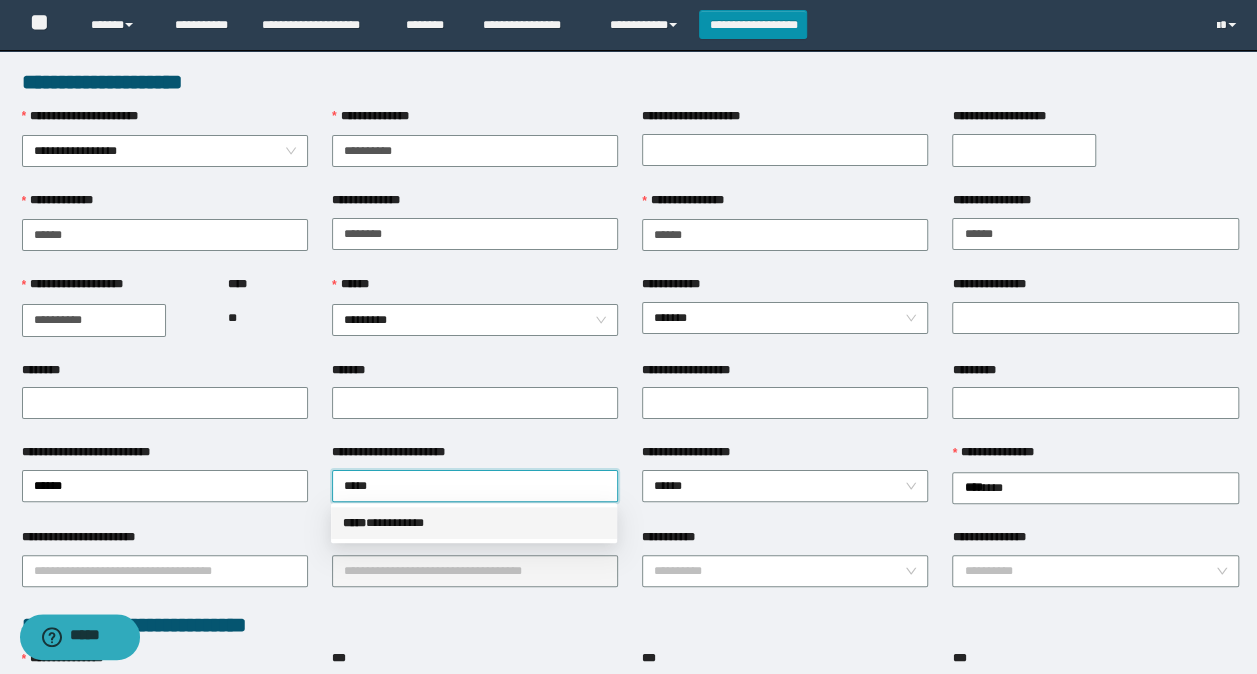 click on "***** * *********" at bounding box center [474, 523] 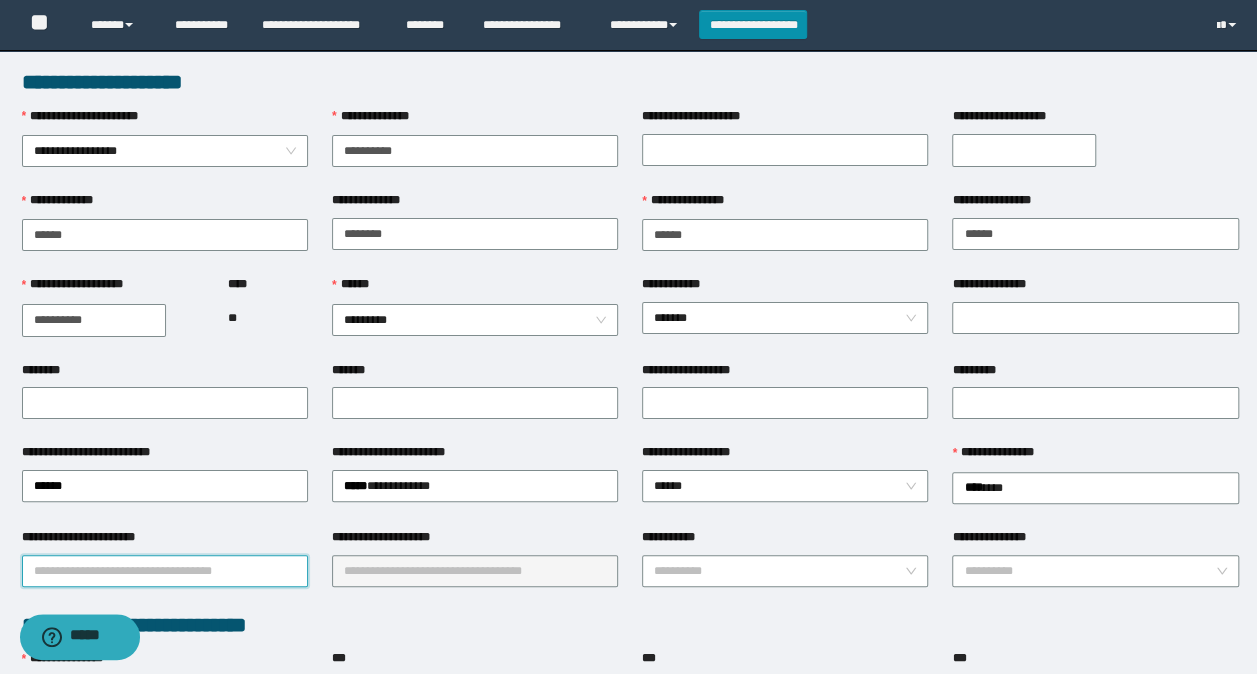 click on "**********" at bounding box center [165, 571] 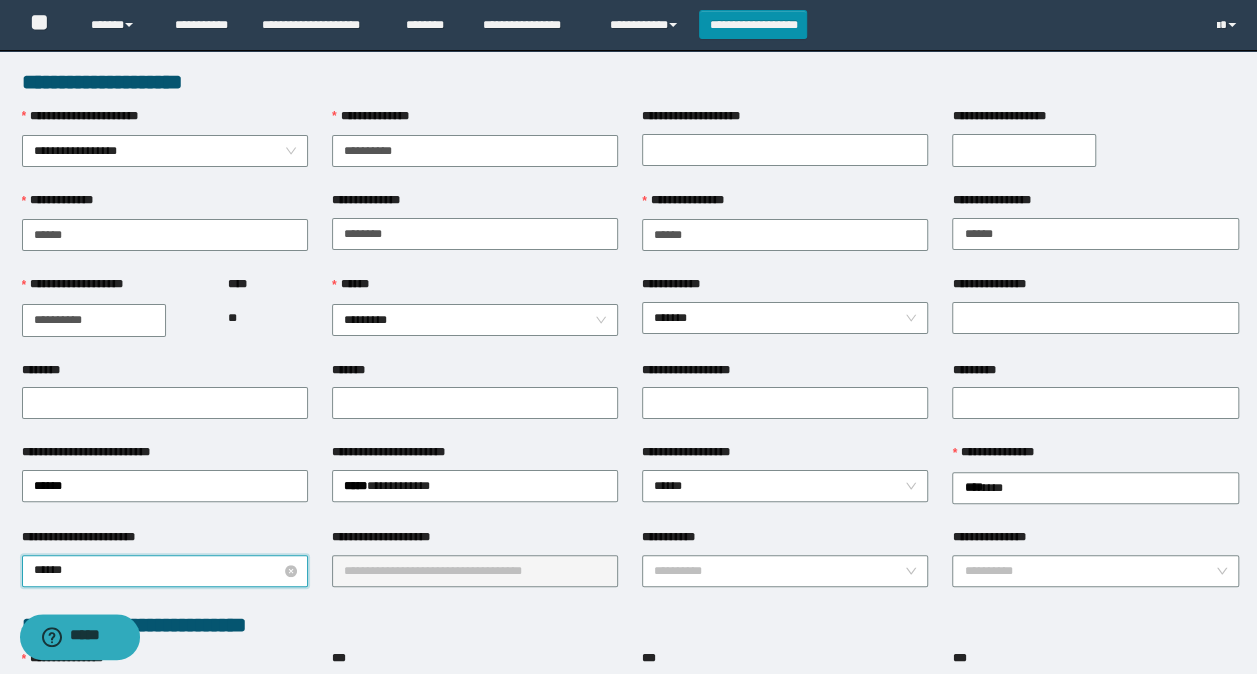 type on "*****" 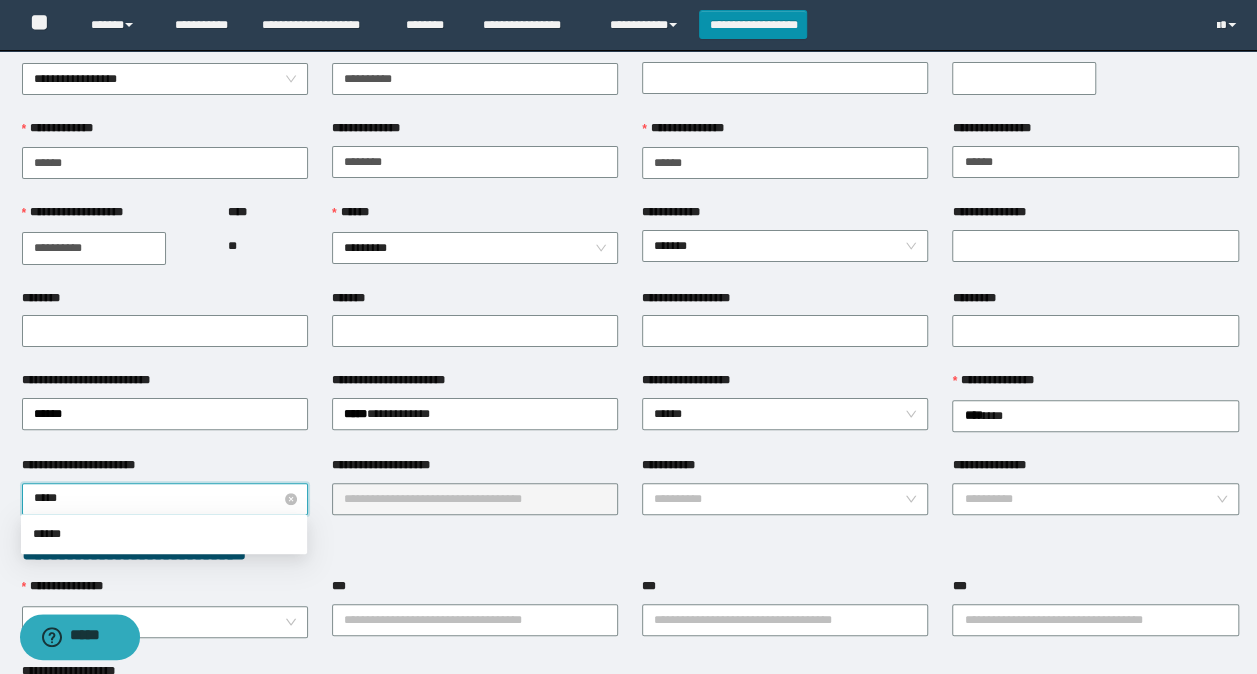 scroll, scrollTop: 200, scrollLeft: 0, axis: vertical 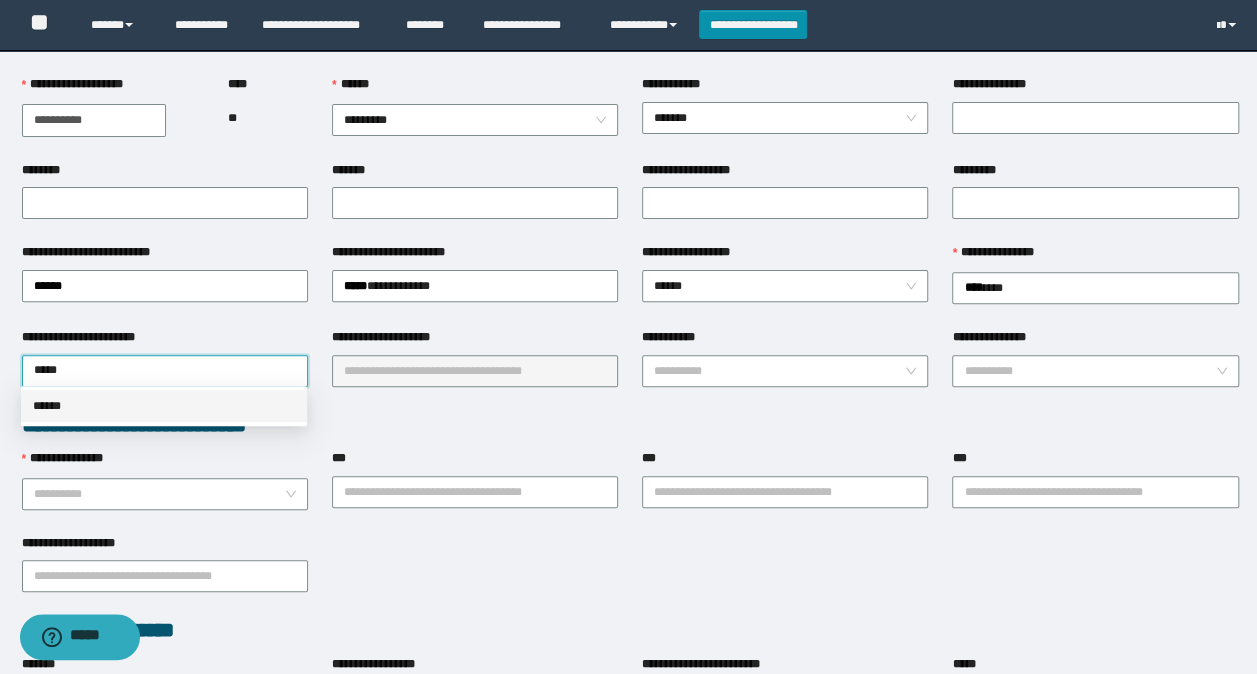 click on "******" at bounding box center (164, 406) 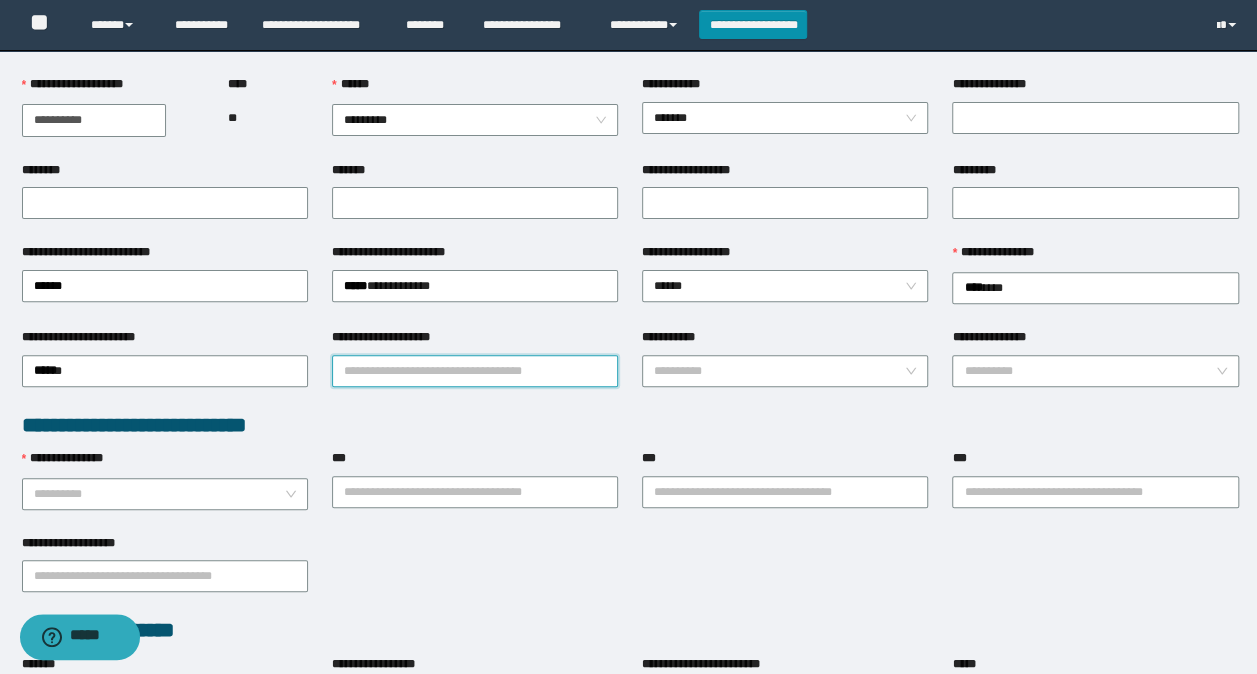 click on "**********" at bounding box center [475, 371] 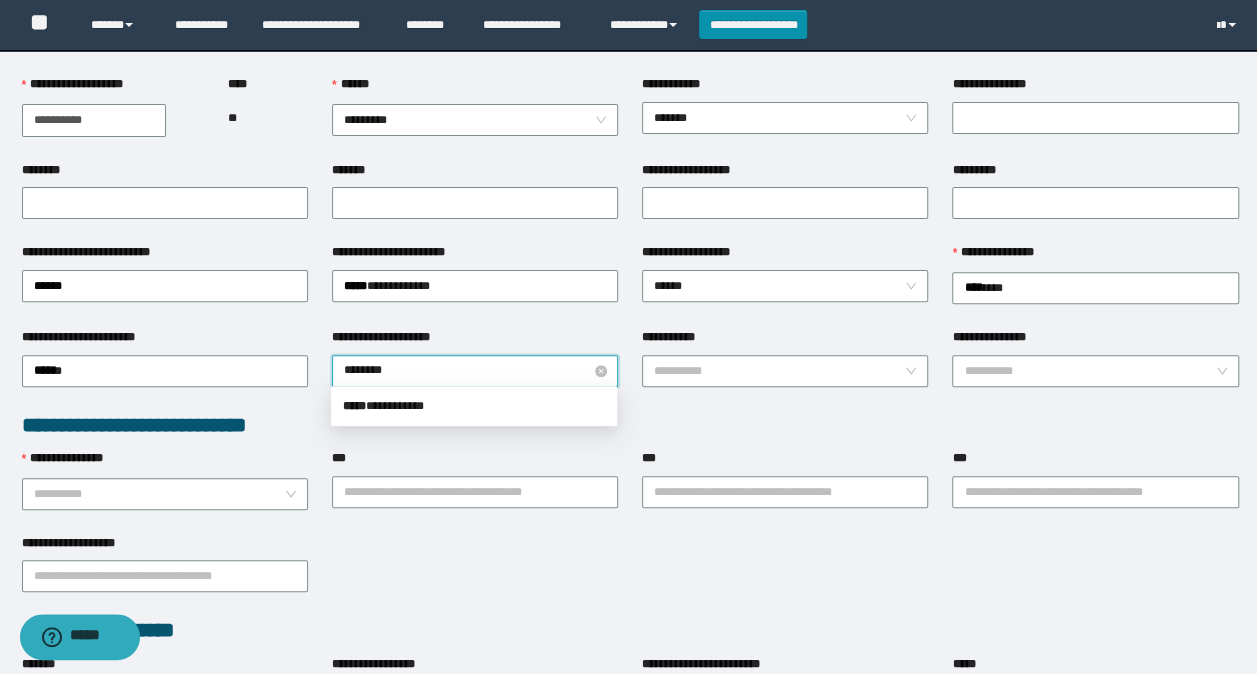 type on "*********" 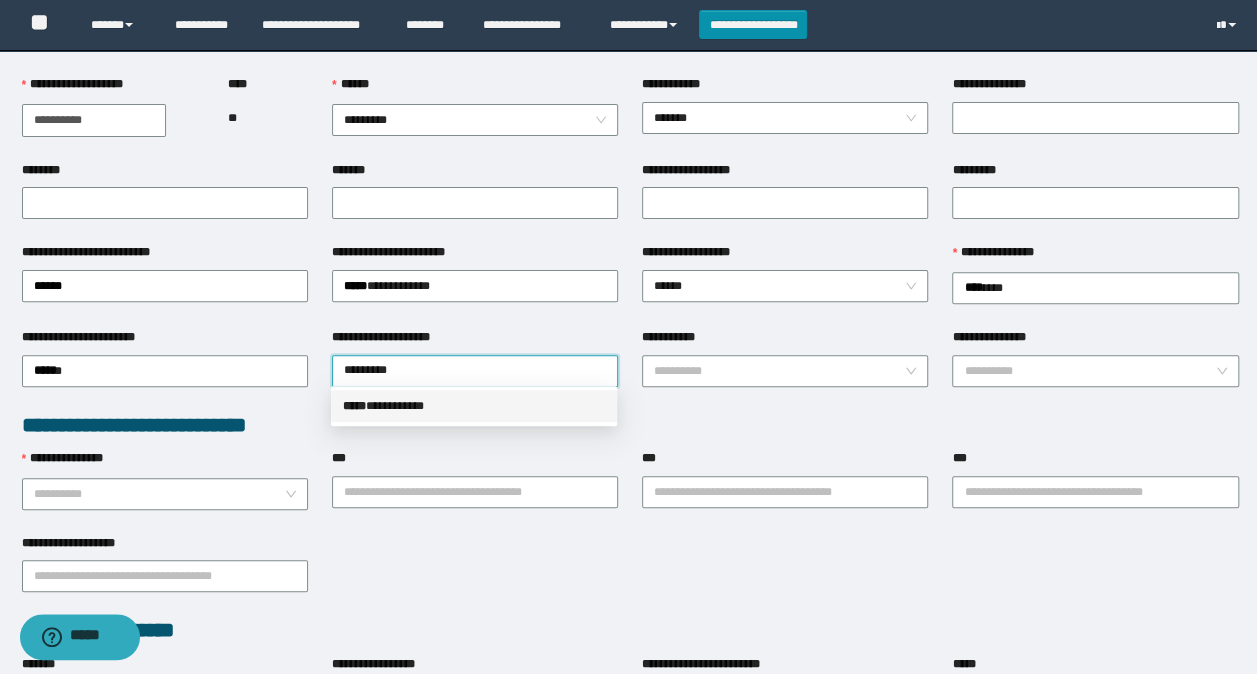 drag, startPoint x: 420, startPoint y: 402, endPoint x: 527, endPoint y: 386, distance: 108.18965 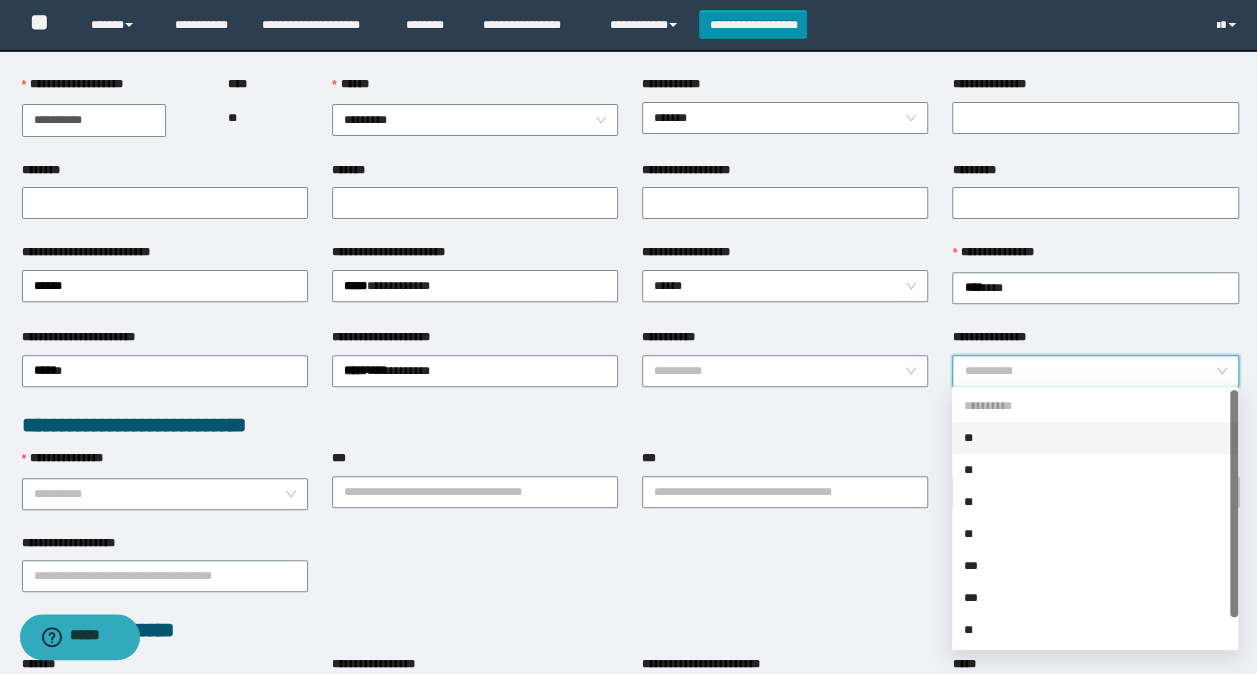 click on "**********" at bounding box center (1089, 371) 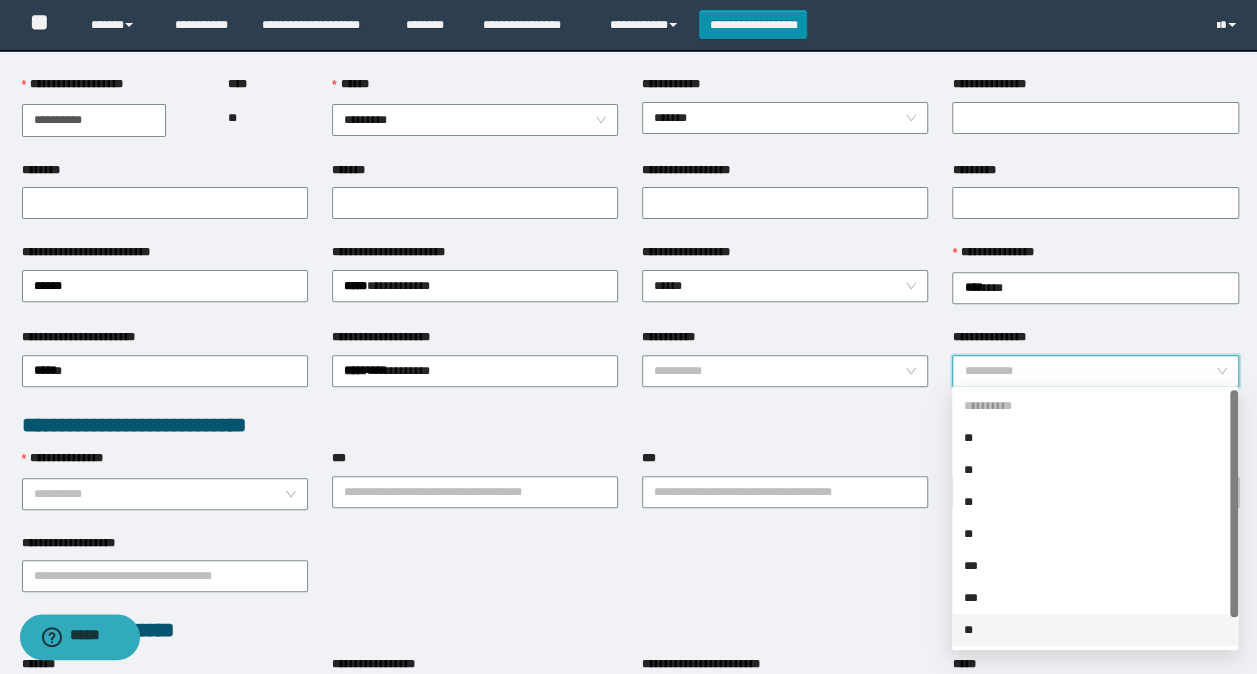 click on "**" at bounding box center [1095, 630] 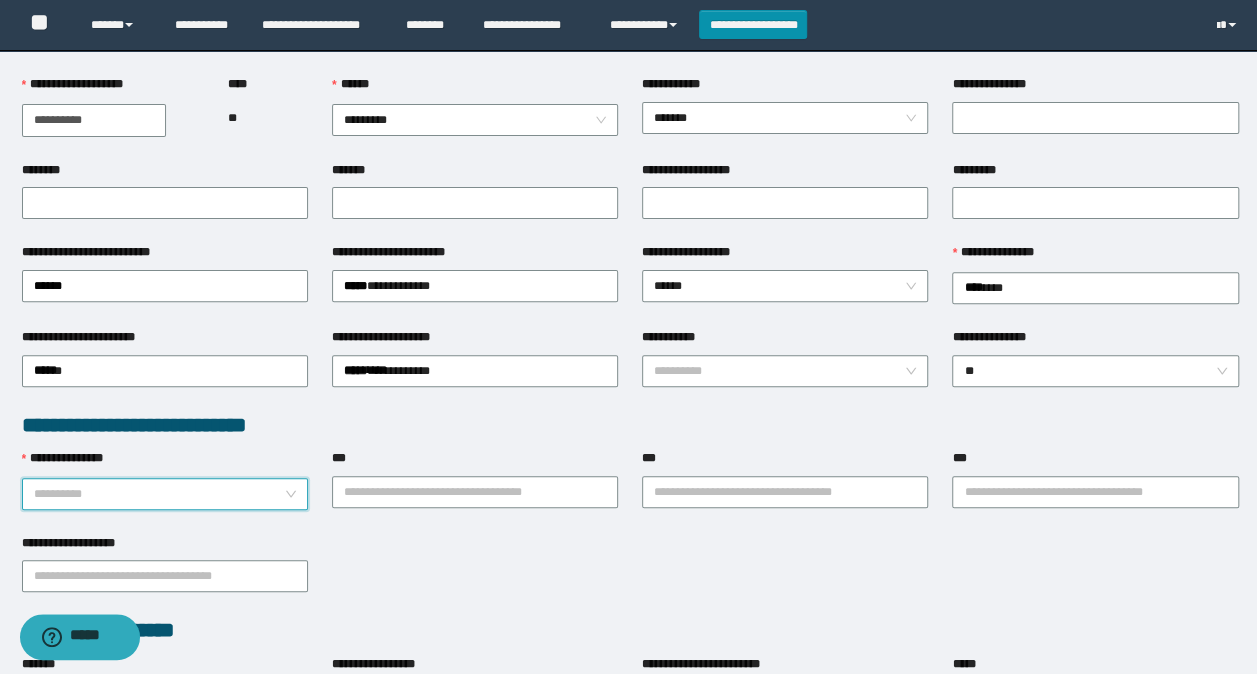 click on "**********" at bounding box center [159, 494] 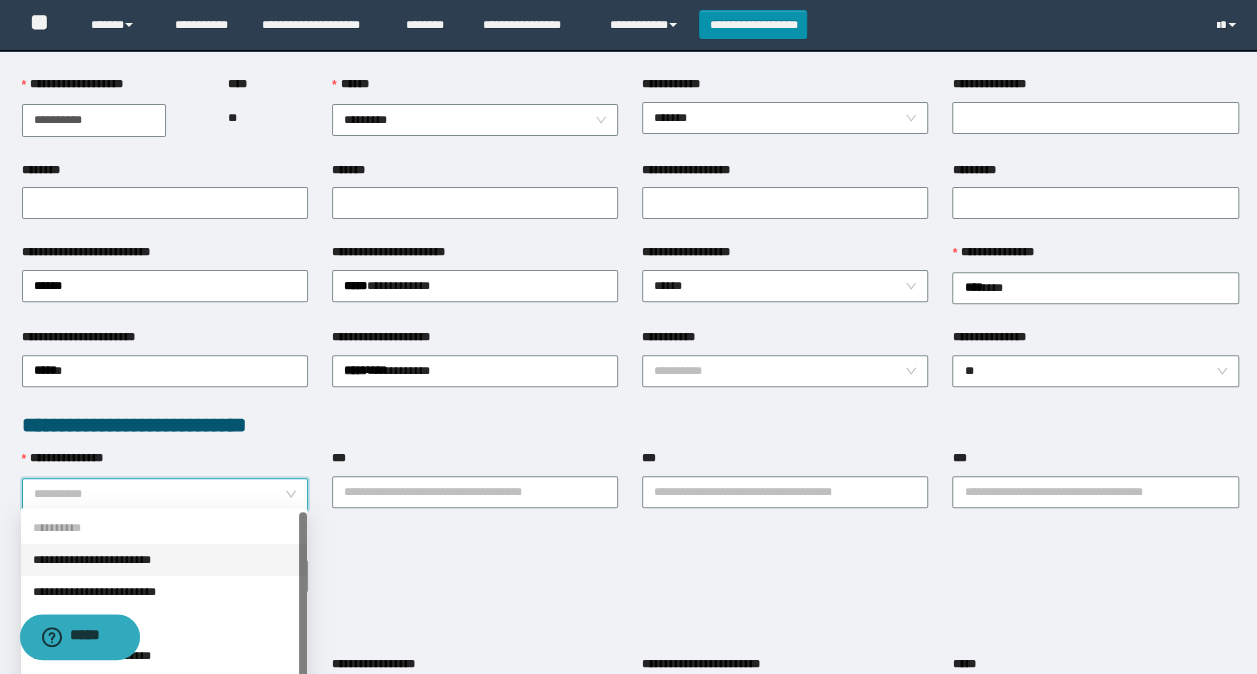 click on "**********" at bounding box center [164, 560] 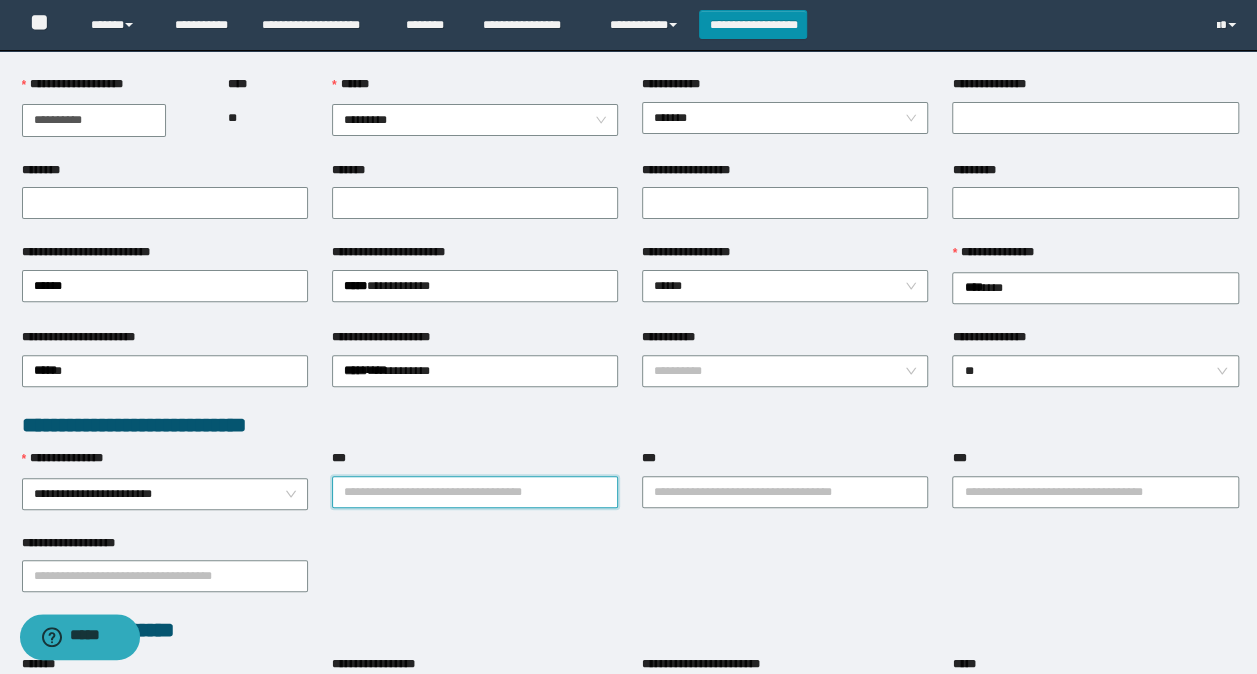 click on "***" at bounding box center [475, 492] 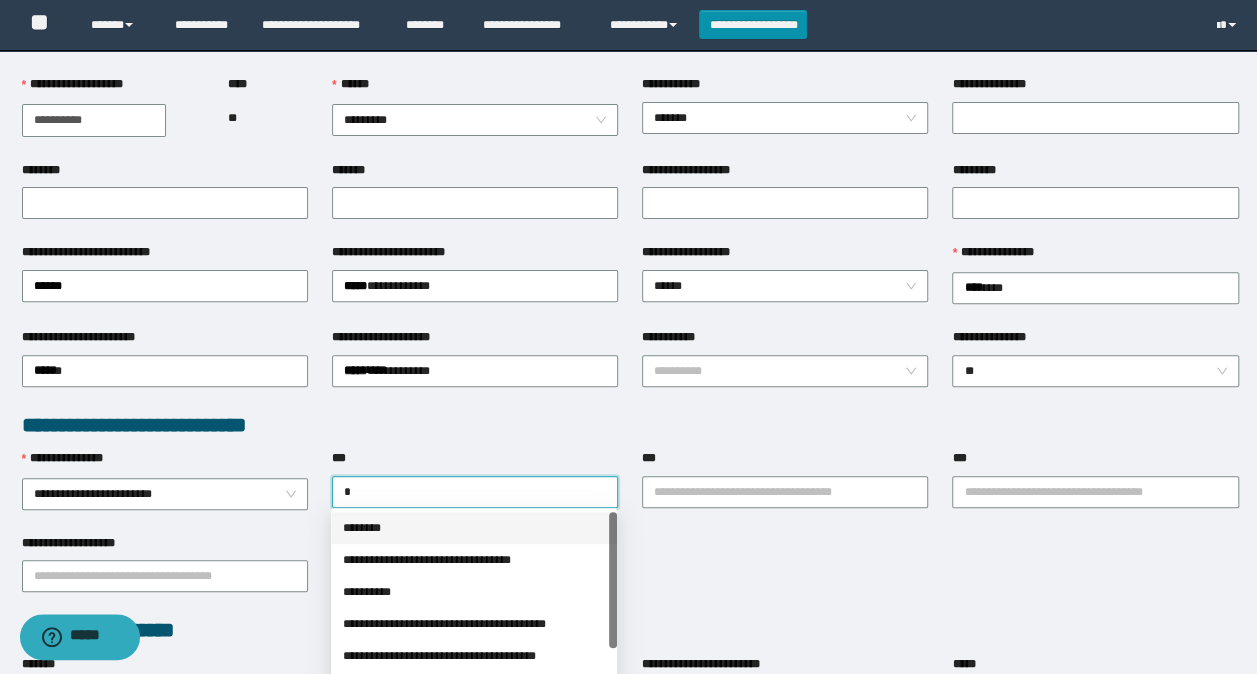drag, startPoint x: 366, startPoint y: 525, endPoint x: 740, endPoint y: 510, distance: 374.3007 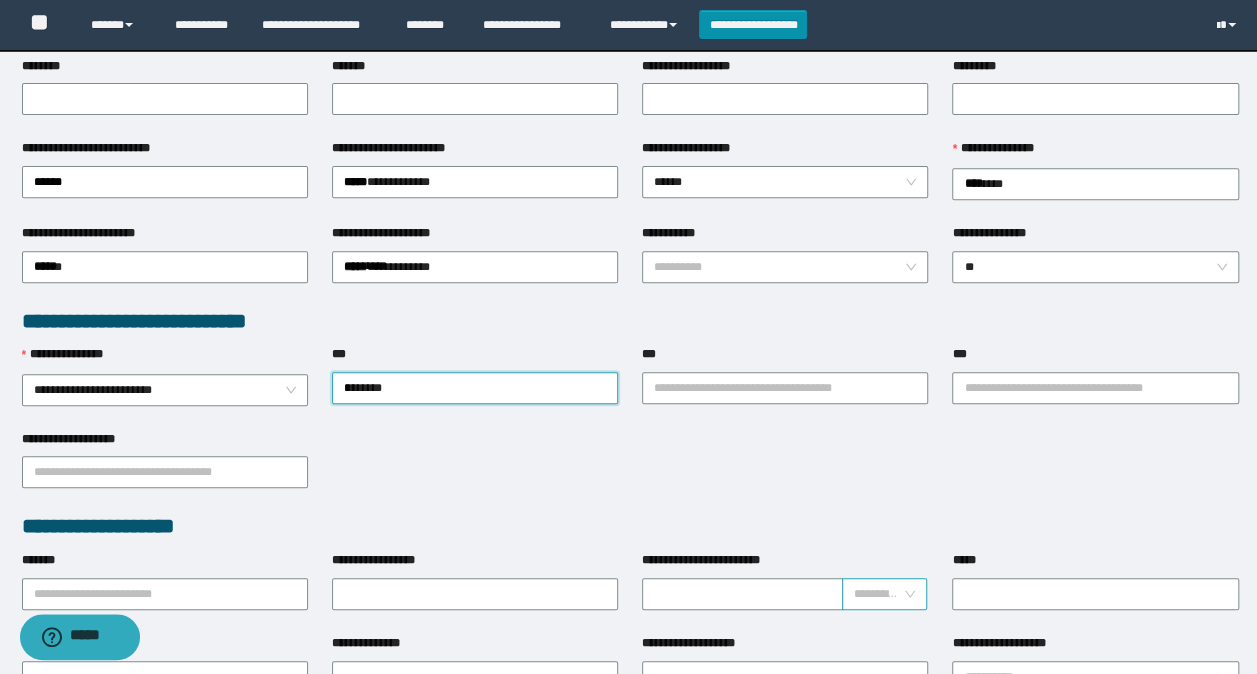 scroll, scrollTop: 400, scrollLeft: 0, axis: vertical 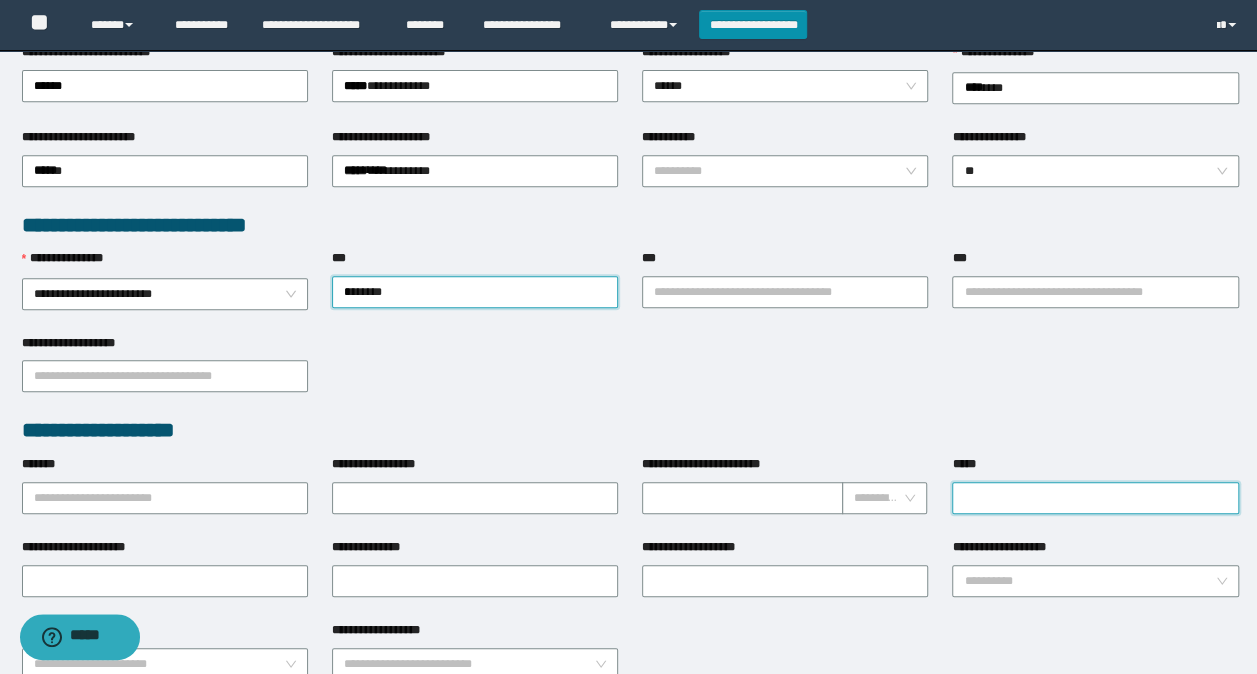 click on "*****" at bounding box center (1095, 498) 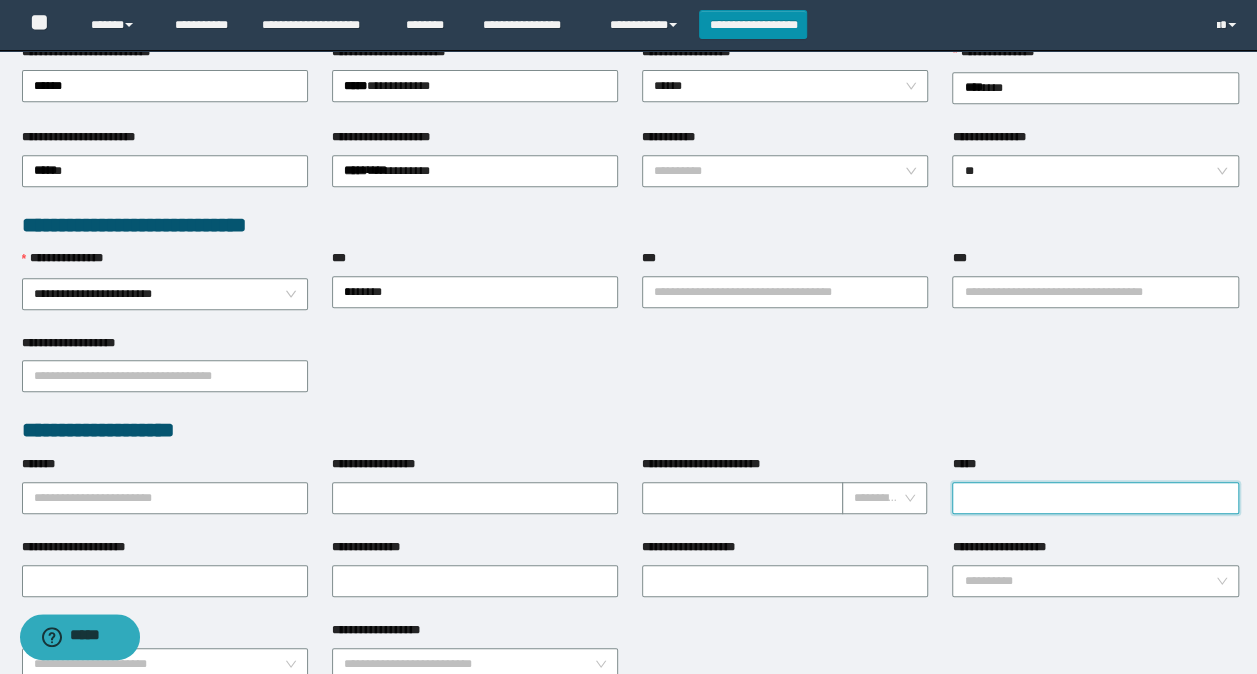 type on "**********" 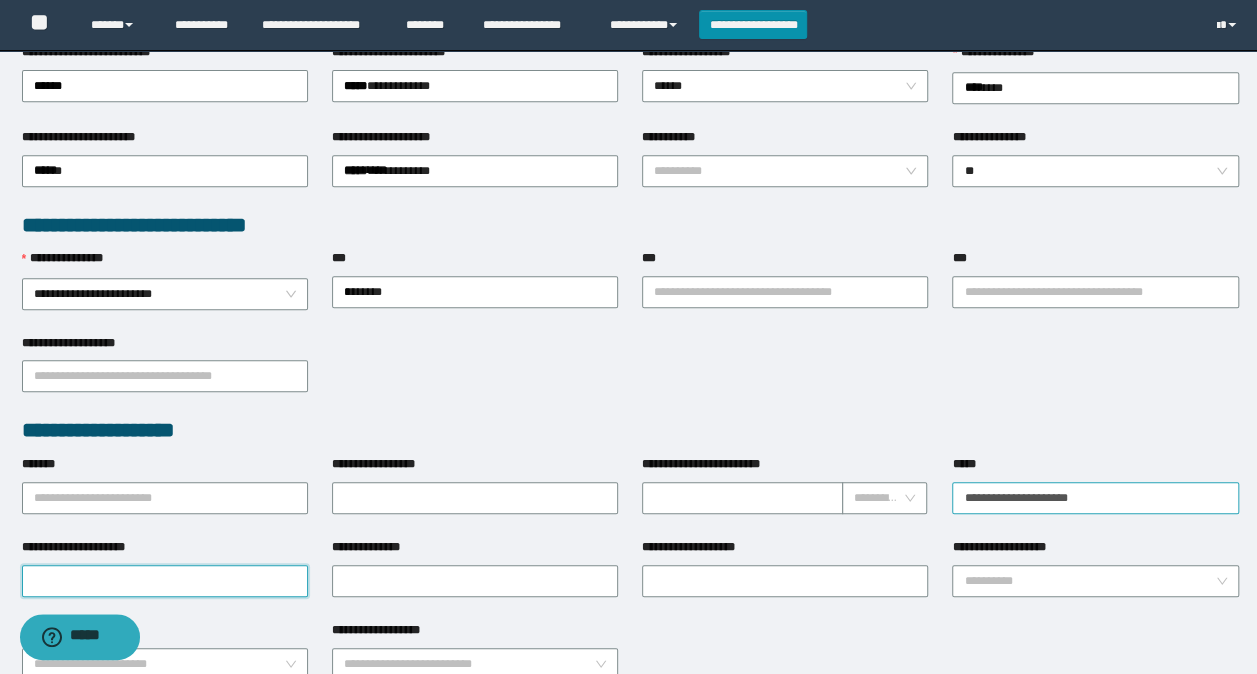 type on "**********" 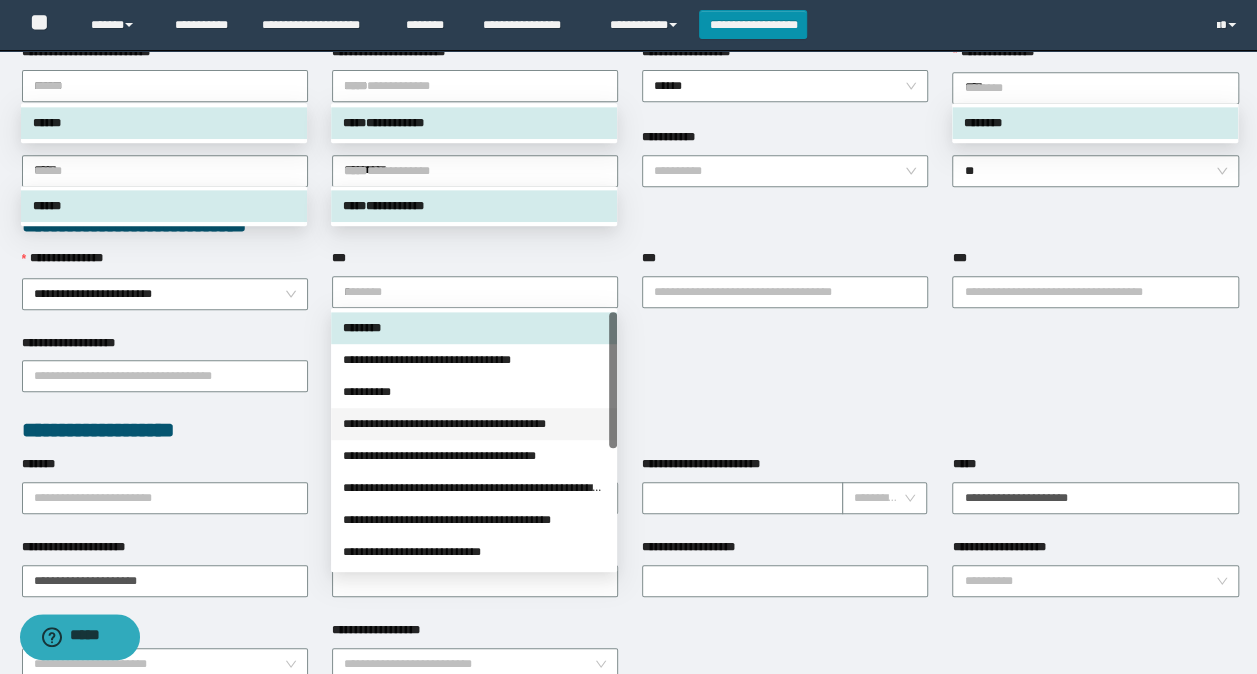 click on "**********" at bounding box center [785, 496] 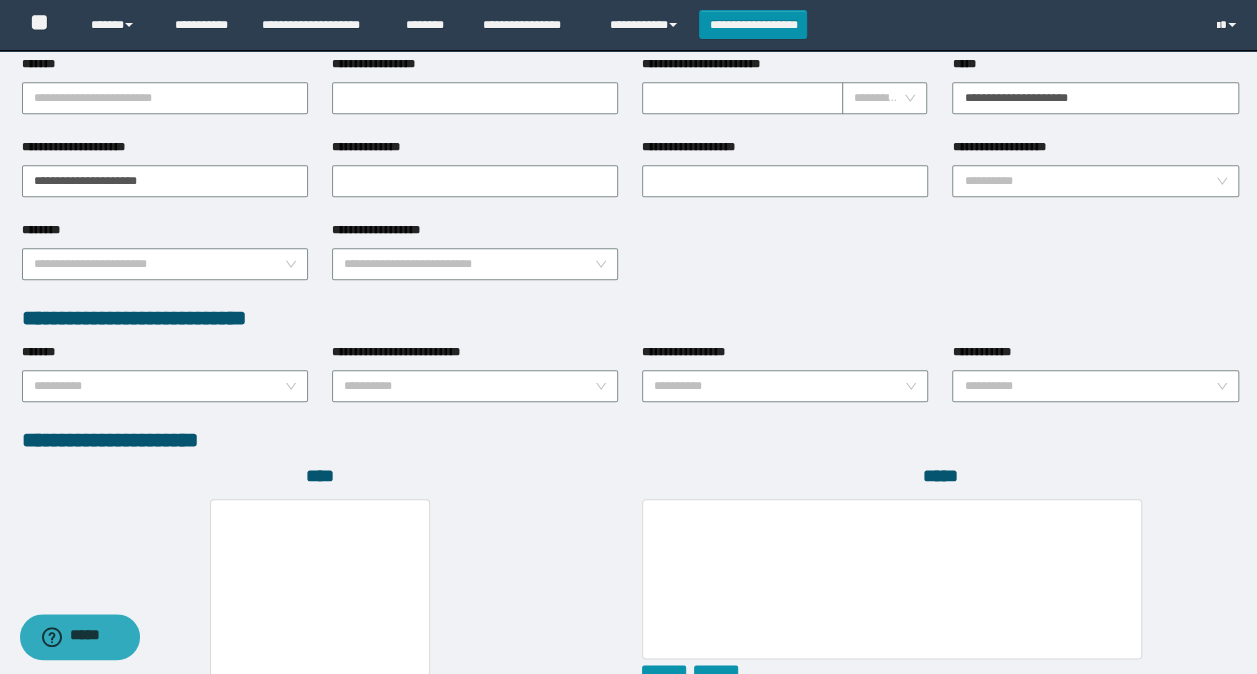 scroll, scrollTop: 1000, scrollLeft: 0, axis: vertical 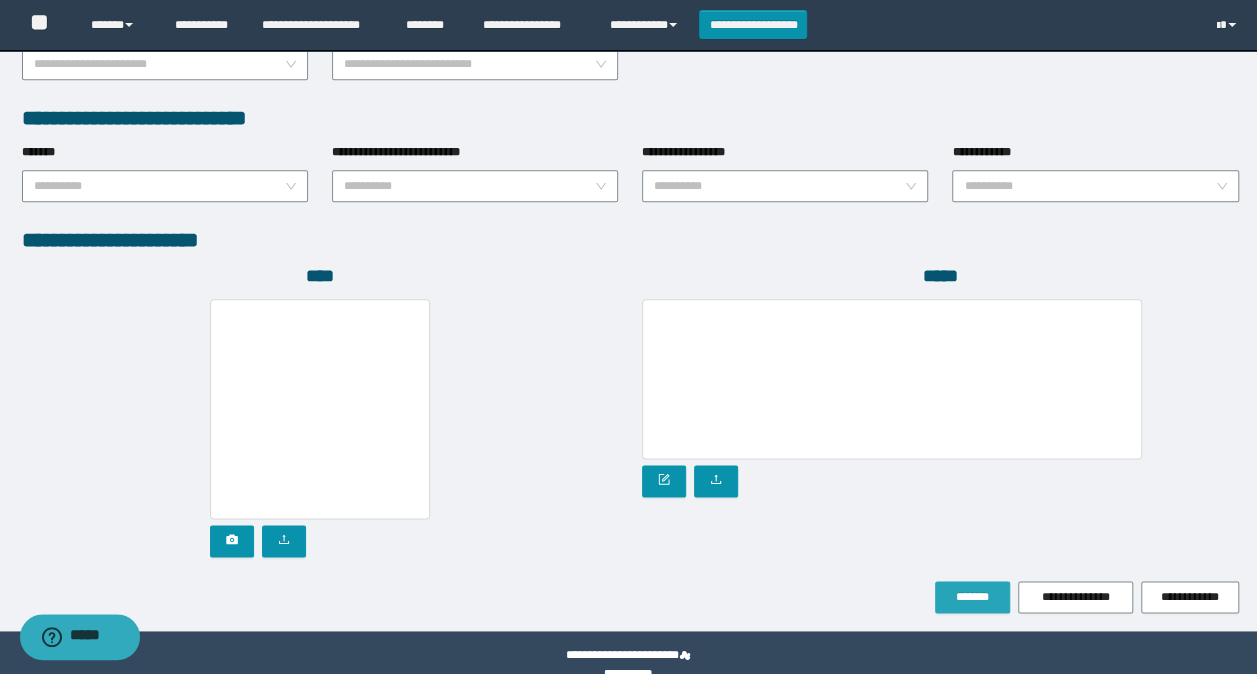 click on "*******" at bounding box center [972, 597] 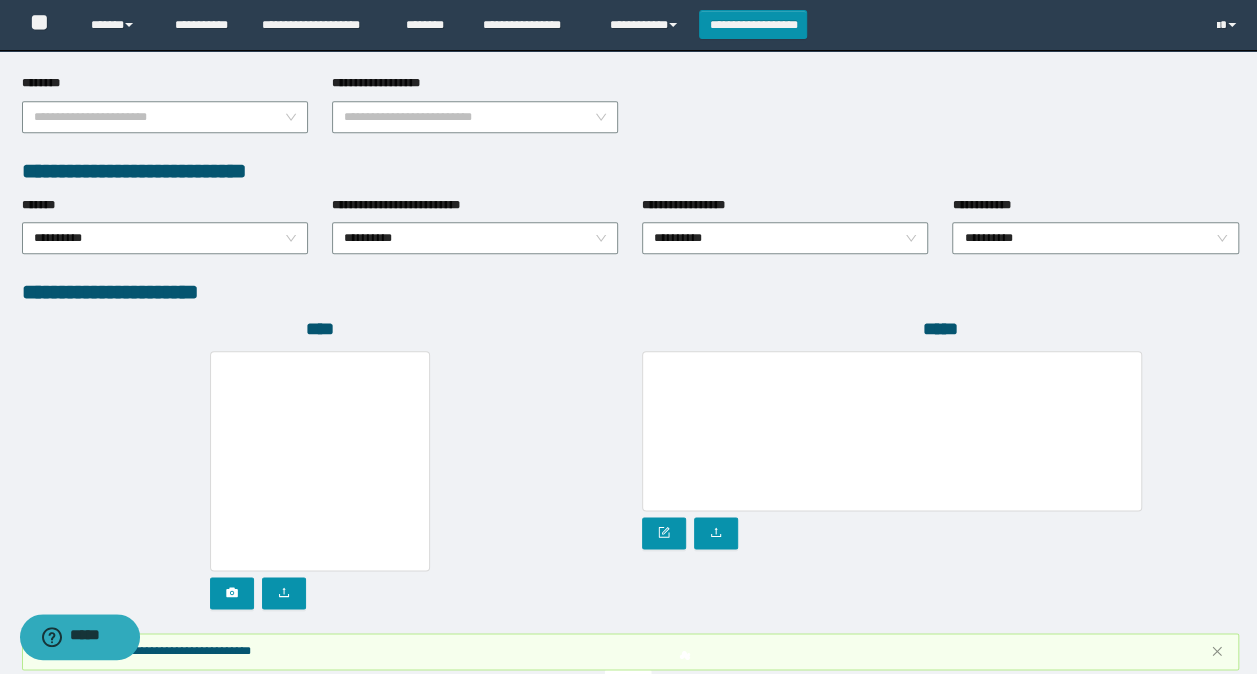 scroll, scrollTop: 1052, scrollLeft: 0, axis: vertical 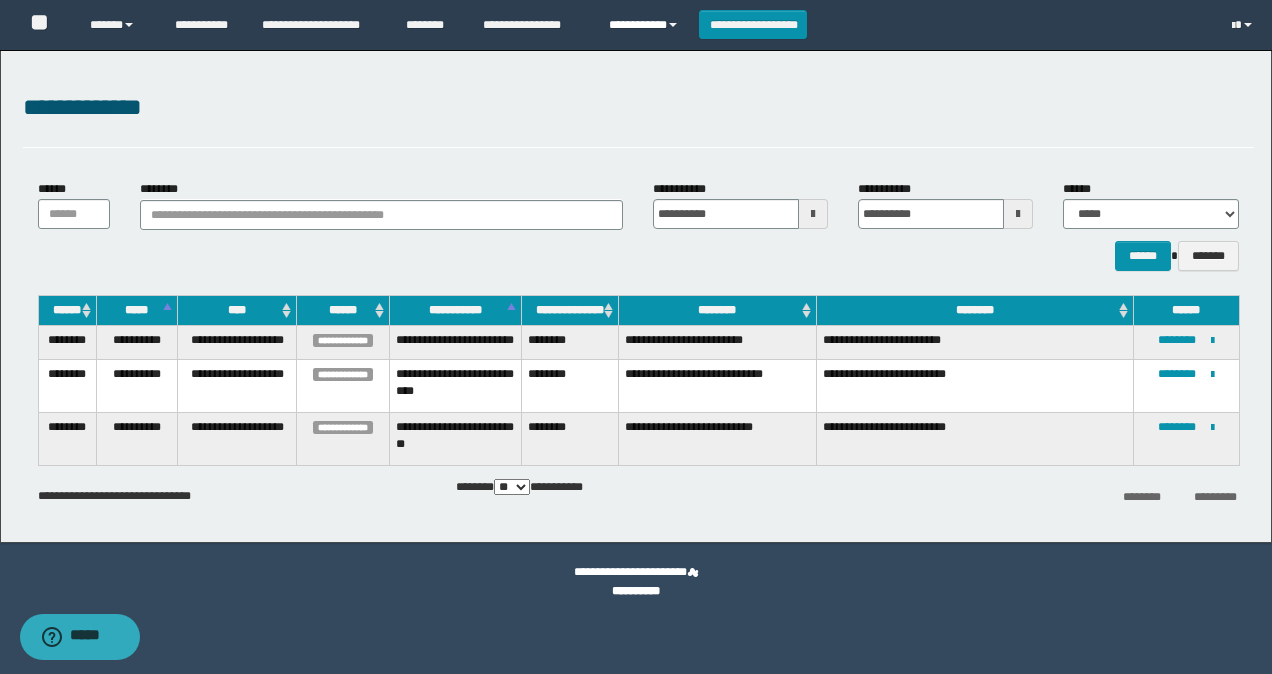 click on "**********" at bounding box center (646, 25) 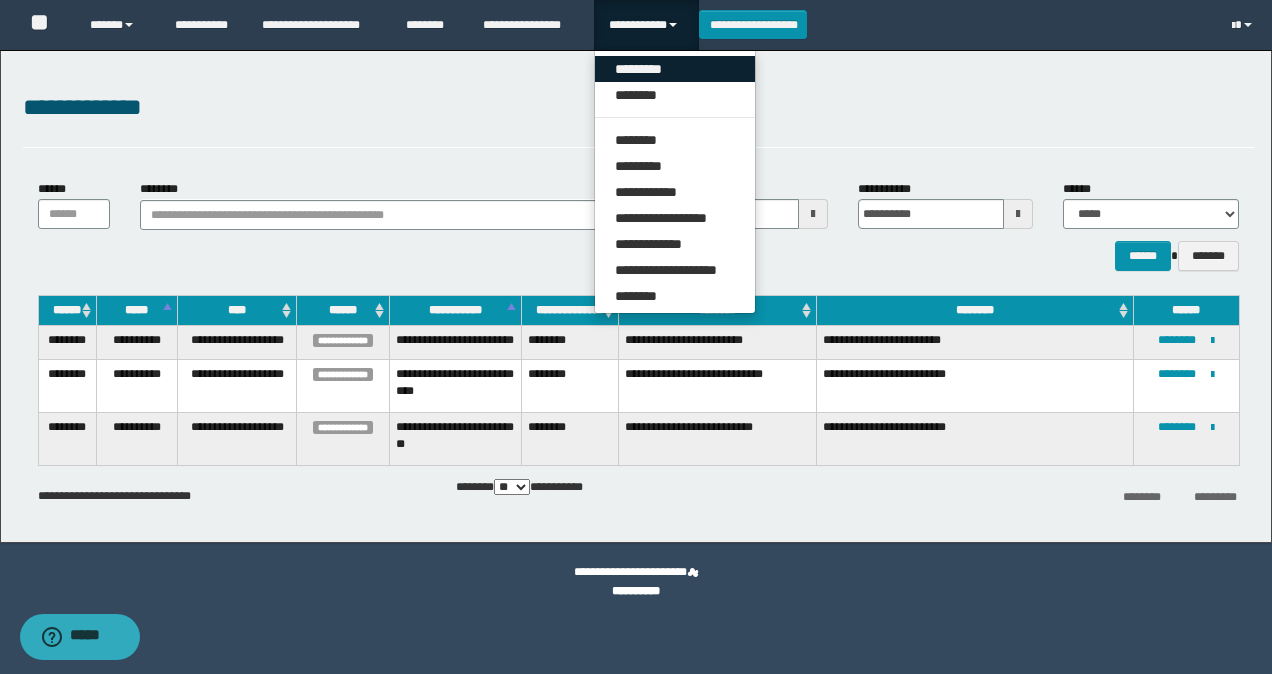 click on "*********" at bounding box center (675, 69) 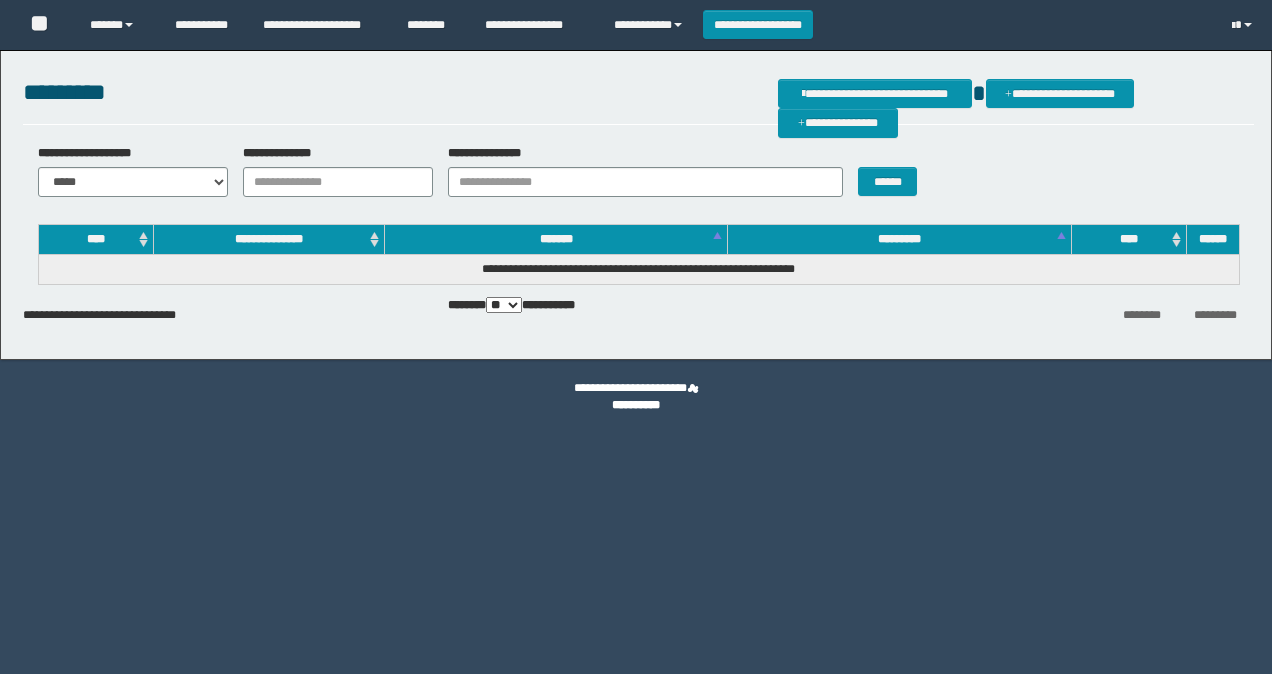 scroll, scrollTop: 0, scrollLeft: 0, axis: both 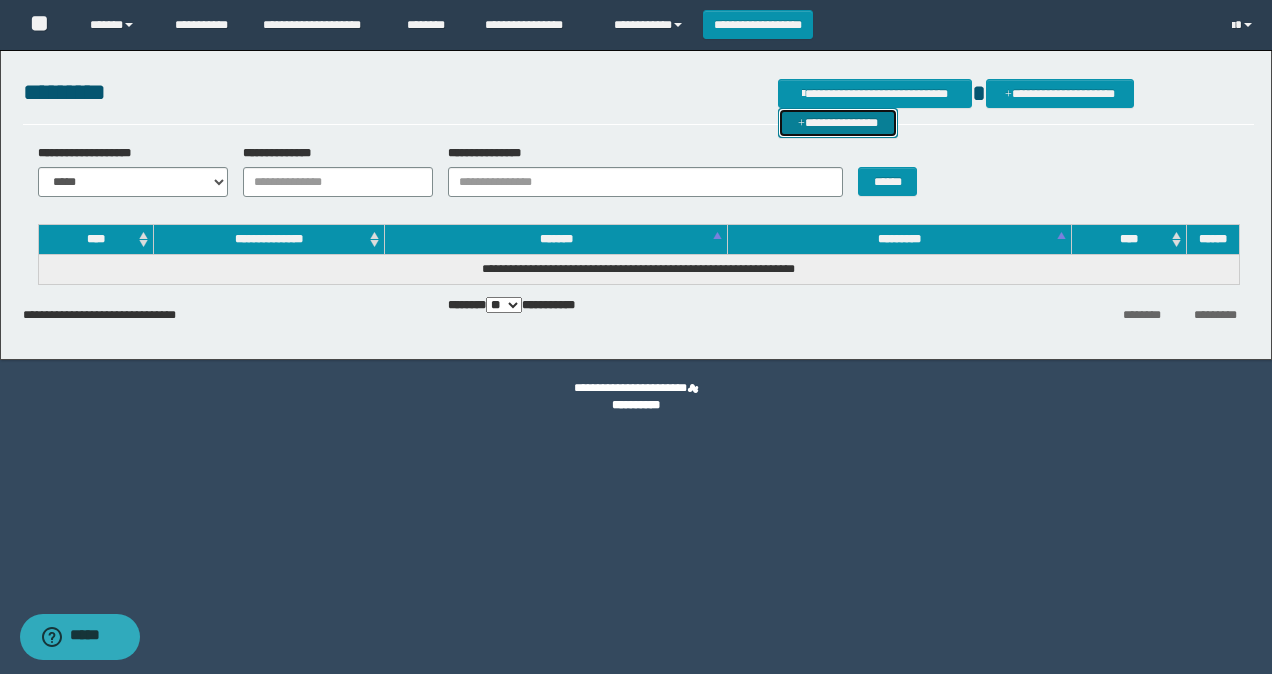 click on "**********" at bounding box center (838, 122) 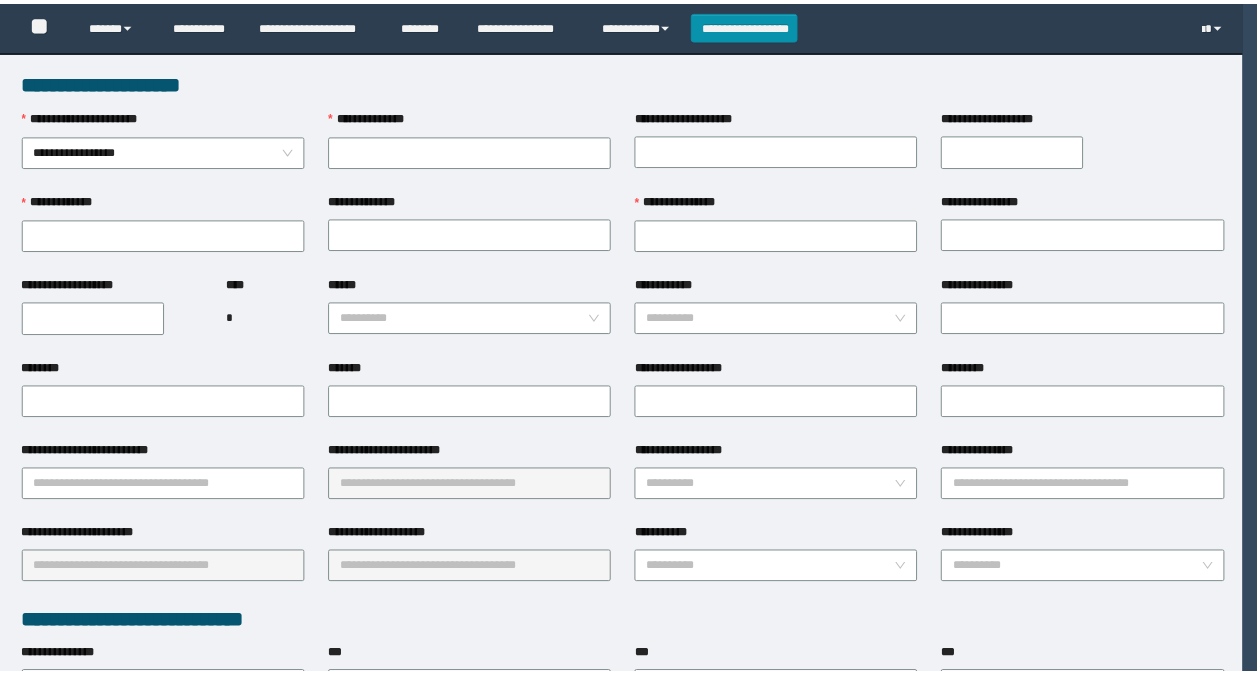 scroll, scrollTop: 0, scrollLeft: 0, axis: both 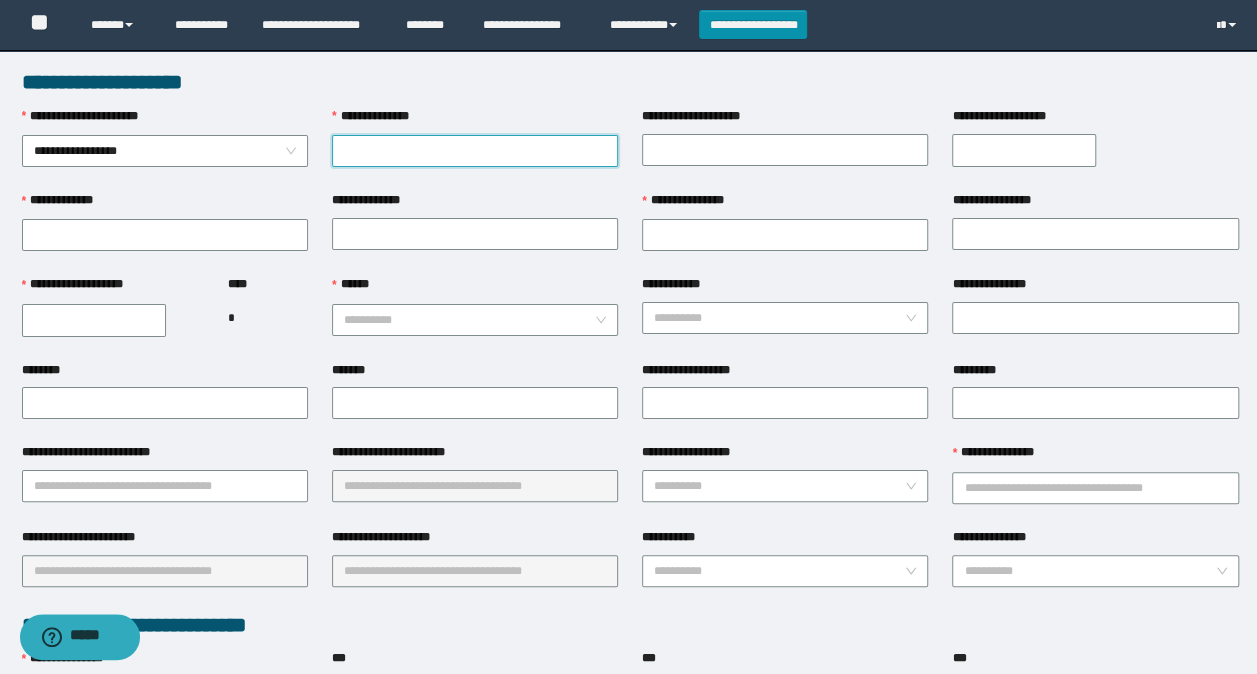paste on "**********" 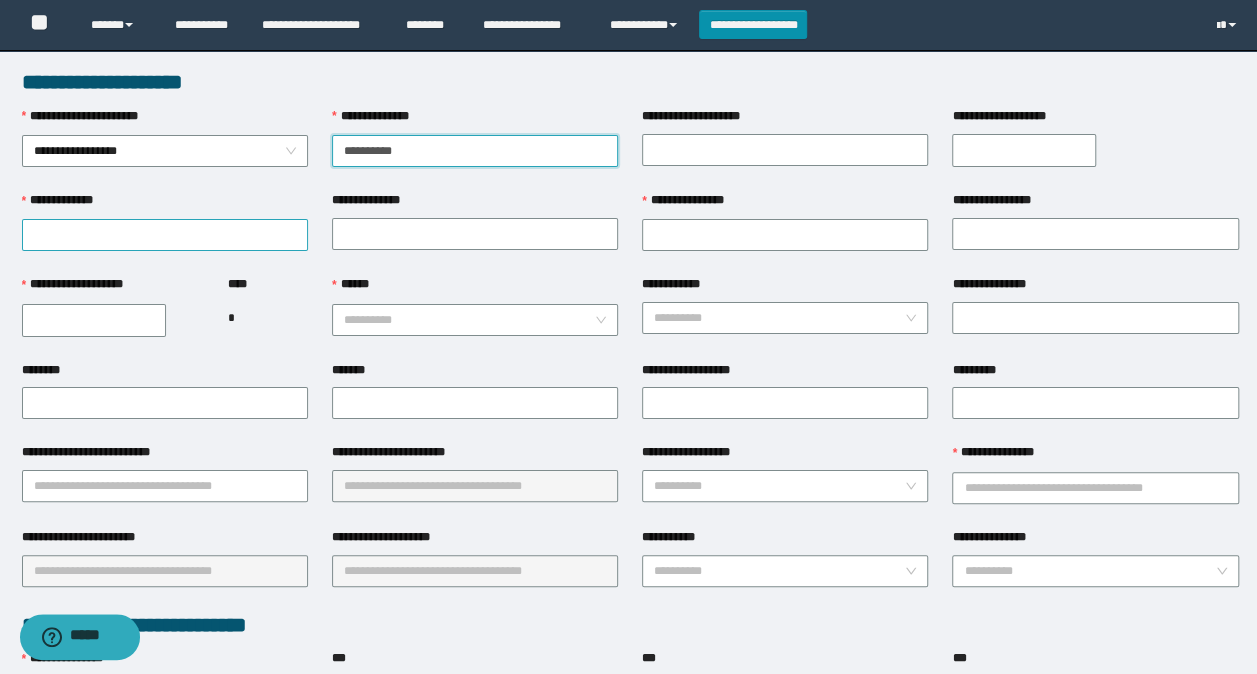 type on "**********" 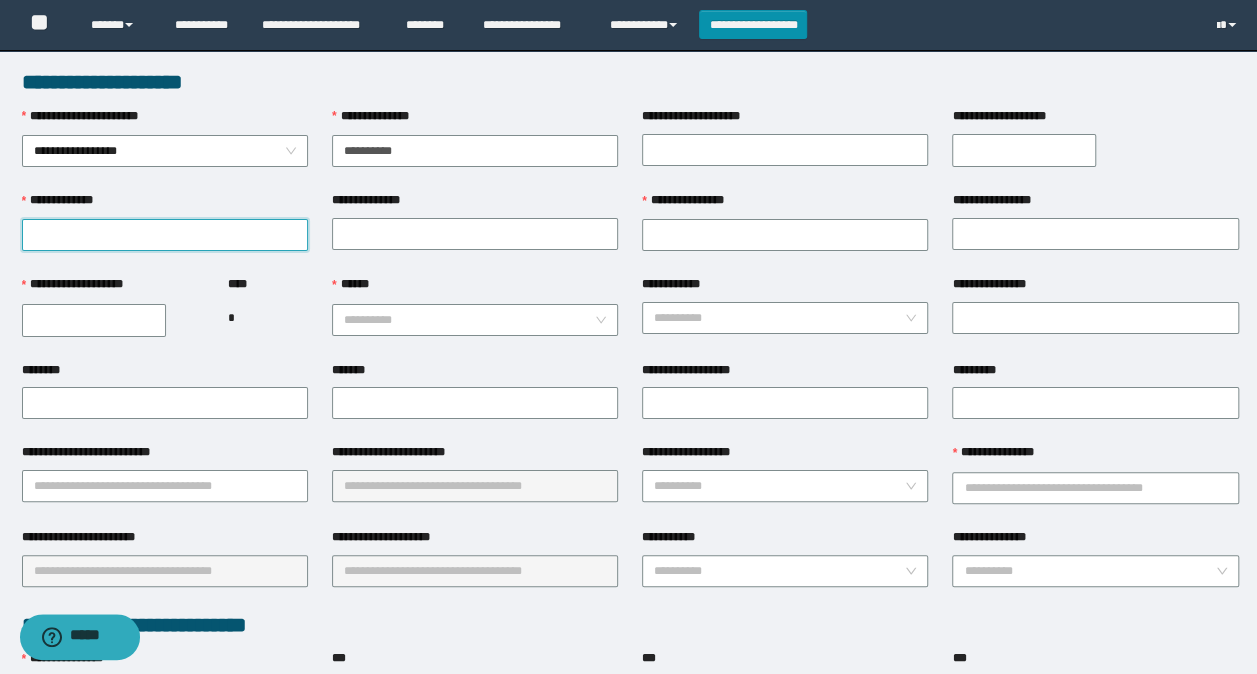 click on "**********" at bounding box center (165, 235) 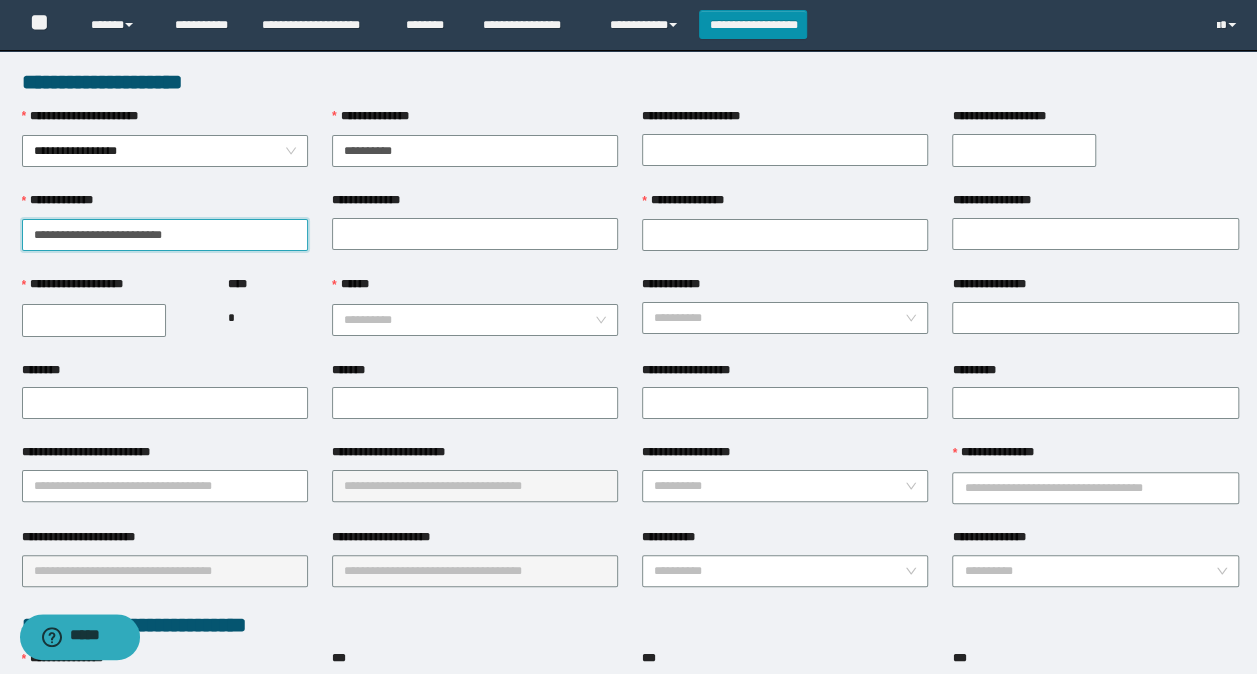 drag, startPoint x: 229, startPoint y: 234, endPoint x: 68, endPoint y: 230, distance: 161.04968 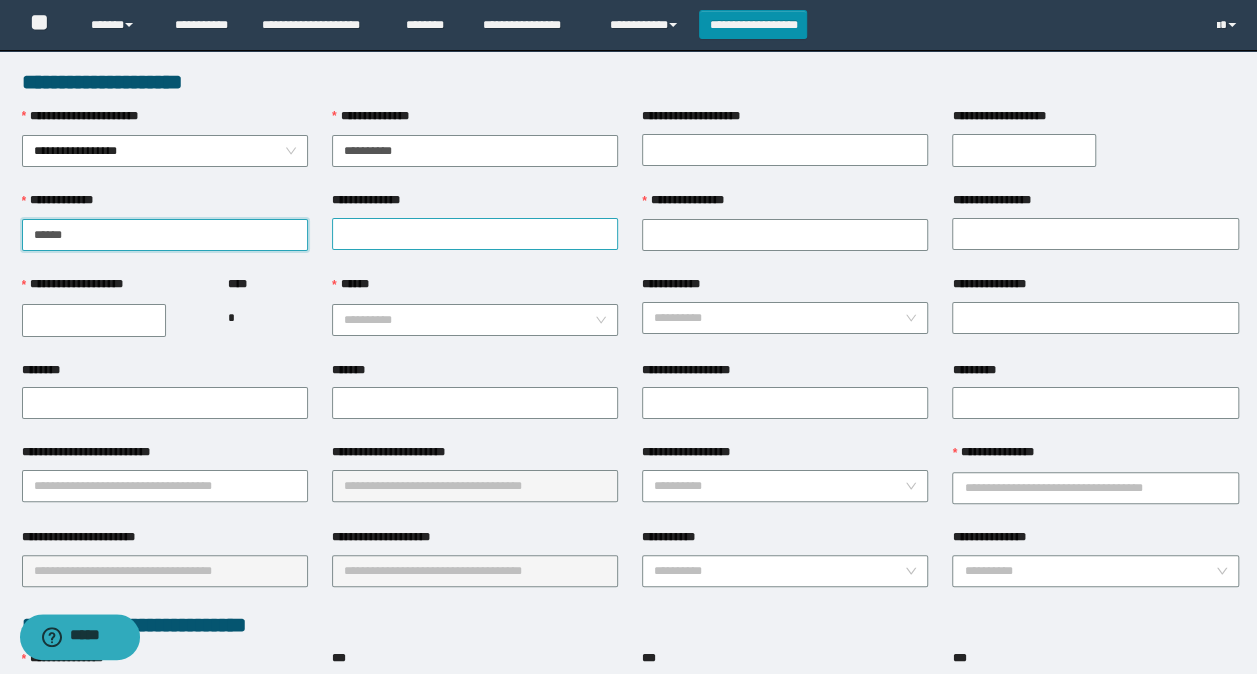 type on "*****" 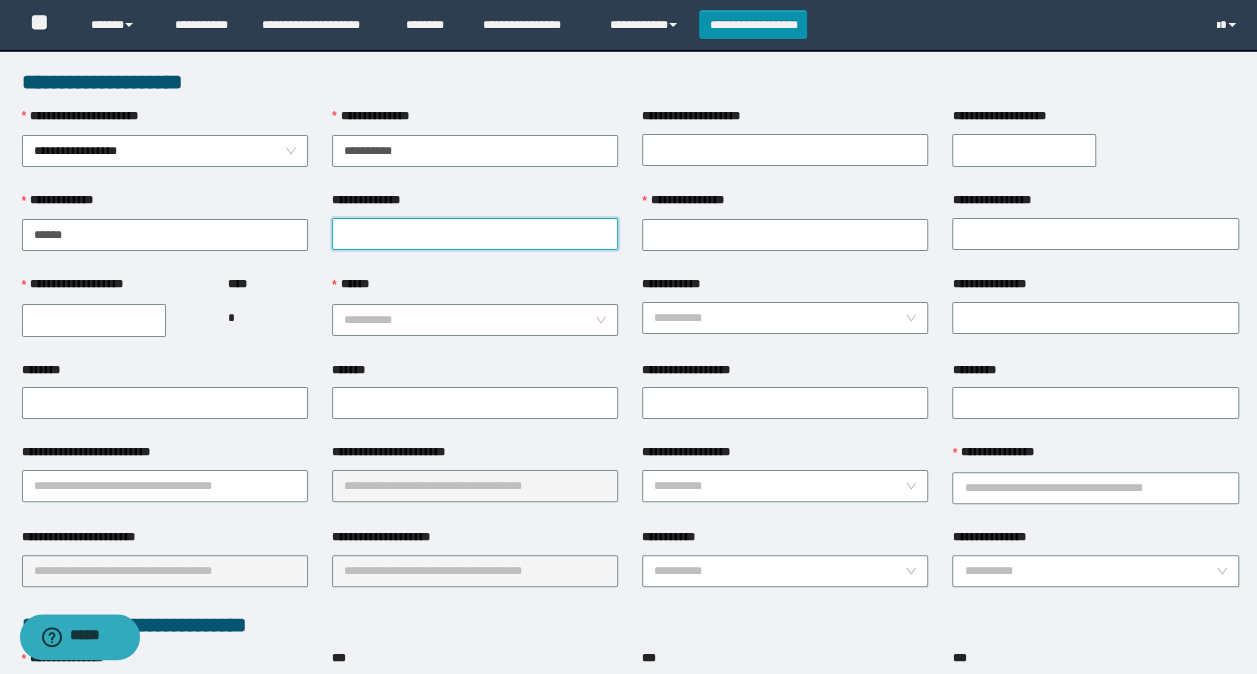 click on "**********" at bounding box center (475, 234) 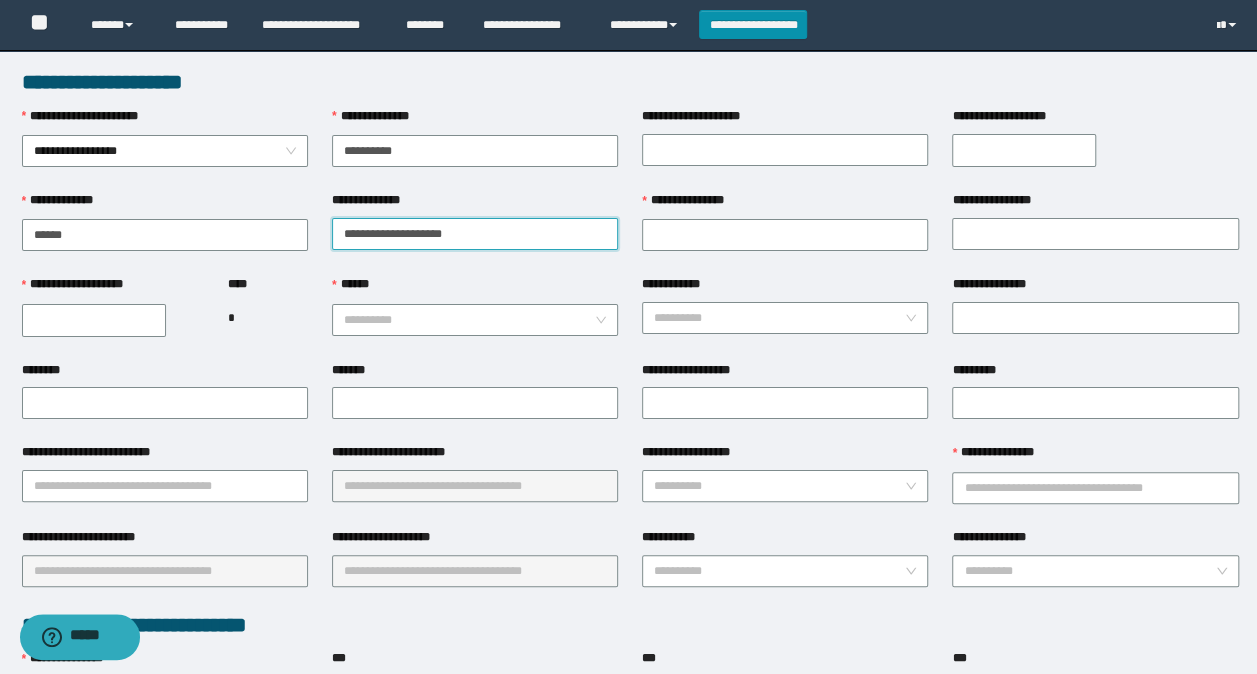 drag, startPoint x: 495, startPoint y: 231, endPoint x: 387, endPoint y: 240, distance: 108.37435 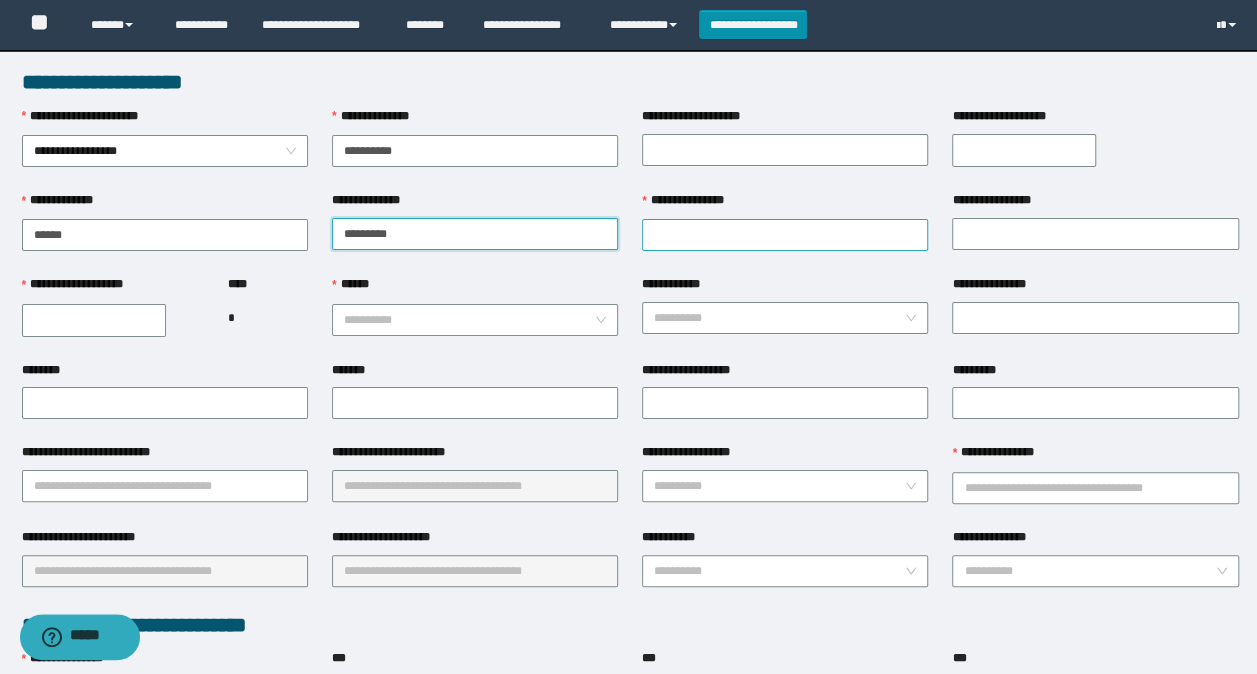 type on "********" 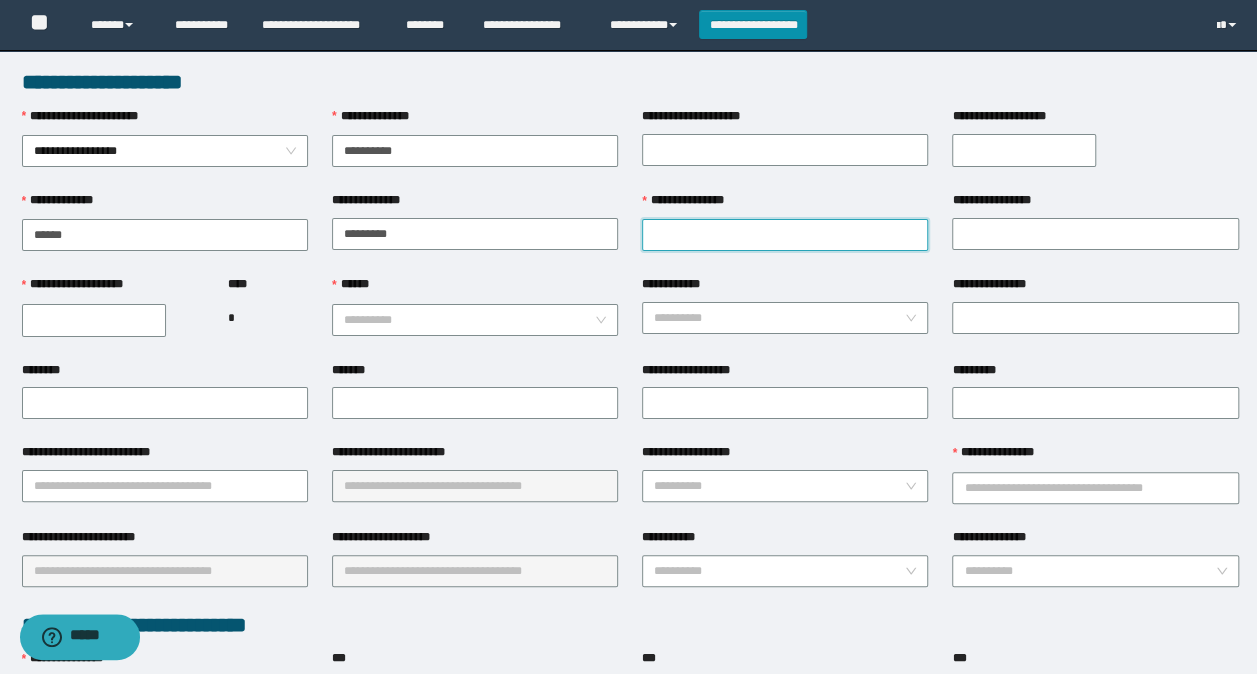 click on "**********" at bounding box center [785, 235] 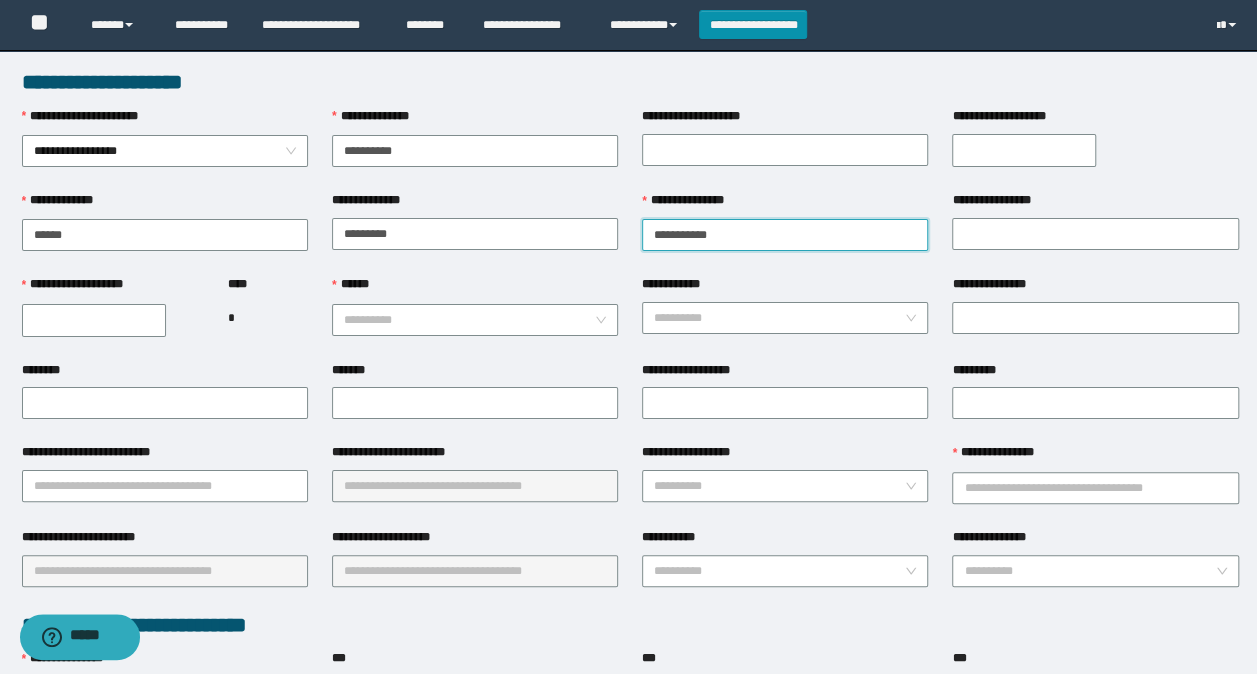 drag, startPoint x: 760, startPoint y: 246, endPoint x: 690, endPoint y: 236, distance: 70.71068 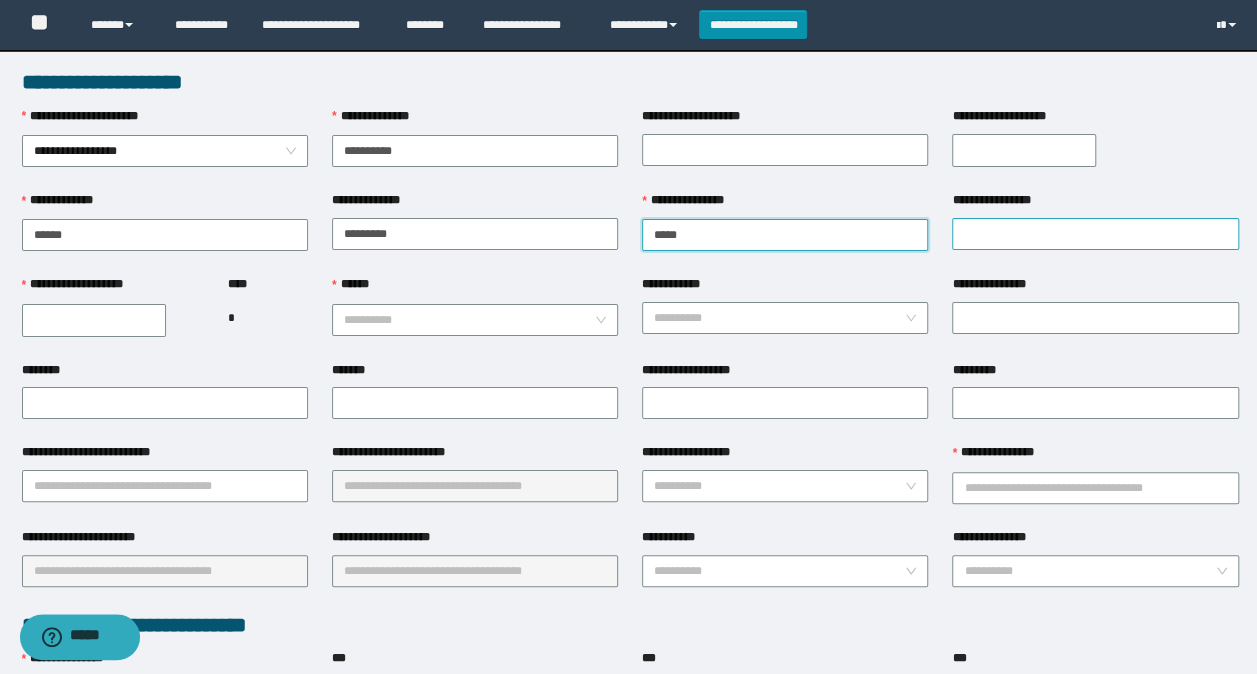 type on "*****" 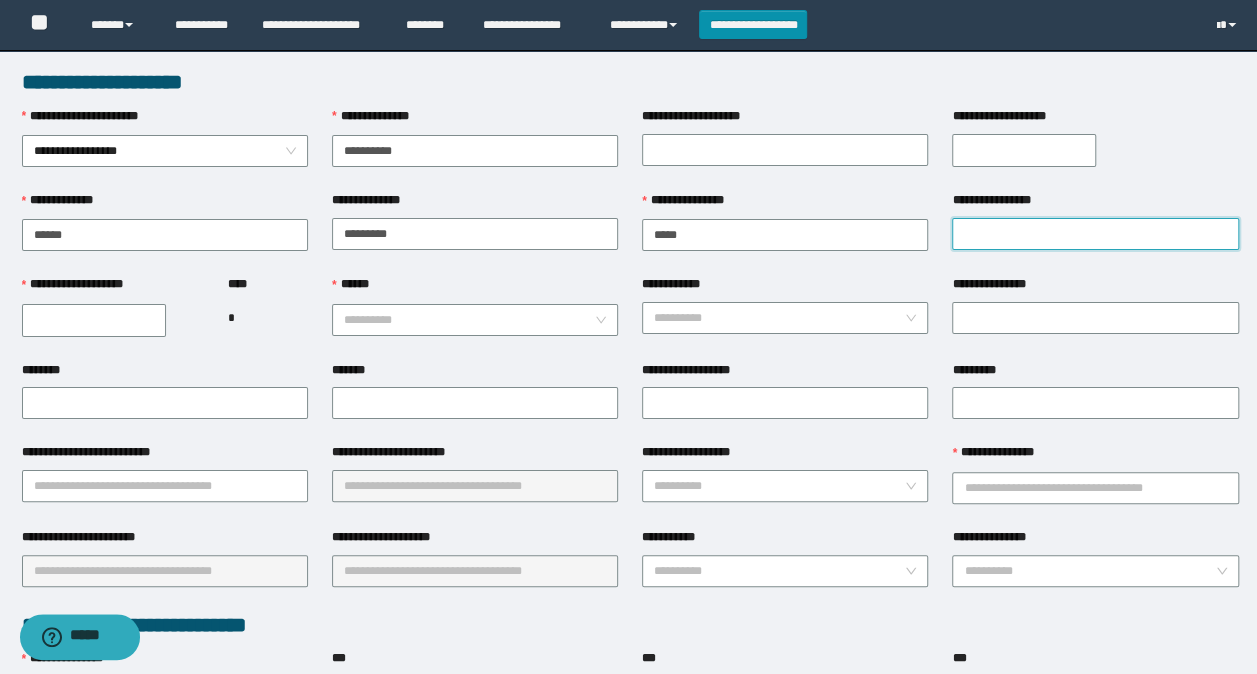 click on "**********" at bounding box center (1095, 234) 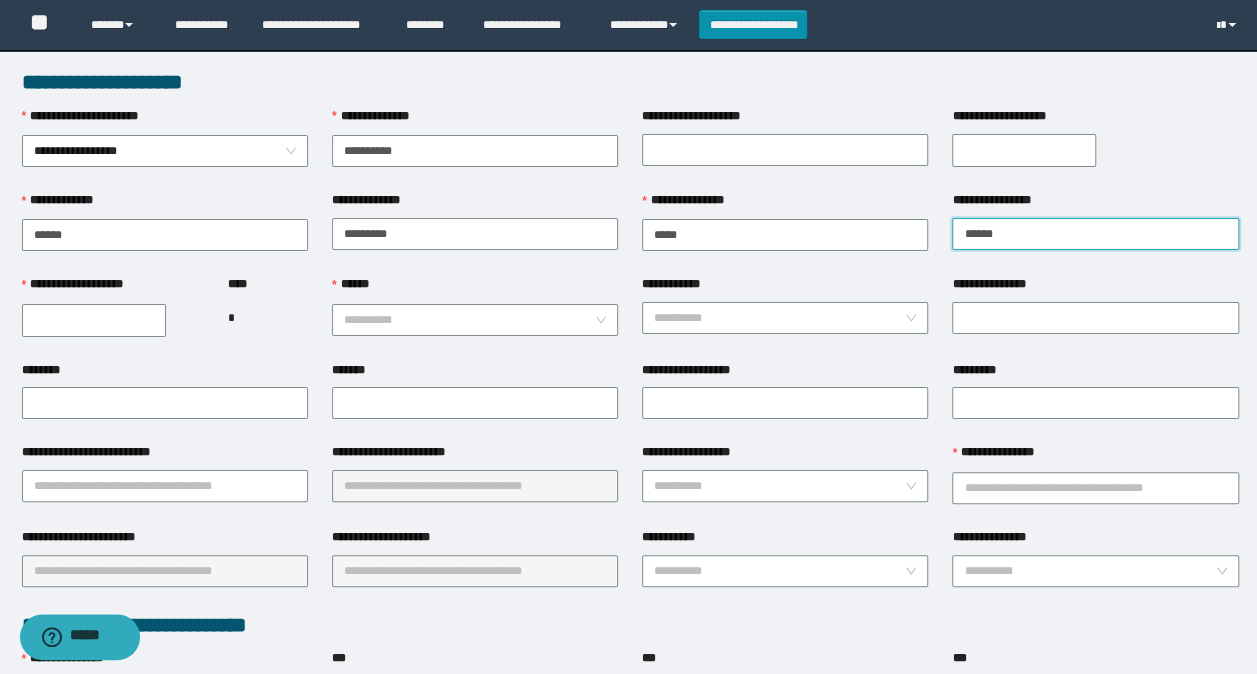 type on "*****" 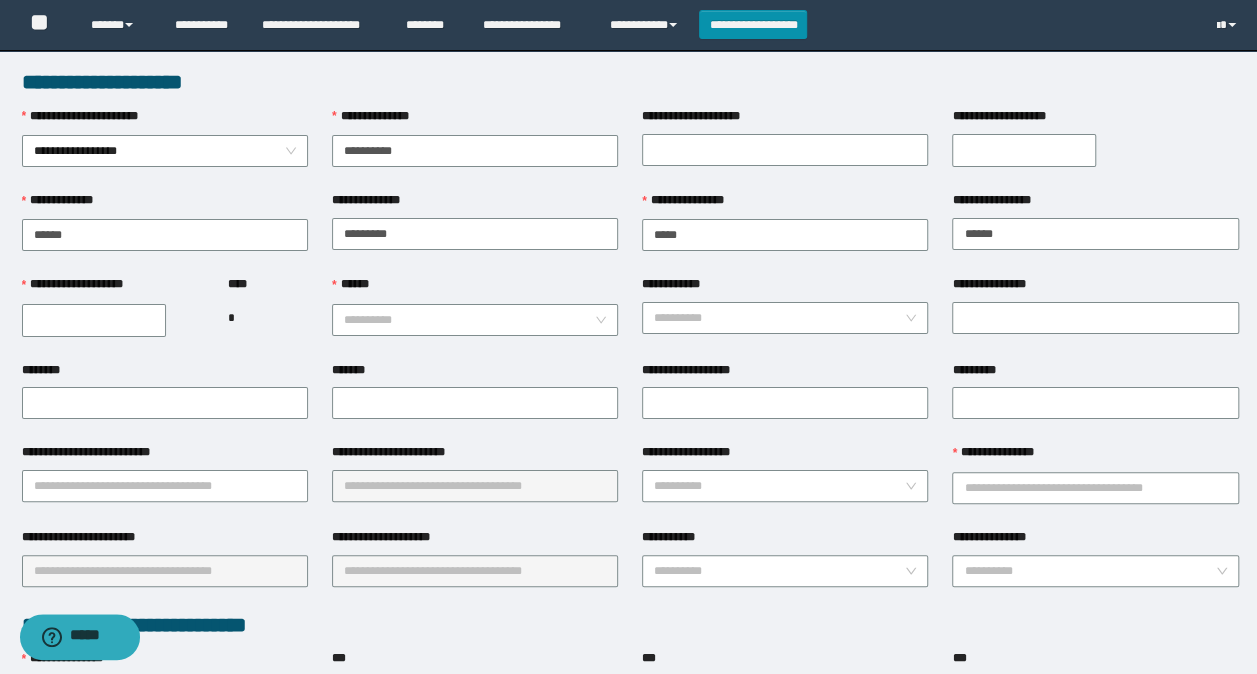 click on "**********" at bounding box center (94, 320) 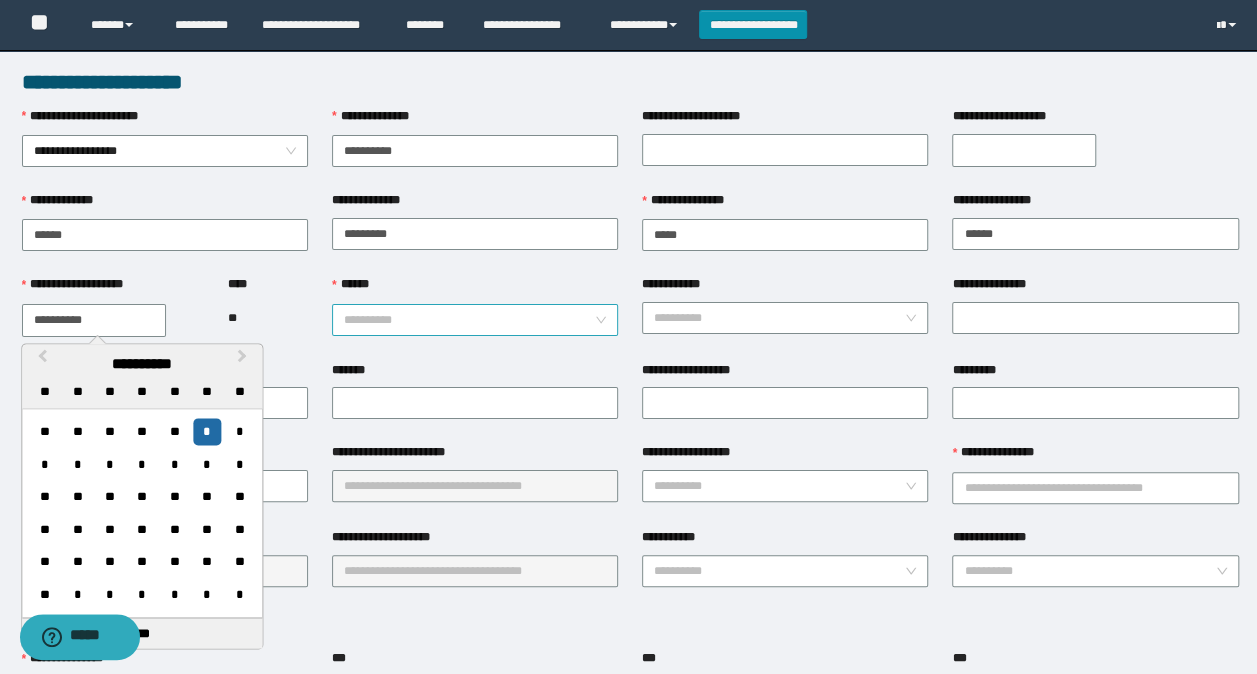 type on "**********" 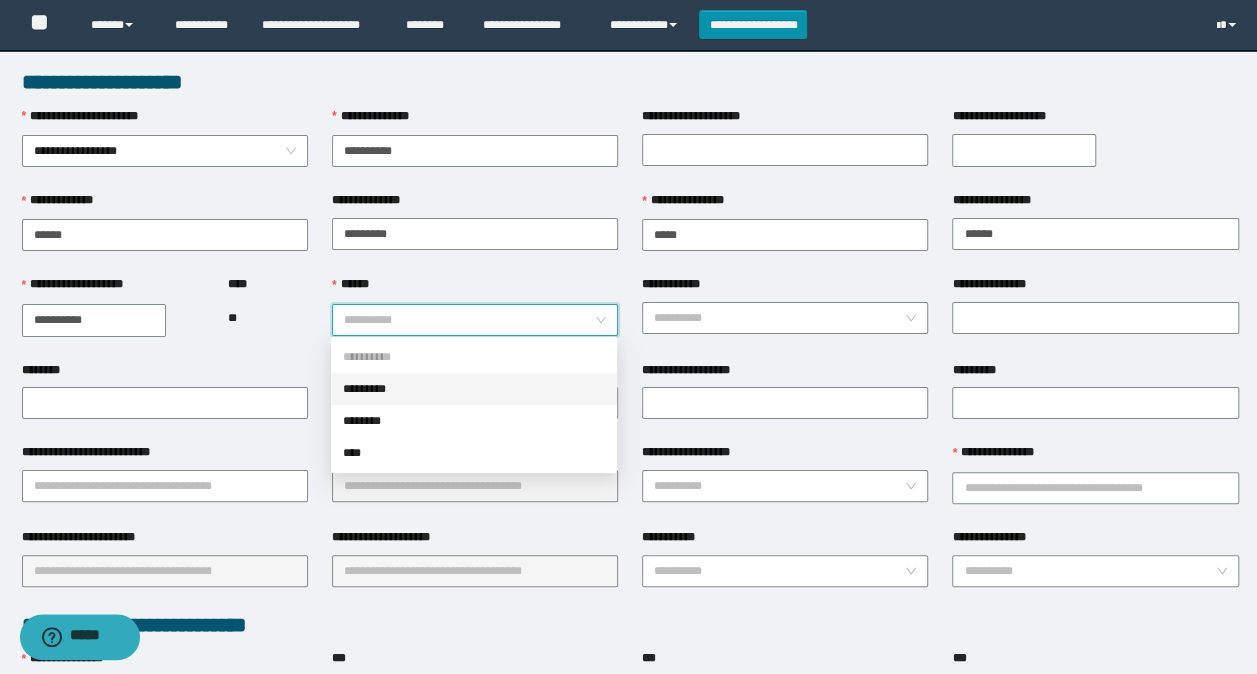 click on "*********" at bounding box center (474, 389) 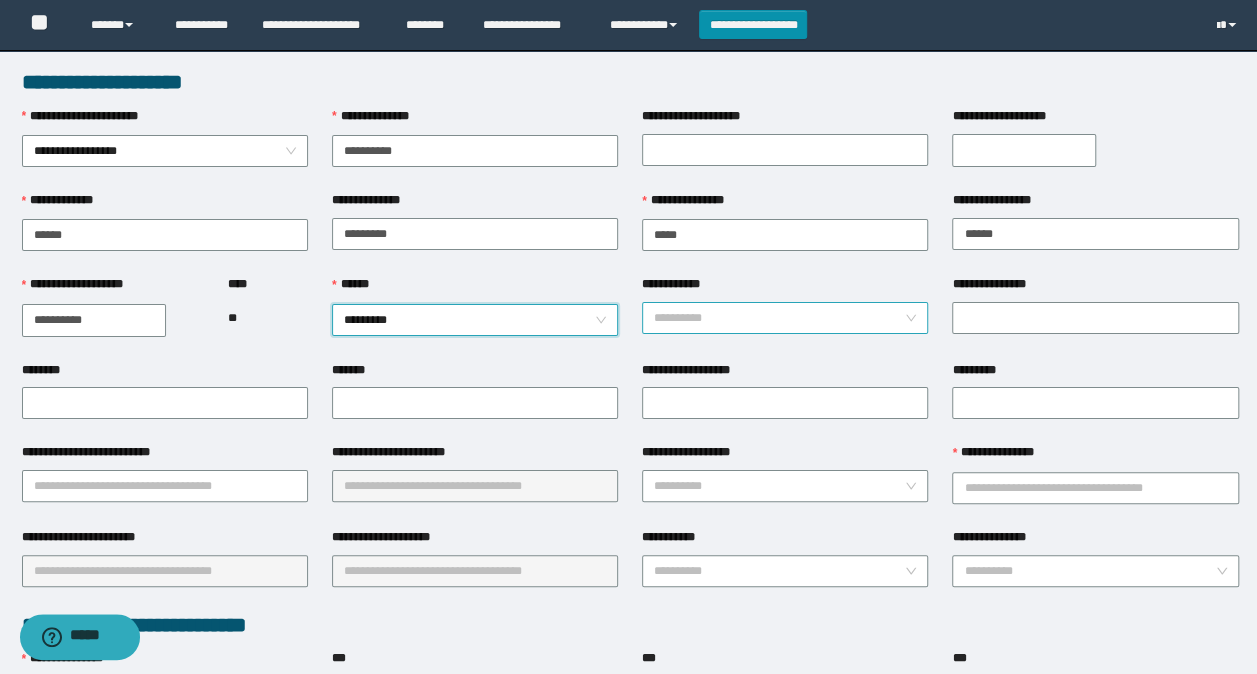 click on "**********" at bounding box center [779, 318] 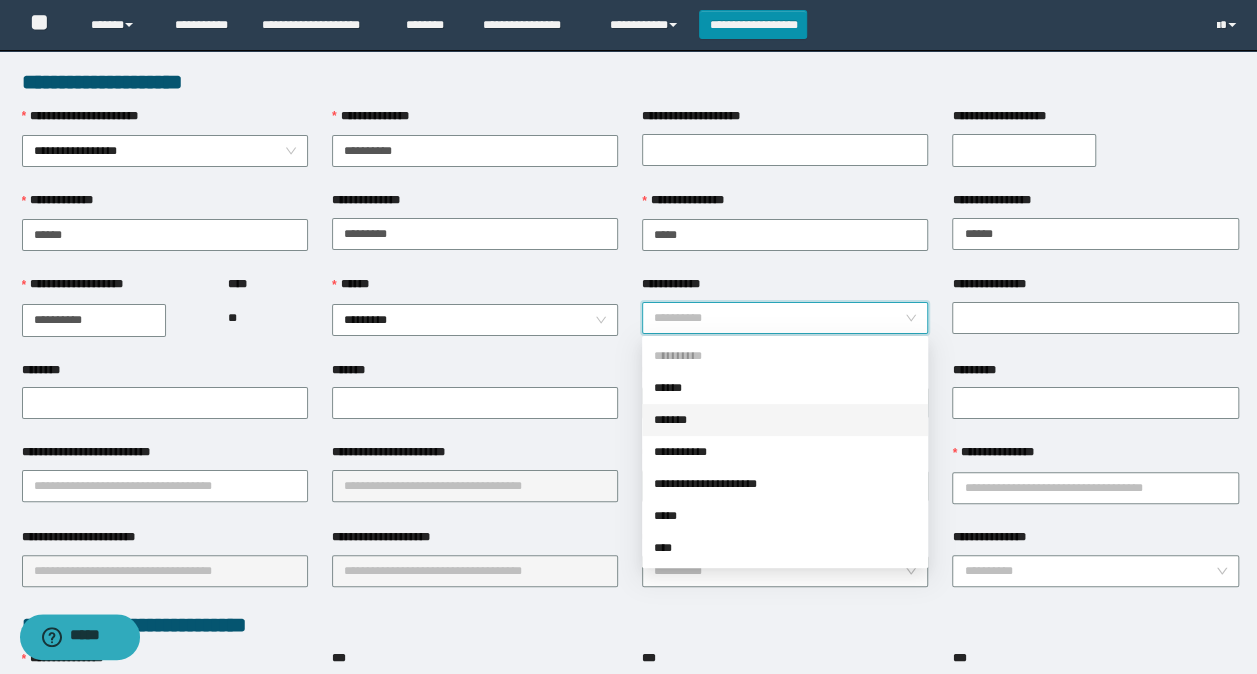 click on "*******" at bounding box center (785, 420) 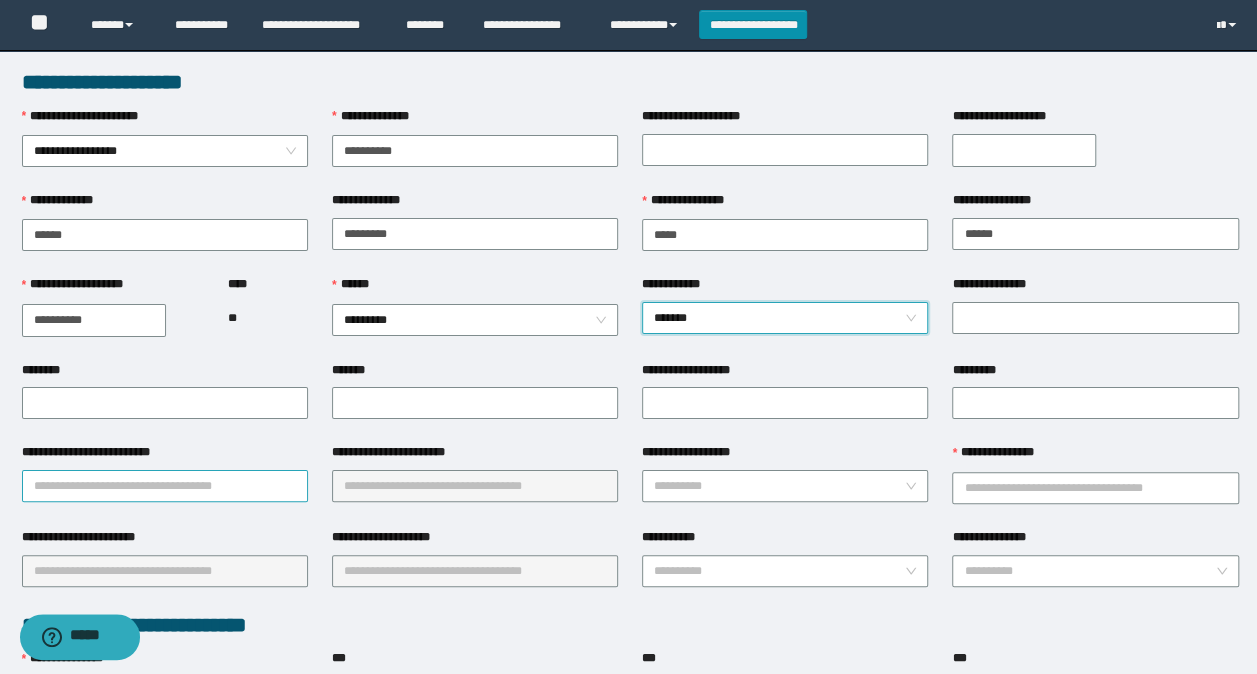 click on "**********" at bounding box center (165, 486) 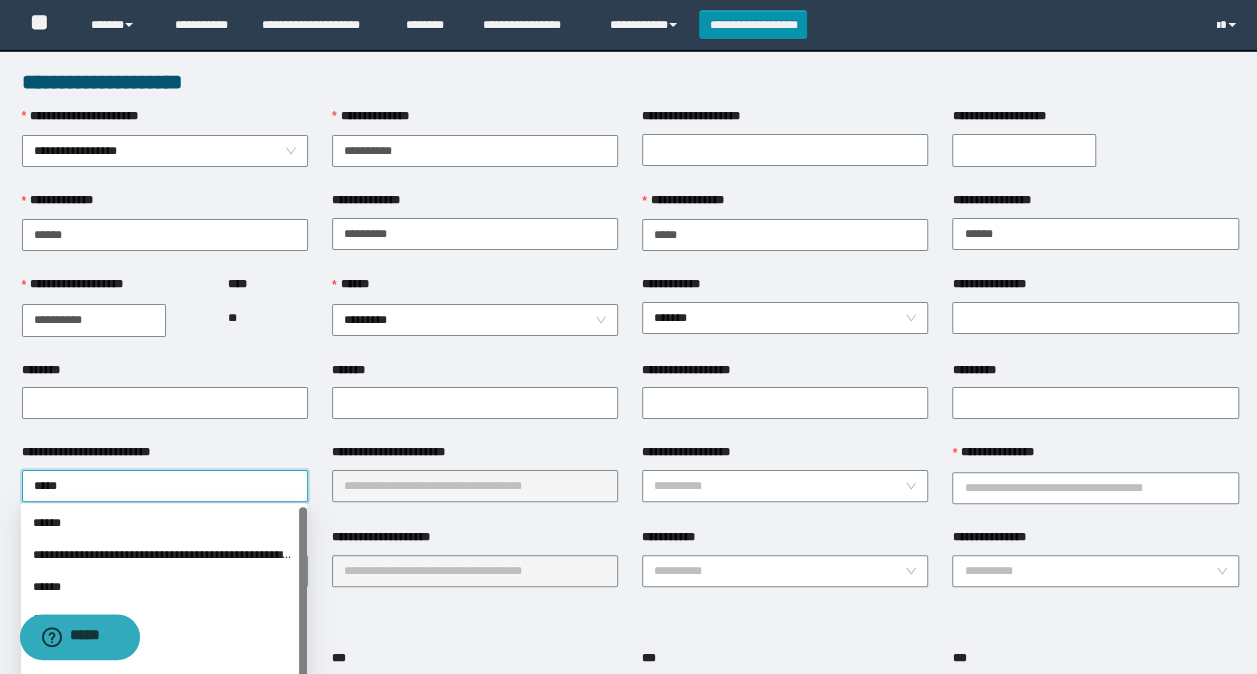 type on "******" 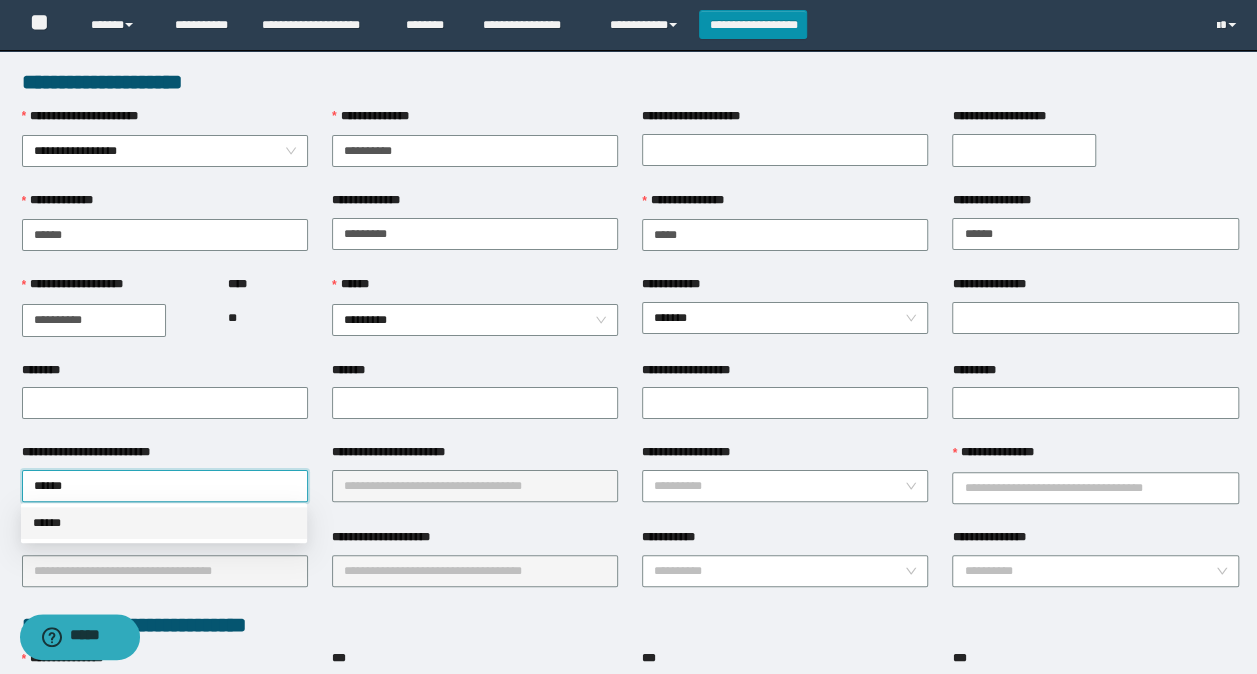 drag, startPoint x: 66, startPoint y: 528, endPoint x: 74, endPoint y: 520, distance: 11.313708 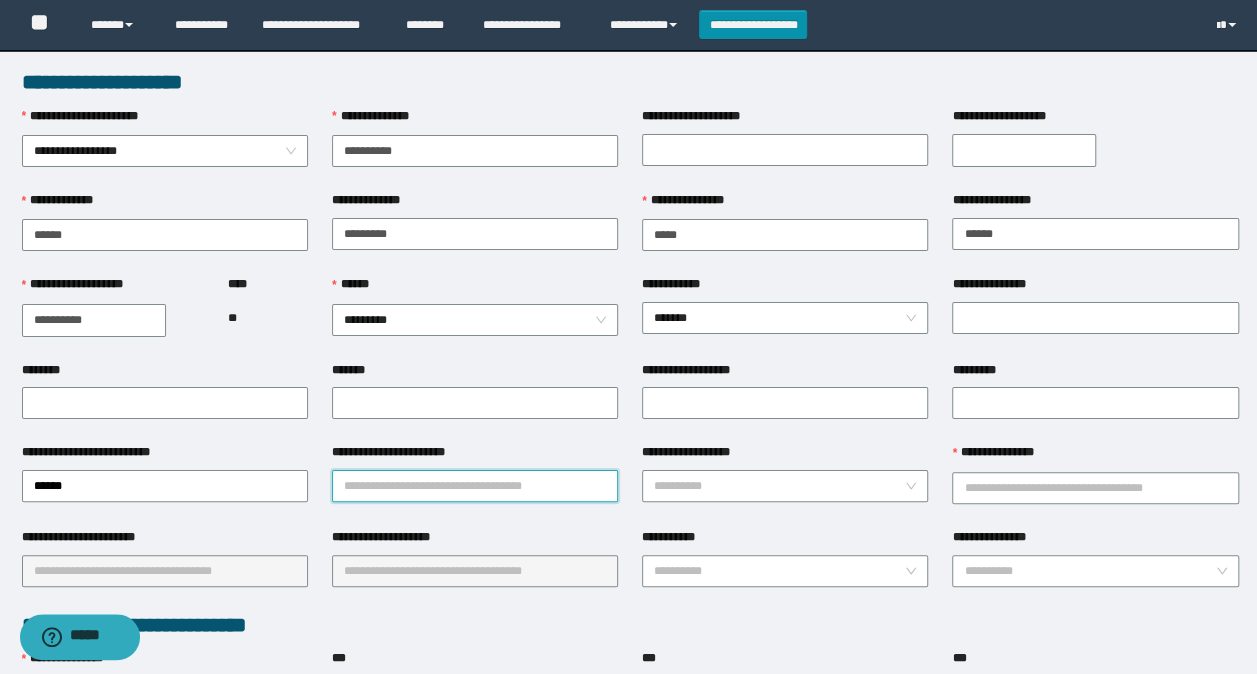 click on "**********" at bounding box center (475, 486) 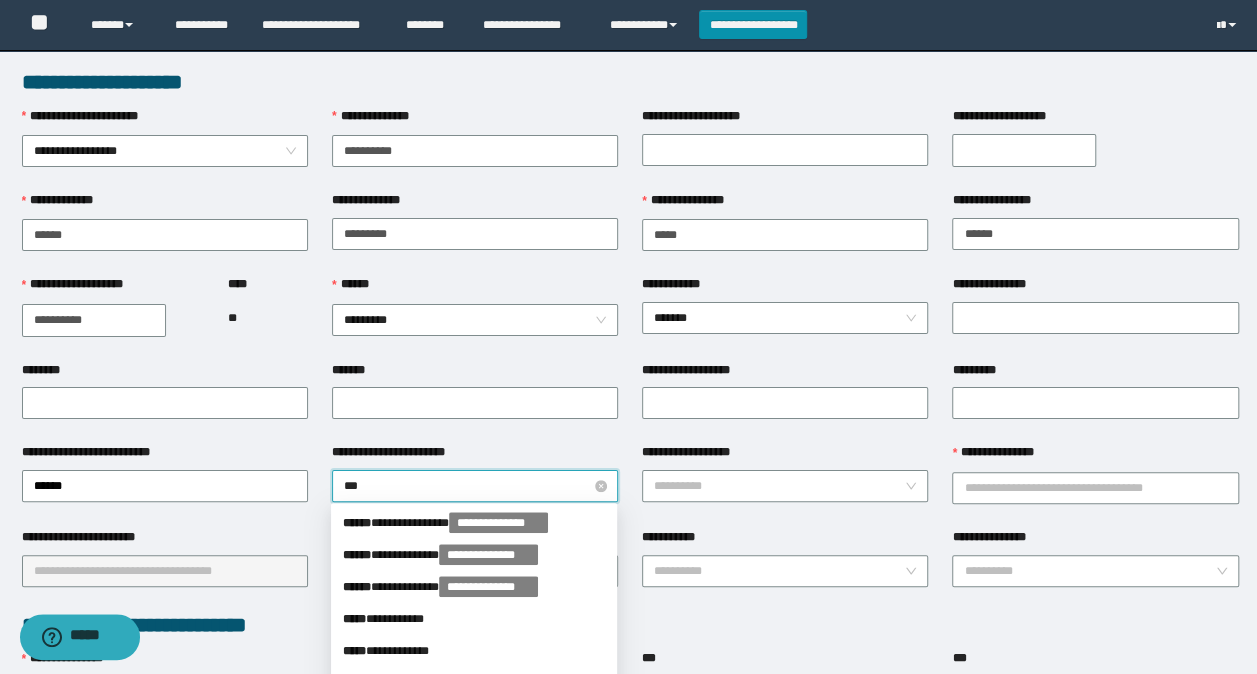 type on "****" 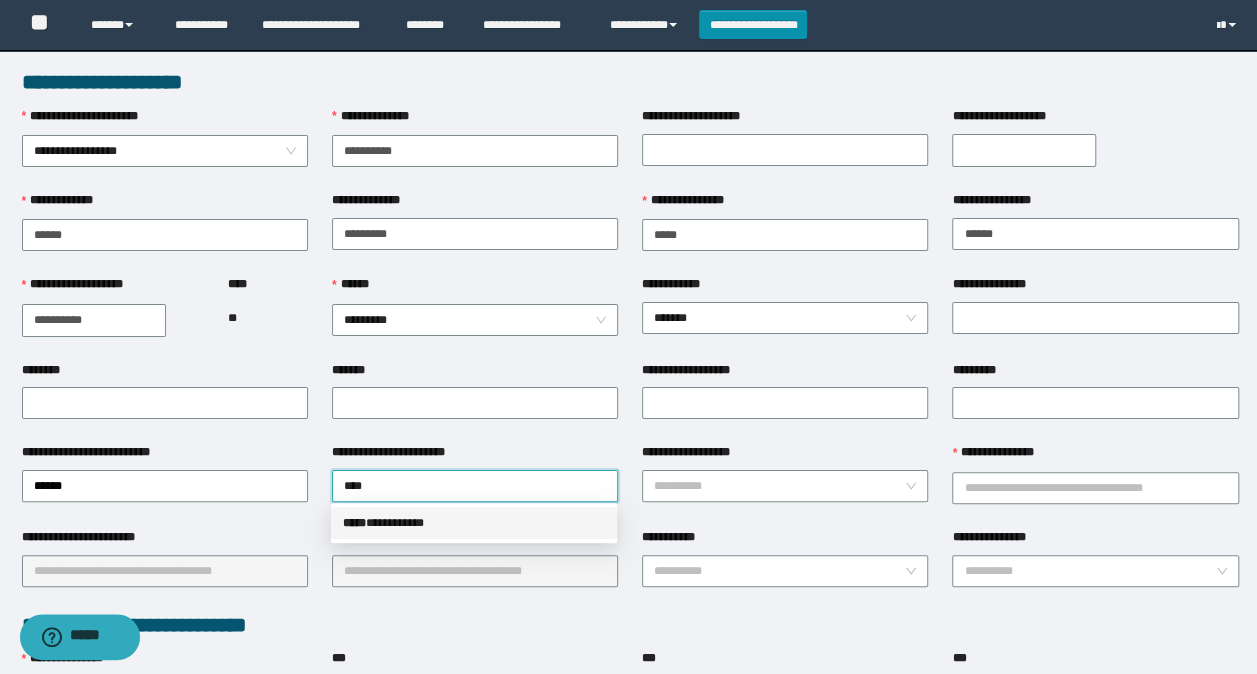 click on "***** * *********" at bounding box center (474, 523) 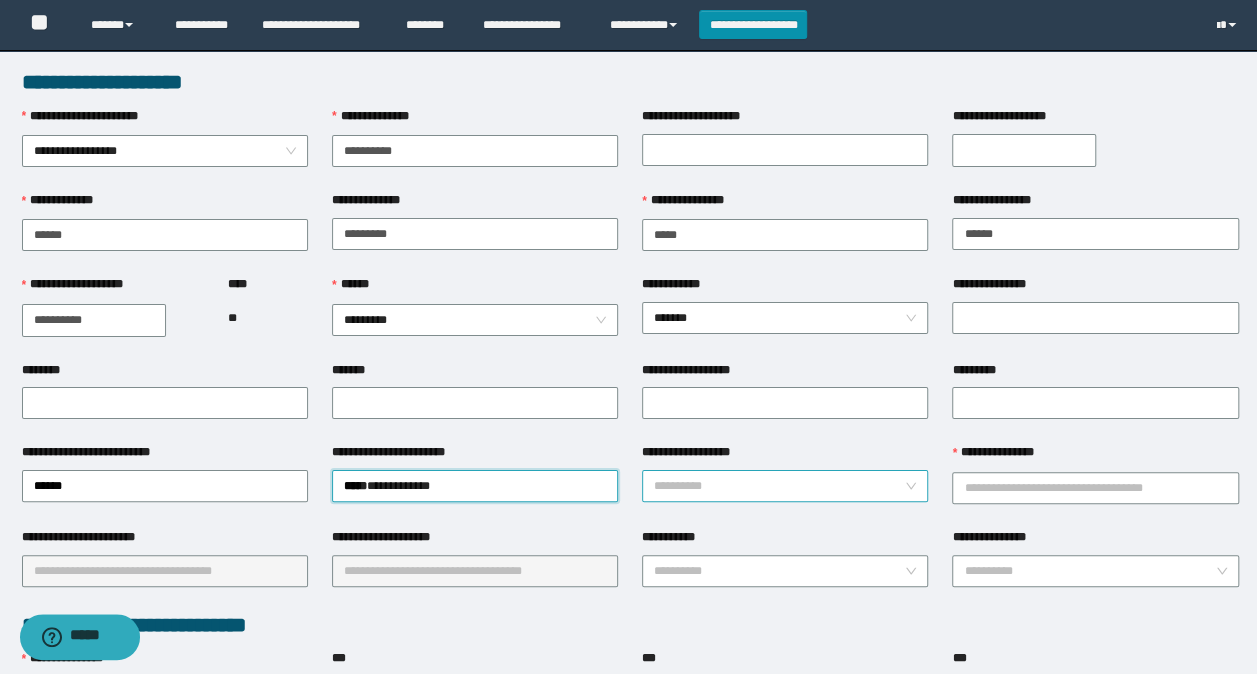 click on "**********" at bounding box center (779, 486) 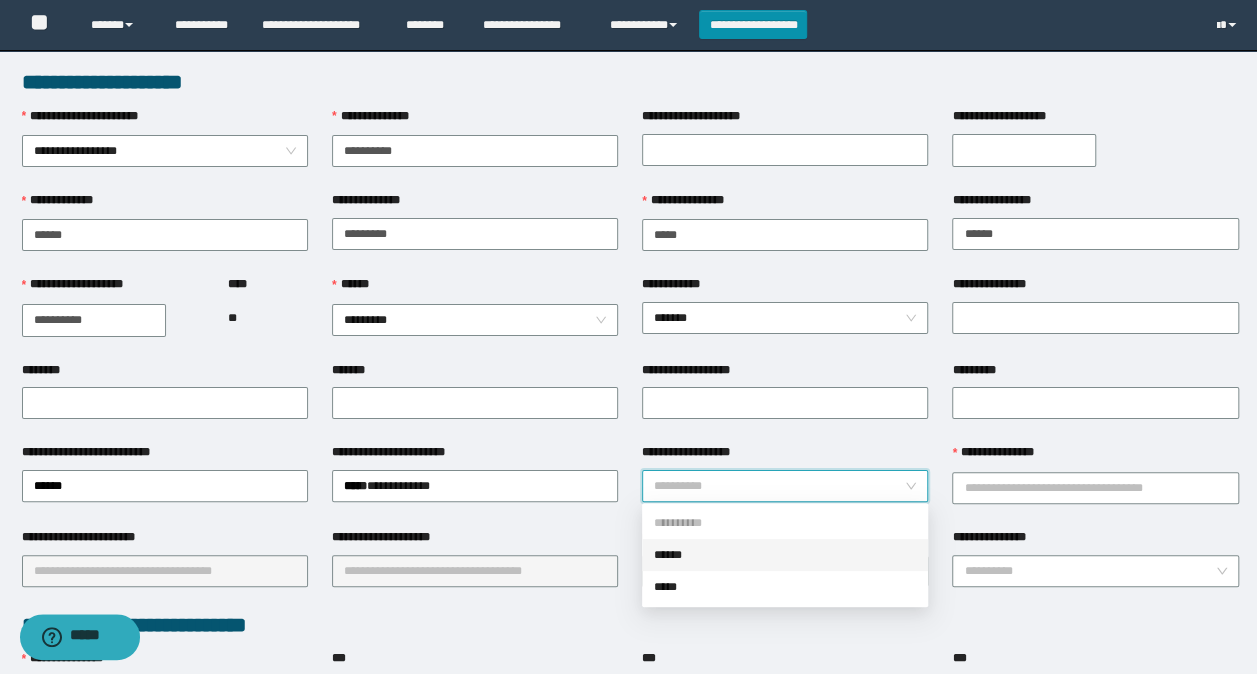 click on "******" at bounding box center [785, 555] 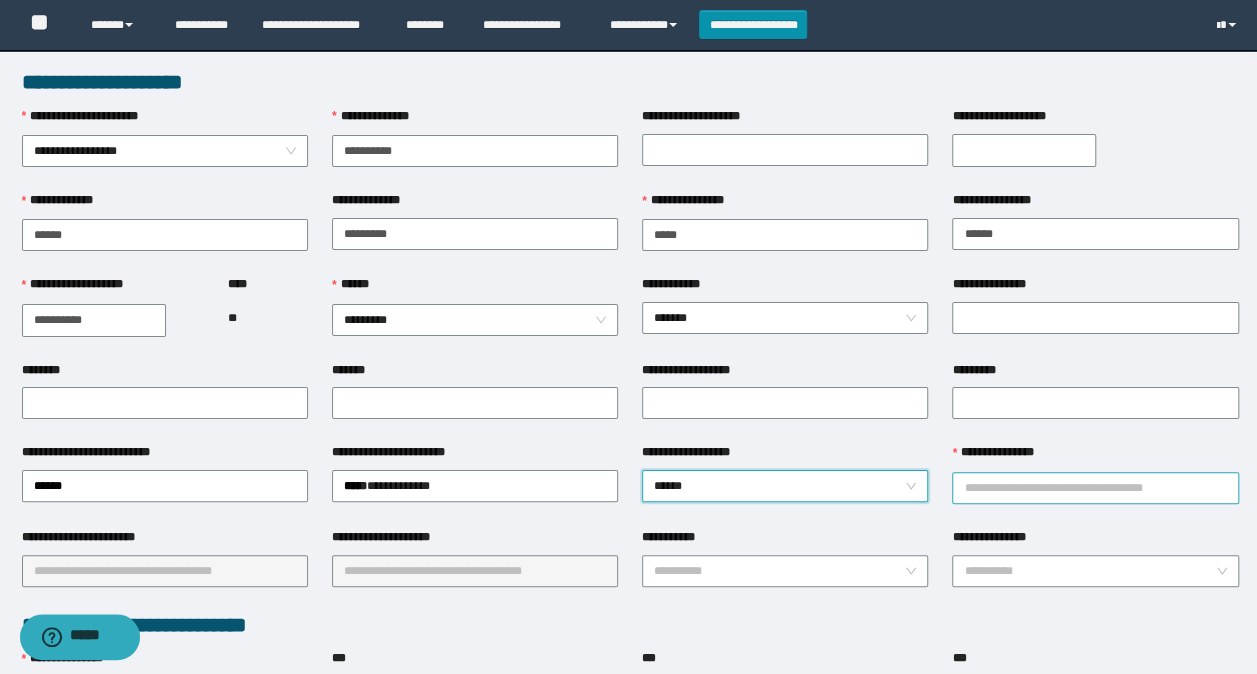 click on "**********" at bounding box center (1095, 488) 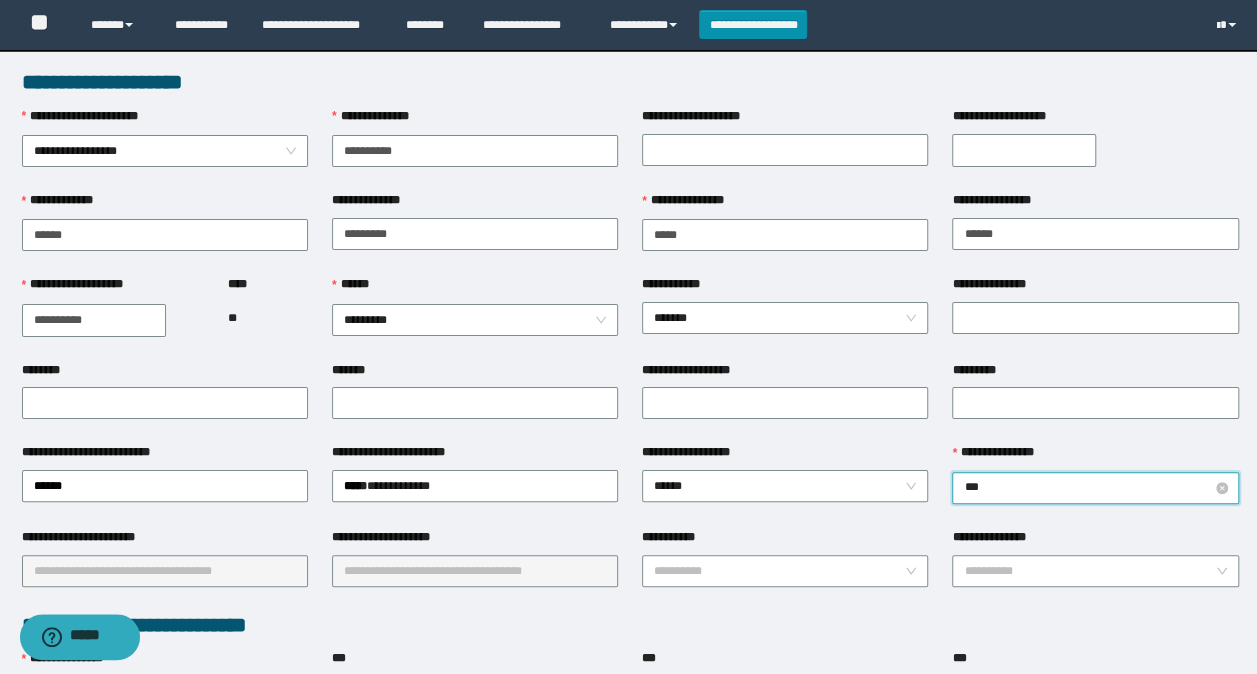 type on "****" 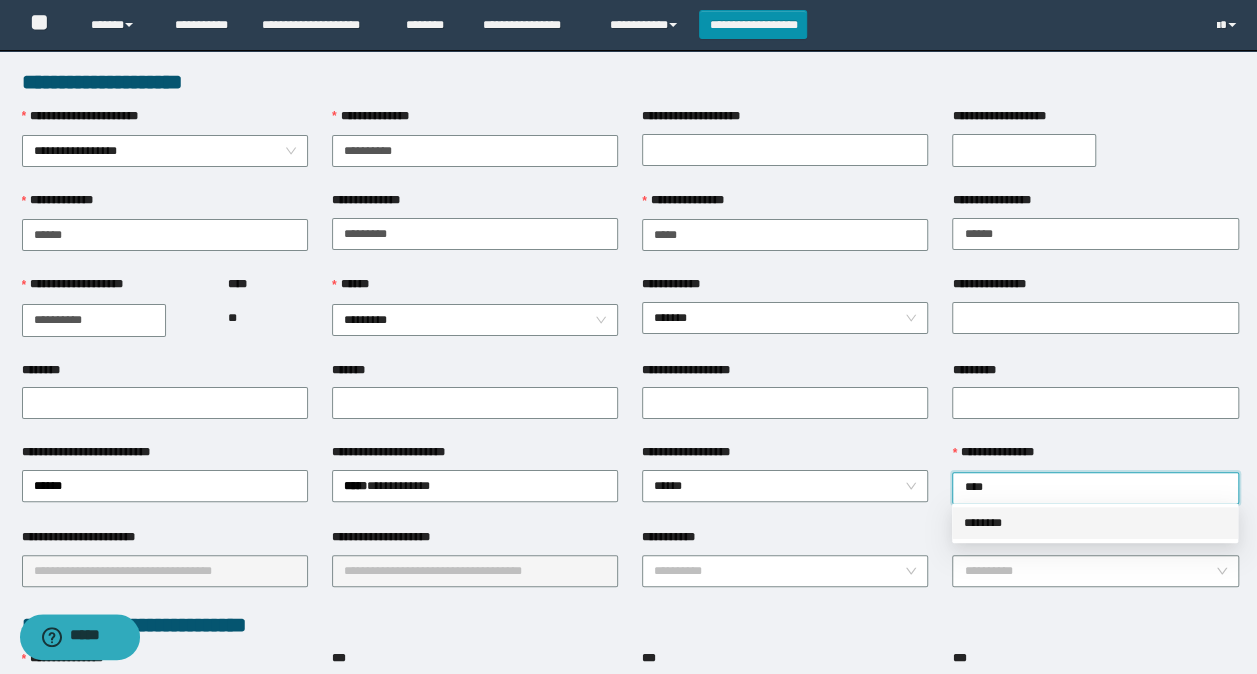 click on "********" at bounding box center (1095, 523) 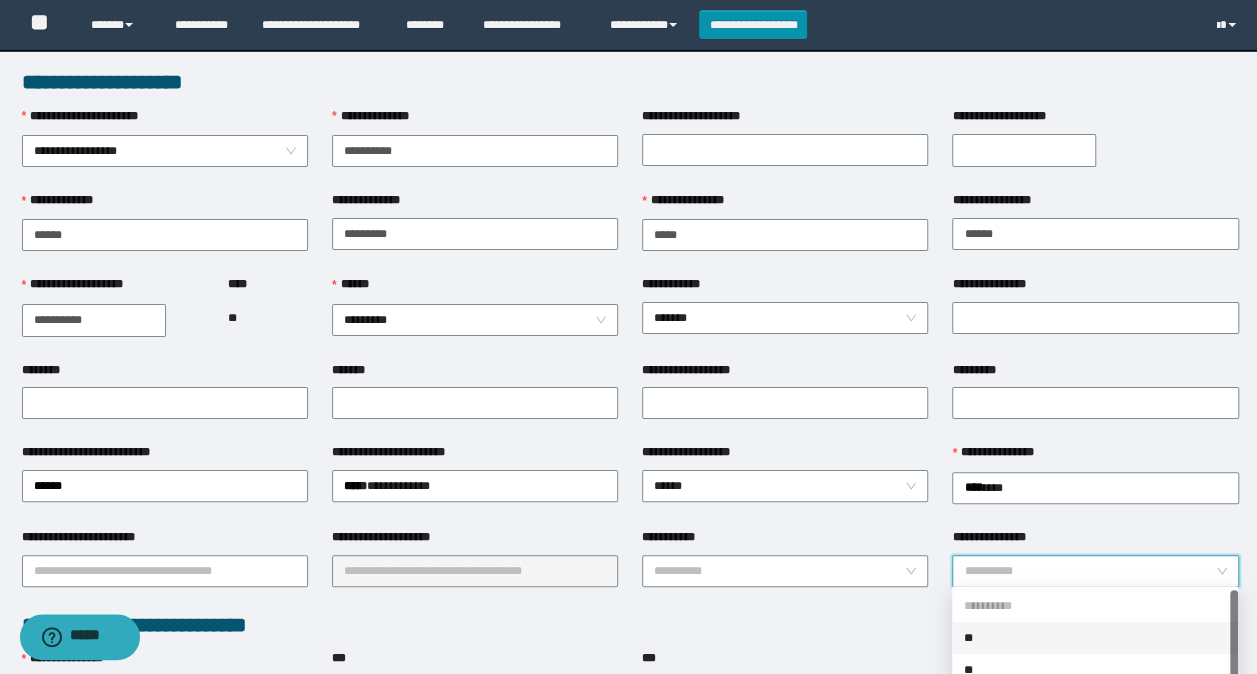 click on "**********" at bounding box center [1089, 571] 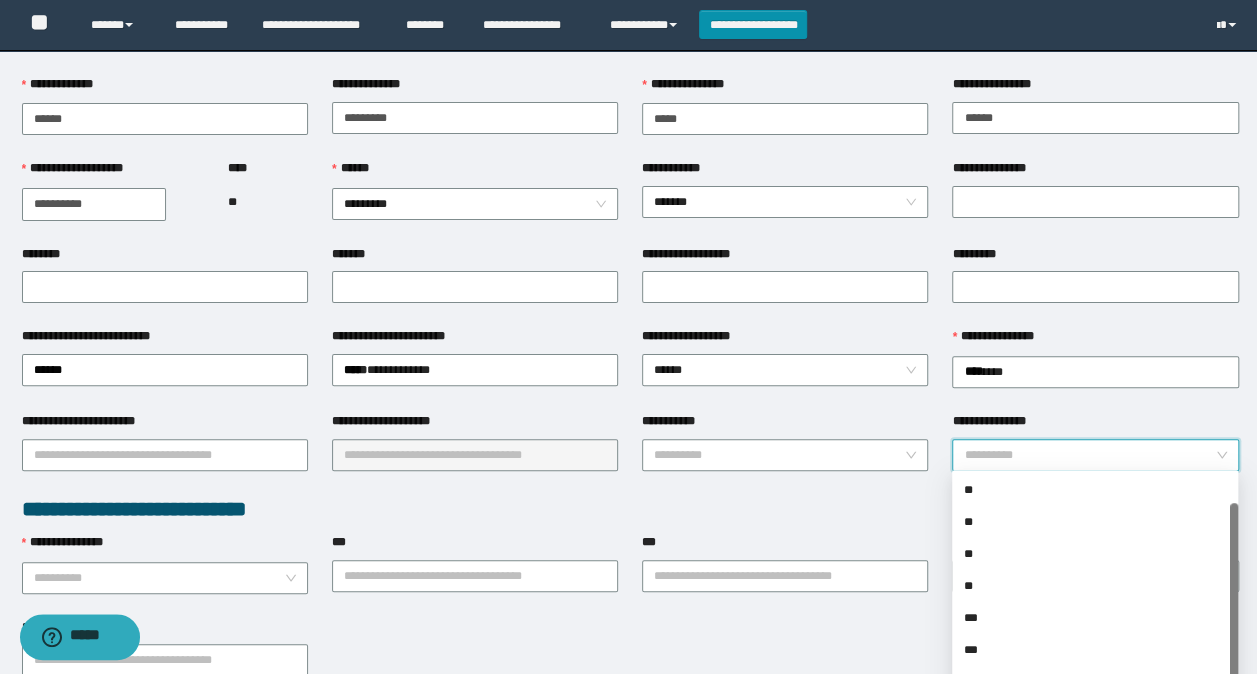 scroll, scrollTop: 200, scrollLeft: 0, axis: vertical 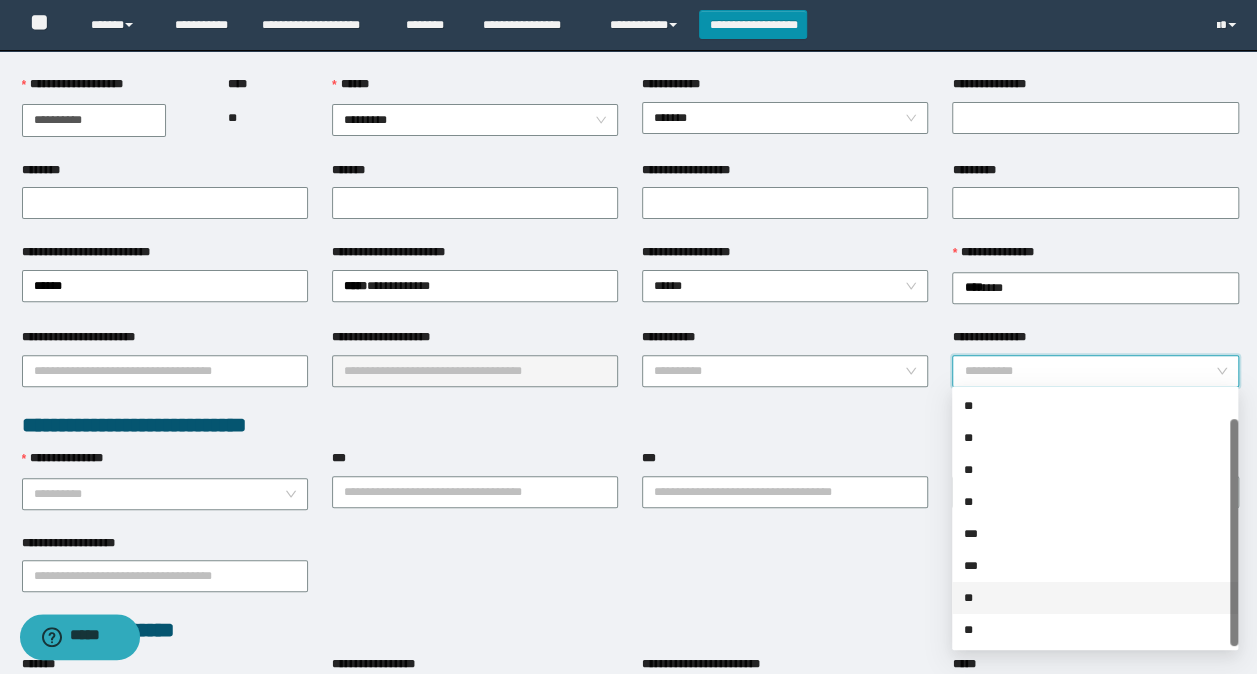 click on "**" at bounding box center (1095, 598) 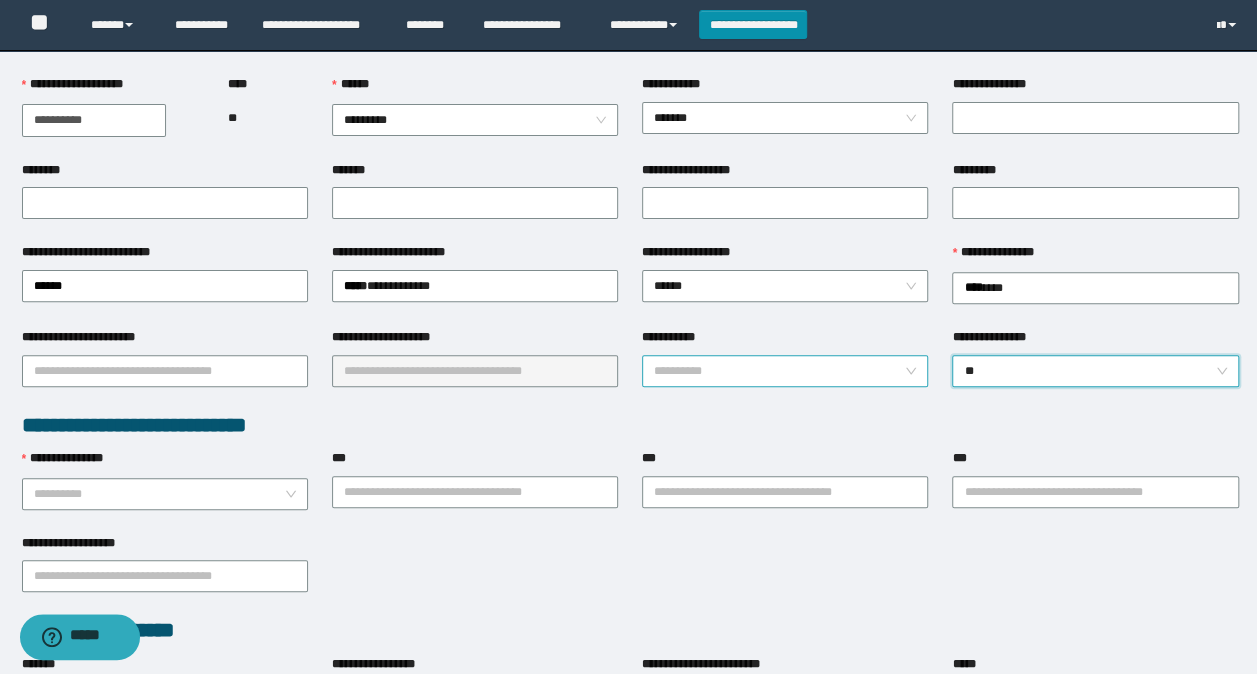 click on "**********" at bounding box center (779, 371) 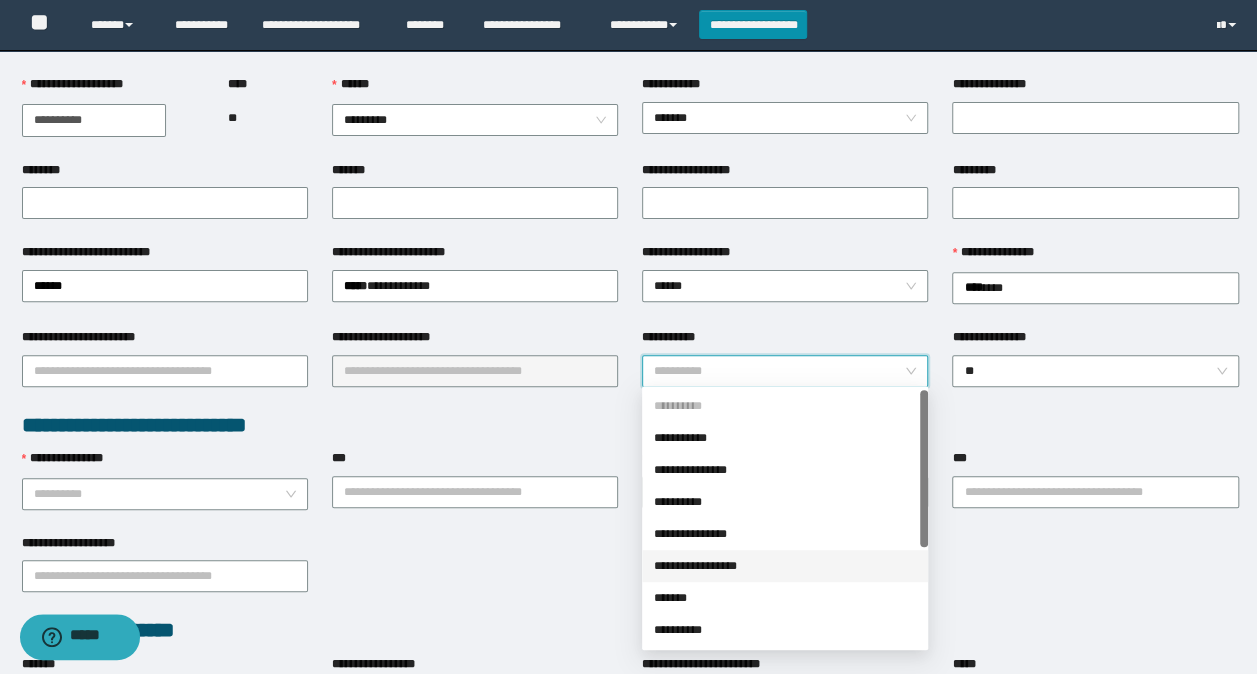 click on "**********" at bounding box center [785, 566] 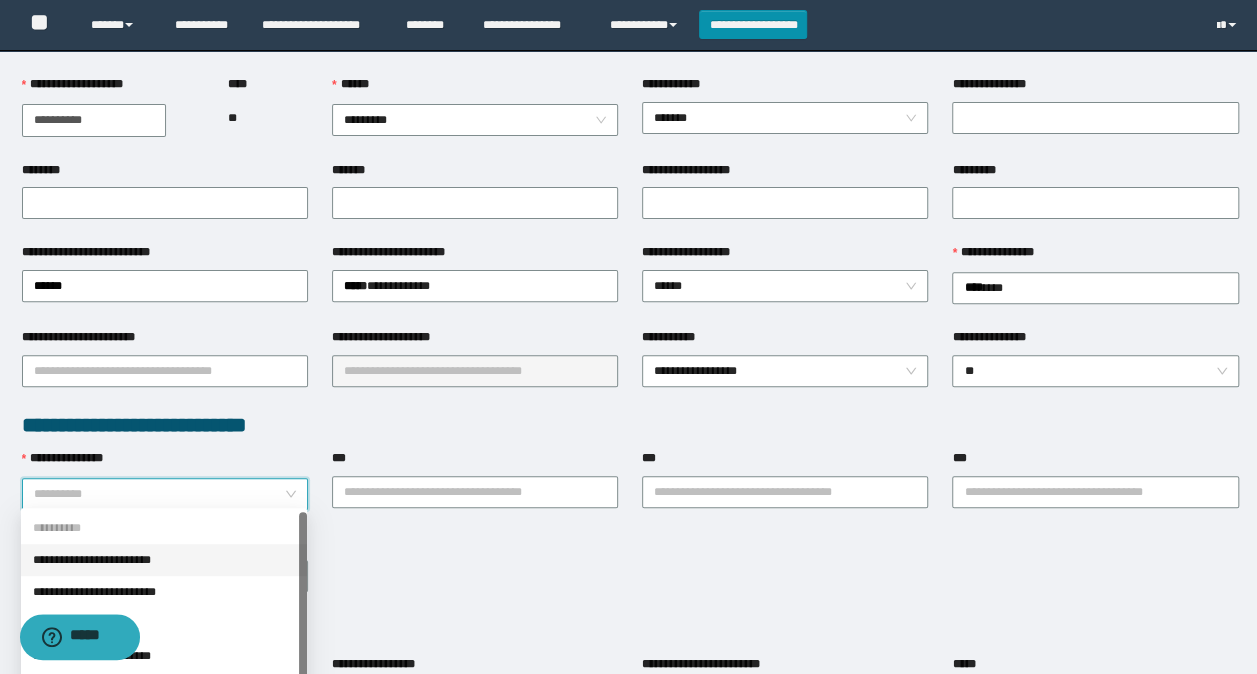 click on "**********" at bounding box center [159, 494] 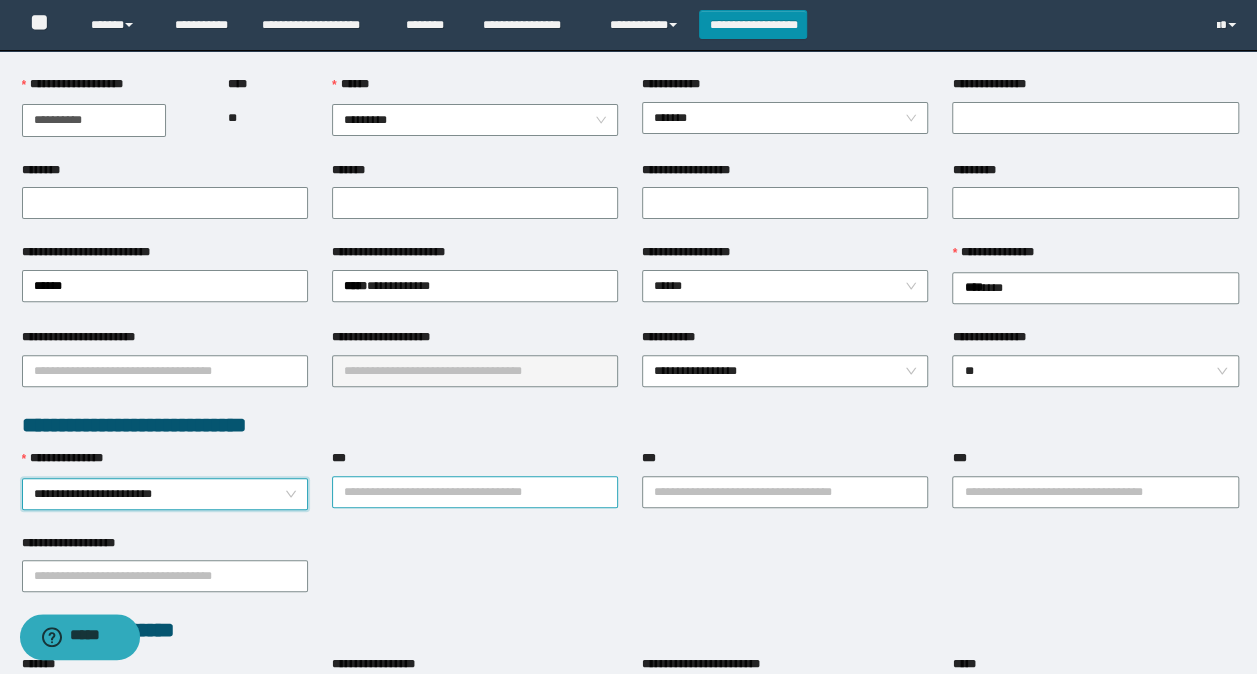 click on "***" at bounding box center (475, 492) 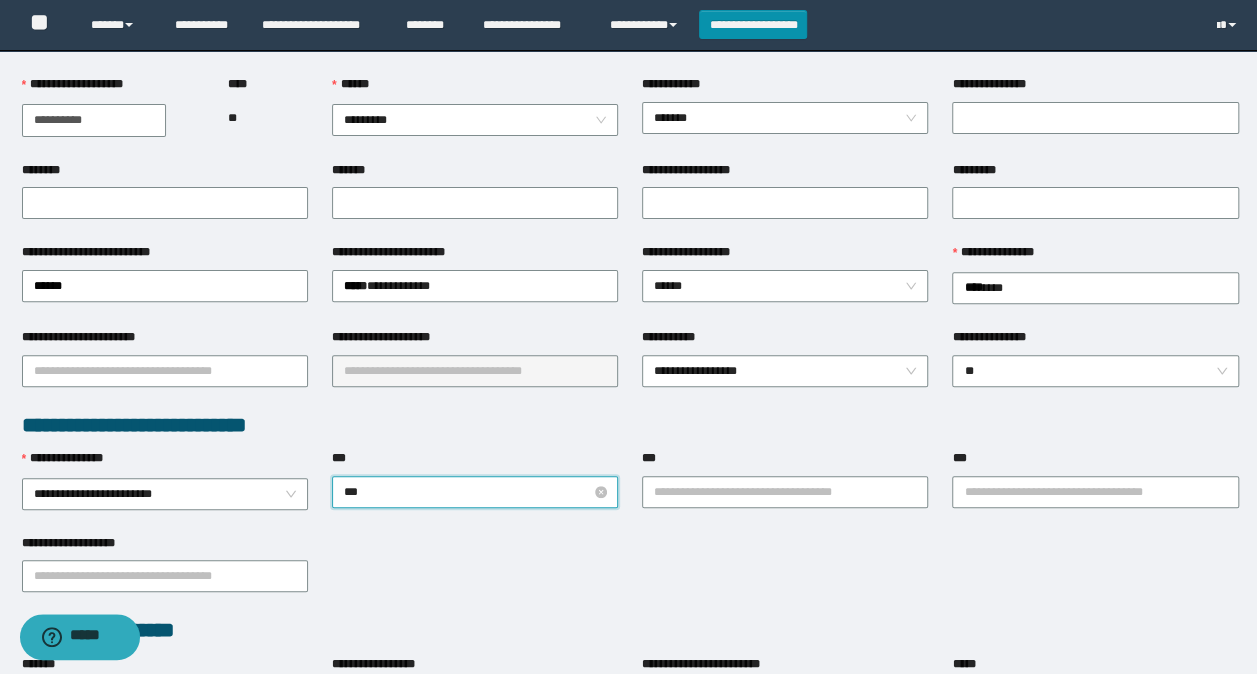 type on "****" 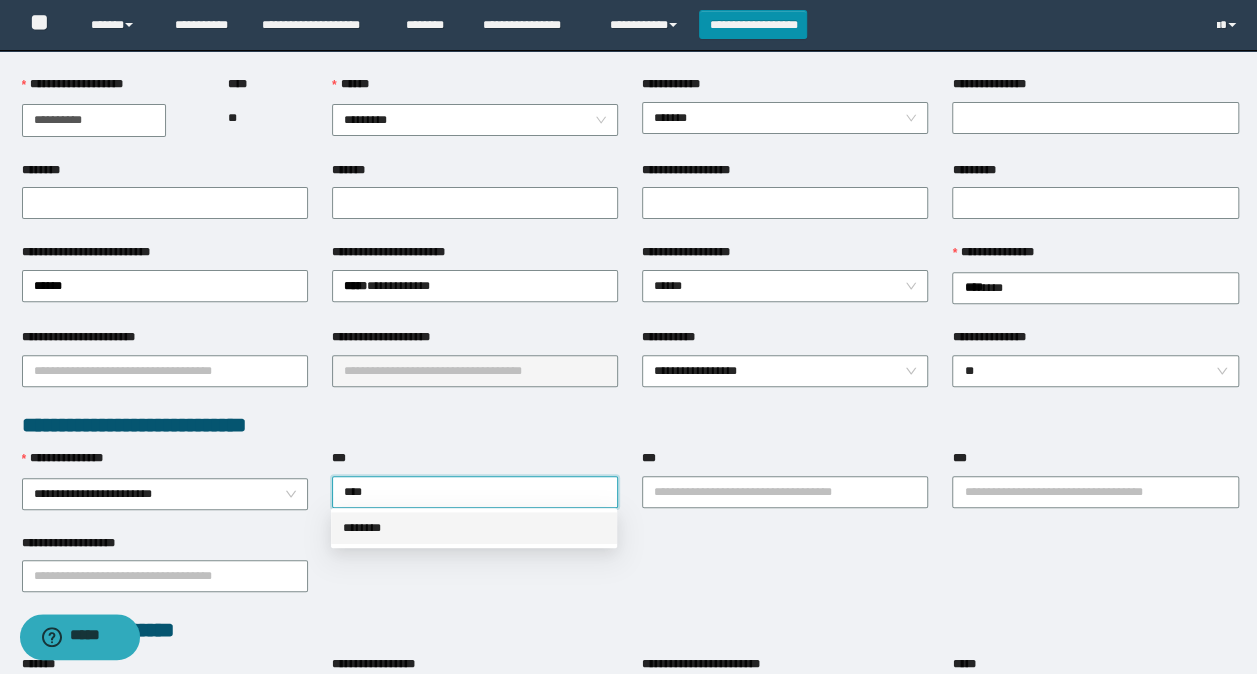 click on "********" at bounding box center [474, 528] 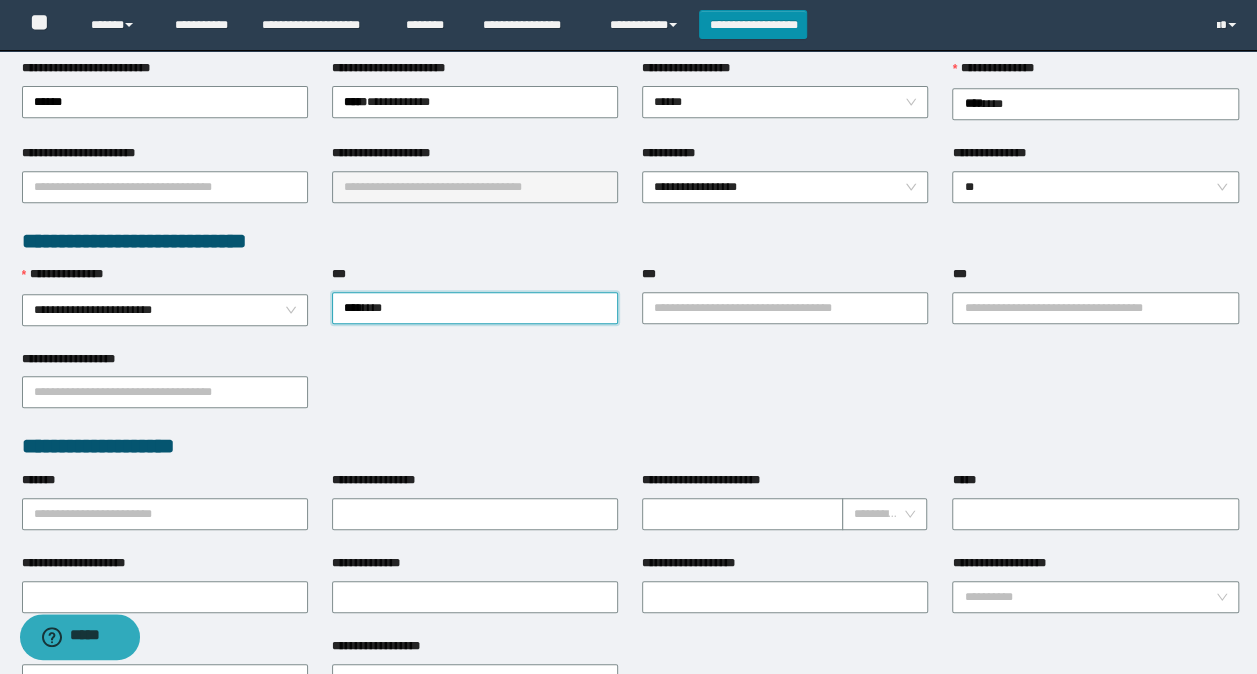 scroll, scrollTop: 500, scrollLeft: 0, axis: vertical 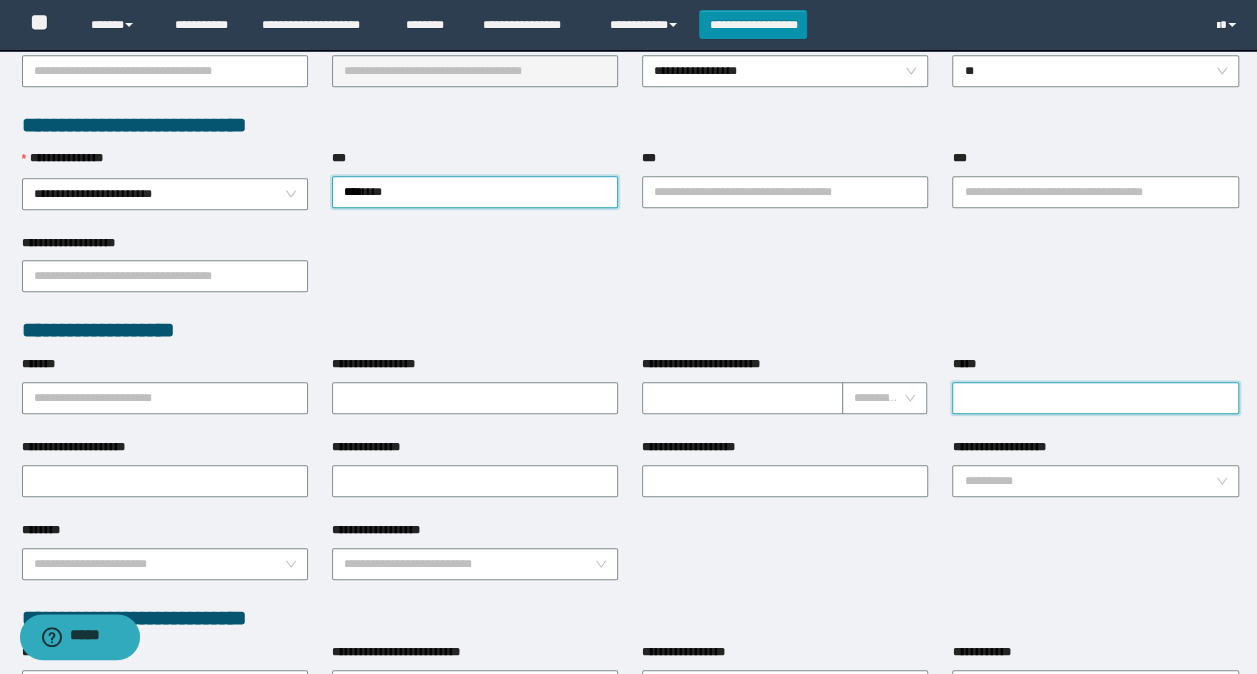 click on "*****" at bounding box center [1095, 398] 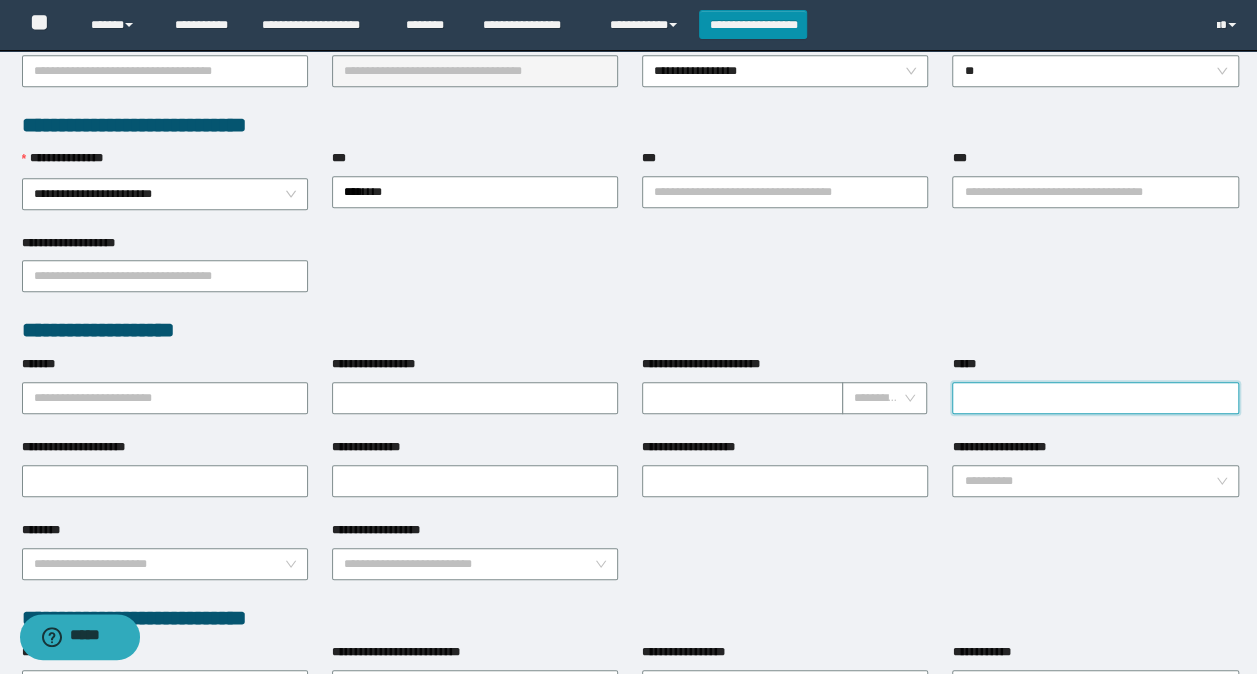 type on "**********" 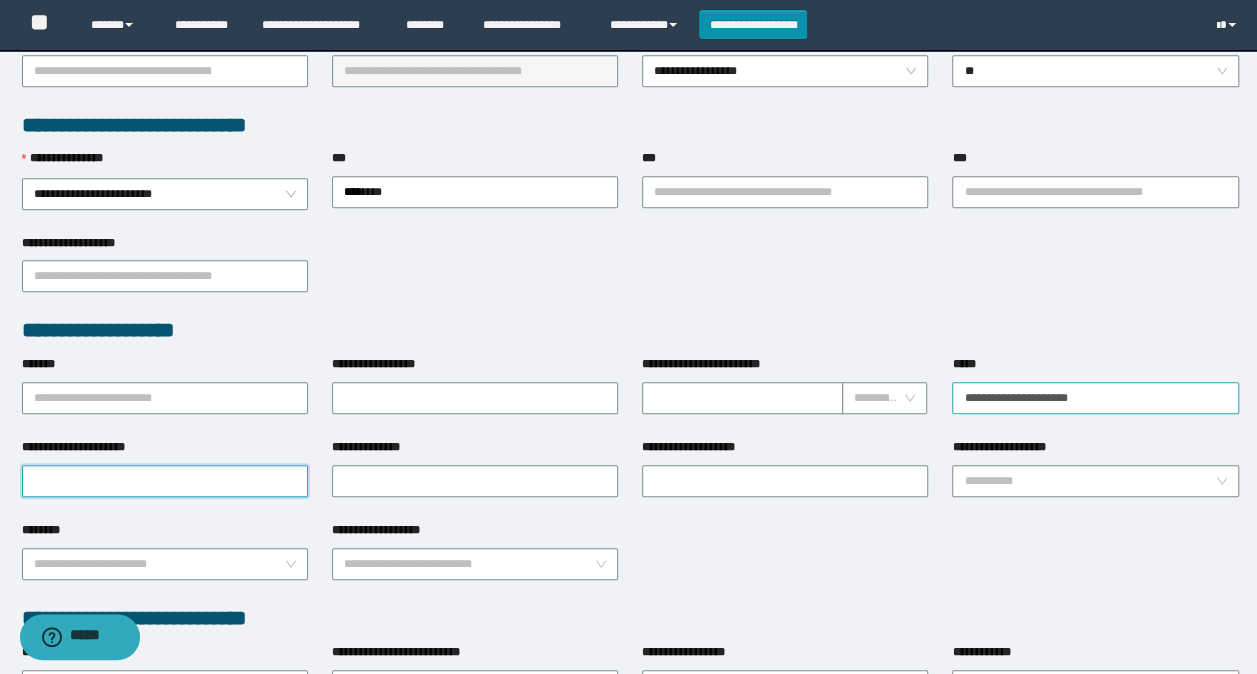 type on "**********" 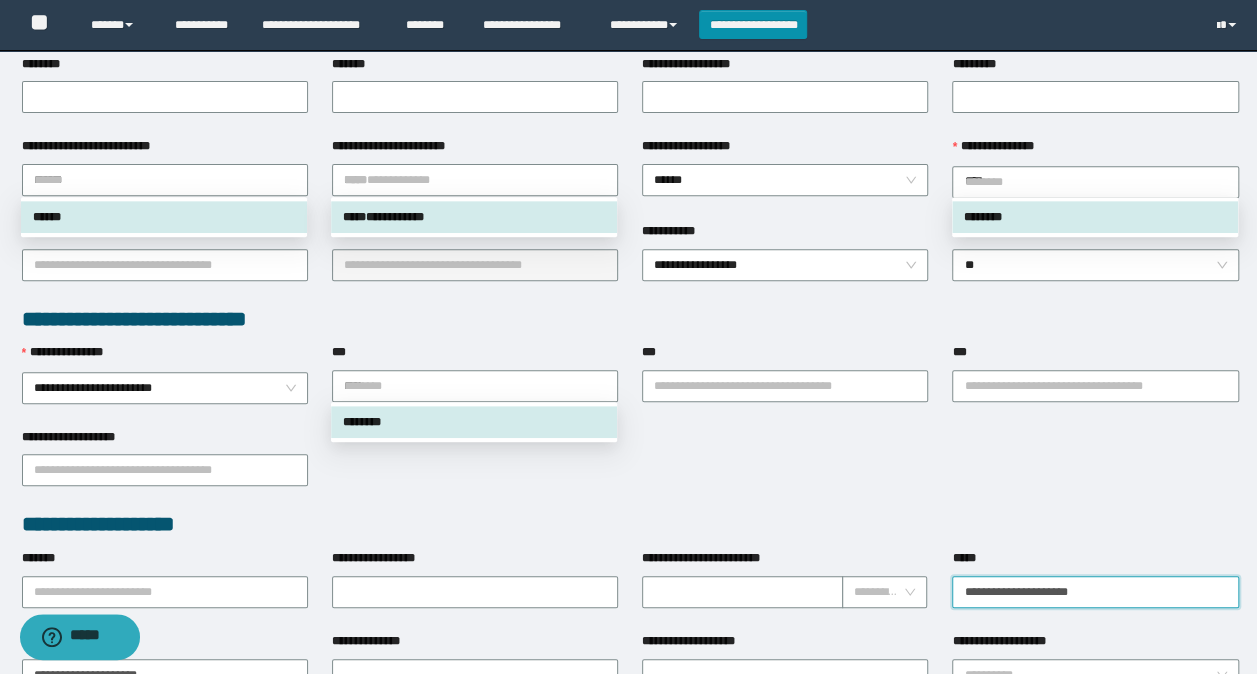 scroll, scrollTop: 300, scrollLeft: 0, axis: vertical 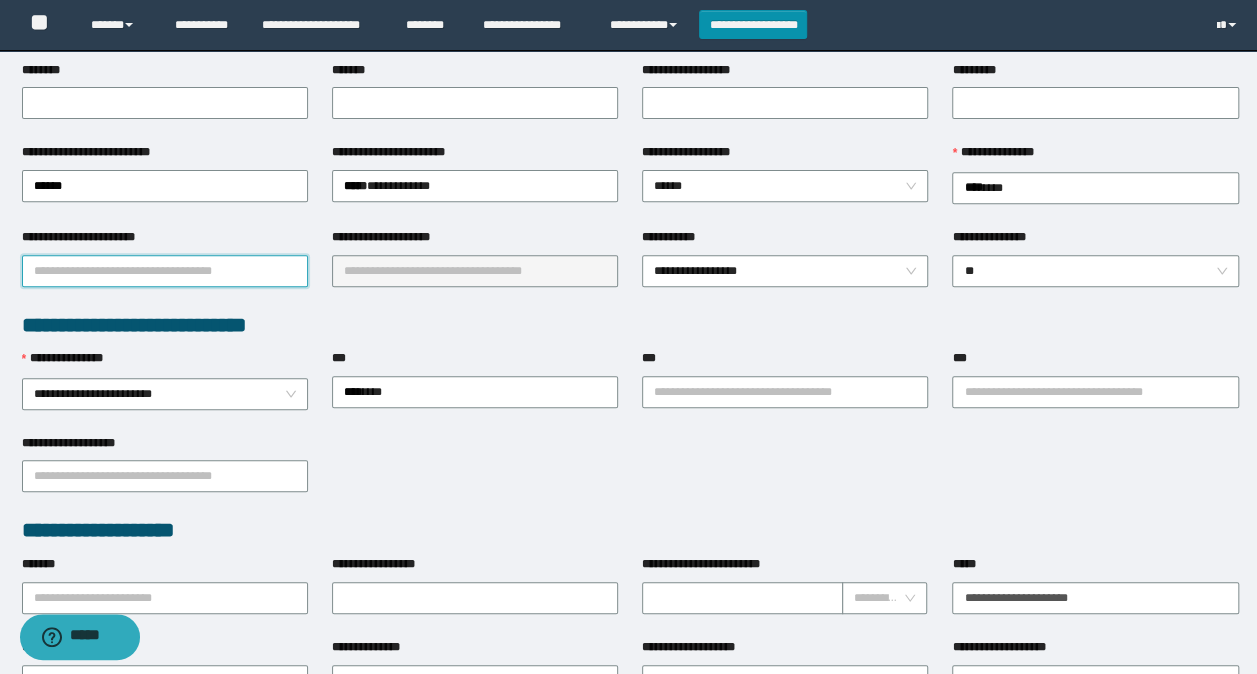 click on "**********" at bounding box center [165, 271] 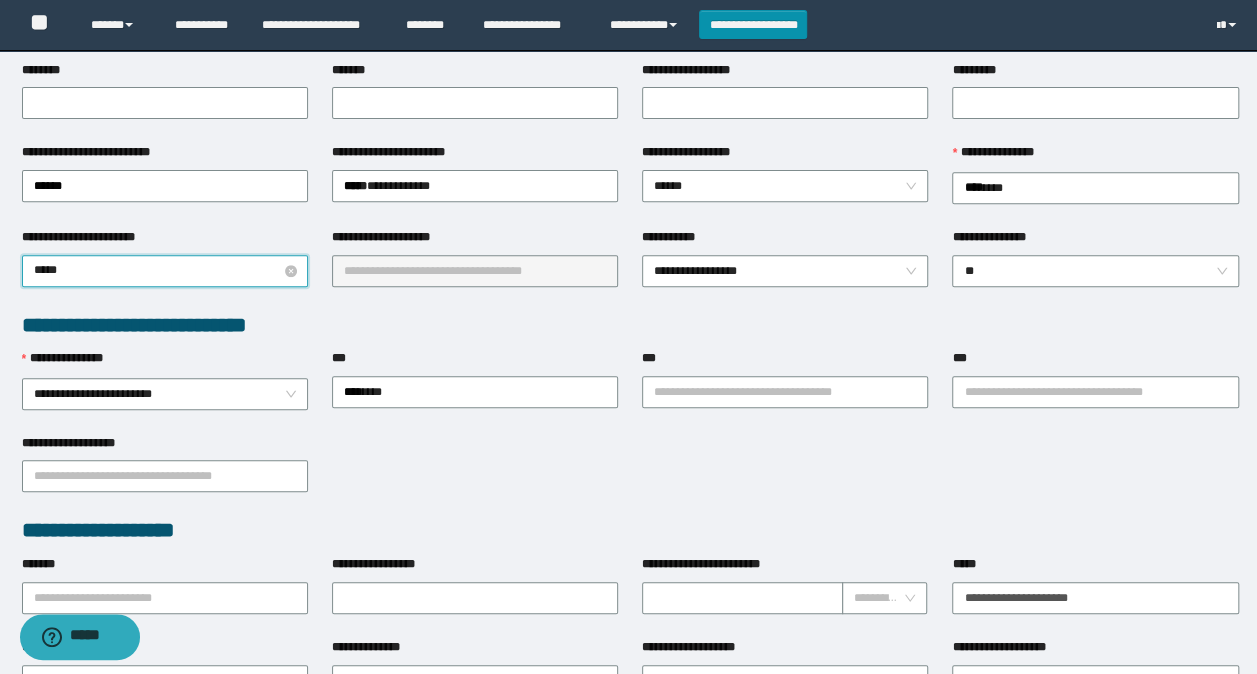 type on "******" 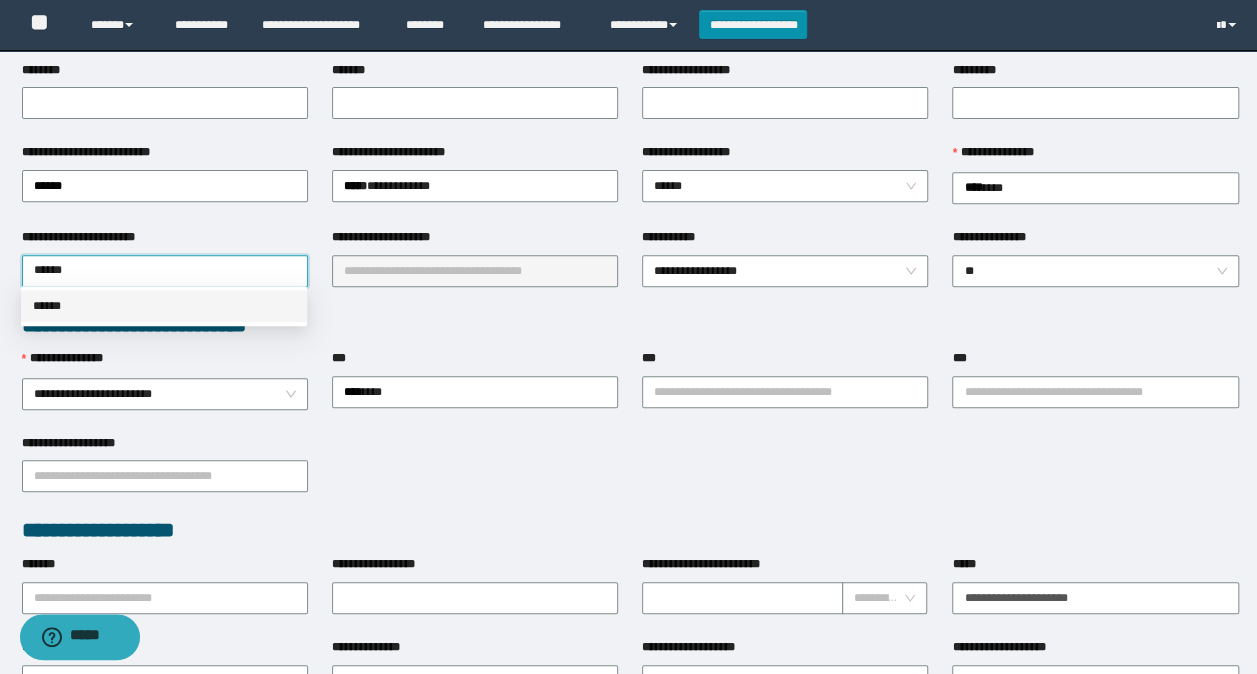 click on "******" at bounding box center [164, 306] 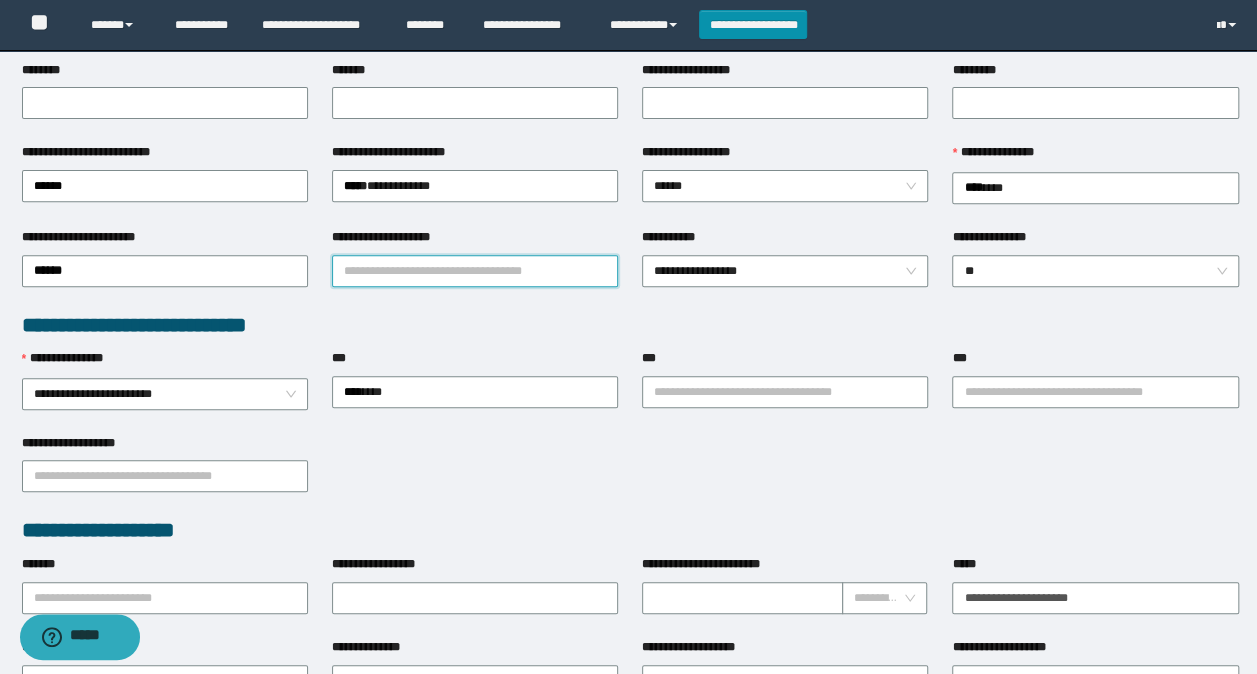 click on "**********" at bounding box center [475, 271] 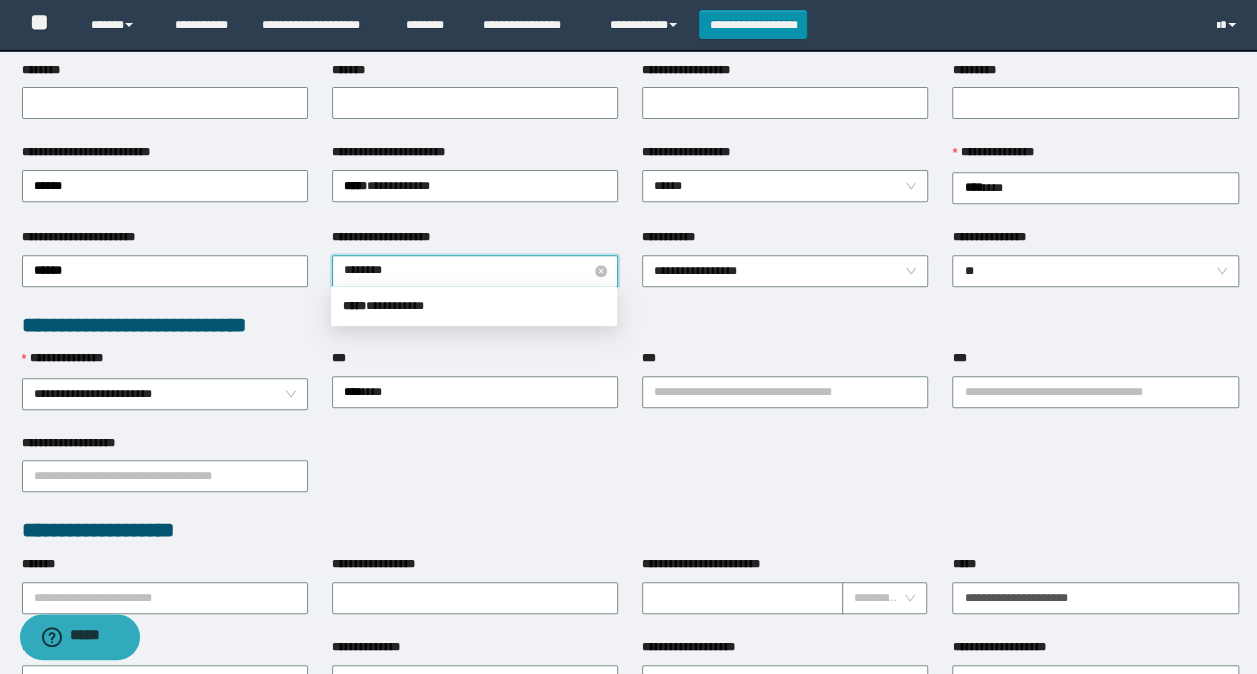 type on "*********" 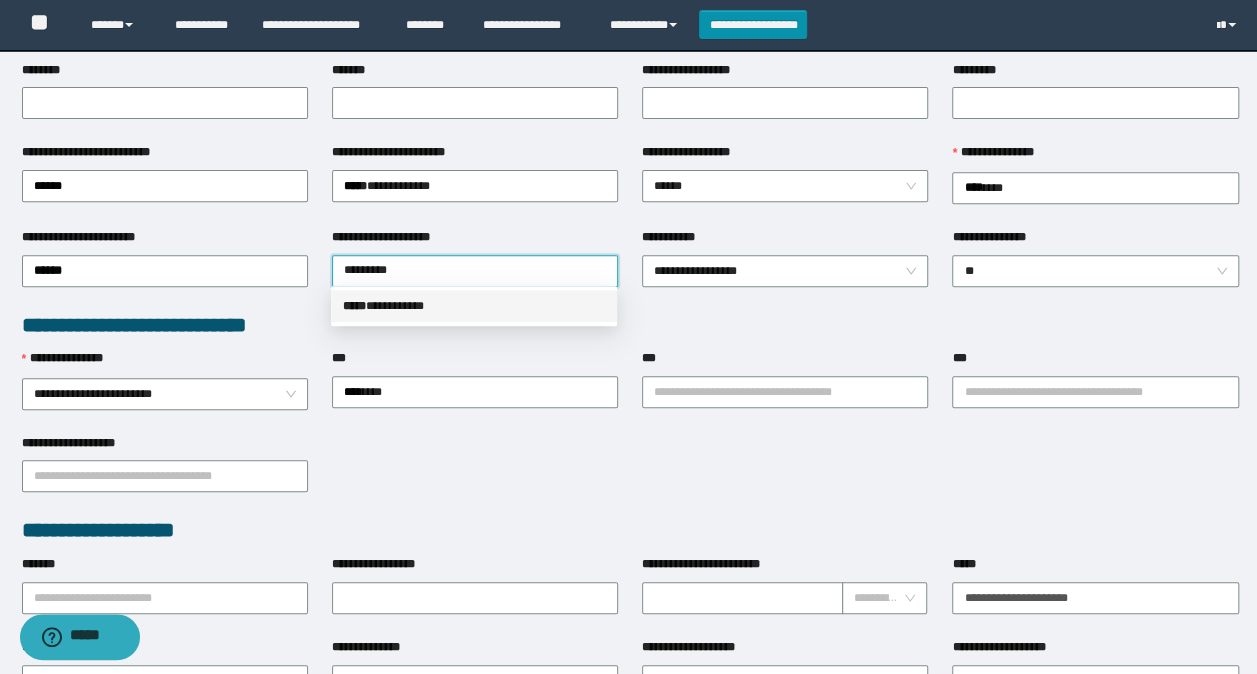 drag, startPoint x: 412, startPoint y: 310, endPoint x: 417, endPoint y: 320, distance: 11.18034 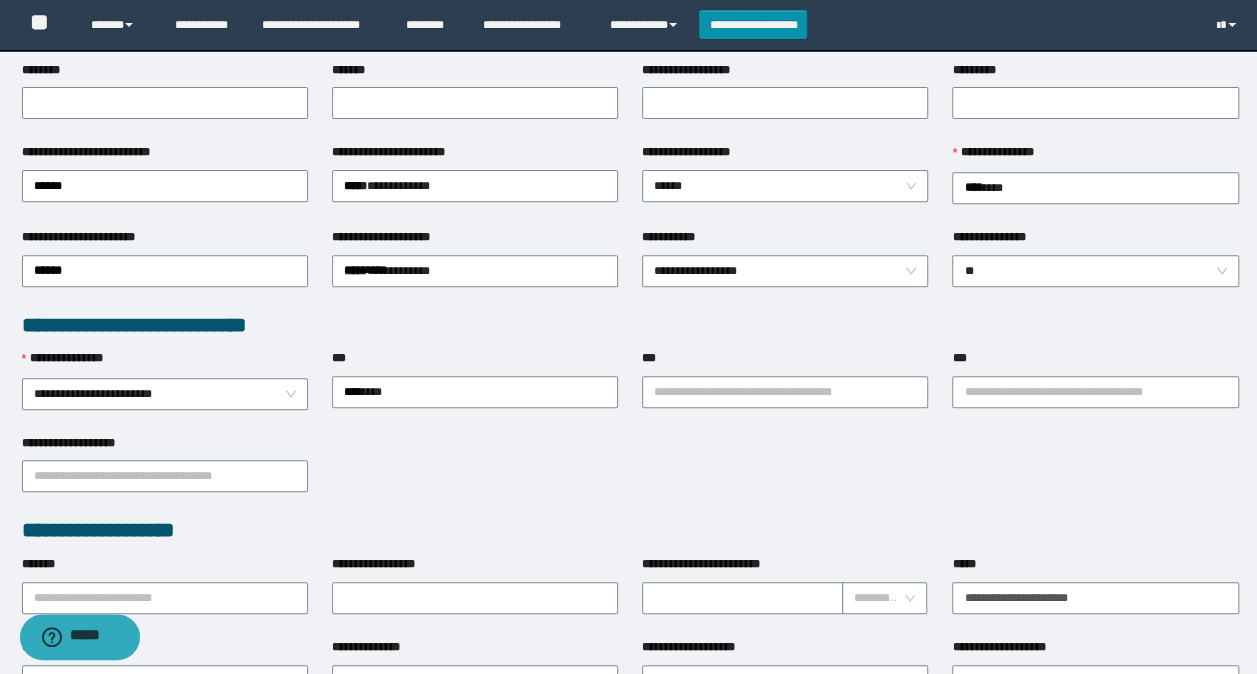 click on "**********" at bounding box center [630, 540] 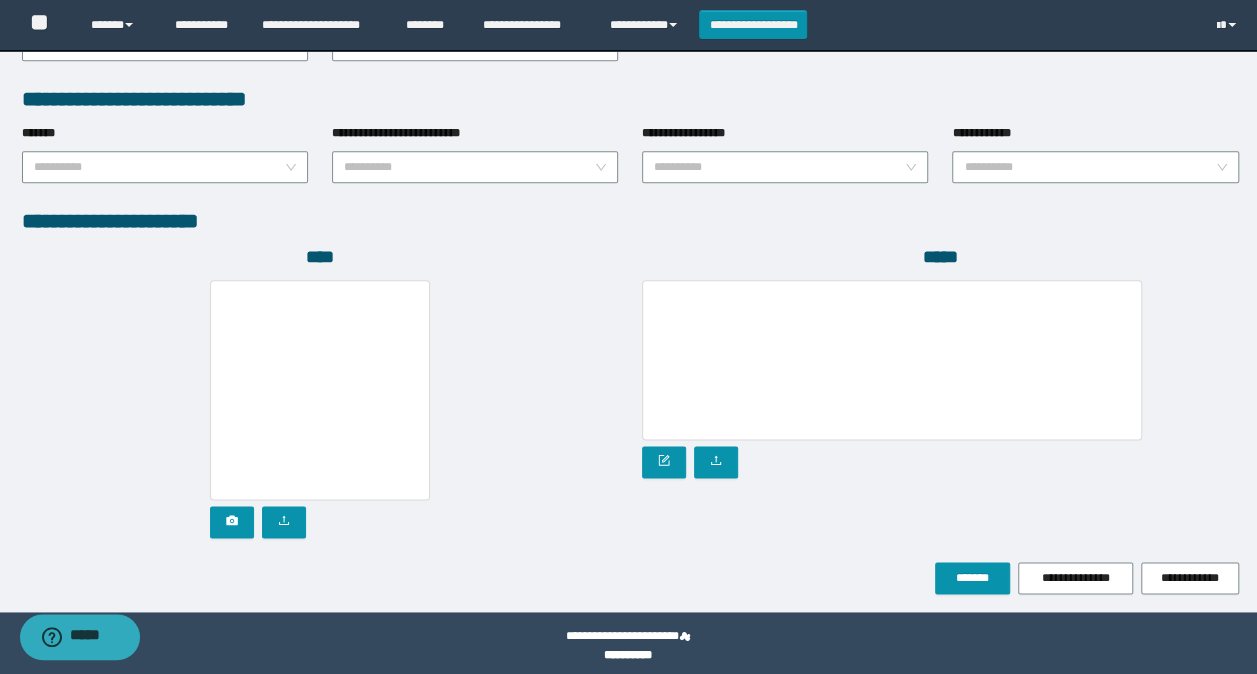 scroll, scrollTop: 1030, scrollLeft: 0, axis: vertical 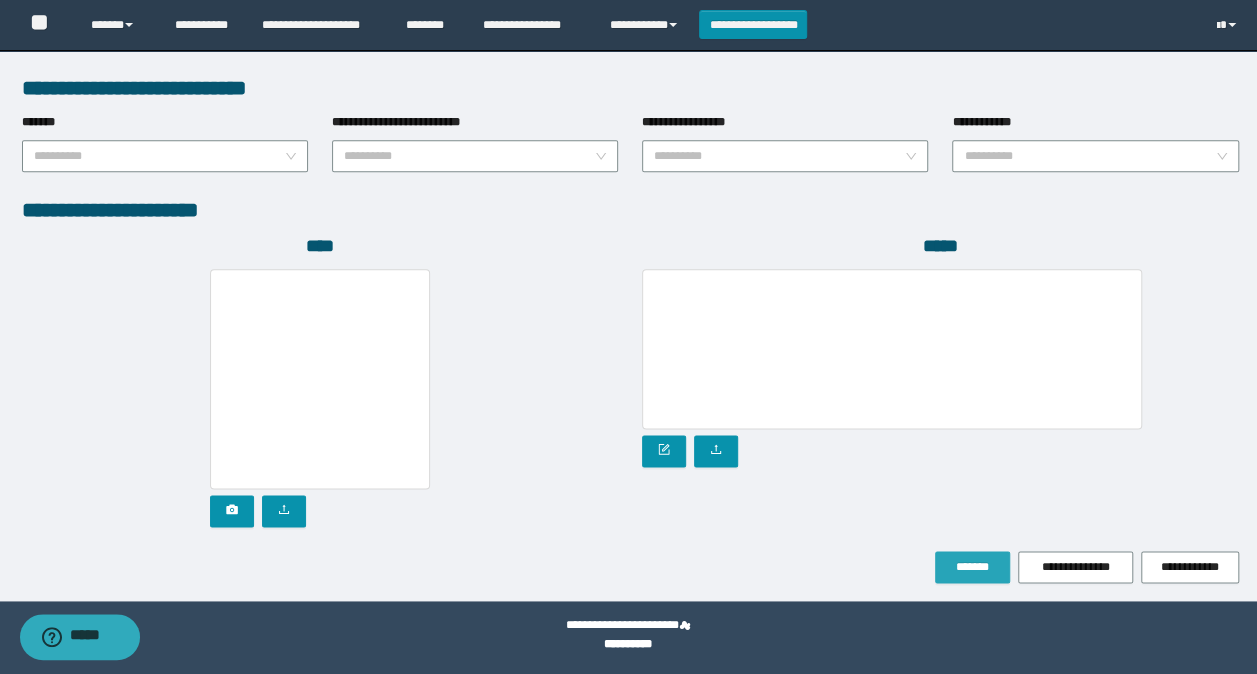 click on "*******" at bounding box center [972, 567] 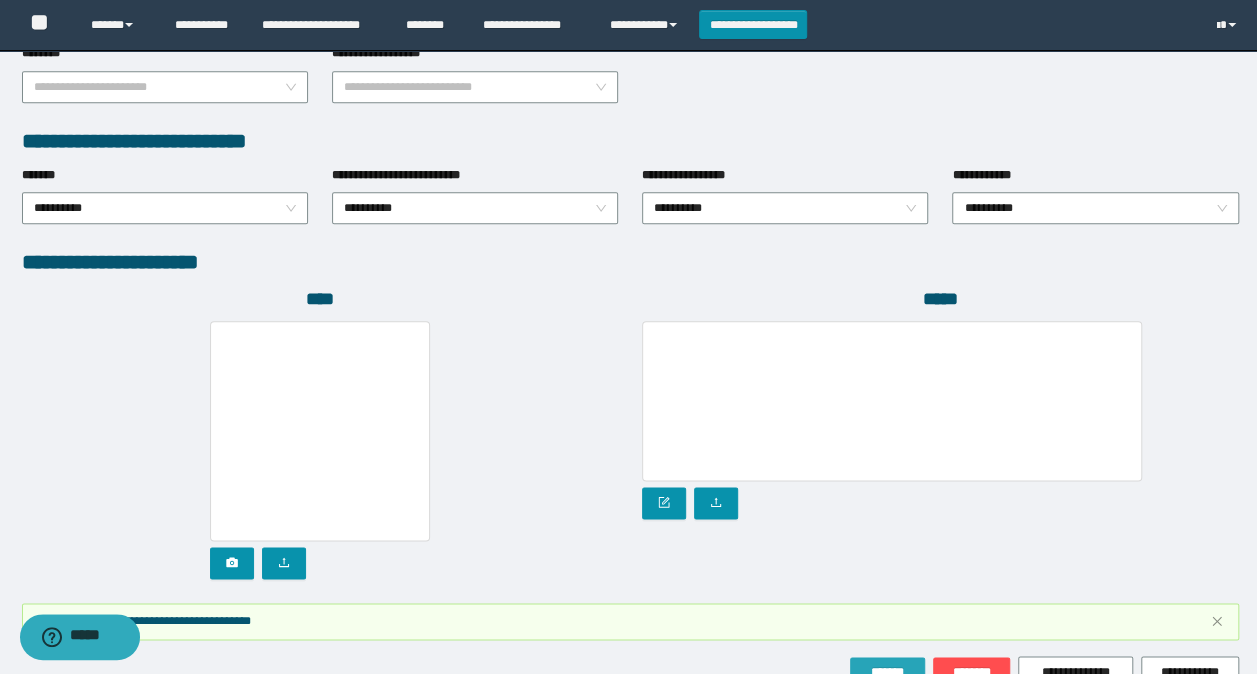 scroll, scrollTop: 1082, scrollLeft: 0, axis: vertical 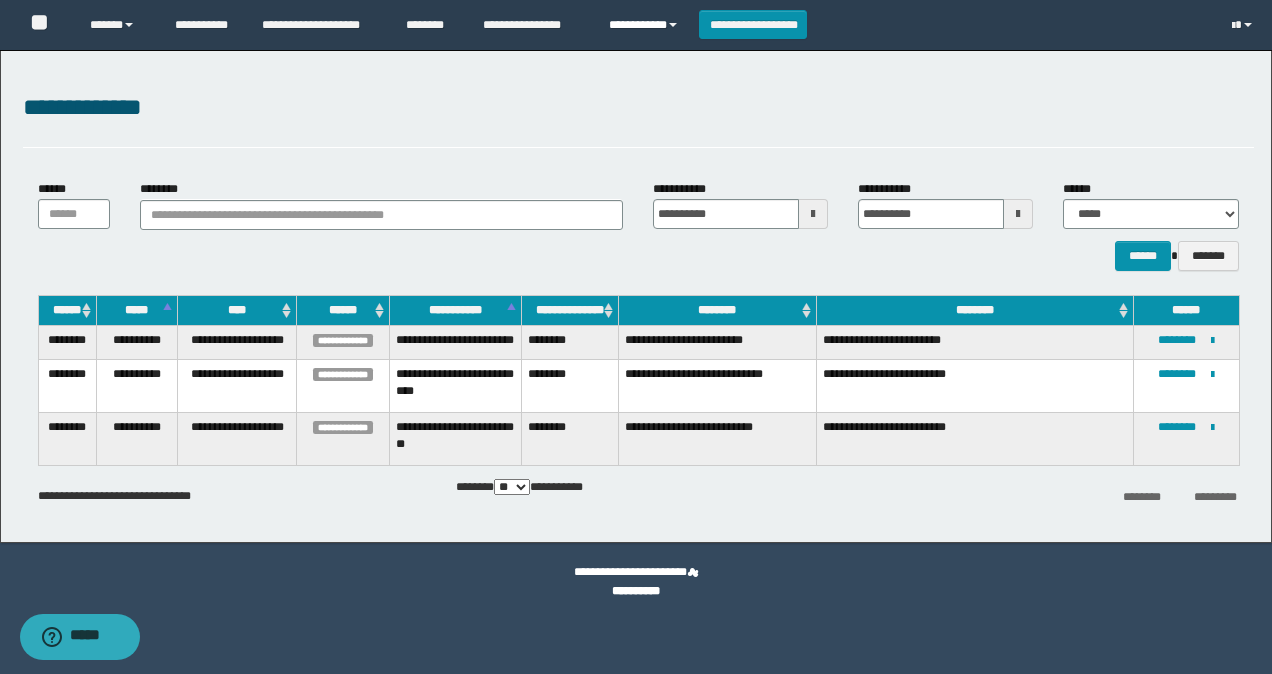 click on "**********" at bounding box center (646, 25) 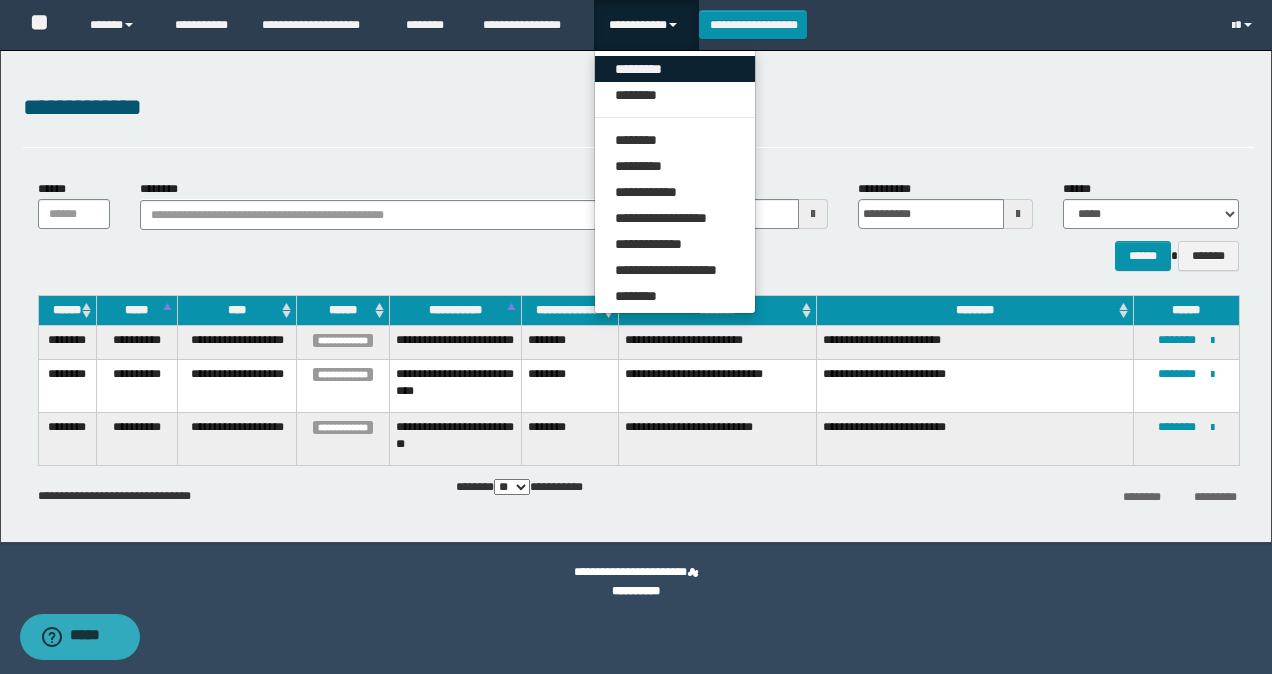 click on "*********" at bounding box center (675, 69) 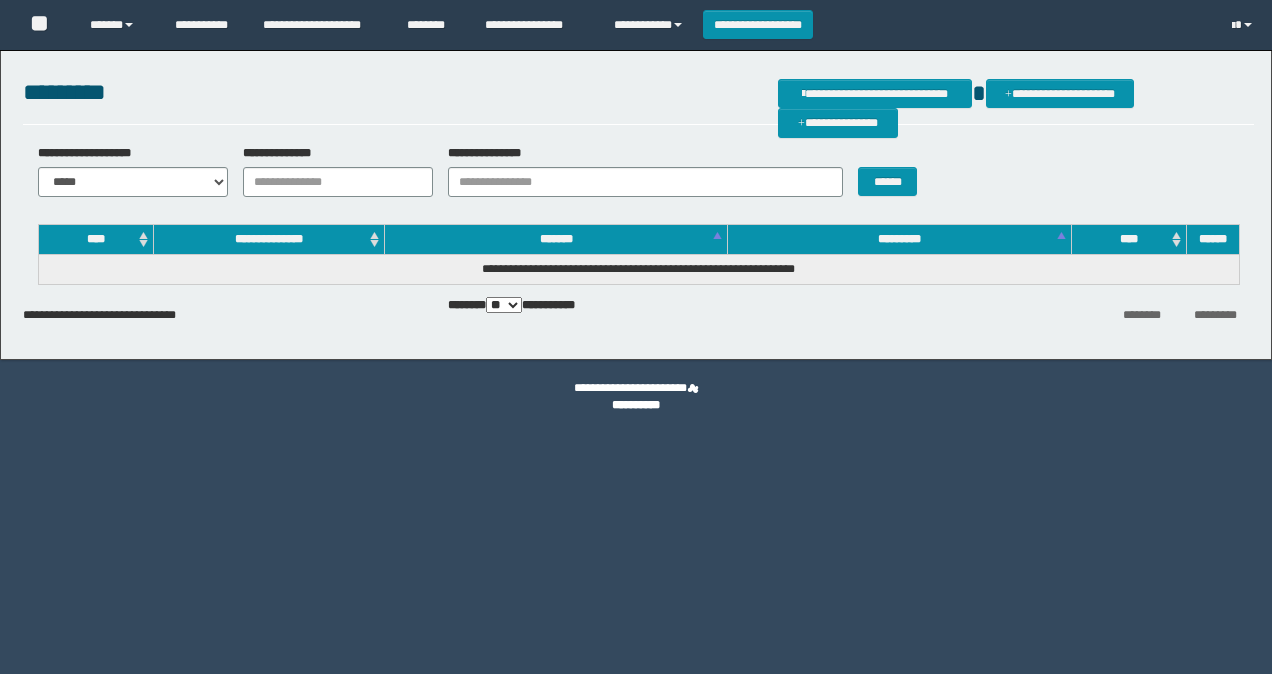 scroll, scrollTop: 0, scrollLeft: 0, axis: both 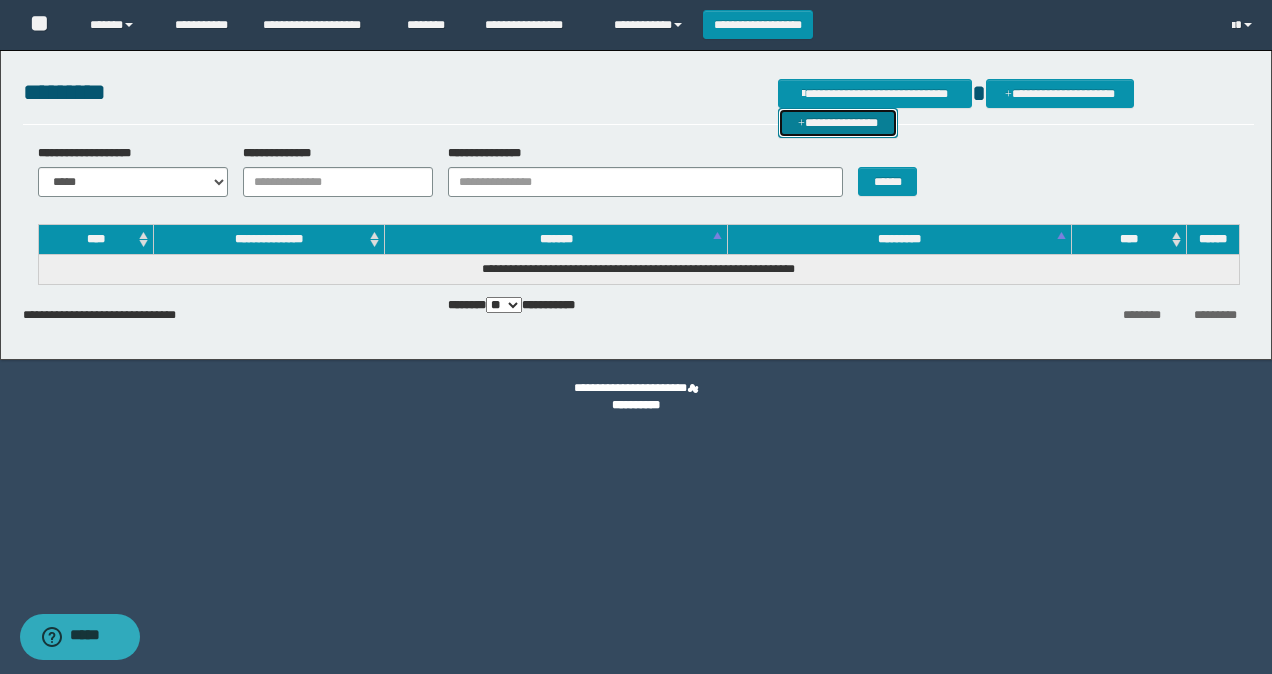 click on "**********" at bounding box center (838, 122) 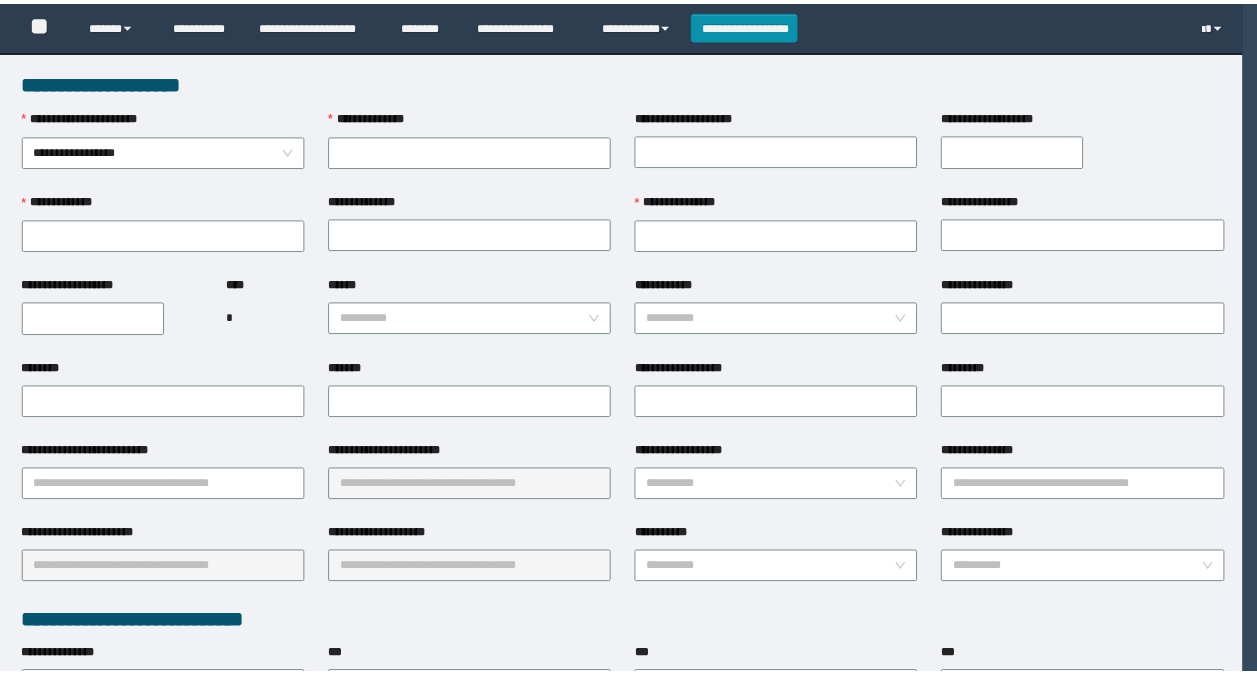 scroll, scrollTop: 0, scrollLeft: 0, axis: both 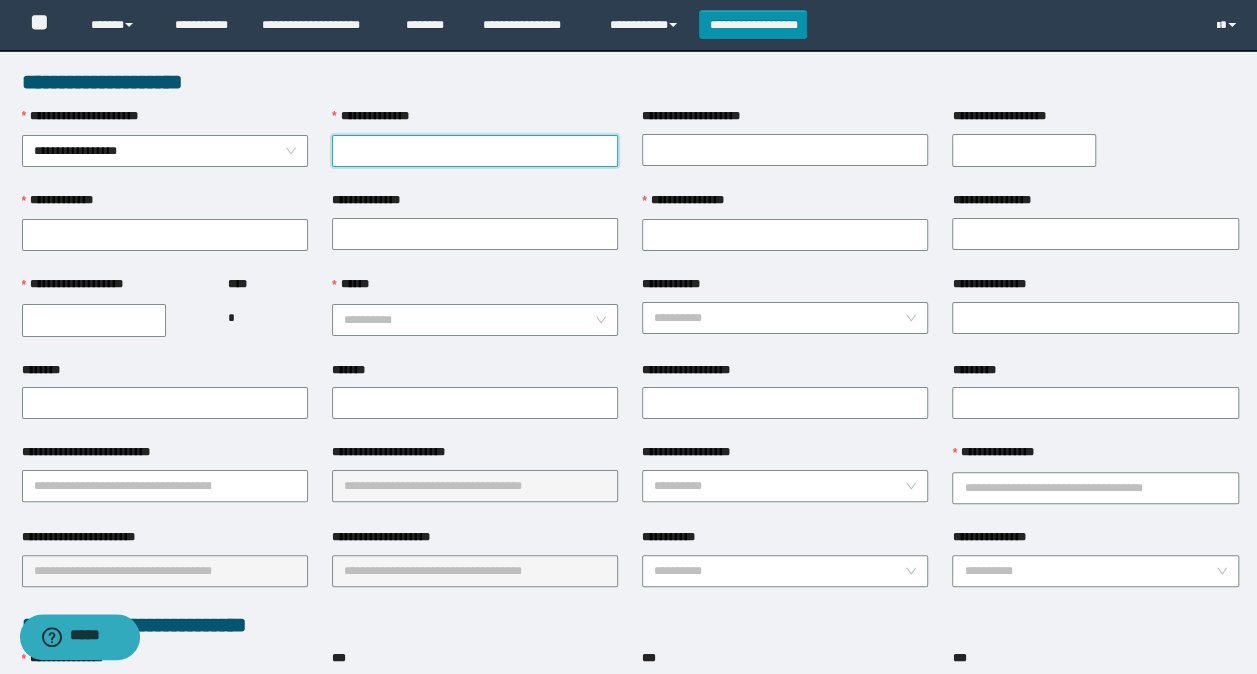 paste on "********" 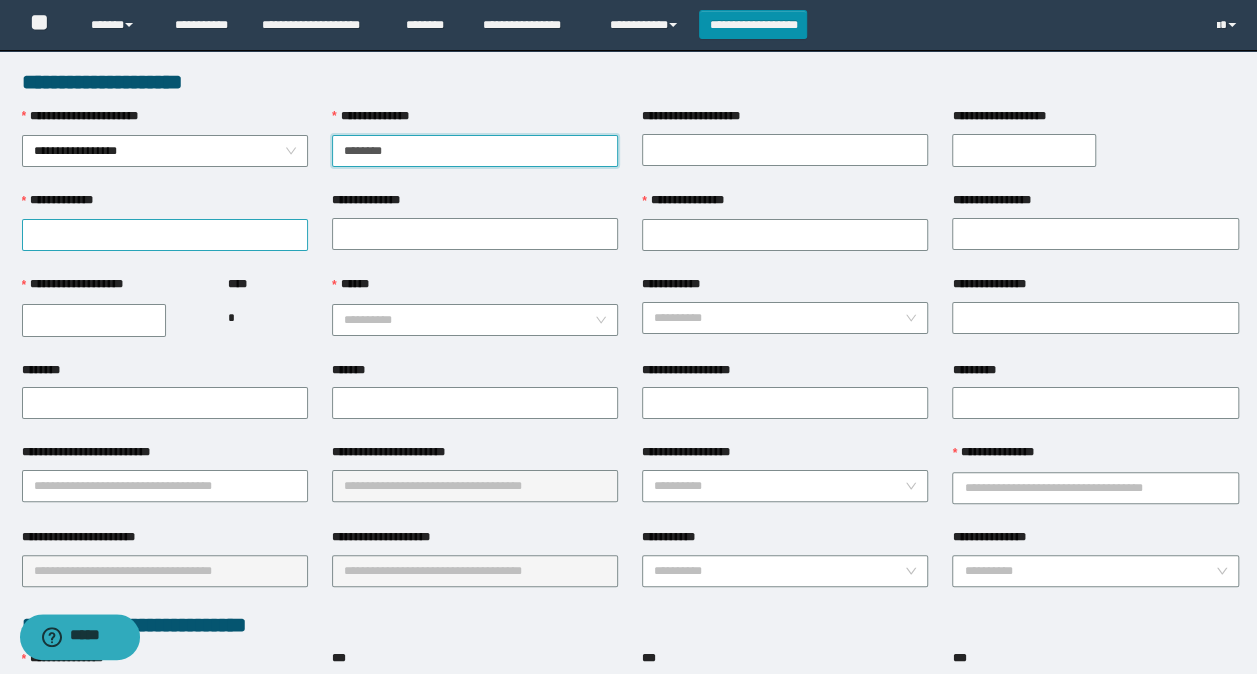 type on "********" 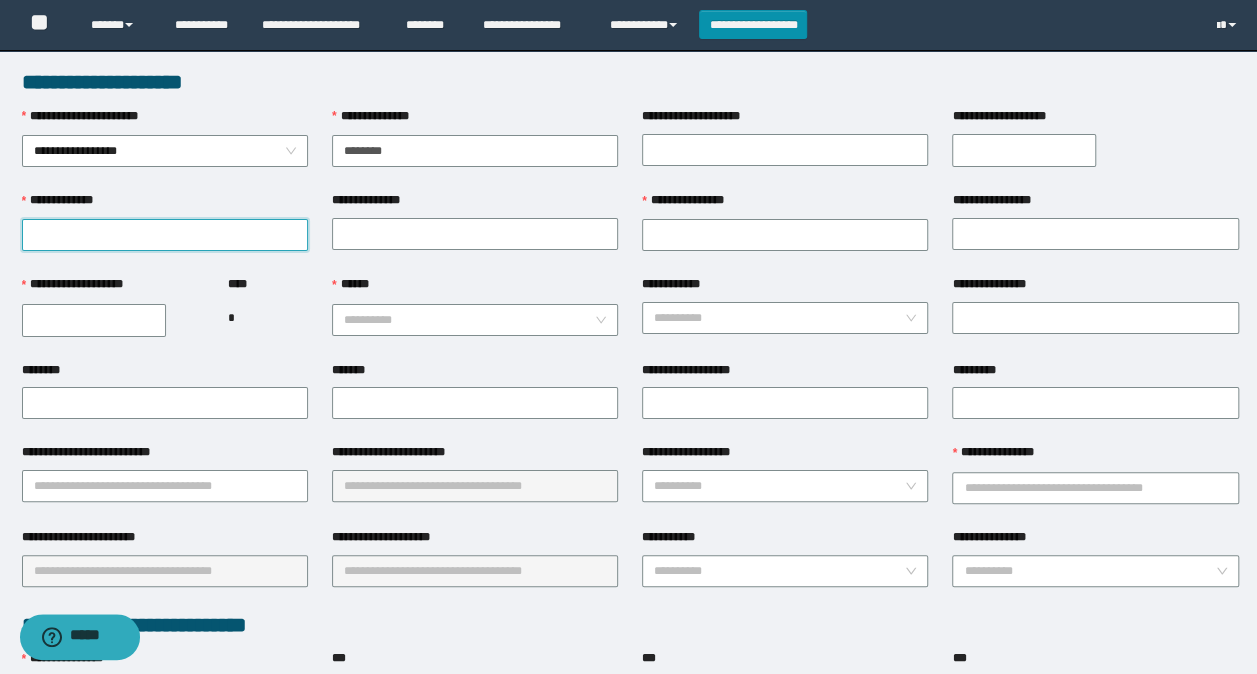 drag, startPoint x: 118, startPoint y: 231, endPoint x: 152, endPoint y: 258, distance: 43.416588 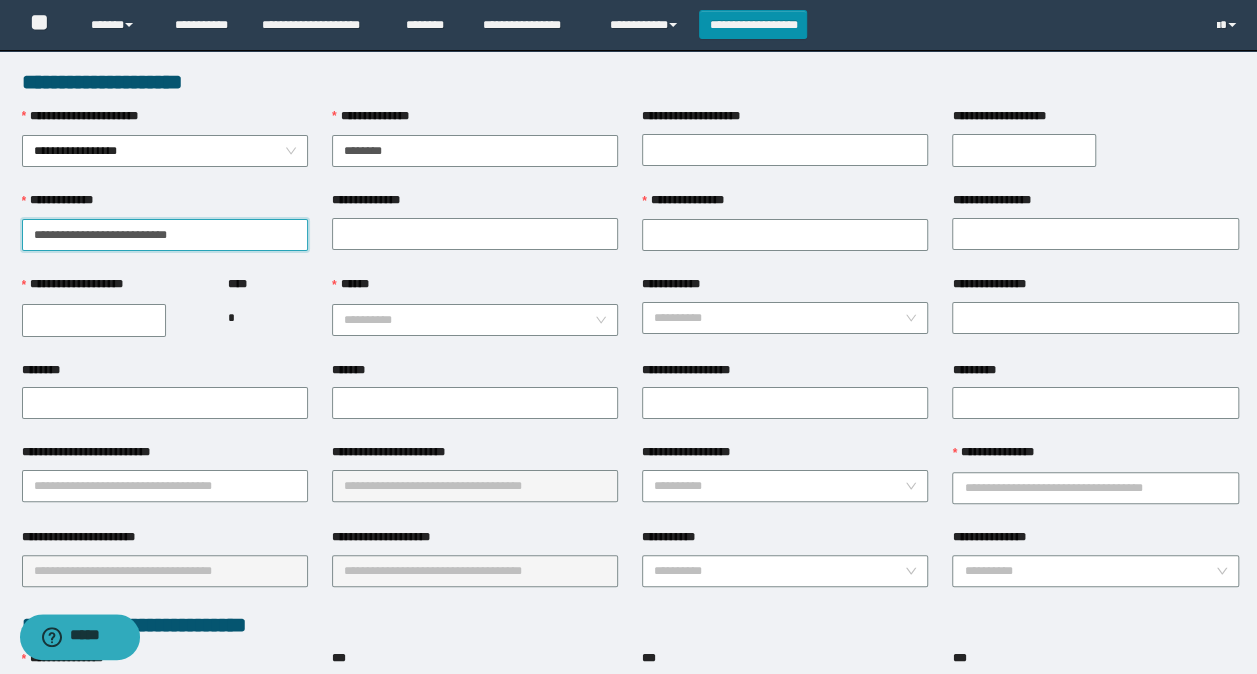 drag, startPoint x: 195, startPoint y: 240, endPoint x: 70, endPoint y: 236, distance: 125.06398 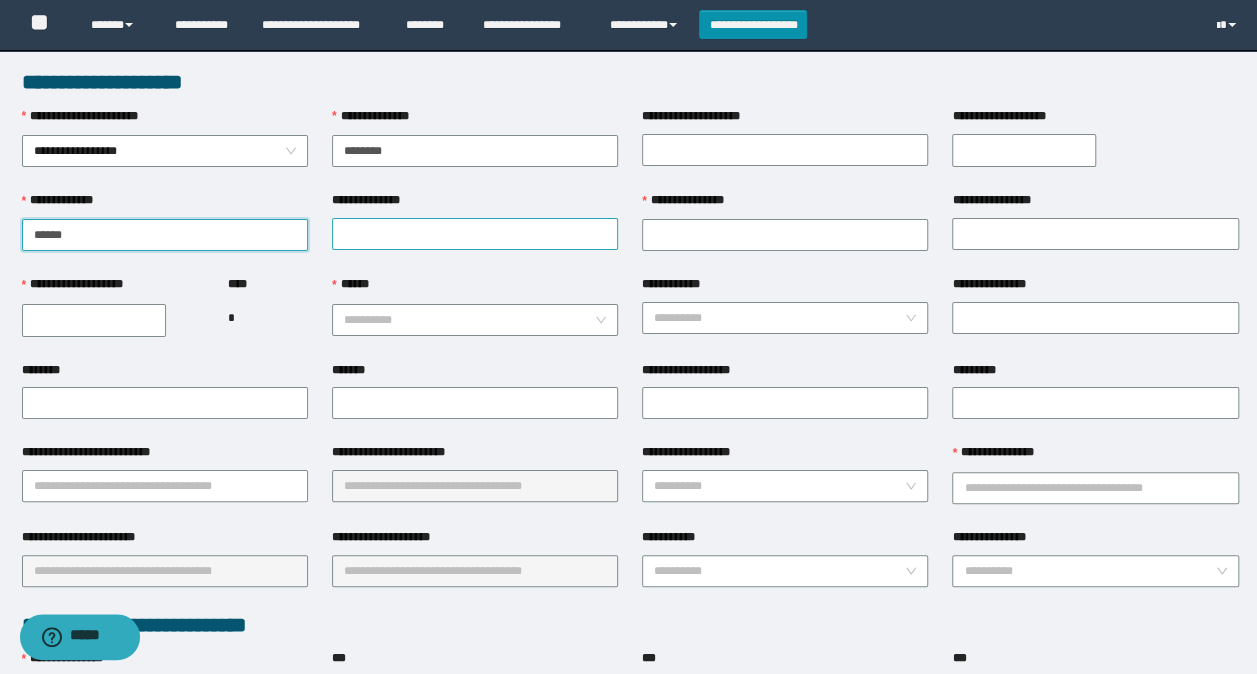 type on "*****" 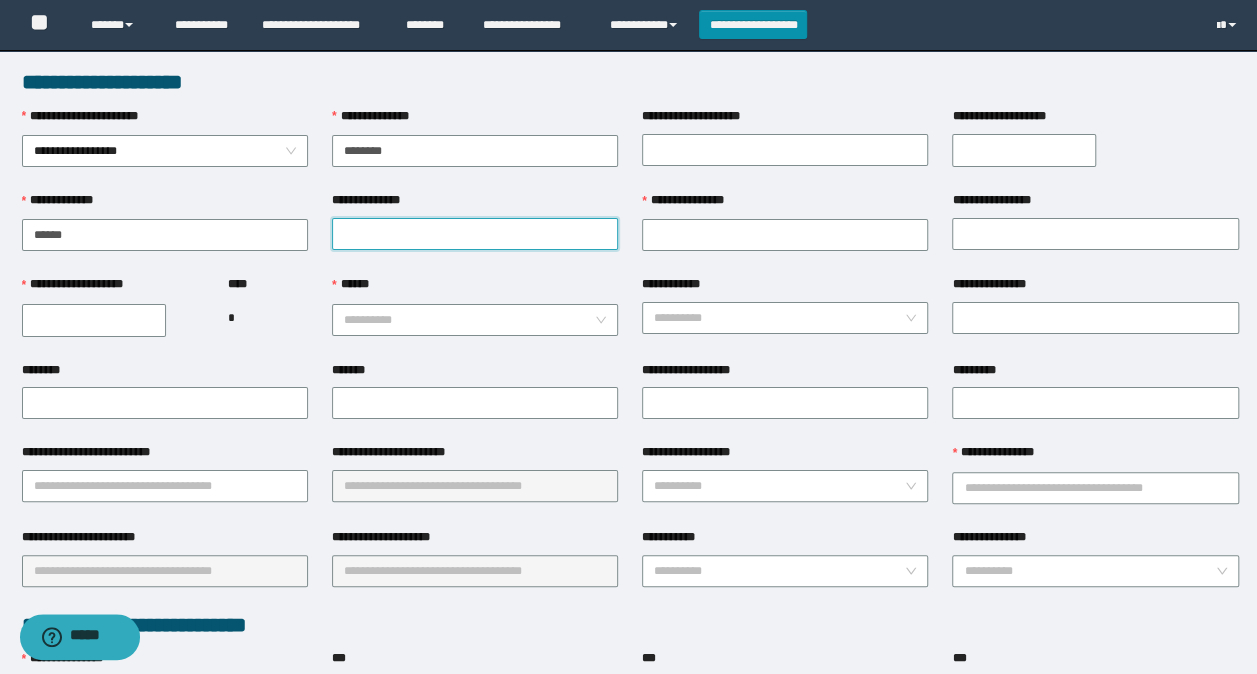click on "**********" at bounding box center [475, 234] 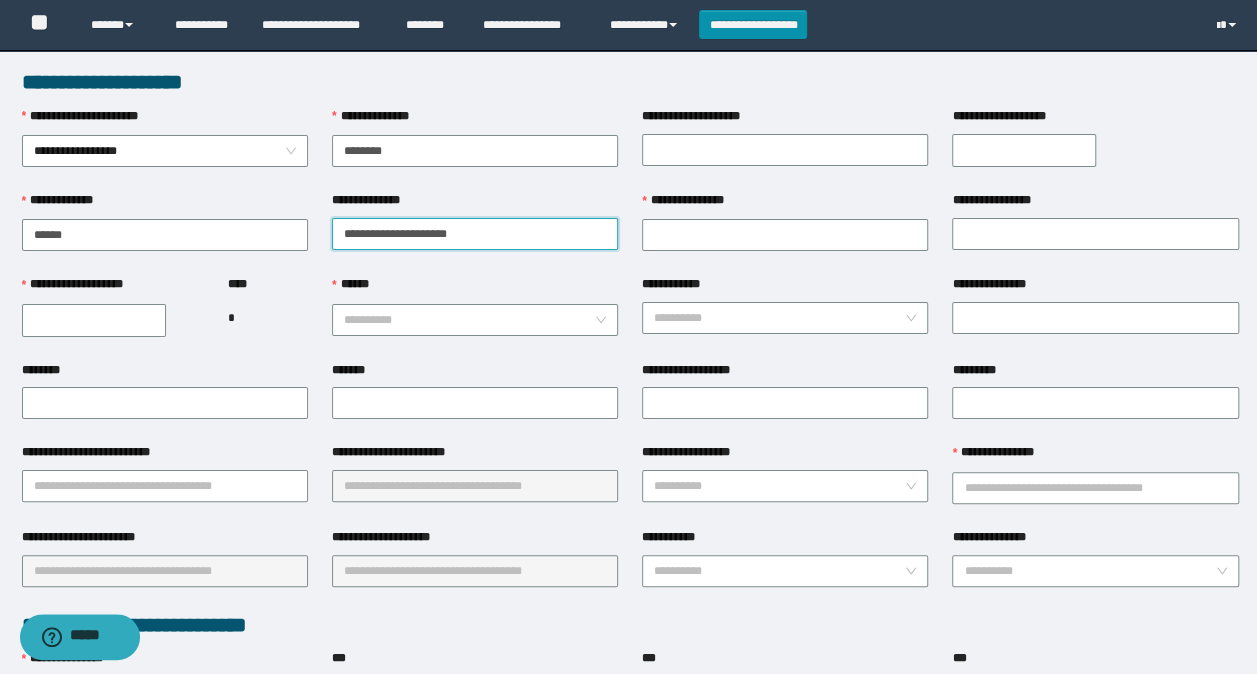 drag, startPoint x: 474, startPoint y: 233, endPoint x: 386, endPoint y: 242, distance: 88.45903 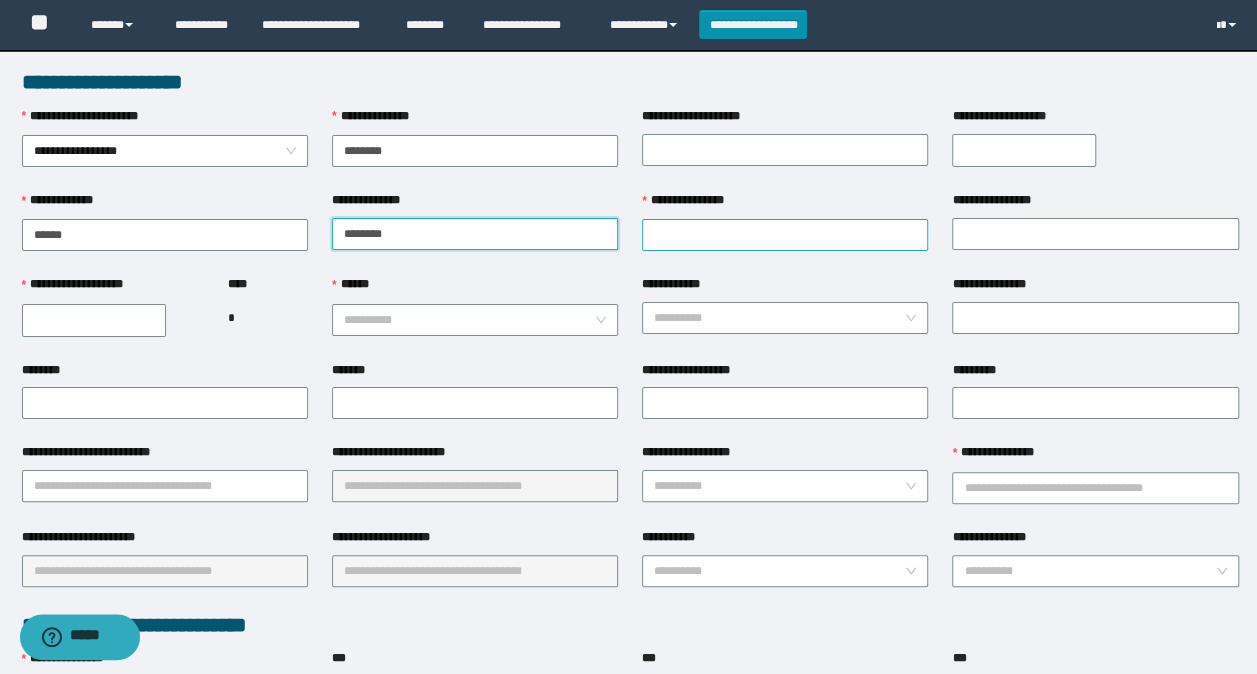 type on "*******" 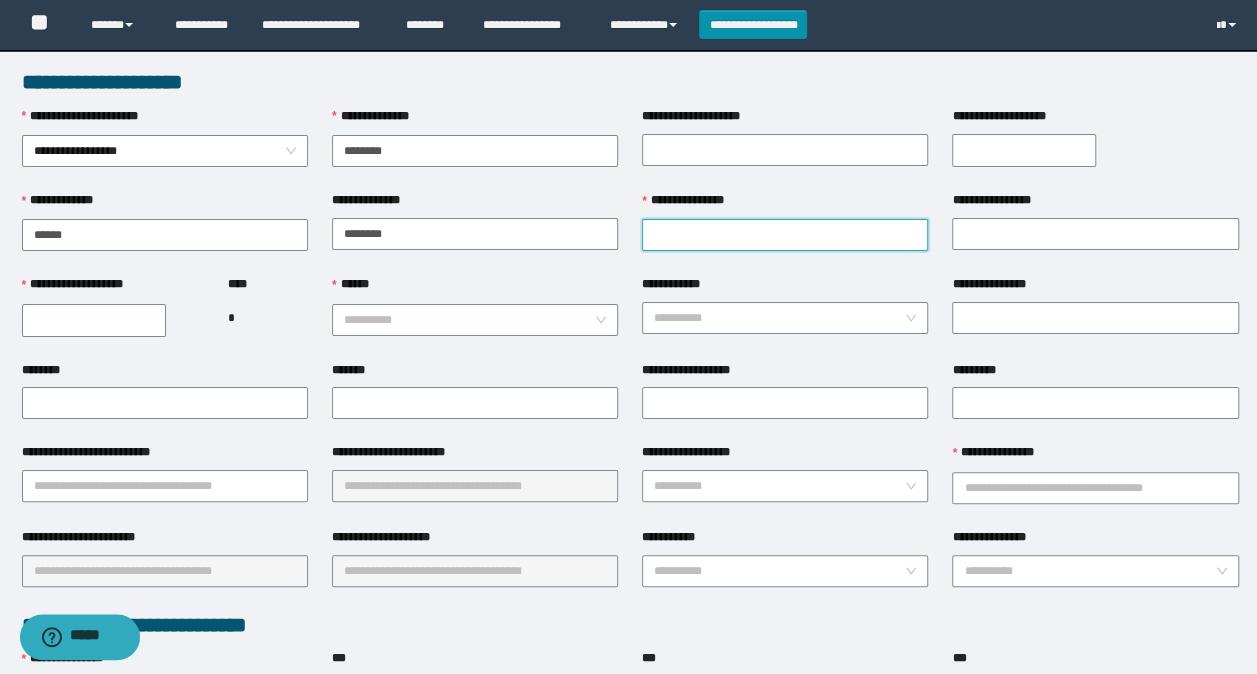 click on "**********" at bounding box center [785, 235] 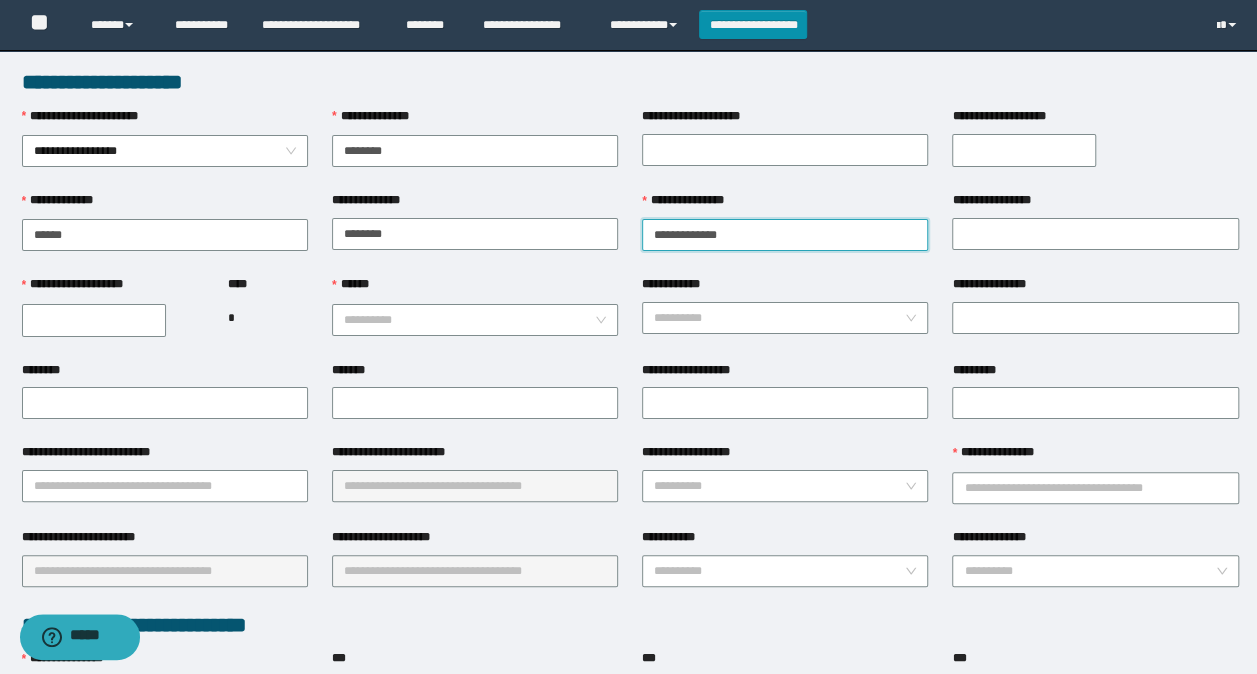 drag, startPoint x: 764, startPoint y: 236, endPoint x: 694, endPoint y: 238, distance: 70.028564 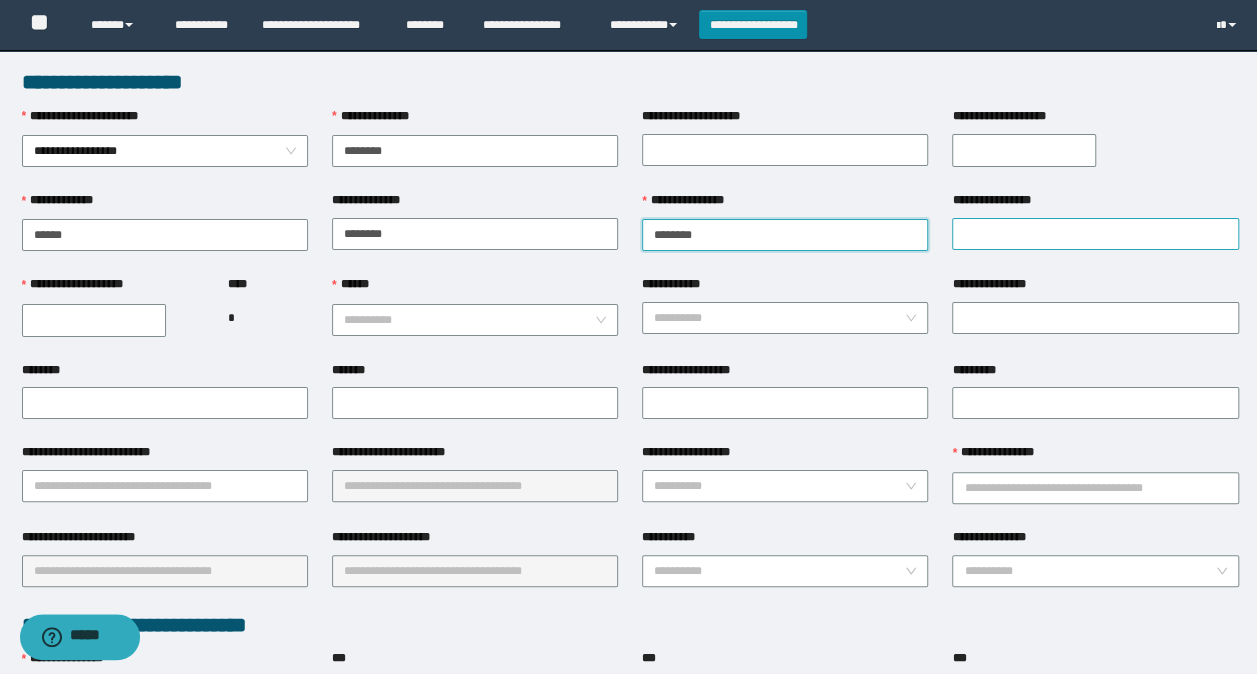 type on "*******" 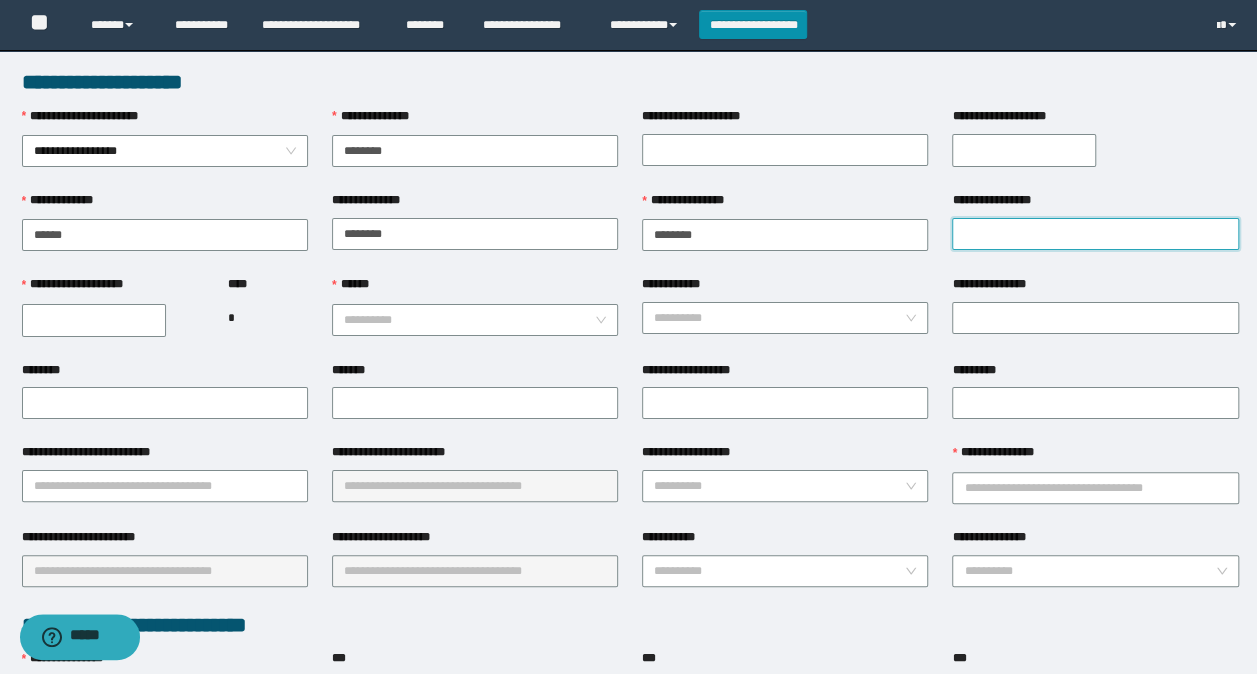 click on "**********" at bounding box center (1095, 234) 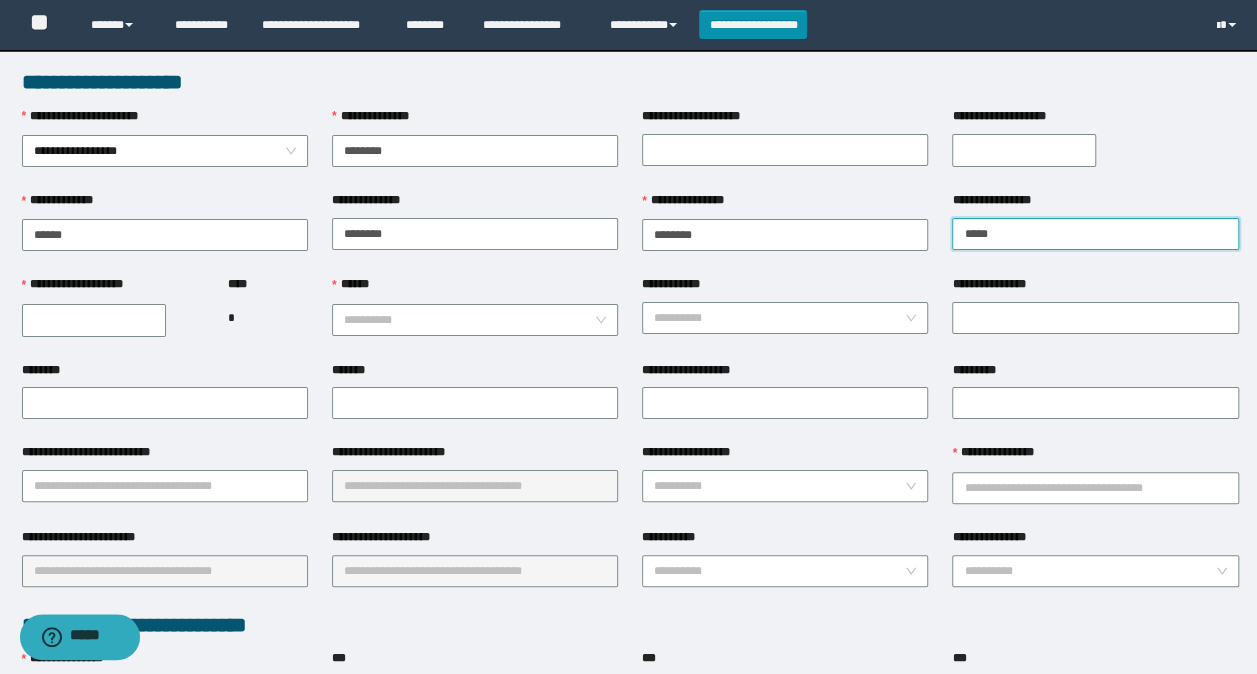 type on "*****" 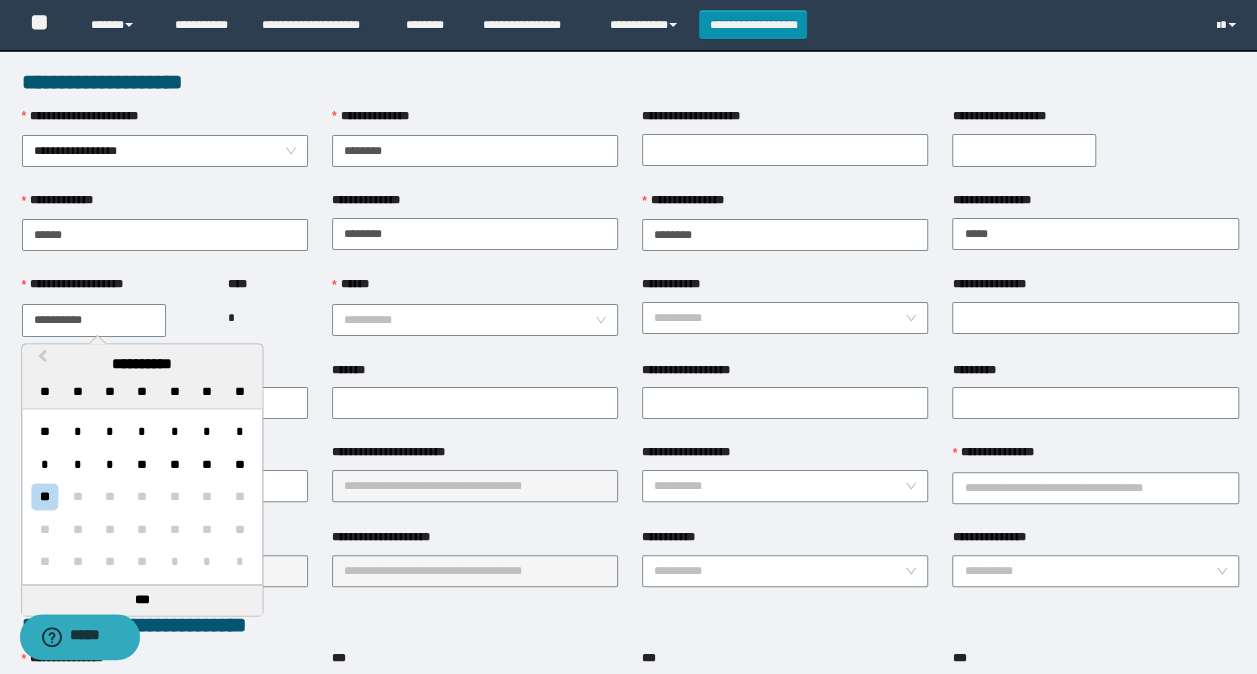 click on "**********" at bounding box center (94, 320) 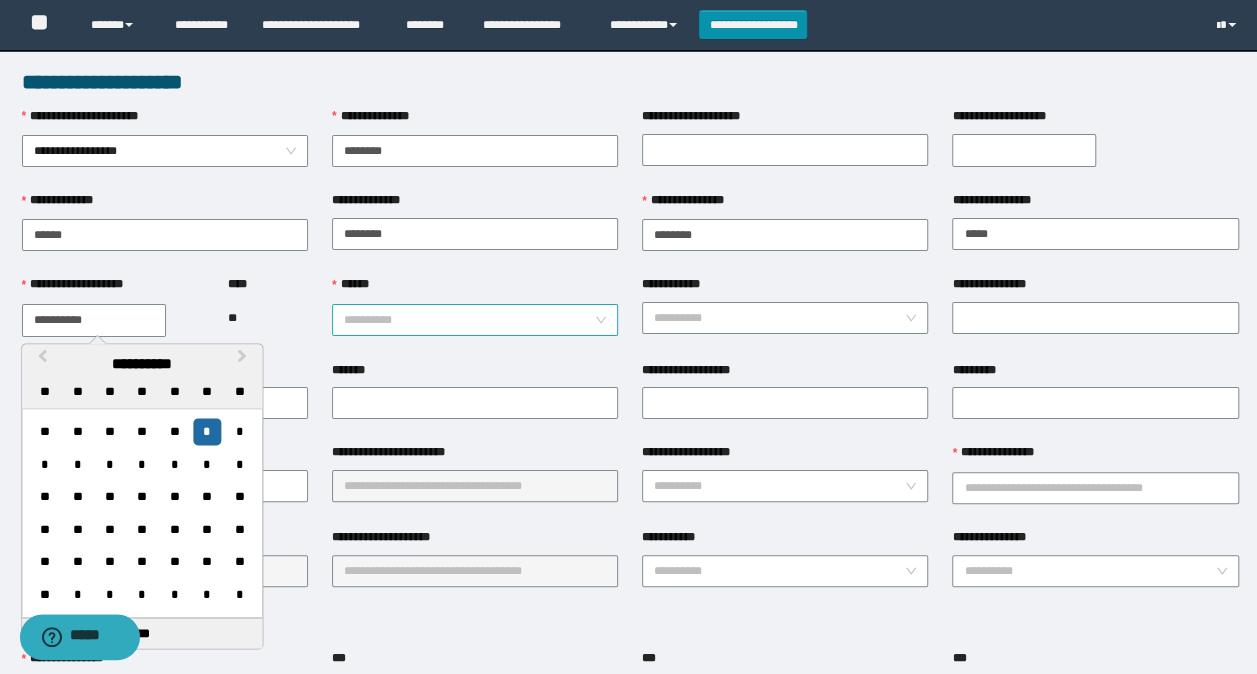 type on "**********" 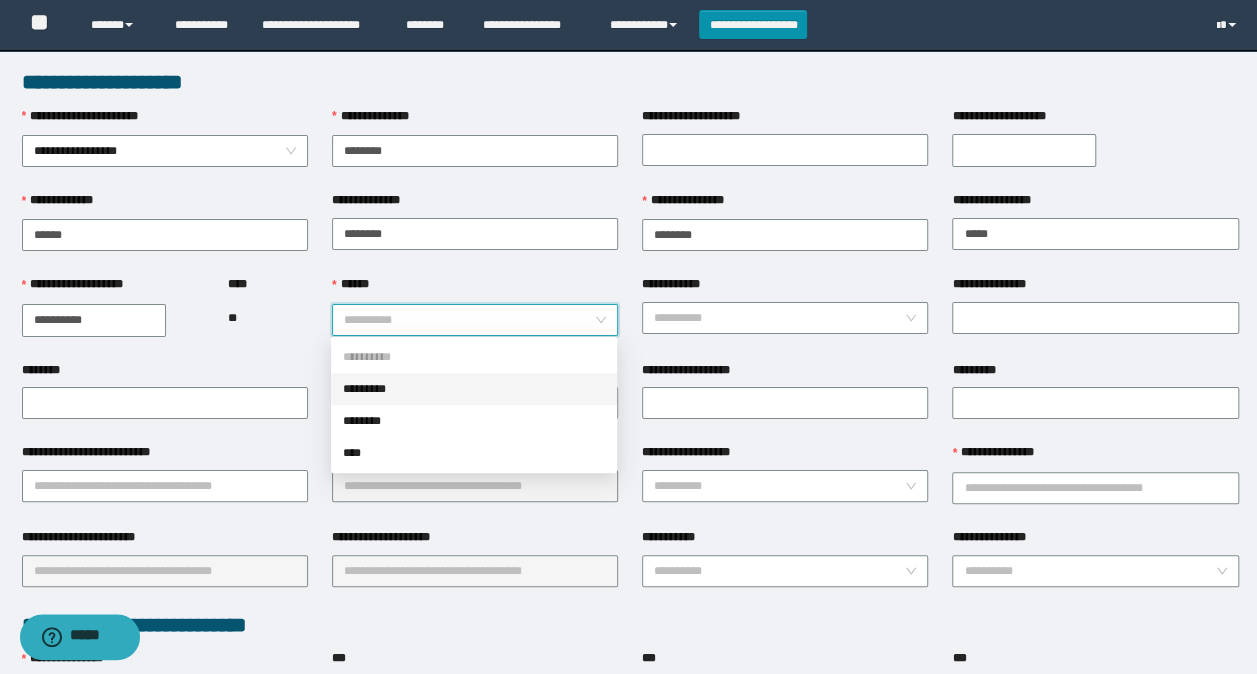 click on "*********" at bounding box center [474, 389] 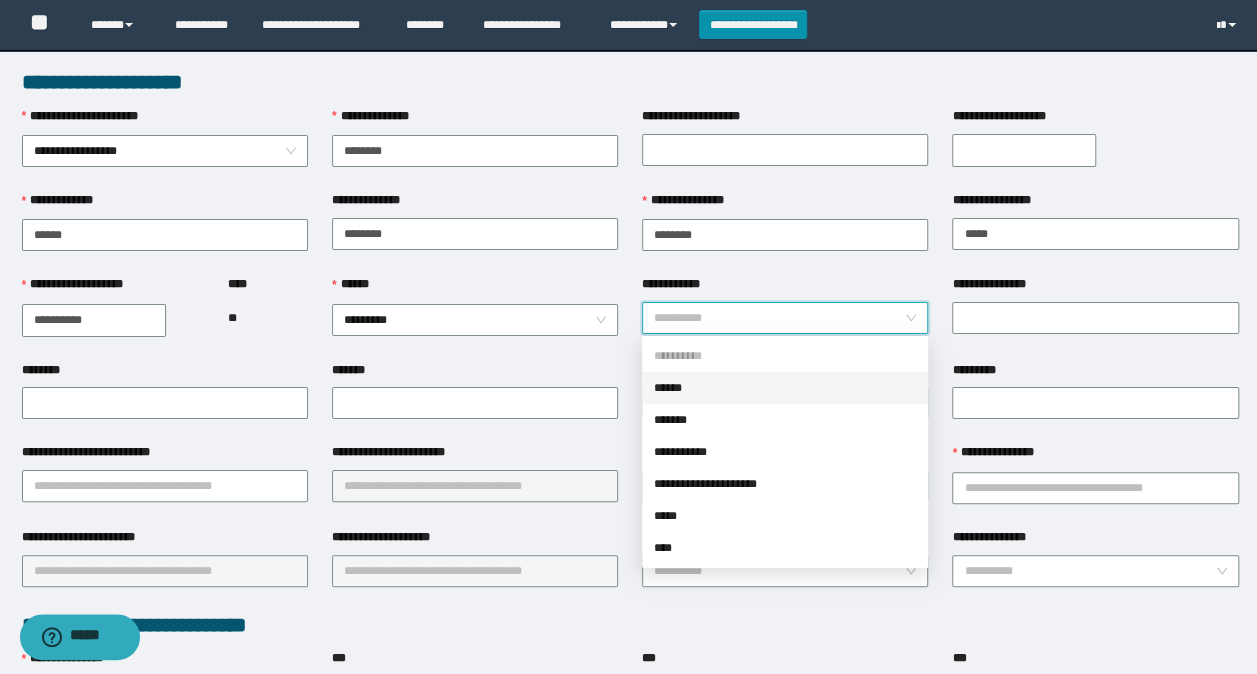 click on "**********" at bounding box center [779, 318] 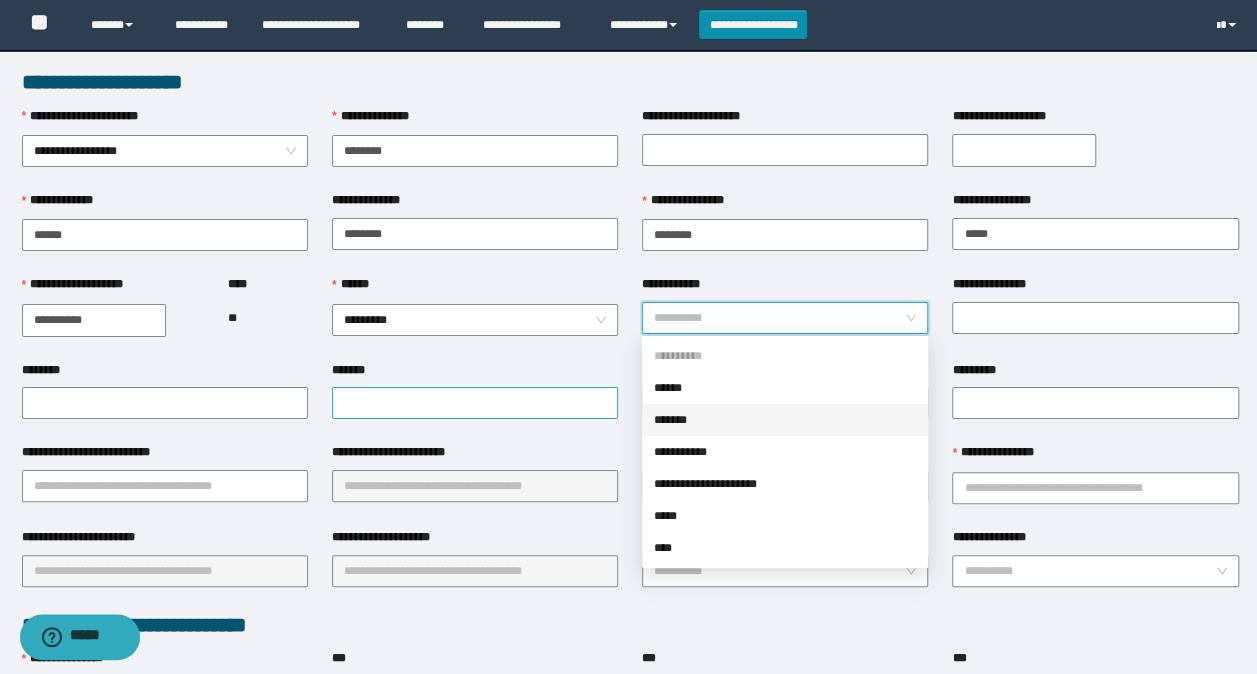 drag, startPoint x: 701, startPoint y: 418, endPoint x: 457, endPoint y: 409, distance: 244.16592 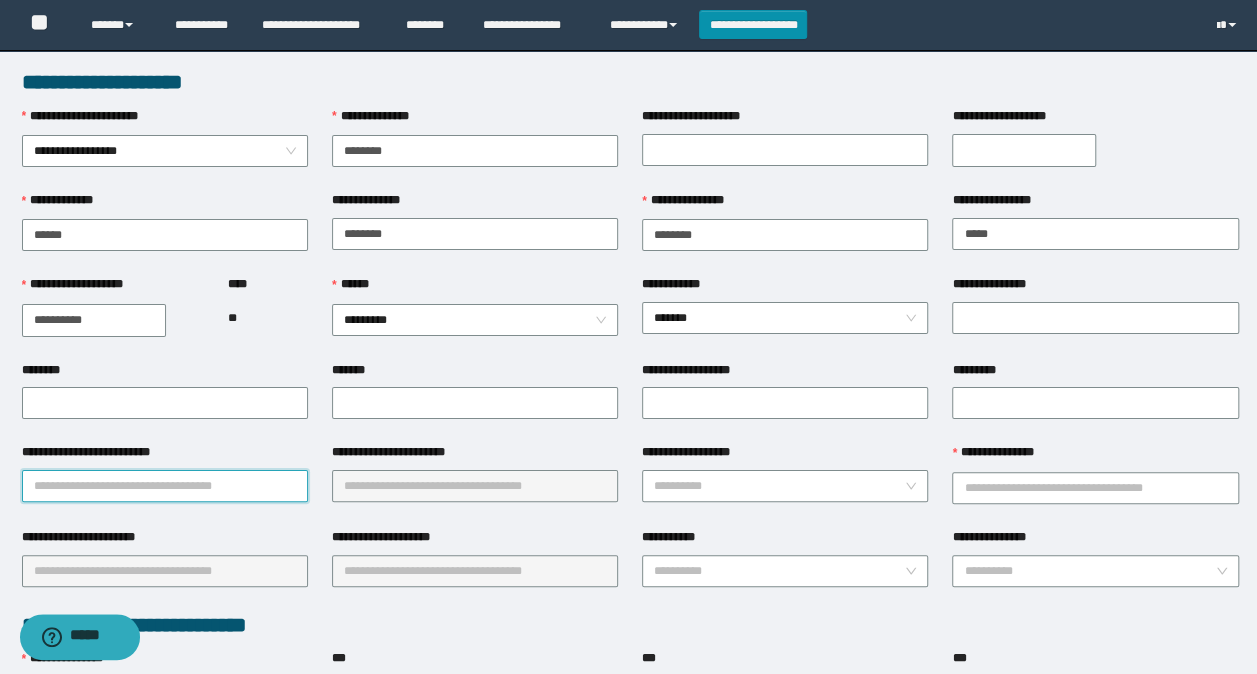 click on "**********" at bounding box center (165, 486) 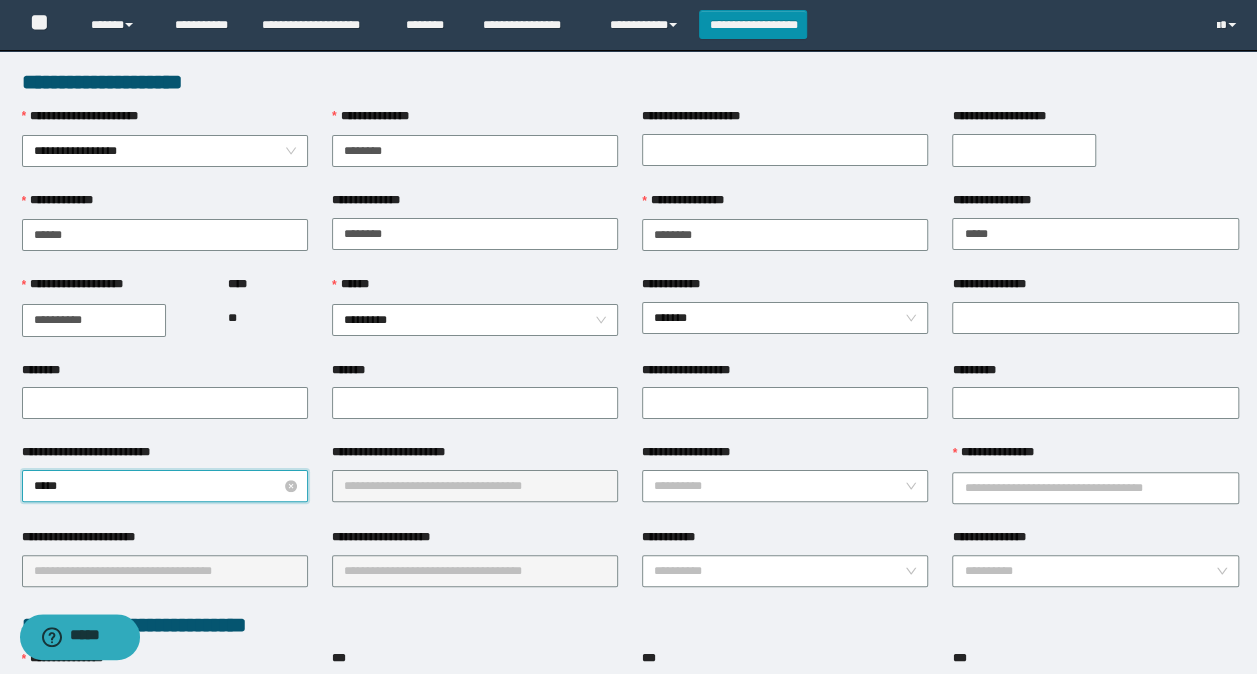 type on "******" 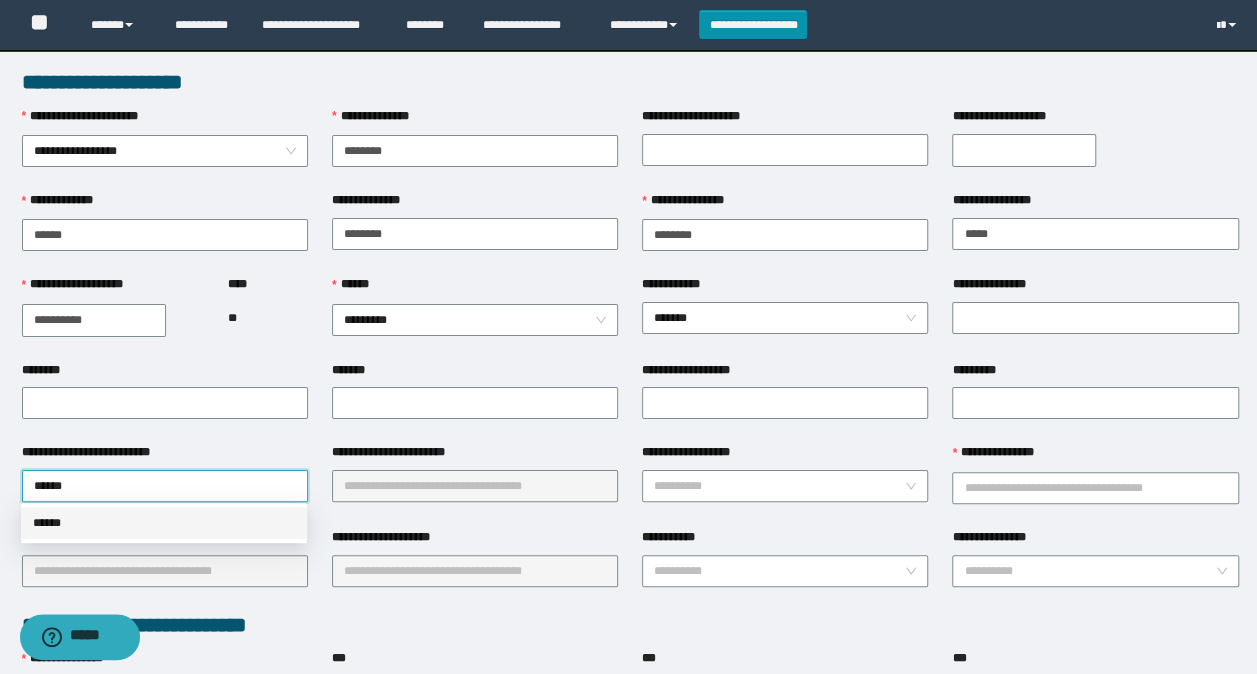 drag, startPoint x: 46, startPoint y: 526, endPoint x: 78, endPoint y: 518, distance: 32.984844 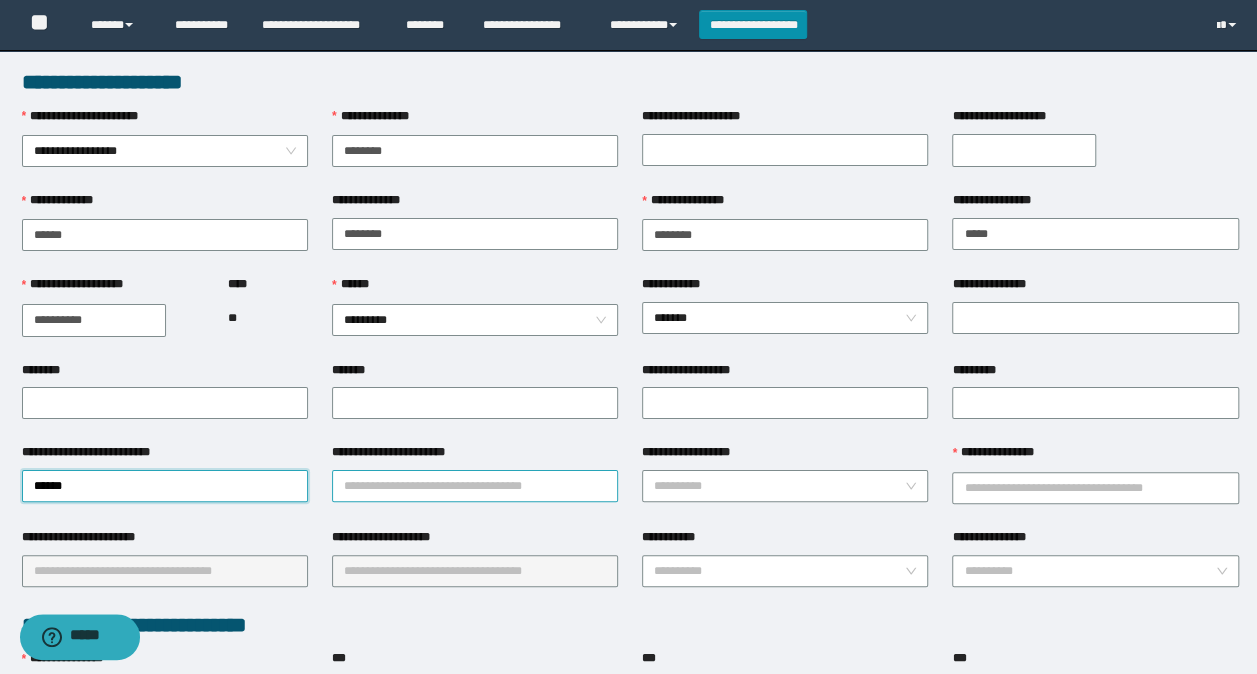 click on "**********" at bounding box center [475, 486] 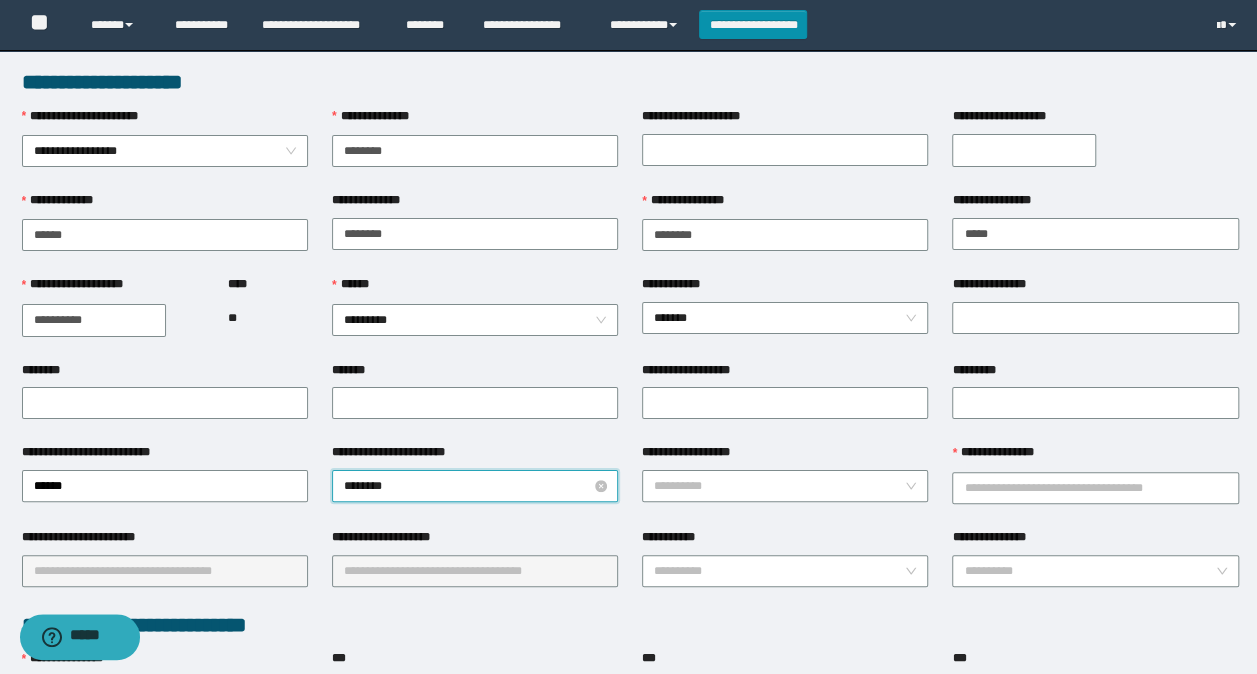type on "*********" 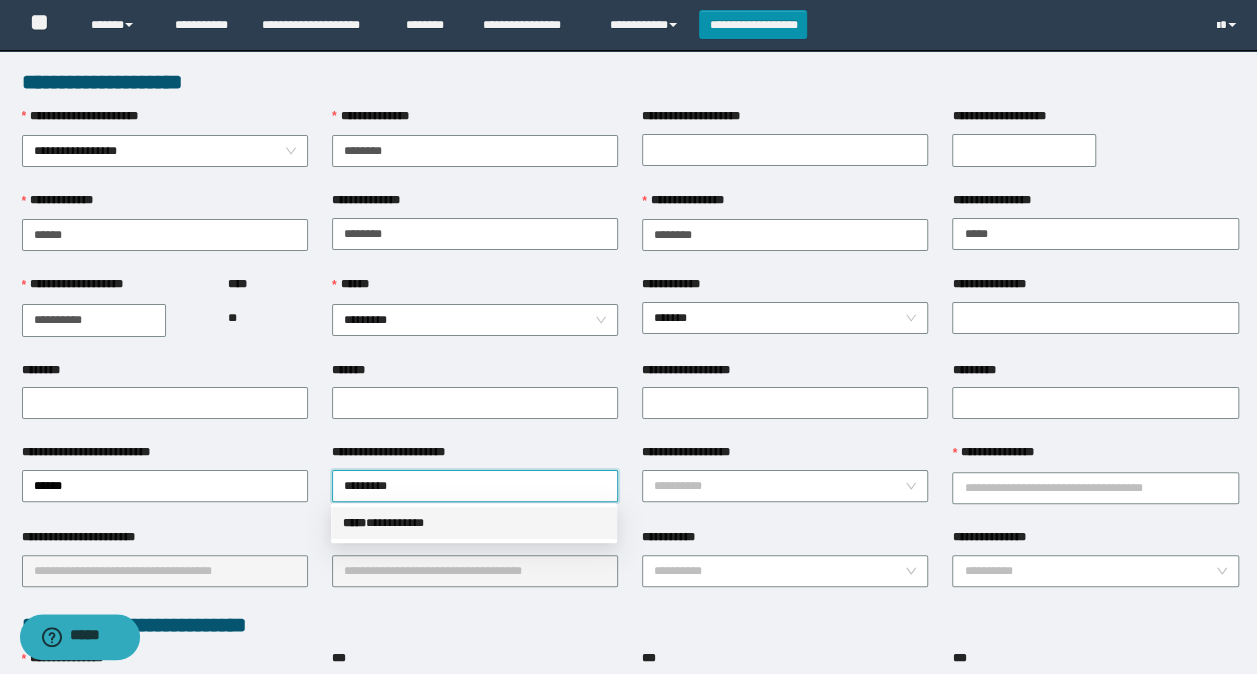drag, startPoint x: 395, startPoint y: 524, endPoint x: 496, endPoint y: 513, distance: 101.597244 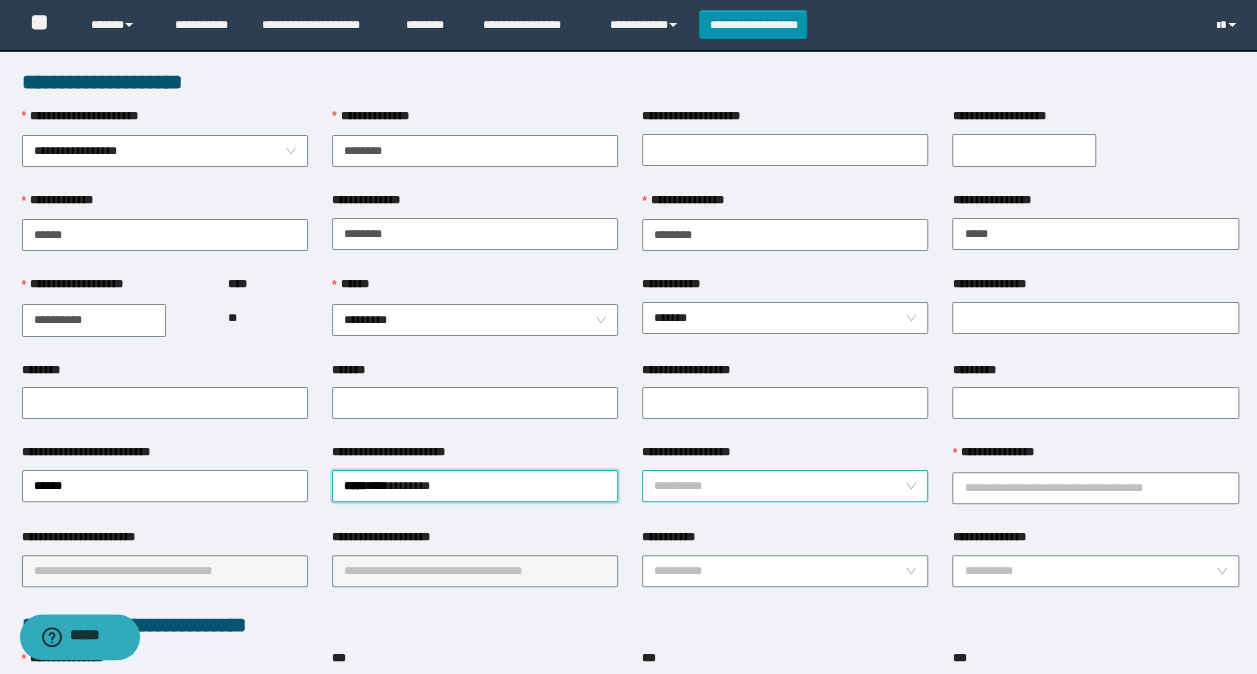 click on "**********" at bounding box center (779, 486) 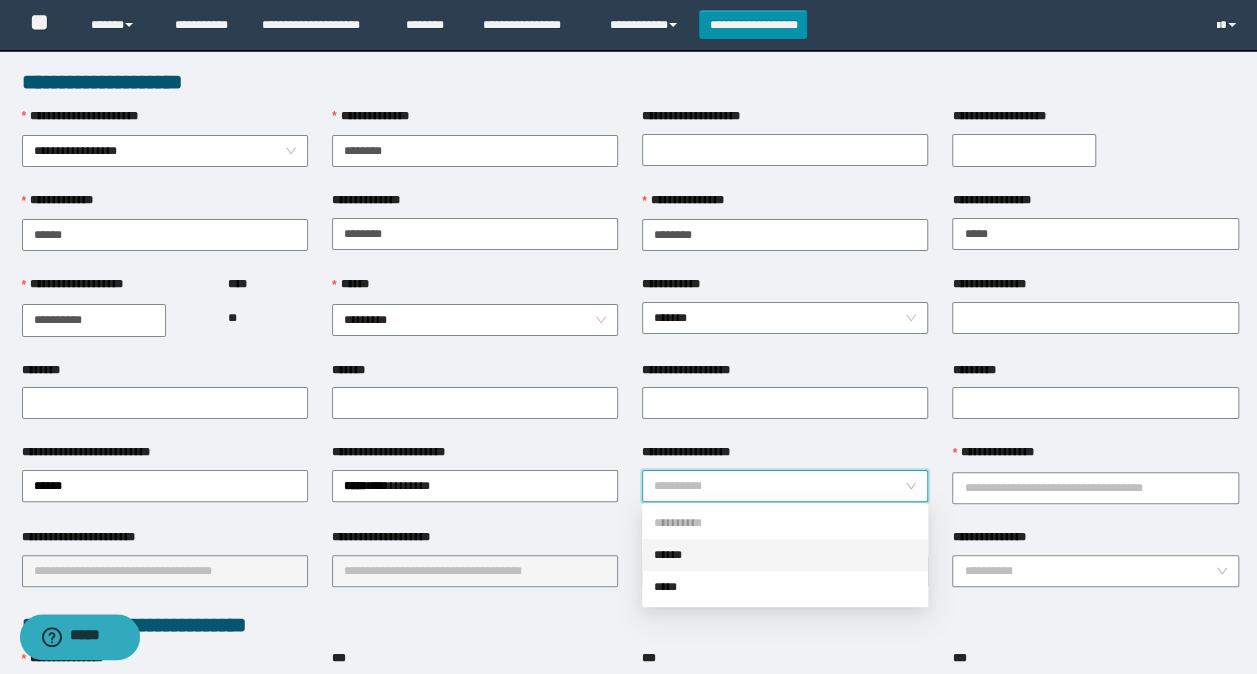 drag, startPoint x: 672, startPoint y: 550, endPoint x: 938, endPoint y: 522, distance: 267.46964 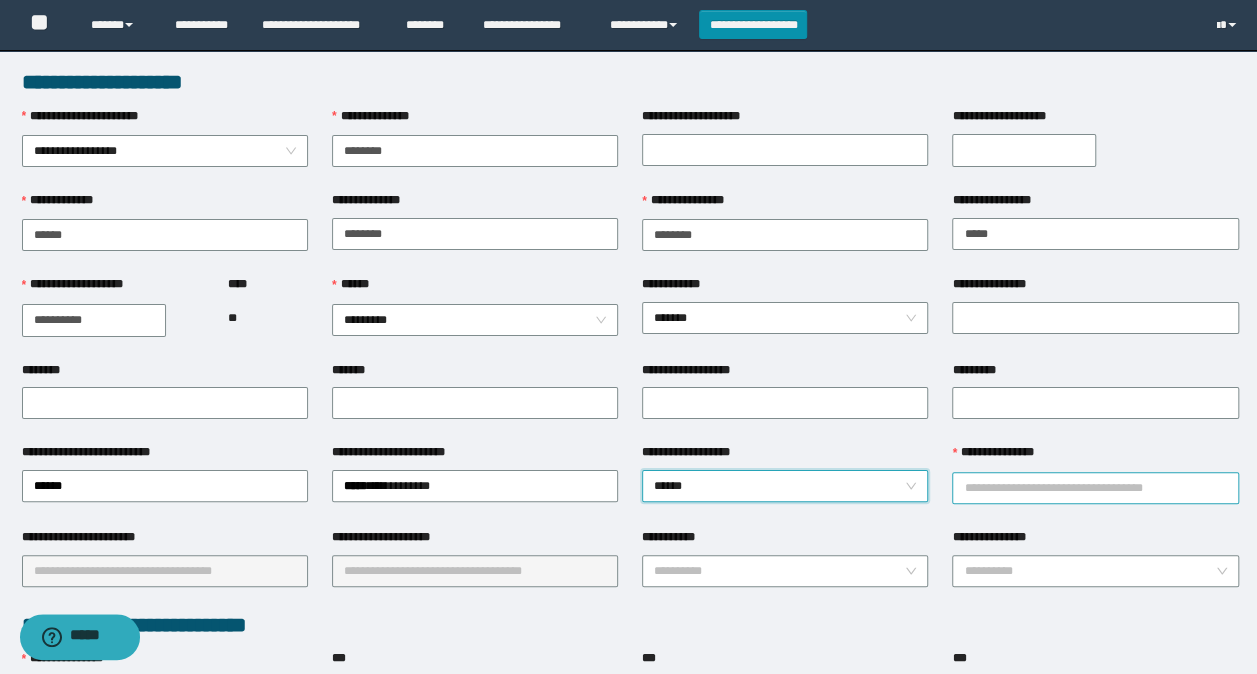 click on "**********" at bounding box center (1095, 488) 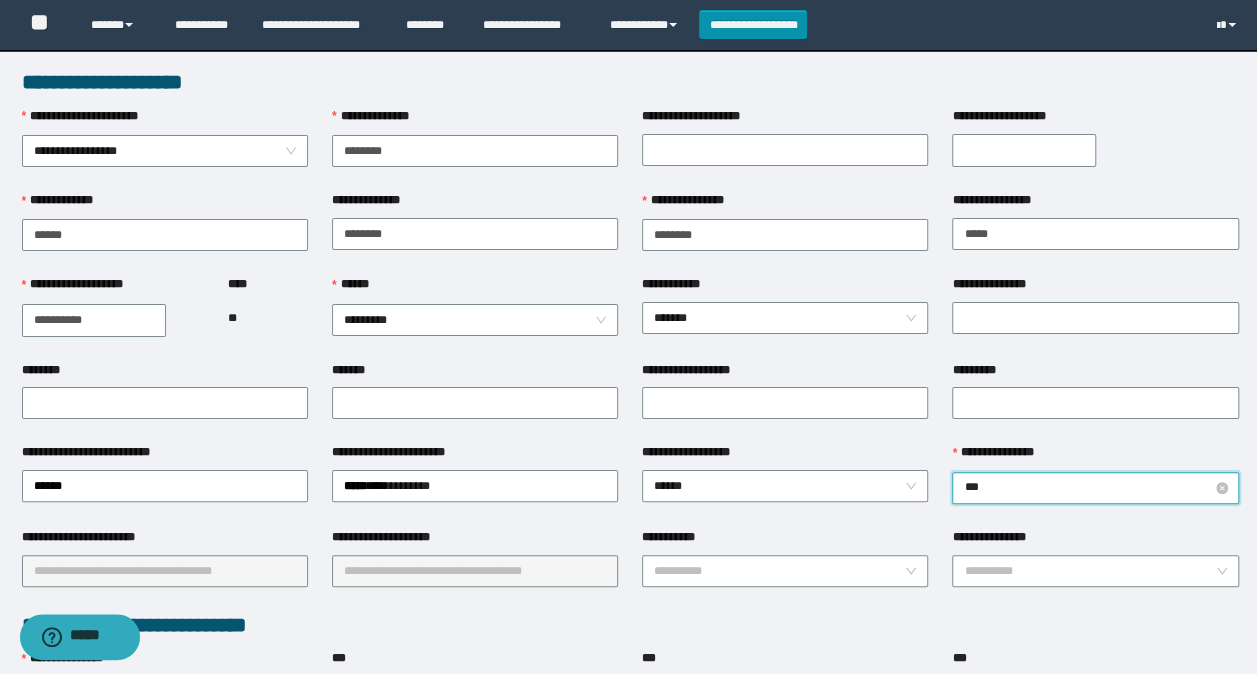 type on "****" 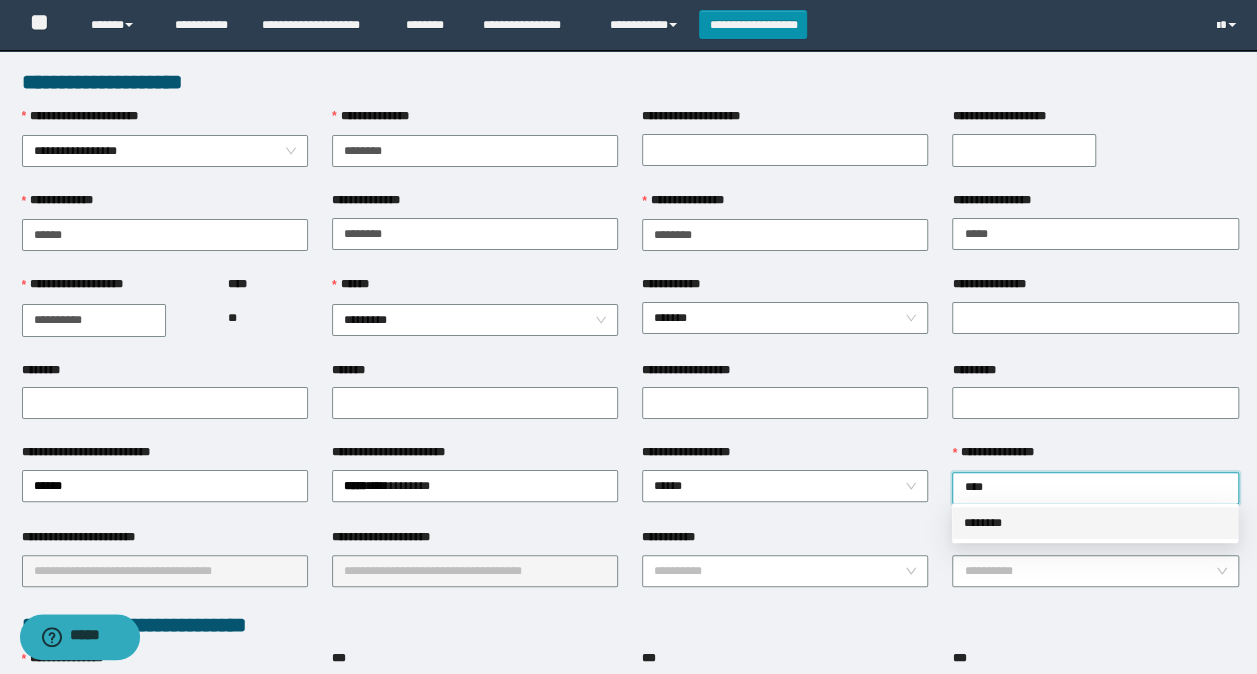 click on "********" at bounding box center [1095, 523] 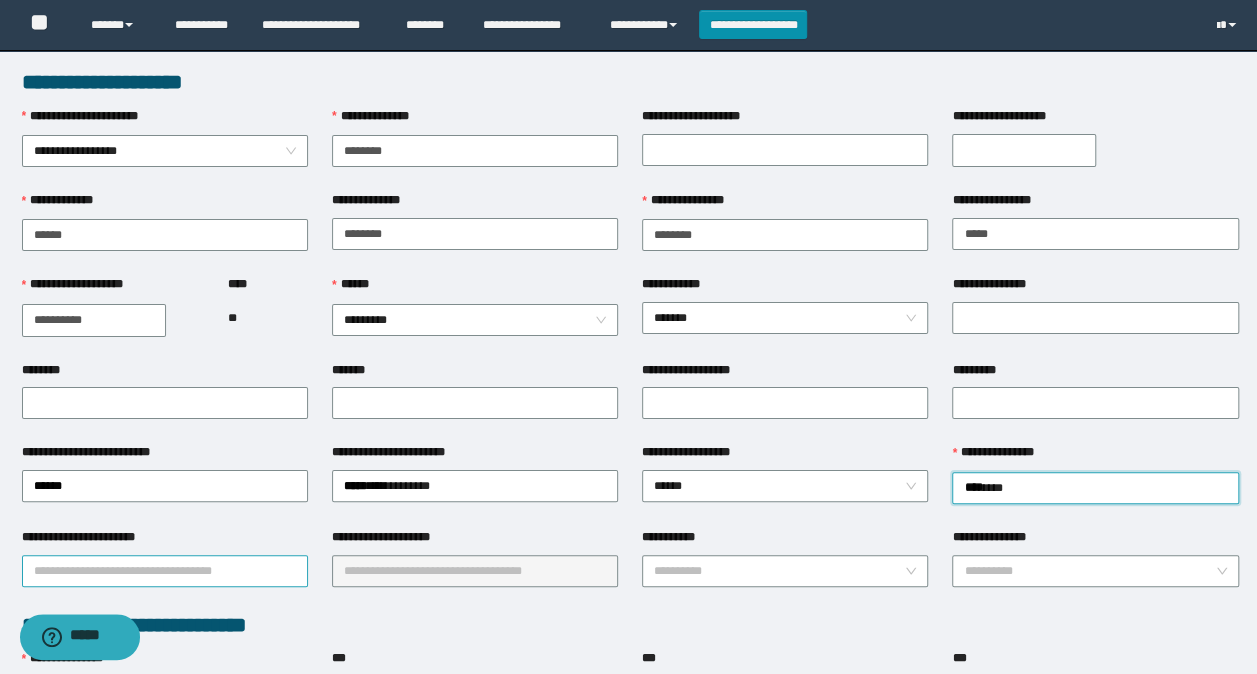 click on "**********" at bounding box center (165, 571) 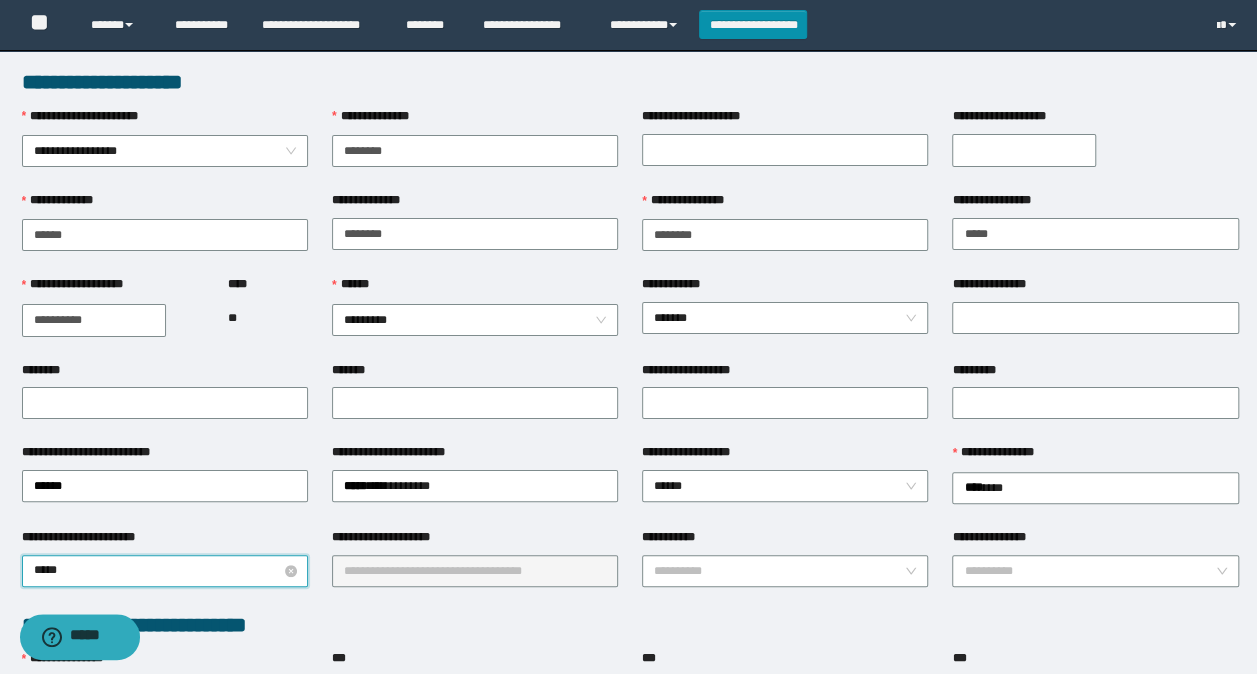 type on "******" 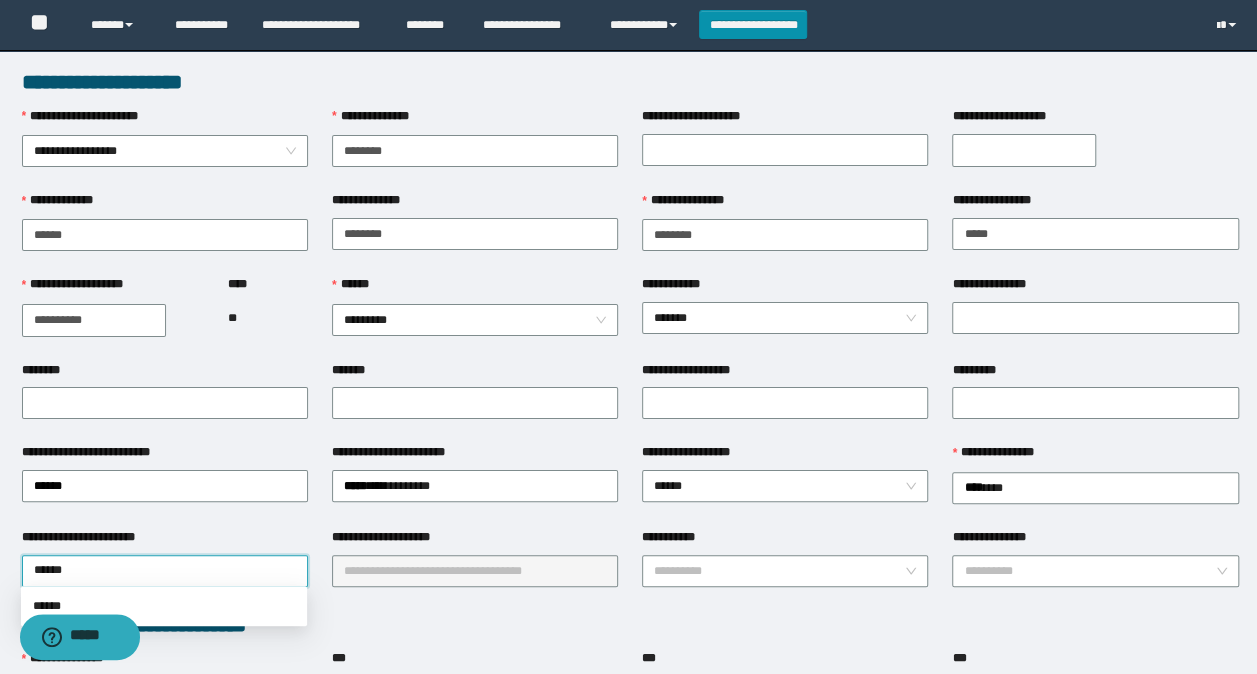scroll, scrollTop: 100, scrollLeft: 0, axis: vertical 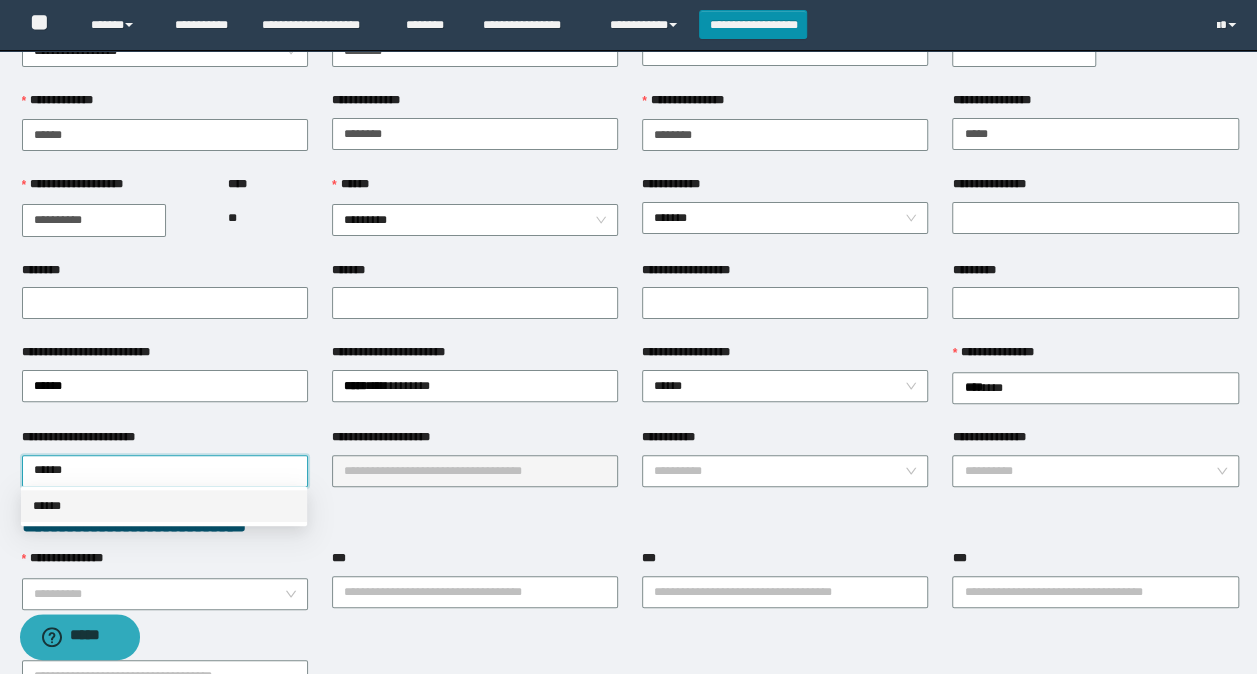 click on "******" at bounding box center (164, 506) 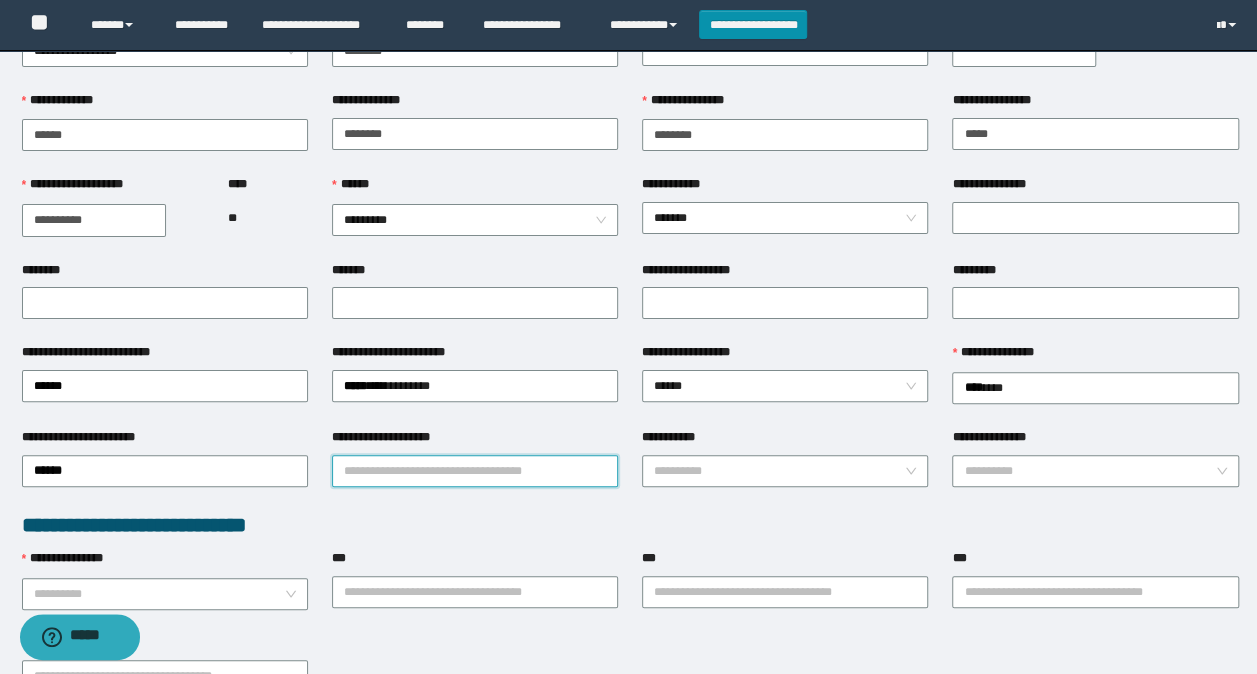 click on "**********" at bounding box center [475, 471] 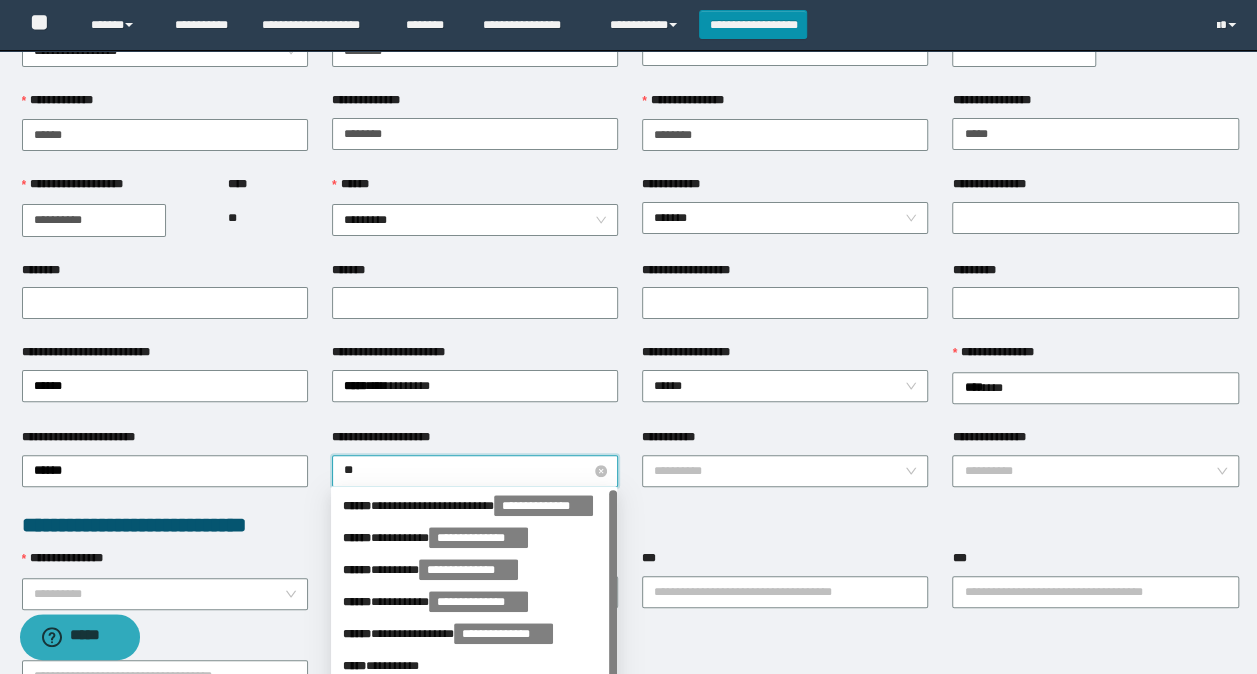 type on "*" 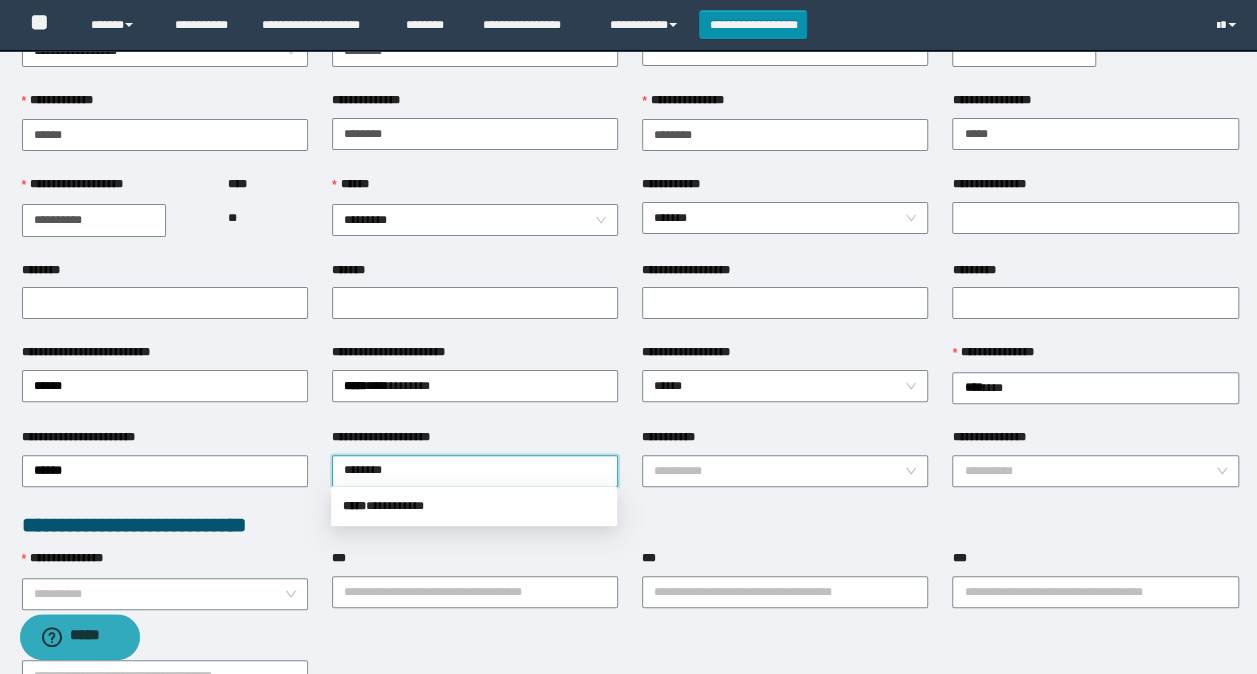 type on "*********" 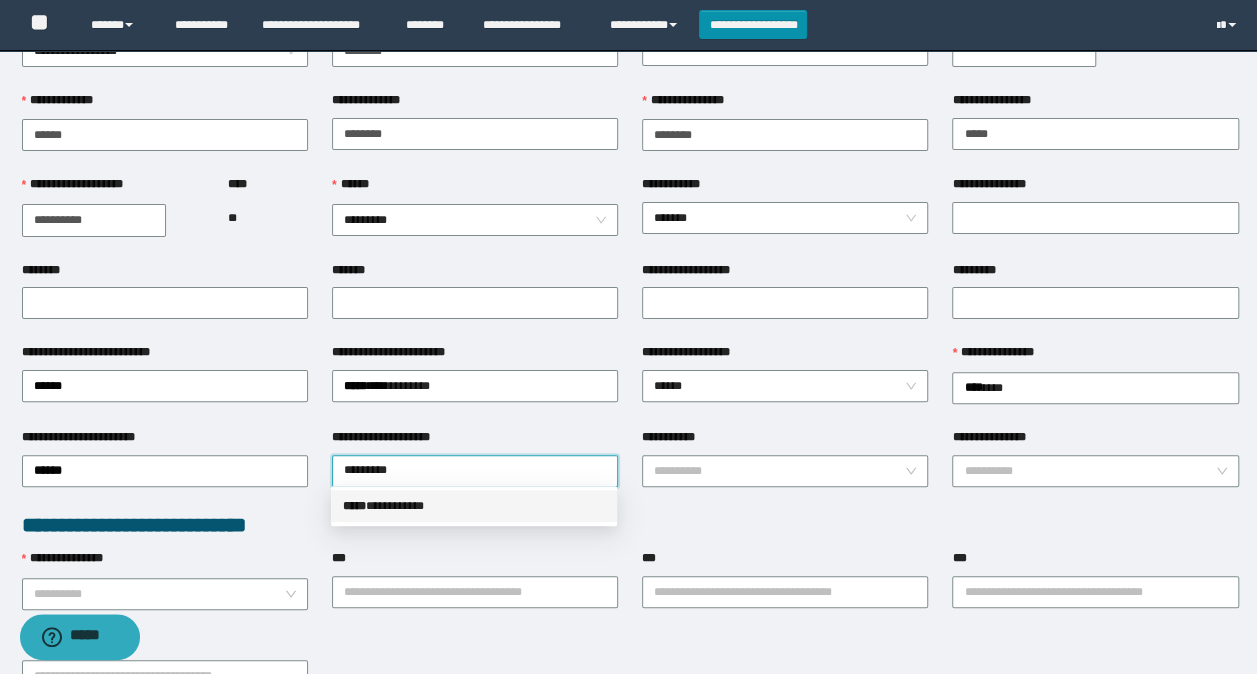 click on "***** * *********" at bounding box center [474, 506] 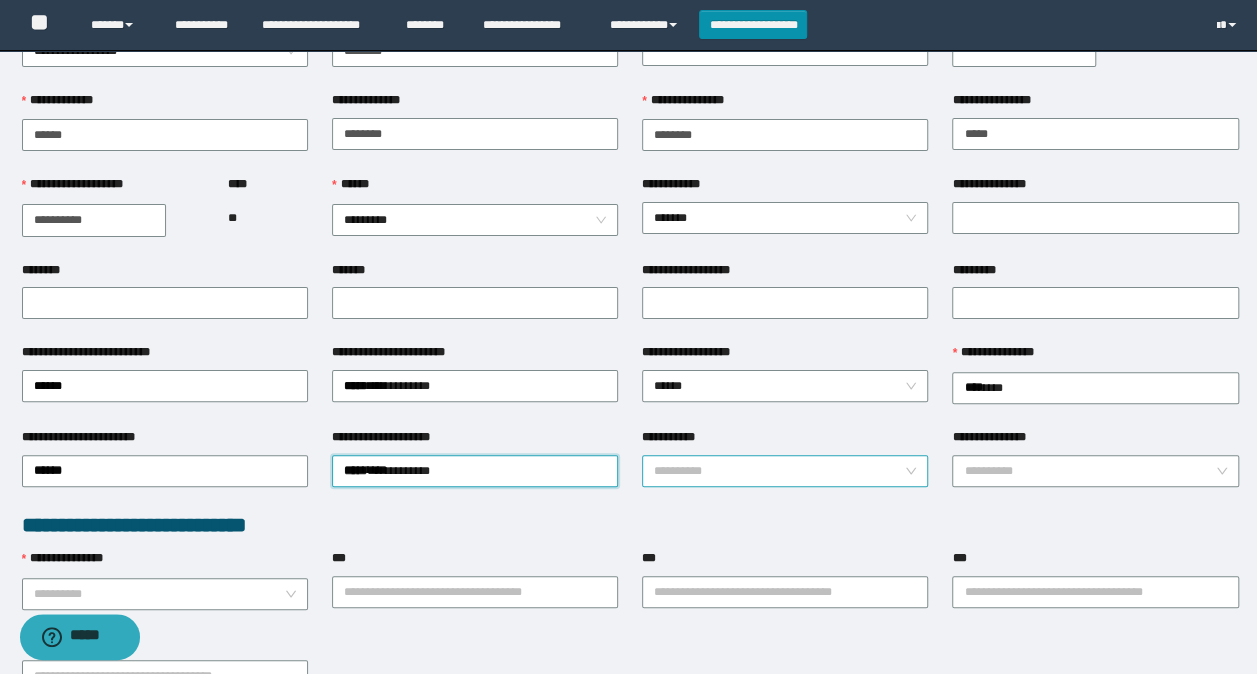 click on "**********" at bounding box center (779, 471) 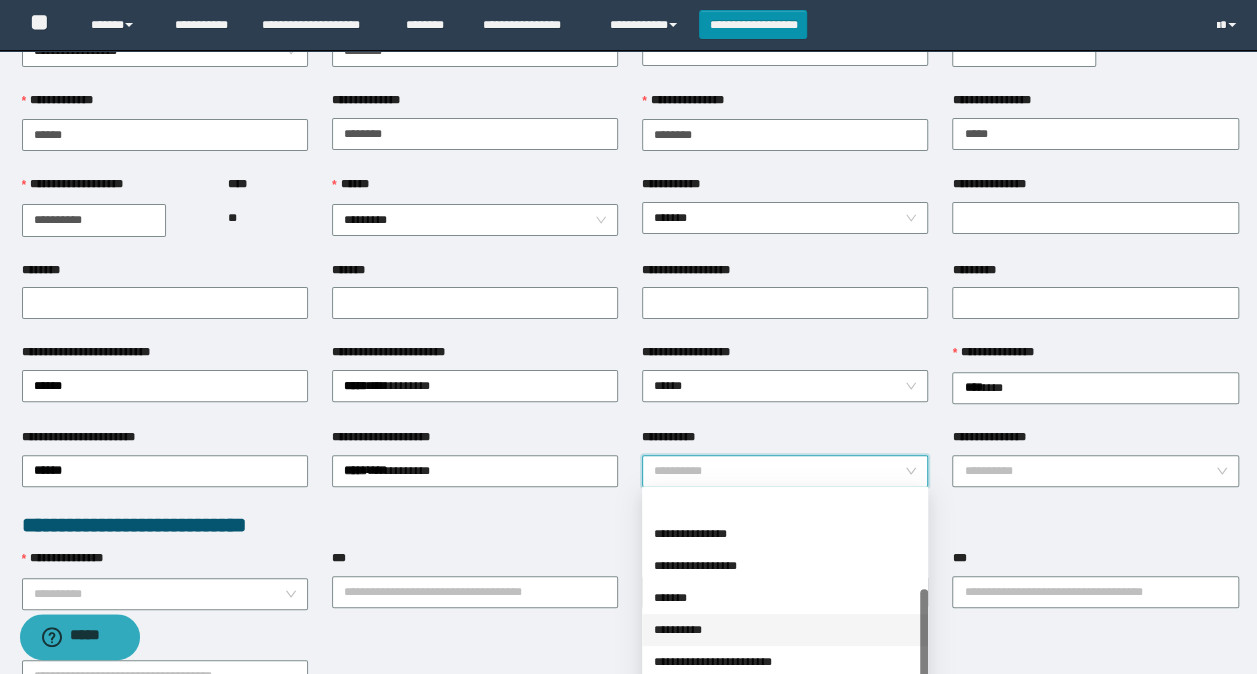 scroll, scrollTop: 160, scrollLeft: 0, axis: vertical 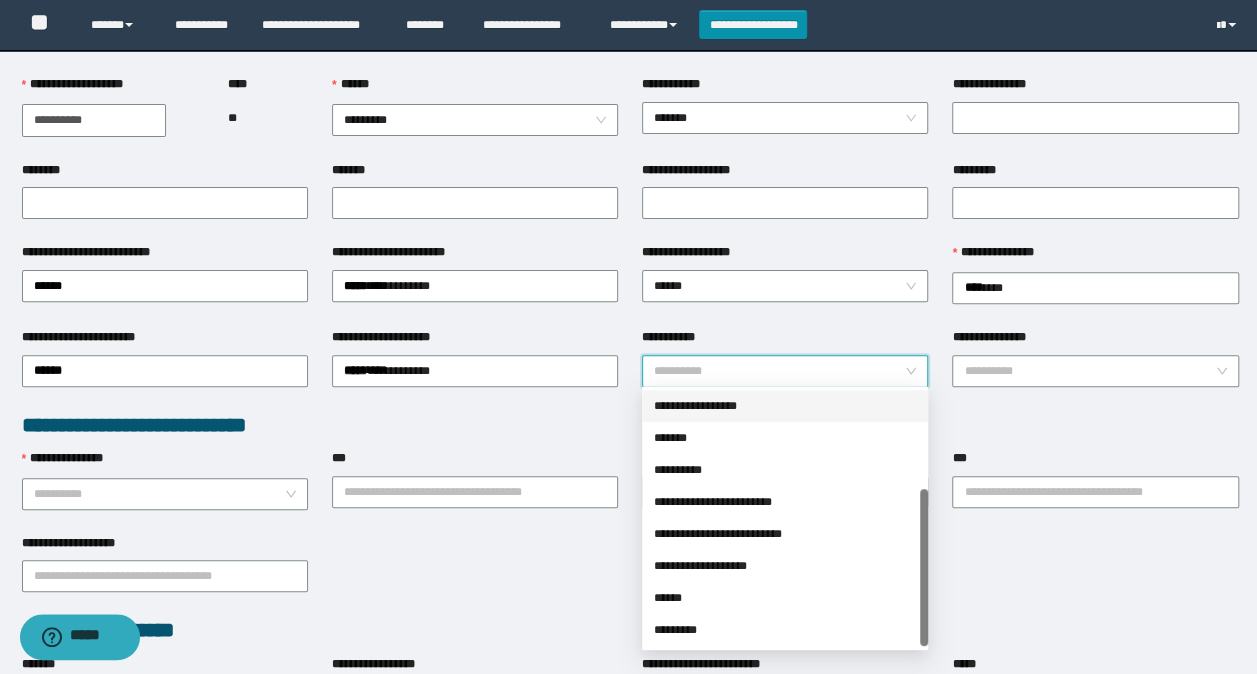click on "**********" at bounding box center [785, 406] 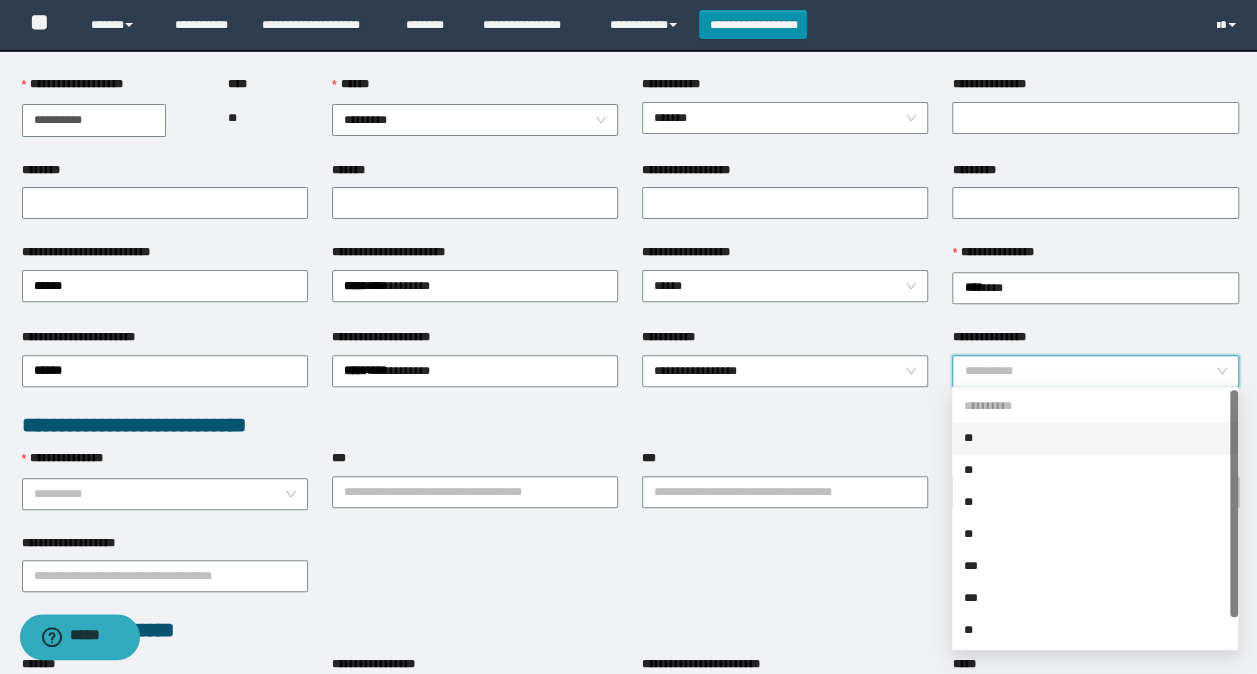 click on "**********" at bounding box center [1089, 371] 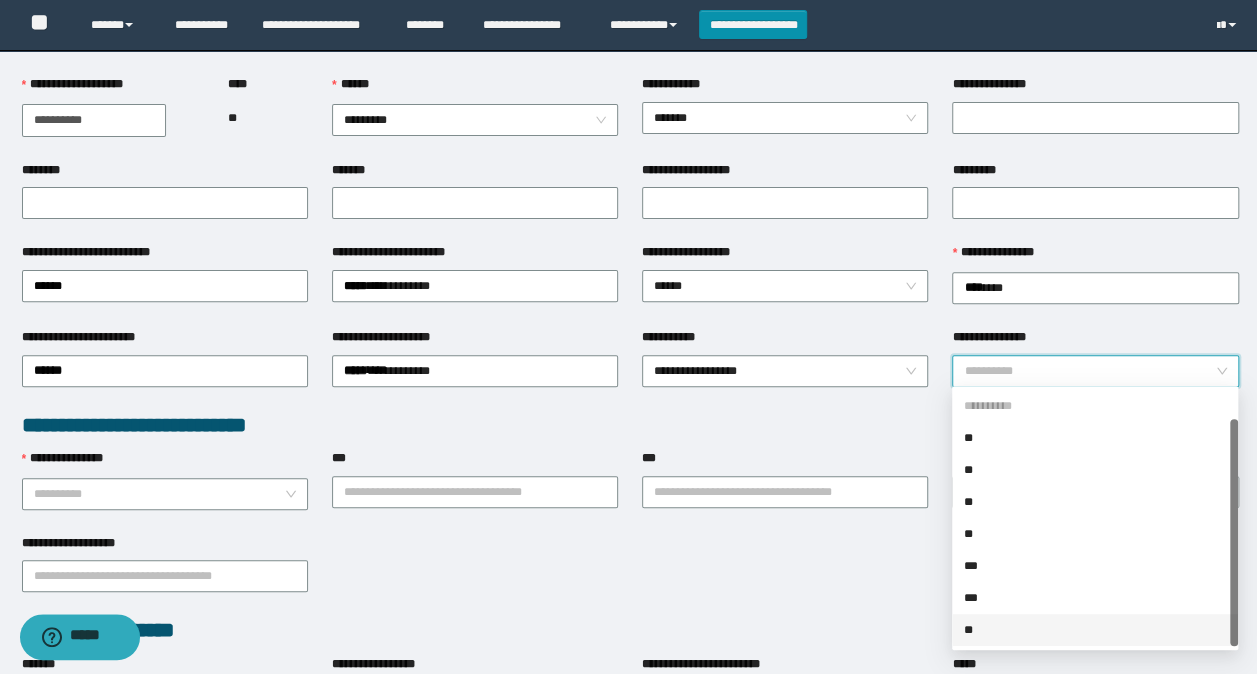 scroll, scrollTop: 32, scrollLeft: 0, axis: vertical 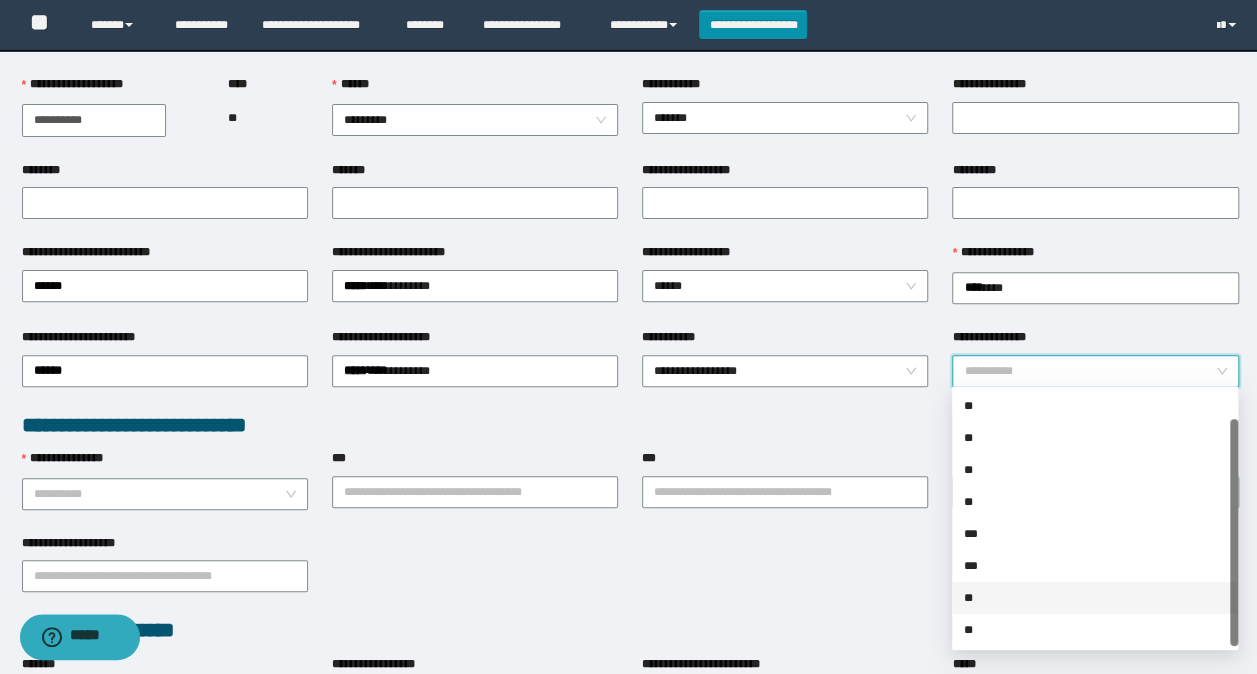 drag, startPoint x: 980, startPoint y: 599, endPoint x: 718, endPoint y: 546, distance: 267.30695 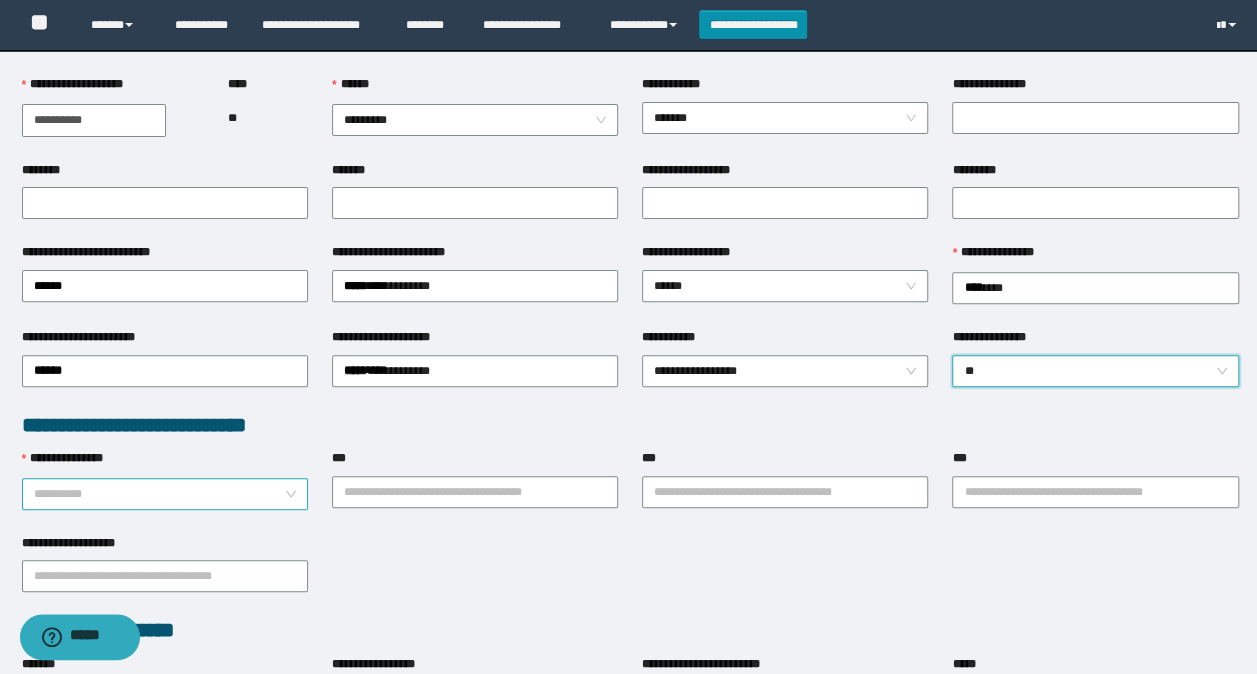 click on "**********" at bounding box center [159, 494] 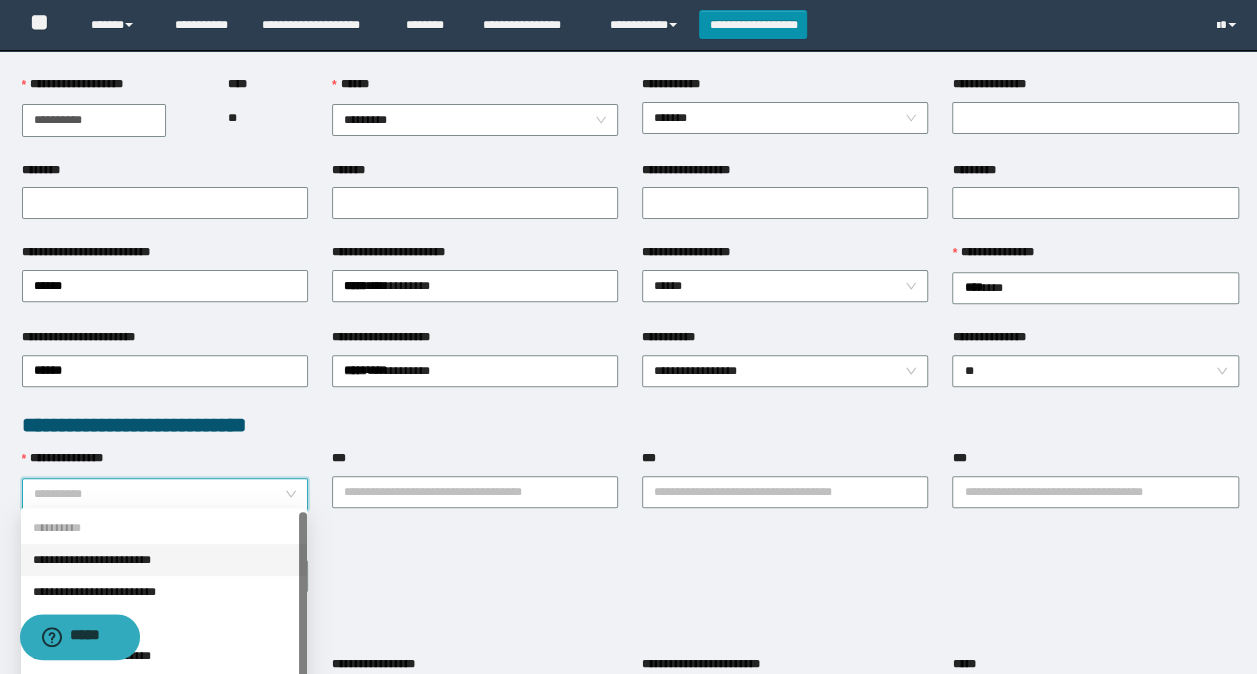 click on "**********" at bounding box center (164, 560) 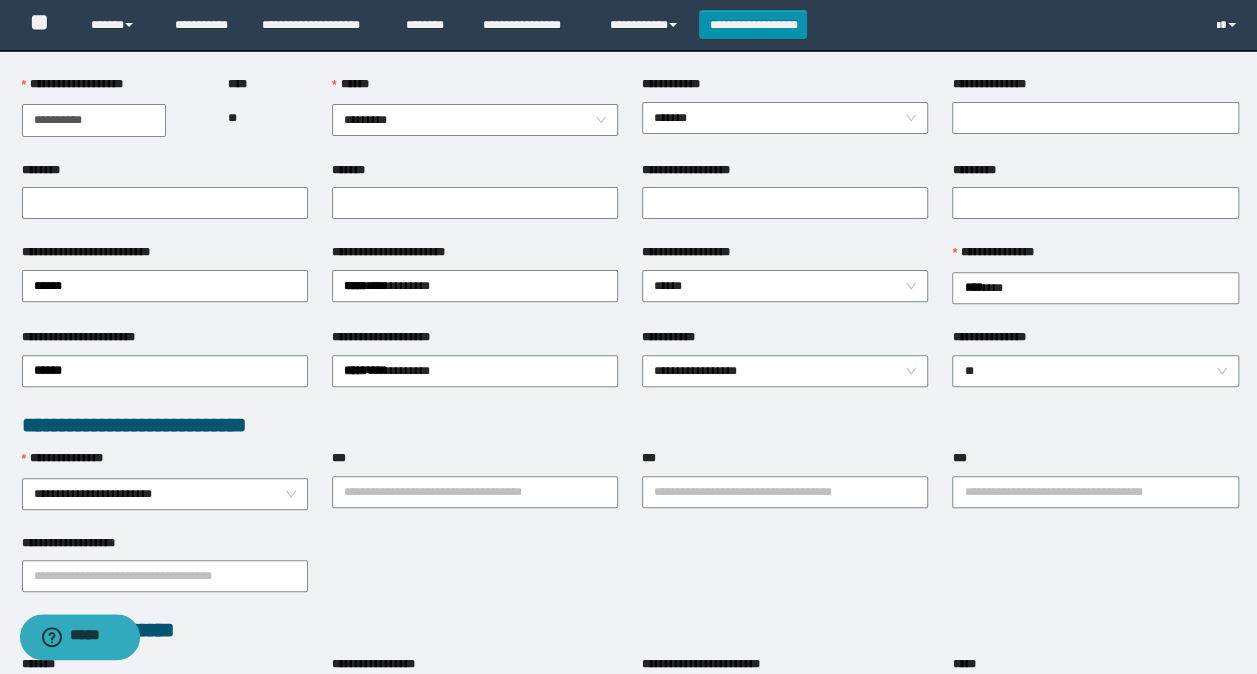 click on "***" at bounding box center [475, 462] 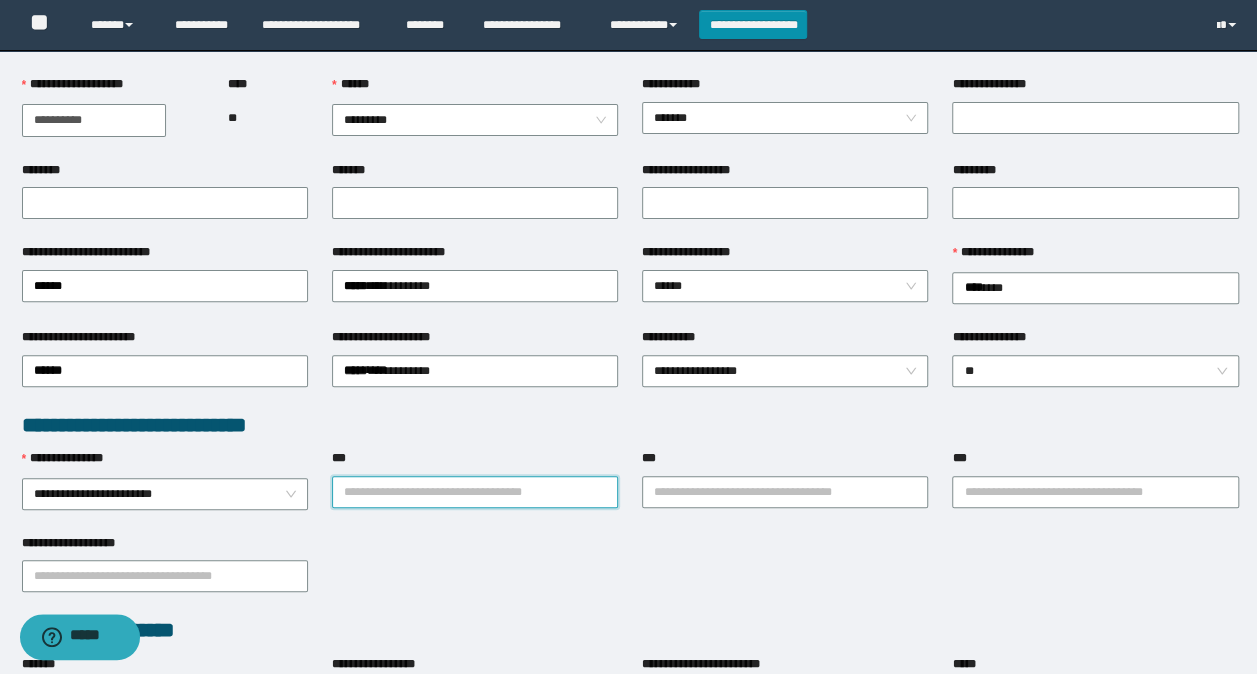 click on "***" at bounding box center (475, 492) 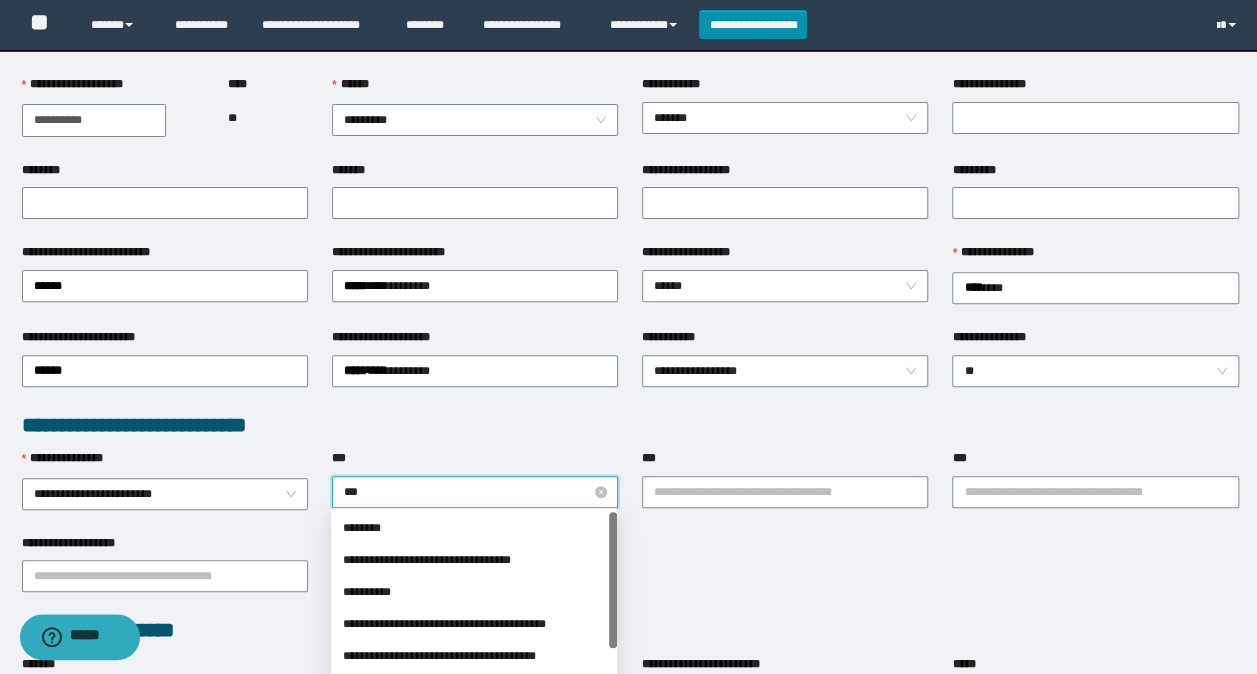 type on "****" 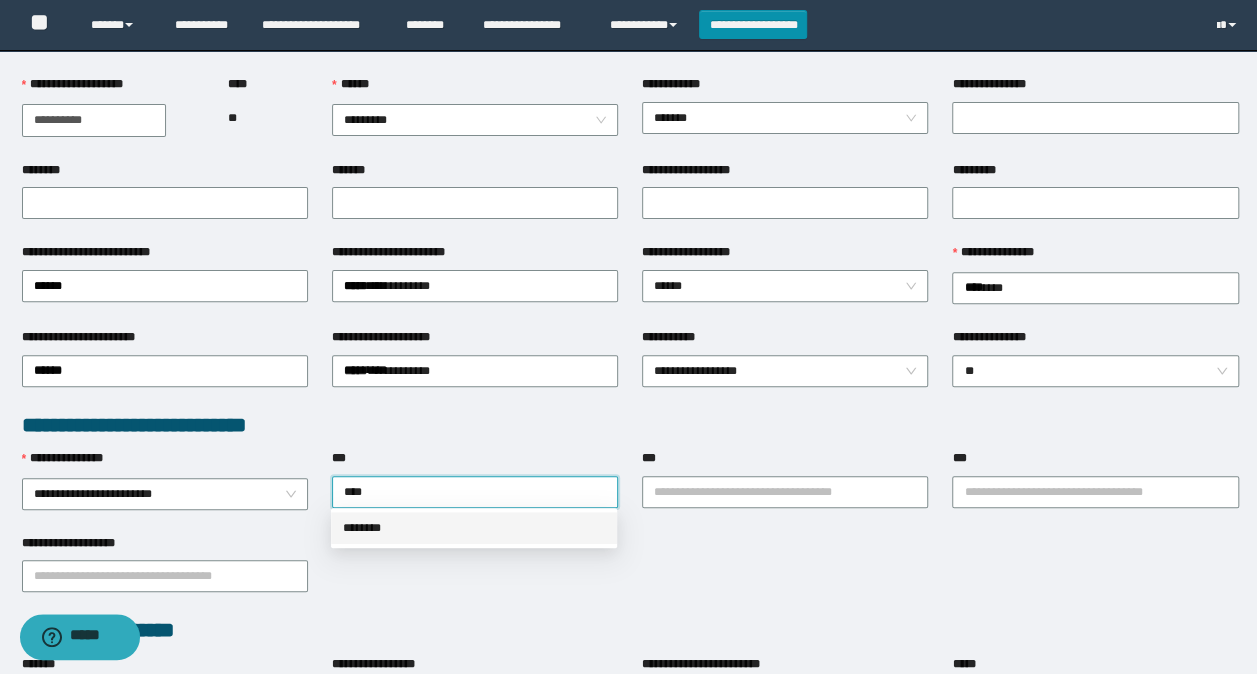 drag, startPoint x: 366, startPoint y: 536, endPoint x: 386, endPoint y: 570, distance: 39.446167 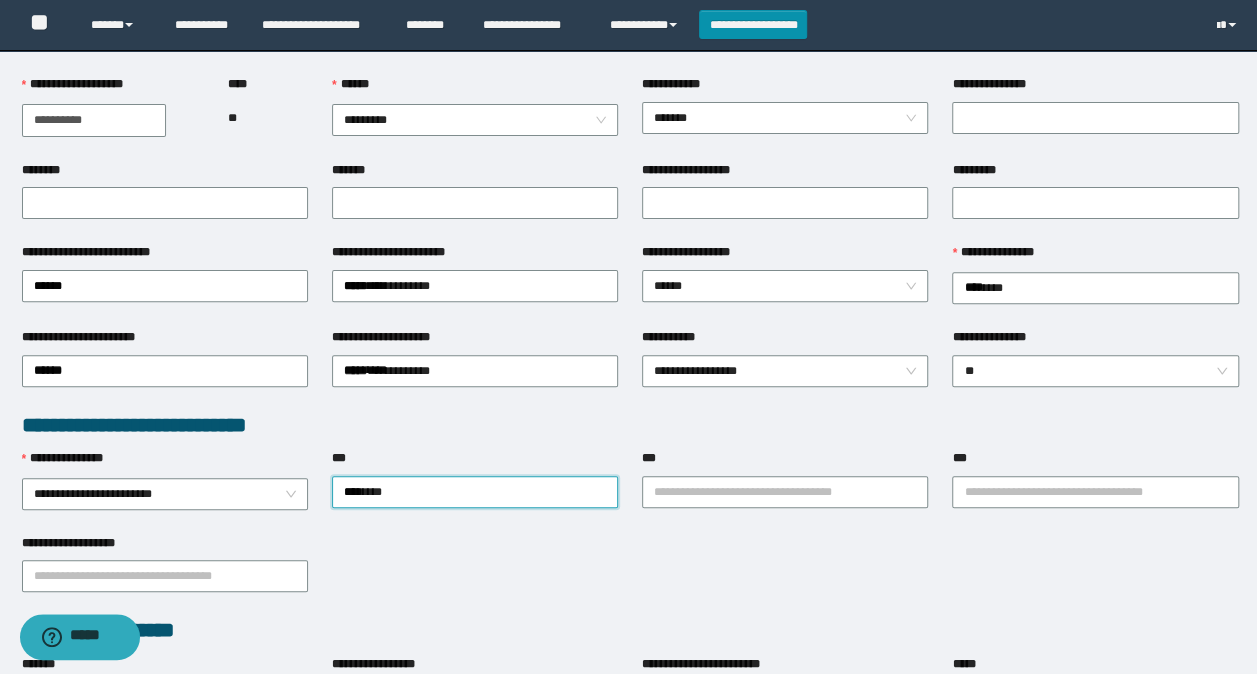 scroll, scrollTop: 400, scrollLeft: 0, axis: vertical 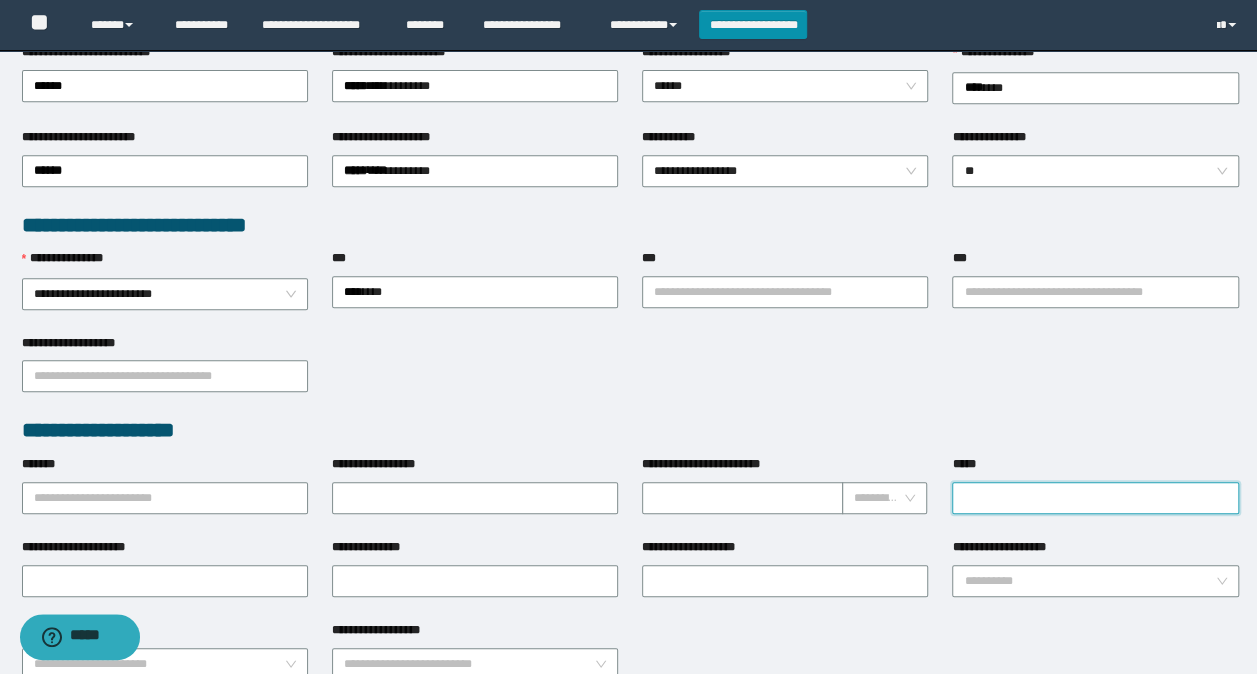 click on "*****" at bounding box center (1095, 498) 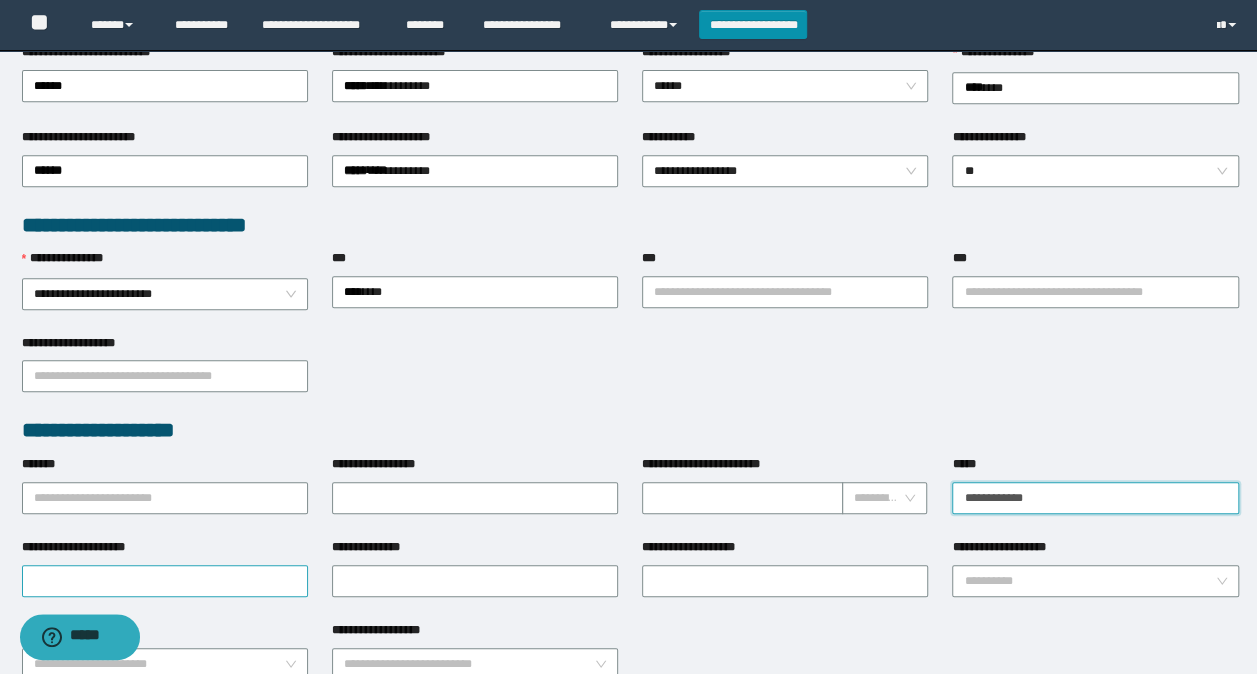 type on "**********" 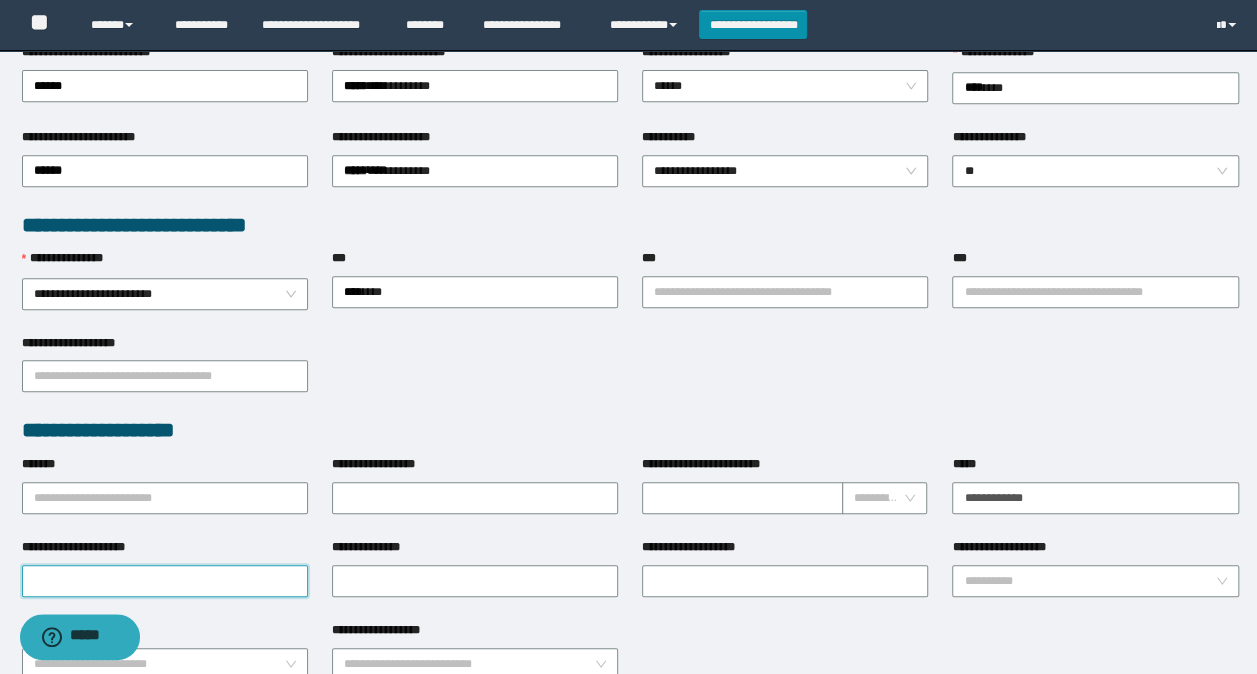 click on "**********" at bounding box center (165, 581) 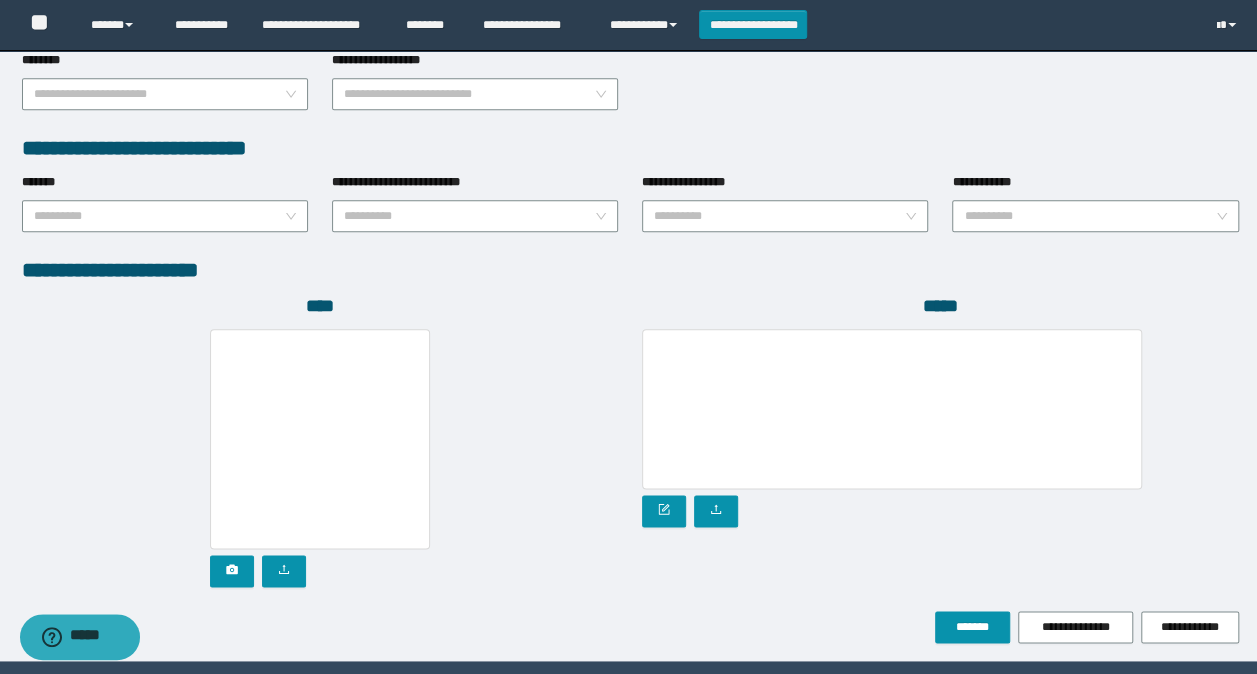 scroll, scrollTop: 1030, scrollLeft: 0, axis: vertical 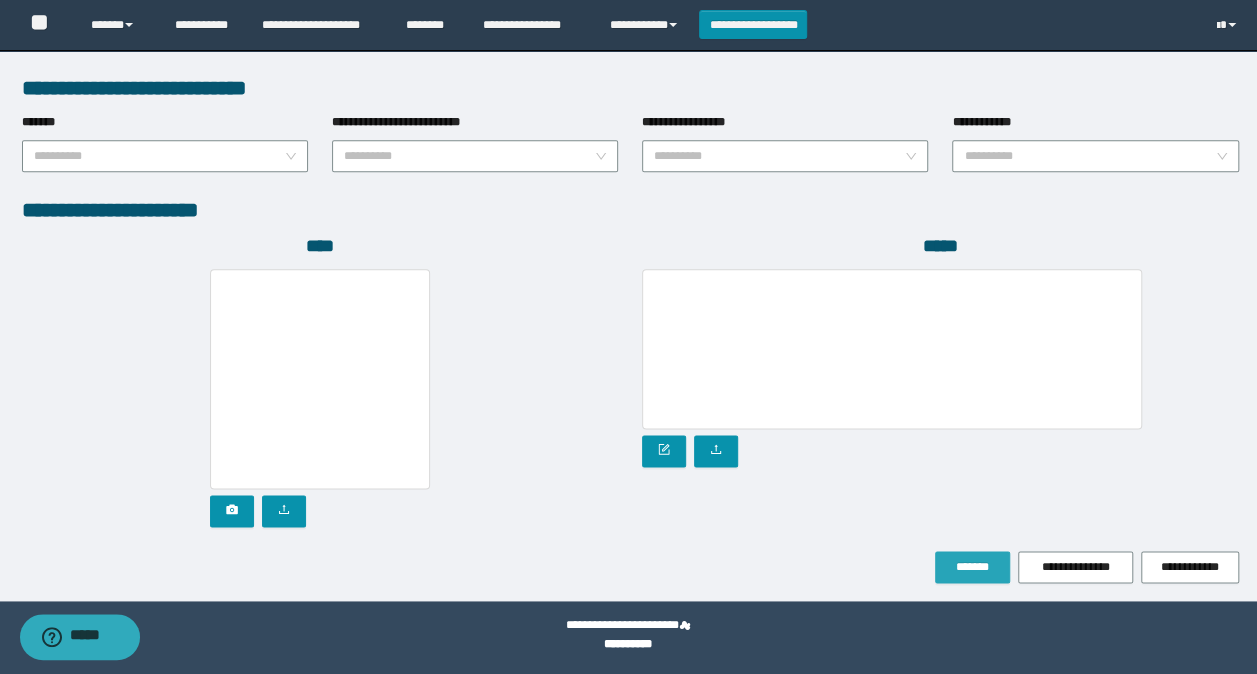 type on "**********" 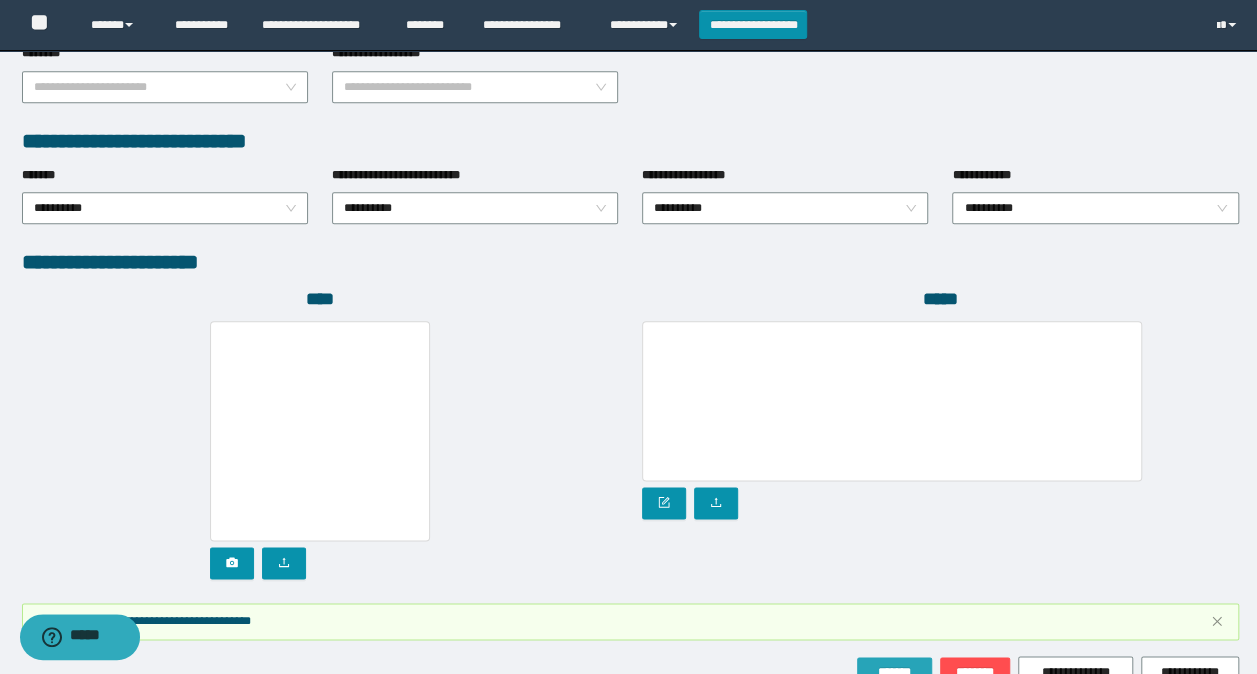 scroll, scrollTop: 1082, scrollLeft: 0, axis: vertical 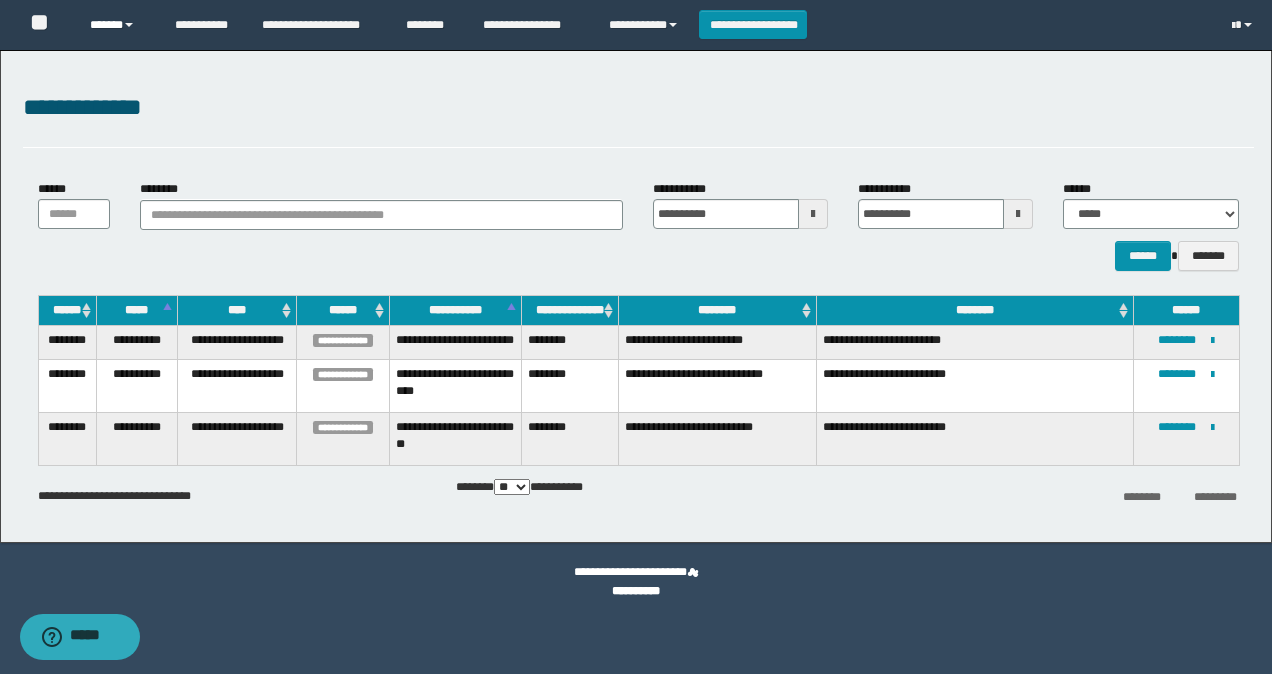 click on "******" at bounding box center (117, 25) 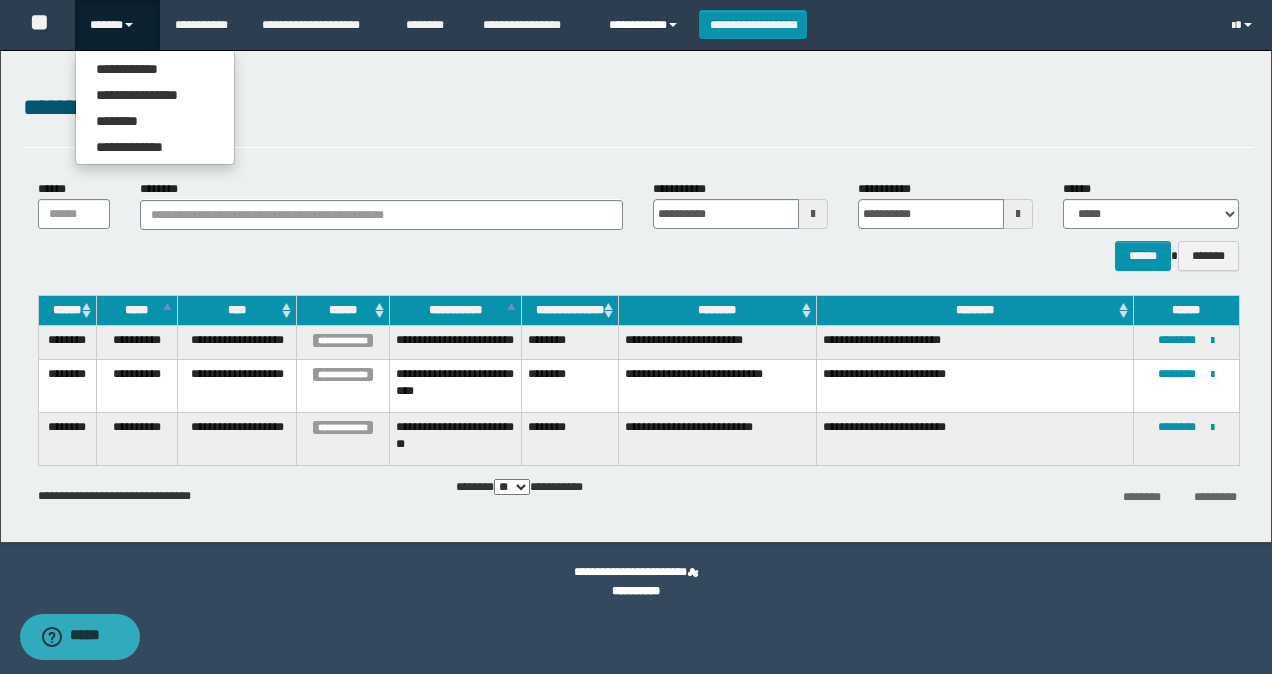 click on "**********" at bounding box center (646, 25) 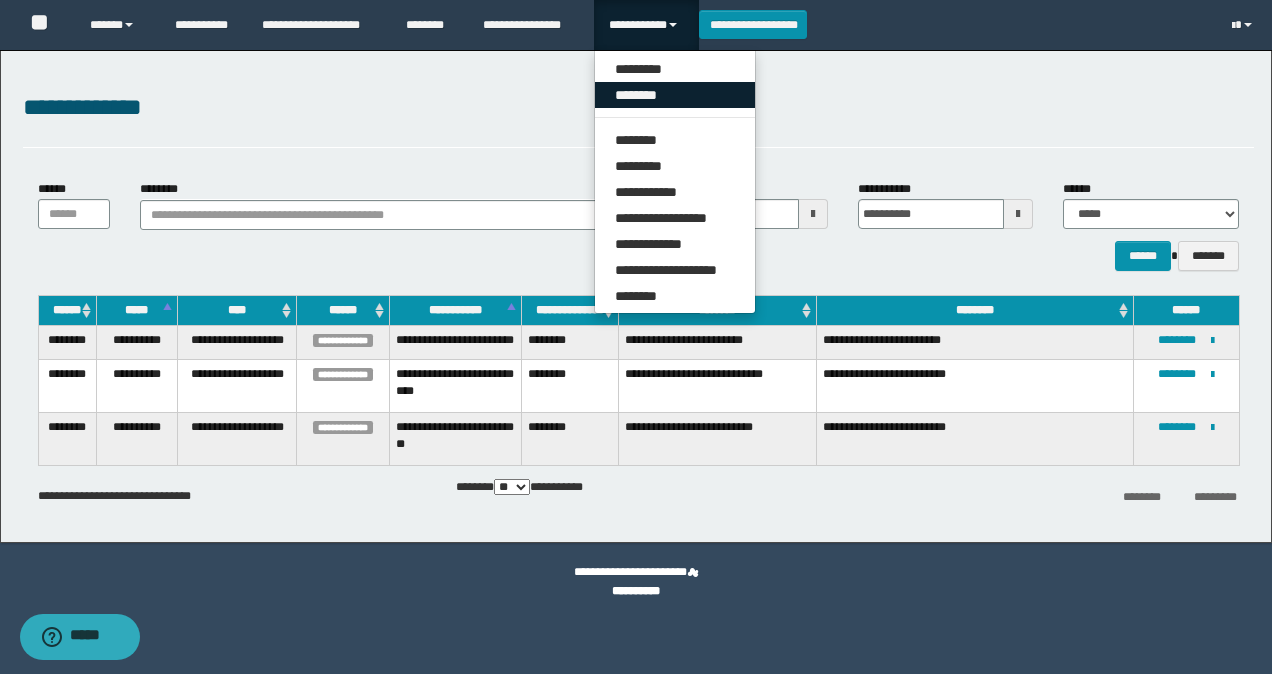 click on "********" at bounding box center (675, 95) 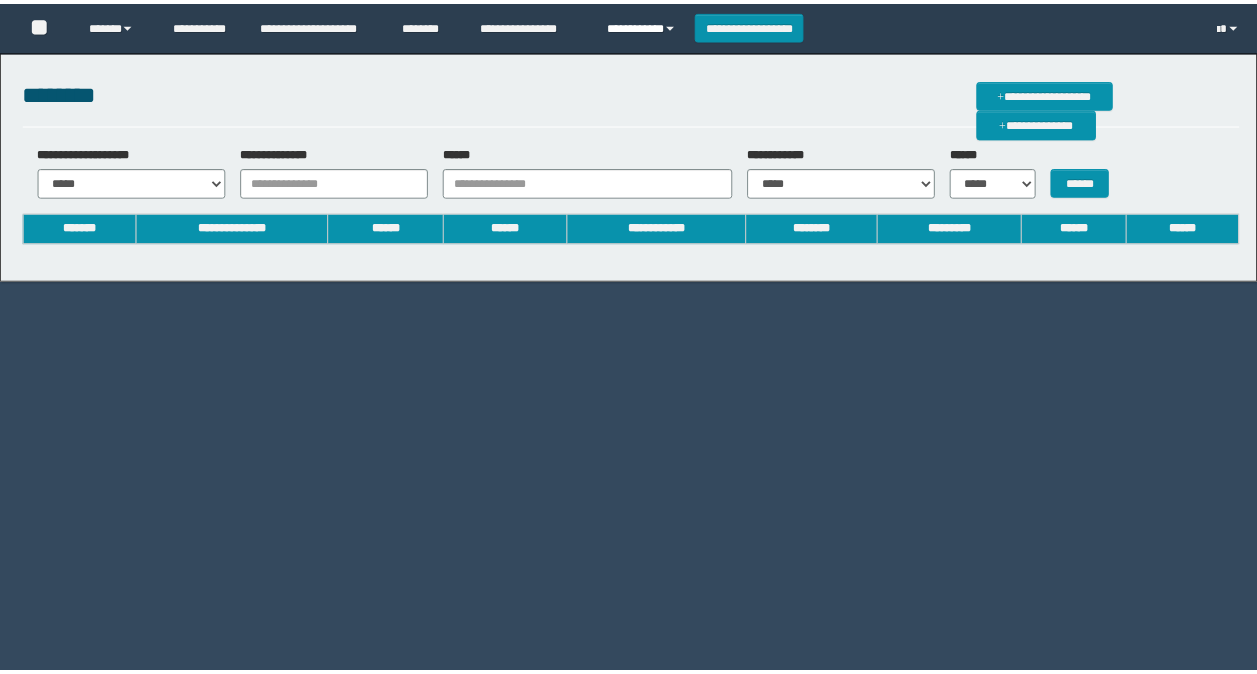 scroll, scrollTop: 0, scrollLeft: 0, axis: both 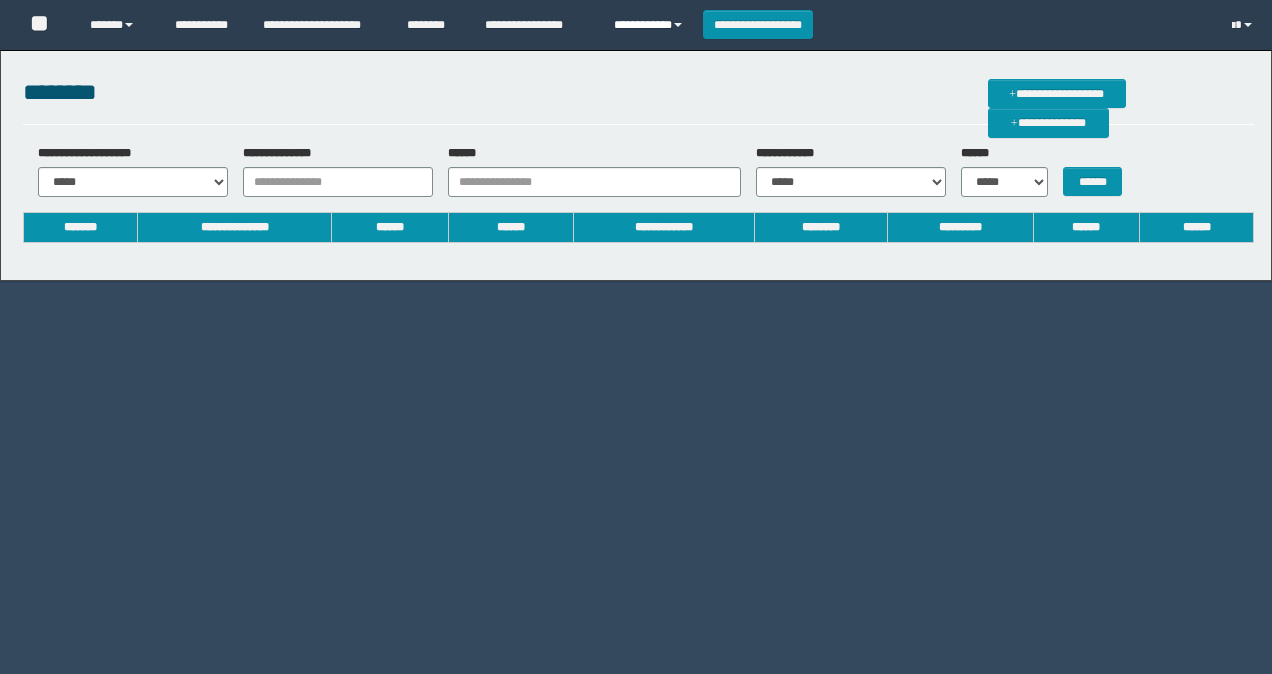 click on "**********" at bounding box center (651, 25) 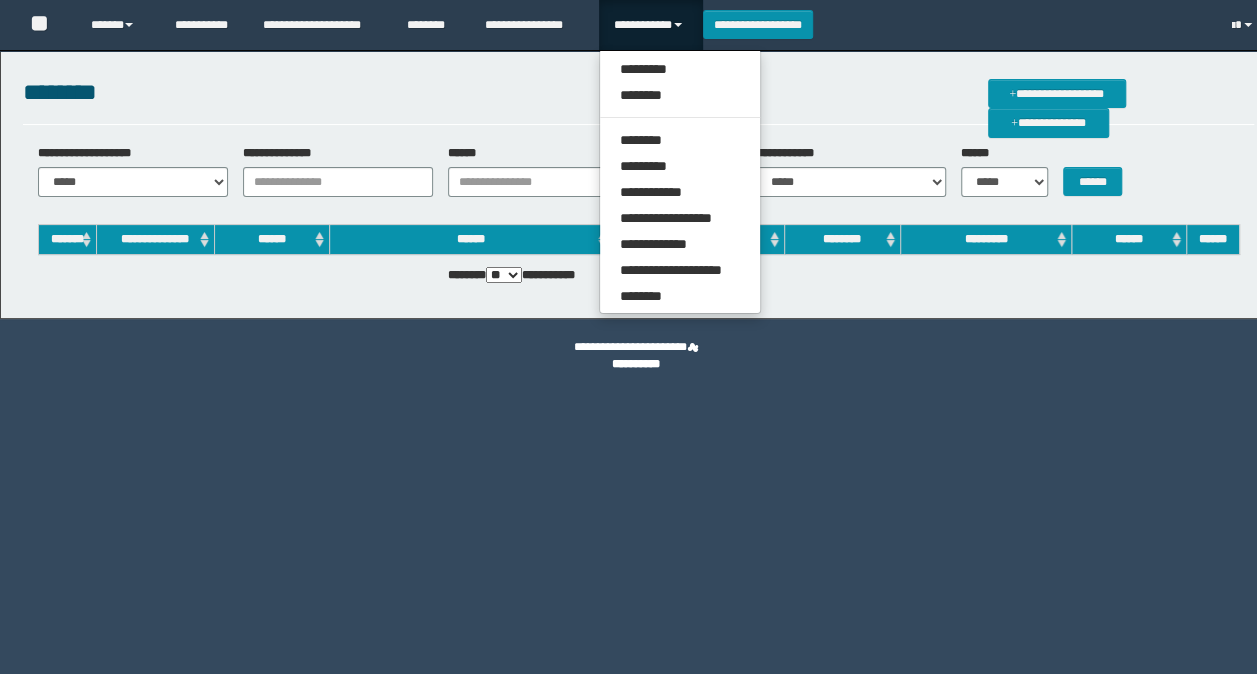 scroll, scrollTop: 0, scrollLeft: 0, axis: both 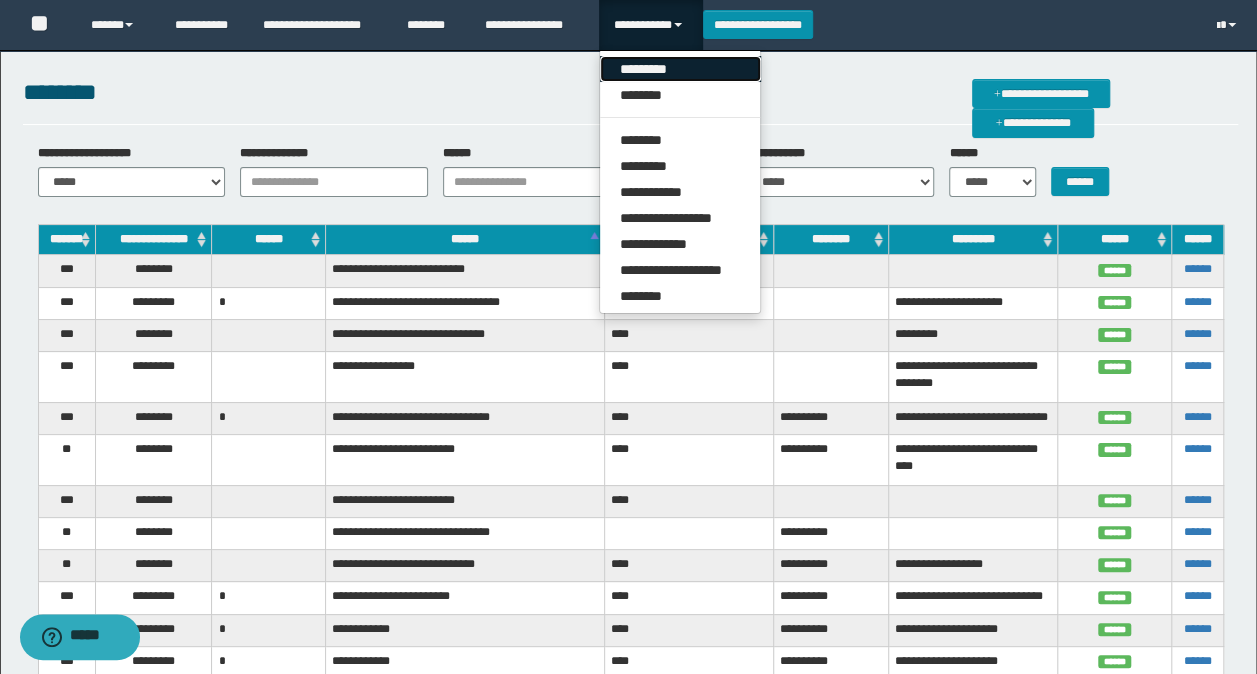 click on "*********" at bounding box center [680, 69] 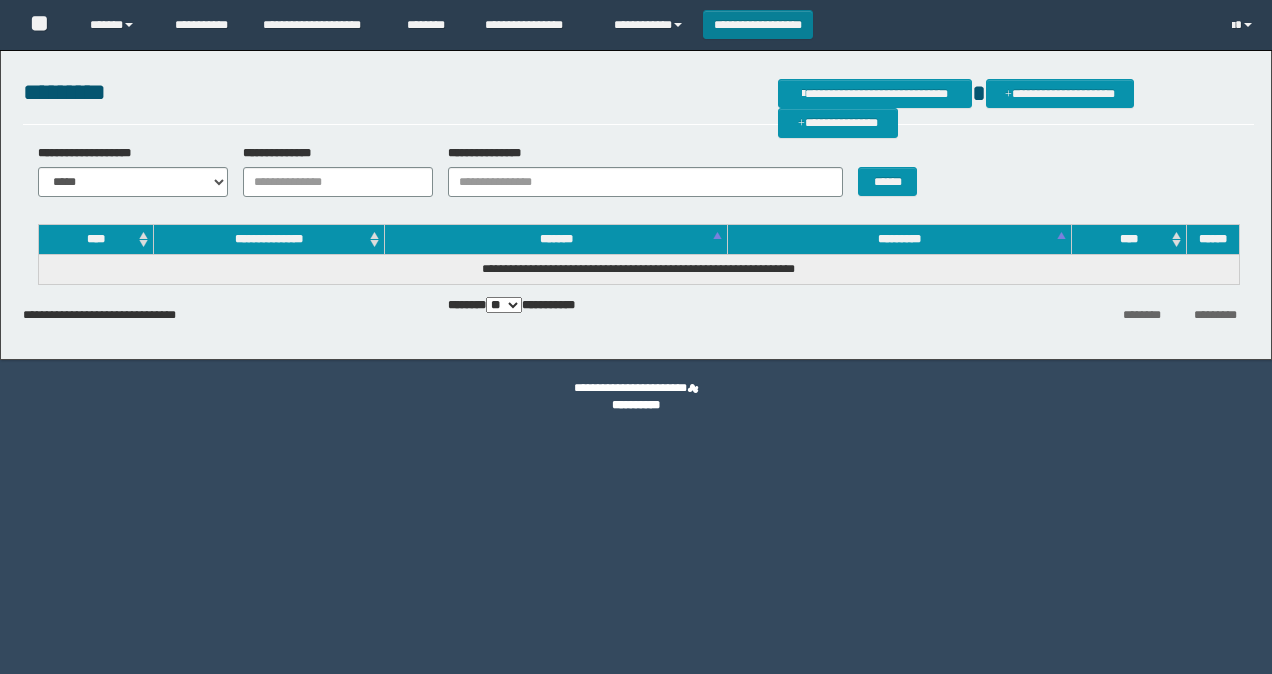 scroll, scrollTop: 0, scrollLeft: 0, axis: both 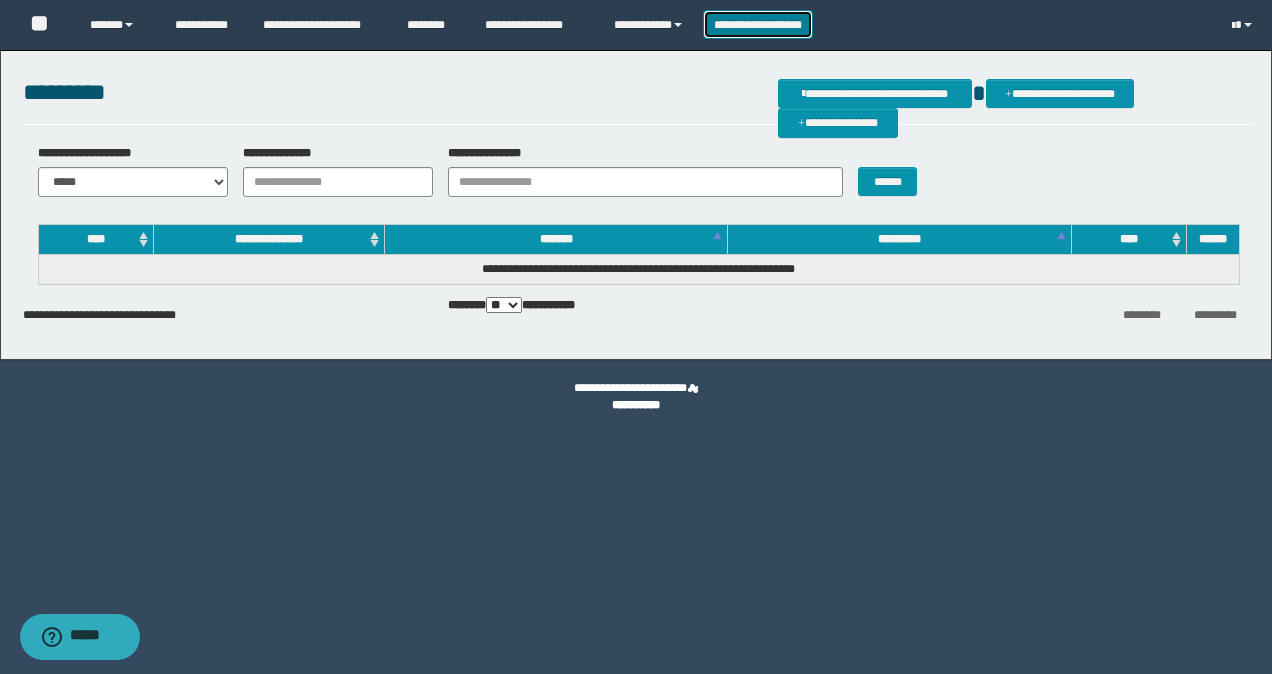 click on "**********" at bounding box center (758, 24) 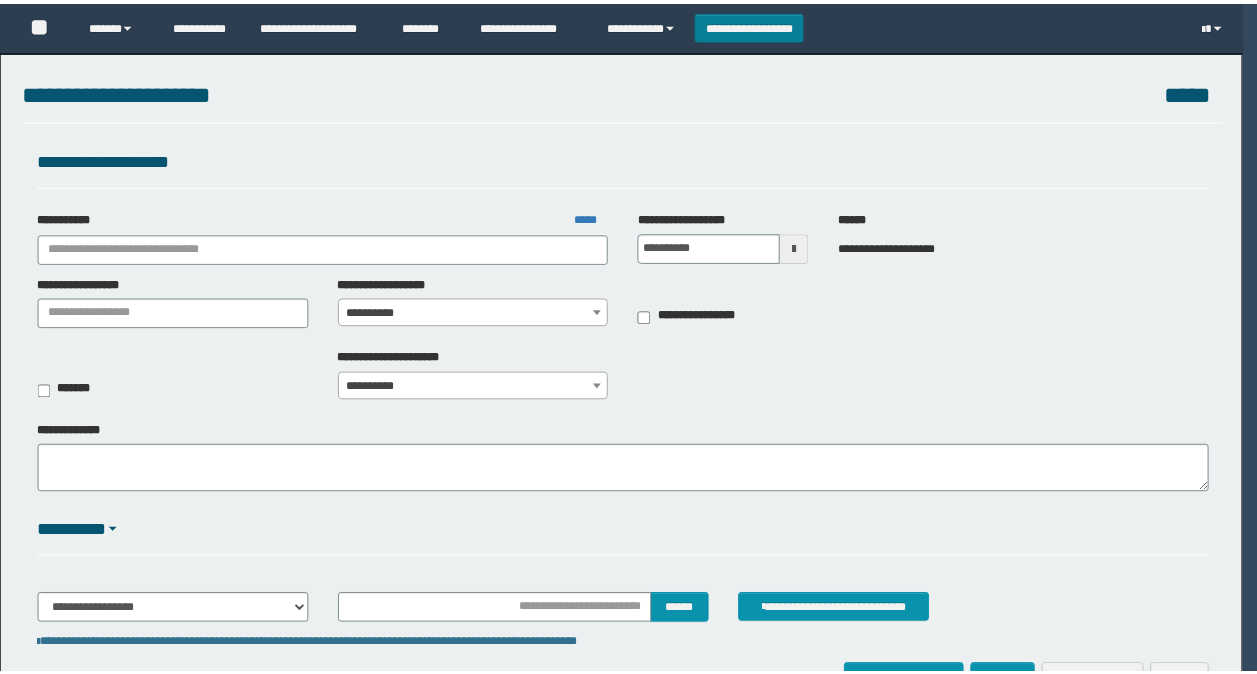 scroll, scrollTop: 0, scrollLeft: 0, axis: both 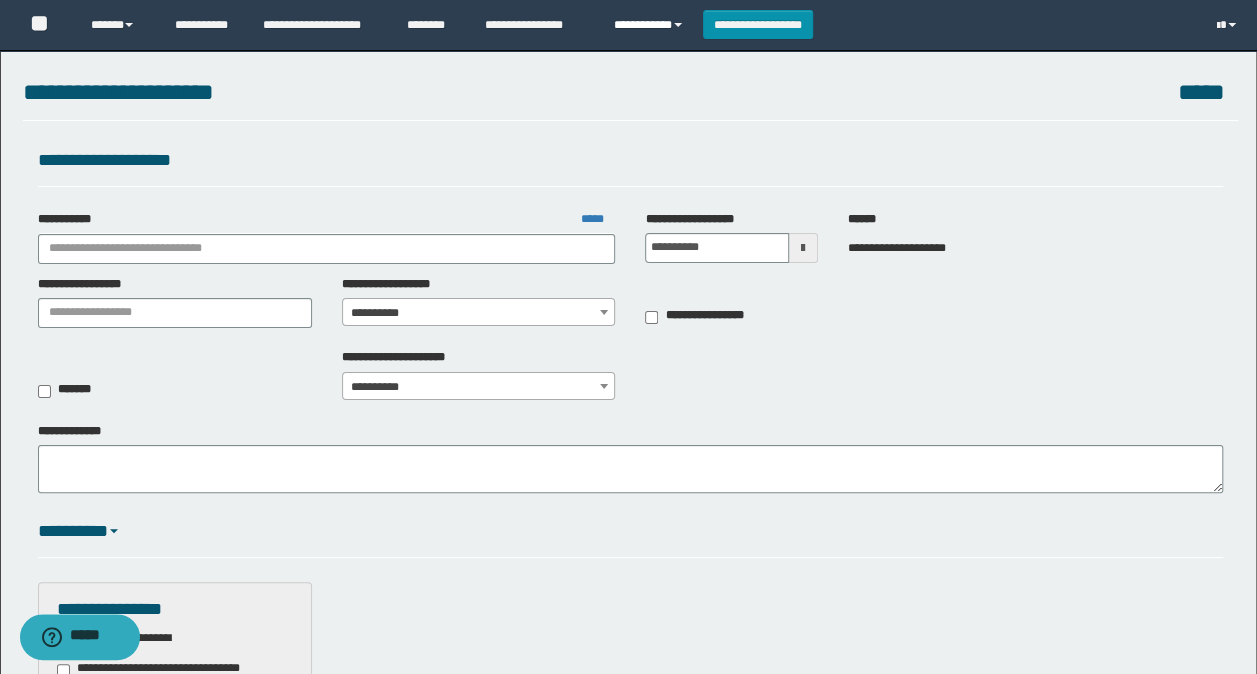 click on "**********" at bounding box center [651, 25] 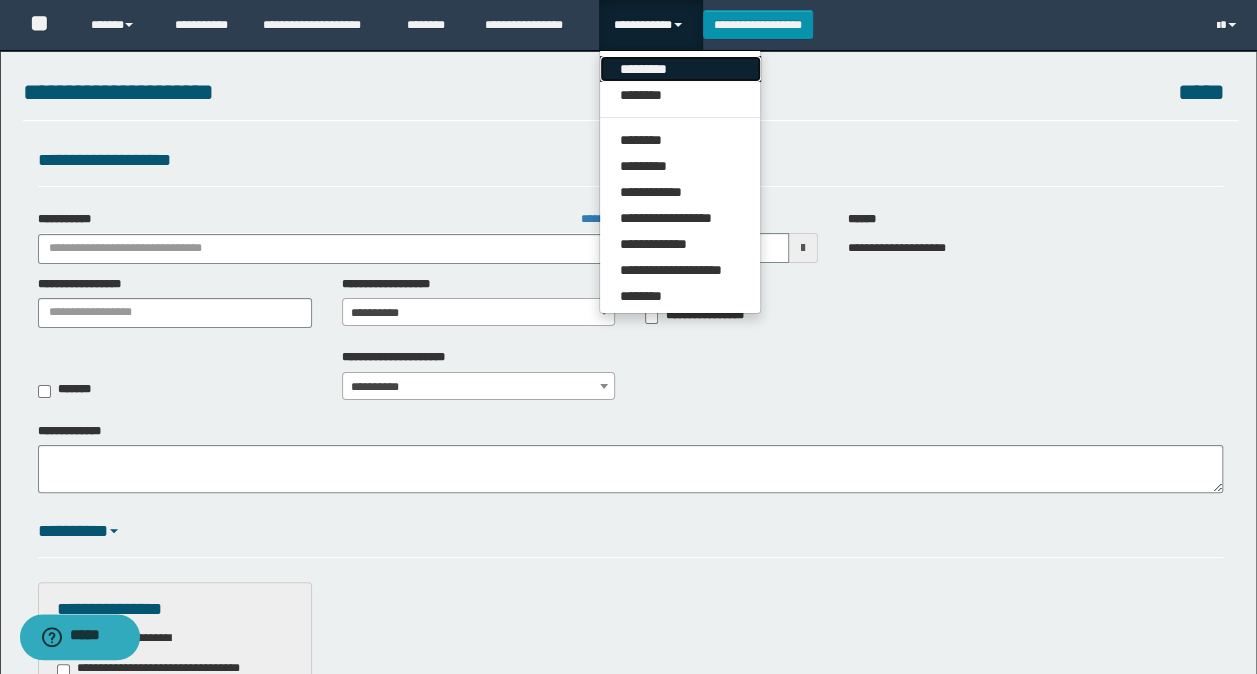 click on "*********" at bounding box center [680, 69] 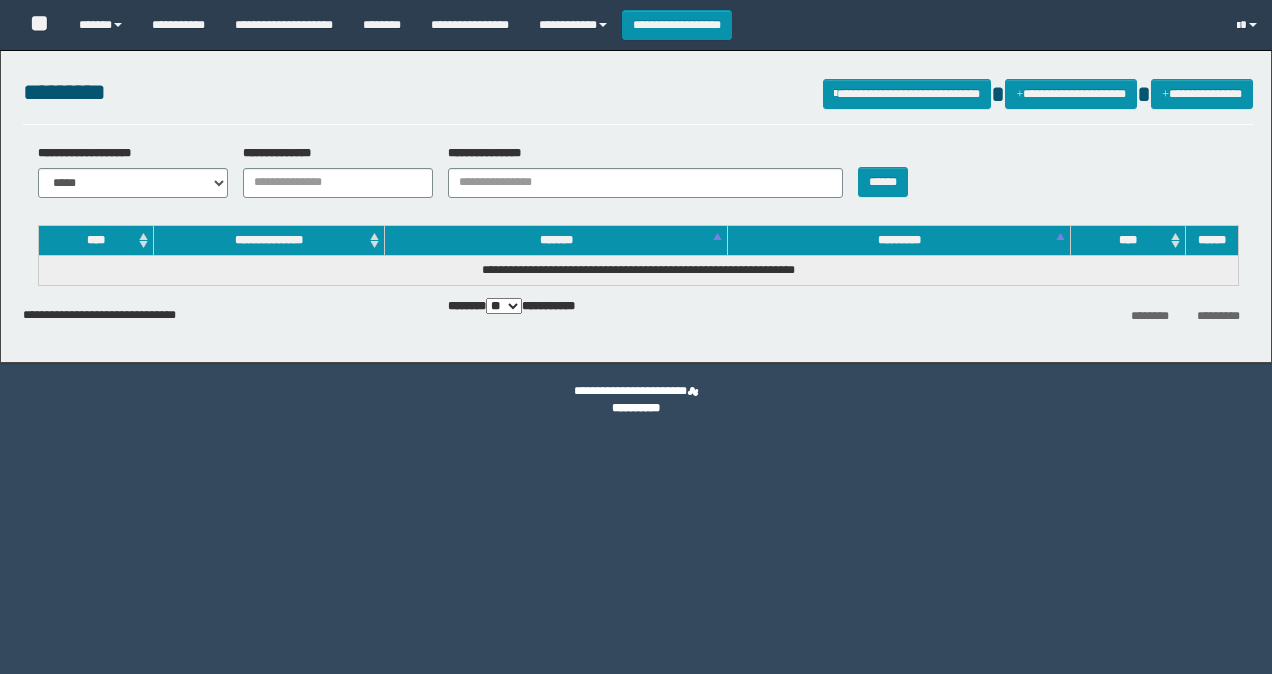 scroll, scrollTop: 0, scrollLeft: 0, axis: both 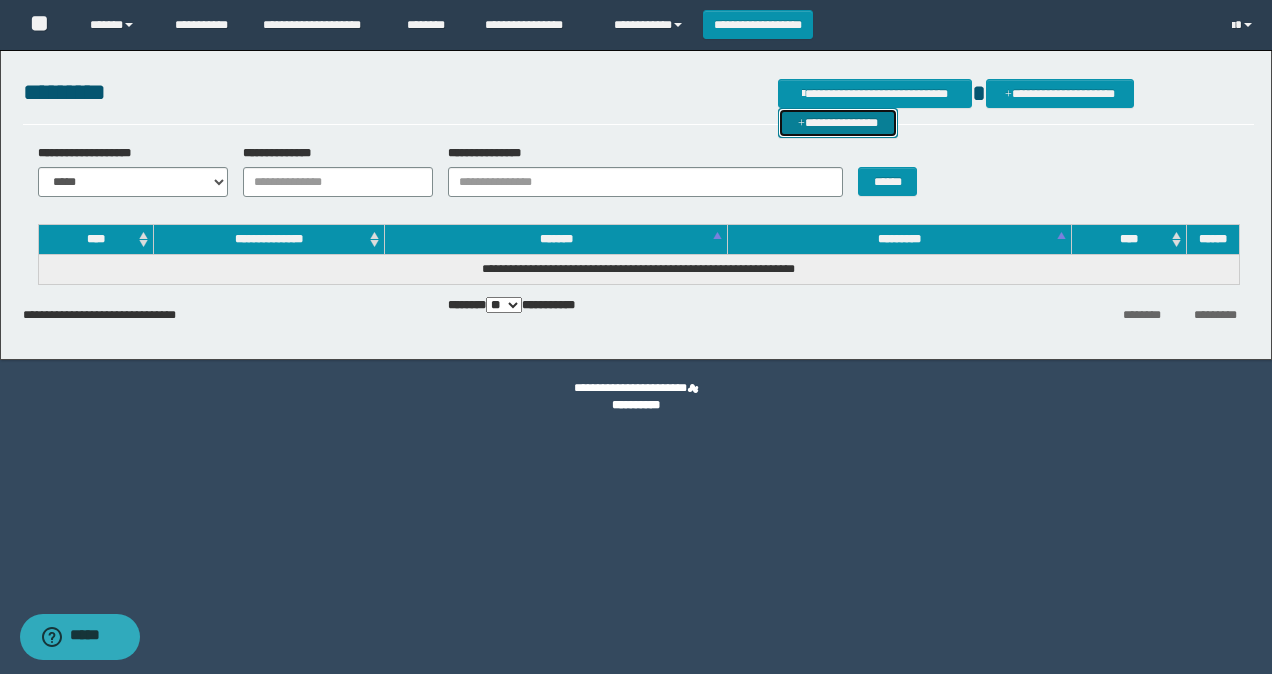 click on "**********" at bounding box center [838, 122] 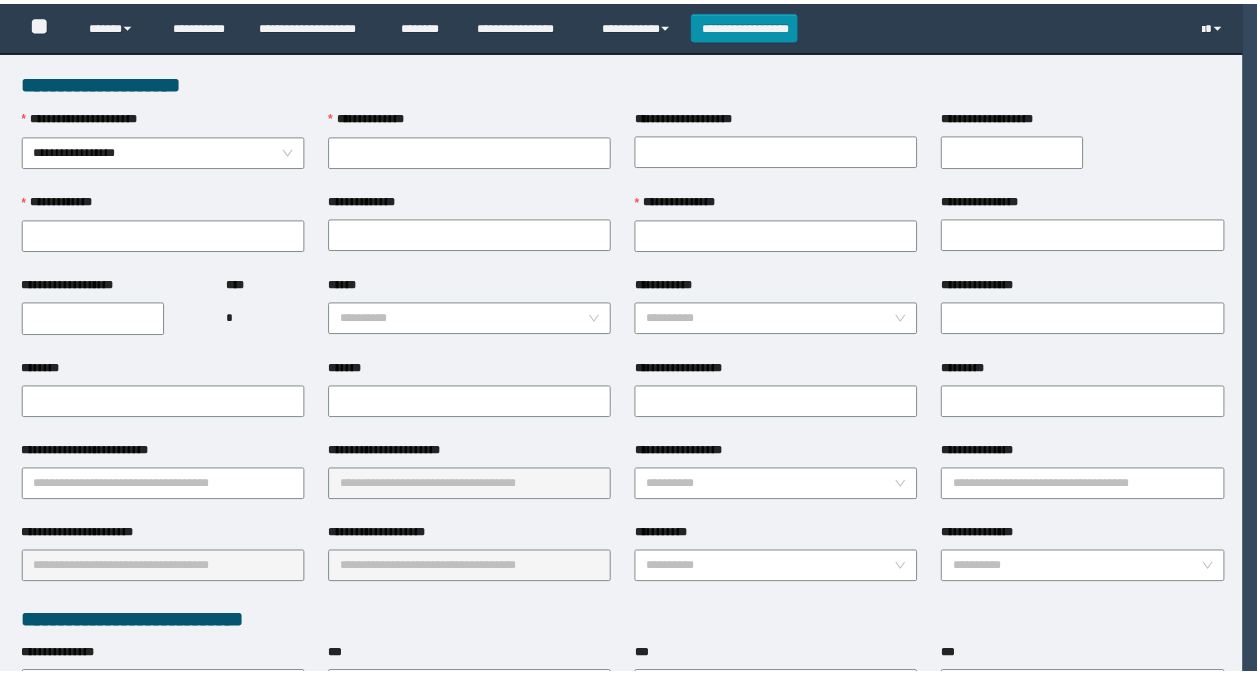 scroll, scrollTop: 0, scrollLeft: 0, axis: both 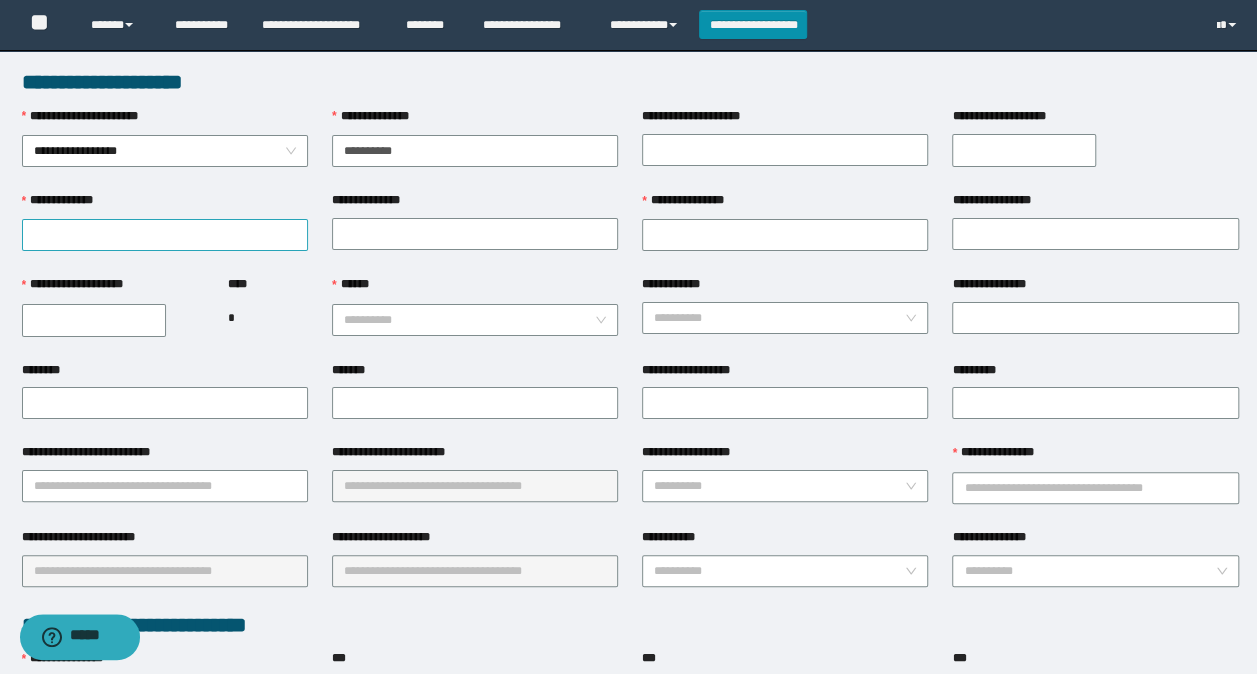 type on "**********" 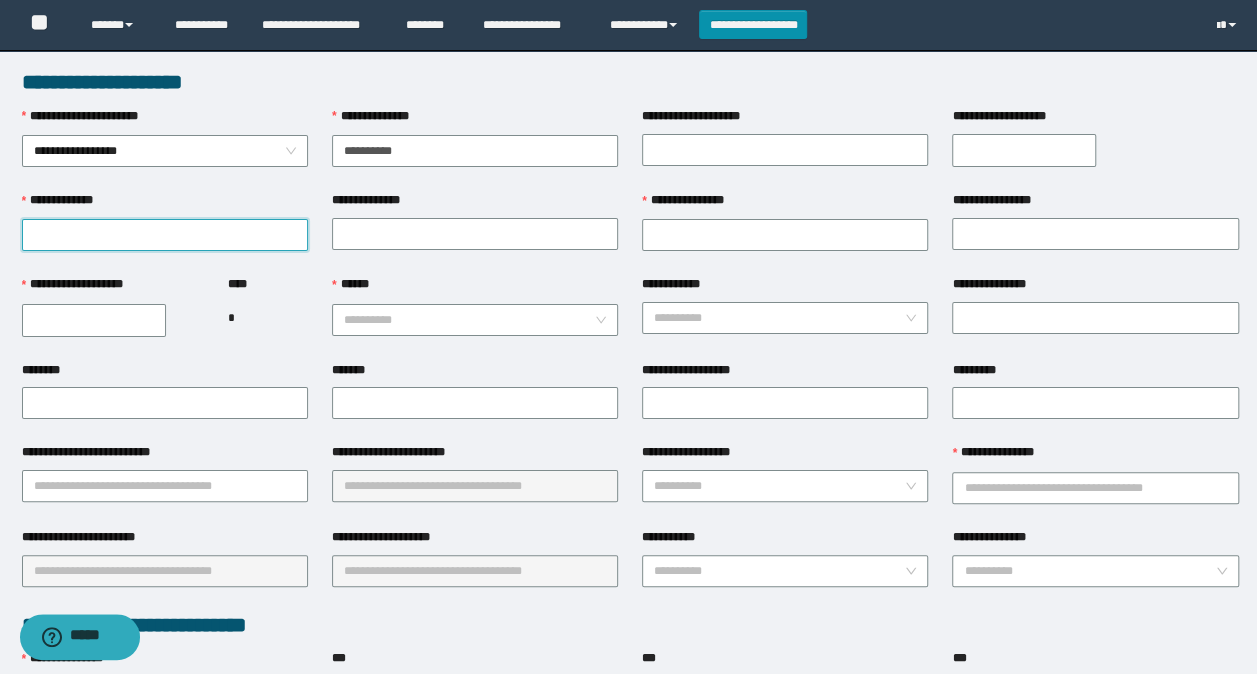 click on "**********" at bounding box center (165, 235) 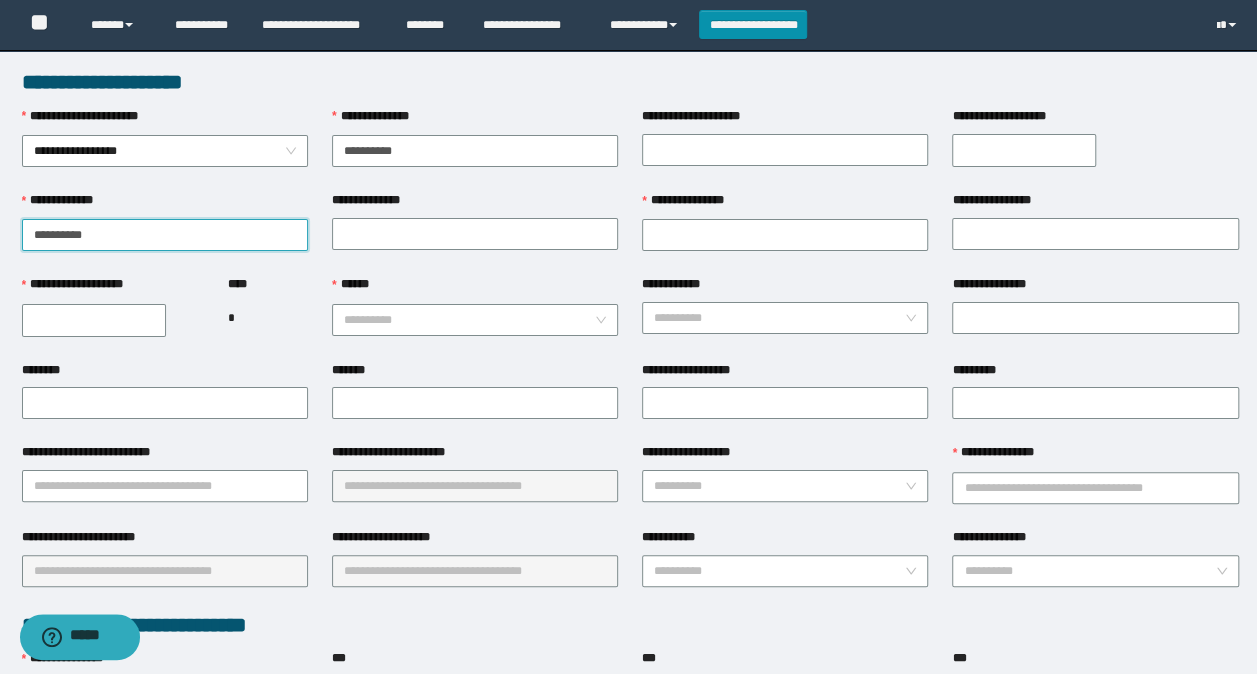 type on "**********" 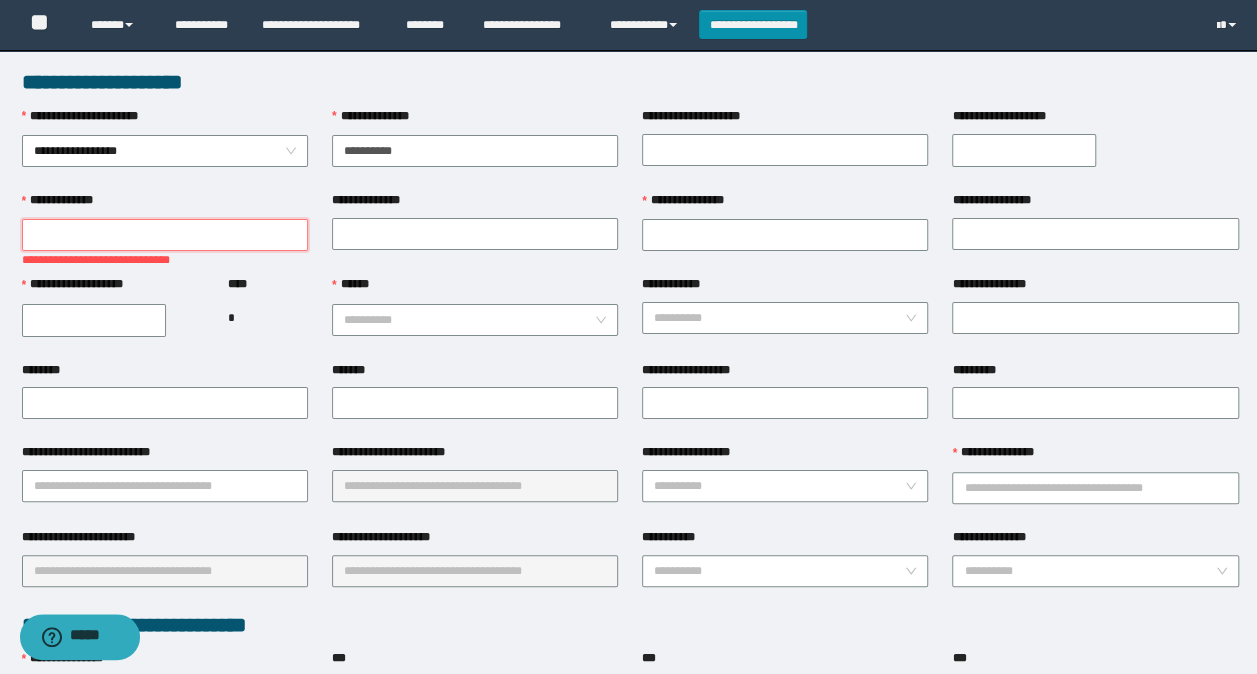 paste on "**********" 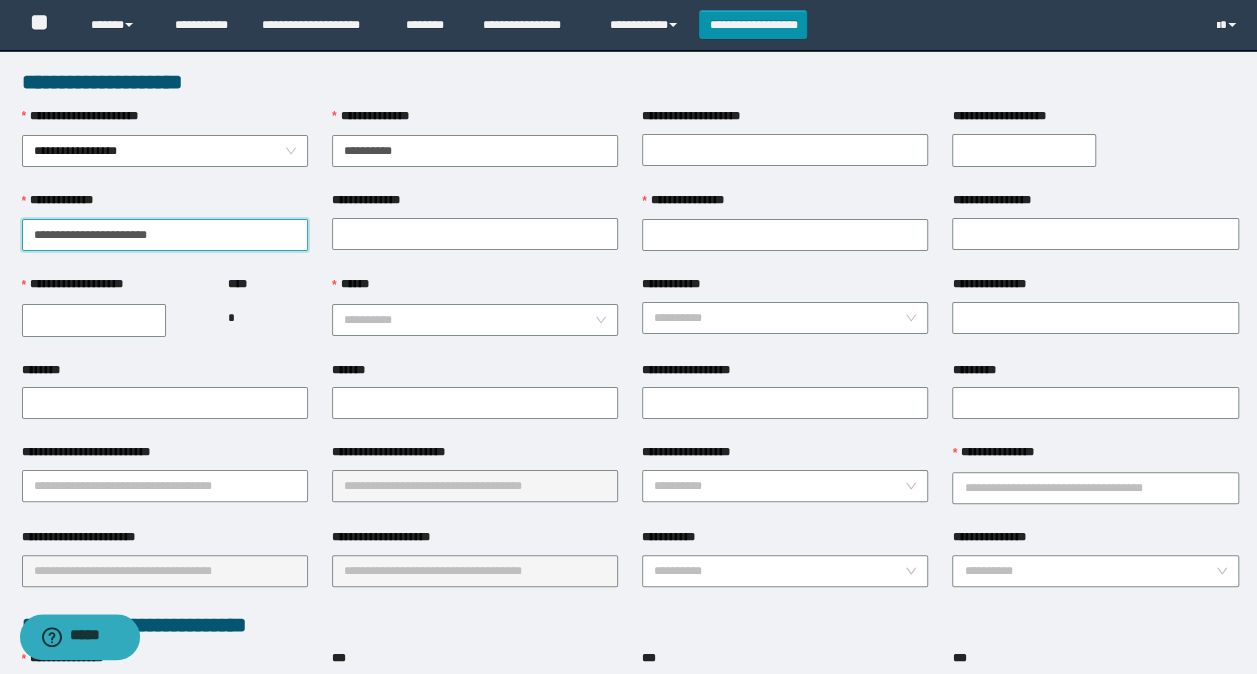 drag, startPoint x: 181, startPoint y: 235, endPoint x: 89, endPoint y: 240, distance: 92.13577 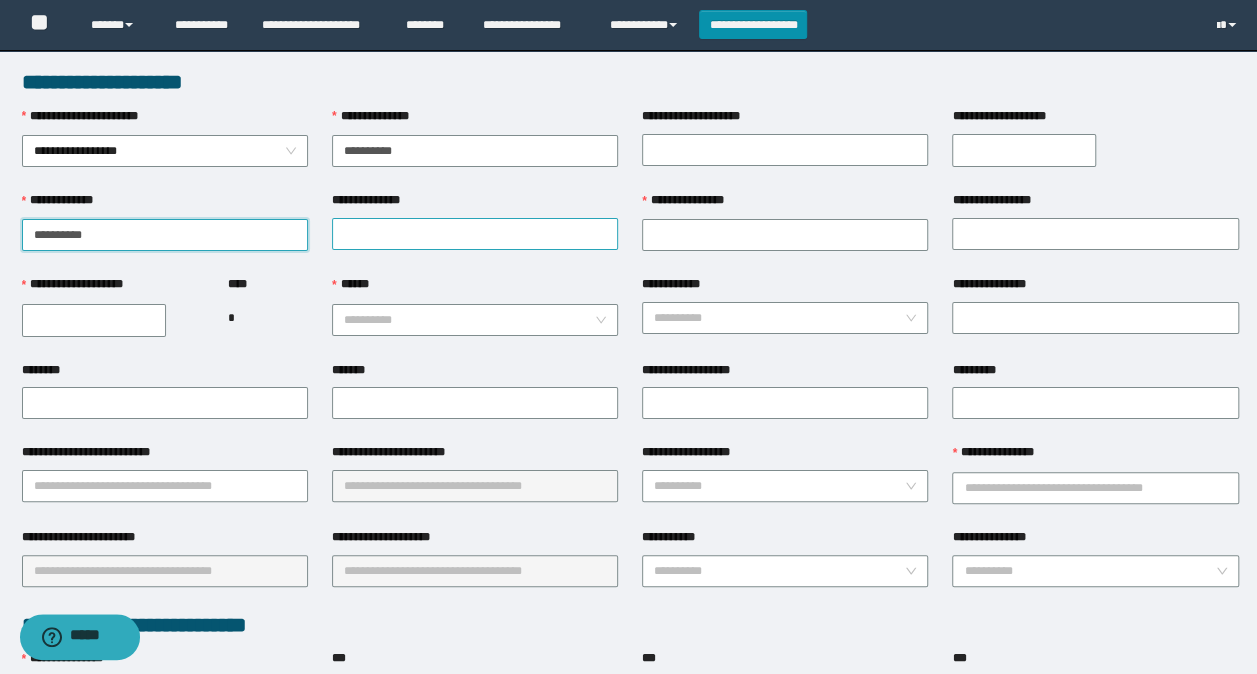 type on "*********" 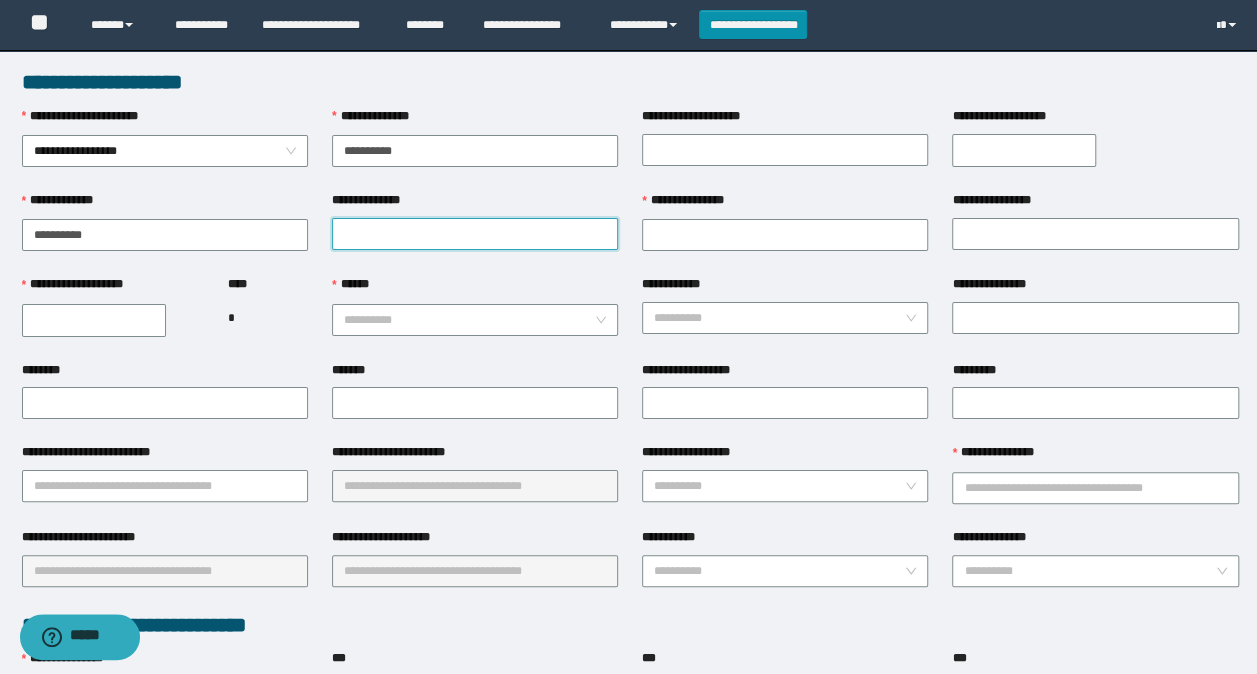 click on "**********" at bounding box center (475, 234) 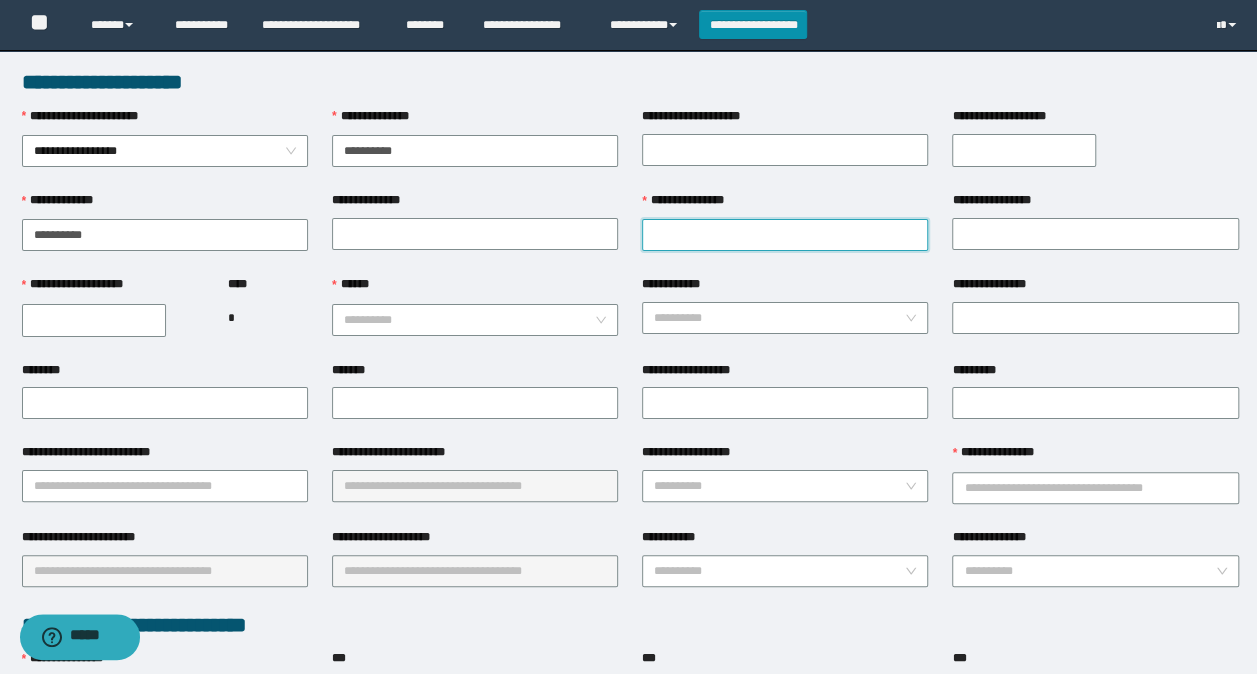 click on "**********" at bounding box center (785, 235) 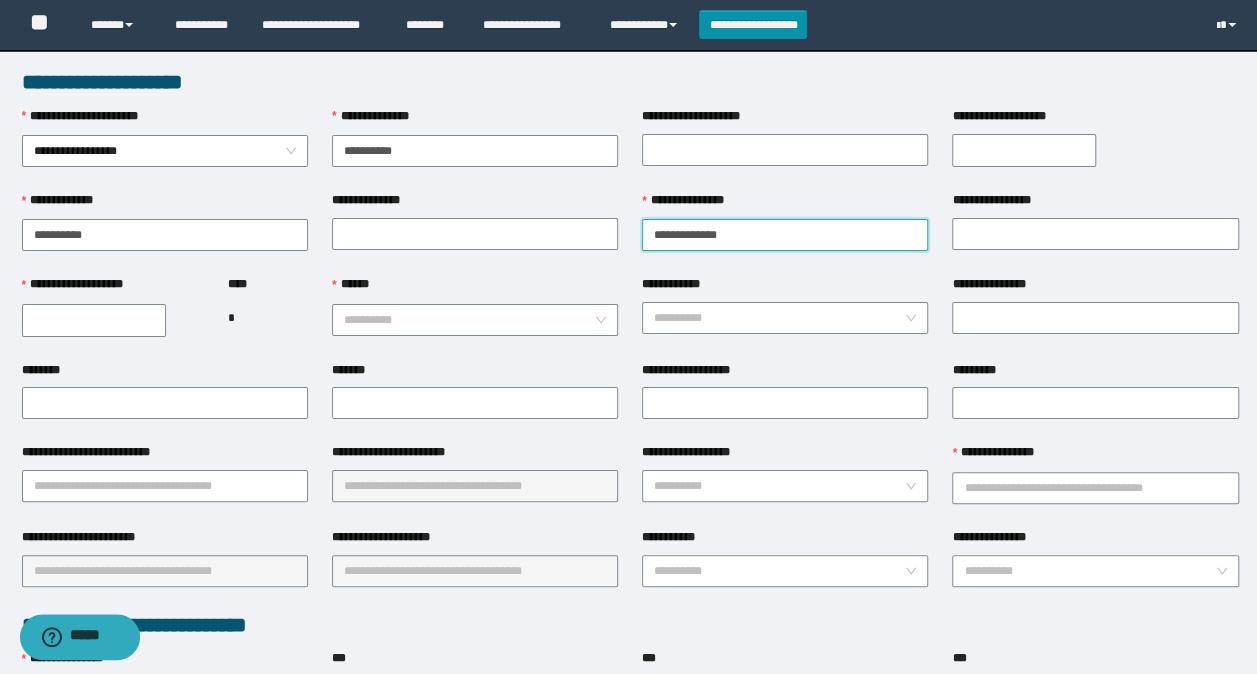 drag, startPoint x: 748, startPoint y: 234, endPoint x: 690, endPoint y: 232, distance: 58.034473 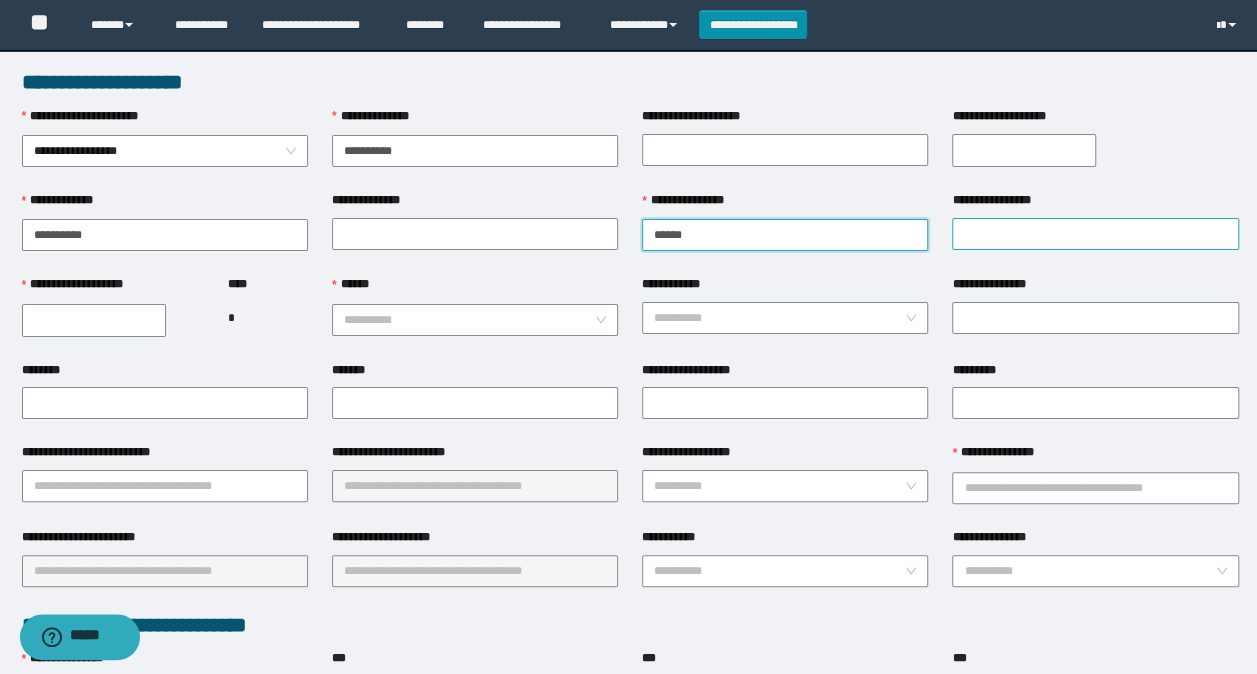 type on "*****" 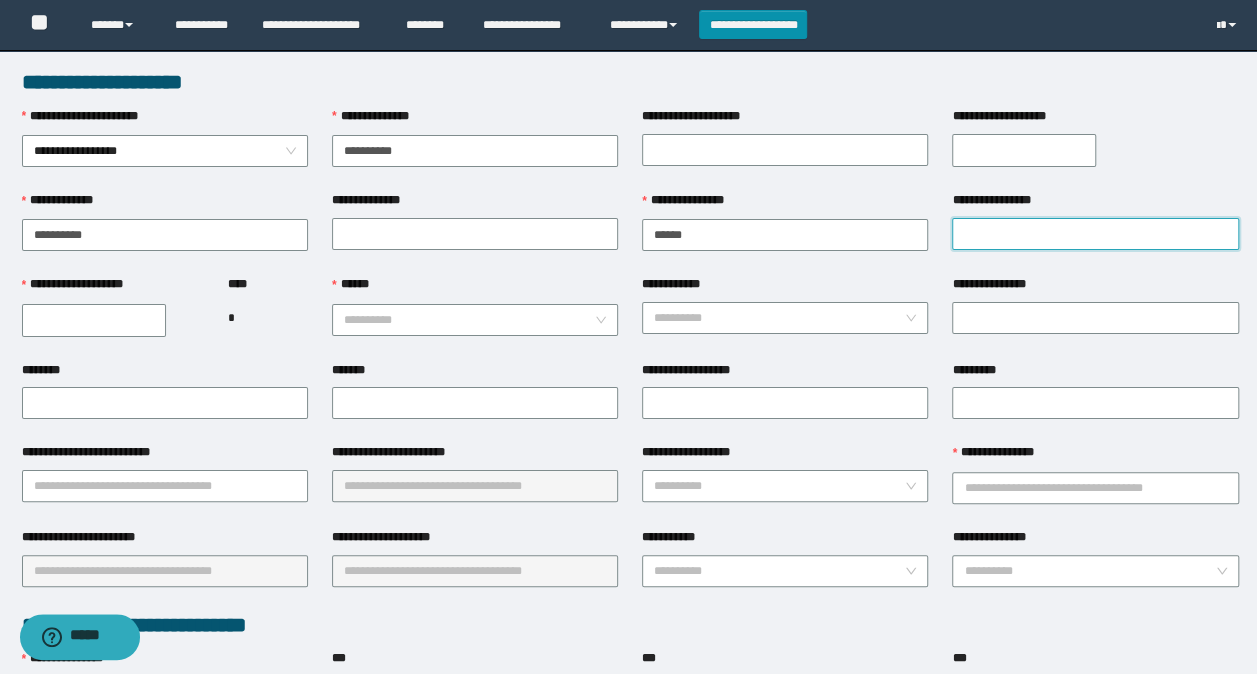 click on "**********" at bounding box center (1095, 234) 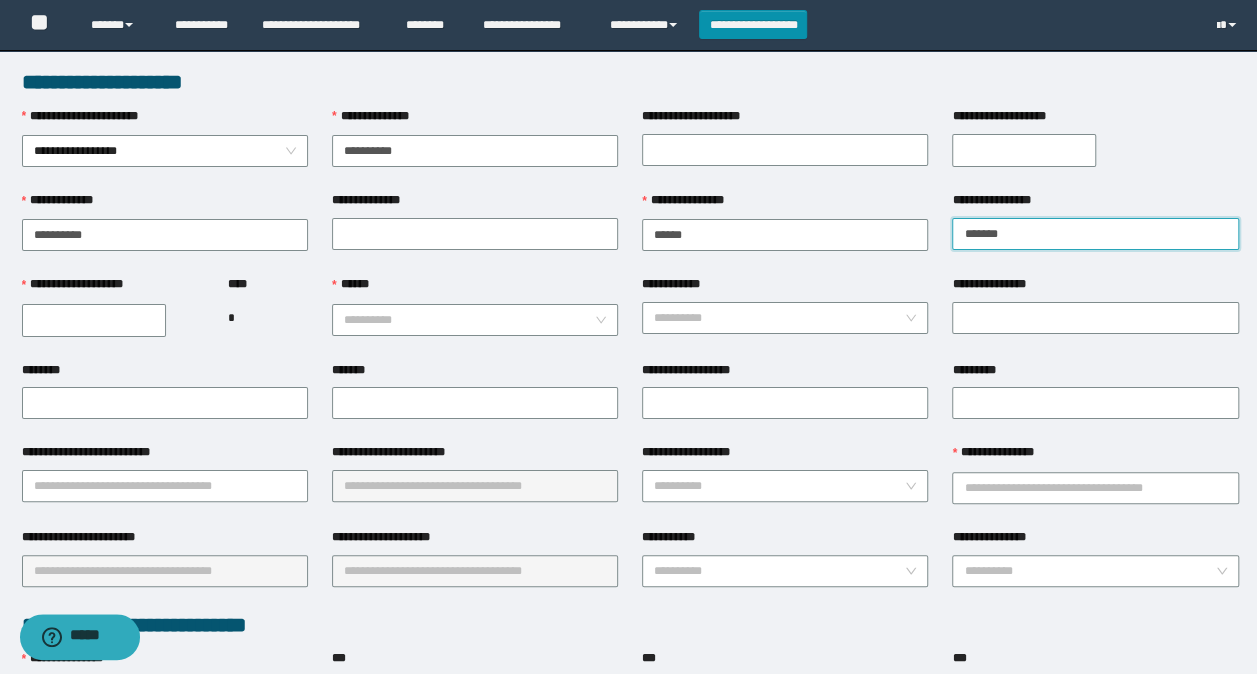 type on "*******" 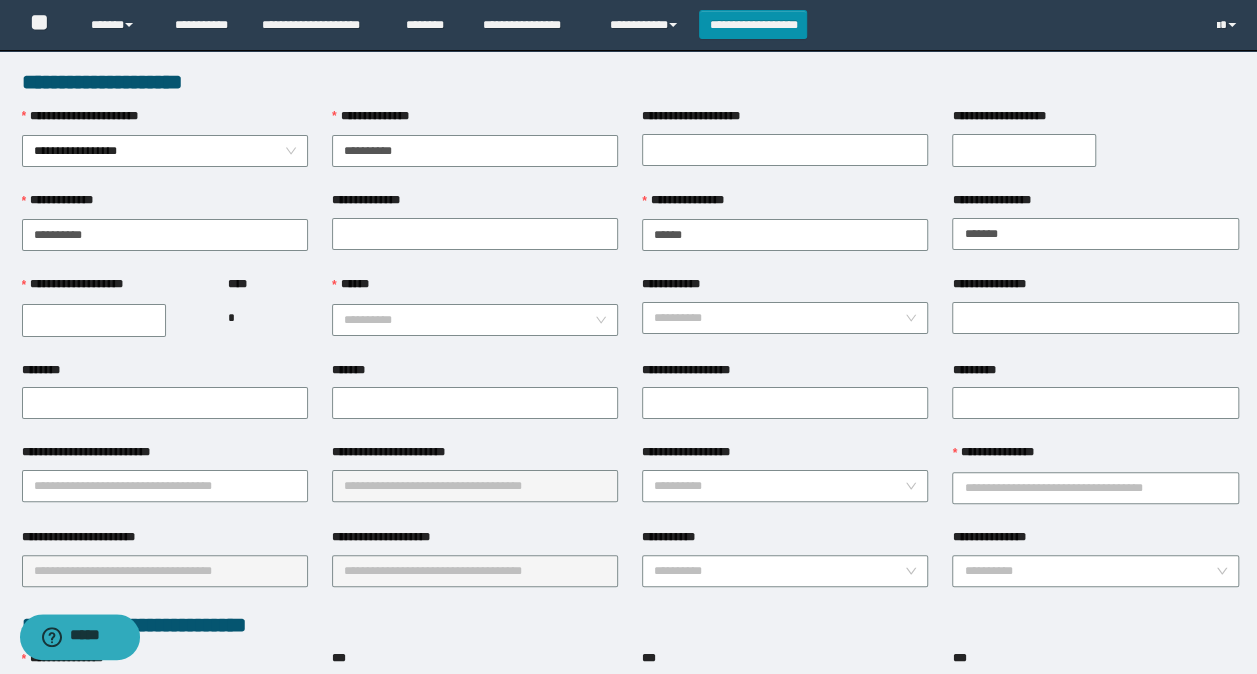 click on "**********" at bounding box center [94, 320] 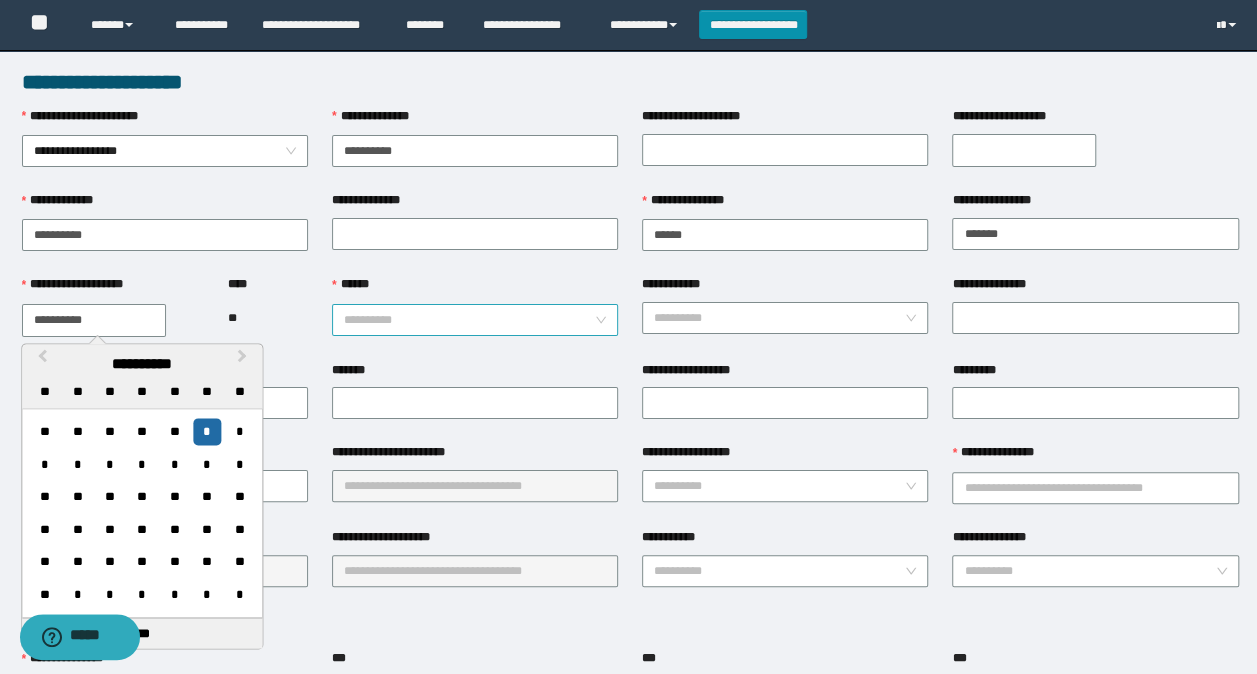 type on "**********" 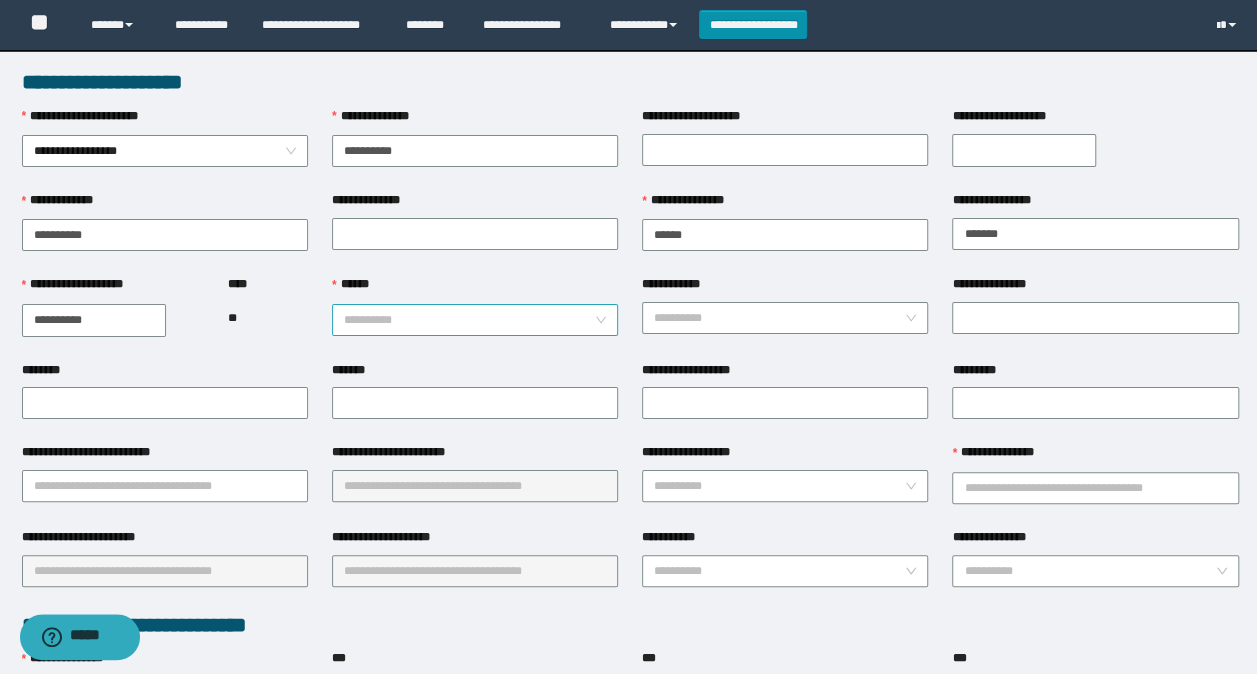 click on "******" at bounding box center [469, 320] 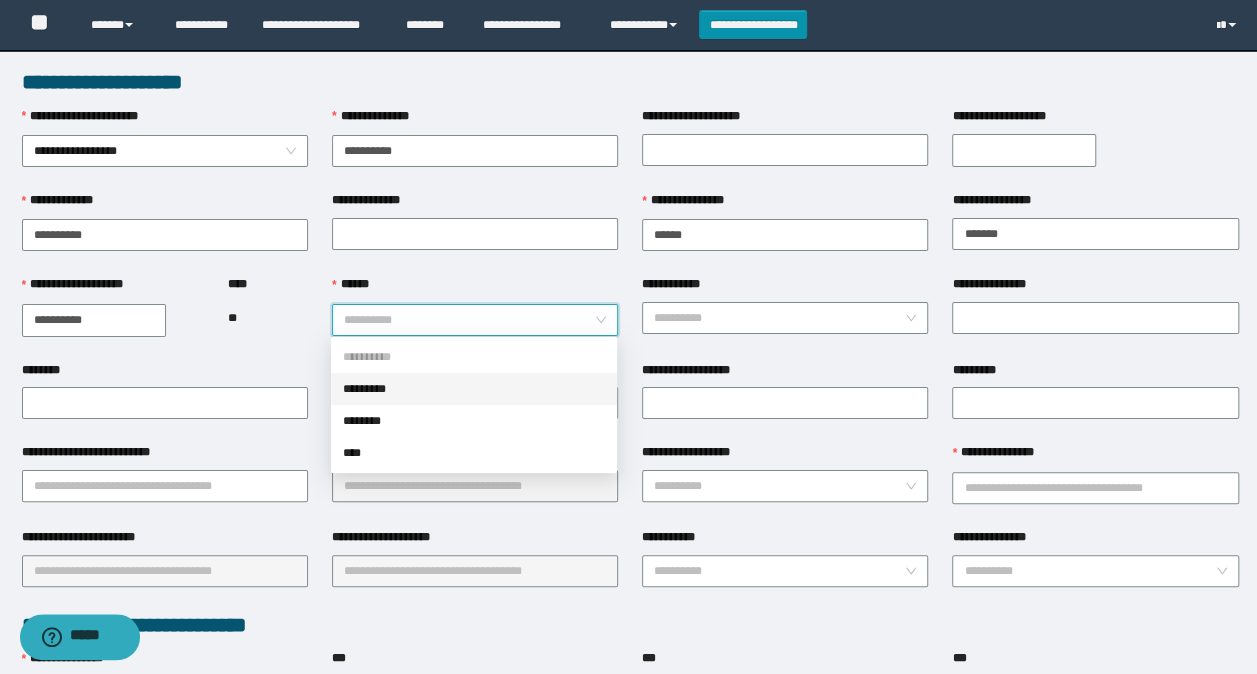 drag, startPoint x: 427, startPoint y: 396, endPoint x: 662, endPoint y: 335, distance: 242.78798 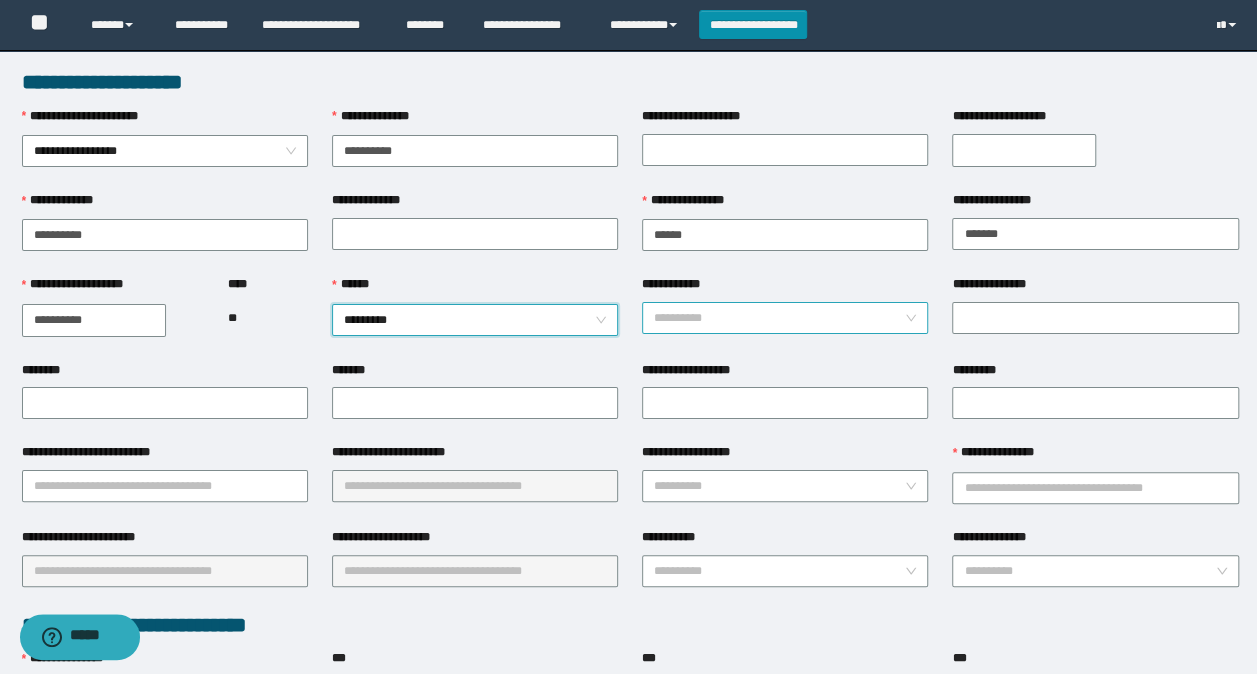 click on "**********" at bounding box center (779, 318) 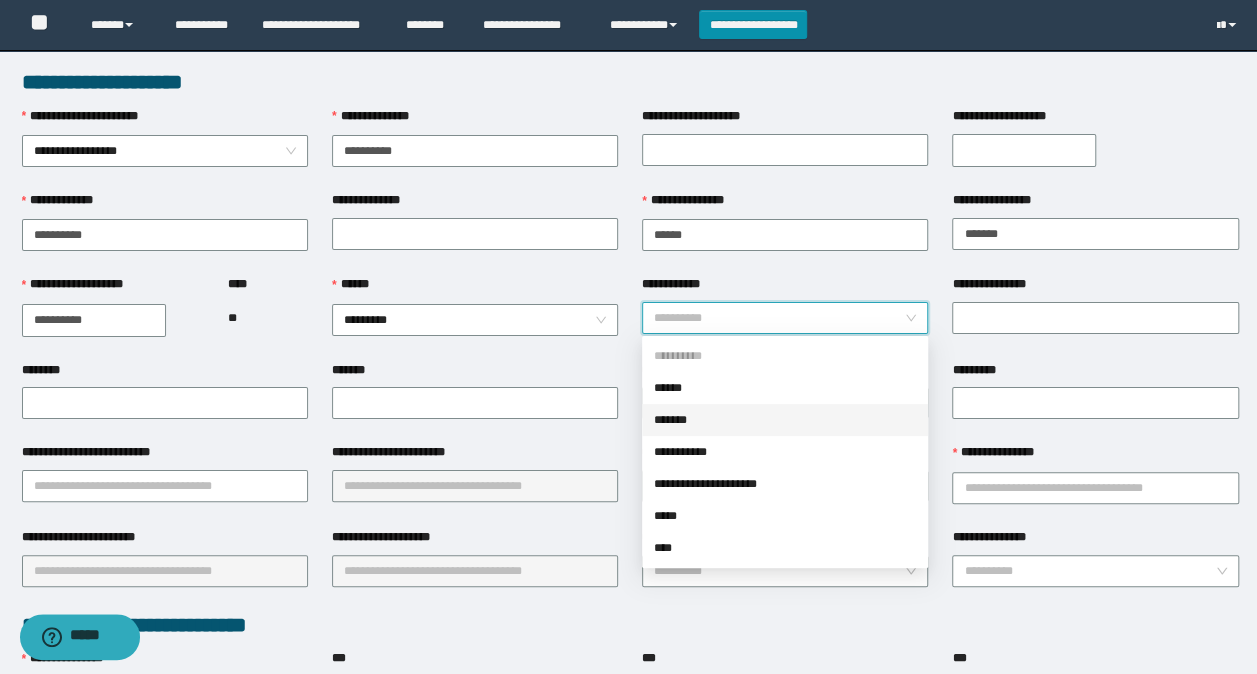 click on "*******" at bounding box center [785, 420] 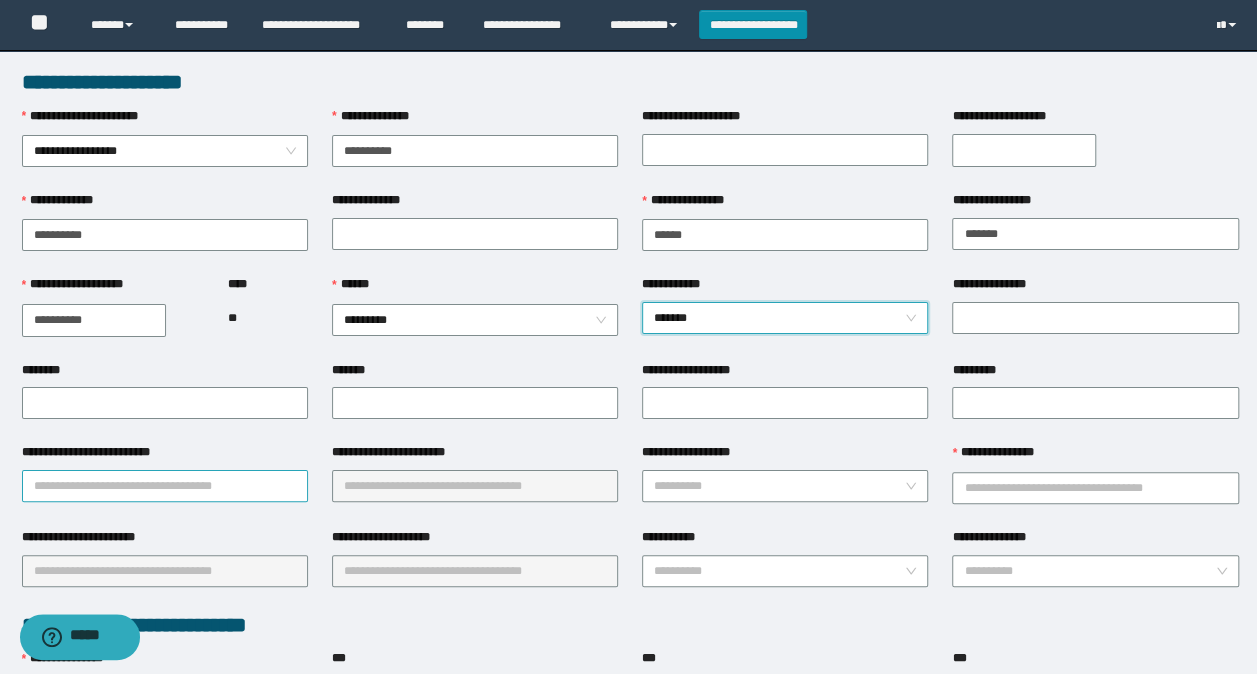 click on "**********" at bounding box center [165, 486] 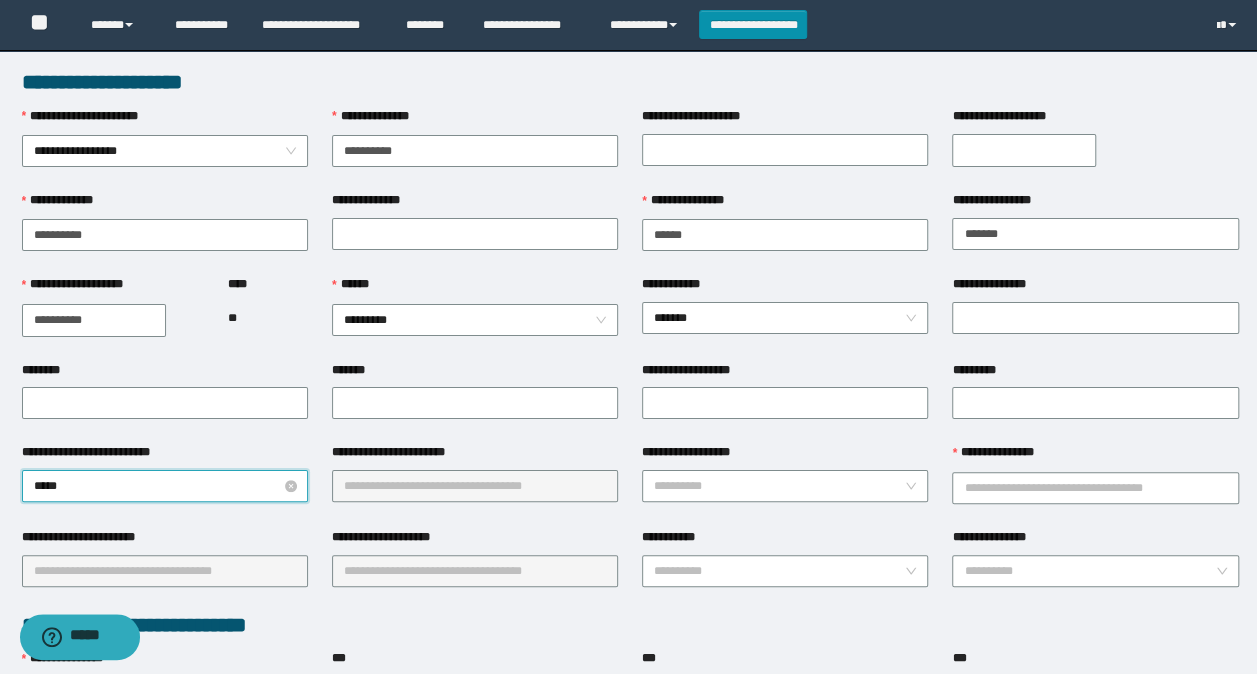 type on "******" 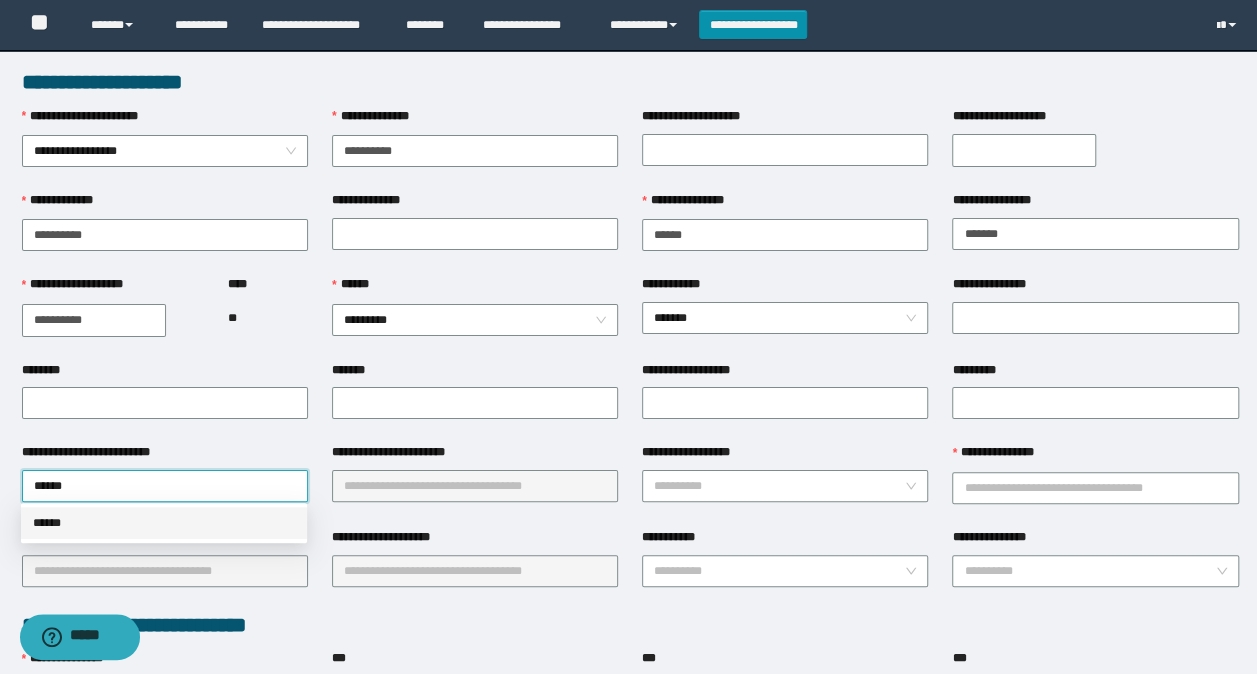 click on "******" at bounding box center [164, 523] 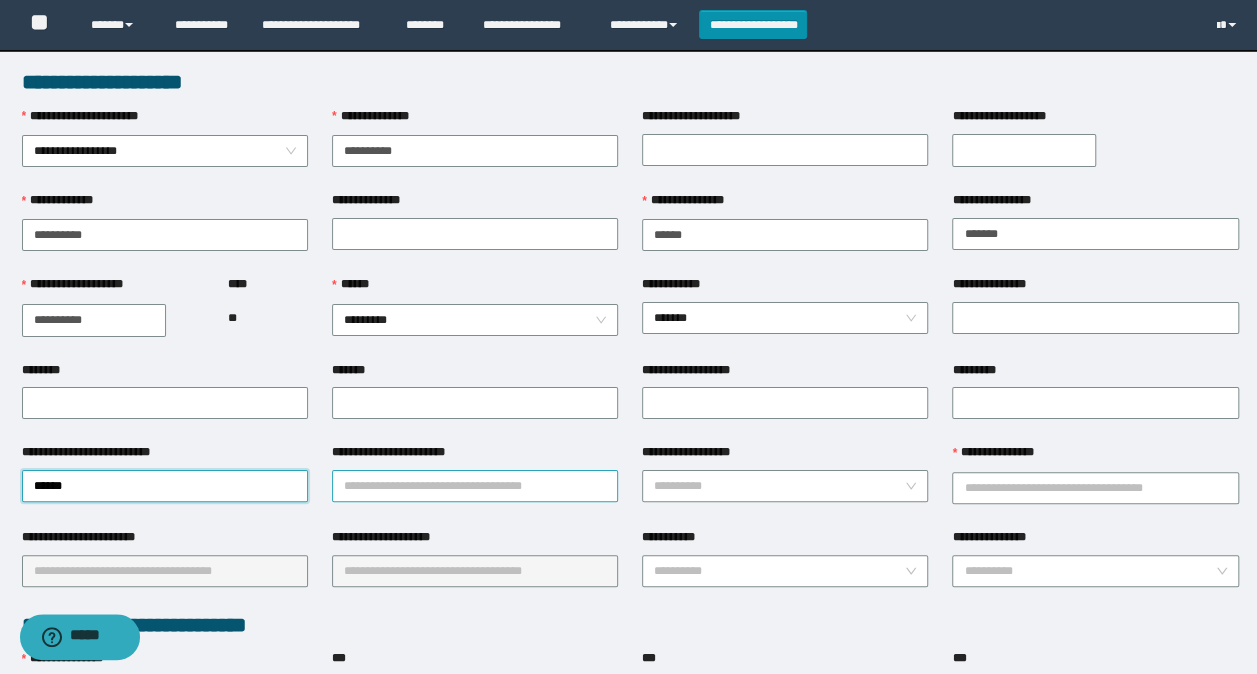 click on "**********" at bounding box center [475, 486] 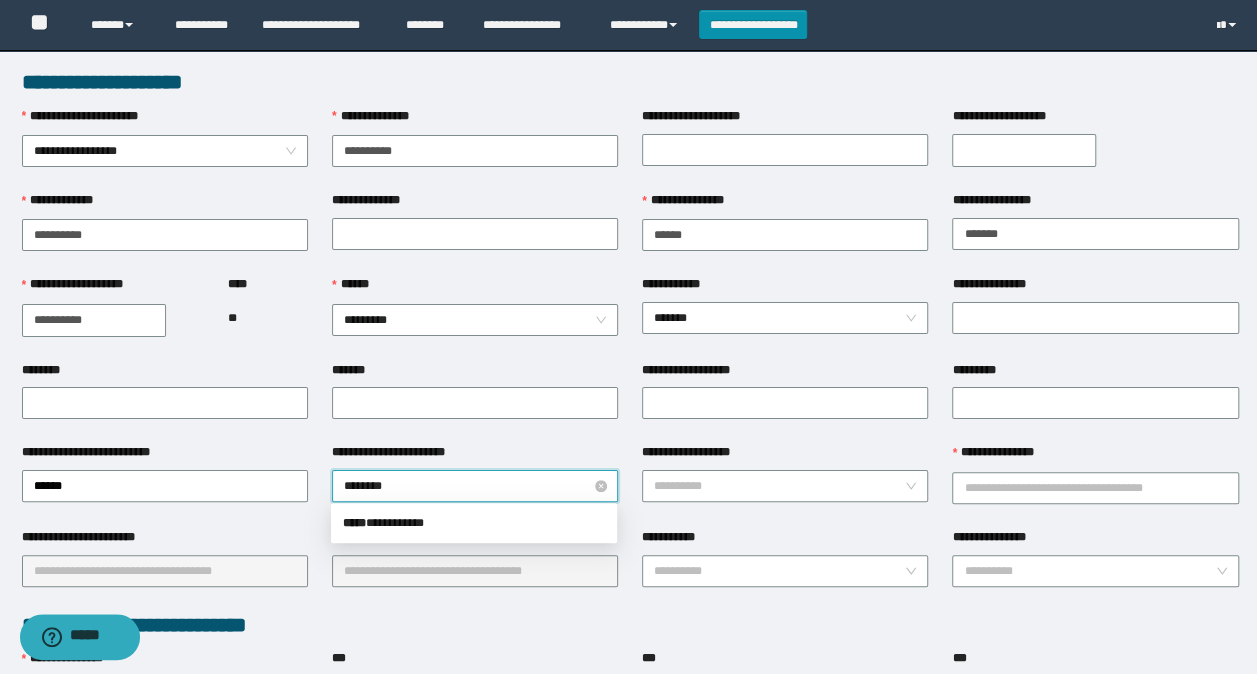 type on "*********" 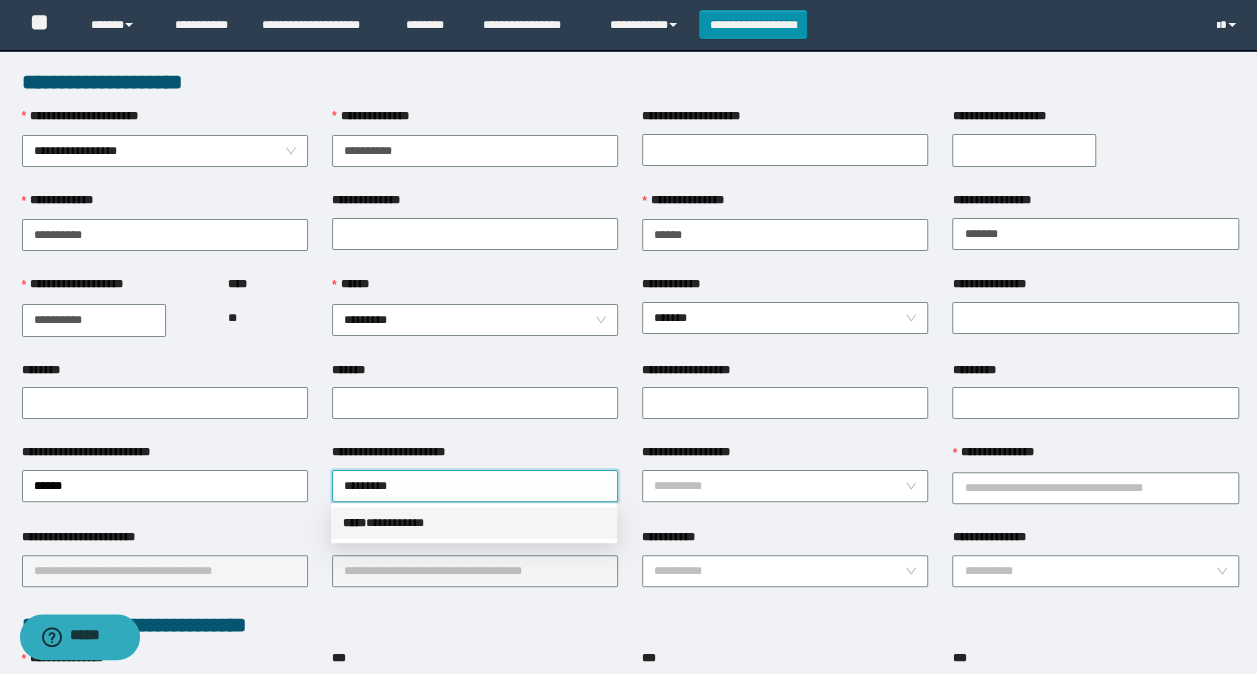 click on "***** * *********" at bounding box center (474, 523) 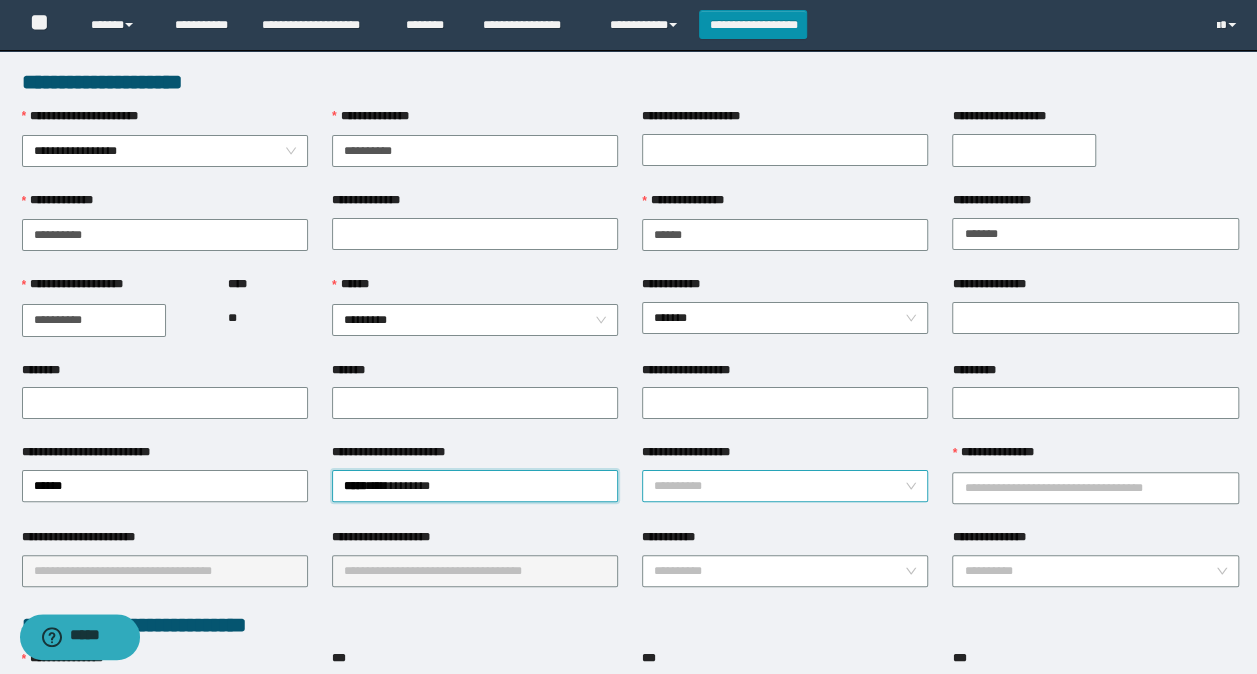 click on "**********" at bounding box center (779, 486) 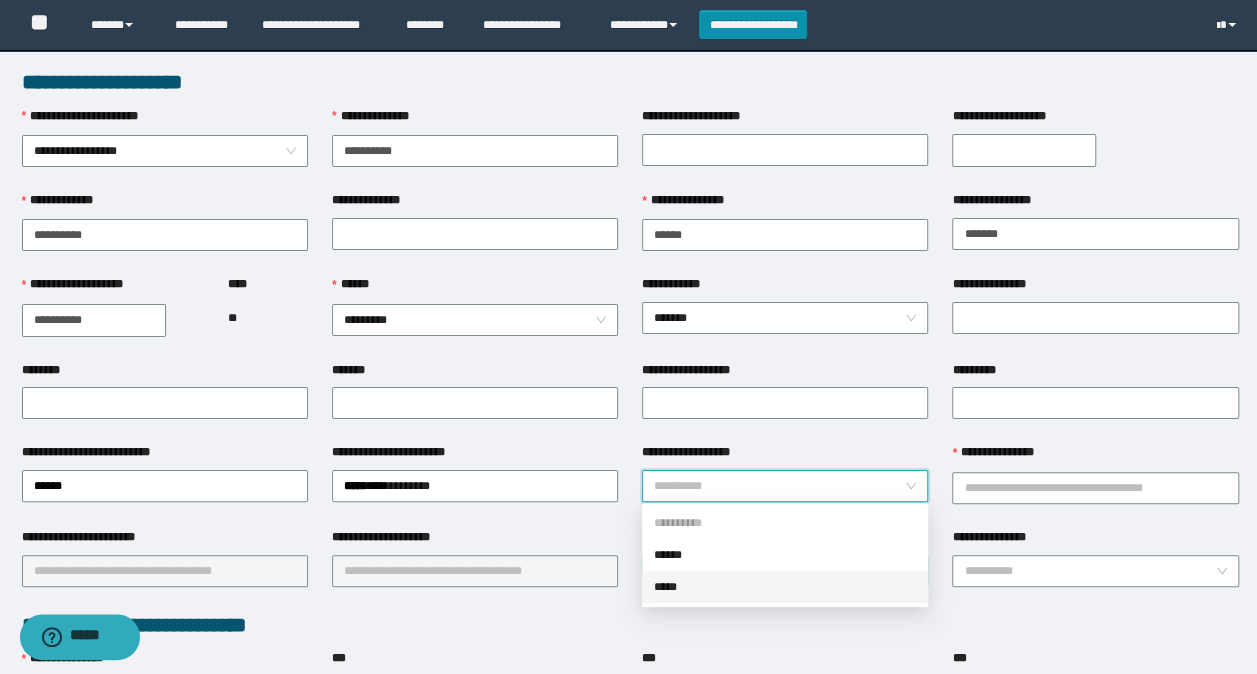 click on "*****" at bounding box center (785, 587) 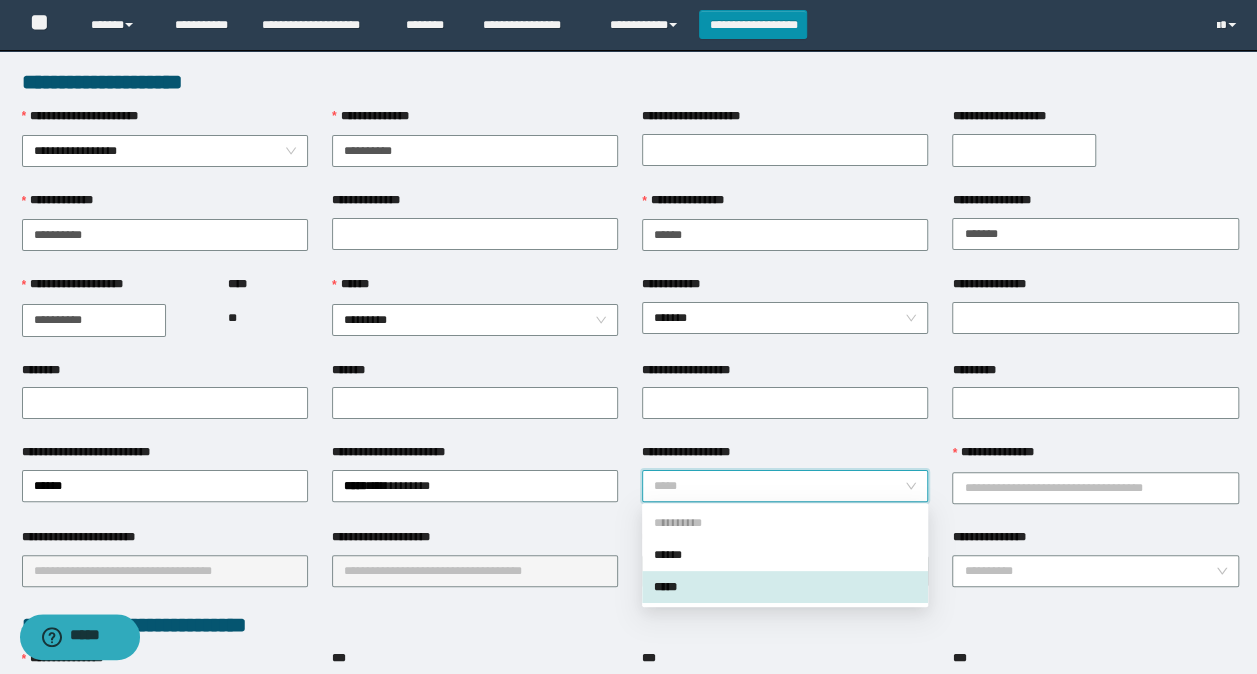 click on "*****" at bounding box center [785, 486] 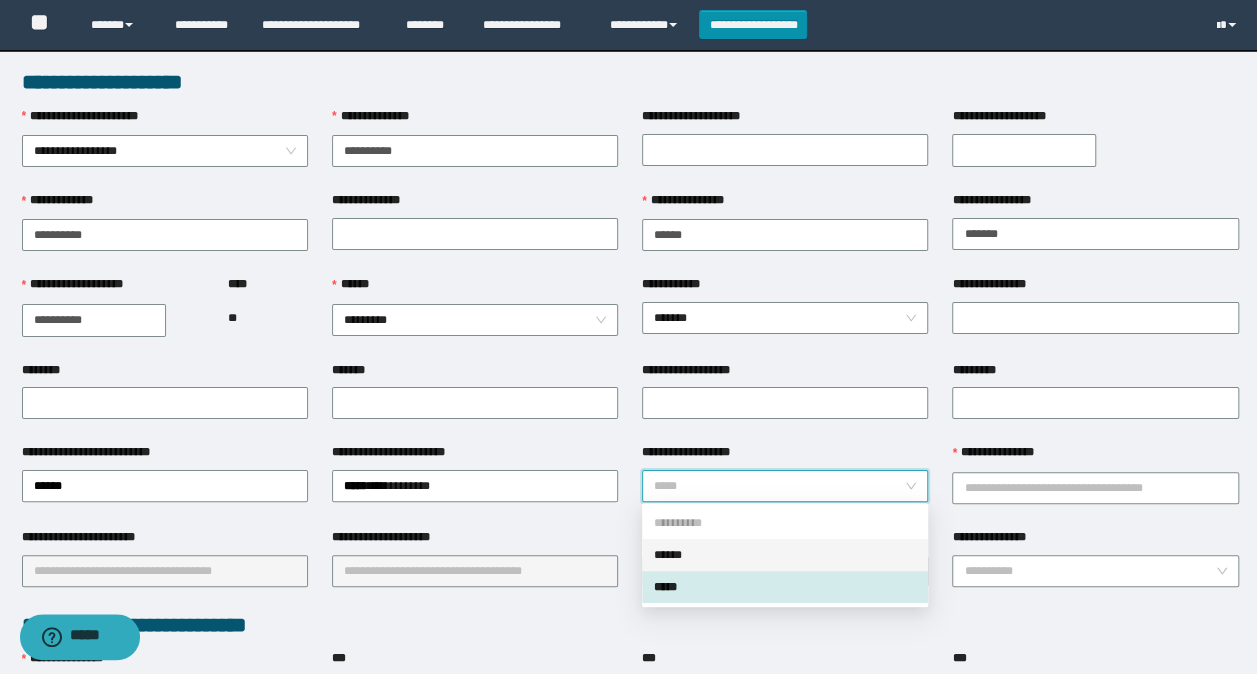 click on "******" at bounding box center (785, 555) 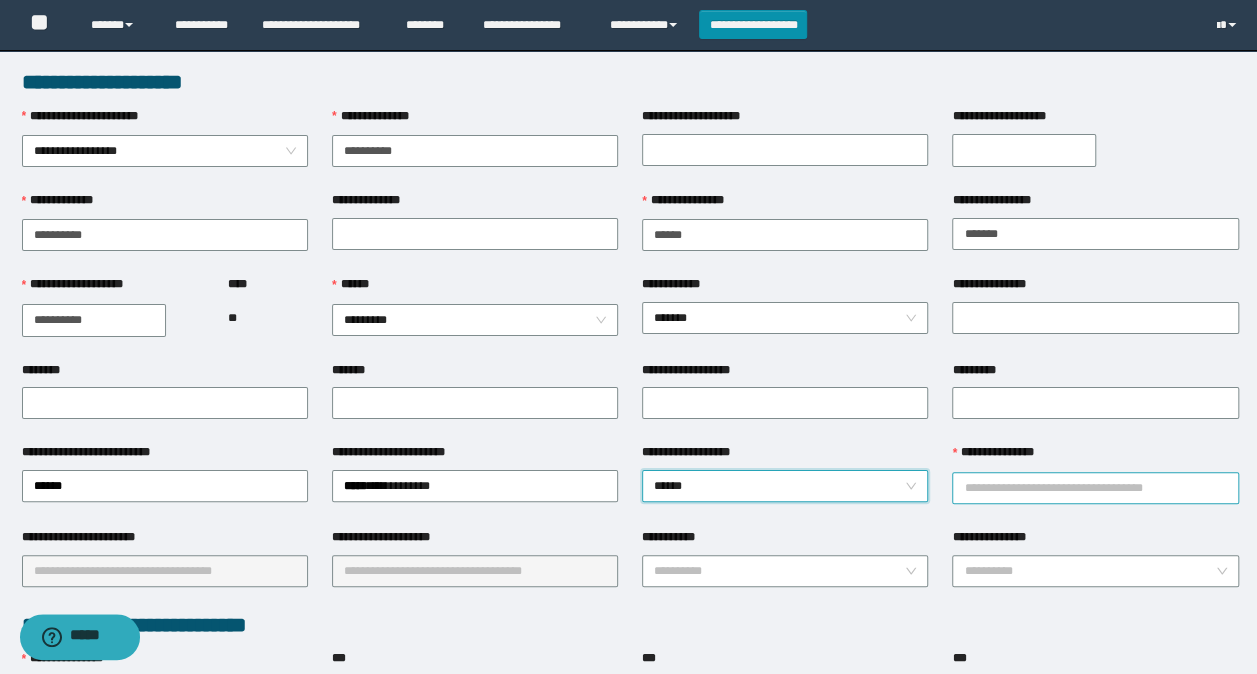 click on "**********" at bounding box center [1095, 488] 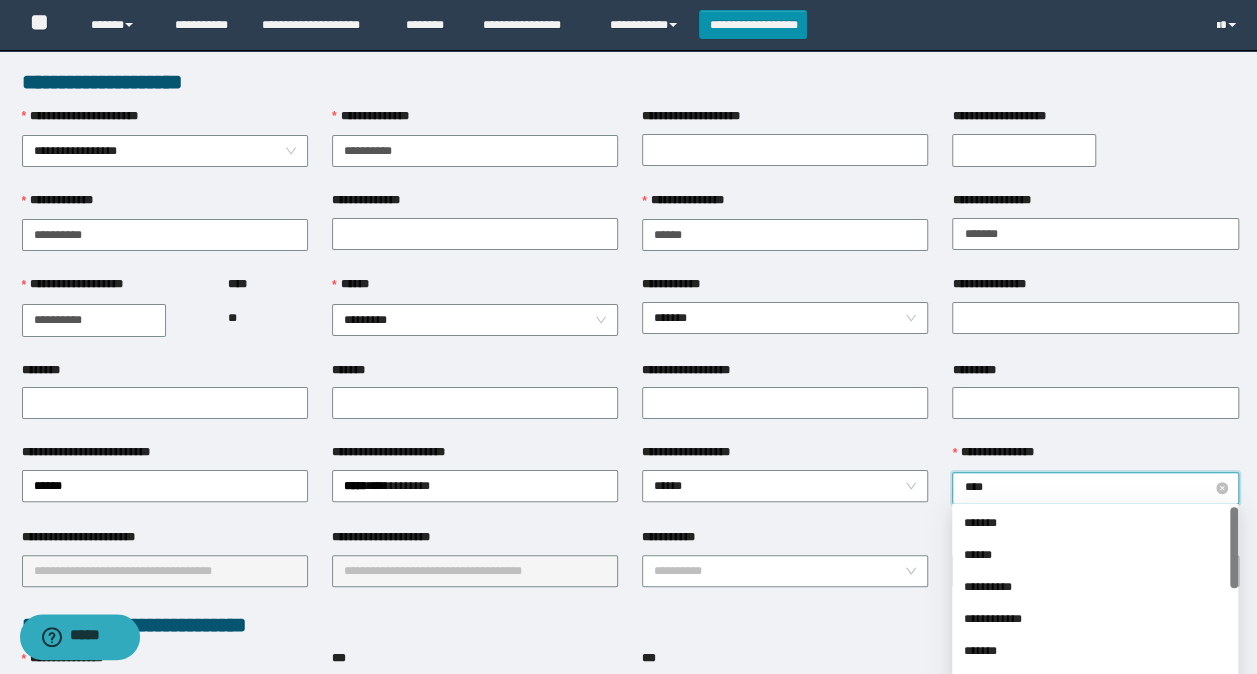 type on "*****" 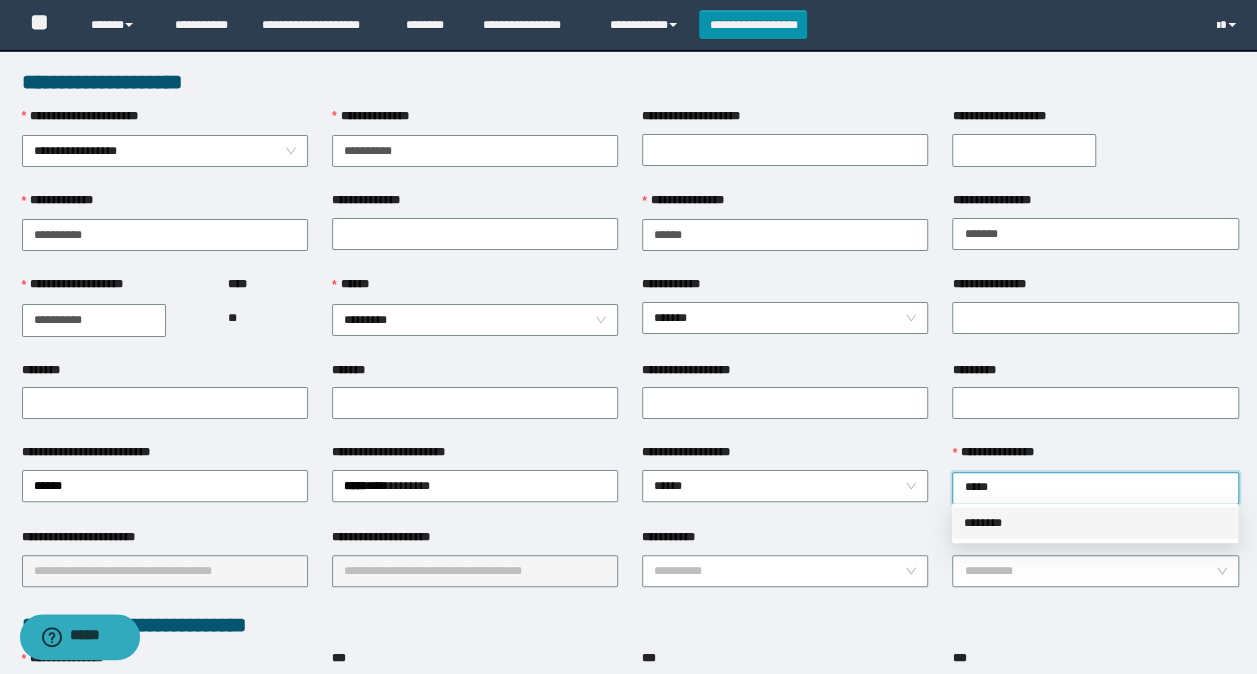 click on "********" at bounding box center (1095, 523) 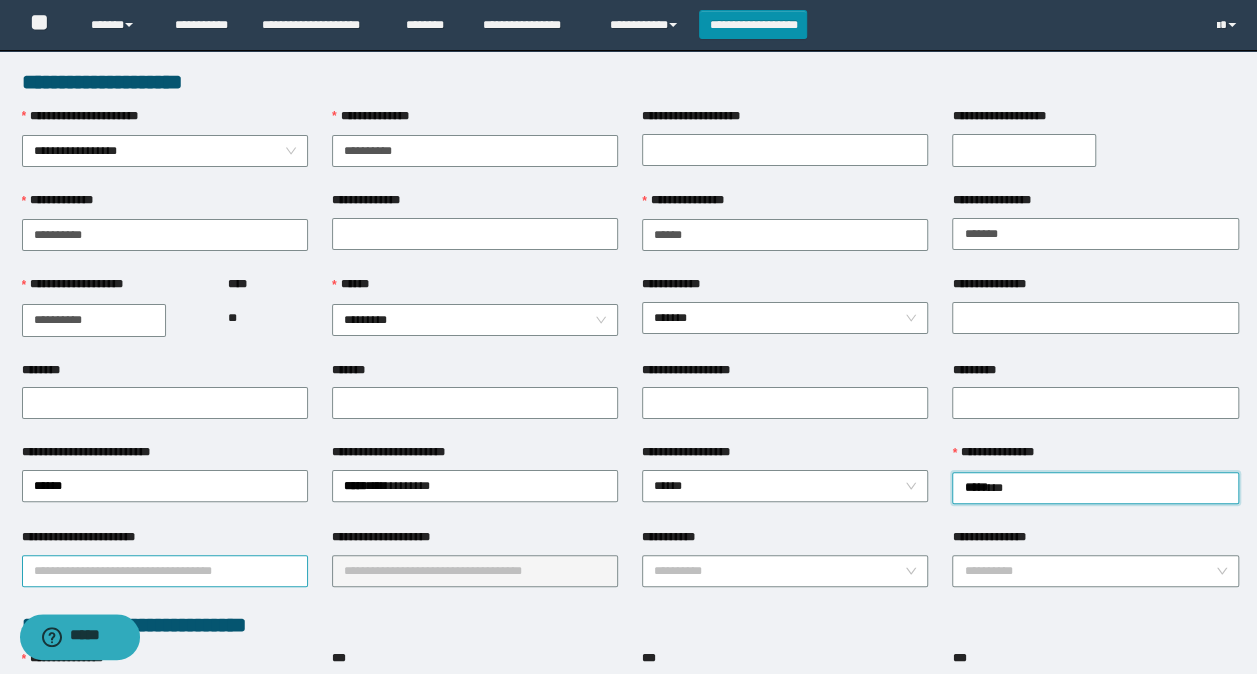 click on "**********" at bounding box center (165, 571) 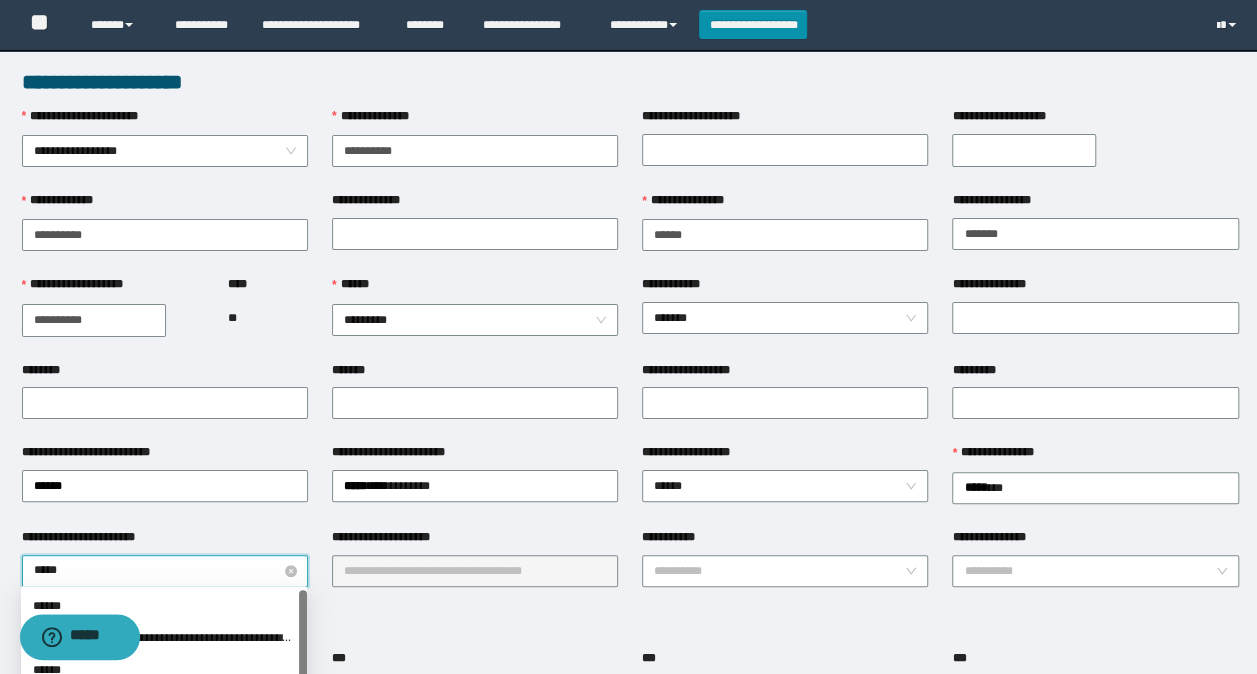 type on "******" 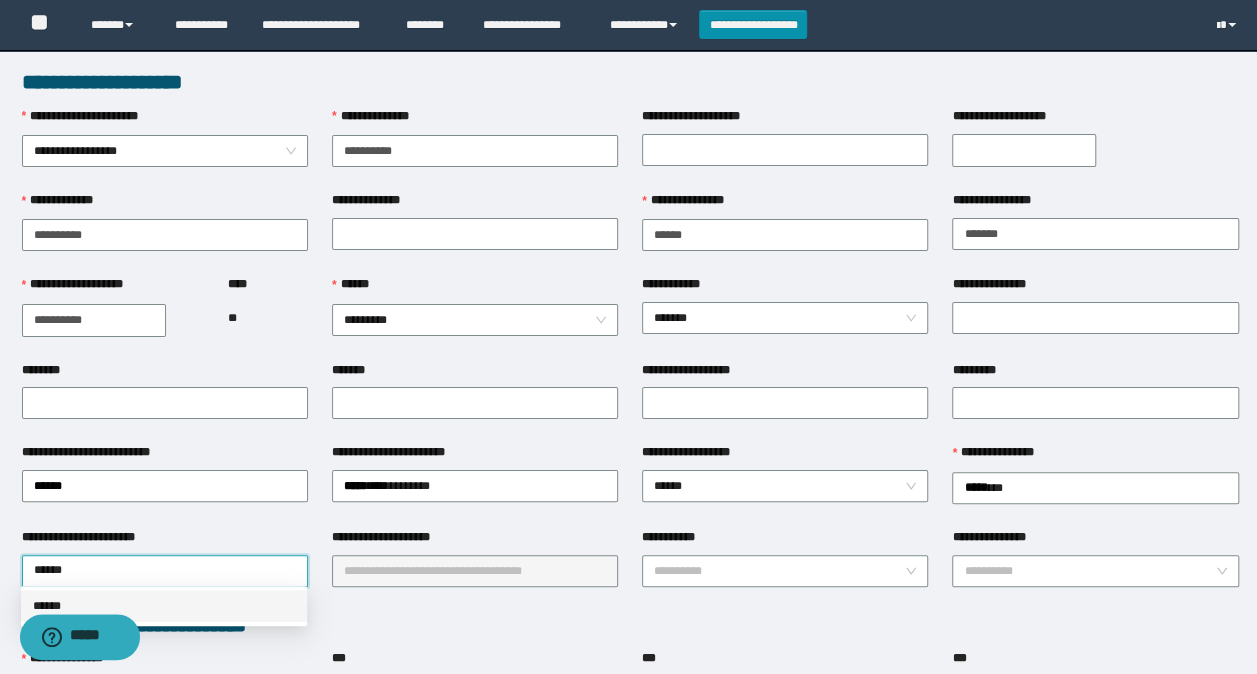 click on "******" at bounding box center [164, 606] 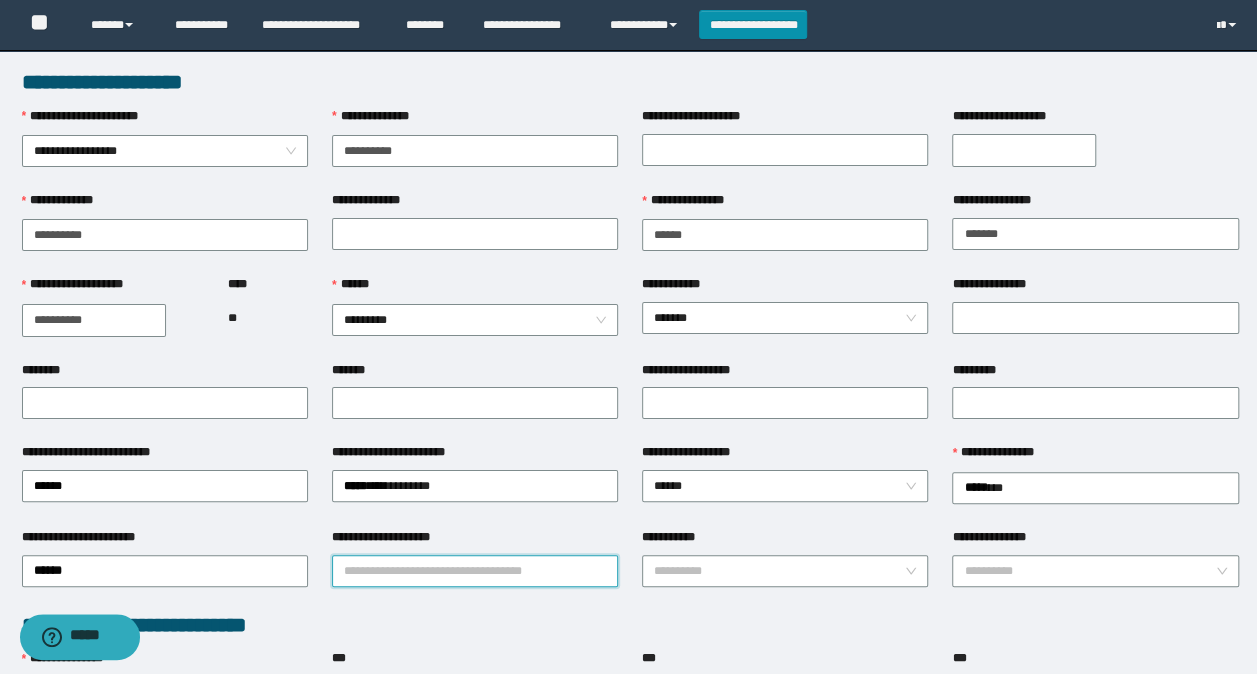 click on "**********" at bounding box center (475, 571) 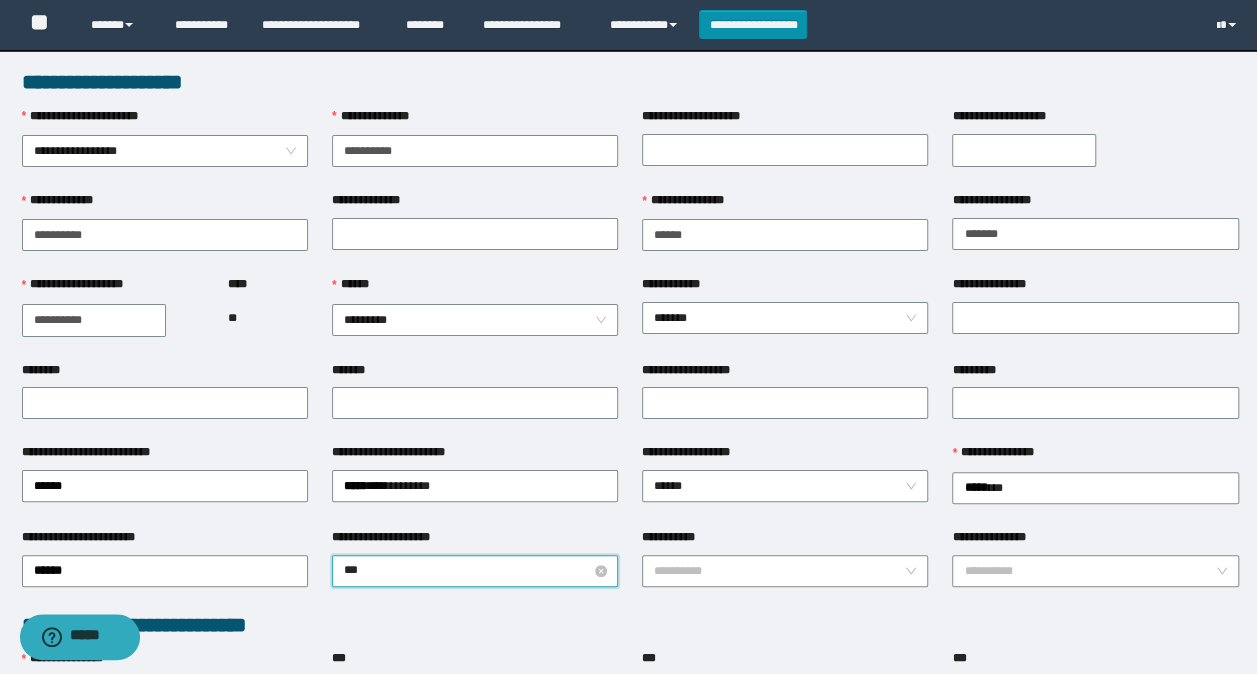 type on "****" 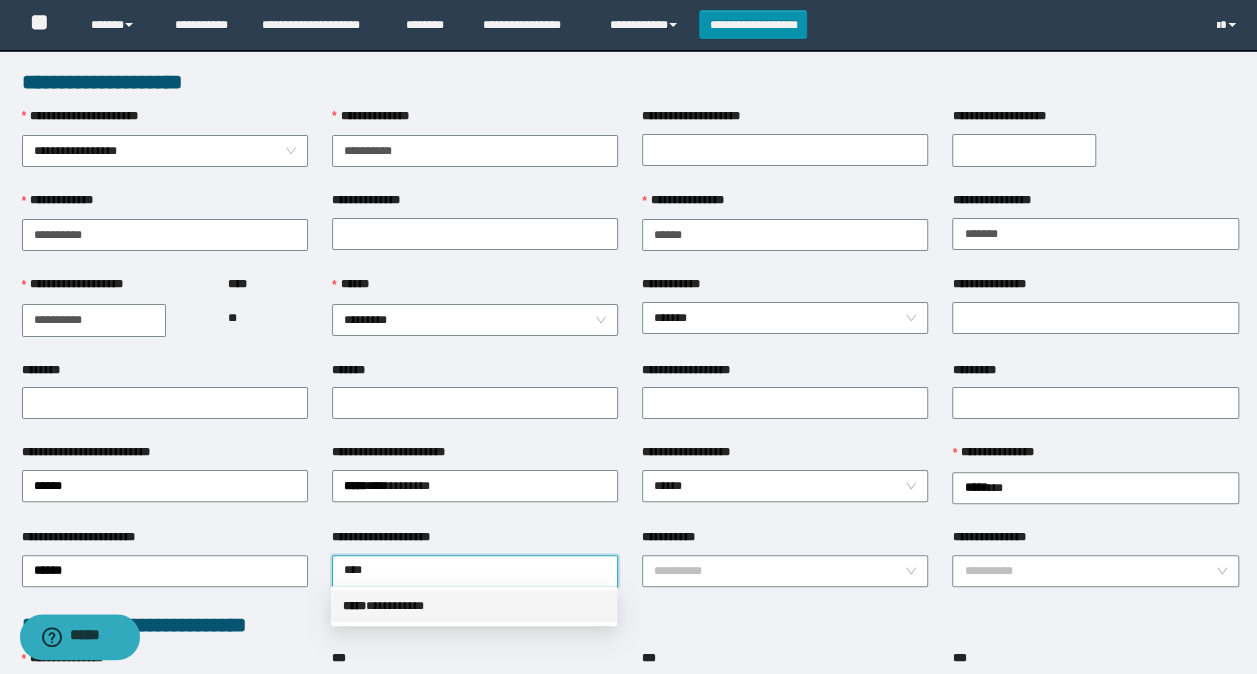 click on "***** * *********" at bounding box center (474, 606) 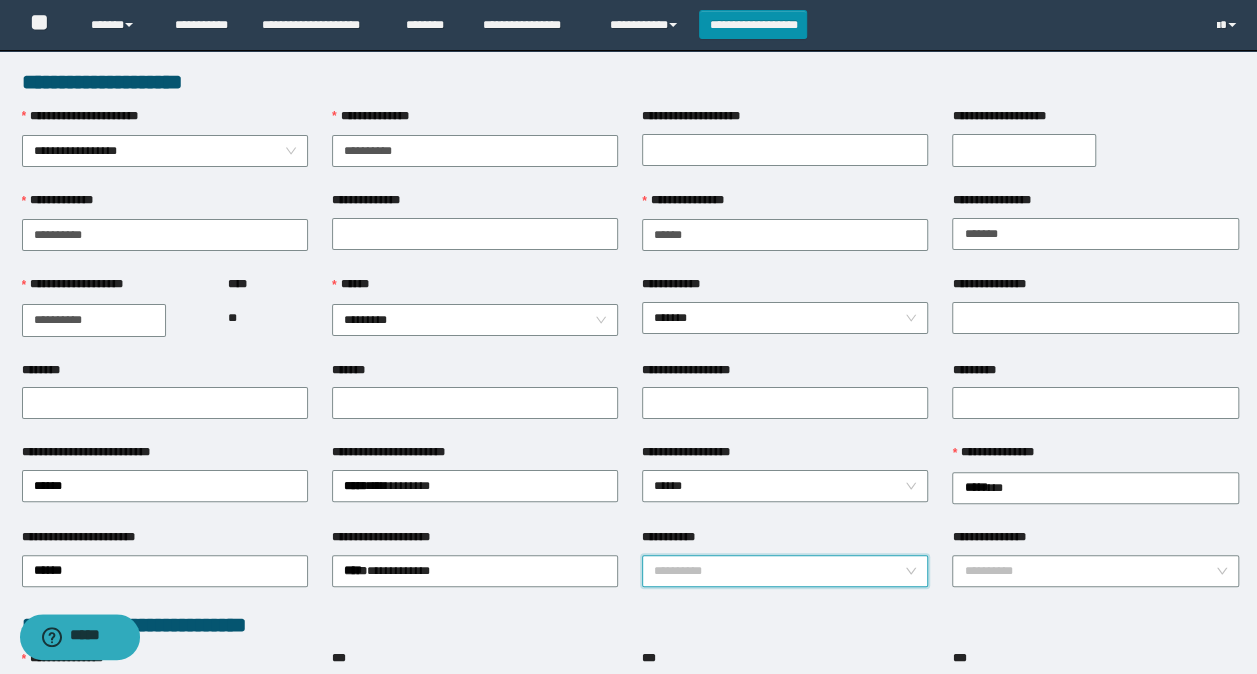 click on "**********" at bounding box center [779, 571] 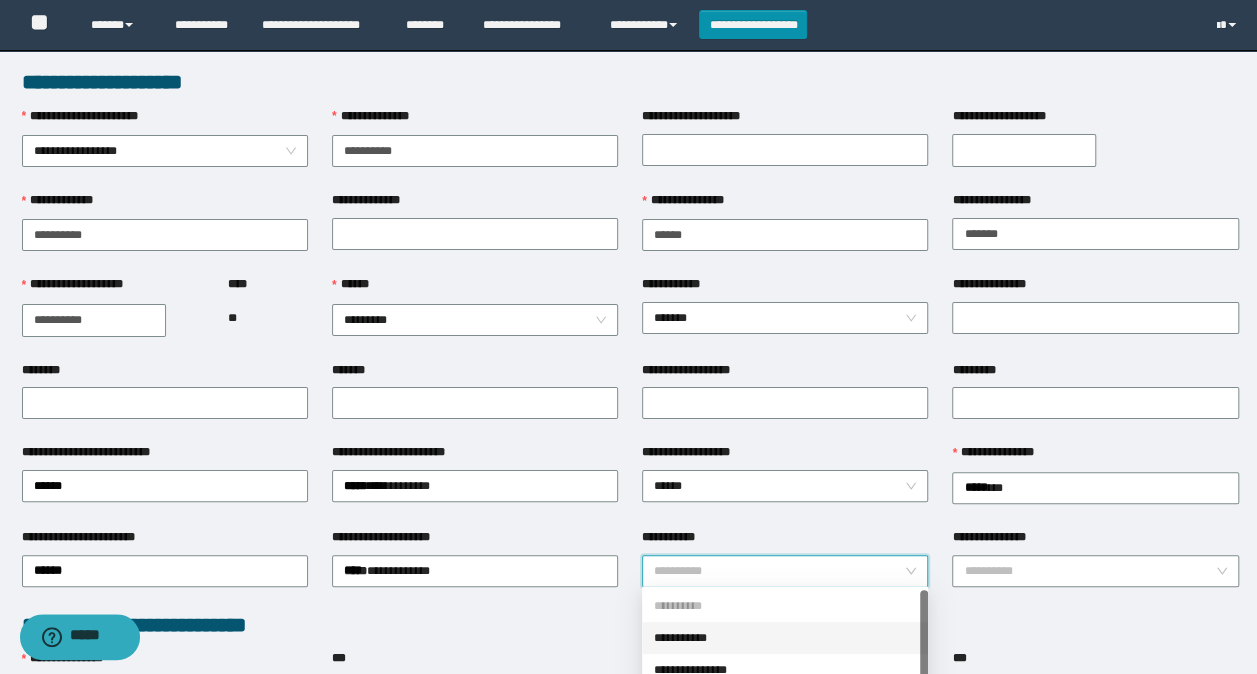 scroll, scrollTop: 100, scrollLeft: 0, axis: vertical 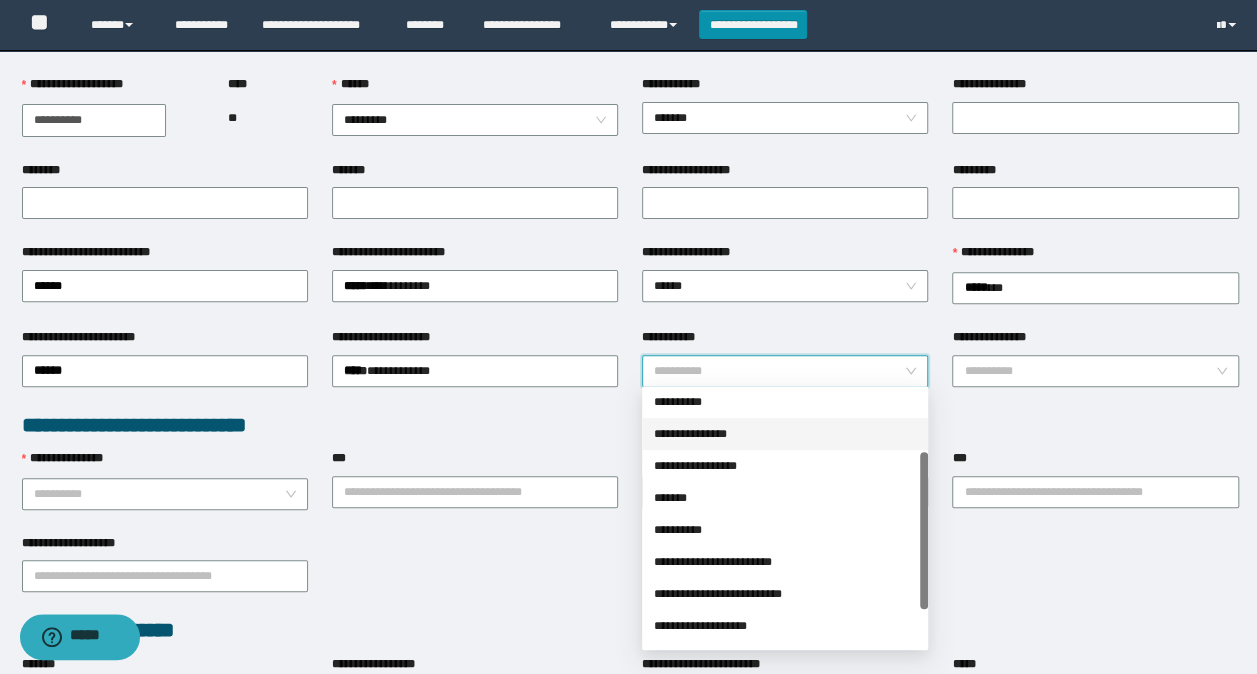 click on "**********" at bounding box center [785, 434] 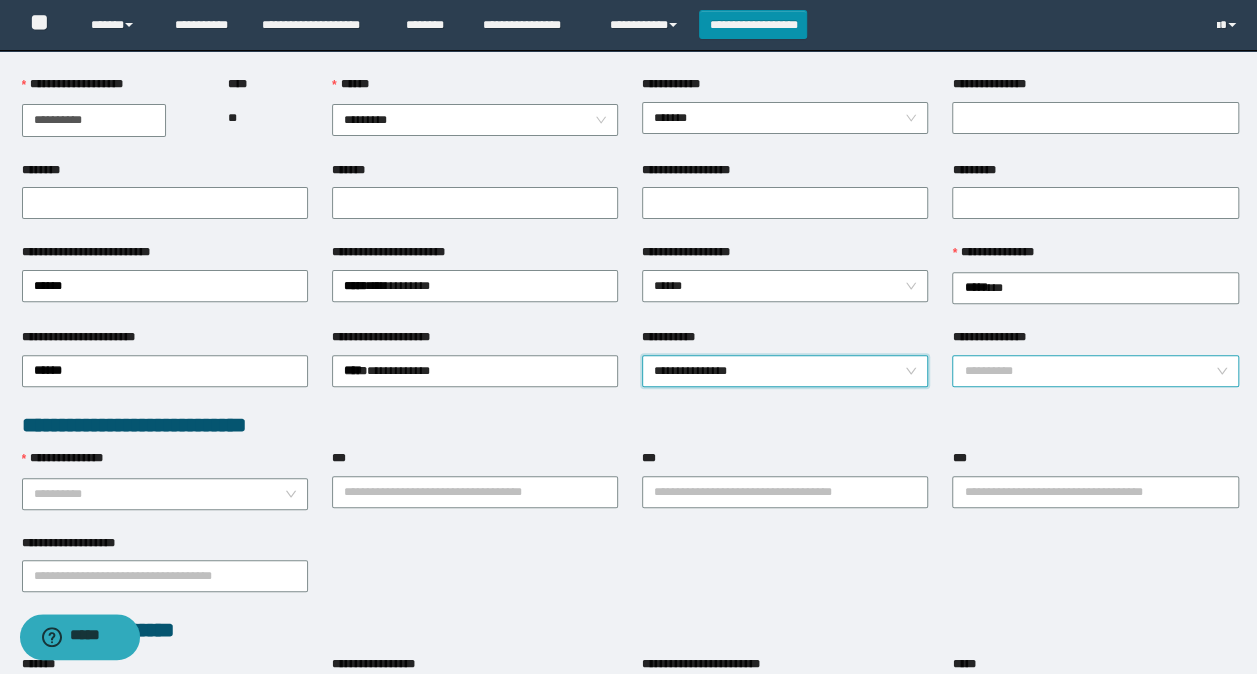 click on "**********" at bounding box center [1089, 371] 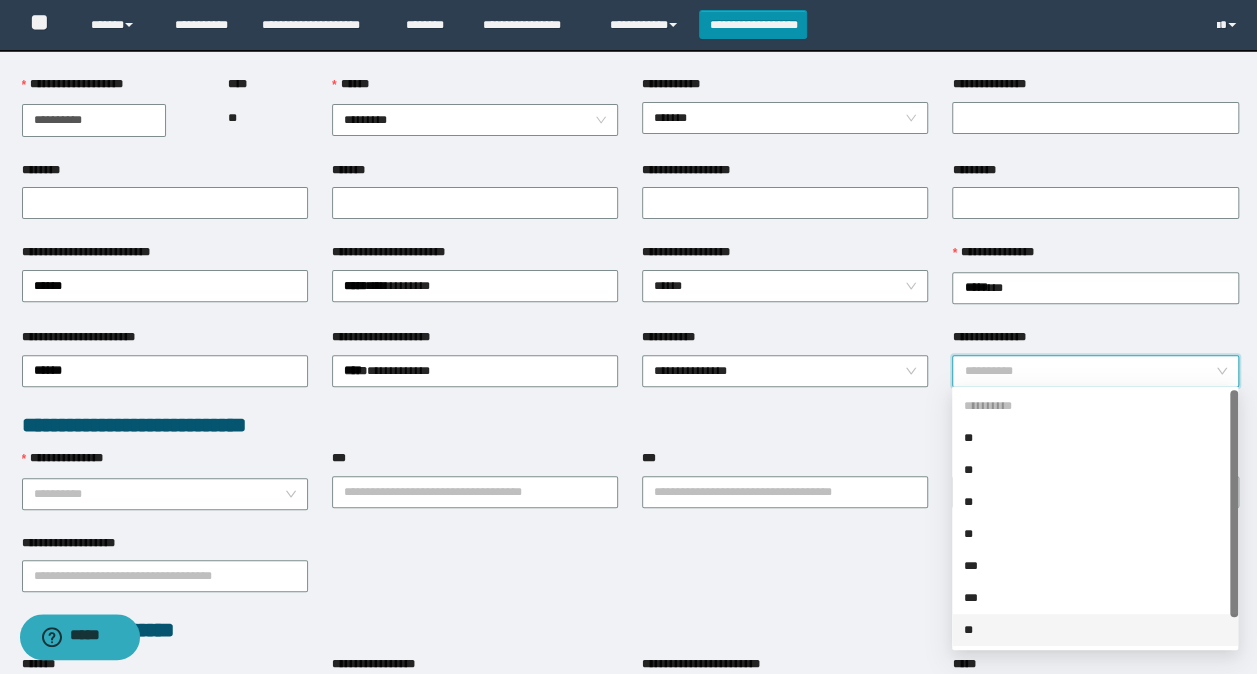 drag, startPoint x: 991, startPoint y: 626, endPoint x: 958, endPoint y: 572, distance: 63.28507 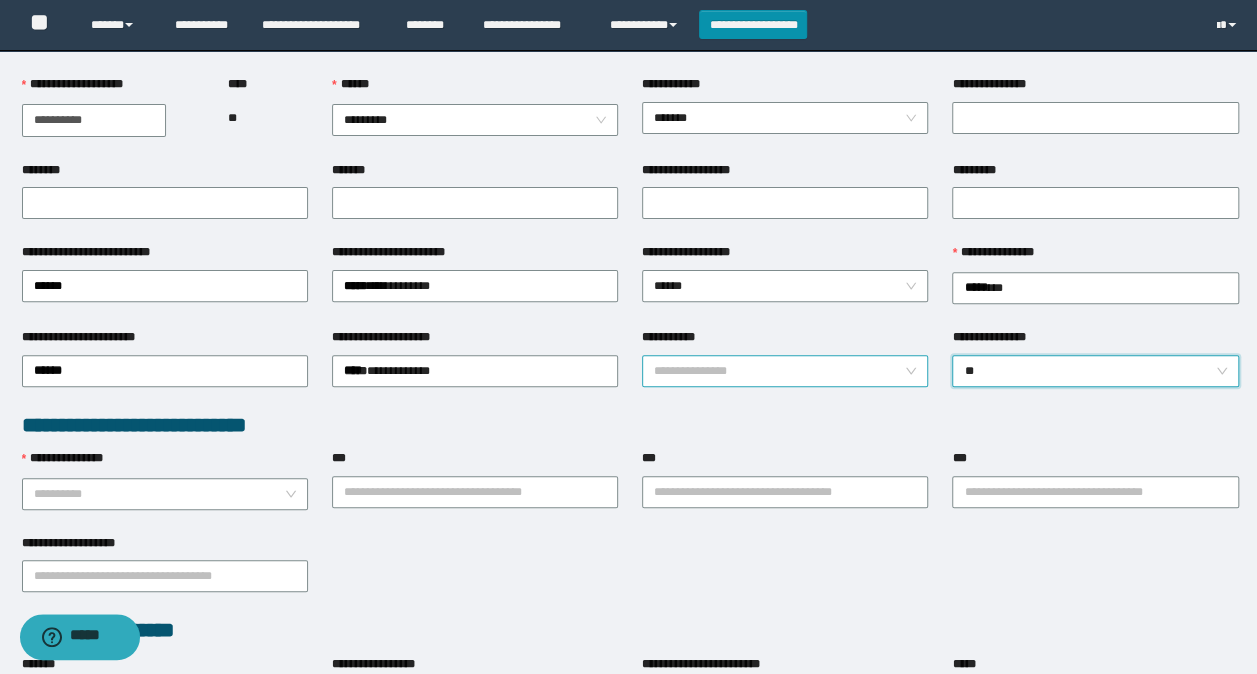 click on "**********" at bounding box center [785, 371] 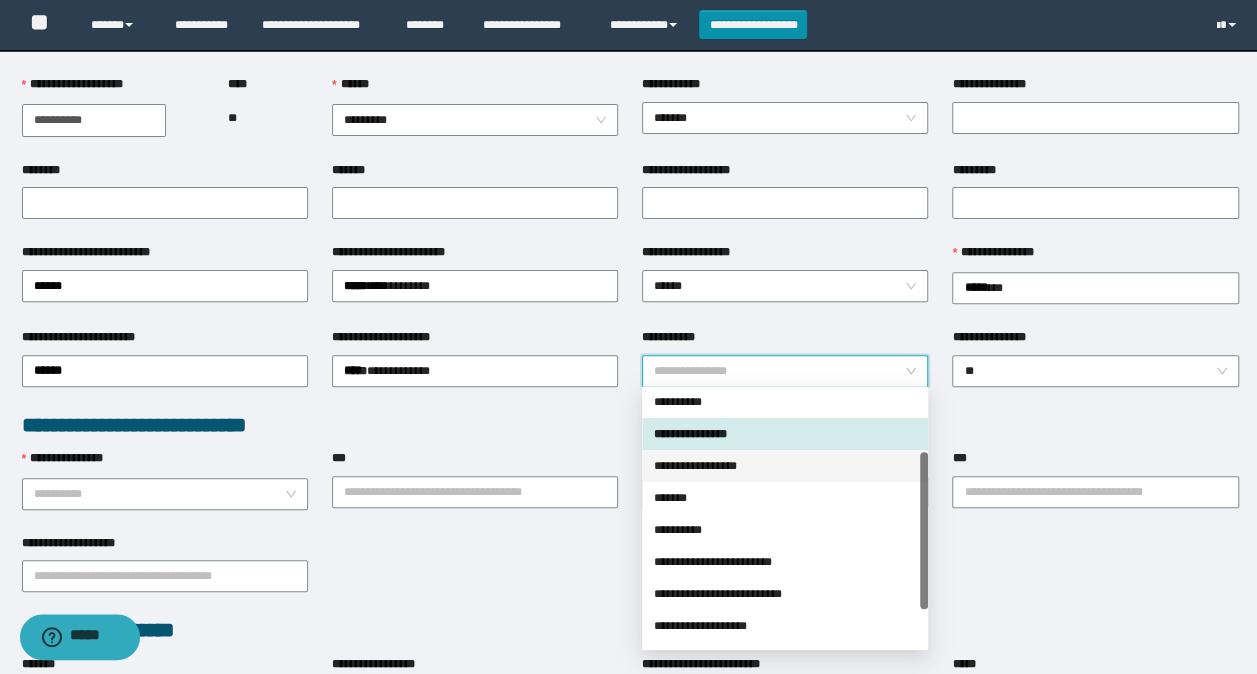 click on "**********" at bounding box center [785, 466] 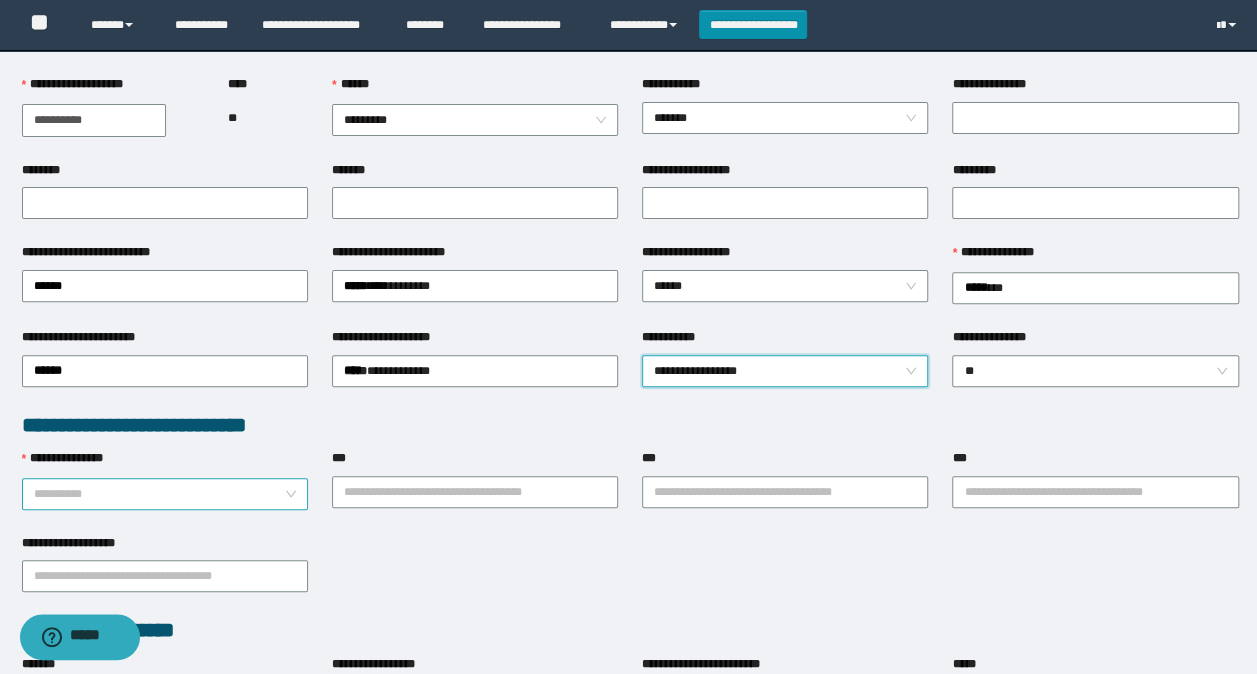 click on "**********" at bounding box center (159, 494) 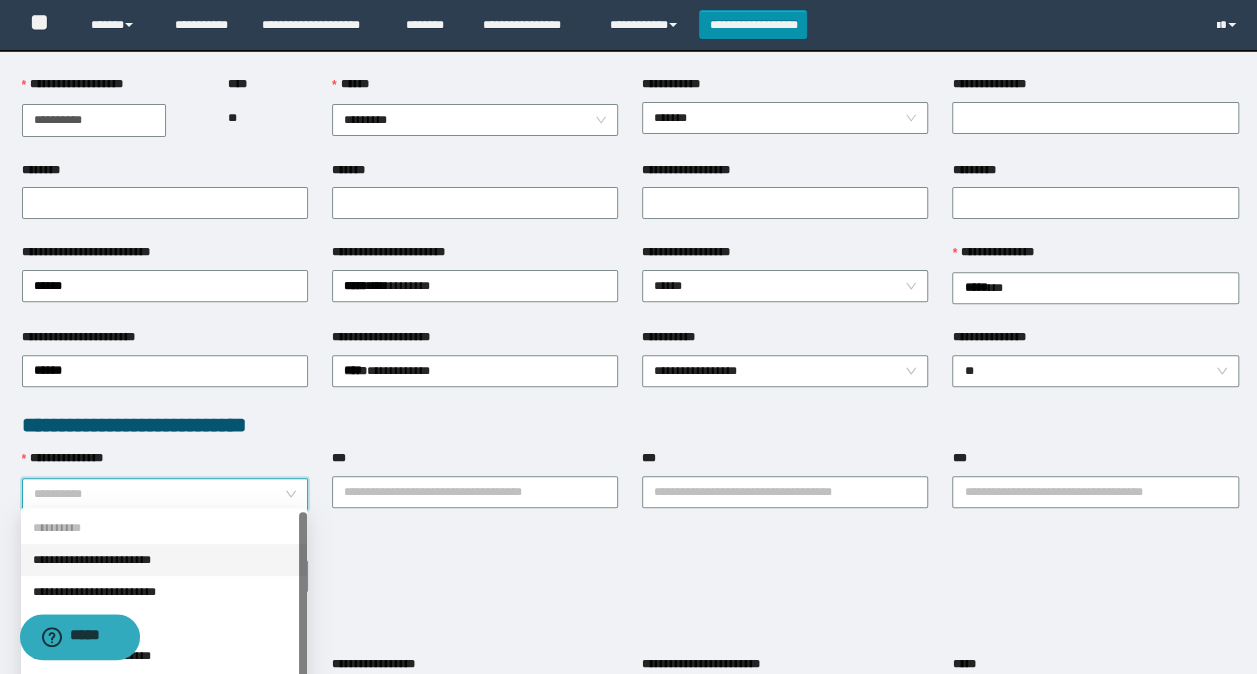 drag, startPoint x: 92, startPoint y: 566, endPoint x: 103, endPoint y: 562, distance: 11.7046995 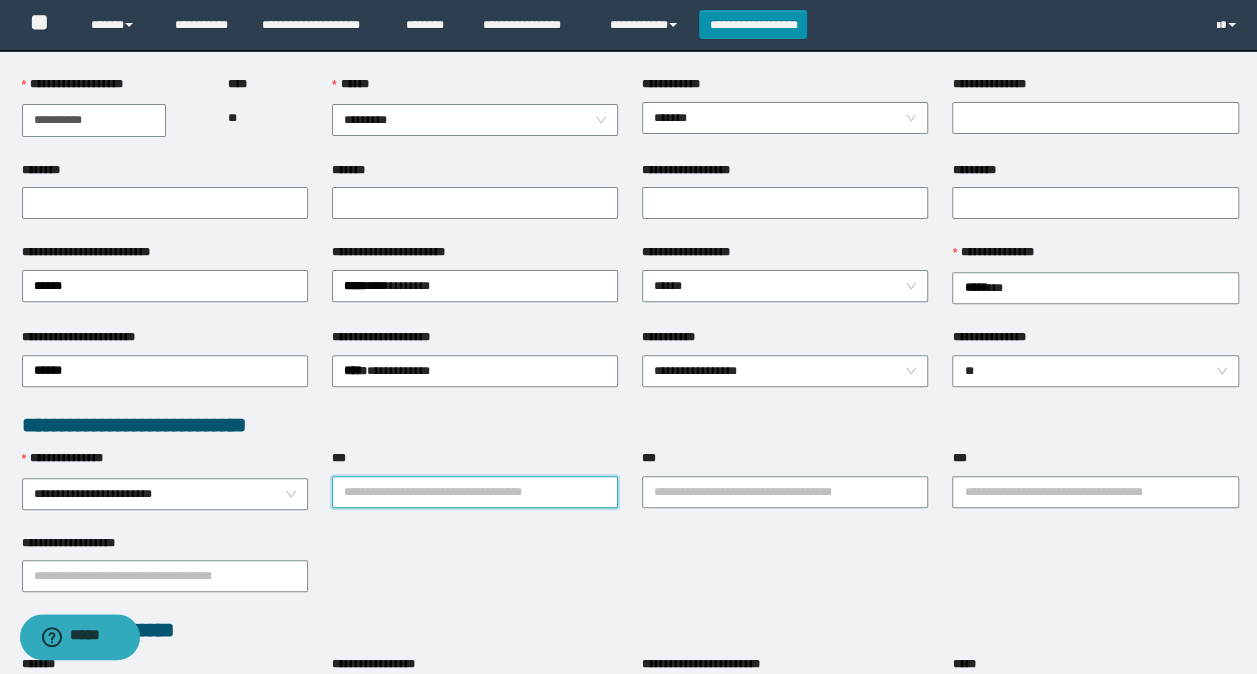 click on "***" at bounding box center (475, 492) 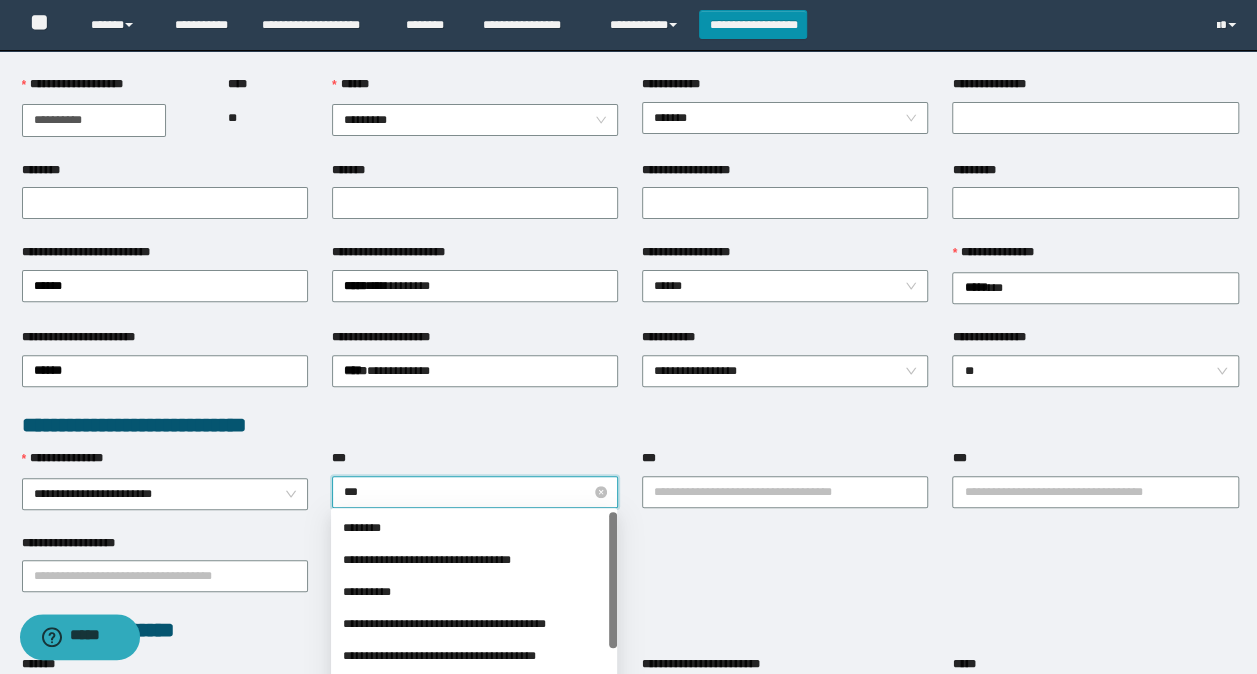 type on "****" 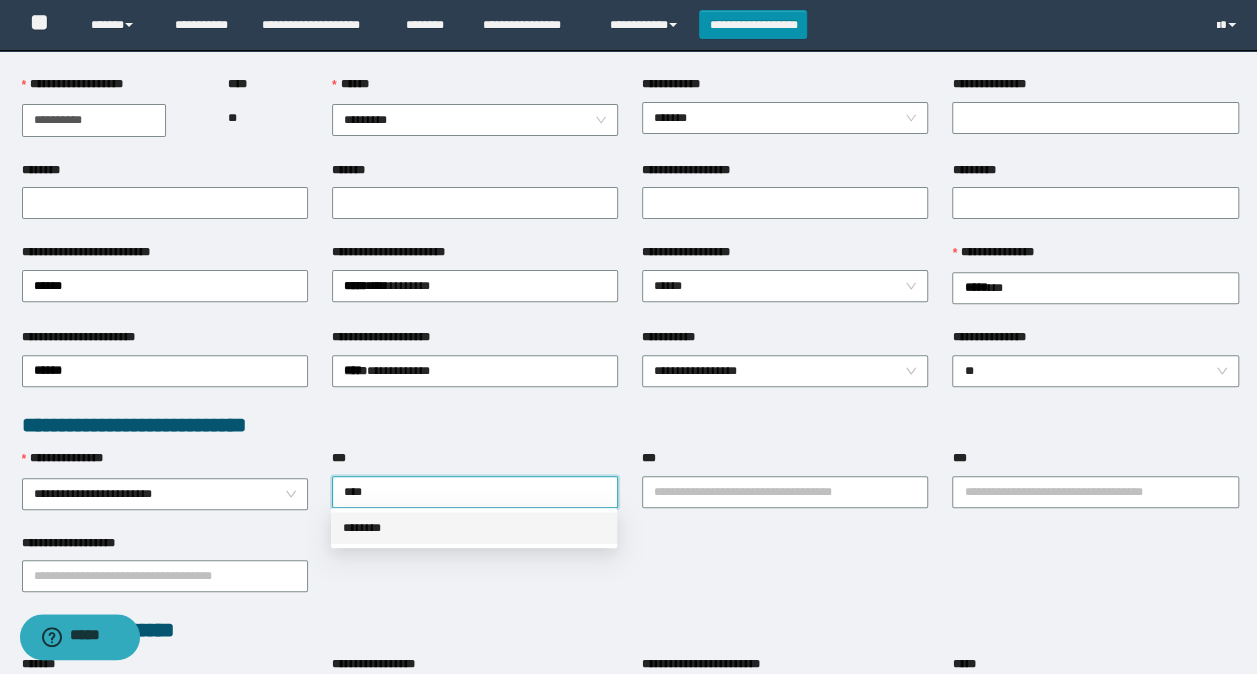 drag, startPoint x: 387, startPoint y: 529, endPoint x: 799, endPoint y: 507, distance: 412.58698 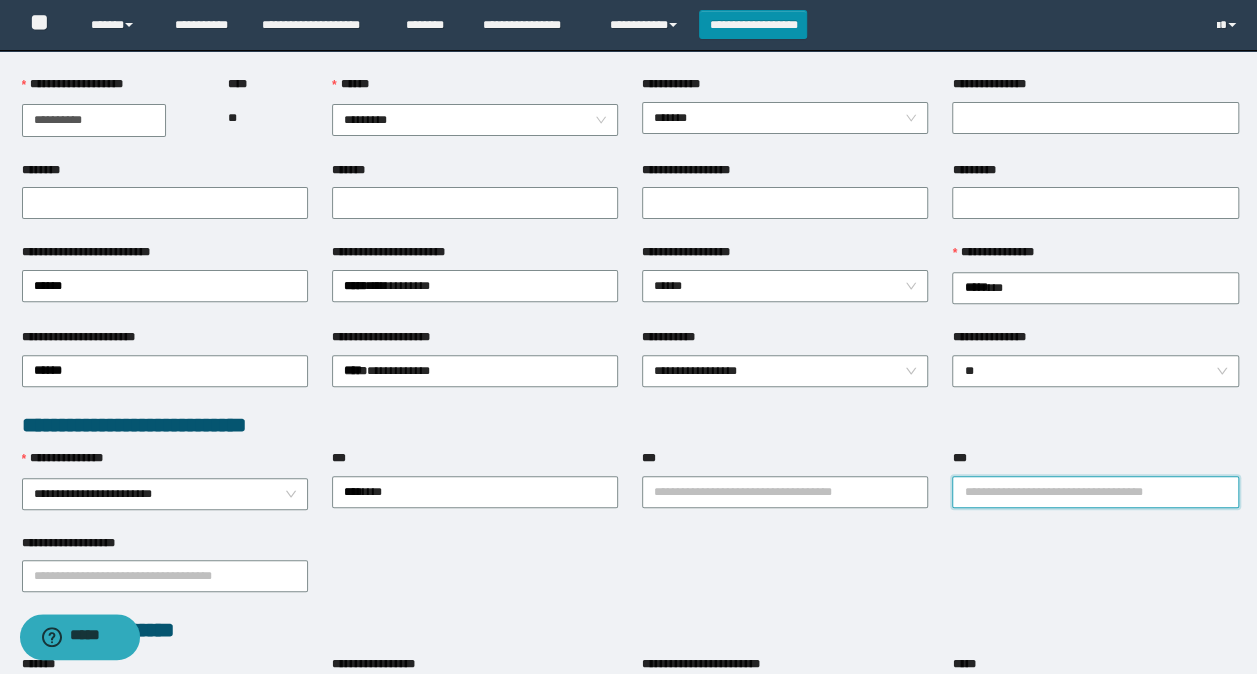 click on "***" at bounding box center [1095, 492] 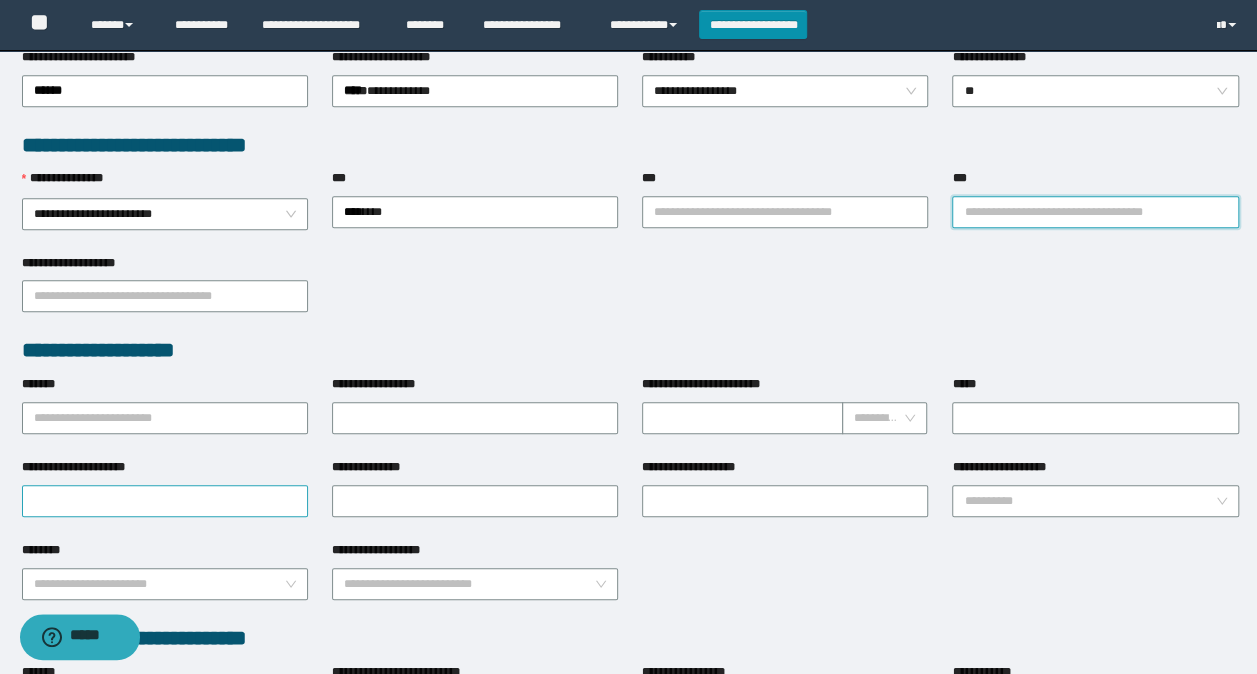 scroll, scrollTop: 500, scrollLeft: 0, axis: vertical 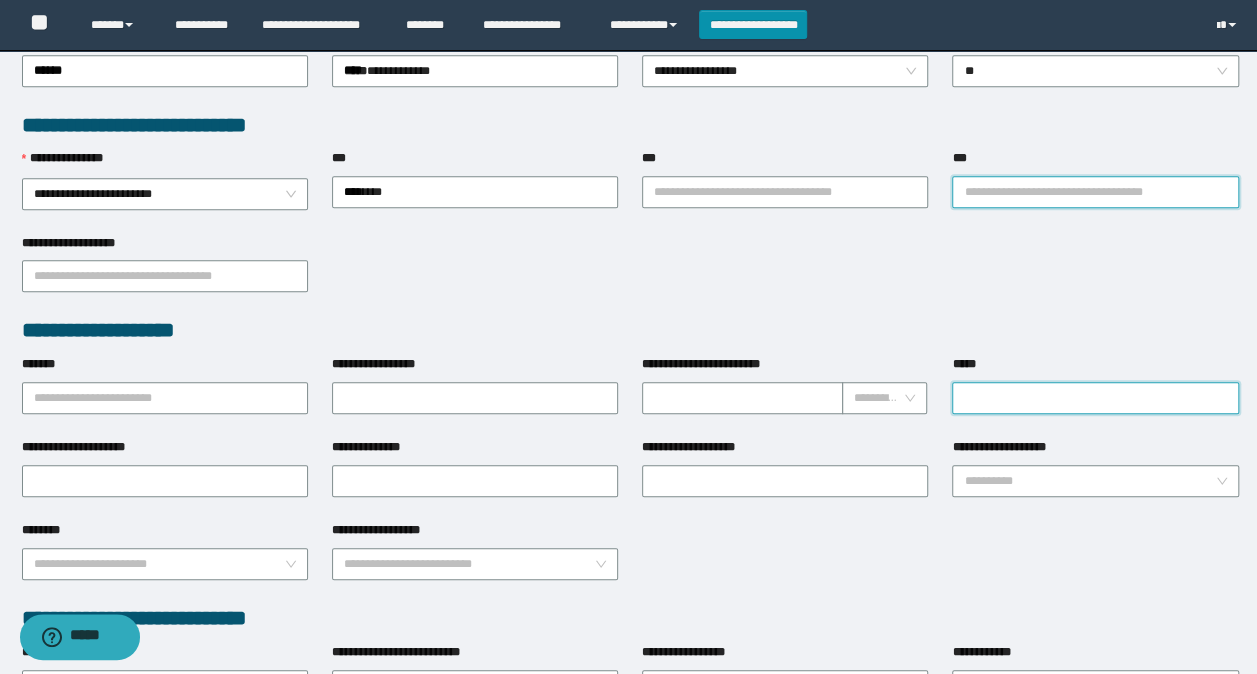 click on "*****" at bounding box center [1095, 384] 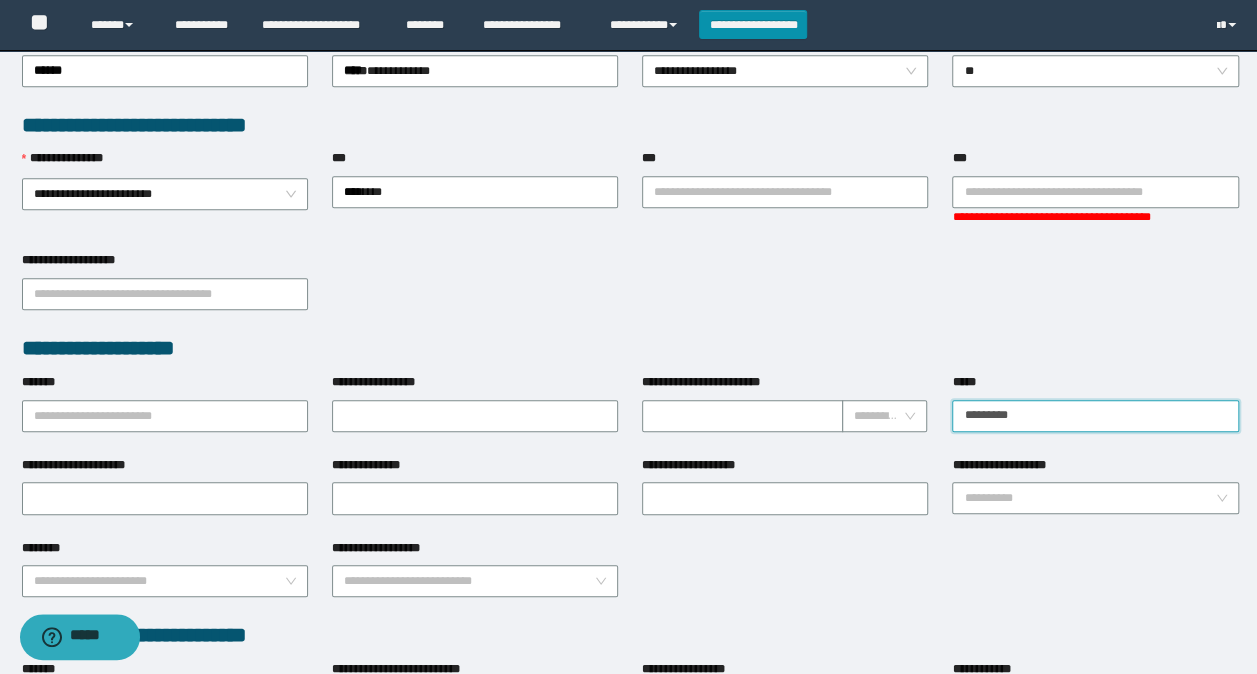 type on "*********" 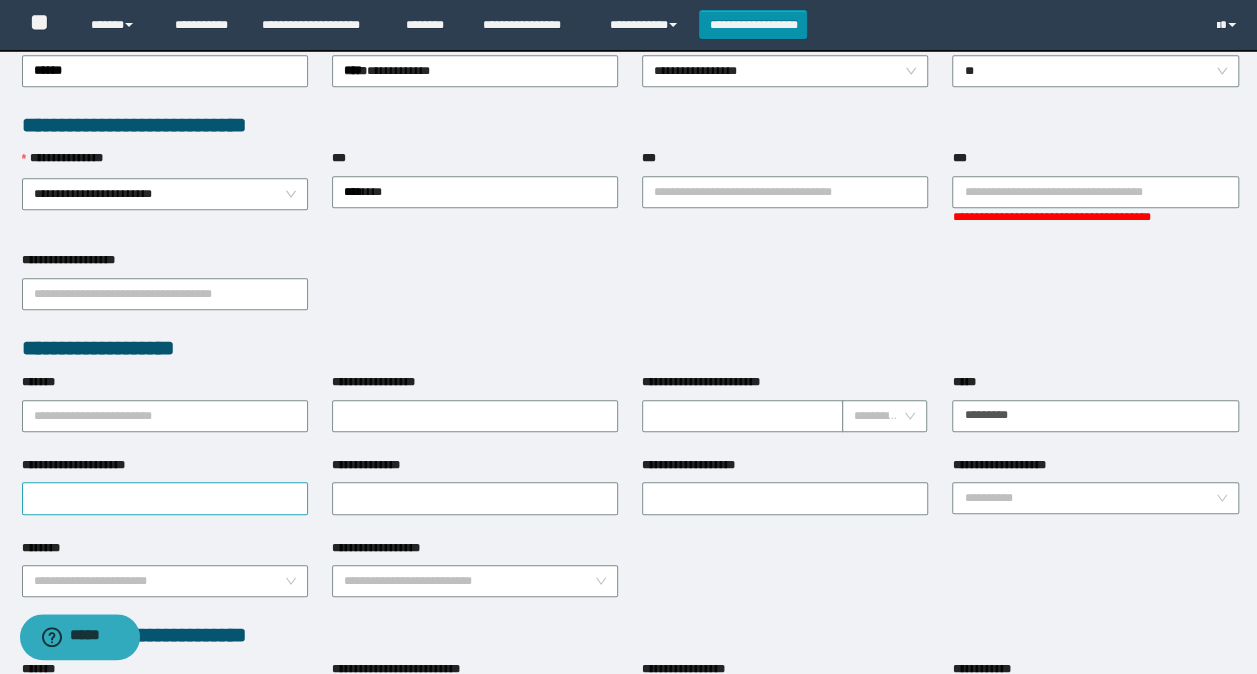 click at bounding box center (165, 498) 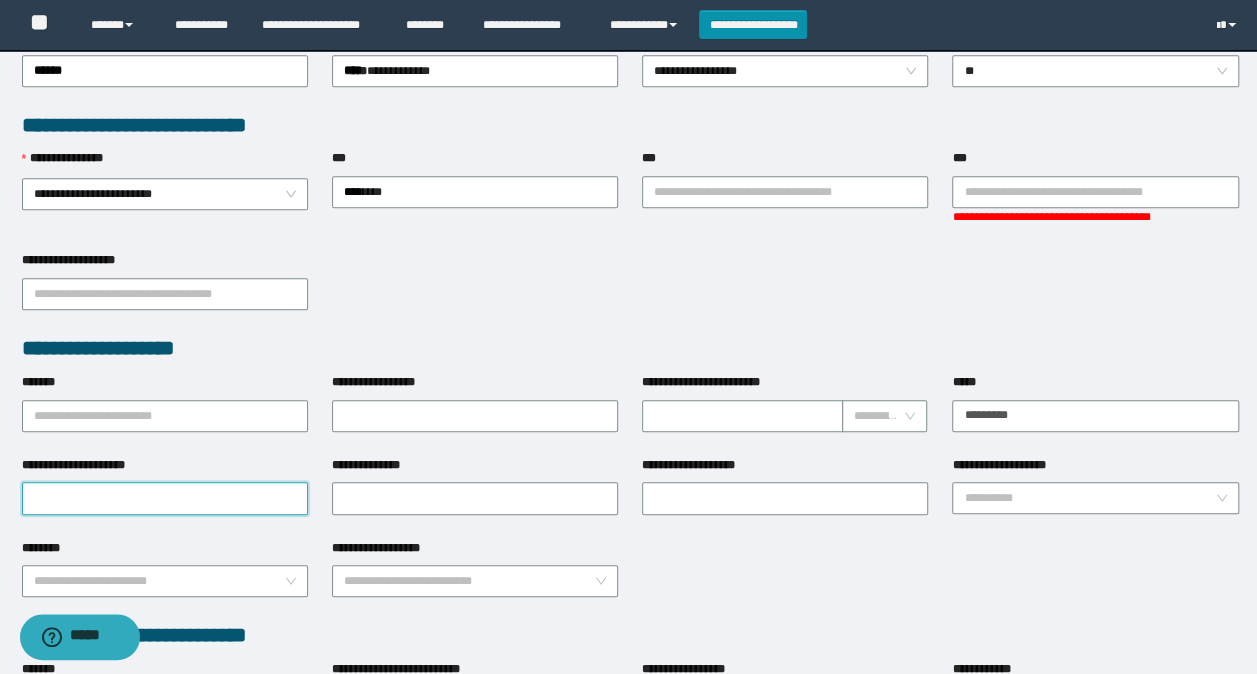 click on "**********" at bounding box center [165, 498] 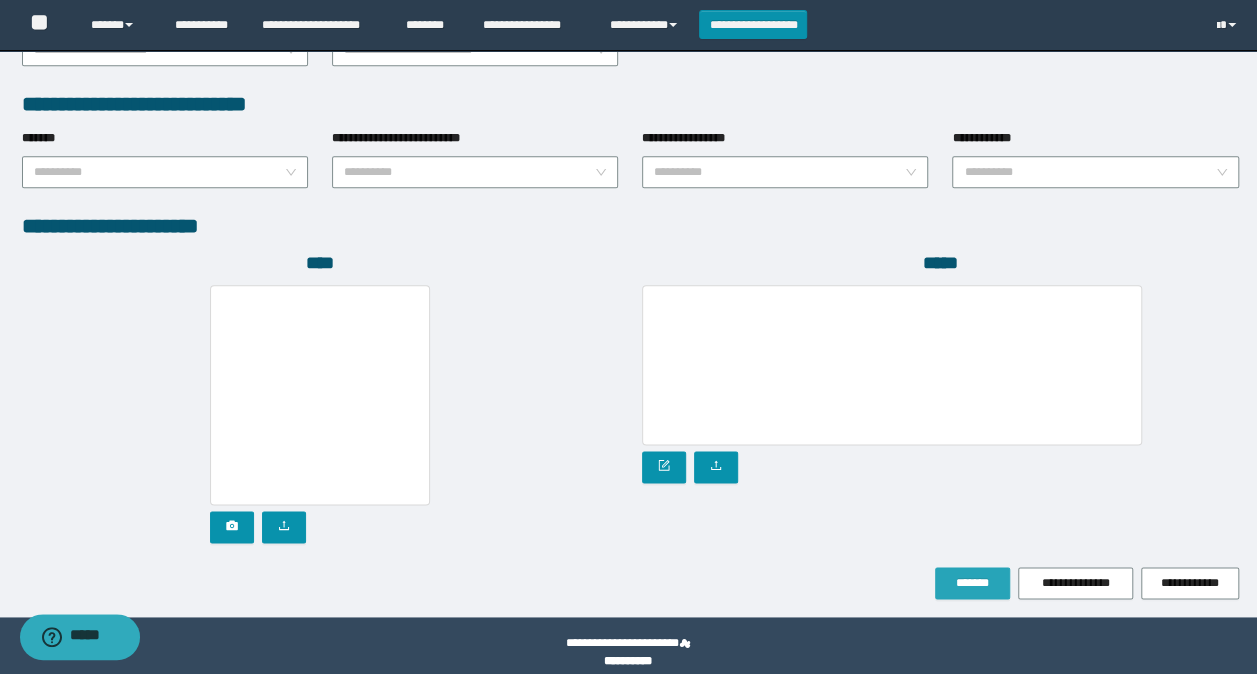 scroll, scrollTop: 1048, scrollLeft: 0, axis: vertical 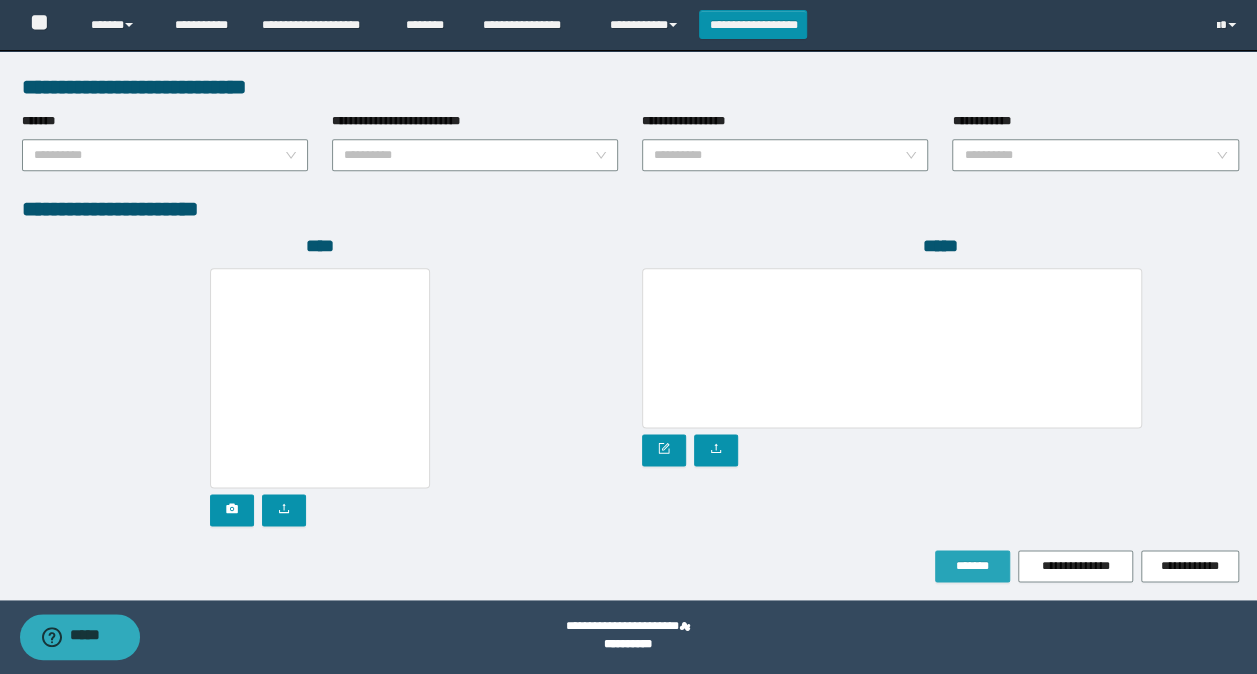 type on "*********" 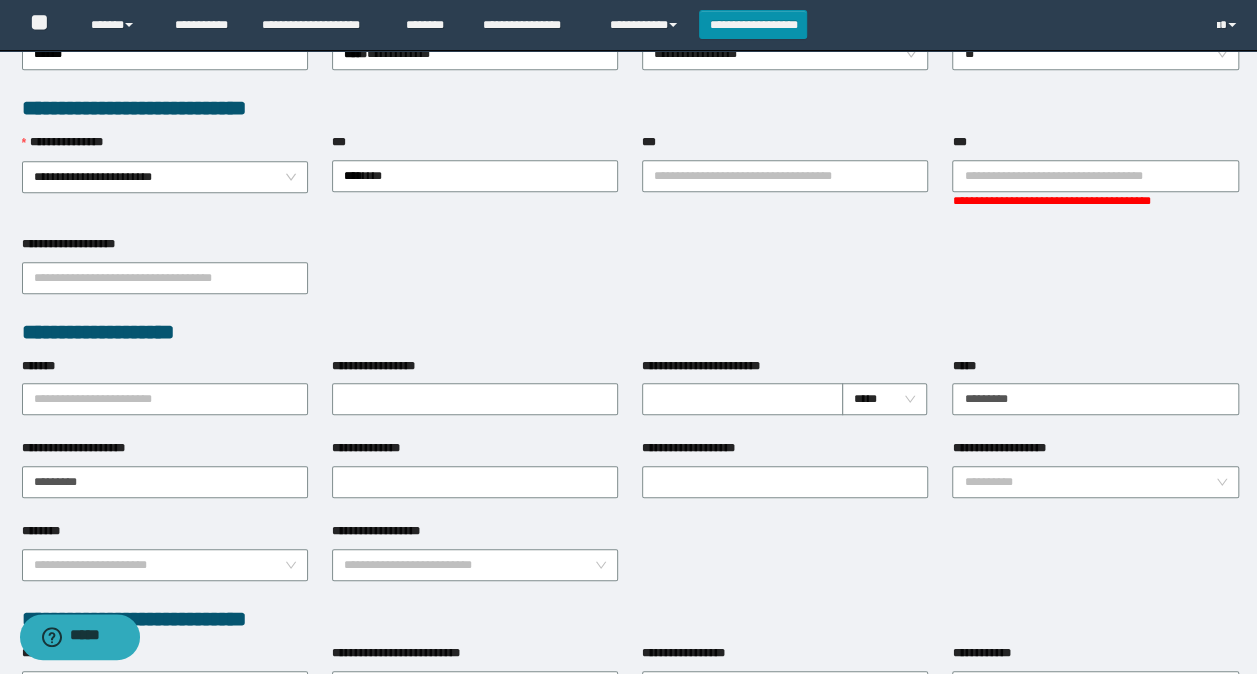 scroll, scrollTop: 500, scrollLeft: 0, axis: vertical 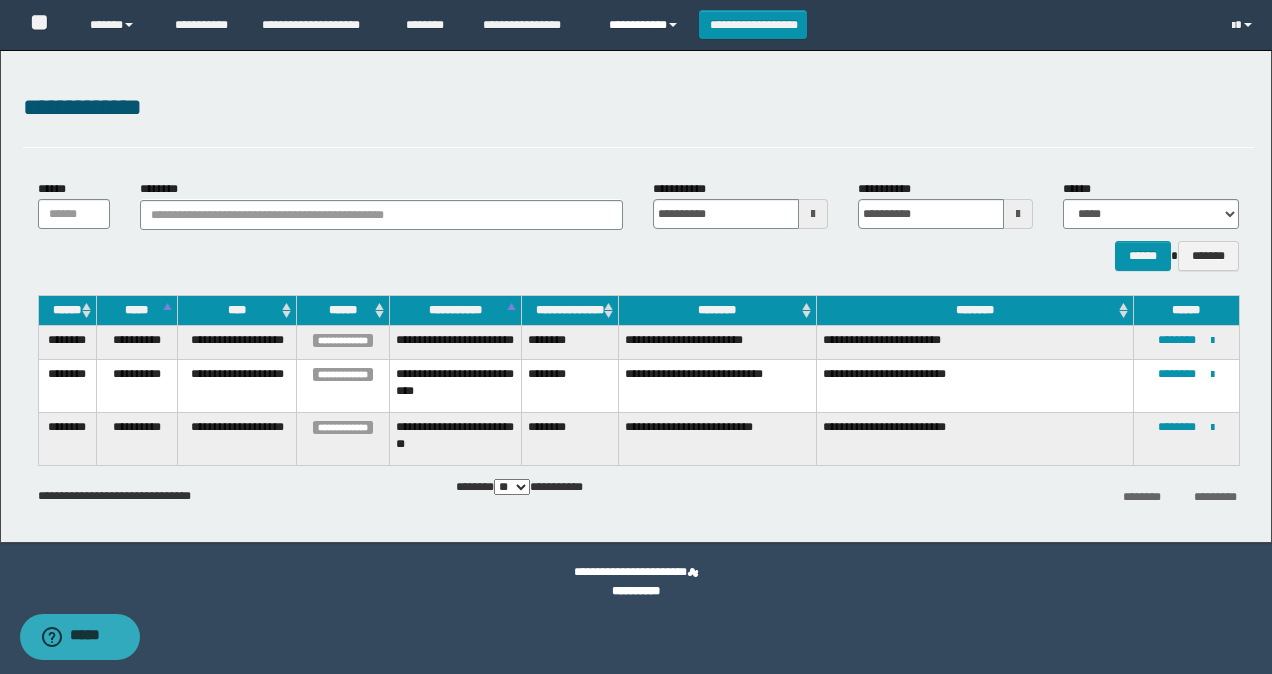 click on "**********" at bounding box center [646, 25] 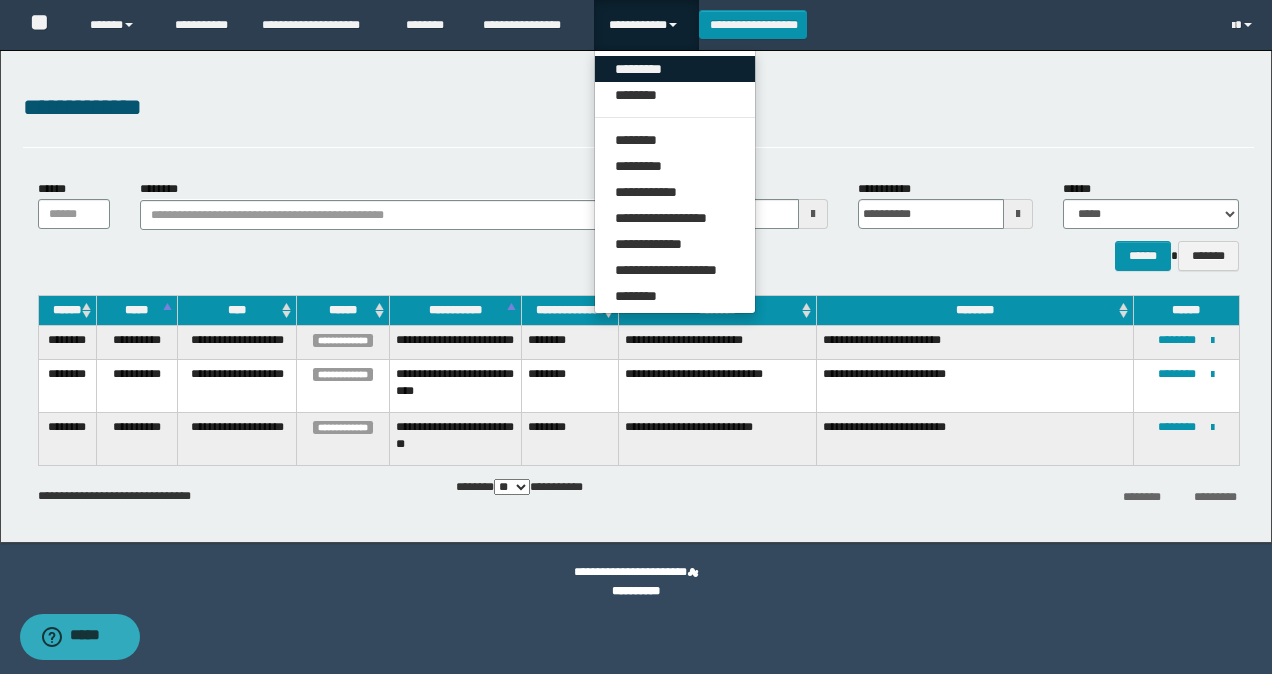 click on "*********" at bounding box center [675, 69] 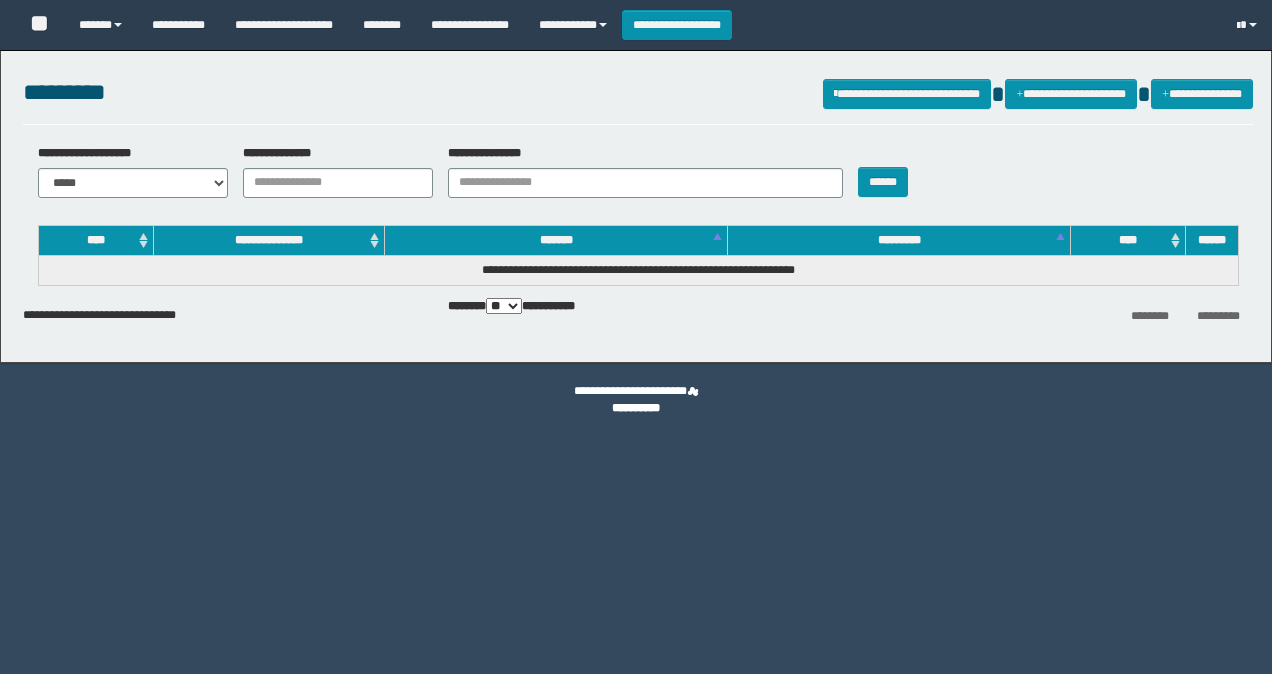 scroll, scrollTop: 0, scrollLeft: 0, axis: both 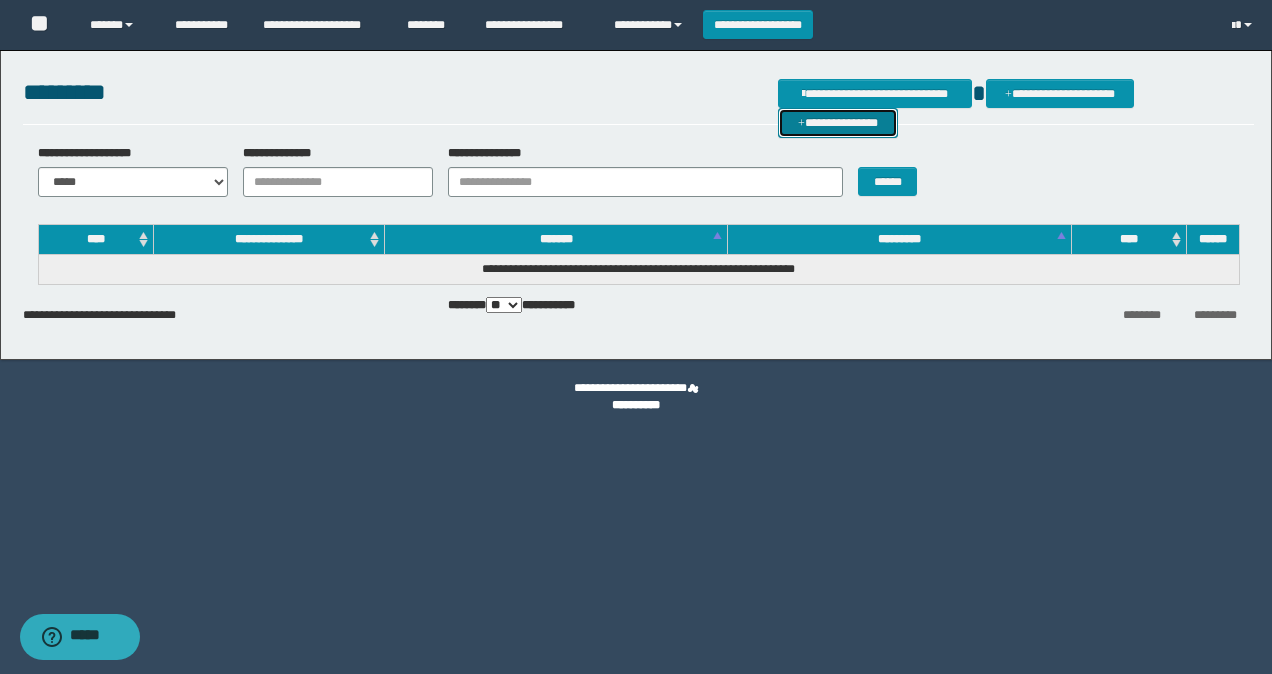 click on "**********" at bounding box center [838, 122] 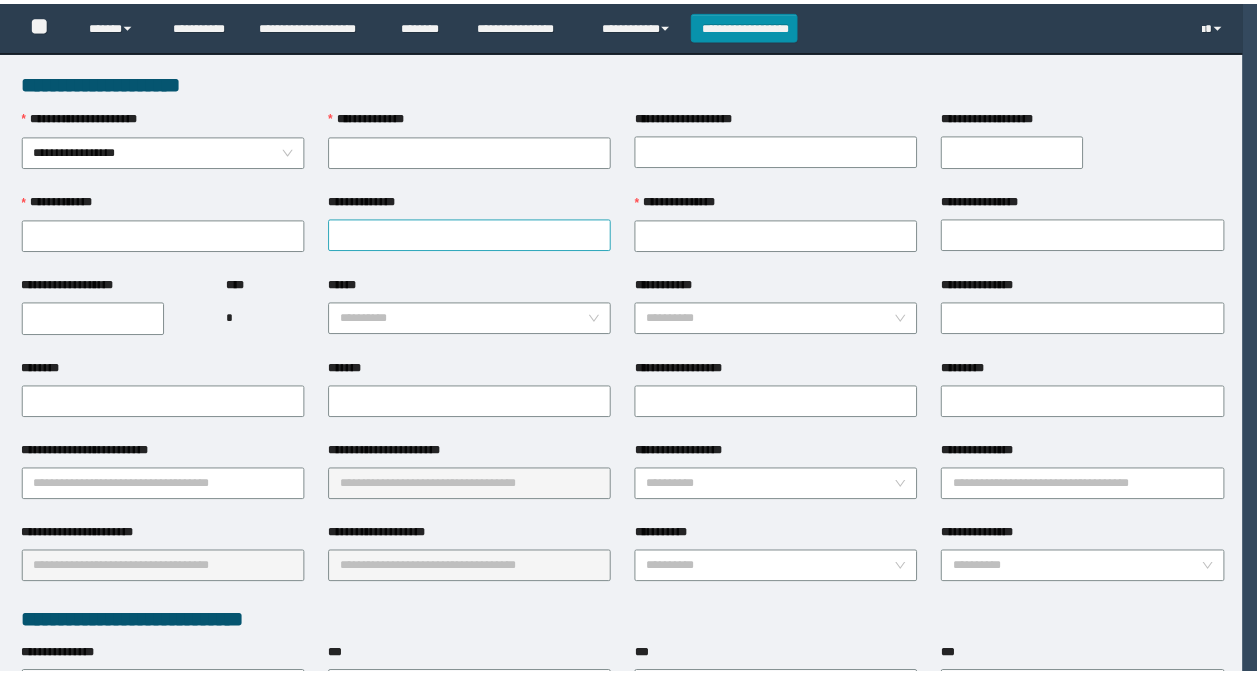 scroll, scrollTop: 0, scrollLeft: 0, axis: both 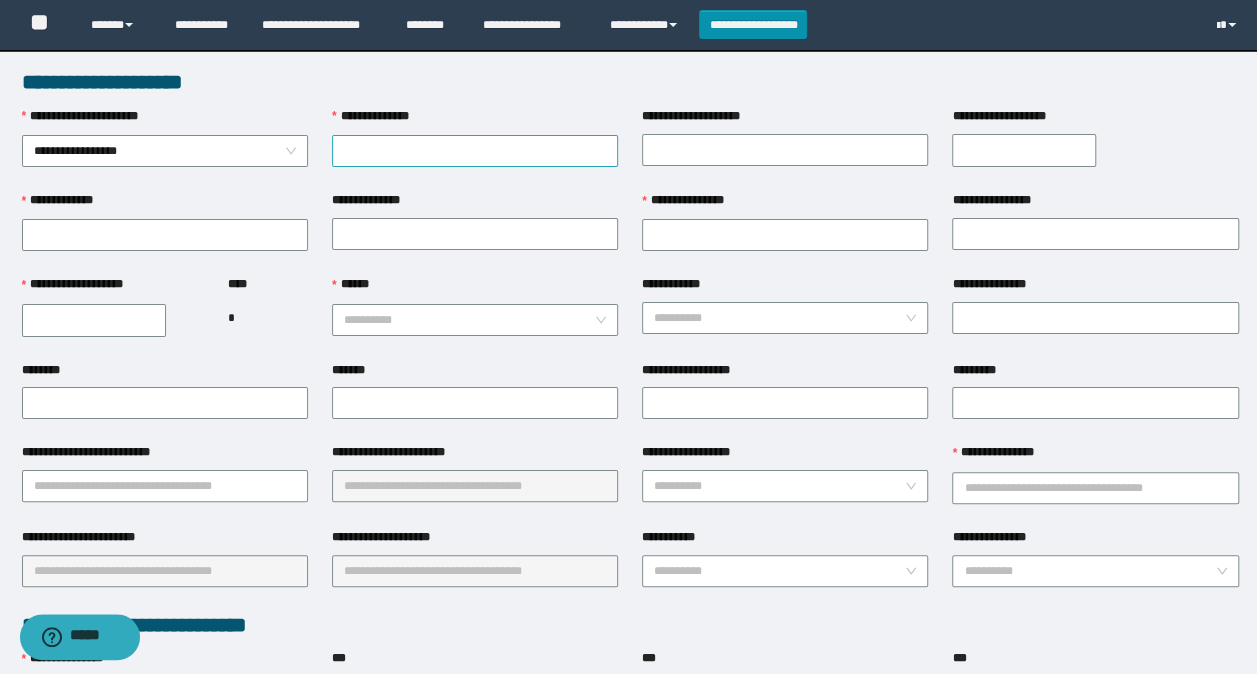 click on "**********" at bounding box center (475, 151) 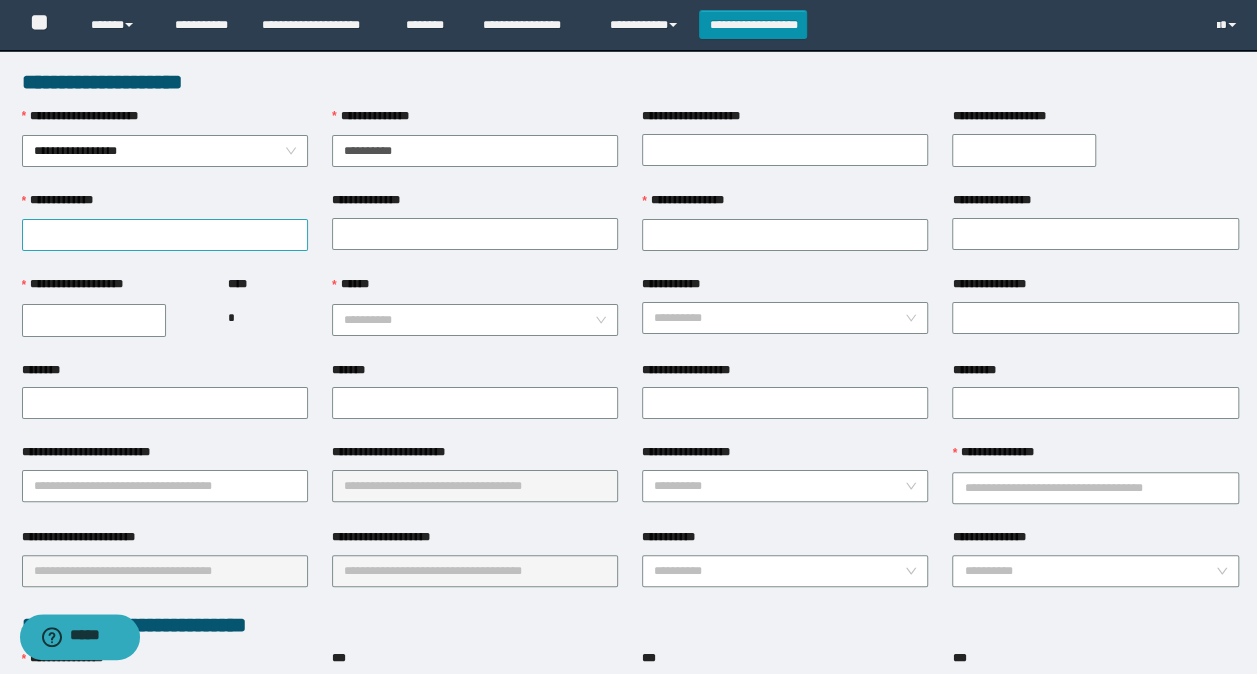 type on "**********" 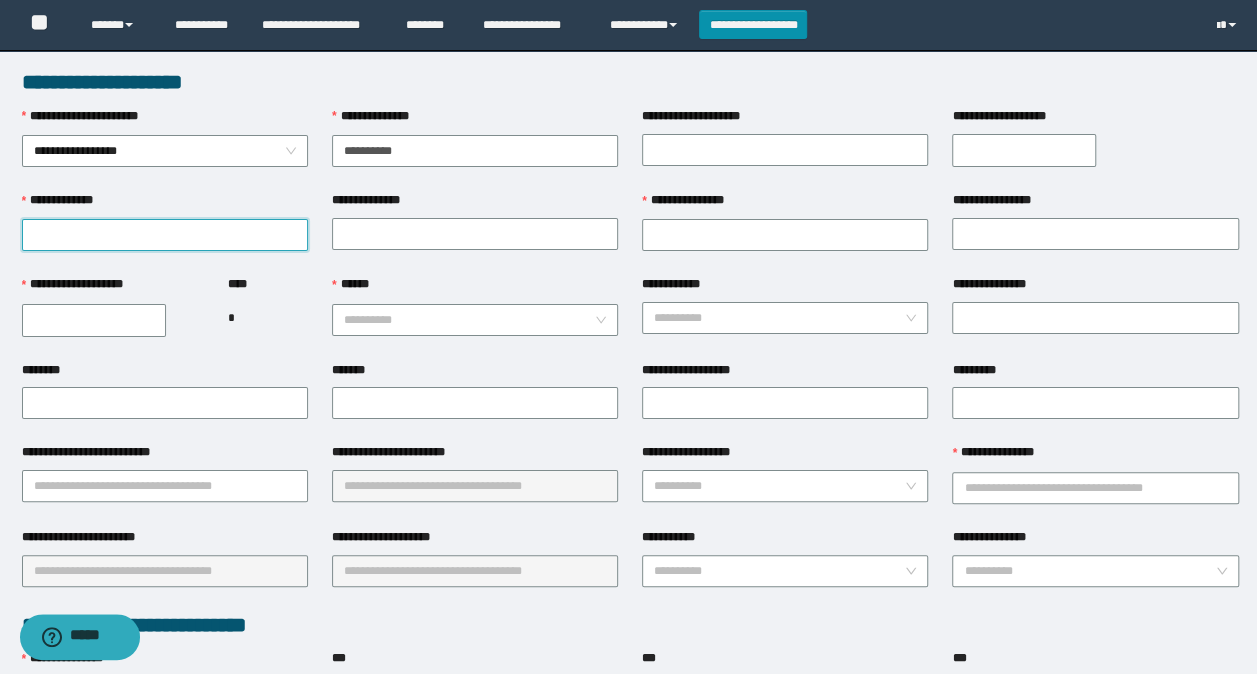 click on "**********" at bounding box center [165, 235] 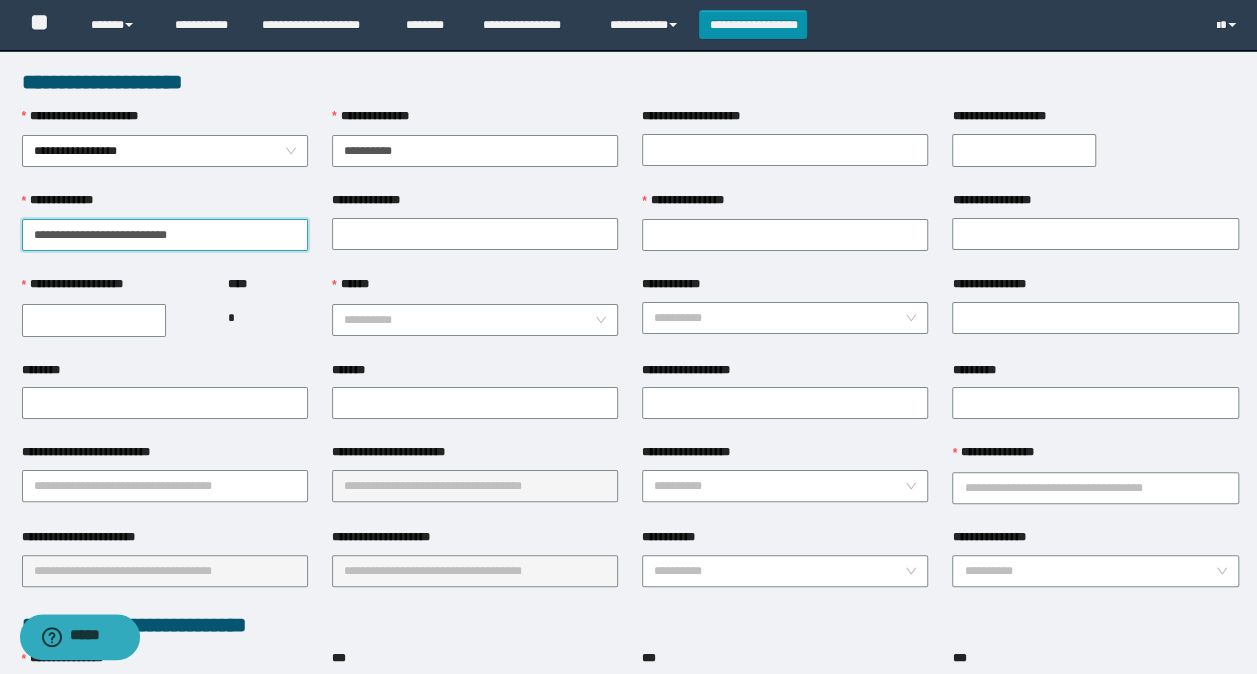 drag, startPoint x: 204, startPoint y: 233, endPoint x: 69, endPoint y: 234, distance: 135.00371 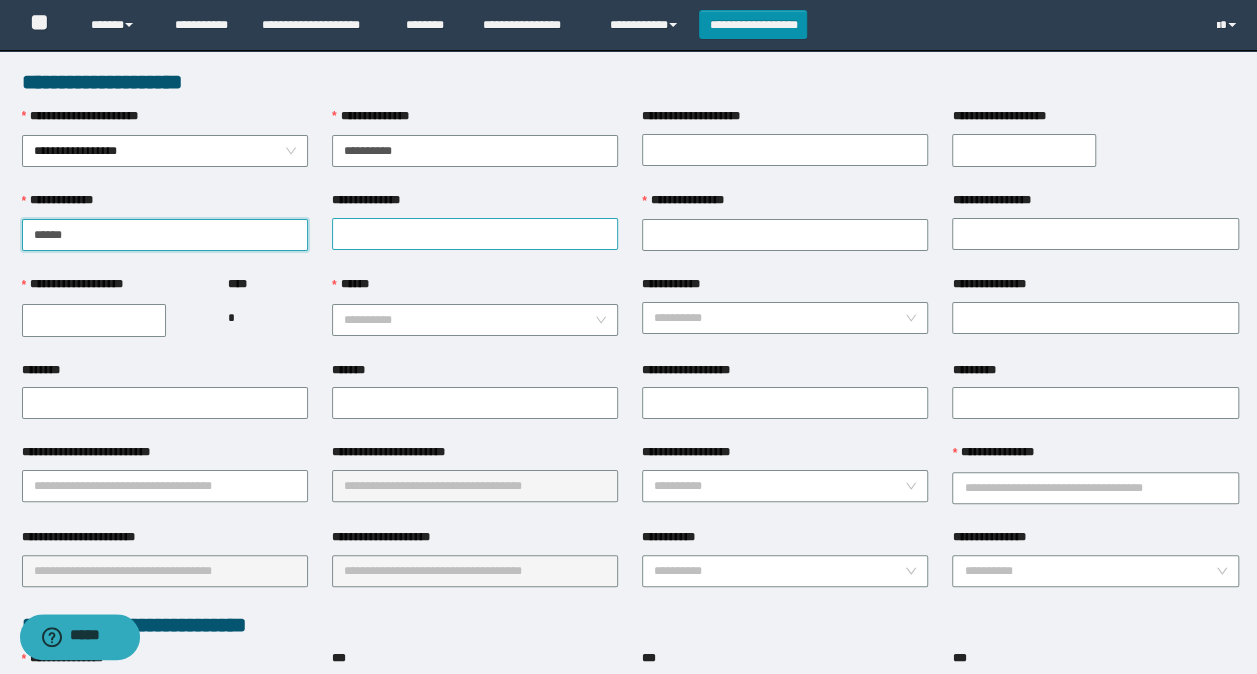 type on "*****" 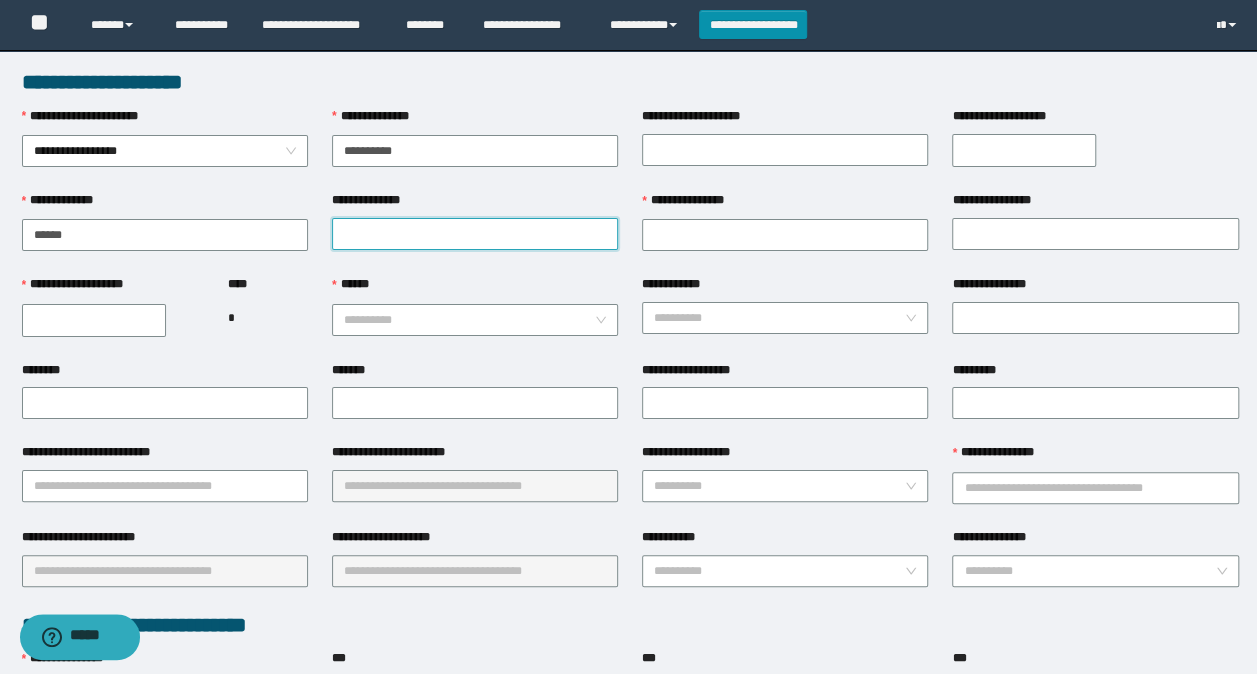 click on "**********" at bounding box center [475, 234] 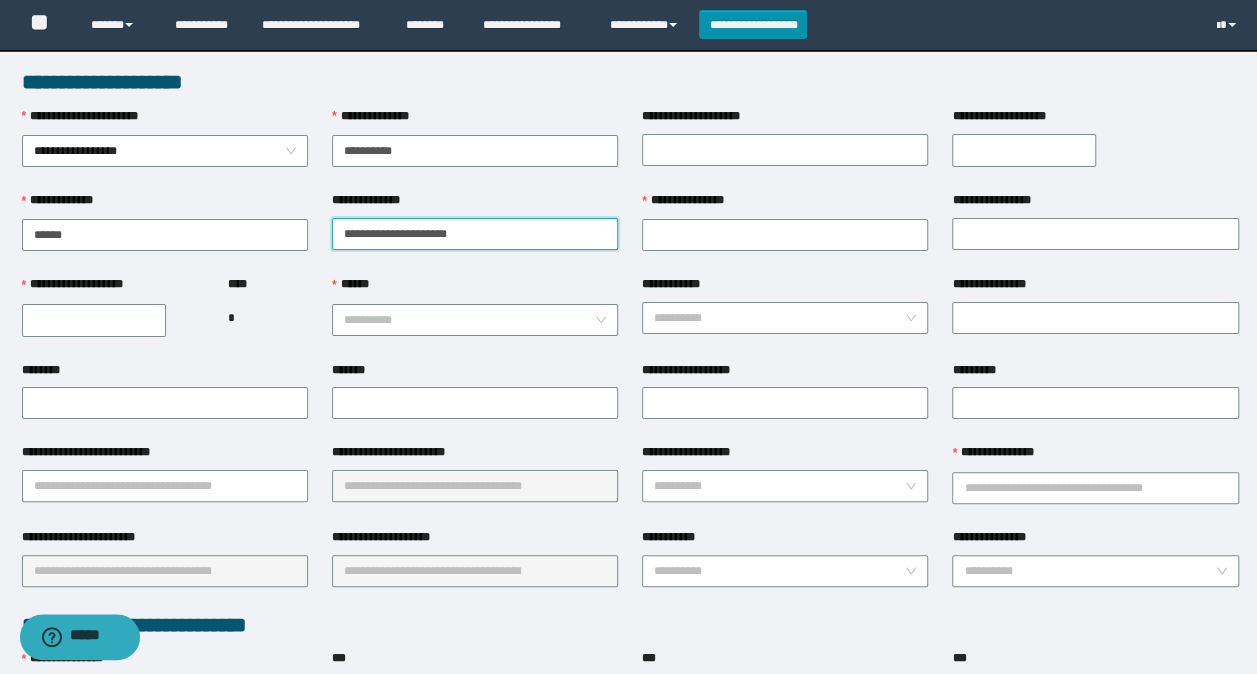 drag, startPoint x: 482, startPoint y: 234, endPoint x: 386, endPoint y: 238, distance: 96.0833 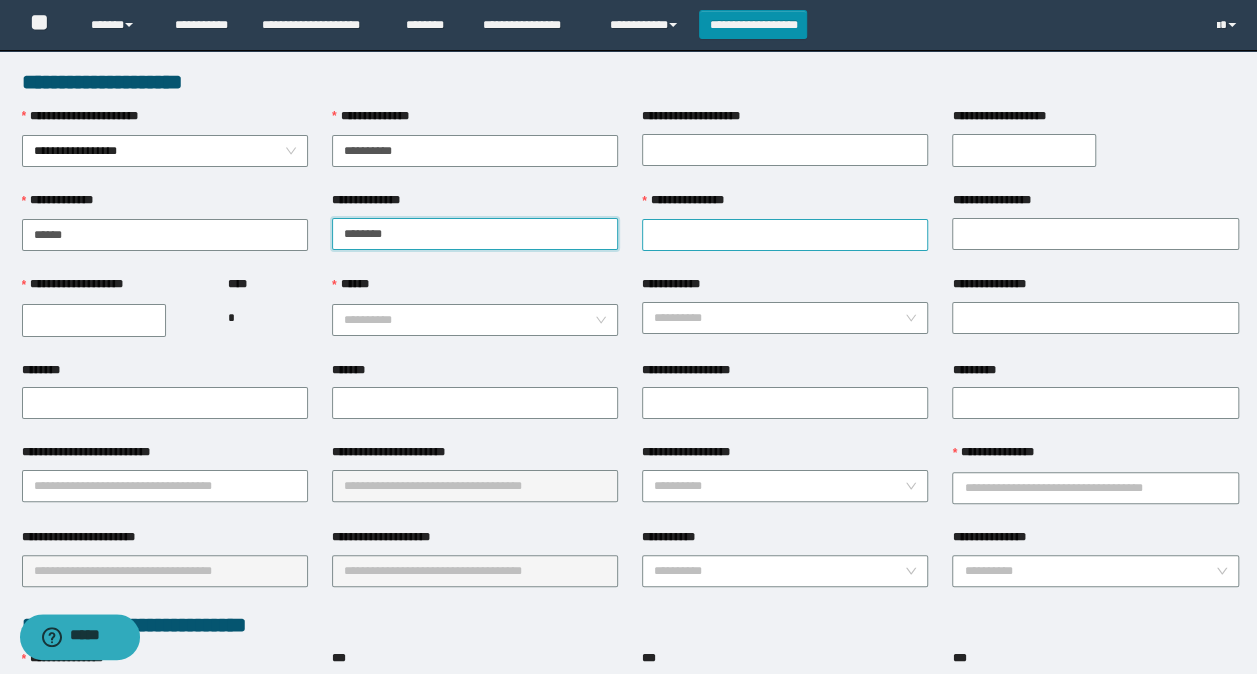type on "*******" 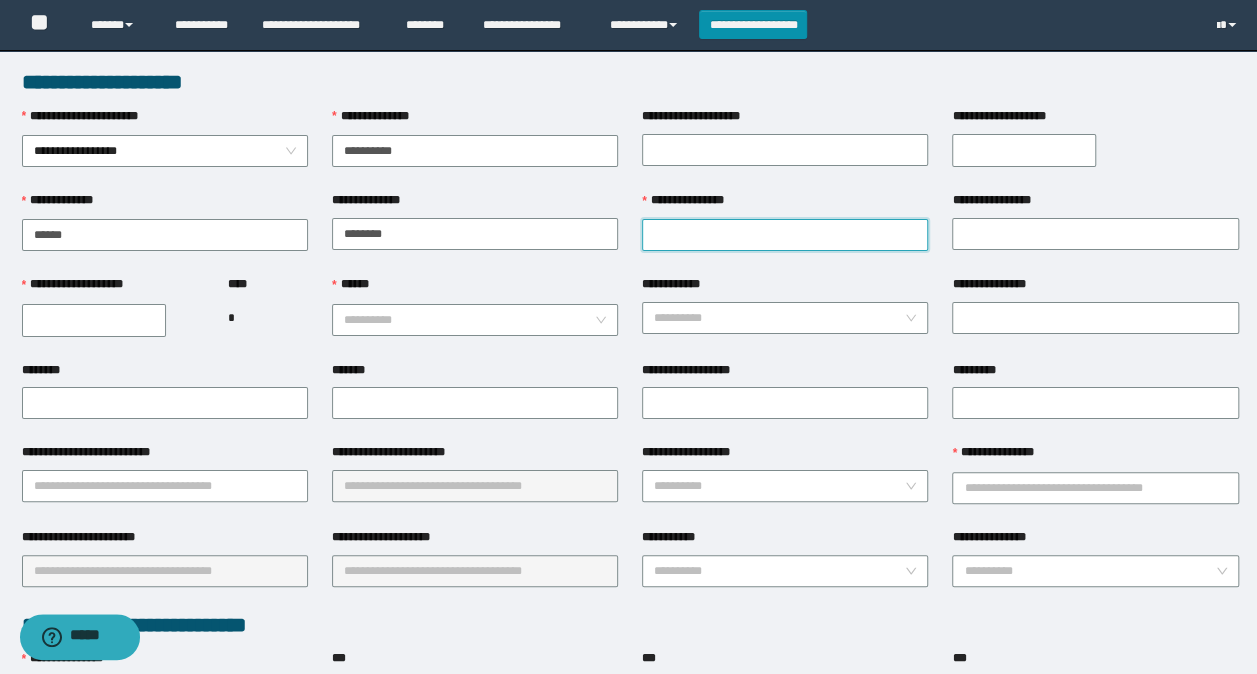 click on "**********" at bounding box center (785, 235) 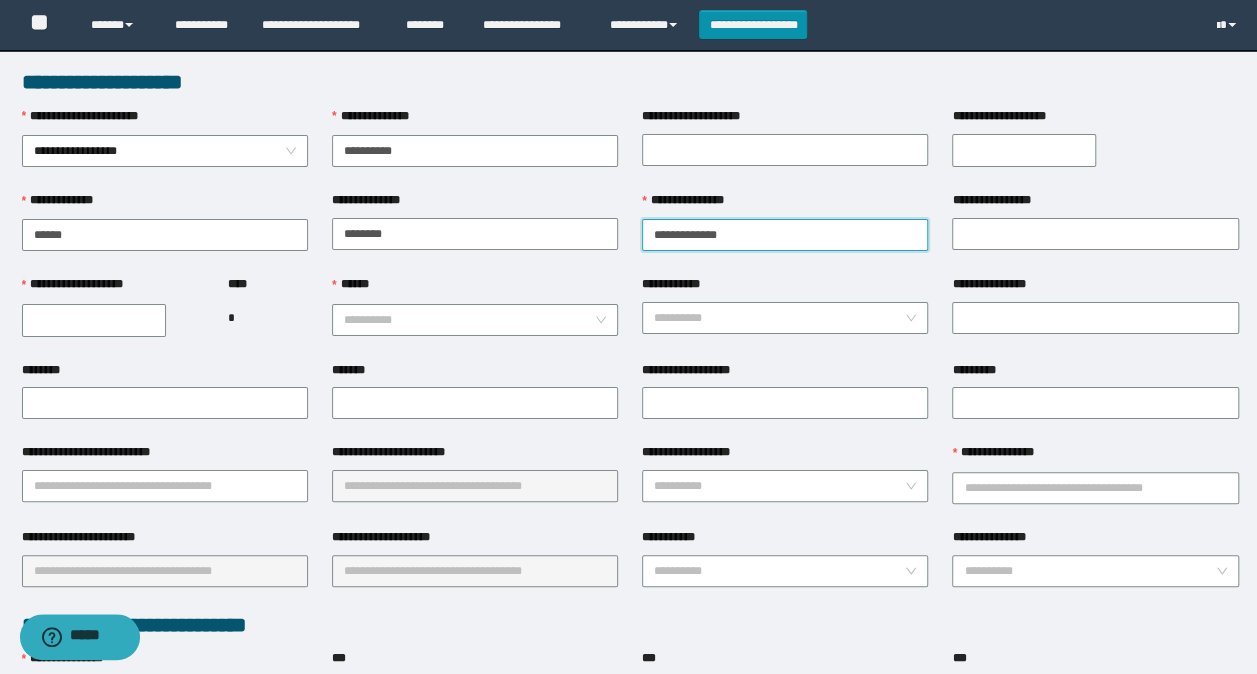 drag, startPoint x: 783, startPoint y: 234, endPoint x: 692, endPoint y: 232, distance: 91.02197 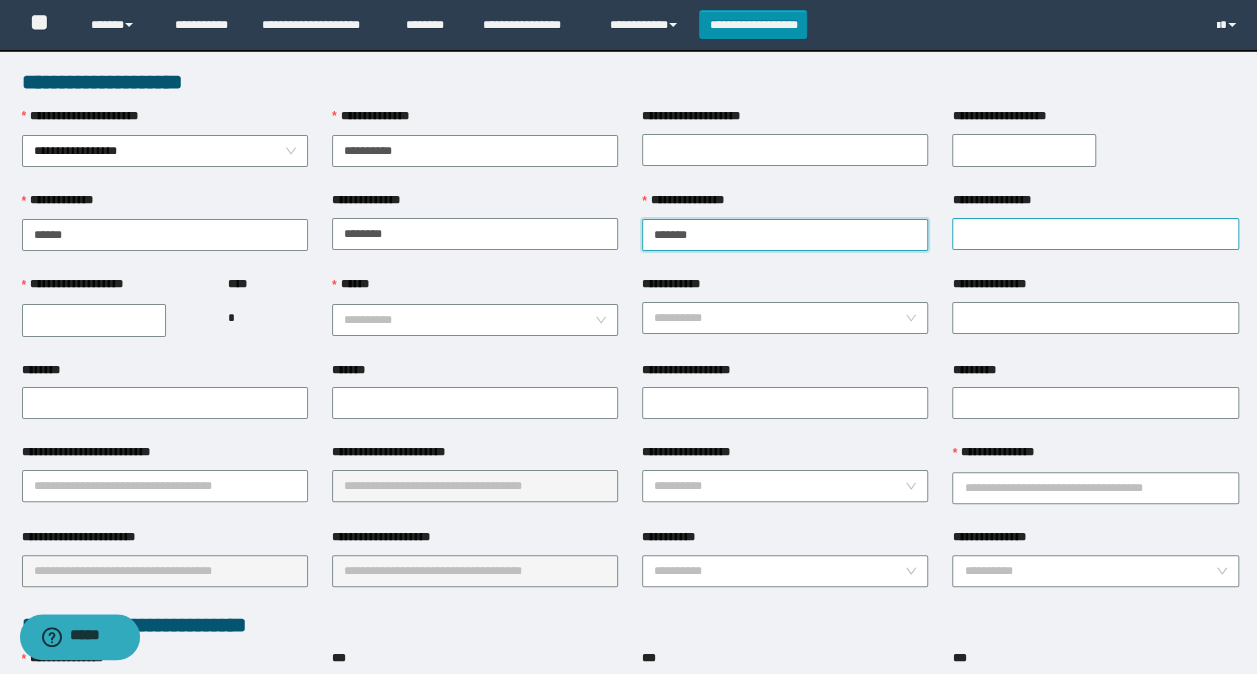 type on "******" 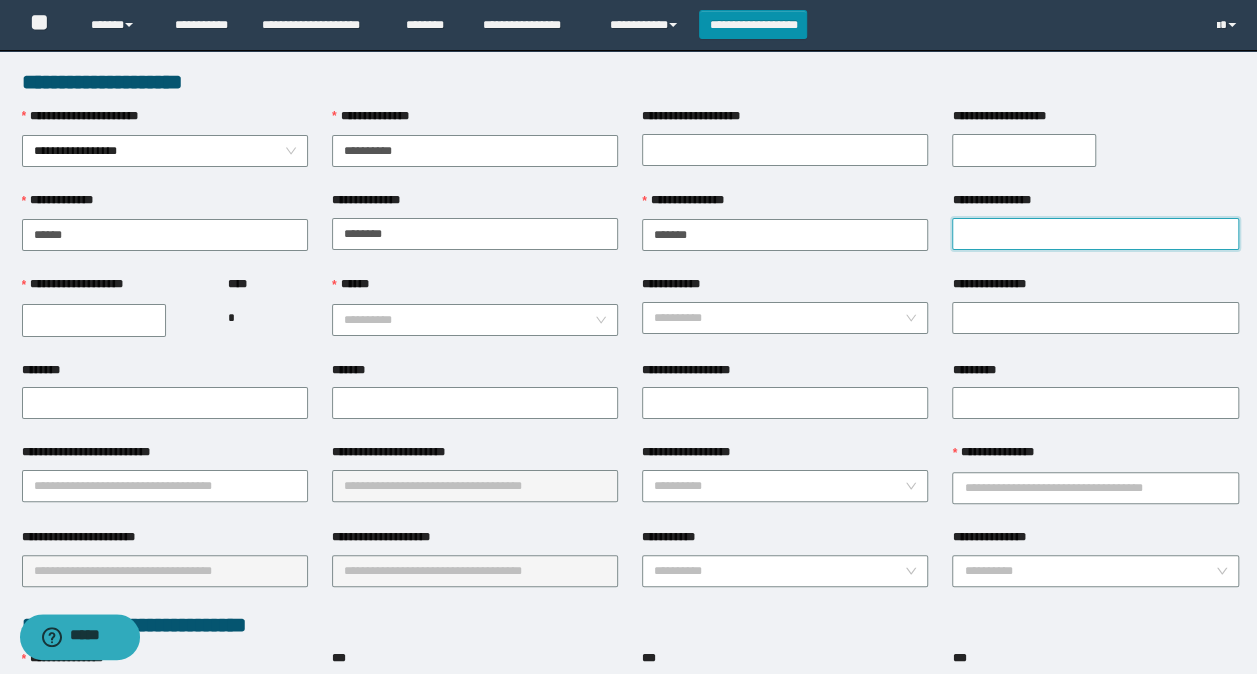 click on "**********" at bounding box center [1095, 234] 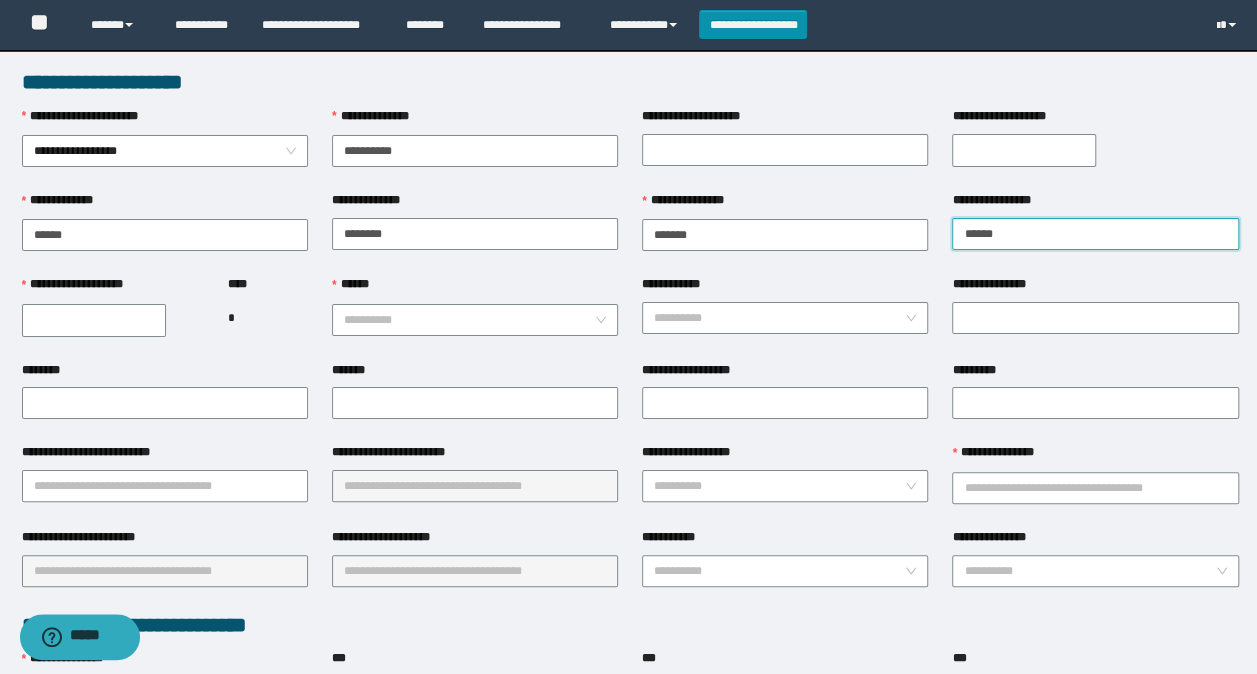 type on "******" 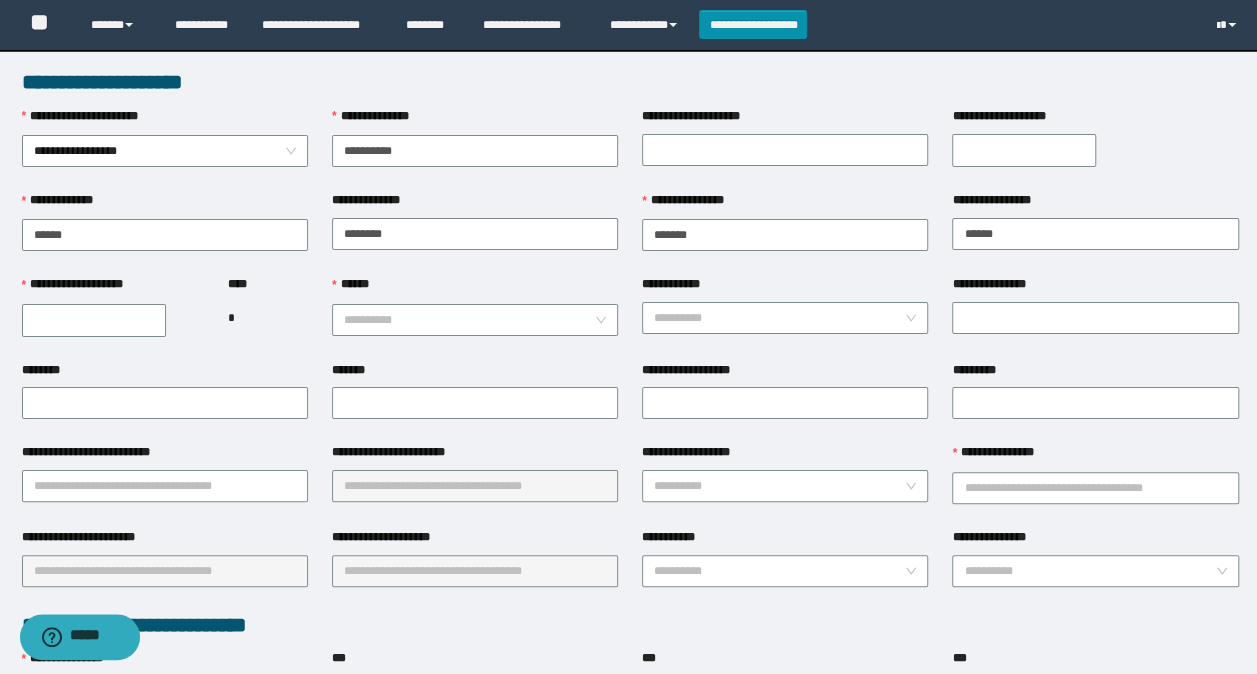 click on "**********" at bounding box center (94, 320) 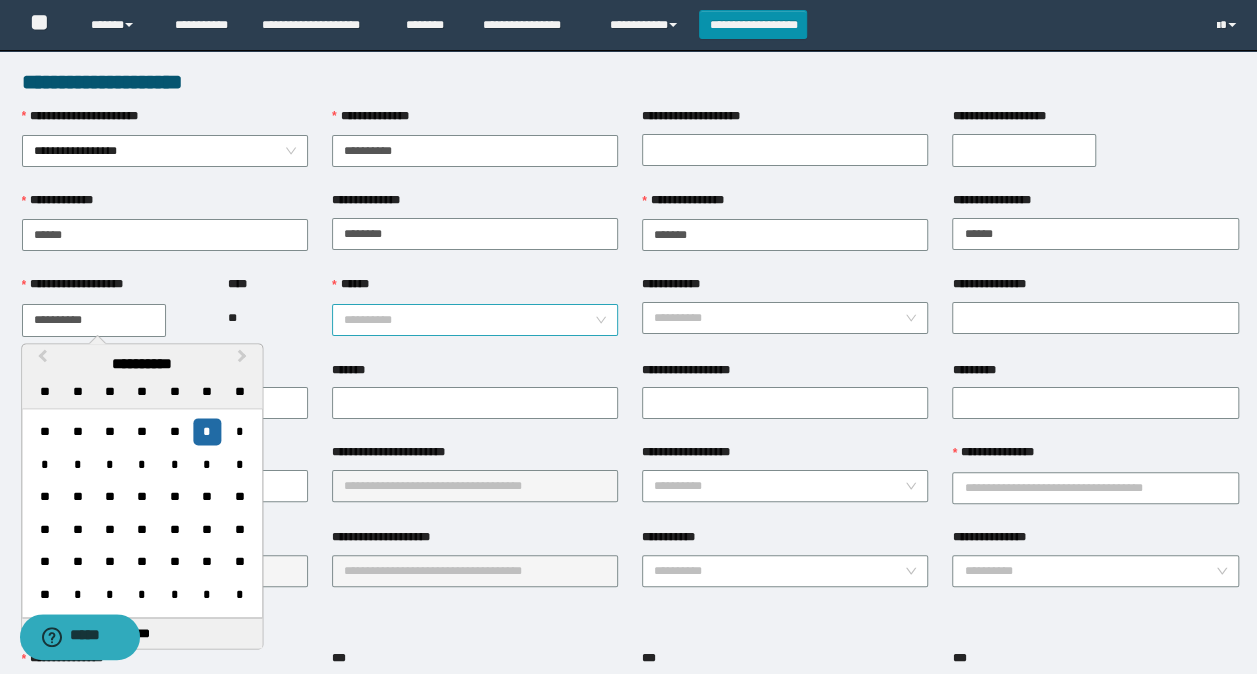 type on "**********" 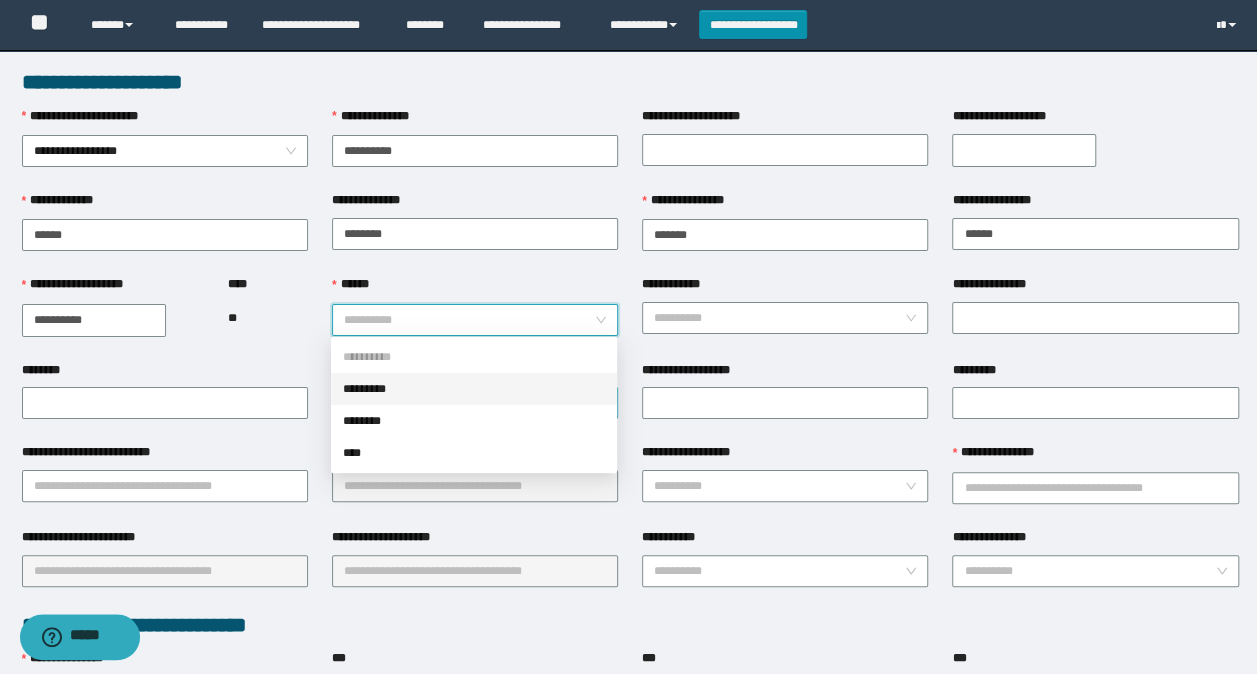 click on "*********" at bounding box center (474, 389) 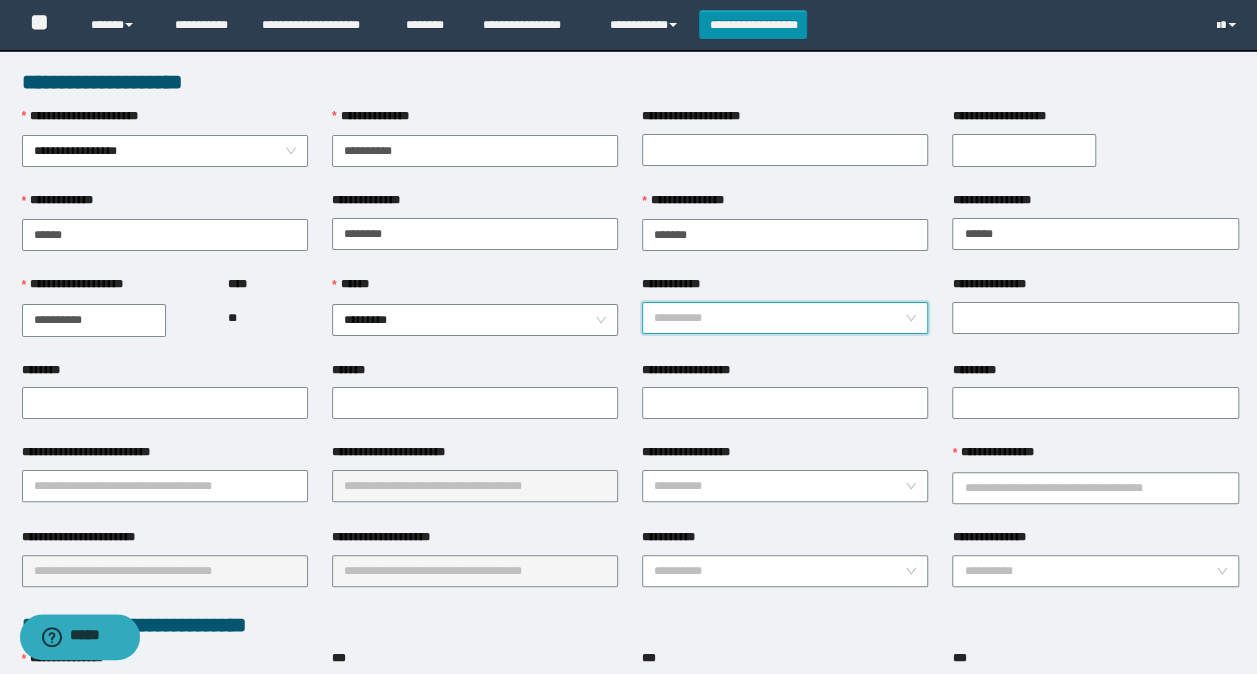 click on "**********" at bounding box center [779, 318] 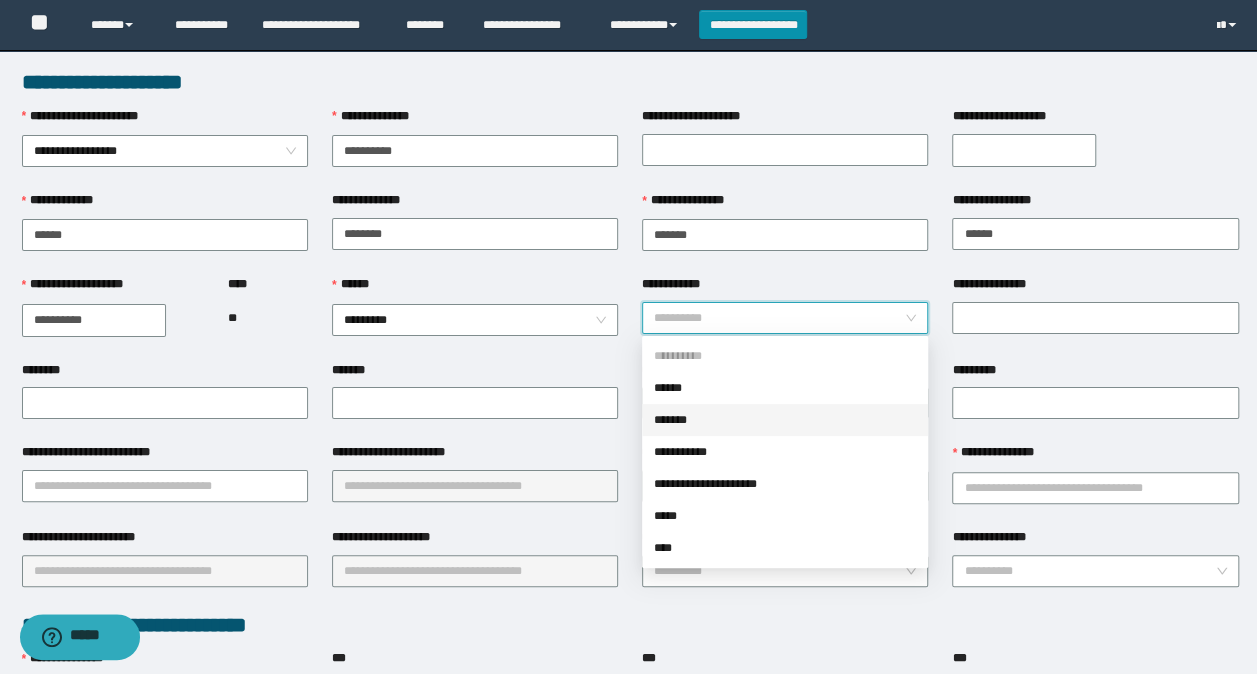 drag, startPoint x: 687, startPoint y: 415, endPoint x: 654, endPoint y: 396, distance: 38.078865 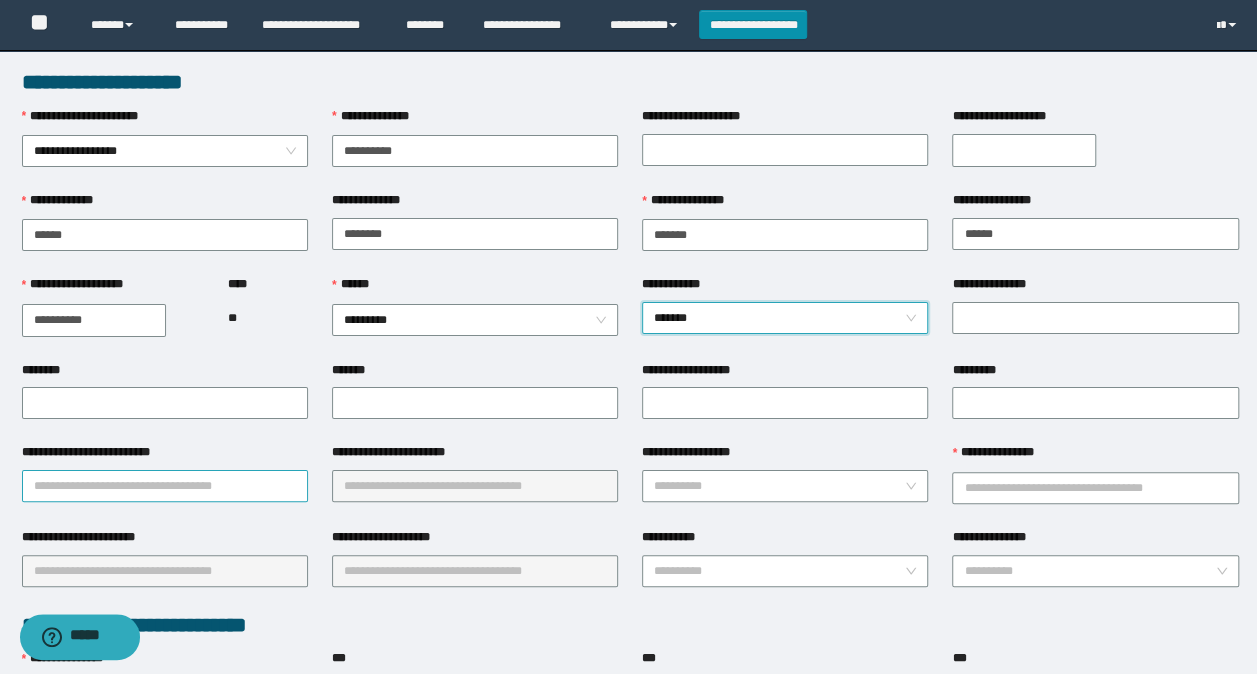 click on "**********" at bounding box center [165, 486] 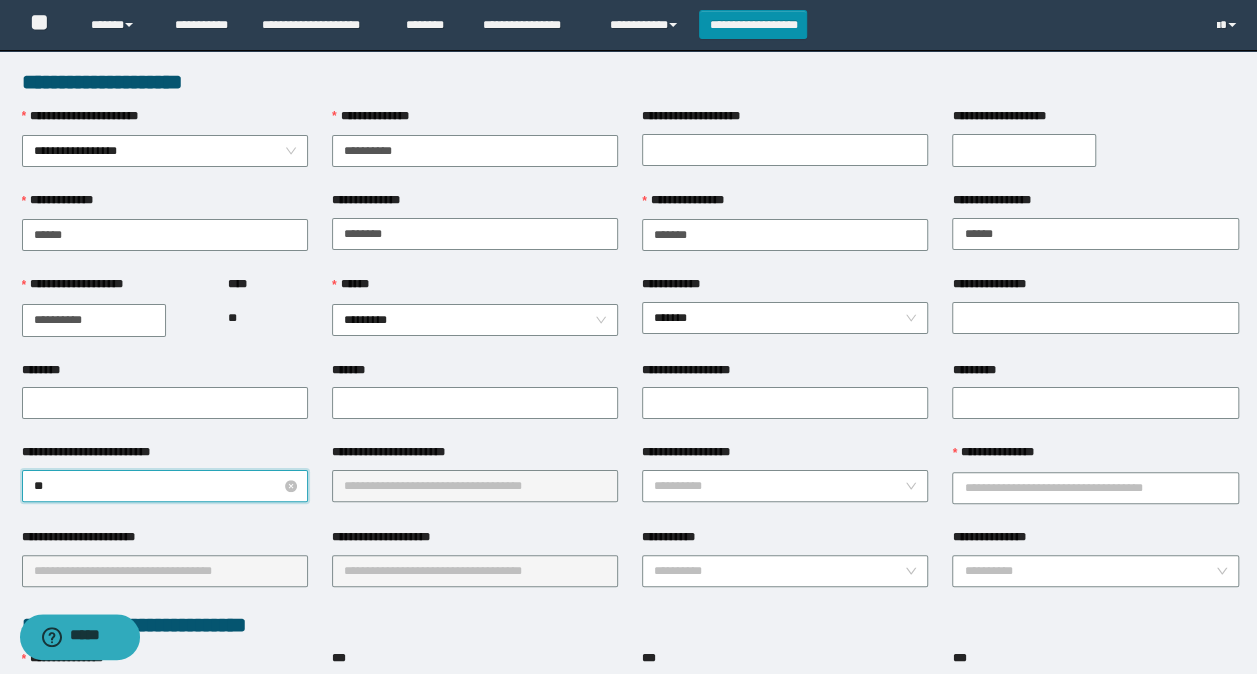 type on "*" 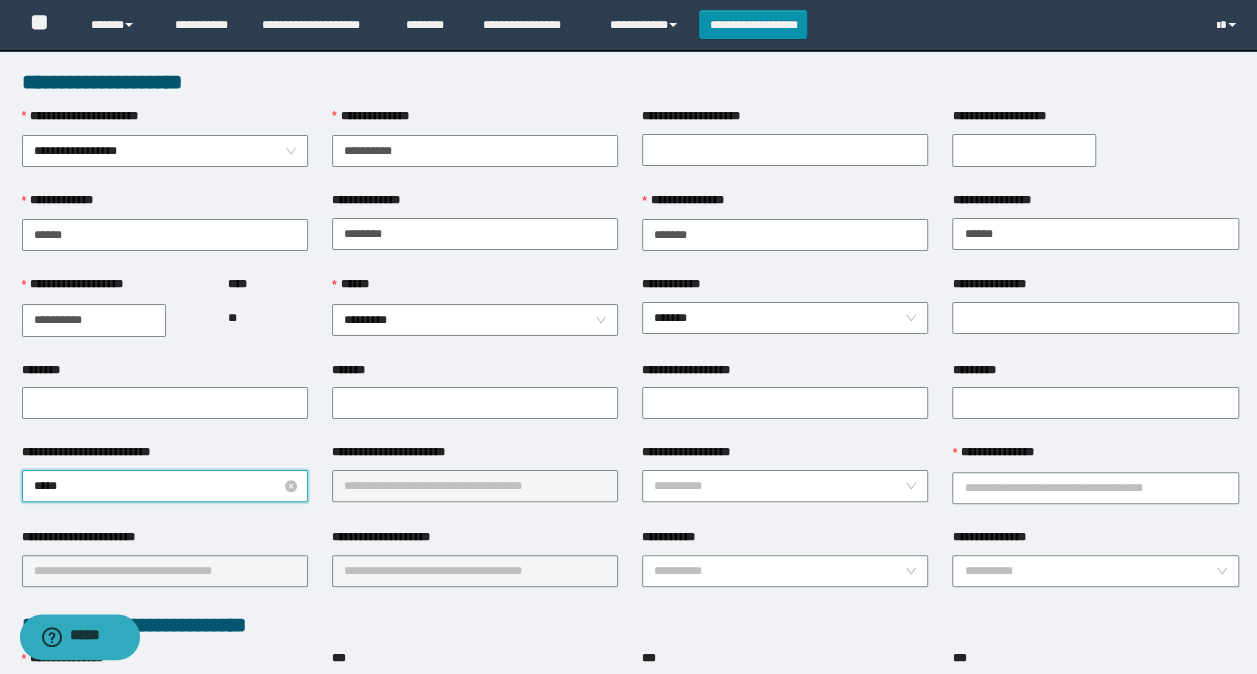 type on "******" 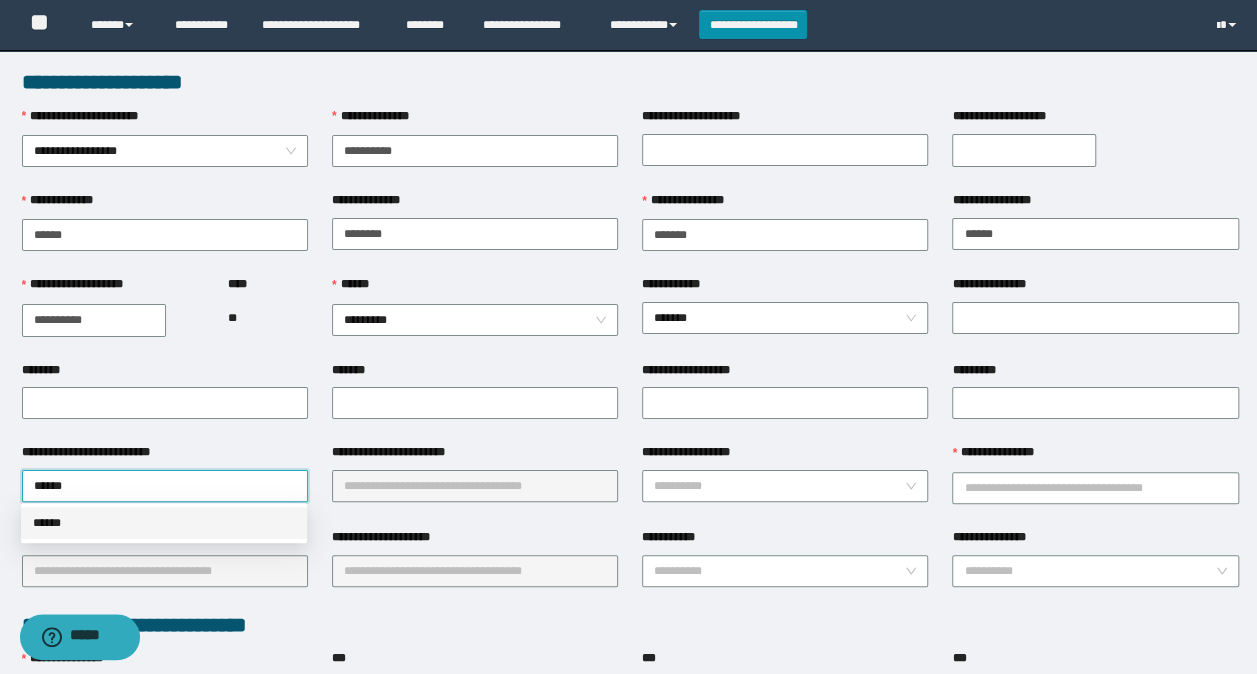 click on "******" at bounding box center [164, 523] 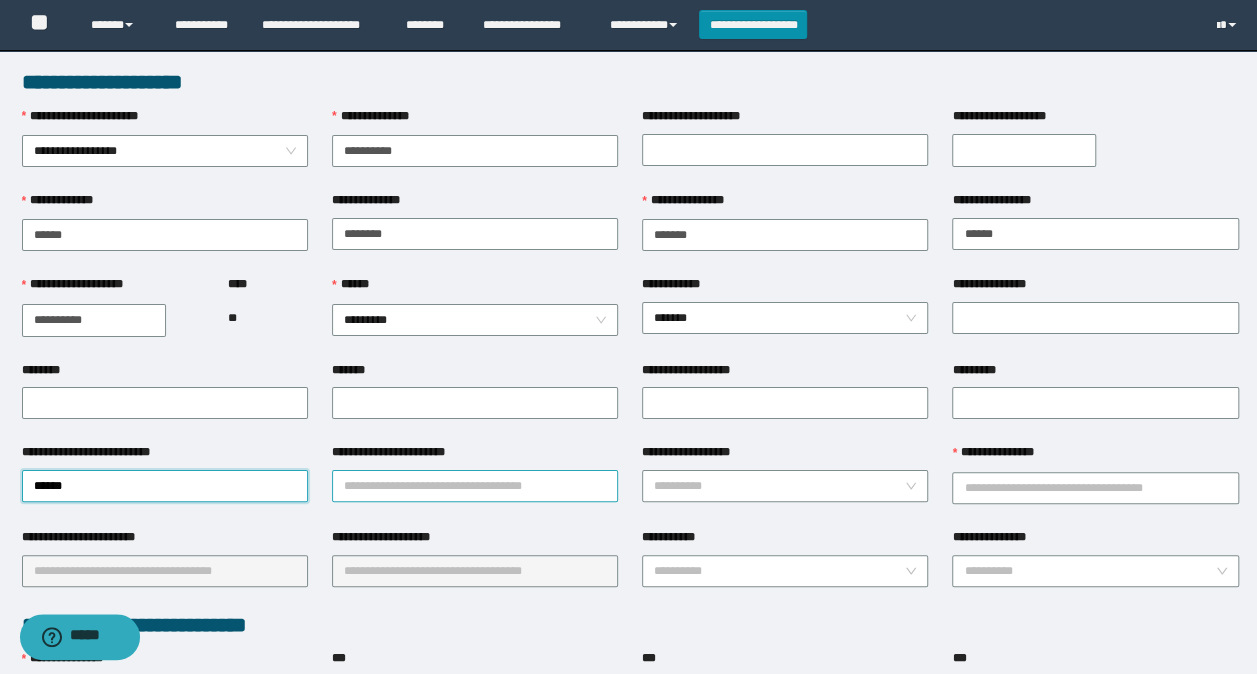click on "**********" at bounding box center (475, 486) 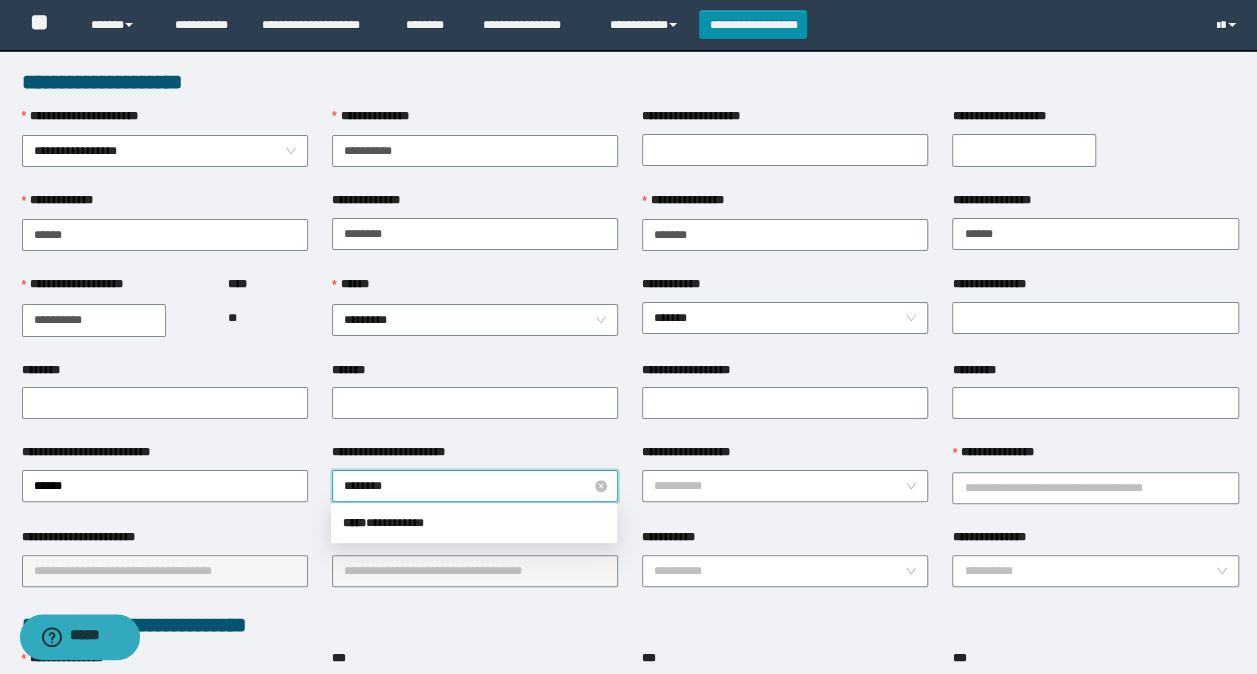 type on "*********" 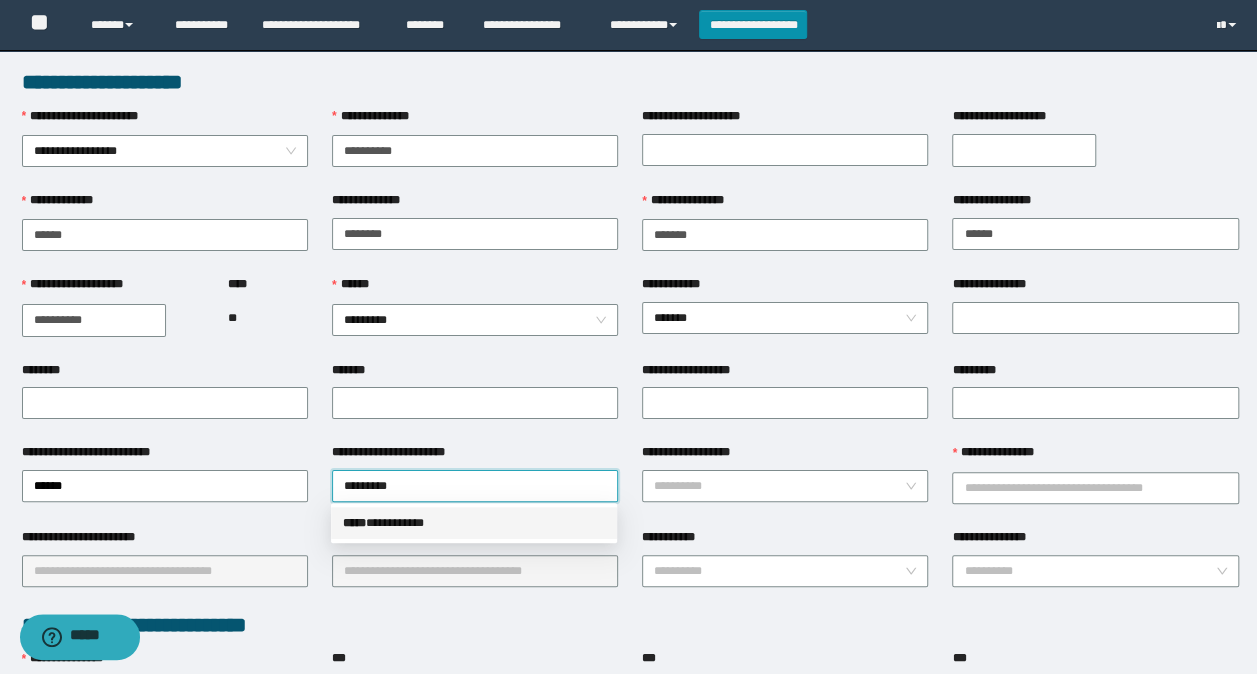 click on "***** * *********" at bounding box center (474, 523) 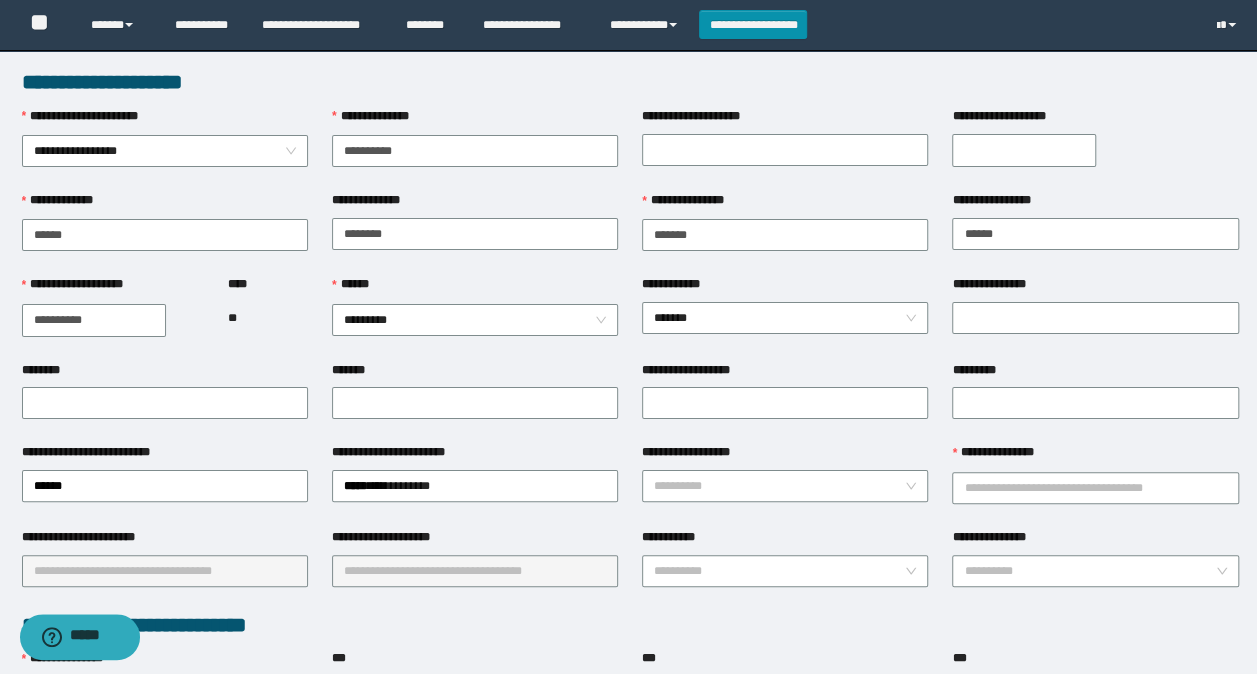 click on "**********" at bounding box center (785, 456) 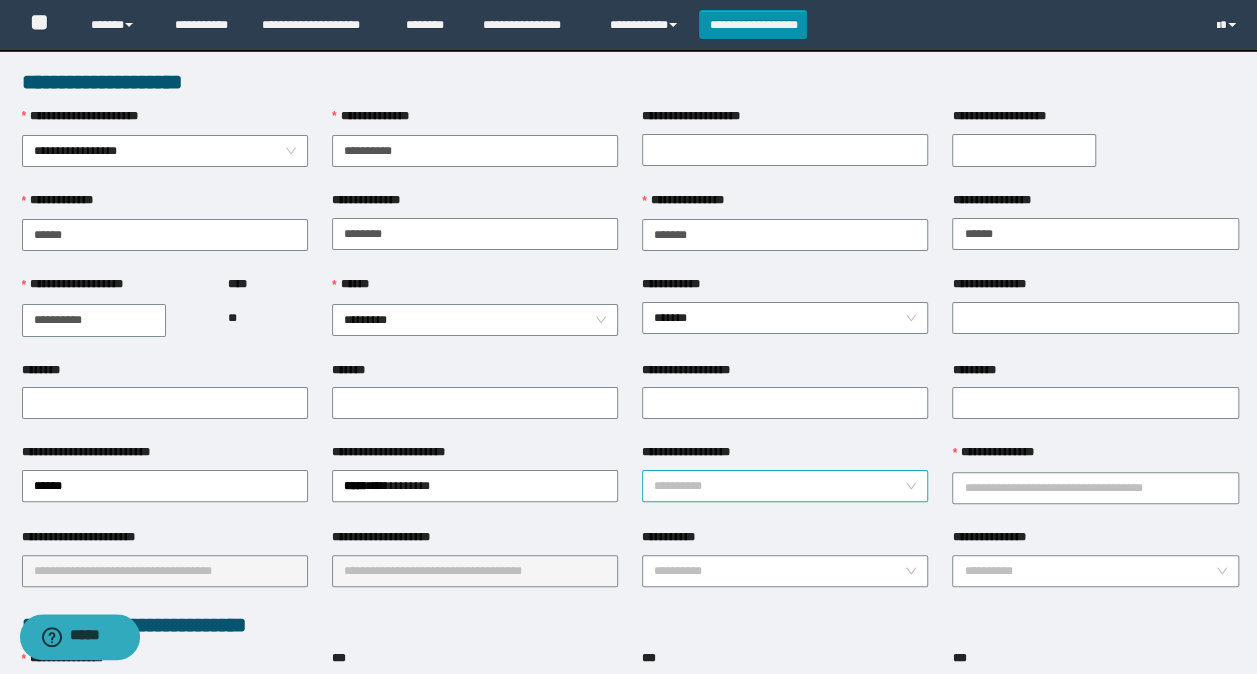 click on "**********" at bounding box center (779, 486) 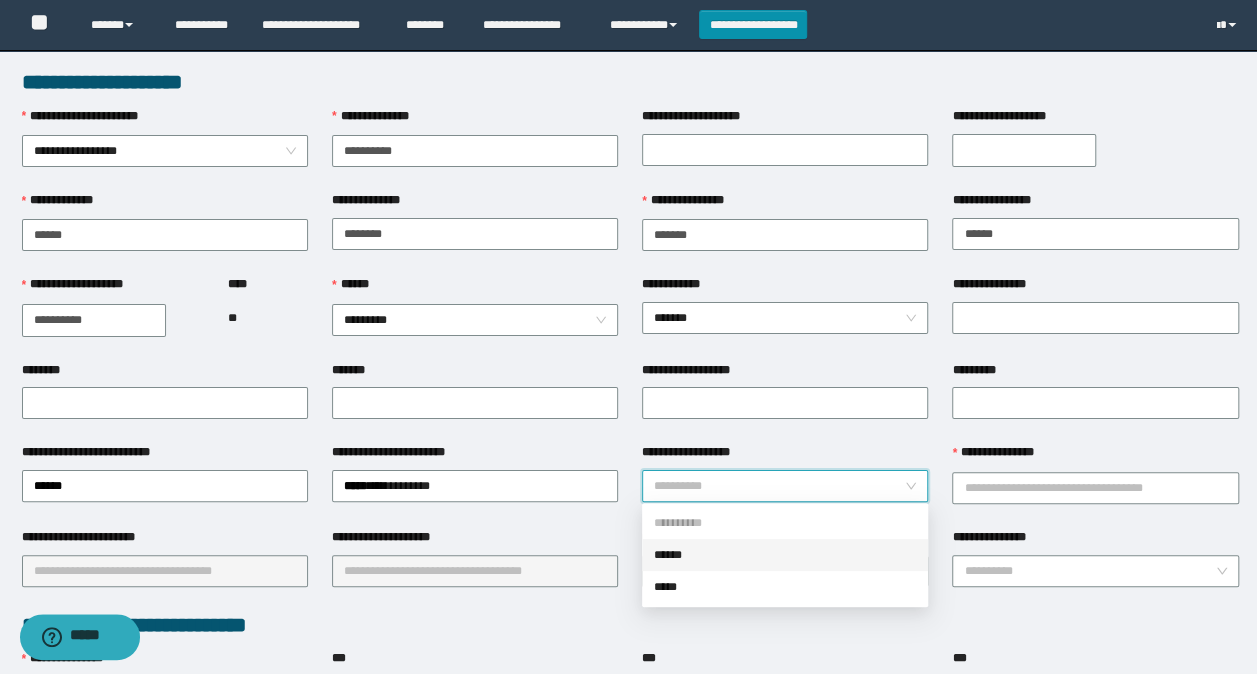 click on "******" at bounding box center (785, 555) 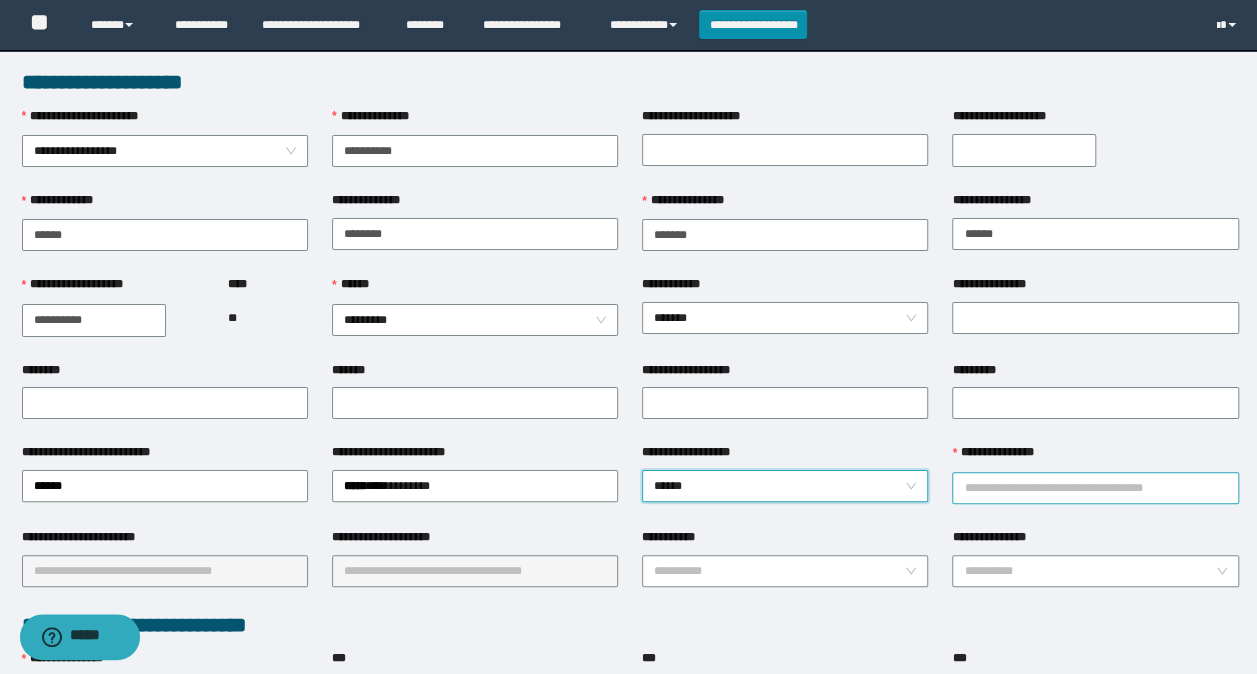 click on "**********" at bounding box center [1095, 488] 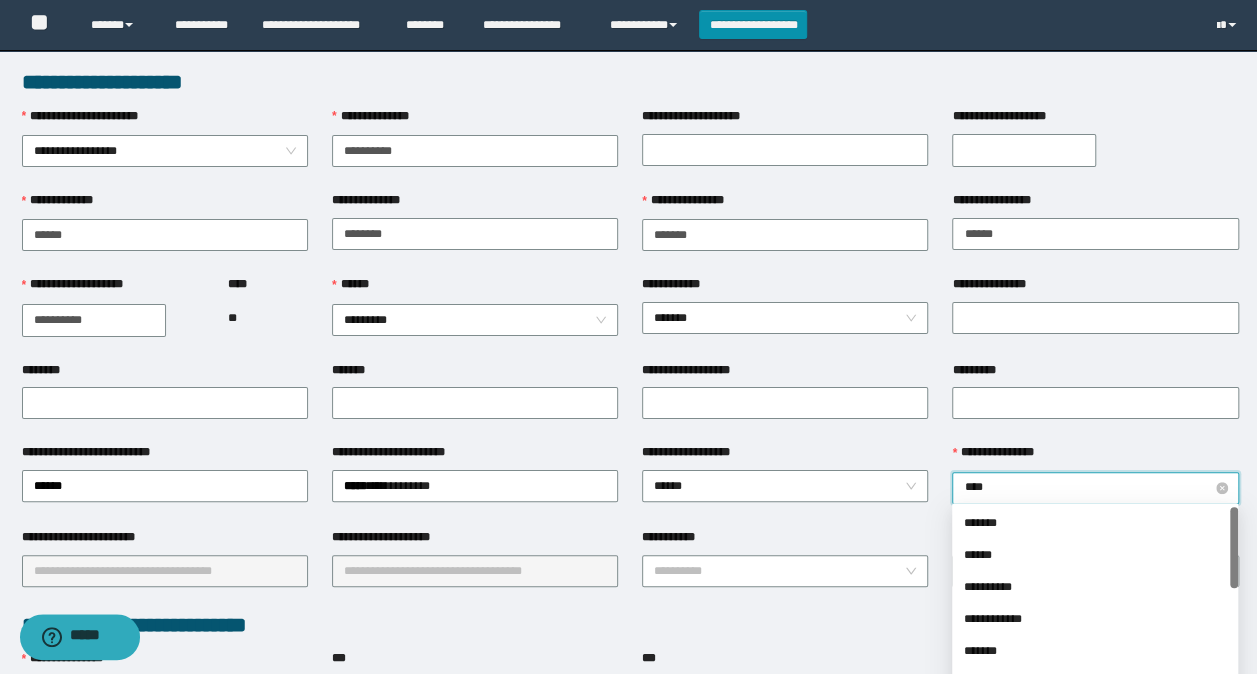 type on "*****" 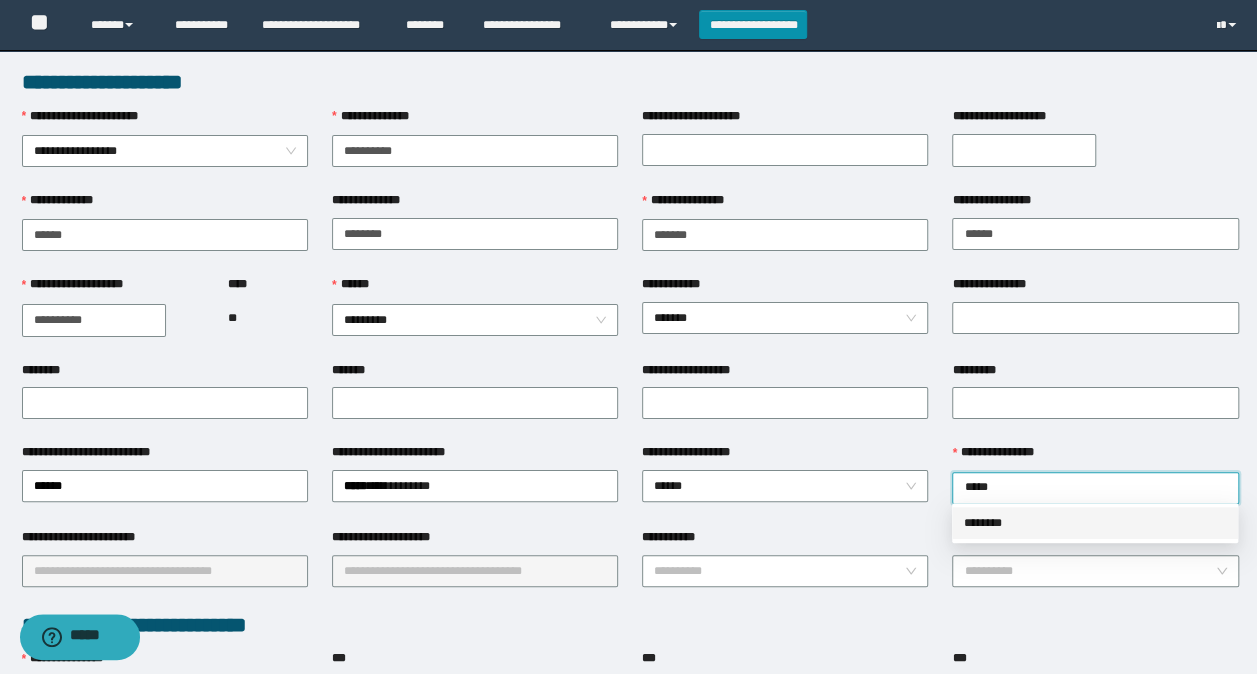 click on "********" at bounding box center [1095, 523] 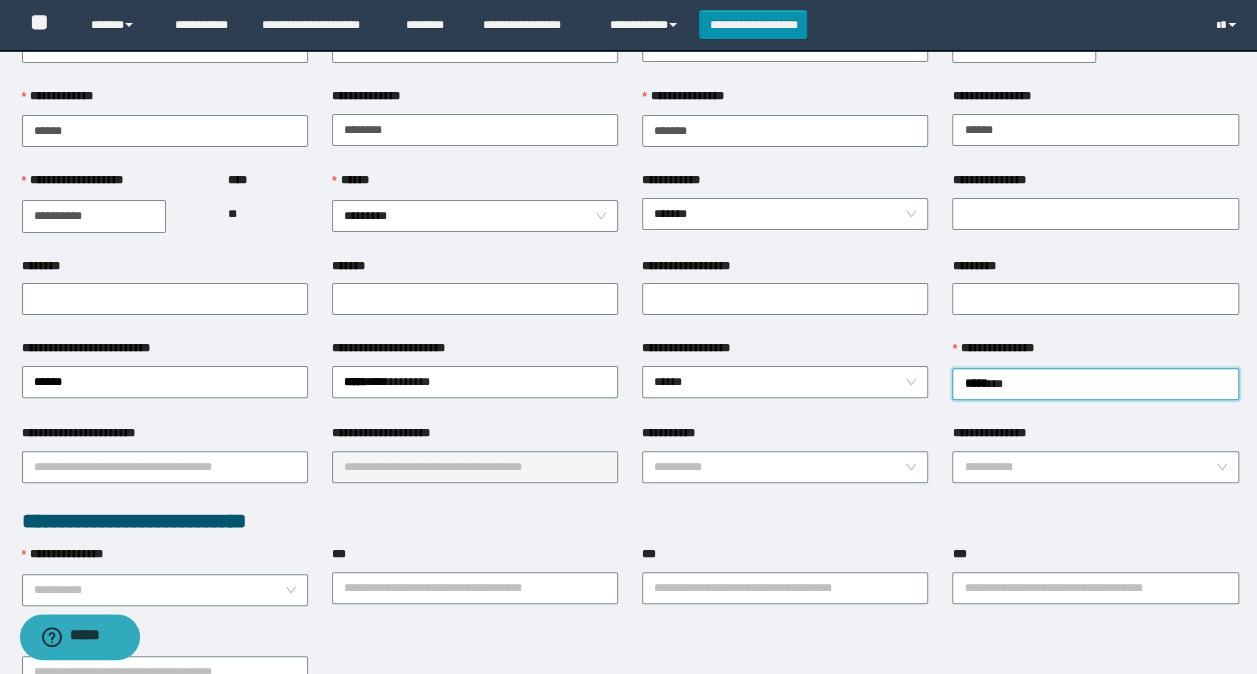 scroll, scrollTop: 200, scrollLeft: 0, axis: vertical 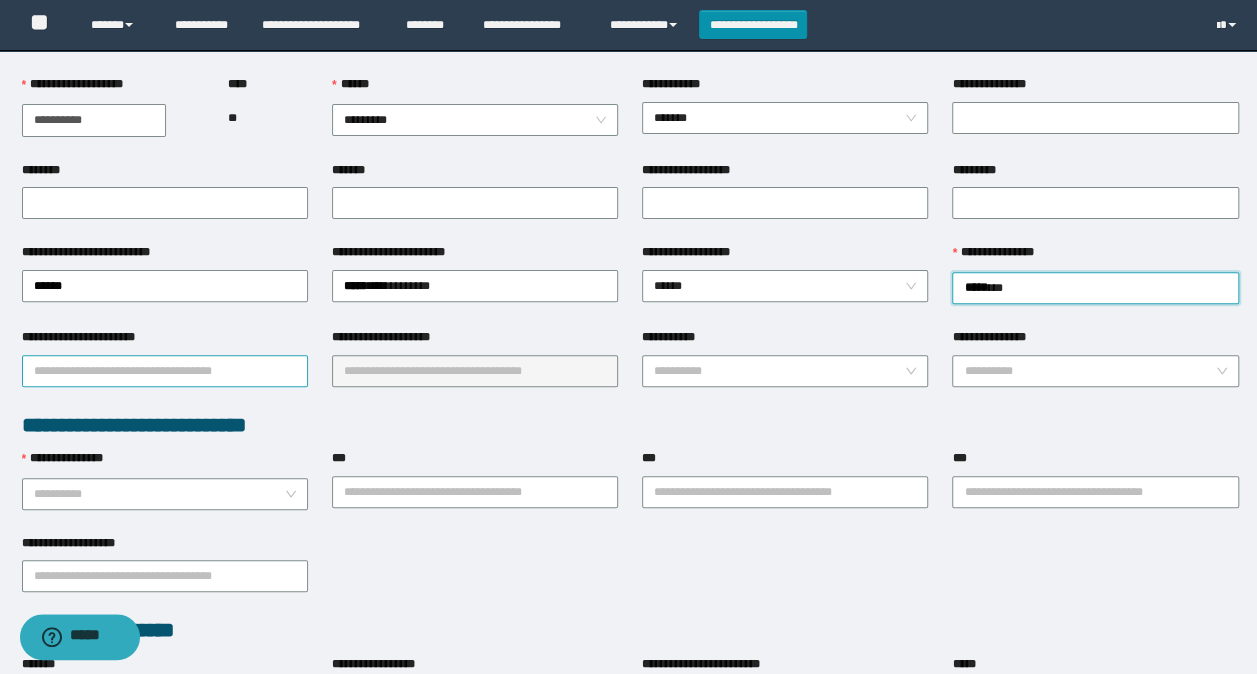 click on "**********" at bounding box center (165, 371) 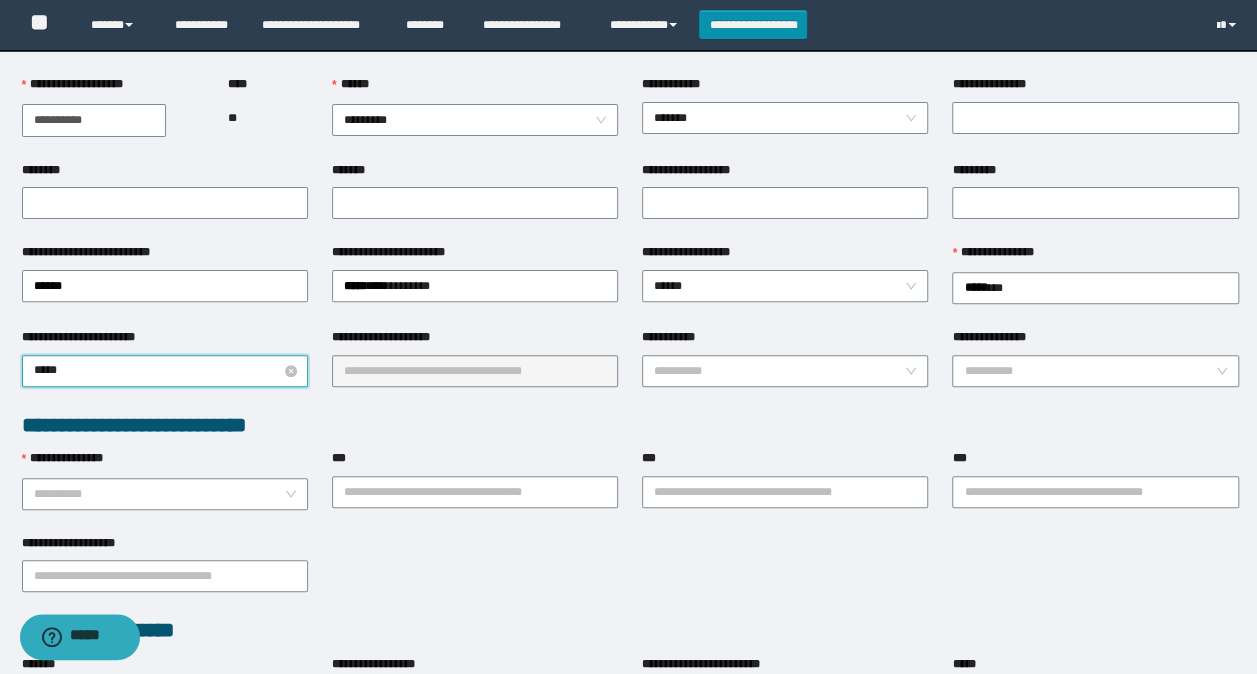 type on "******" 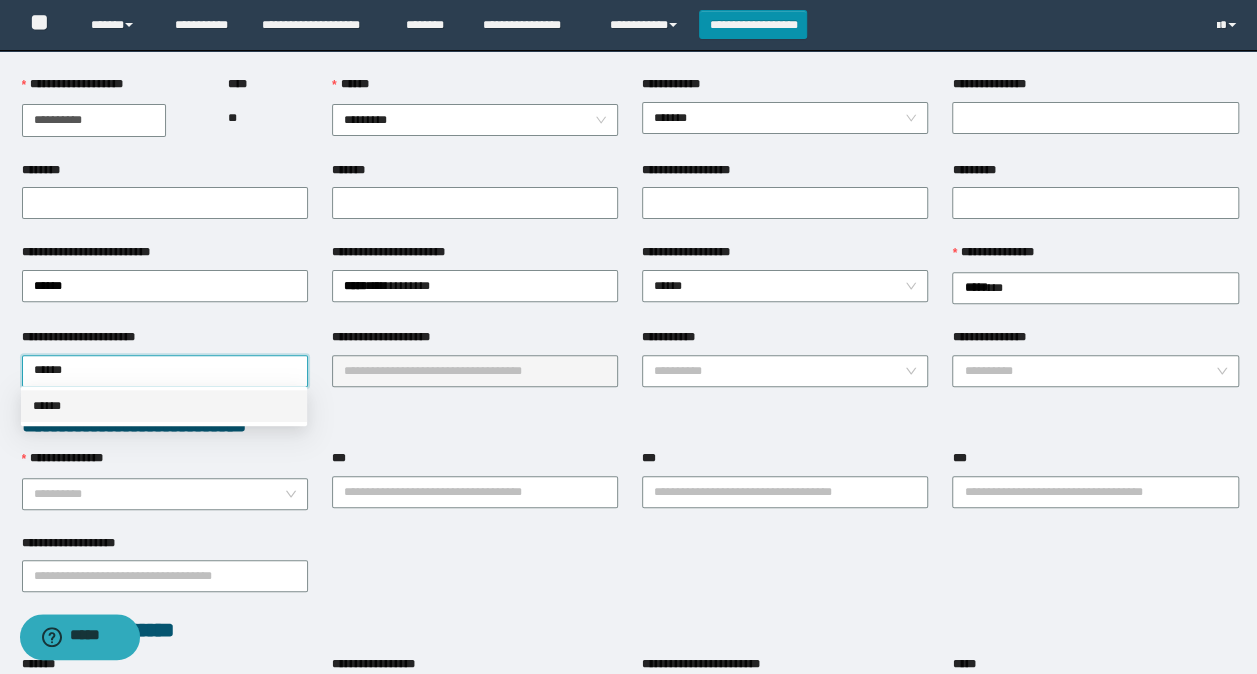 drag, startPoint x: 62, startPoint y: 402, endPoint x: 93, endPoint y: 390, distance: 33.24154 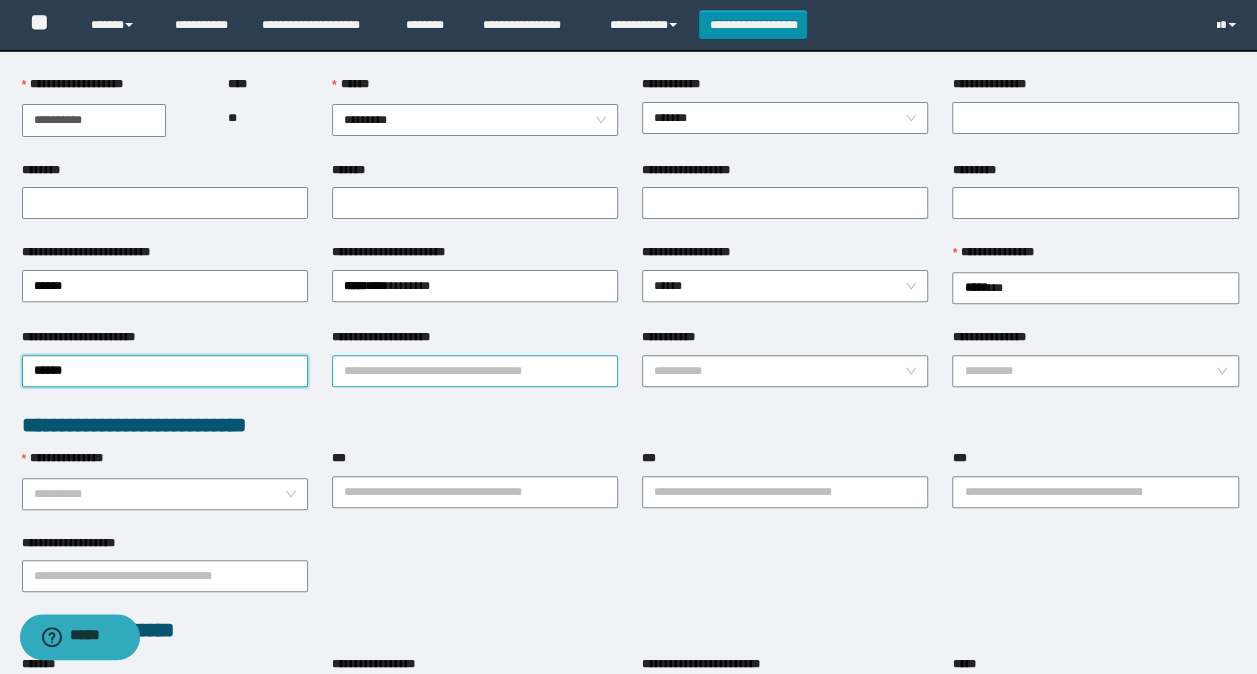 click on "**********" at bounding box center (475, 371) 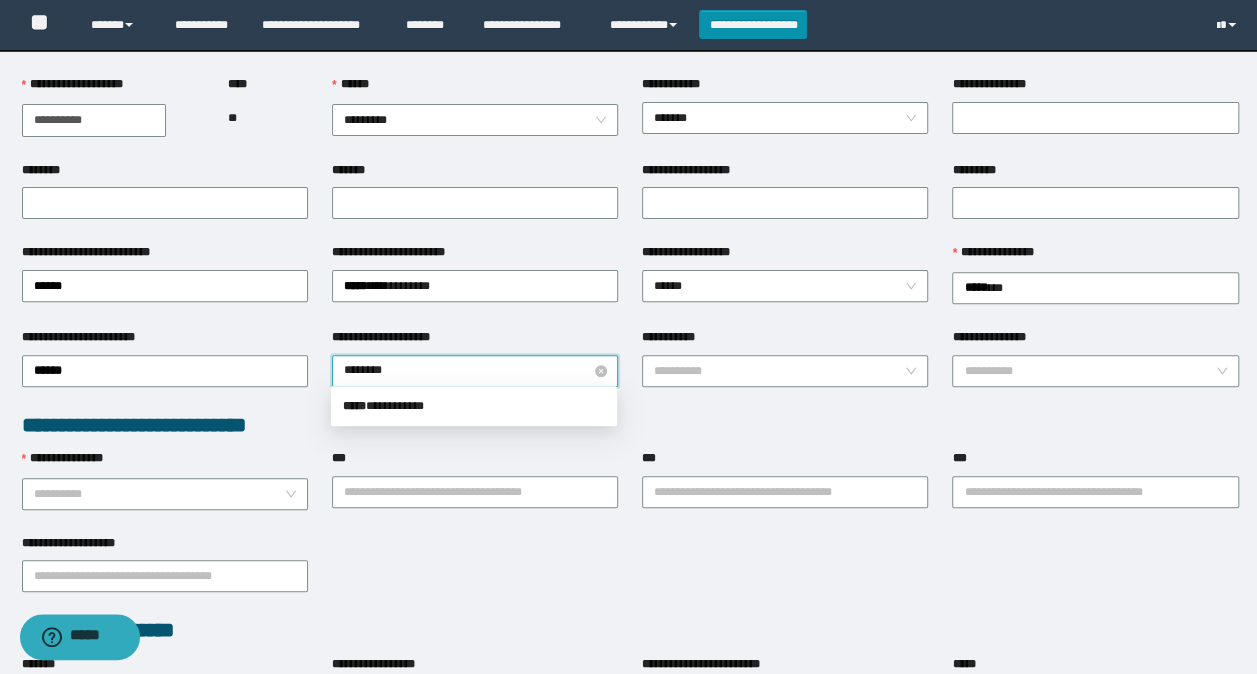 type on "*********" 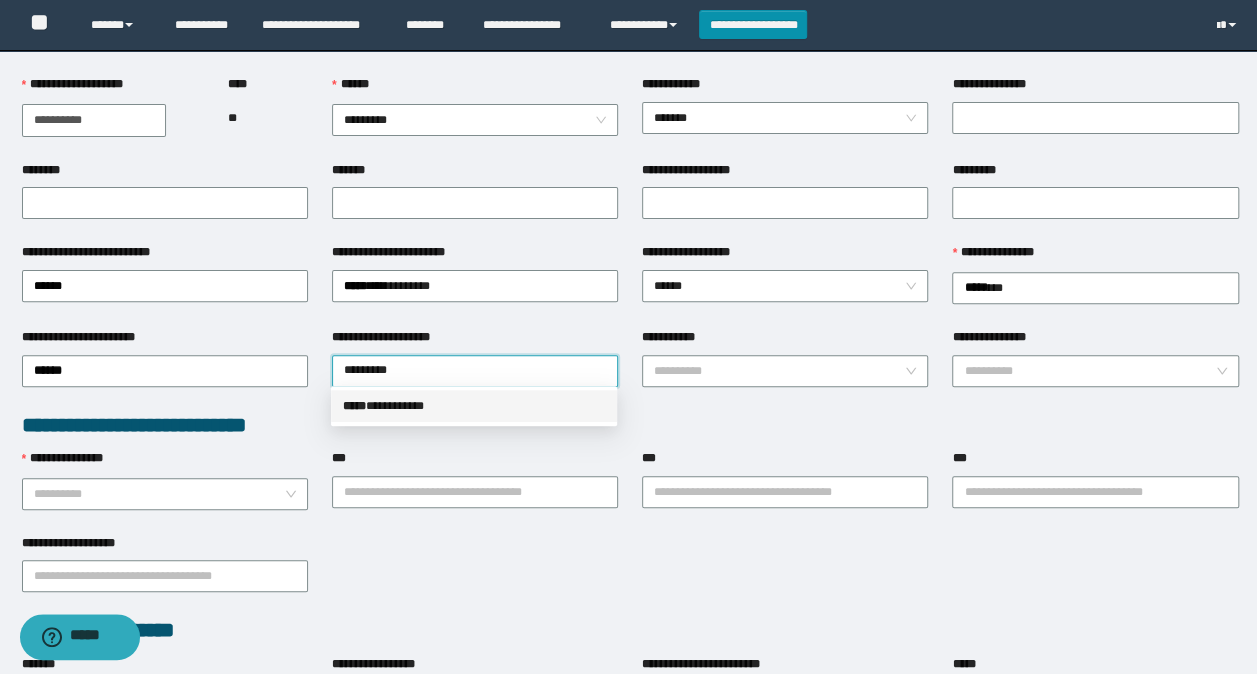 click on "***** * *********" at bounding box center [474, 406] 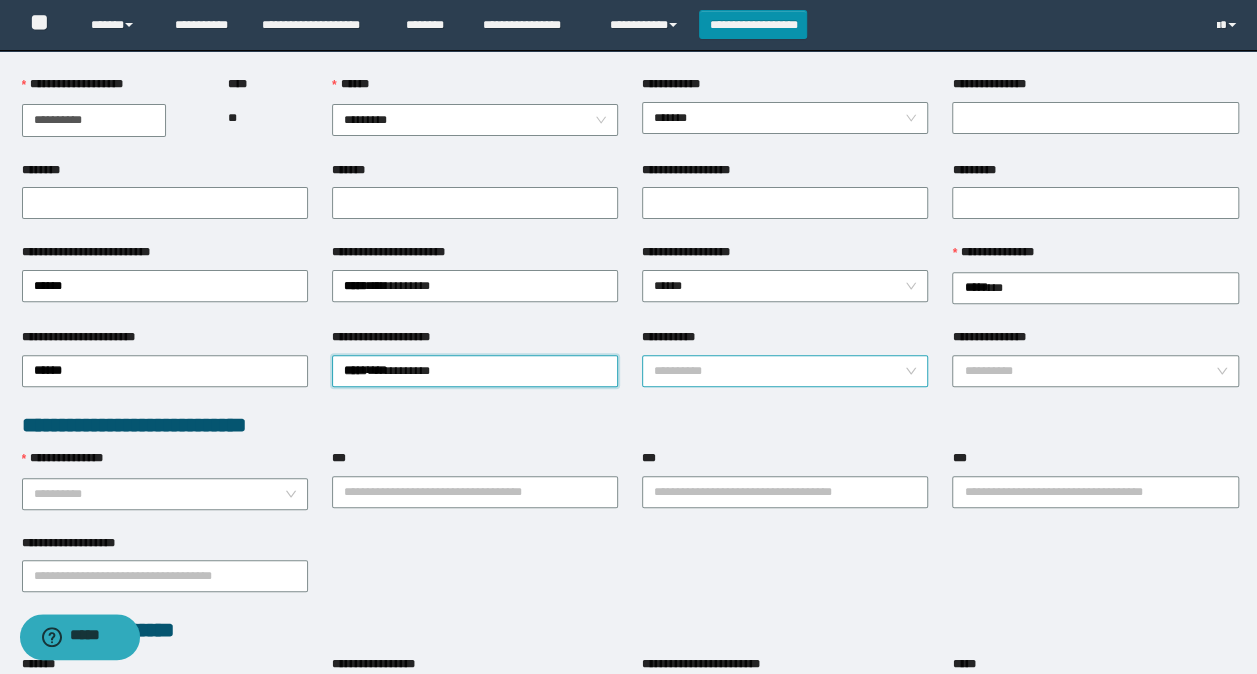 click on "**********" at bounding box center [779, 371] 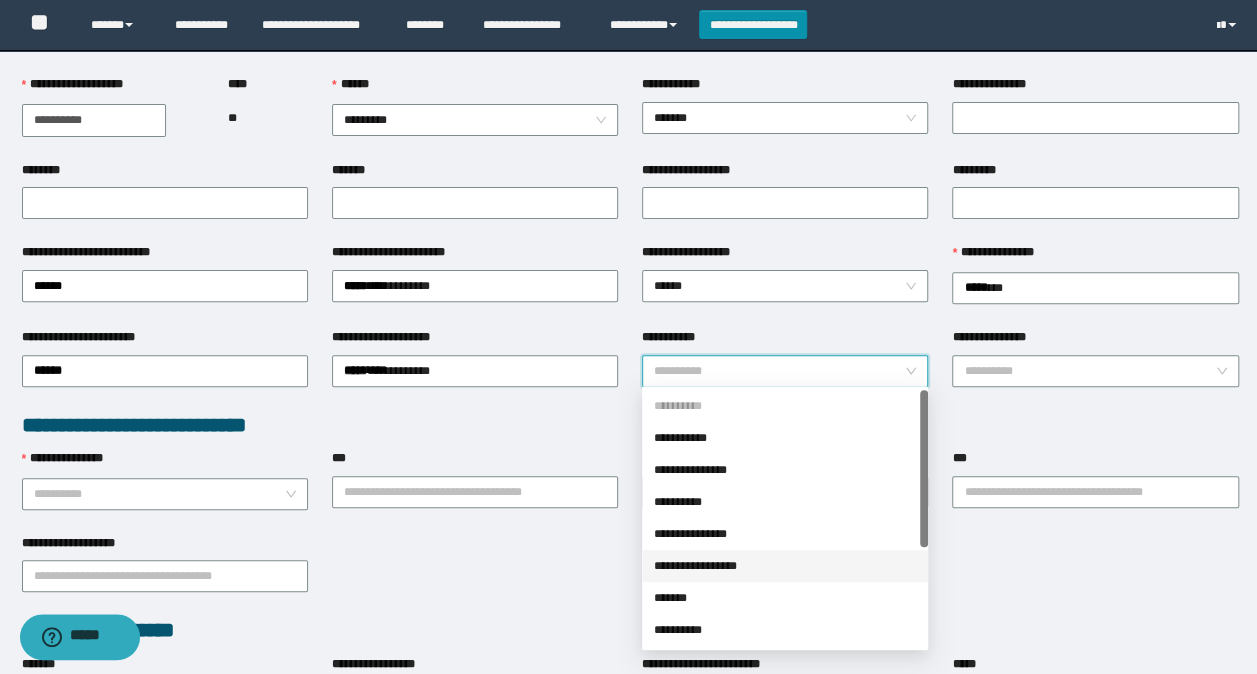 drag, startPoint x: 695, startPoint y: 559, endPoint x: 684, endPoint y: 401, distance: 158.38245 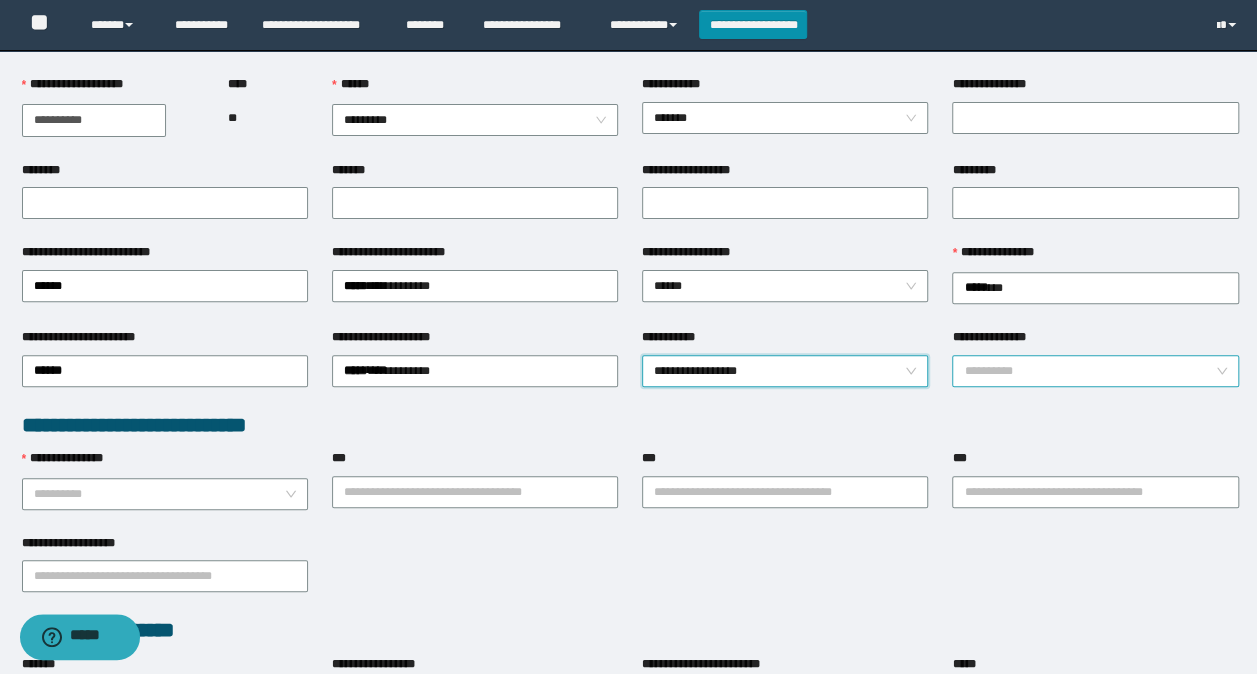 drag, startPoint x: 1044, startPoint y: 376, endPoint x: 1040, endPoint y: 365, distance: 11.7046995 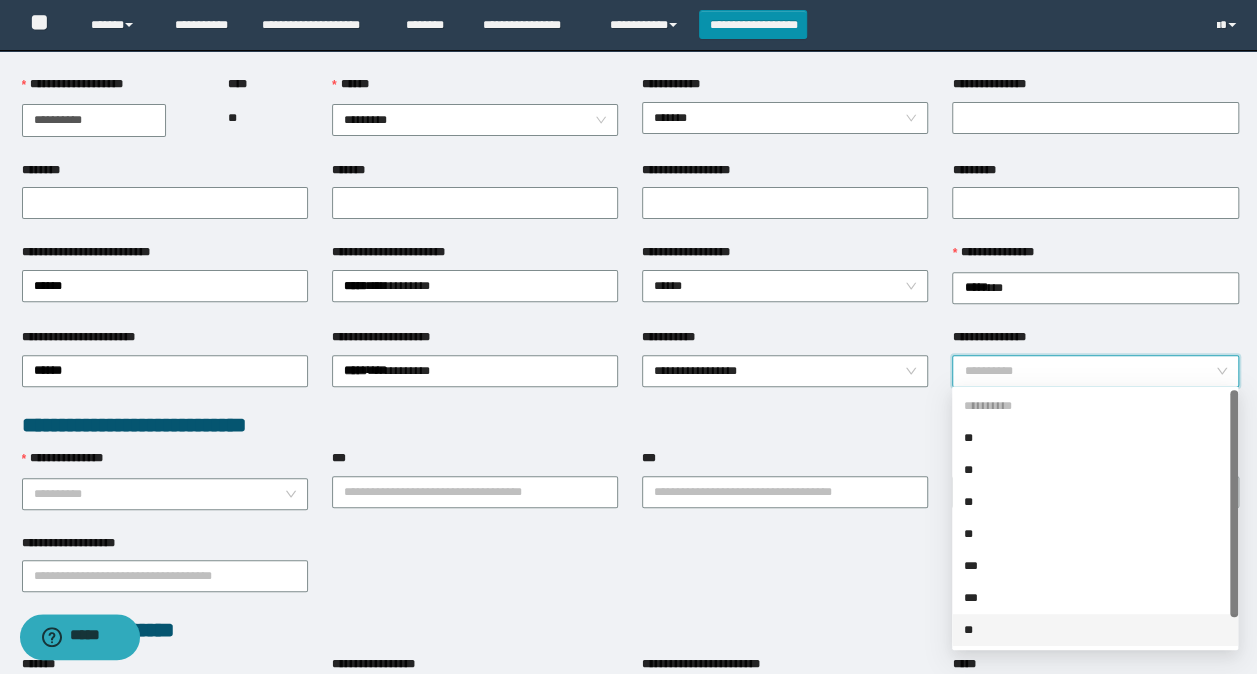 click on "**" at bounding box center (1095, 630) 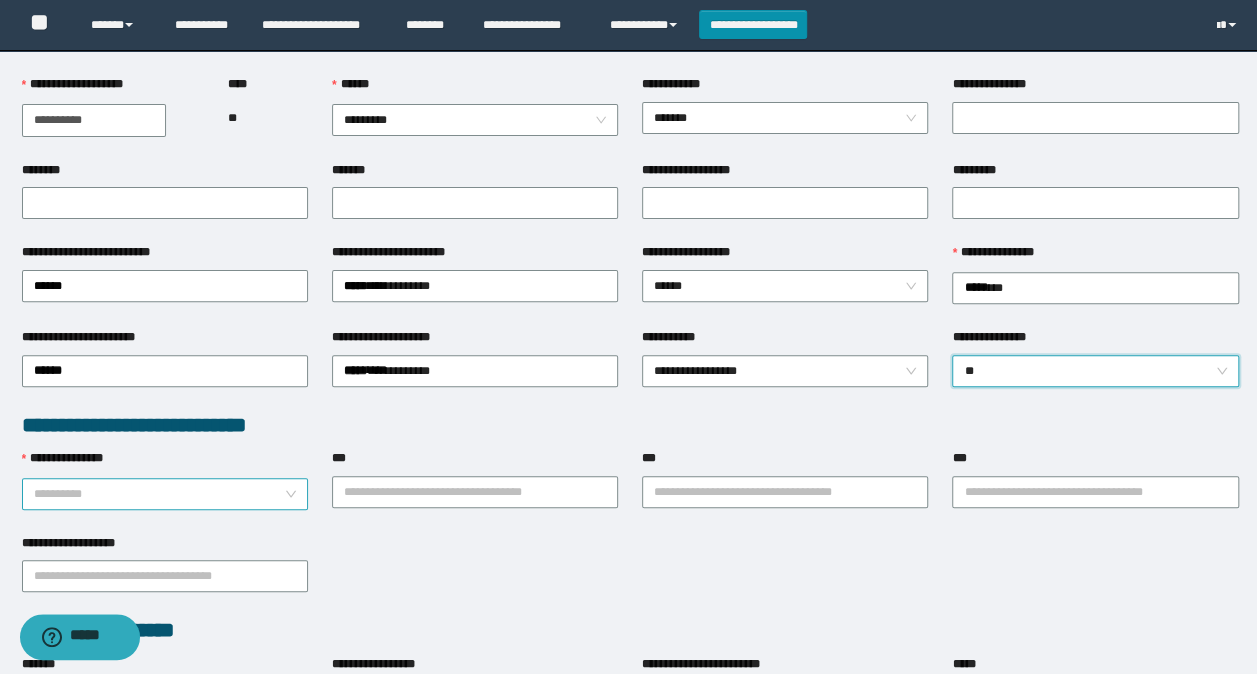 click on "**********" at bounding box center [159, 494] 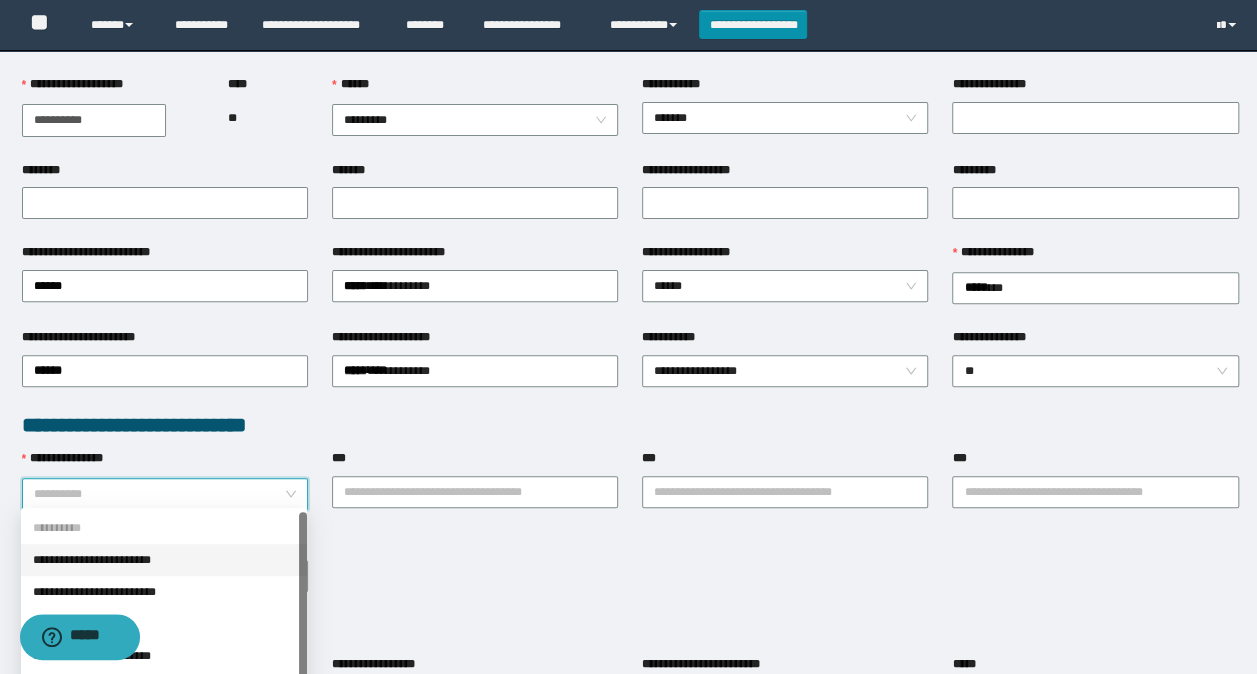 click on "**********" at bounding box center [164, 560] 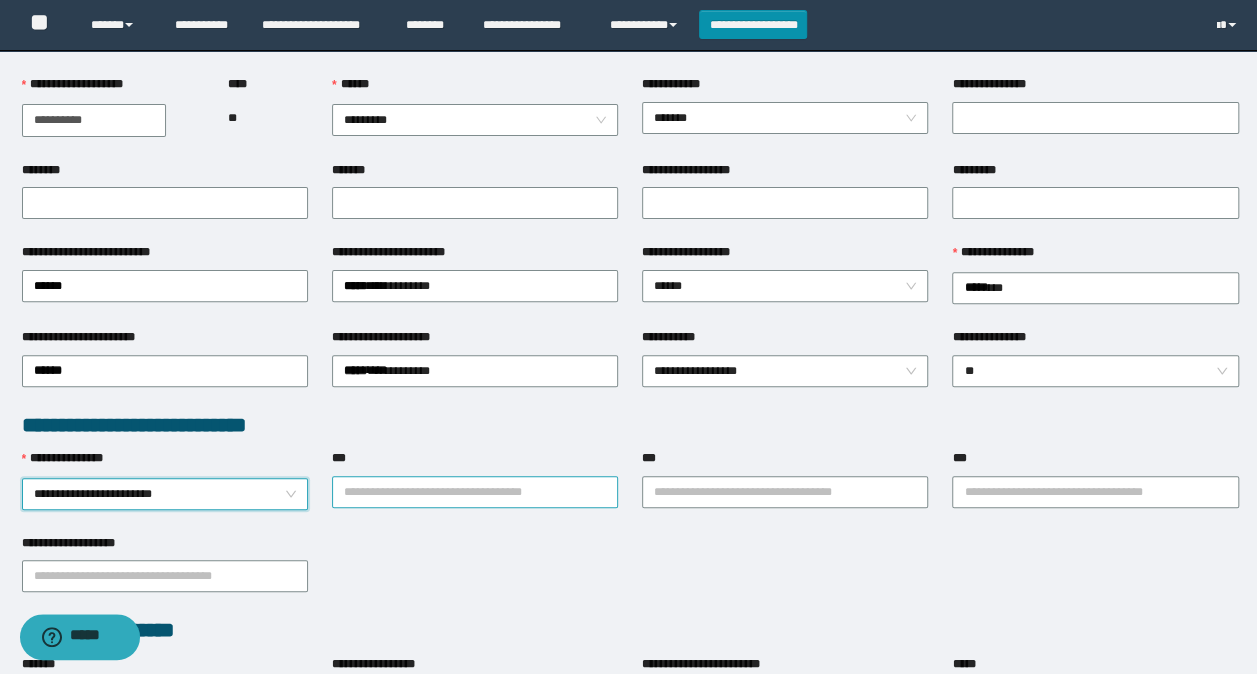 click on "***" at bounding box center [475, 492] 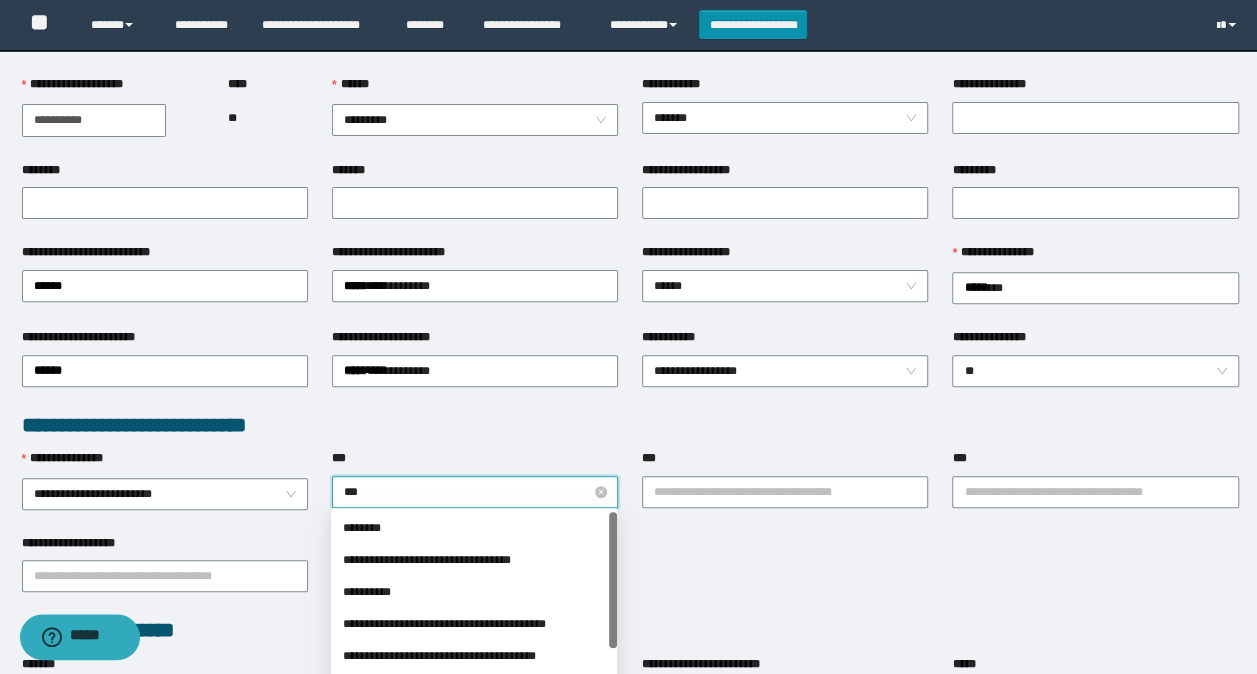 type on "****" 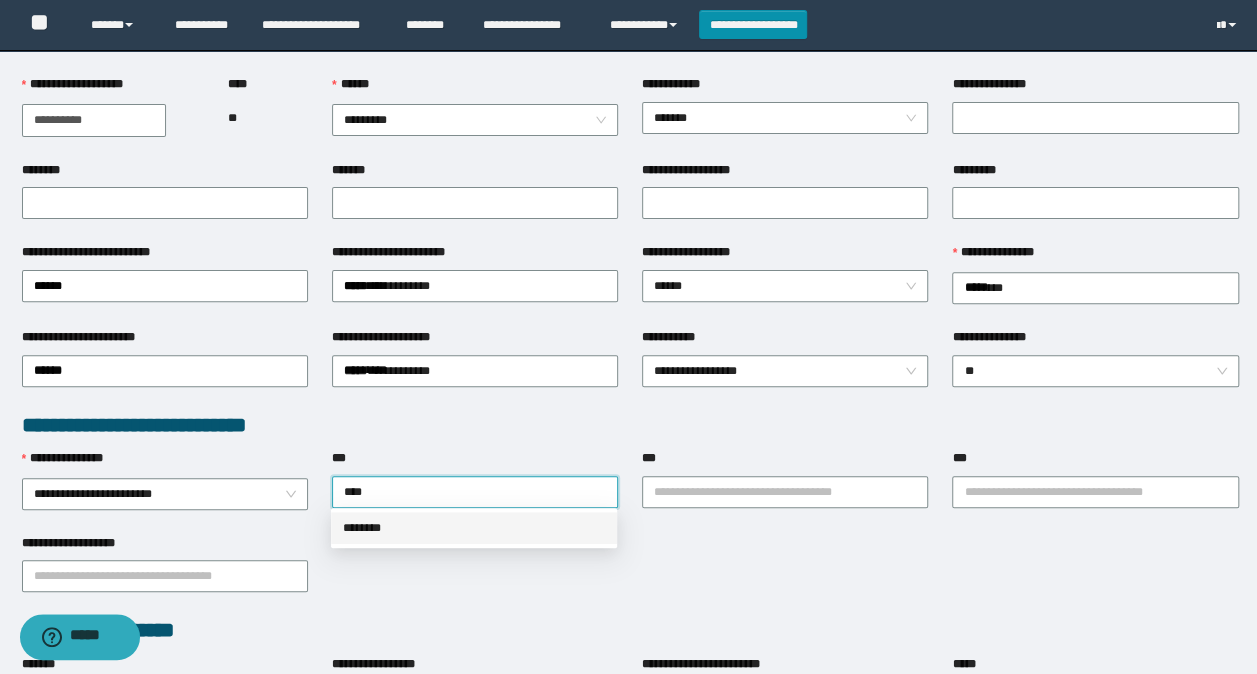 click on "********" at bounding box center (474, 528) 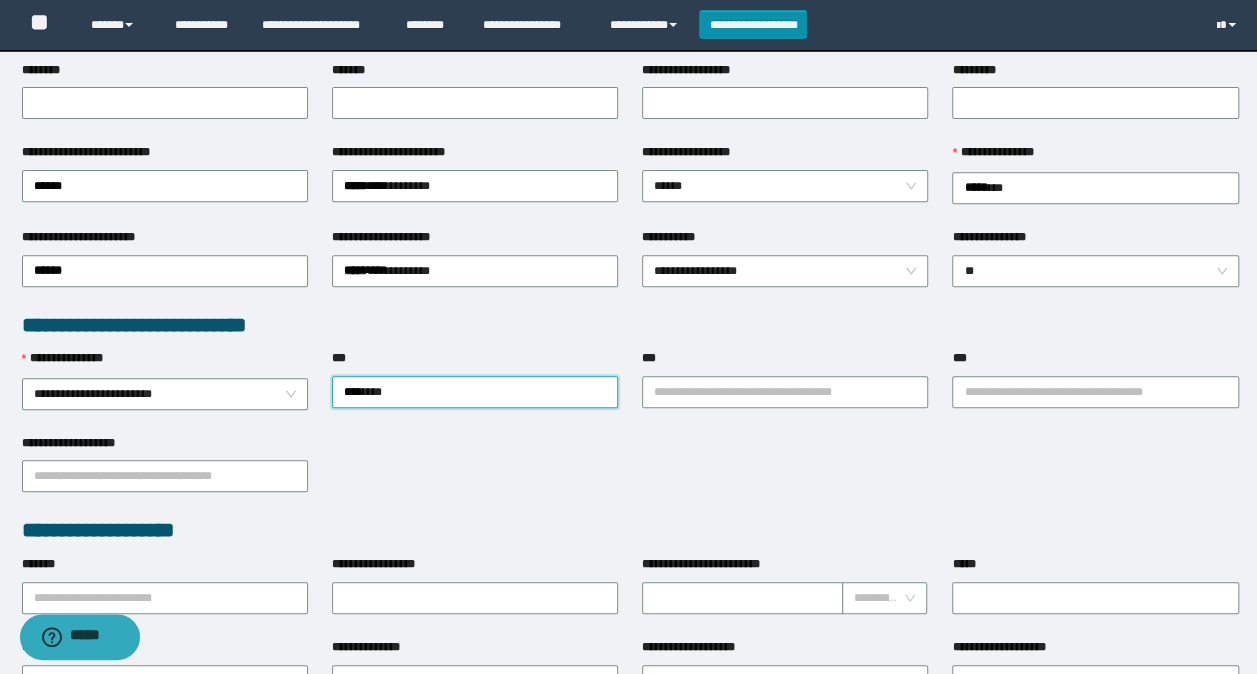scroll, scrollTop: 400, scrollLeft: 0, axis: vertical 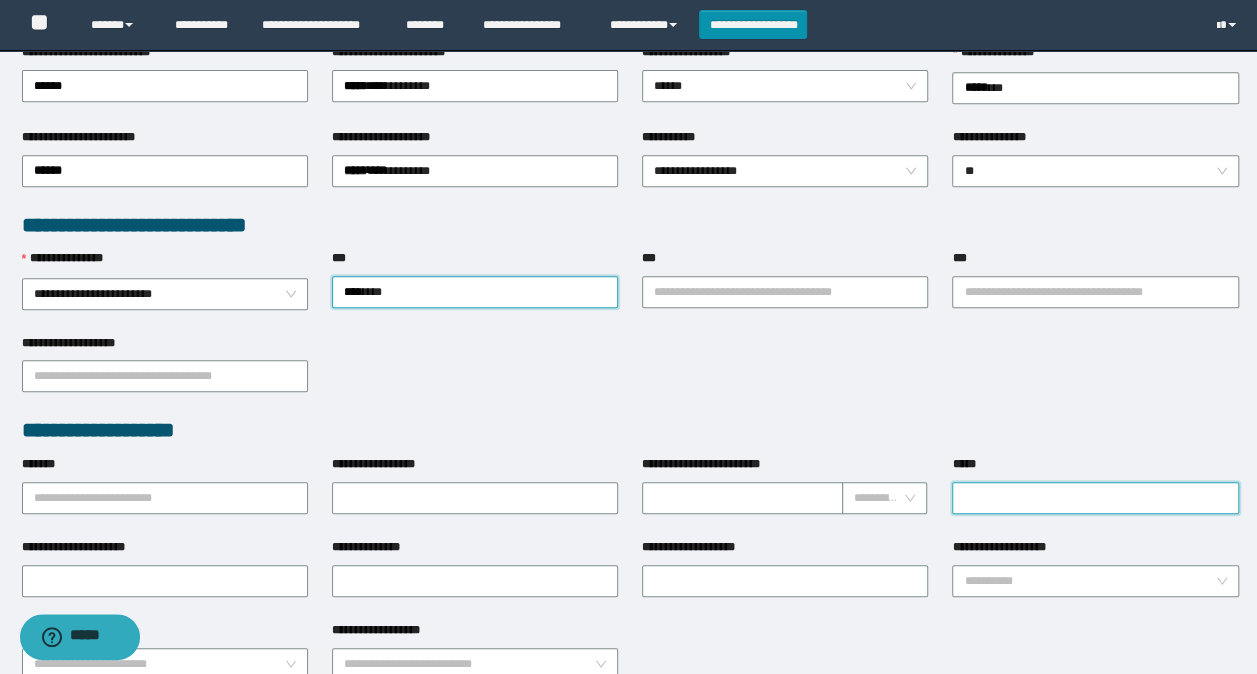 click on "*****" at bounding box center (1095, 498) 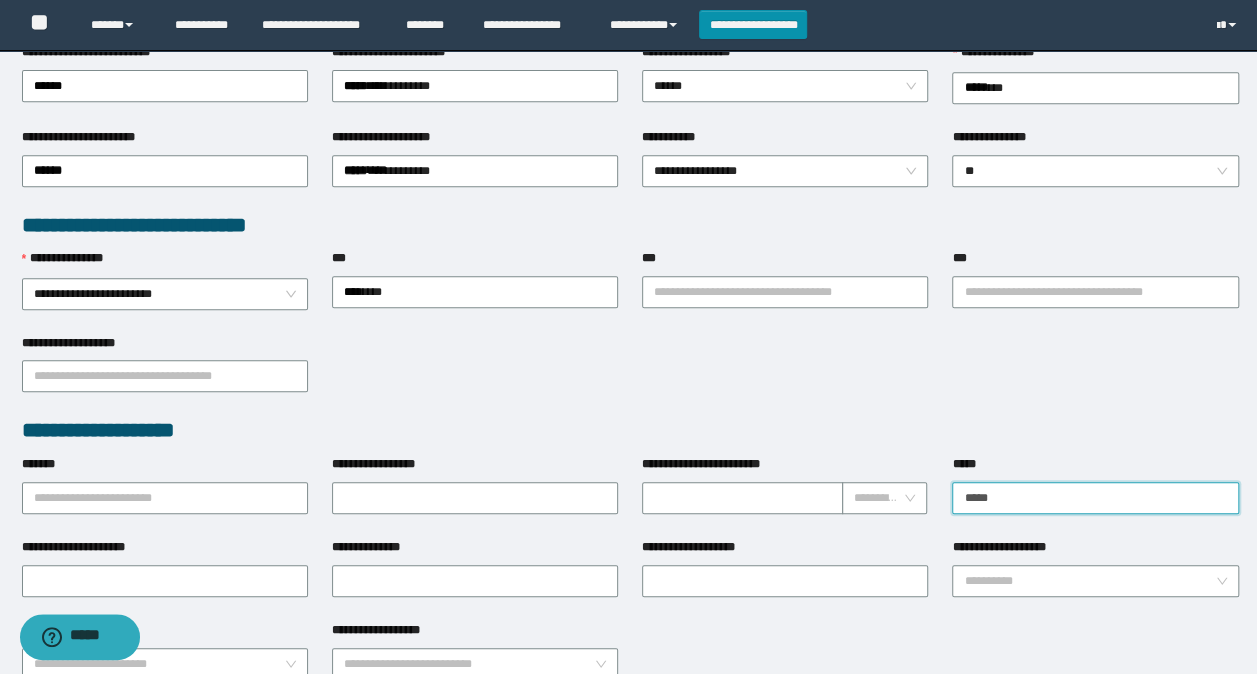 type on "**********" 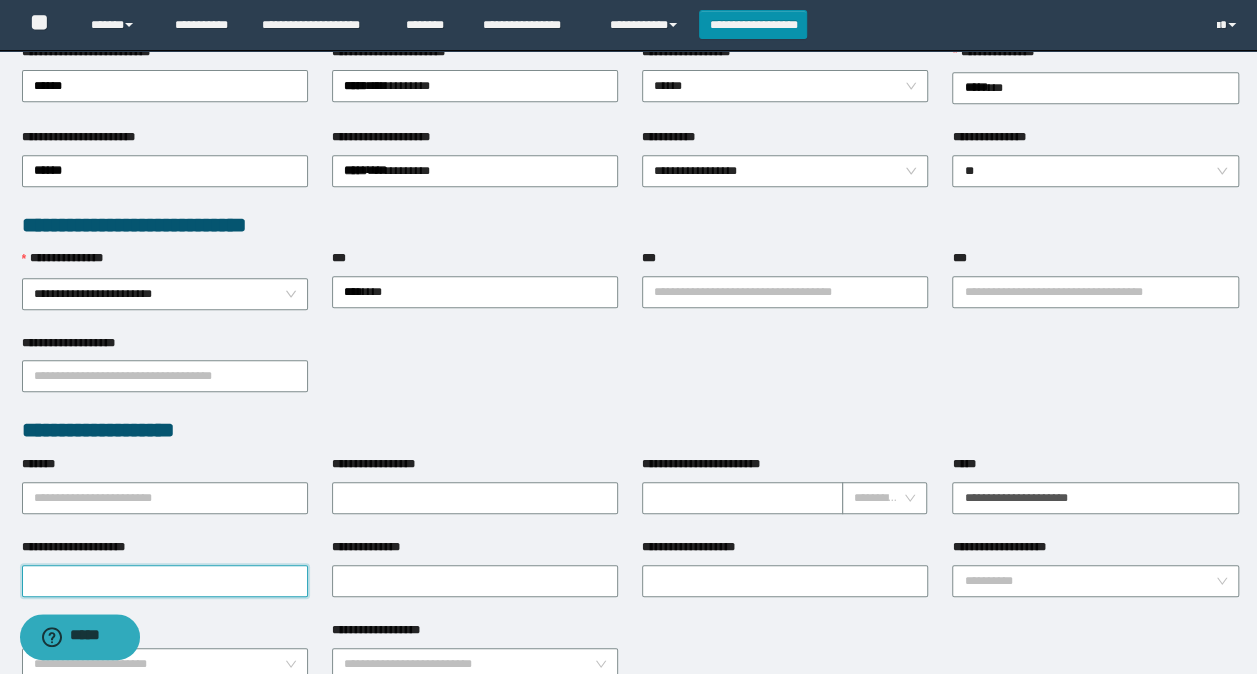 click on "**********" at bounding box center [165, 581] 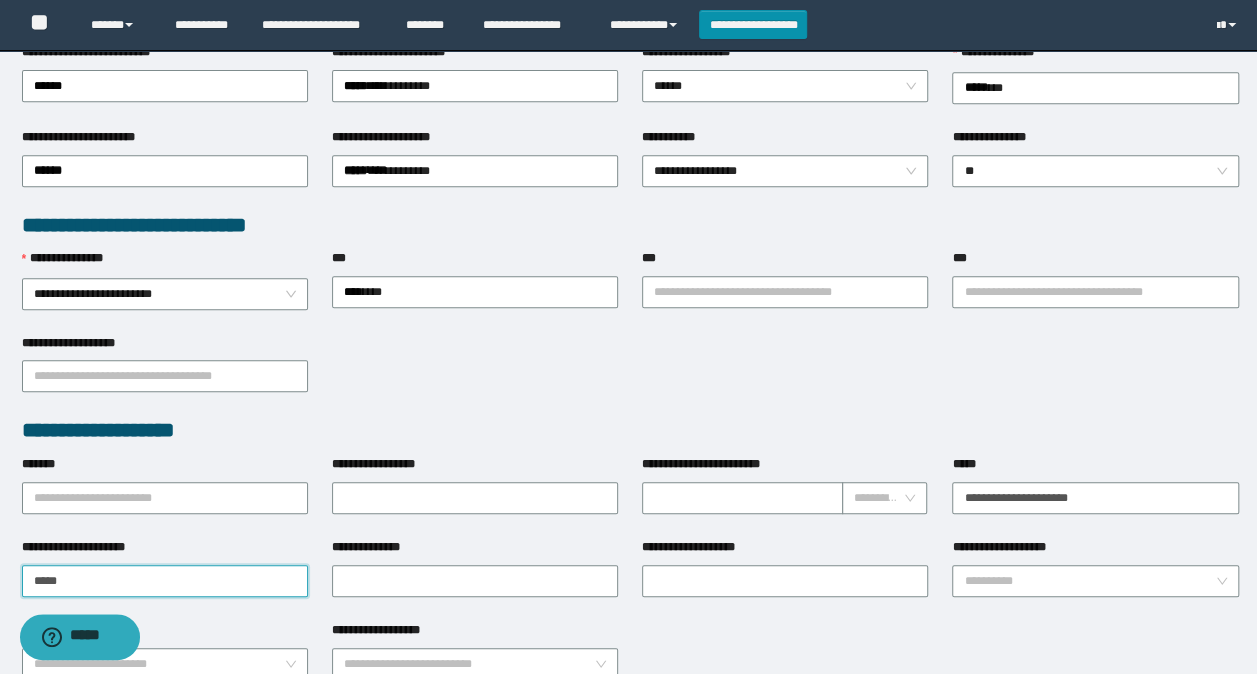 type on "**********" 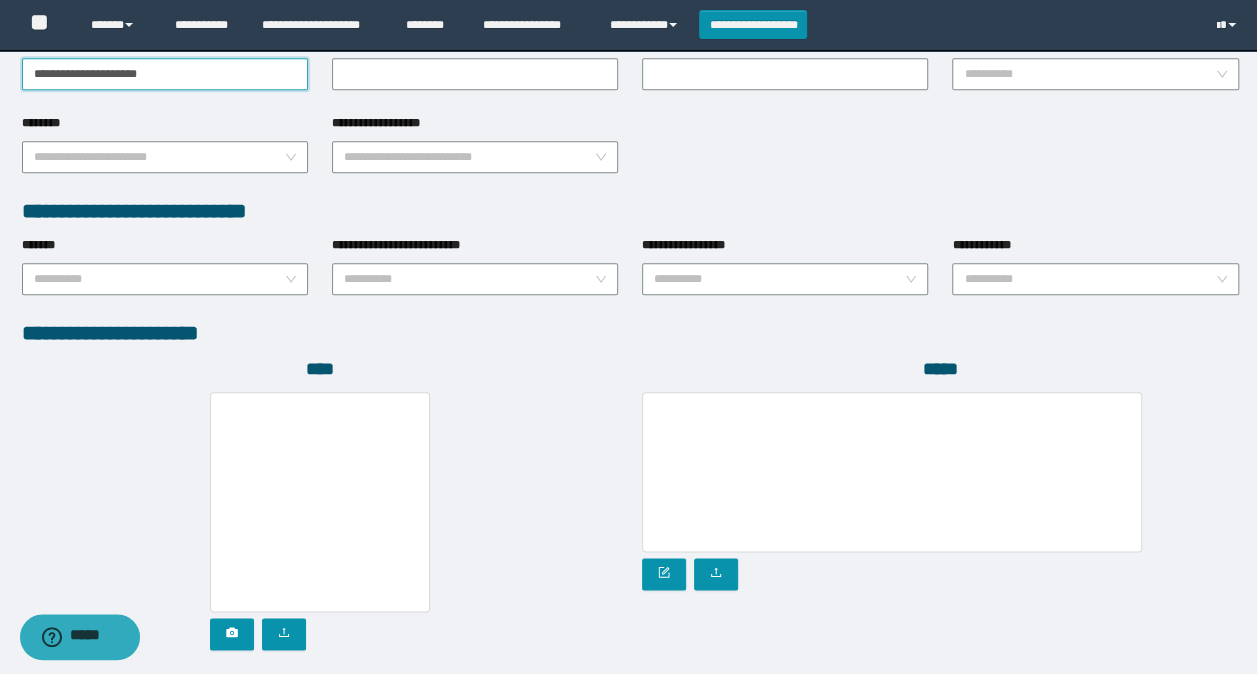 scroll, scrollTop: 1000, scrollLeft: 0, axis: vertical 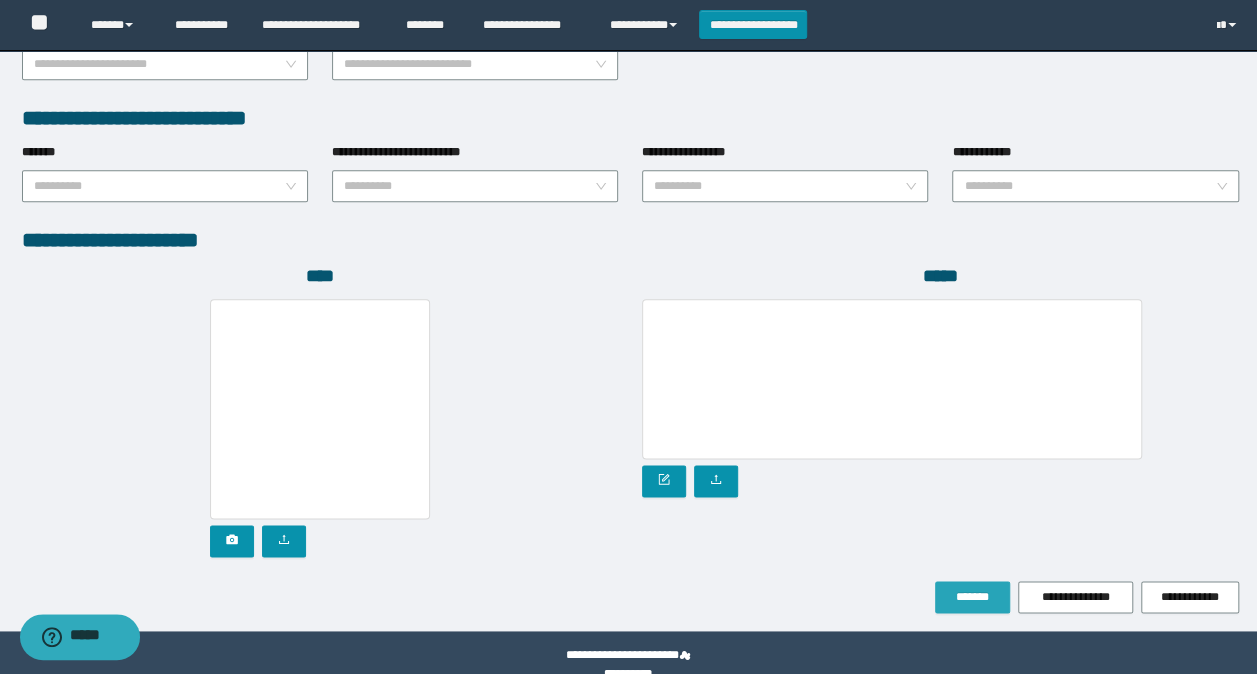 click on "*******" at bounding box center (972, 597) 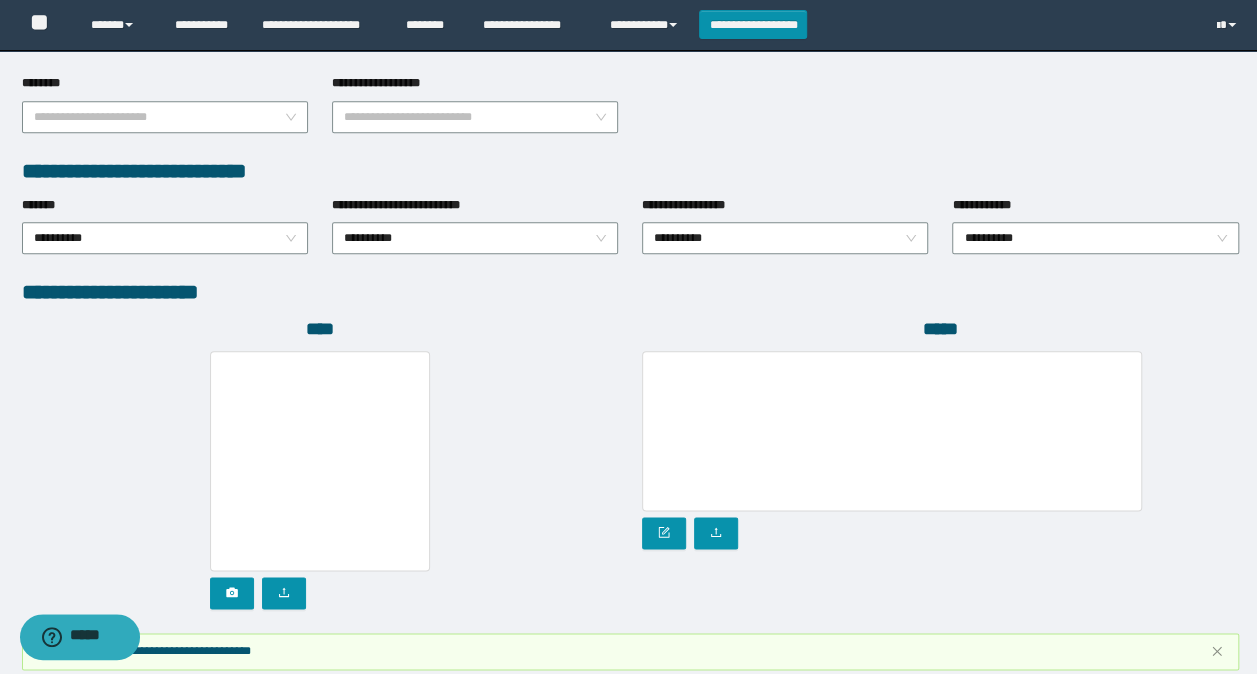 scroll, scrollTop: 1052, scrollLeft: 0, axis: vertical 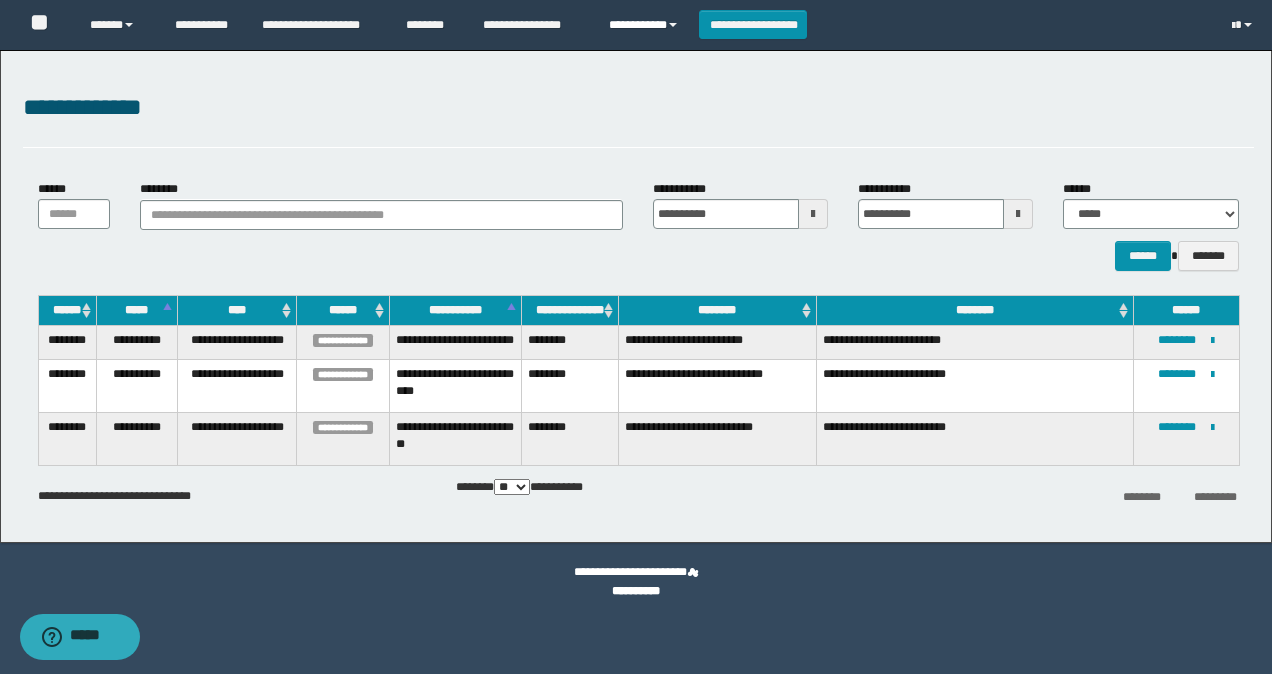 click on "**********" at bounding box center [646, 25] 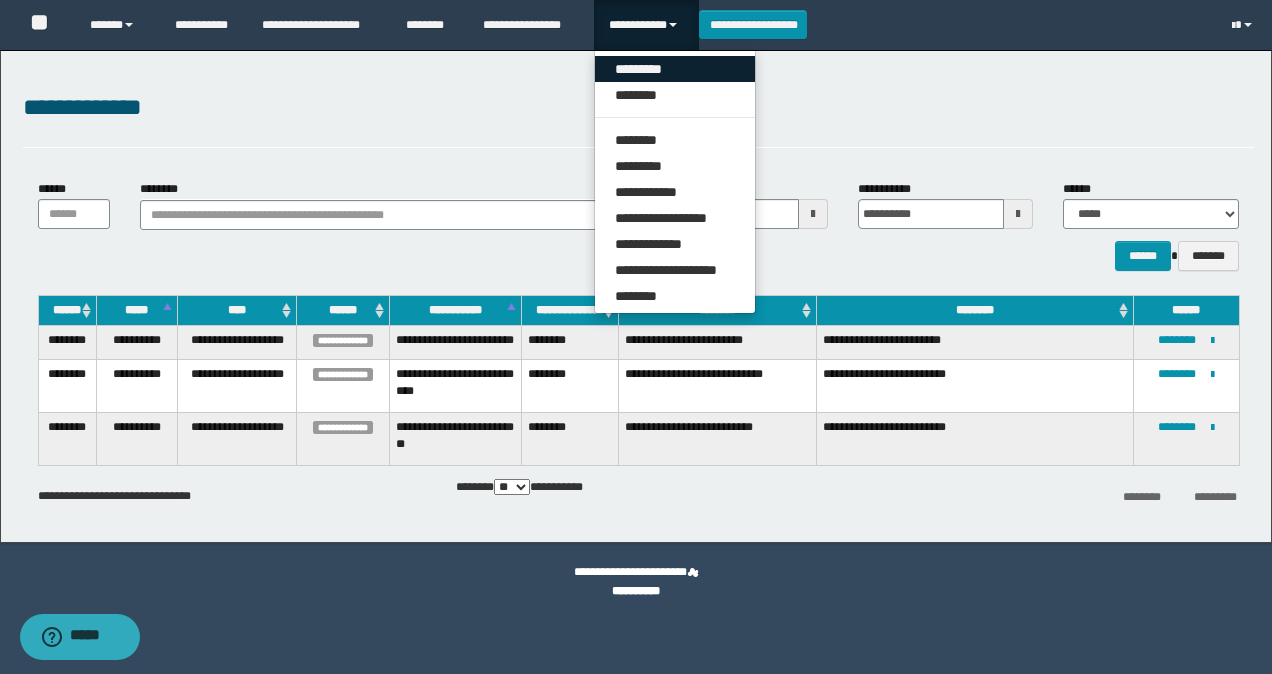 click on "*********" at bounding box center (675, 69) 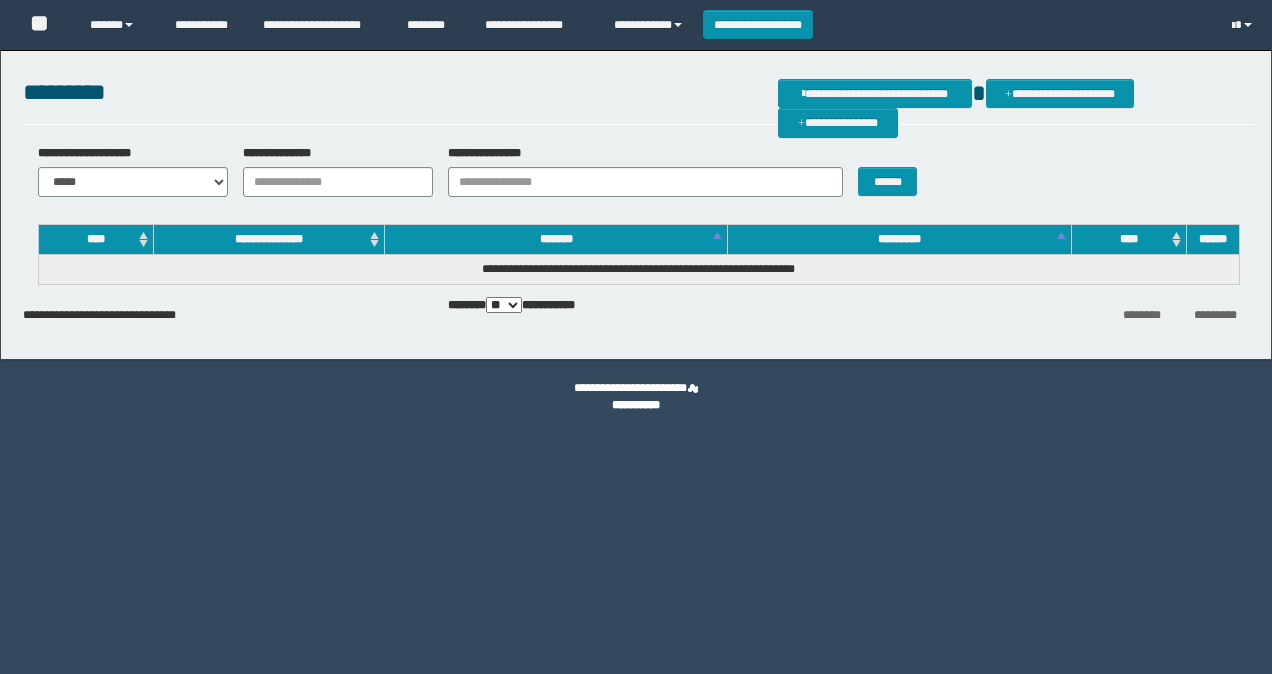 scroll, scrollTop: 0, scrollLeft: 0, axis: both 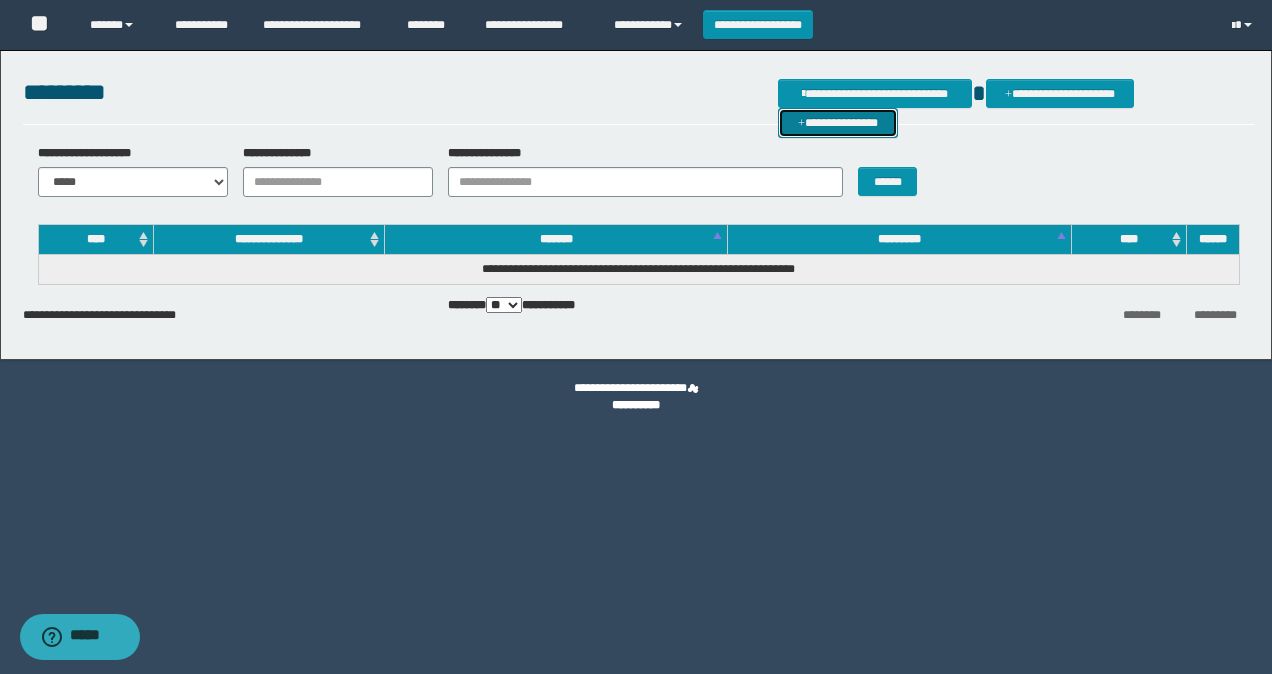 click on "**********" at bounding box center [838, 122] 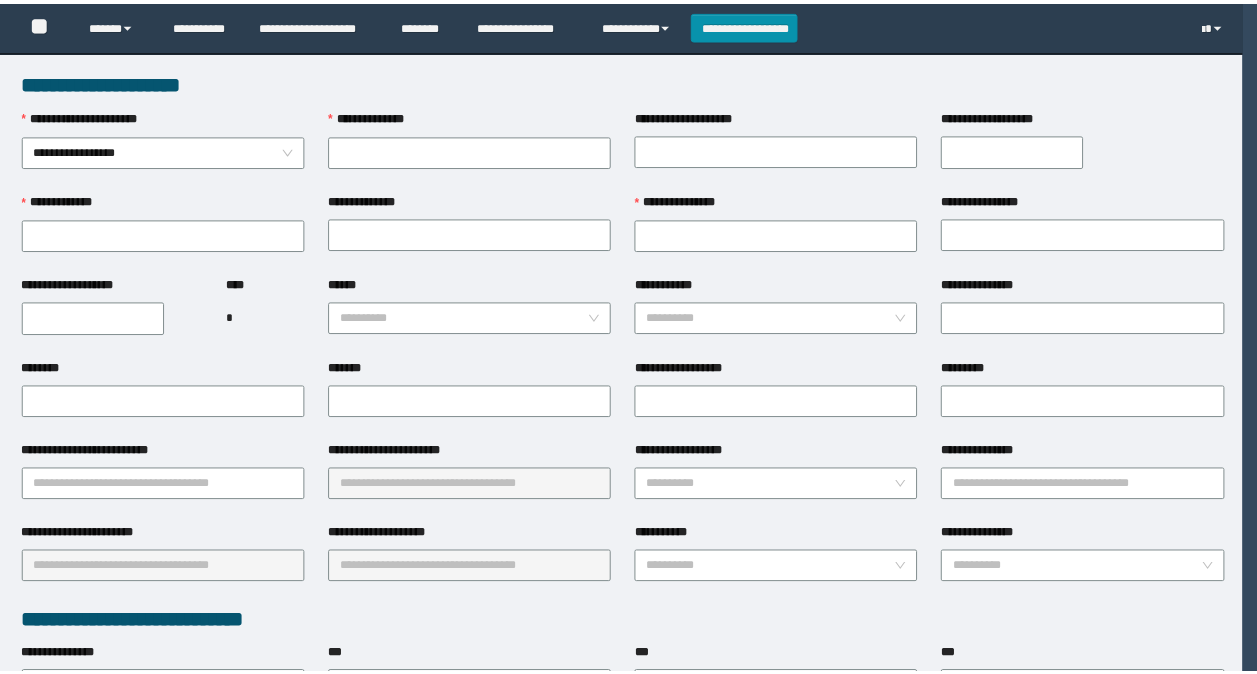 scroll, scrollTop: 0, scrollLeft: 0, axis: both 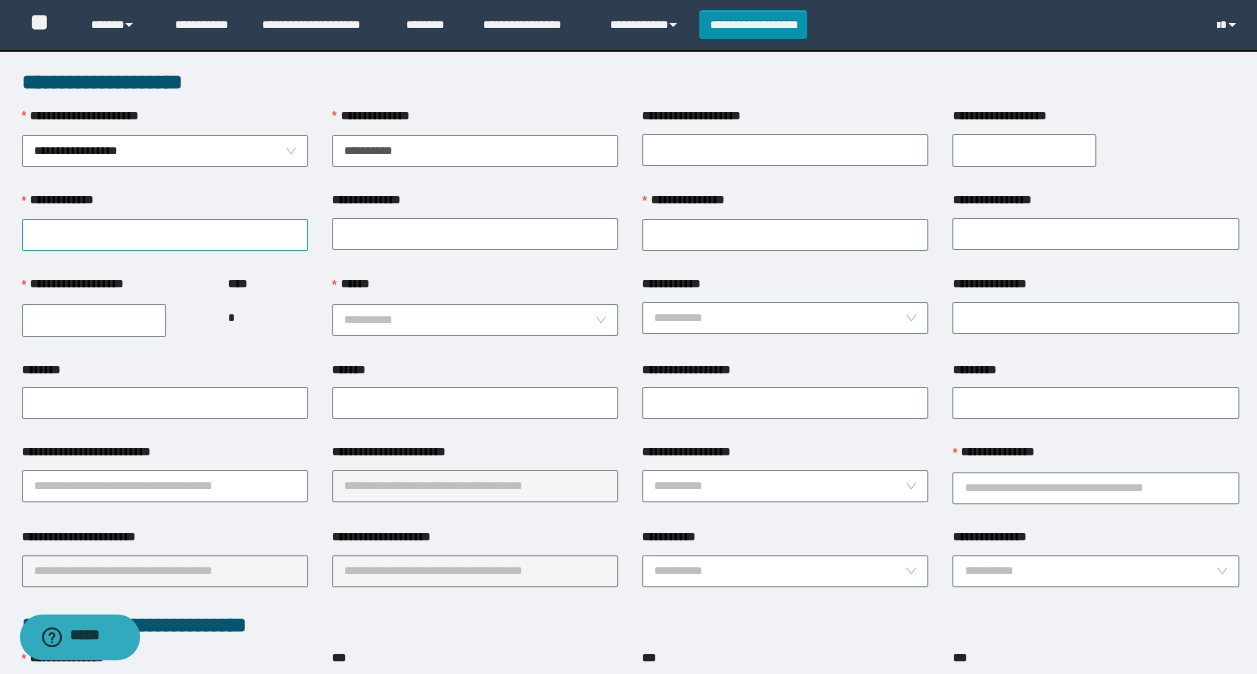 type on "**********" 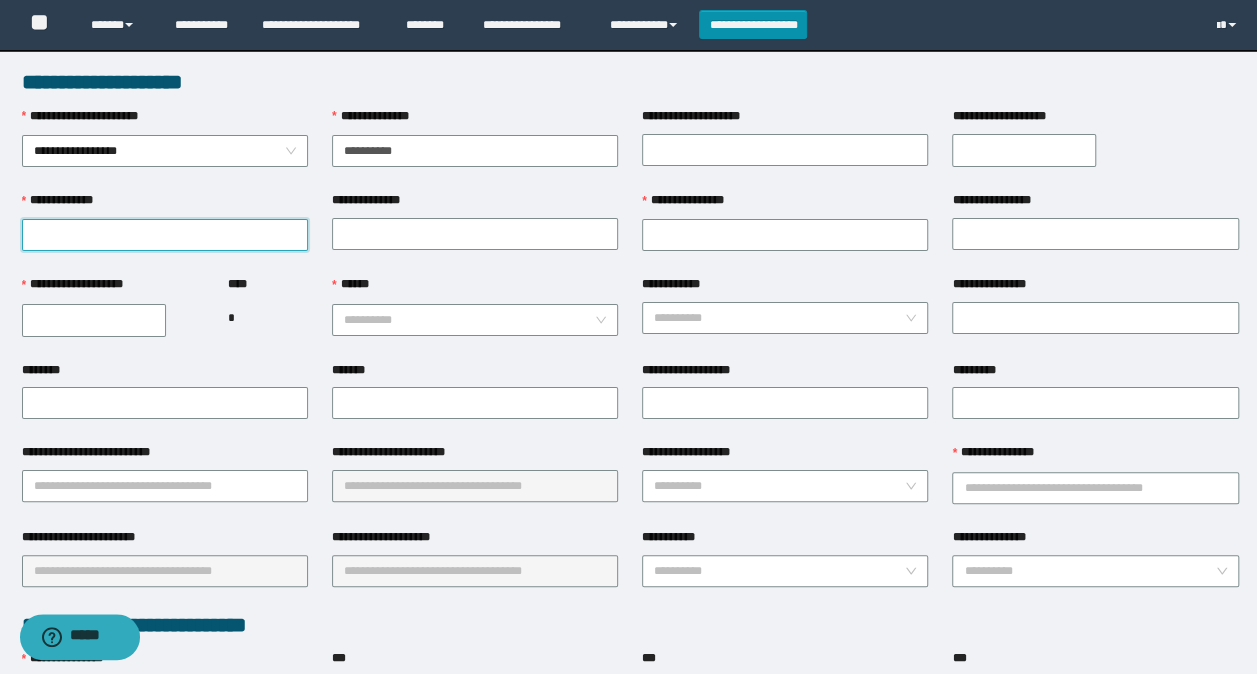 click on "**********" at bounding box center (165, 235) 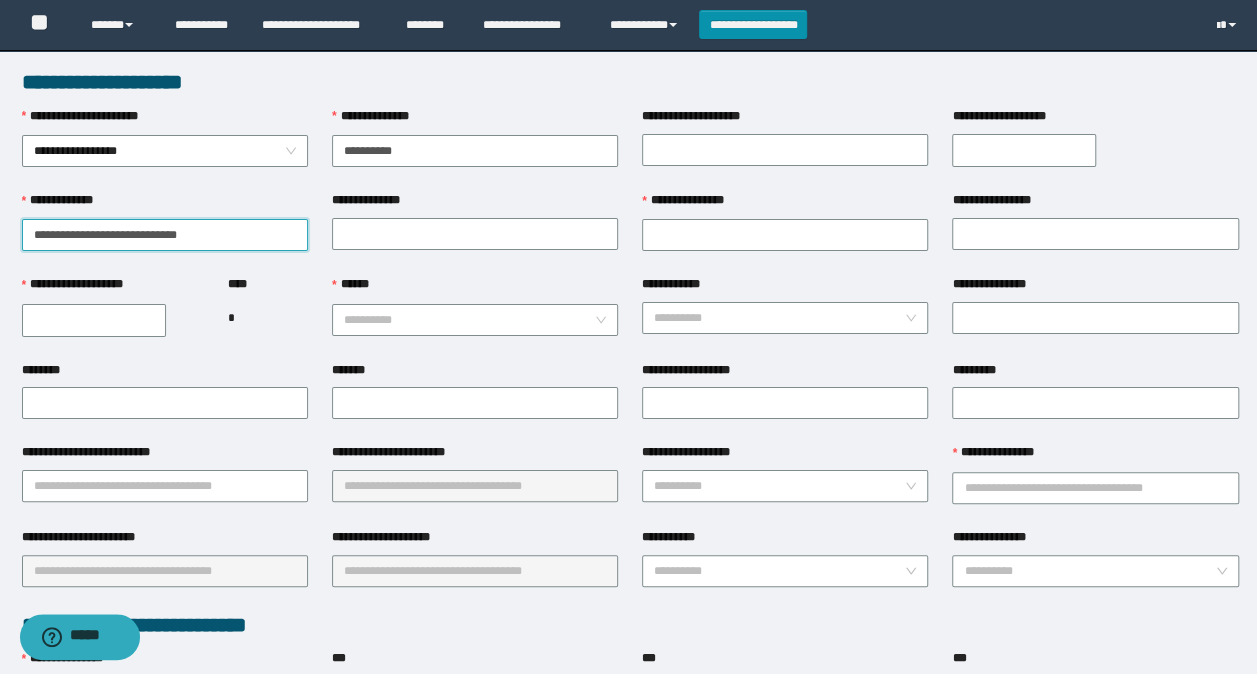drag, startPoint x: 214, startPoint y: 230, endPoint x: 60, endPoint y: 231, distance: 154.00325 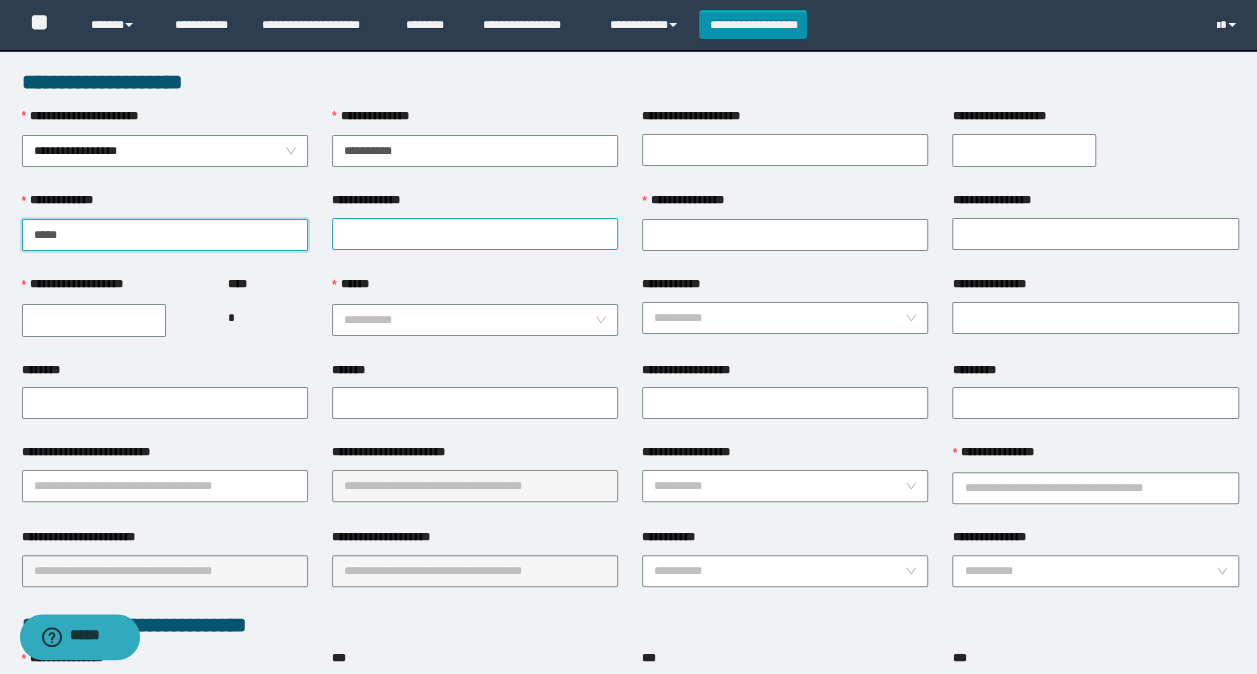 type on "****" 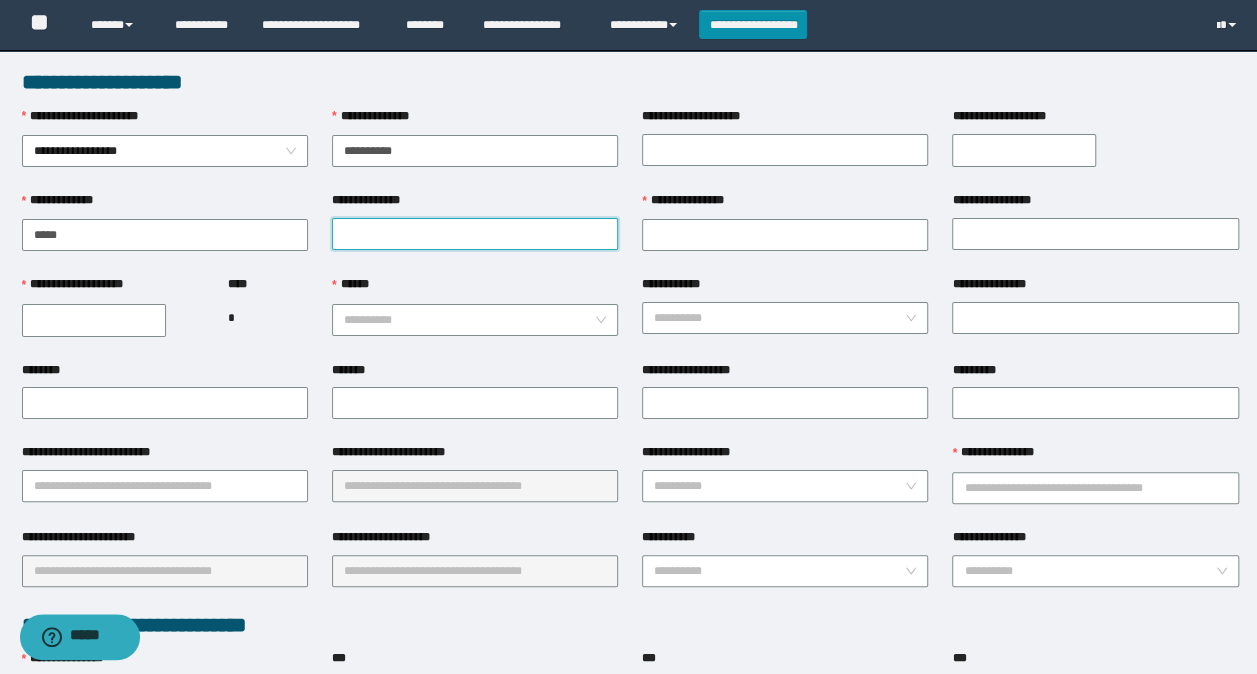 click on "**********" at bounding box center (475, 234) 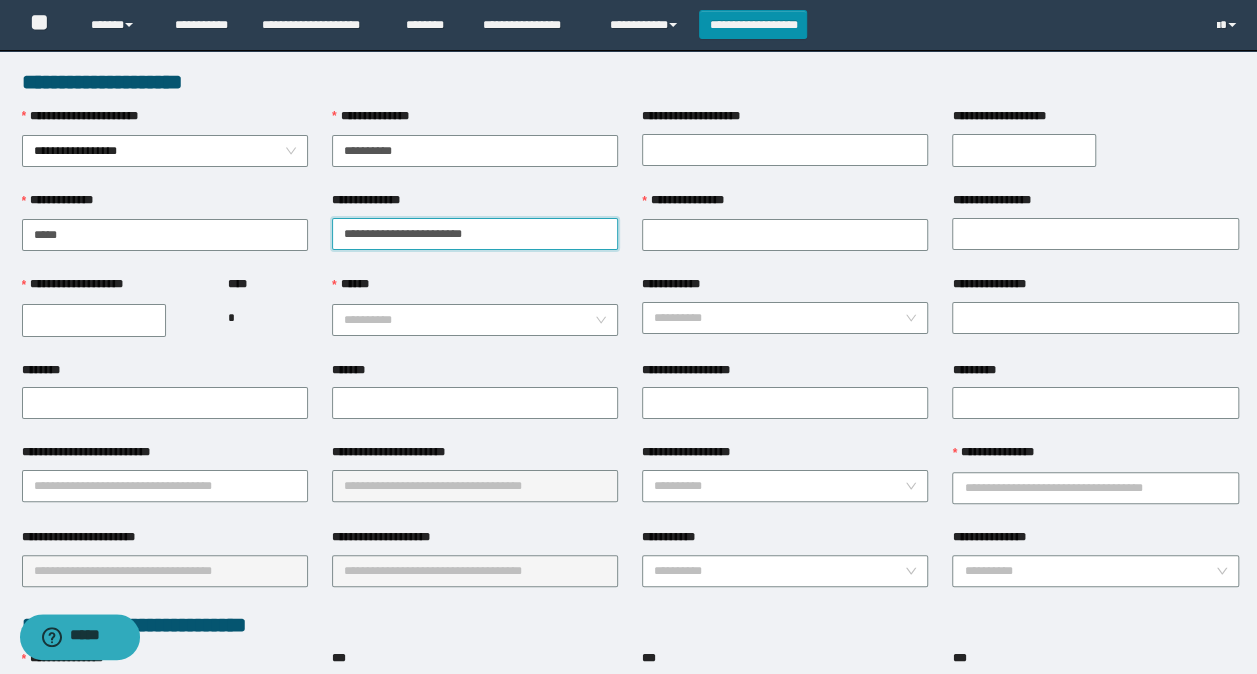 drag, startPoint x: 510, startPoint y: 237, endPoint x: 398, endPoint y: 232, distance: 112.11155 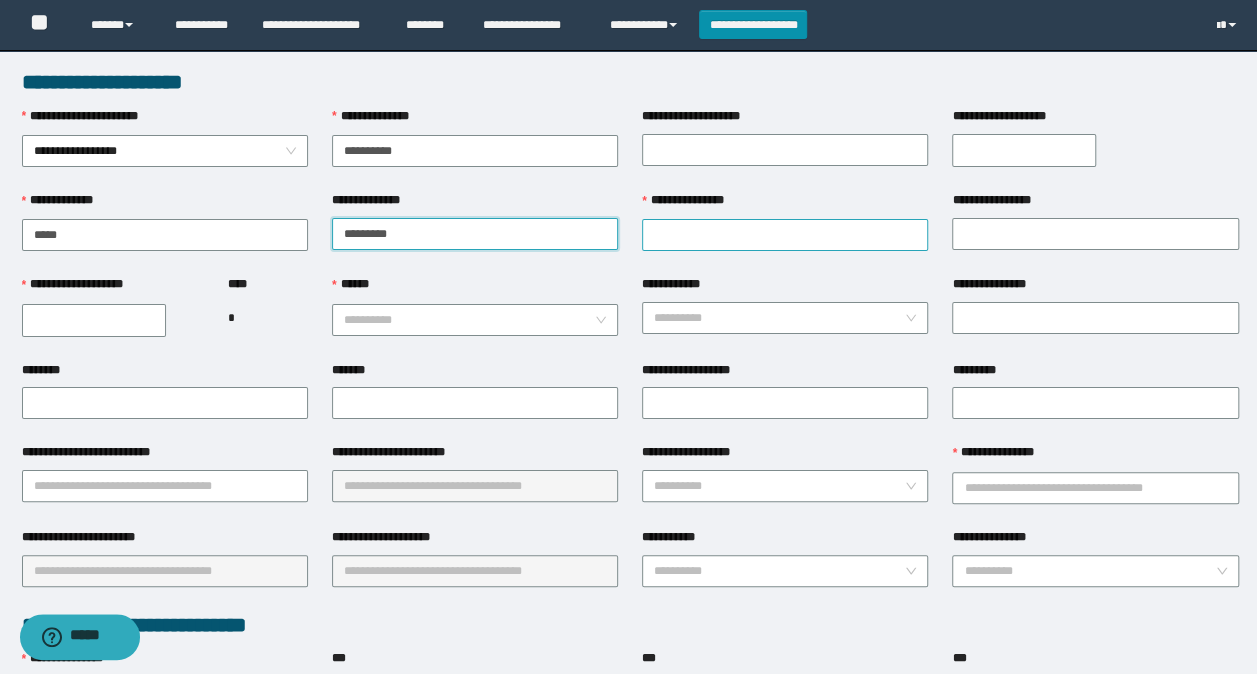 type on "********" 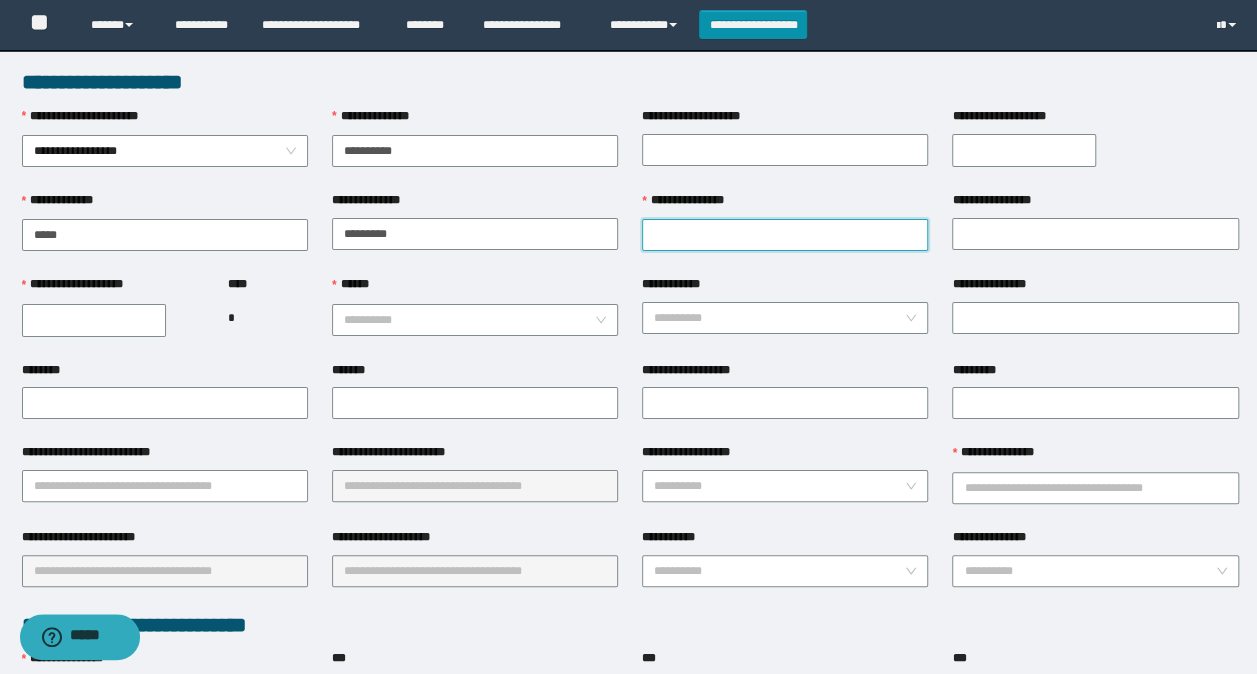 click on "**********" at bounding box center (785, 235) 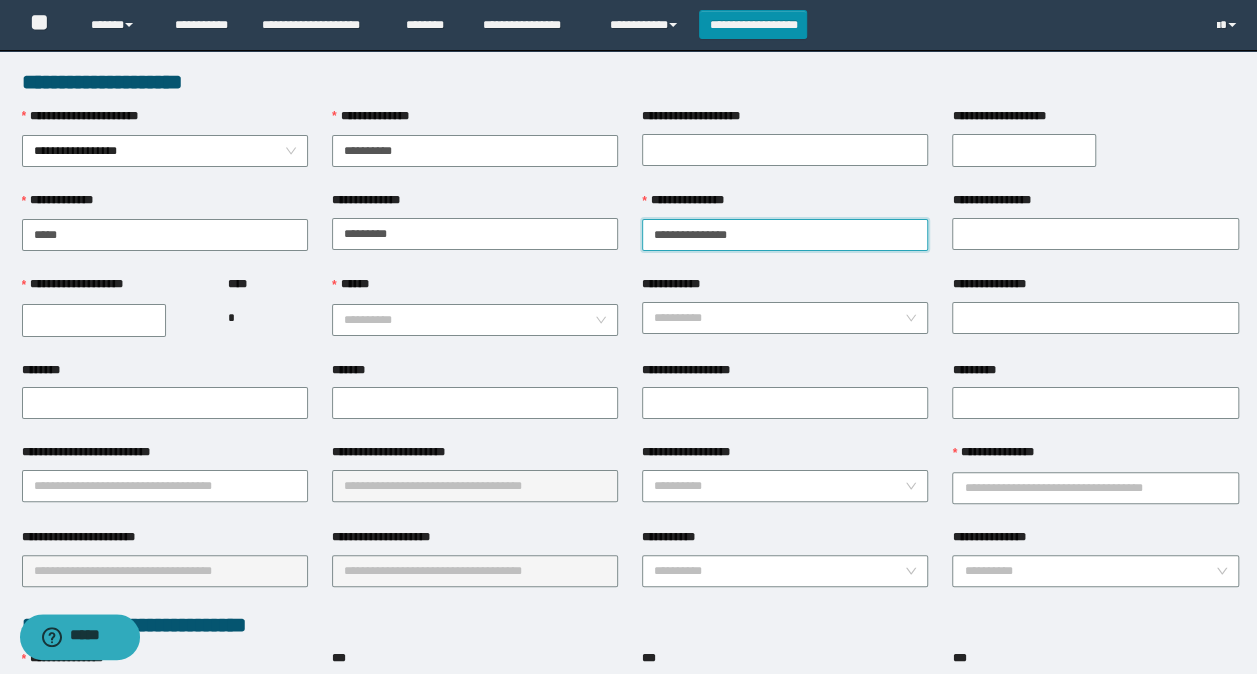 drag, startPoint x: 760, startPoint y: 233, endPoint x: 699, endPoint y: 233, distance: 61 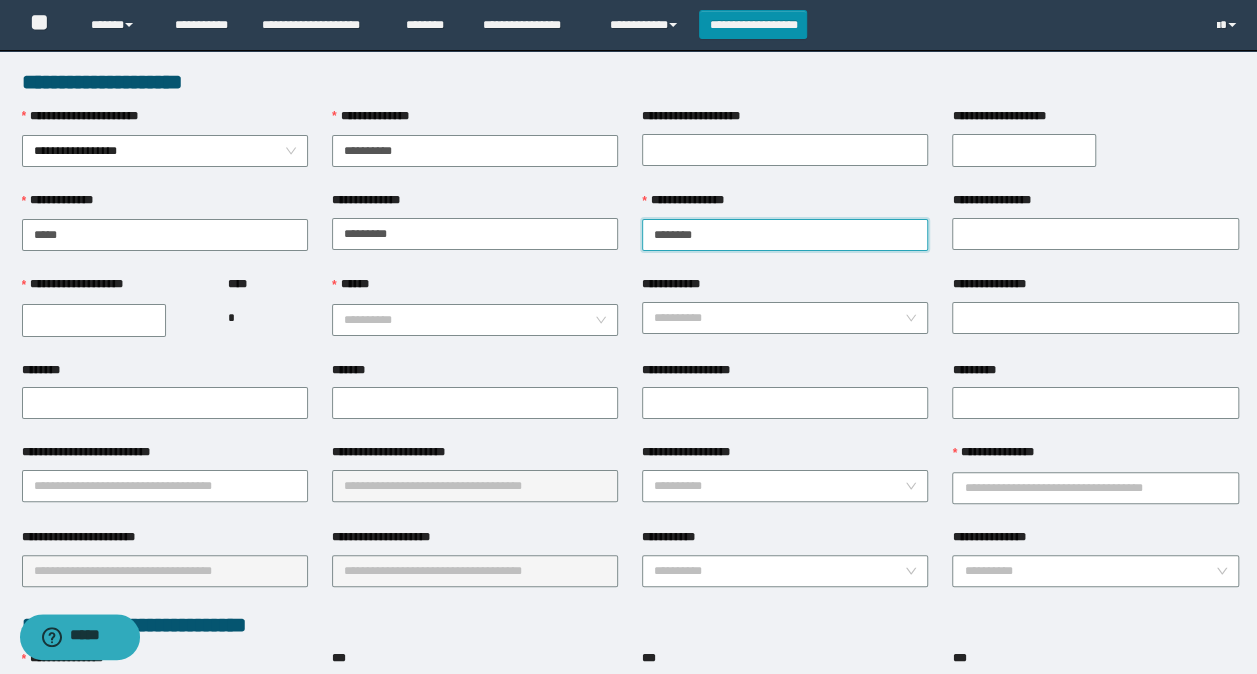 type on "*******" 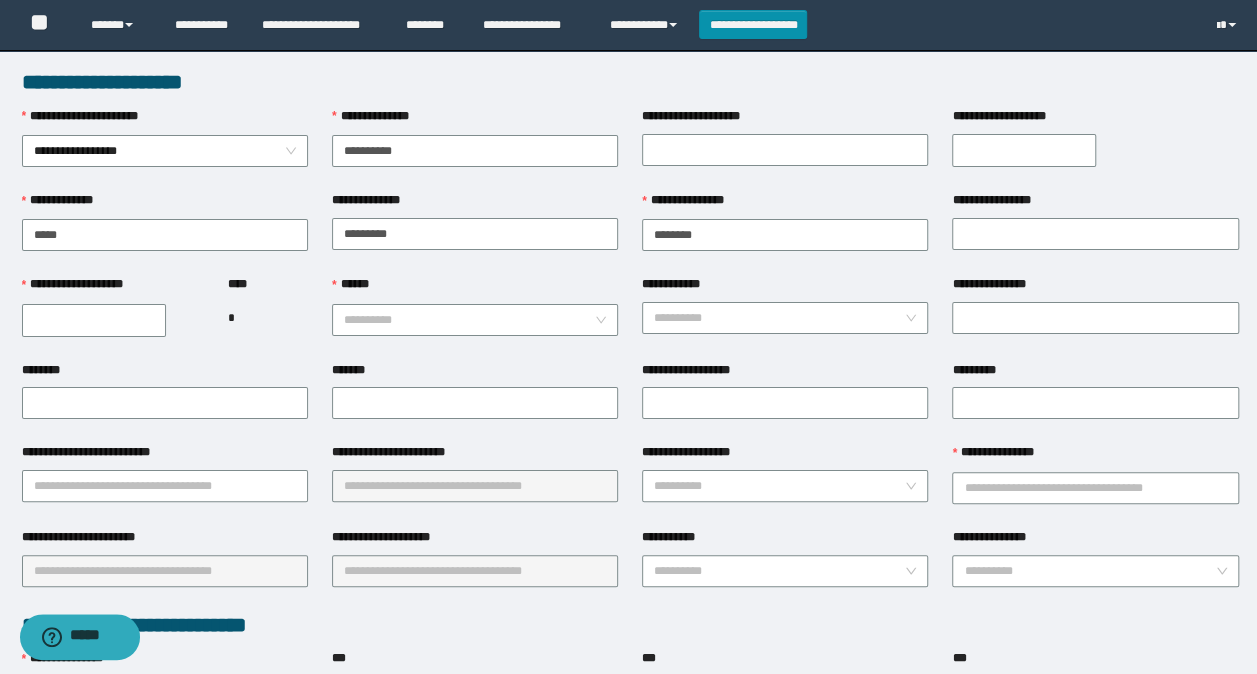 click on "**********" at bounding box center (1095, 233) 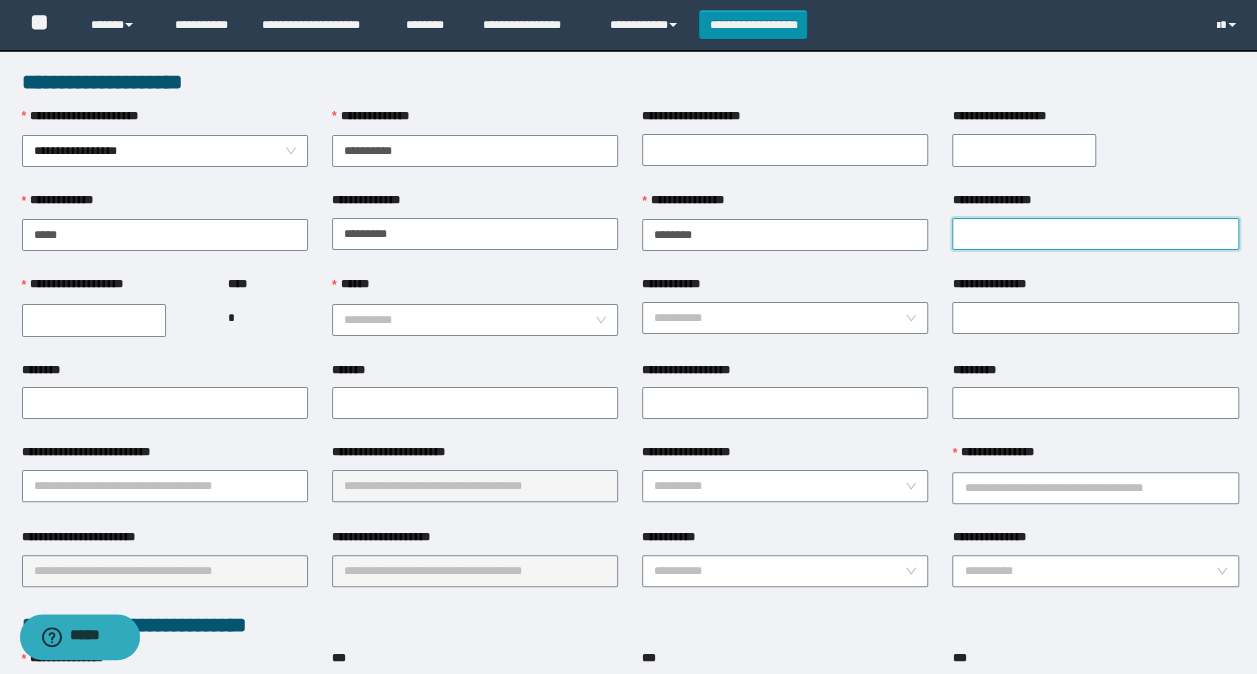 click on "**********" at bounding box center (1095, 234) 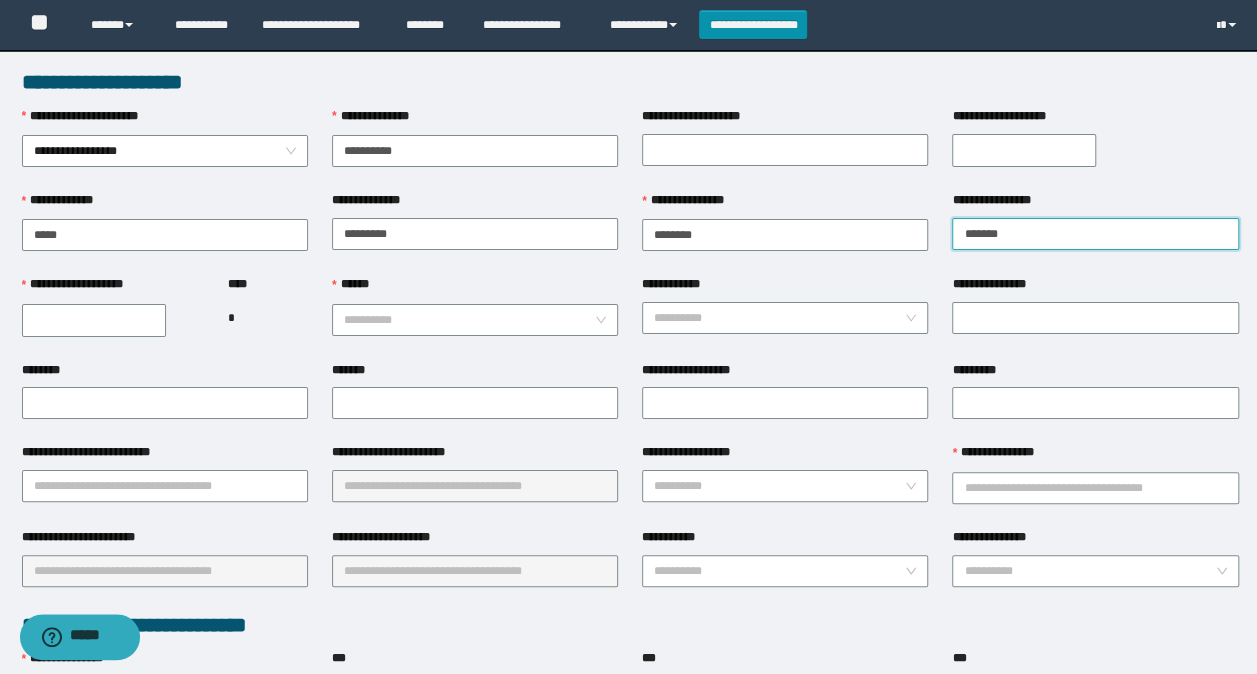 type on "*******" 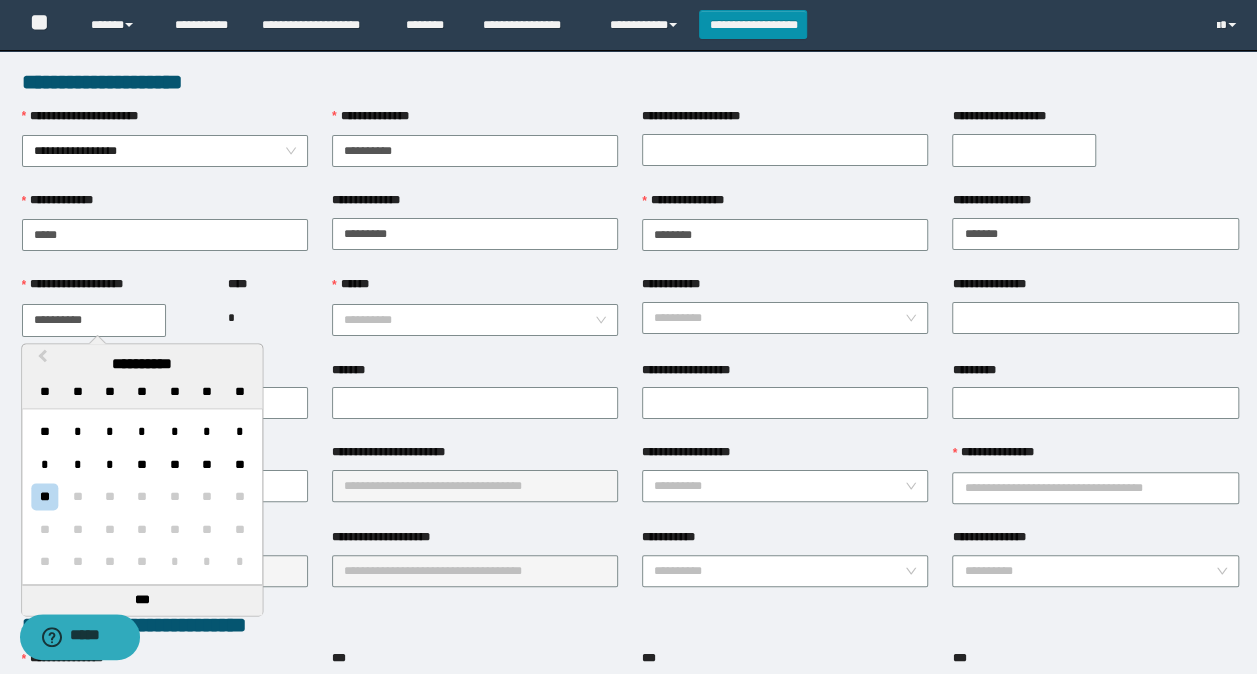 click on "**********" at bounding box center [94, 320] 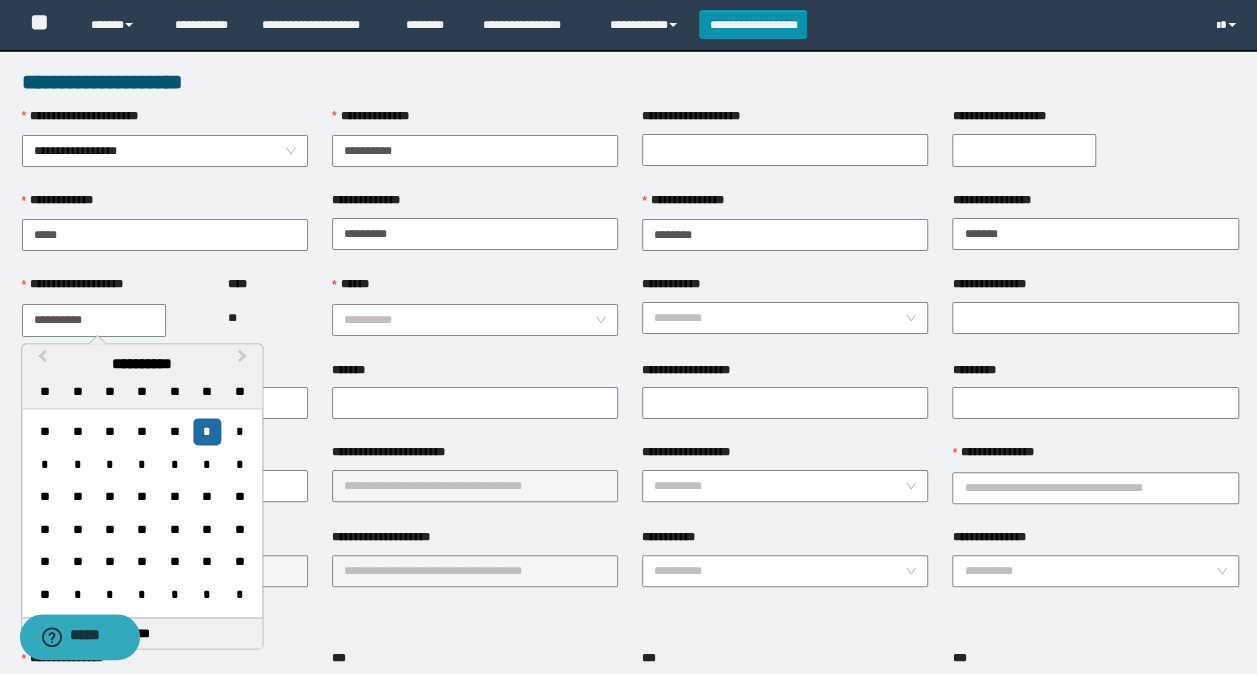 type on "**********" 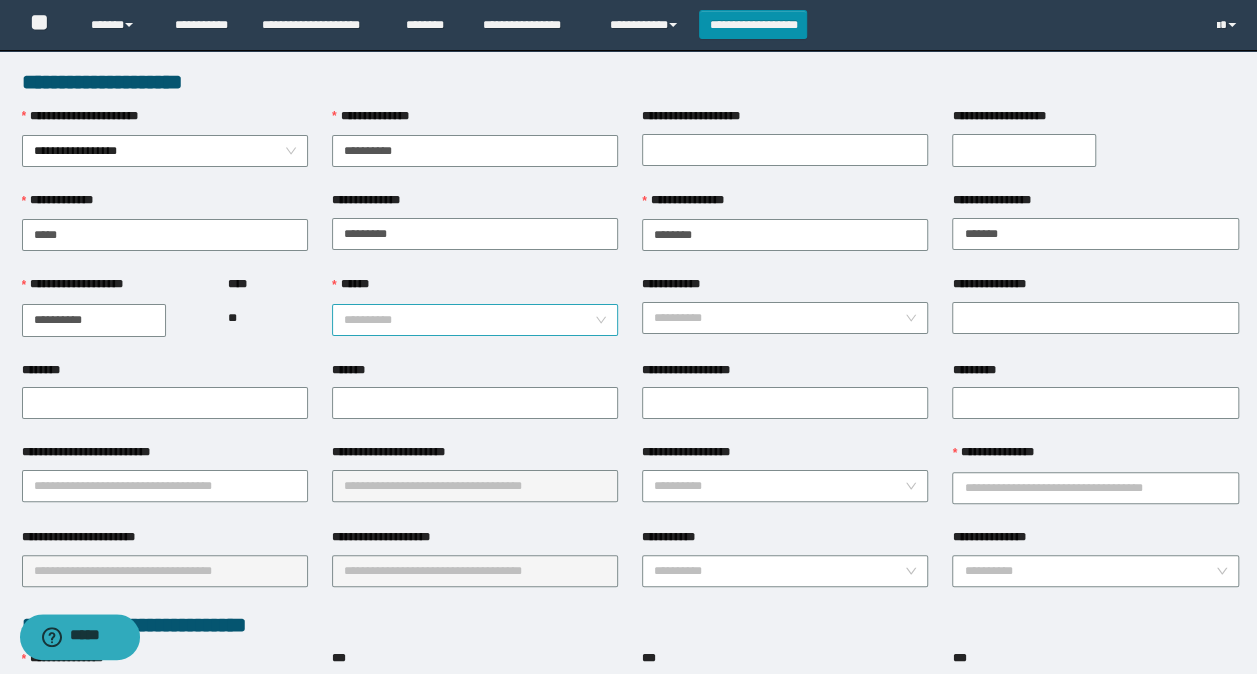 click on "******" at bounding box center [469, 320] 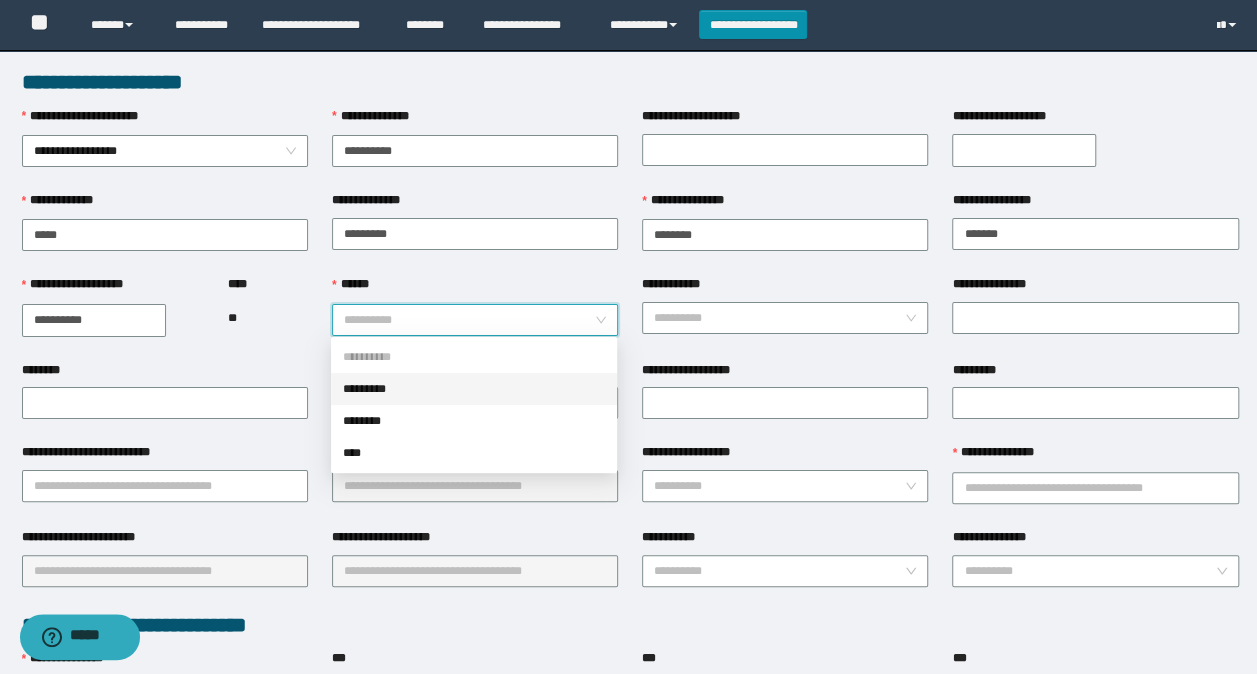 click on "*********" at bounding box center (474, 389) 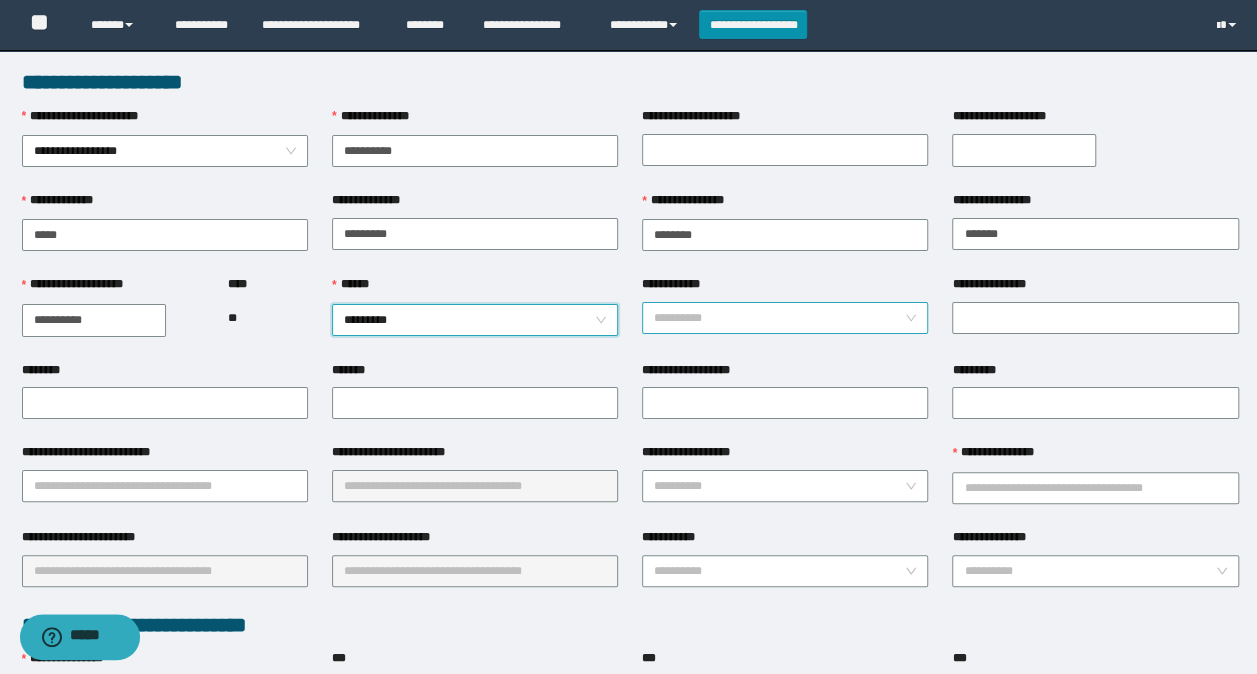 click on "**********" at bounding box center [779, 318] 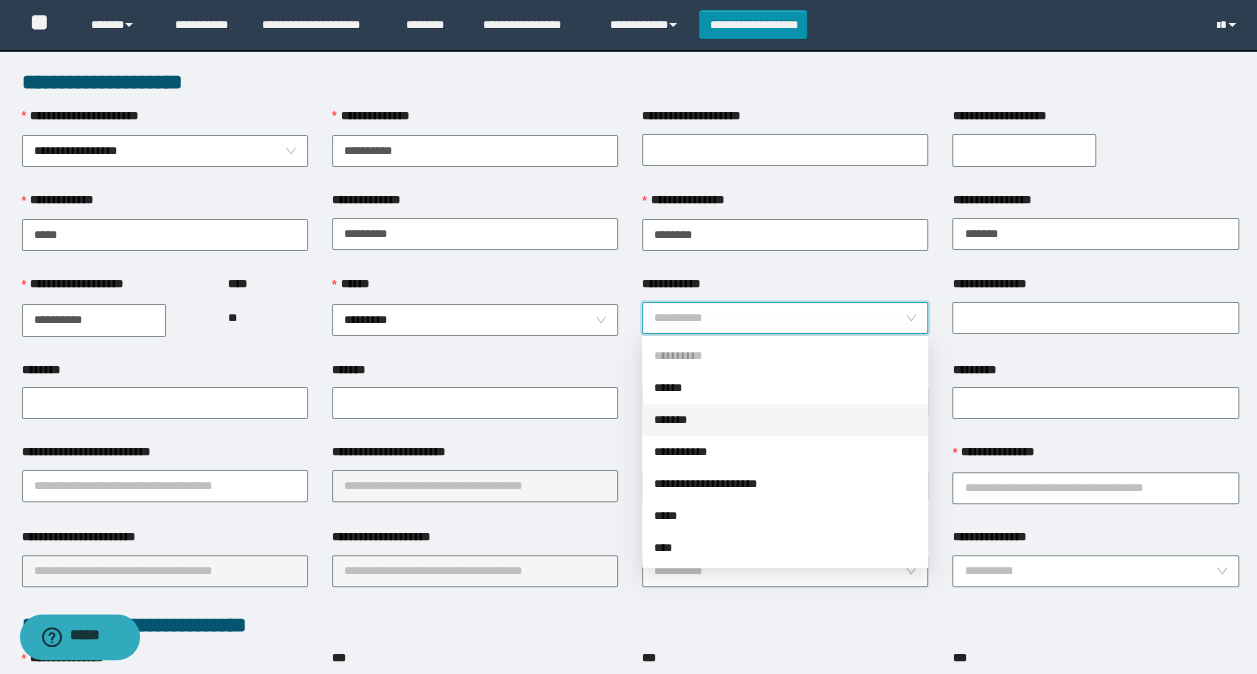 click on "*******" at bounding box center (785, 420) 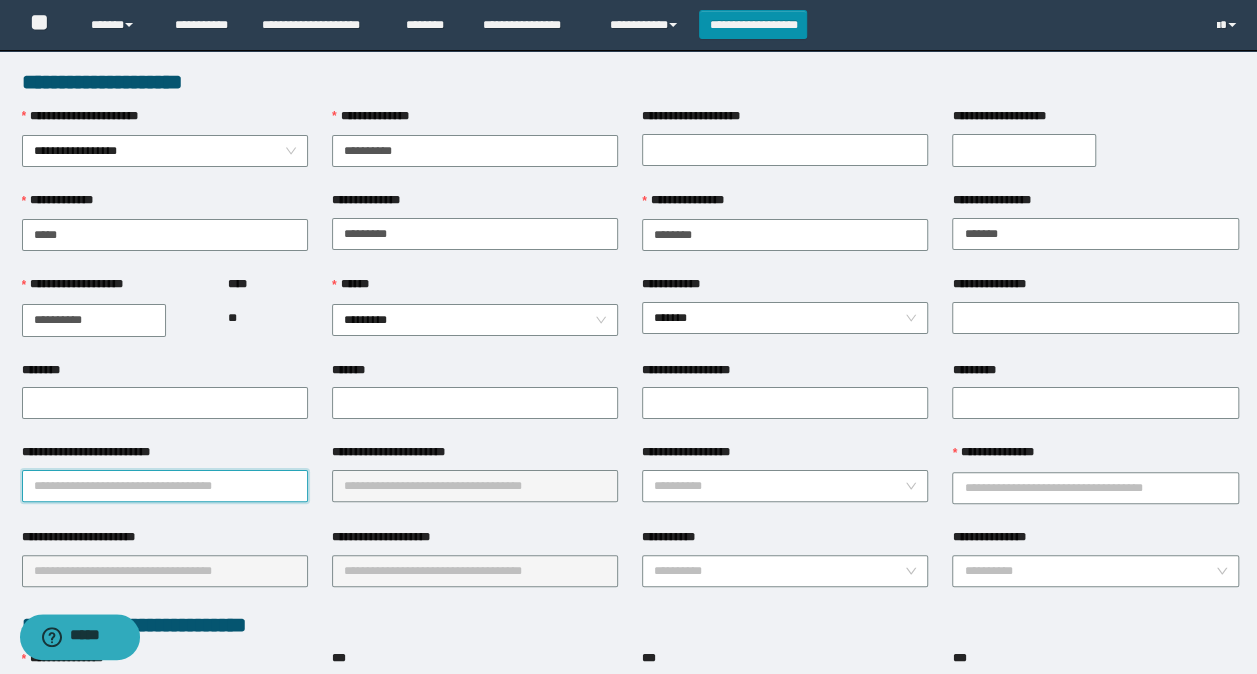 click on "**********" at bounding box center [165, 486] 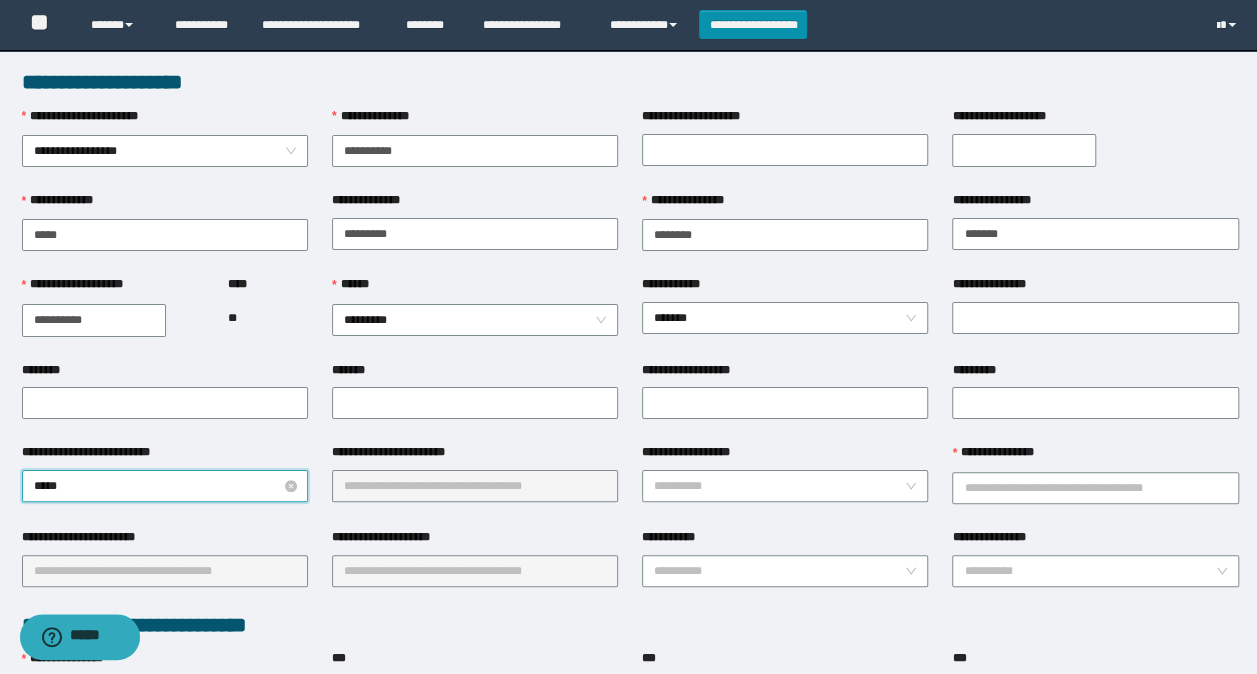 type on "******" 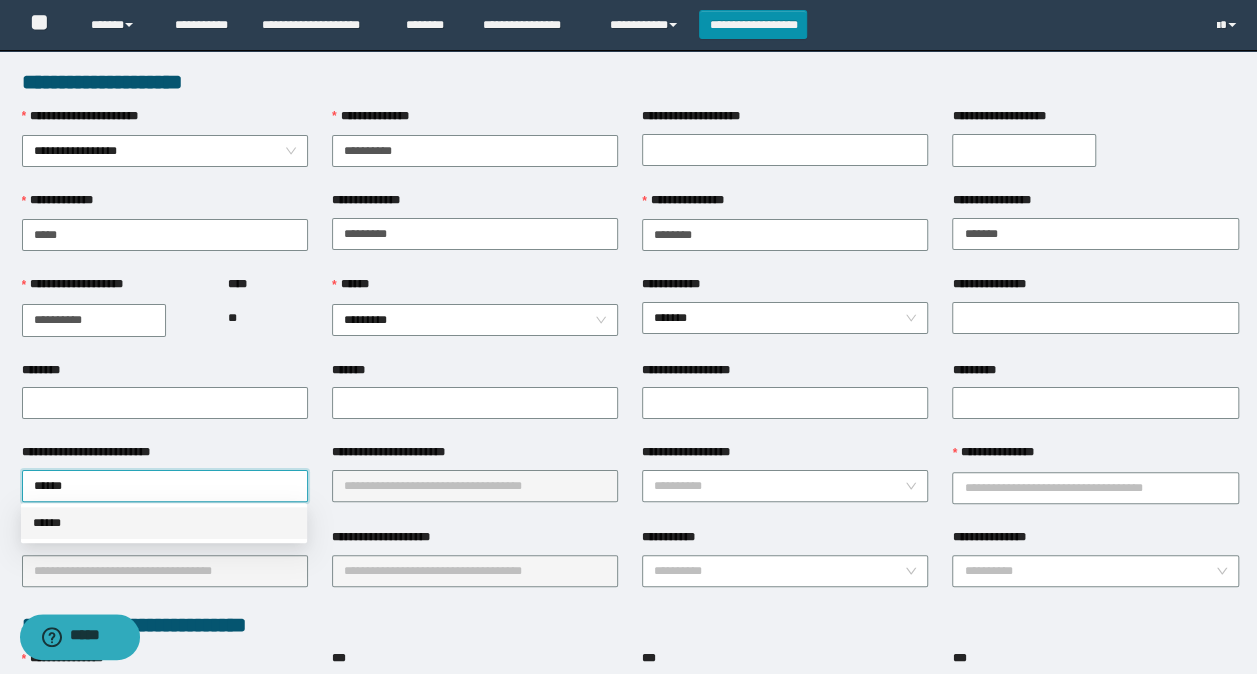 click on "******" at bounding box center [164, 523] 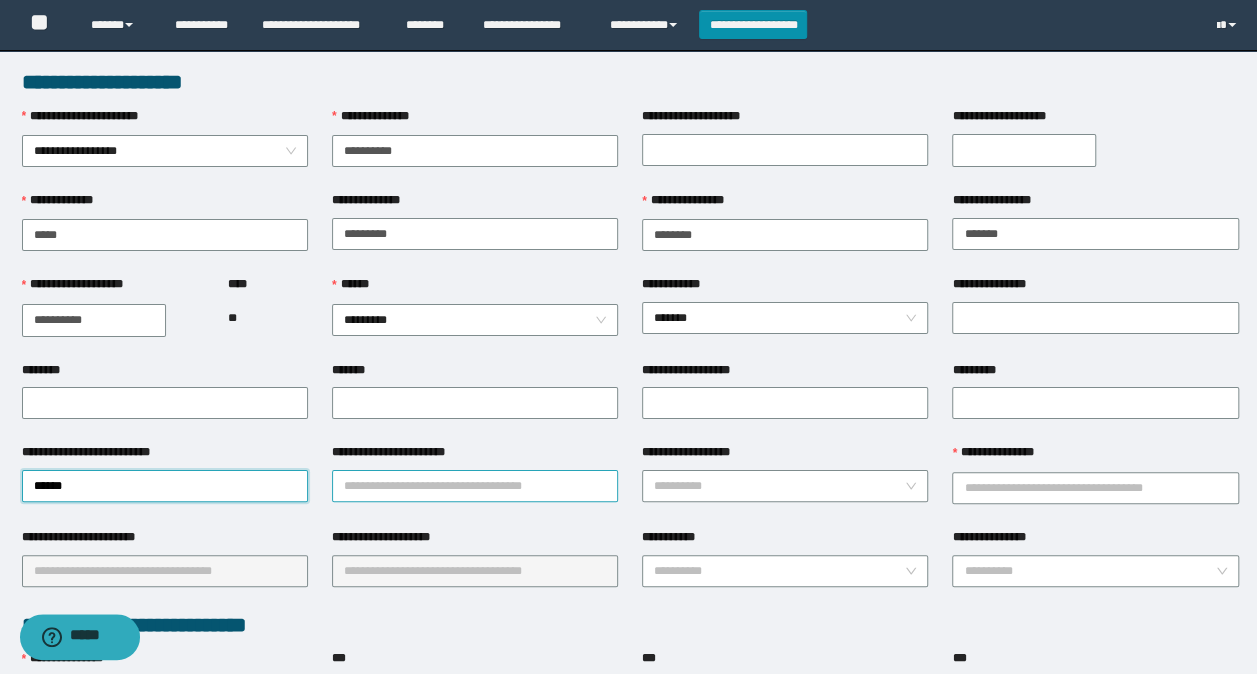 click on "**********" at bounding box center (475, 486) 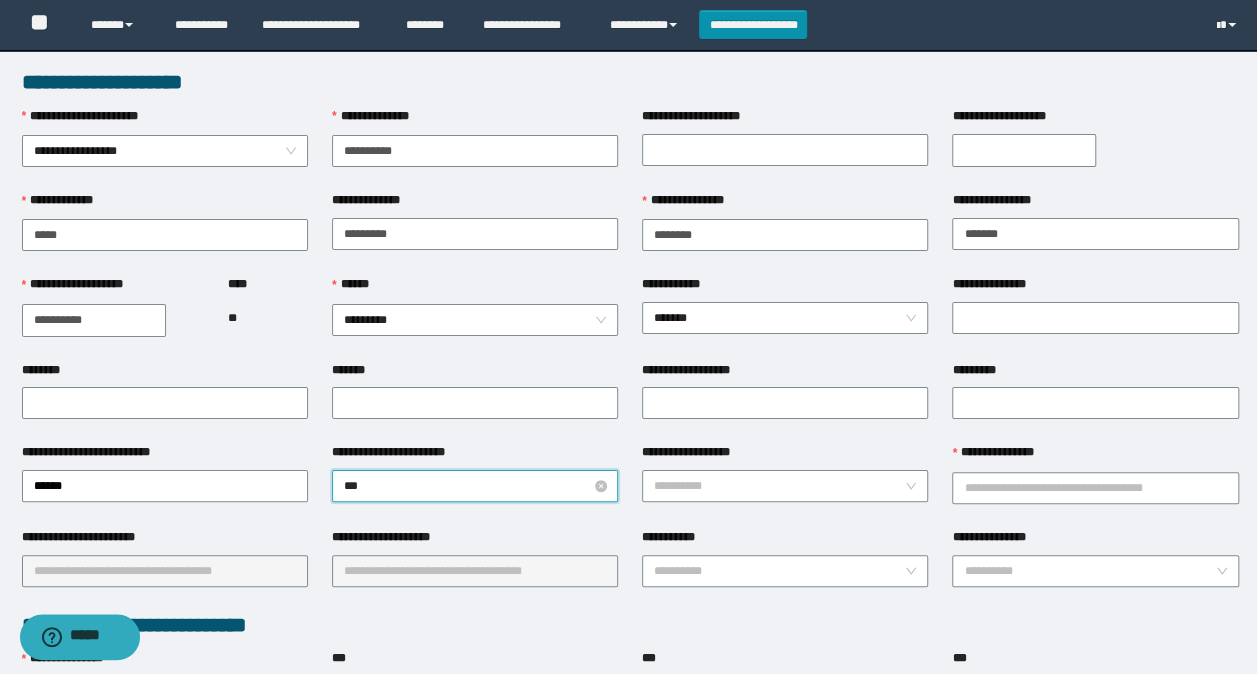 type on "****" 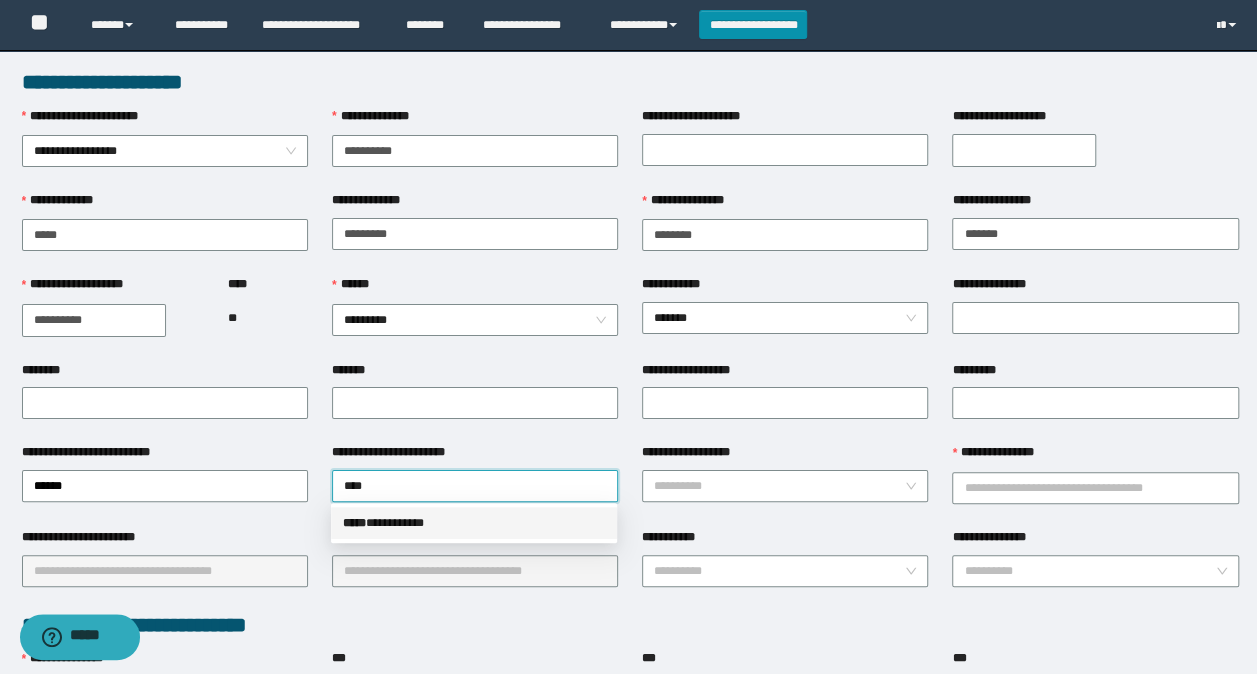 click on "***** * *********" at bounding box center (474, 523) 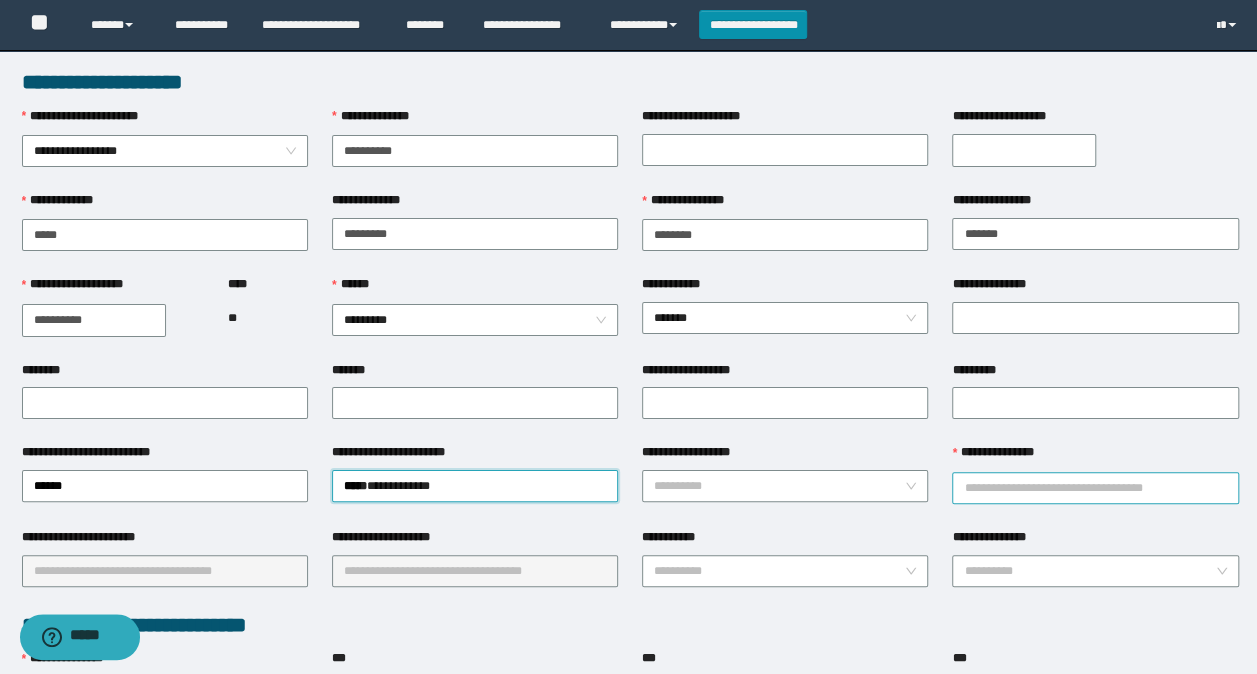 click on "**********" at bounding box center (1095, 488) 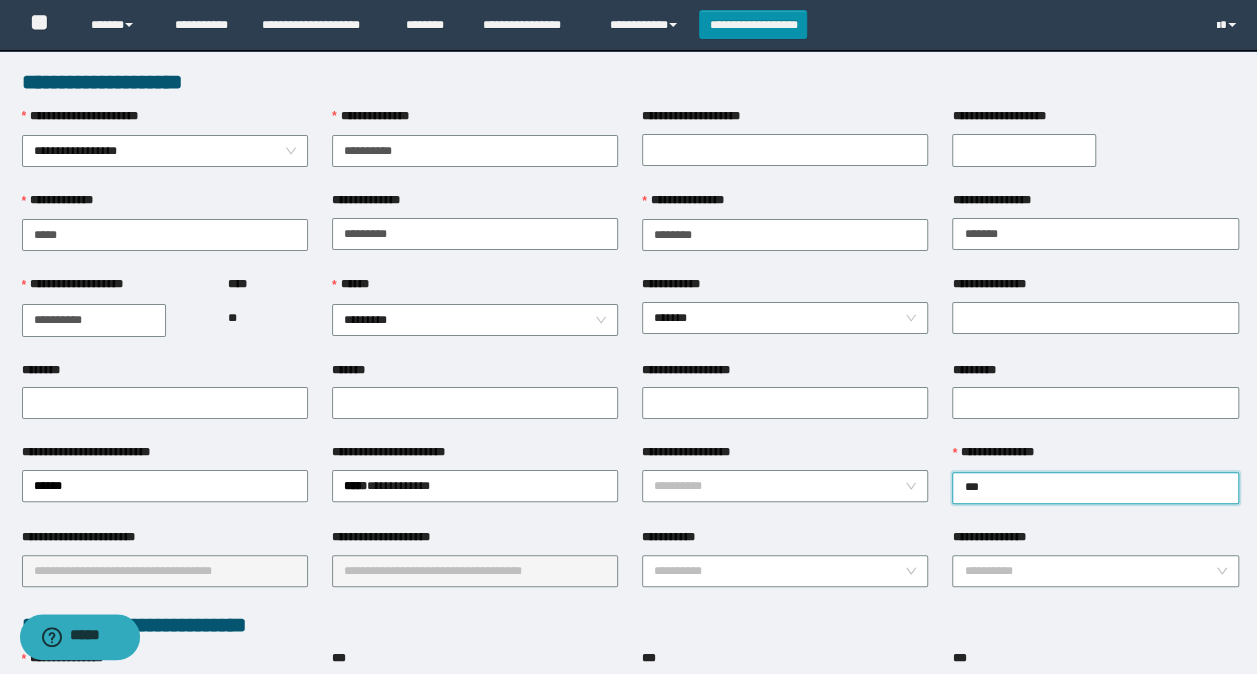 type on "****" 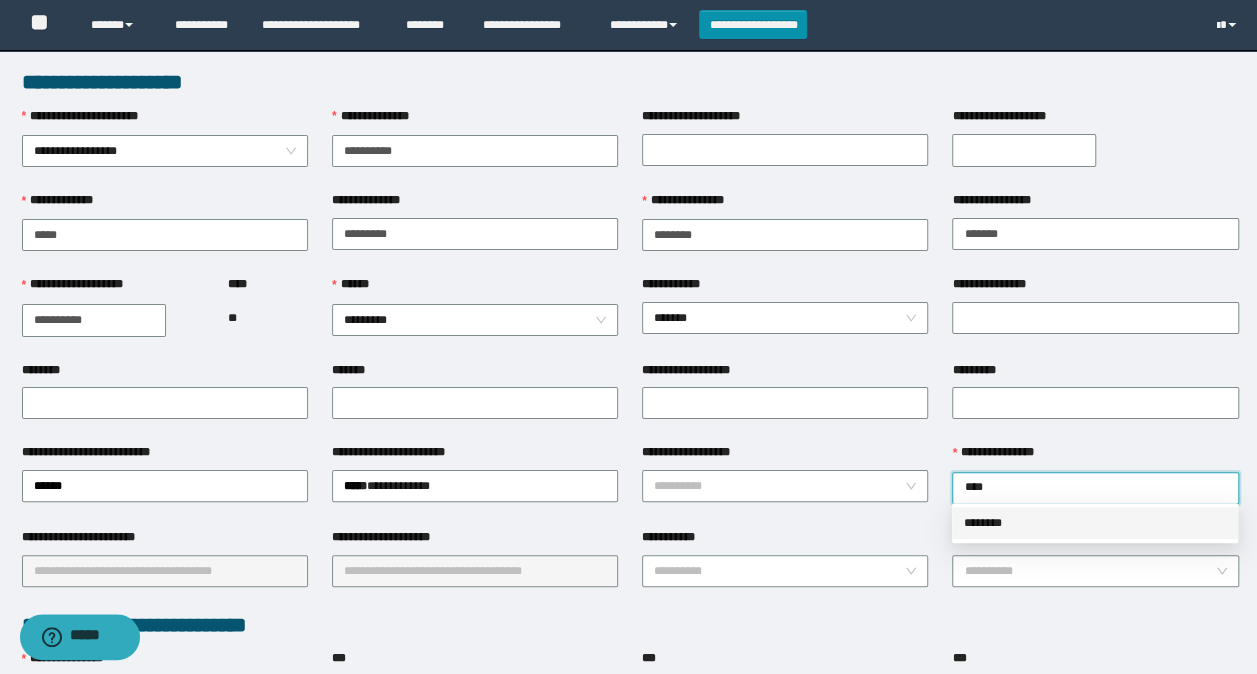 click on "********" at bounding box center [1095, 523] 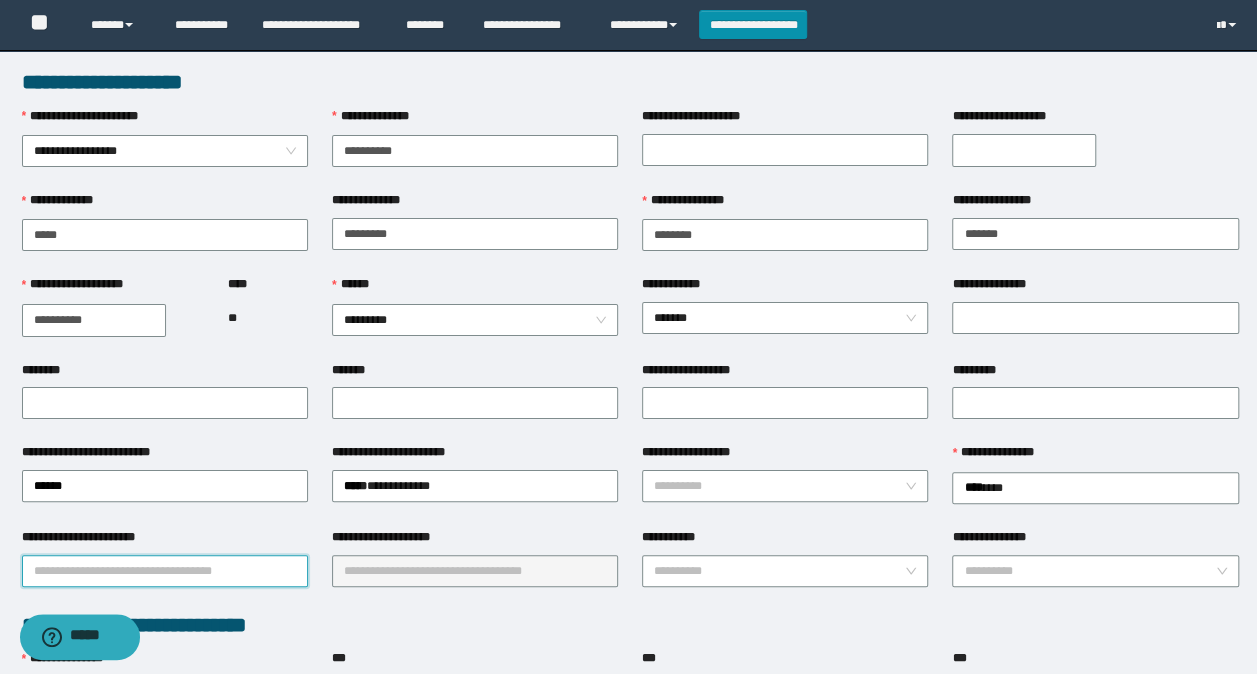 click on "**********" at bounding box center [165, 571] 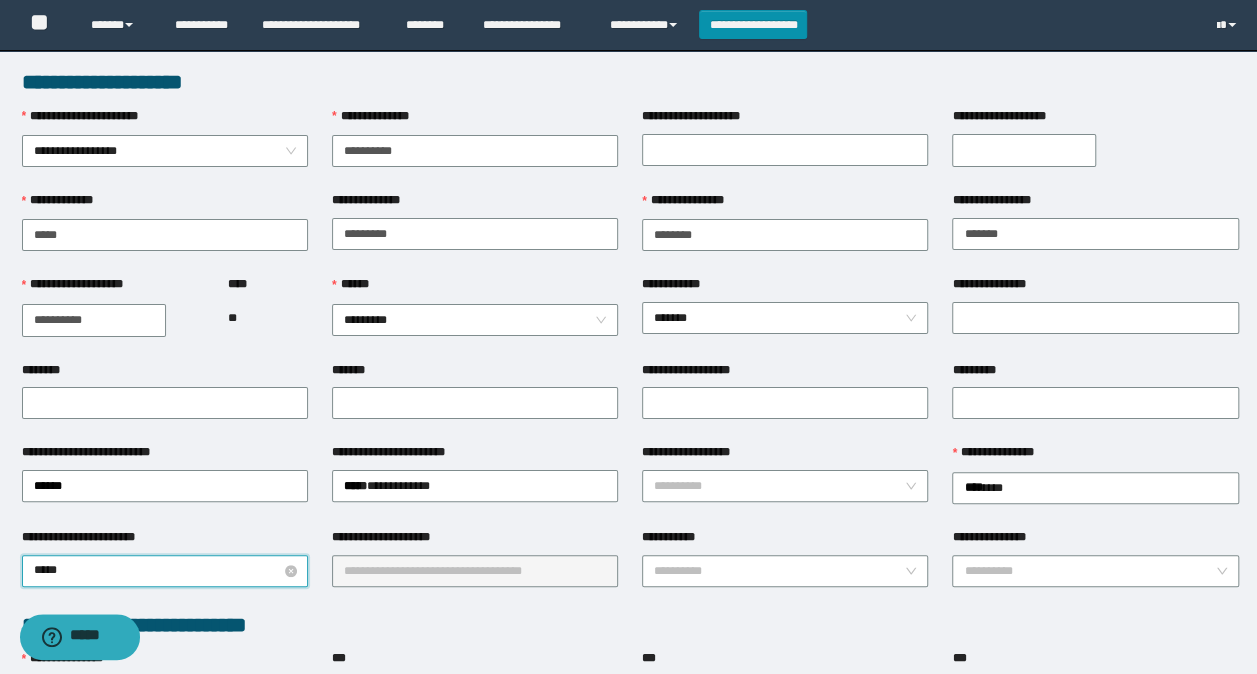 type on "******" 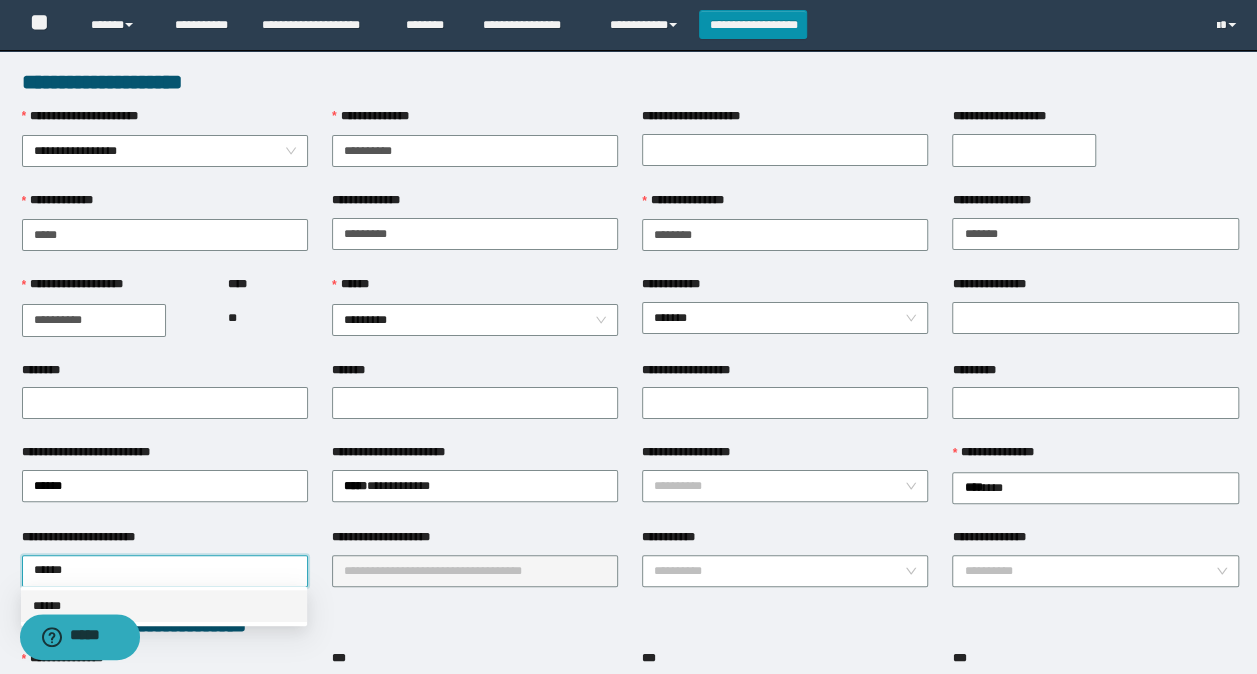 scroll, scrollTop: 200, scrollLeft: 0, axis: vertical 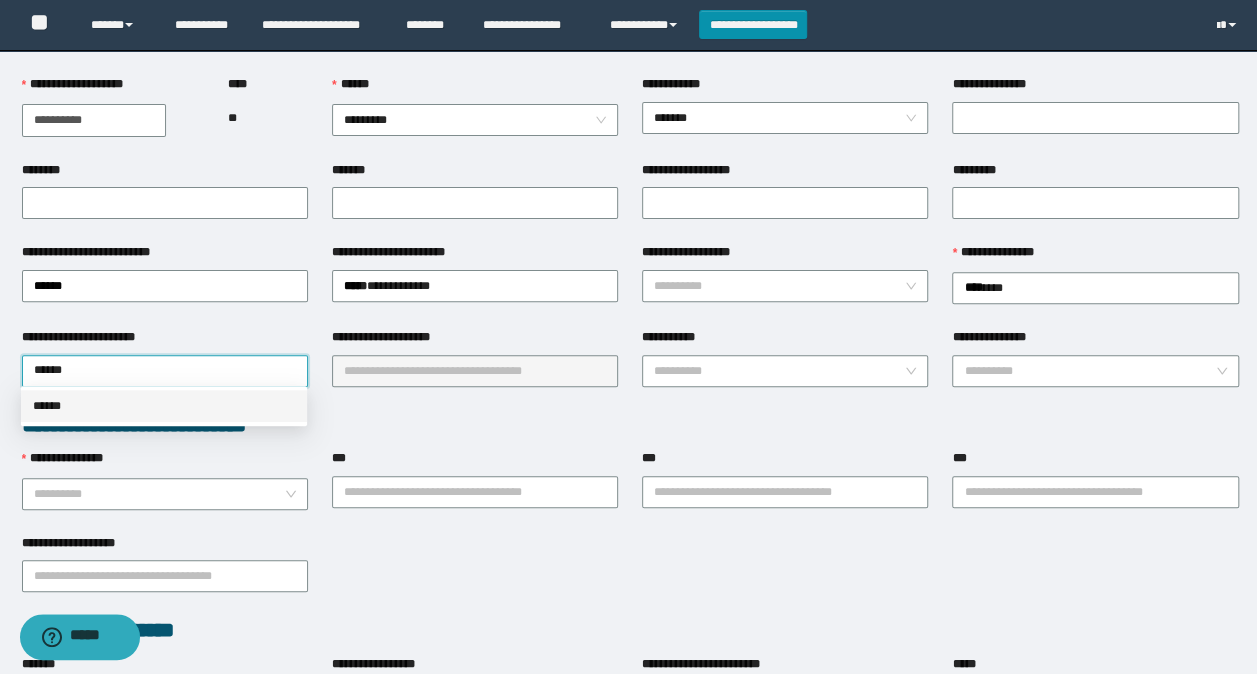 click on "******" at bounding box center [164, 406] 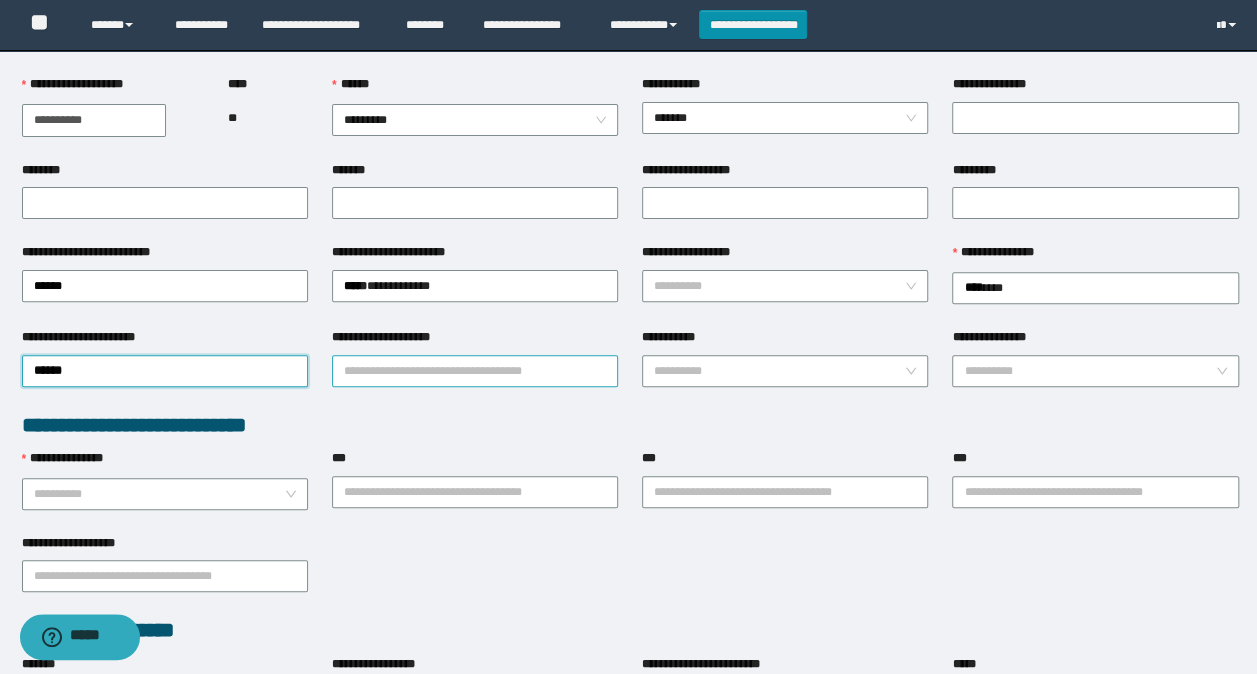 click on "**********" at bounding box center [475, 371] 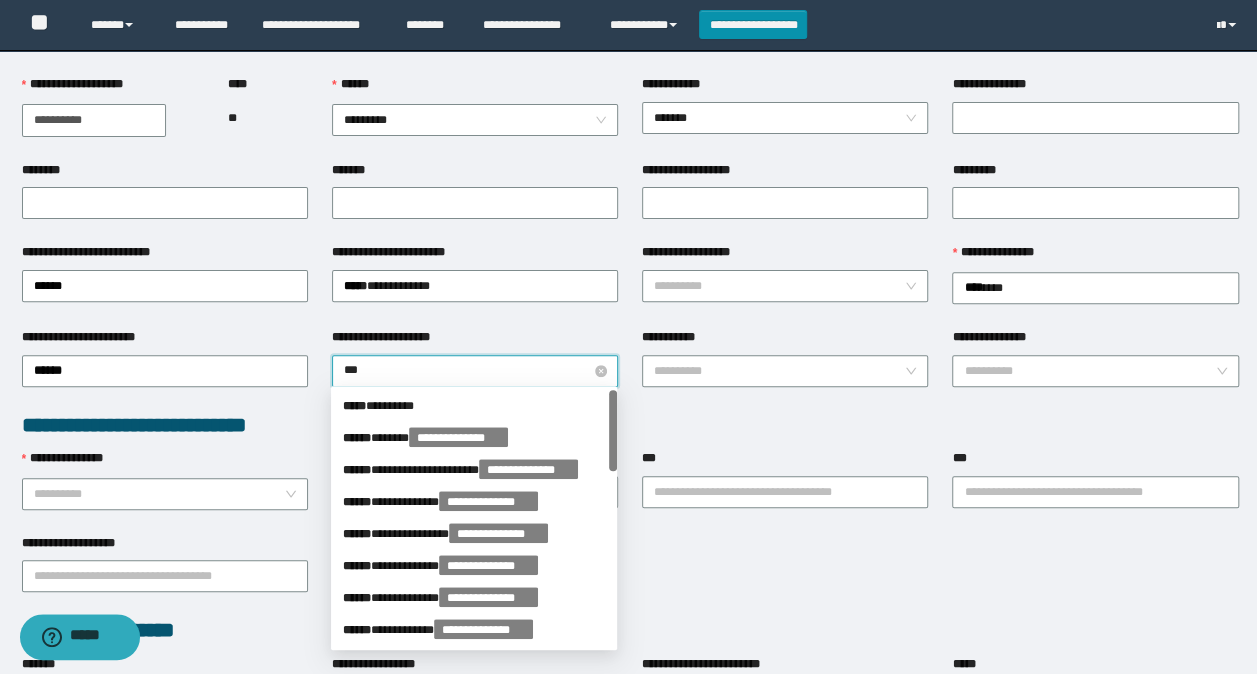 type on "****" 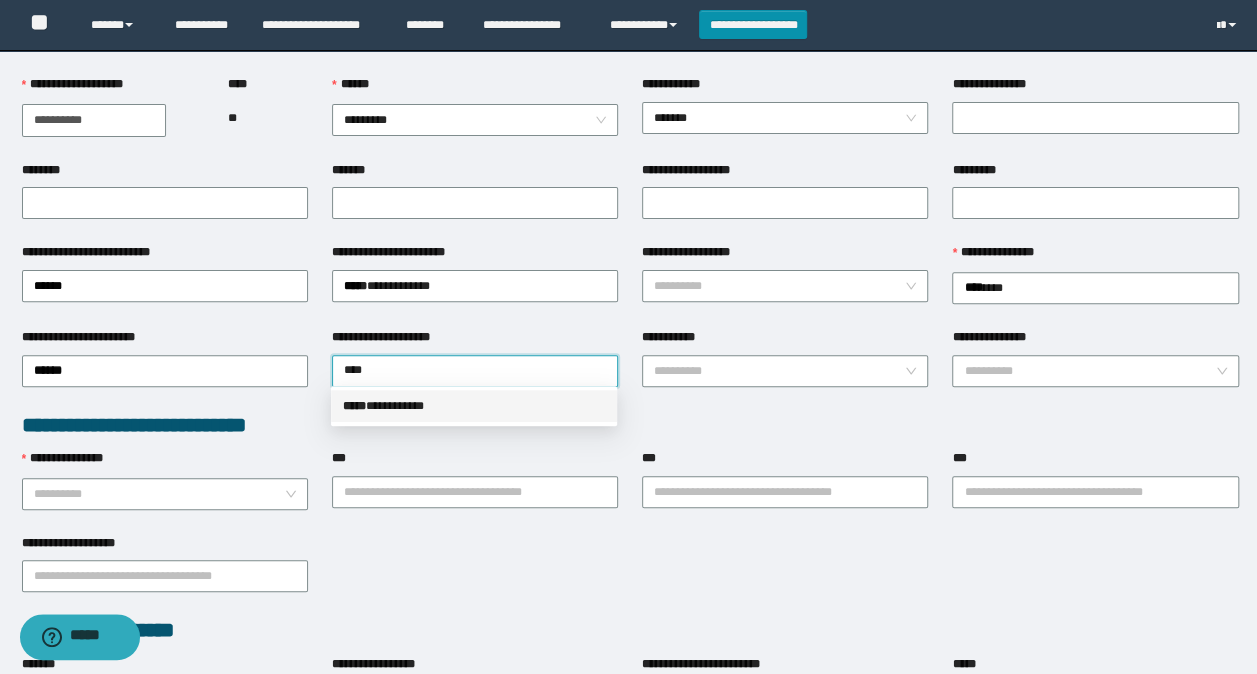 click on "***** * *********" at bounding box center (474, 406) 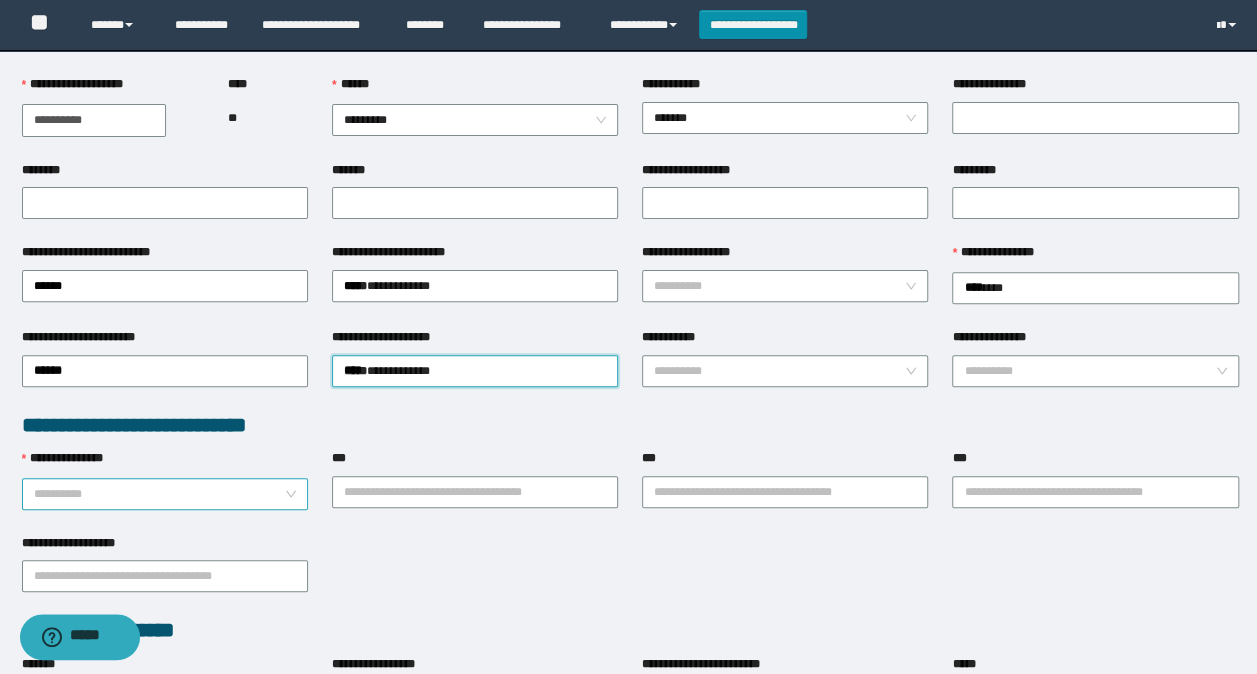 click on "**********" at bounding box center [159, 494] 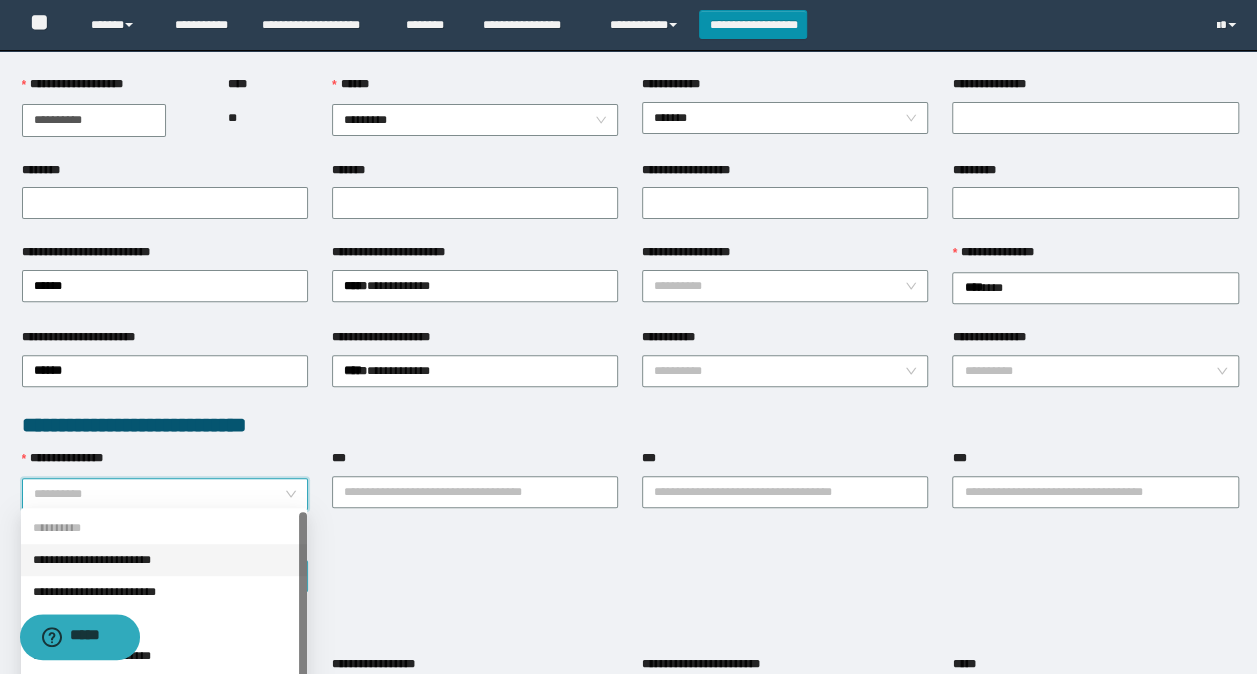 click on "**********" at bounding box center [164, 560] 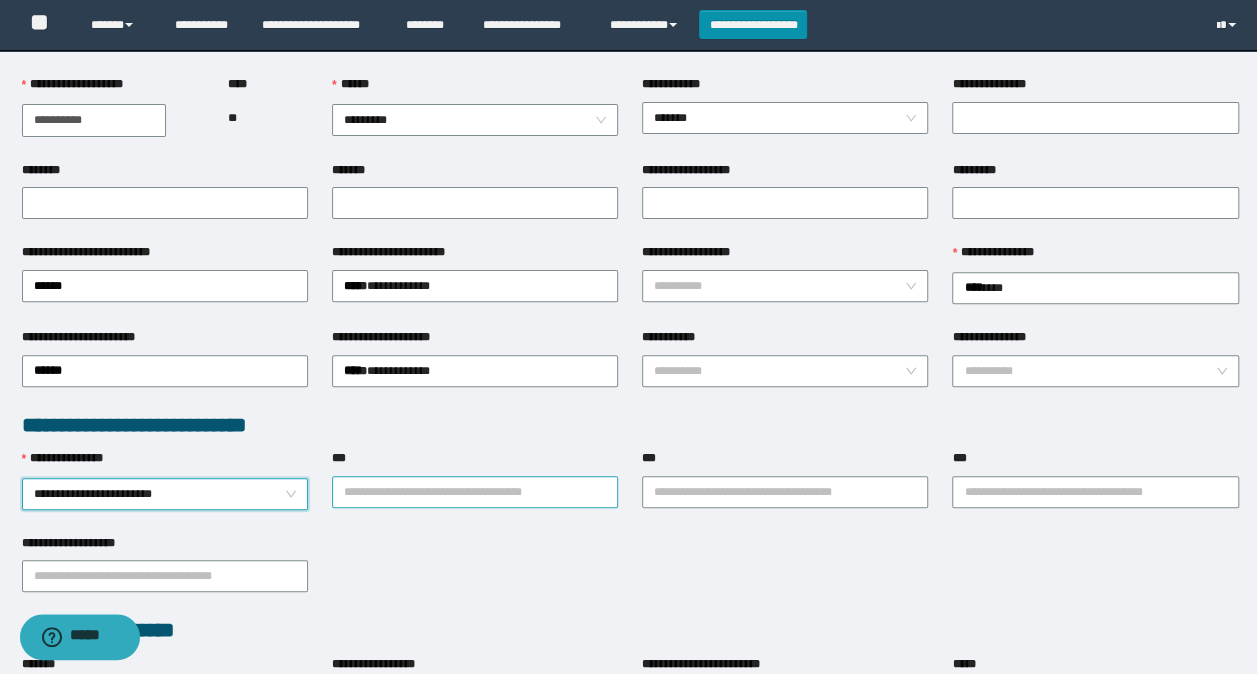 click on "***" at bounding box center (475, 492) 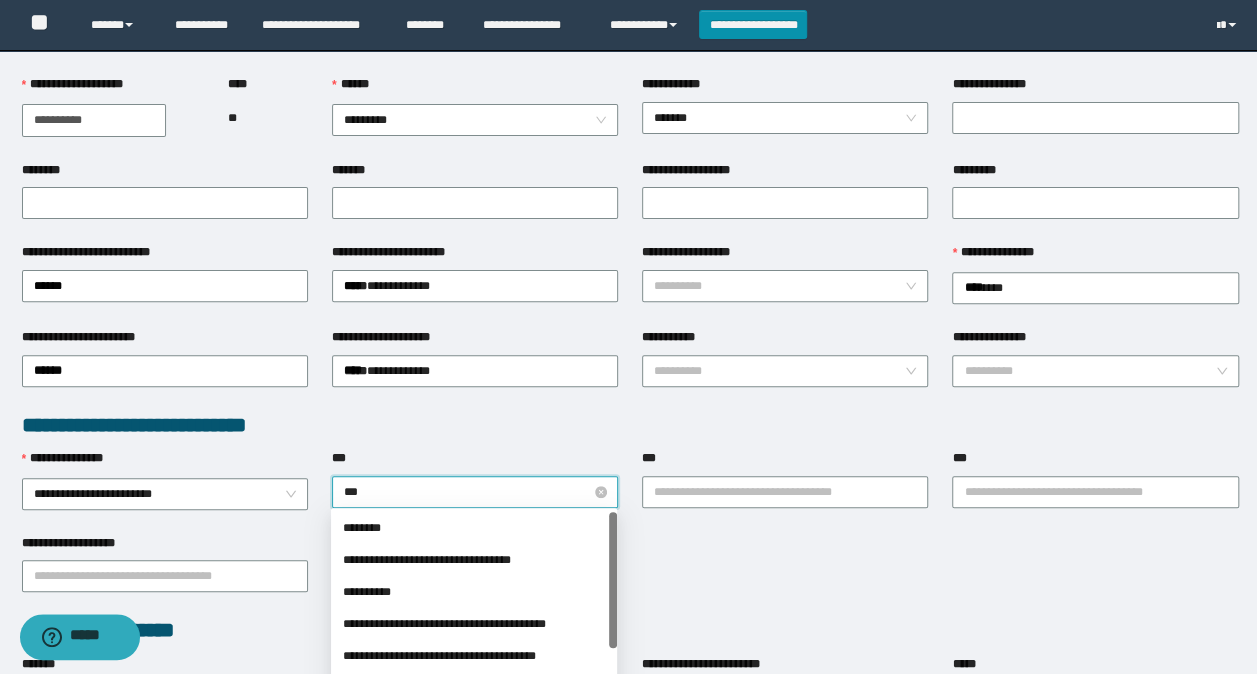 type on "****" 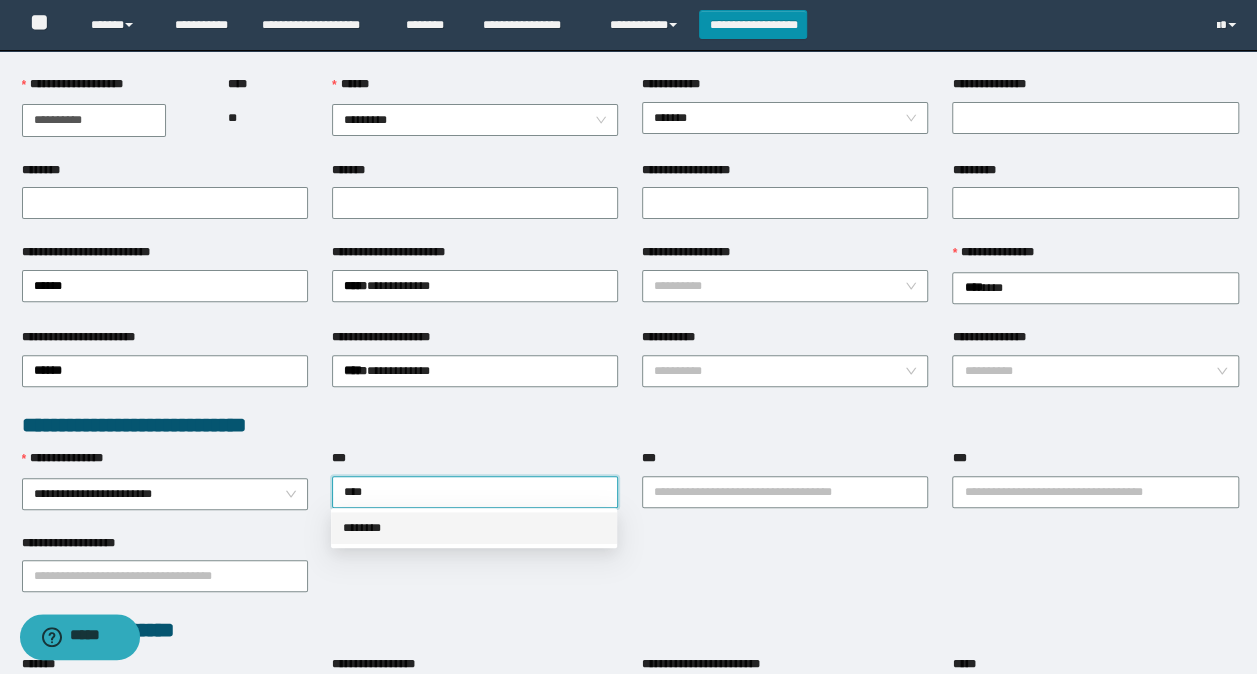 click on "********" at bounding box center (474, 528) 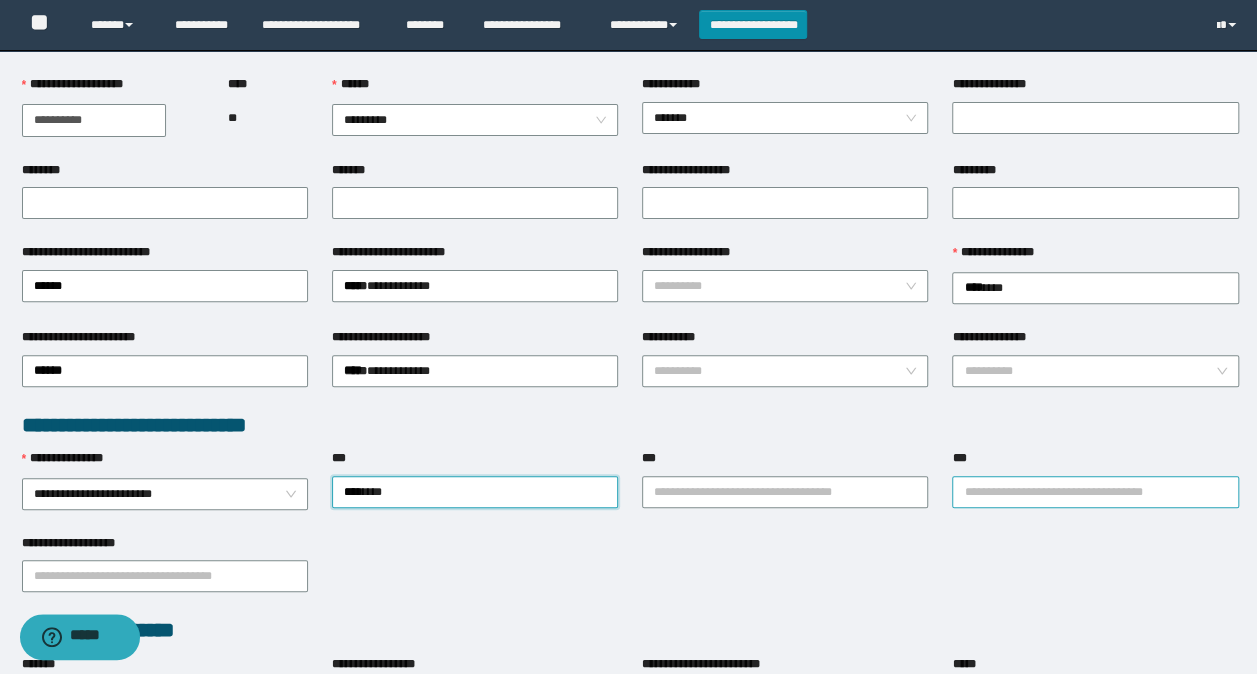 click on "***" at bounding box center [1095, 492] 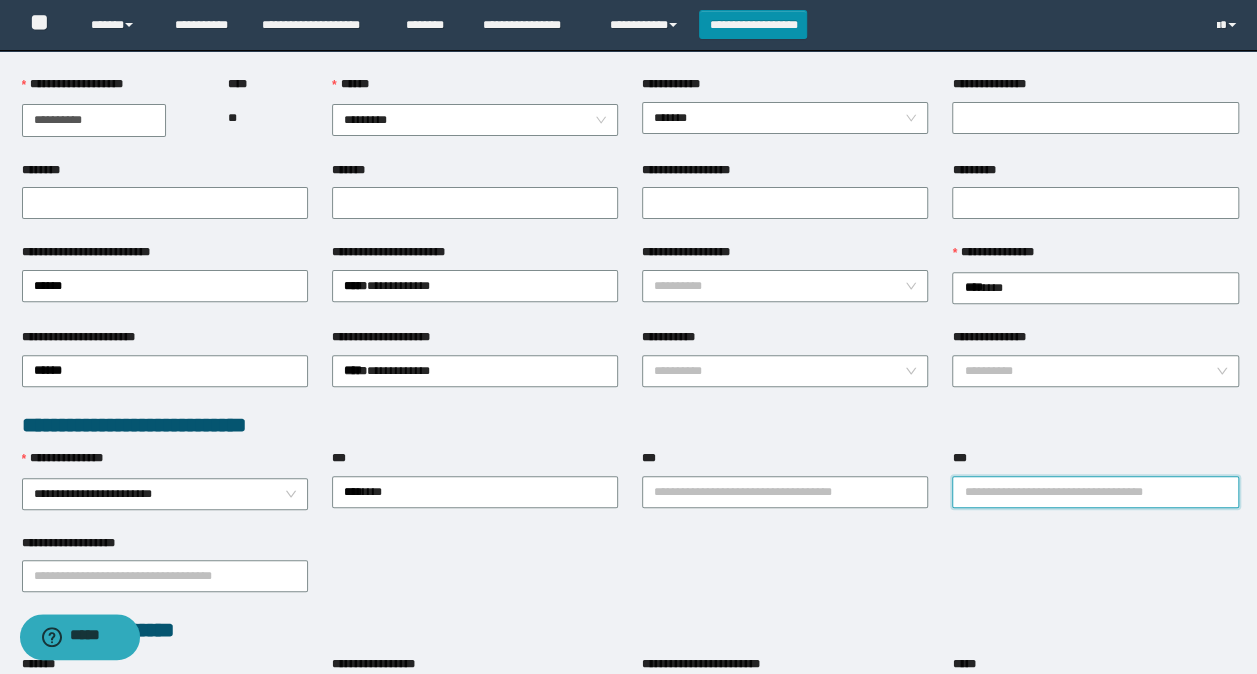 type on "*" 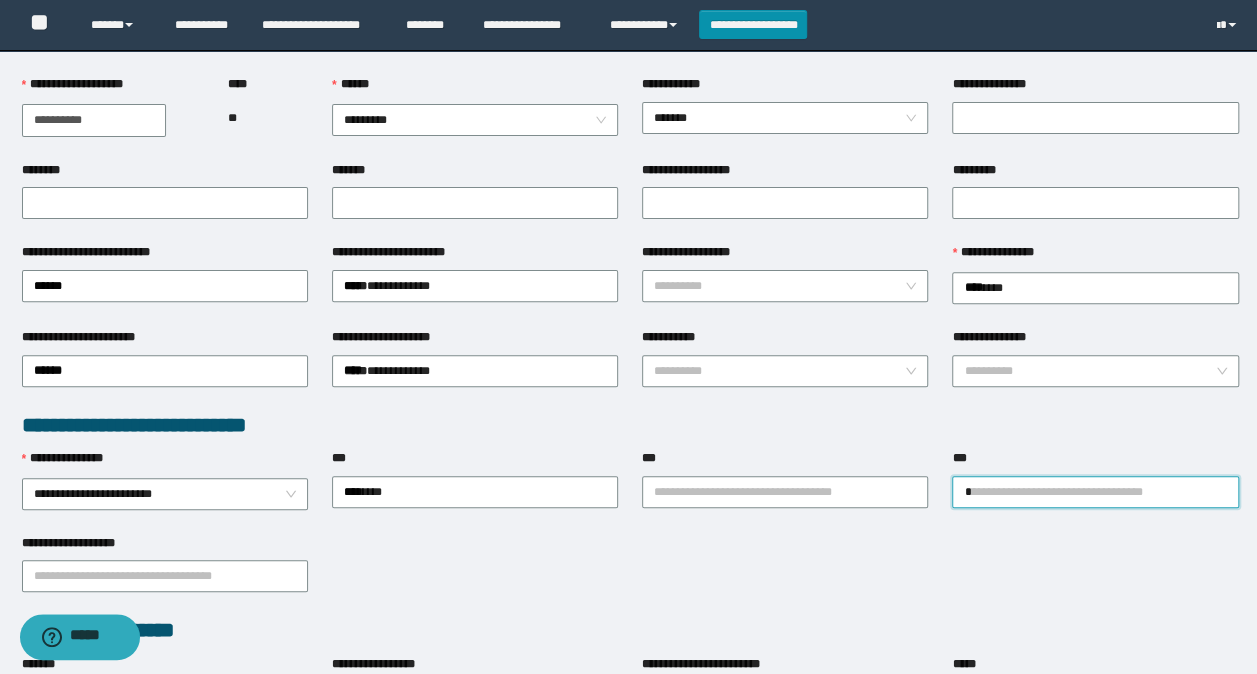 type 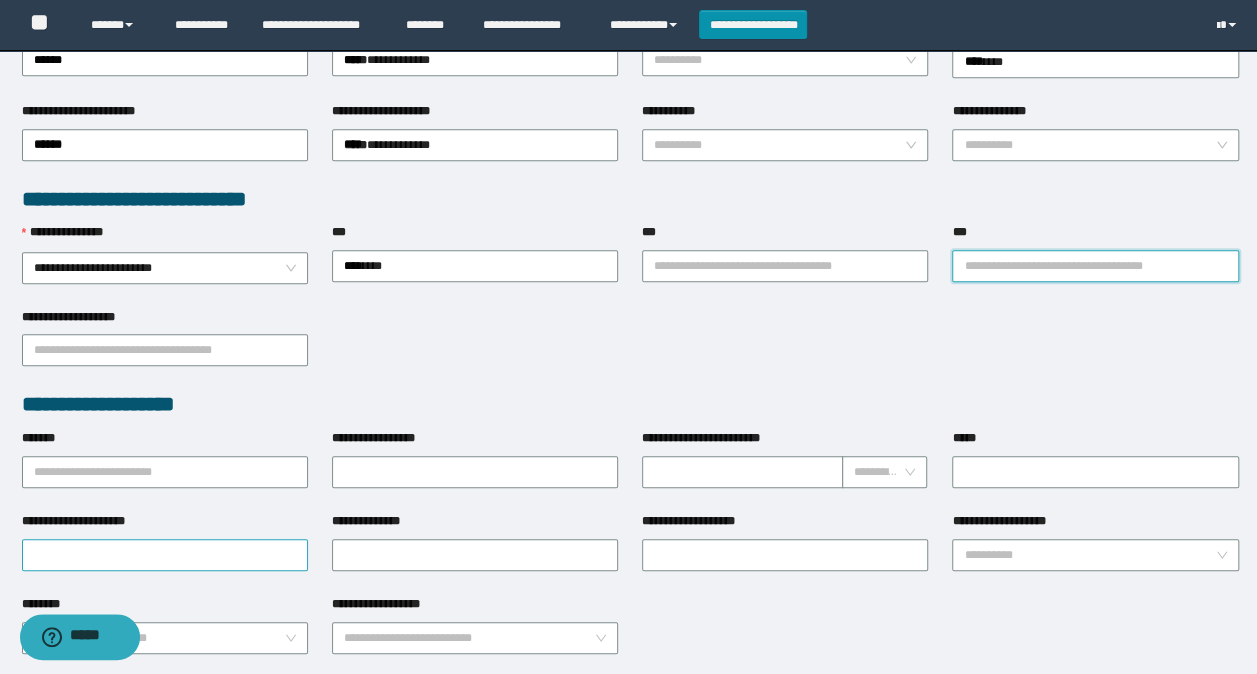 scroll, scrollTop: 500, scrollLeft: 0, axis: vertical 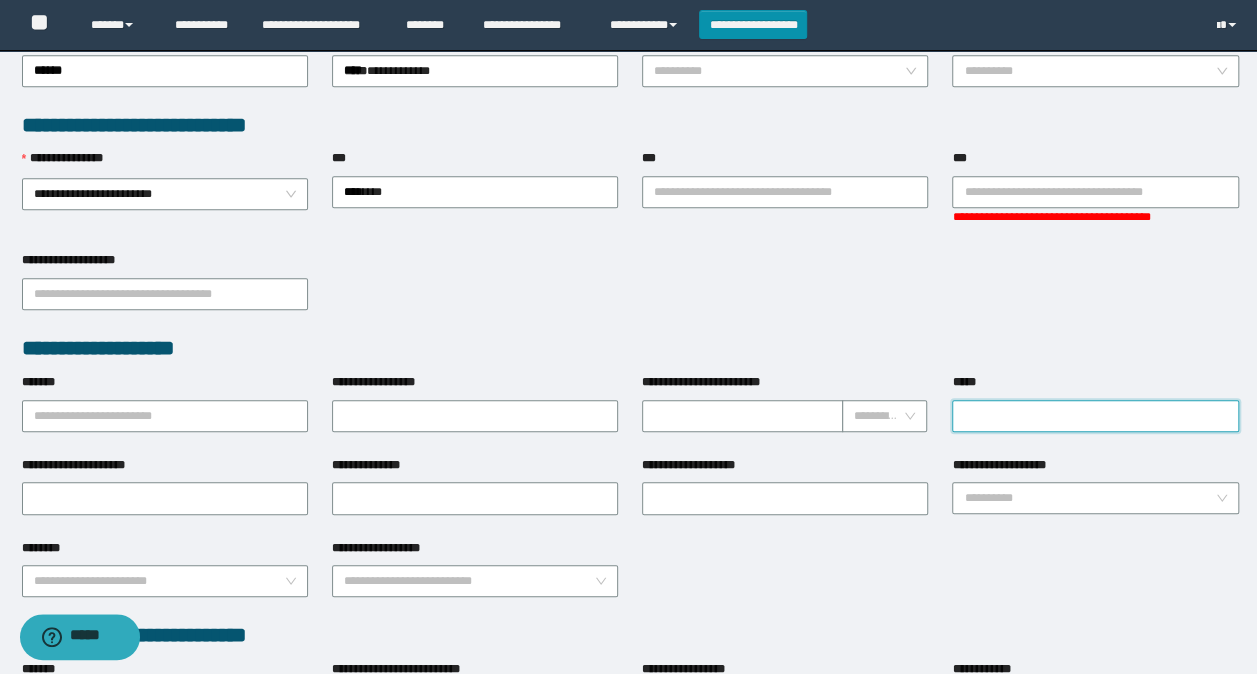 click on "*****" at bounding box center [1095, 402] 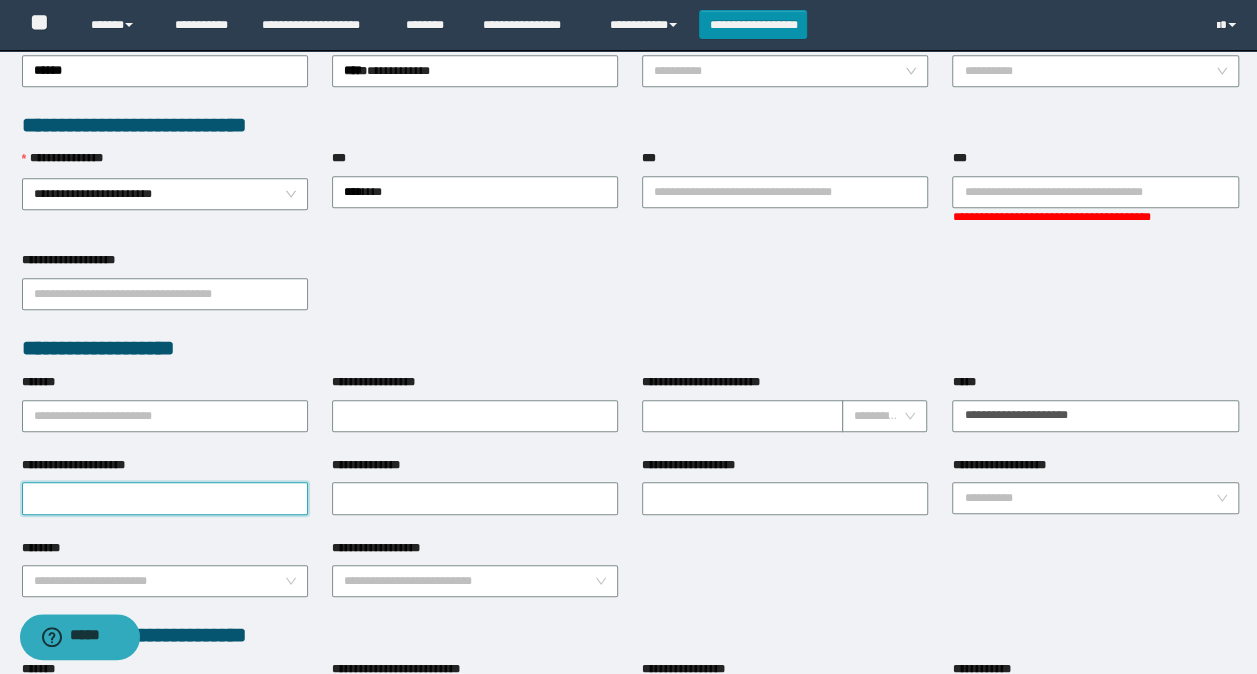 type on "**********" 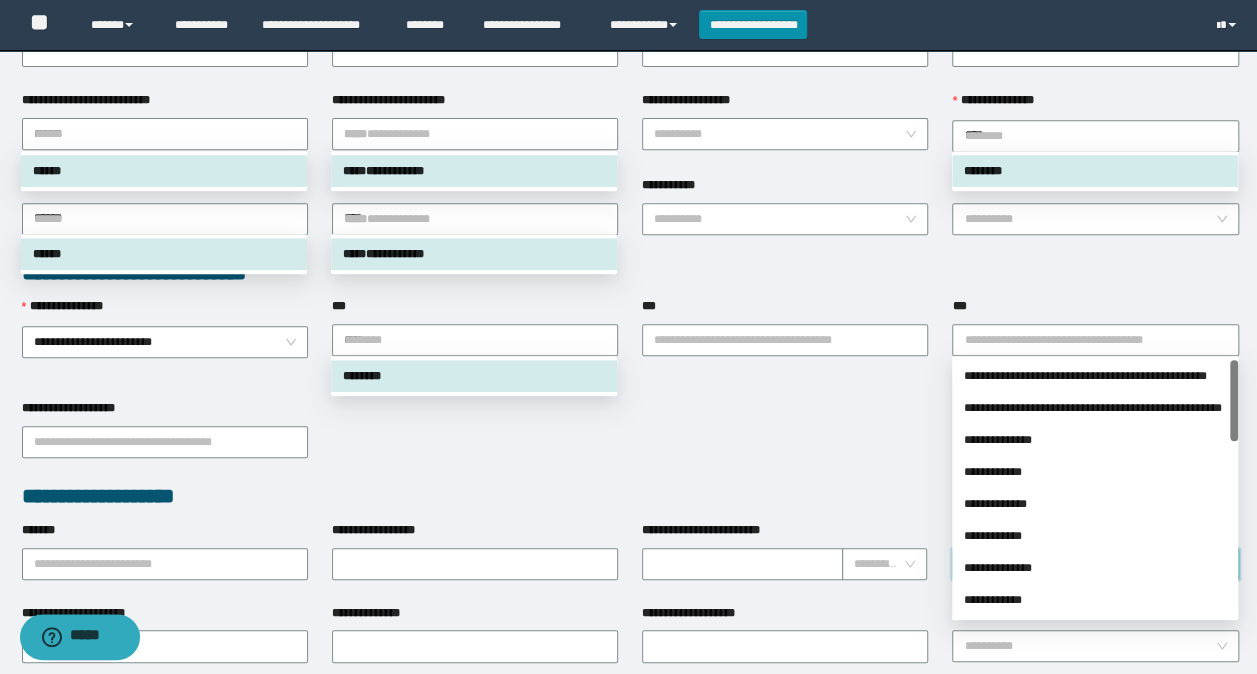 scroll, scrollTop: 300, scrollLeft: 0, axis: vertical 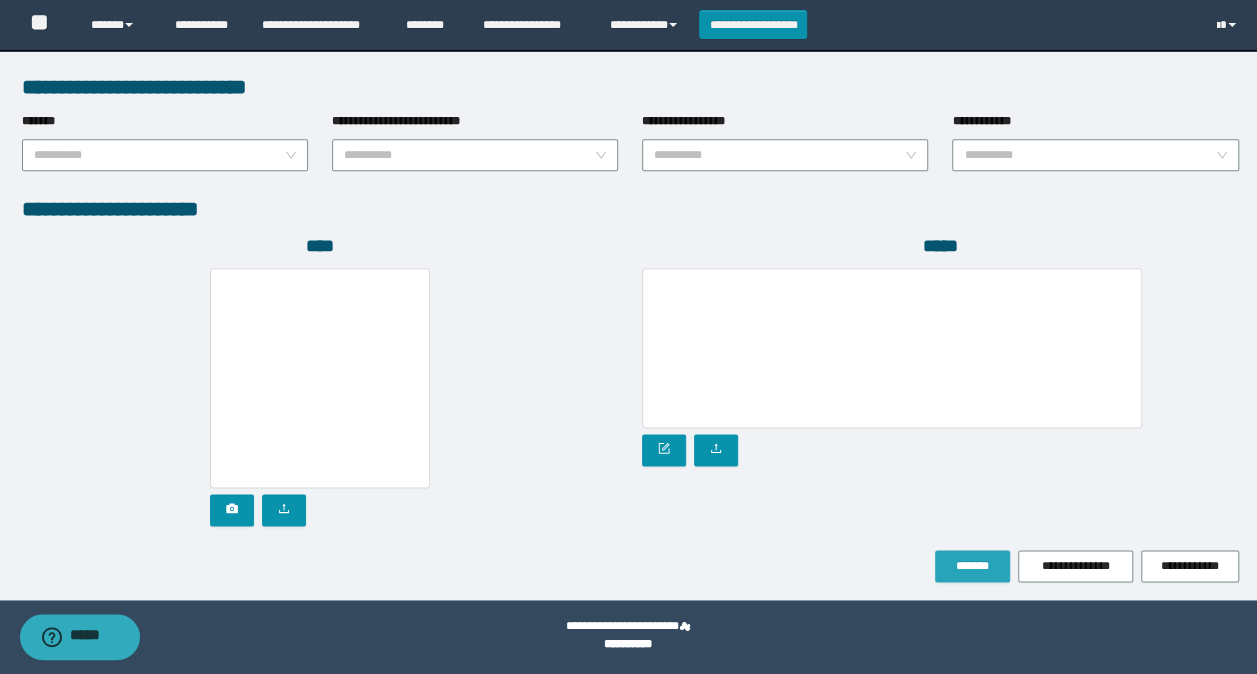 click on "*******" at bounding box center (972, 566) 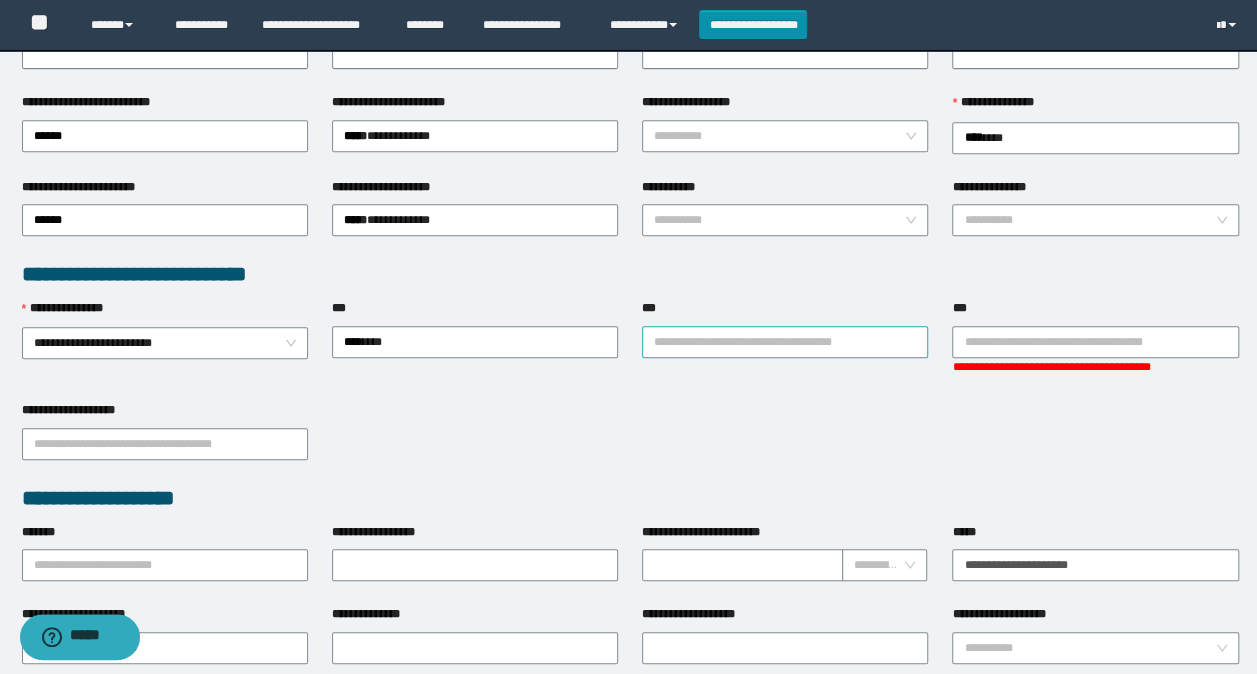 scroll, scrollTop: 400, scrollLeft: 0, axis: vertical 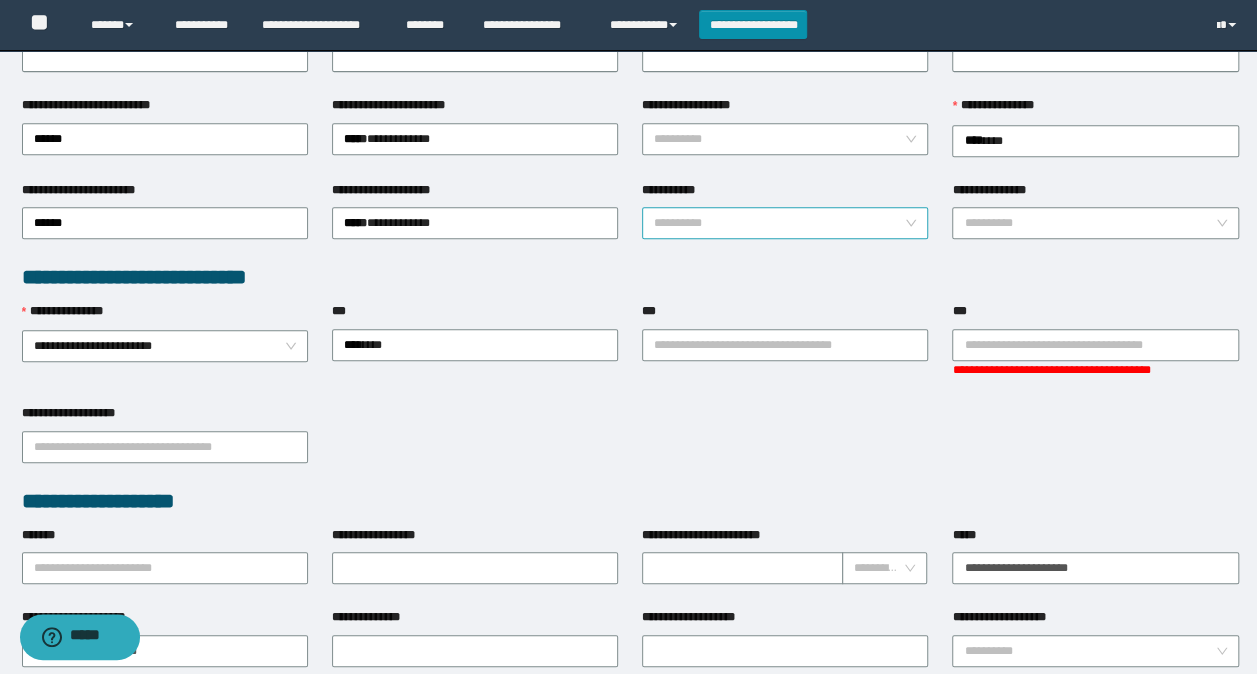 click on "**********" at bounding box center (779, 223) 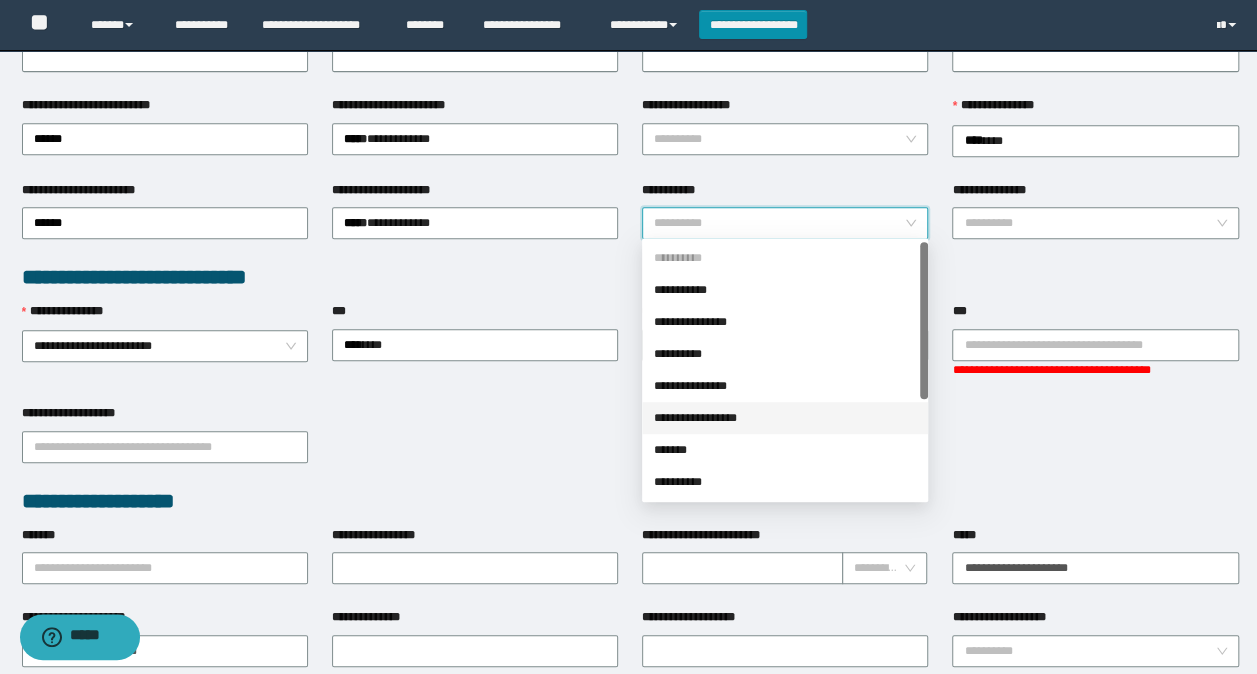 click on "**********" at bounding box center [785, 418] 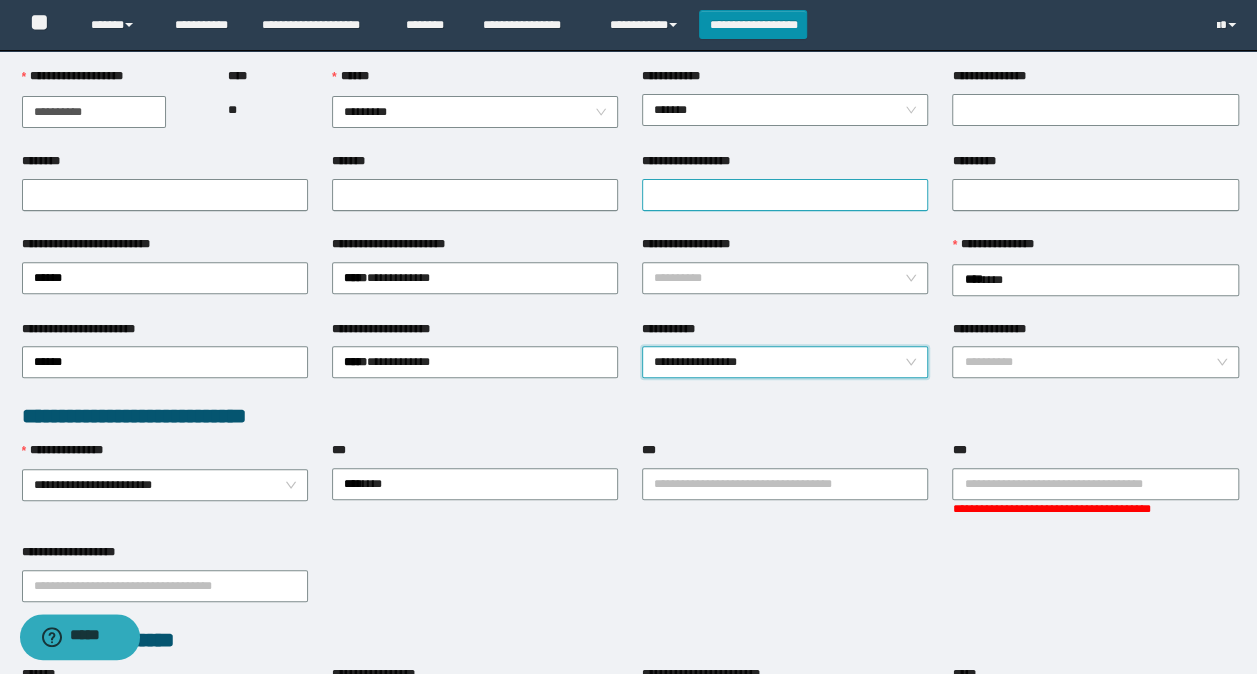 scroll, scrollTop: 200, scrollLeft: 0, axis: vertical 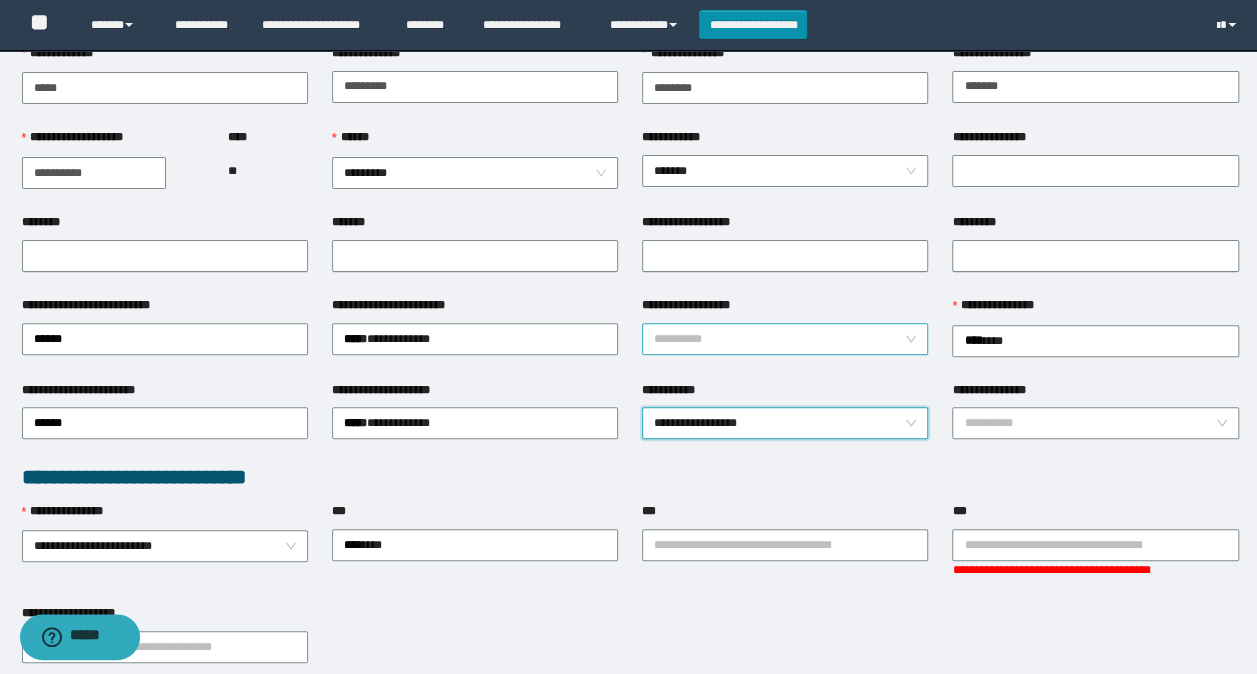 click on "**********" at bounding box center [779, 339] 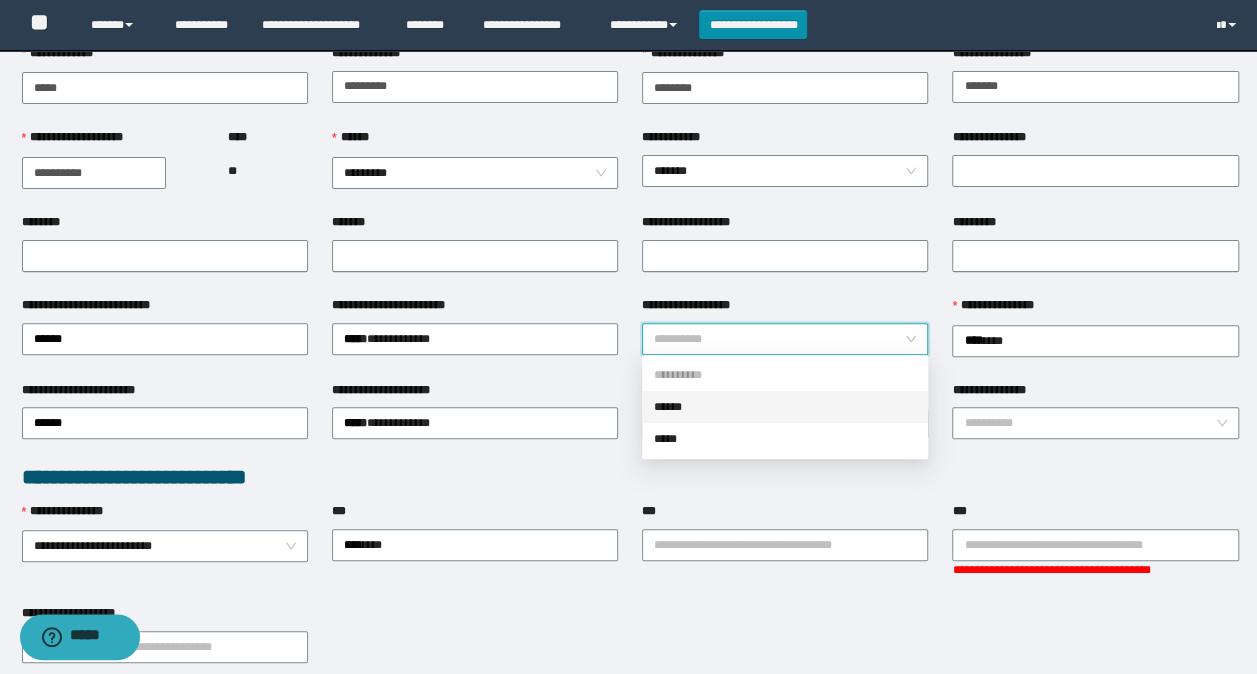 click on "******" at bounding box center [785, 407] 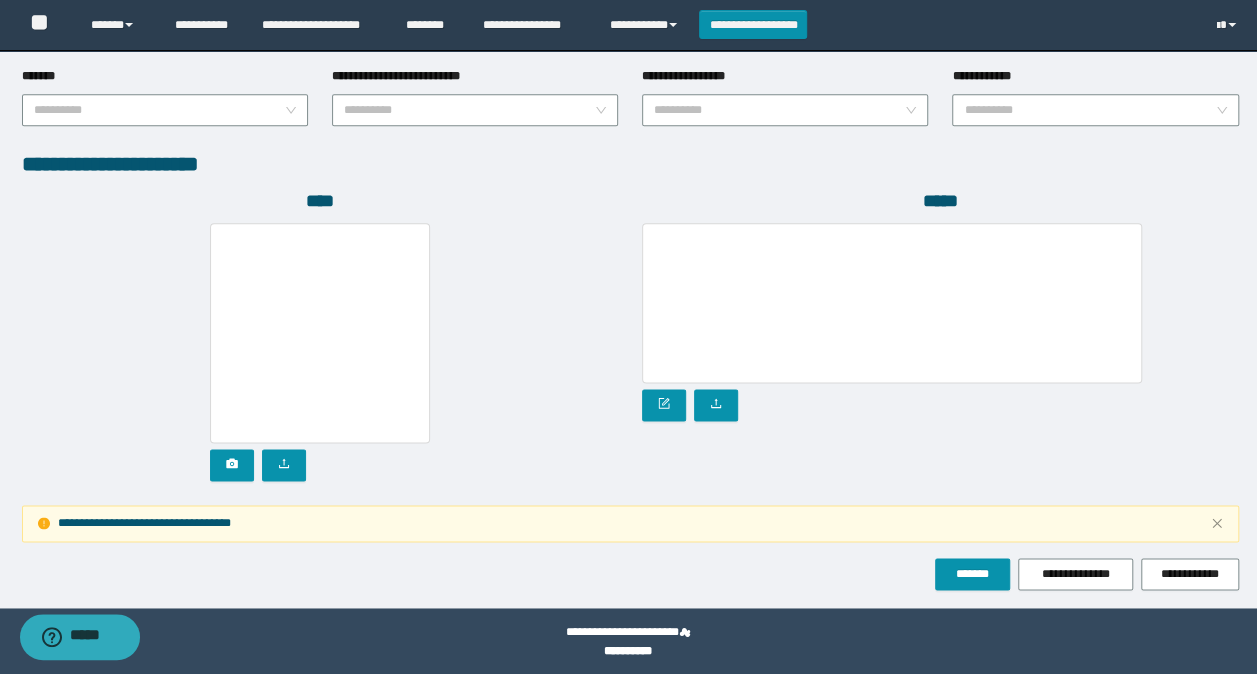 scroll, scrollTop: 1152, scrollLeft: 0, axis: vertical 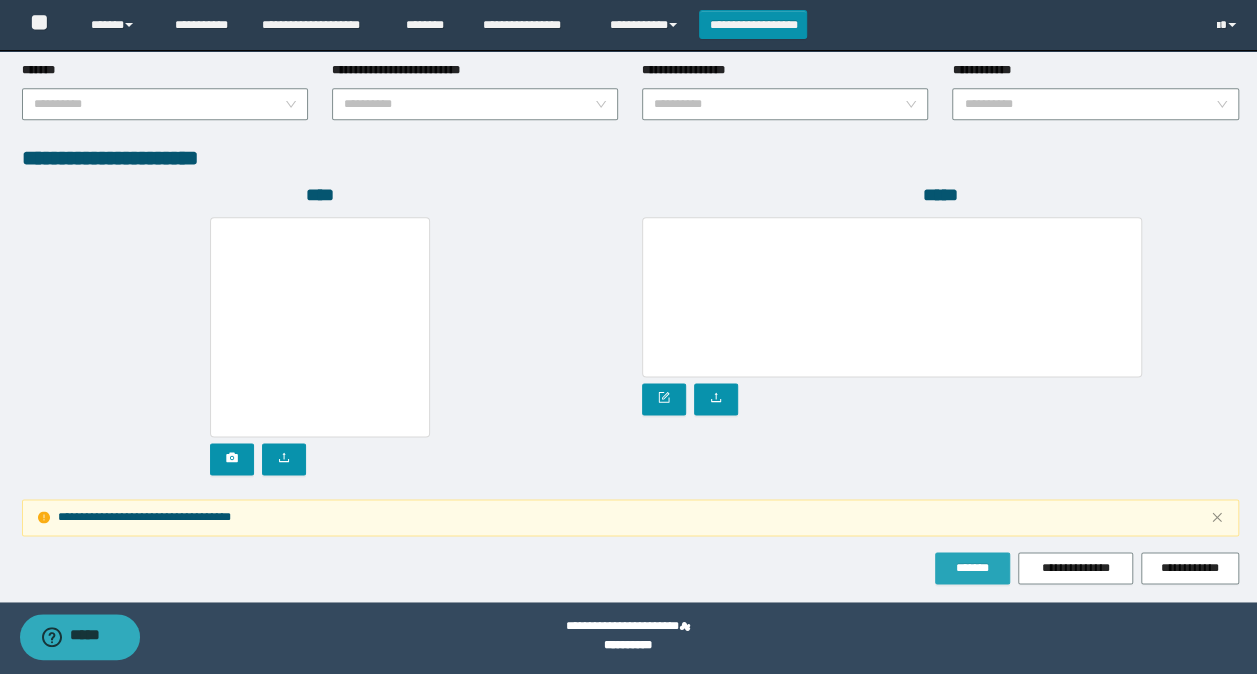 click on "*******" at bounding box center [972, 568] 